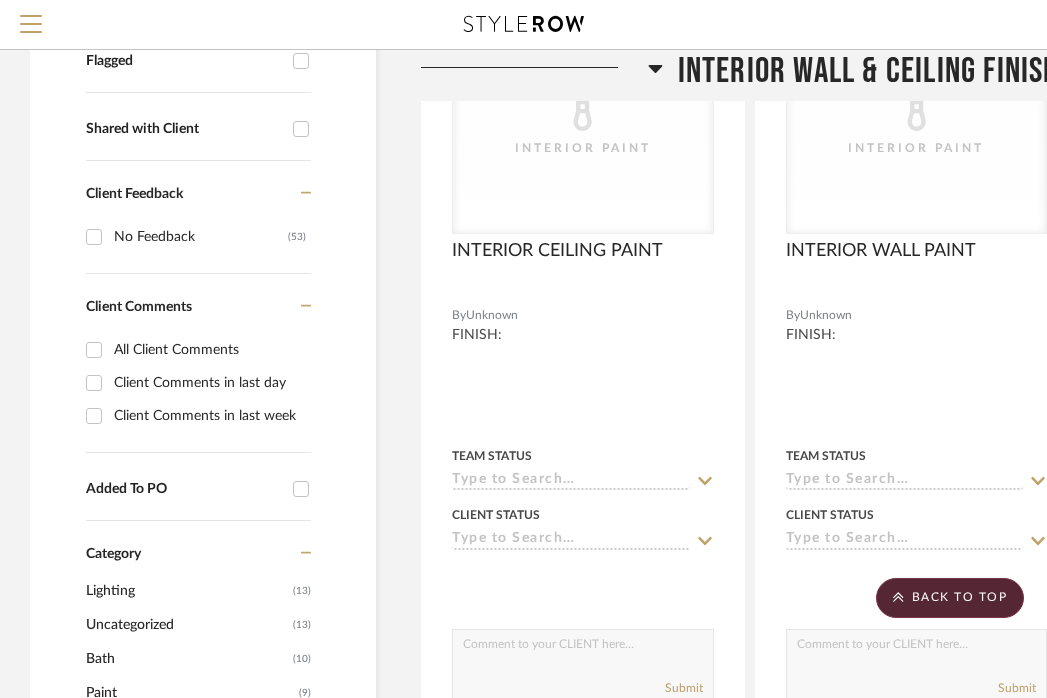 scroll, scrollTop: 680, scrollLeft: 0, axis: vertical 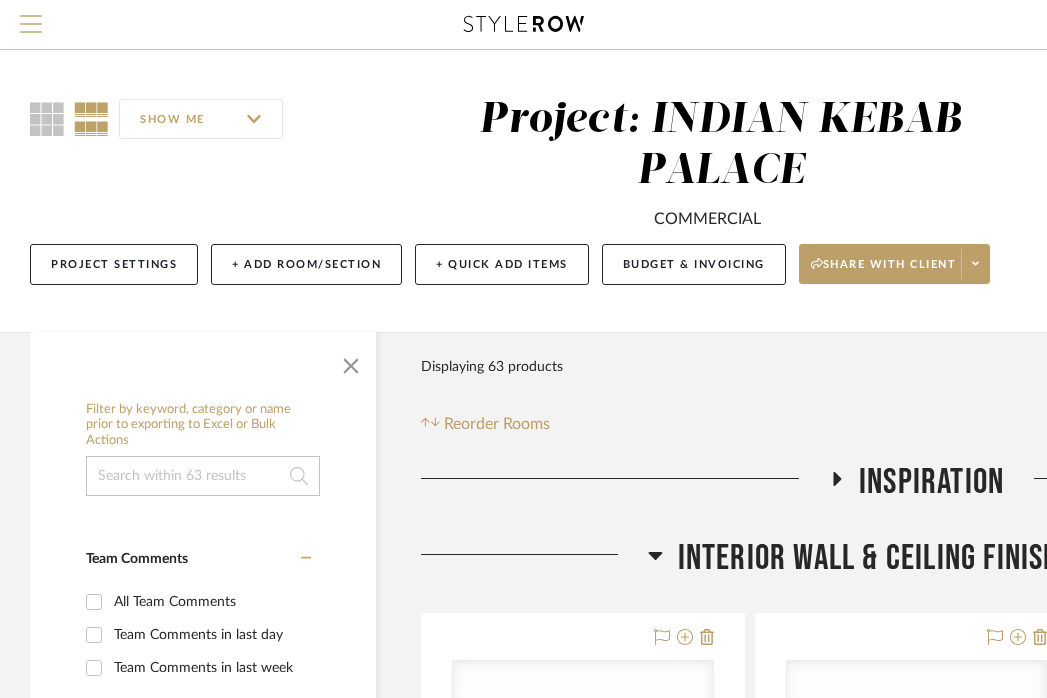 click at bounding box center (31, 16) 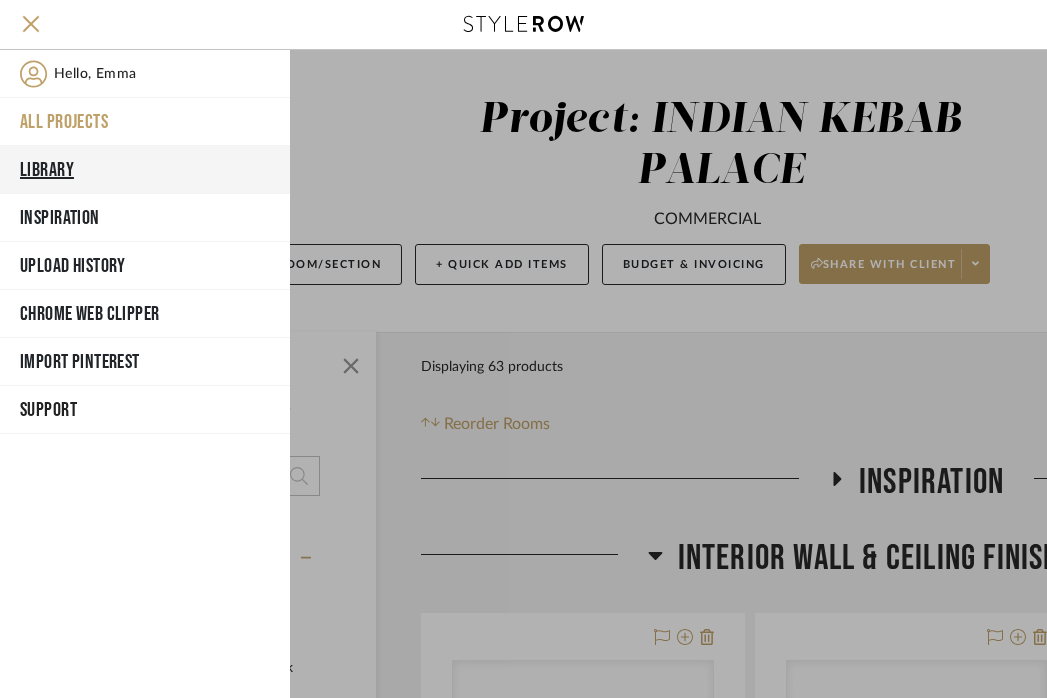 click on "Library" at bounding box center (145, 170) 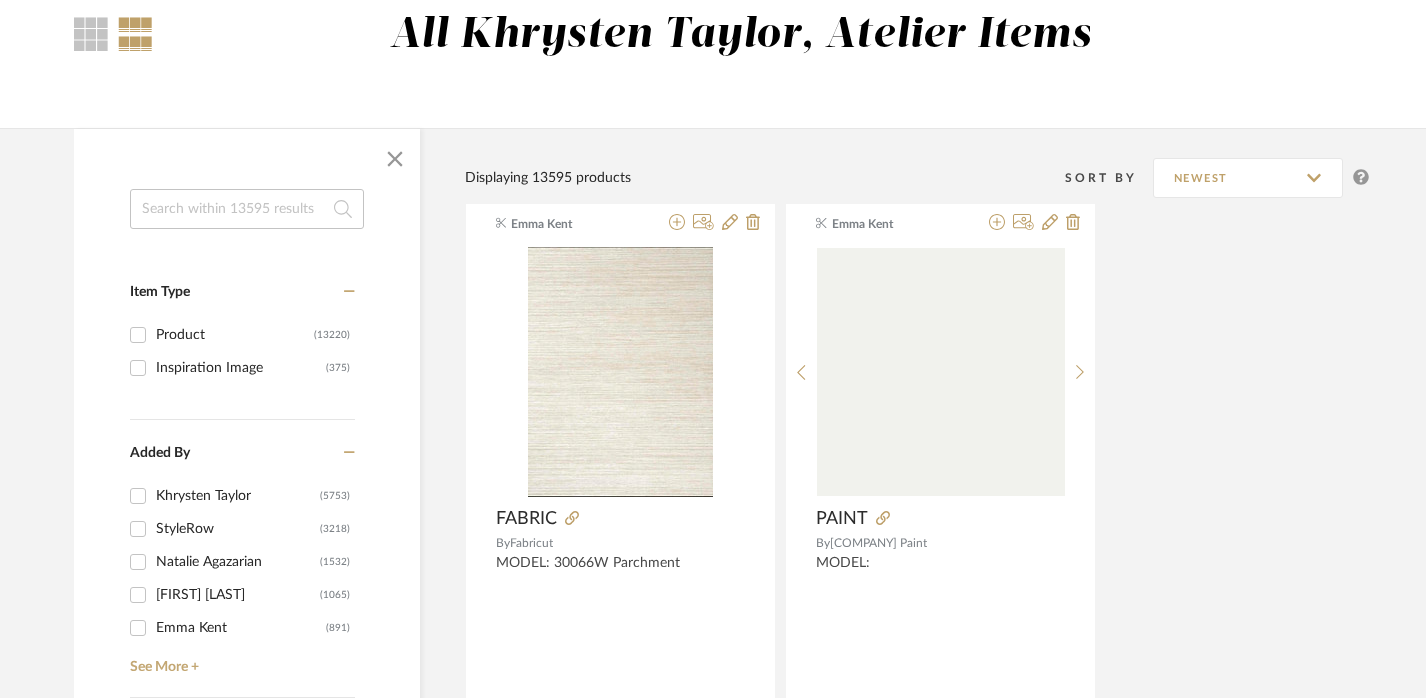 scroll, scrollTop: 183, scrollLeft: 0, axis: vertical 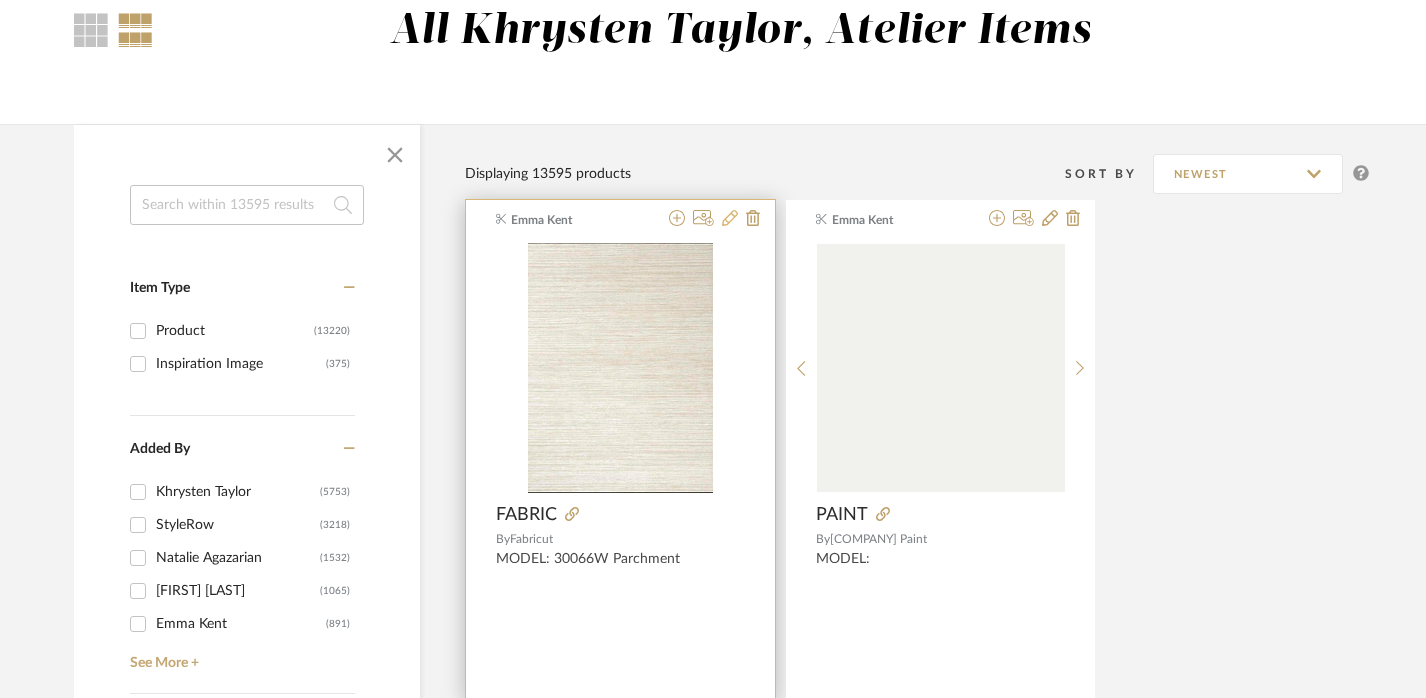 click 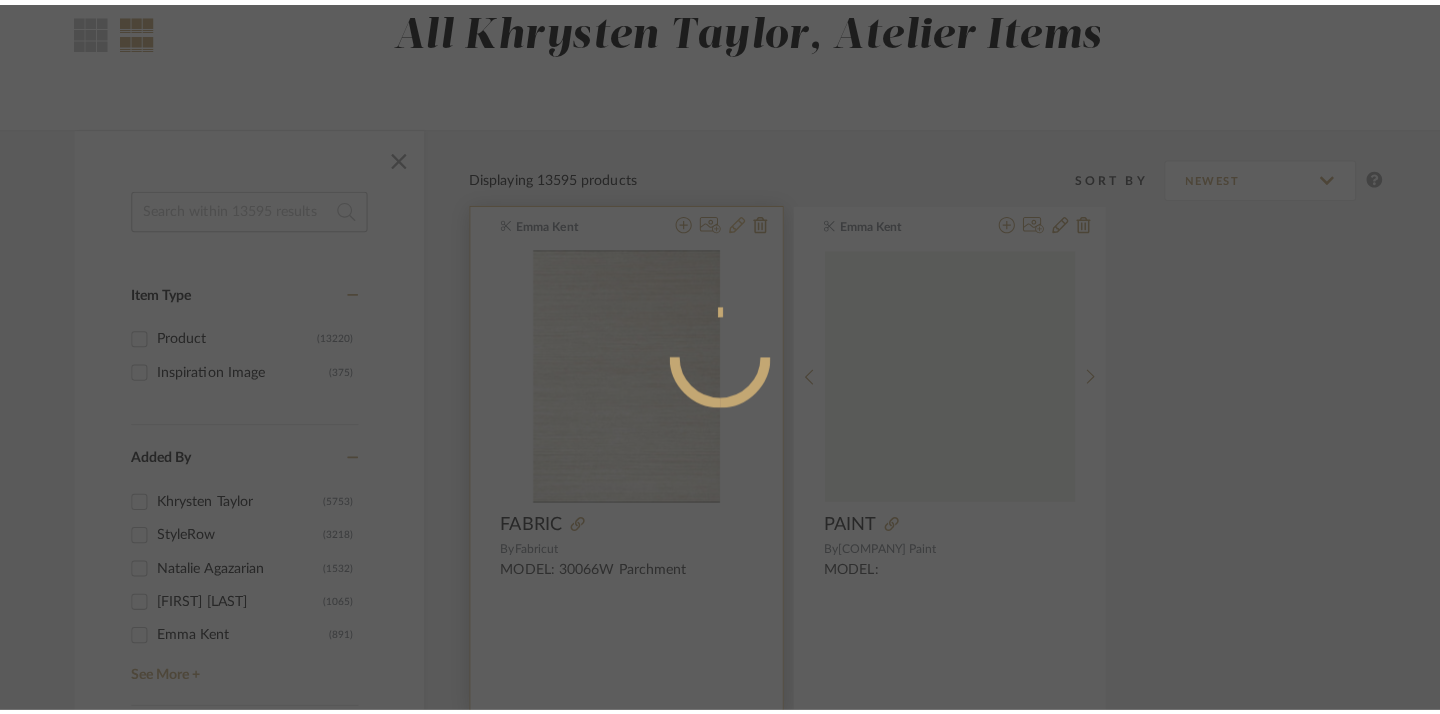scroll, scrollTop: 0, scrollLeft: 0, axis: both 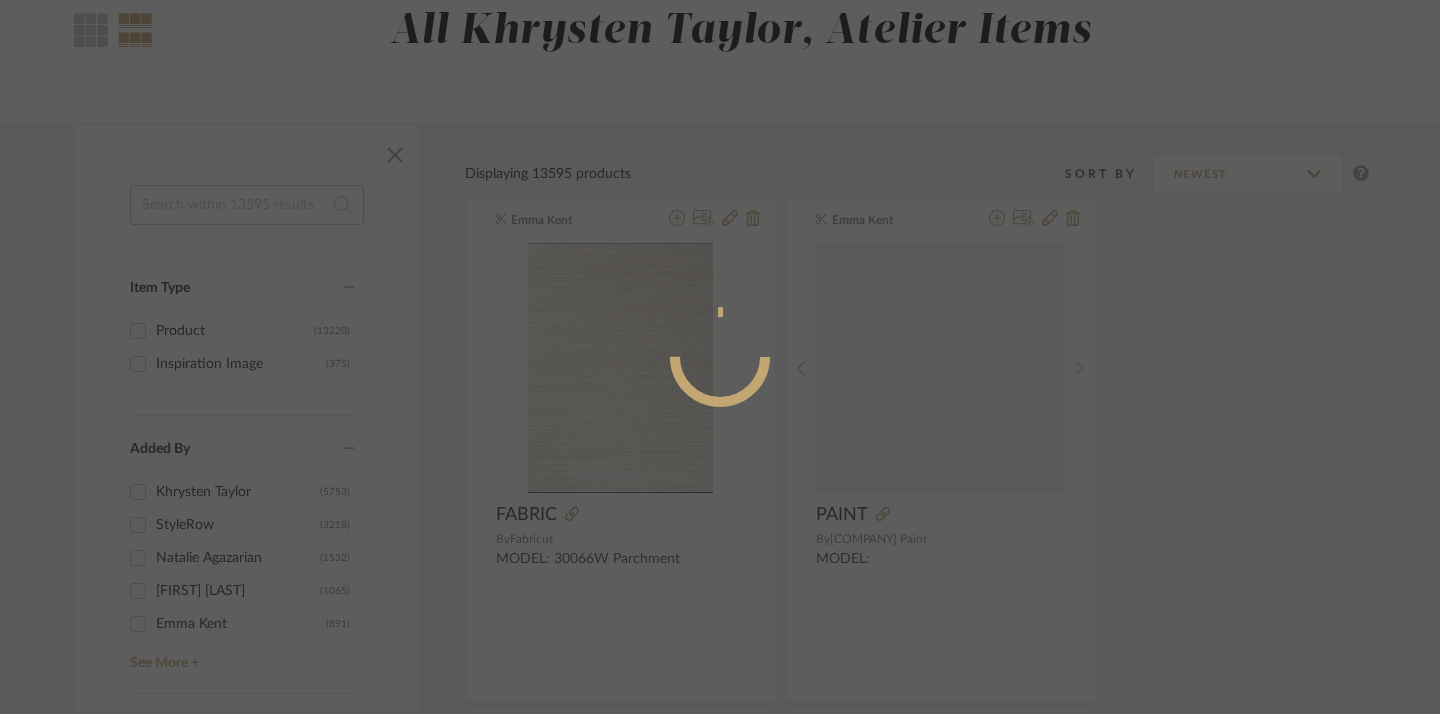 radio on "true" 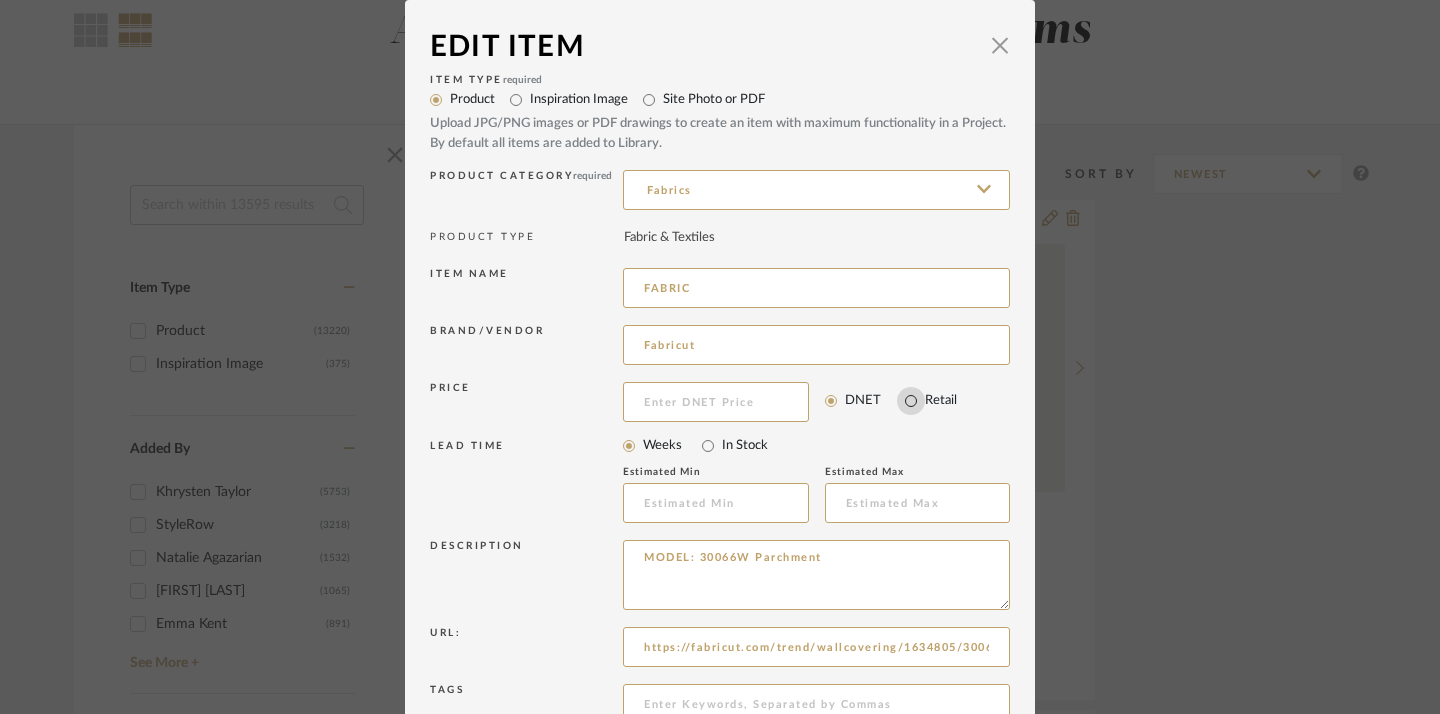 click on "Retail" at bounding box center (911, 401) 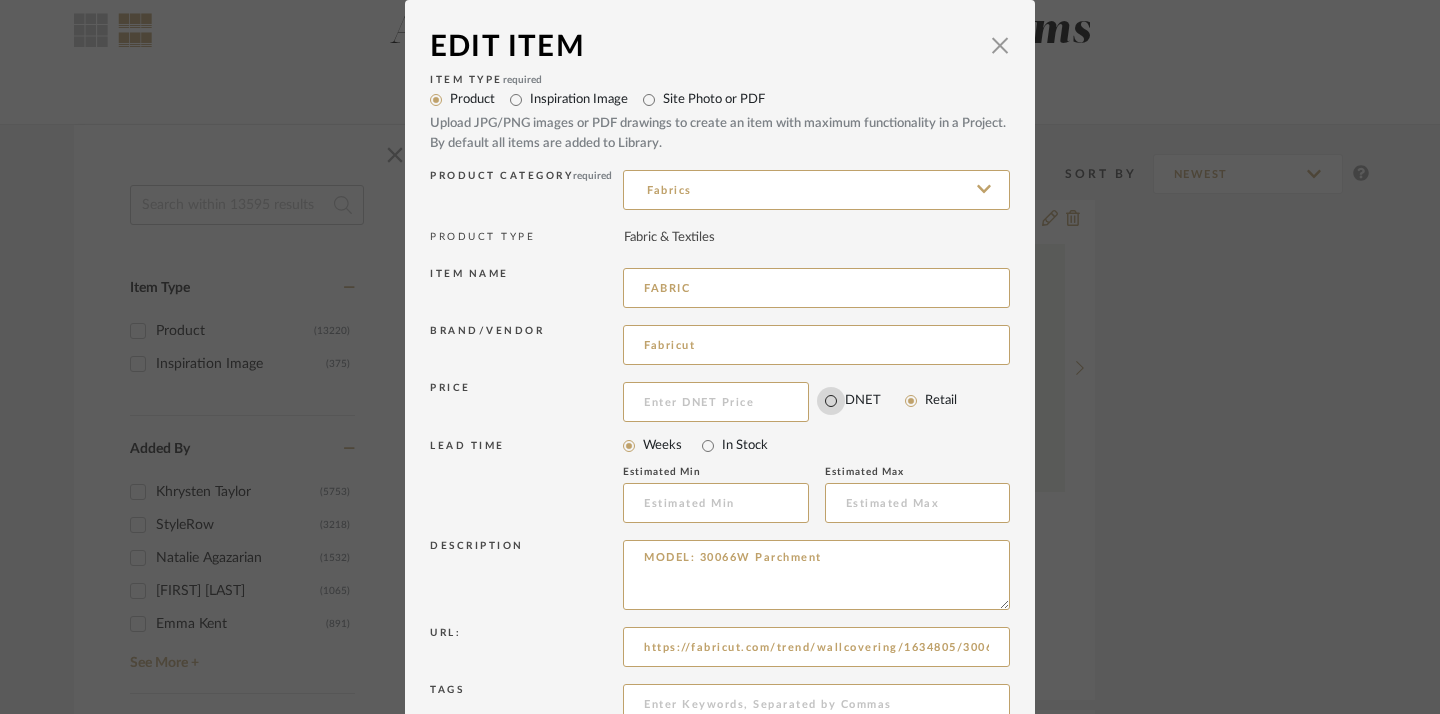click on "DNET" at bounding box center [831, 401] 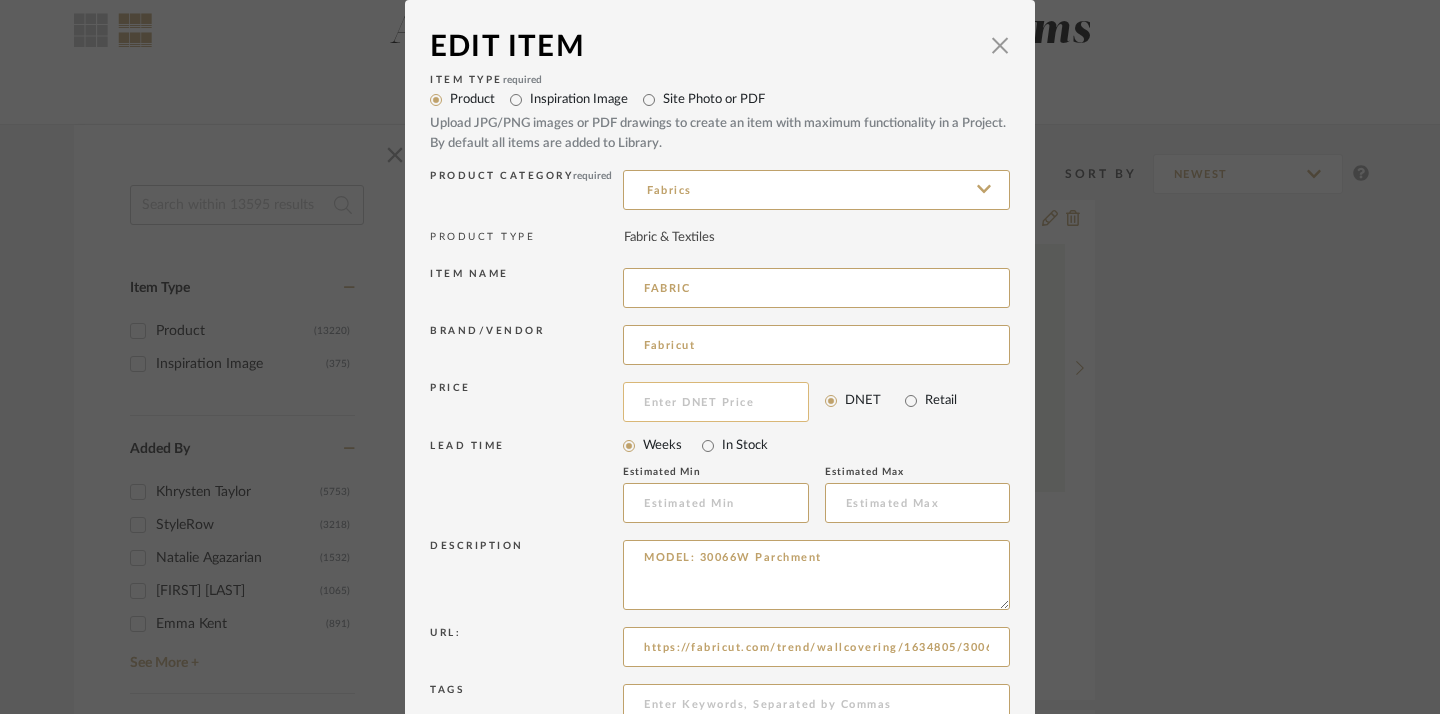 click at bounding box center (716, 402) 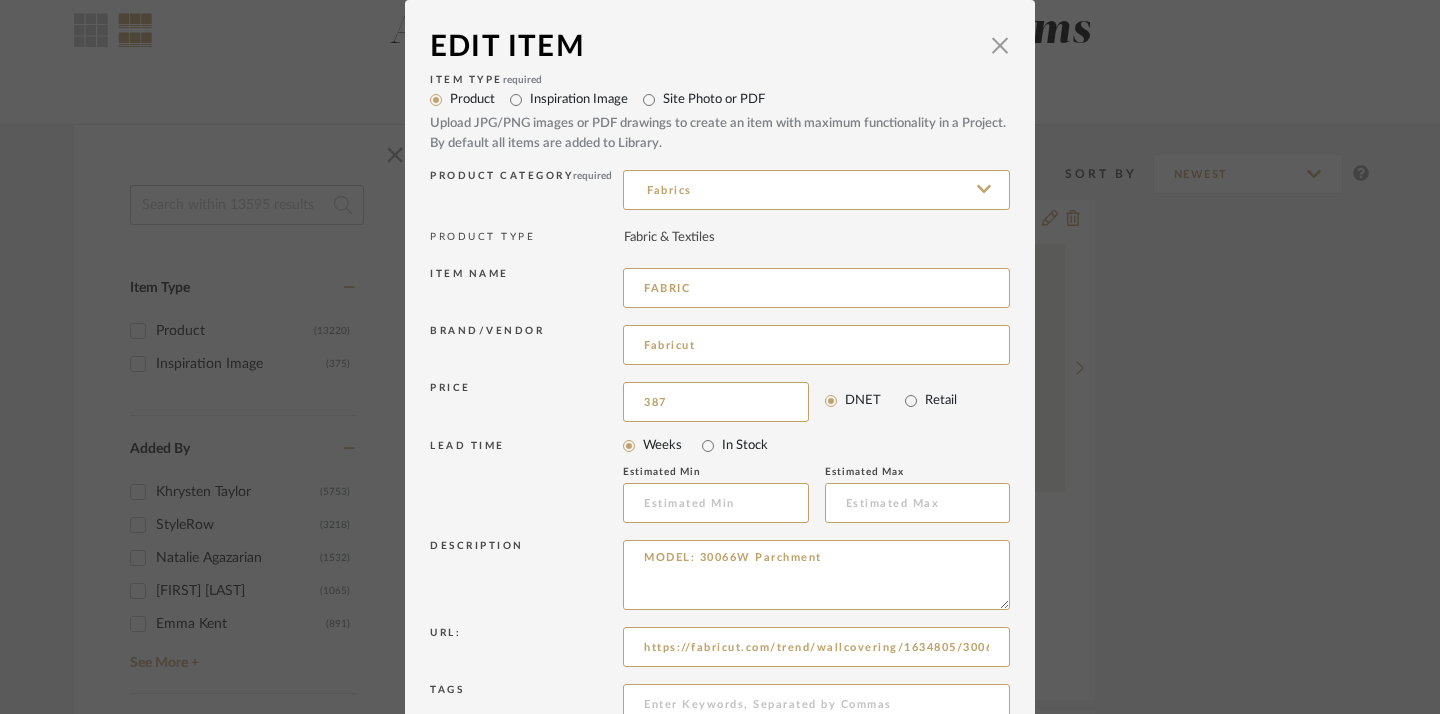 scroll, scrollTop: 197, scrollLeft: 0, axis: vertical 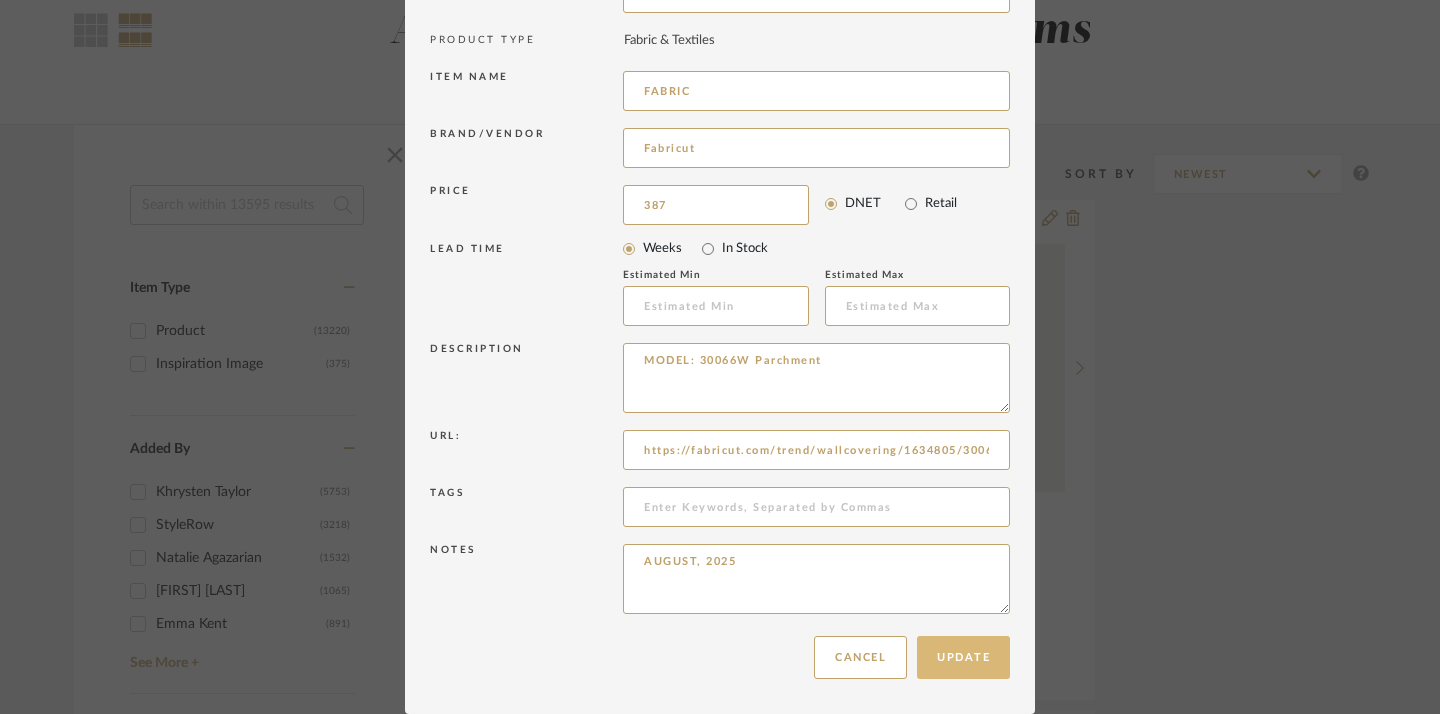 type on "$387.00" 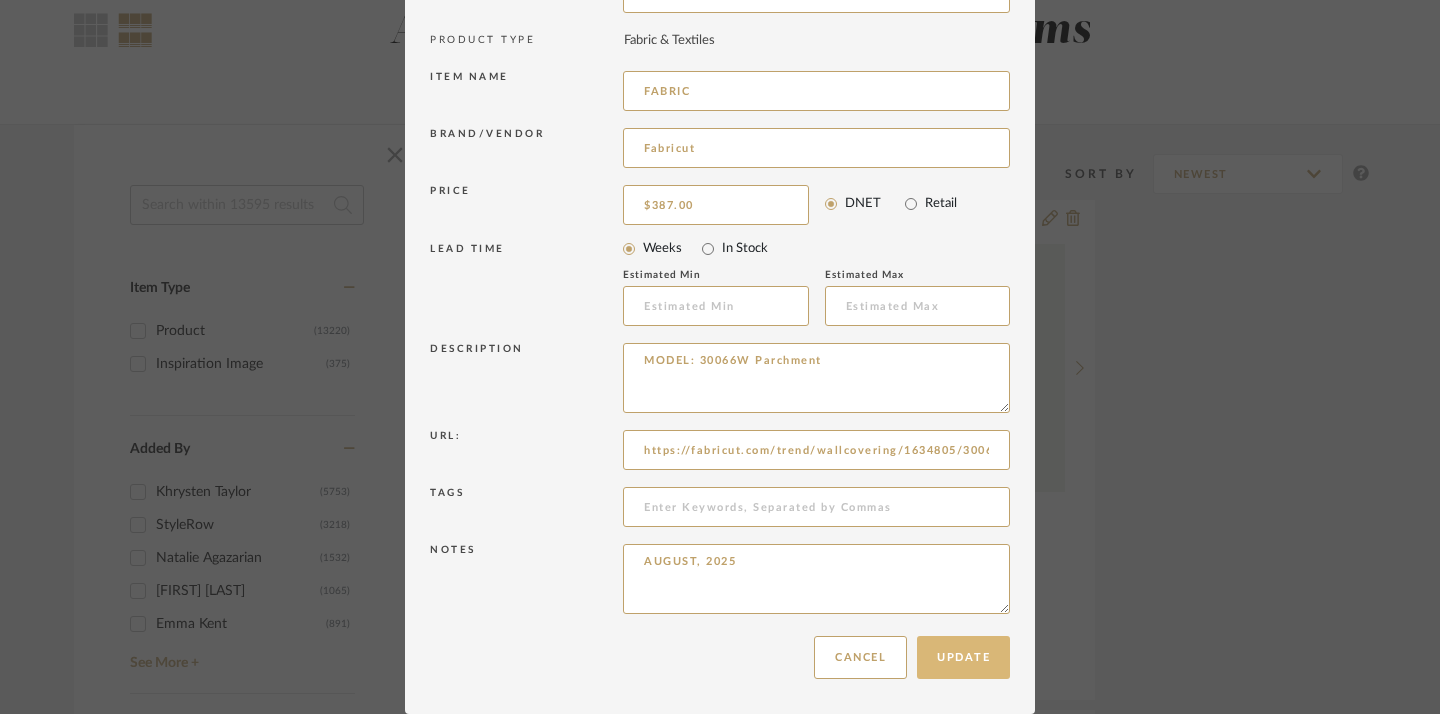 click on "Update" at bounding box center [963, 657] 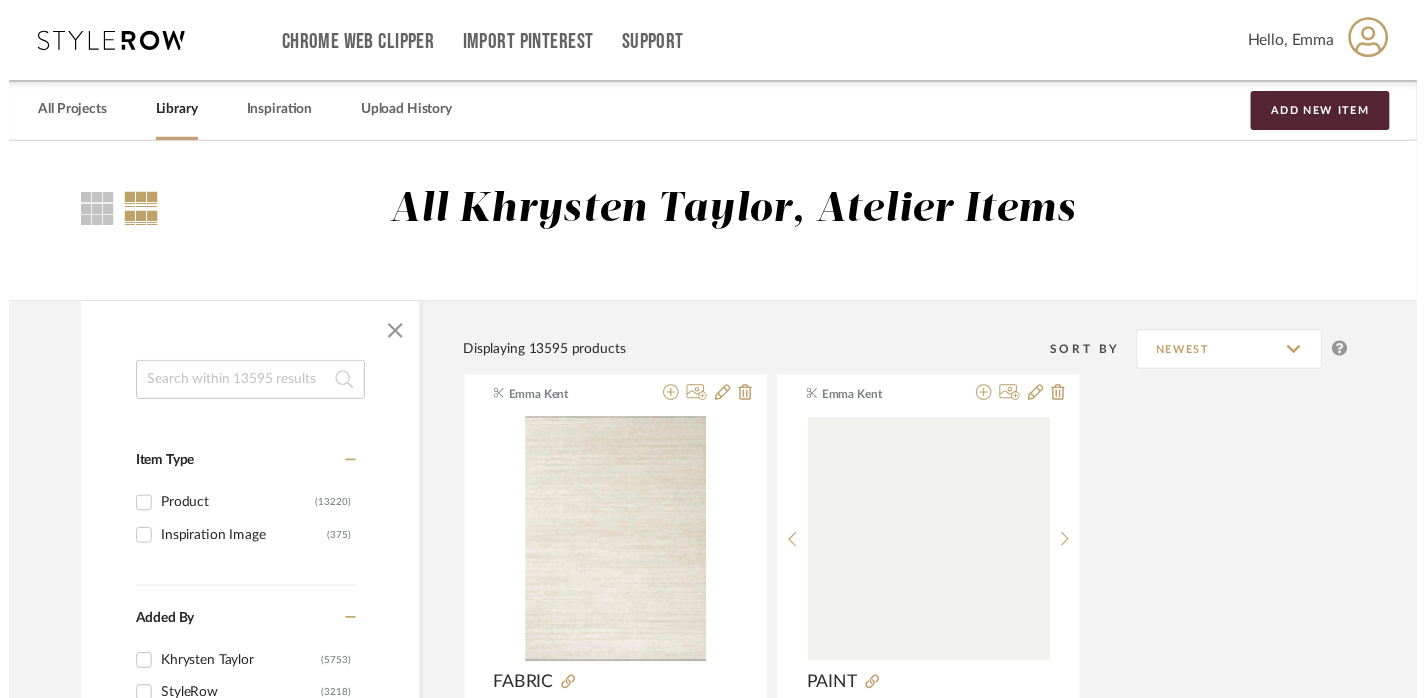 scroll, scrollTop: 183, scrollLeft: 0, axis: vertical 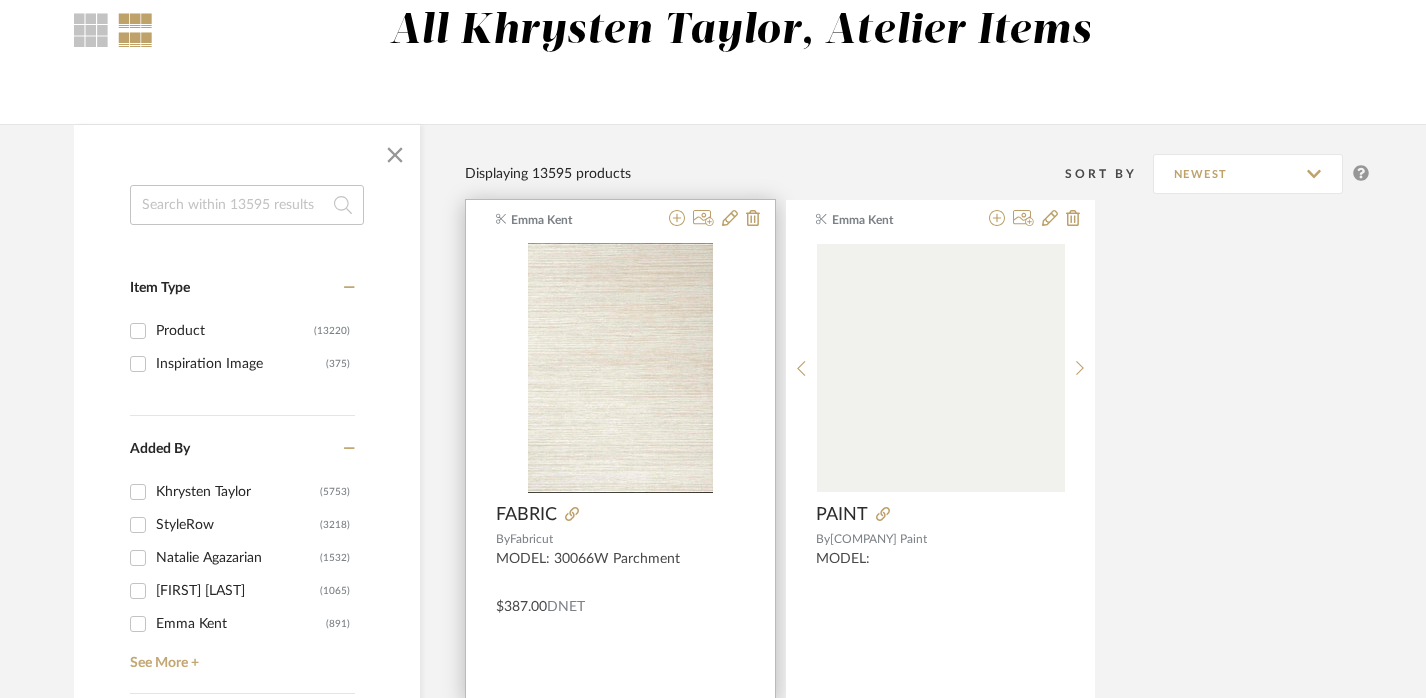 click on "FABRIC" at bounding box center [526, 515] 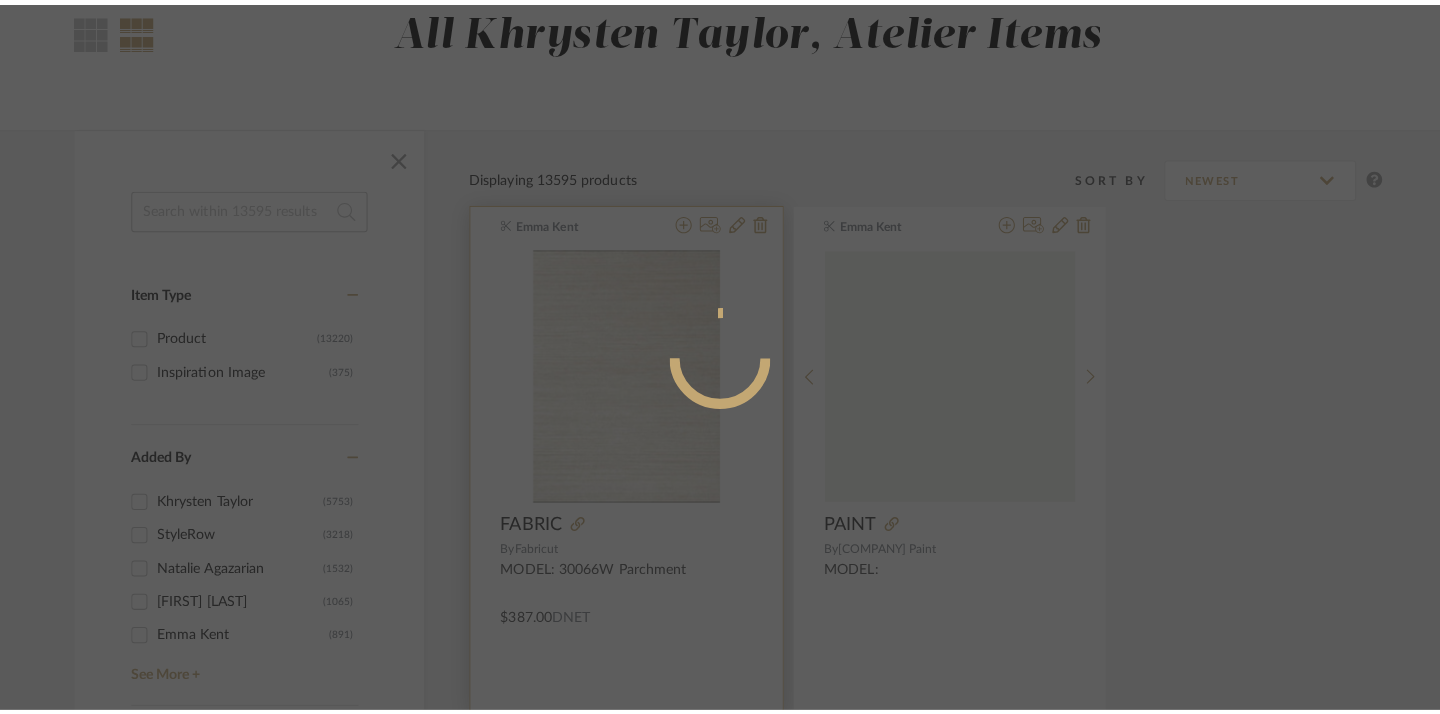 scroll, scrollTop: 0, scrollLeft: 0, axis: both 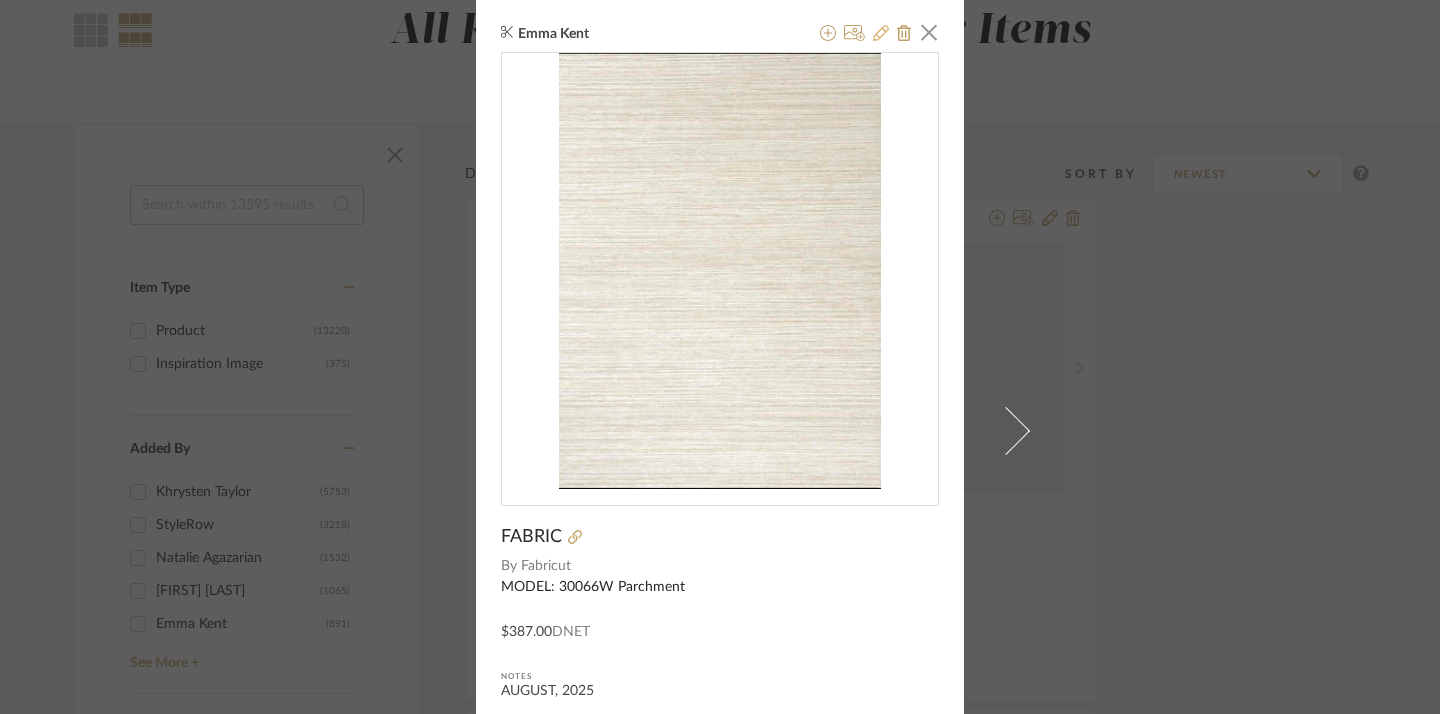 click 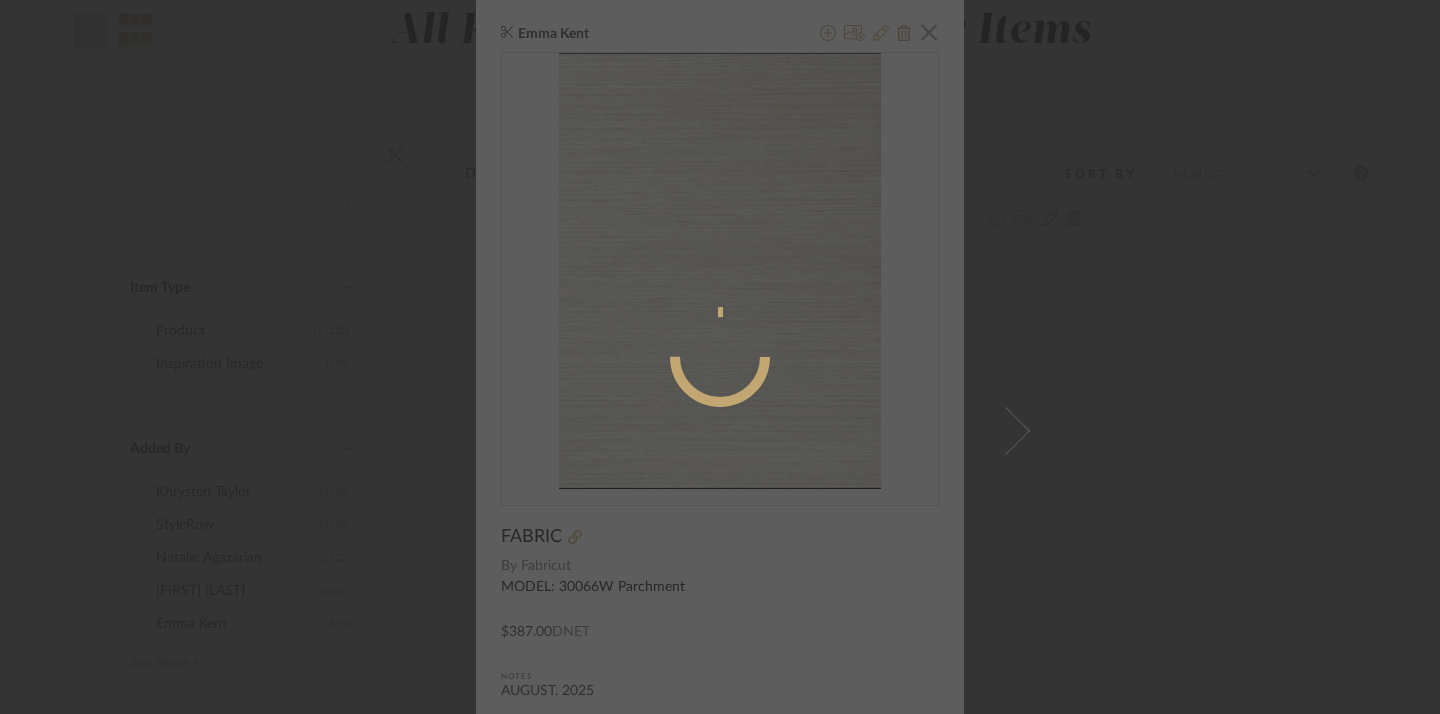 radio on "true" 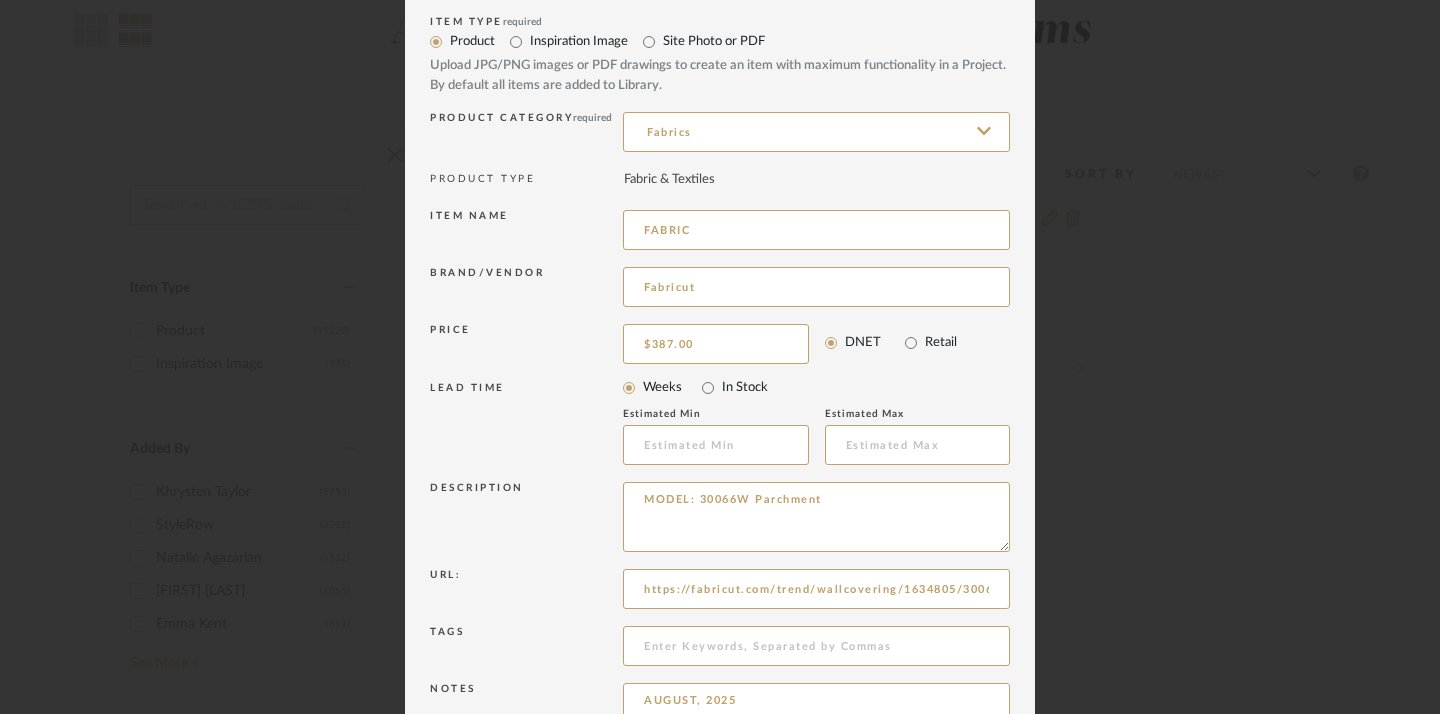 scroll, scrollTop: 0, scrollLeft: 0, axis: both 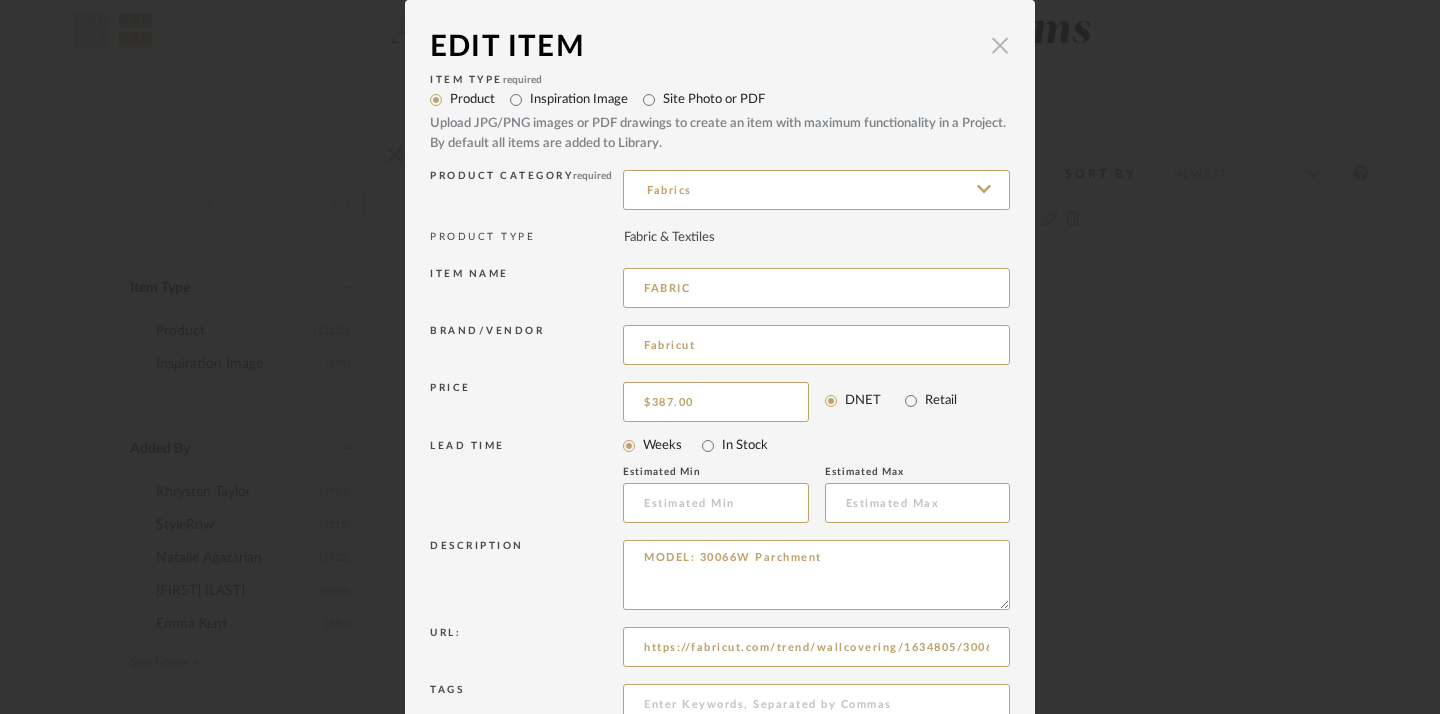 click at bounding box center (1000, 45) 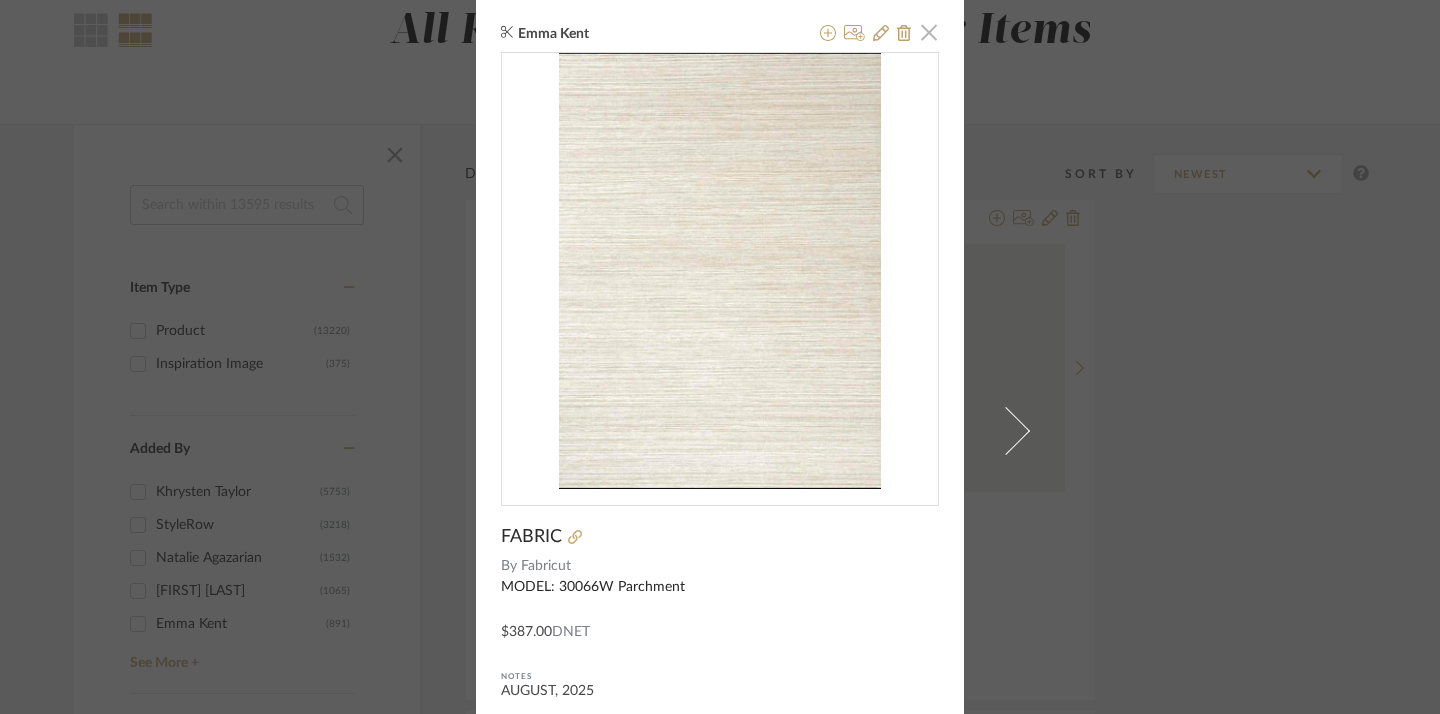 click 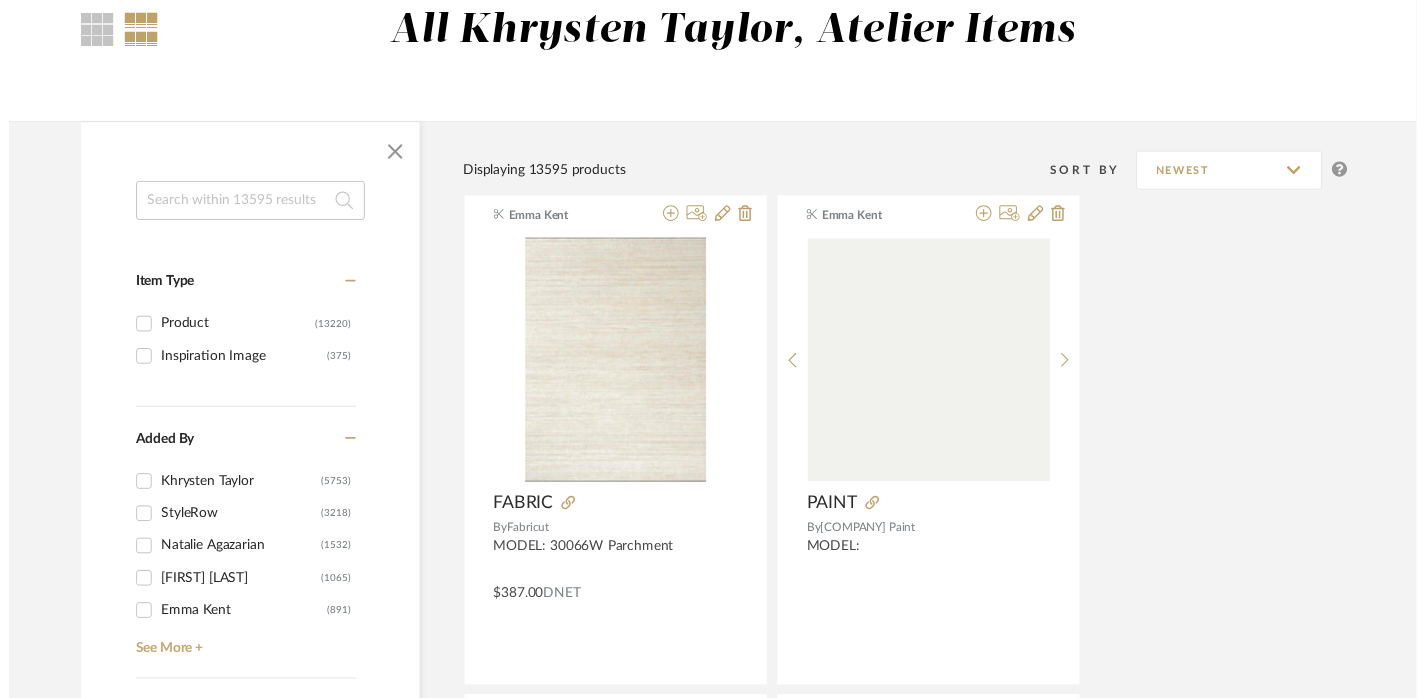 scroll, scrollTop: 183, scrollLeft: 0, axis: vertical 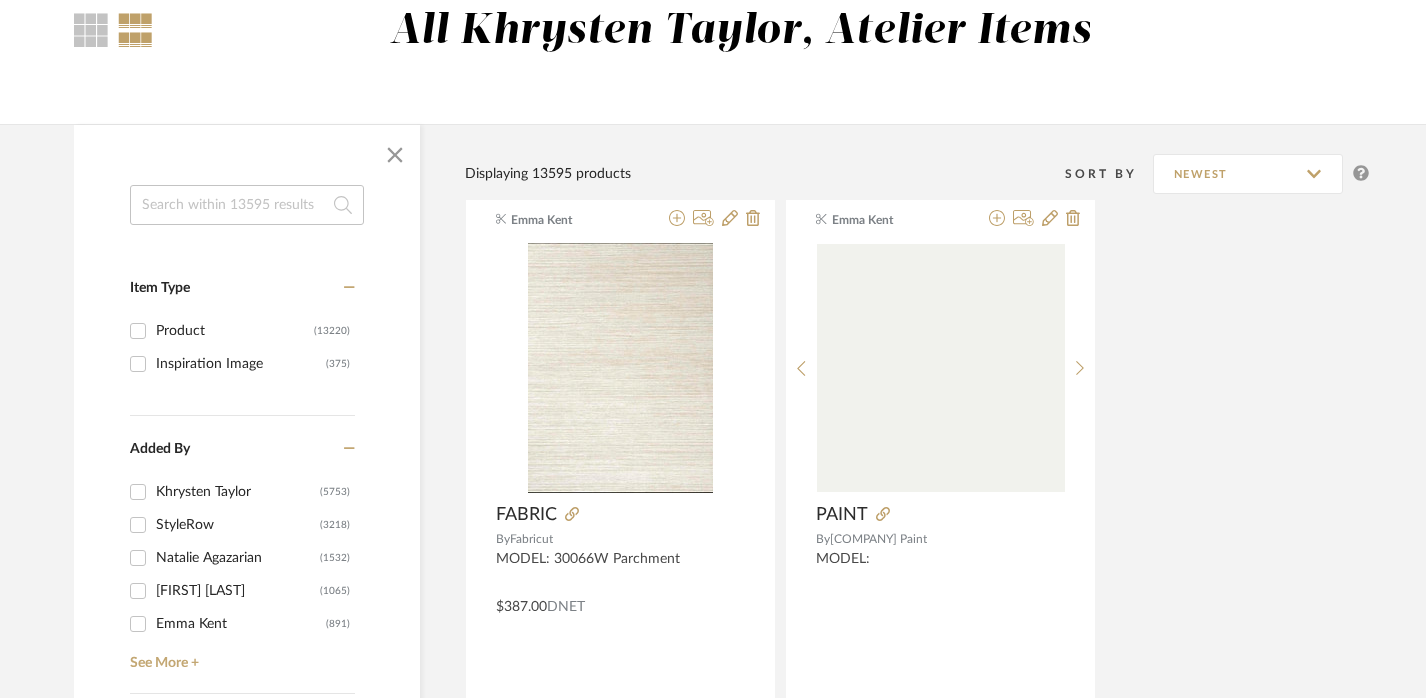click 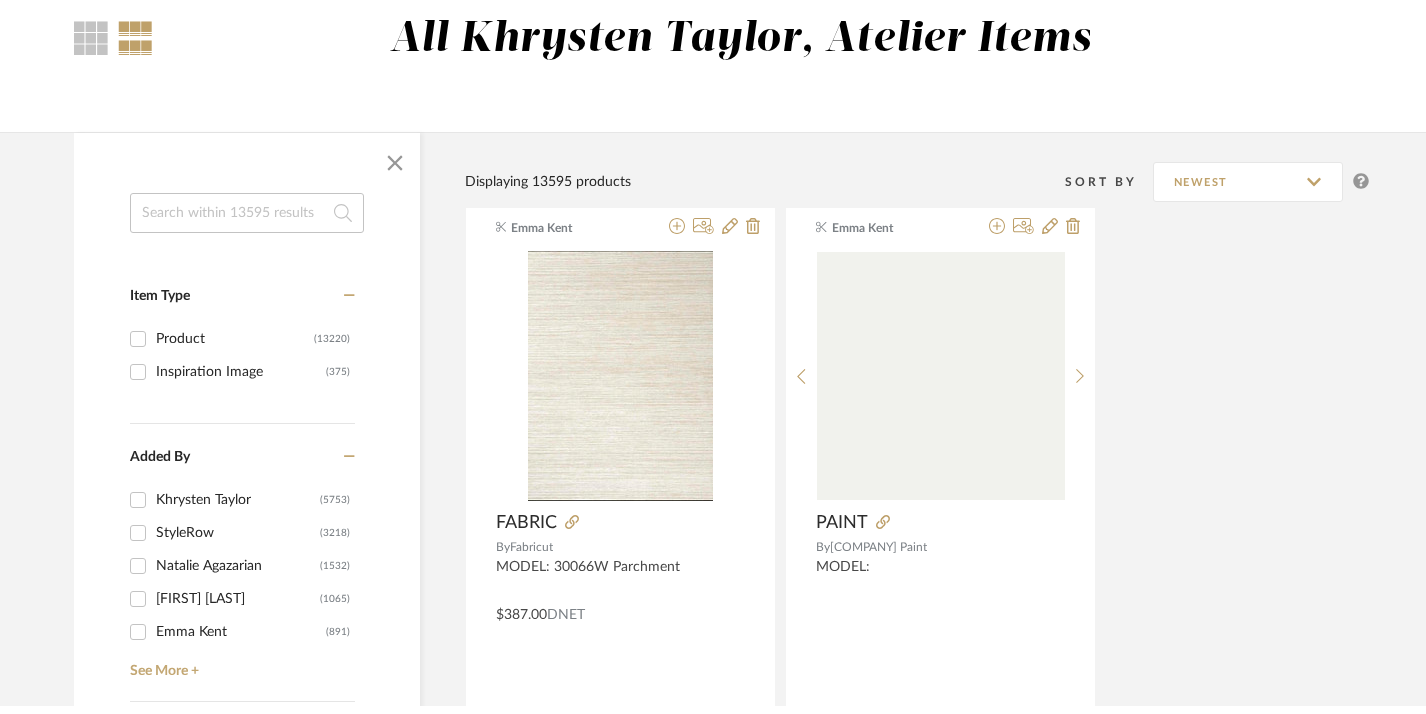 scroll, scrollTop: 0, scrollLeft: 0, axis: both 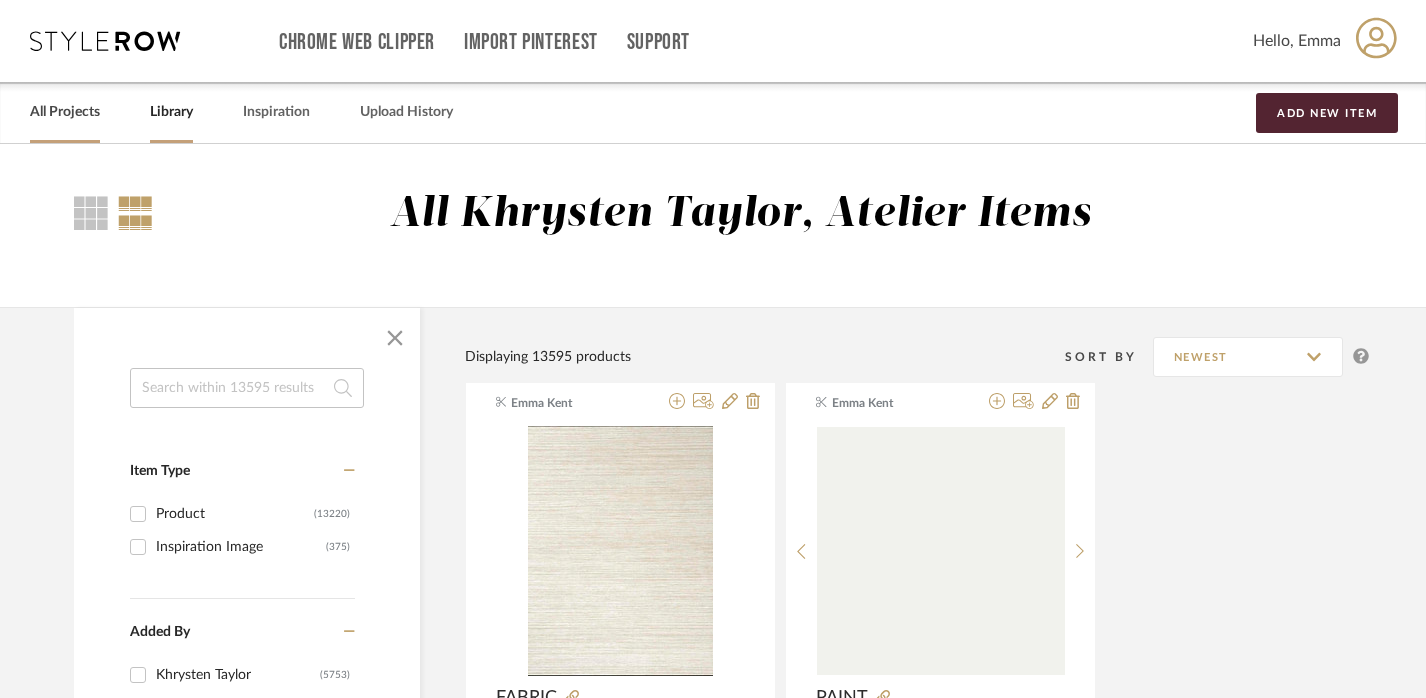 click on "All Projects" at bounding box center (65, 112) 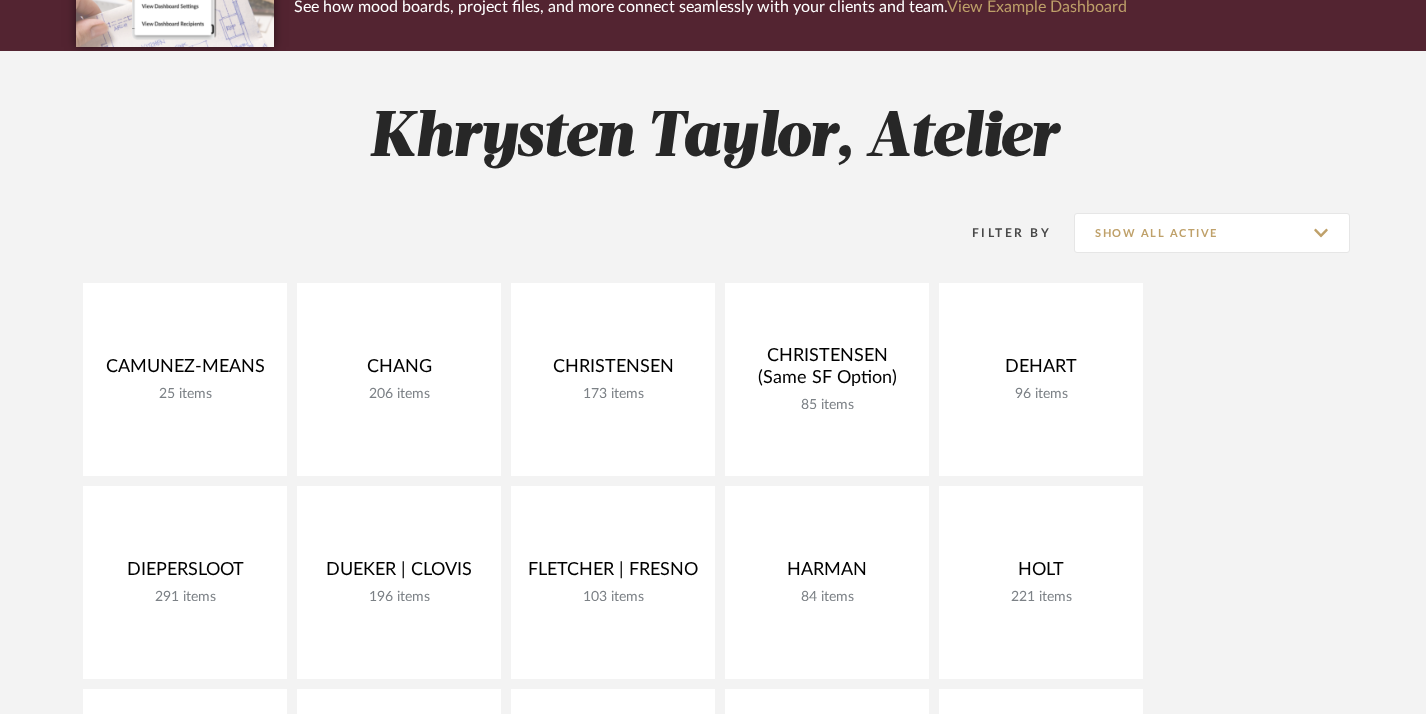 scroll, scrollTop: 214, scrollLeft: 0, axis: vertical 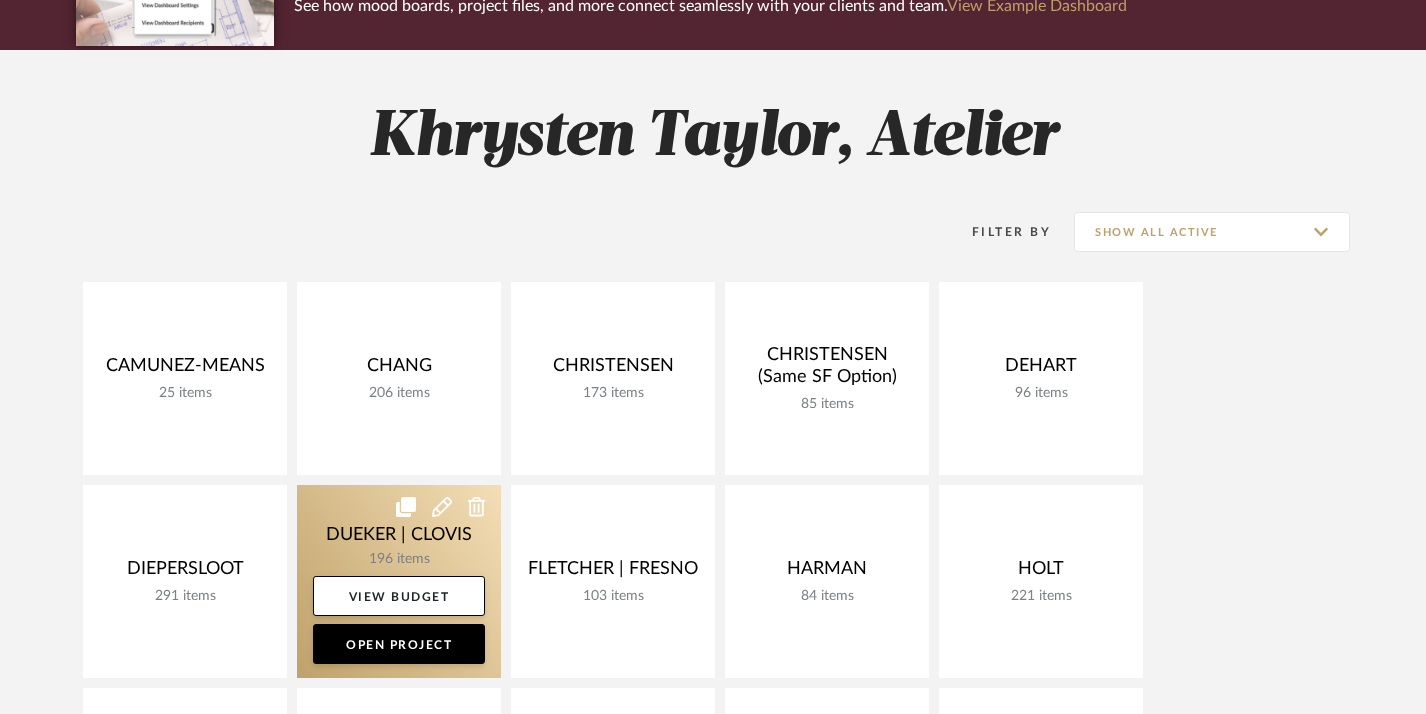 click 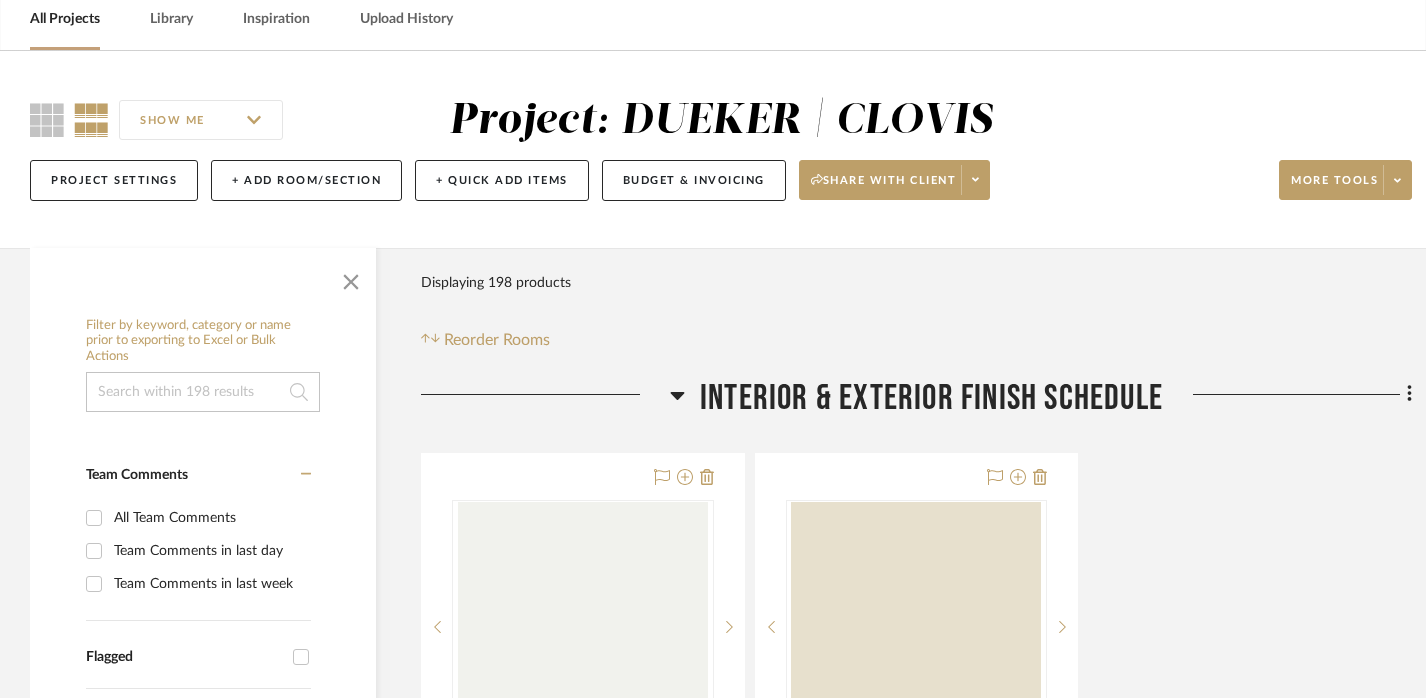 scroll, scrollTop: 96, scrollLeft: 0, axis: vertical 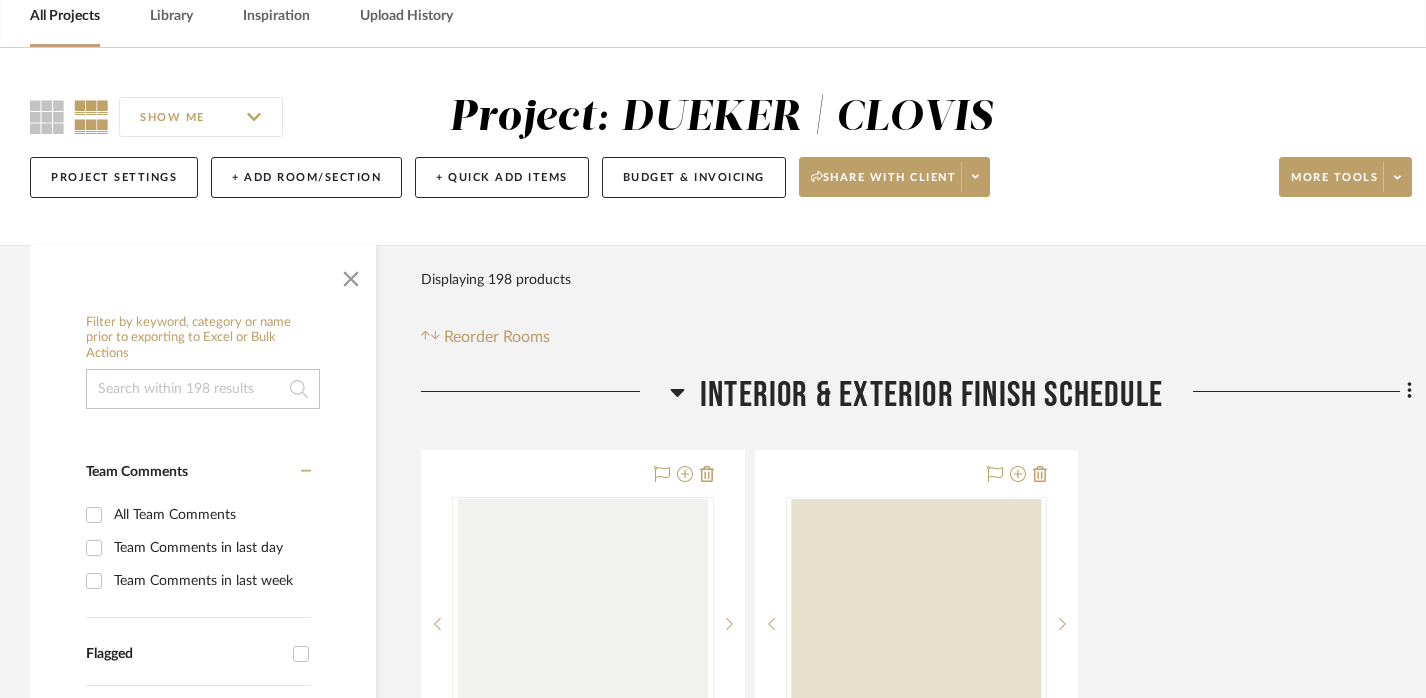 click on "INTERIOR & EXTERIOR FINISH SCHEDULE" 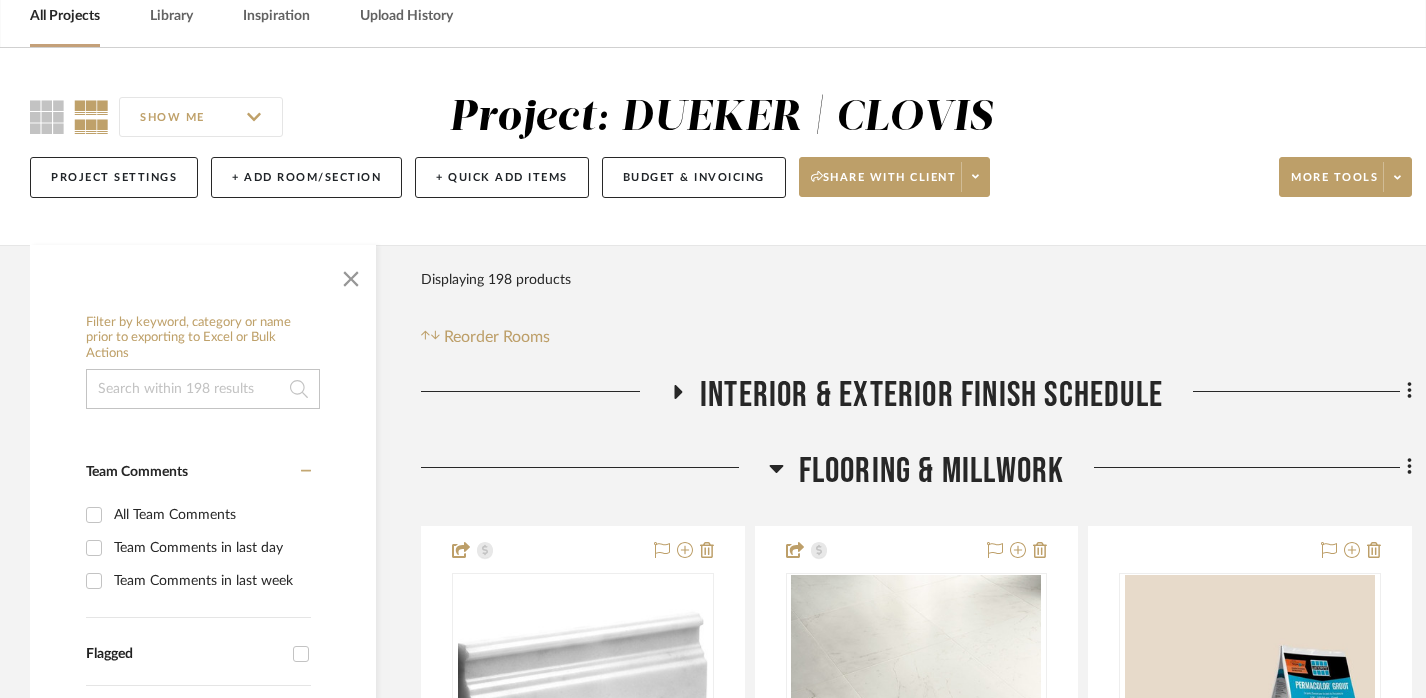 click on "INTERIOR & EXTERIOR FINISH SCHEDULE FLOORING & MILLWORK  MARBLE BASEBOARD  View on  app.stylerow.com  By  COUNTRY FLOORS  Polished Base Marble Moldings
$19.08  DNET  1–2 WK  LEAD Team Status Client Status client Comments:  Submit   FLOORING & MILLWORK  (46)    Khrysten Taylor  PORCELAIN TILE  View on  richardsandsterling.com  By  Richards & Sterling  Charme
$7.92  DNET  1–3 WK  LEAD Team Status Client Status client Comments:  Submit   FLOORING & MILLWORK  (535)    Khrysten Taylor  GROUT SAUTERNE 18  View on  flooranddecor.com  By  Laticrete  PERMACOLOR GROUT
$35.20  DNET  STOCK  LEAD Team Status Client Status client Comments:  Submit   FLOORING & MILLWORK  (1)  Primary Bathroom  (2)    Khrysten Taylor ELECTRICAL Add some items in this section: Quick Add Items  Upload Item   Clip from a website   Add via your libraries  LIGHTING Primary Bedroom  See More  Primary Bathroom Exterior Lighting: FRONT ENTRY EXTERIOR LIGHTING: OVER DEN WINDOW EXTERIOR LIGHTING: GARAGE Outdoor Dining Dining Room" 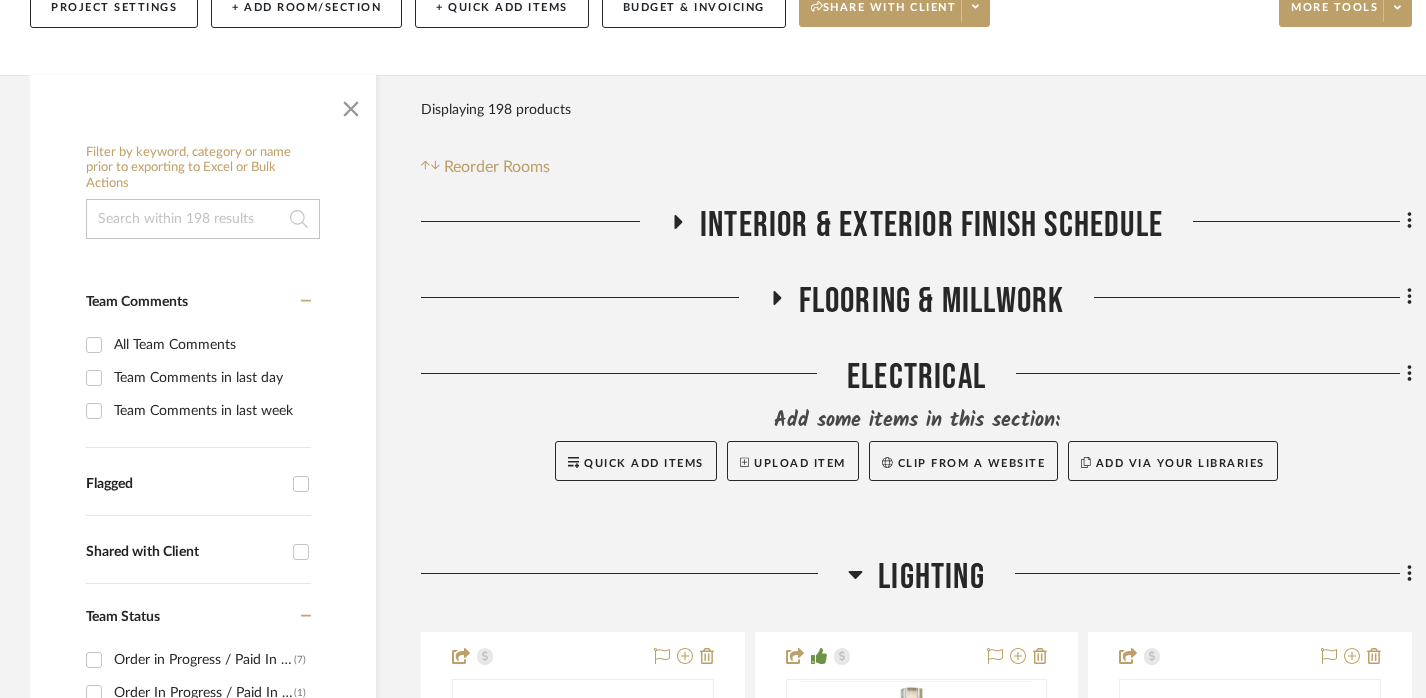 scroll, scrollTop: 267, scrollLeft: 0, axis: vertical 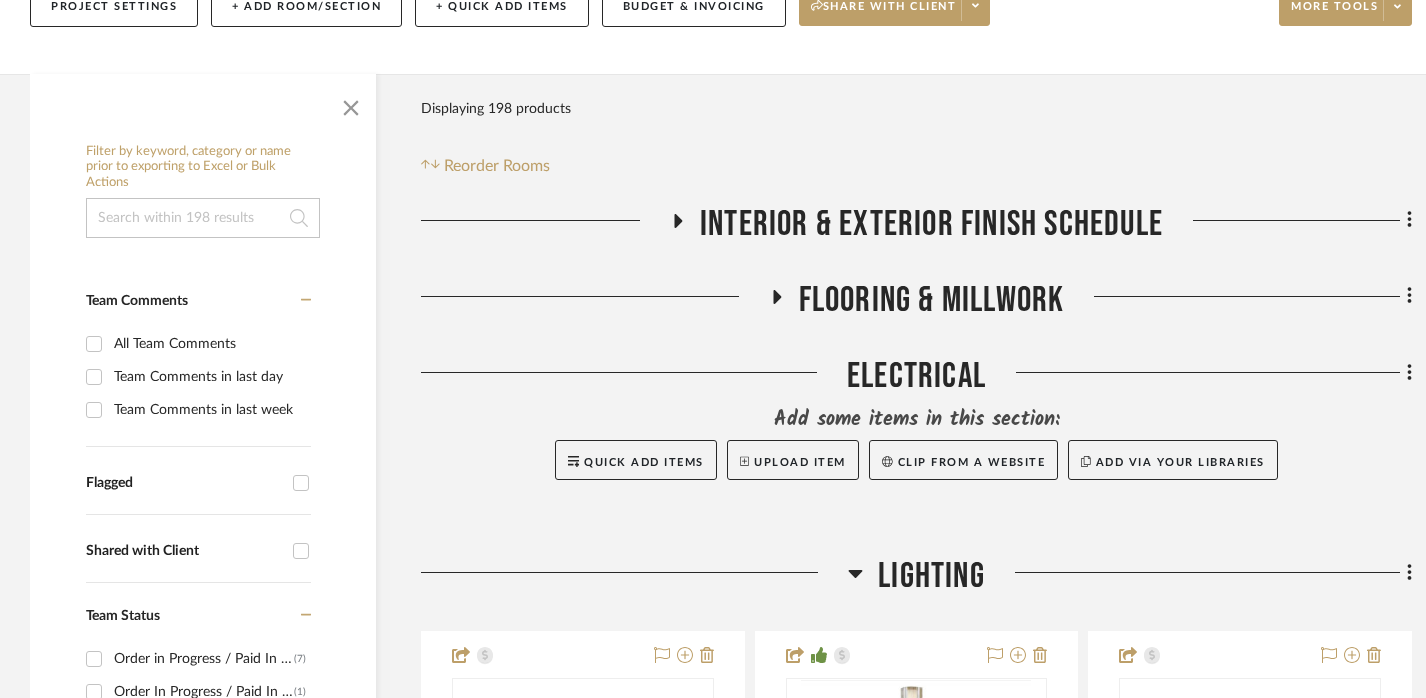 click on "LIGHTING" 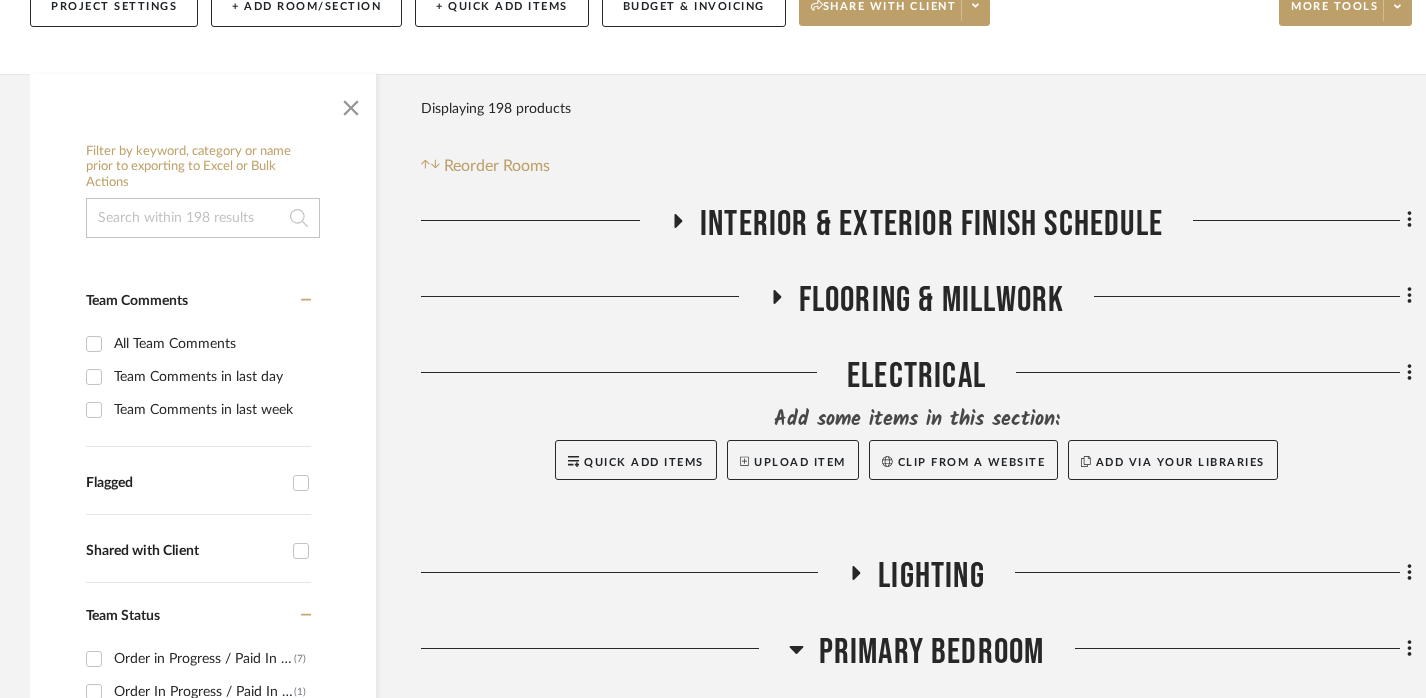 click on "Primary Bedroom" 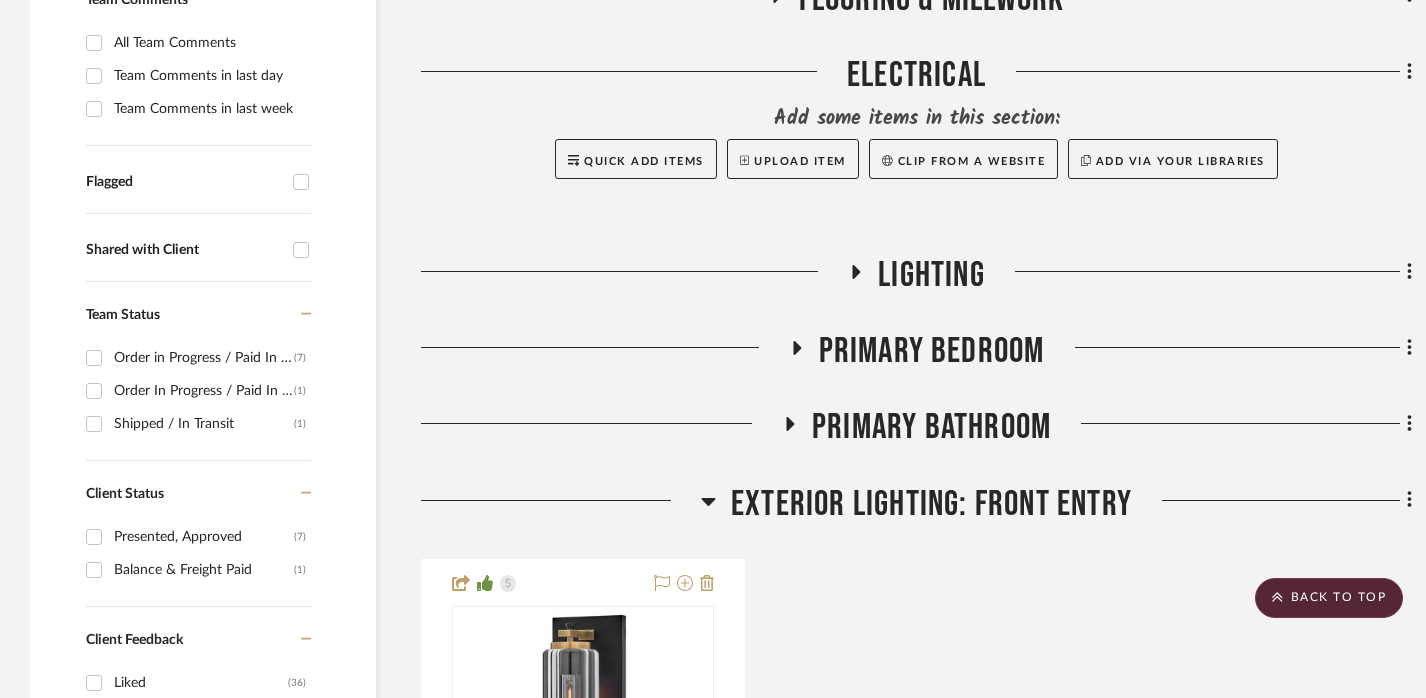 scroll, scrollTop: 571, scrollLeft: 0, axis: vertical 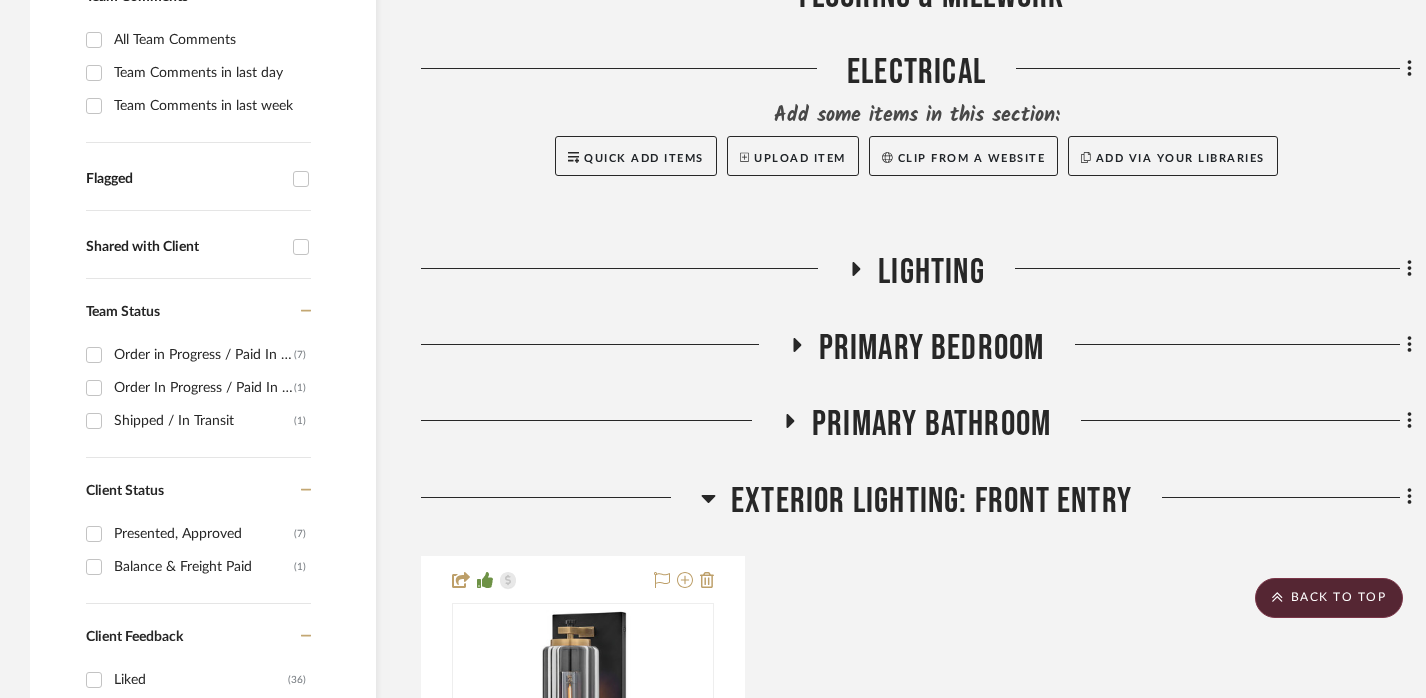 click on "Exterior Lighting: FRONT ENTRY" 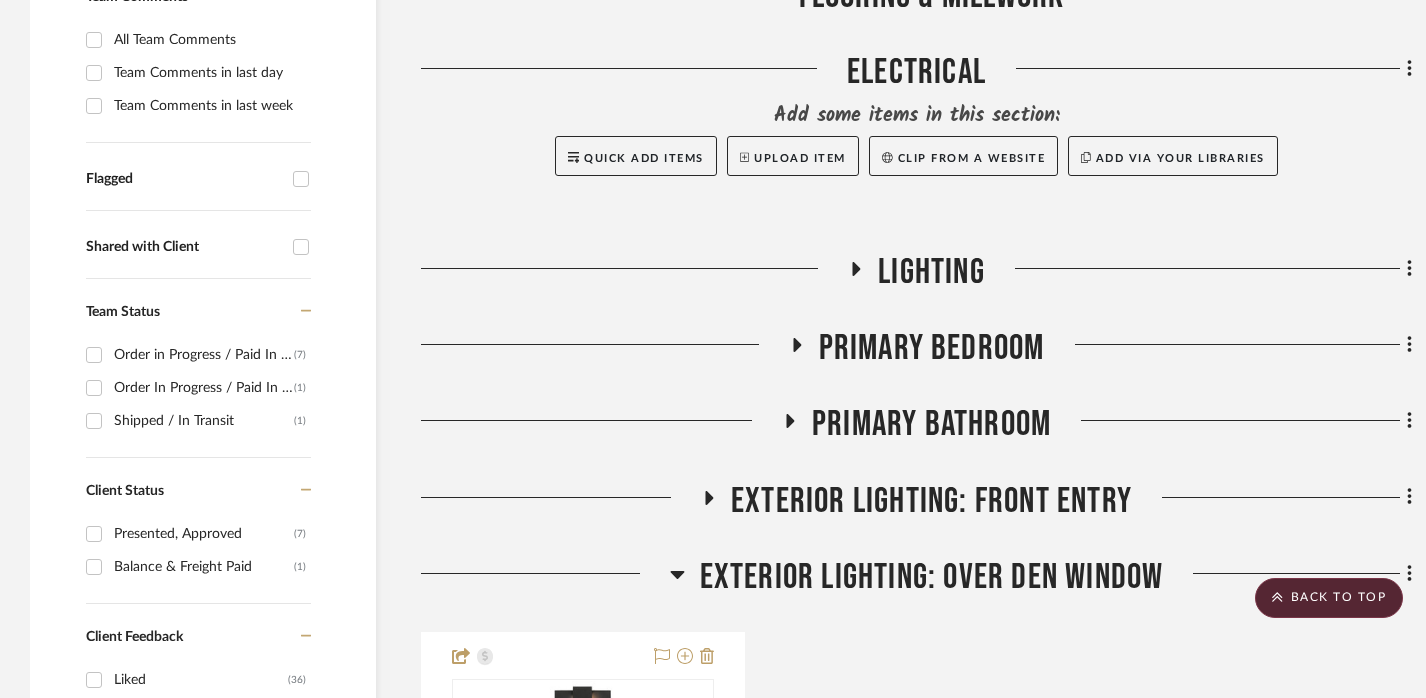 click on "EXTERIOR LIGHTING: OVER DEN WINDOW" 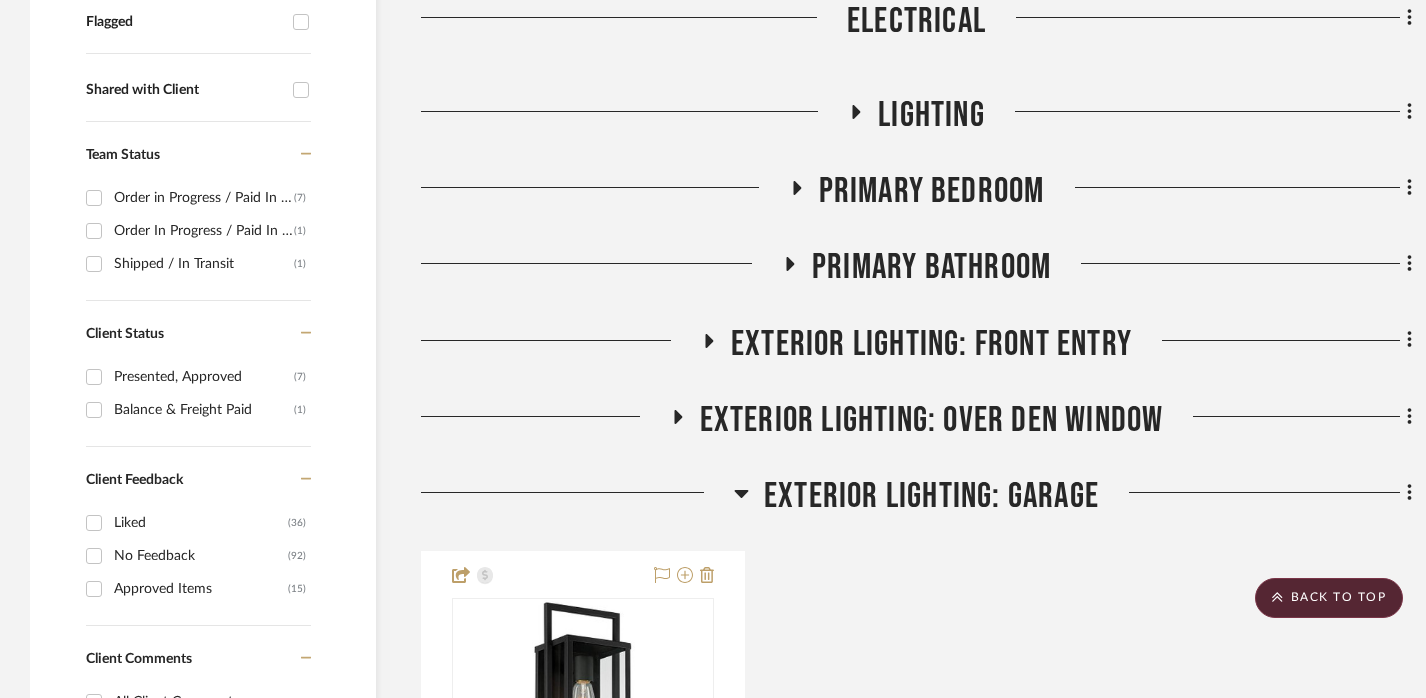 scroll, scrollTop: 734, scrollLeft: 0, axis: vertical 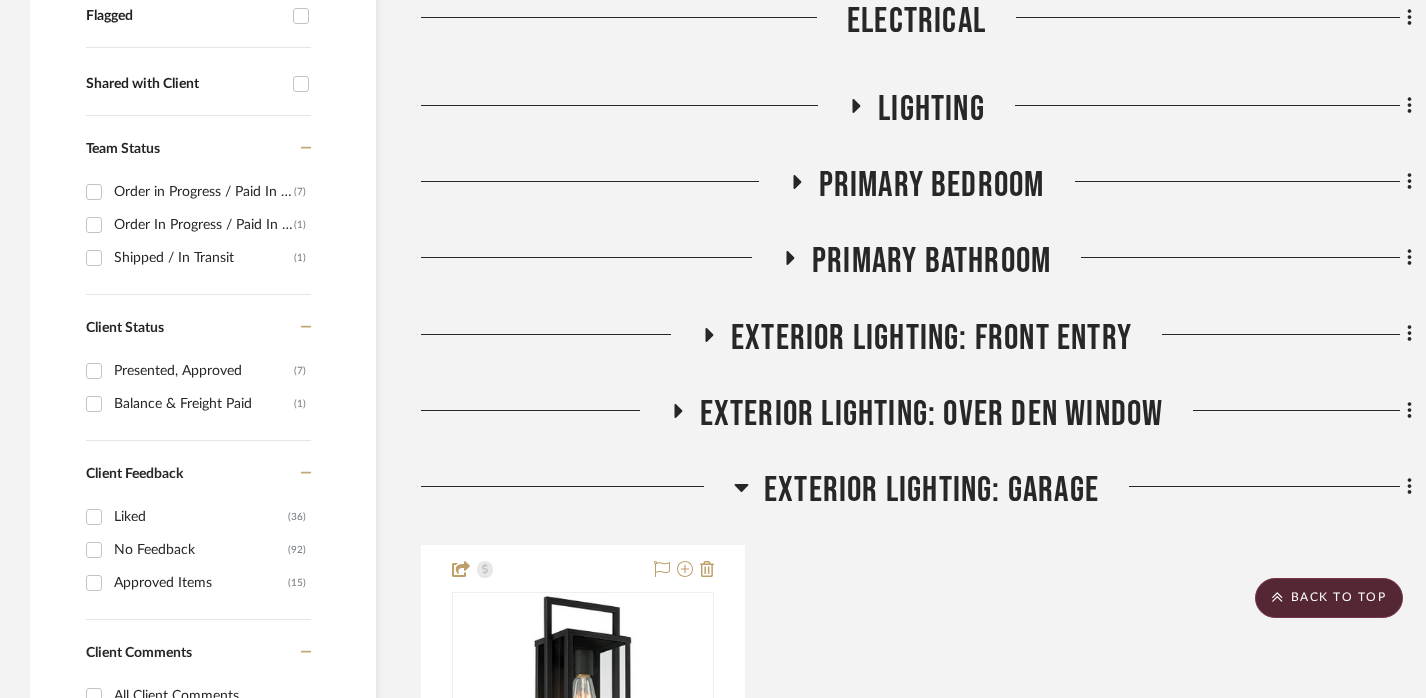 click on "EXTERIOR LIGHTING: GARAGE" 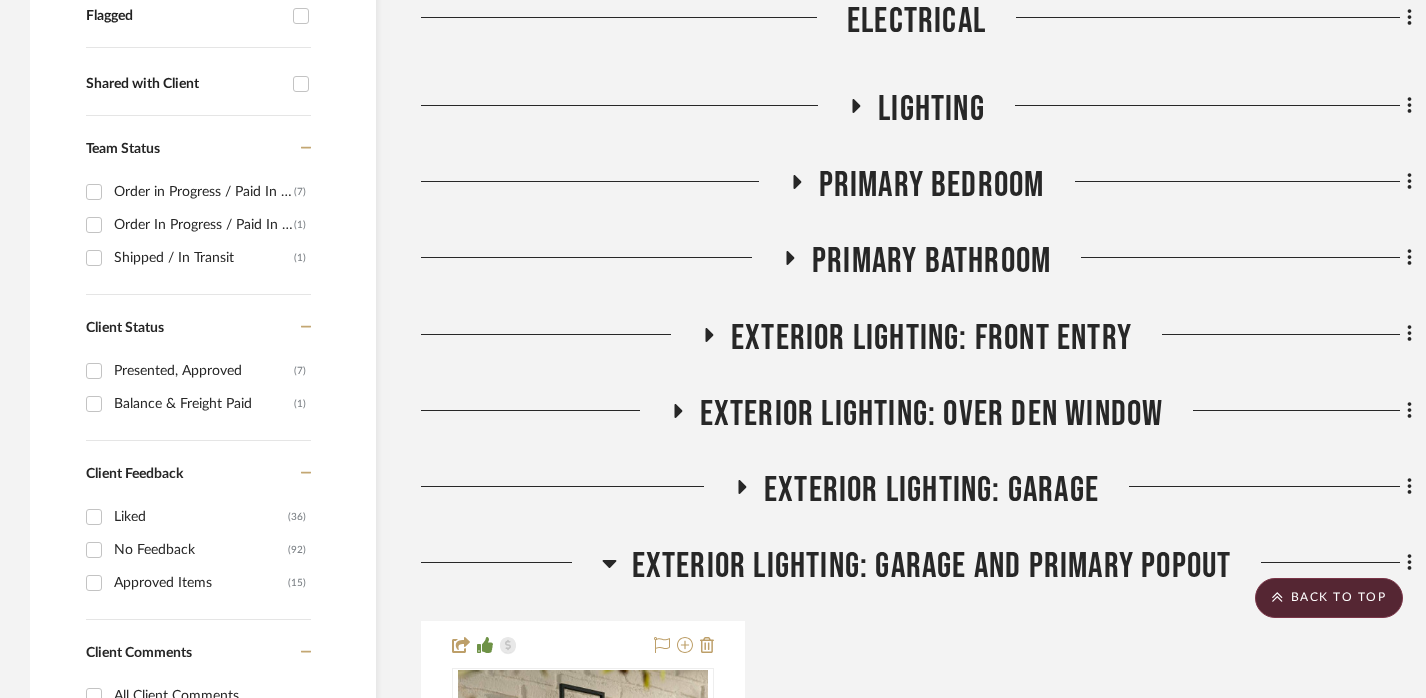 click on "EXTERIOR LIGHTING: GARAGE AND PRIMARY POPOUT" 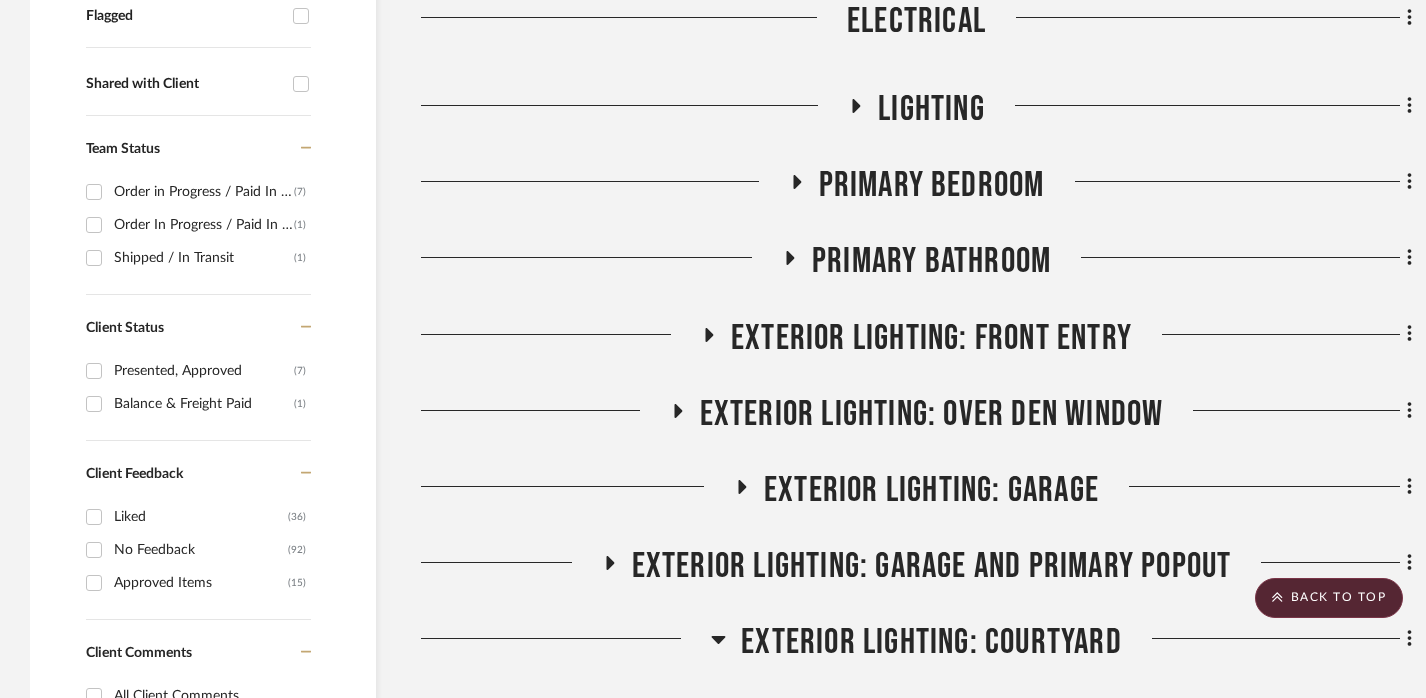 click on "EXTERIOR LIGHTING: COURTYARD" 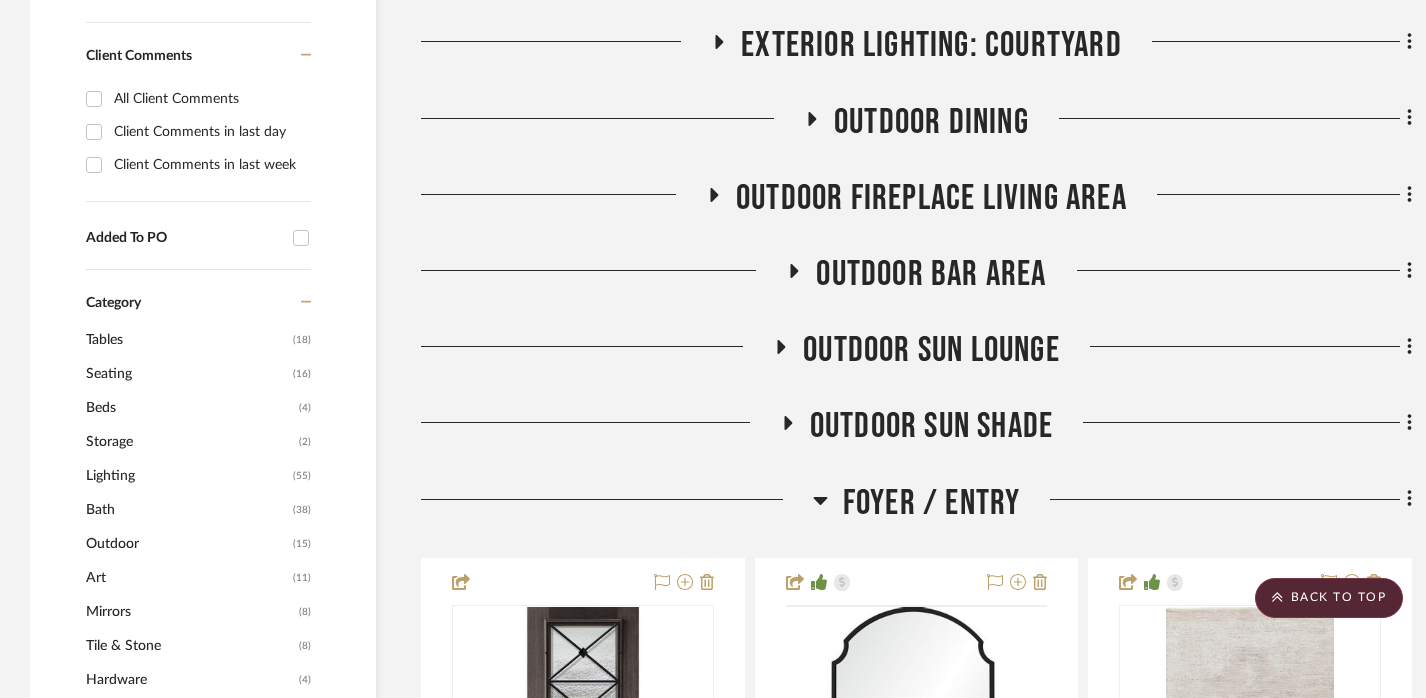 scroll, scrollTop: 1616, scrollLeft: 0, axis: vertical 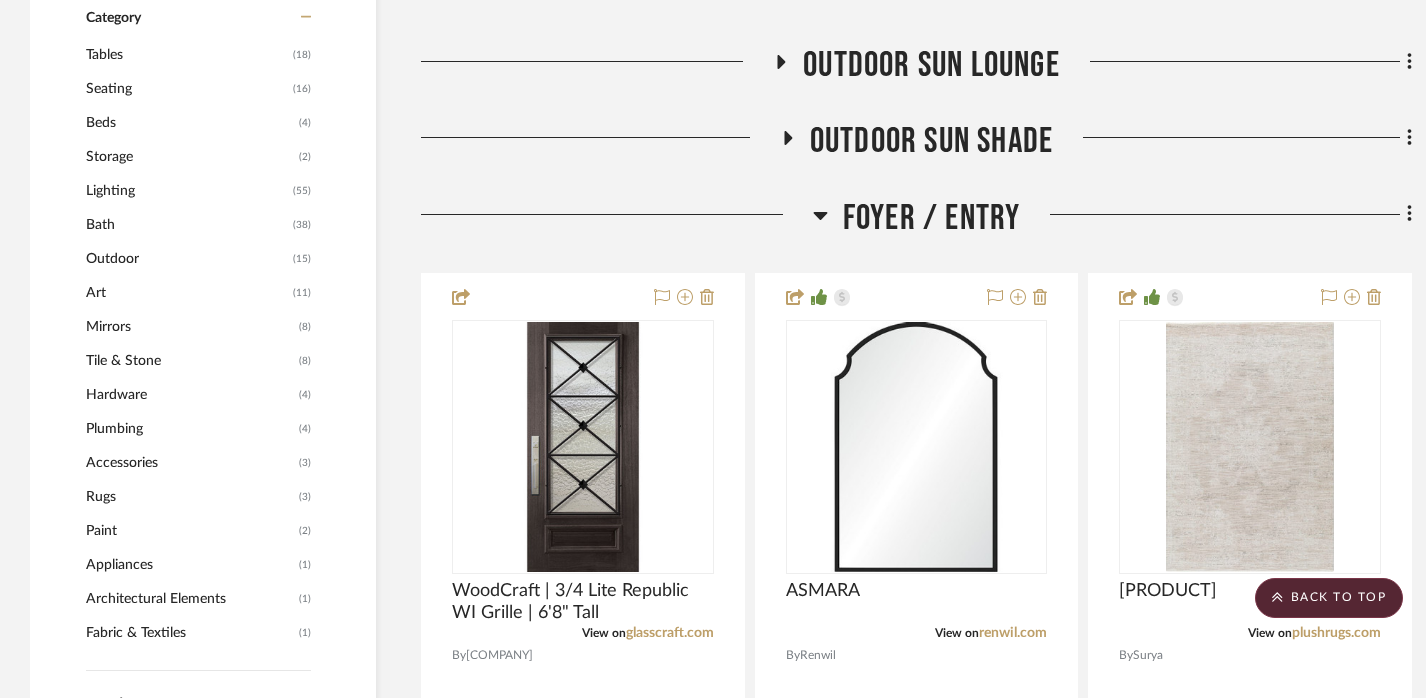 click on "Foyer / Entry" 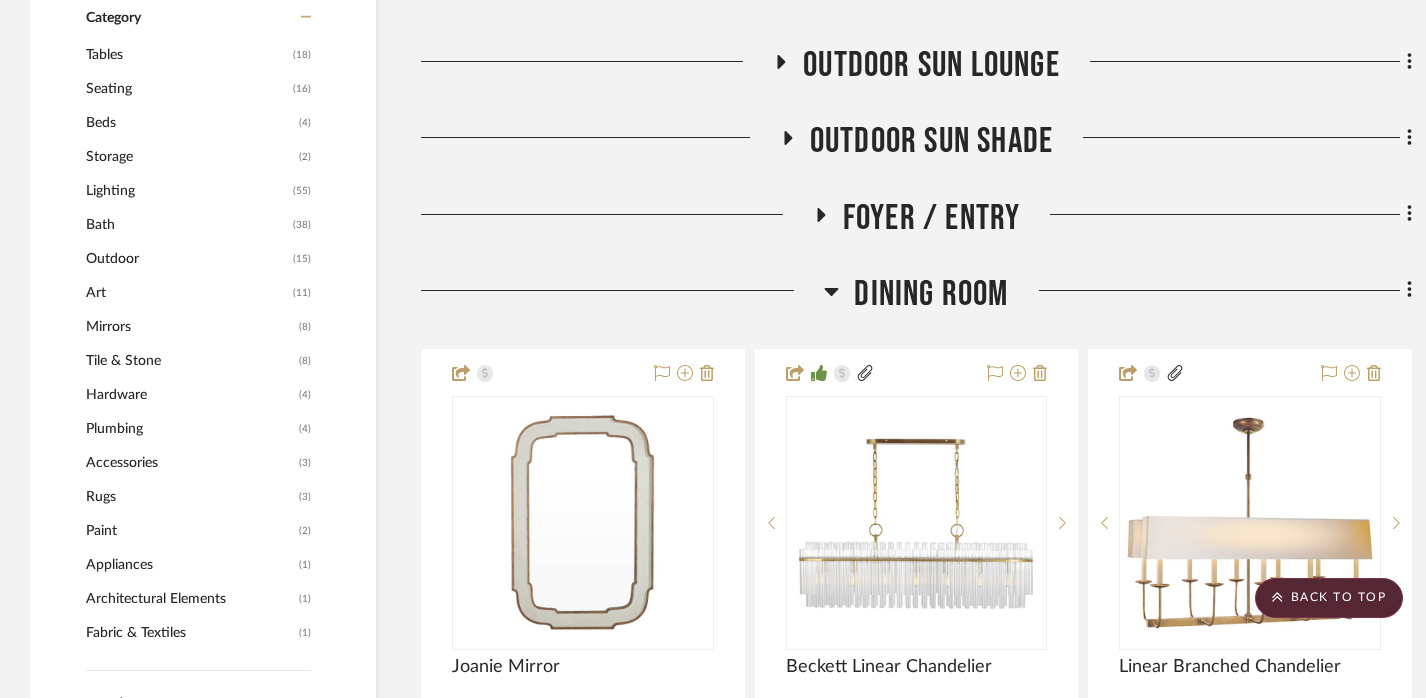 click on "Dining Room" 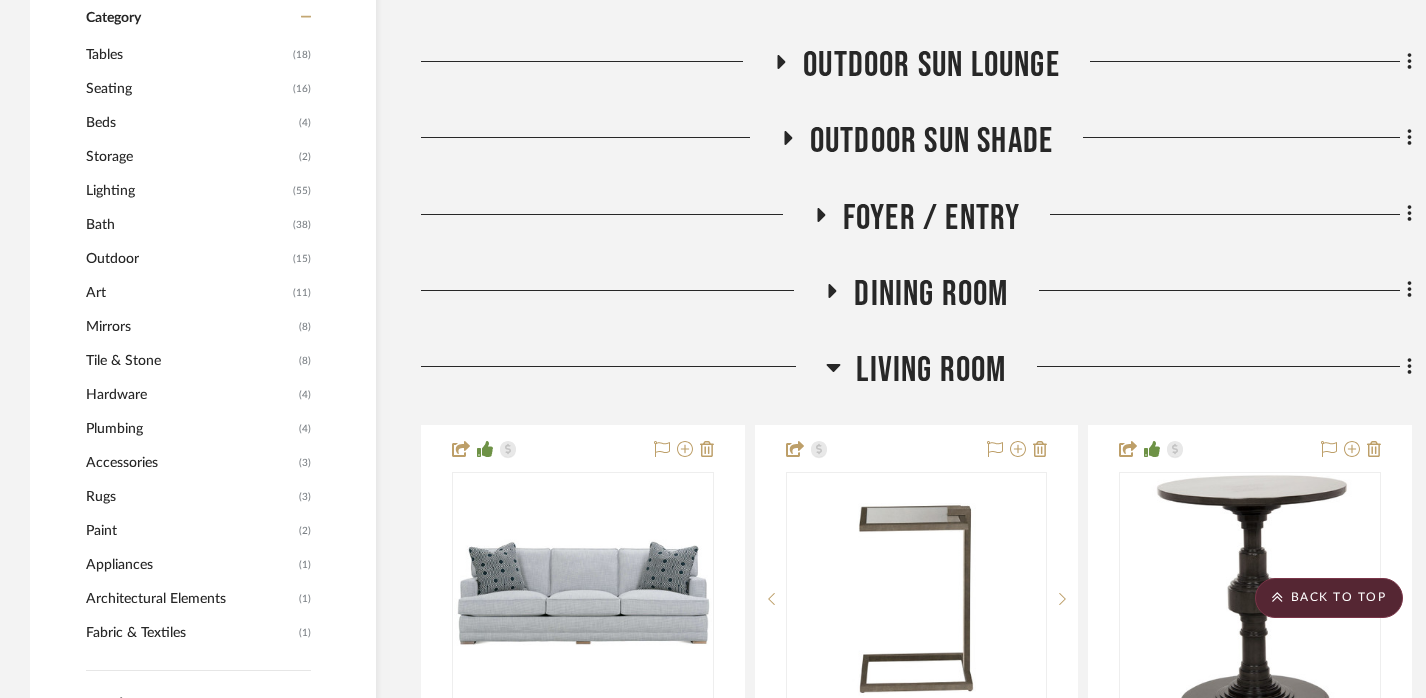 click on "Living Room" 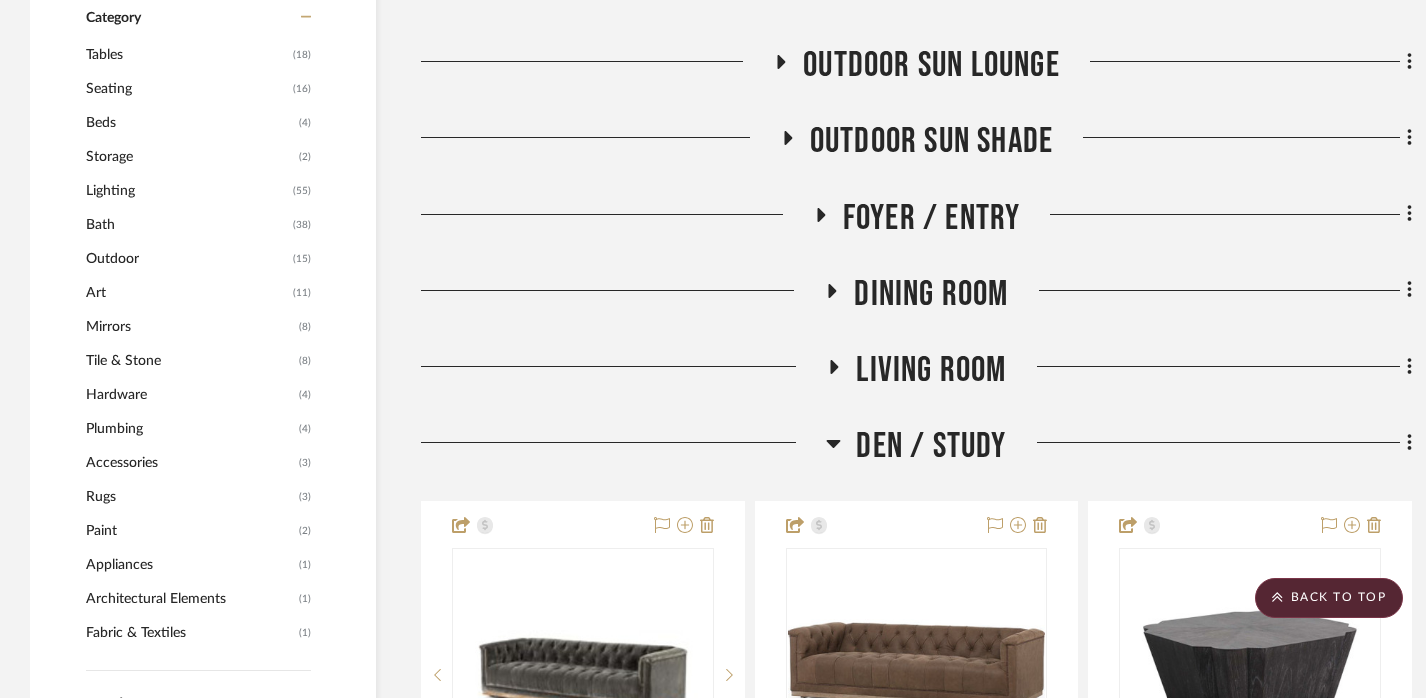 click on "Den / Study" 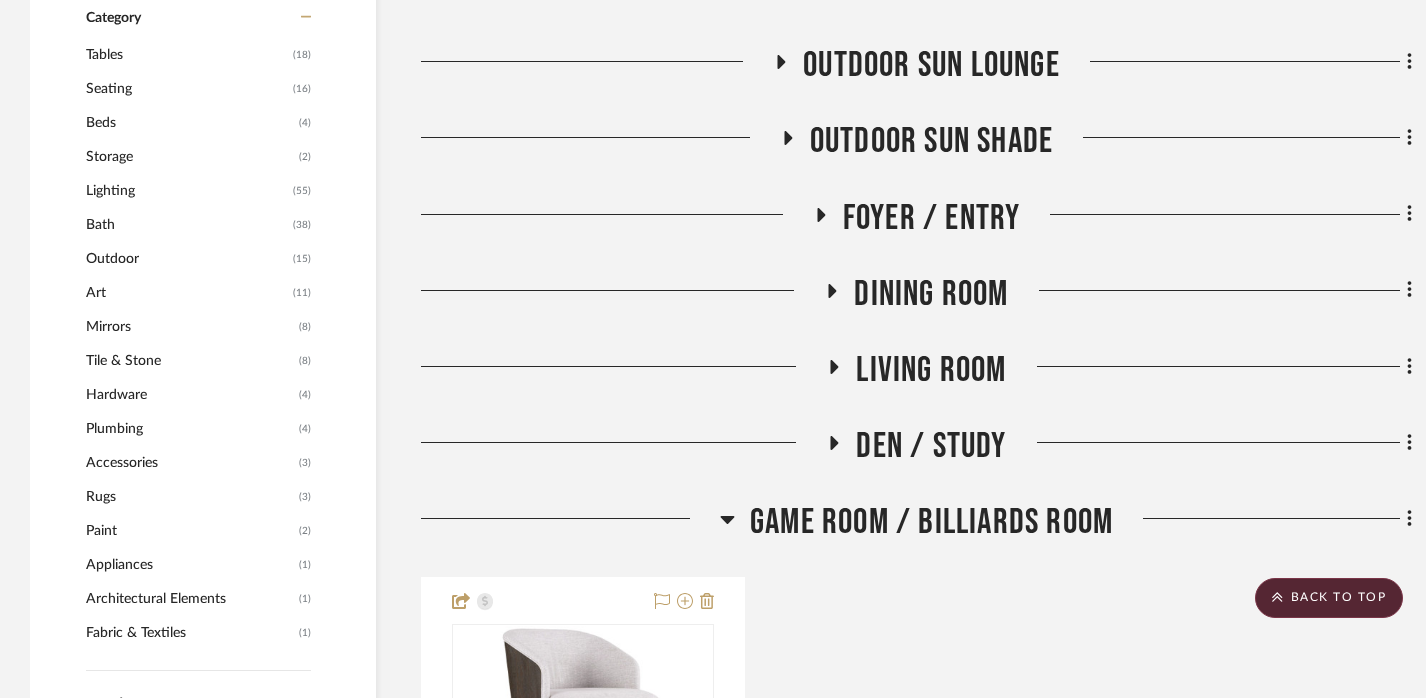 click on "Game Room / Billiards Room" 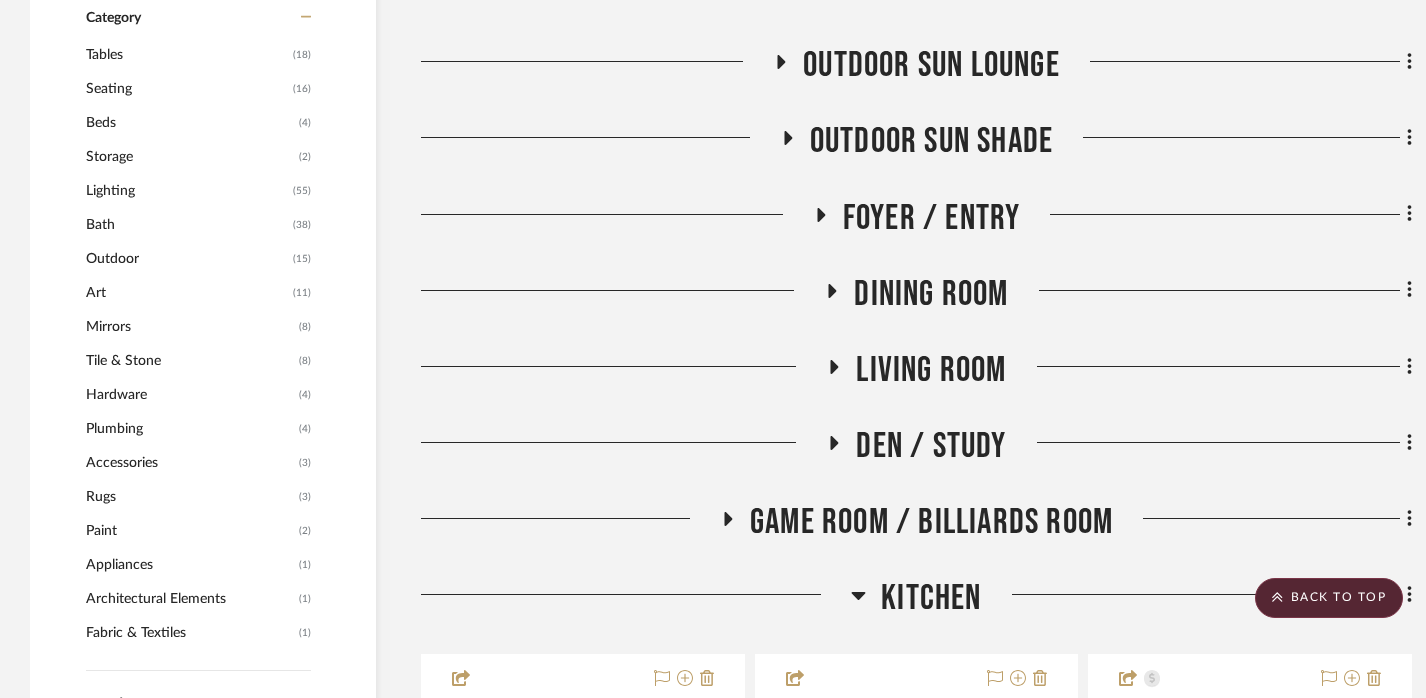 click on "INTERIOR & EXTERIOR FINISH SCHEDULE FLOORING & MILLWORK ELECTRICAL Add some items in this section: Quick Add Items  Upload Item   Clip from a website   Add via your libraries  LIGHTING Primary Bedroom Primary Bathroom Exterior Lighting: FRONT ENTRY EXTERIOR LIGHTING: OVER DEN WINDOW EXTERIOR LIGHTING: GARAGE EXTERIOR LIGHTING: GARAGE AND PRIMARY POPOUT EXTERIOR LIGHTING: COURTYARD Outdoor Dining Outdoor Fireplace Living Area Outdoor Bar Area Outdoor Sun Lounge Outdoor Sun Shade Foyer / Entry Dining Room Living Room Den / Study Game Room / Billiards Room Kitchen  Melange Presidio Console Table  View on  hookerfurniture.com  By  Hooker Furniture
Team Status Client Status client Comments:  Submit   Kitchen  (1)    Khrysten Taylor  Hooker Furniture Living Room Melange Kingston Console Table  View on  hookerfurniture.com  By  Hooker Furniture
Team Status Client Status client Comments:  Submit   Kitchen  (1)    Khrysten Taylor  Laila 2317  View on  rugstudio.com  By  Surya
$1,722.50  DNET  on on (1)" 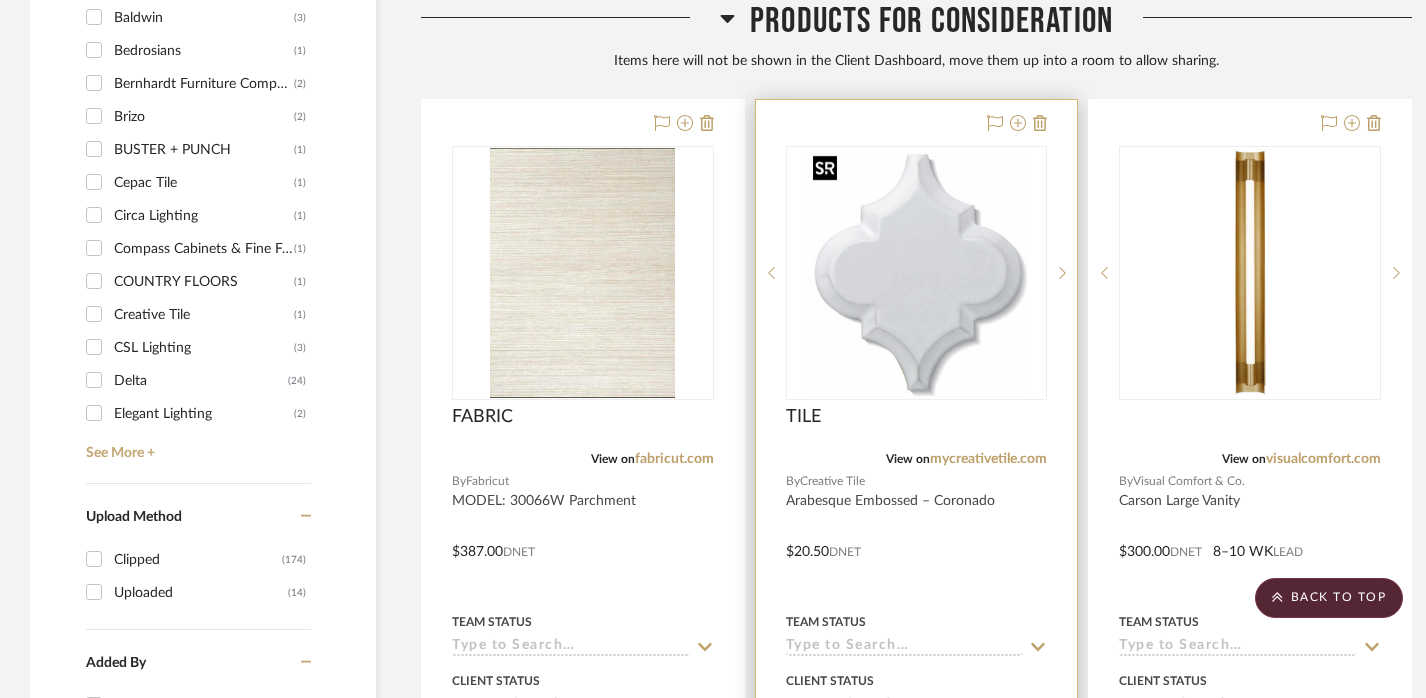 scroll, scrollTop: 2488, scrollLeft: 0, axis: vertical 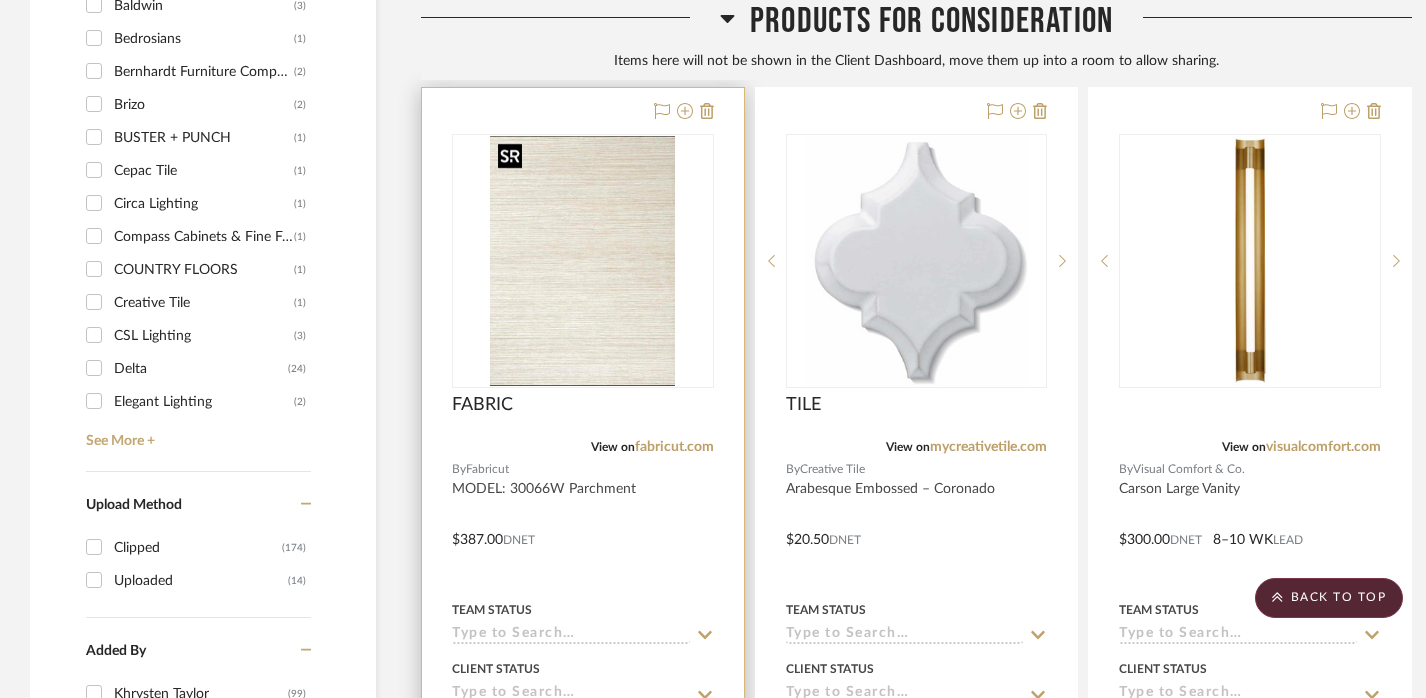 click at bounding box center [582, 261] 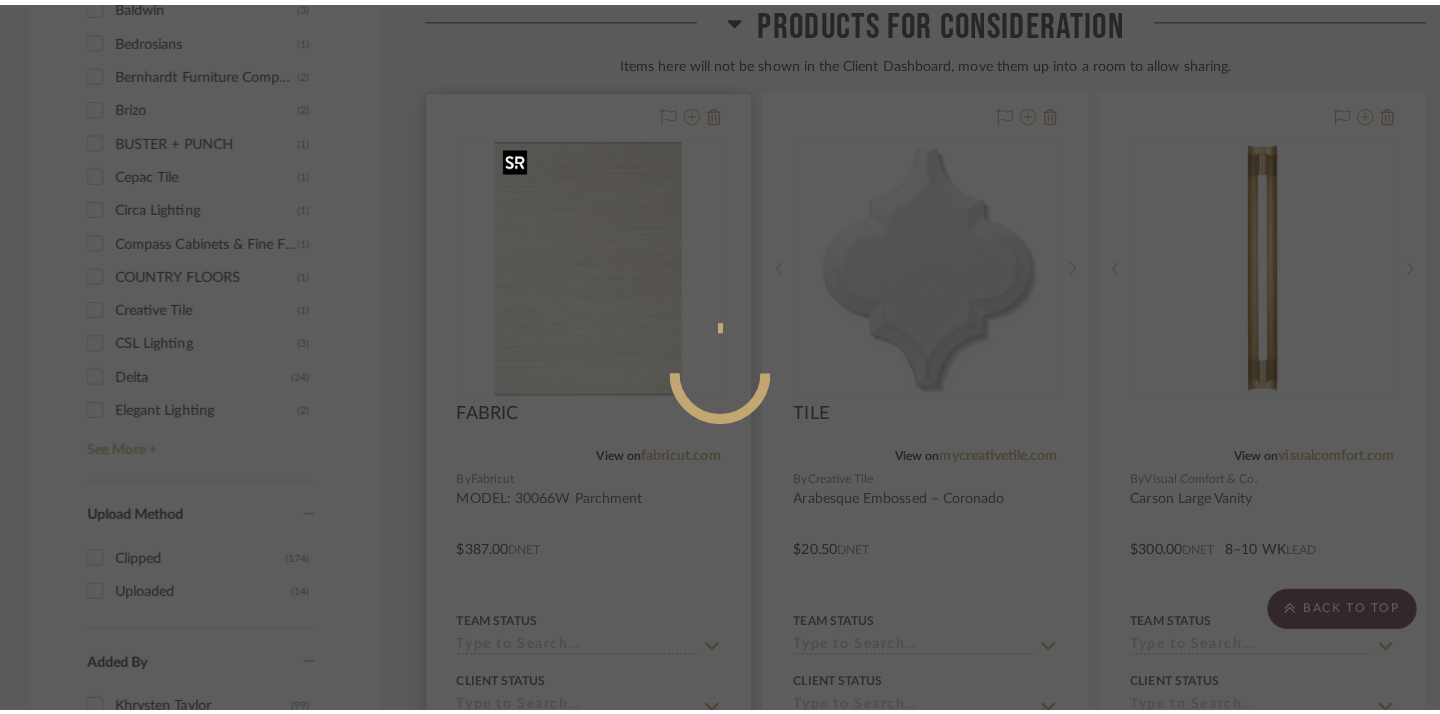 scroll, scrollTop: 0, scrollLeft: 0, axis: both 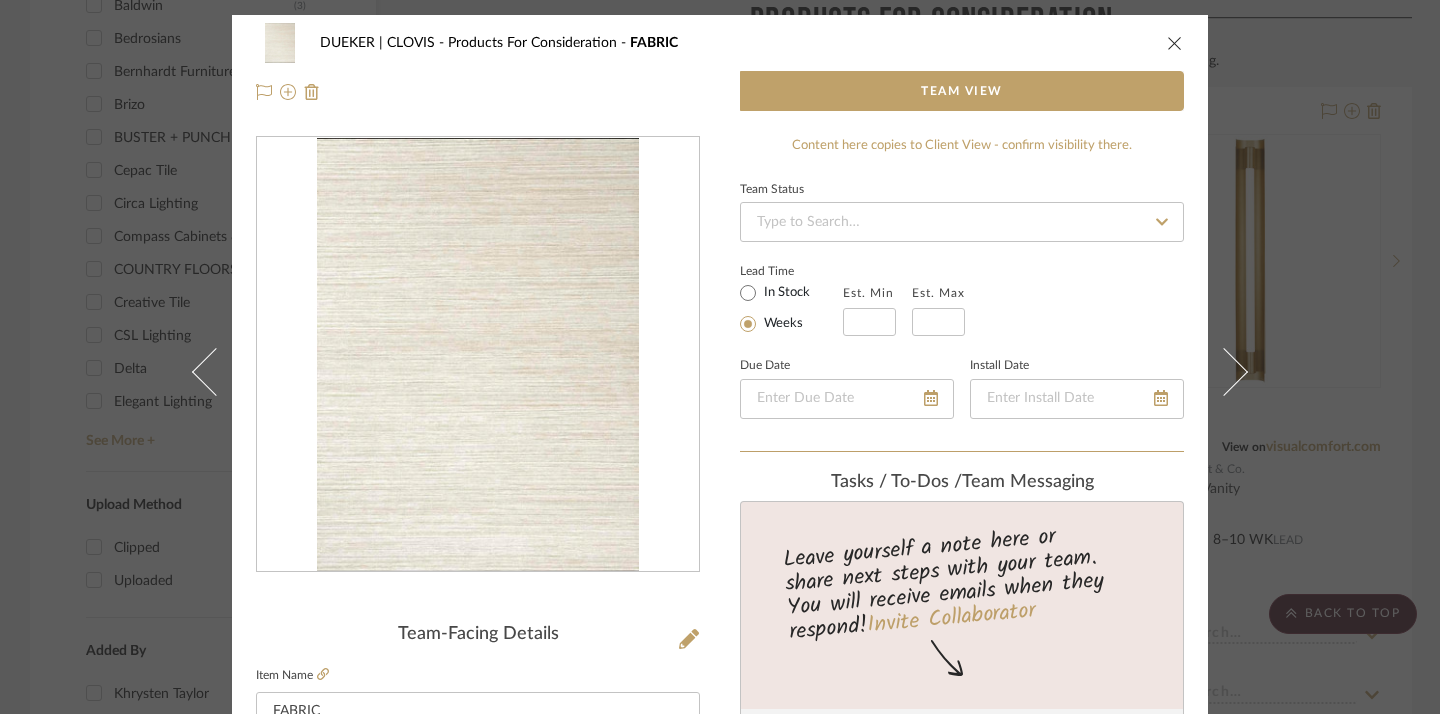 click at bounding box center (1175, 43) 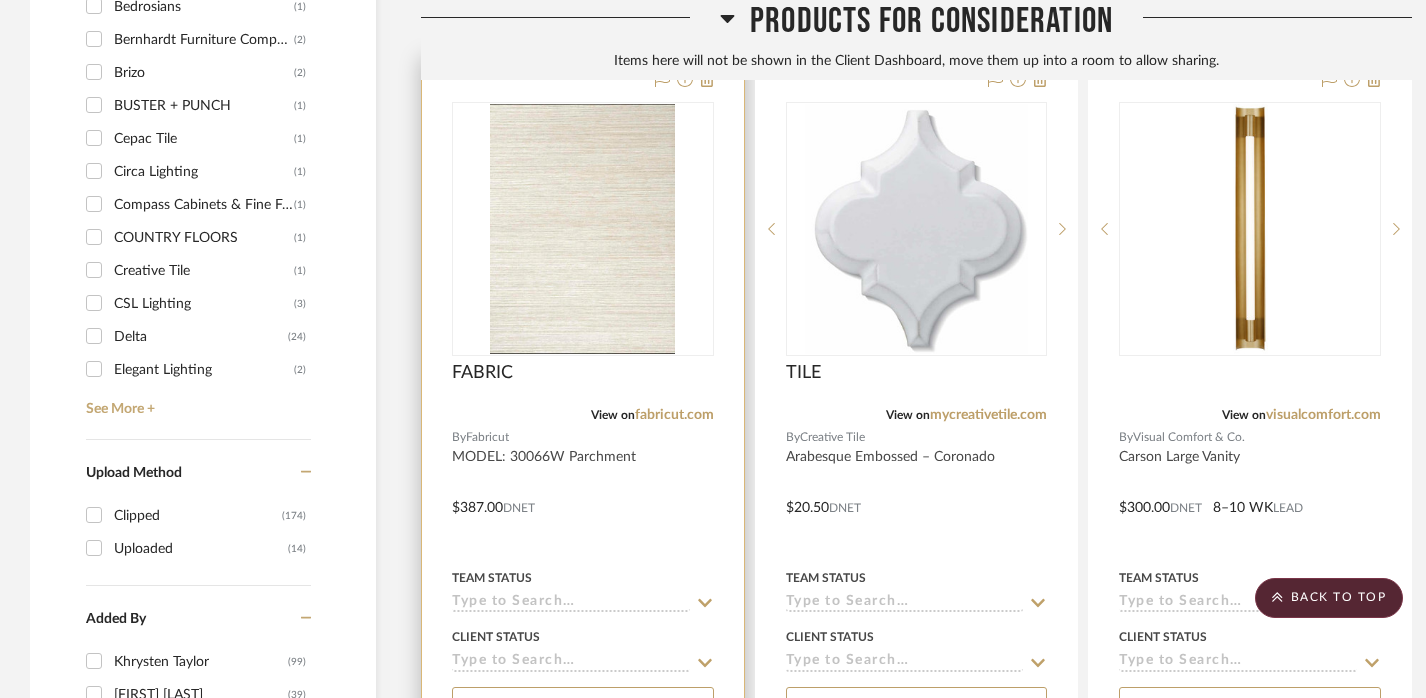 scroll, scrollTop: 2406, scrollLeft: 0, axis: vertical 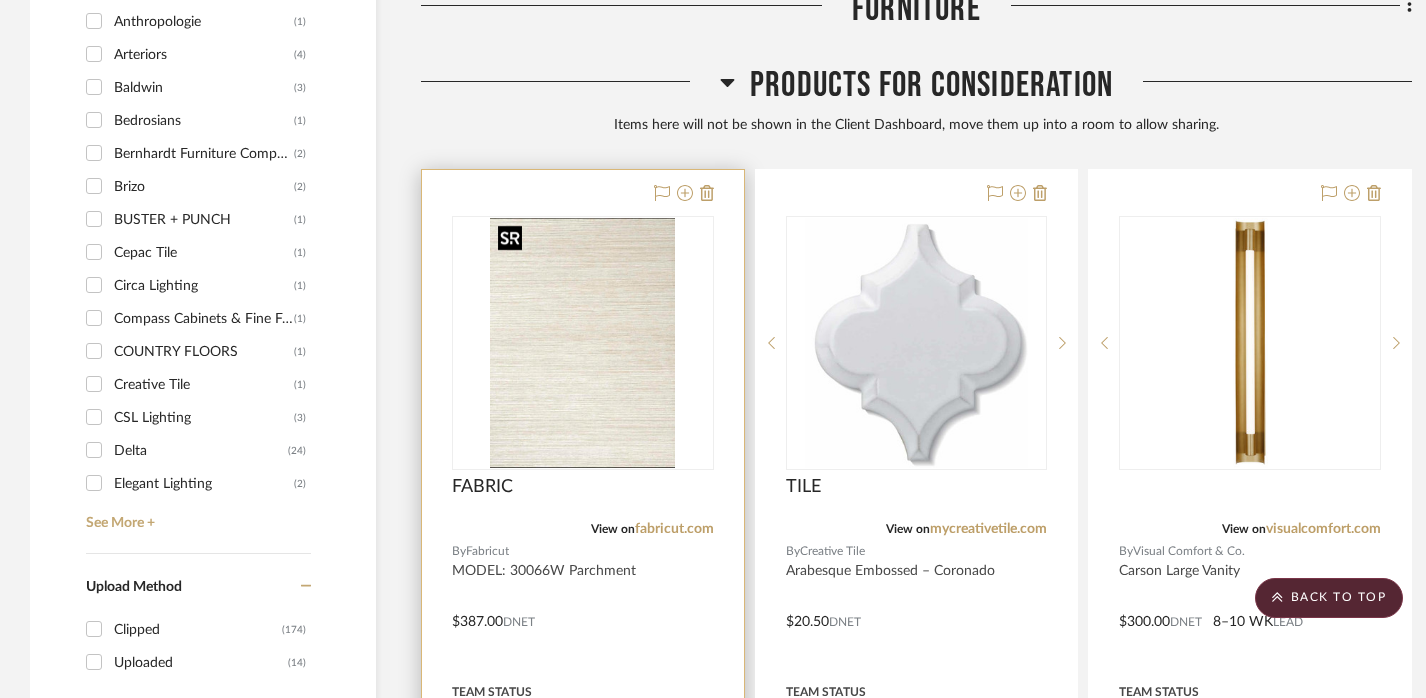 click at bounding box center [582, 343] 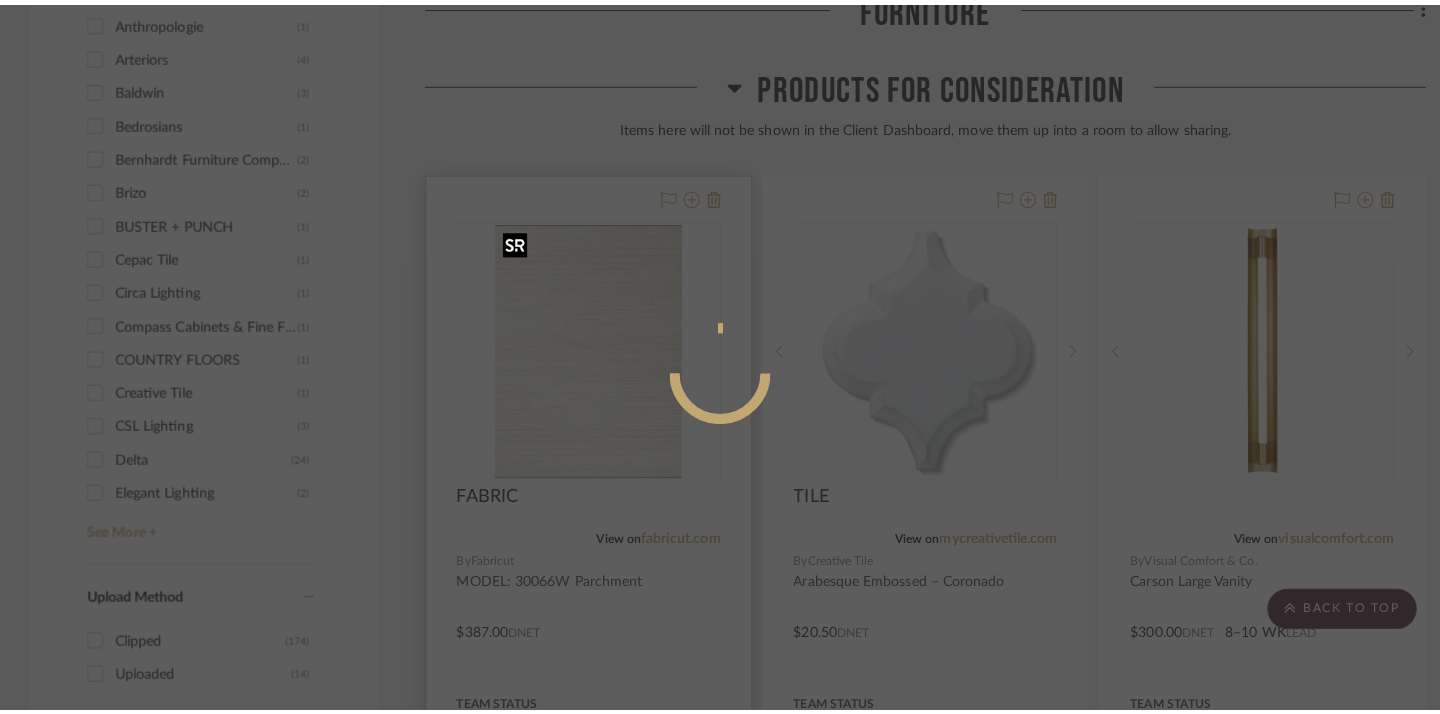 scroll, scrollTop: 0, scrollLeft: 0, axis: both 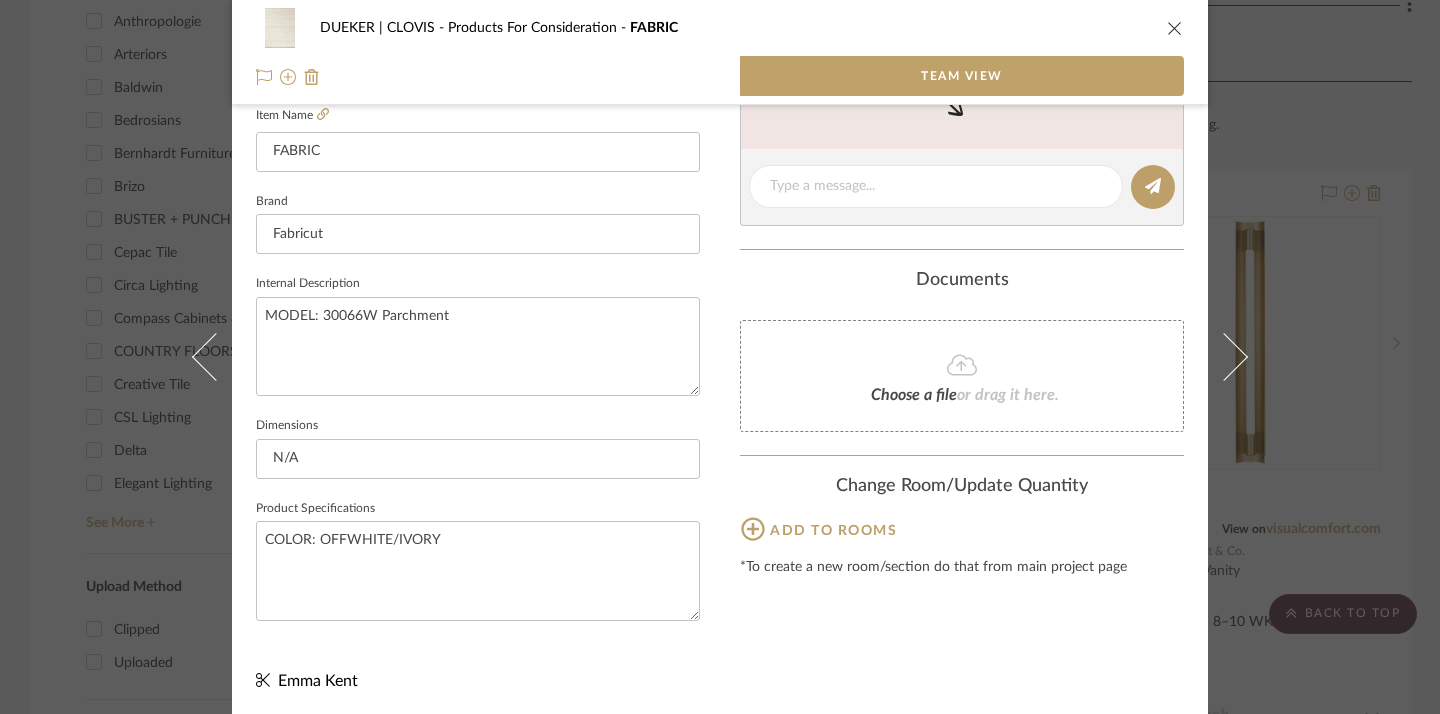 click on "DUEKER | CLOVIS Products For Consideration FABRIC Team View" at bounding box center [720, 52] 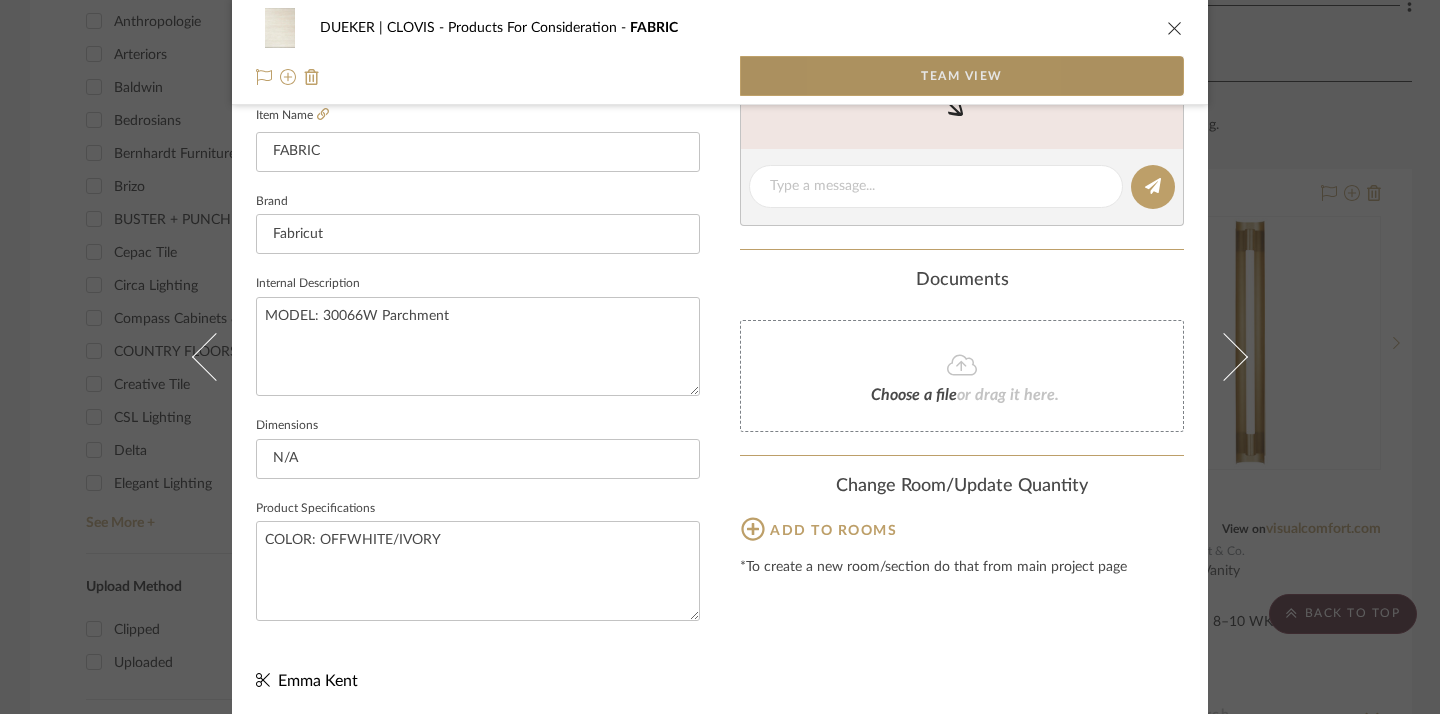 click at bounding box center [831, 76] 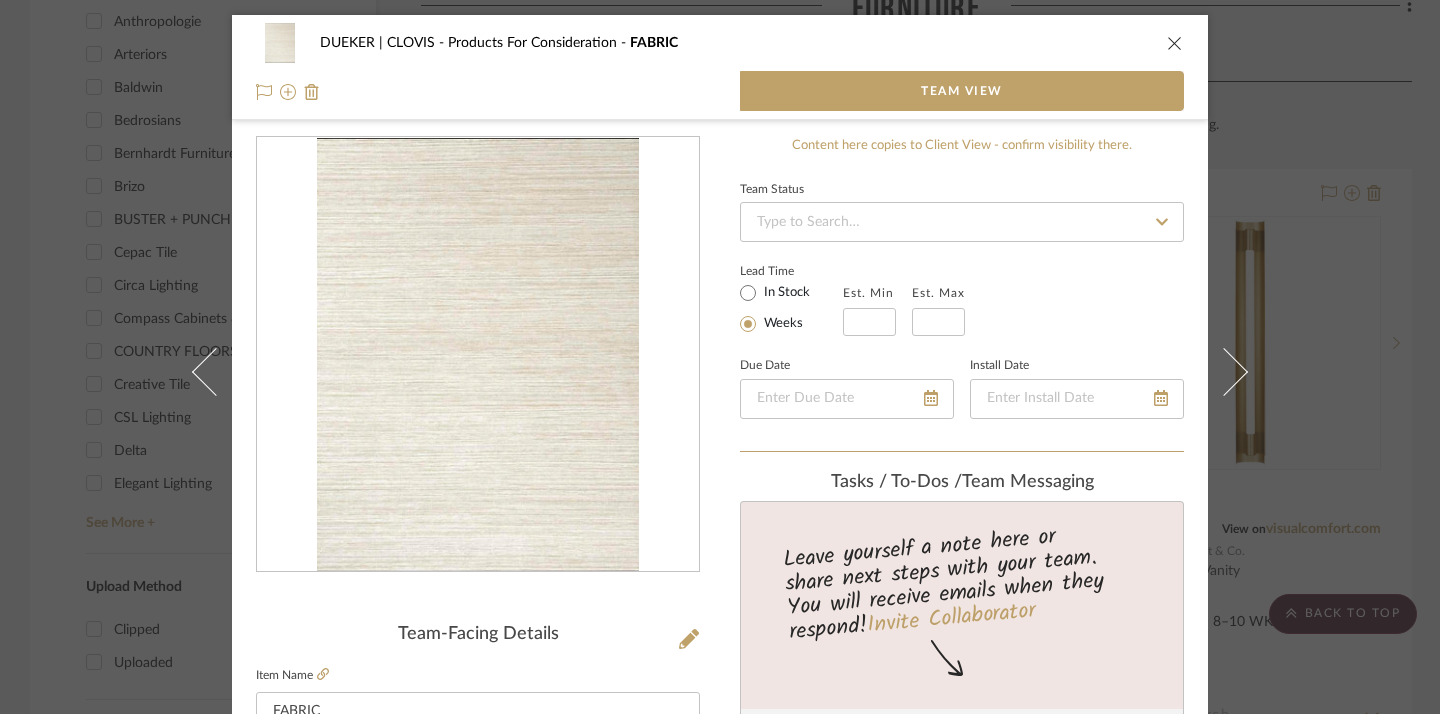 scroll, scrollTop: 234, scrollLeft: 0, axis: vertical 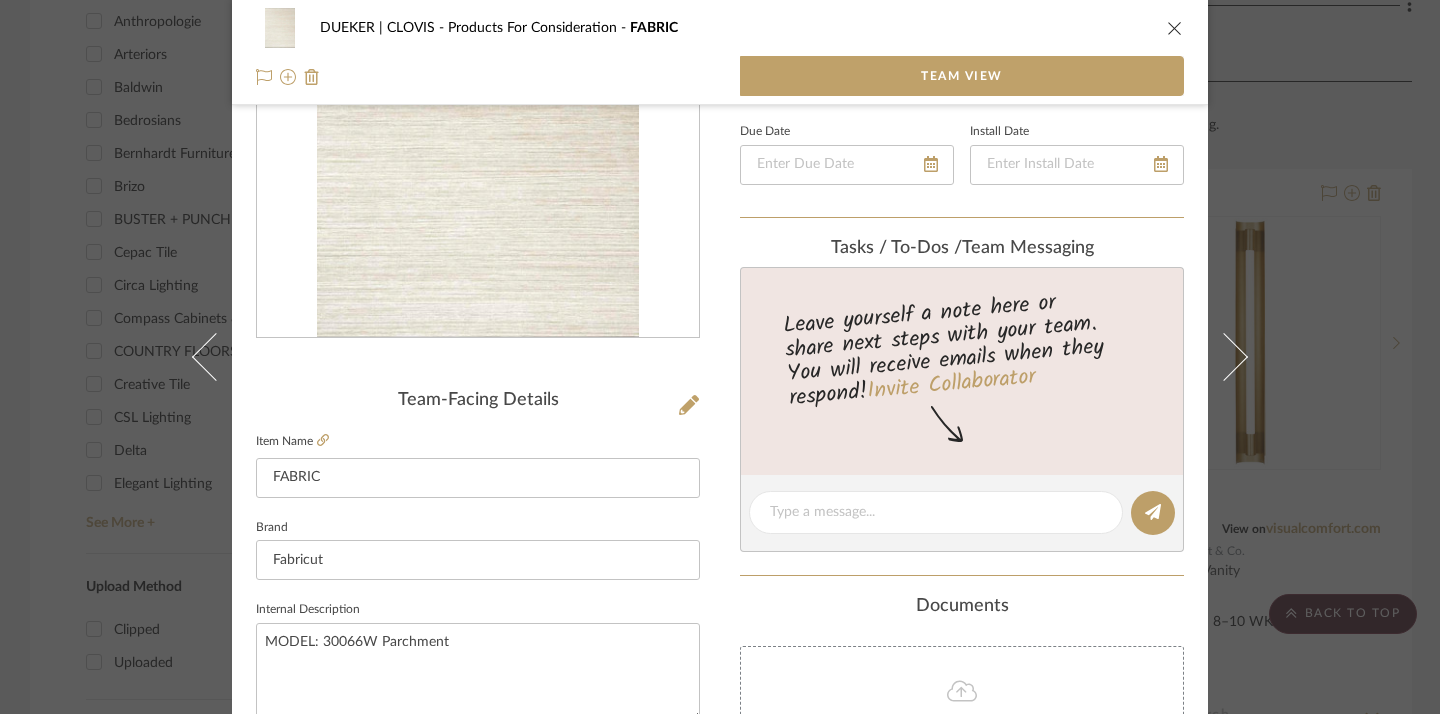 click on "DUEKER | CLOVIS Products For Consideration FABRIC Team View  Team-Facing Details   Item Name  FABRIC  Brand  Fabricut  Internal Description  MODEL: 30066W Parchment  Dimensions  N/A  Product Specifications  COLOR: OFFWHITE/IVORY Content here copies to Client View - confirm visibility there. Team Status  Lead Time  In Stock Weeks  Est. Min   Est. Max   Due Date   Install Date  Tasks / To-Dos /  team Messaging  Leave yourself a note here or share next steps with your team. You will receive emails when they
respond!  Invite Collaborator  Documents  Choose a file  or drag it here. Change Room/Update Quantity Add to rooms *To create a new room/section do that from main project page    Emma Kent" at bounding box center [720, 412] 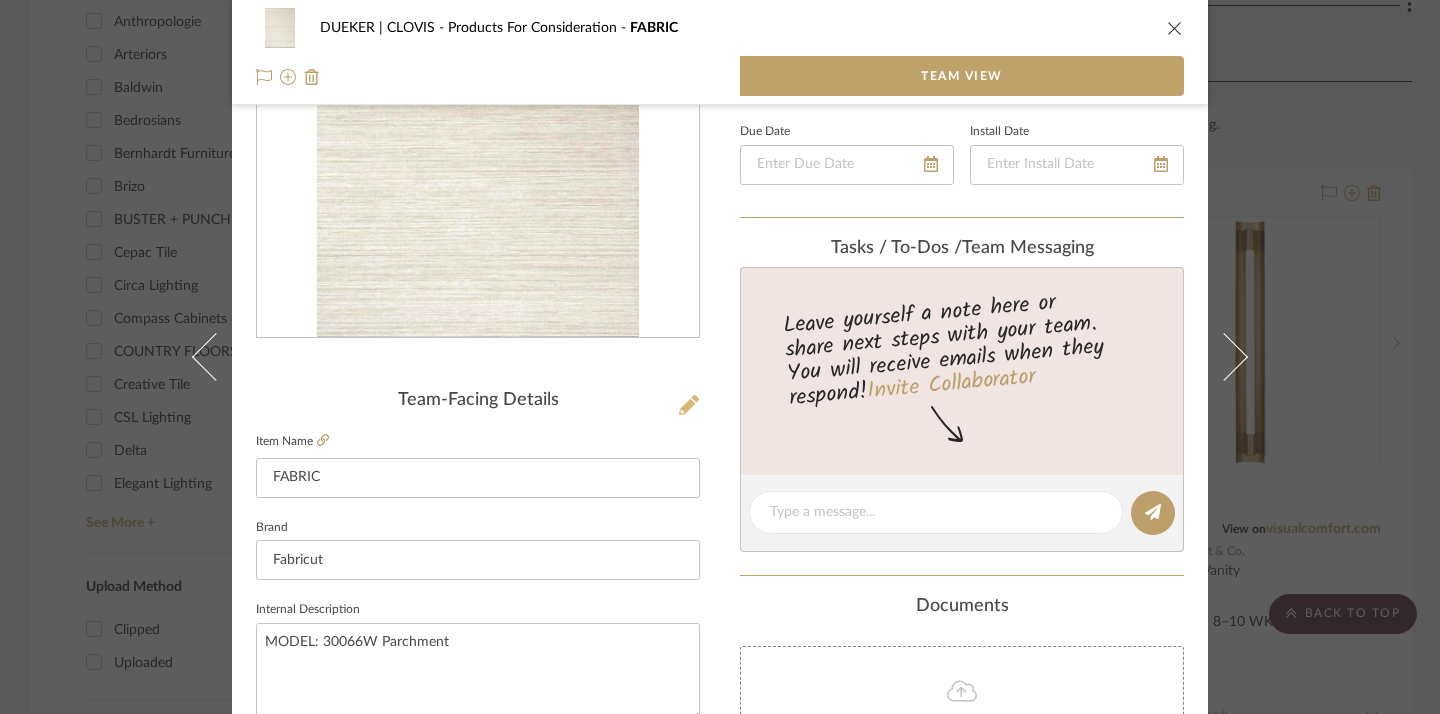 click 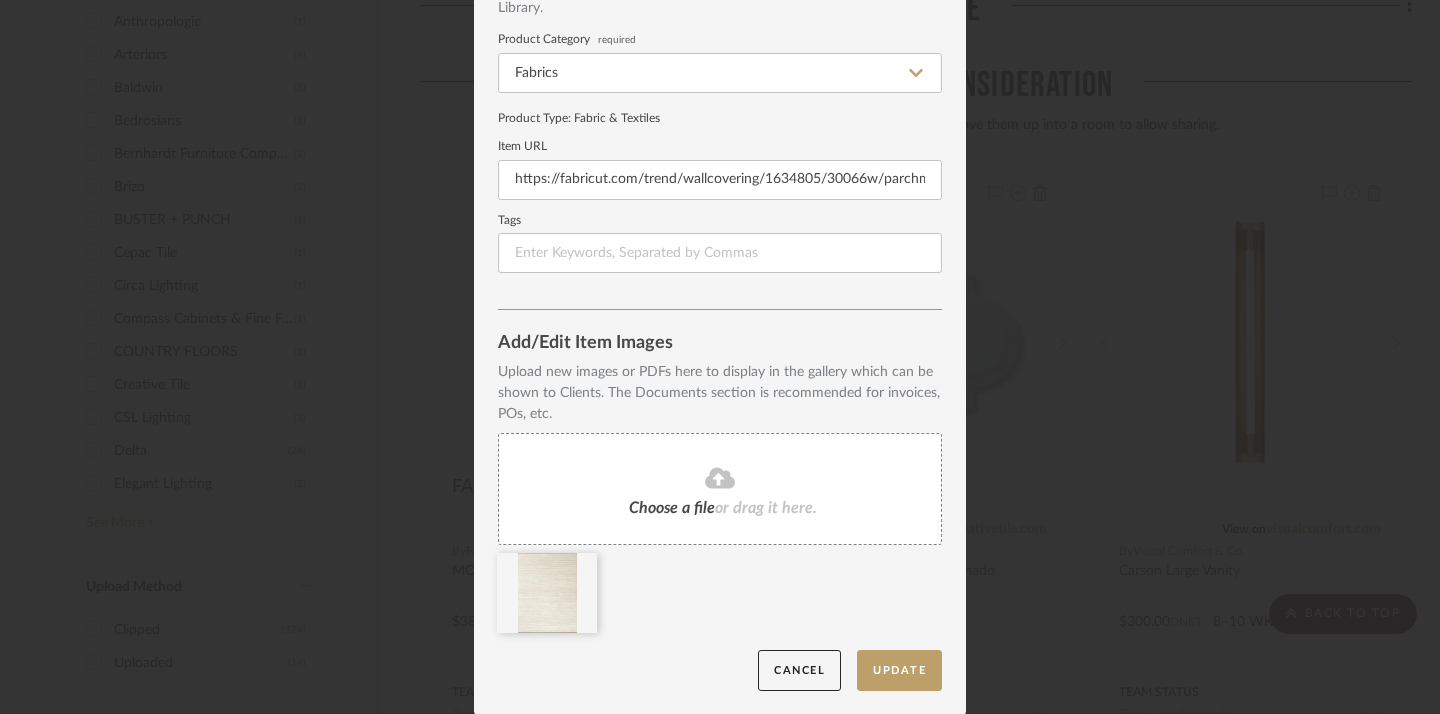 scroll, scrollTop: 0, scrollLeft: 0, axis: both 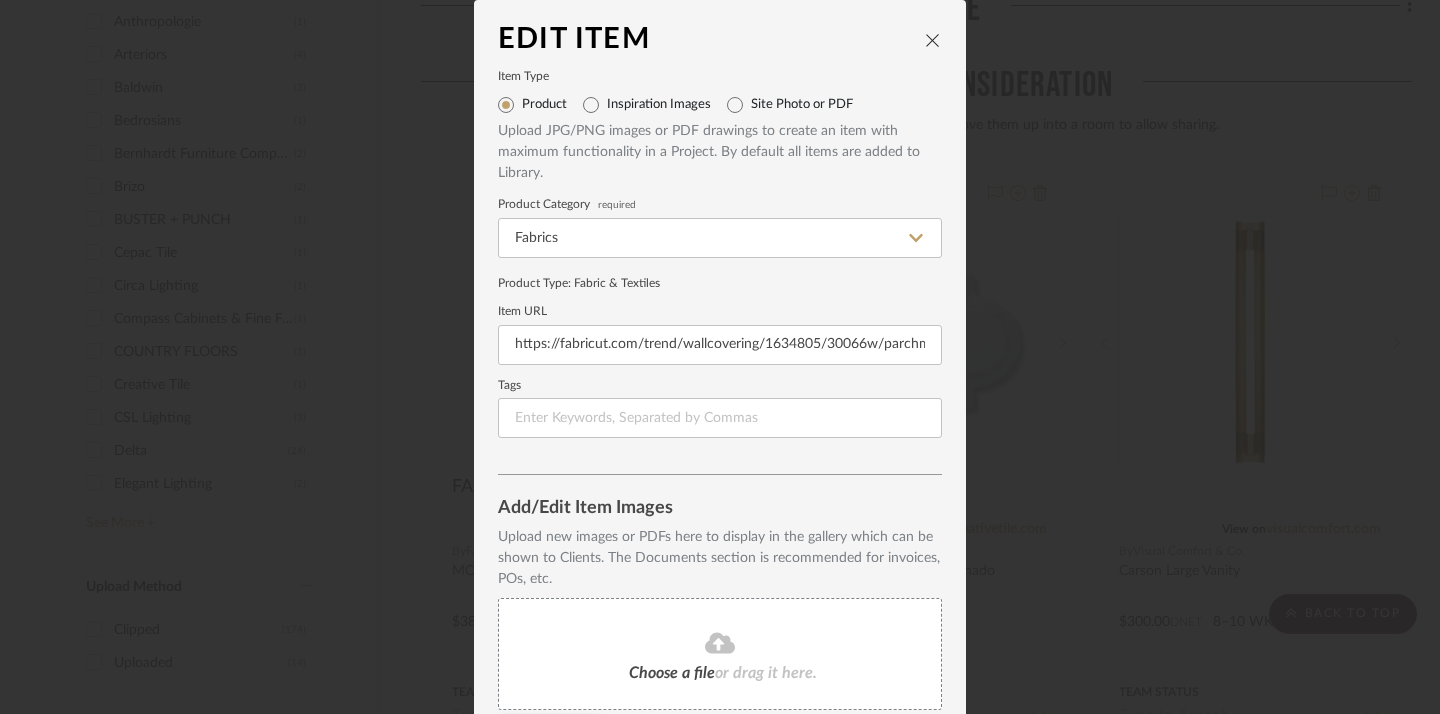 click on "Edit Item  Item Type  Product  Inspiration Images   Site Photo or PDF   Upload JPG/PNG images or PDF drawings to create an item with maximum functionality in a Project. By default all items are added to Library.   Product Category  required Fabrics  Product Type : Fabric & Textiles  Item URL  https://fabricut.com/trend/wallcovering/1634805/30066w/parchment  Tags  Add/Edit Item Images  Upload new images or PDFs here to display in the gallery which can be shown to Clients. The Documents section is recommended for invoices, POs, etc.  Choose a file  or drag it here. Cancel  Update" at bounding box center (720, 440) 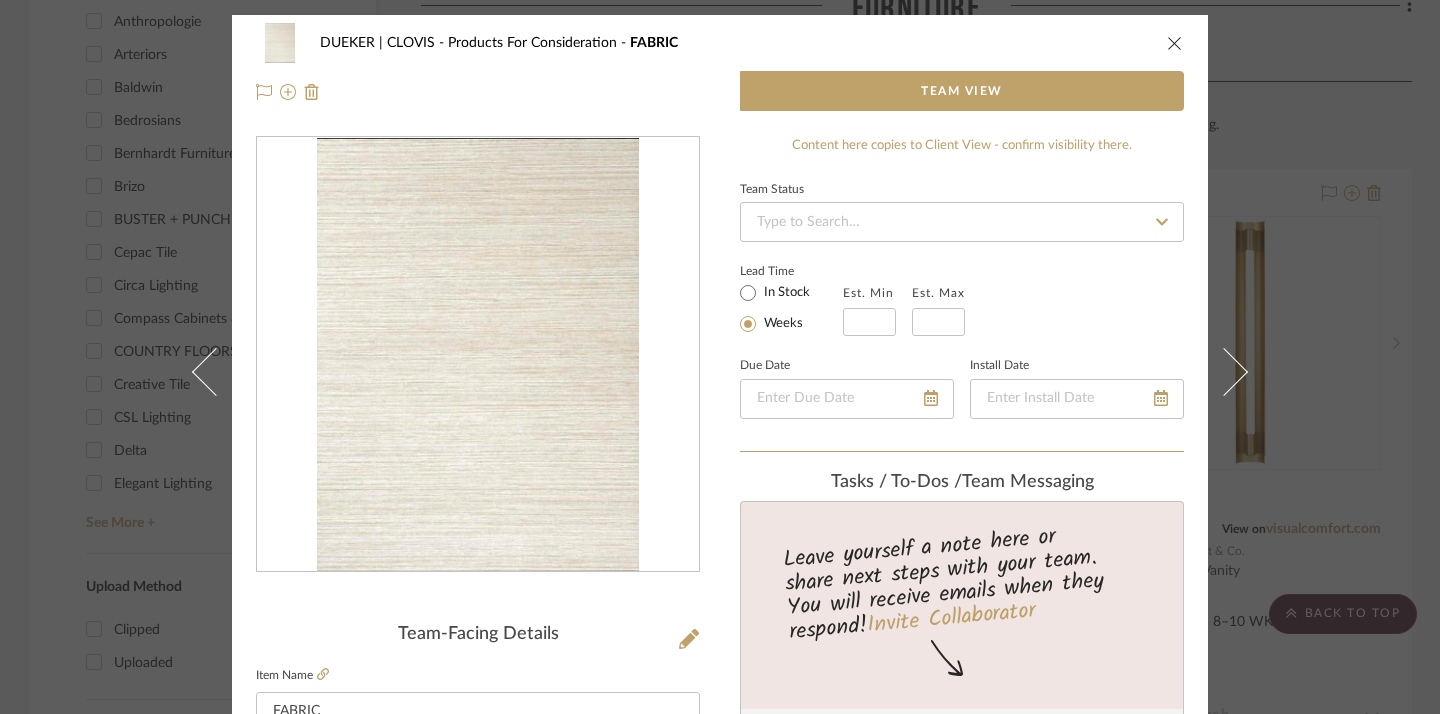 click on "Team View" at bounding box center (962, 91) 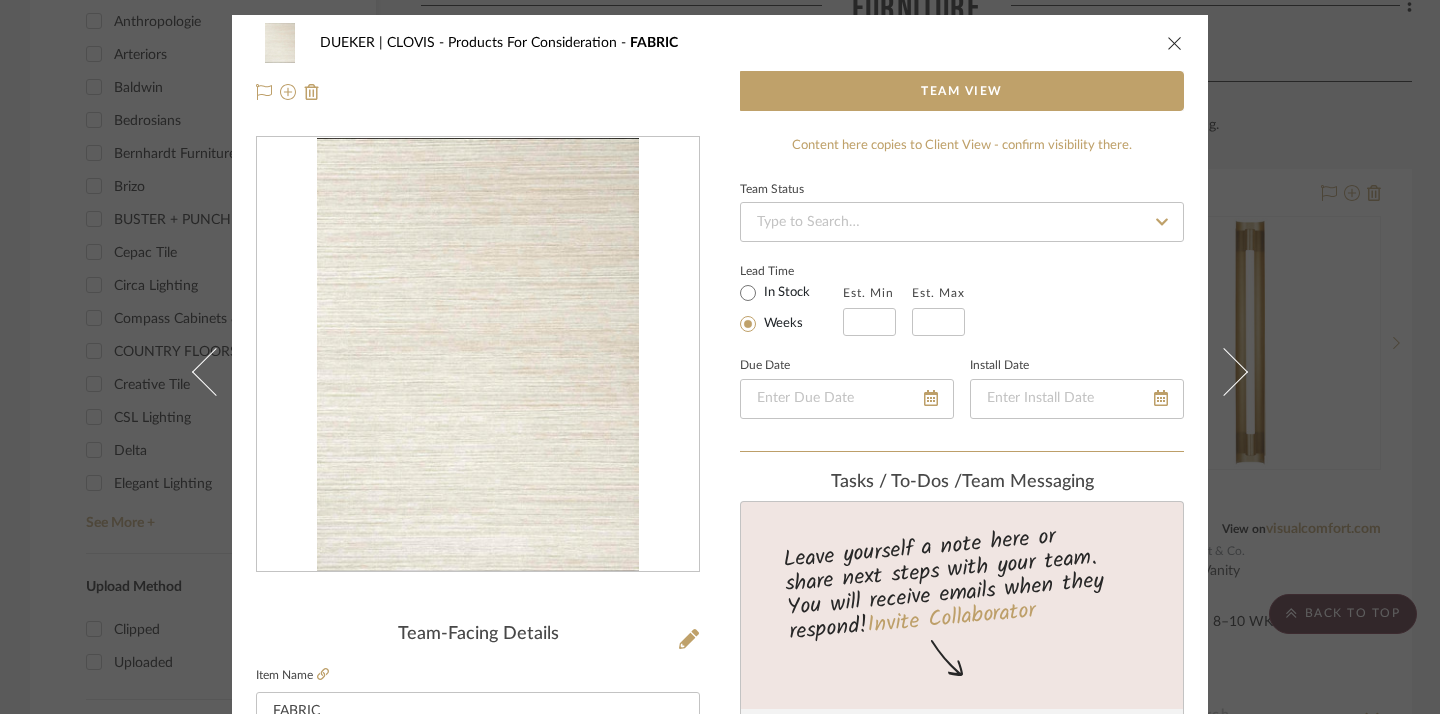 click on "Team View" at bounding box center [962, 91] 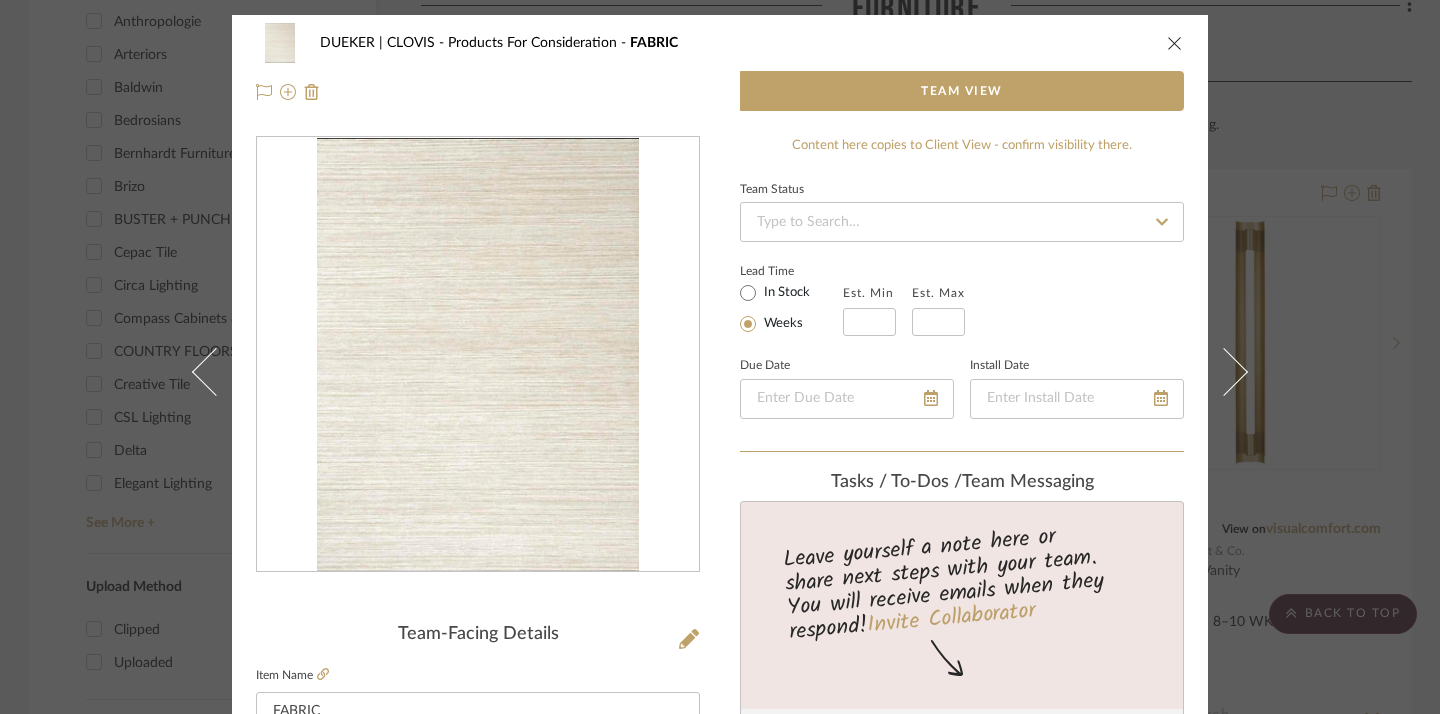 click at bounding box center [1175, 43] 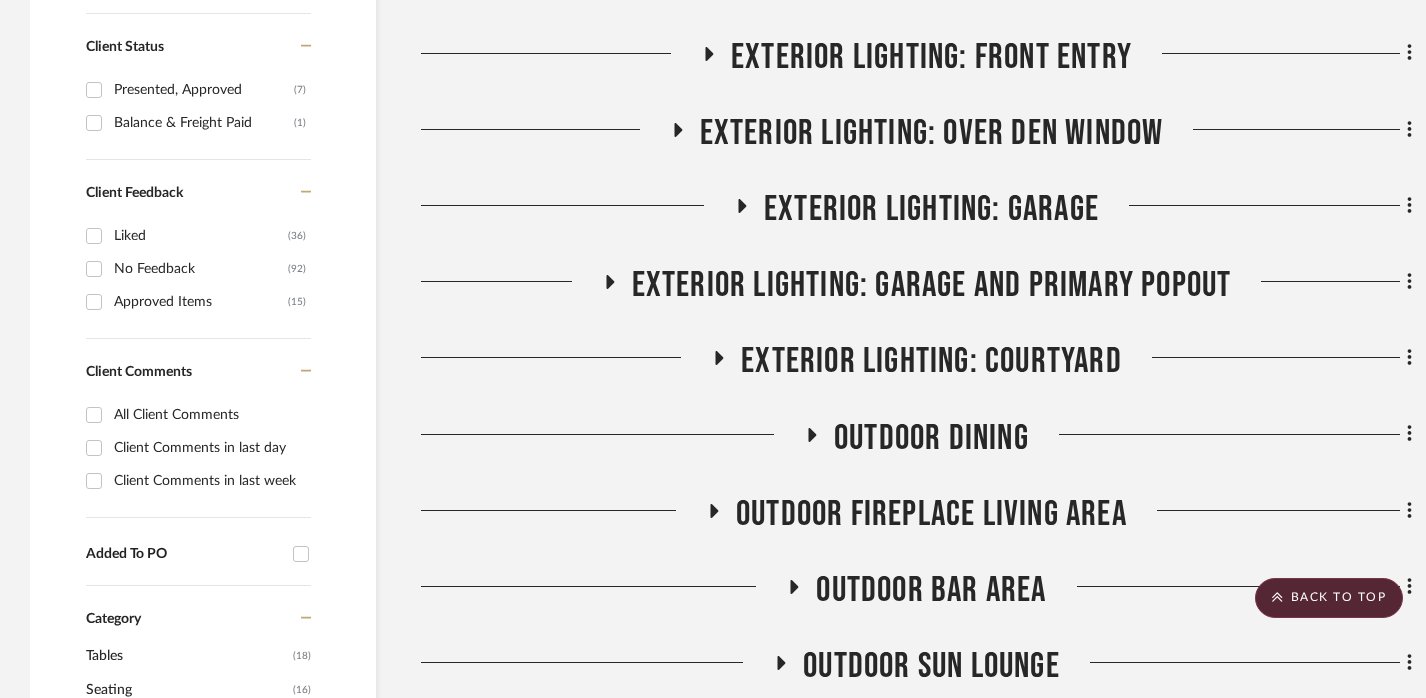 scroll, scrollTop: 556, scrollLeft: 0, axis: vertical 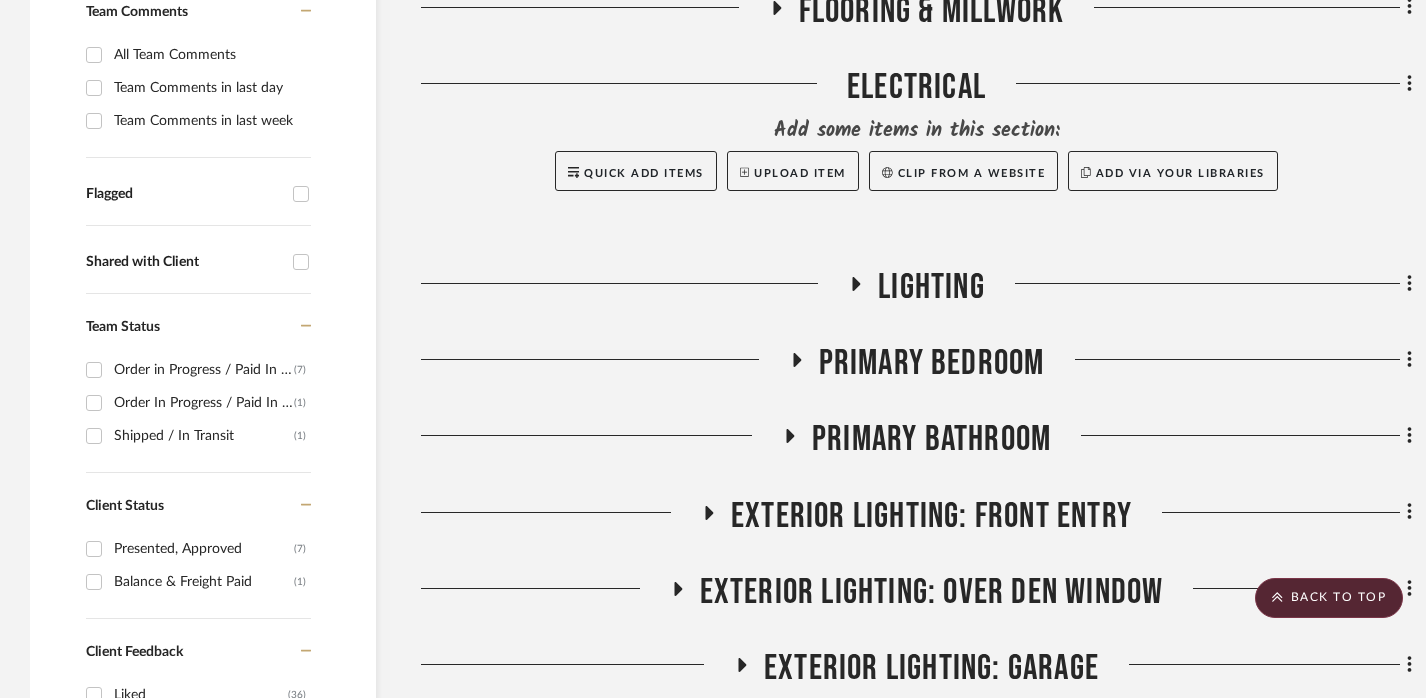 click on "LIGHTING" 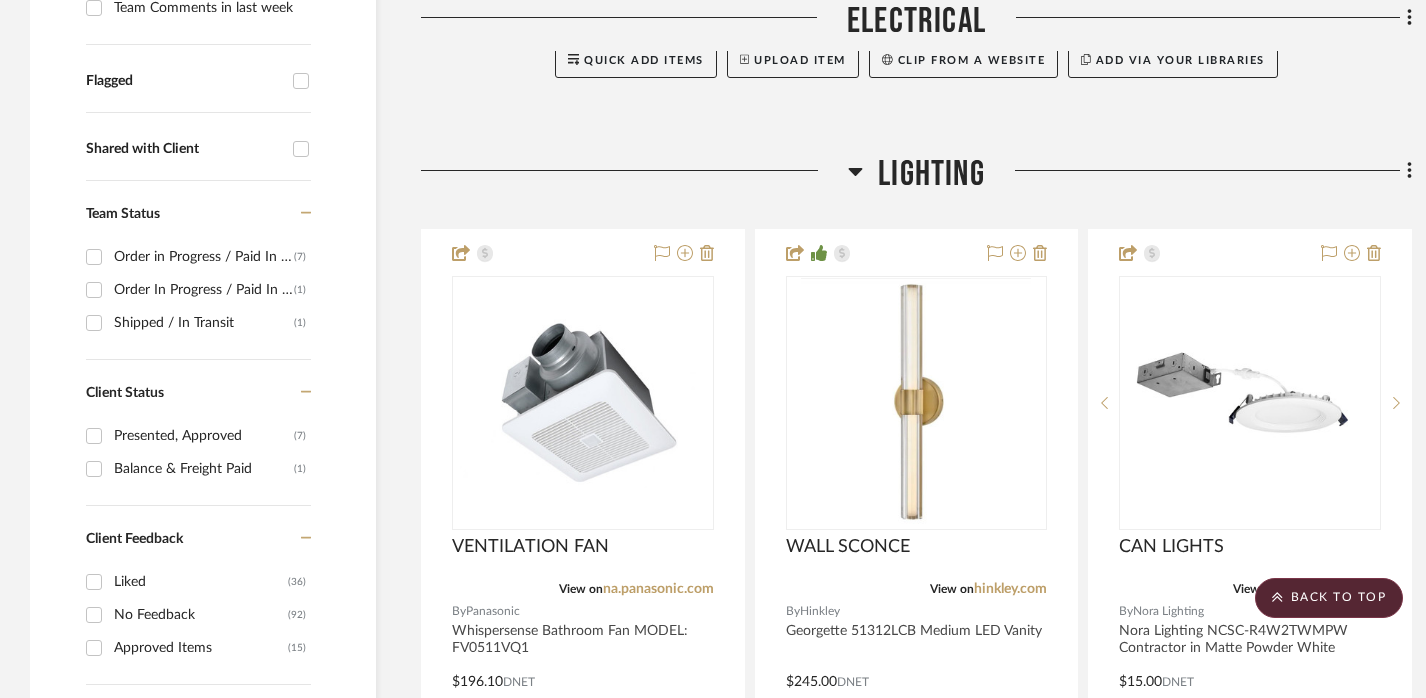 scroll, scrollTop: 667, scrollLeft: 0, axis: vertical 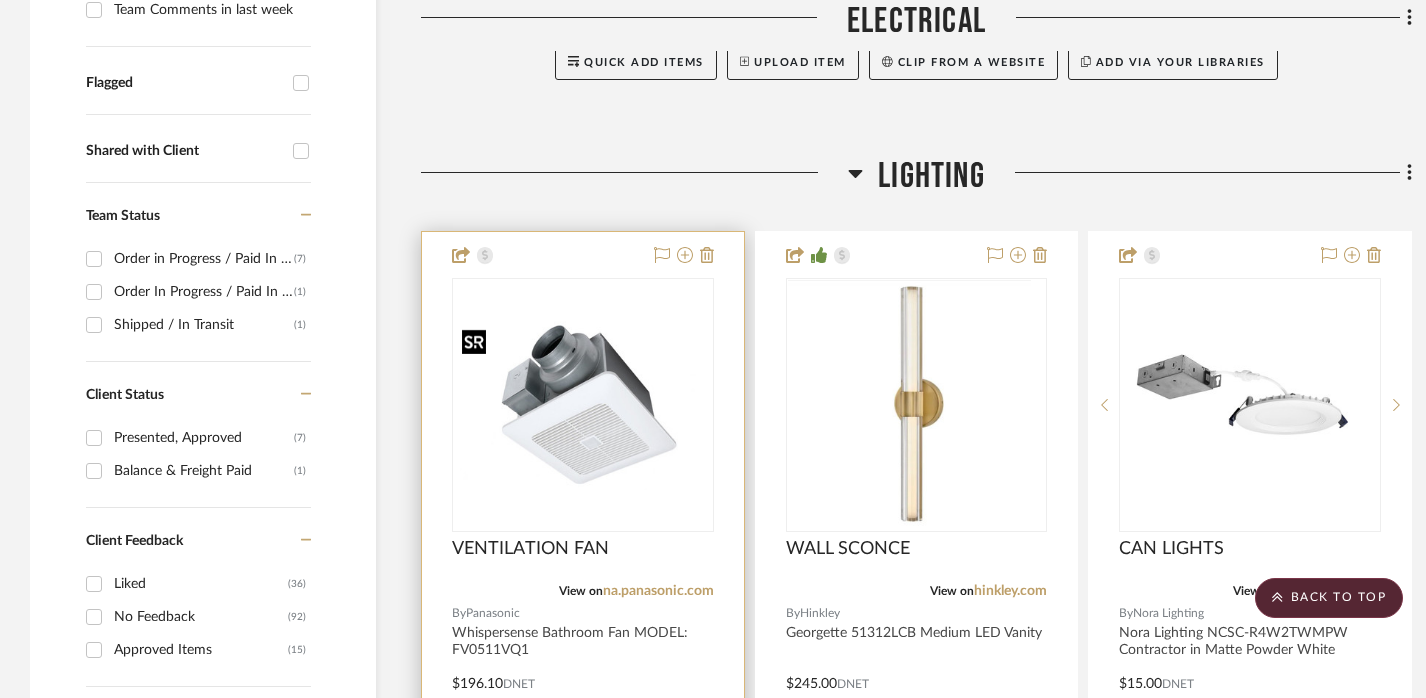 click at bounding box center [0, 0] 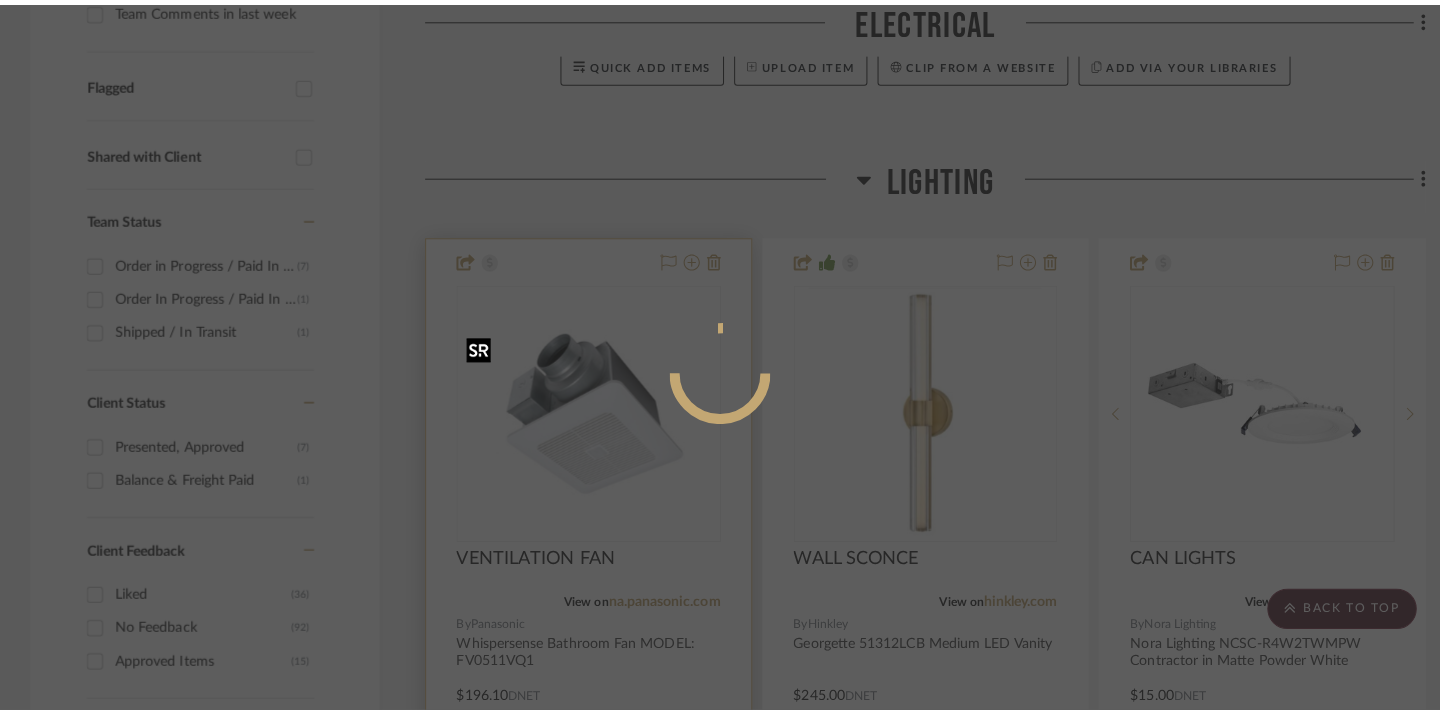 scroll, scrollTop: 0, scrollLeft: 0, axis: both 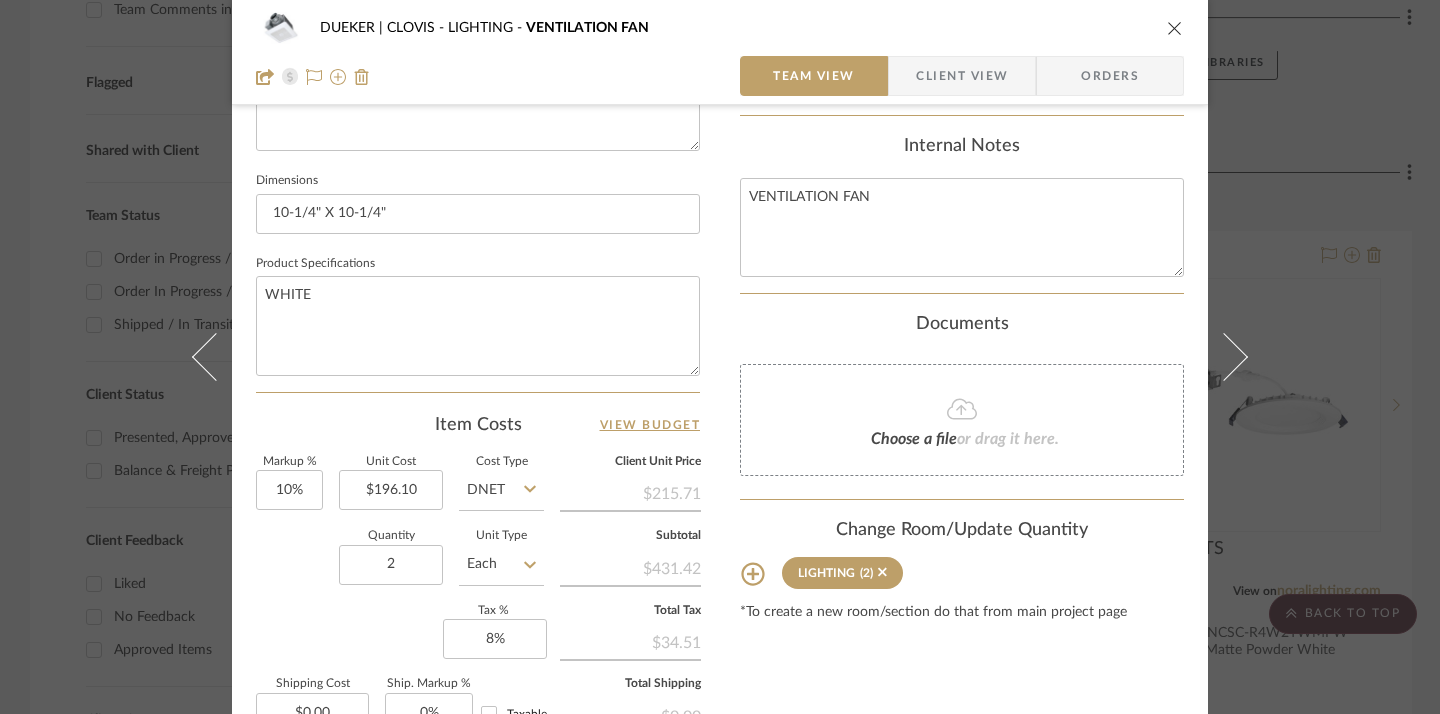 click at bounding box center [1175, 28] 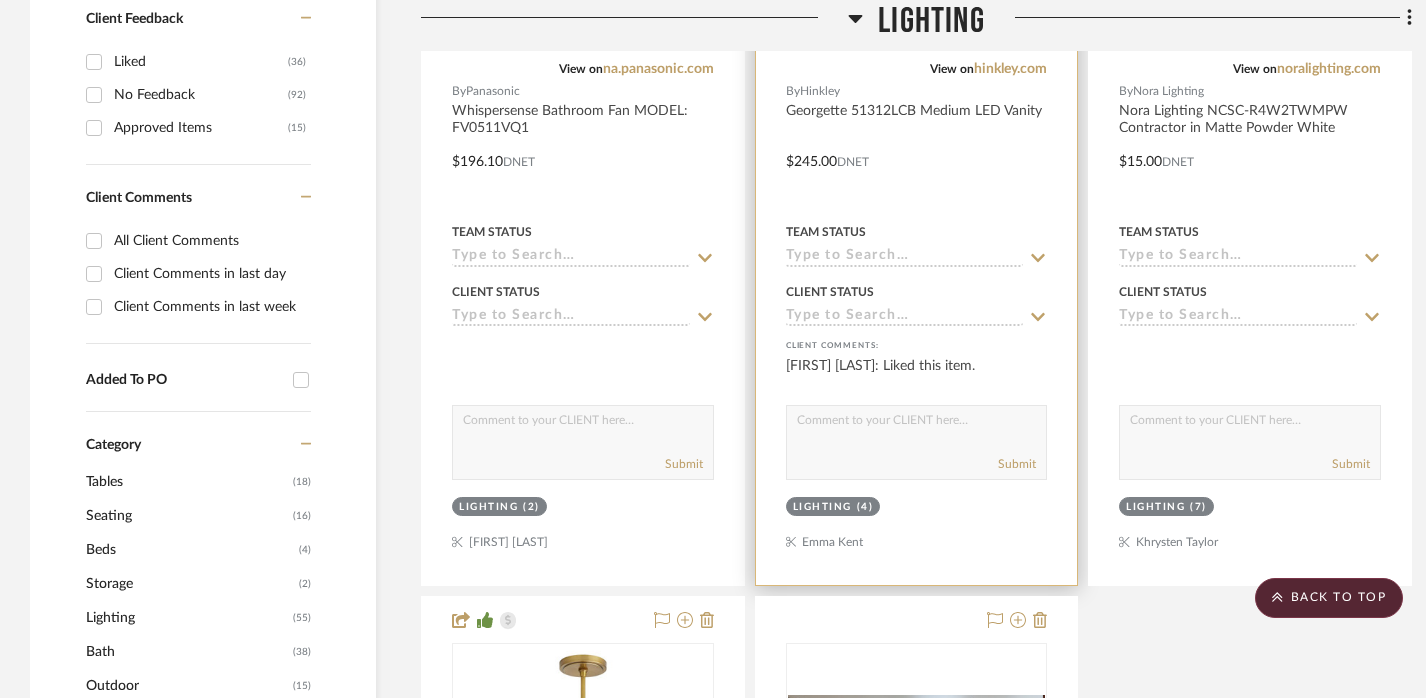 scroll, scrollTop: 1157, scrollLeft: 0, axis: vertical 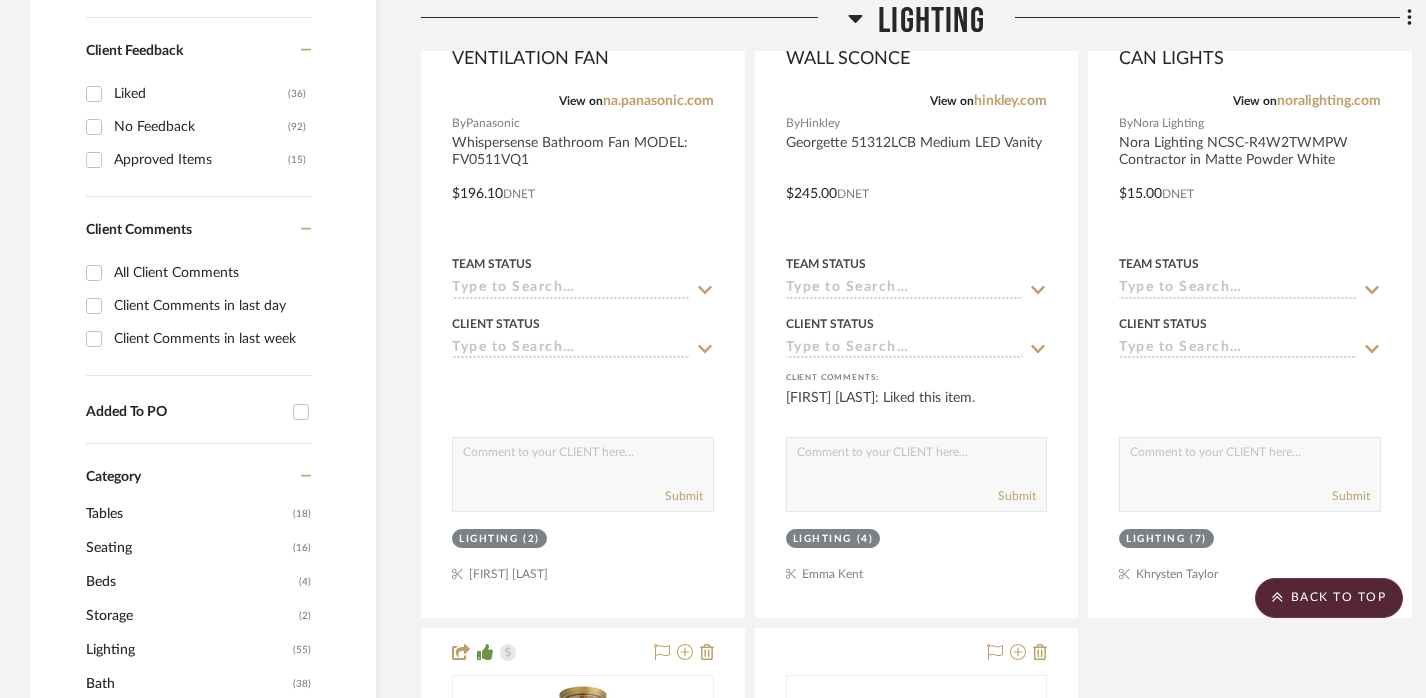 click on "LIGHTING" 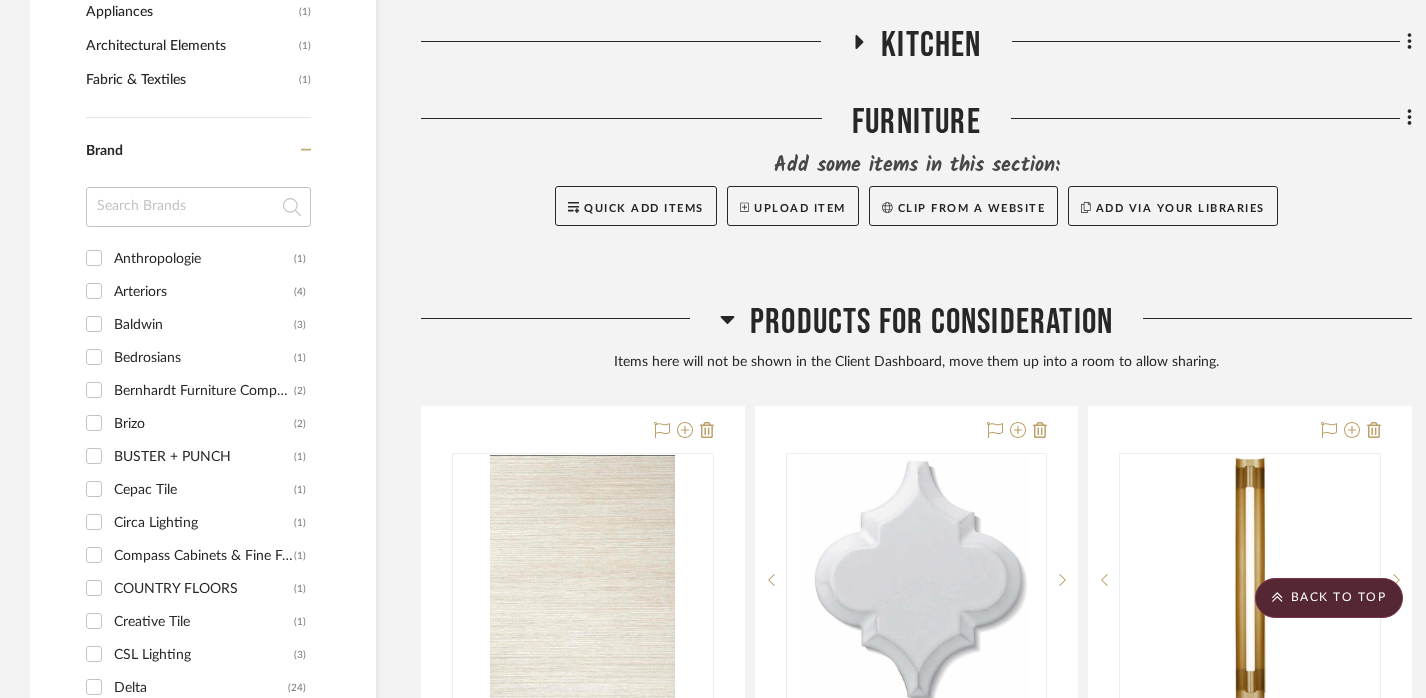scroll, scrollTop: 2223, scrollLeft: 0, axis: vertical 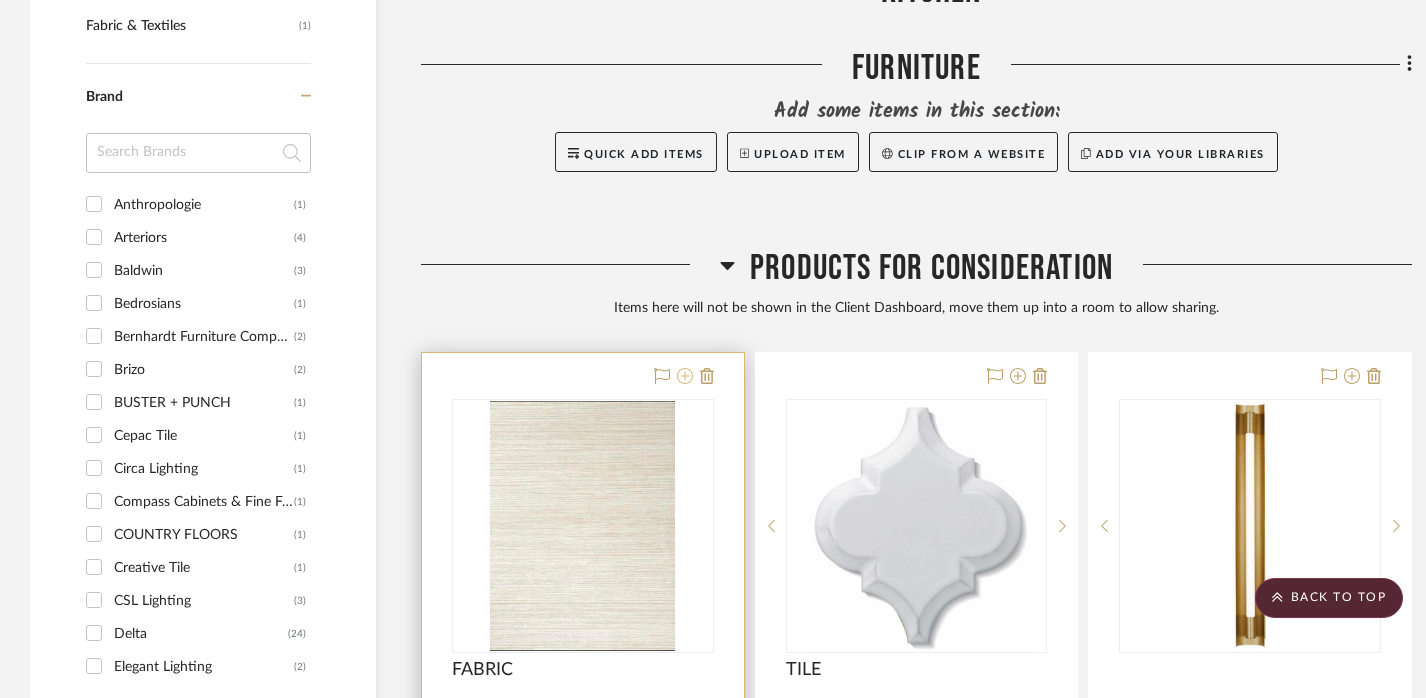 click 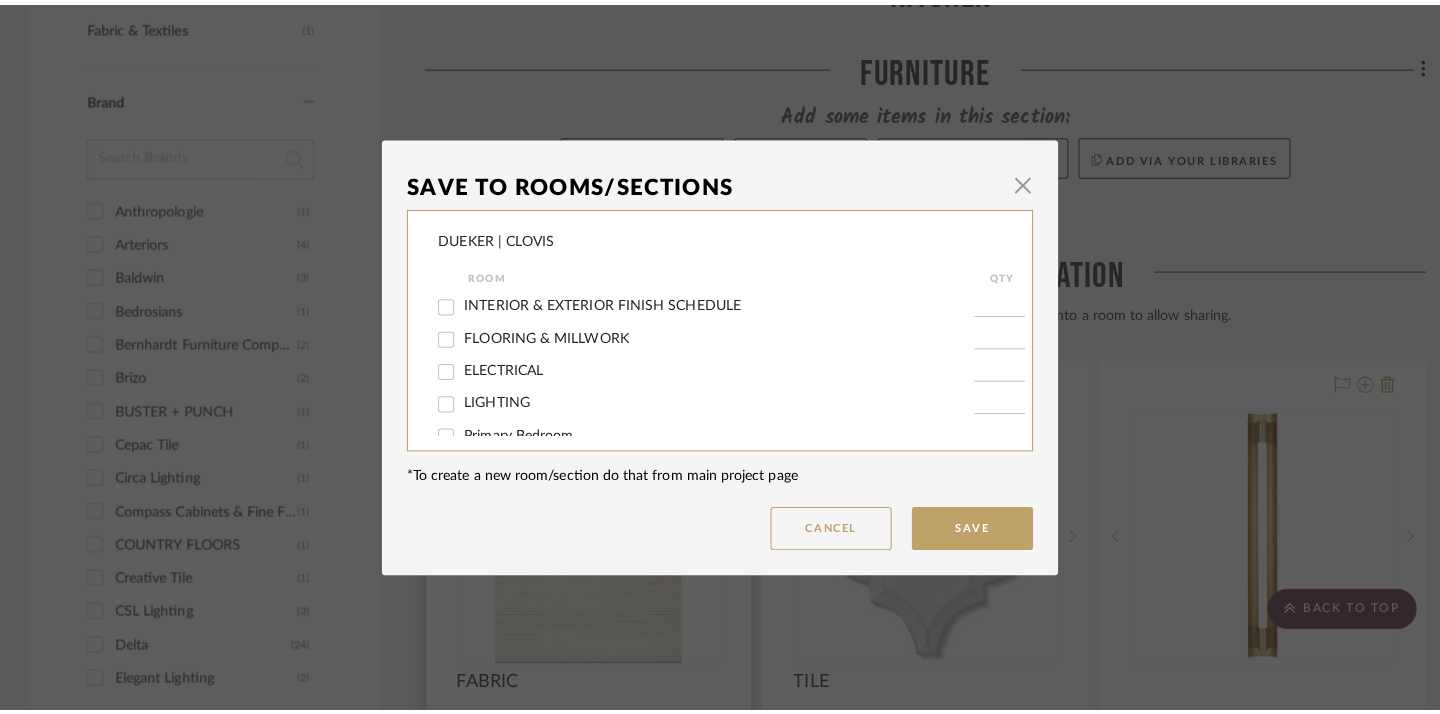 scroll, scrollTop: 0, scrollLeft: 0, axis: both 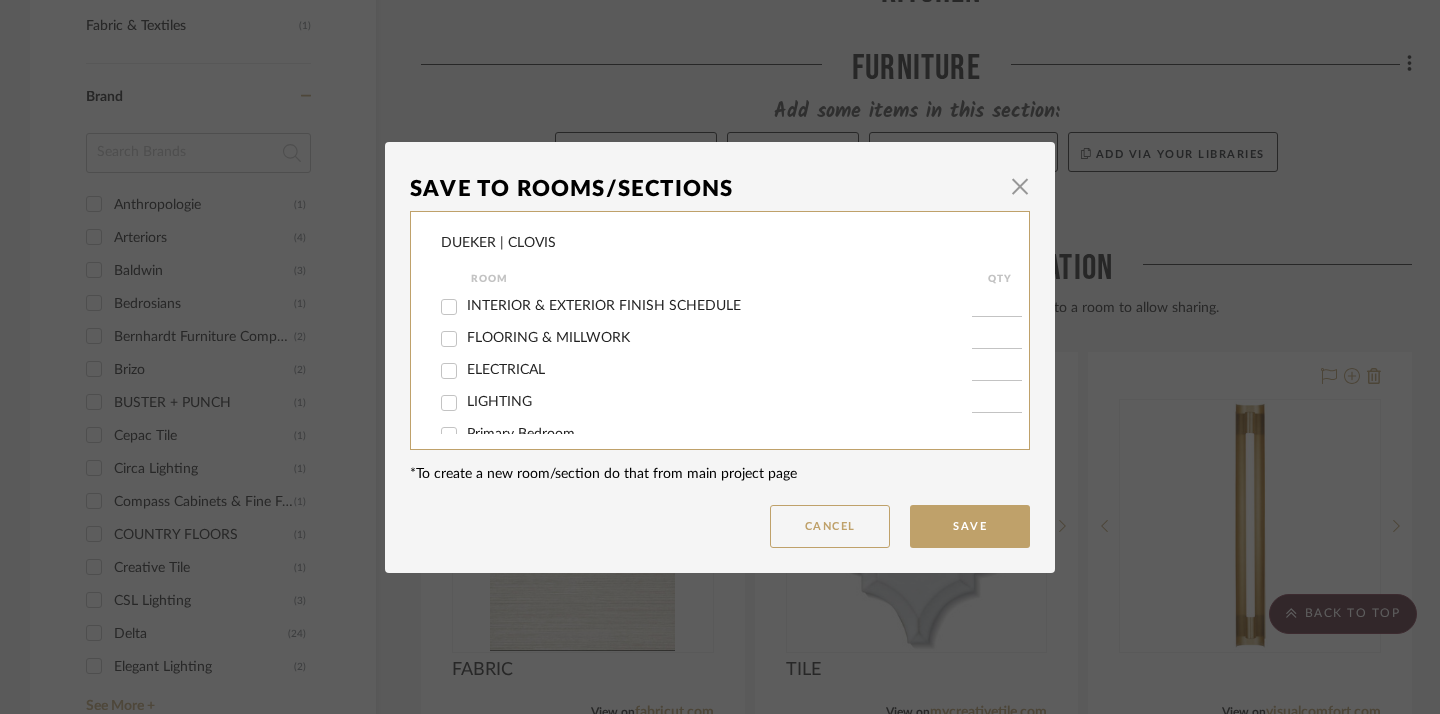 click on "INTERIOR & EXTERIOR FINISH SCHEDULE" at bounding box center [604, 306] 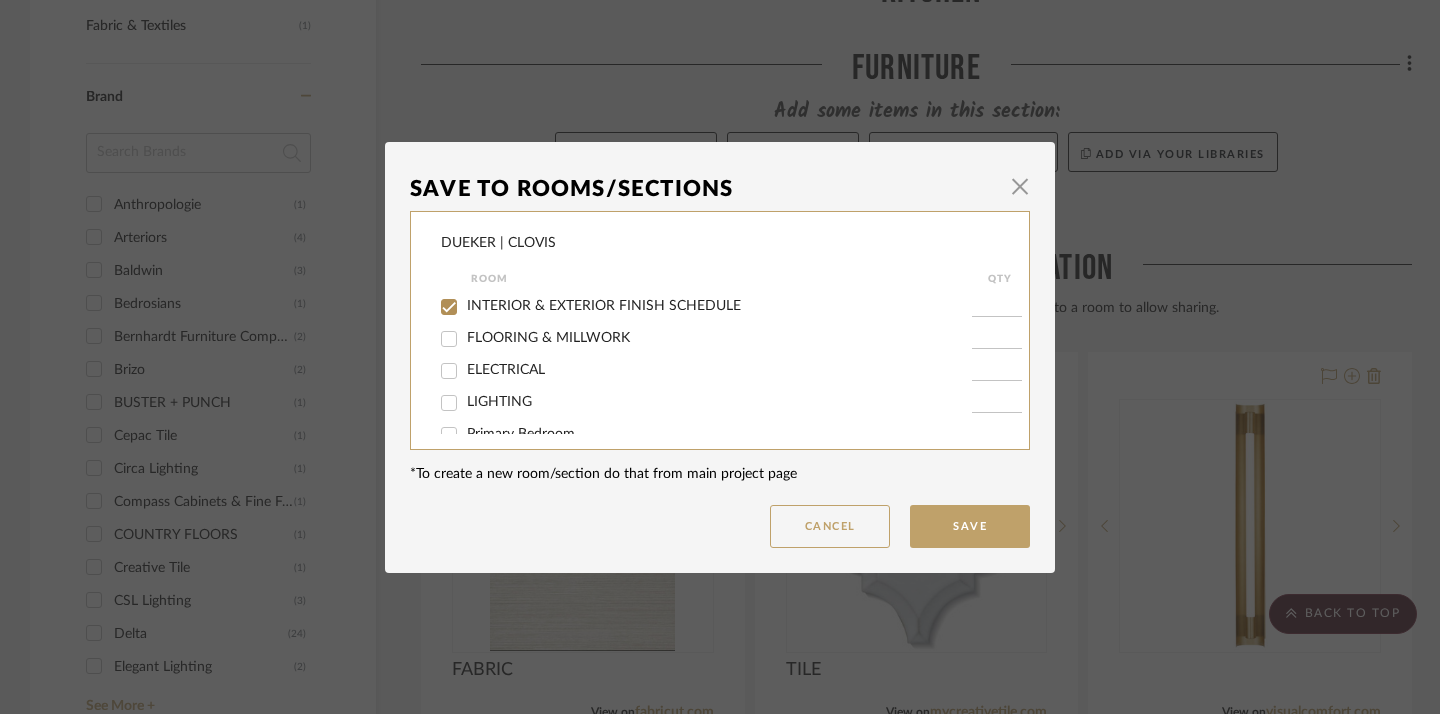 checkbox on "true" 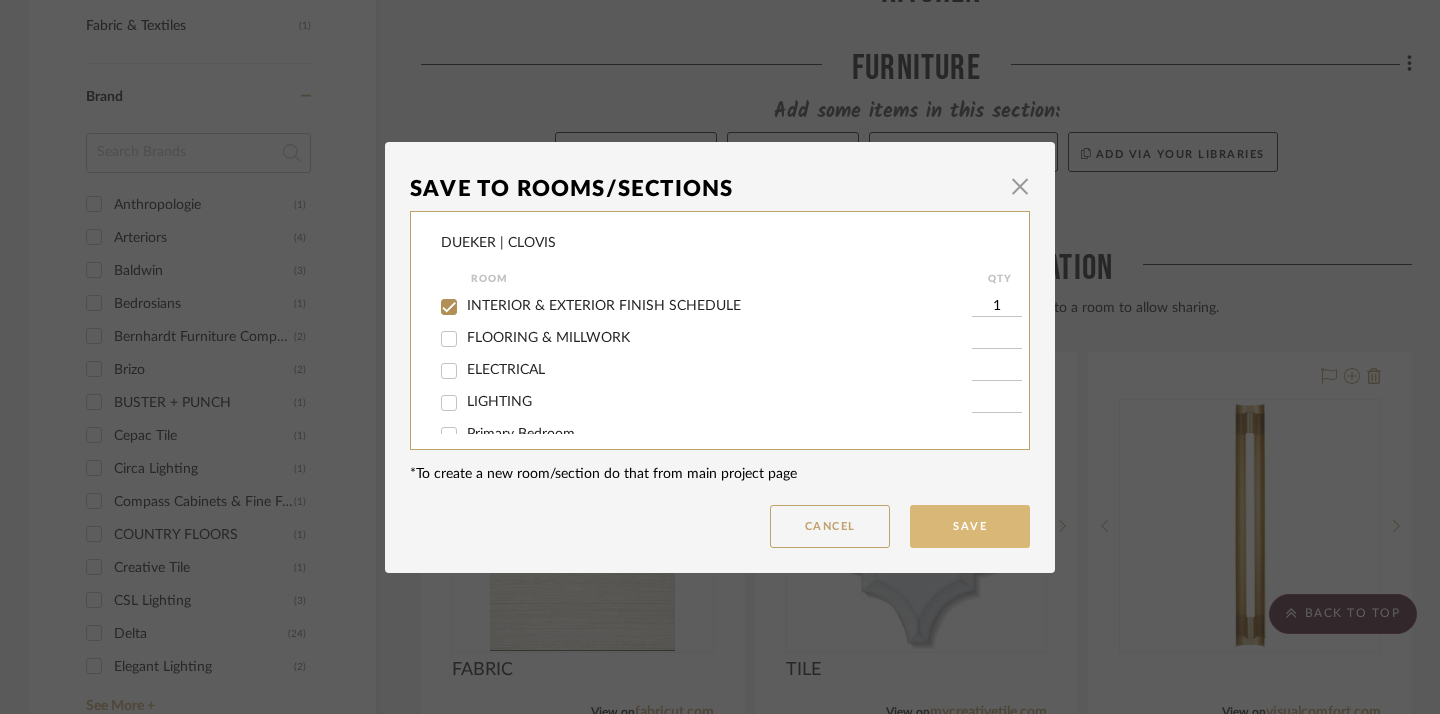 click on "Save" at bounding box center (970, 526) 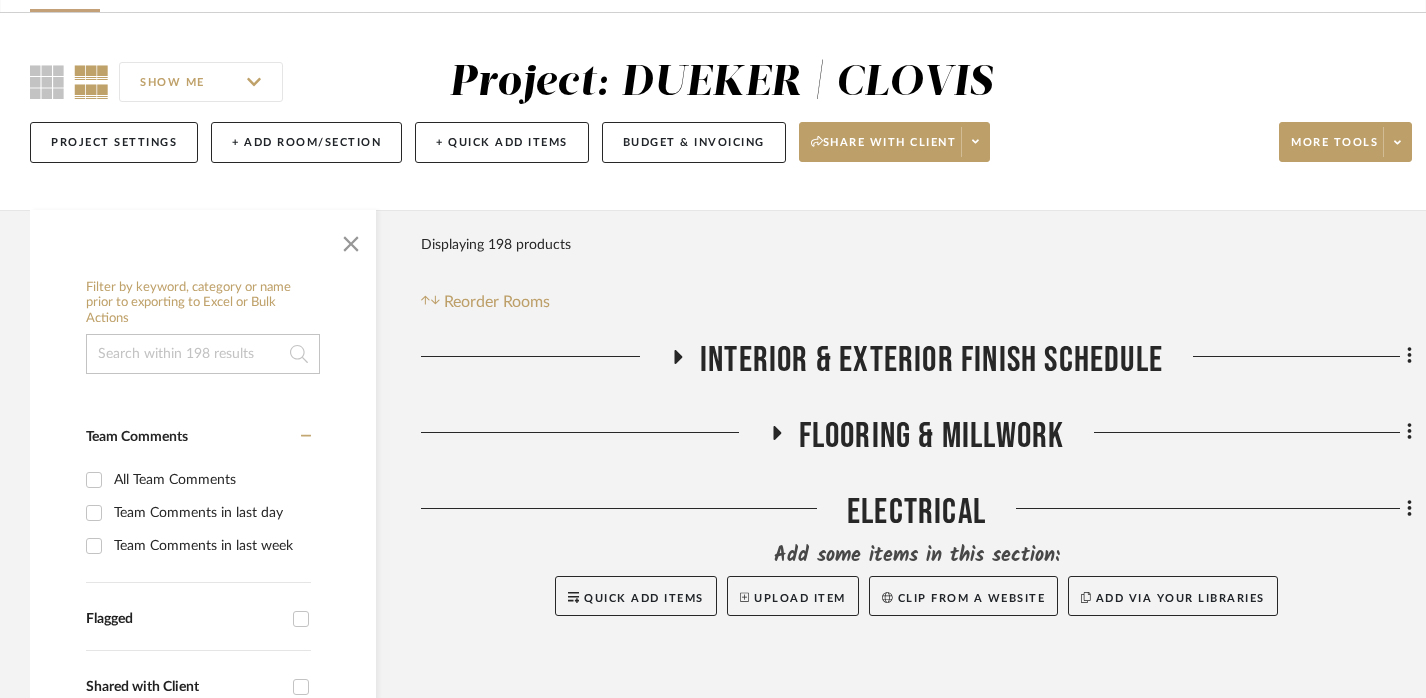 scroll, scrollTop: 133, scrollLeft: 0, axis: vertical 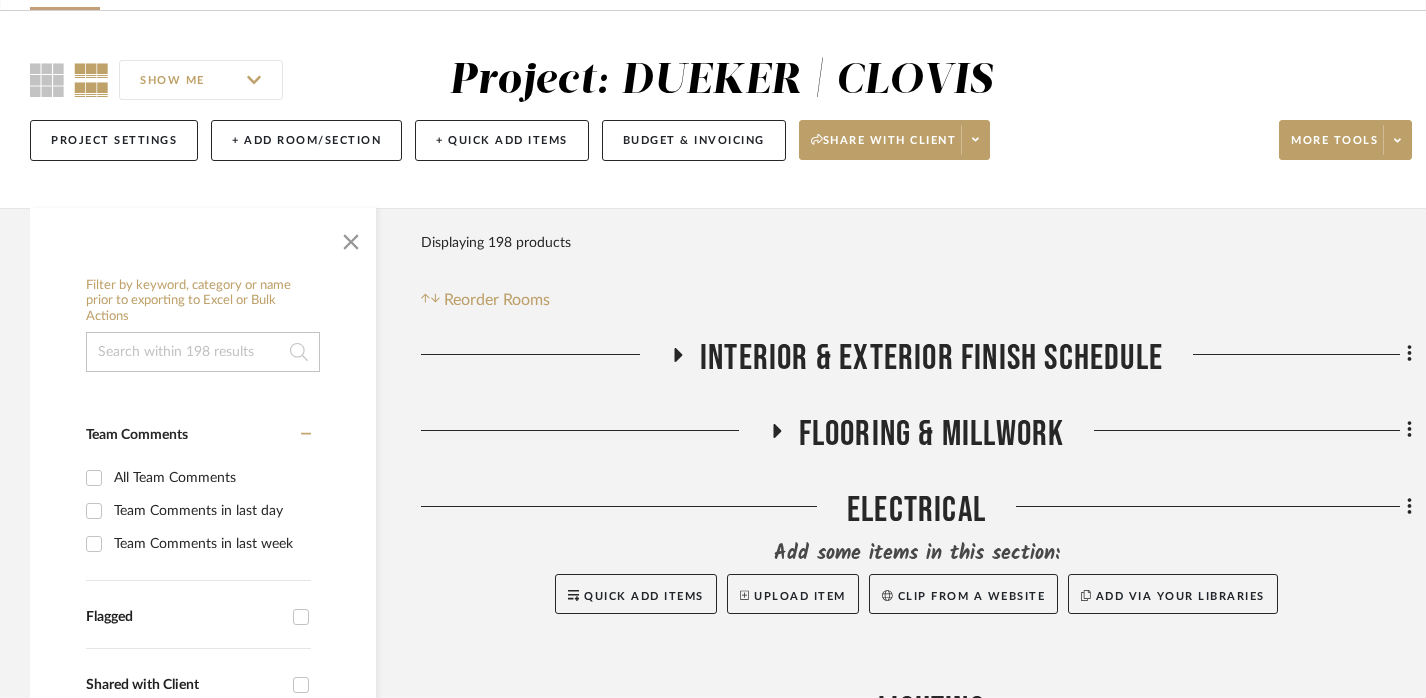 click on "INTERIOR & EXTERIOR FINISH SCHEDULE" 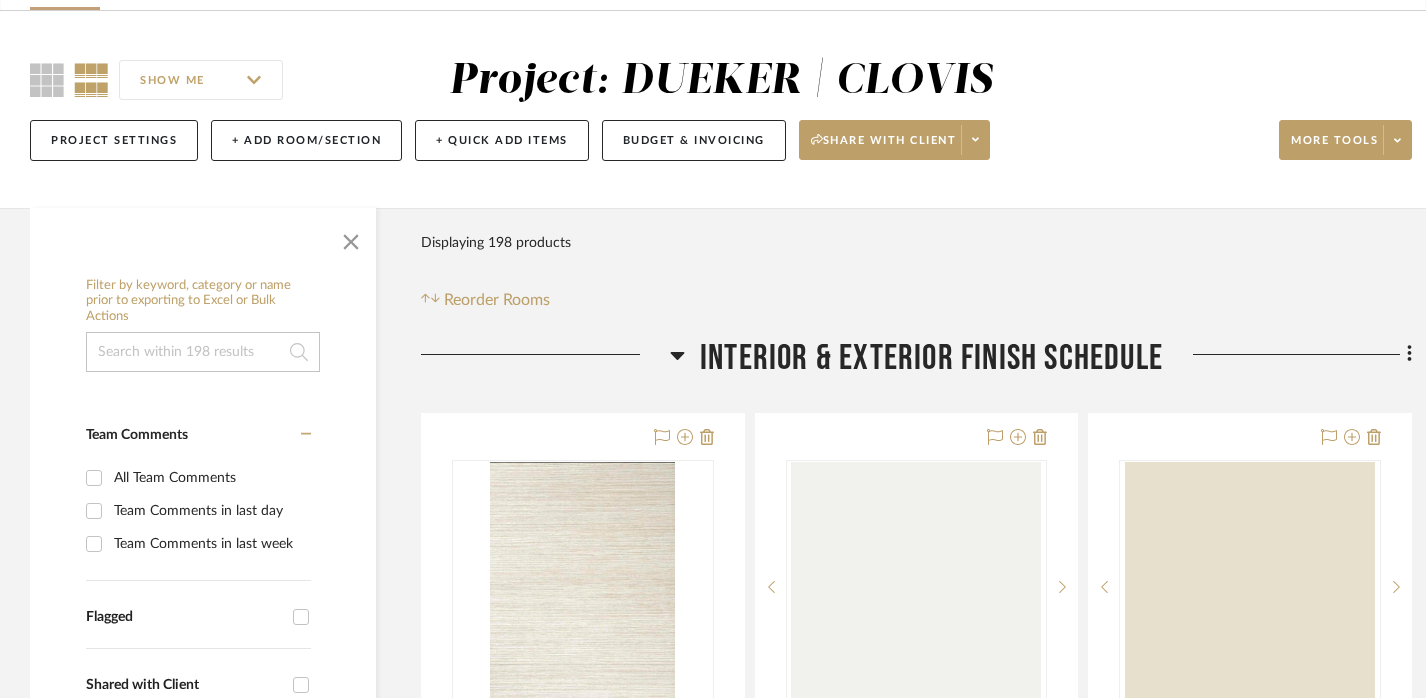 scroll, scrollTop: 348, scrollLeft: 0, axis: vertical 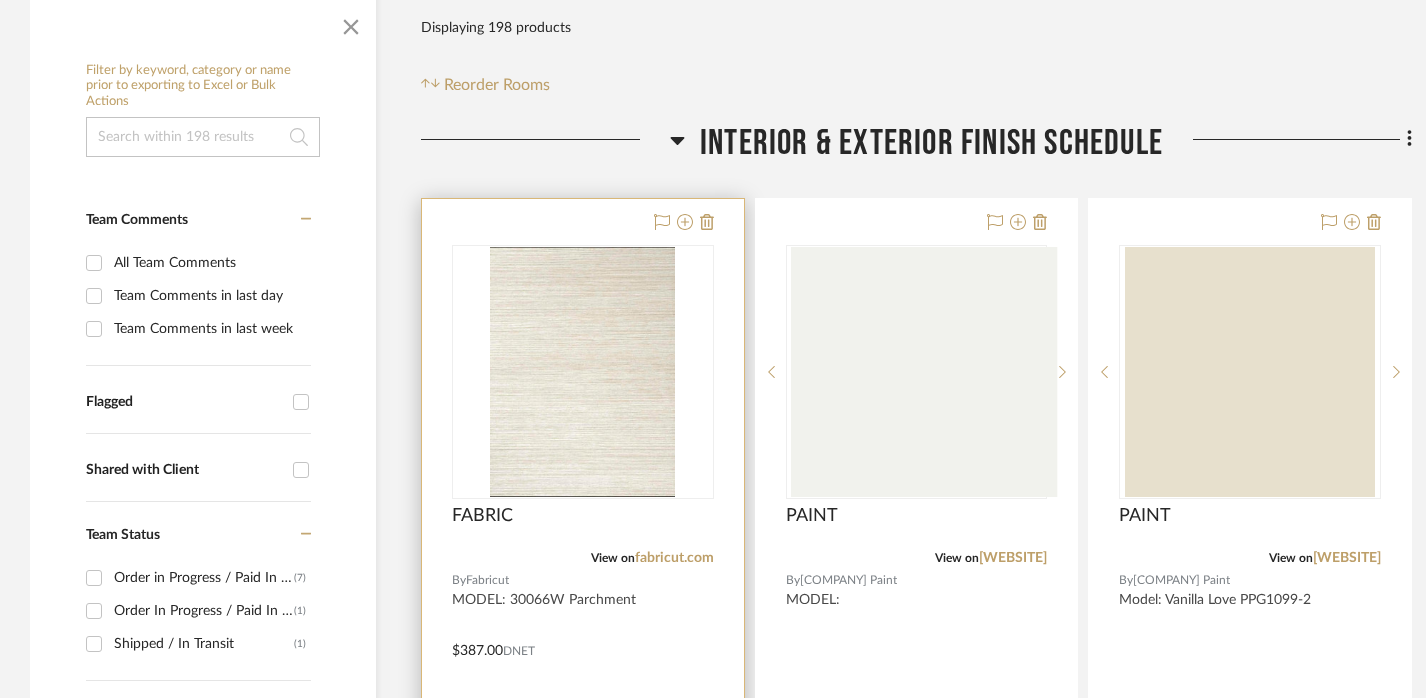 click on "FABRIC" at bounding box center (583, 527) 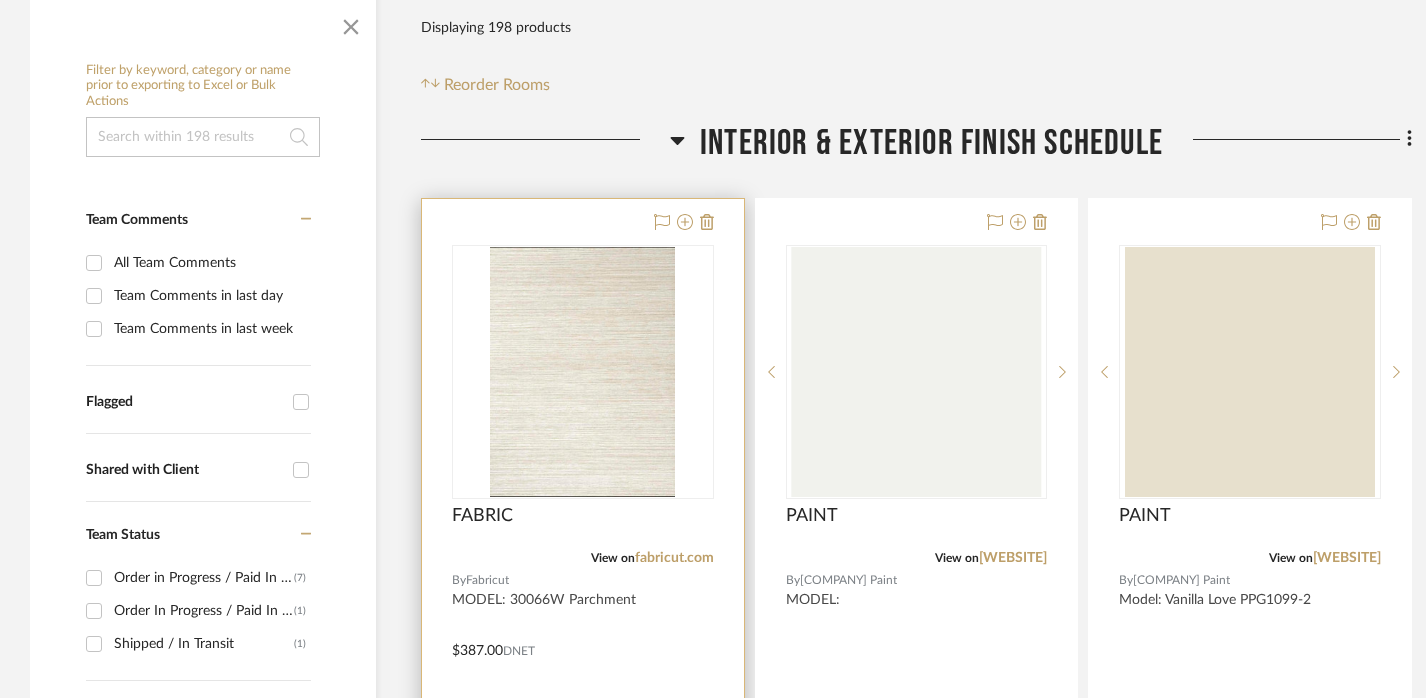 click at bounding box center [583, 636] 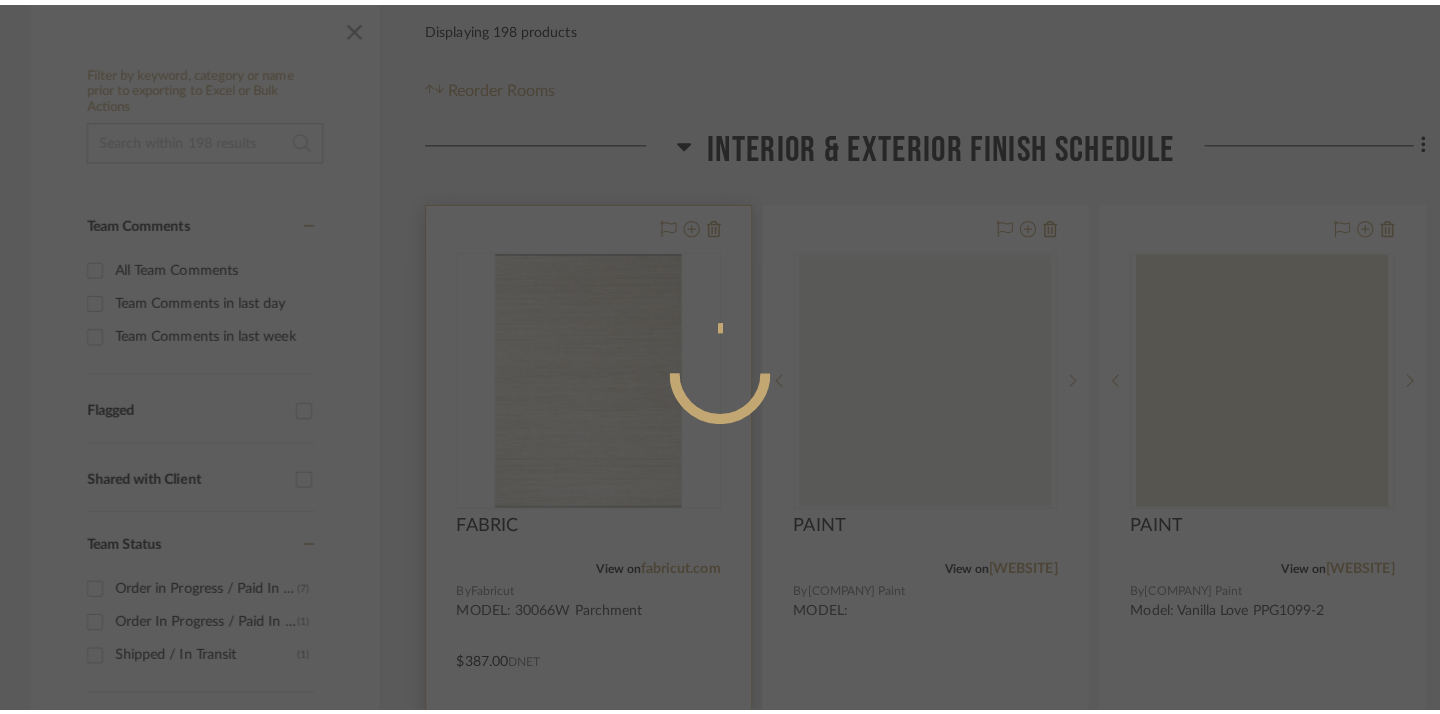 scroll, scrollTop: 0, scrollLeft: 0, axis: both 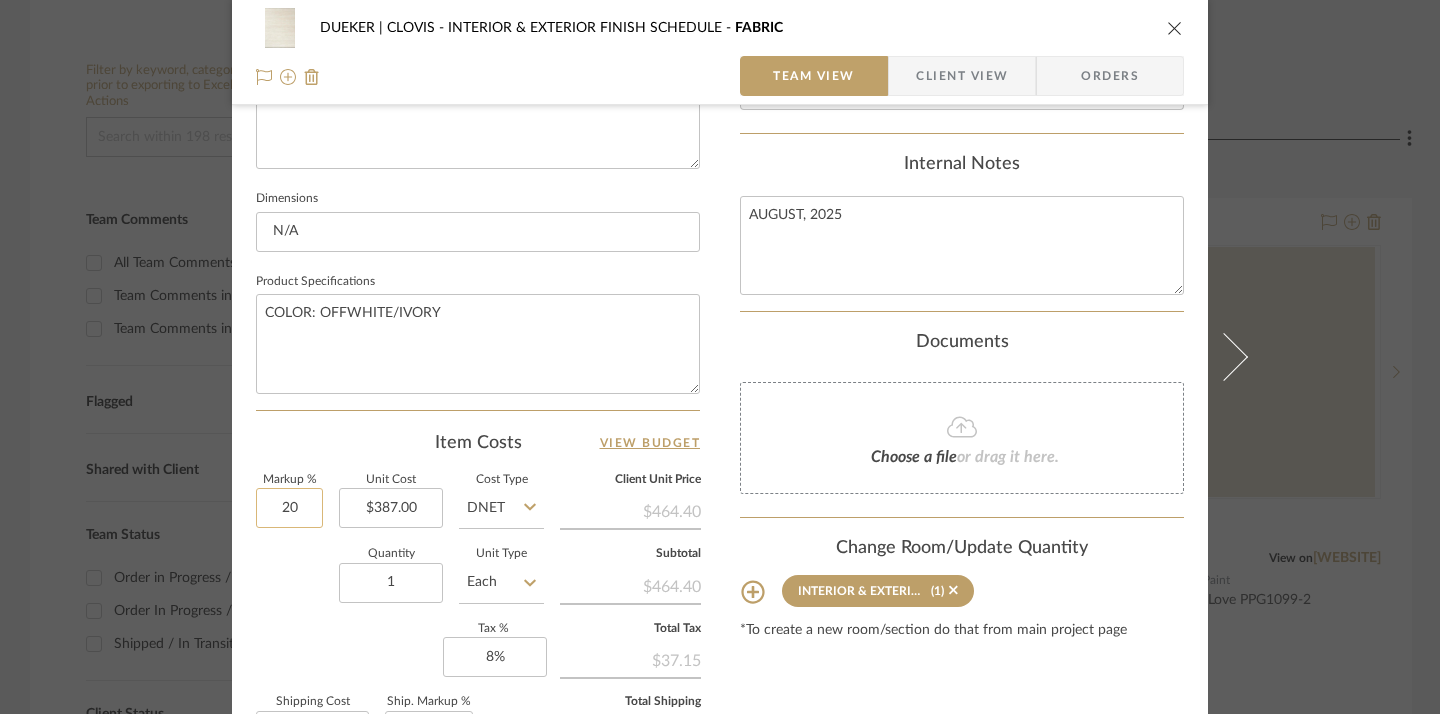 click on "20" 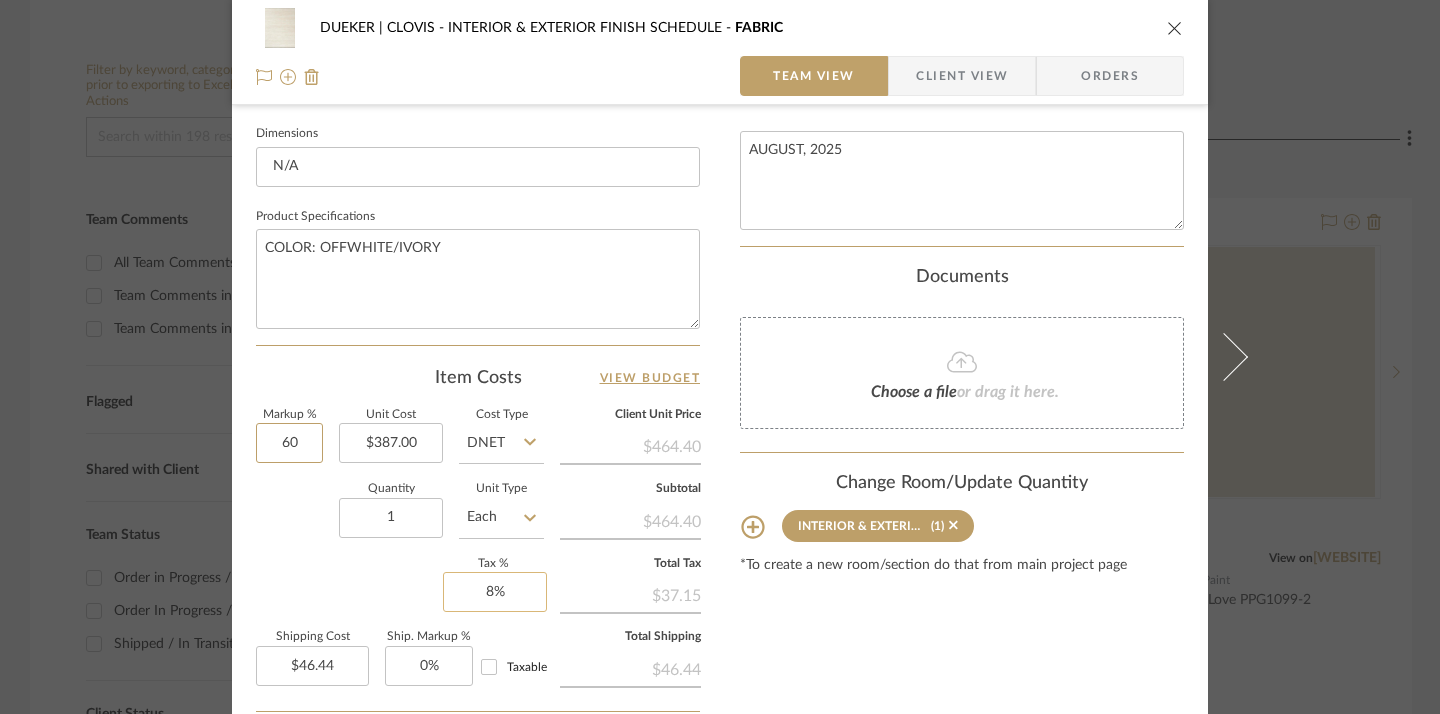 scroll, scrollTop: 879, scrollLeft: 0, axis: vertical 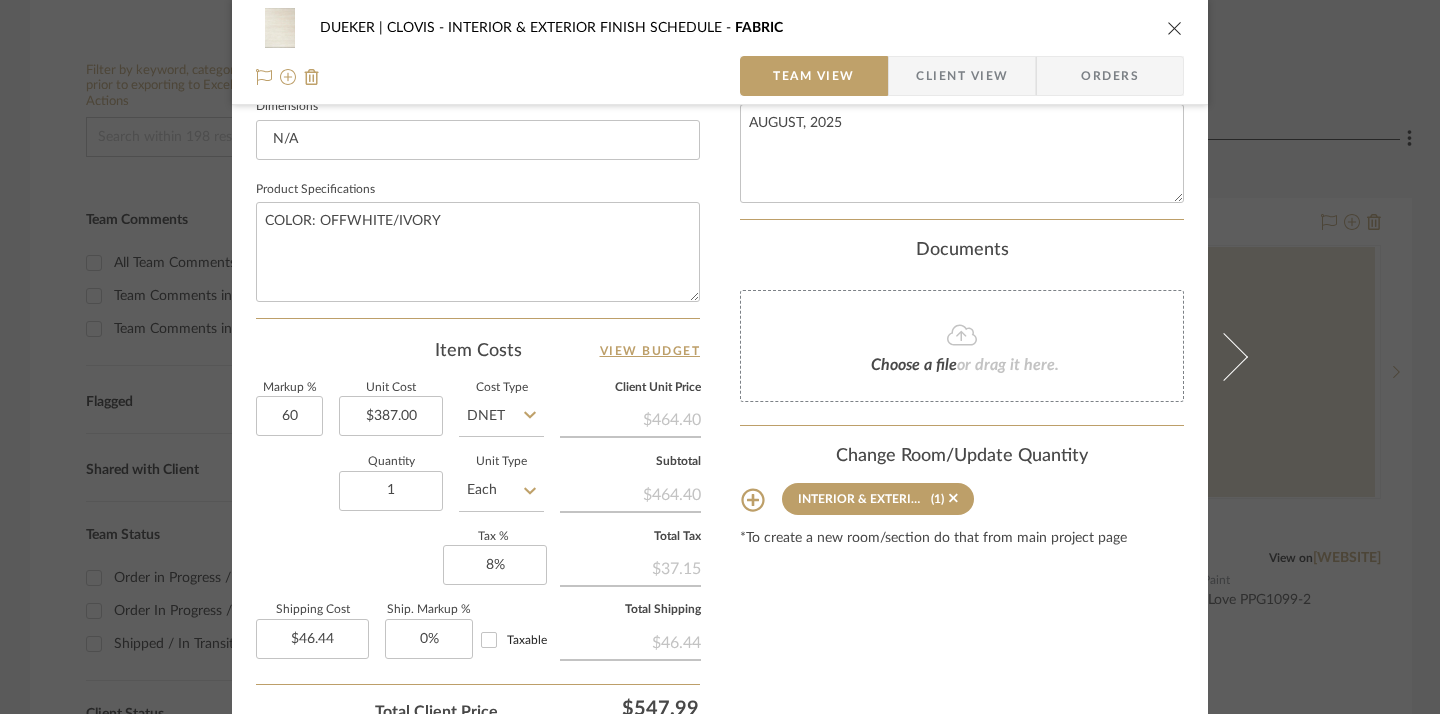 type on "60%" 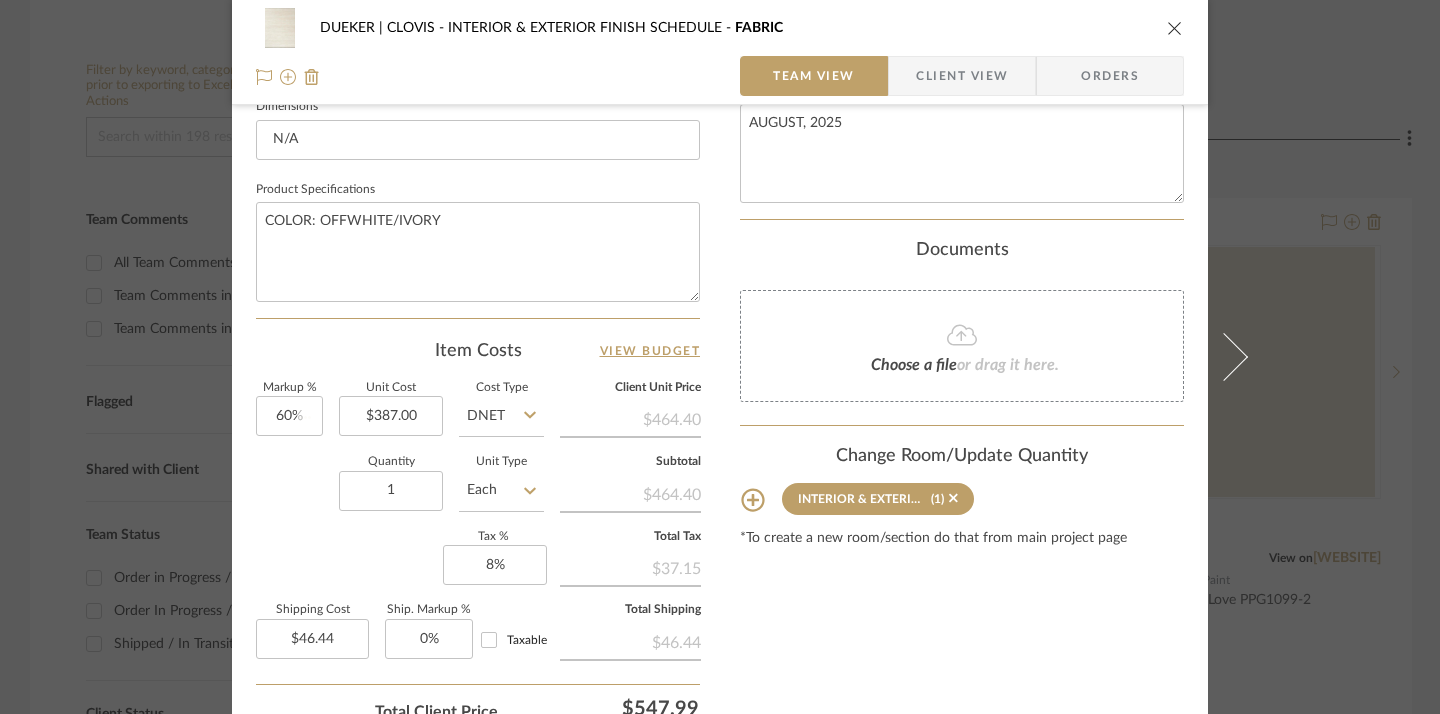 type on "$61.92" 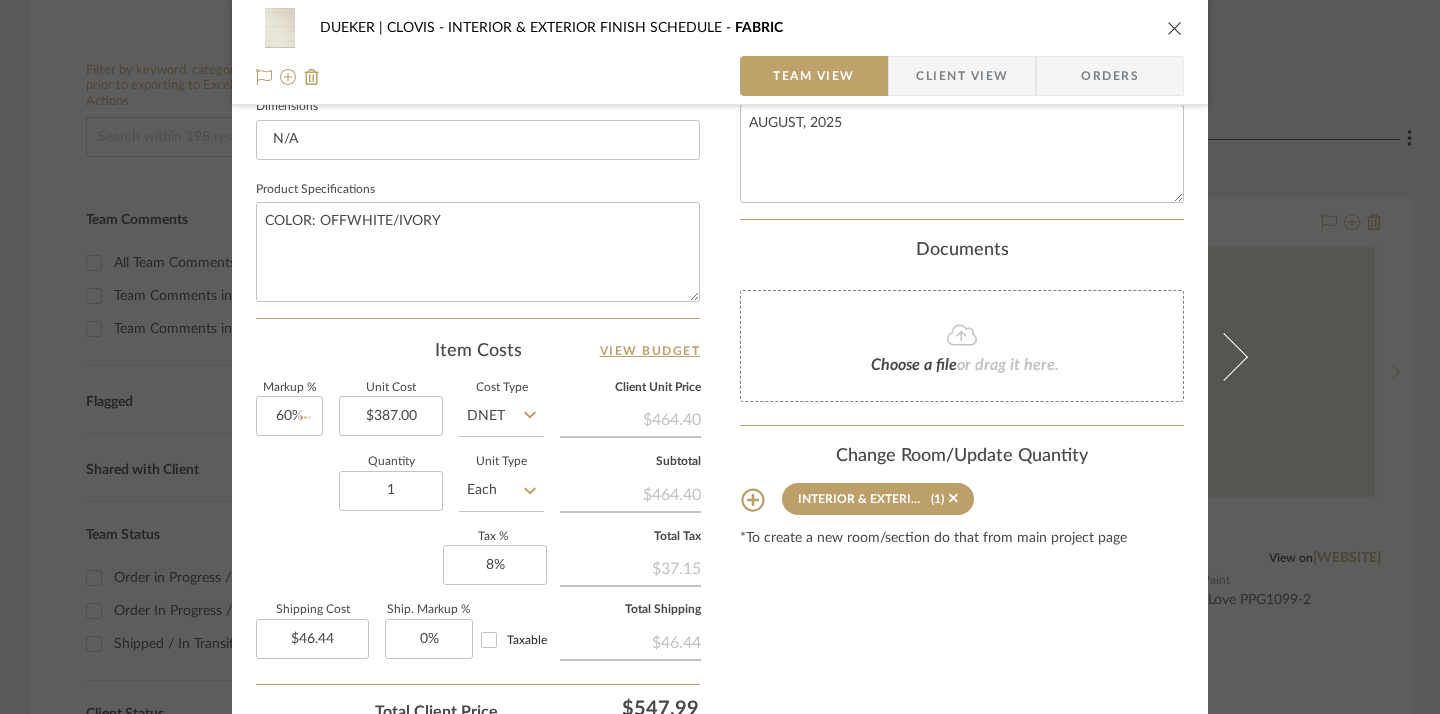 type 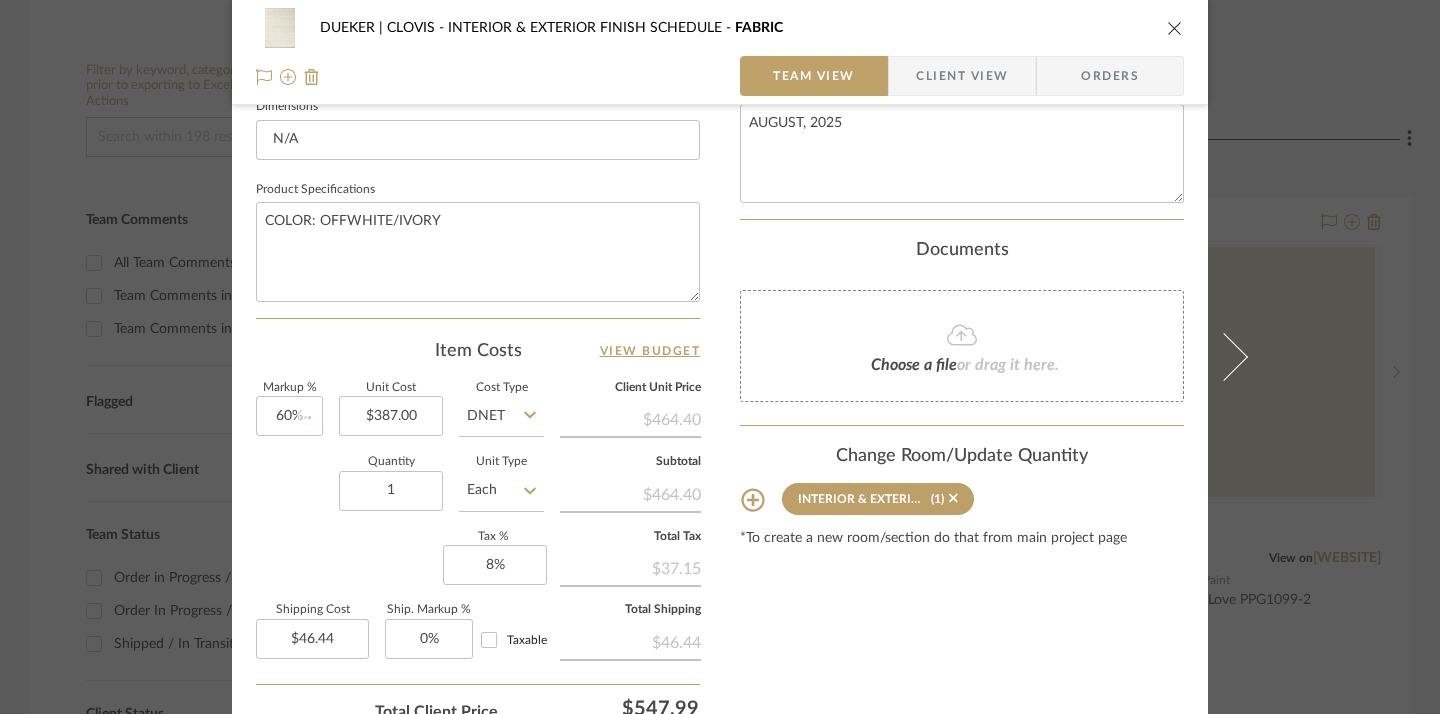 type 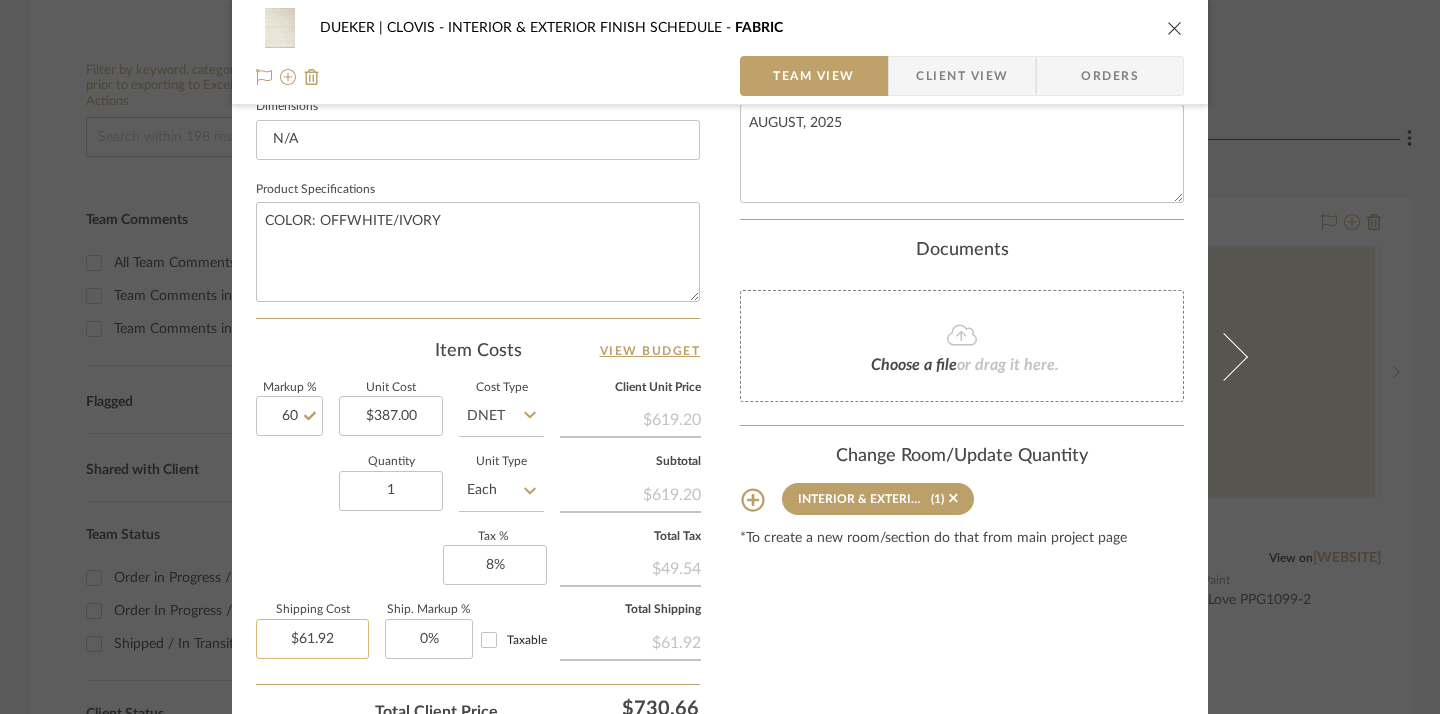 type on "60%" 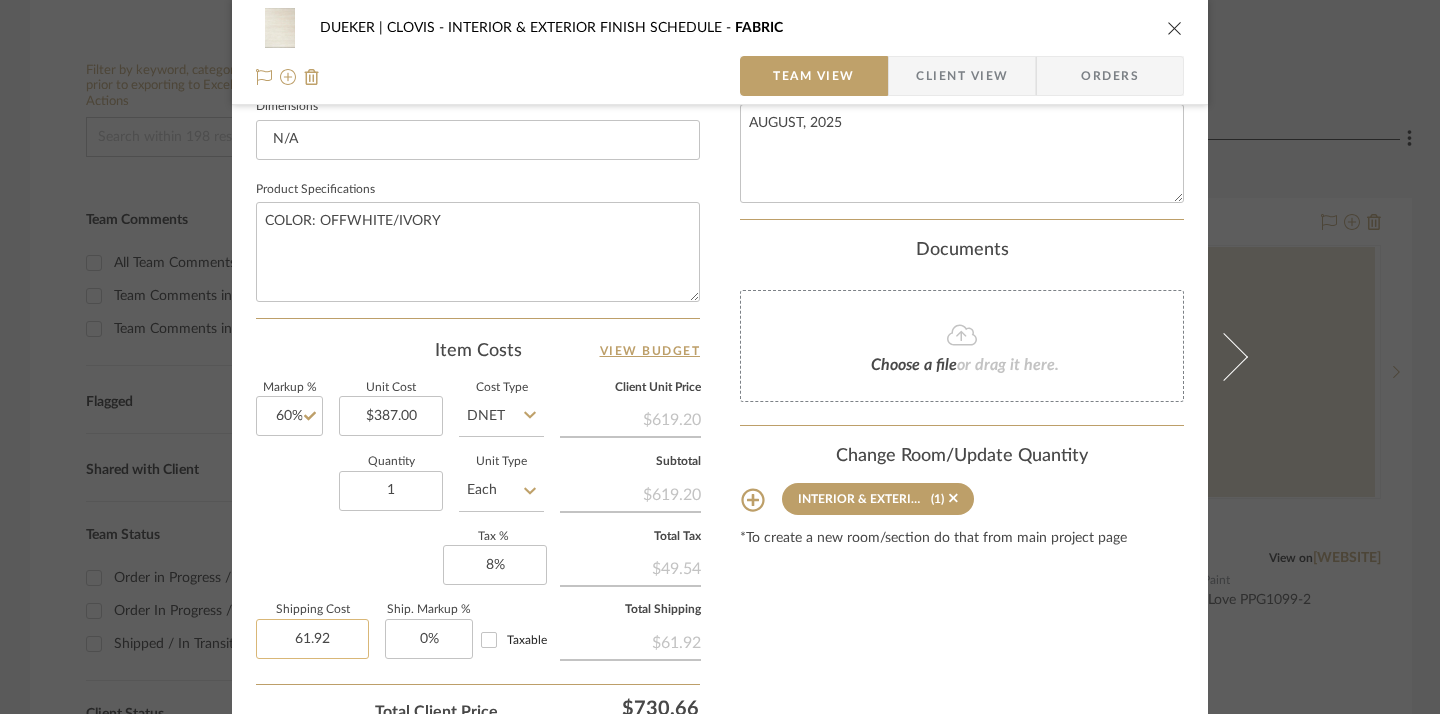 click on "61.92" 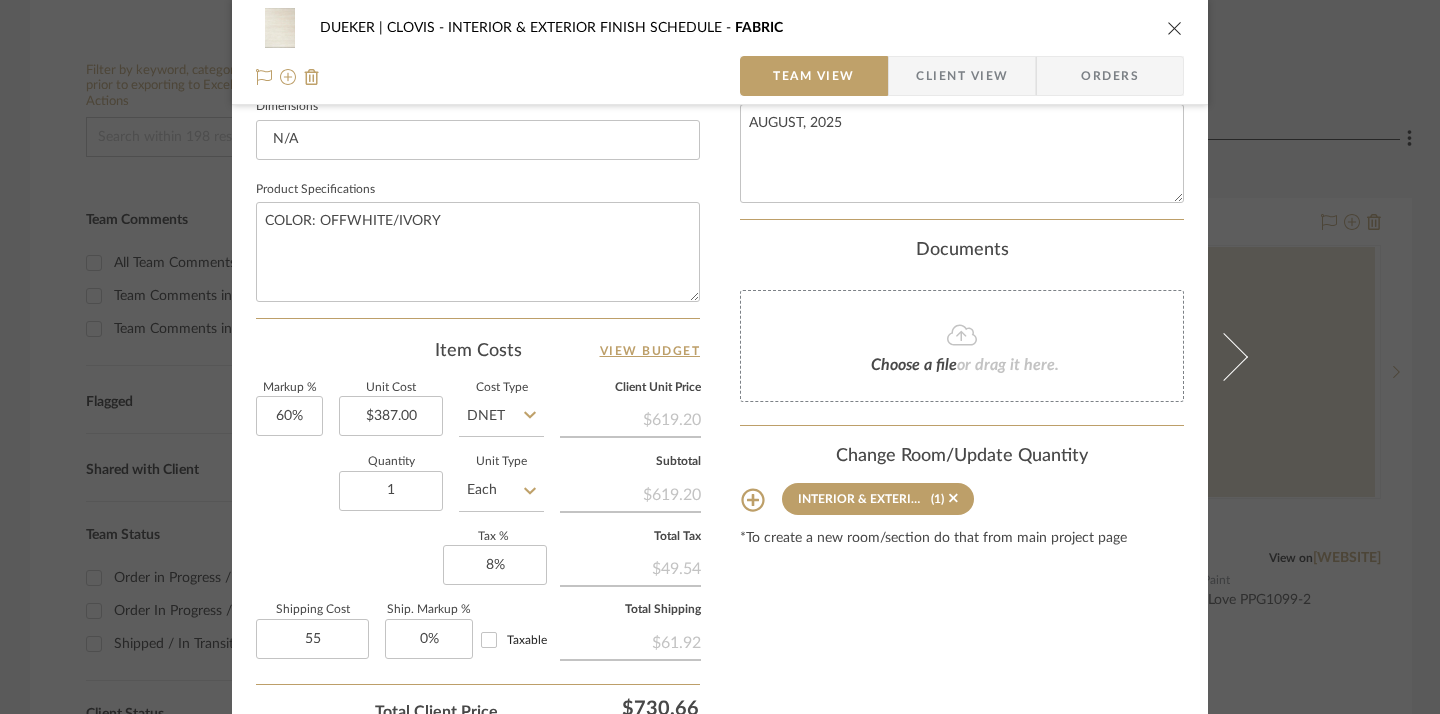 type on "$55.00" 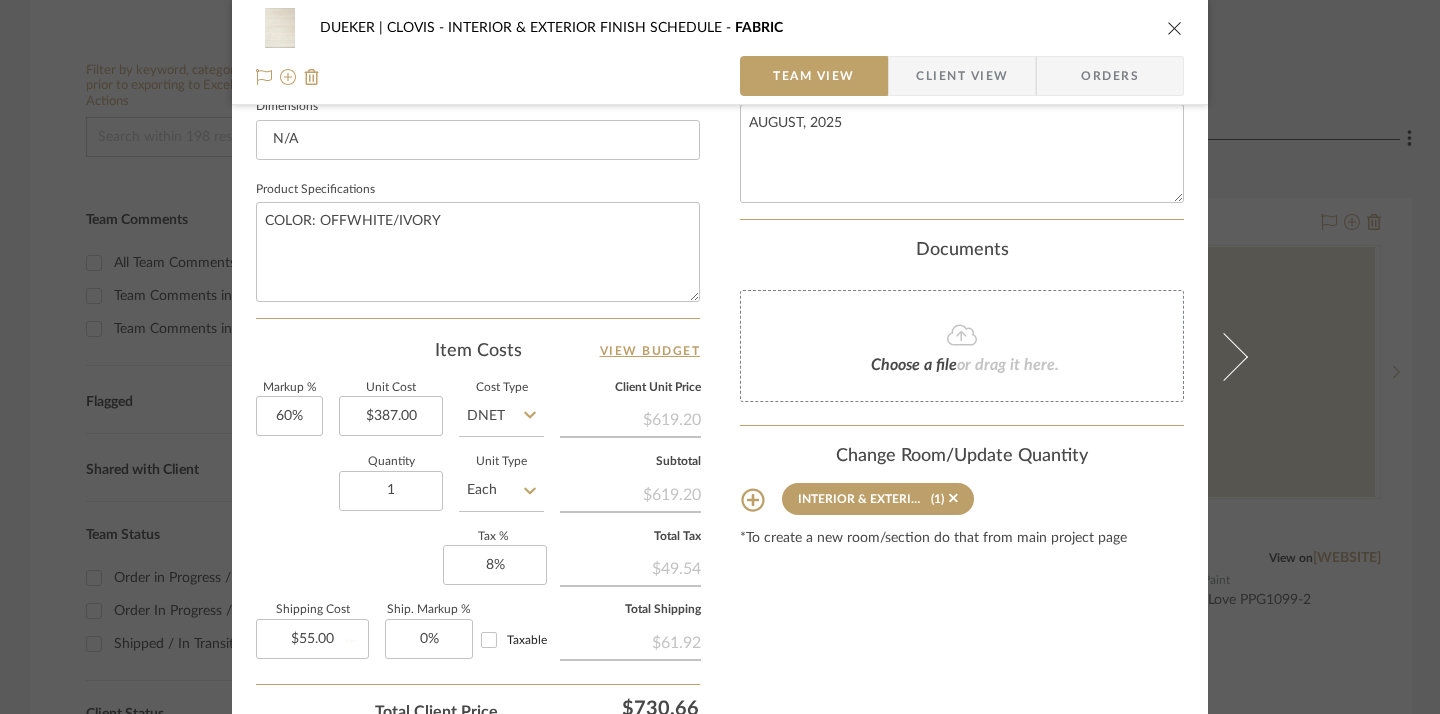 click on "Markup %  60%  Unit Cost  $387.00  Cost Type  DNET  Client Unit Price   $619.20   Quantity  1  Unit Type  Each  Subtotal   $619.20   Tax %  8%  Total Tax   $49.54   Shipping Cost  $55.00  Ship. Markup %  0% Taxable  Total Shipping   $61.92" 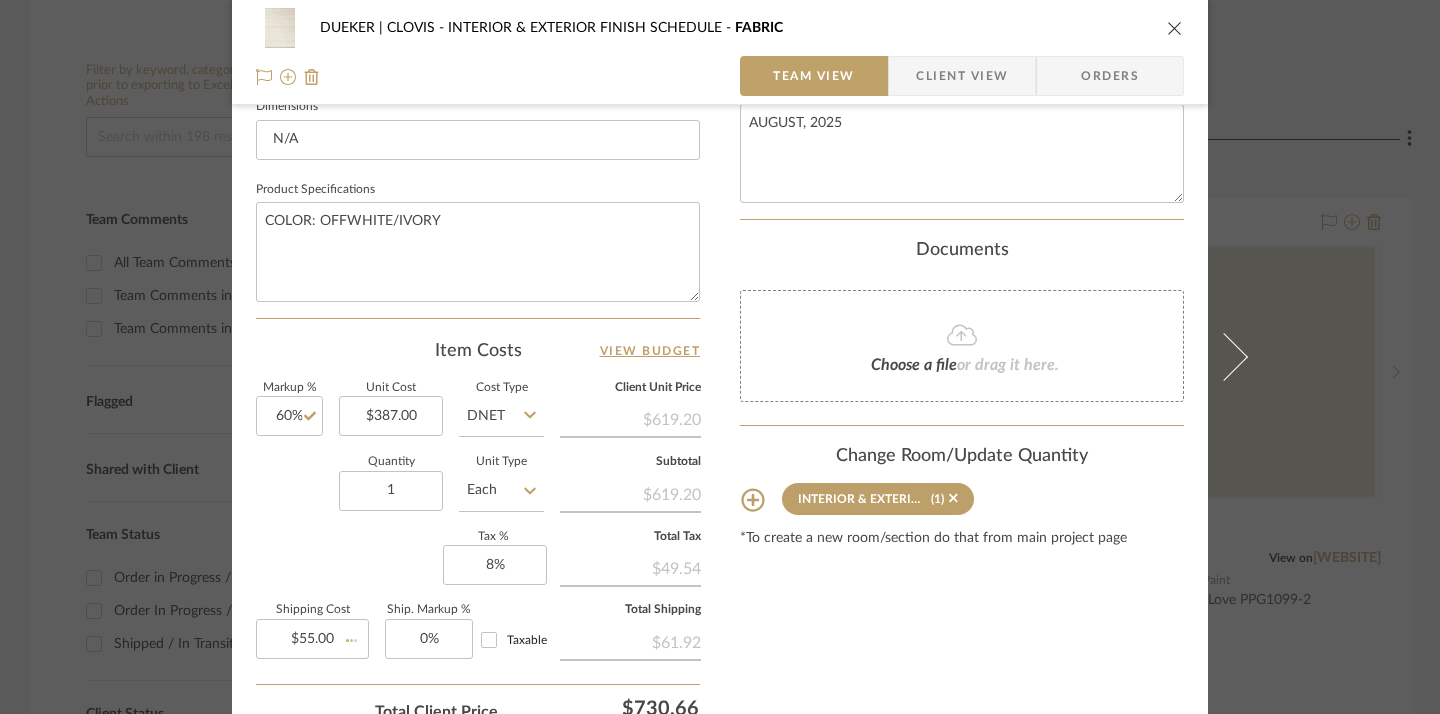 type 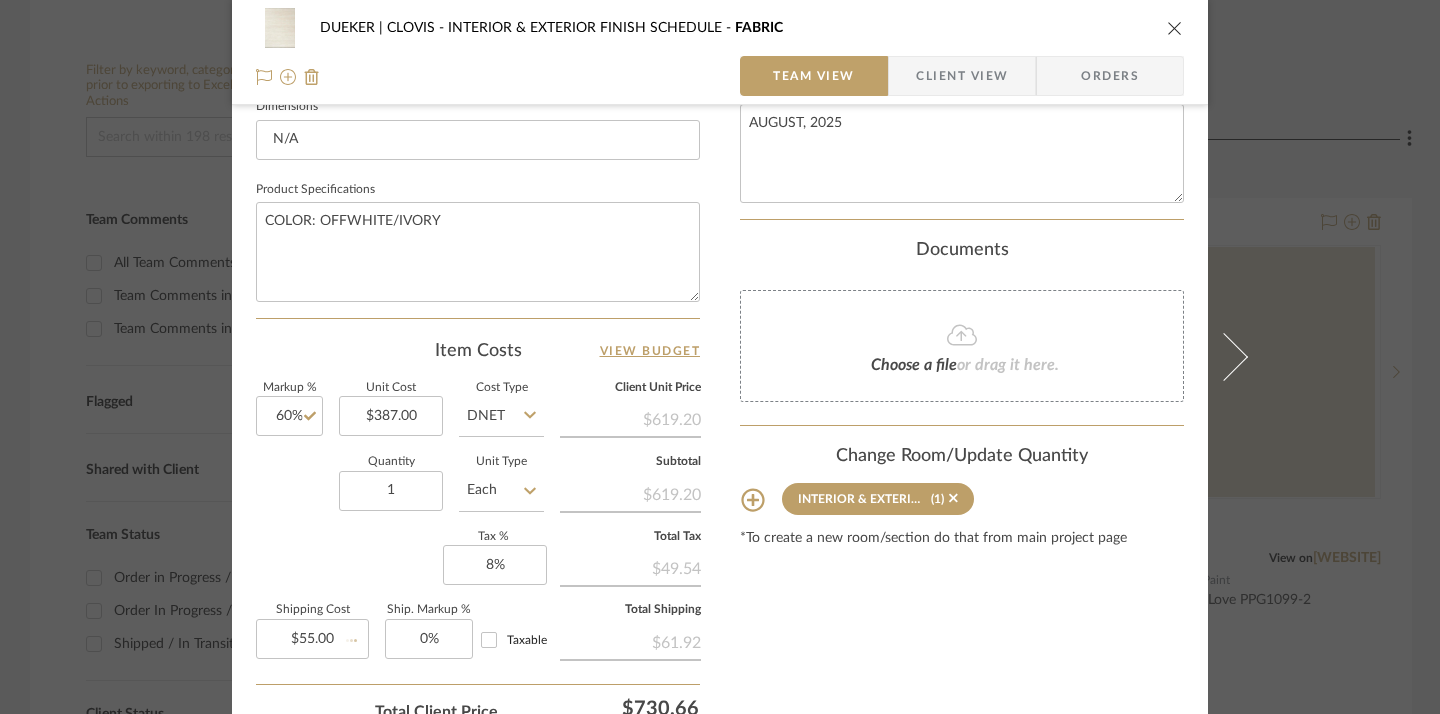 type 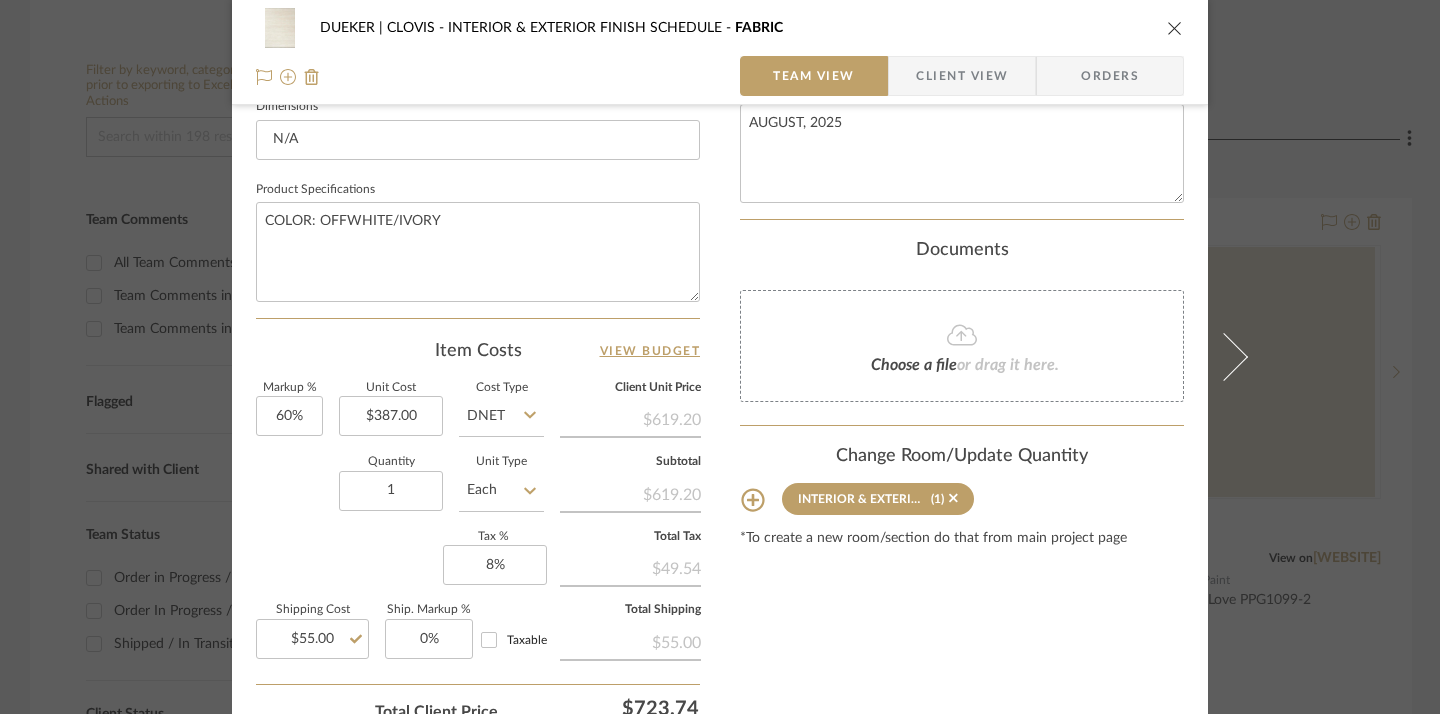 scroll, scrollTop: 1046, scrollLeft: 0, axis: vertical 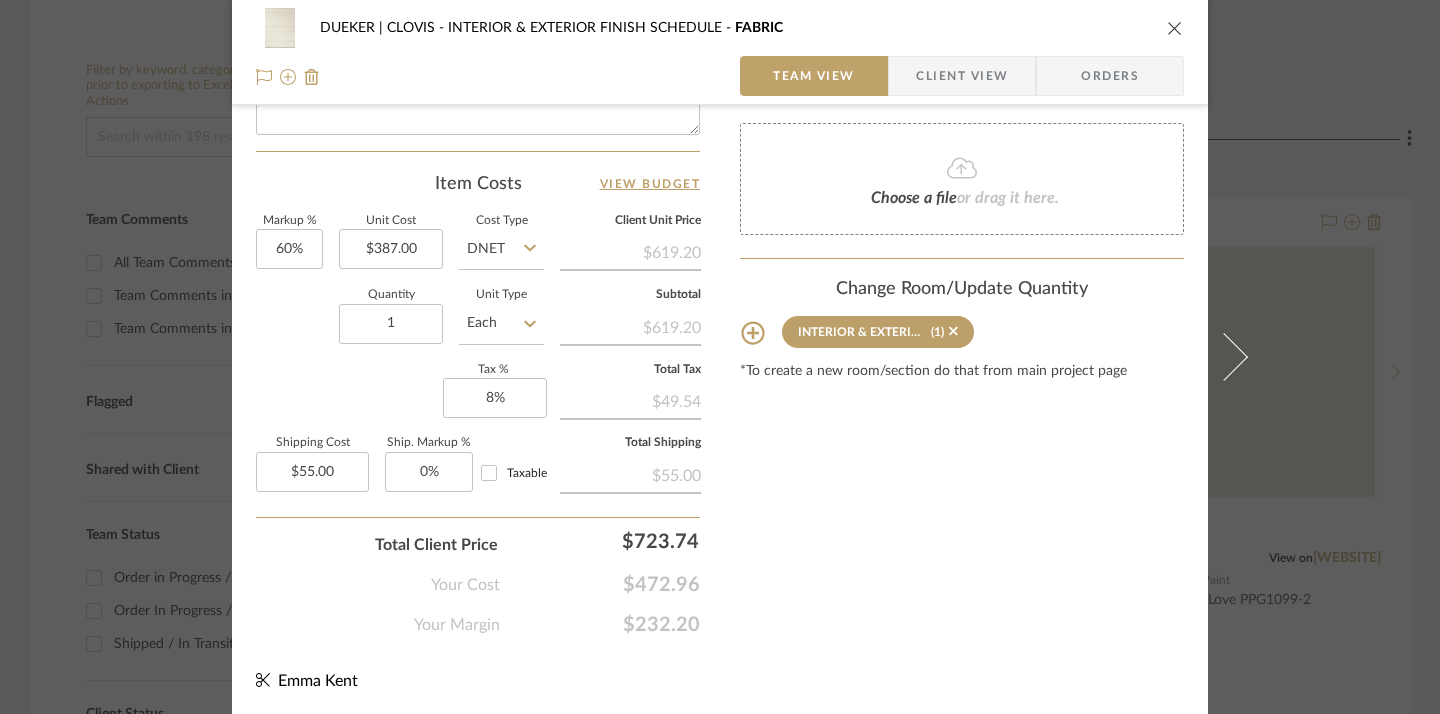 click on "Content here copies to Client View - confirm visibility there.  Show in Client Dashboard   Include in Budget   View Budget  Team Status  Lead Time  In Stock Weeks  Est. Min   Est. Max   Due Date   Install Date  Tasks / To-Dos /  team Messaging  Leave yourself a note here or share next steps with your team. You will receive emails when they
respond!  Invite Collaborator Internal Notes AUGUST, 2025  Documents  Choose a file  or drag it here. Change Room/Update Quantity  INTERIOR & EXTERIOR FINISH SCHEDULE  (1) *To create a new room/section do that from main project page" at bounding box center (962, -137) 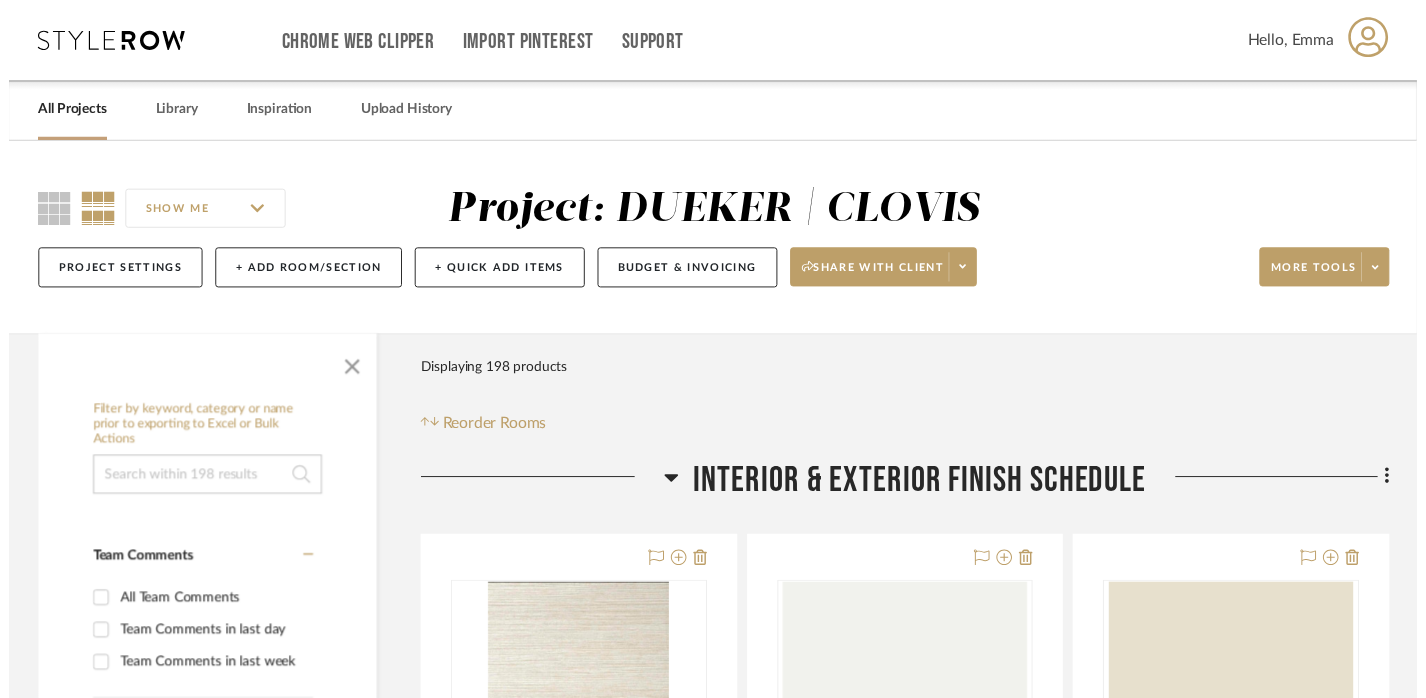 scroll, scrollTop: 348, scrollLeft: 0, axis: vertical 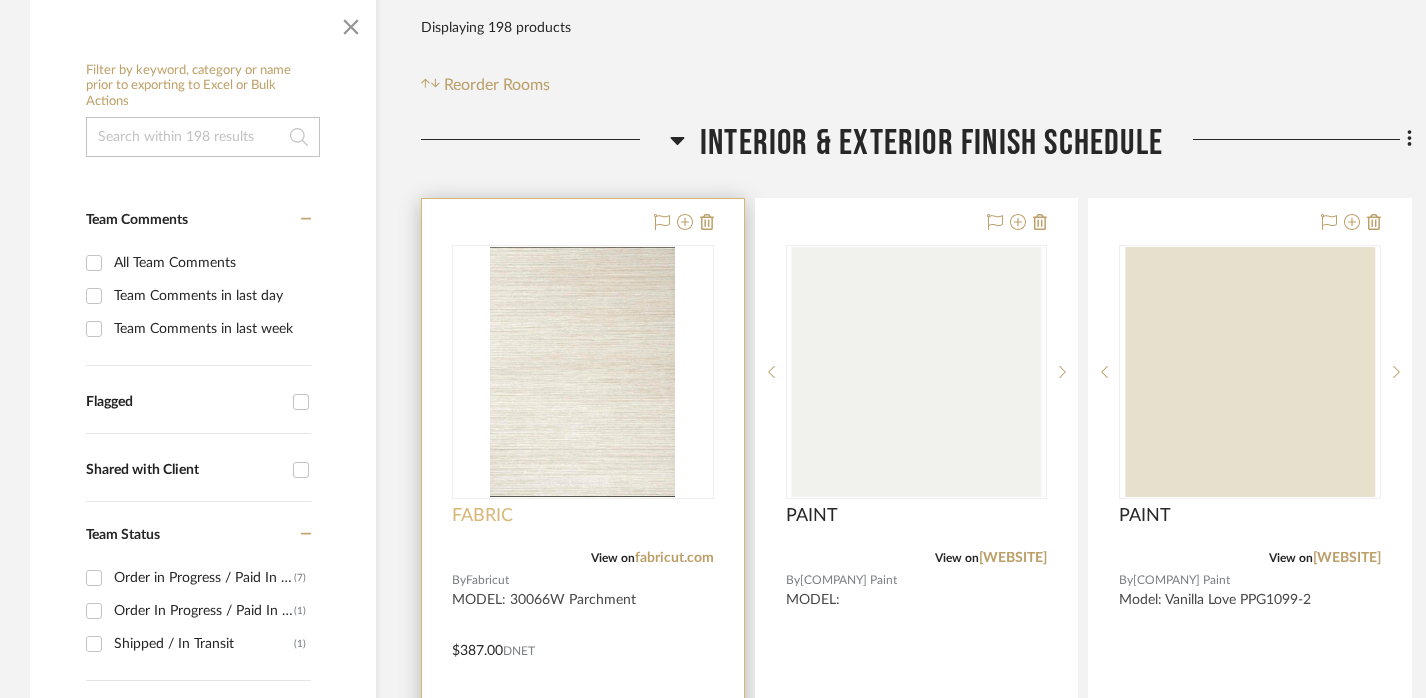 click on "FABRIC" at bounding box center (482, 516) 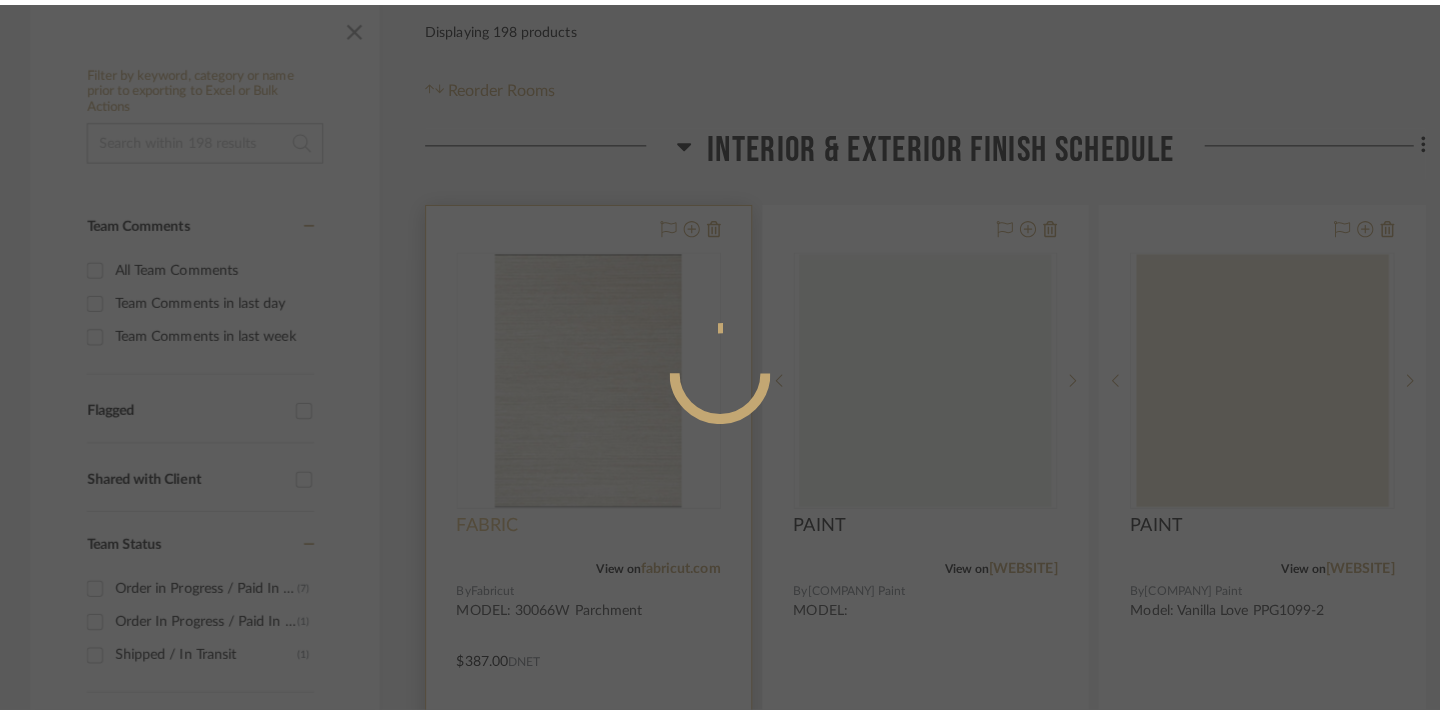 scroll, scrollTop: 0, scrollLeft: 0, axis: both 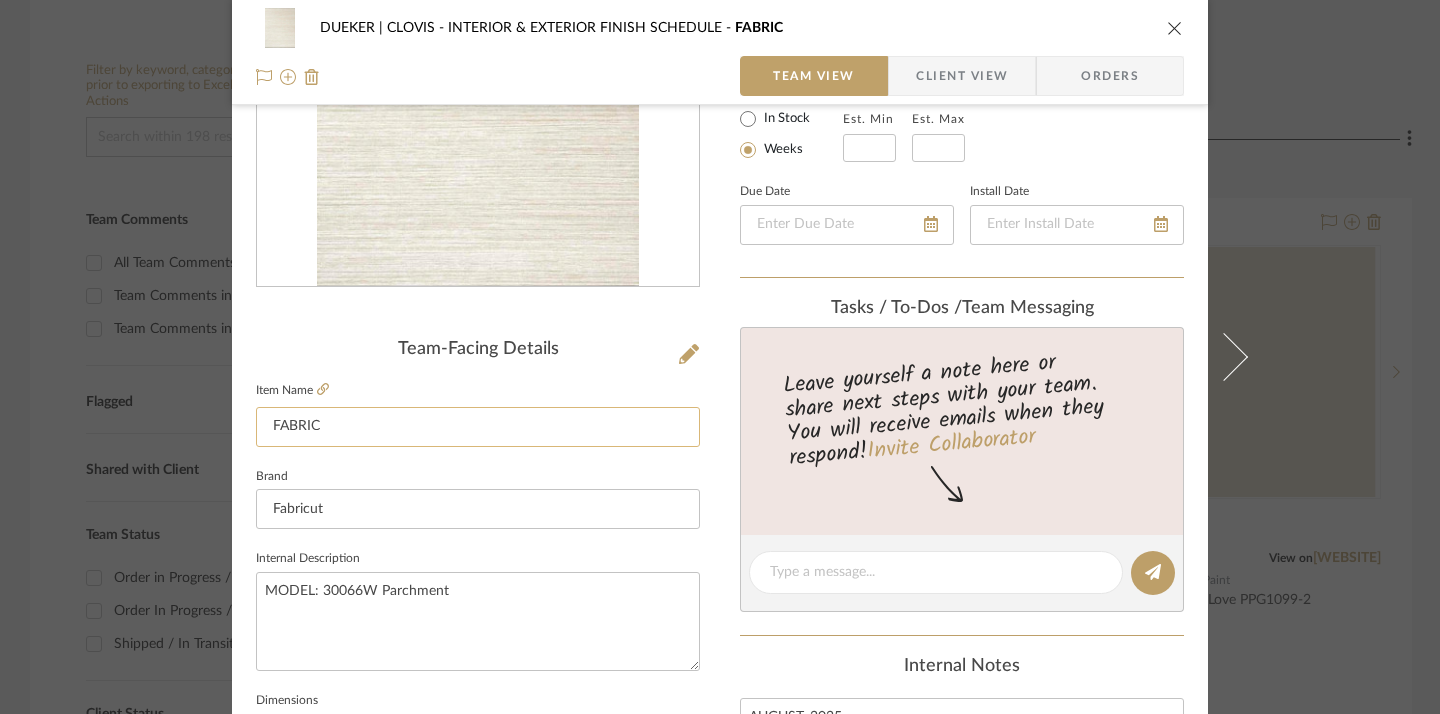 click on "FABRIC" 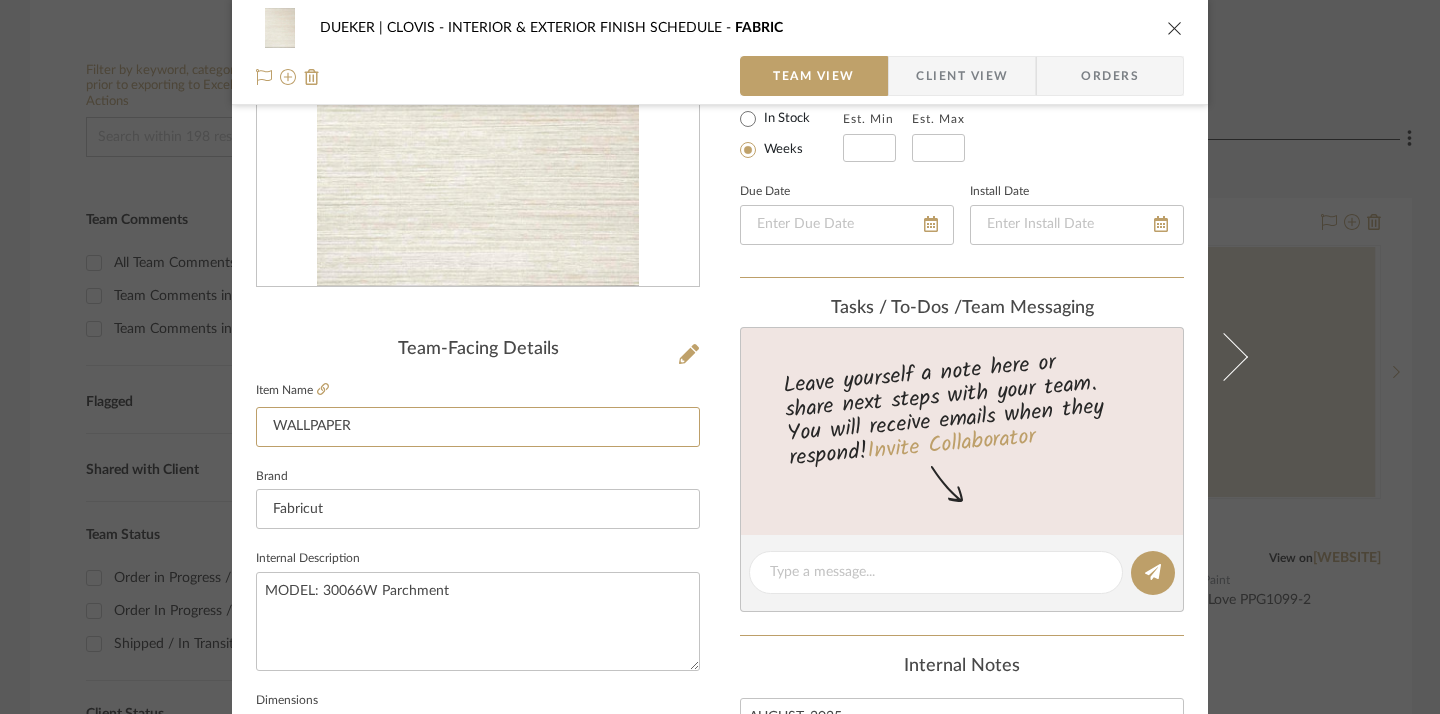 type on "WALLPAPER" 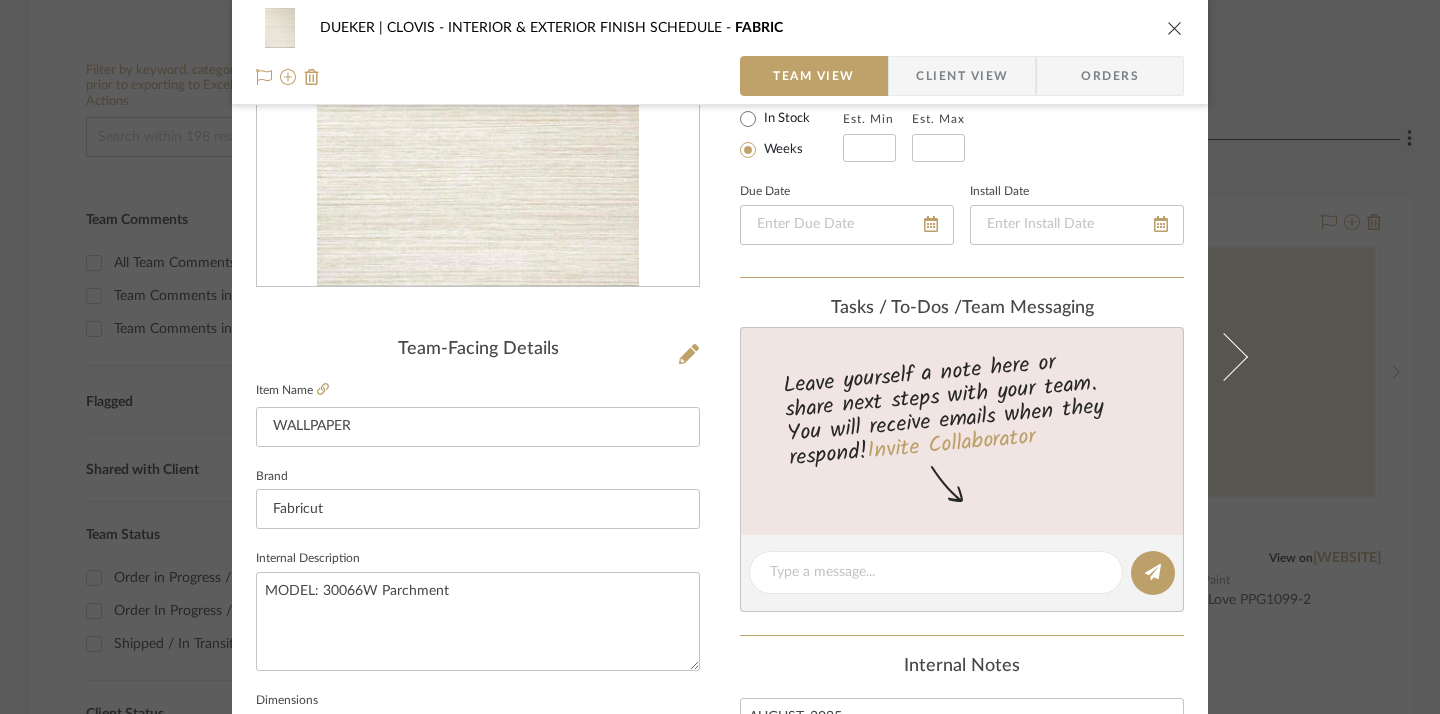 click on "Brand  Fabricut" 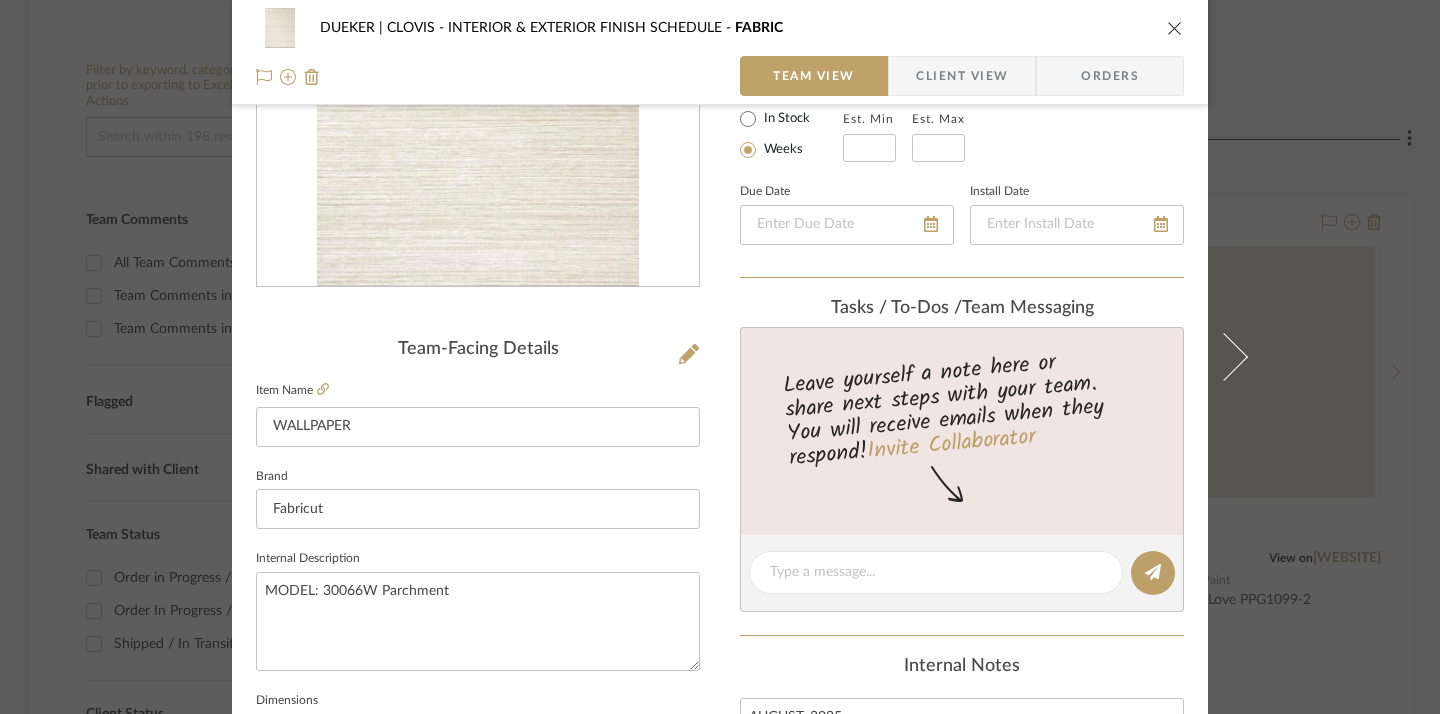 type 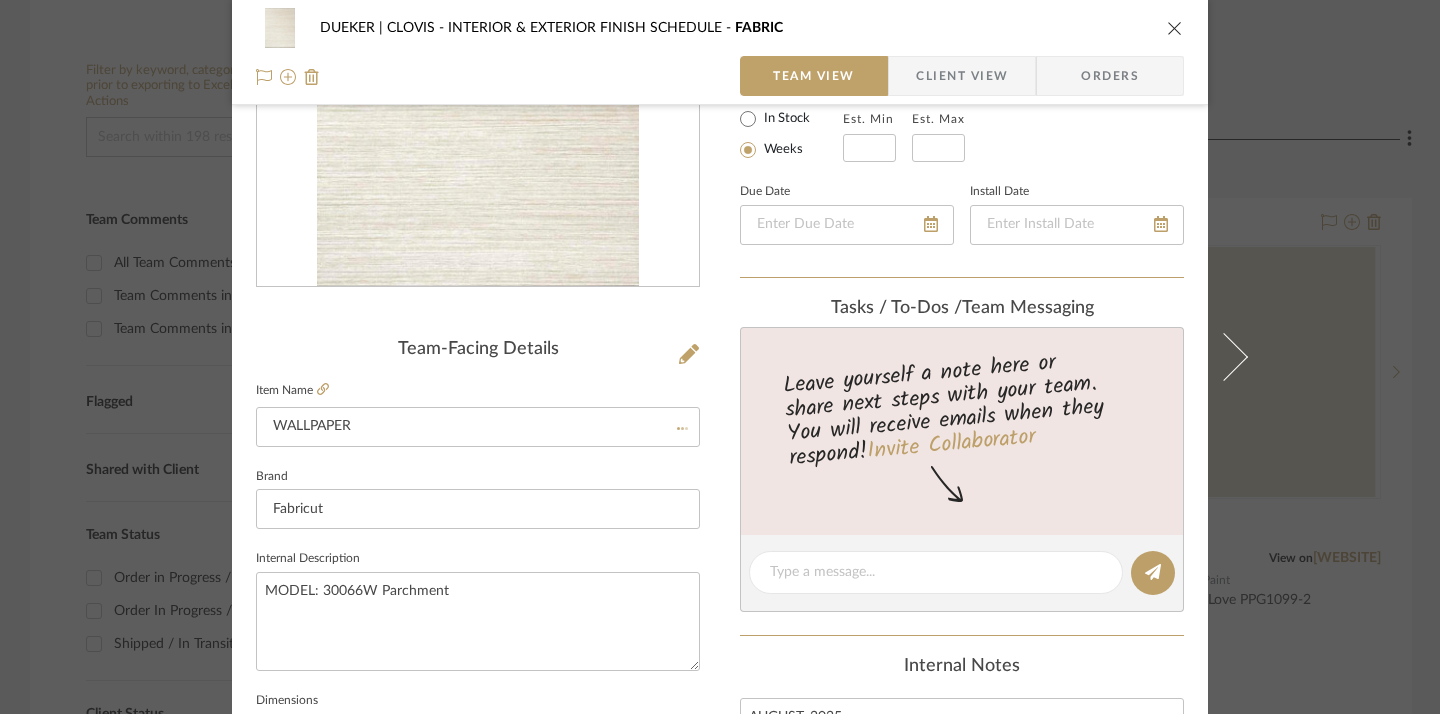 type 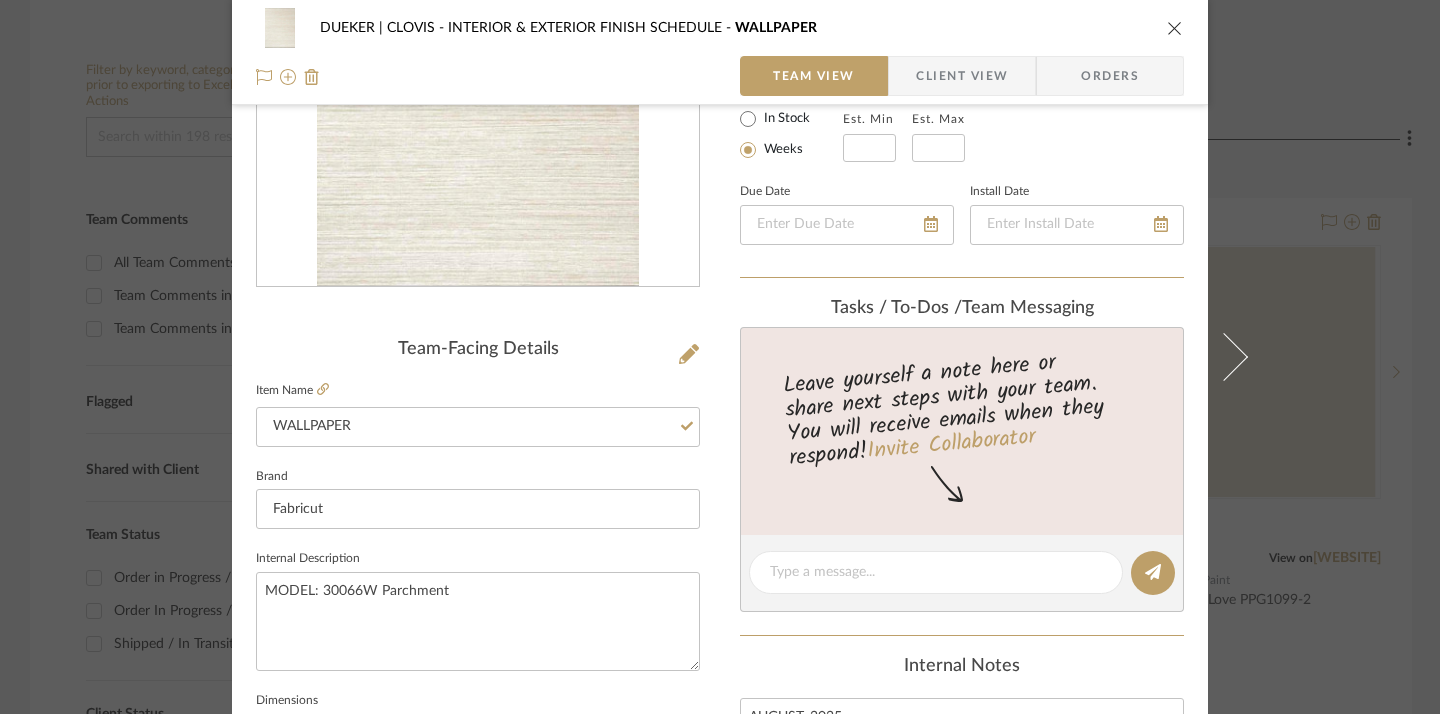 click at bounding box center (1175, 28) 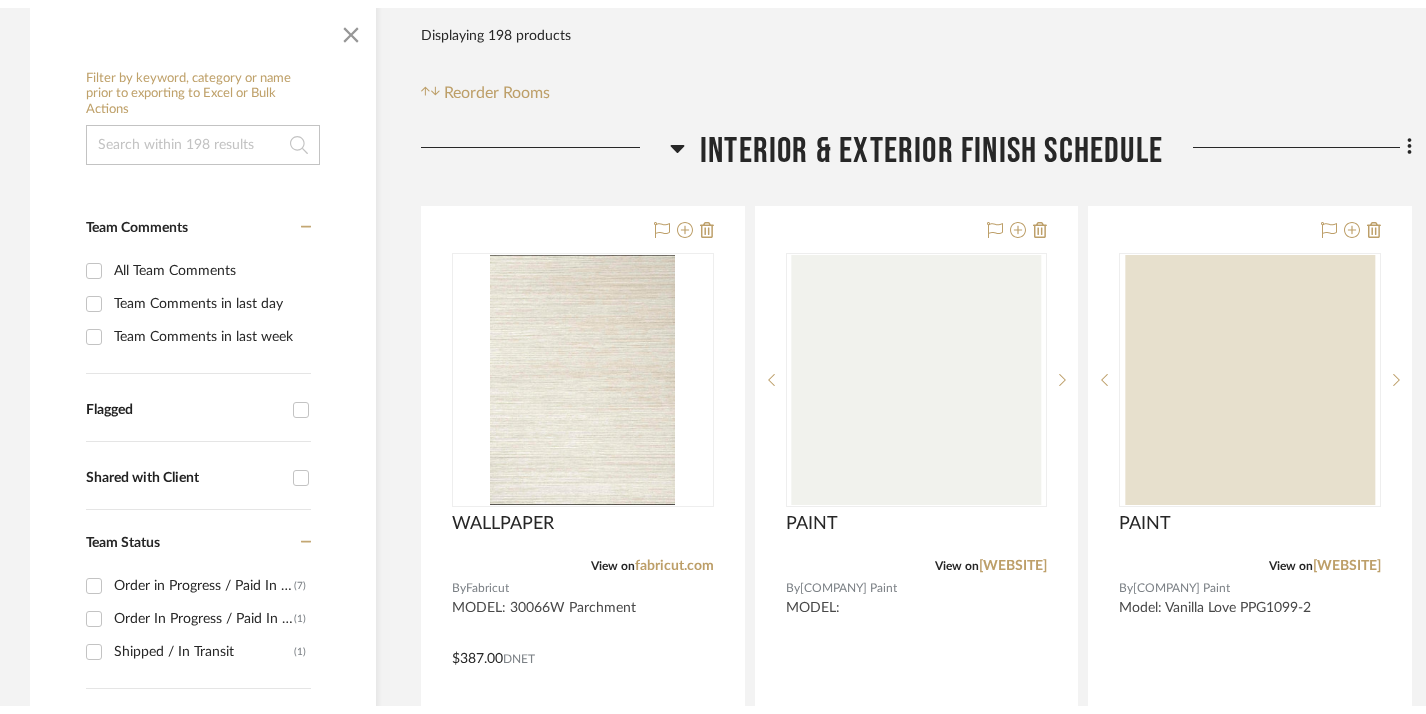 scroll, scrollTop: 0, scrollLeft: 0, axis: both 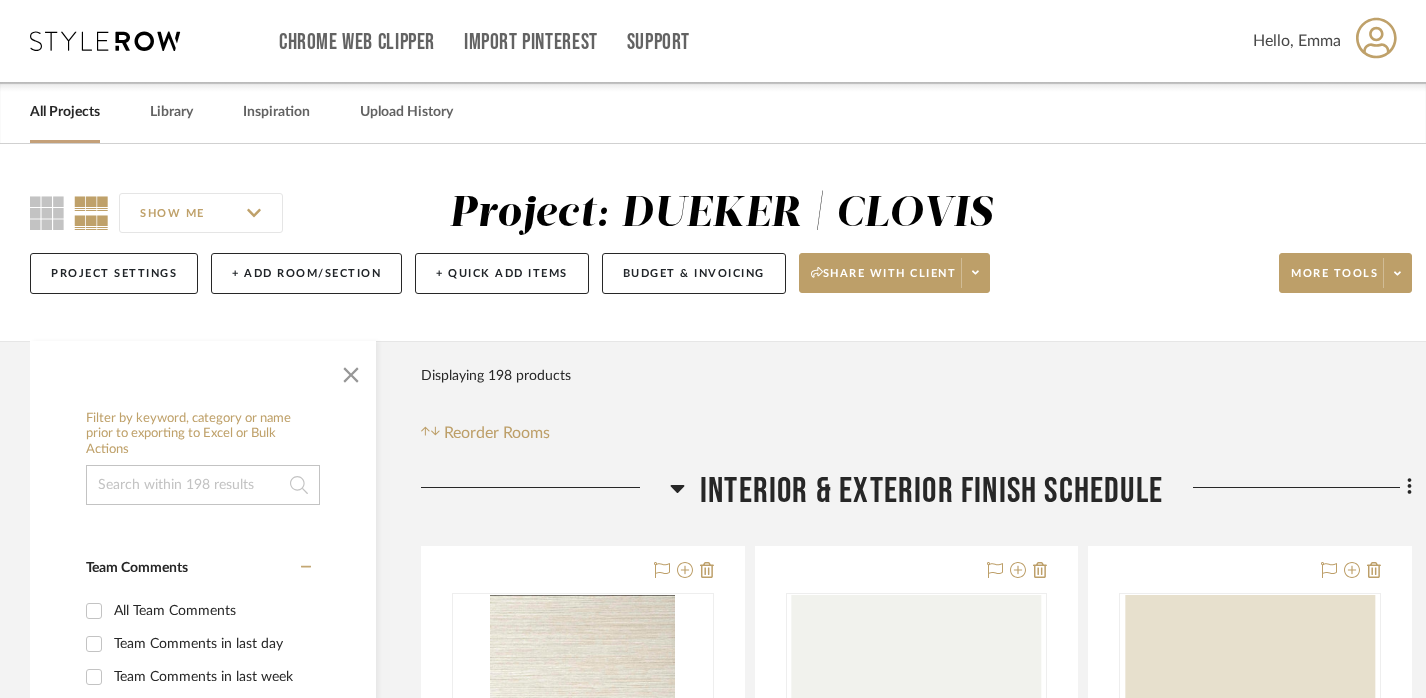 click on "All Projects" at bounding box center (65, 112) 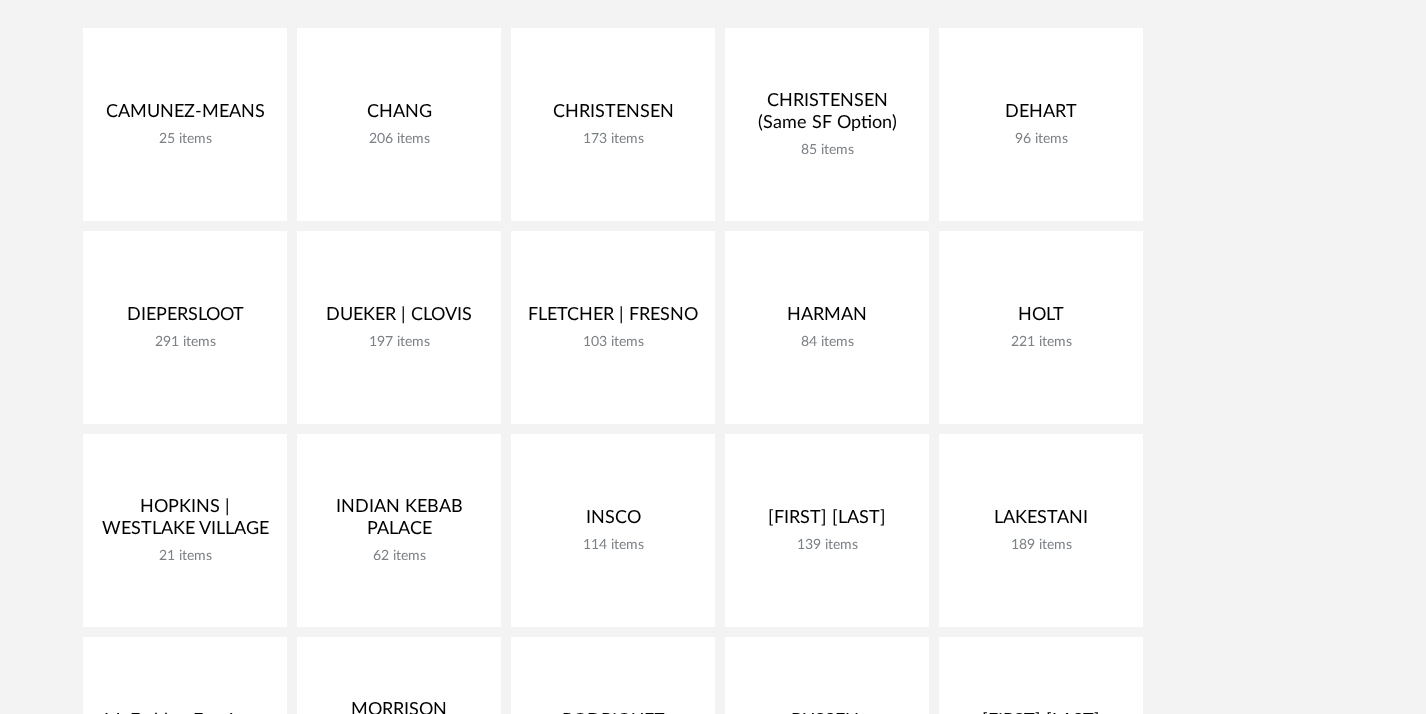 scroll, scrollTop: 469, scrollLeft: 0, axis: vertical 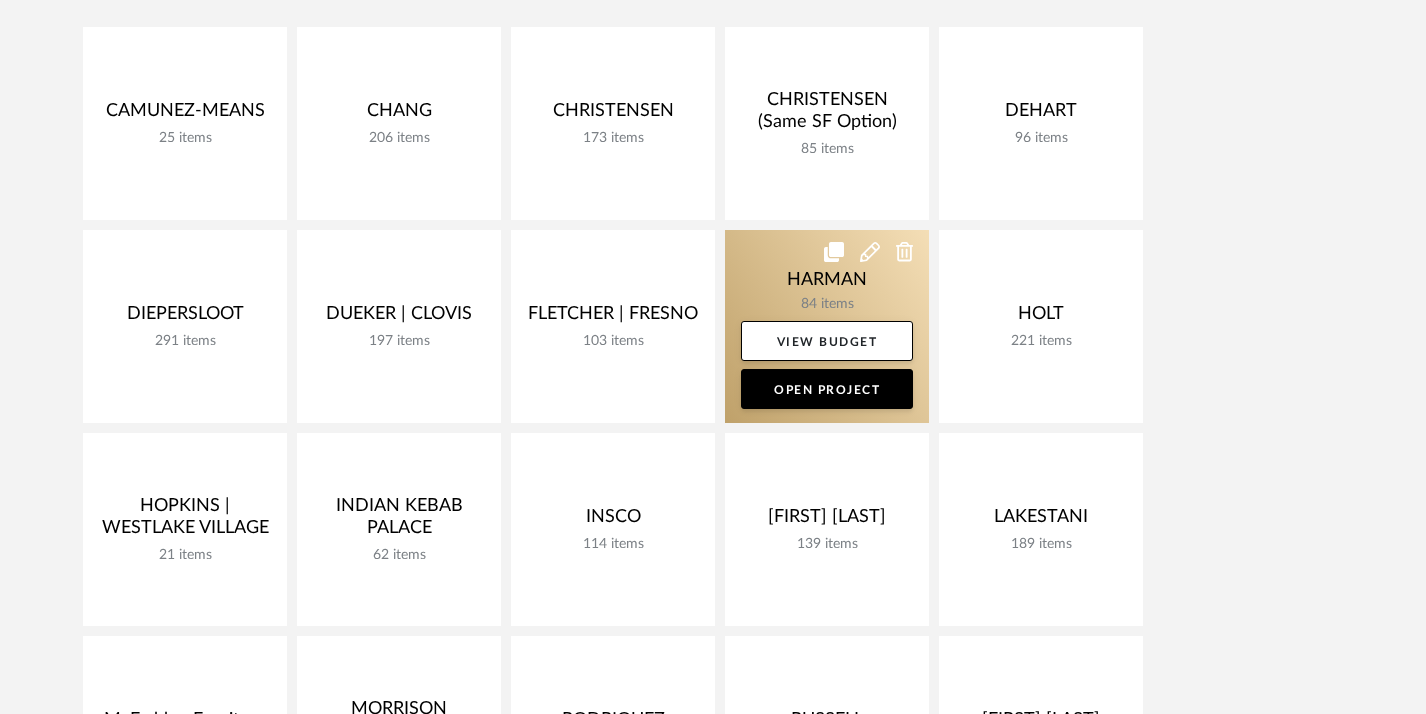 click 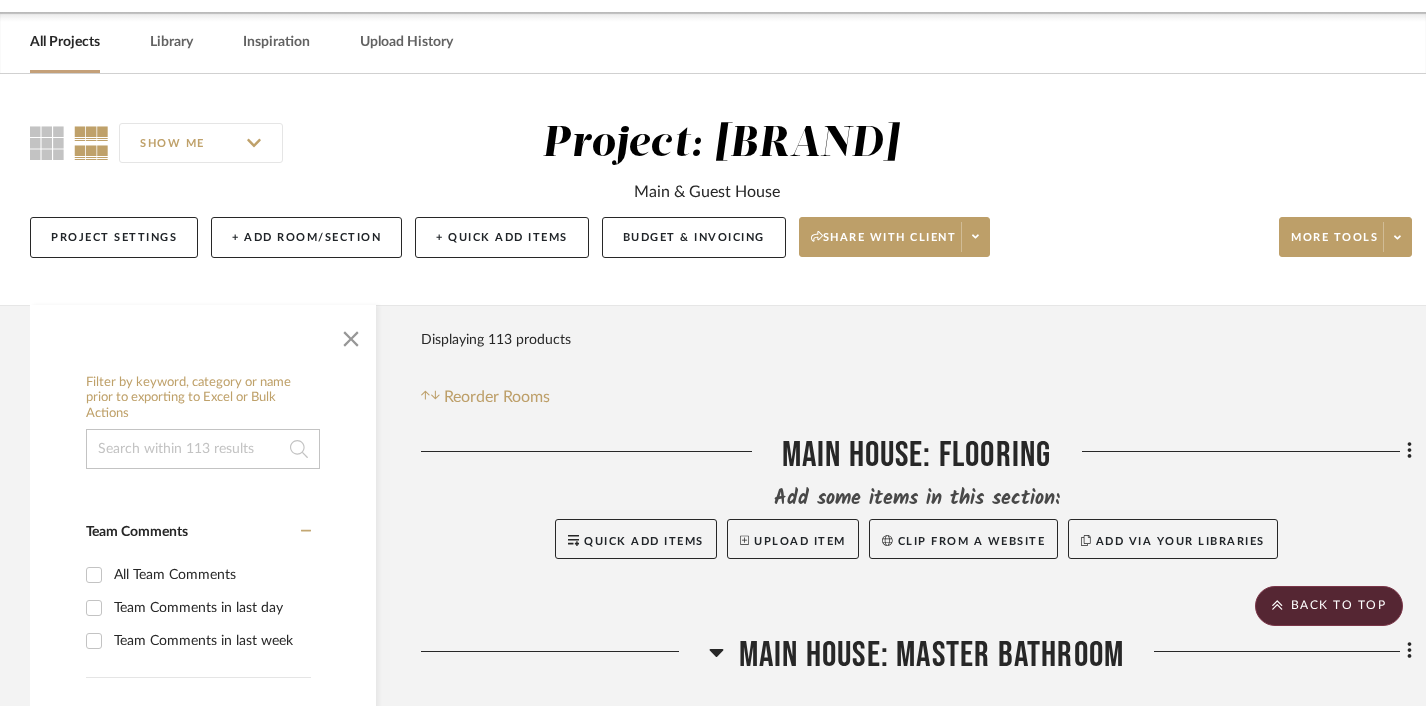 scroll, scrollTop: 0, scrollLeft: 0, axis: both 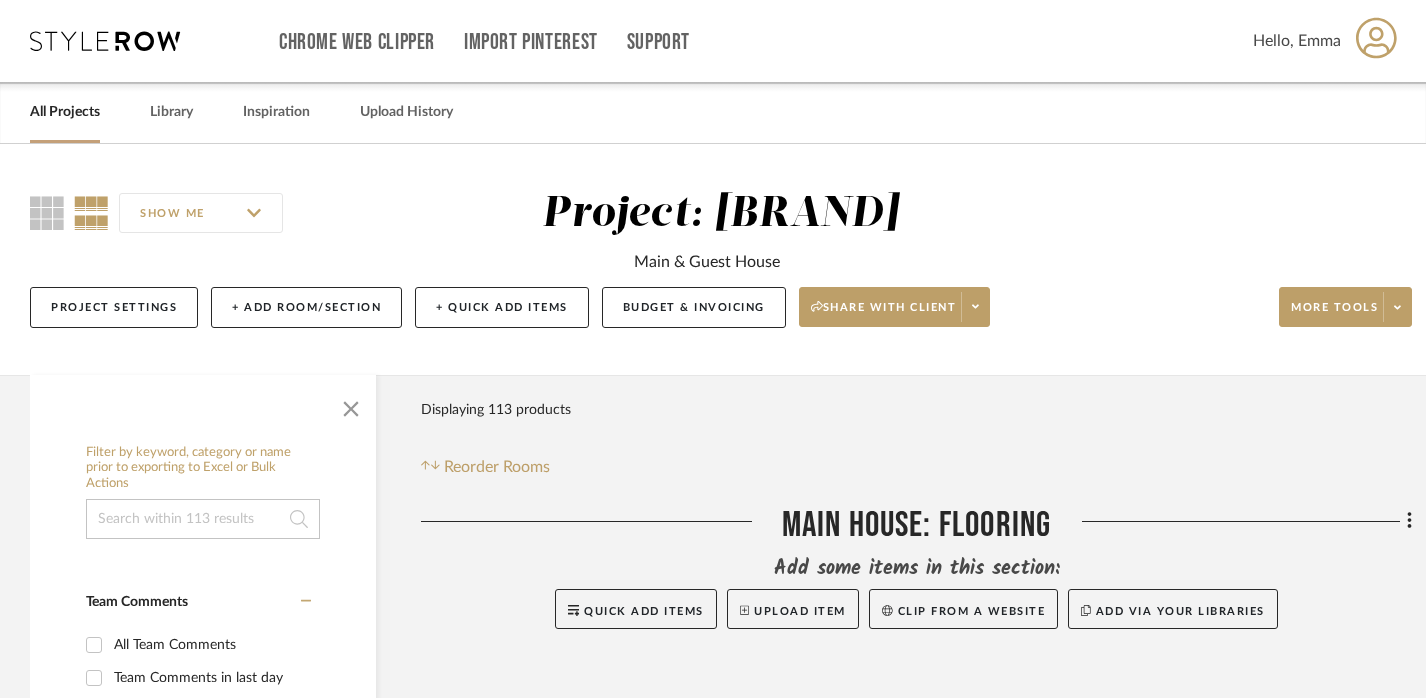 click on "All Projects" at bounding box center [65, 112] 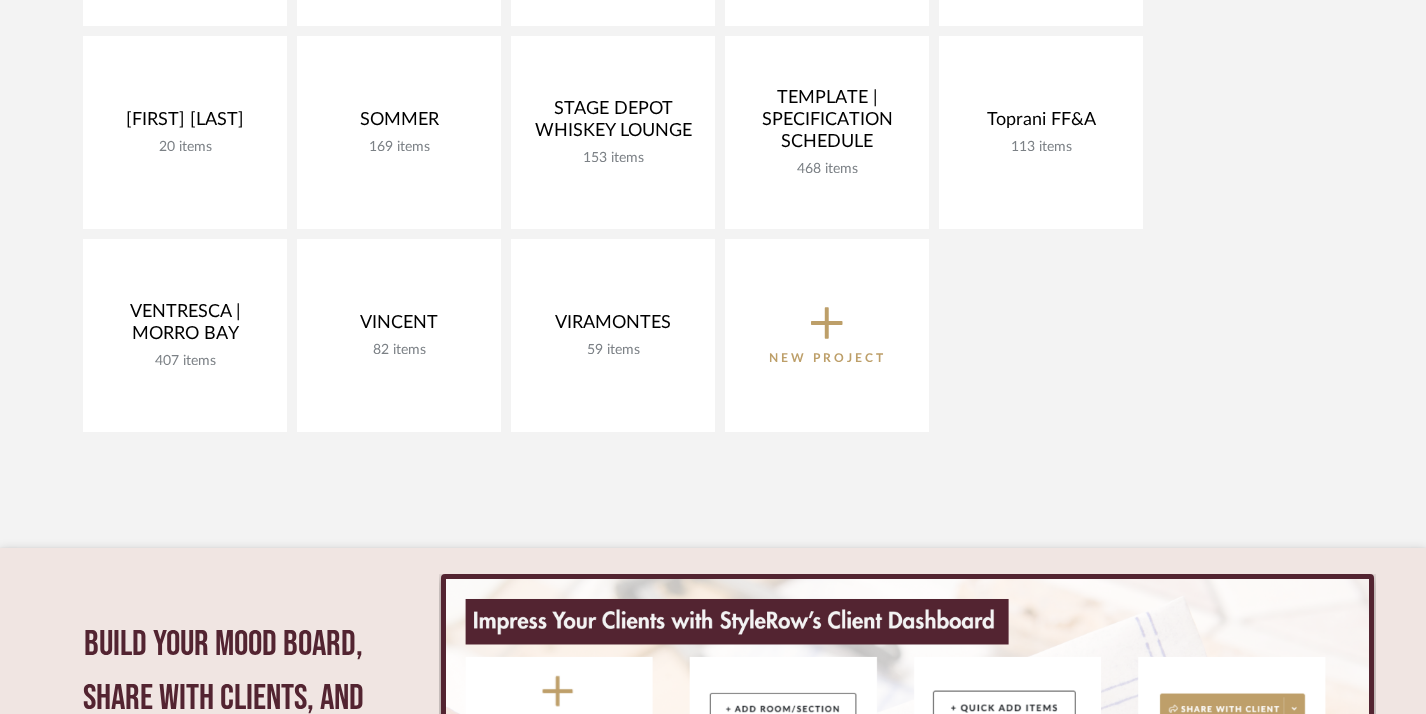 scroll, scrollTop: 1296, scrollLeft: 0, axis: vertical 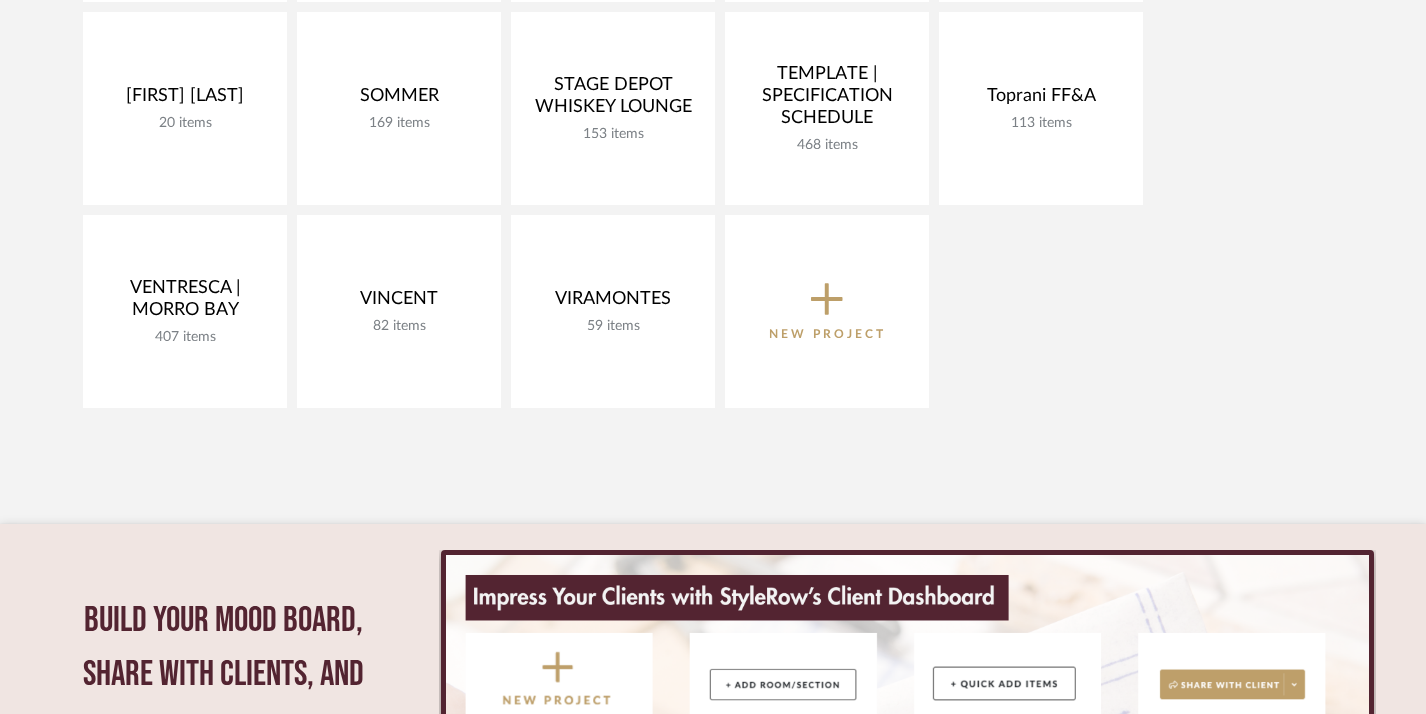 click 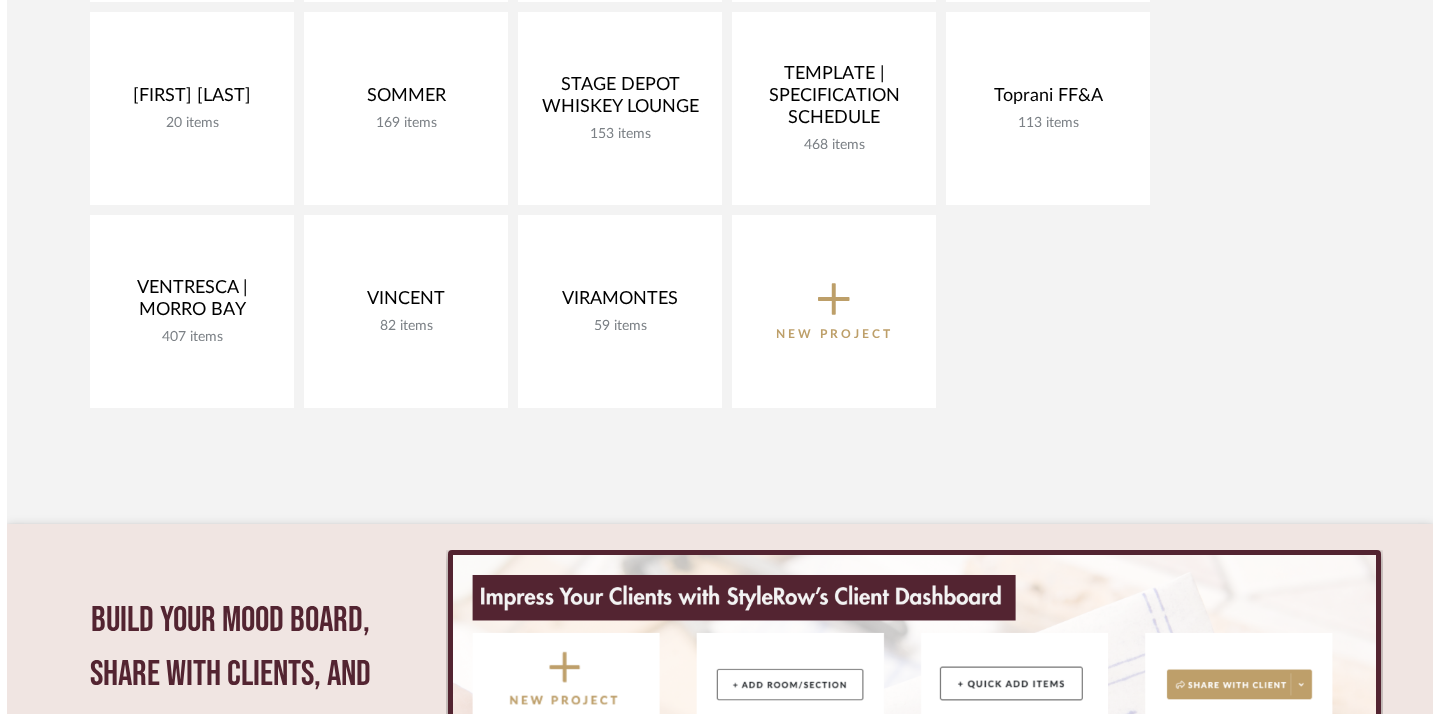 scroll, scrollTop: 0, scrollLeft: 0, axis: both 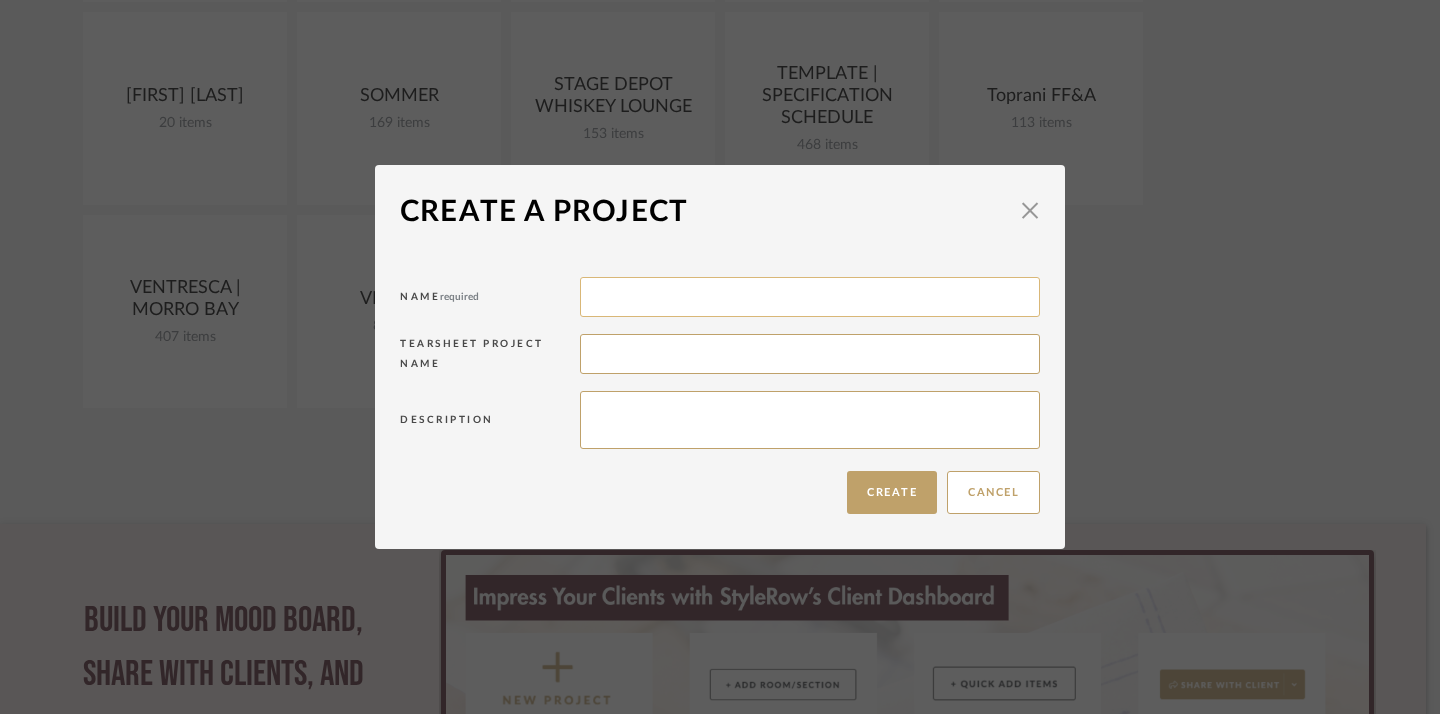 click at bounding box center [810, 297] 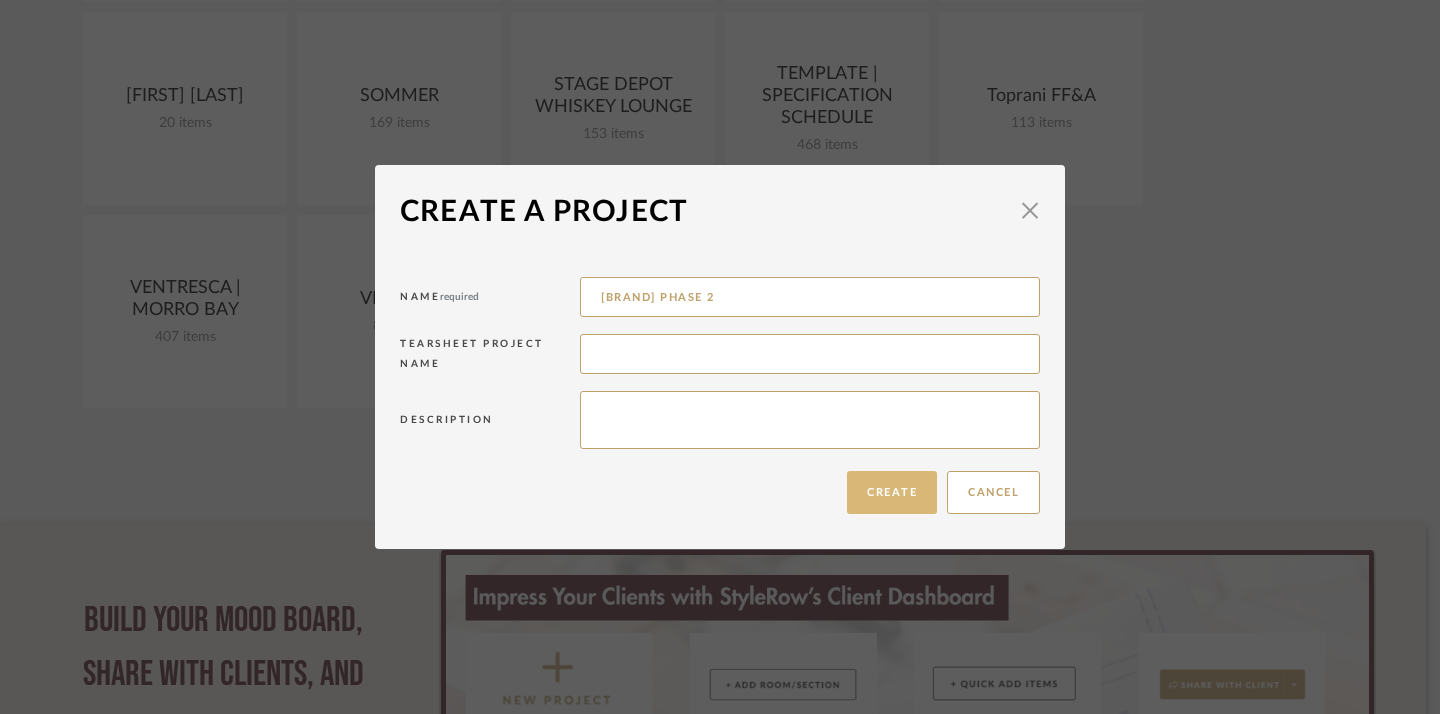 type on "HARMAN PHASE 2" 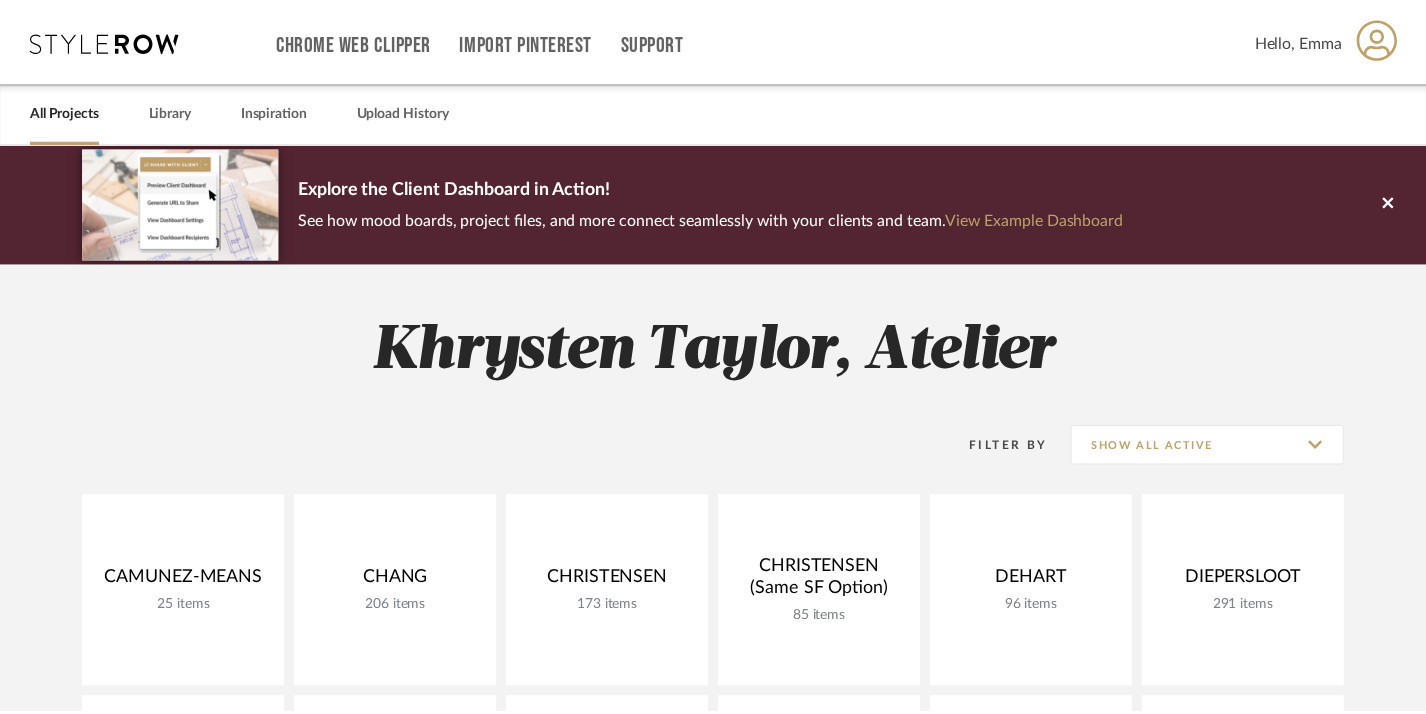 scroll, scrollTop: 1296, scrollLeft: 0, axis: vertical 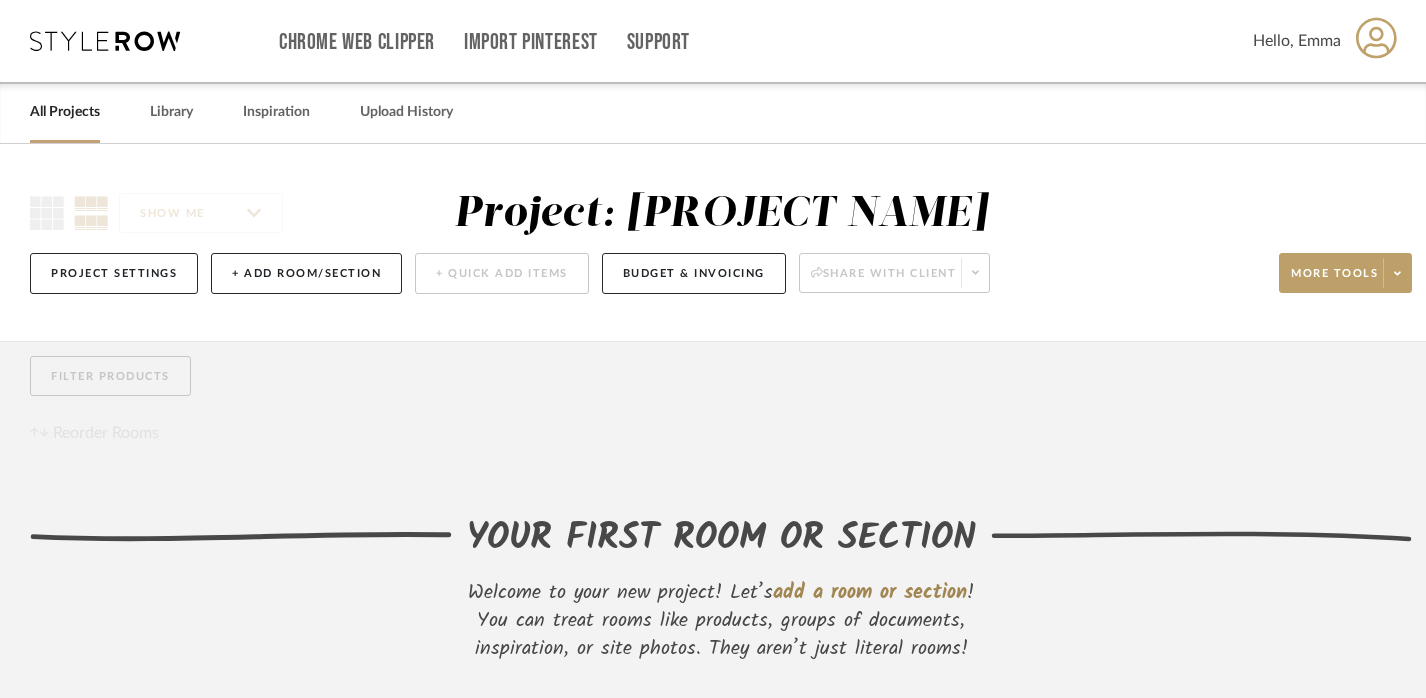 click on "All Projects" at bounding box center [65, 112] 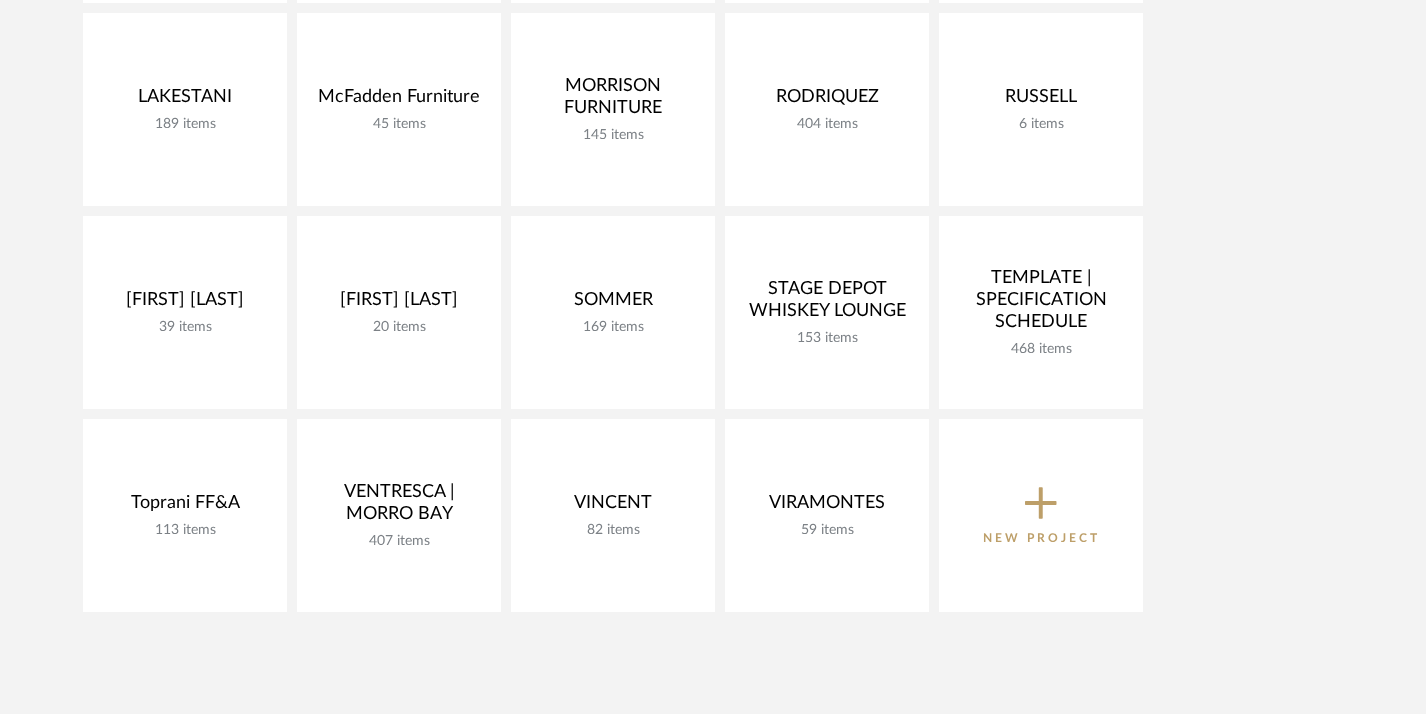 scroll, scrollTop: 1093, scrollLeft: 0, axis: vertical 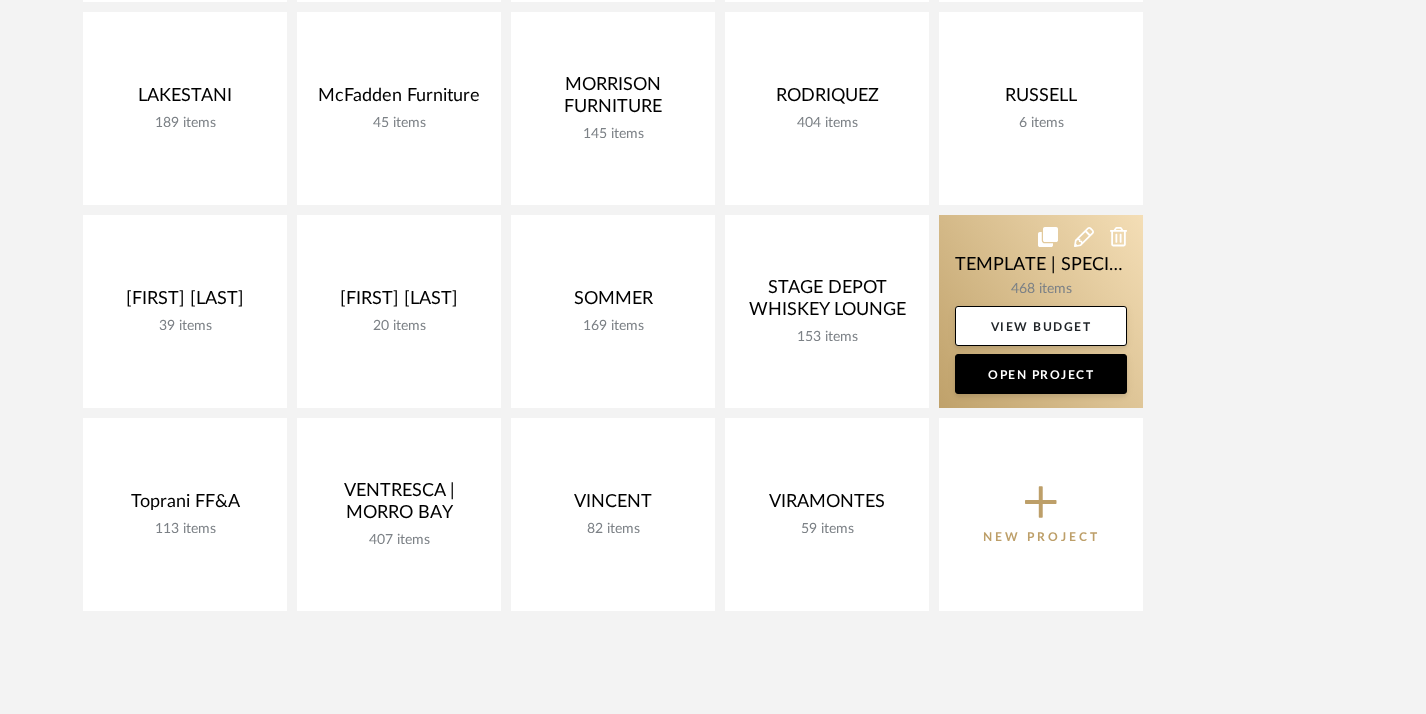 click 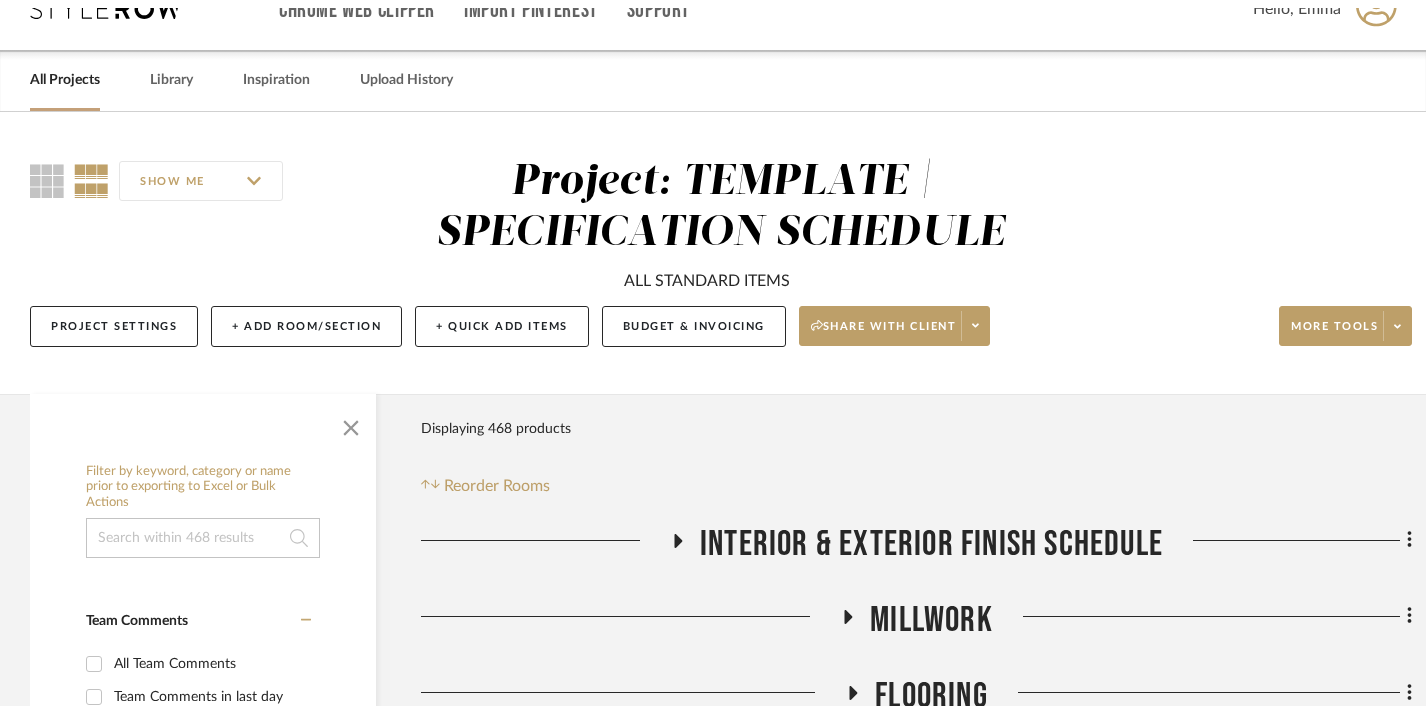 scroll, scrollTop: 0, scrollLeft: 0, axis: both 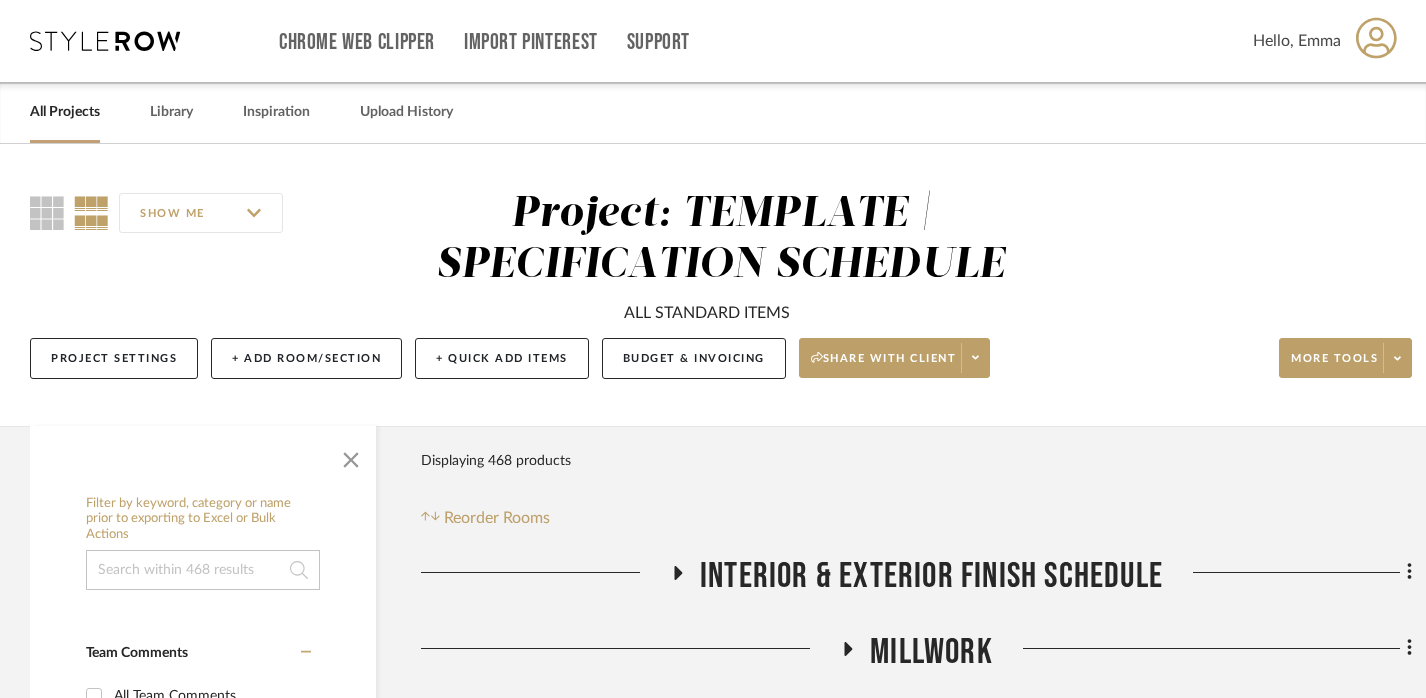 click on "All Projects" at bounding box center [65, 112] 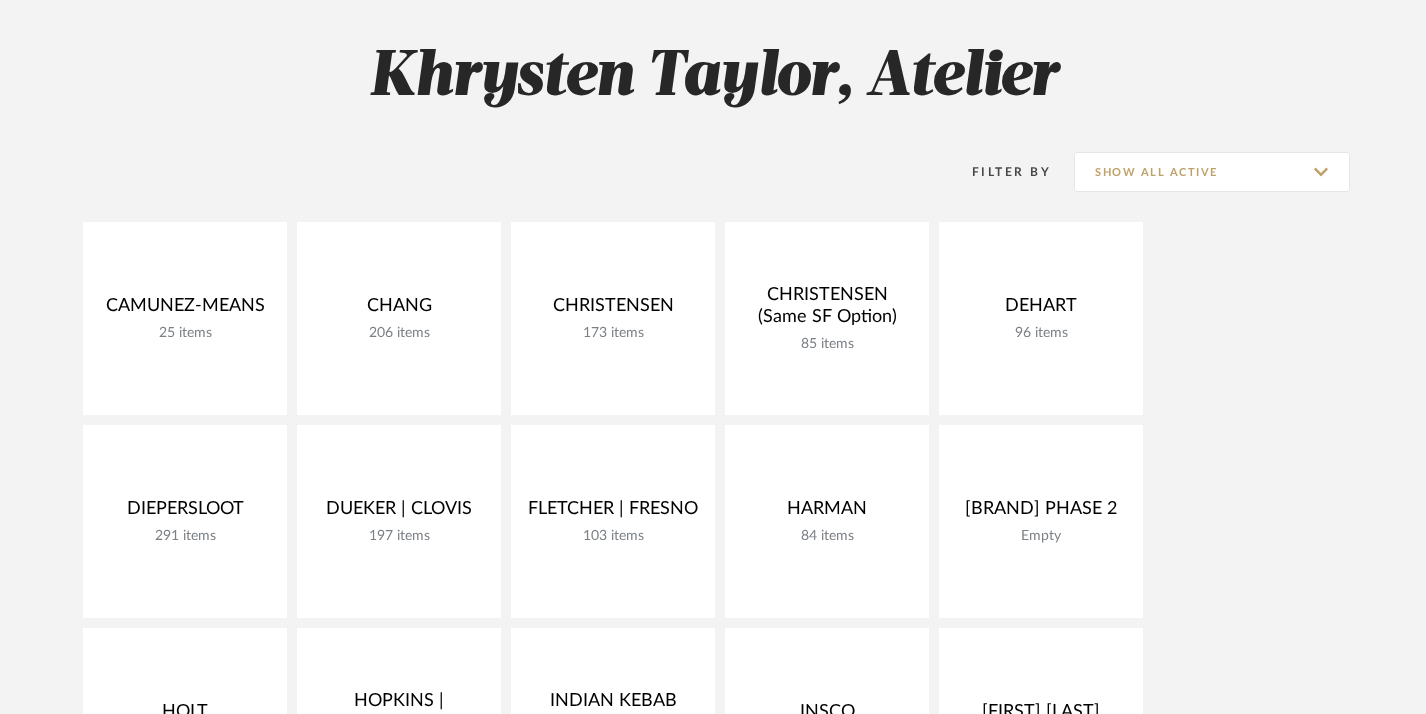 scroll, scrollTop: 311, scrollLeft: 0, axis: vertical 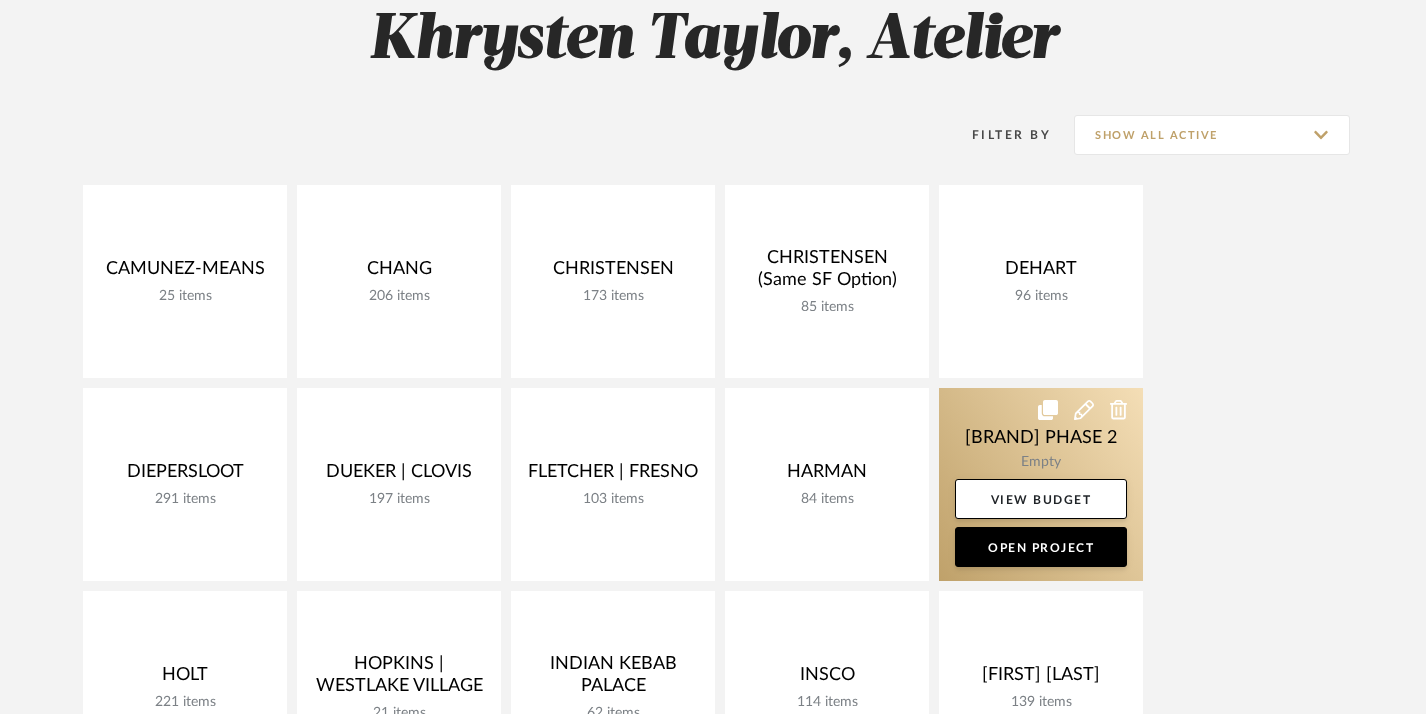 click 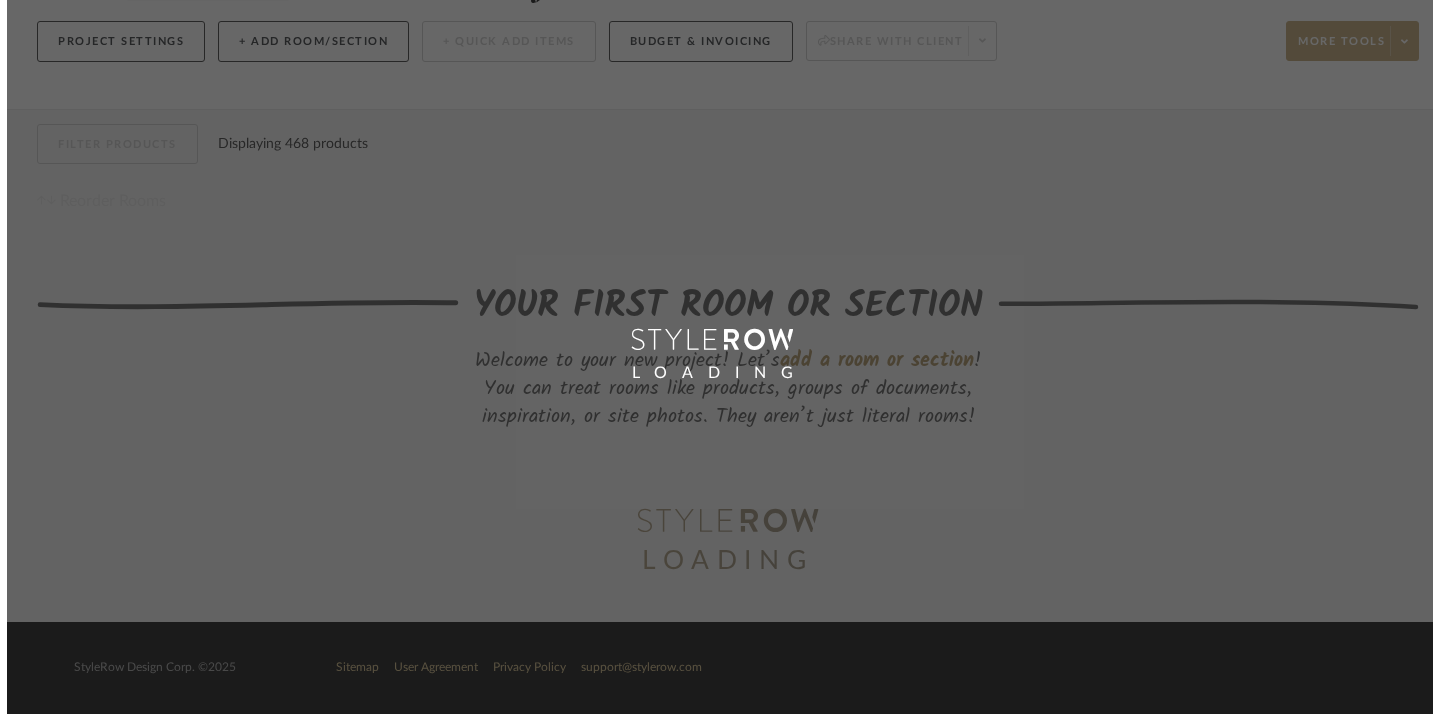 scroll, scrollTop: 0, scrollLeft: 0, axis: both 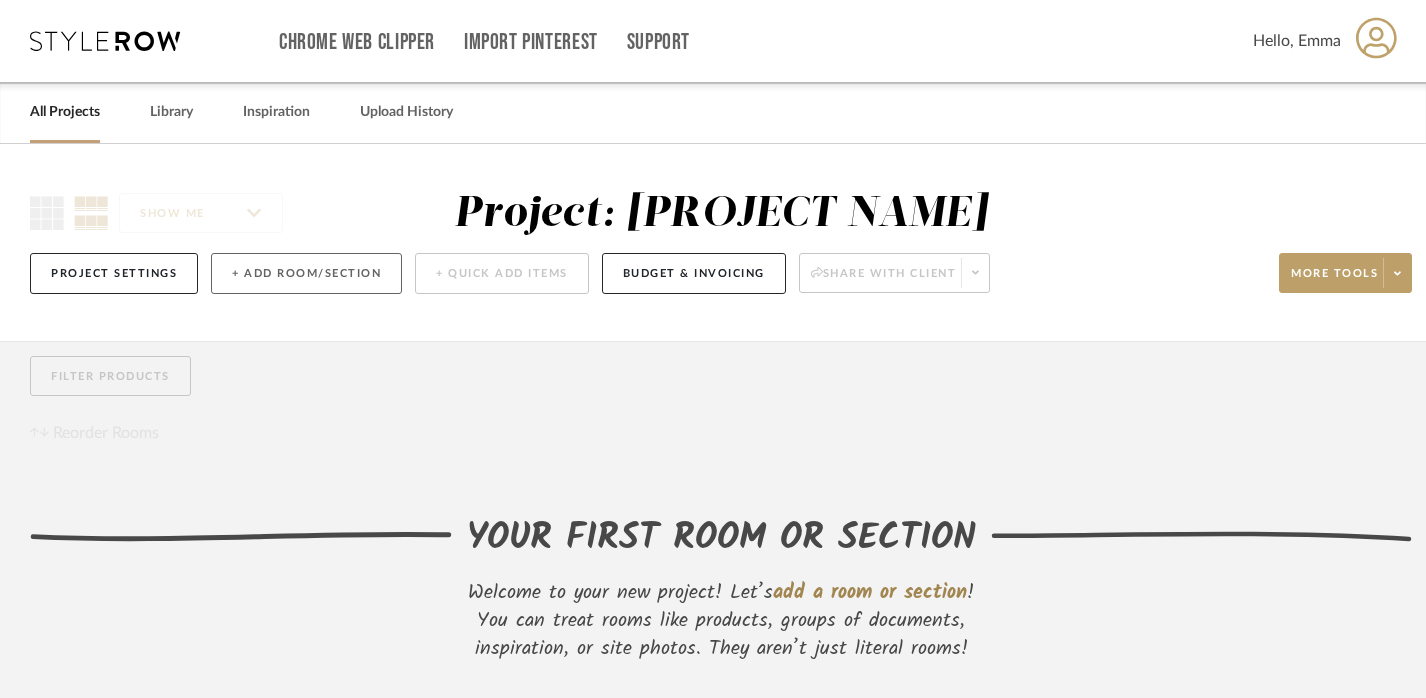 click on "+ Add Room/Section" 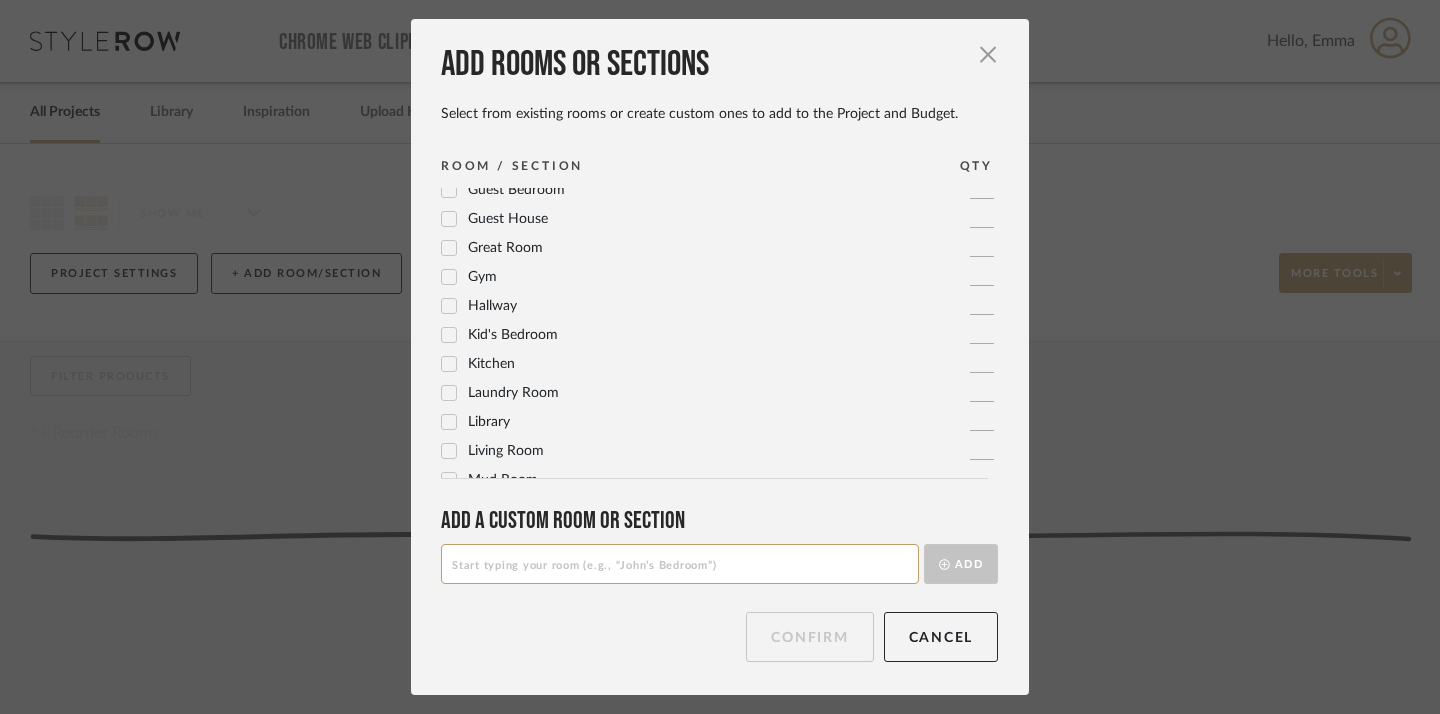 scroll, scrollTop: 358, scrollLeft: 0, axis: vertical 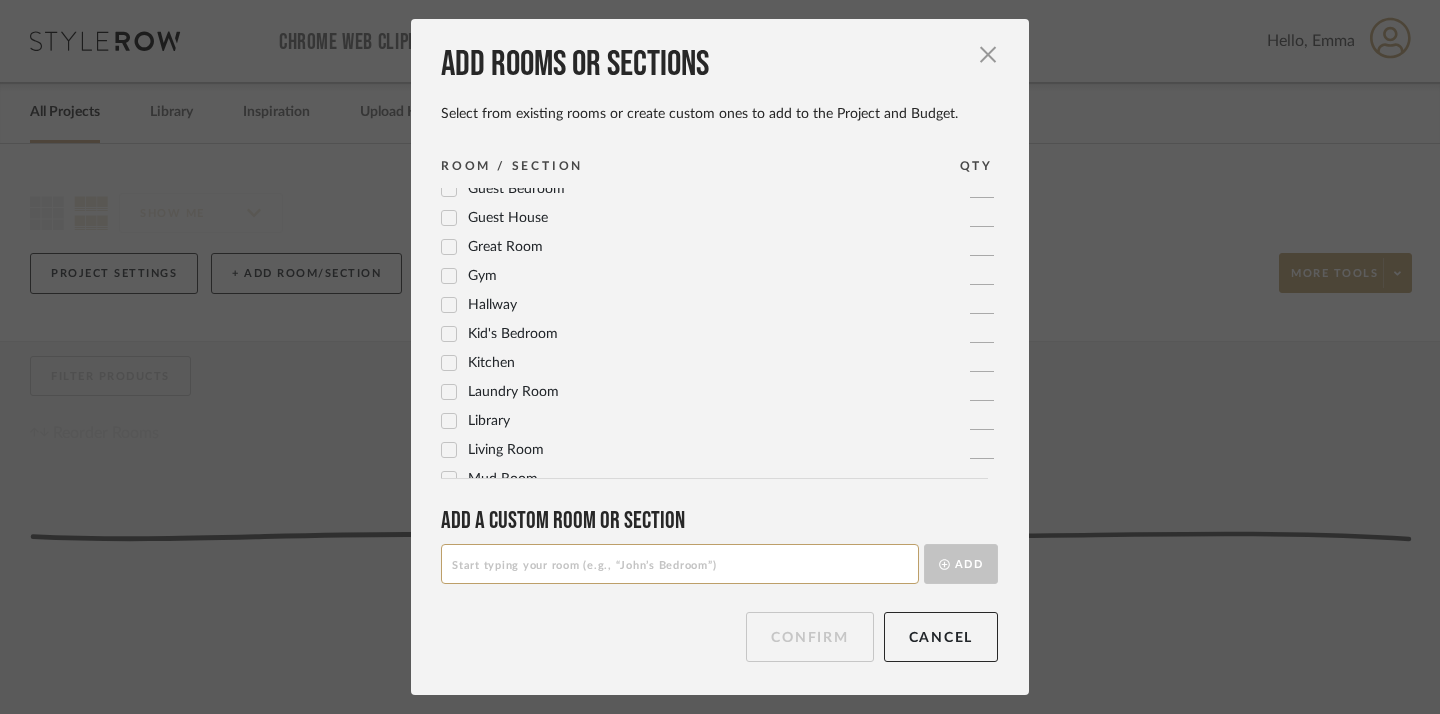 click 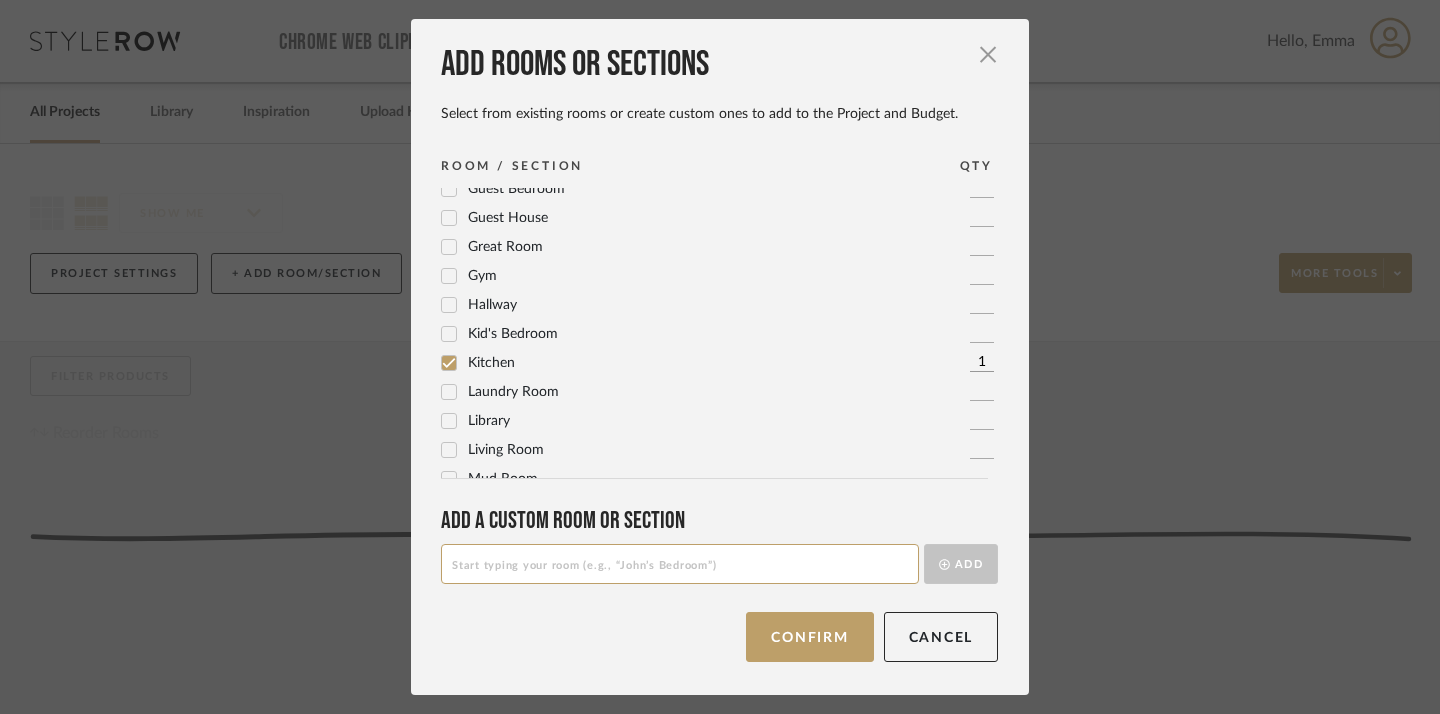 click 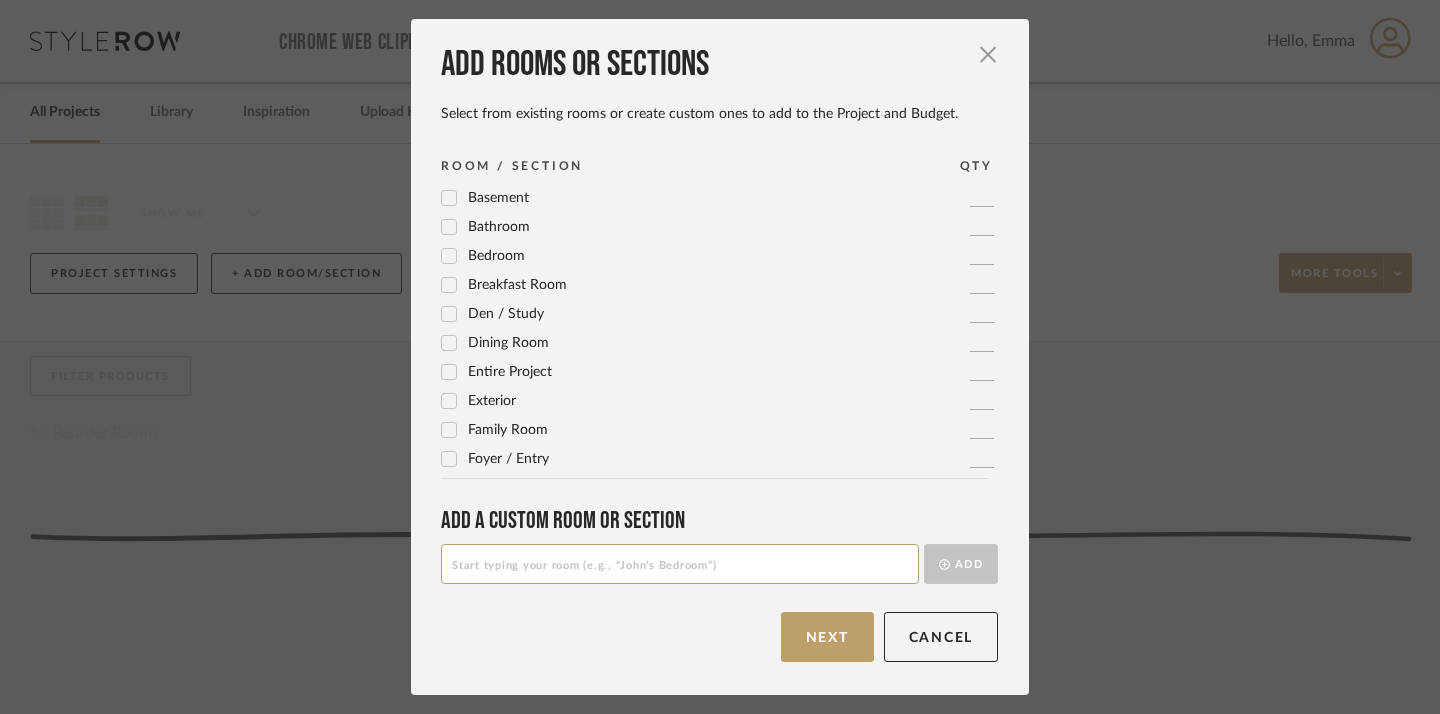 scroll, scrollTop: 0, scrollLeft: 0, axis: both 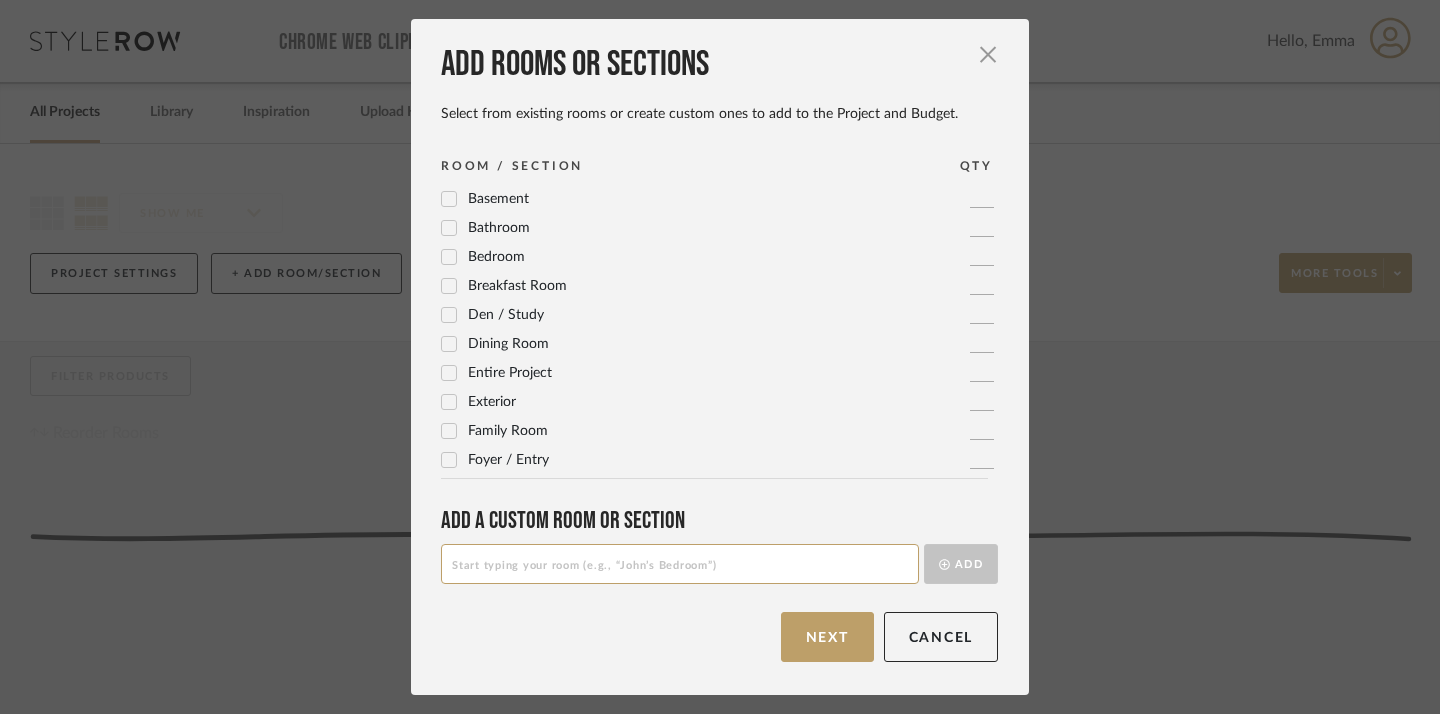 click on "Bathroom" at bounding box center (485, 229) 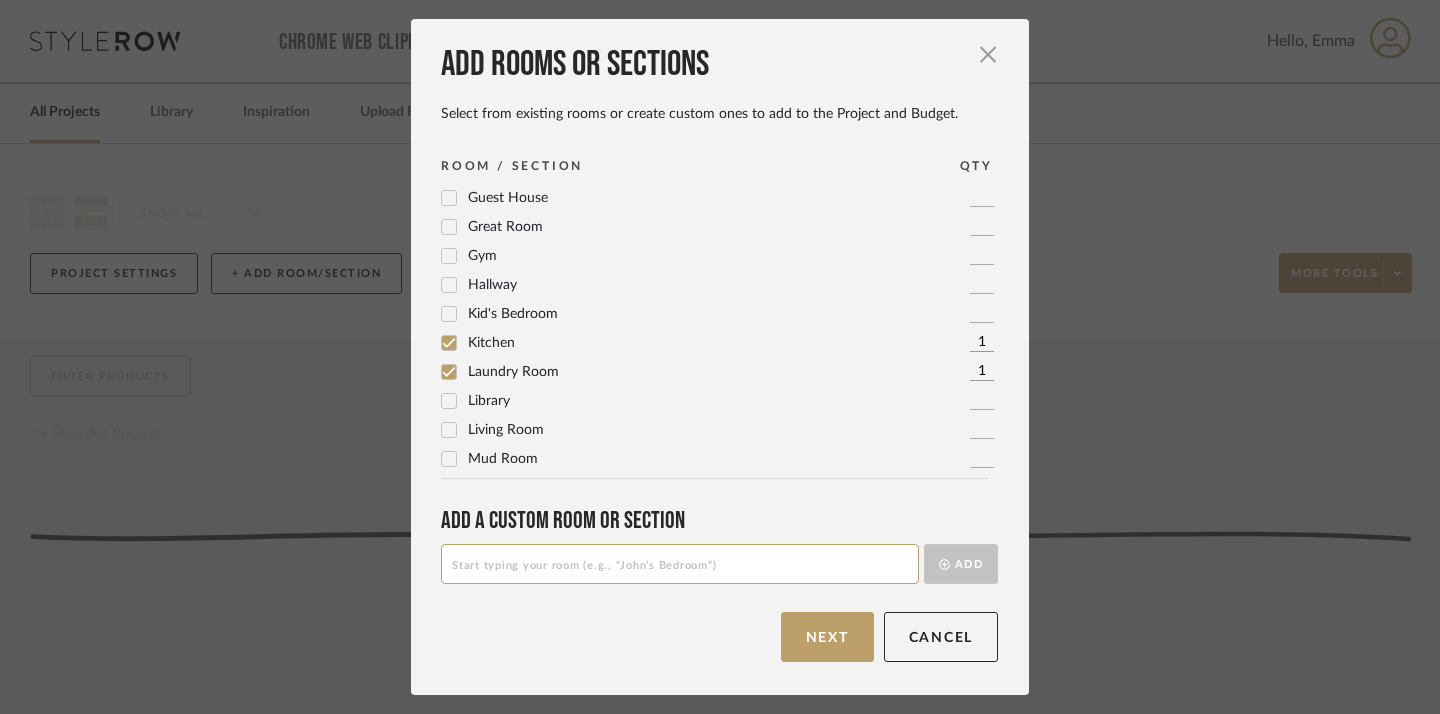 scroll, scrollTop: 381, scrollLeft: 0, axis: vertical 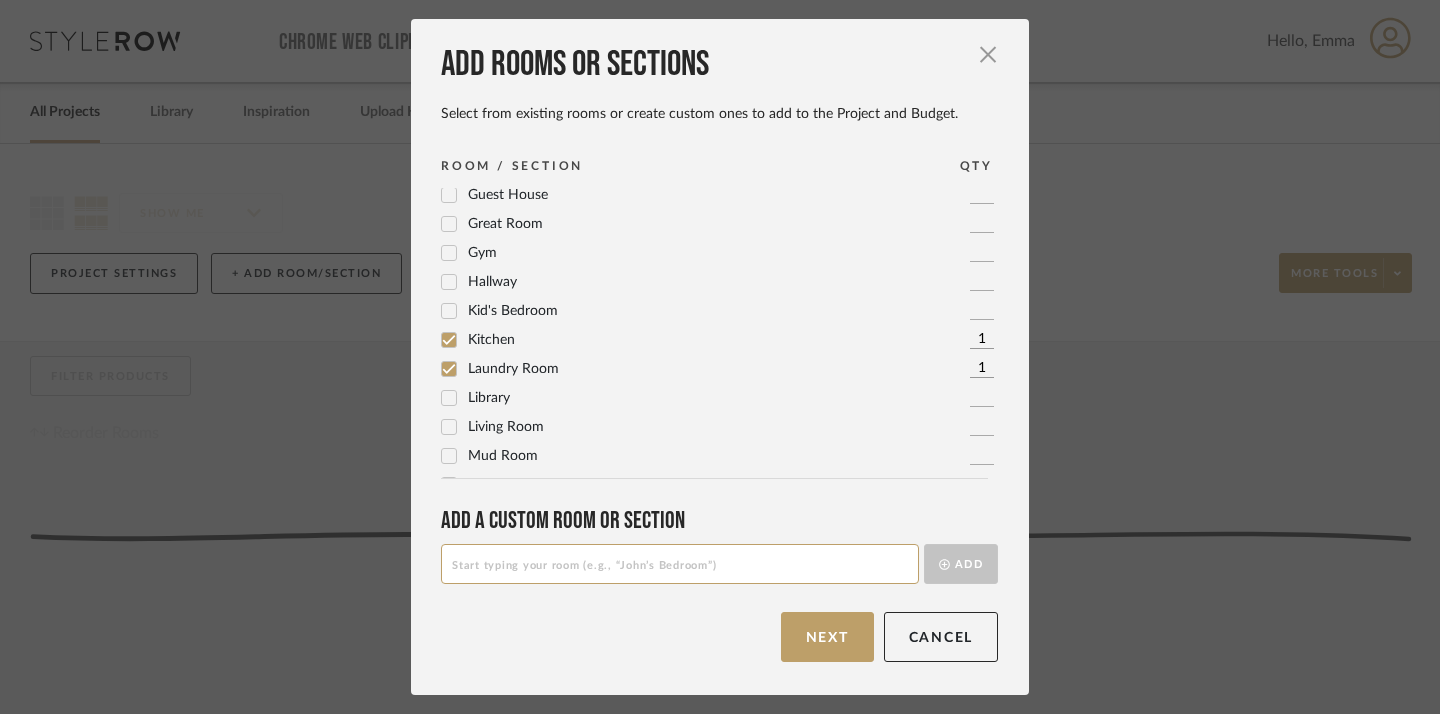 click on "Living Room" at bounding box center [506, 427] 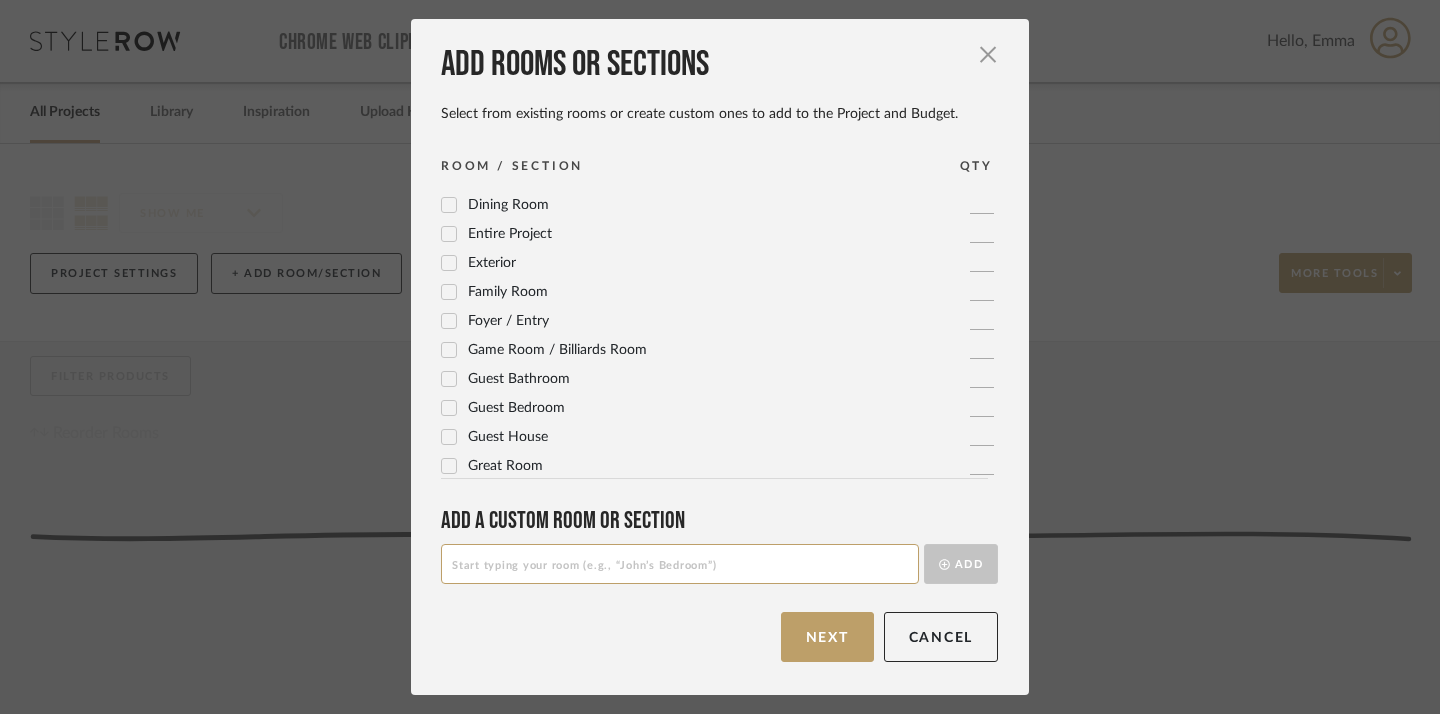 scroll, scrollTop: 136, scrollLeft: 0, axis: vertical 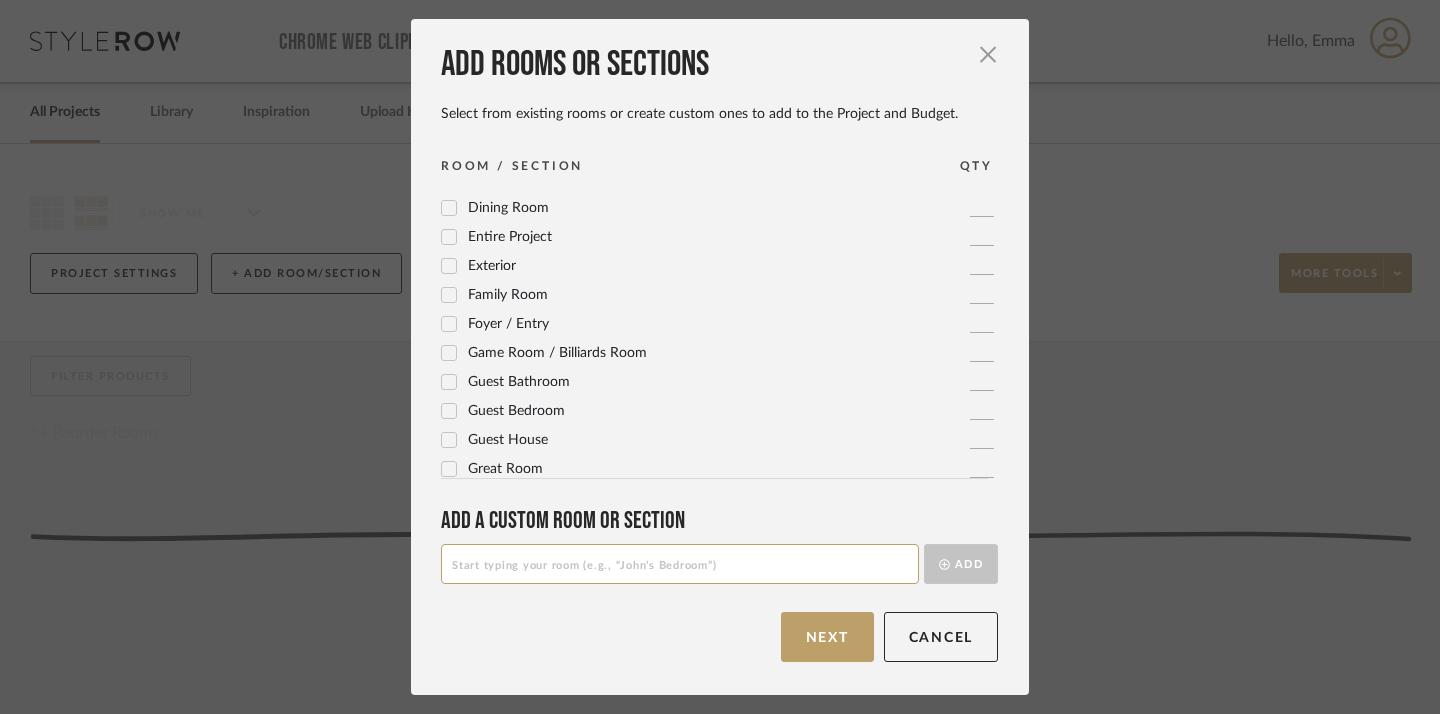 click on "Game Room / Billiards Room" at bounding box center [557, 353] 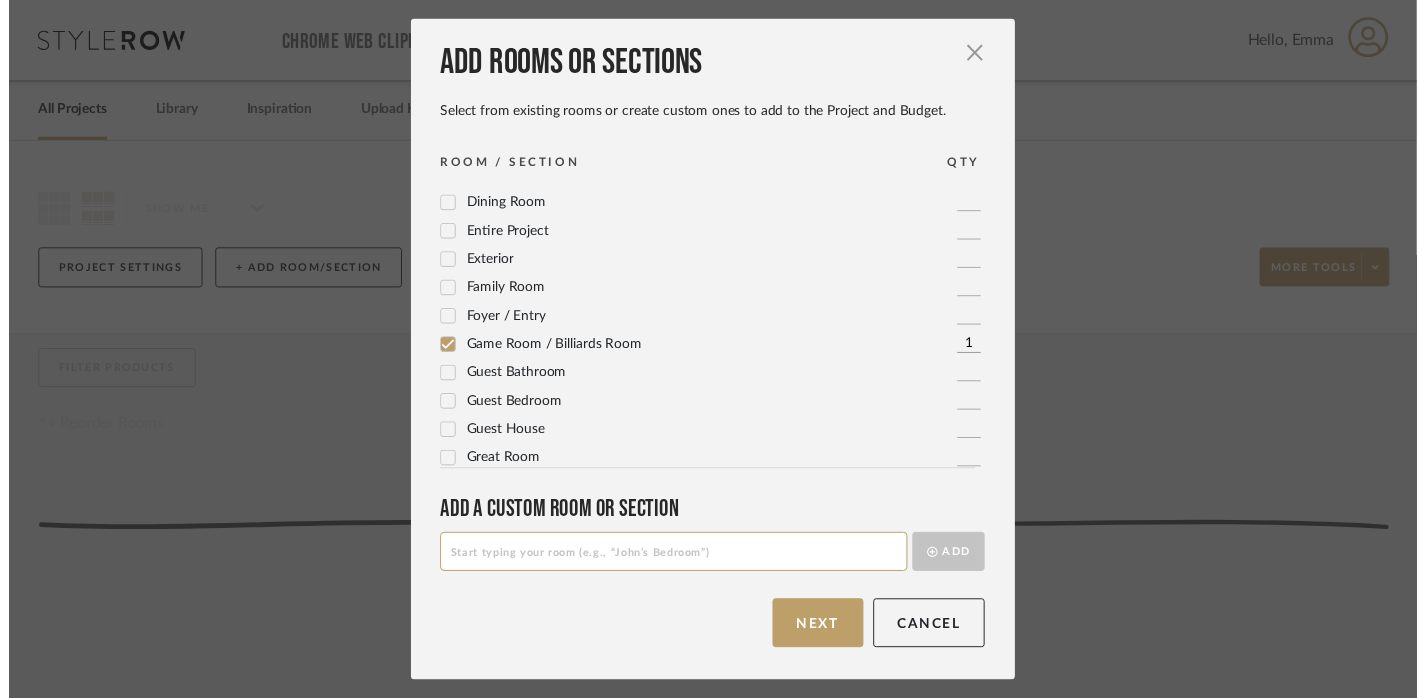 scroll, scrollTop: 144, scrollLeft: 0, axis: vertical 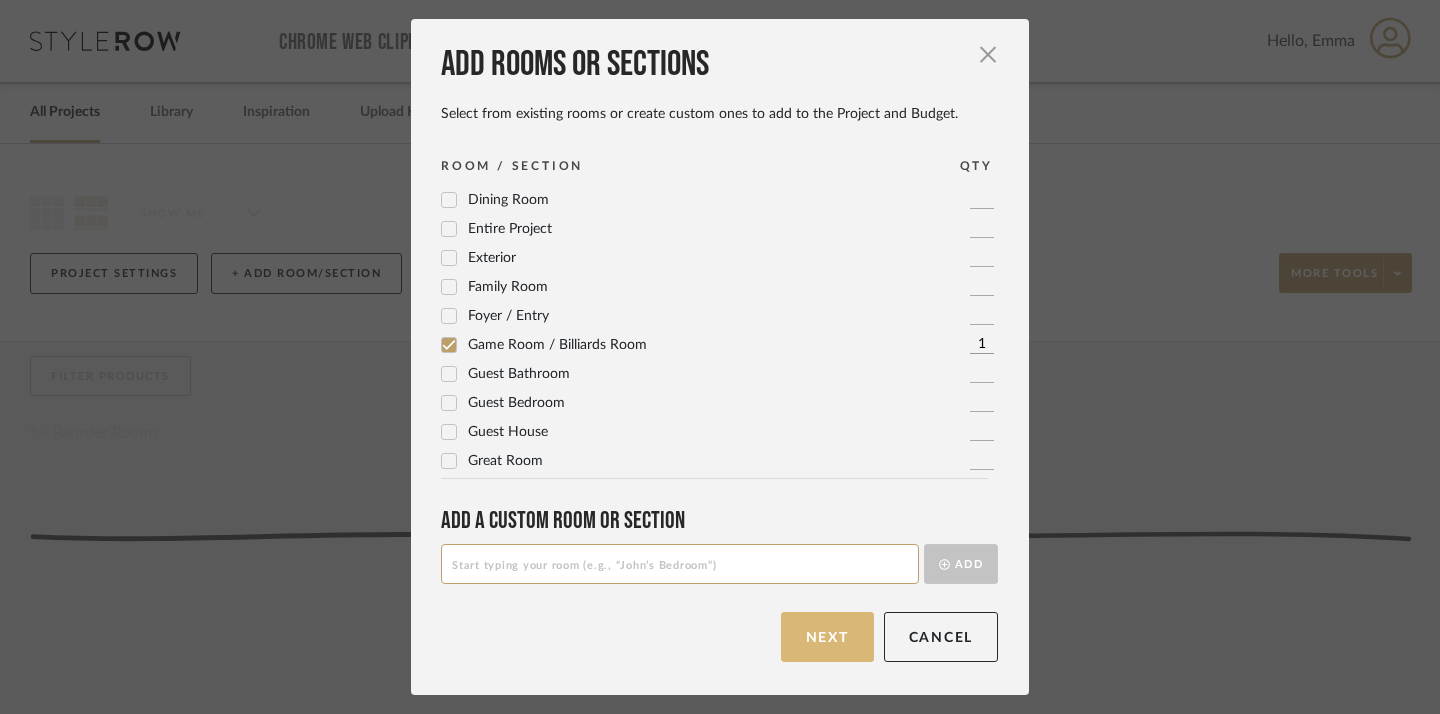 click on "Next" at bounding box center [827, 637] 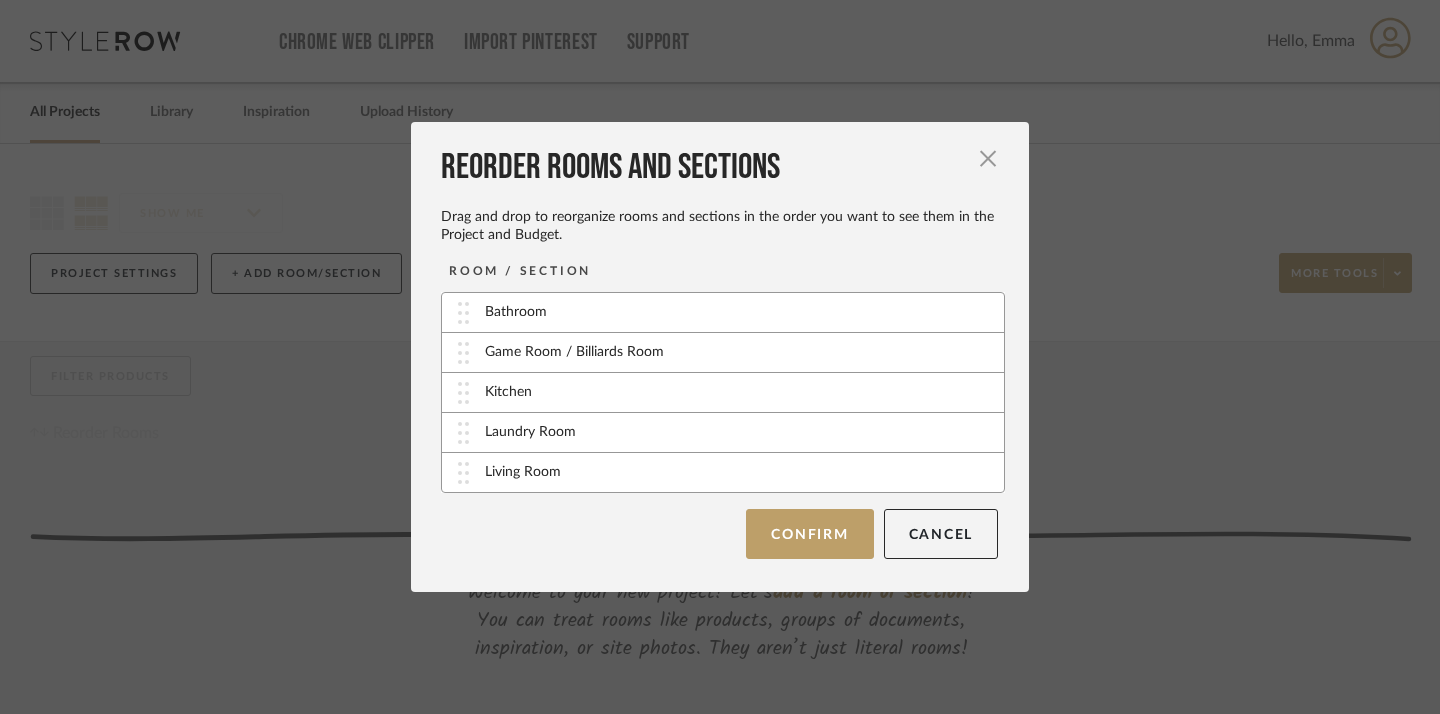 type 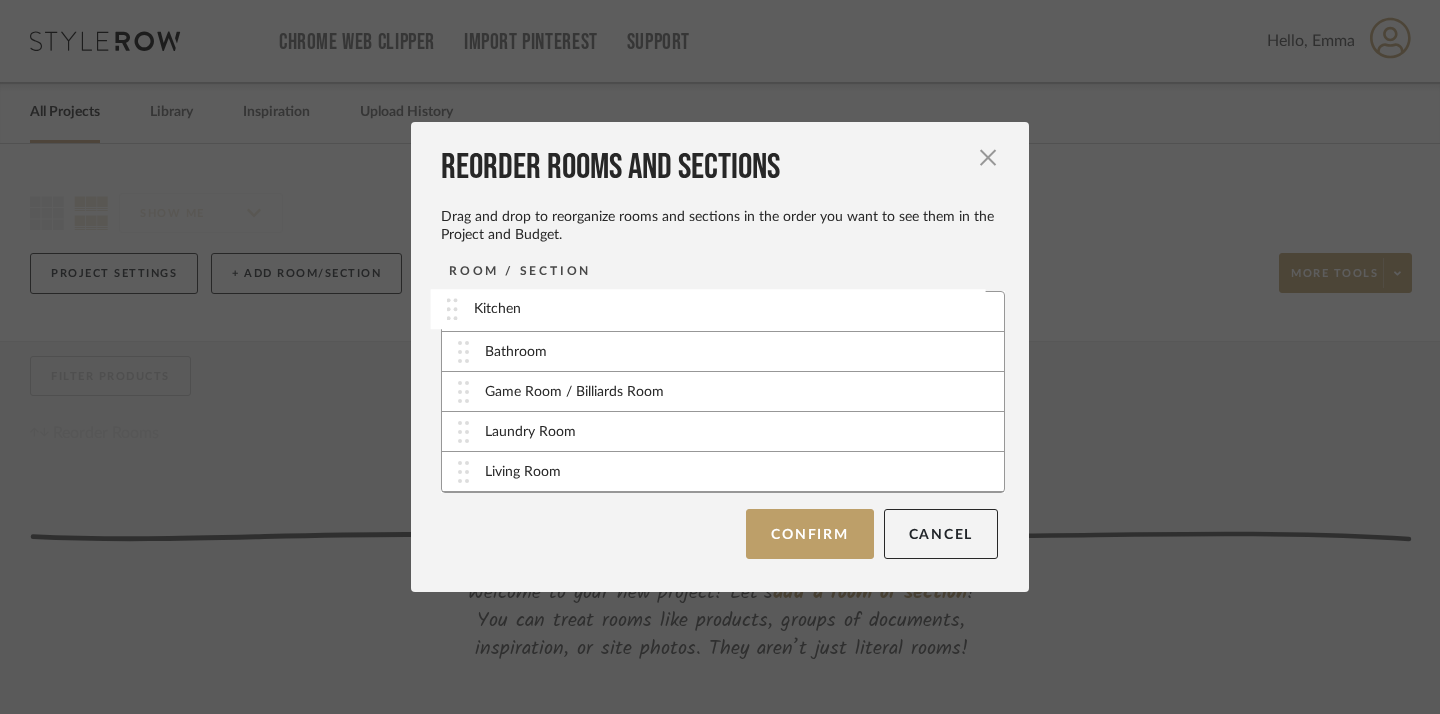 drag, startPoint x: 464, startPoint y: 396, endPoint x: 459, endPoint y: 312, distance: 84.14868 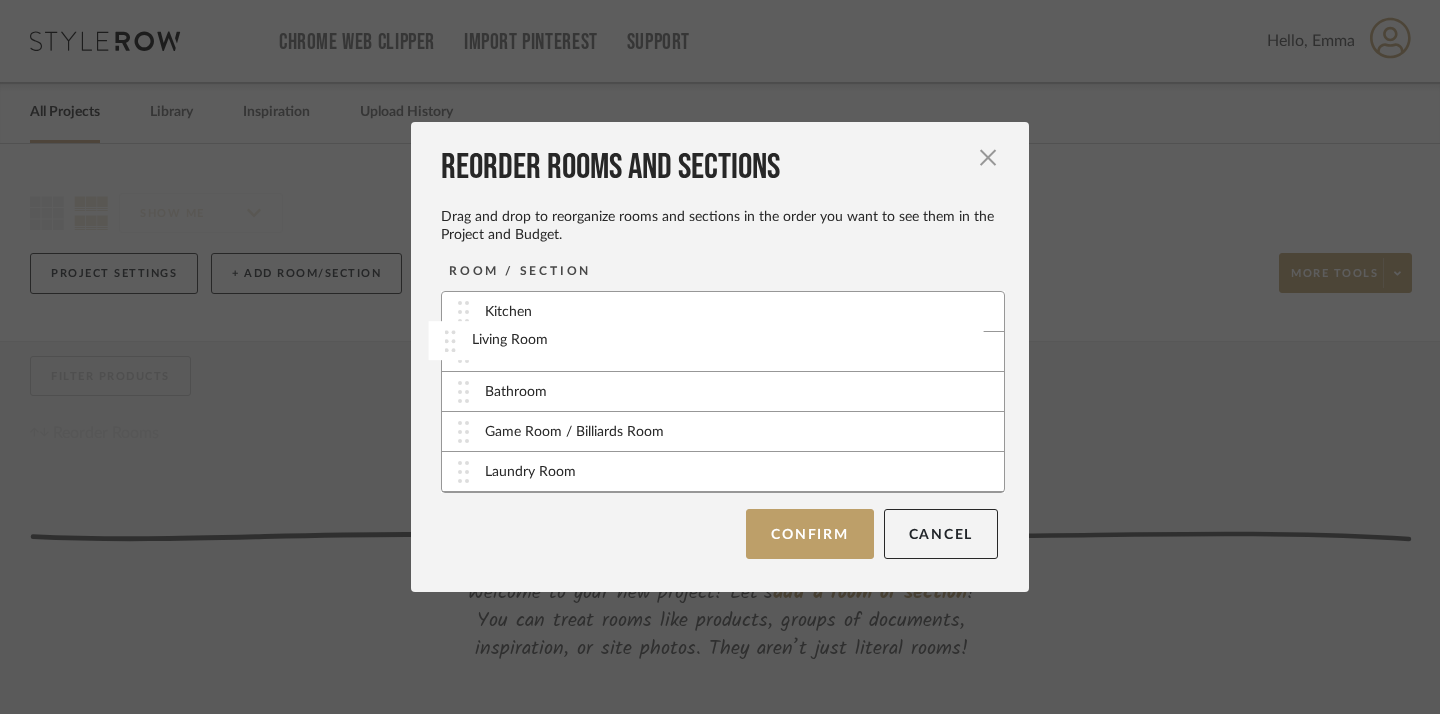 drag, startPoint x: 455, startPoint y: 487, endPoint x: 448, endPoint y: 357, distance: 130.18832 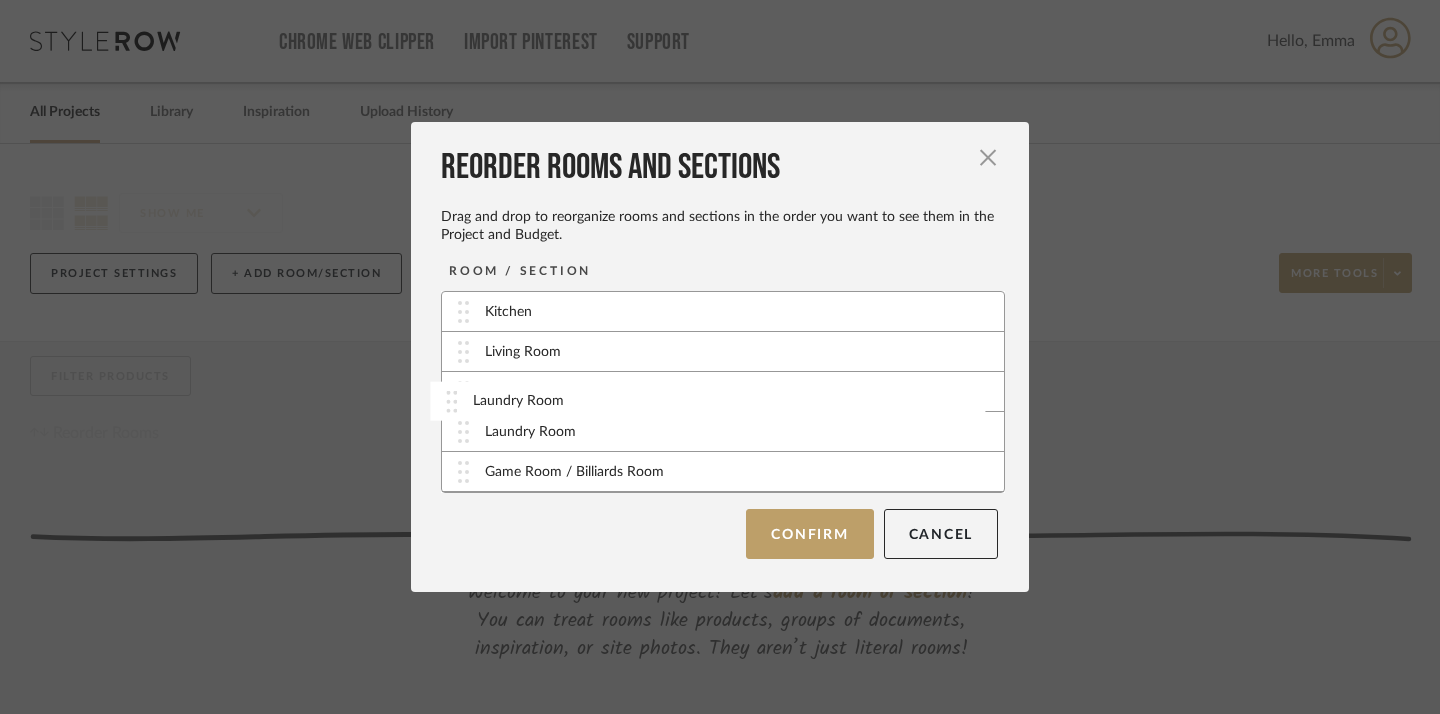 drag, startPoint x: 455, startPoint y: 482, endPoint x: 449, endPoint y: 411, distance: 71.25307 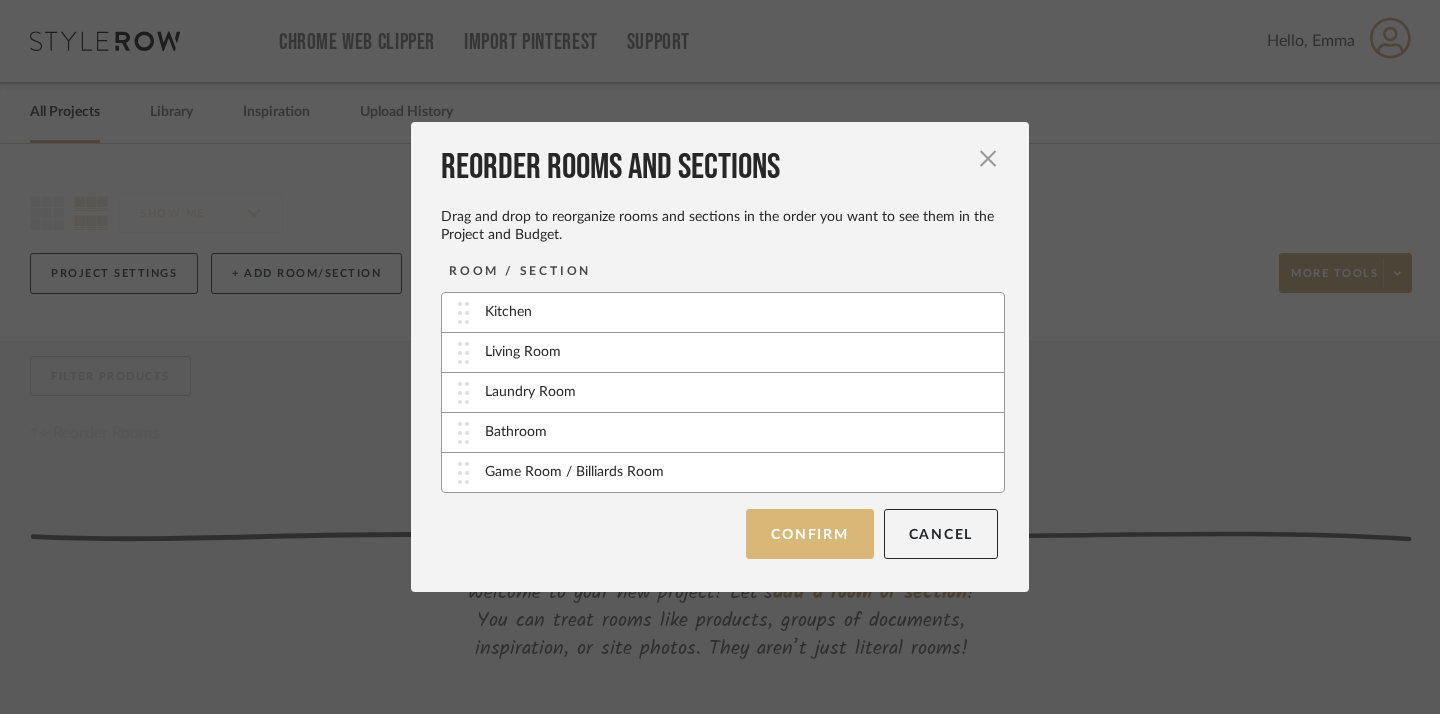 click on "Confirm" at bounding box center (809, 534) 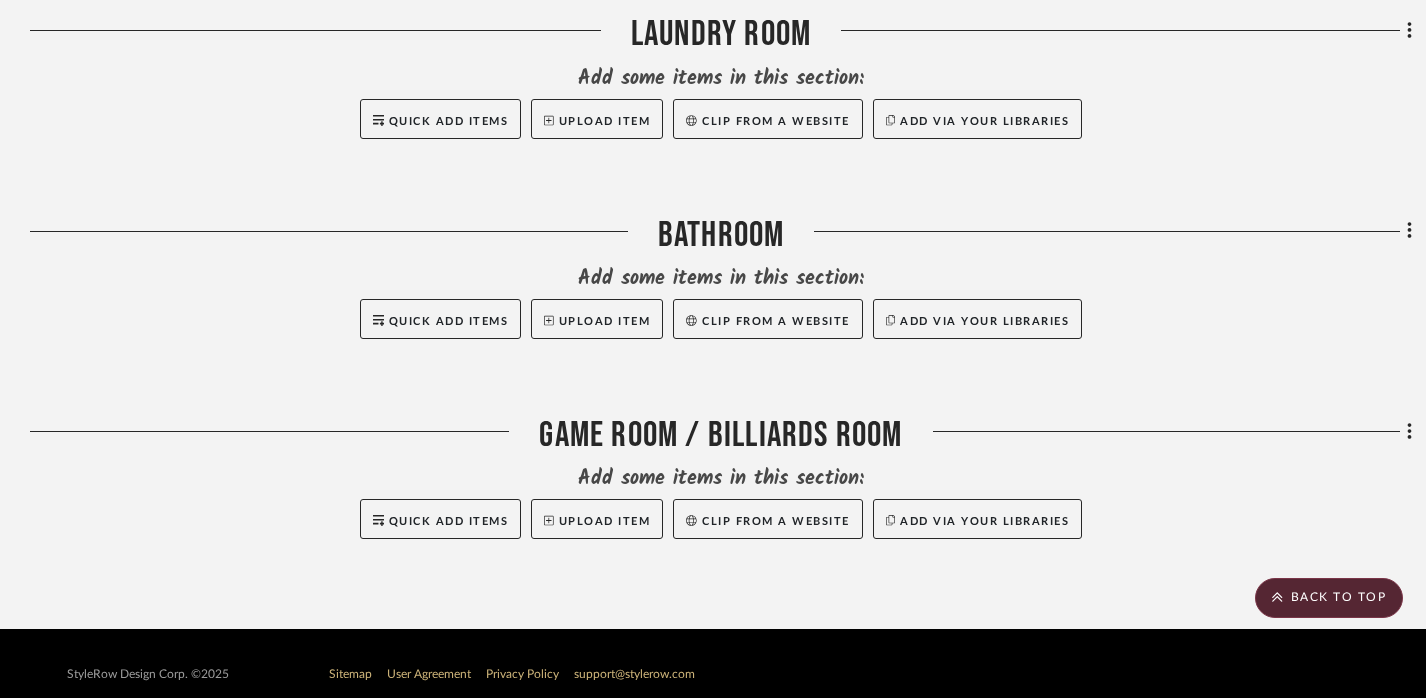 scroll, scrollTop: 1178, scrollLeft: 0, axis: vertical 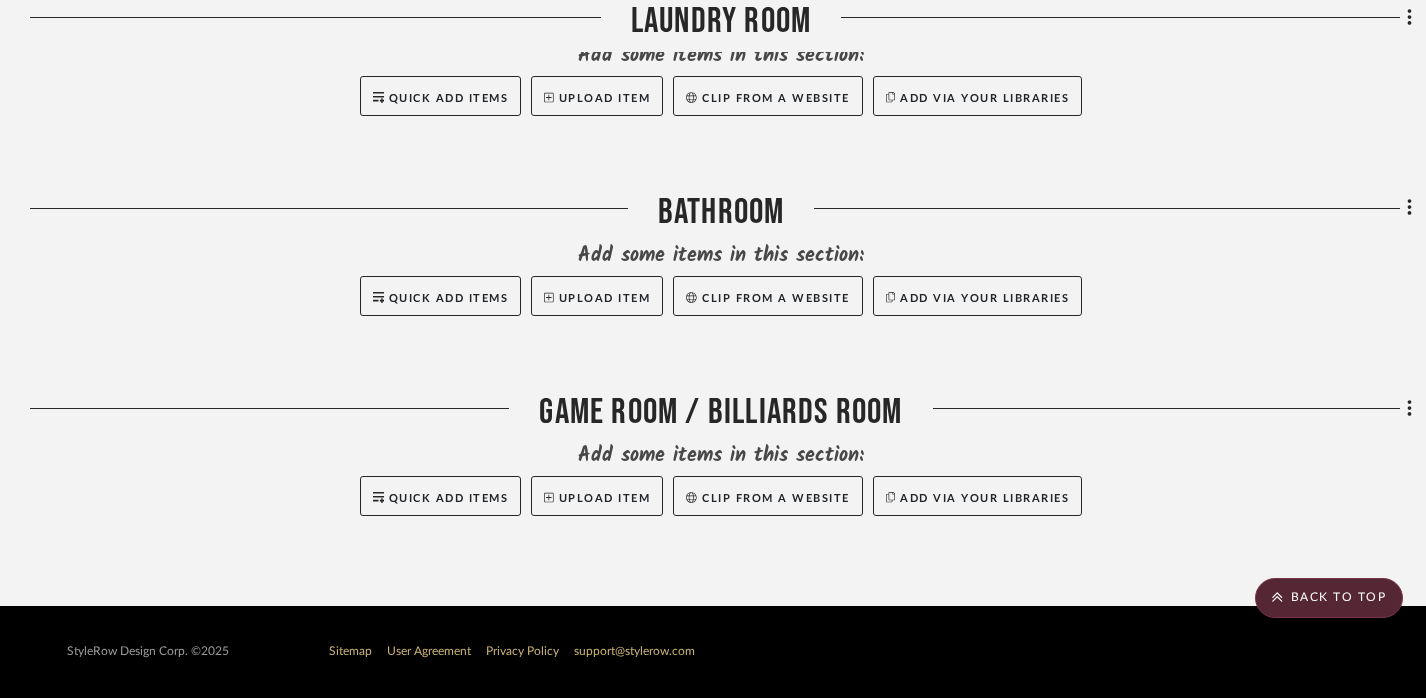 click on "Filter by keyword, category or name prior to exporting to Excel or Bulk Actions Team Comments All Team Comments Team Comments in last day Team Comments in last week Flagged Shared with Client Client Comments All Client Comments Client Comments in last day Client Comments in last week Added To PO Lead Time Weeks In Stock Price 0  7,500 +  0 7500  Filter Products  Reorder Rooms LOADING Kitchen Great!  Now we need to add items to this room. There are a few ways to do that:  ‘Quick Add’  Items to this Project and Budget to create the scope of work with ease and get started QUICKLY   You can  clip products  from any website using our clipper tool. Super handy!   You can  create new items  like products, inspo images, drawings, site photos, documents, and anything else you want to organize.  Living Room Add some items in this section: Quick Add Items  Upload Item   Clip from a website   Add via your libraries  Laundry Room Add some items in this section: Quick Add Items  Upload Item   Clip from a website  ×" 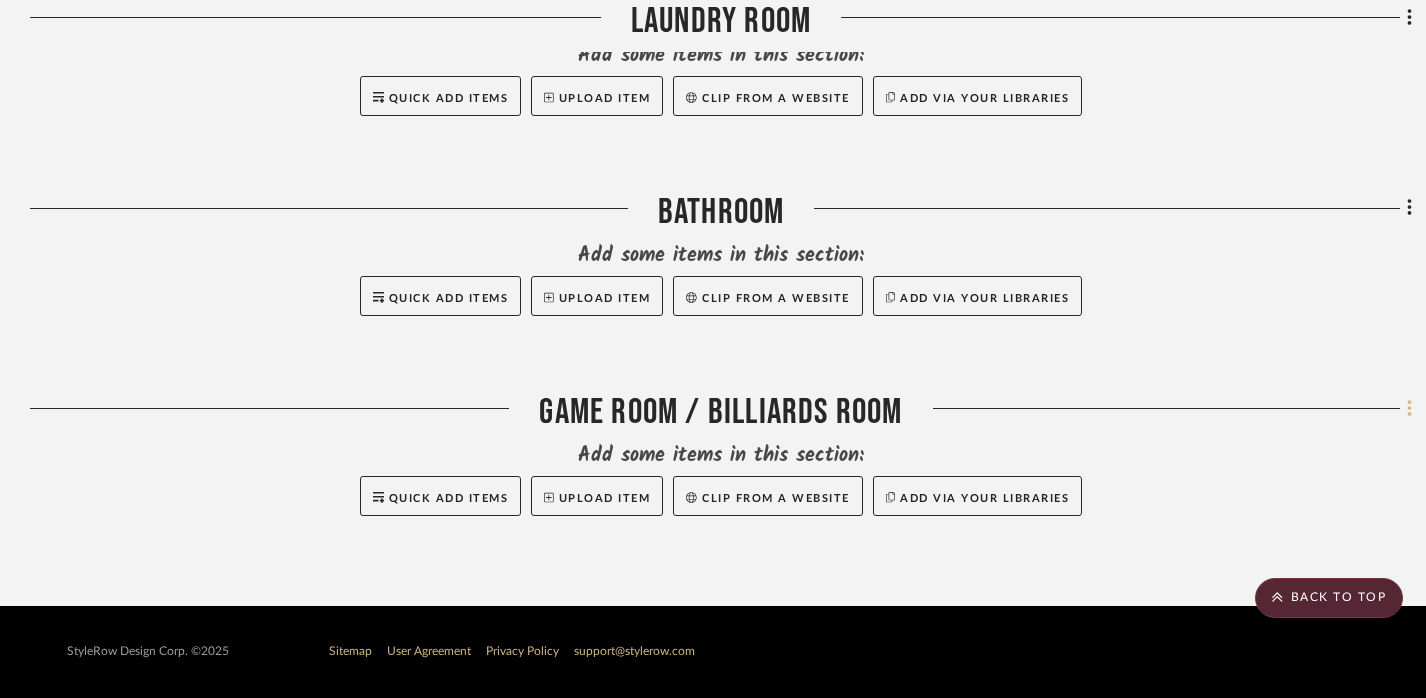 click 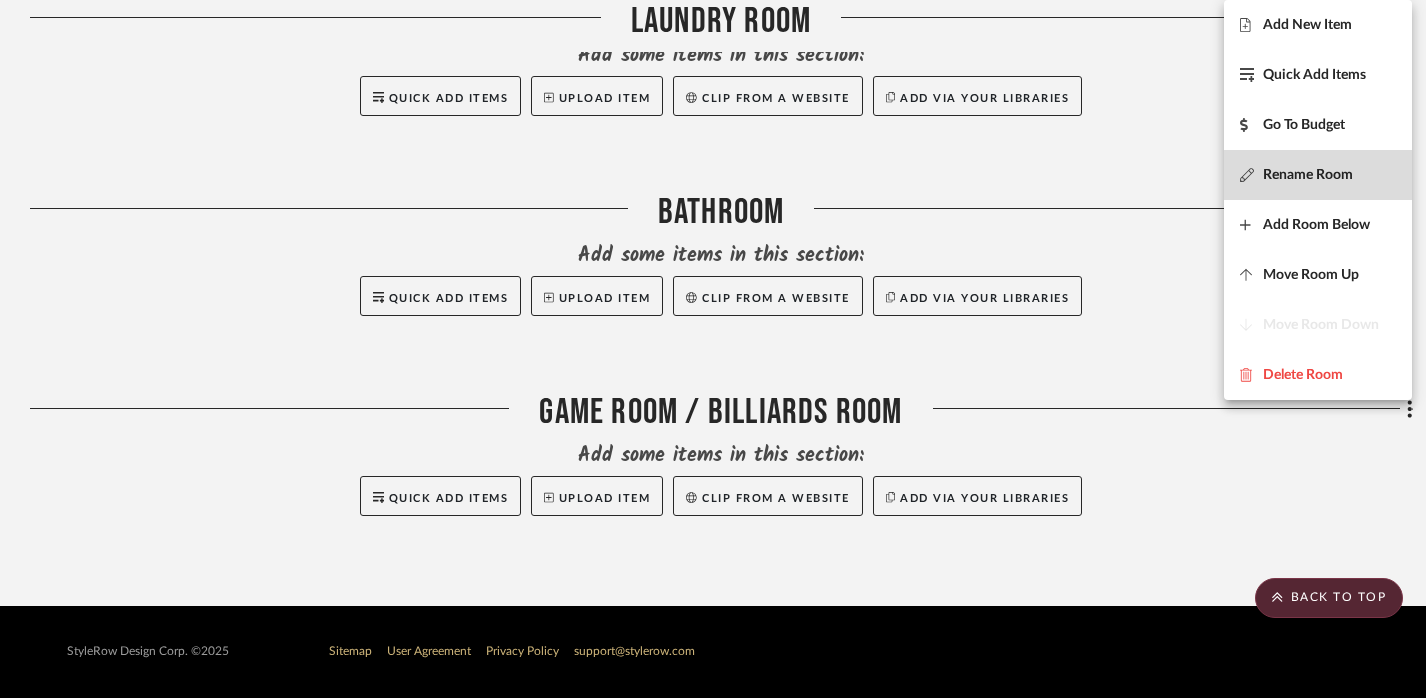 click on "Rename Room" at bounding box center [1308, 175] 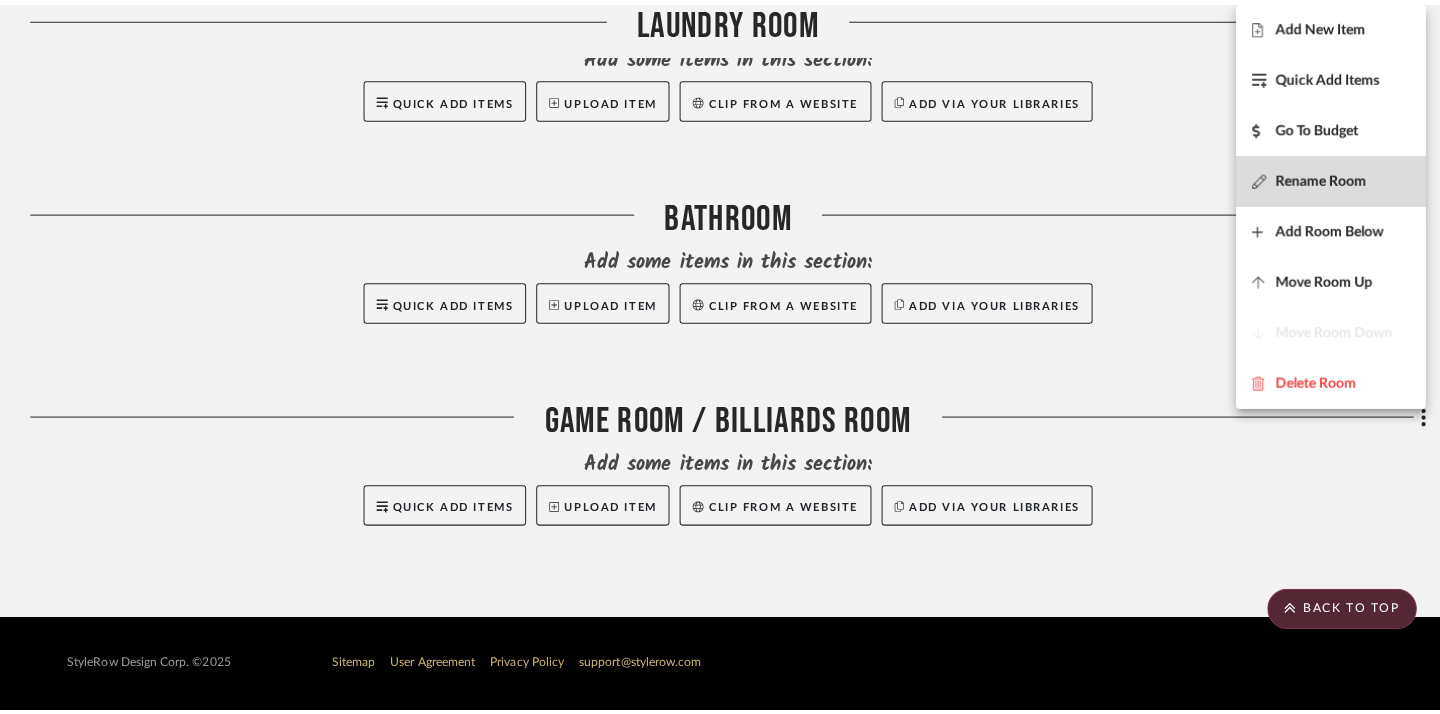 scroll, scrollTop: 0, scrollLeft: 0, axis: both 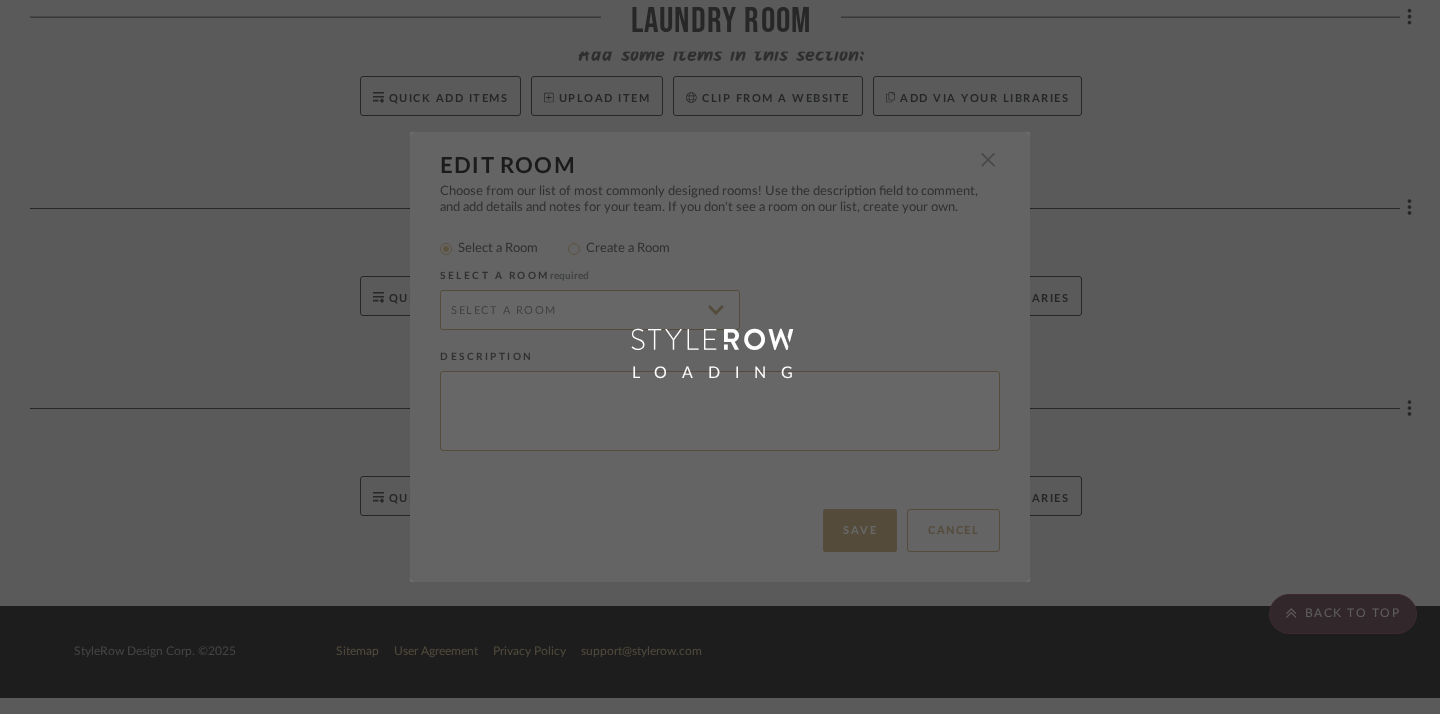 type on "Game Room / Billiards Room" 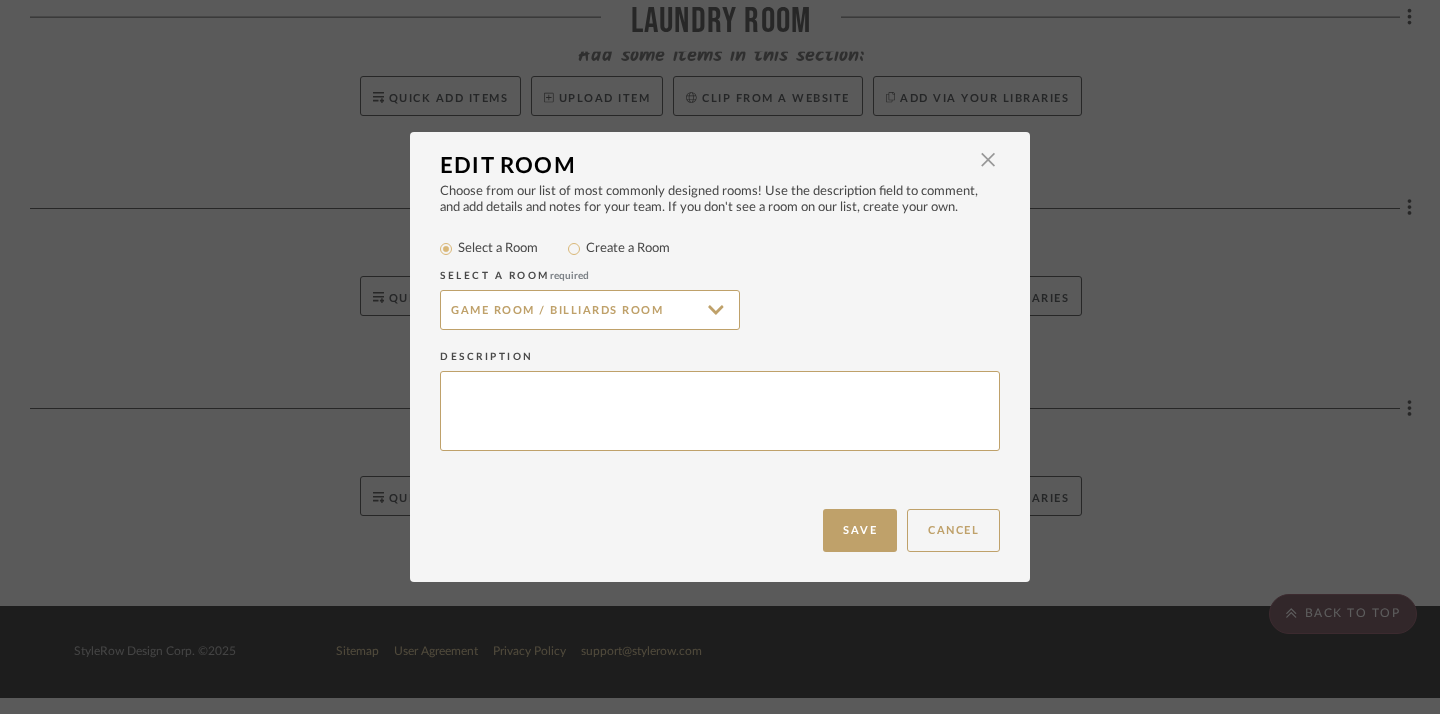 click on "Create a Room" at bounding box center (628, 249) 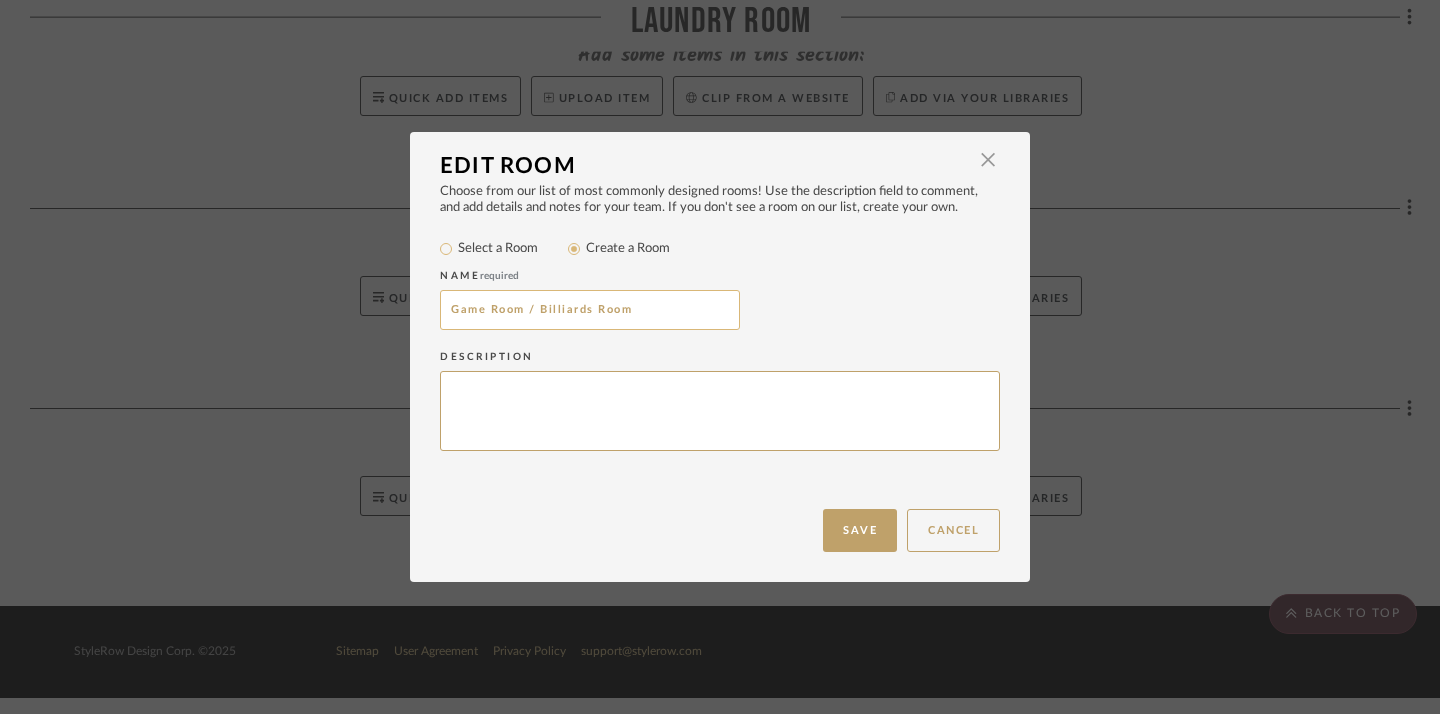 click on "Game Room / Billiards Room" at bounding box center (590, 310) 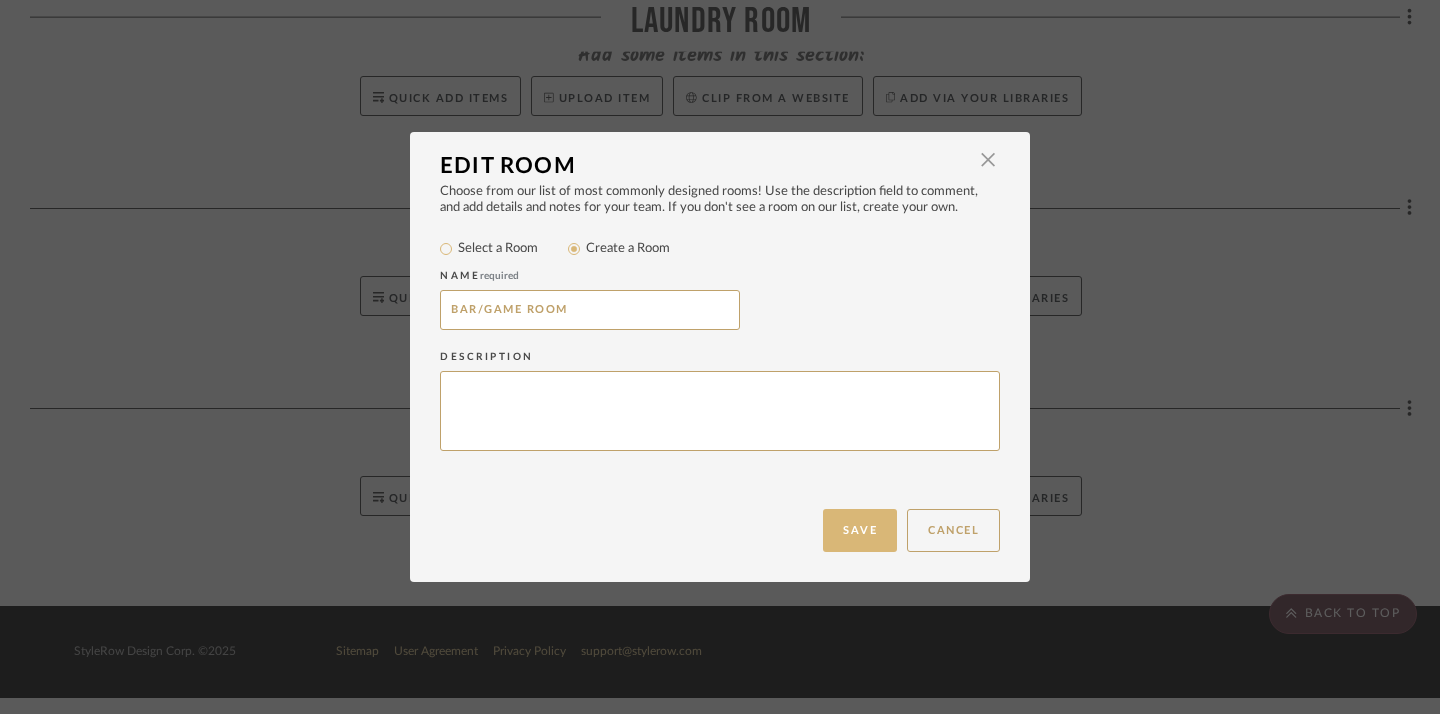 type on "BAR/GAME ROOM" 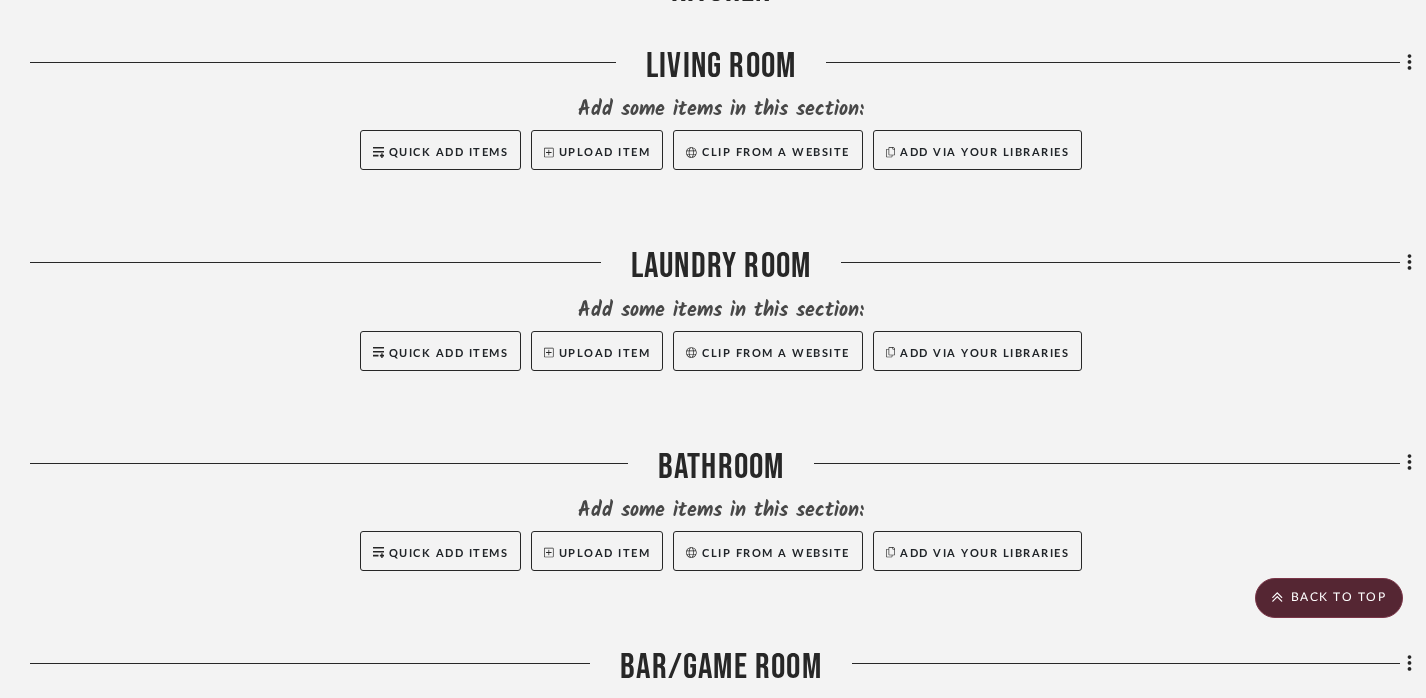 scroll, scrollTop: 1178, scrollLeft: 0, axis: vertical 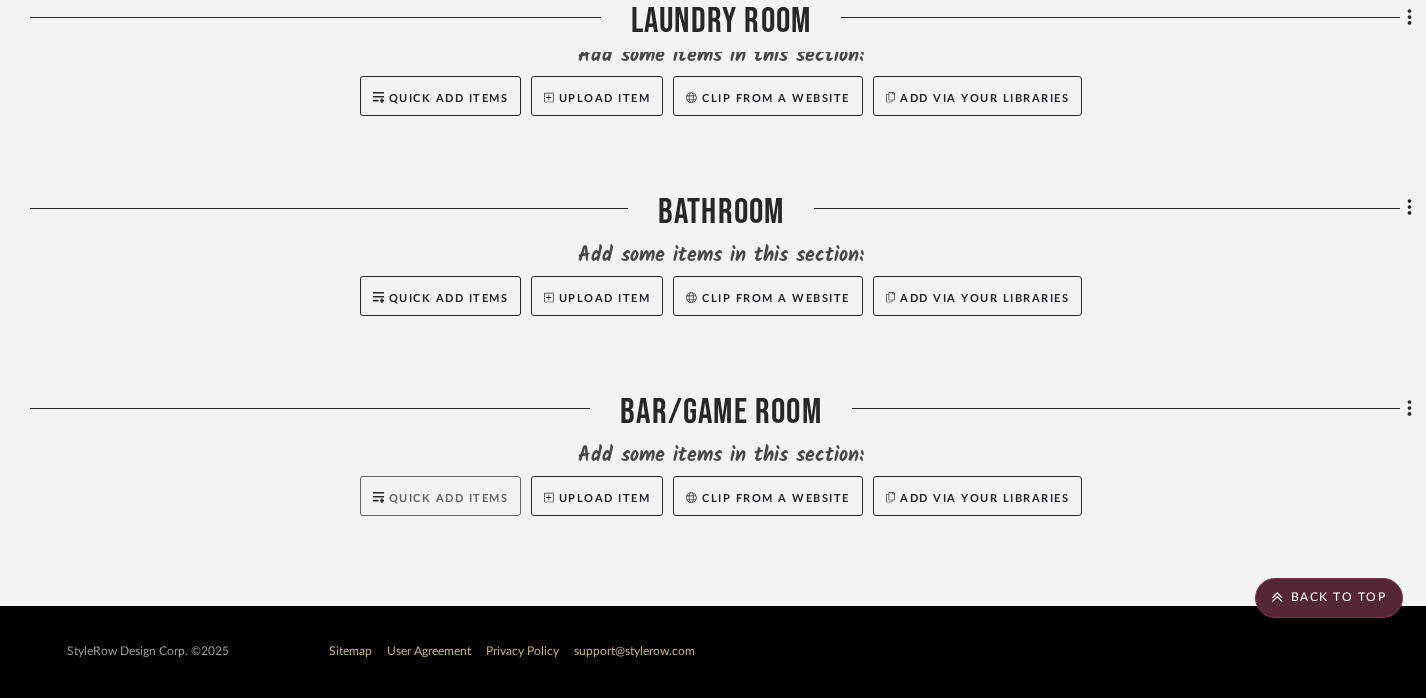 click on "Quick Add Items" 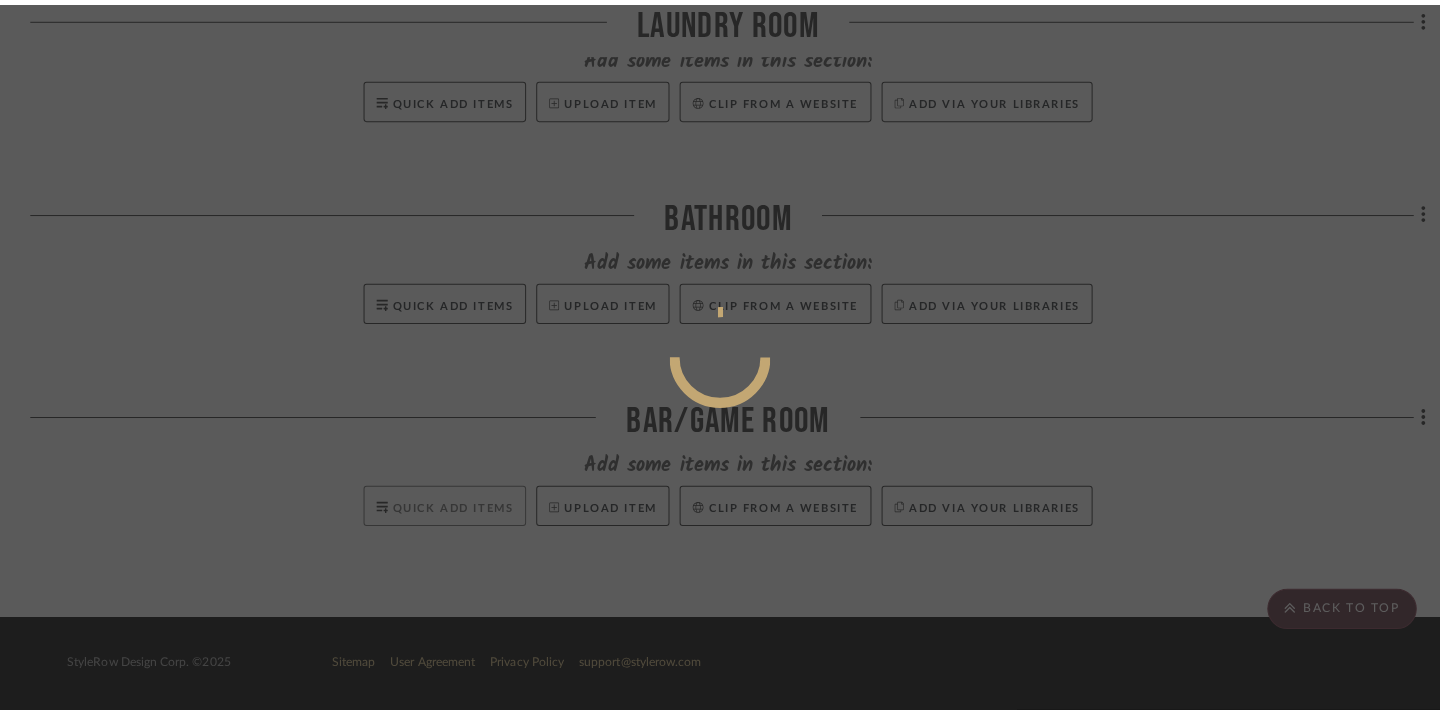 scroll, scrollTop: 0, scrollLeft: 0, axis: both 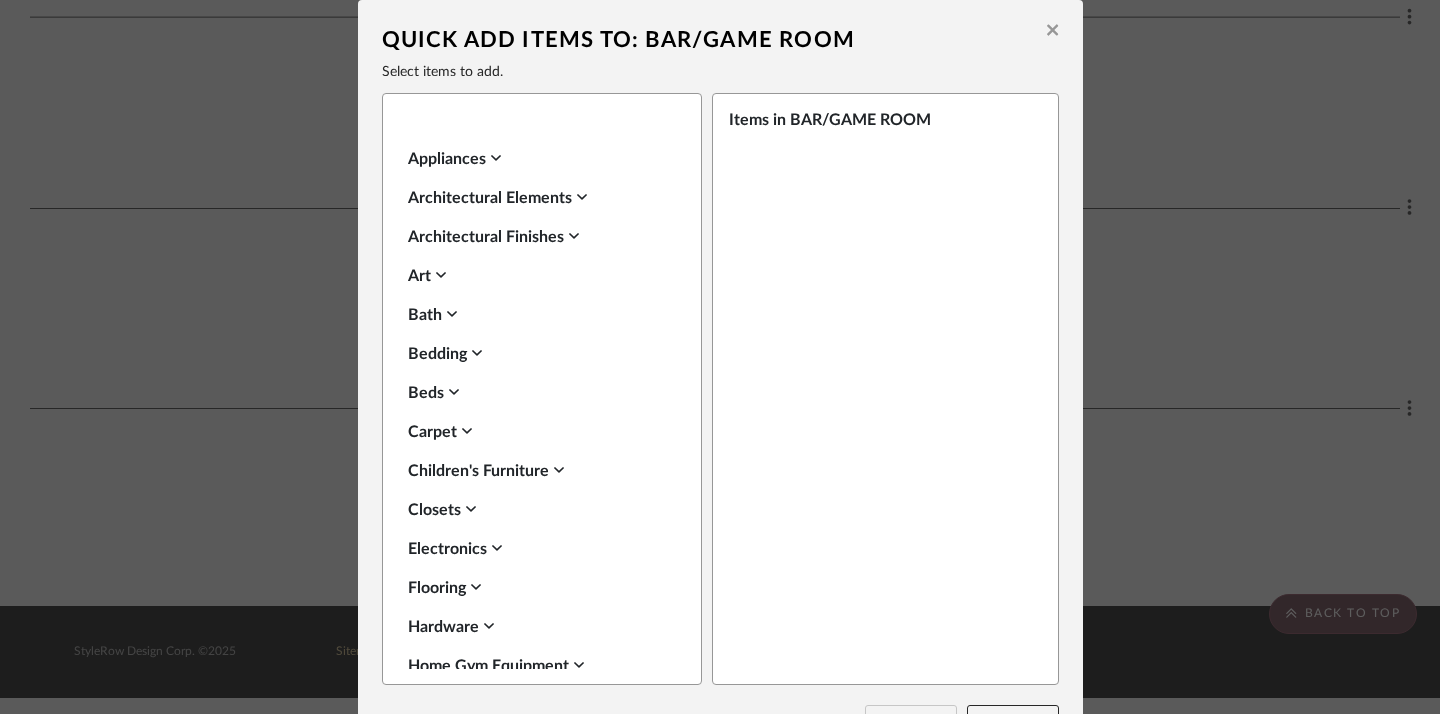 click 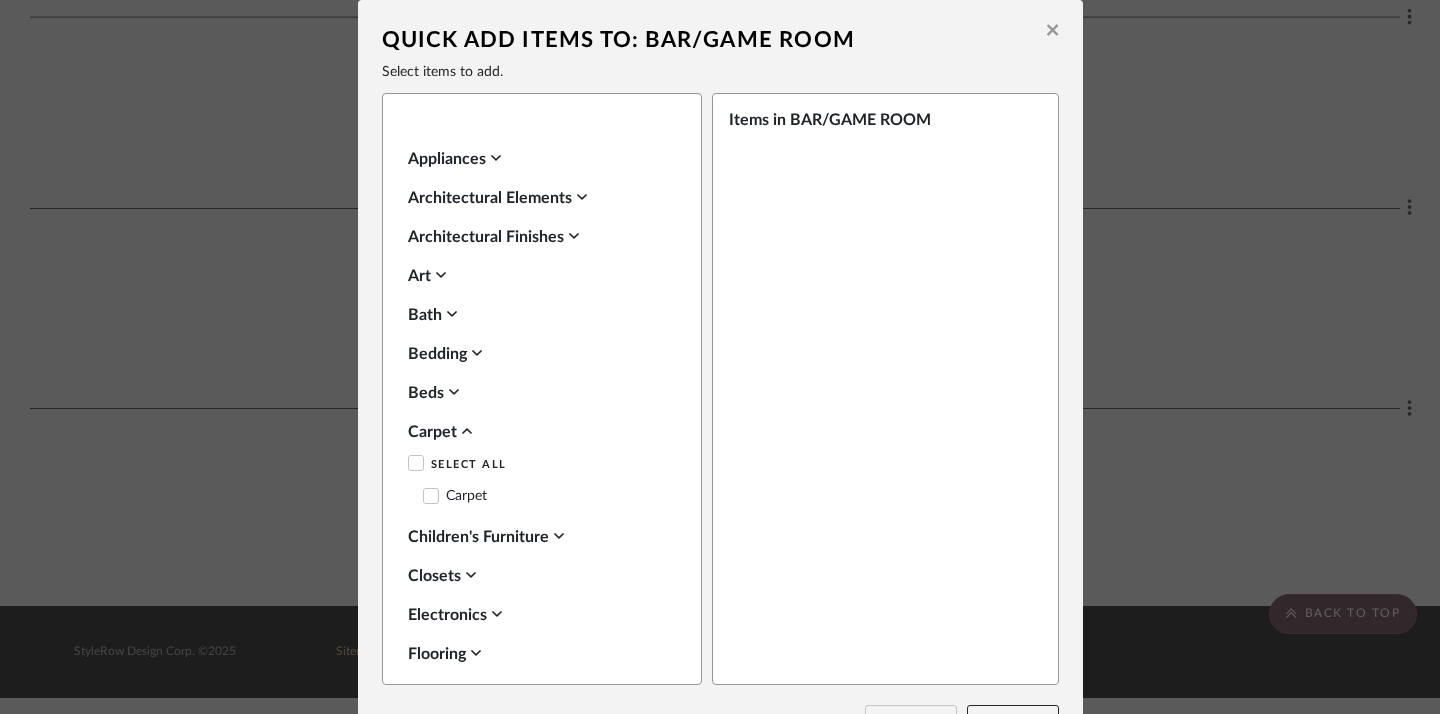 click 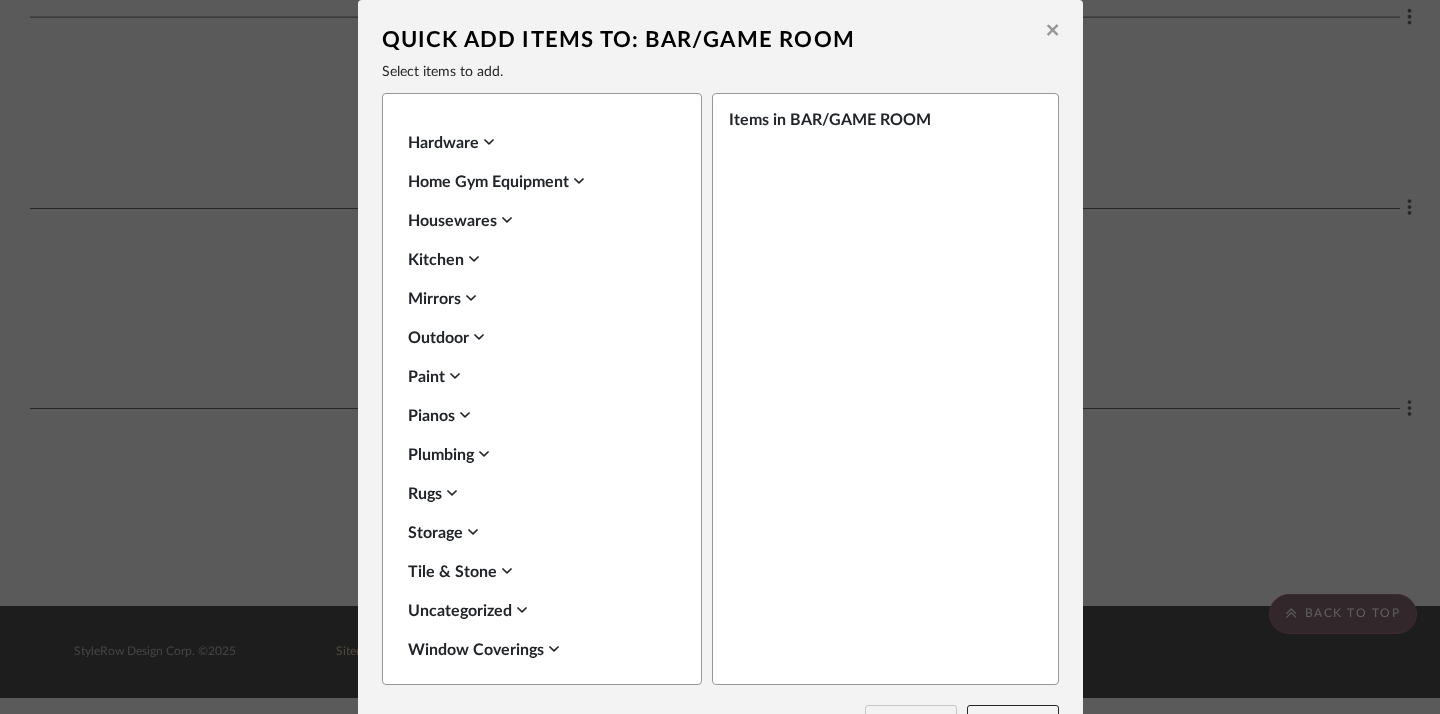 scroll, scrollTop: 708, scrollLeft: 0, axis: vertical 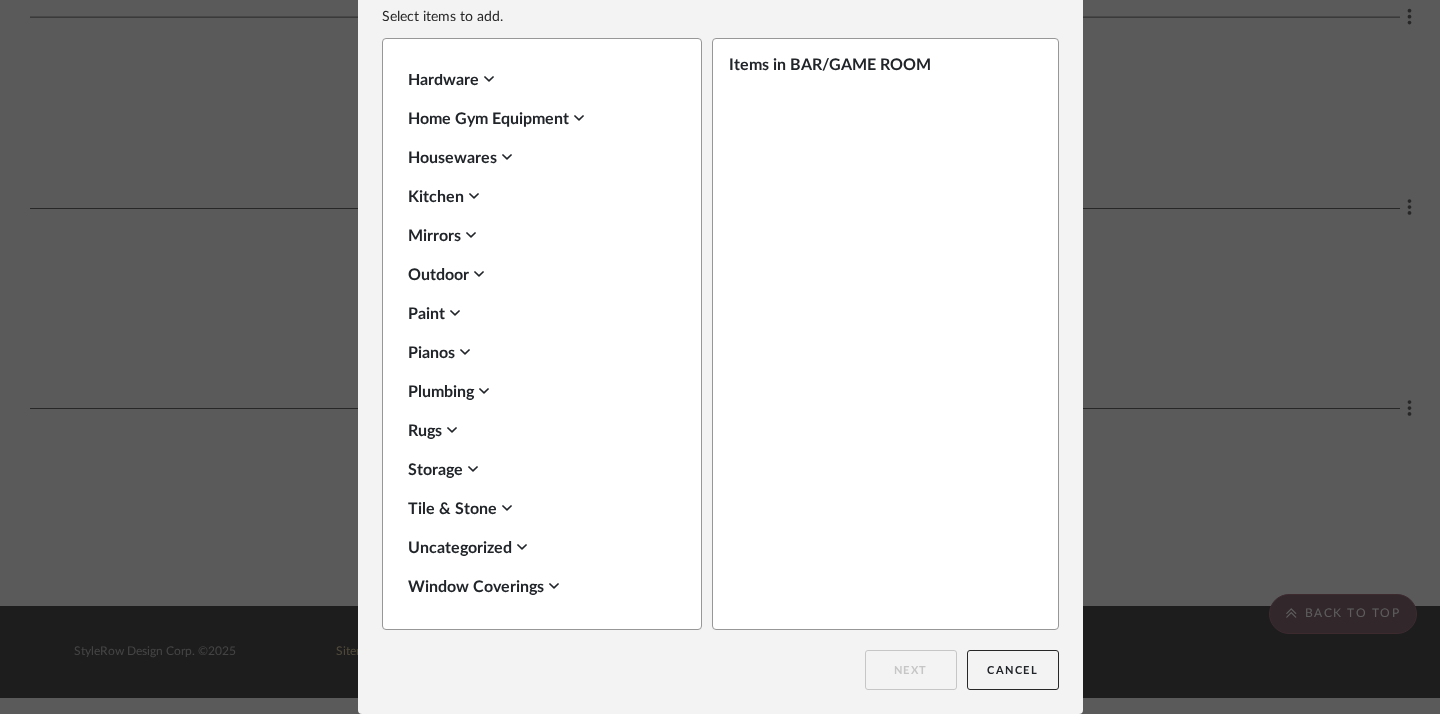 click on "Uncategorized" at bounding box center [537, 548] 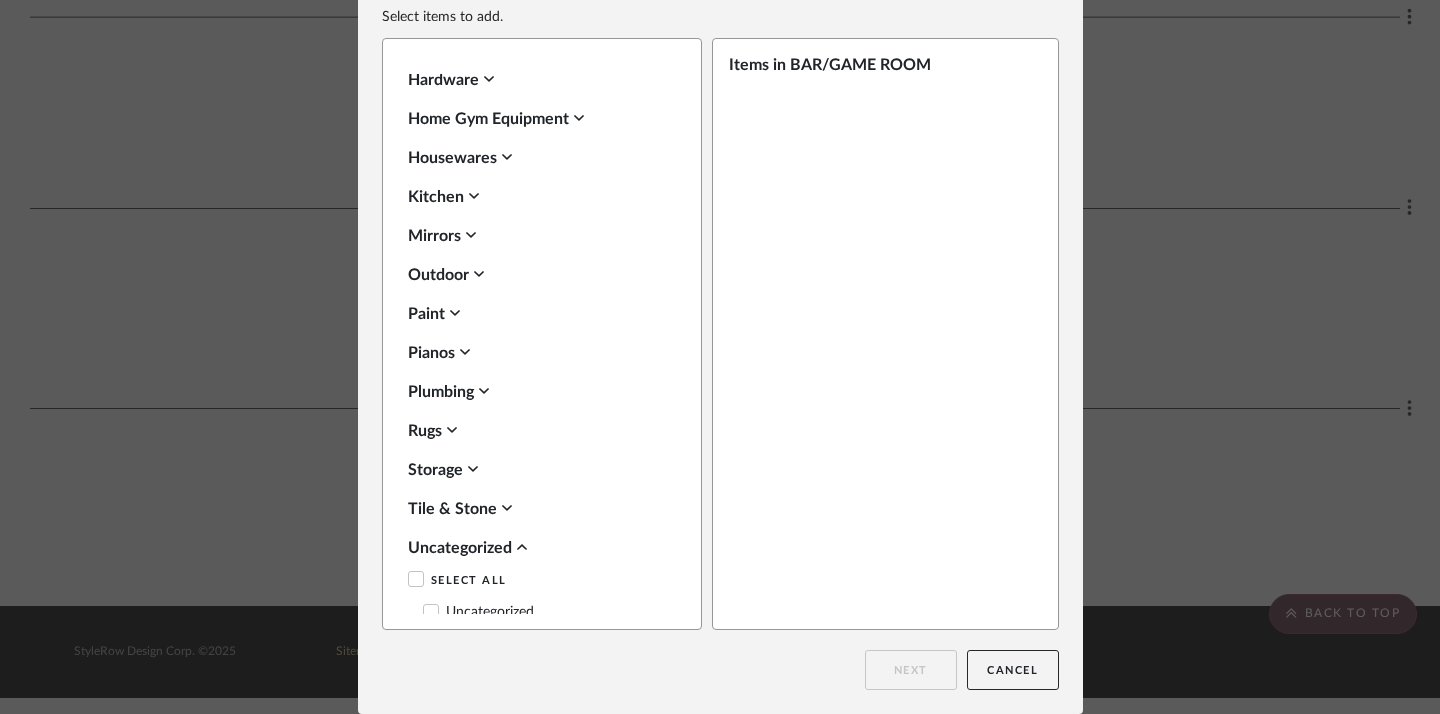scroll, scrollTop: 773, scrollLeft: 0, axis: vertical 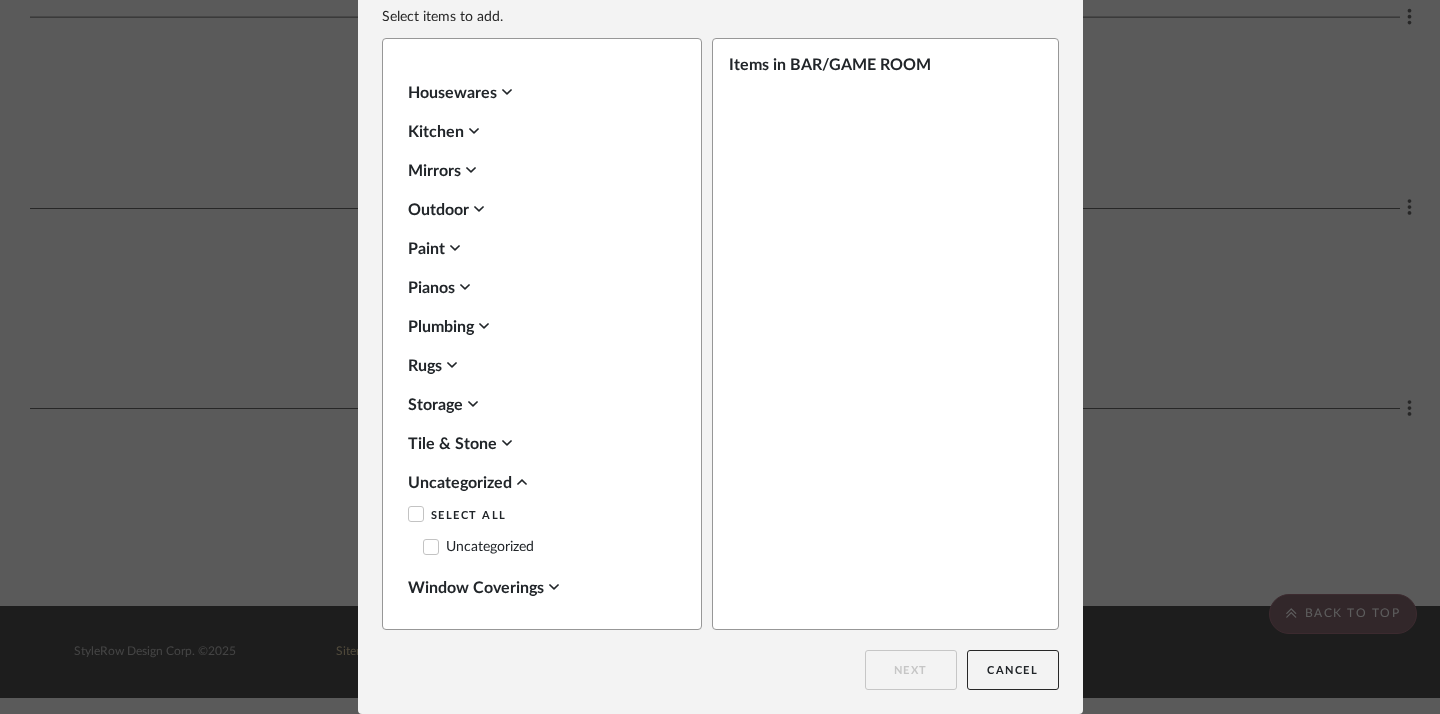 click 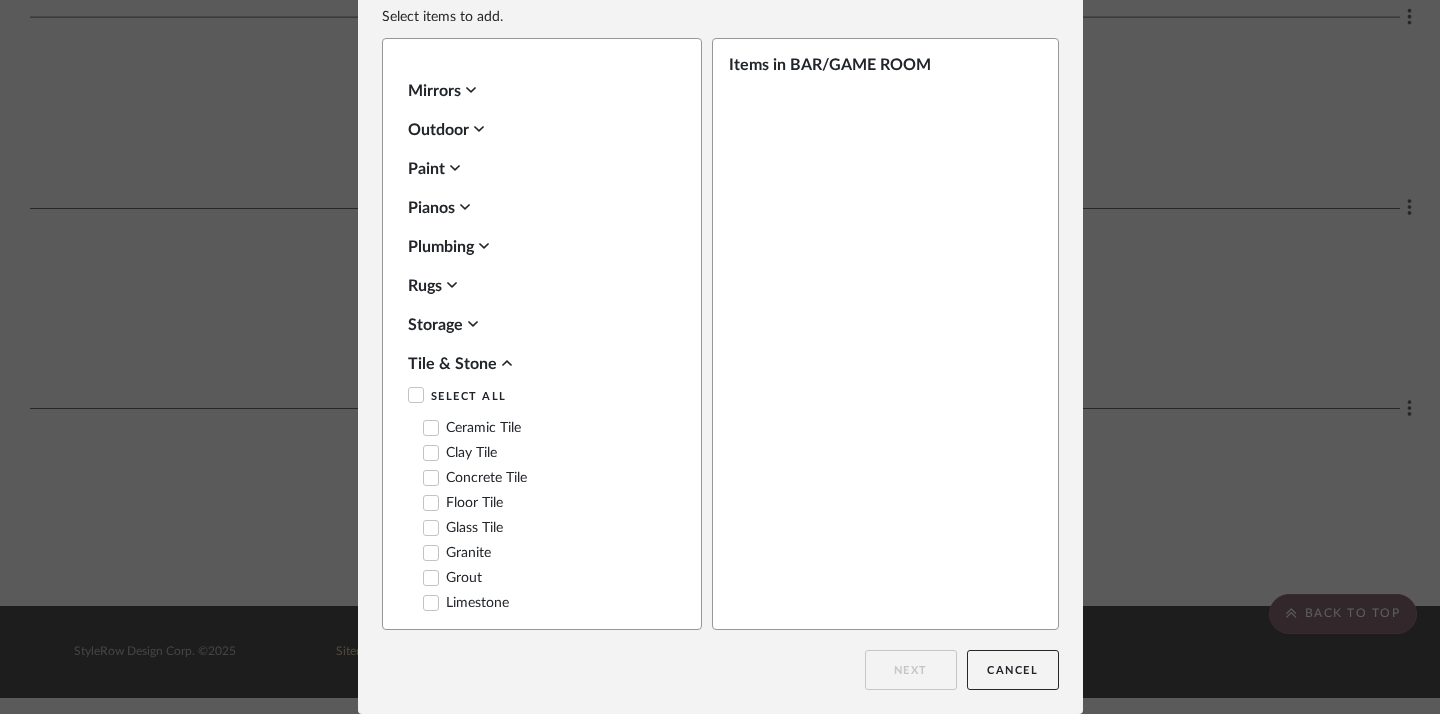 scroll, scrollTop: 849, scrollLeft: 0, axis: vertical 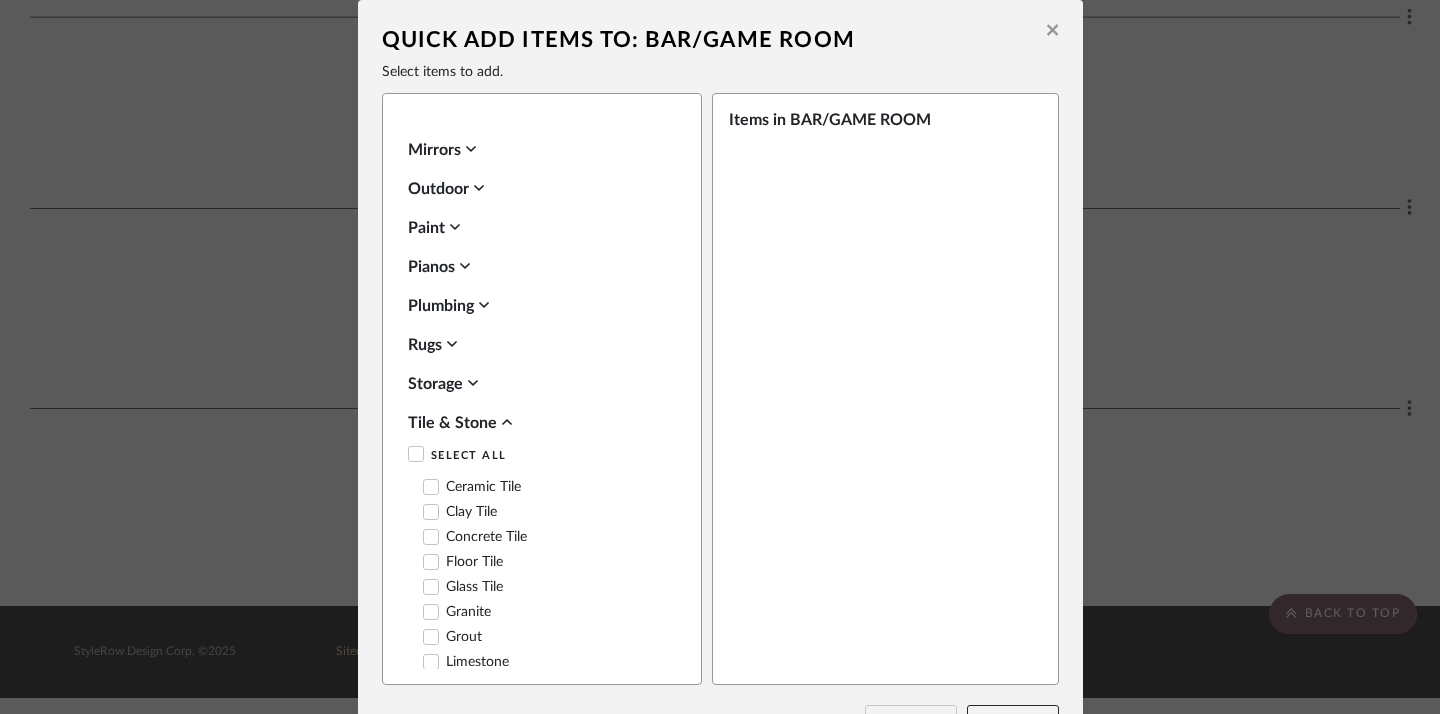 click 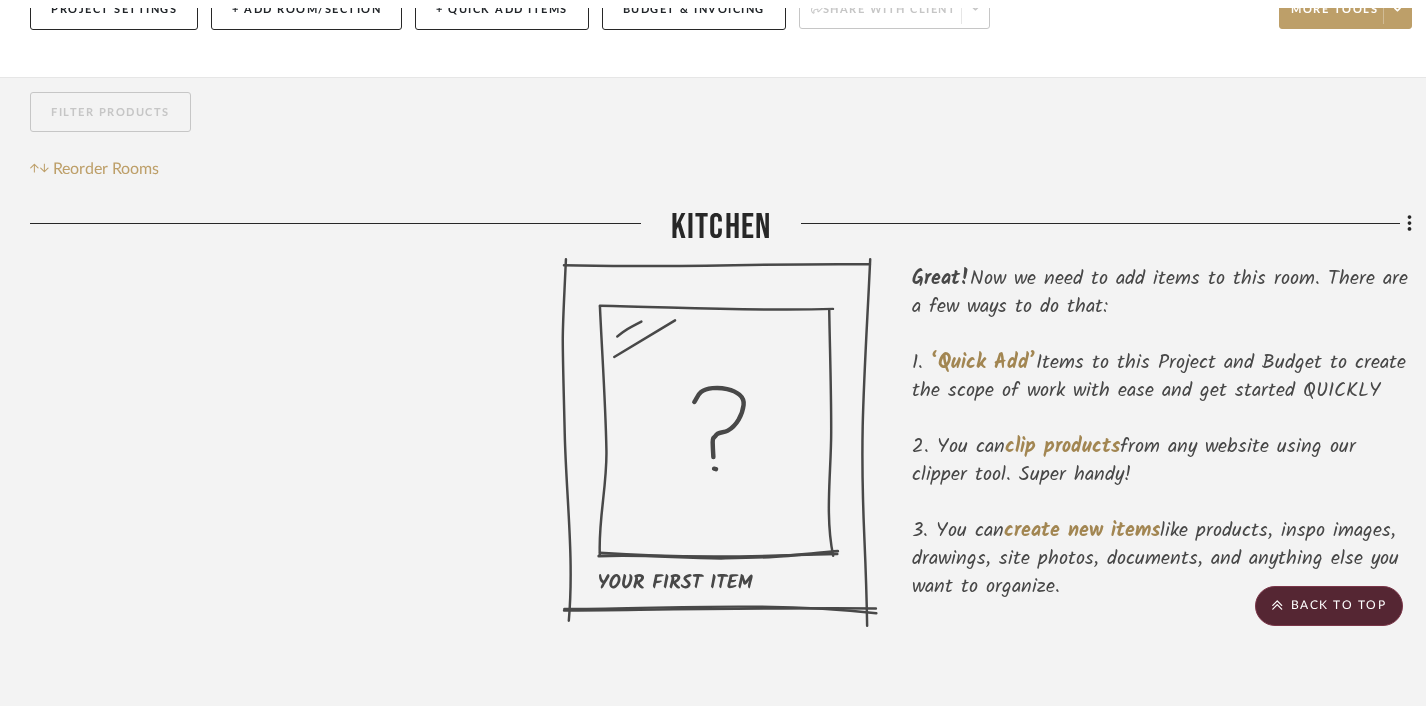 scroll, scrollTop: 0, scrollLeft: 0, axis: both 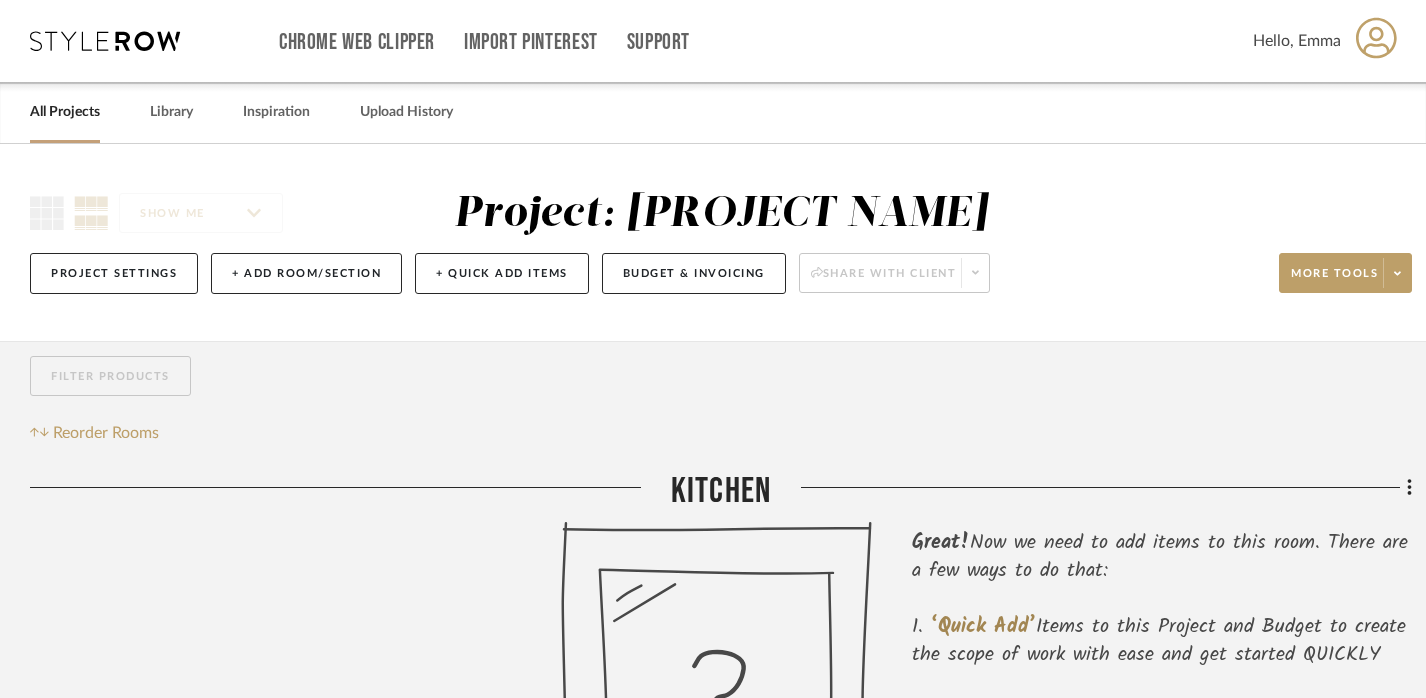 click on "All Projects" at bounding box center [65, 112] 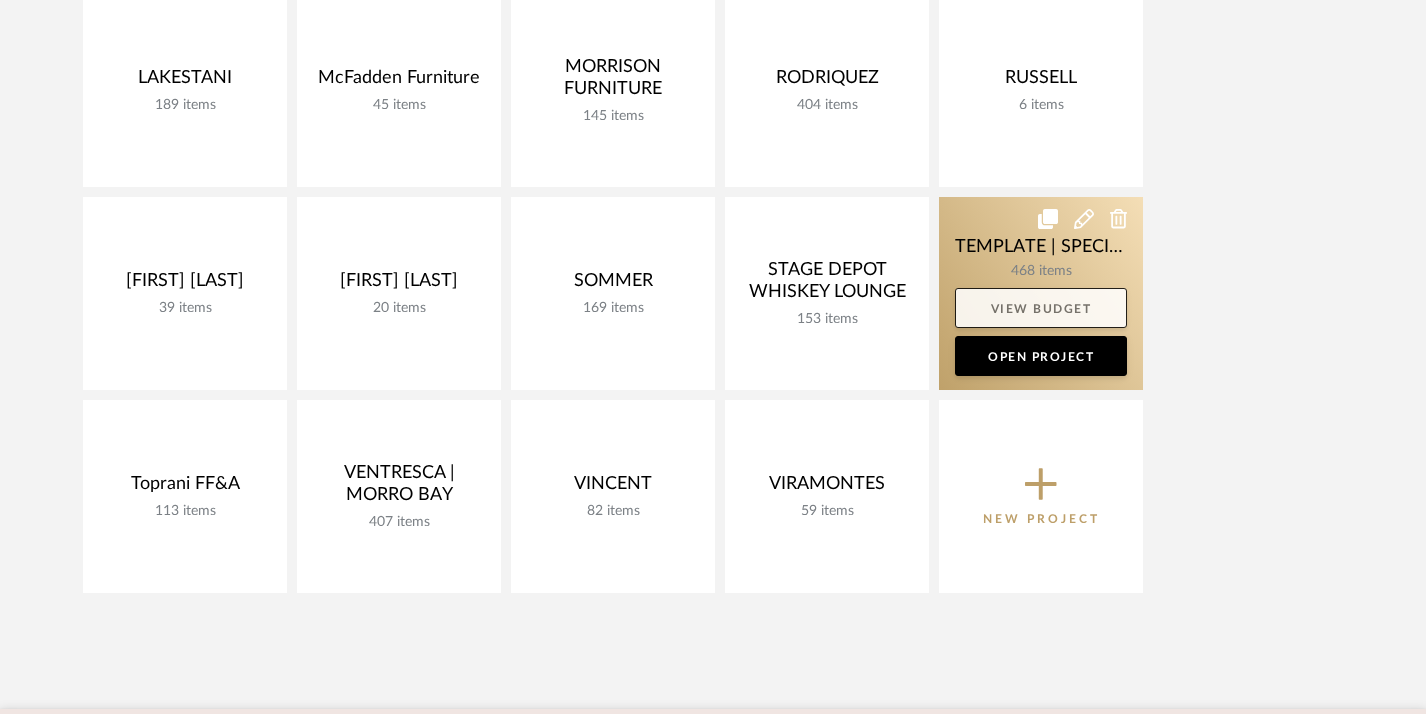 scroll, scrollTop: 1112, scrollLeft: 0, axis: vertical 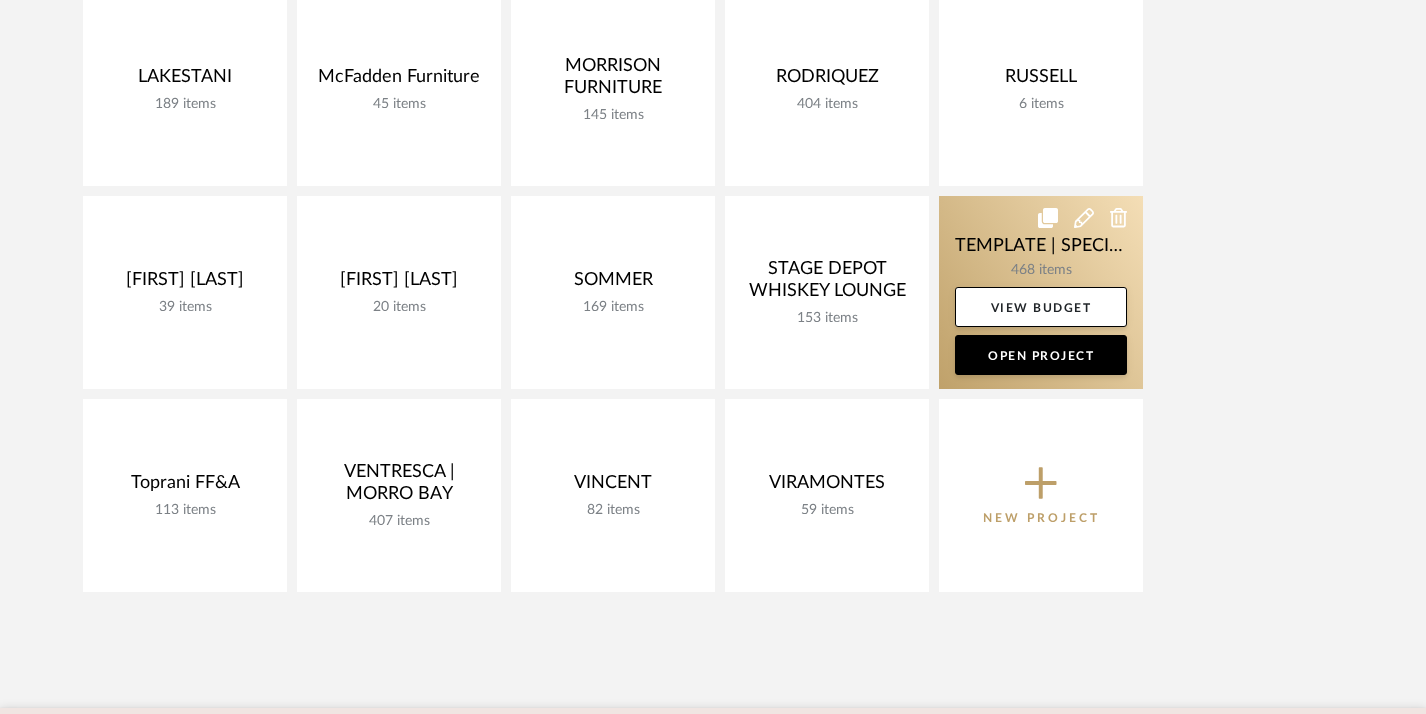 click 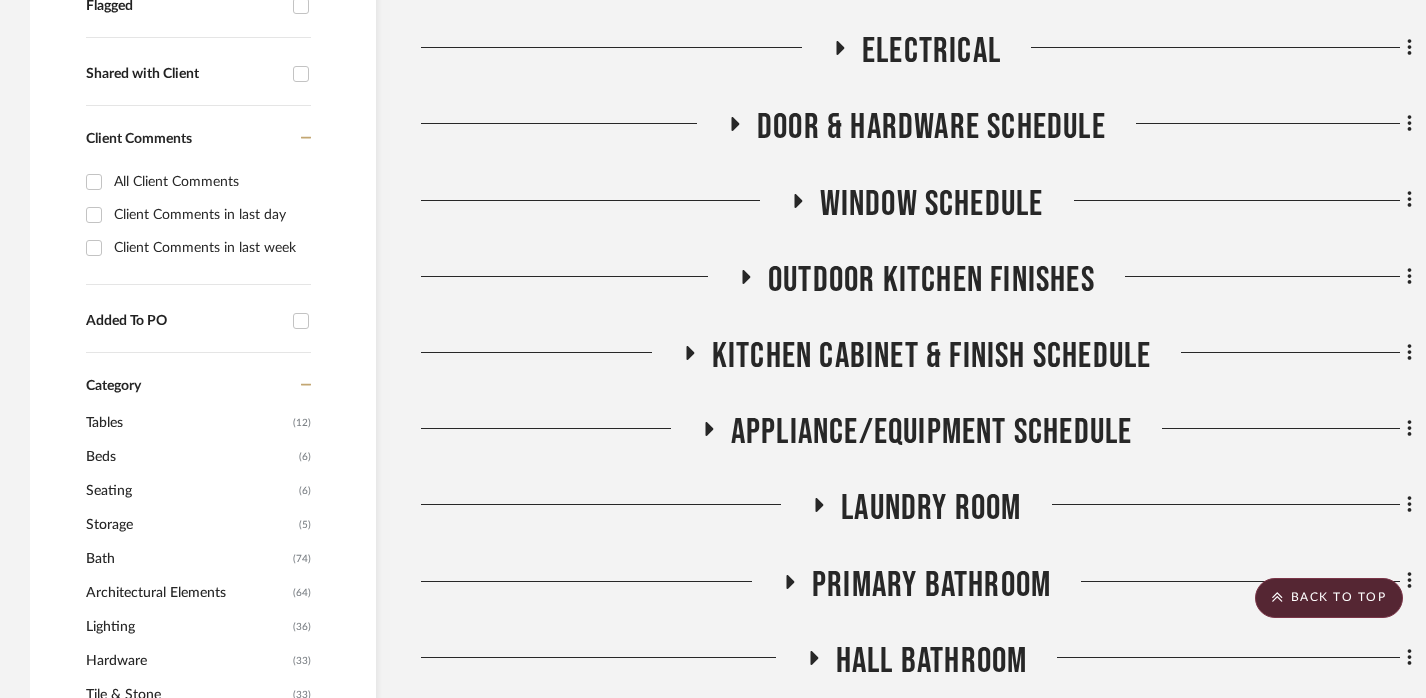 scroll, scrollTop: 832, scrollLeft: 0, axis: vertical 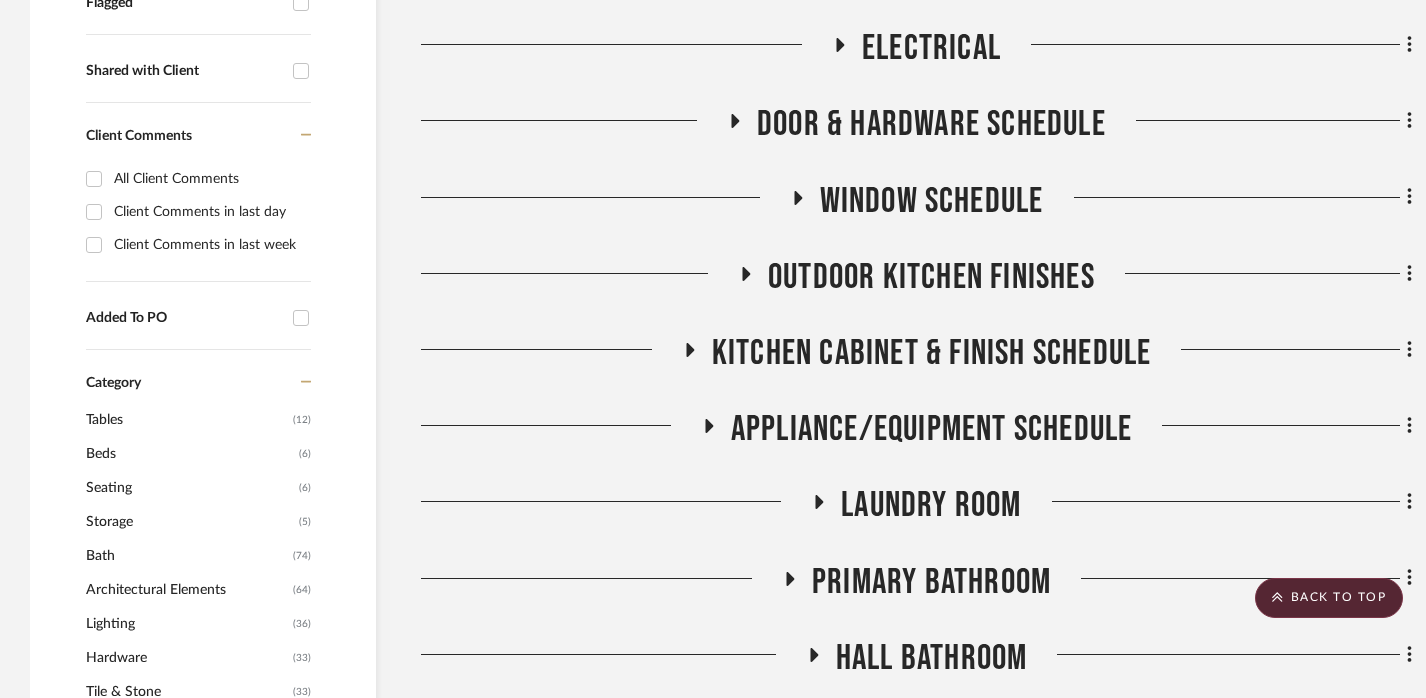 click on "Kitchen Cabinet & Finish Schedule" 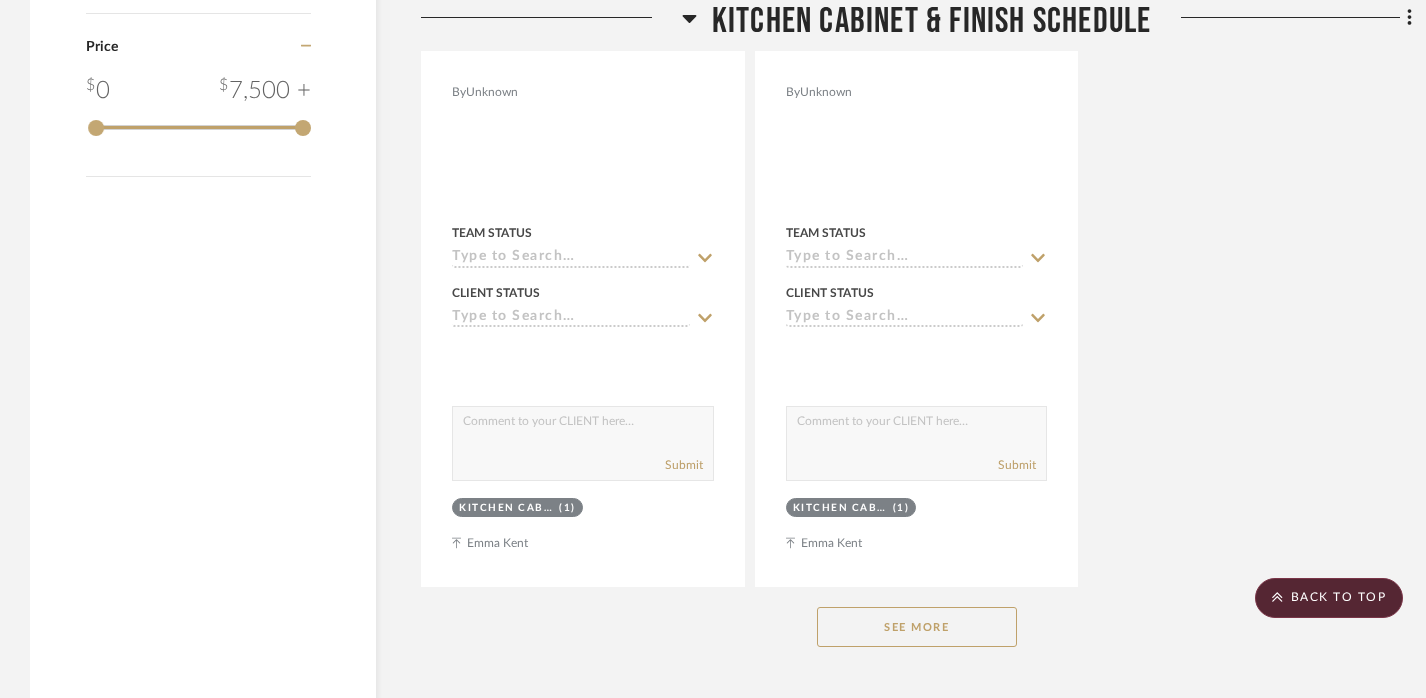 scroll, scrollTop: 3338, scrollLeft: 0, axis: vertical 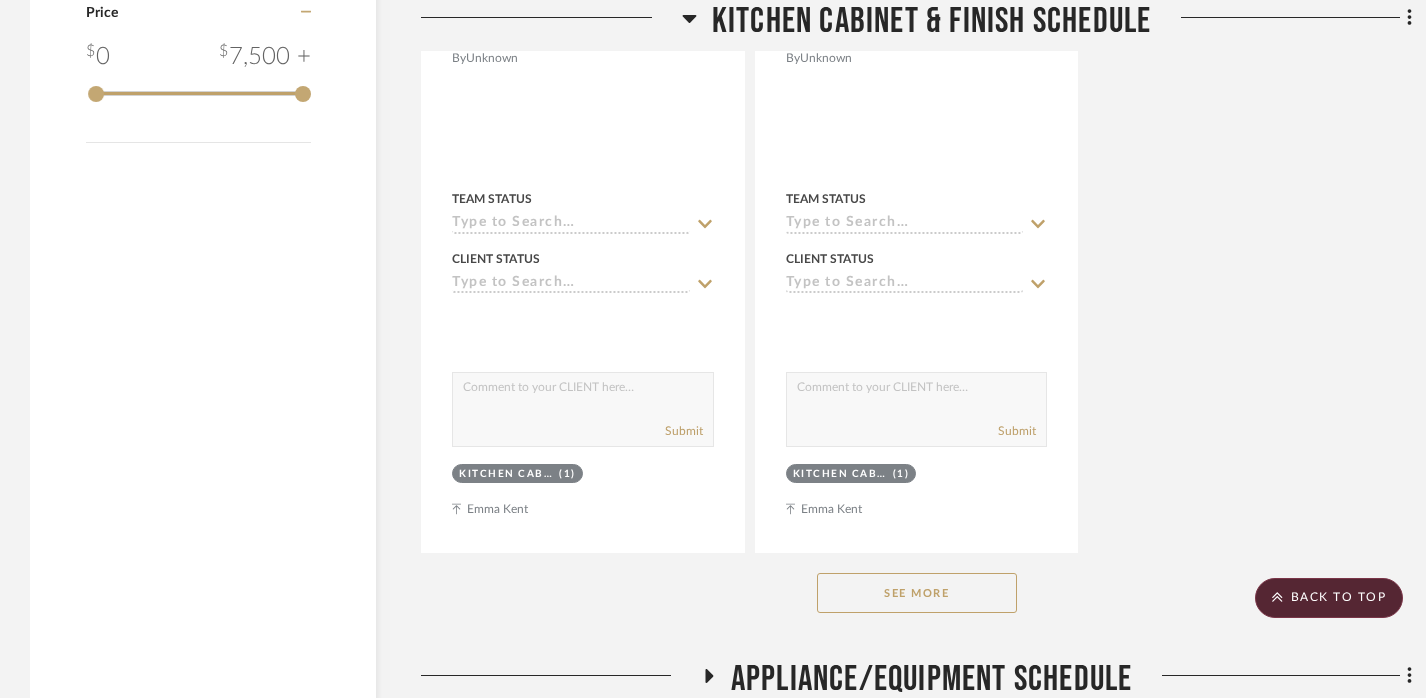 click on "See More" 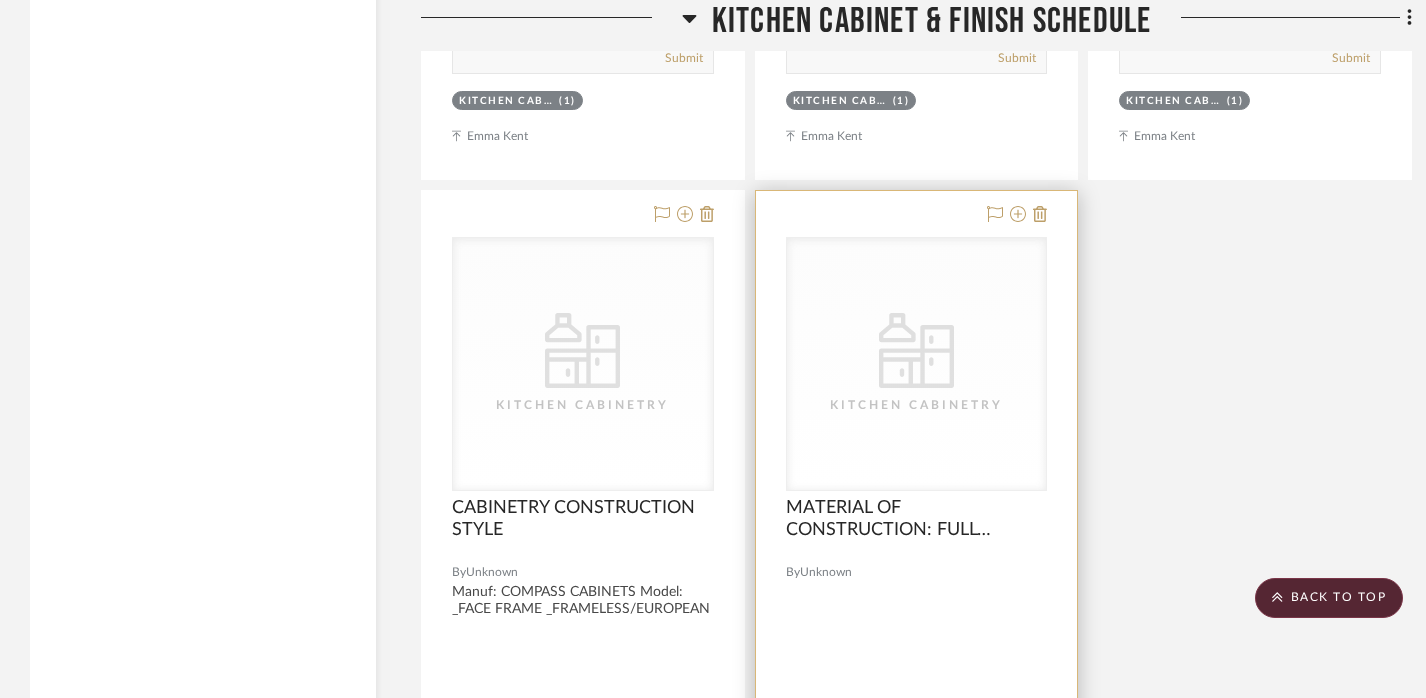 scroll, scrollTop: 10800, scrollLeft: 0, axis: vertical 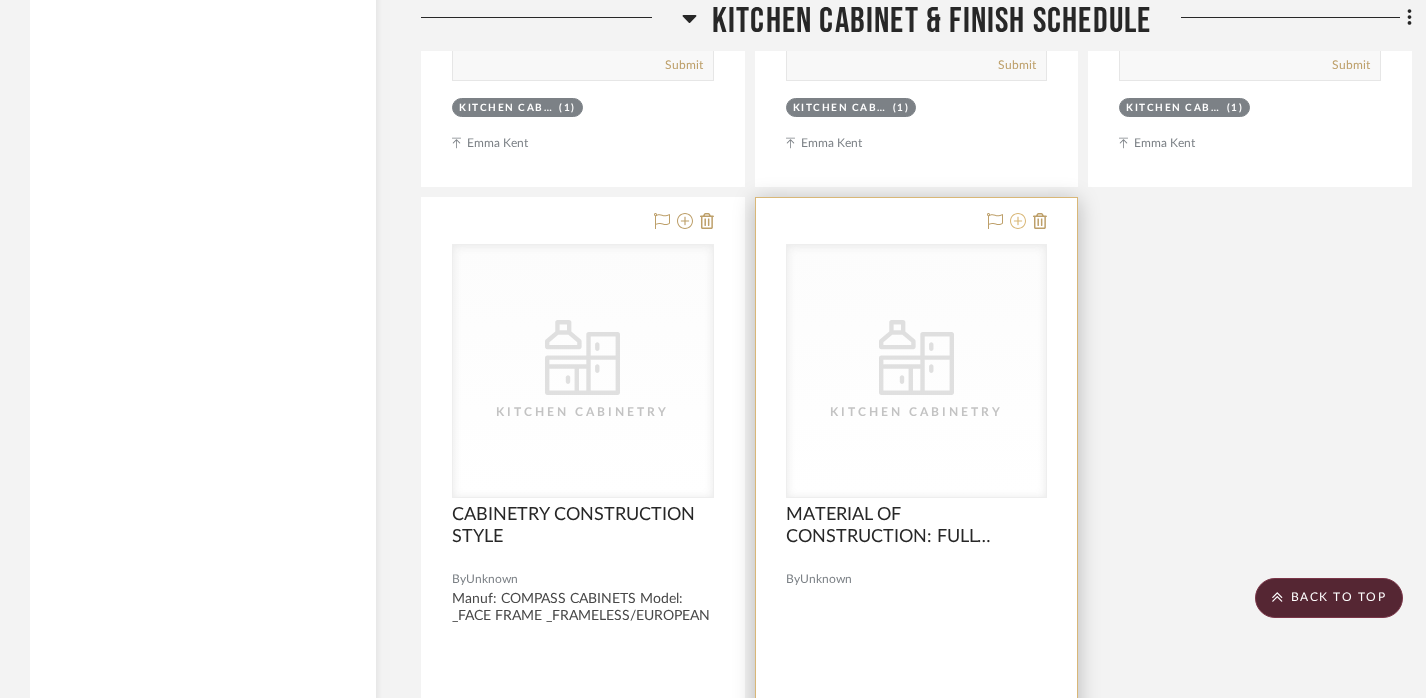 click 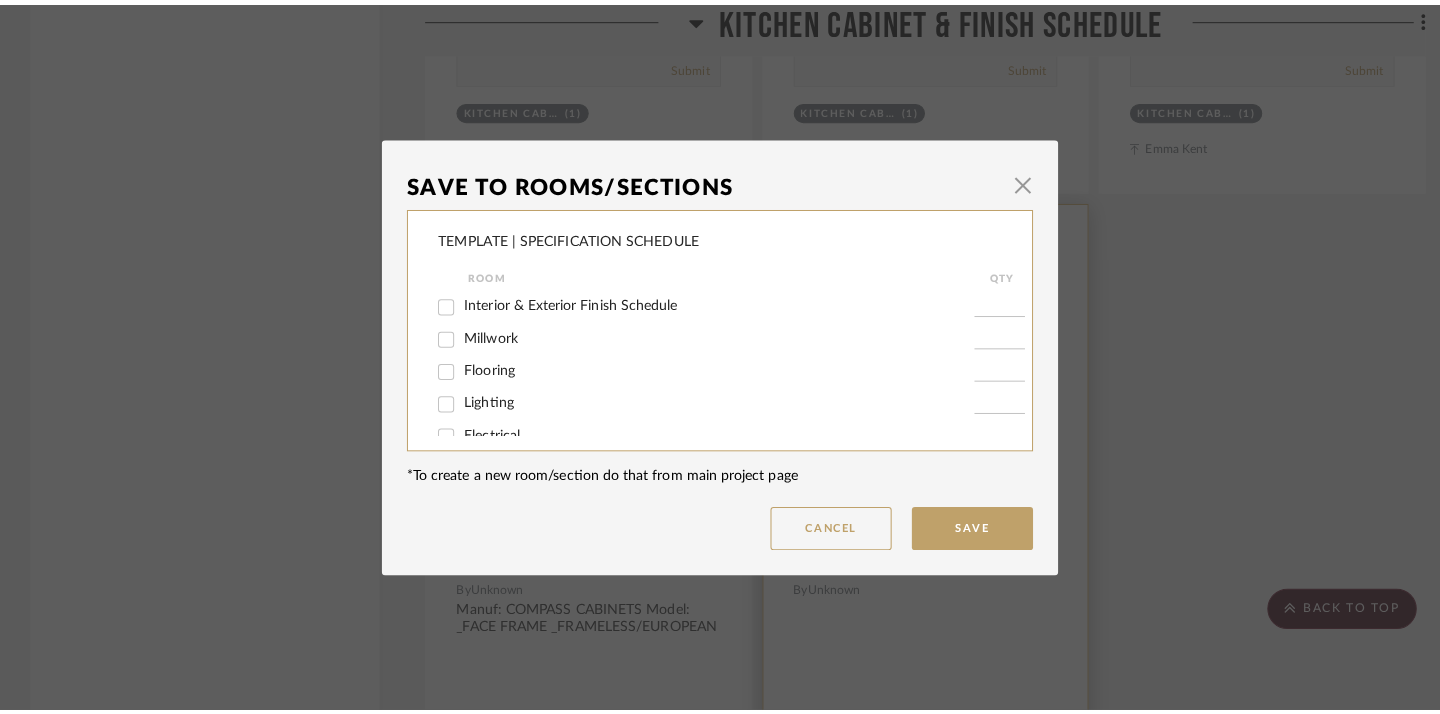 scroll, scrollTop: 0, scrollLeft: 0, axis: both 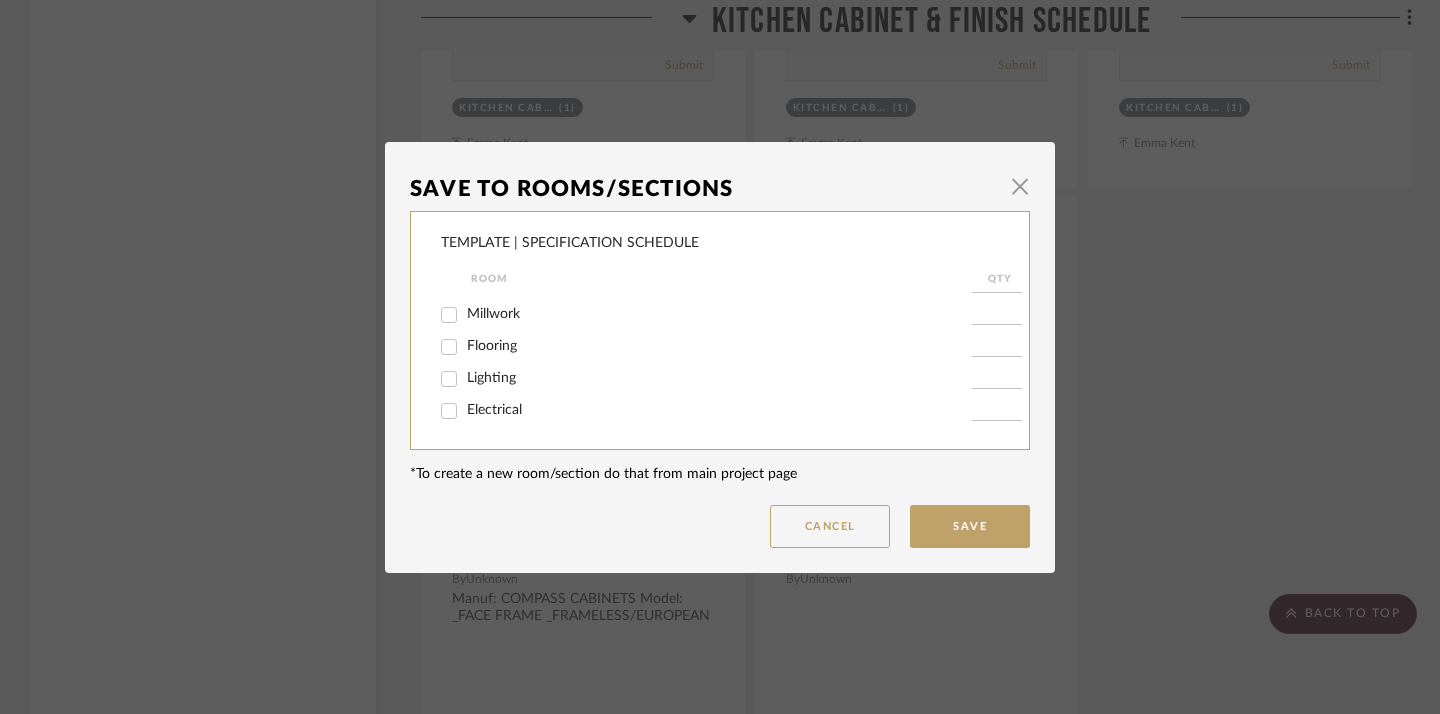 click on "TEMPLATE | SPECIFICATION SCHEDULE" at bounding box center (570, 243) 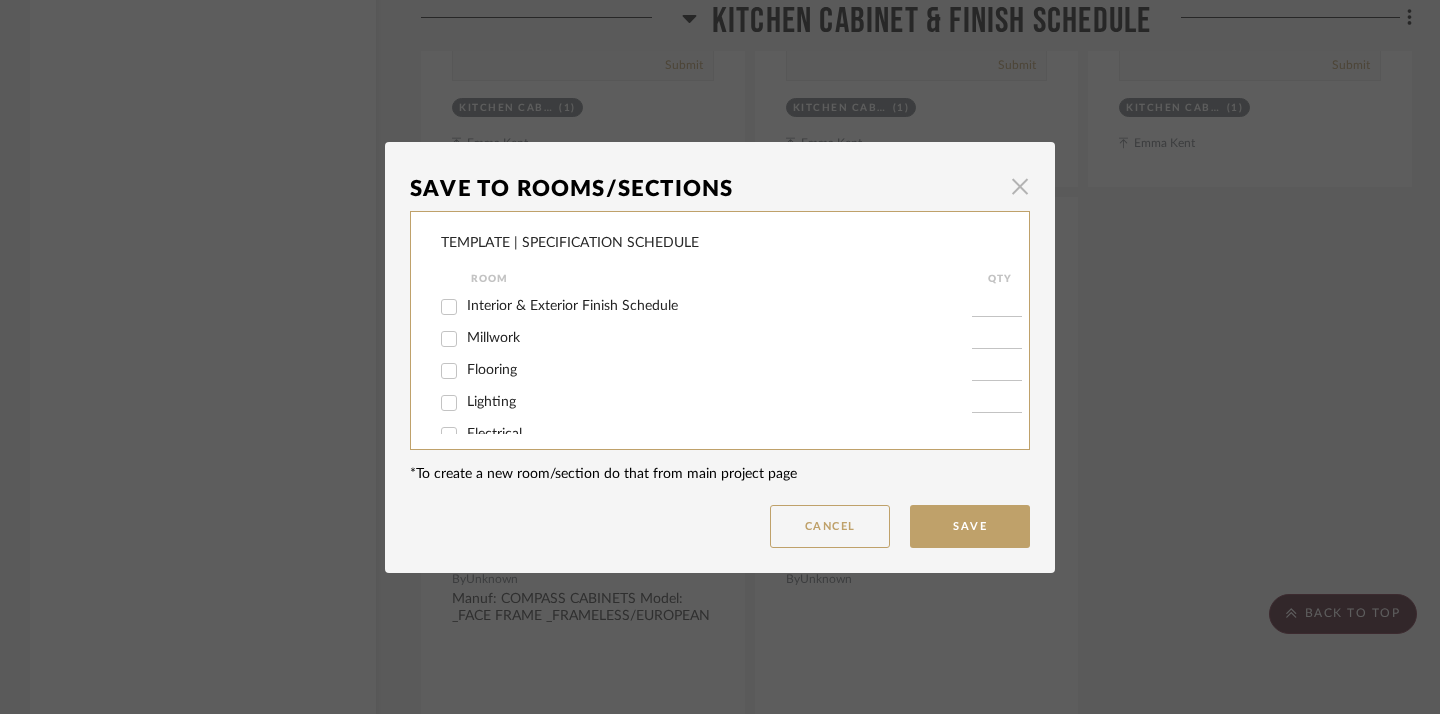 click at bounding box center [1020, 187] 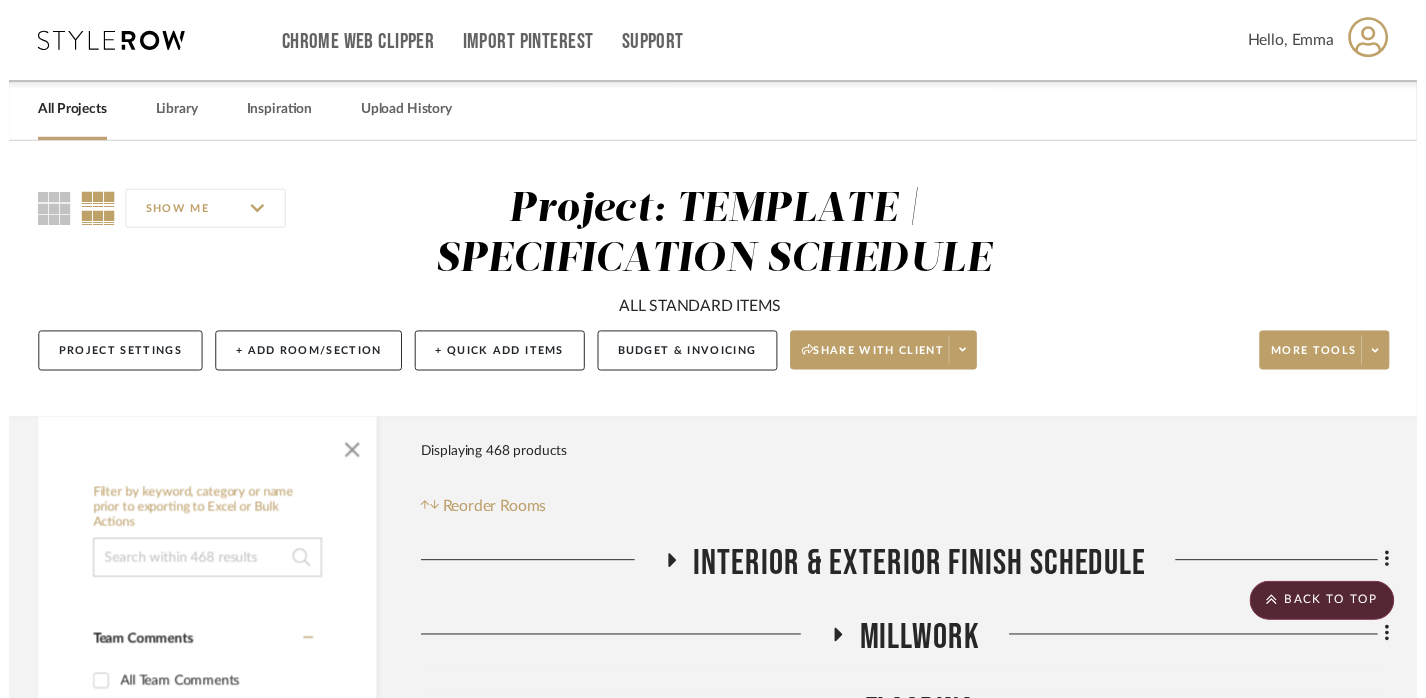 scroll, scrollTop: 10800, scrollLeft: 0, axis: vertical 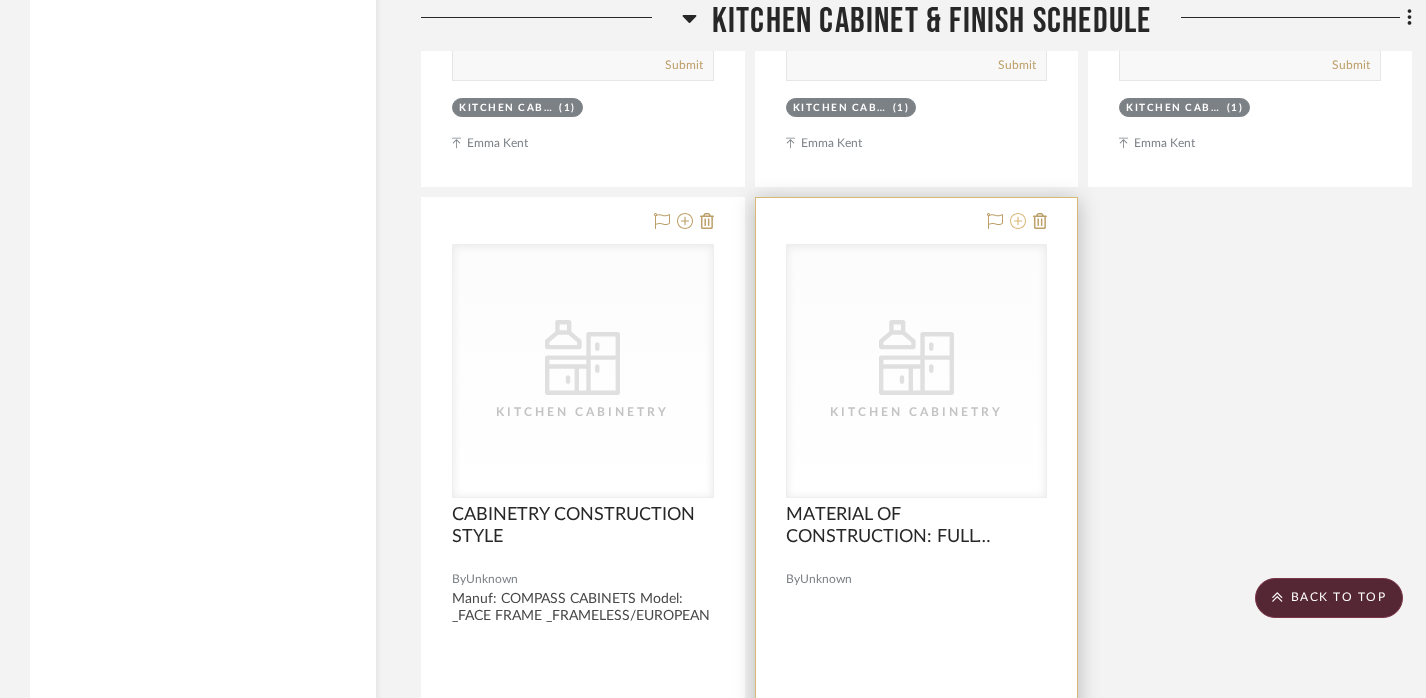 click 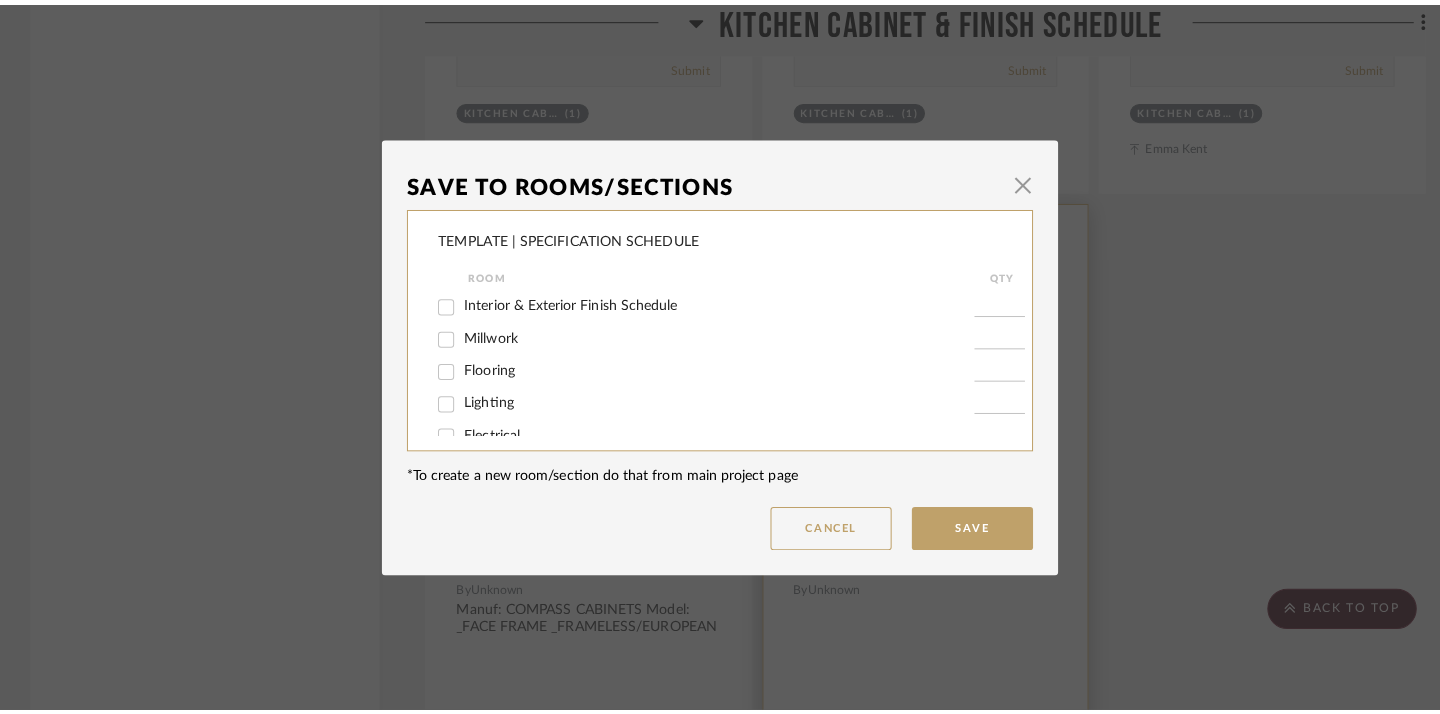 scroll, scrollTop: 0, scrollLeft: 0, axis: both 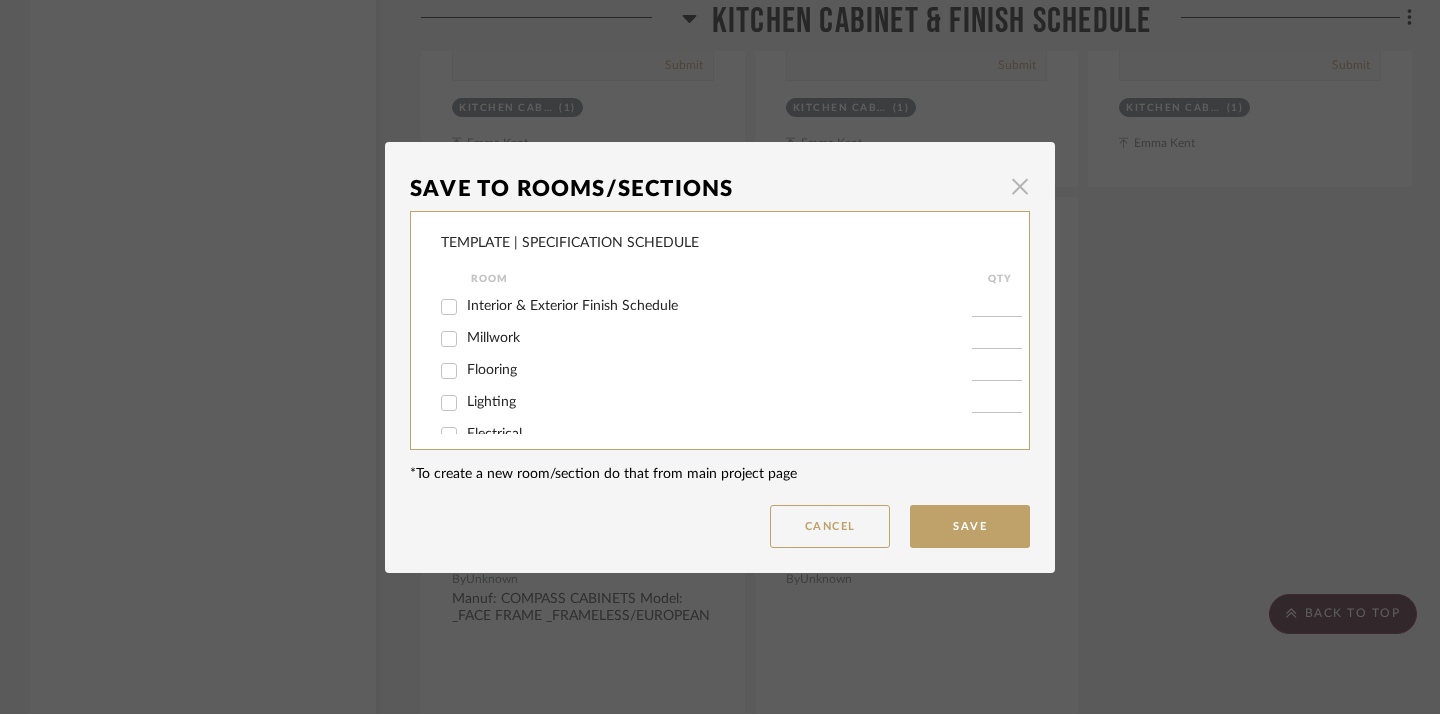 click at bounding box center [1020, 187] 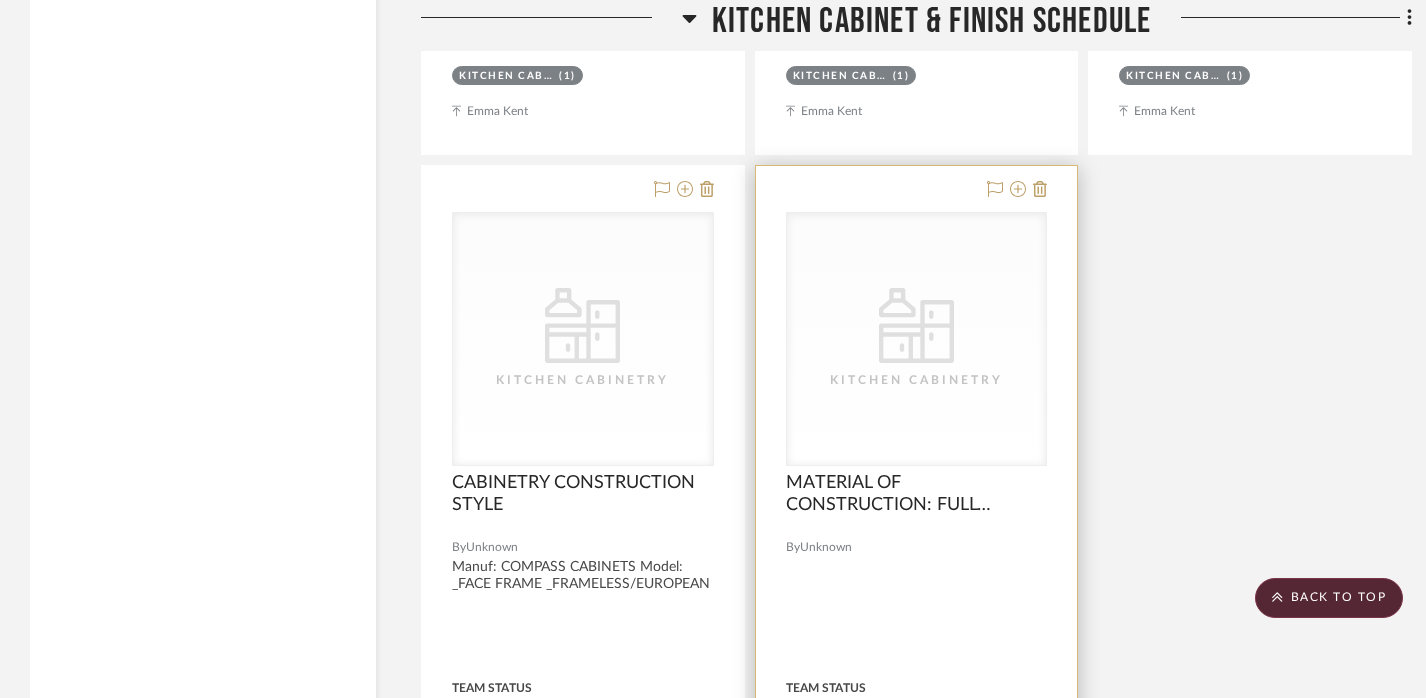 scroll, scrollTop: 11498, scrollLeft: 0, axis: vertical 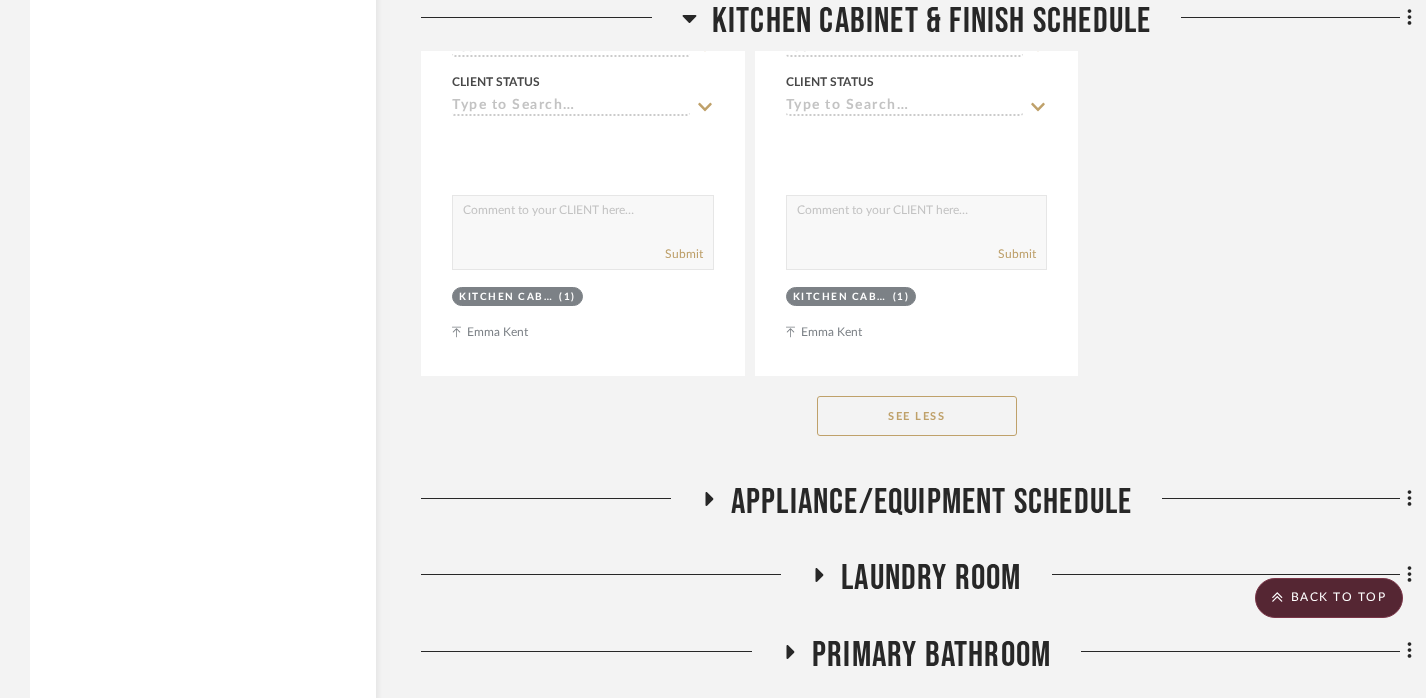 click on "Filter by keyword, category or name prior to exporting to Excel or Bulk Actions Team Comments All Team Comments Team Comments in last day Team Comments in last week Flagged Shared with Client Client Comments All Client Comments Client Comments in last day Client Comments in last week Added To PO Category  Tables   (12)   Beds    (6)   Seating   (6)   Storage   (5)   Bath   (74)   Architectural Elements   (64)   Lighting   (36)   Hardware   (33)   Tile & Stone   (33)   Accessories    (31)   Paint   (31)   Fabric & Textiles   (24)   Kitchen   (19)   Electronics   (14)   Appliances   (13)   Plumbing   (12)   Architectural Finishes   (11)   Flooring   (9)   Rugs   (8)   Art   (7)   Mirrors   (5)   Outdoor   (5)   Bedding   (3)   Closets   (3)   Home Gym Equipment   (2)   Housewares   (2)  Brand Compass Cabinets  (2)  Contractor's Choice  (4)  EL & EL PRODUCTS  (6)  Greenway  (1)  Legrand  (13)  Lutron Electronics  (1)  MAPEI/LATICRETE  (24)  Minwax  (2)  Panasonic  (1)  Rev-A-Shelf  (23)  Sherwin Willams  (1)  0" 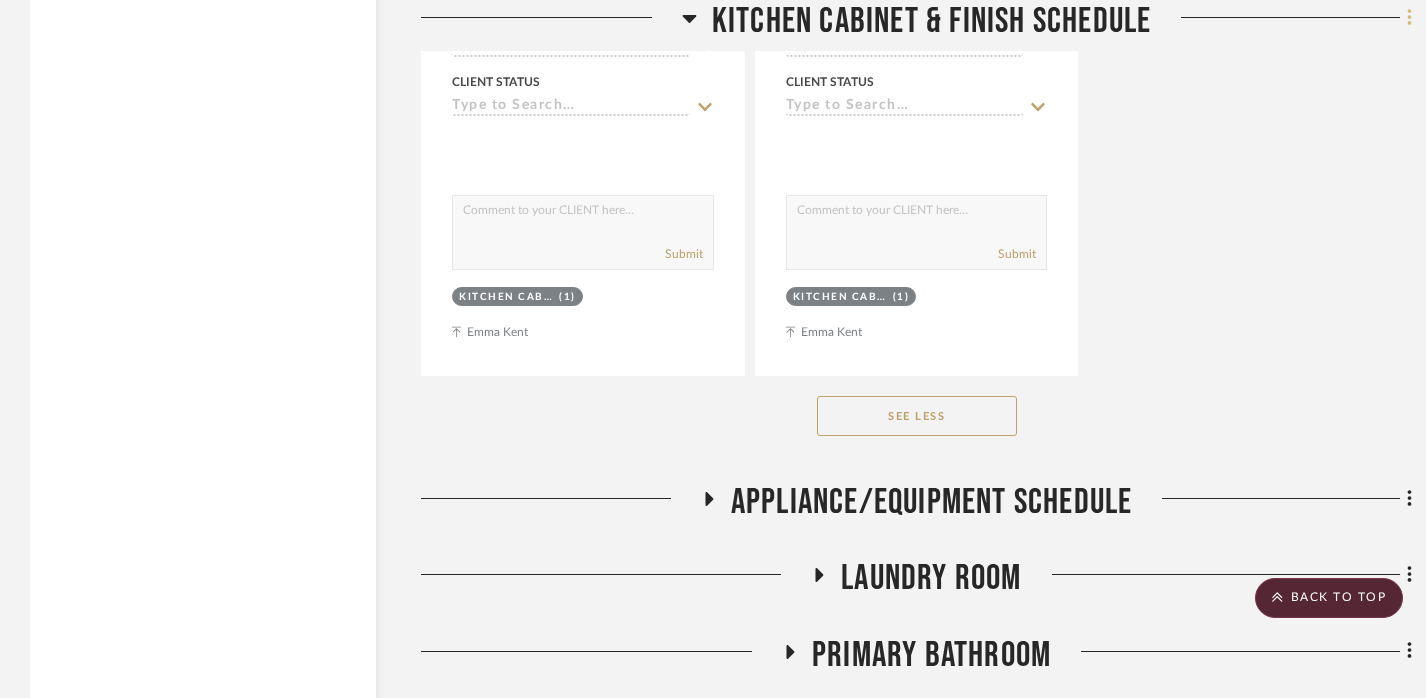 click 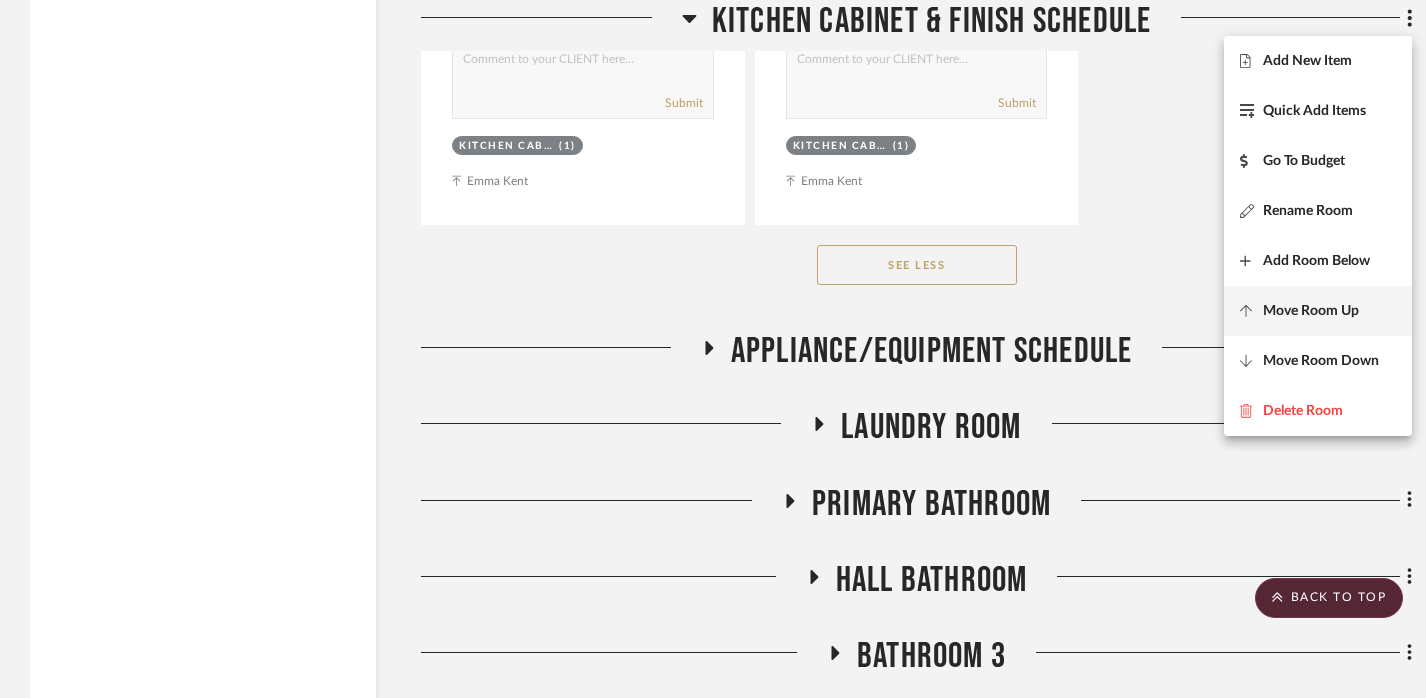 scroll, scrollTop: 11653, scrollLeft: 0, axis: vertical 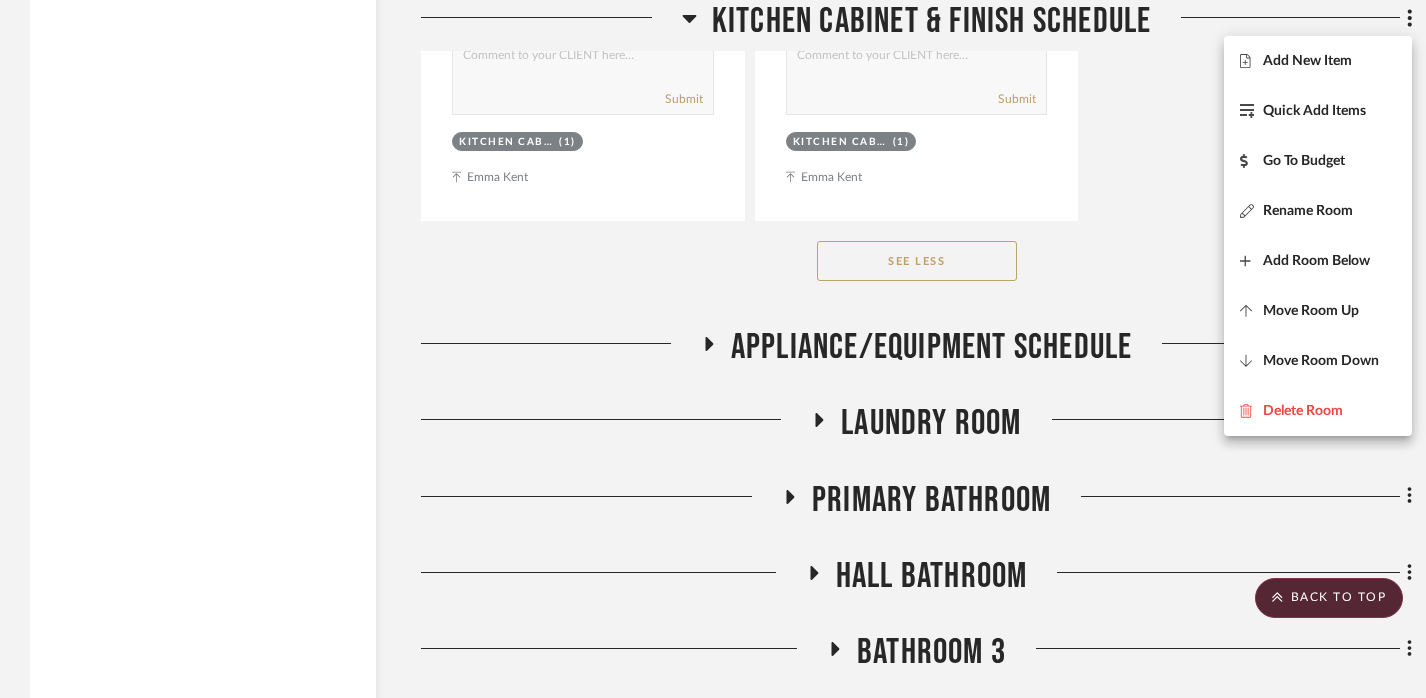 click at bounding box center (713, 349) 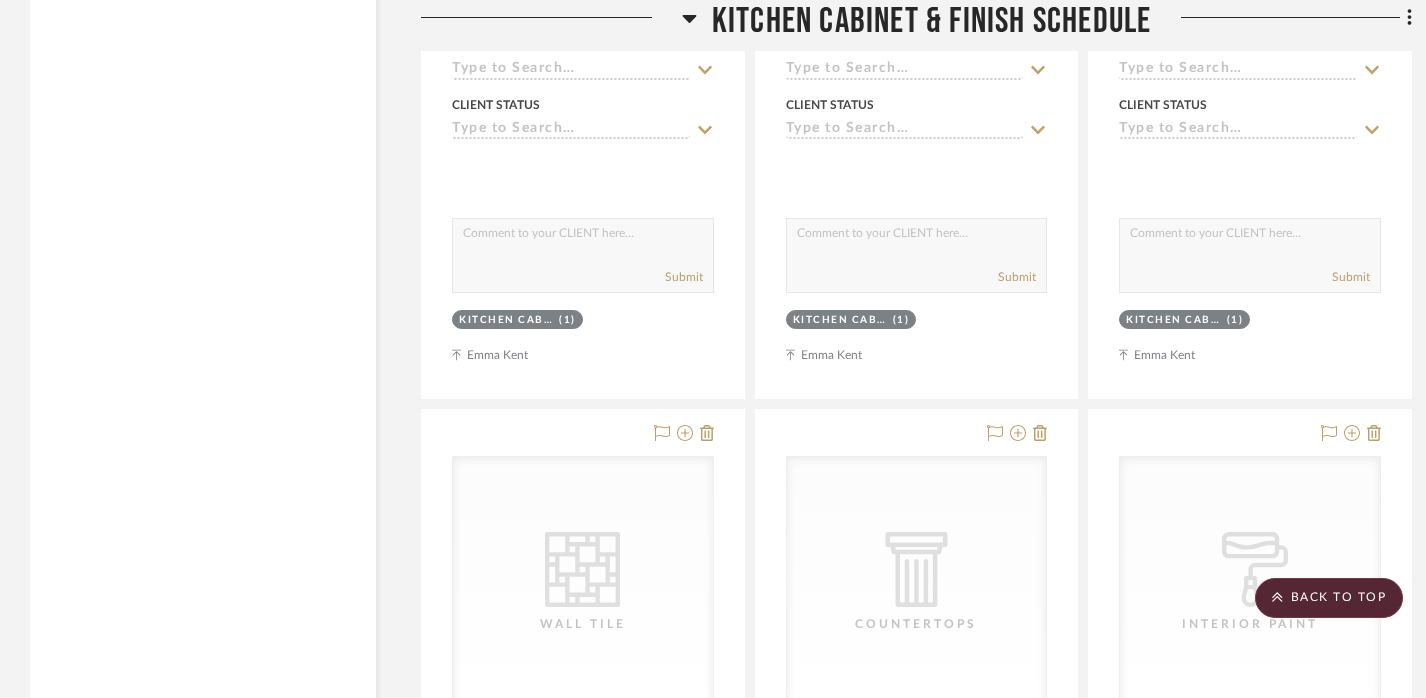 scroll, scrollTop: 0, scrollLeft: 0, axis: both 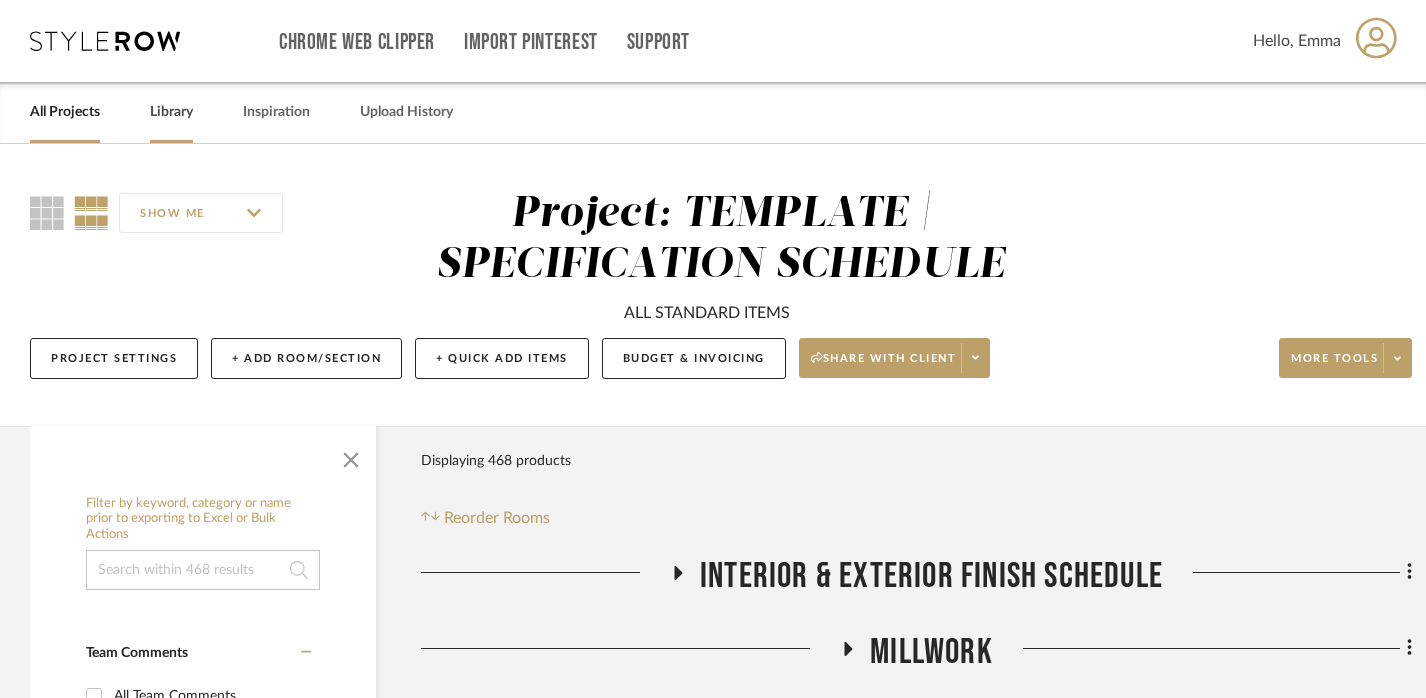 click on "Library" at bounding box center [171, 112] 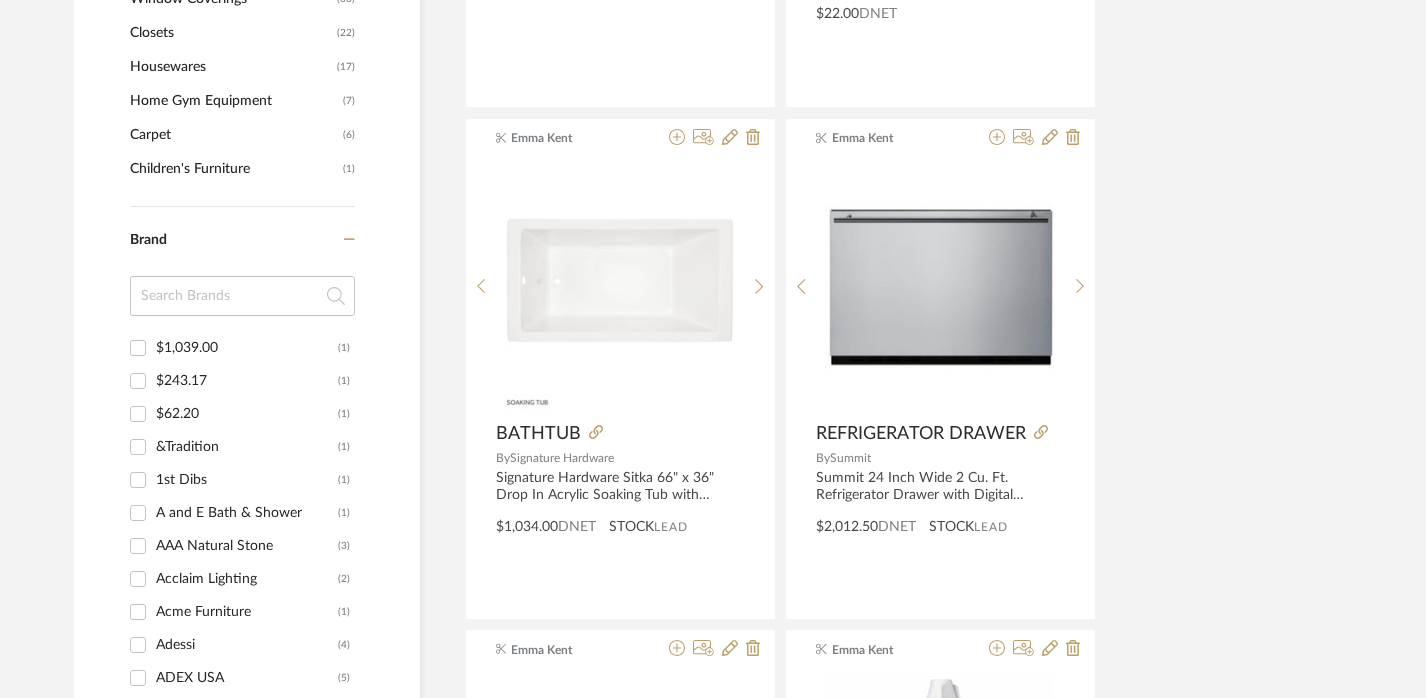 scroll, scrollTop: 0, scrollLeft: 0, axis: both 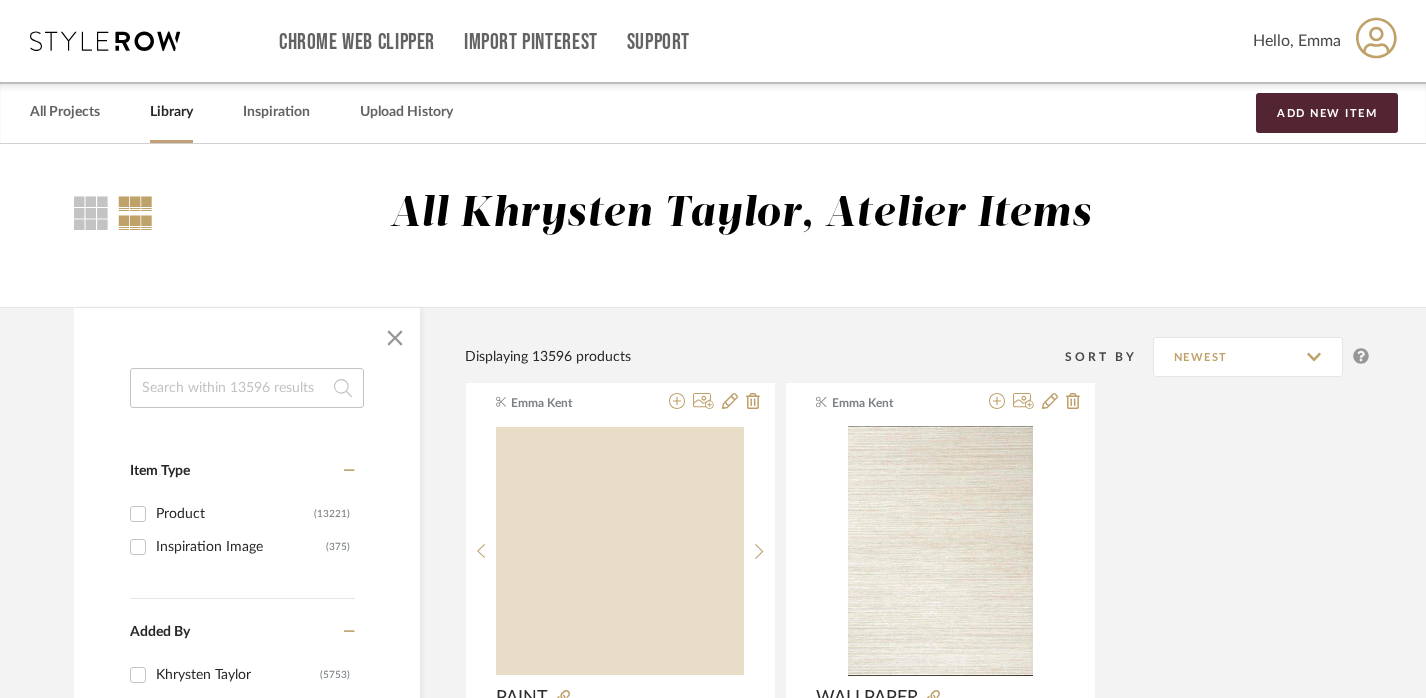 click 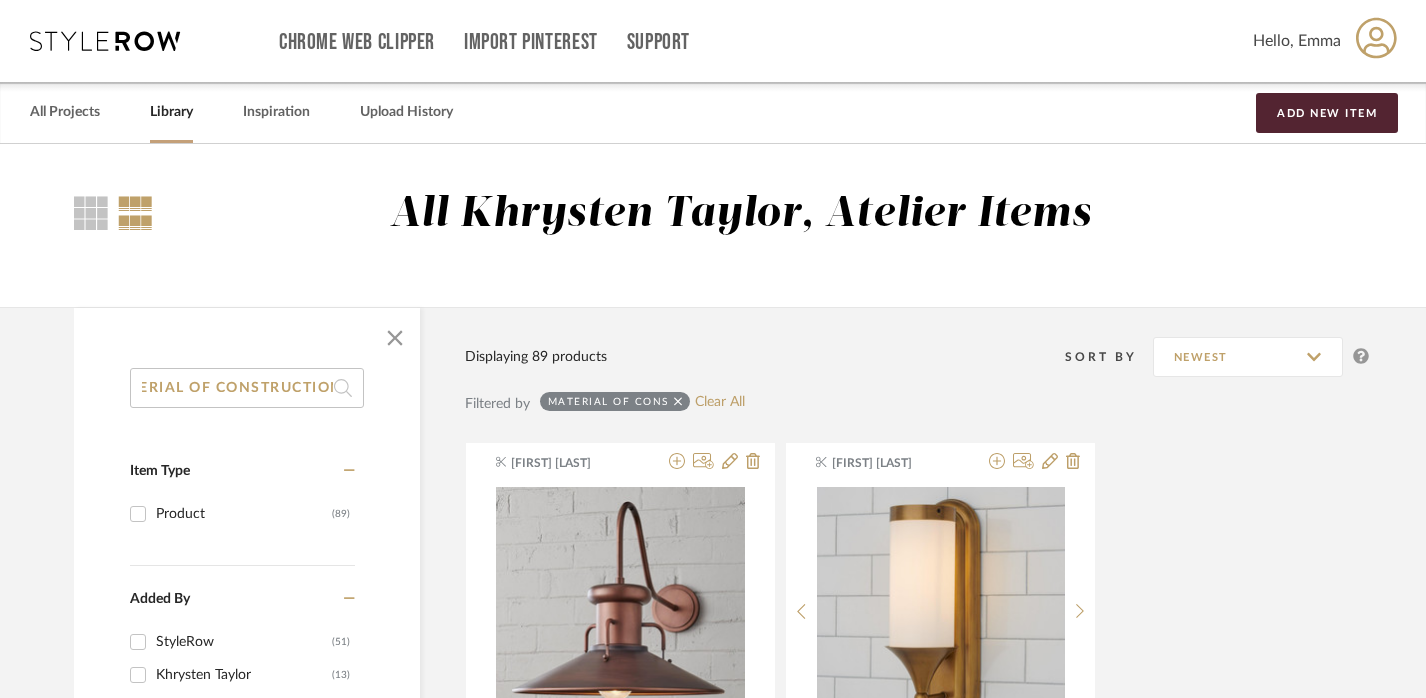 scroll, scrollTop: 0, scrollLeft: 50, axis: horizontal 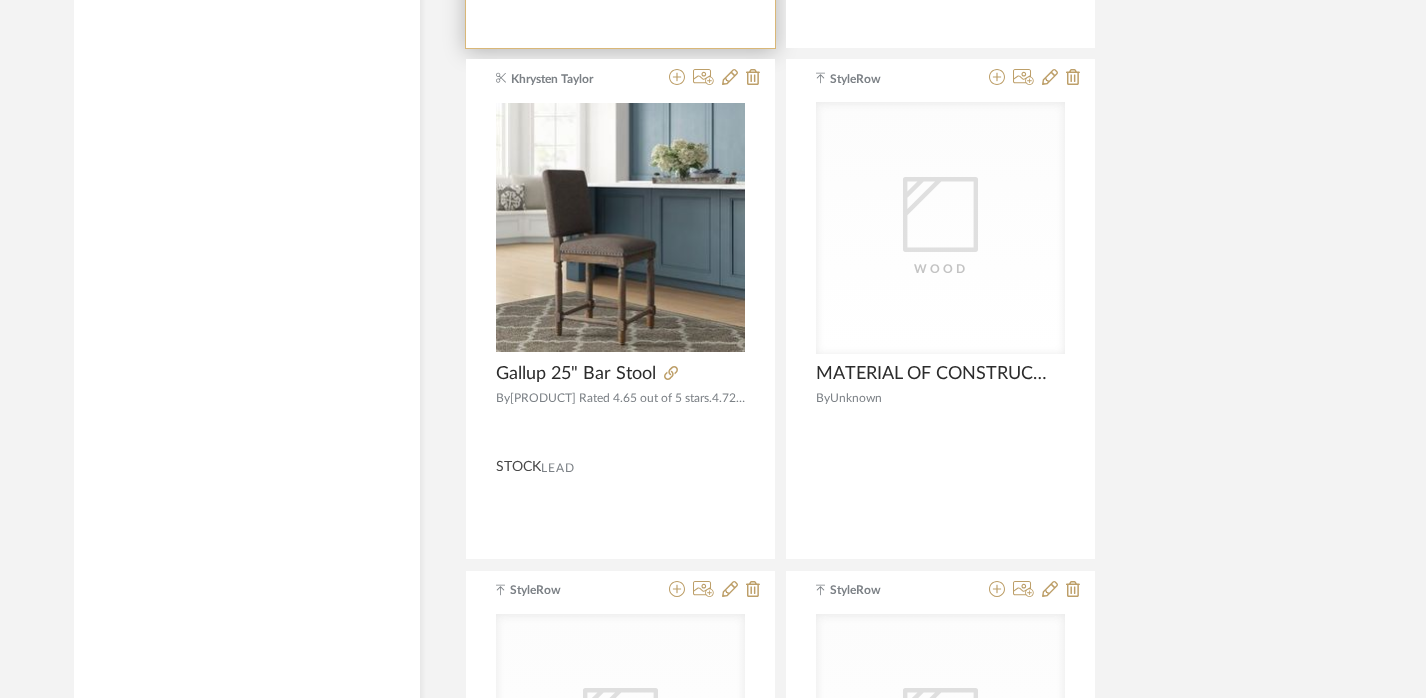 type on "MATERIAL OF CONSTRUCTION" 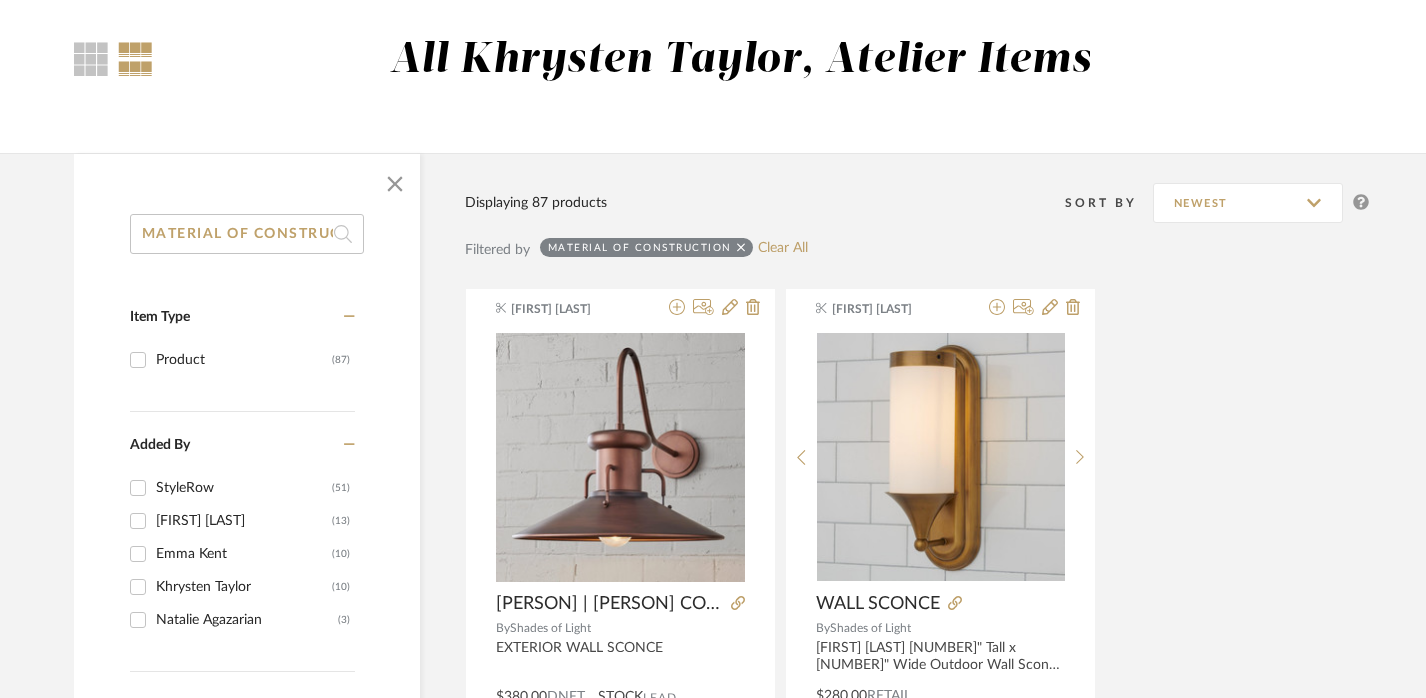 scroll, scrollTop: 146, scrollLeft: 0, axis: vertical 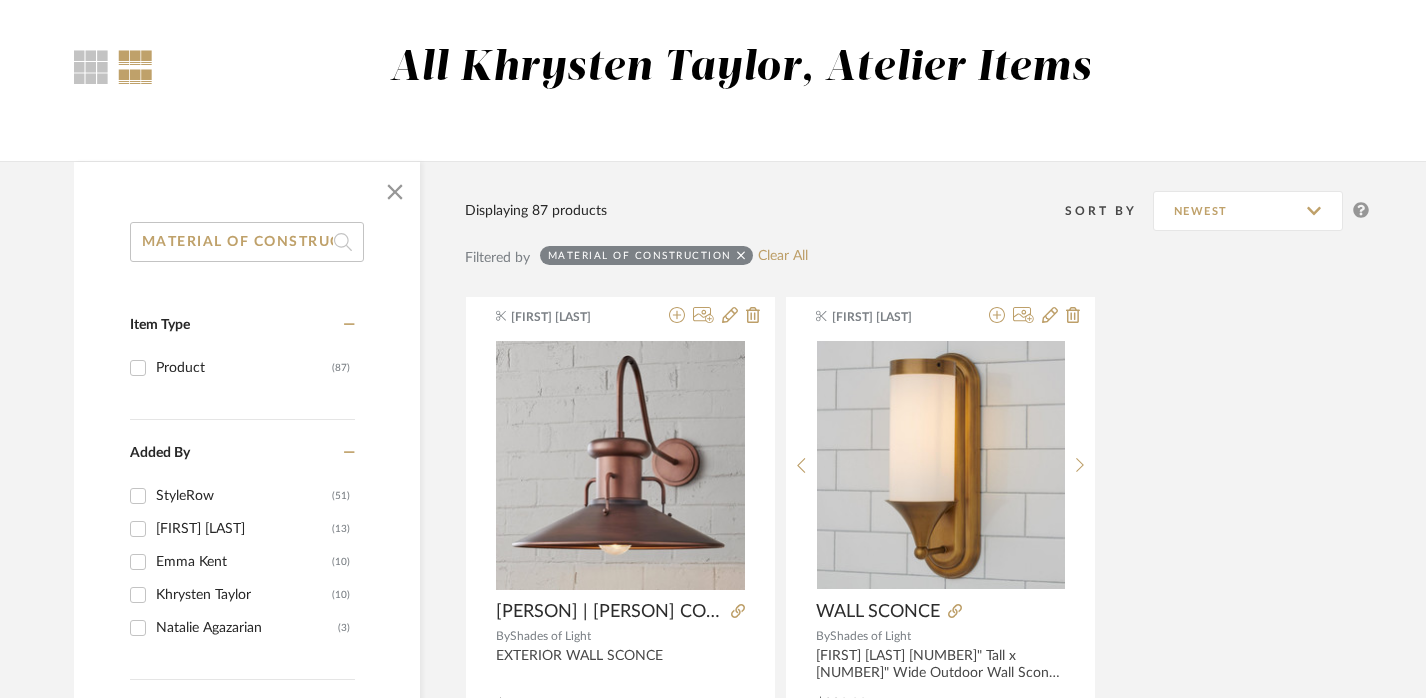 click on "Emma Kent  (10)" at bounding box center (138, 562) 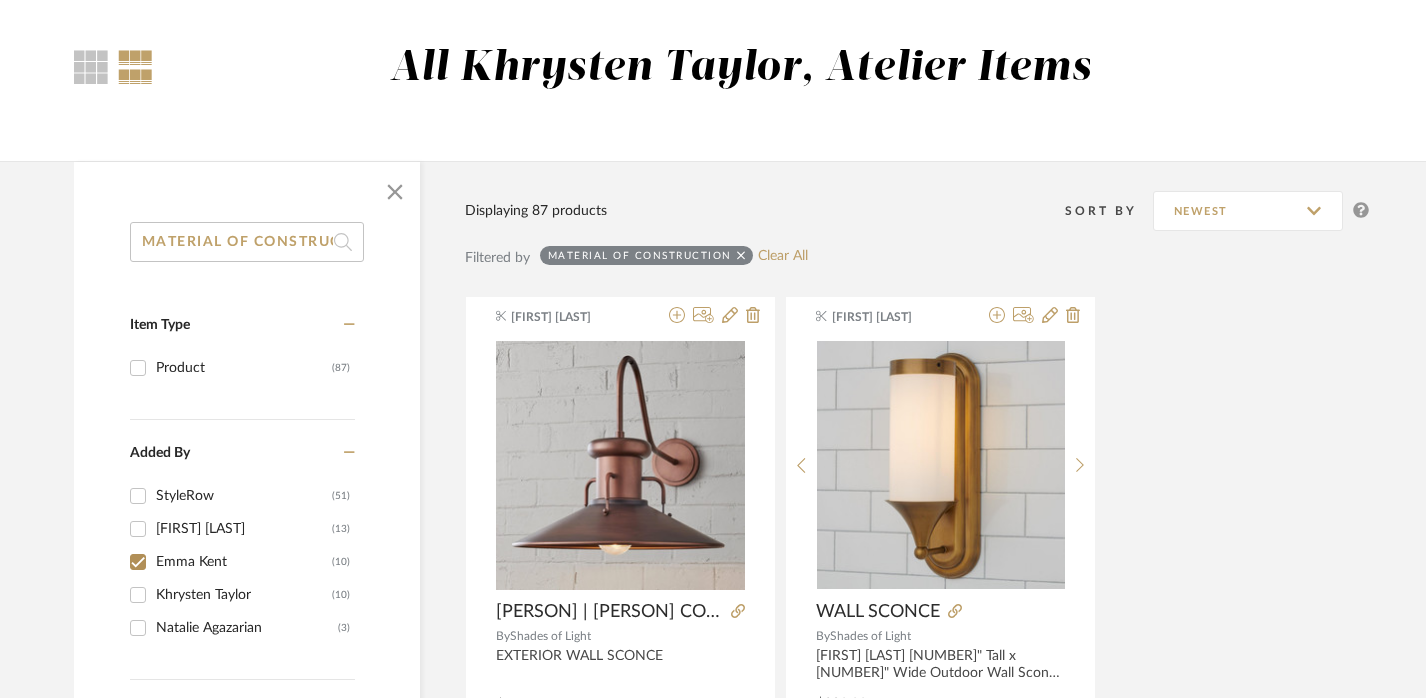 checkbox on "true" 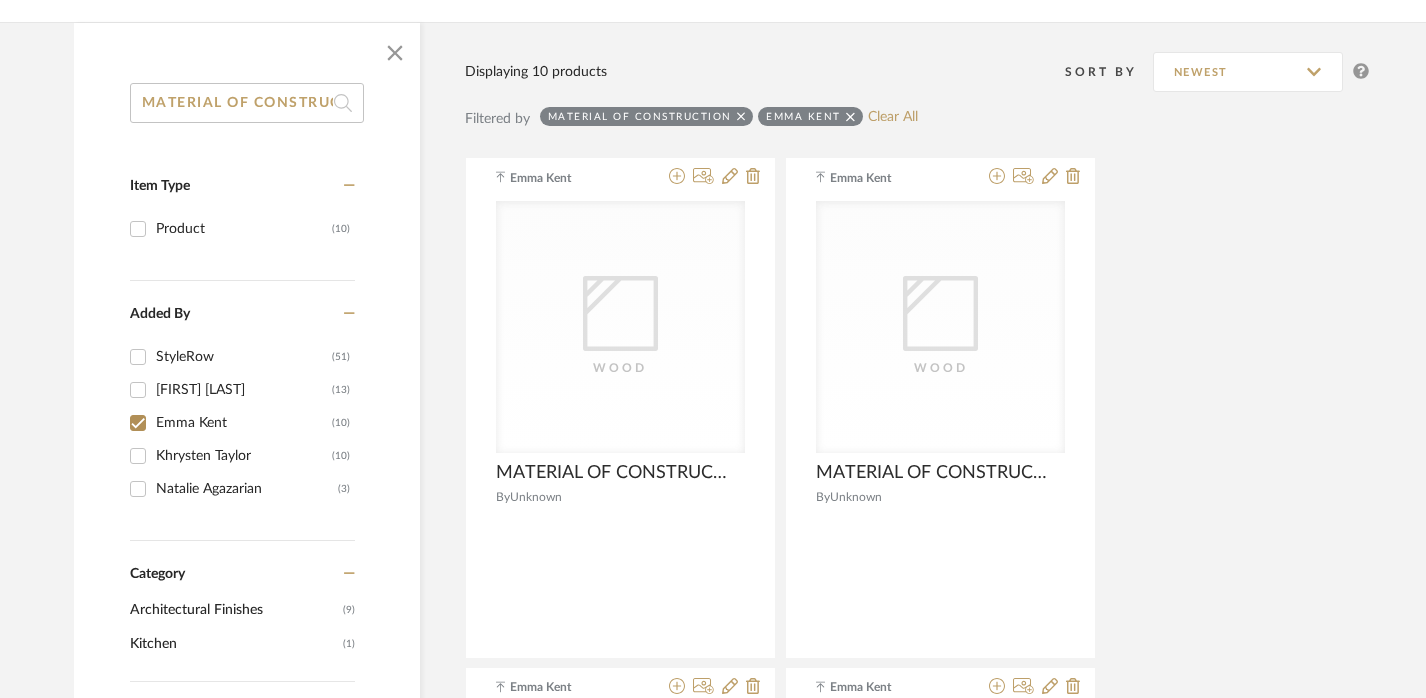 scroll, scrollTop: 276, scrollLeft: 0, axis: vertical 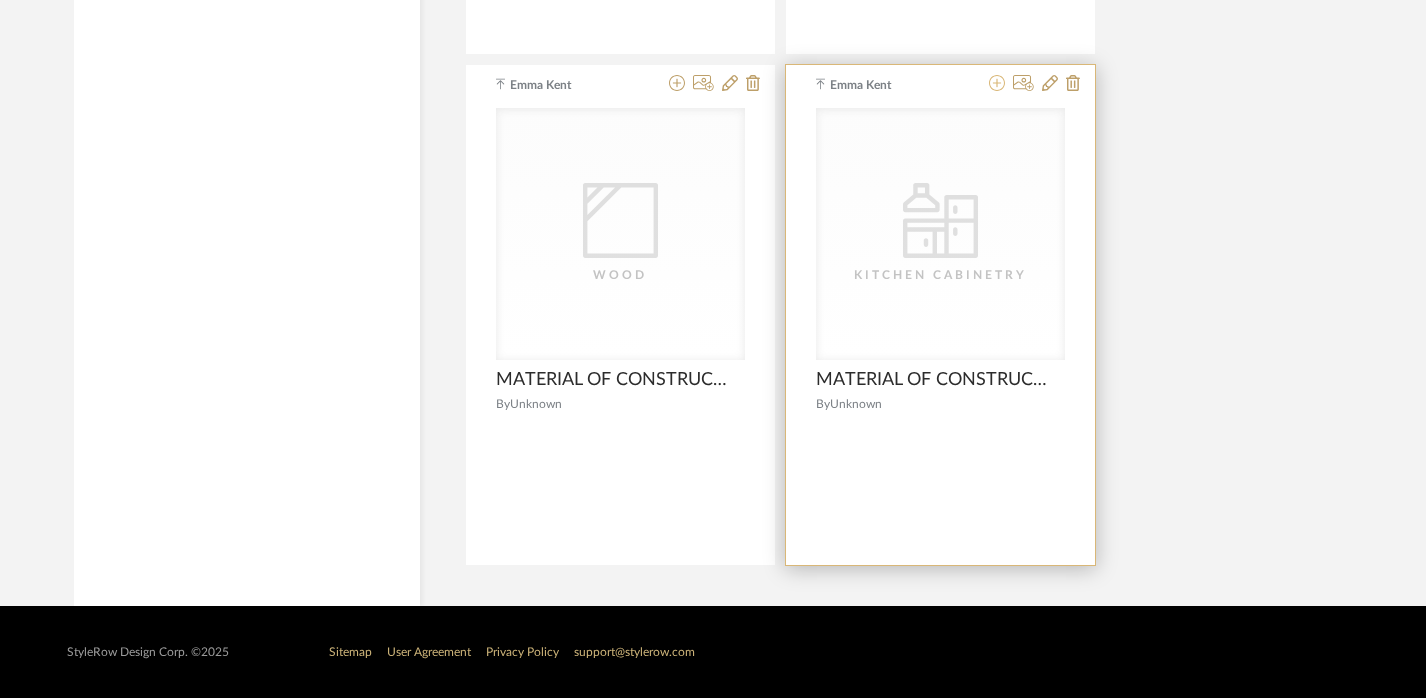 click 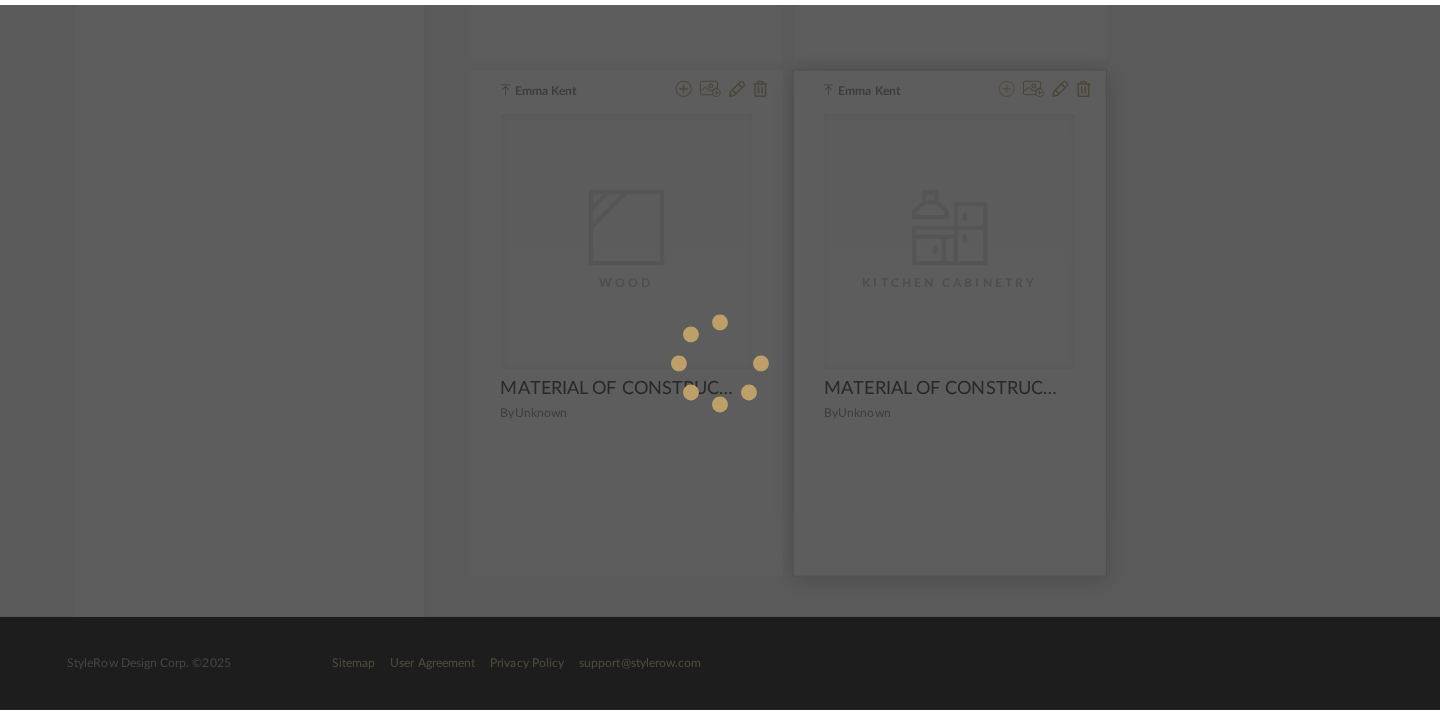 scroll, scrollTop: 0, scrollLeft: 0, axis: both 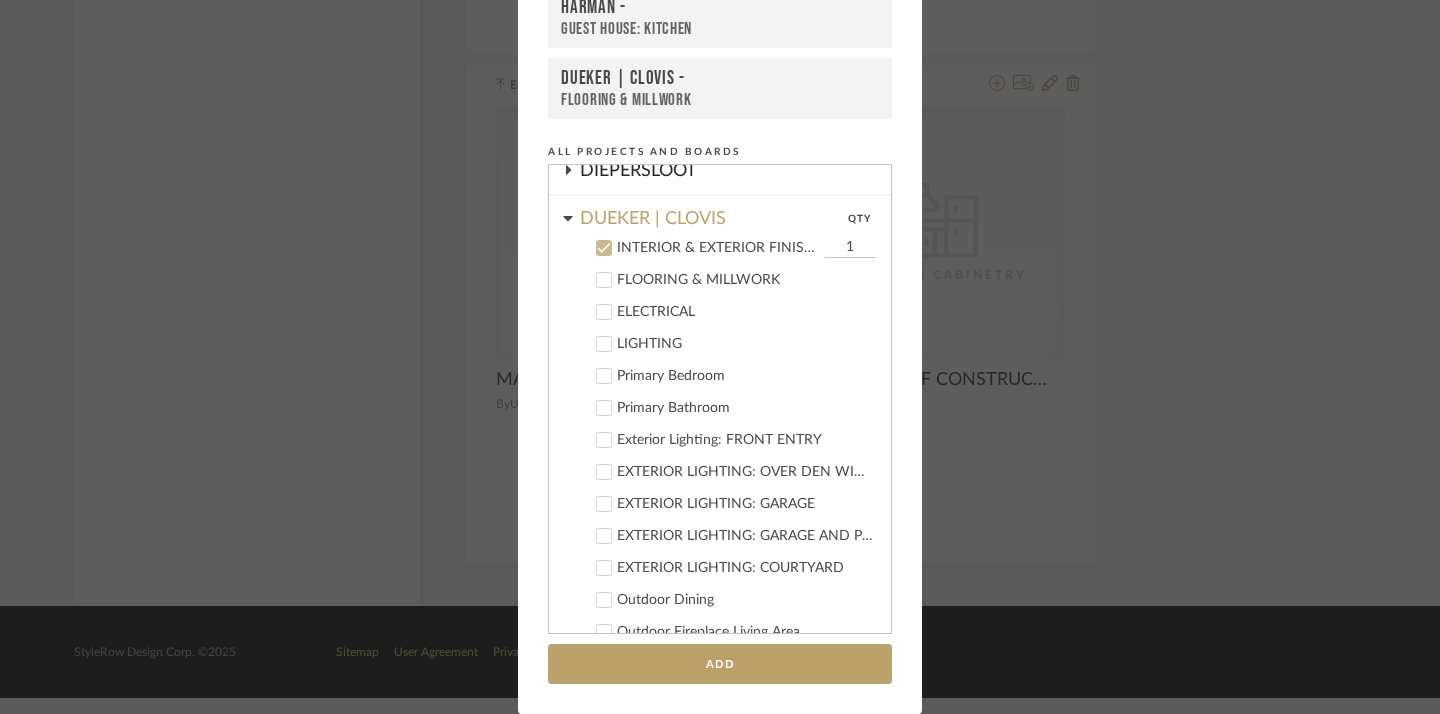 click on "INTERIOR & EXTERIOR FINISH SCHEDULE" at bounding box center [718, 248] 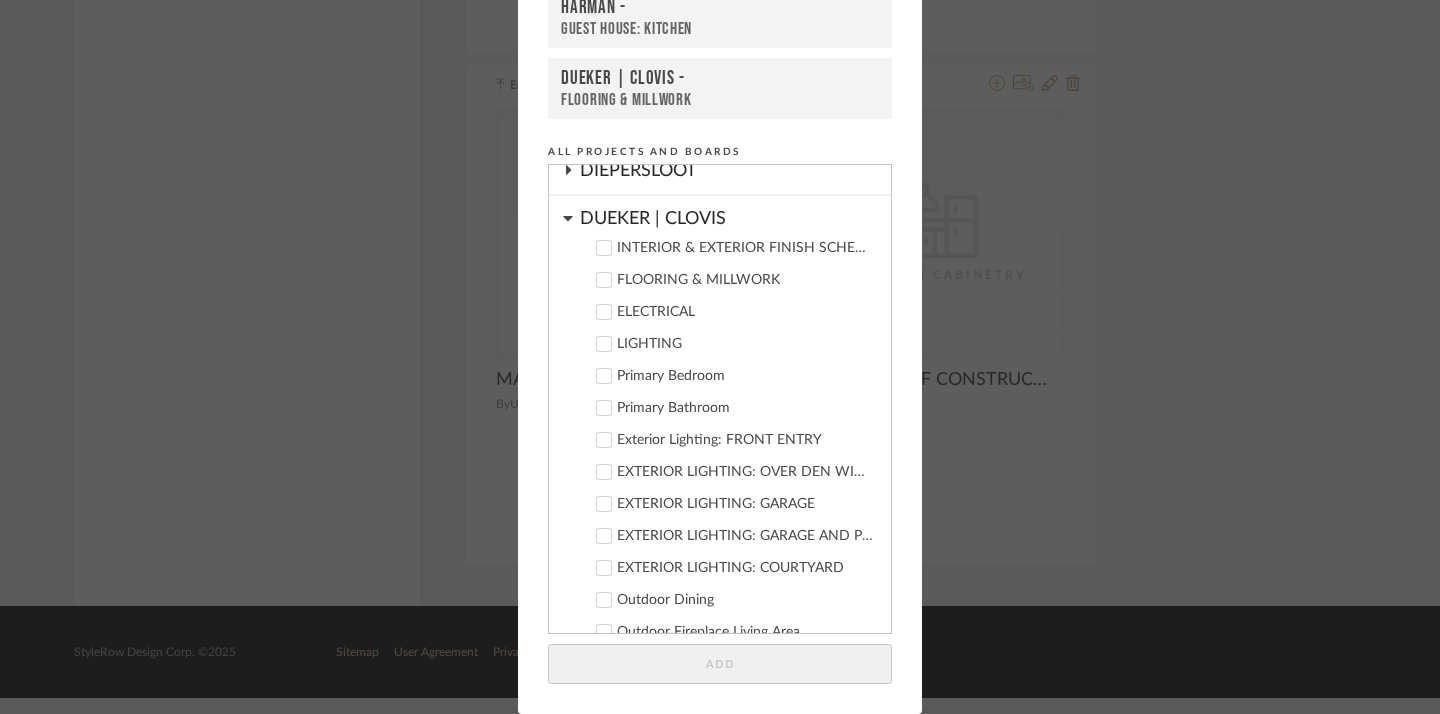 click on "DUEKER | CLOVIS" at bounding box center (735, 213) 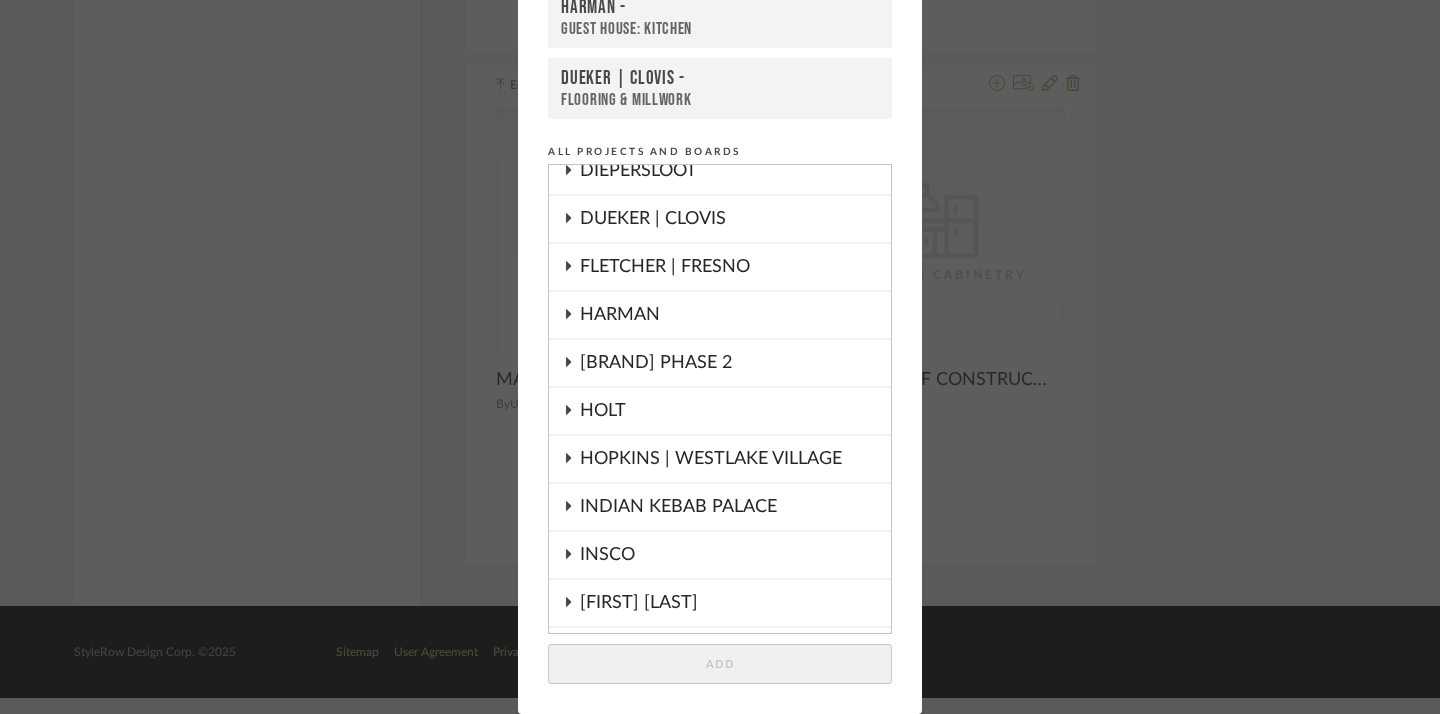 click on "HARMAN PHASE 2" at bounding box center [735, 363] 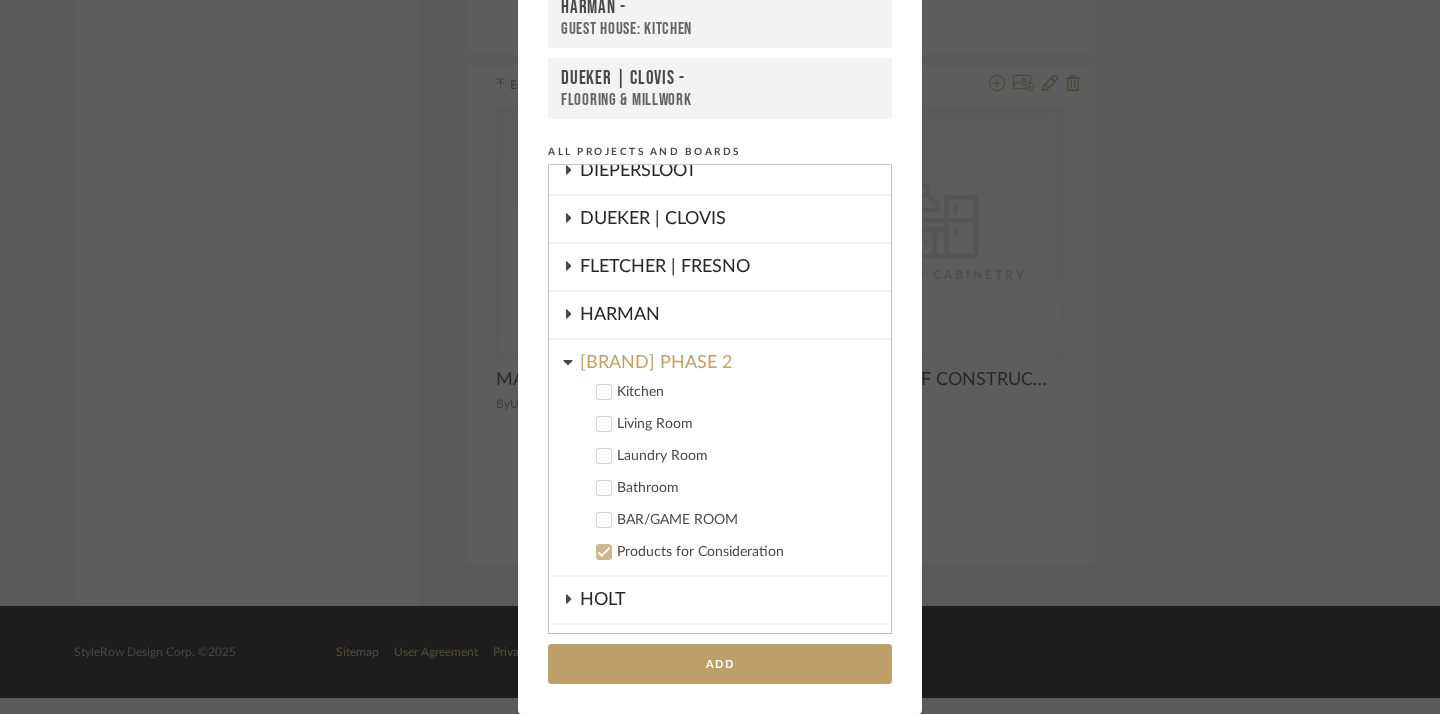 click 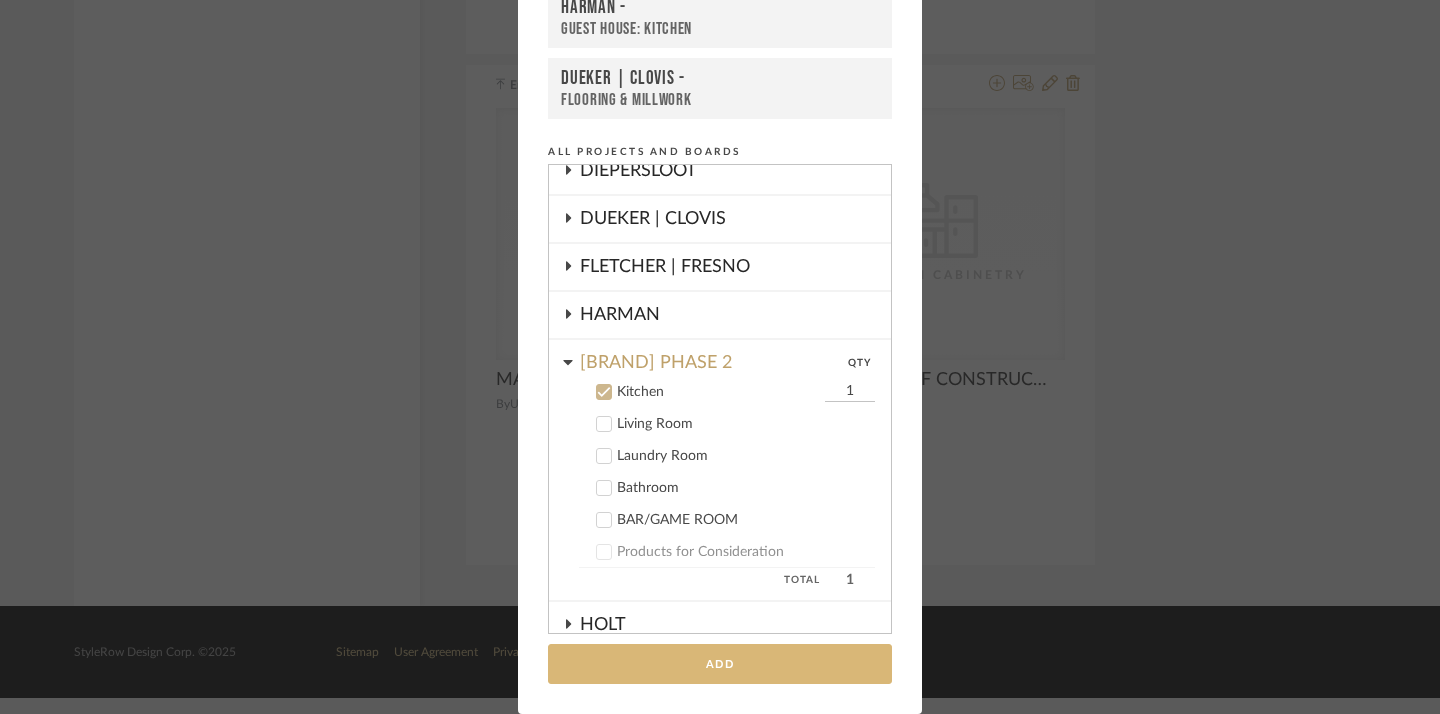 click on "Add" at bounding box center [720, 664] 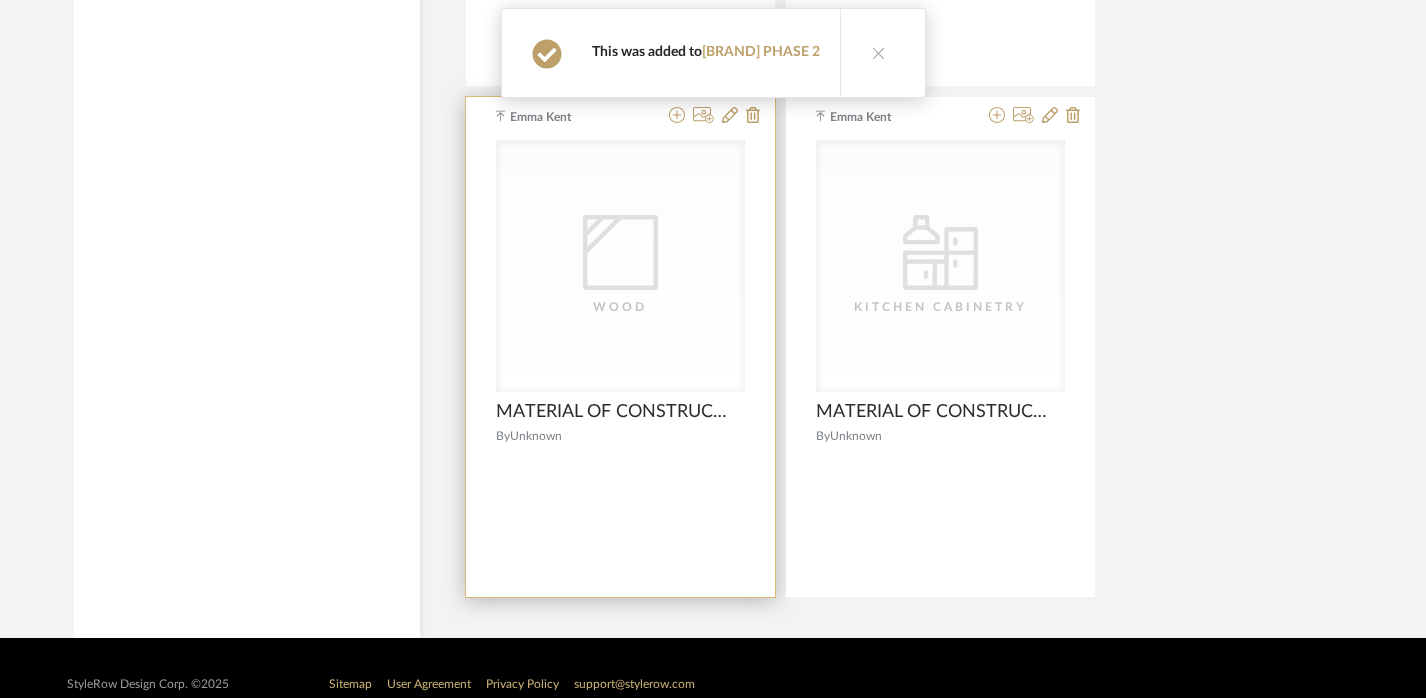 scroll, scrollTop: 2385, scrollLeft: 0, axis: vertical 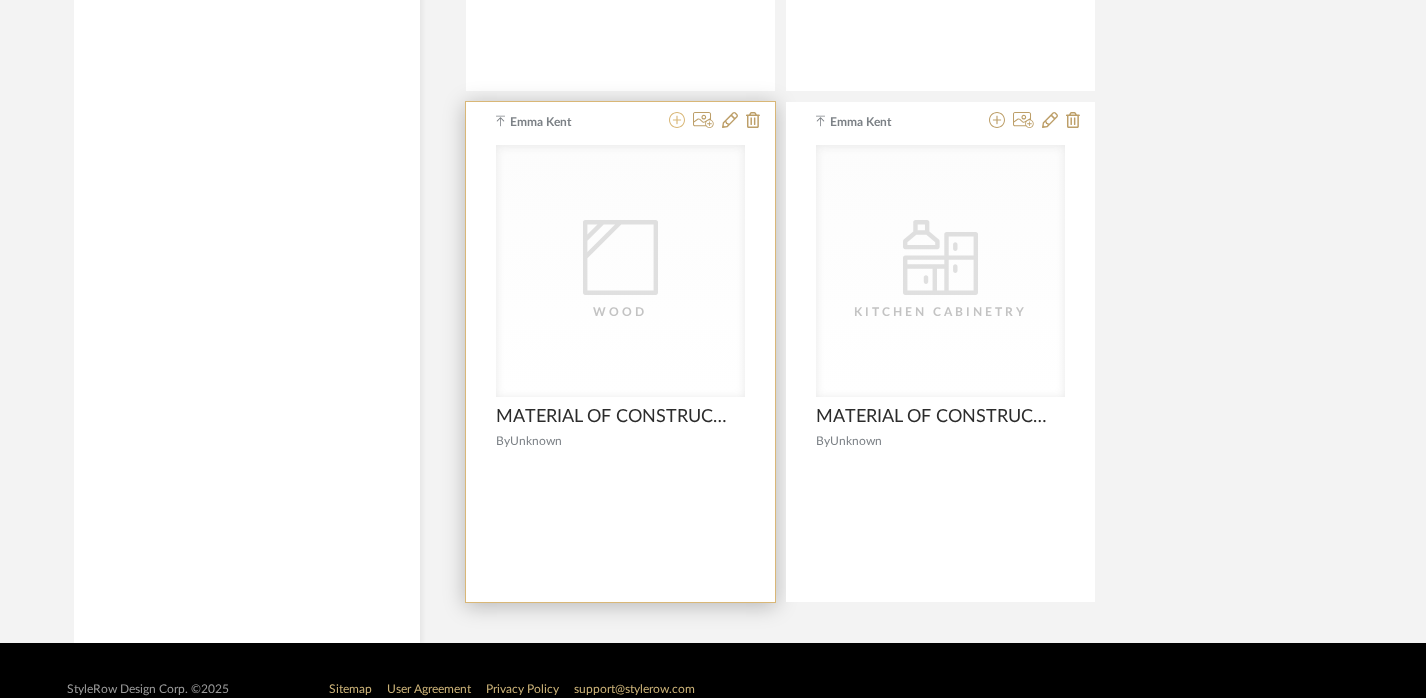 click 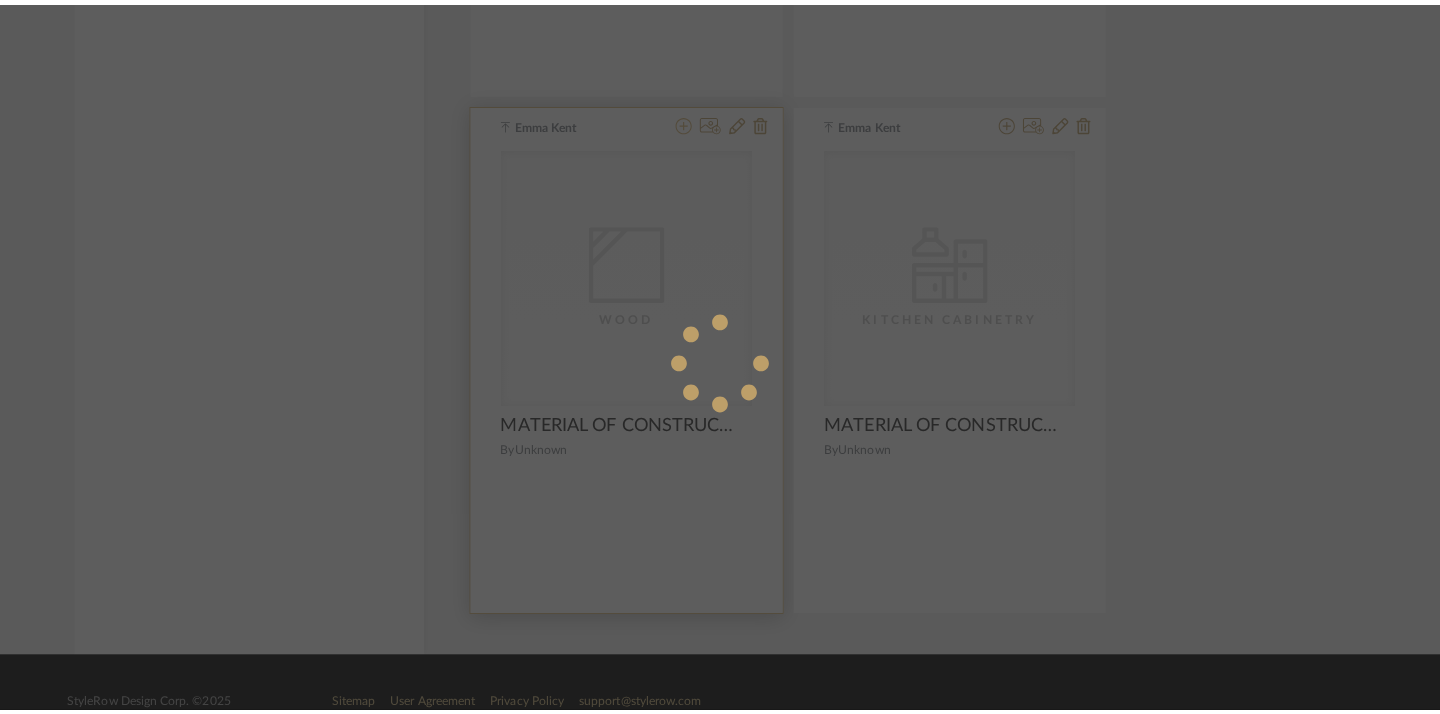scroll, scrollTop: 0, scrollLeft: 0, axis: both 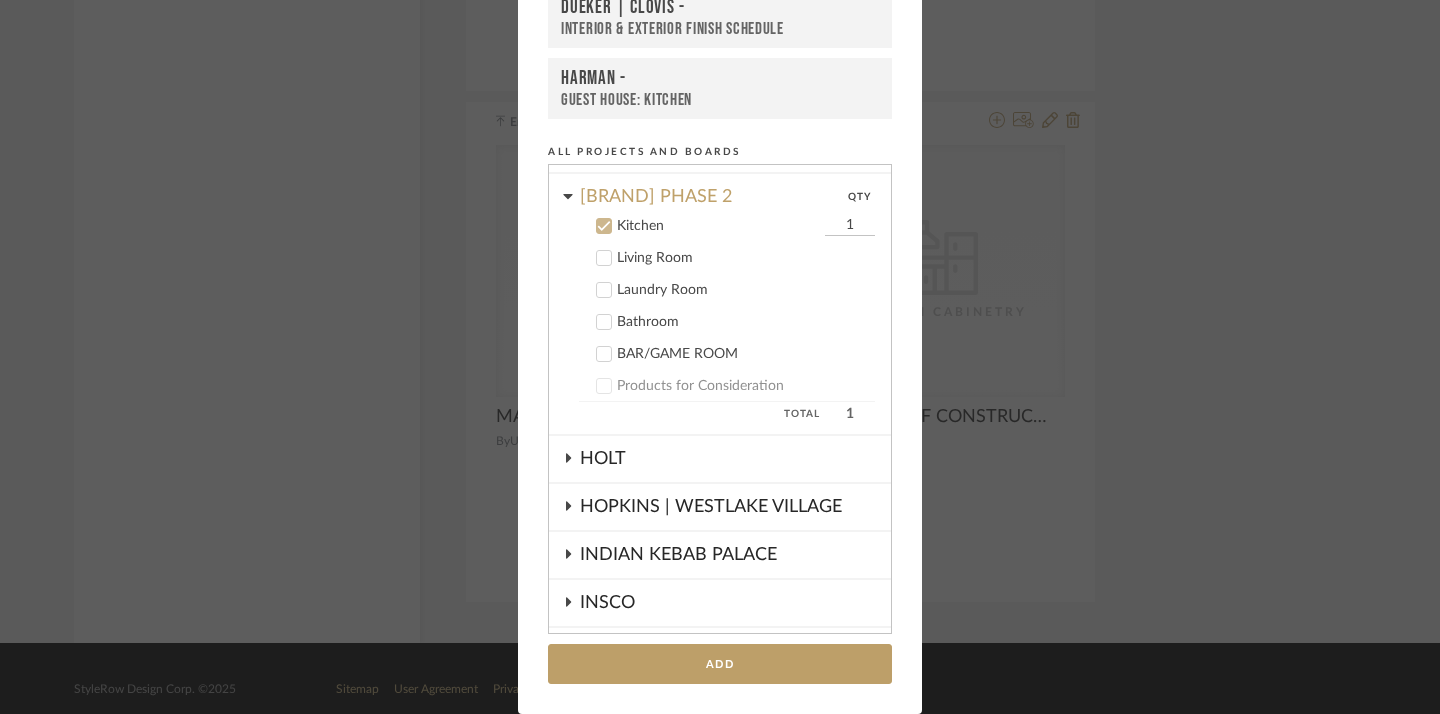 click 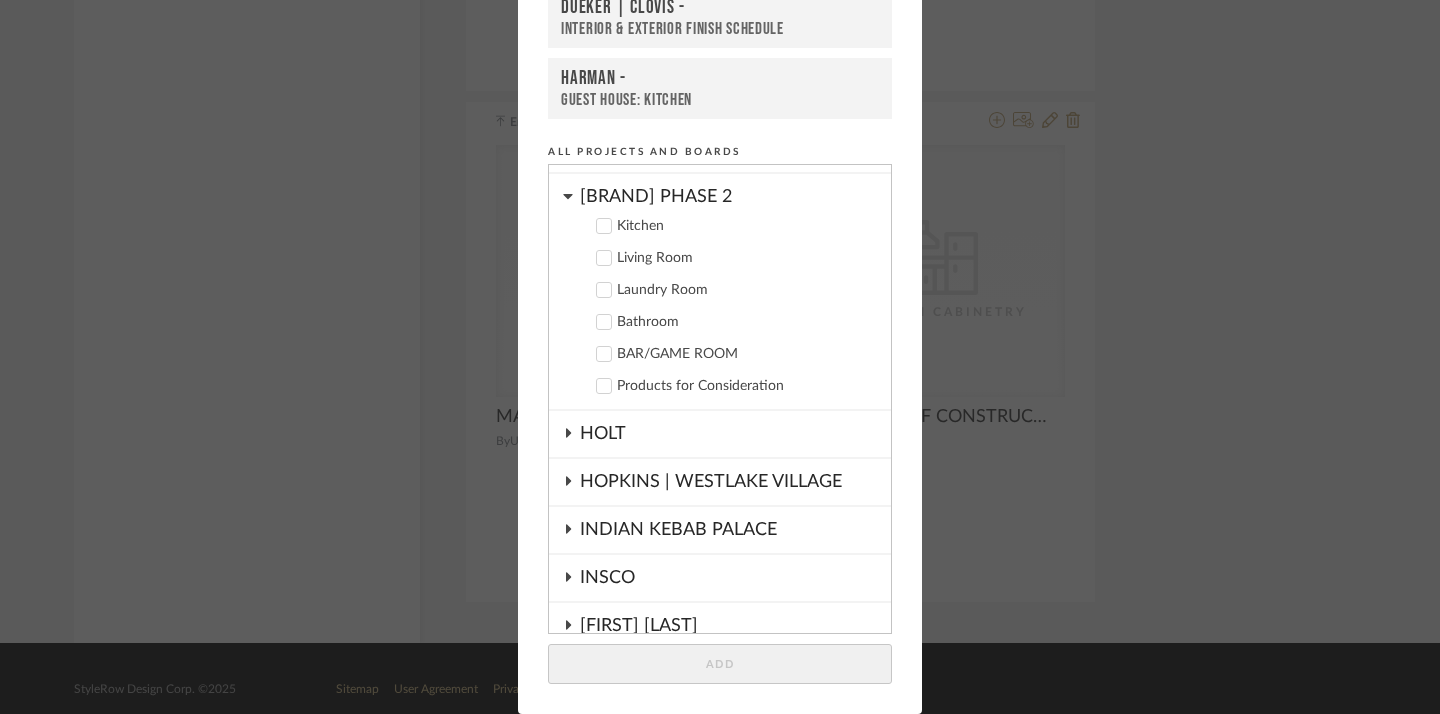 click at bounding box center [604, 258] 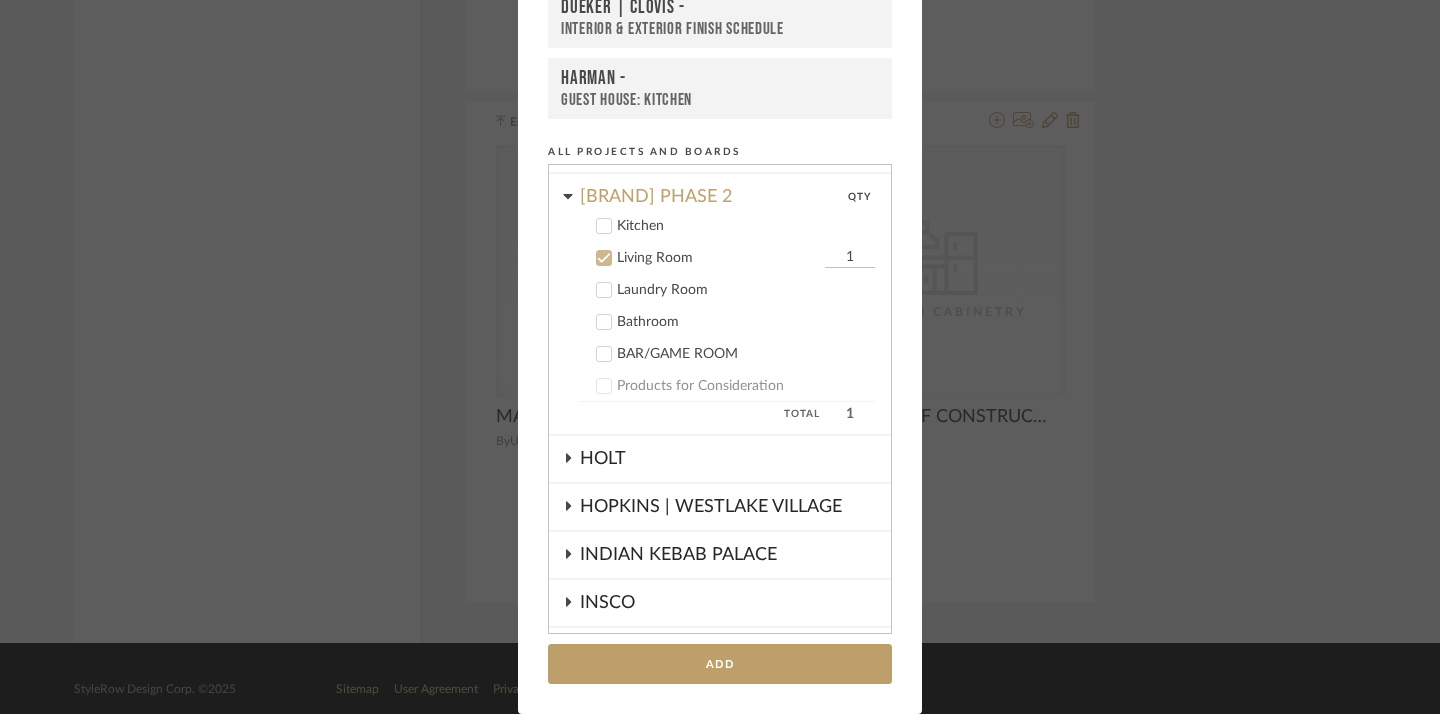 click 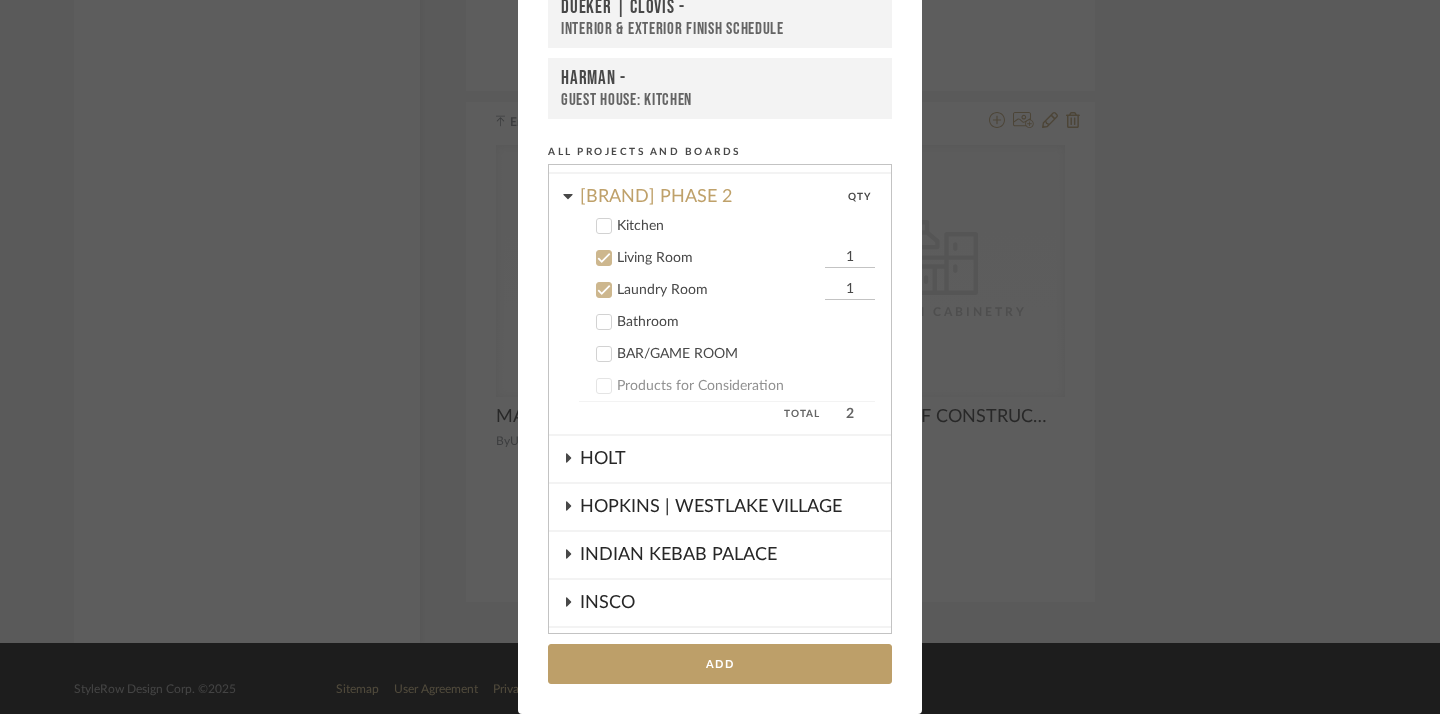 click 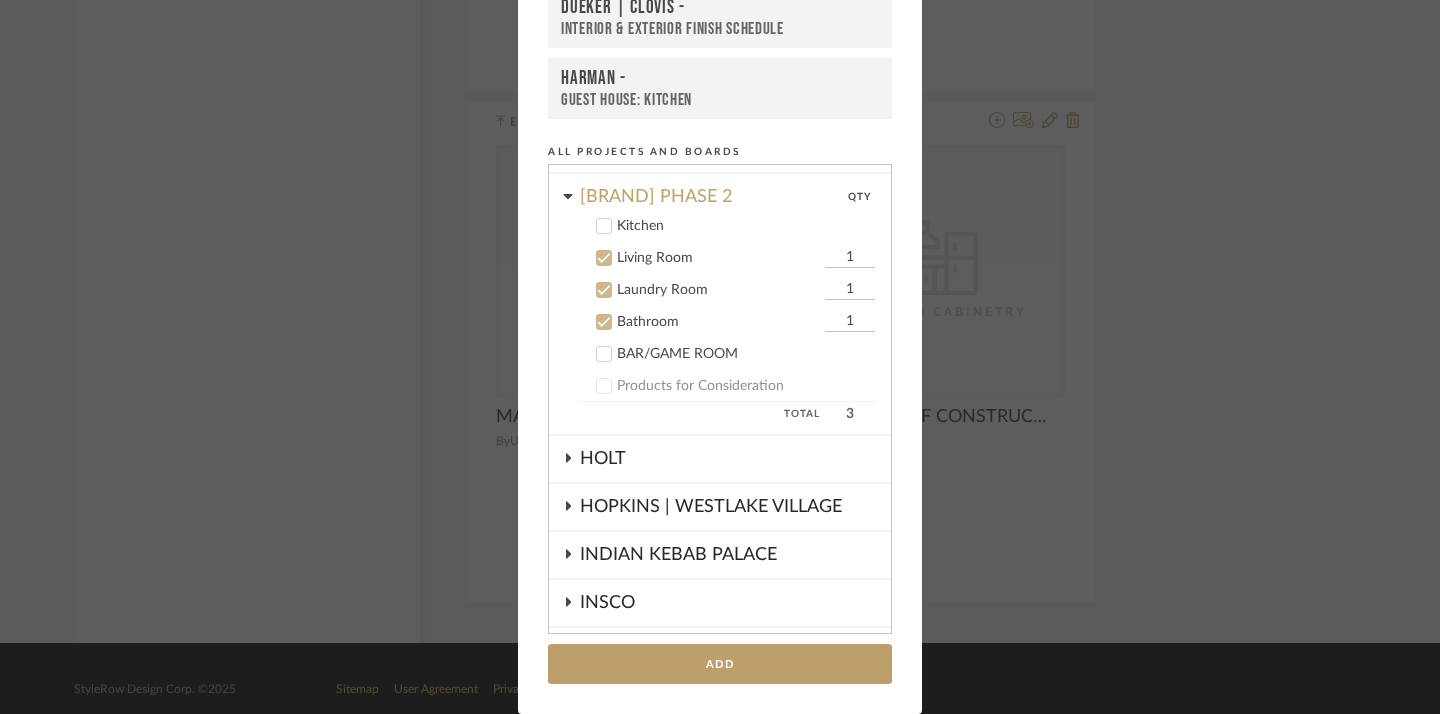 click on "BAR/GAME ROOM" at bounding box center [712, 353] 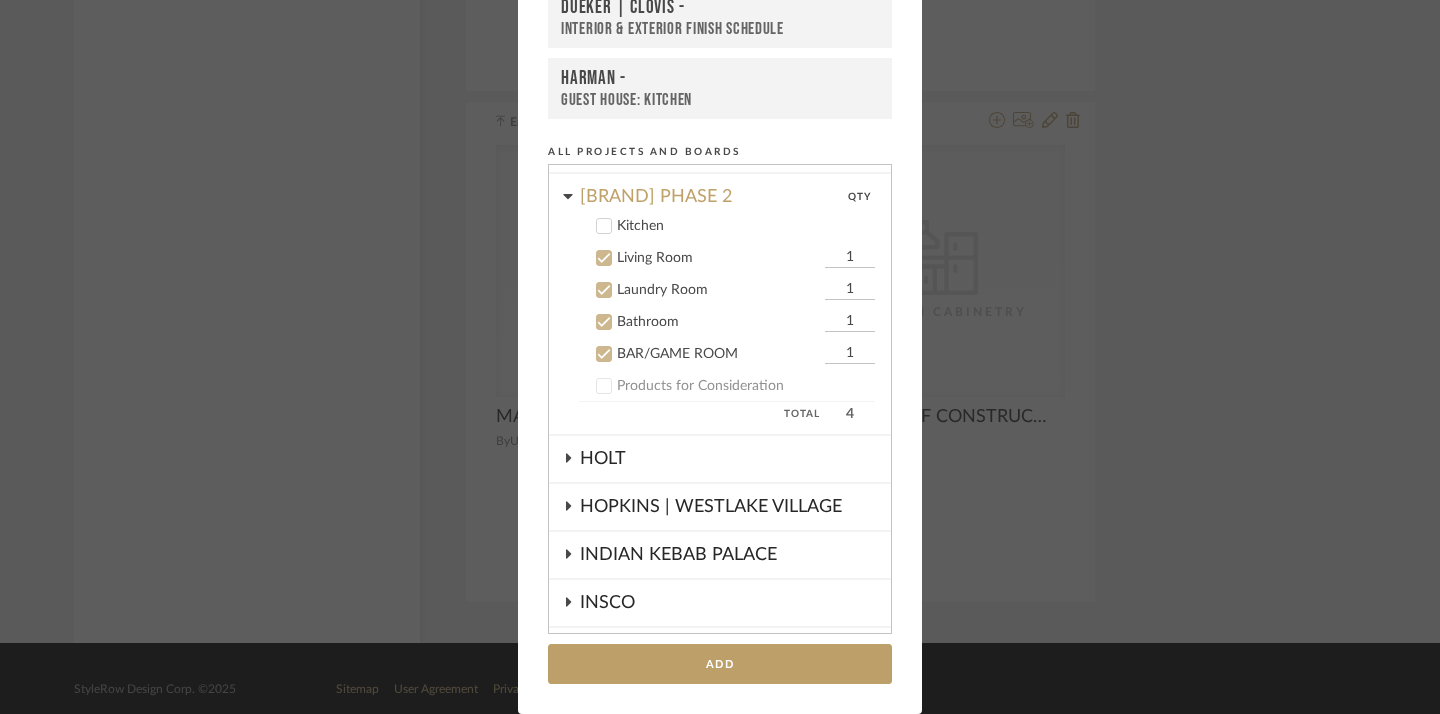 click 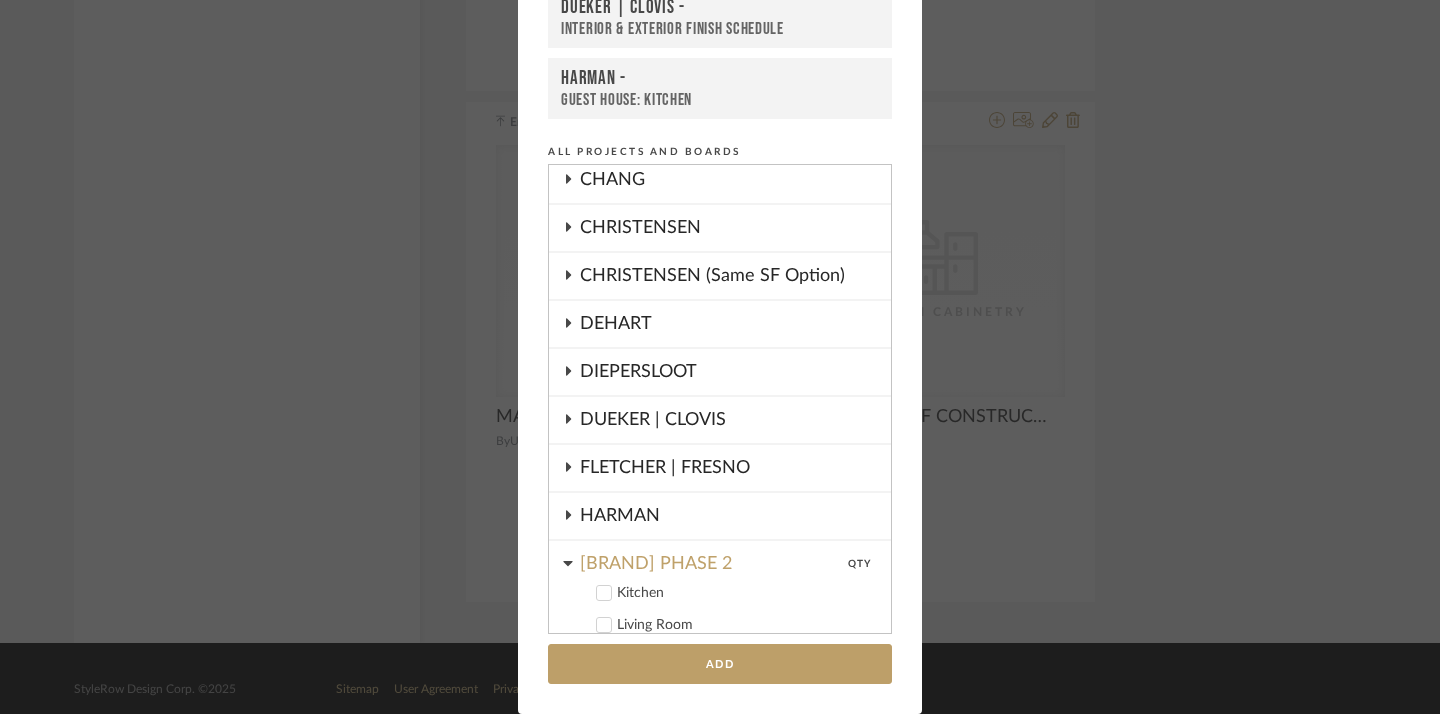 scroll, scrollTop: 0, scrollLeft: 0, axis: both 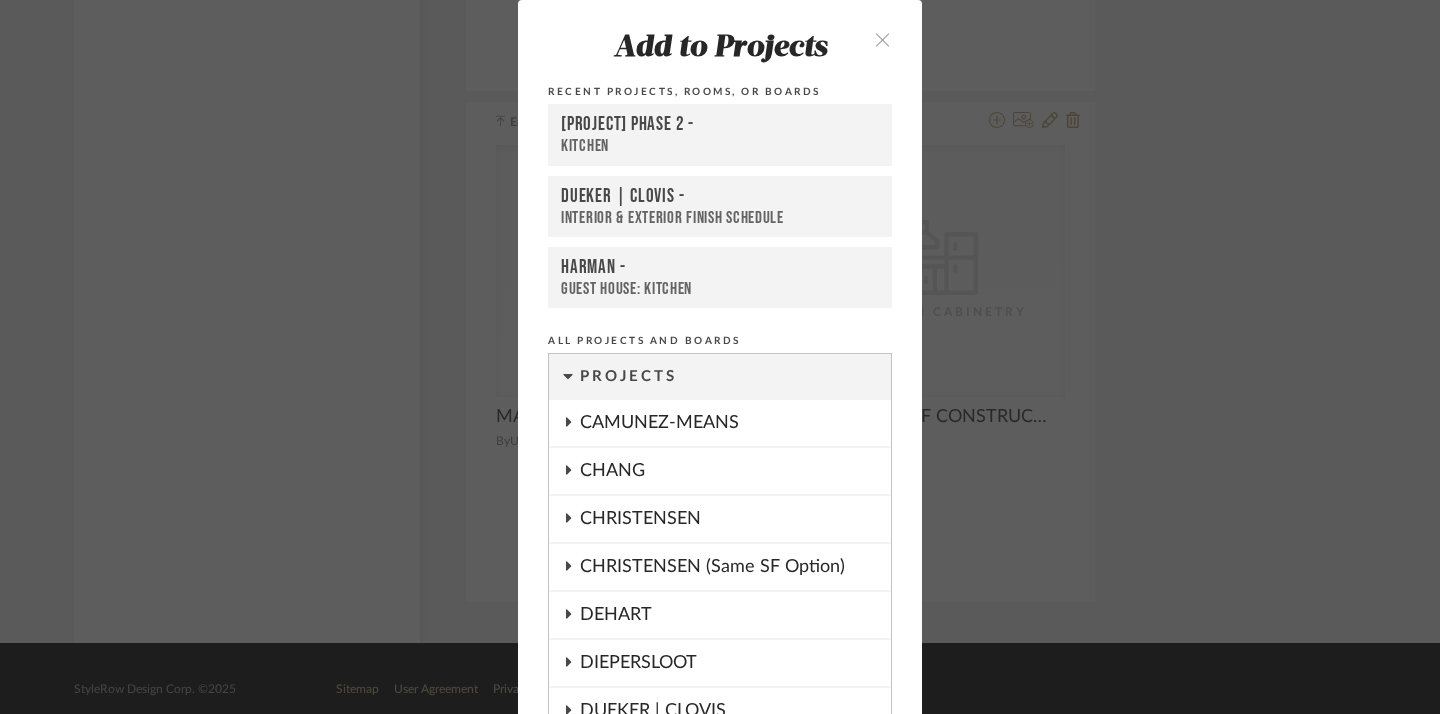 click at bounding box center [882, 39] 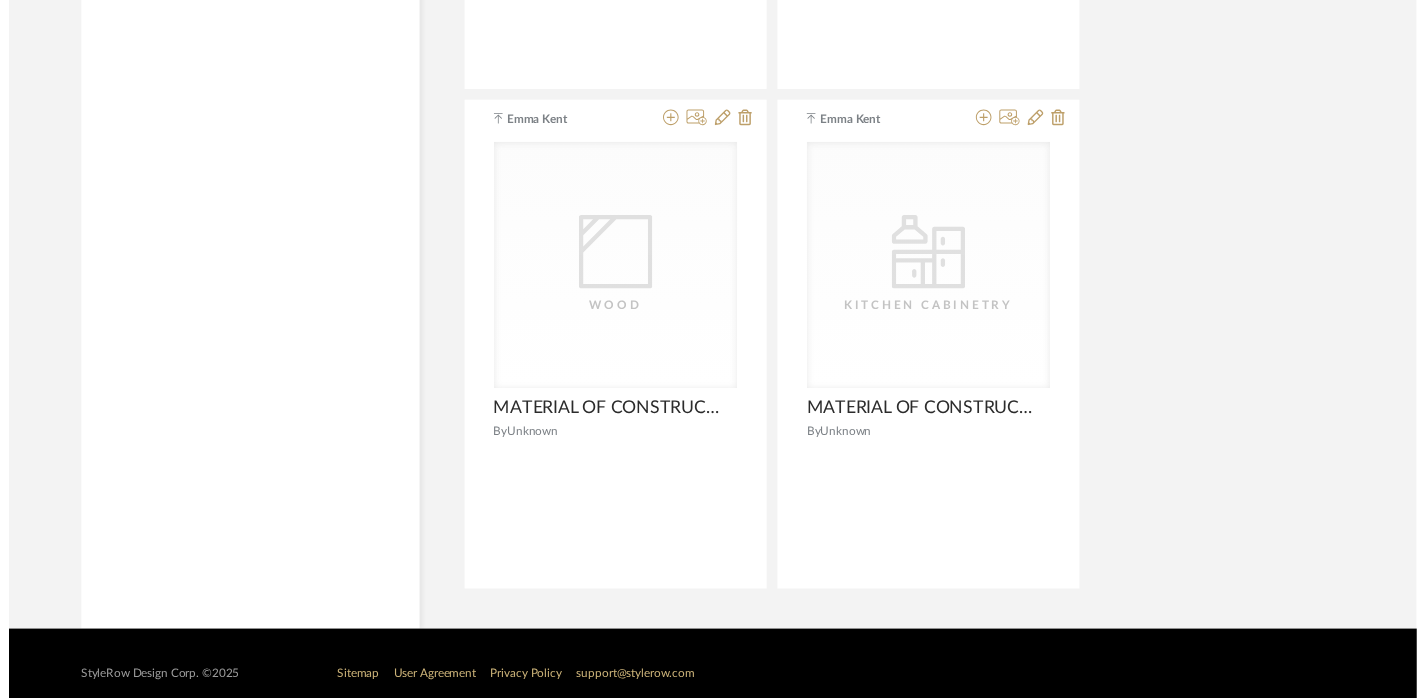 scroll, scrollTop: 2385, scrollLeft: 0, axis: vertical 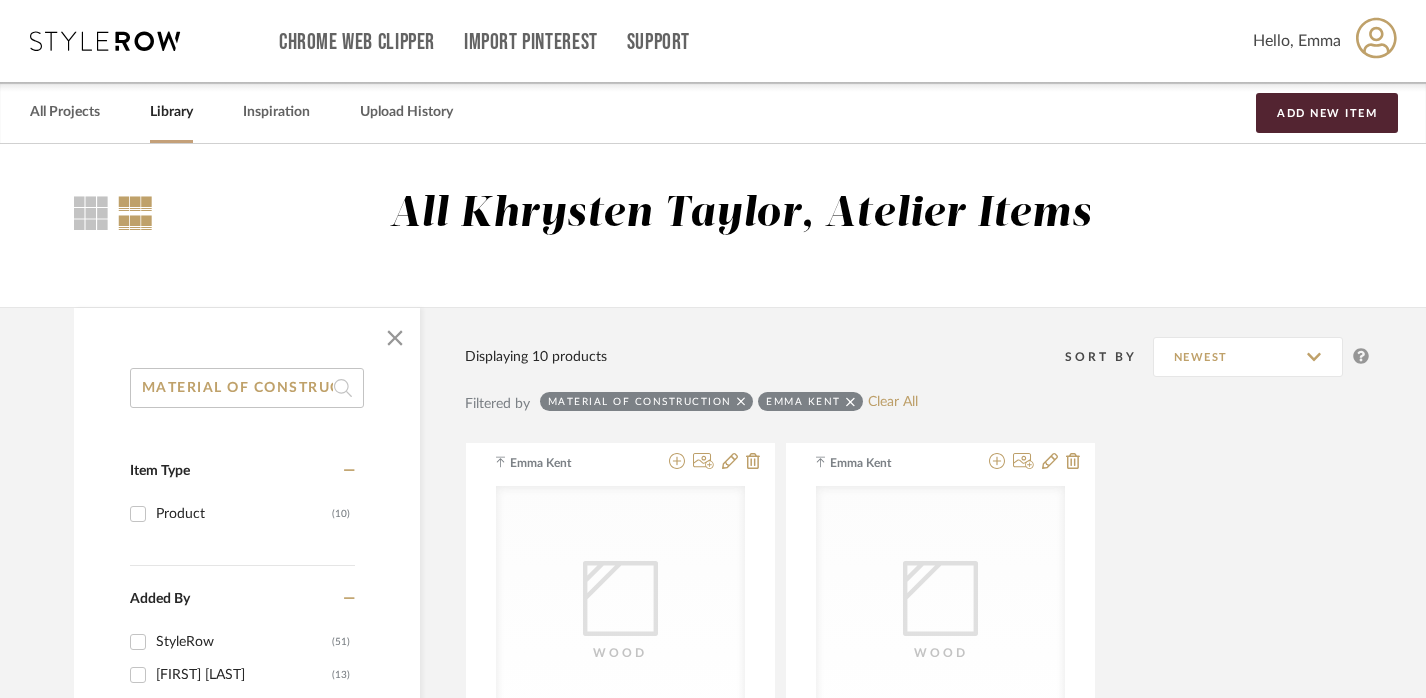 click on "MATERIAL OF CONSTRUCTION" 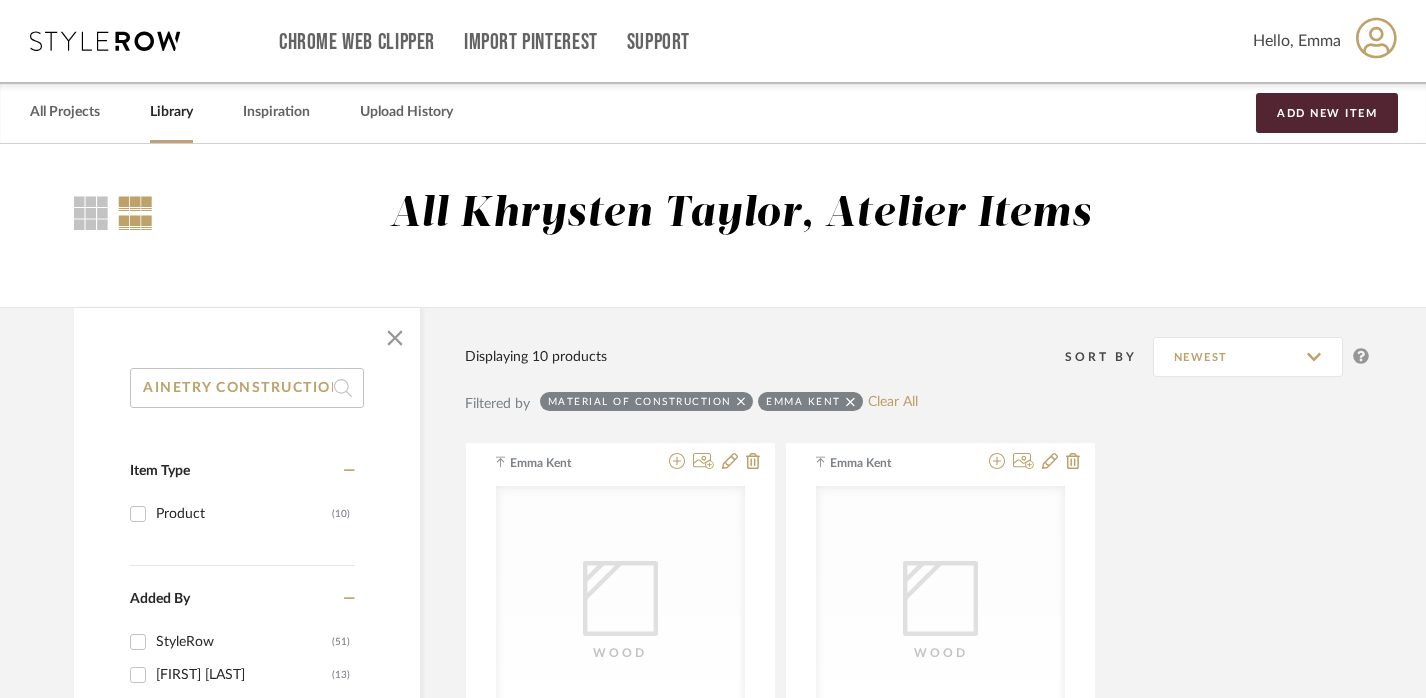scroll, scrollTop: 0, scrollLeft: 21, axis: horizontal 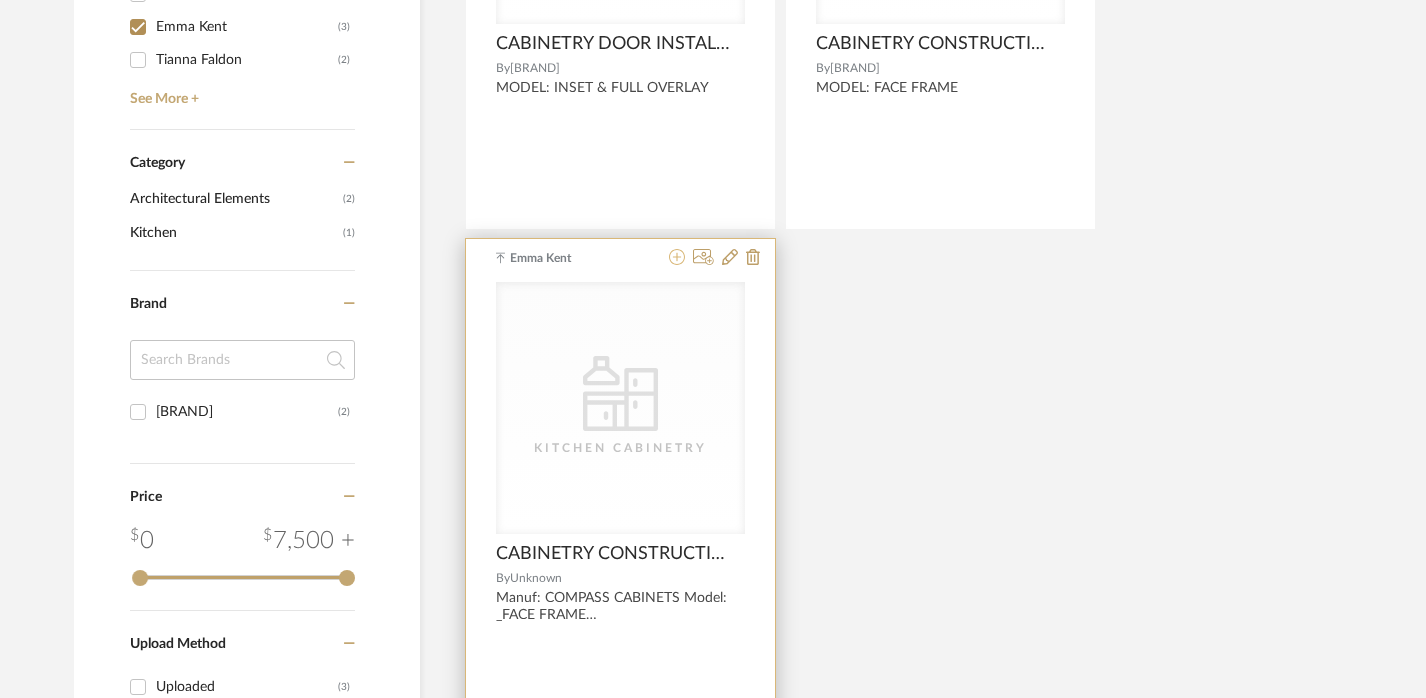 click 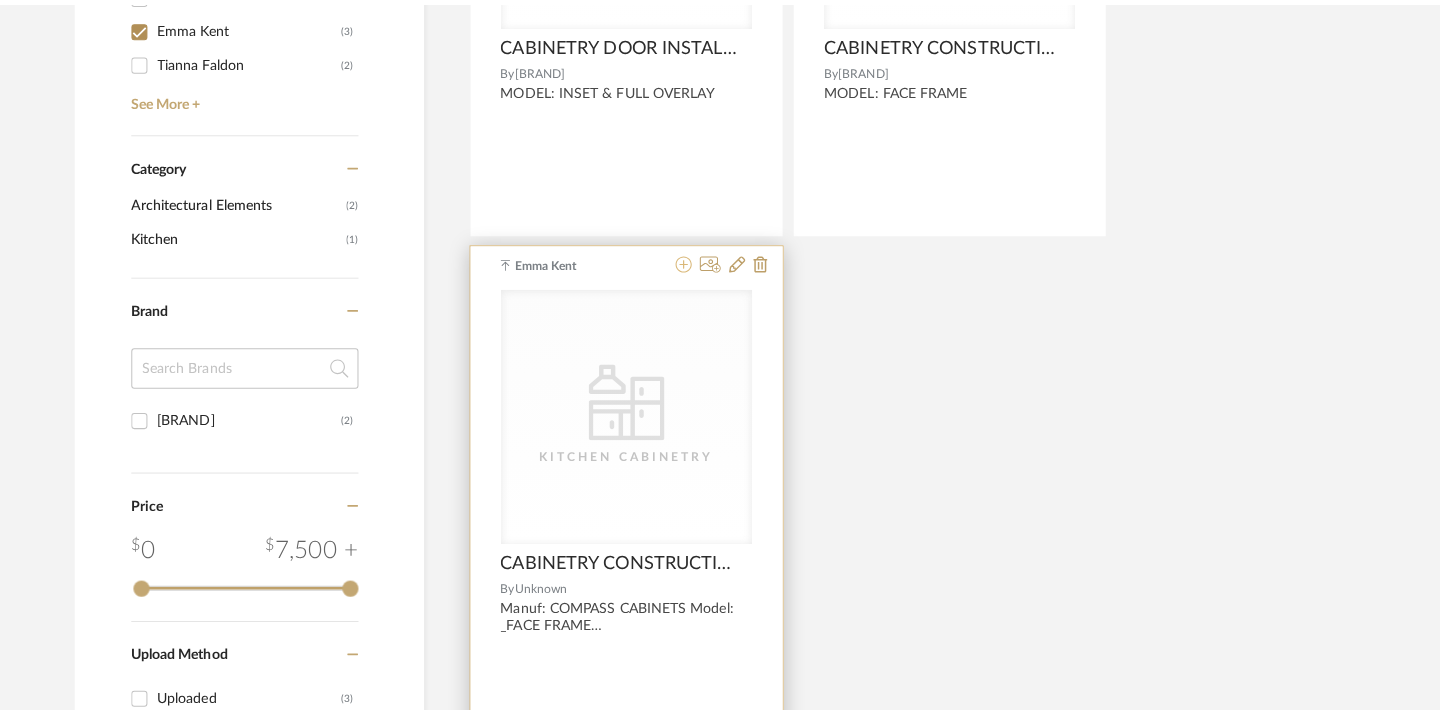scroll, scrollTop: 0, scrollLeft: 0, axis: both 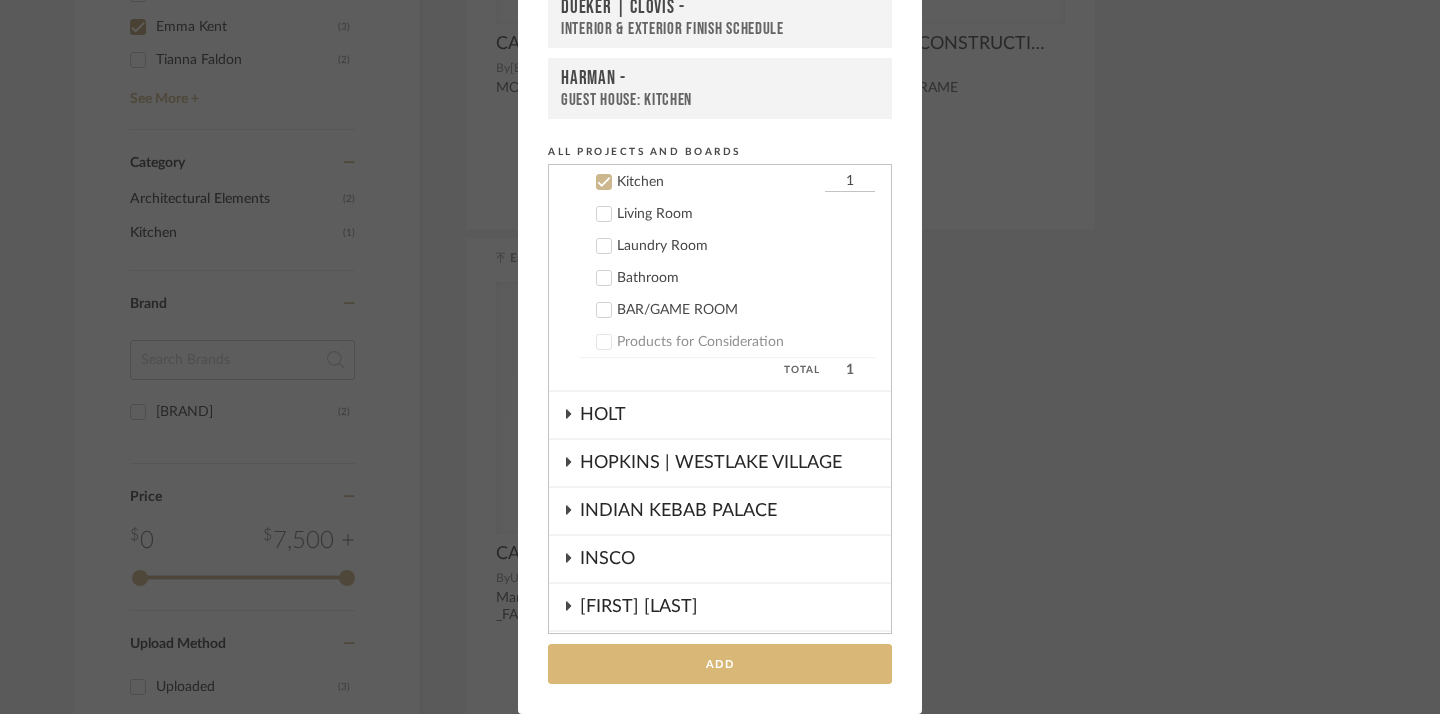 click on "Add" at bounding box center [720, 664] 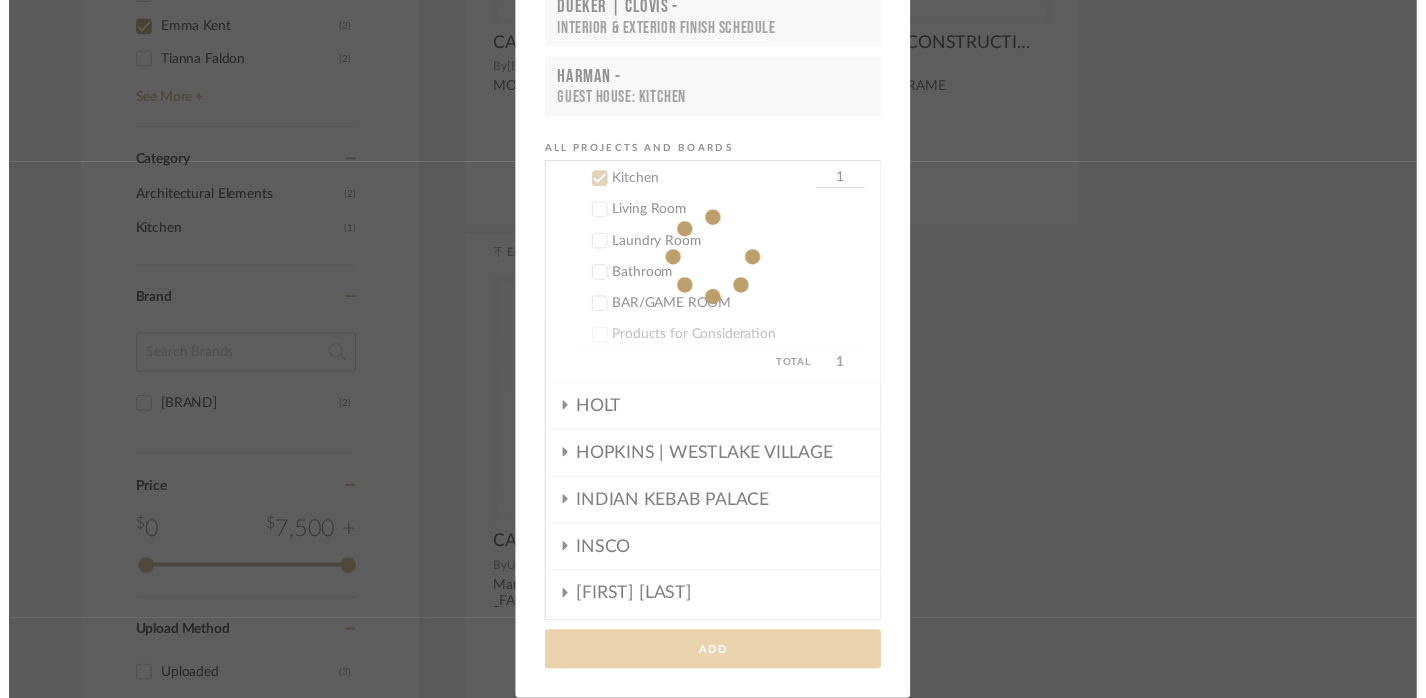 scroll, scrollTop: 714, scrollLeft: 0, axis: vertical 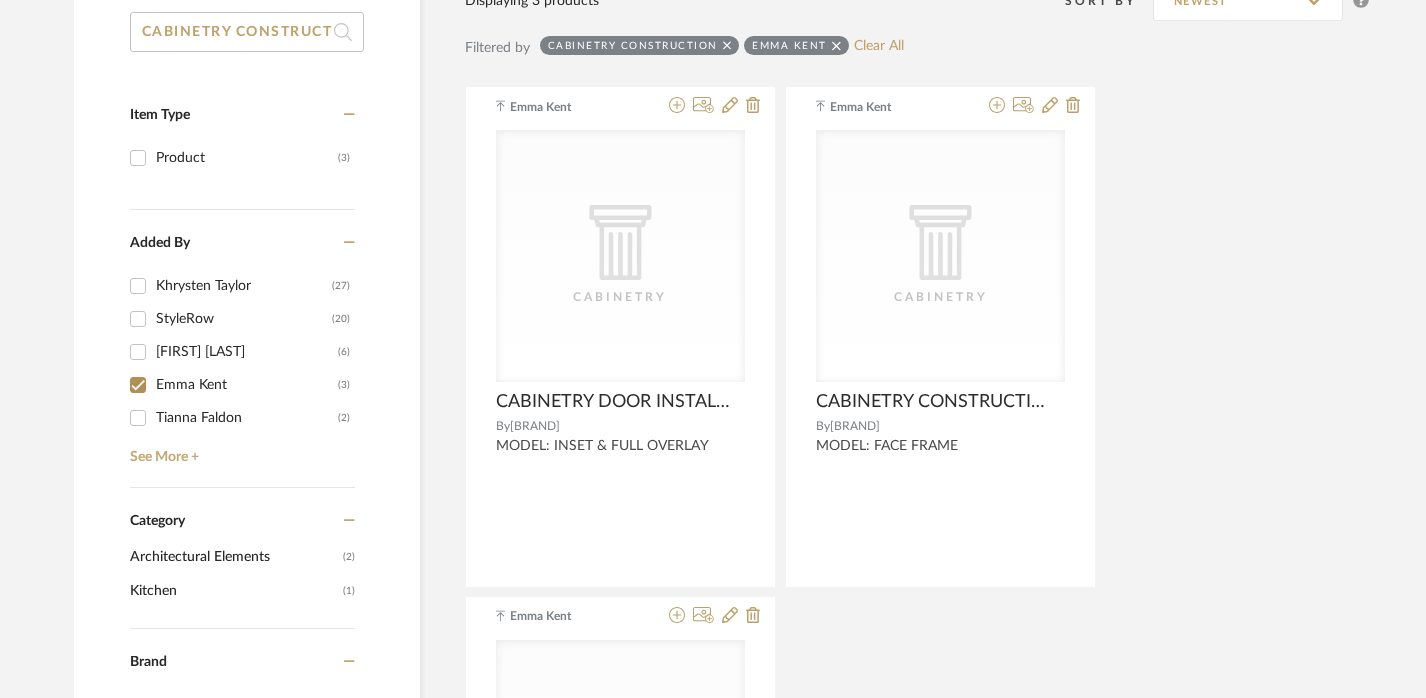 click on "CABINETRY CONSTRUCTION" 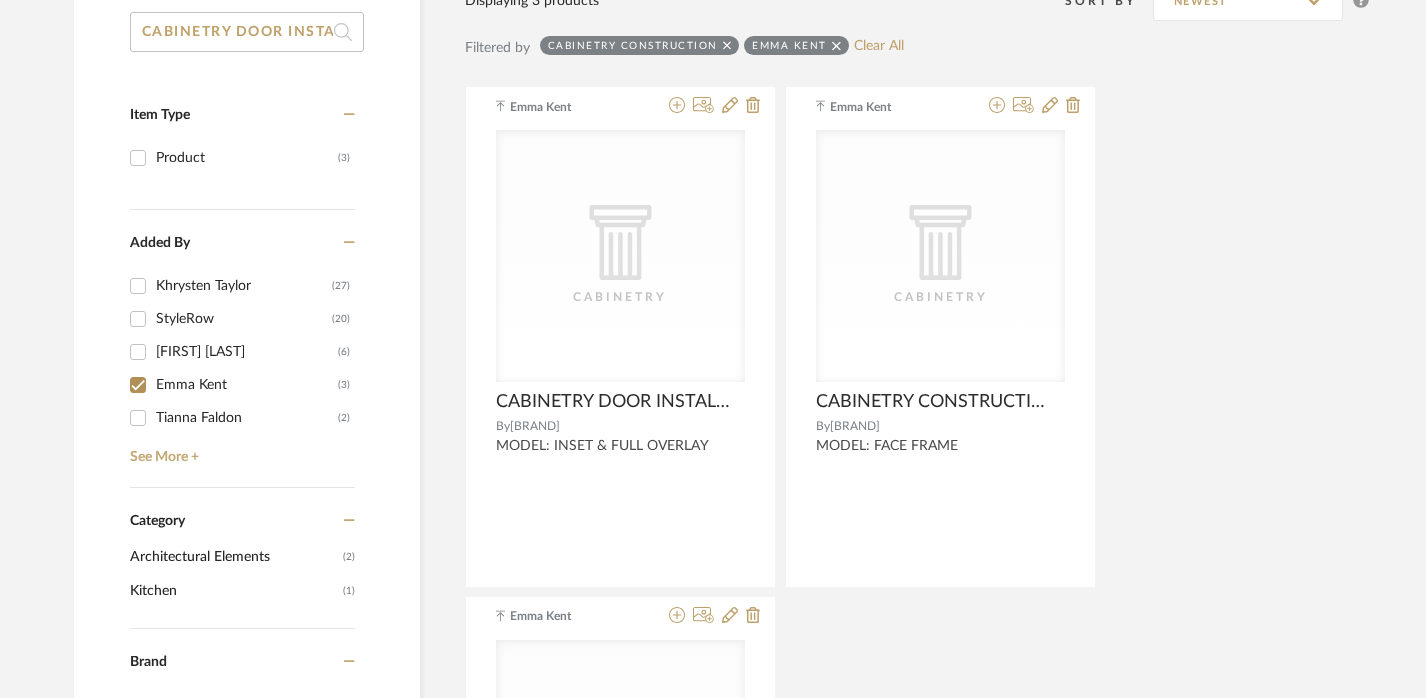 scroll, scrollTop: 0, scrollLeft: 4, axis: horizontal 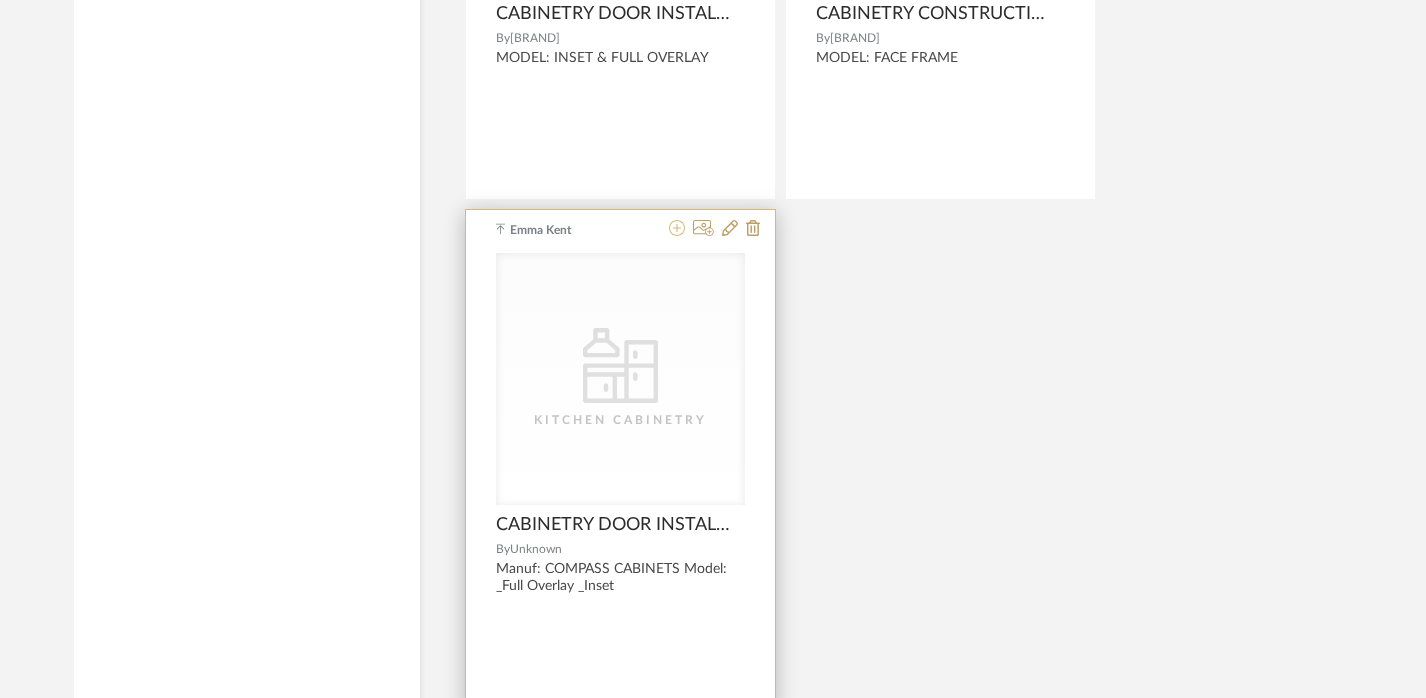 click 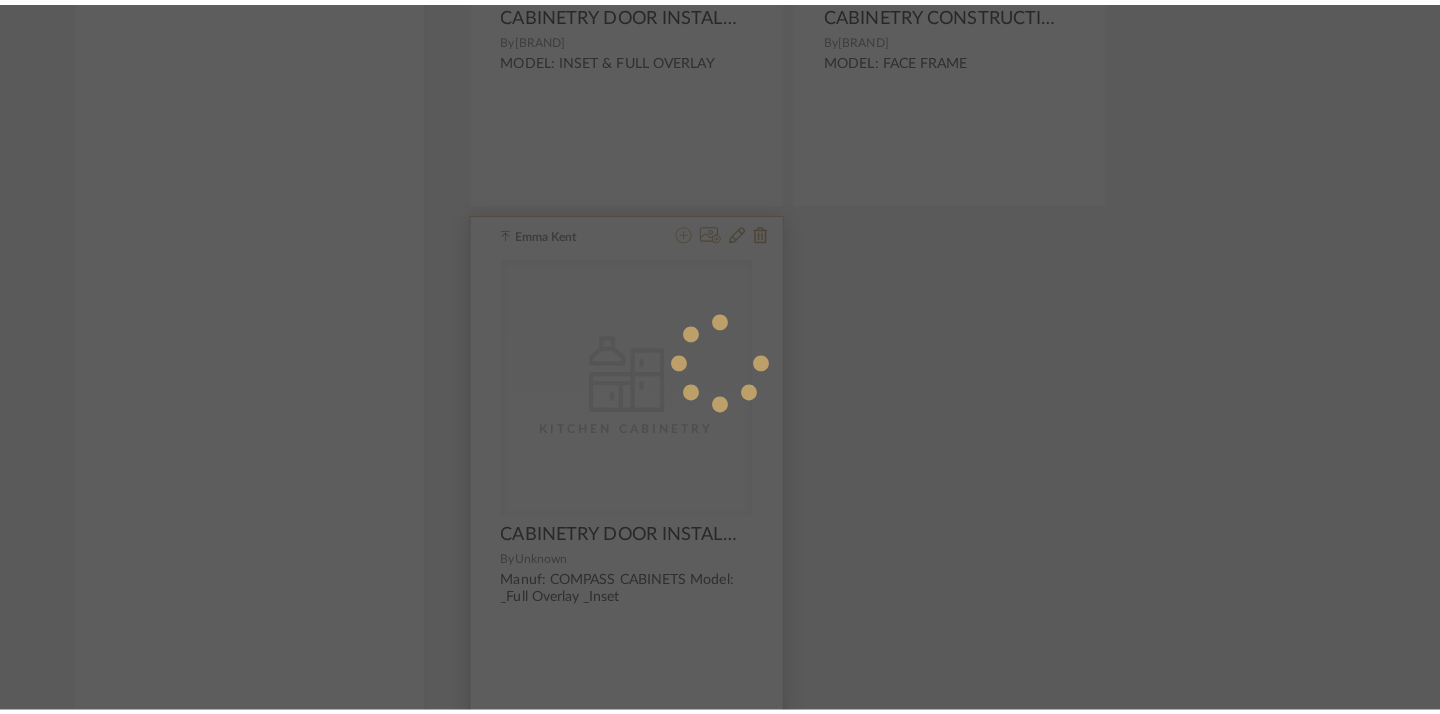 scroll, scrollTop: 0, scrollLeft: 0, axis: both 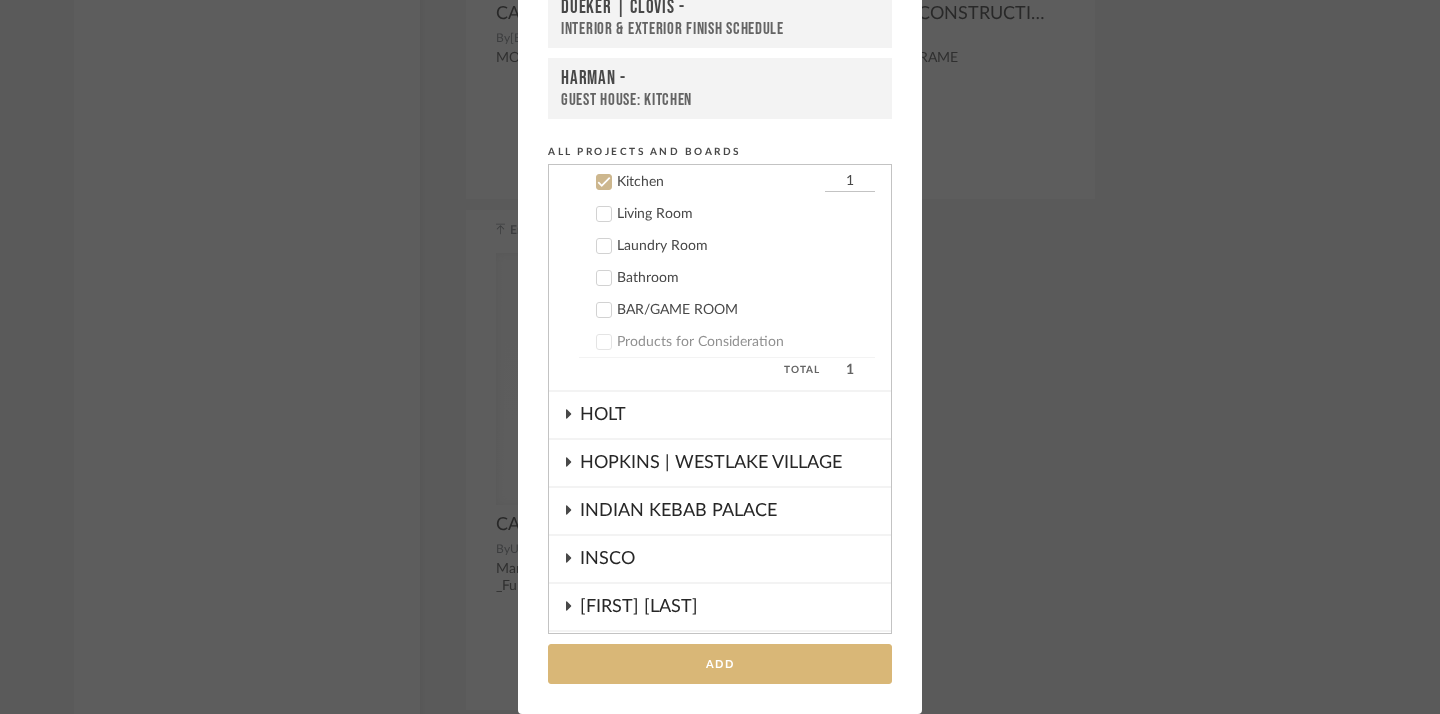 click on "Add" at bounding box center [720, 664] 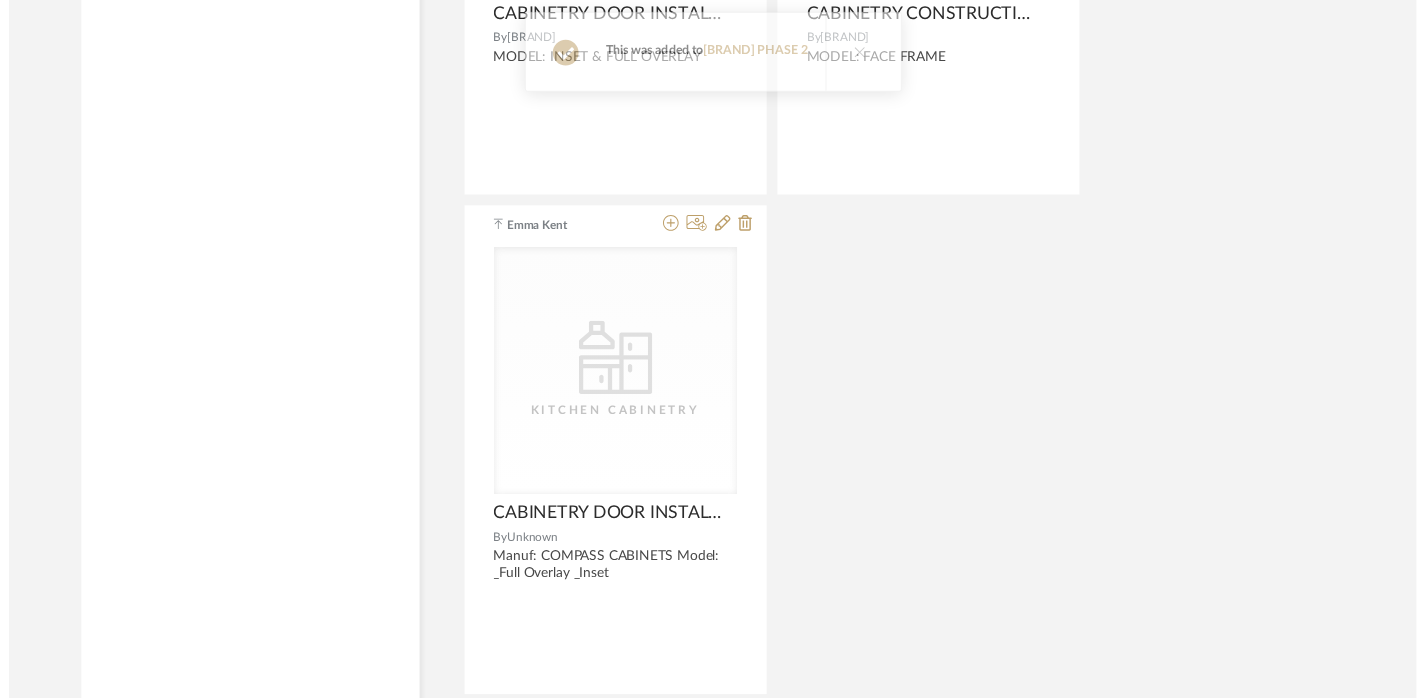 scroll, scrollTop: 2277, scrollLeft: 0, axis: vertical 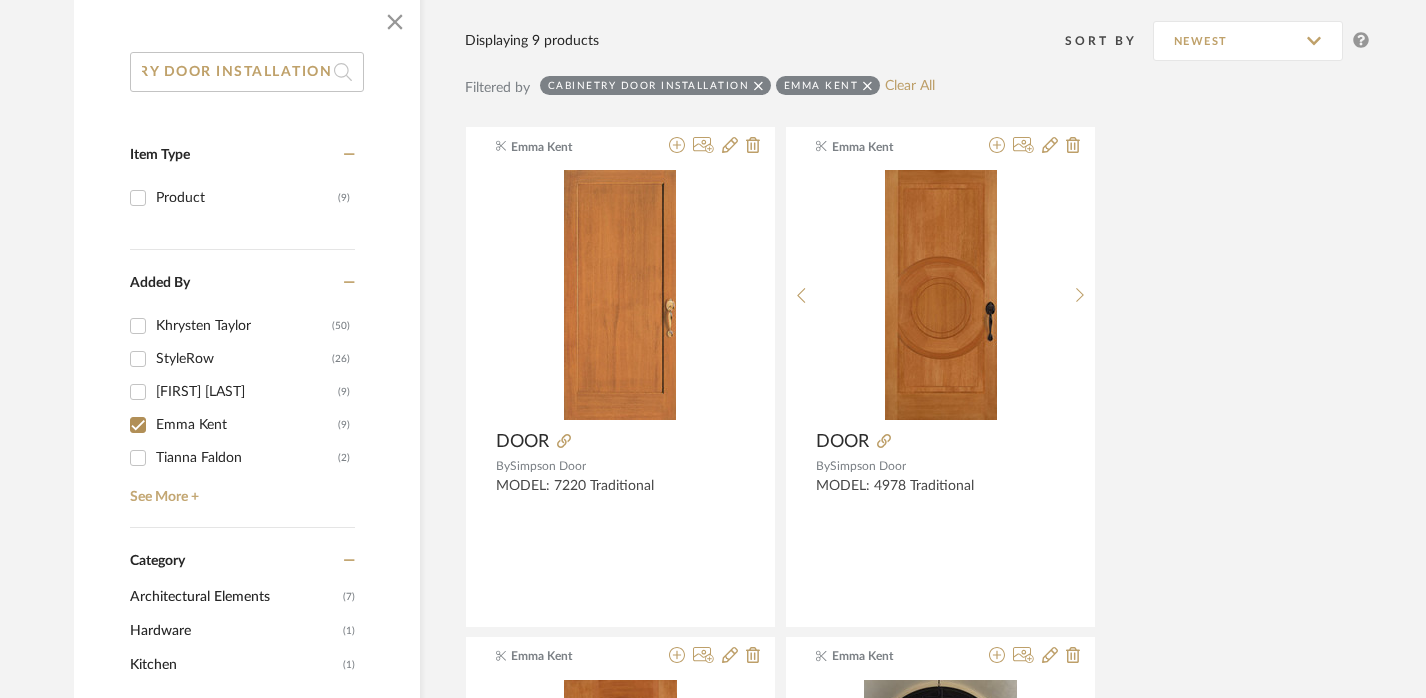 drag, startPoint x: 213, startPoint y: 73, endPoint x: 445, endPoint y: 79, distance: 232.07758 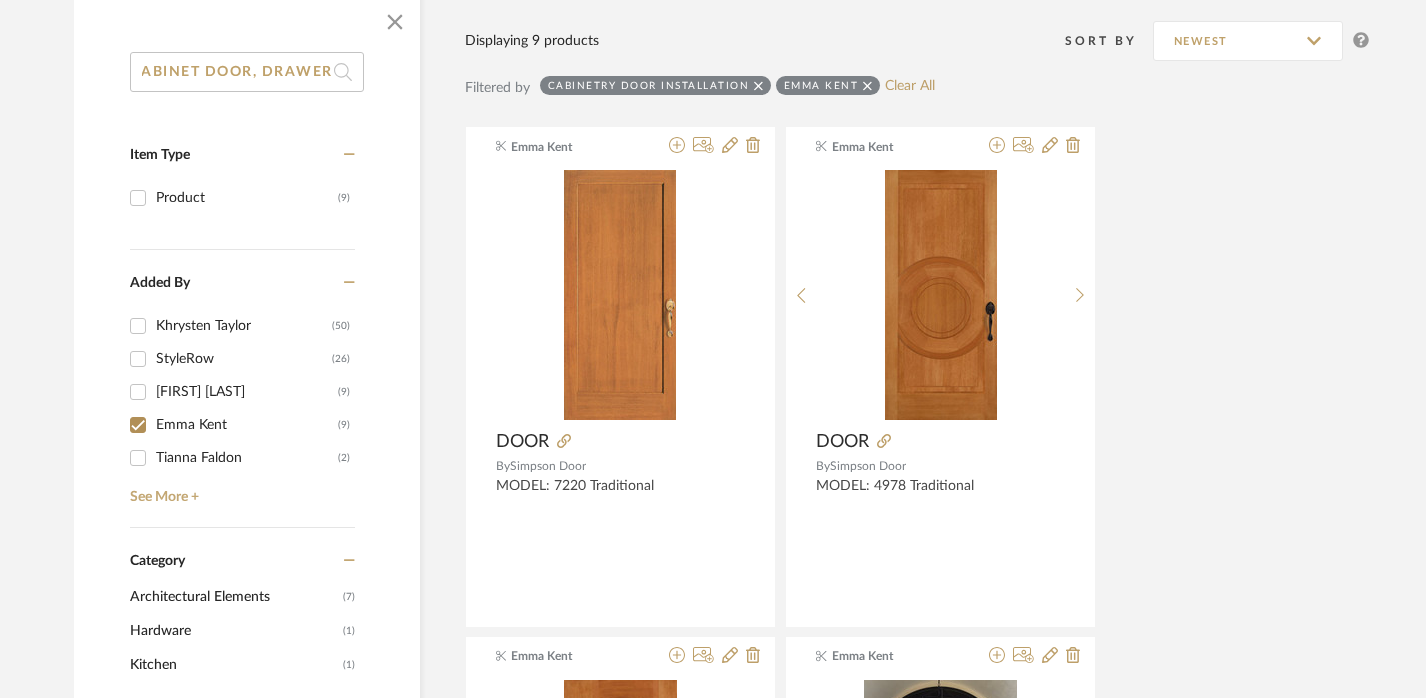 scroll, scrollTop: 0, scrollLeft: 21, axis: horizontal 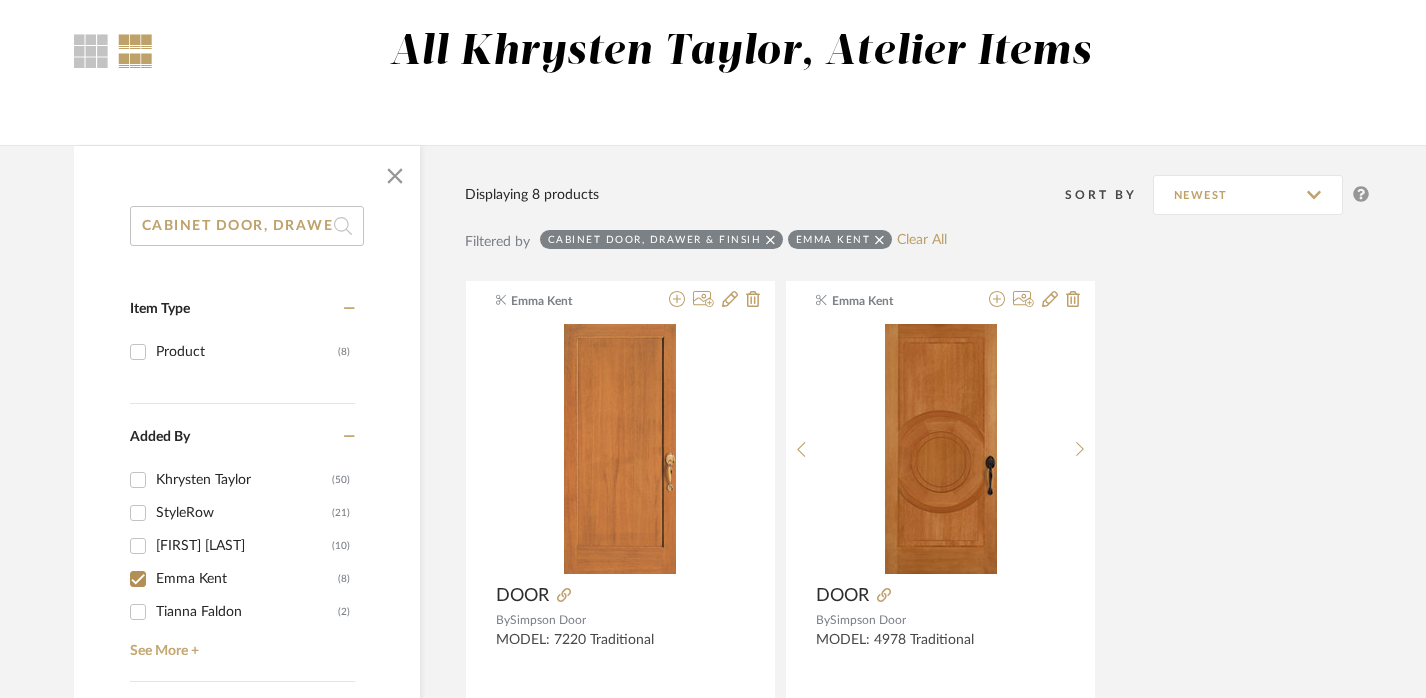 click on "CABINET DOOR, DRAWER & FINSIH" 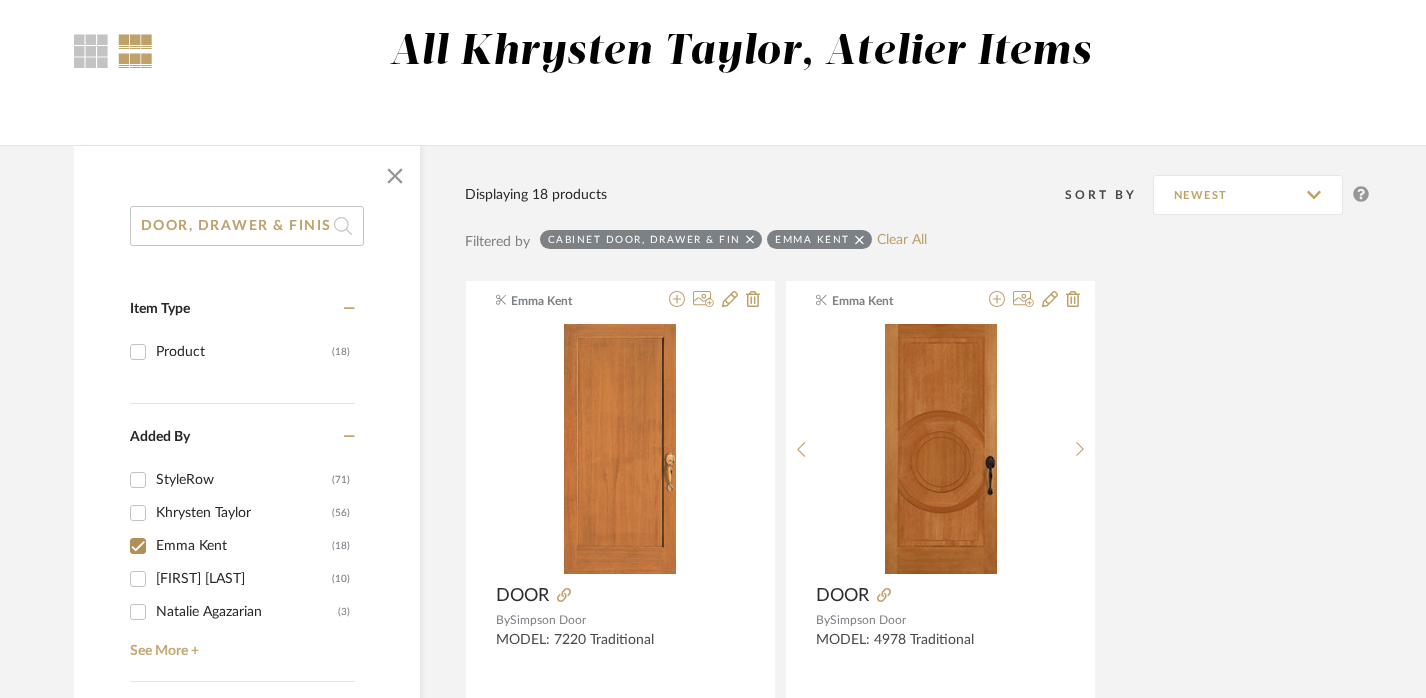 scroll, scrollTop: 0, scrollLeft: 87, axis: horizontal 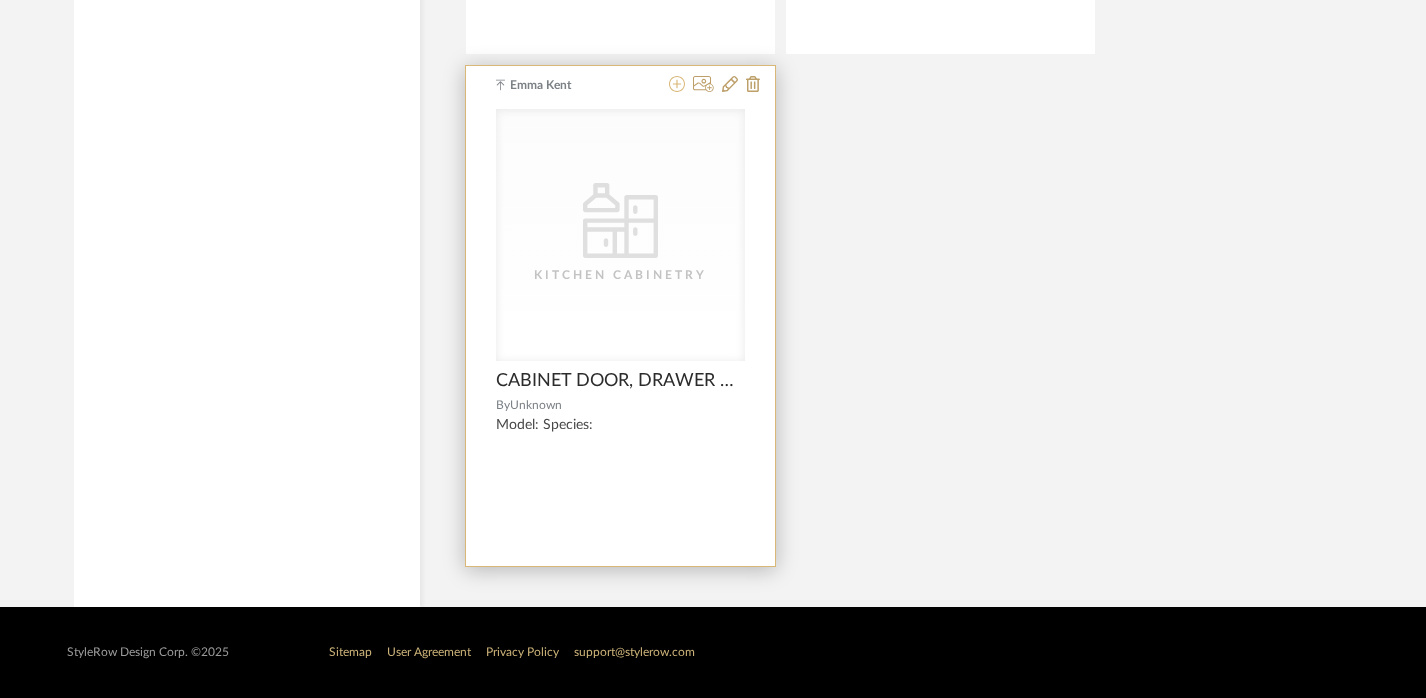 click 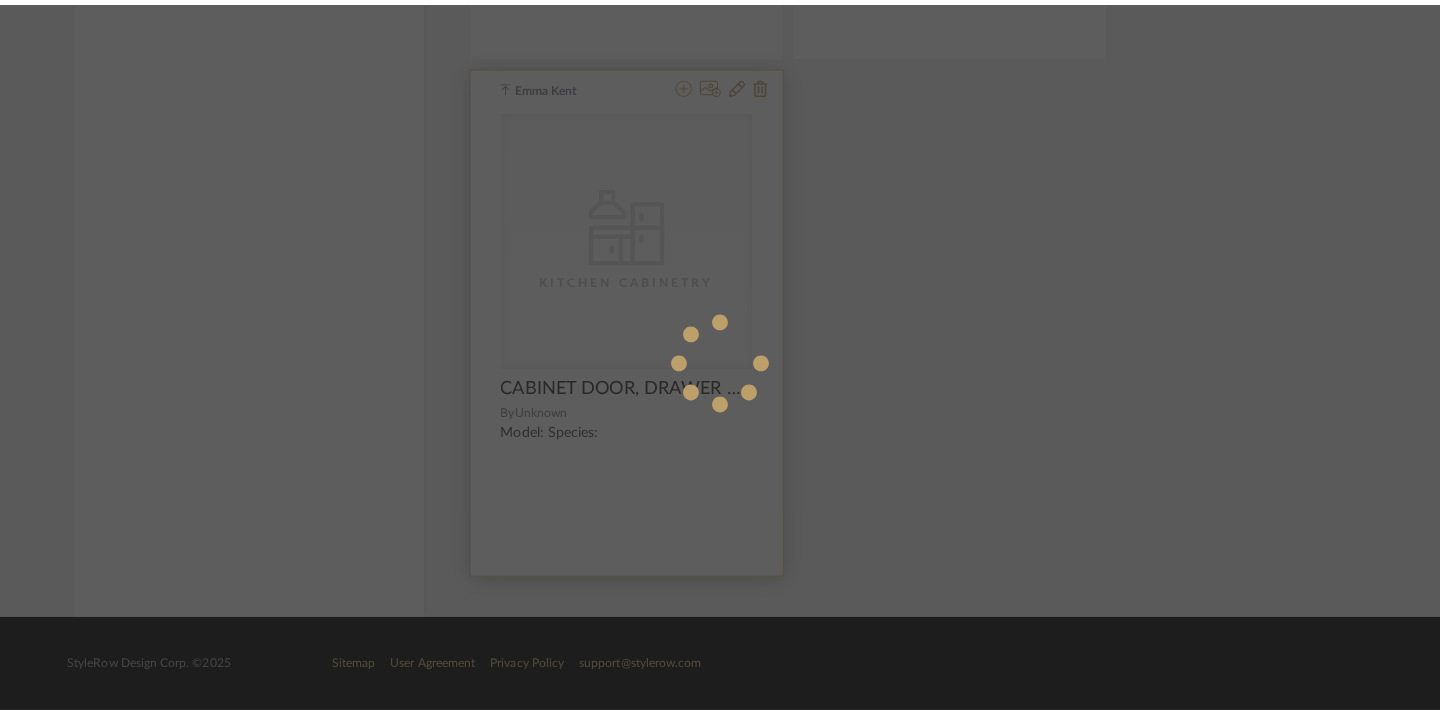 scroll, scrollTop: 0, scrollLeft: 0, axis: both 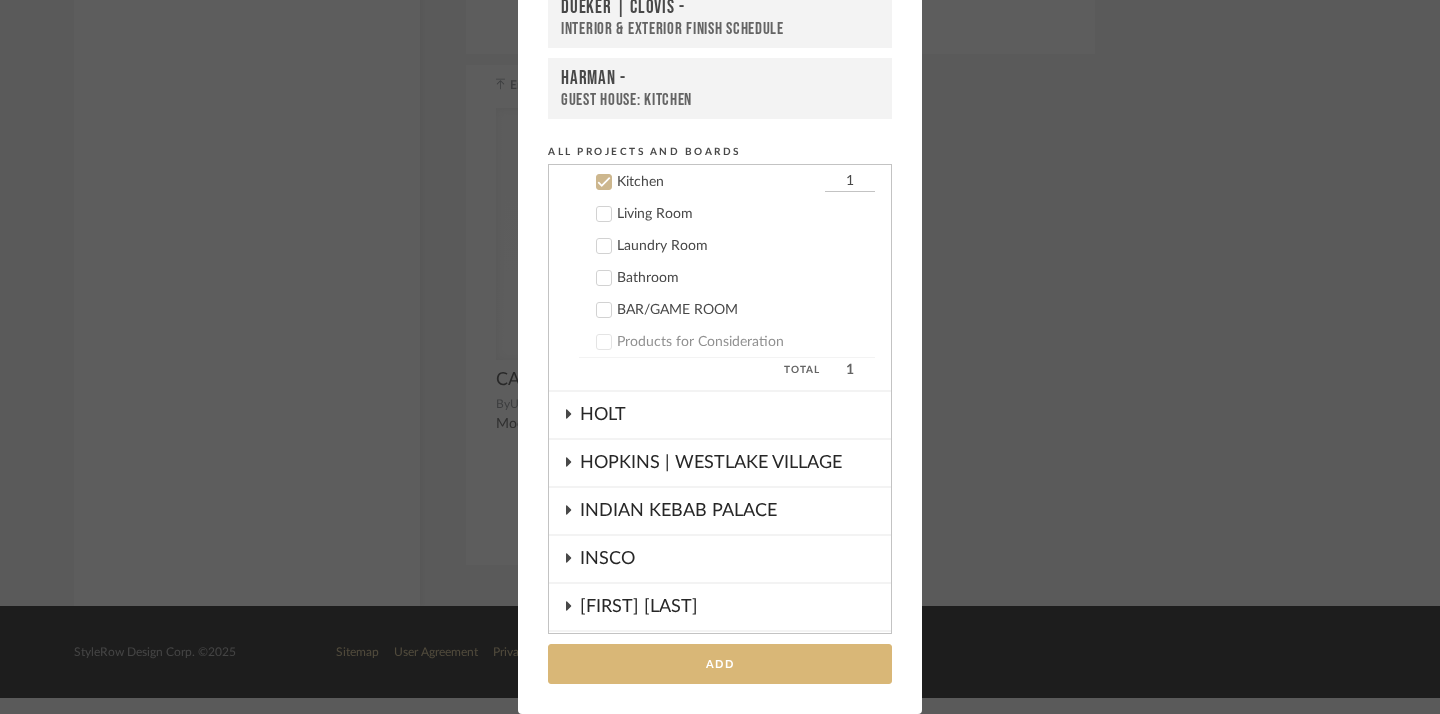 click on "Add" at bounding box center [720, 664] 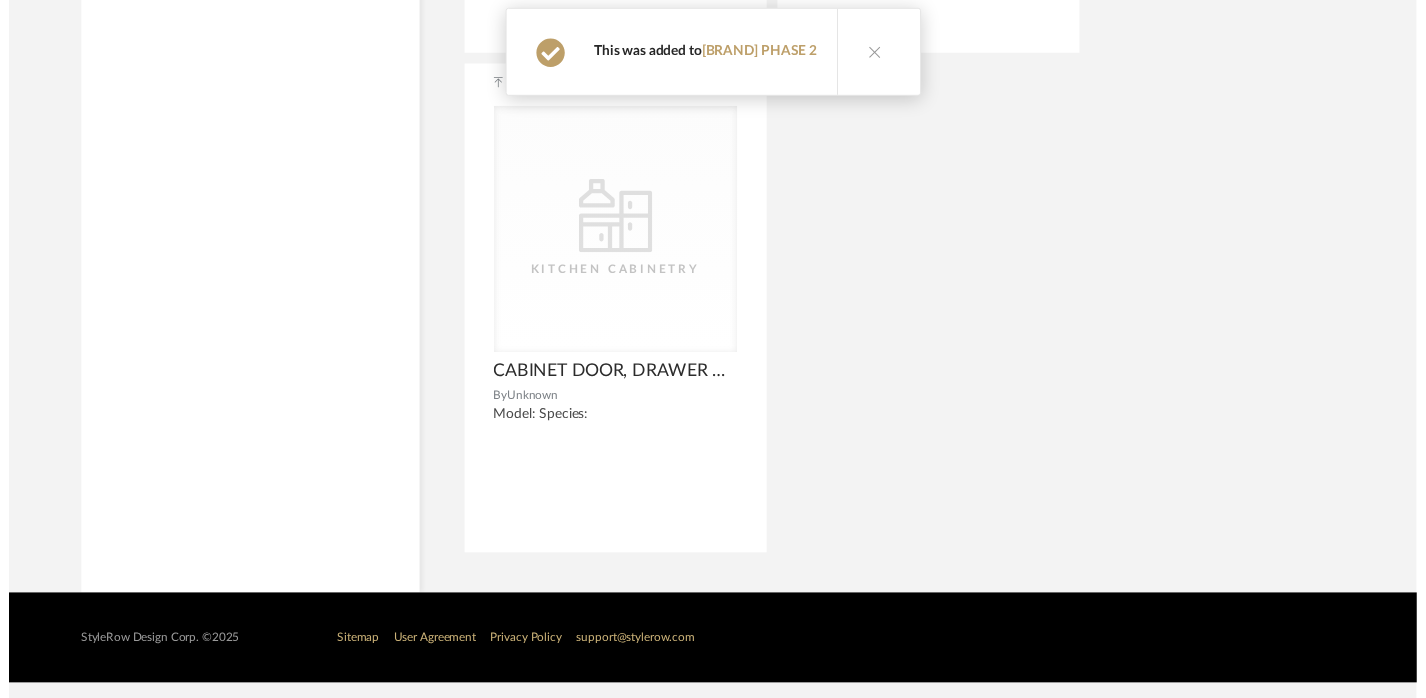 scroll, scrollTop: 9071, scrollLeft: 0, axis: vertical 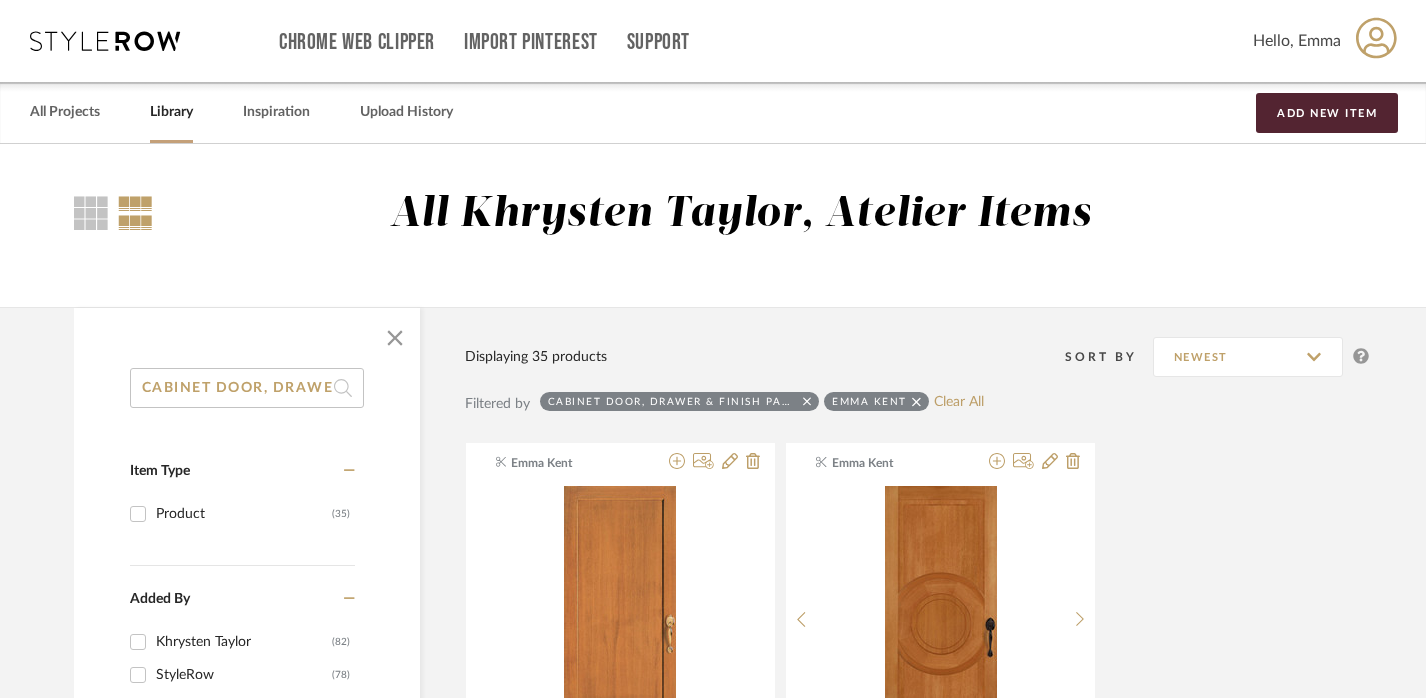 click on "CABINET DOOR, DRAWER & FINISH PANEL STYLE" 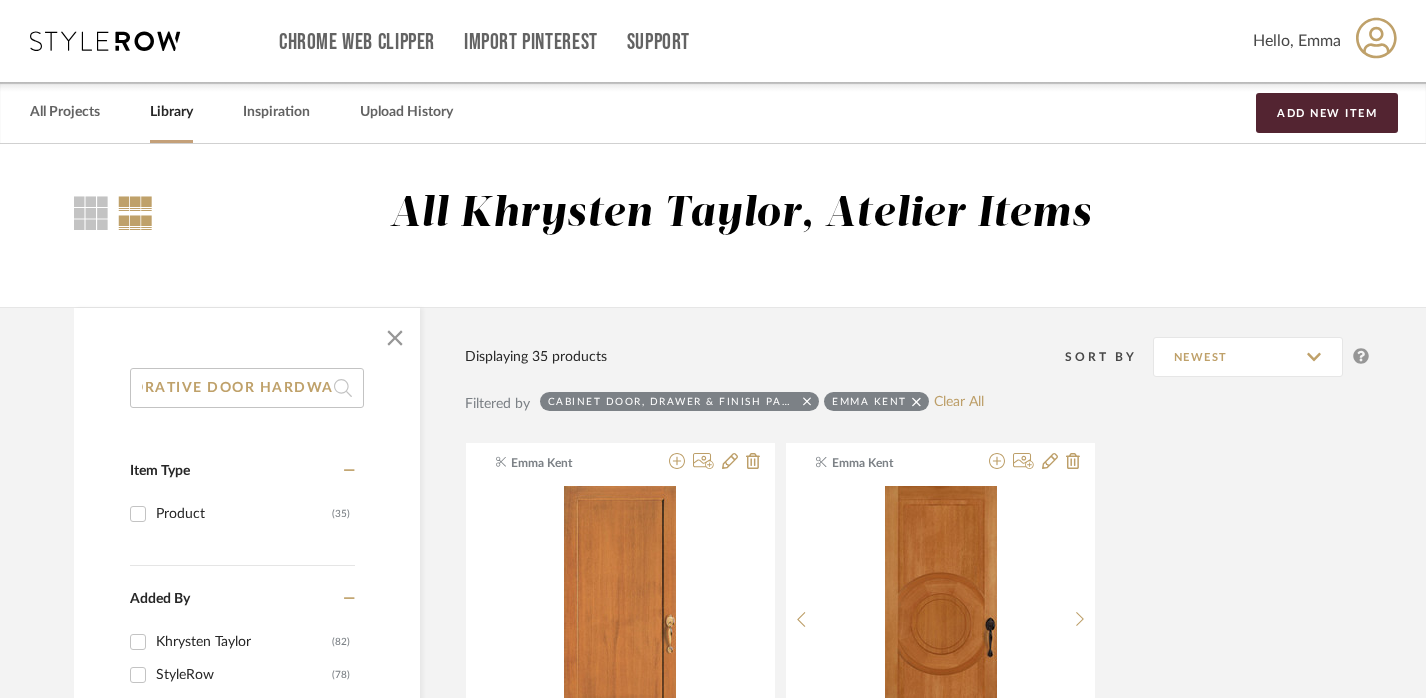 scroll, scrollTop: 0, scrollLeft: 62, axis: horizontal 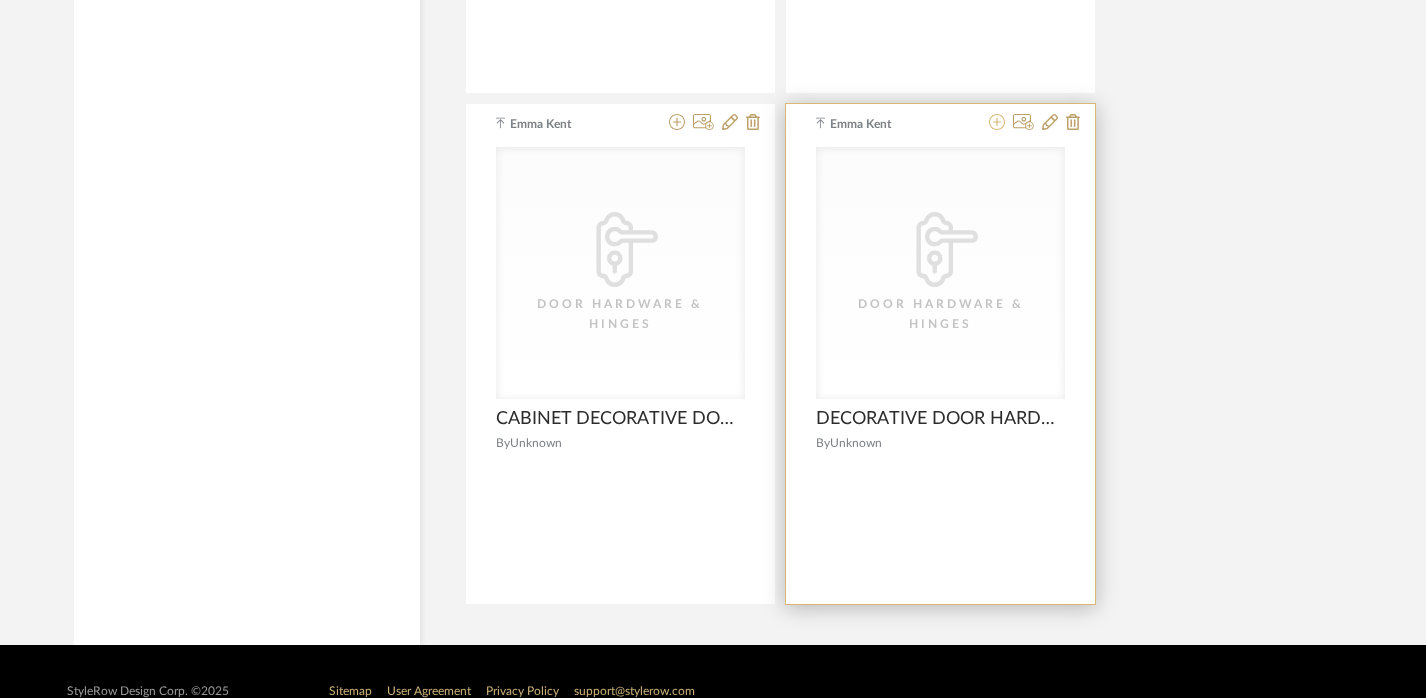 click 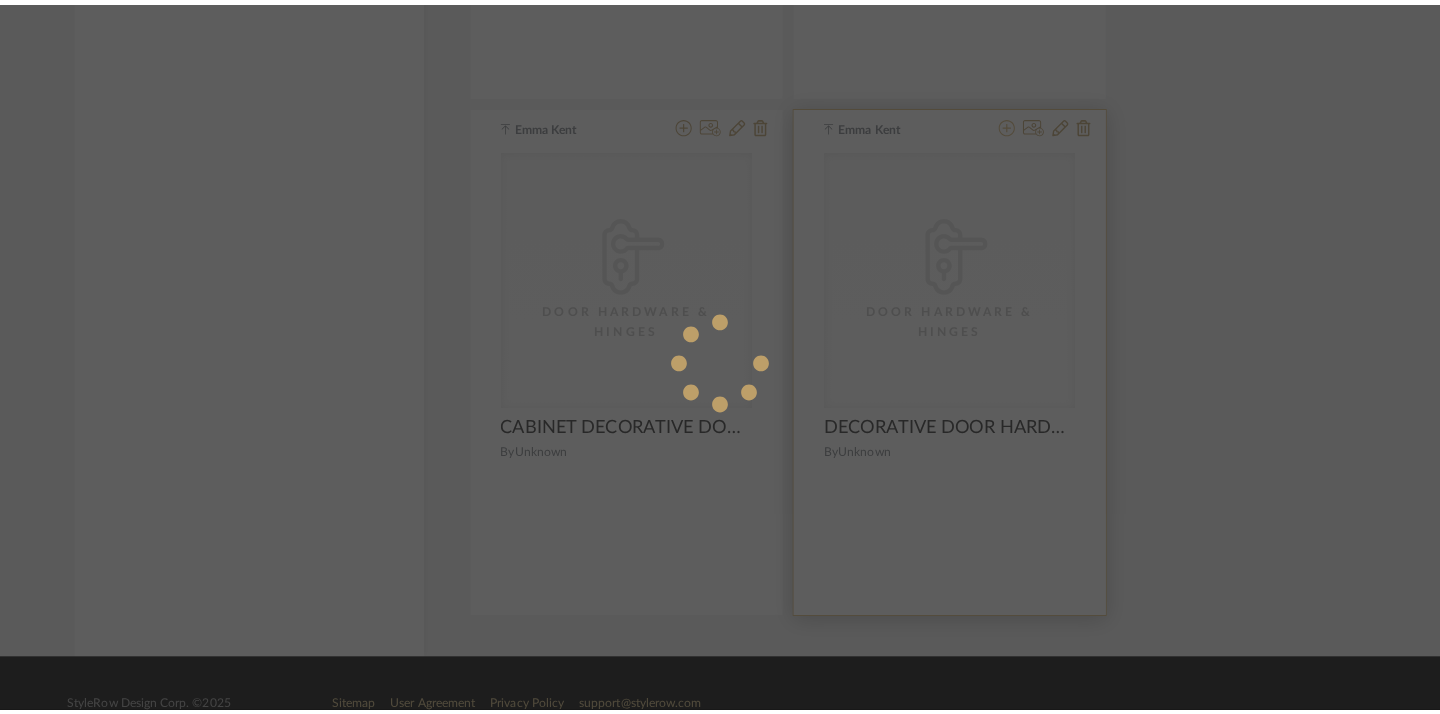scroll, scrollTop: 0, scrollLeft: 0, axis: both 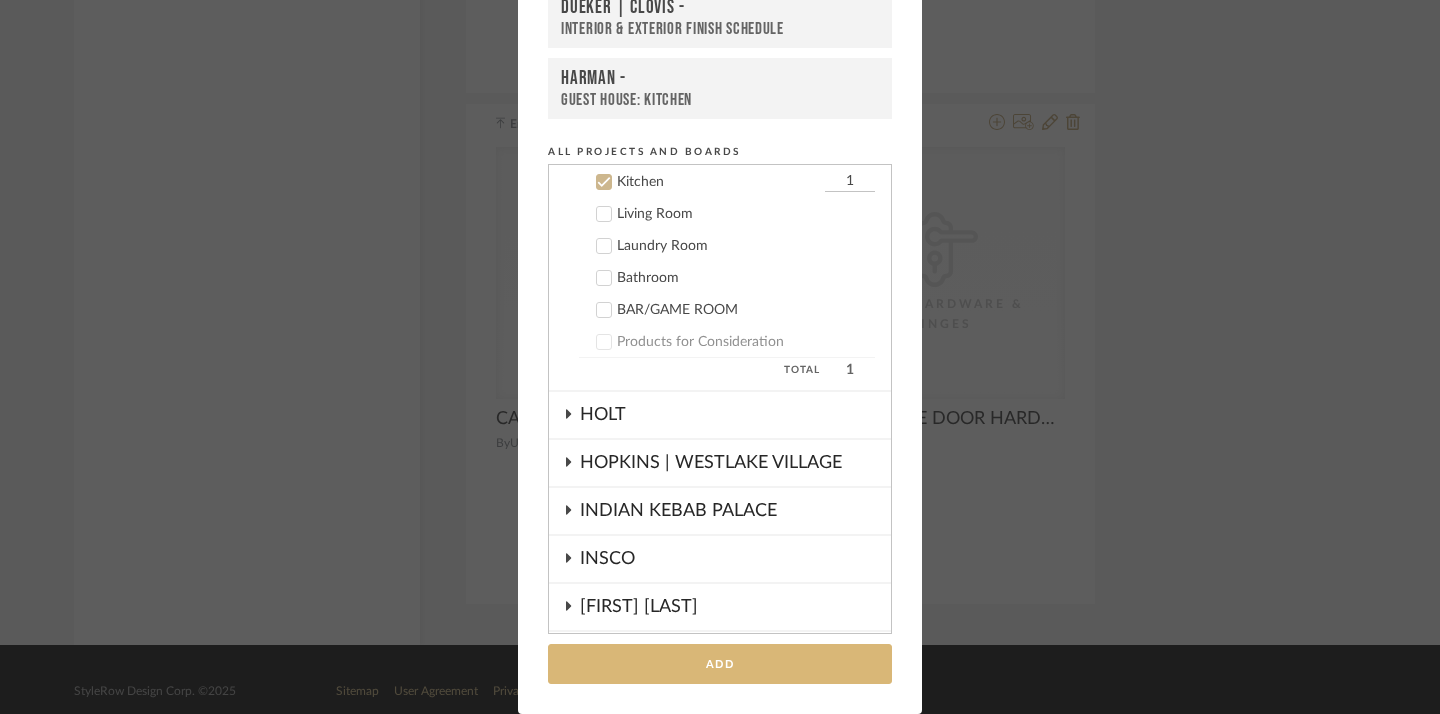click on "Add" at bounding box center (720, 664) 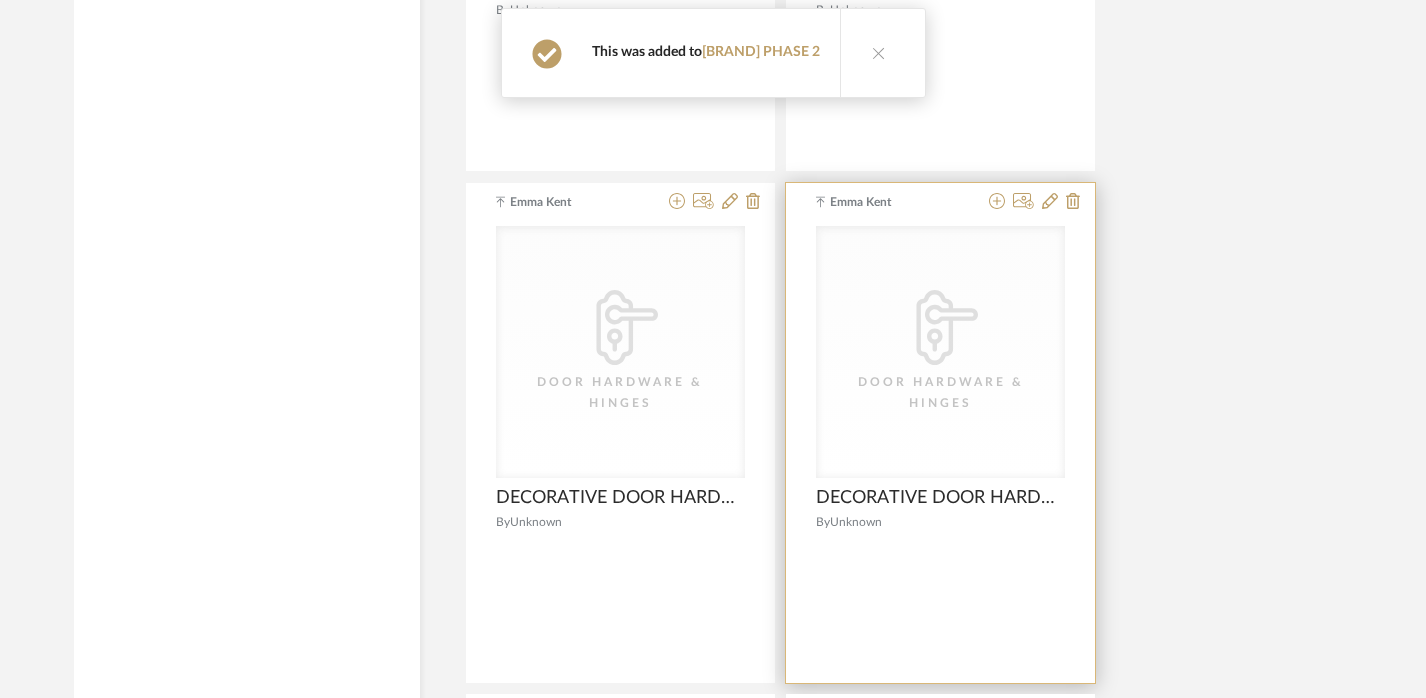 scroll, scrollTop: 3837, scrollLeft: 0, axis: vertical 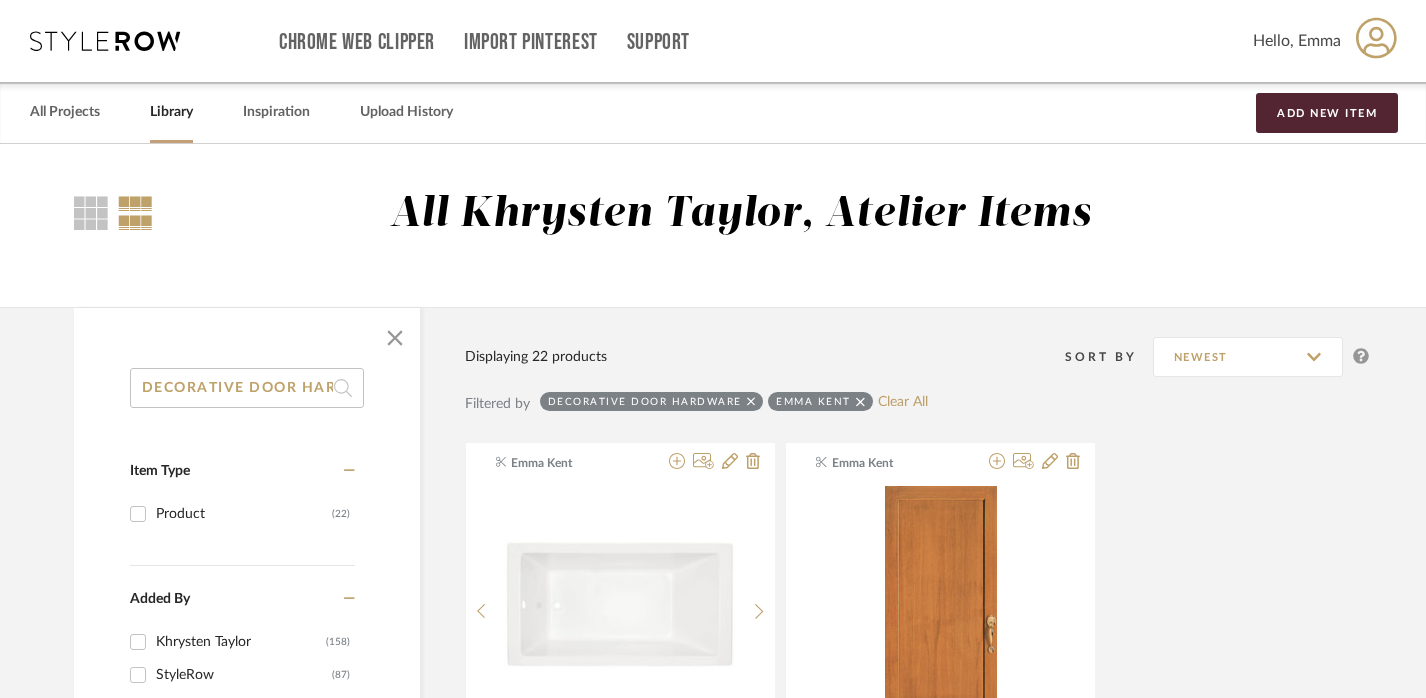 click on "DECORATIVE DOOR HARDWARE" 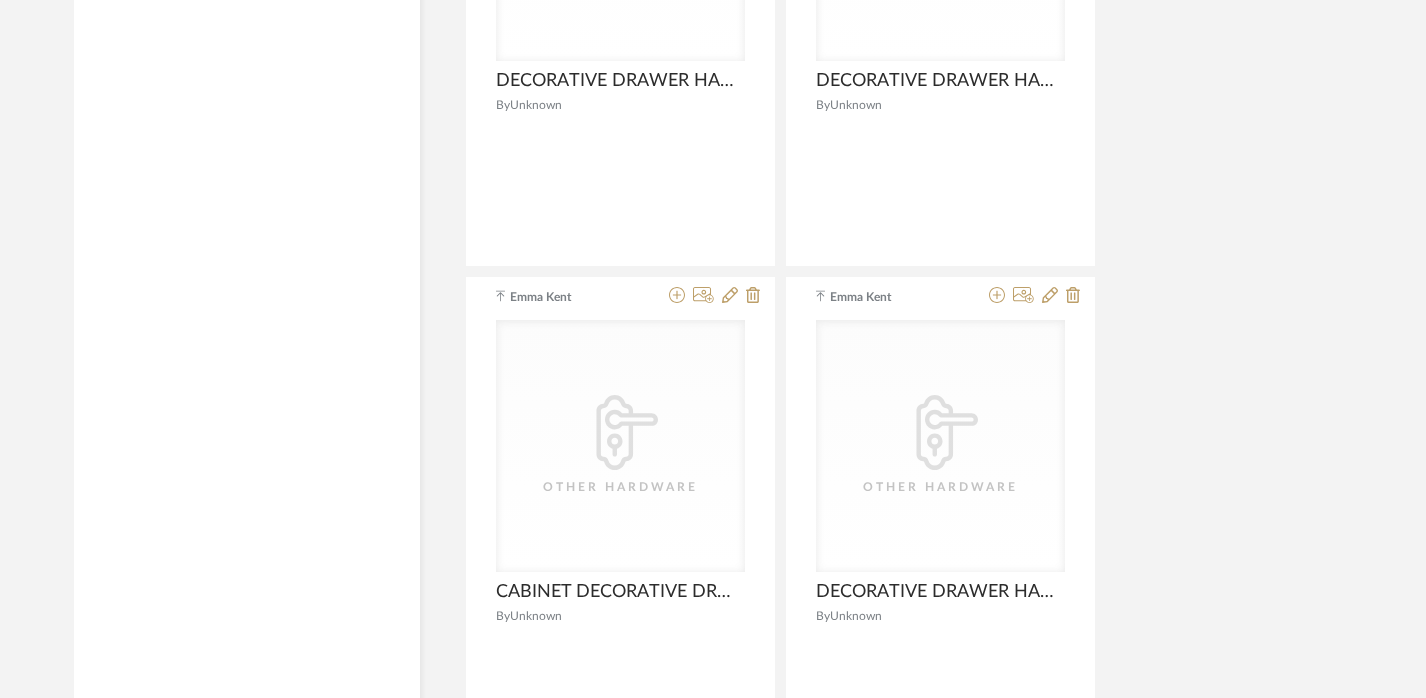scroll, scrollTop: 4468, scrollLeft: 0, axis: vertical 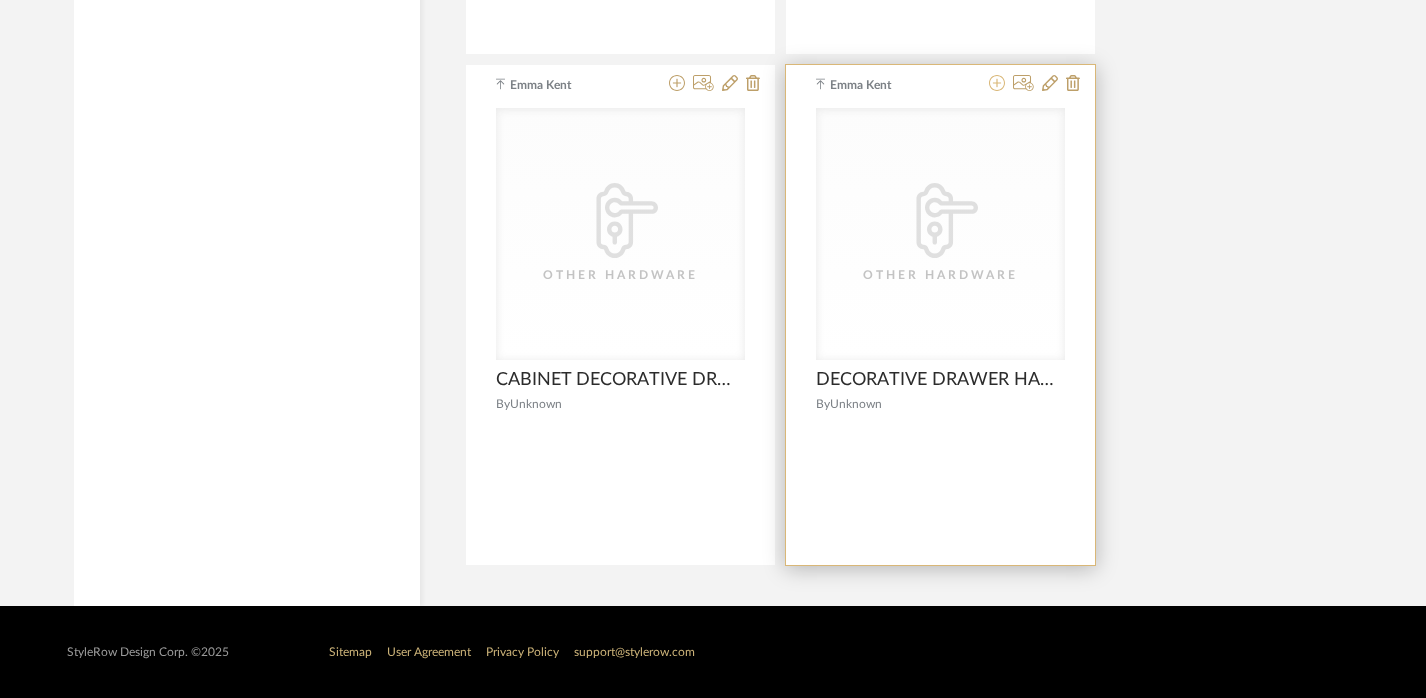 click 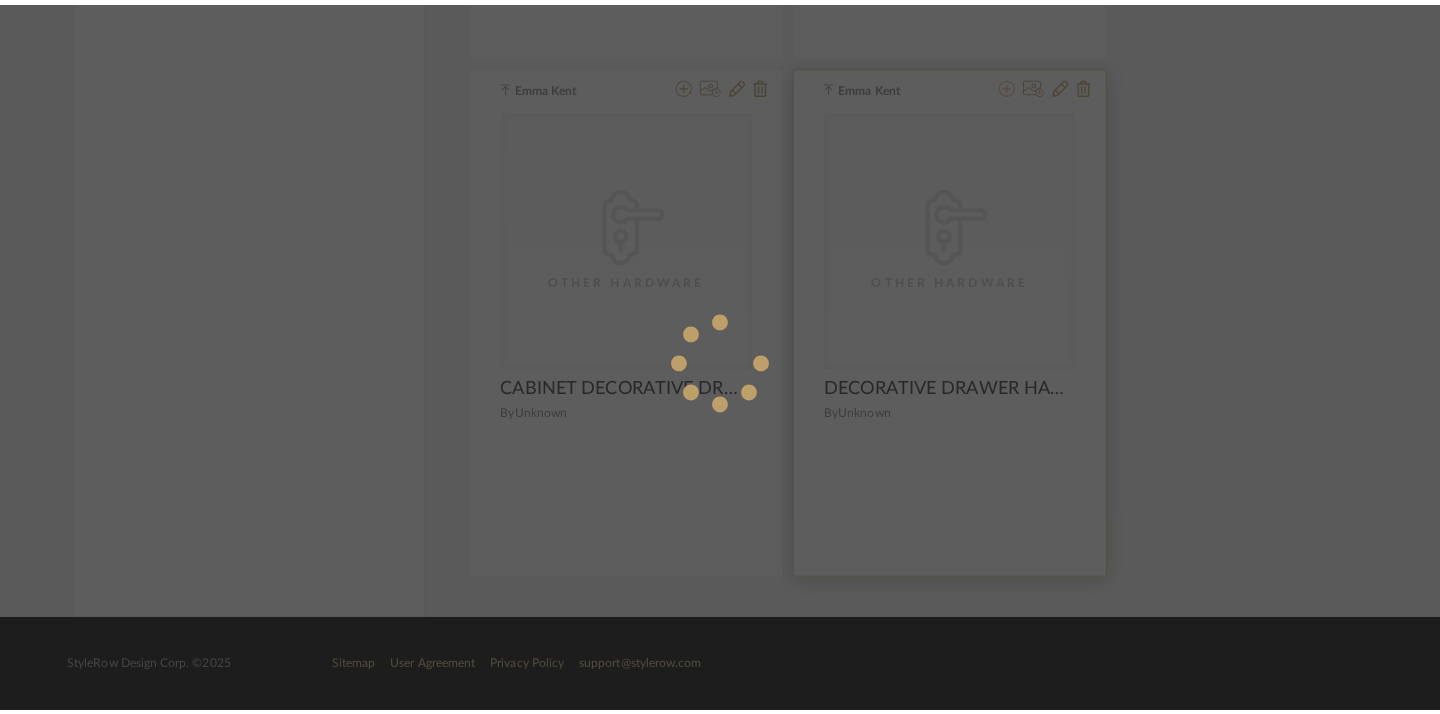 scroll, scrollTop: 0, scrollLeft: 0, axis: both 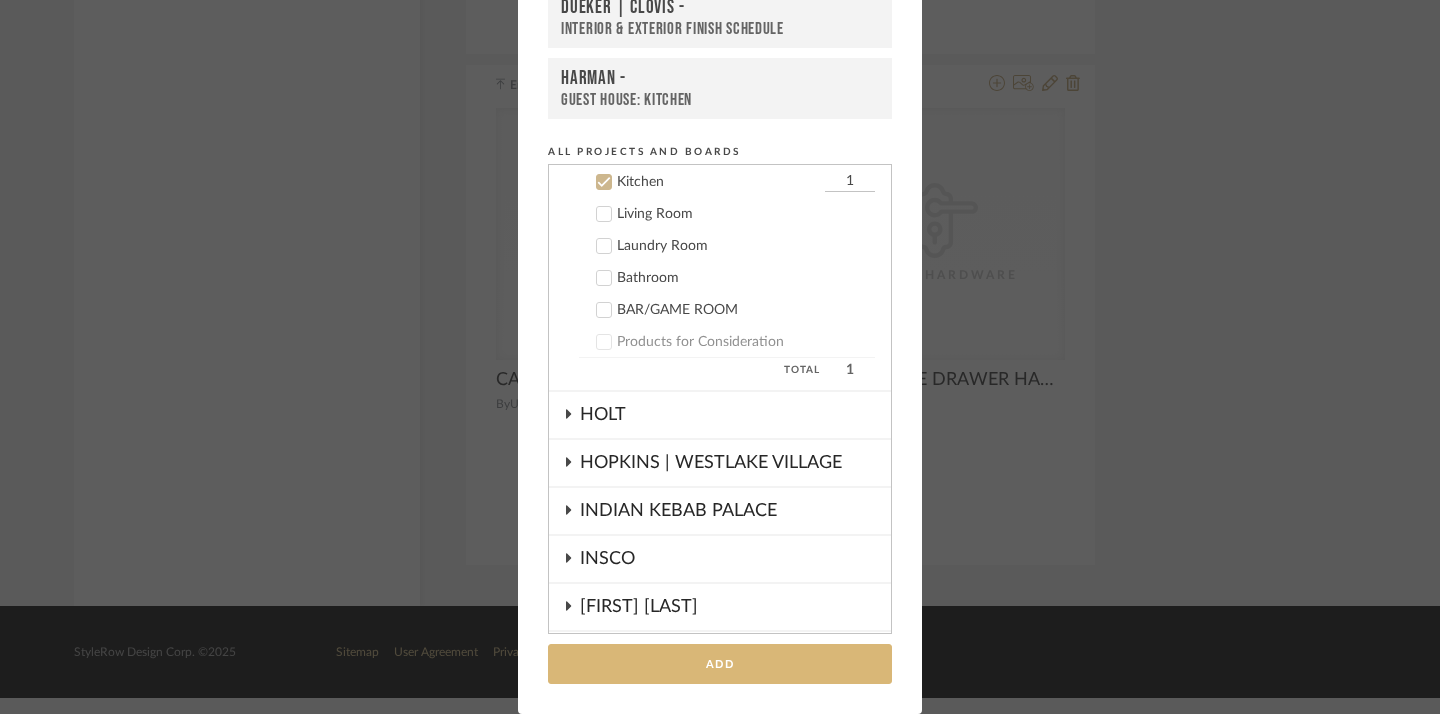 click on "Add" at bounding box center (720, 664) 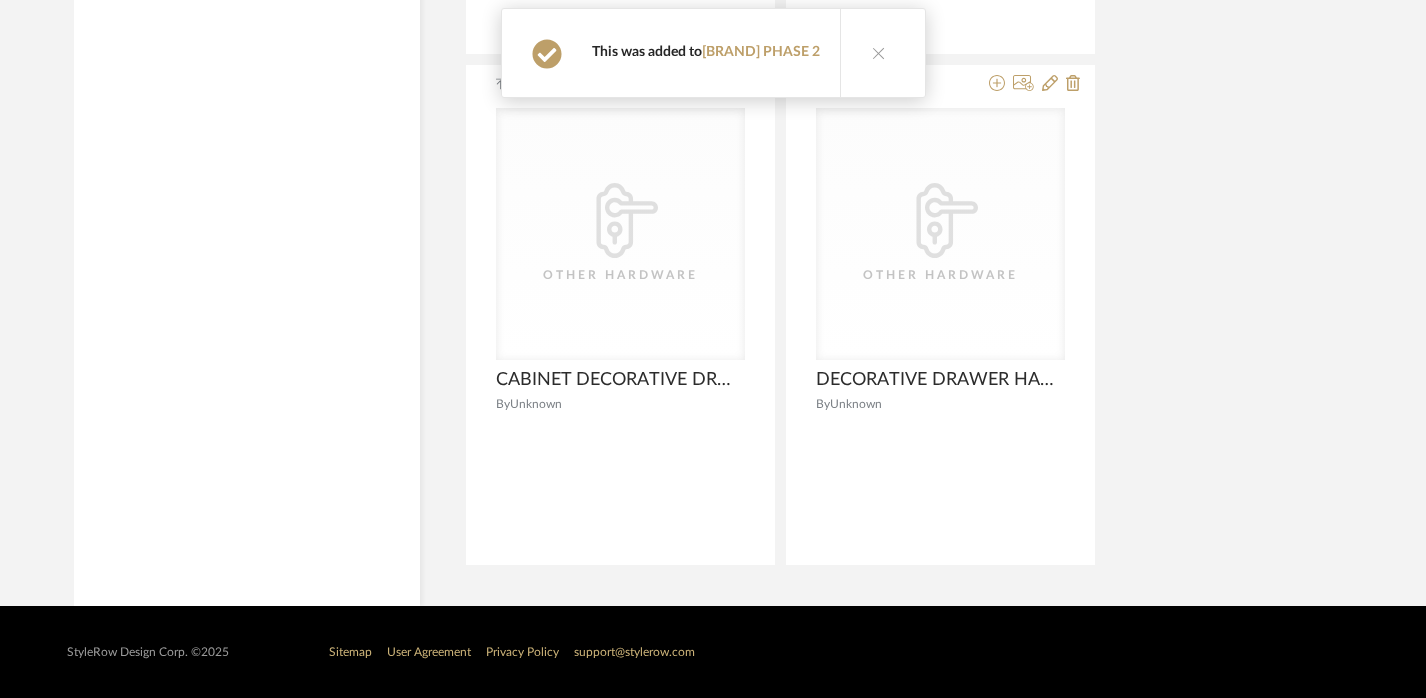 click at bounding box center (878, 53) 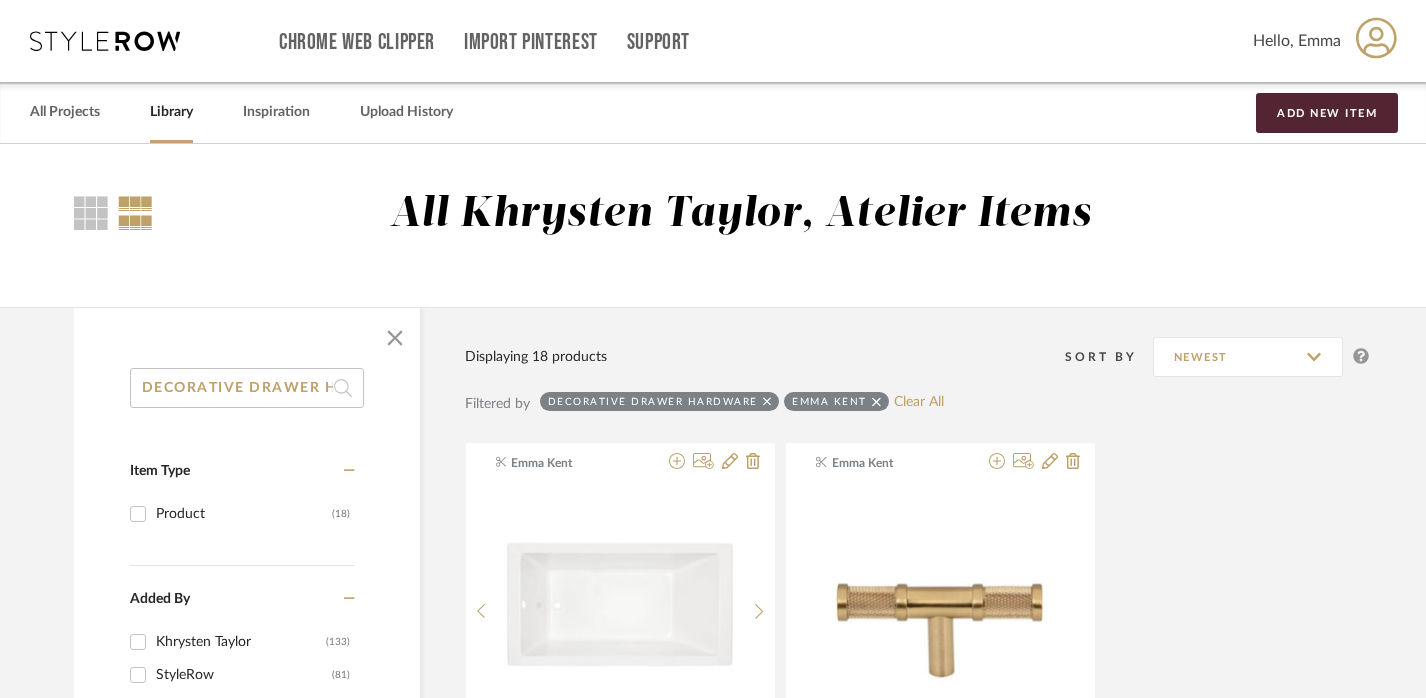 click on "DECORATIVE DRAWER HARDWARE" 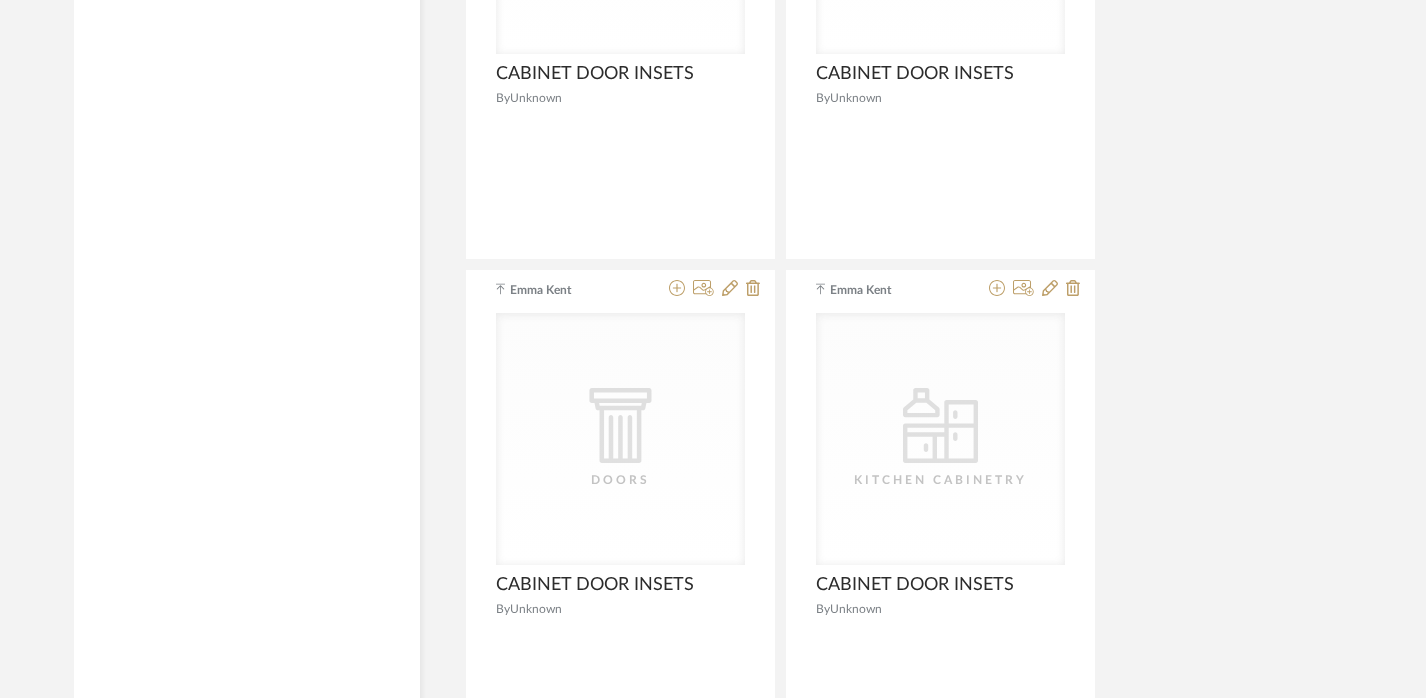 scroll, scrollTop: 4468, scrollLeft: 0, axis: vertical 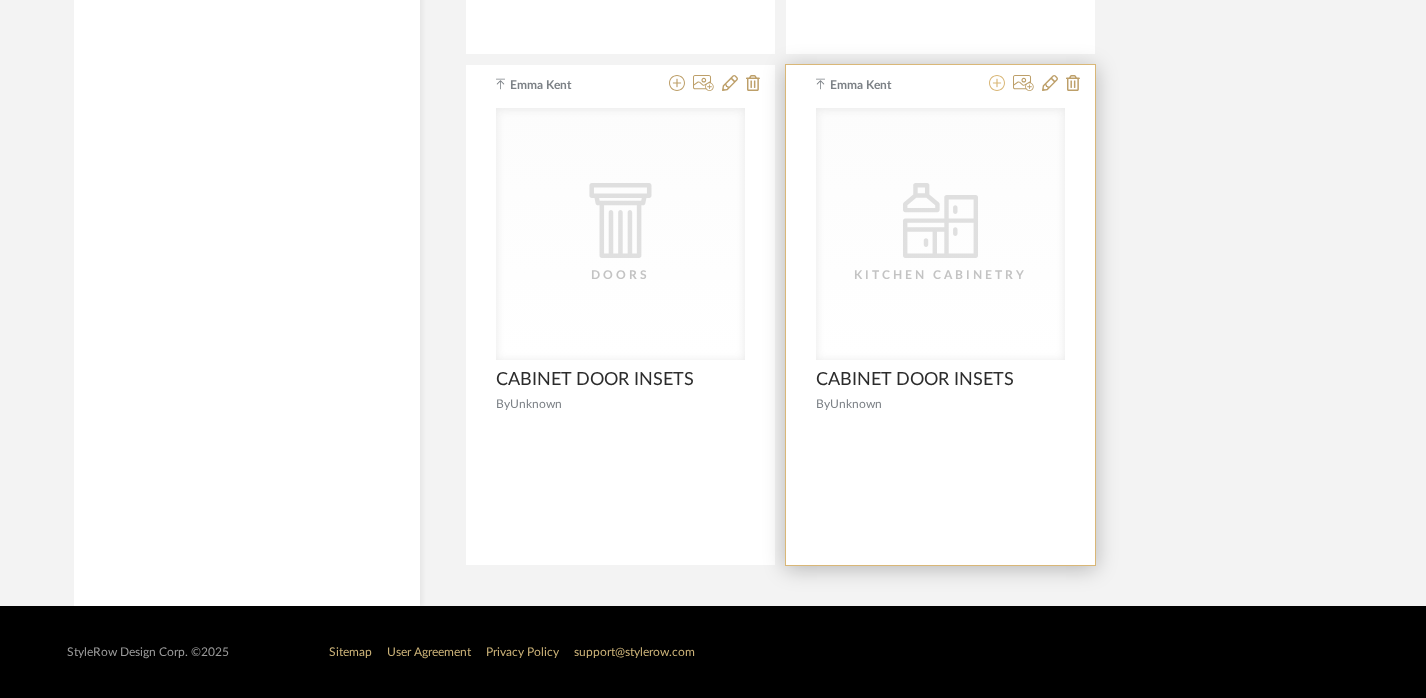 click 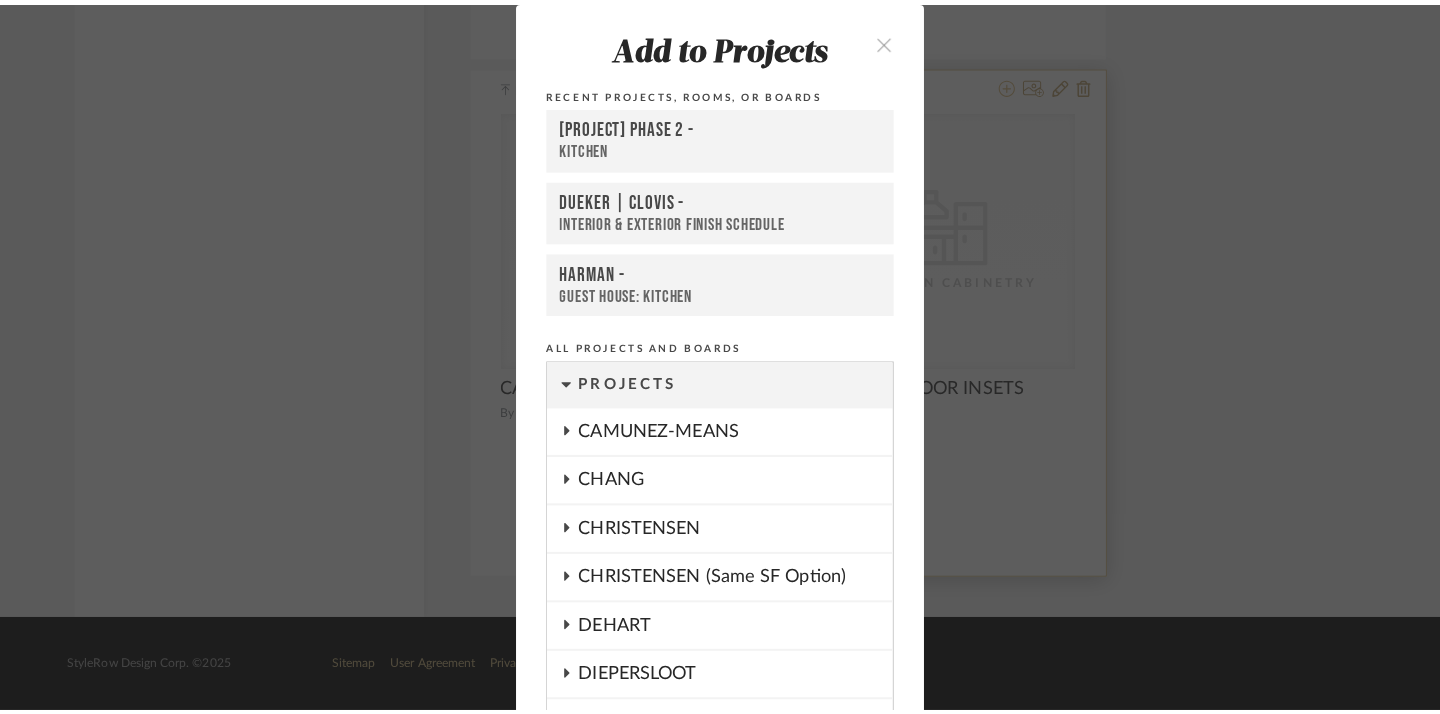 scroll, scrollTop: 0, scrollLeft: 0, axis: both 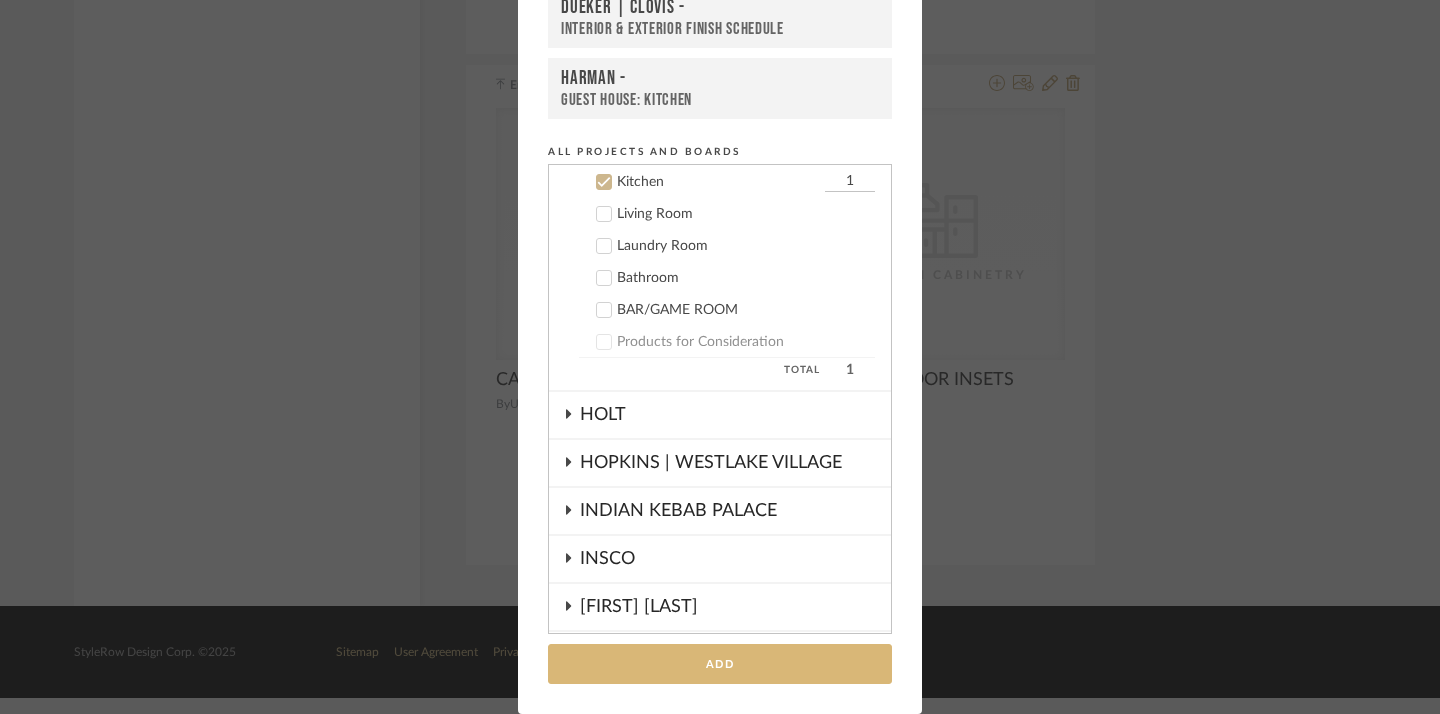 click on "Add" at bounding box center (720, 664) 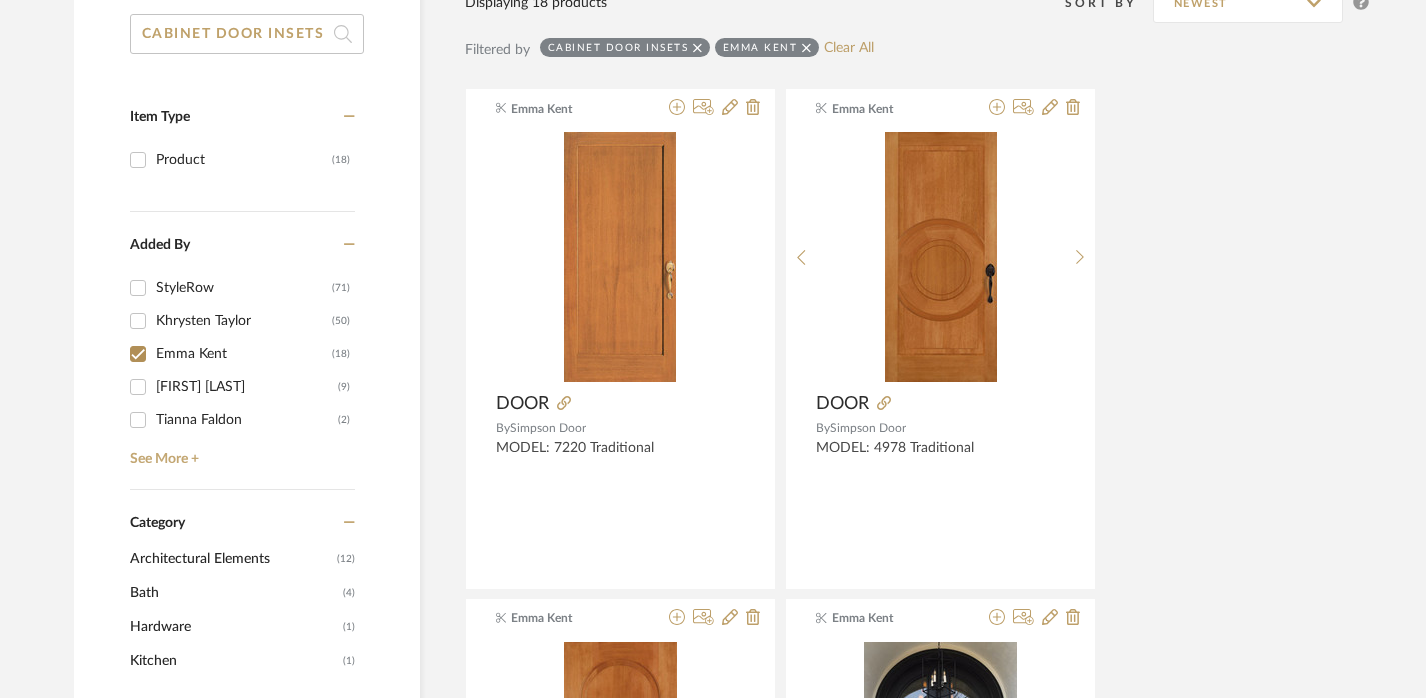 scroll, scrollTop: 0, scrollLeft: 0, axis: both 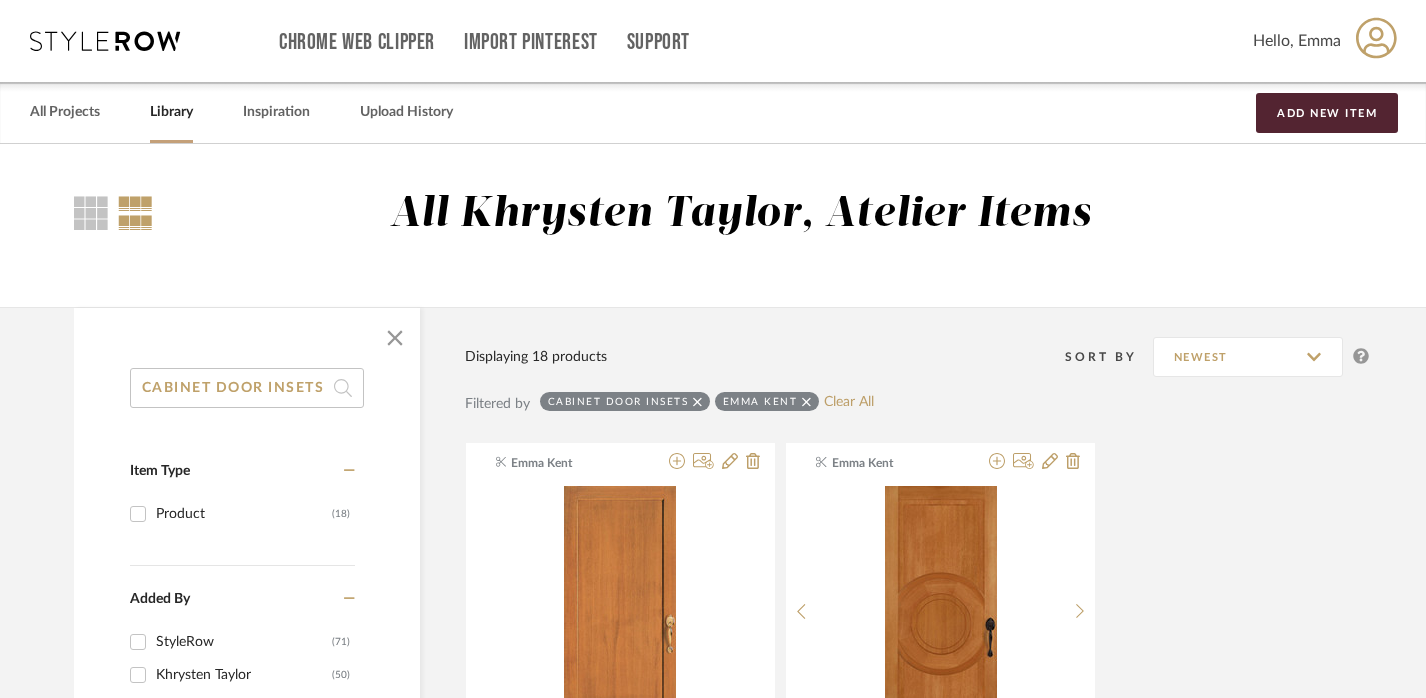 click on "CABINET DOOR INSETS" 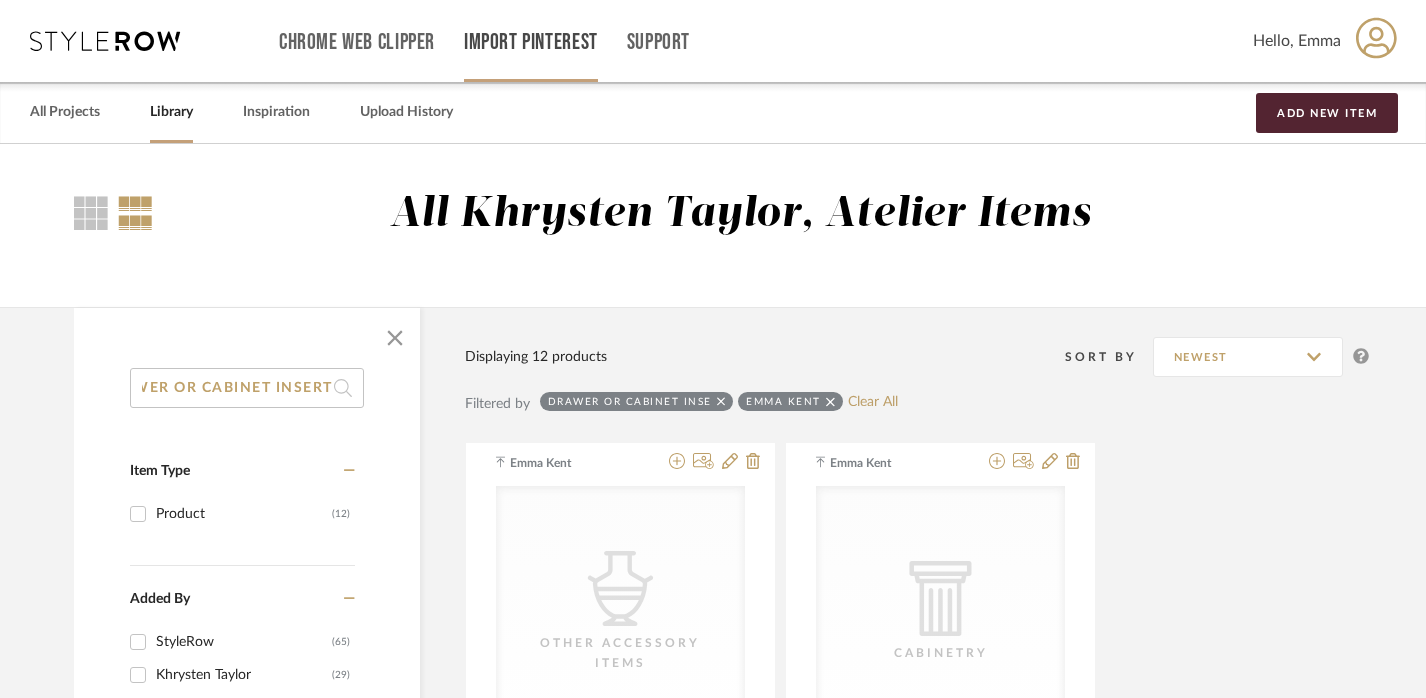 scroll, scrollTop: 0, scrollLeft: 52, axis: horizontal 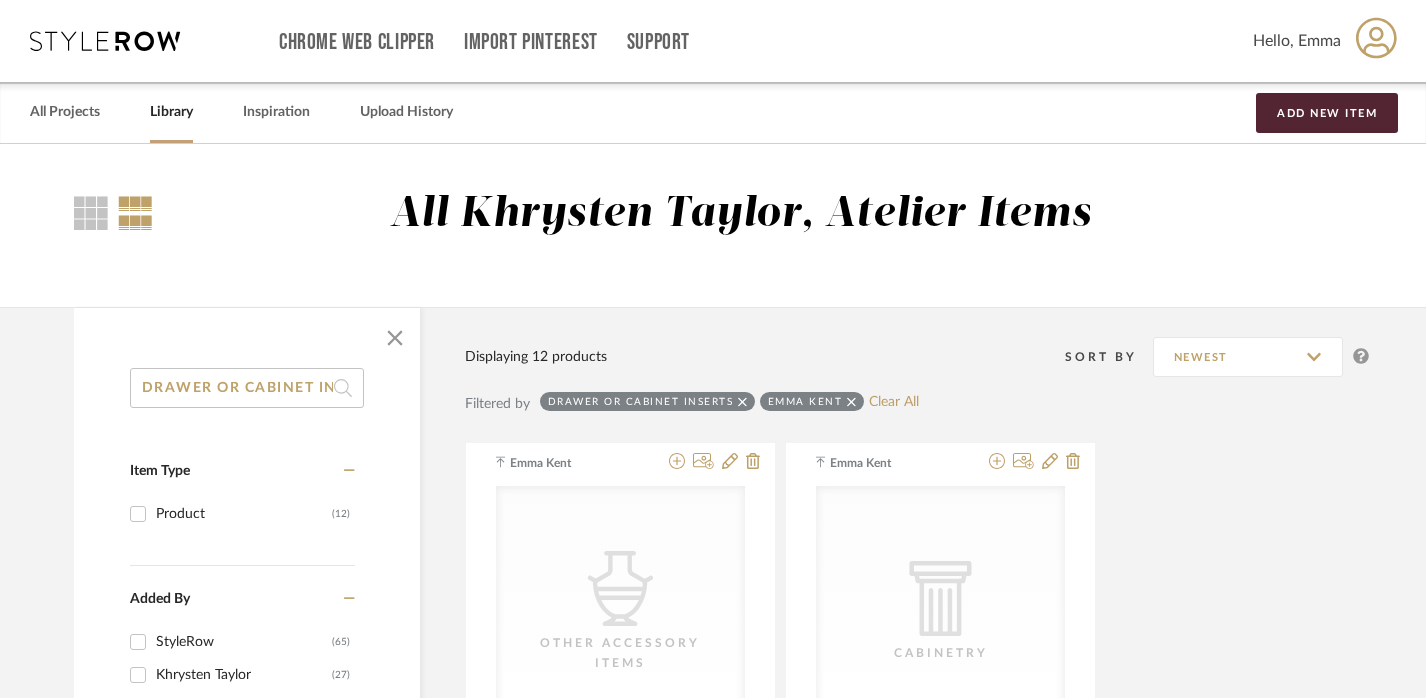 click on "DRAWER OR CABINET INSERTS" 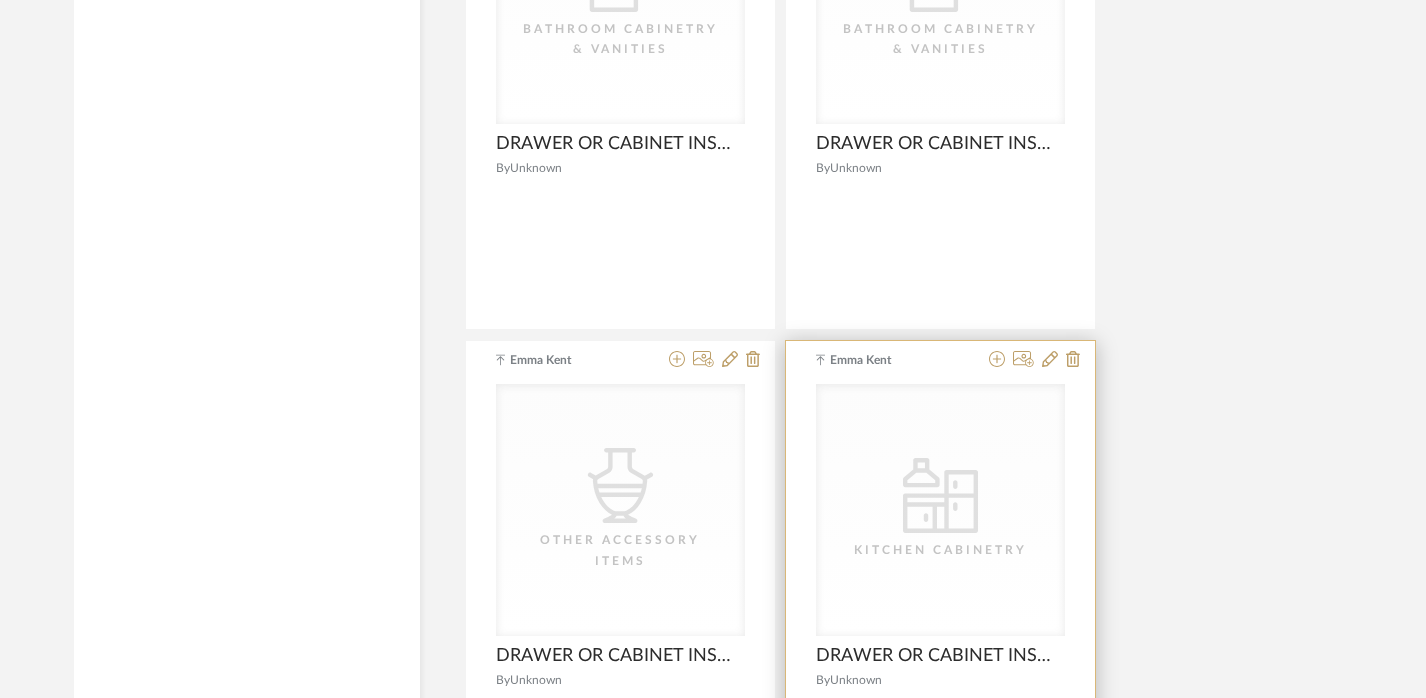 scroll, scrollTop: 2662, scrollLeft: 0, axis: vertical 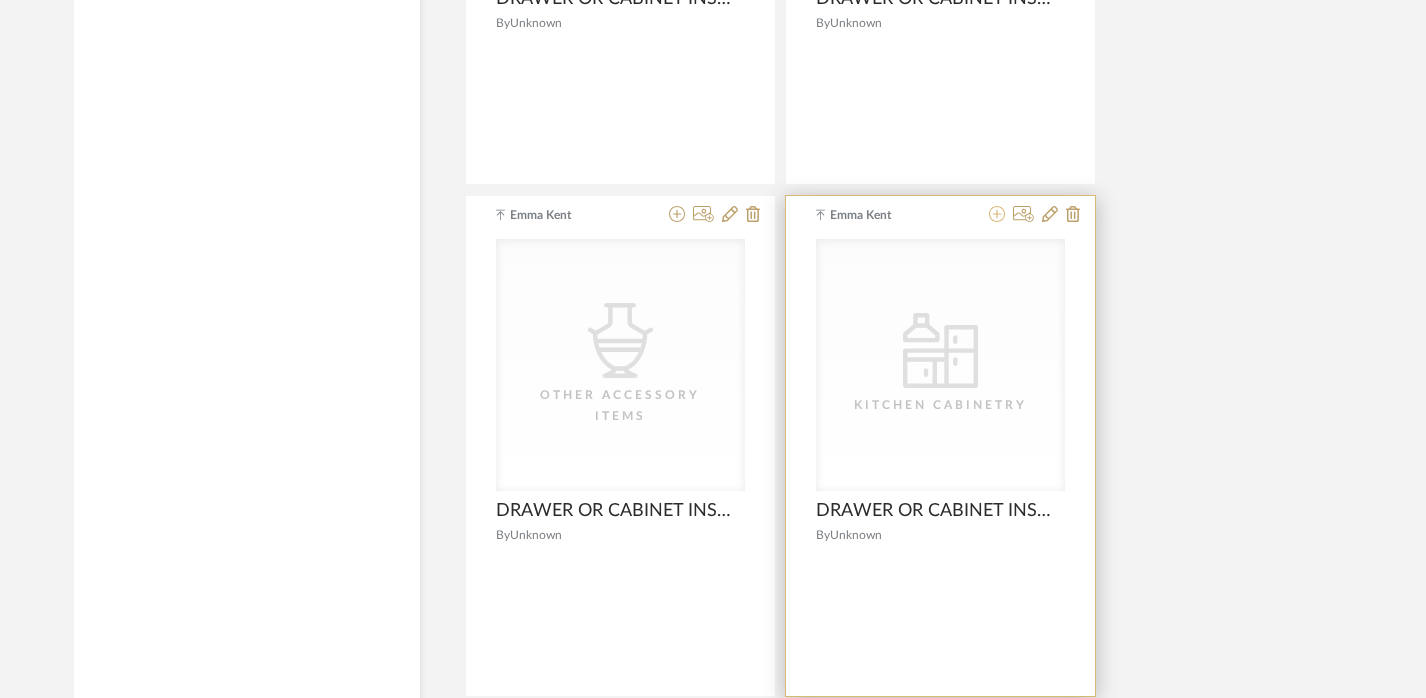 click 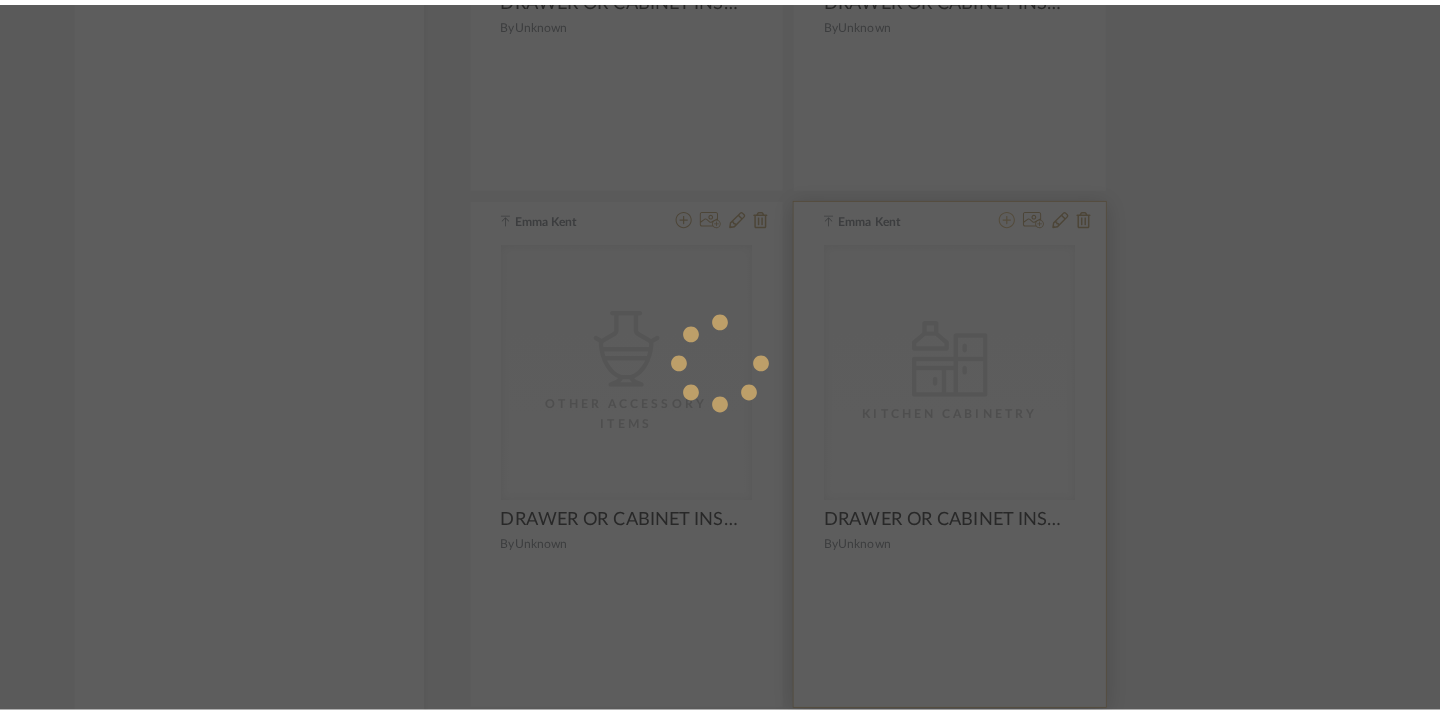 scroll, scrollTop: 0, scrollLeft: 0, axis: both 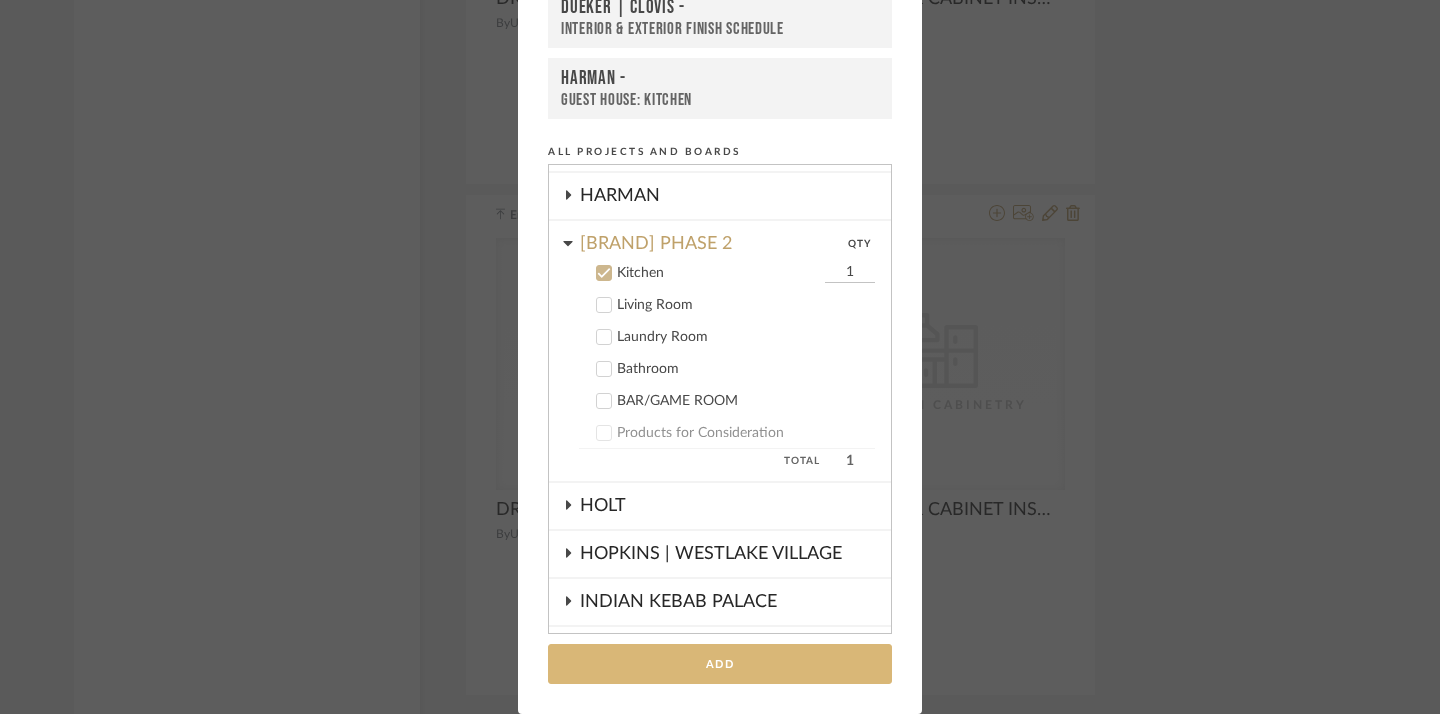click on "Add" at bounding box center (720, 664) 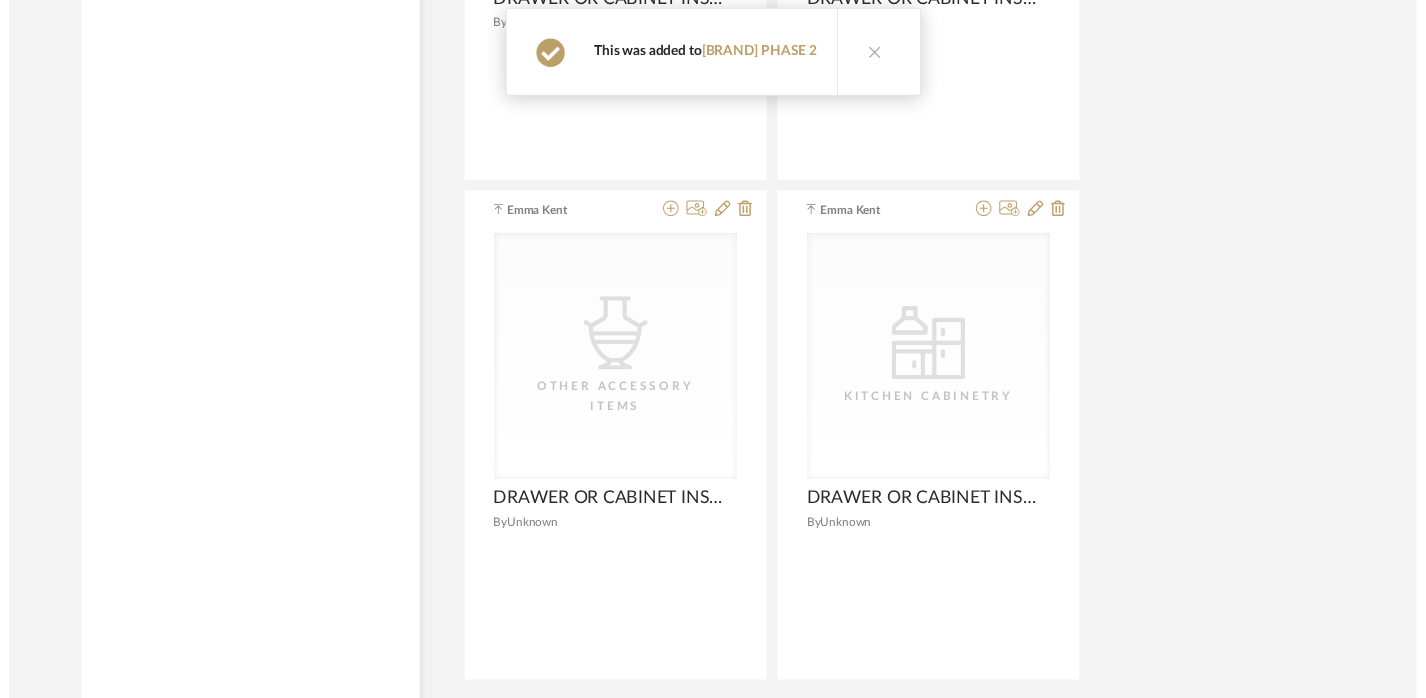 scroll, scrollTop: 2803, scrollLeft: 0, axis: vertical 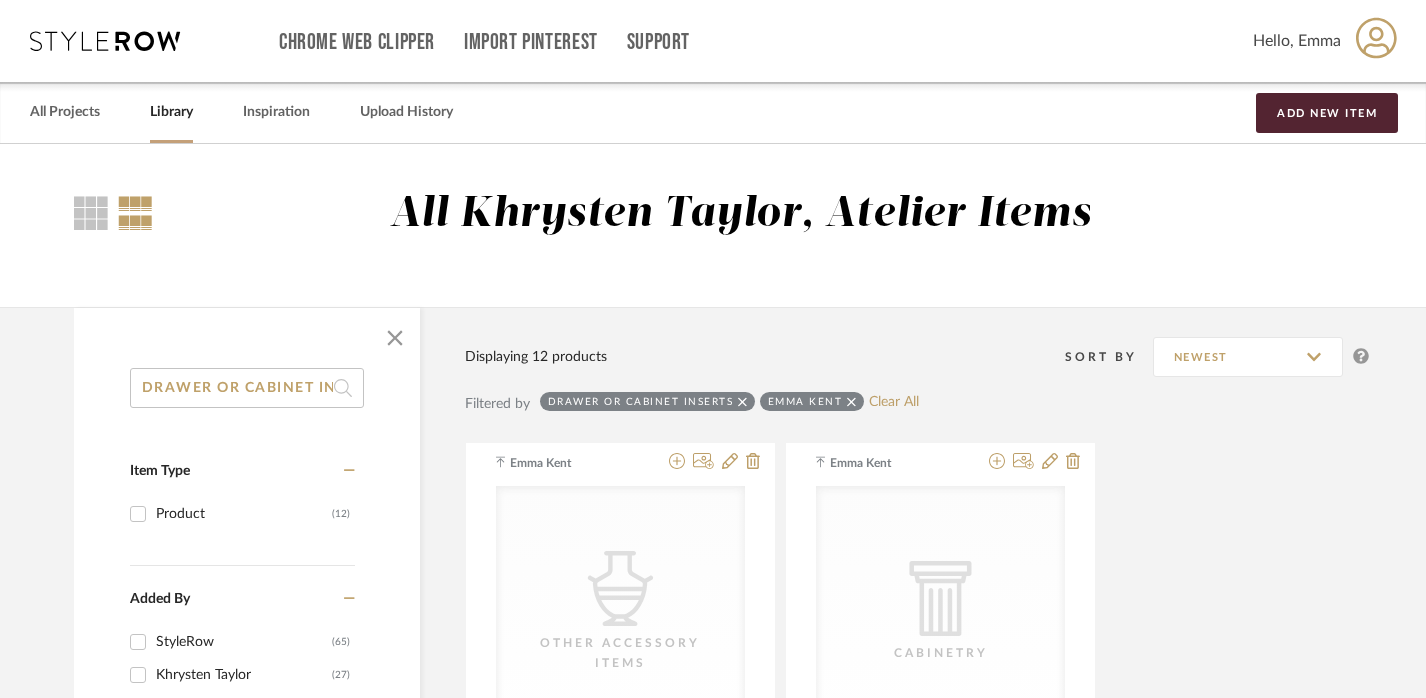 click on "DRAWER OR CABINET INSERTS" 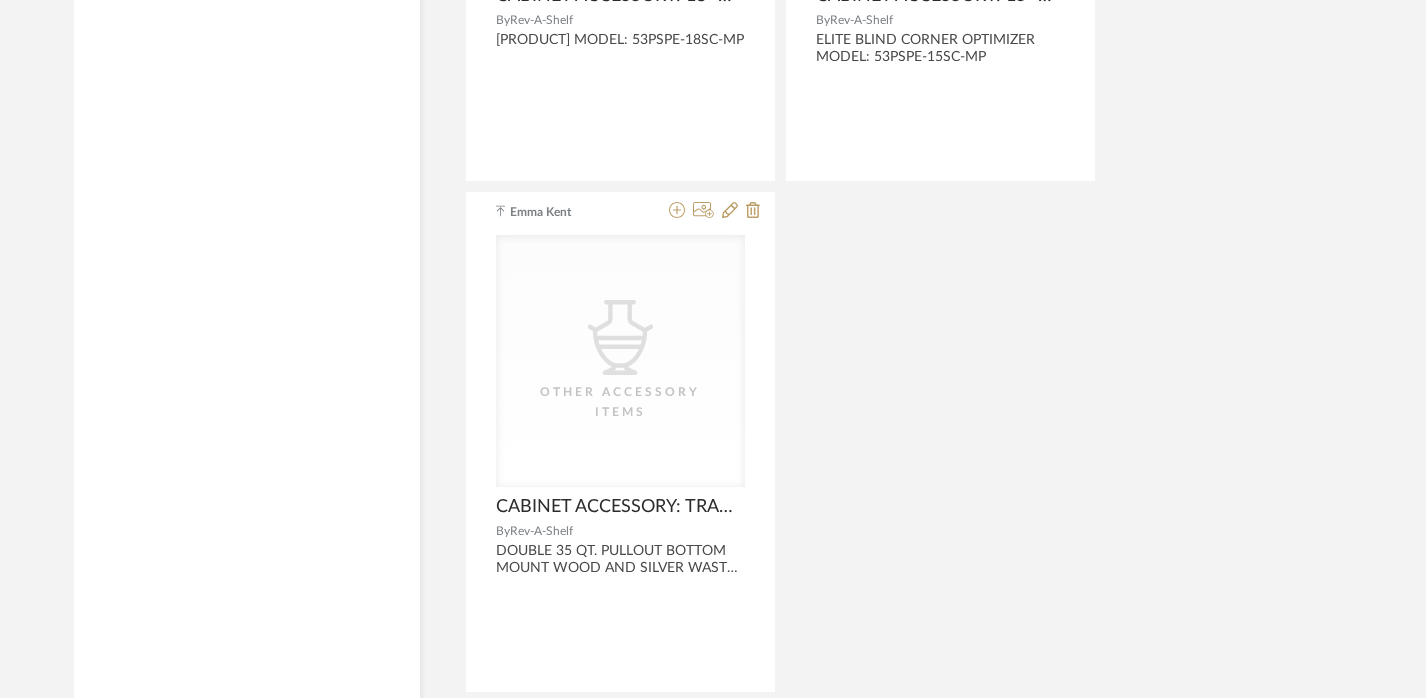 scroll, scrollTop: 2287, scrollLeft: 3, axis: both 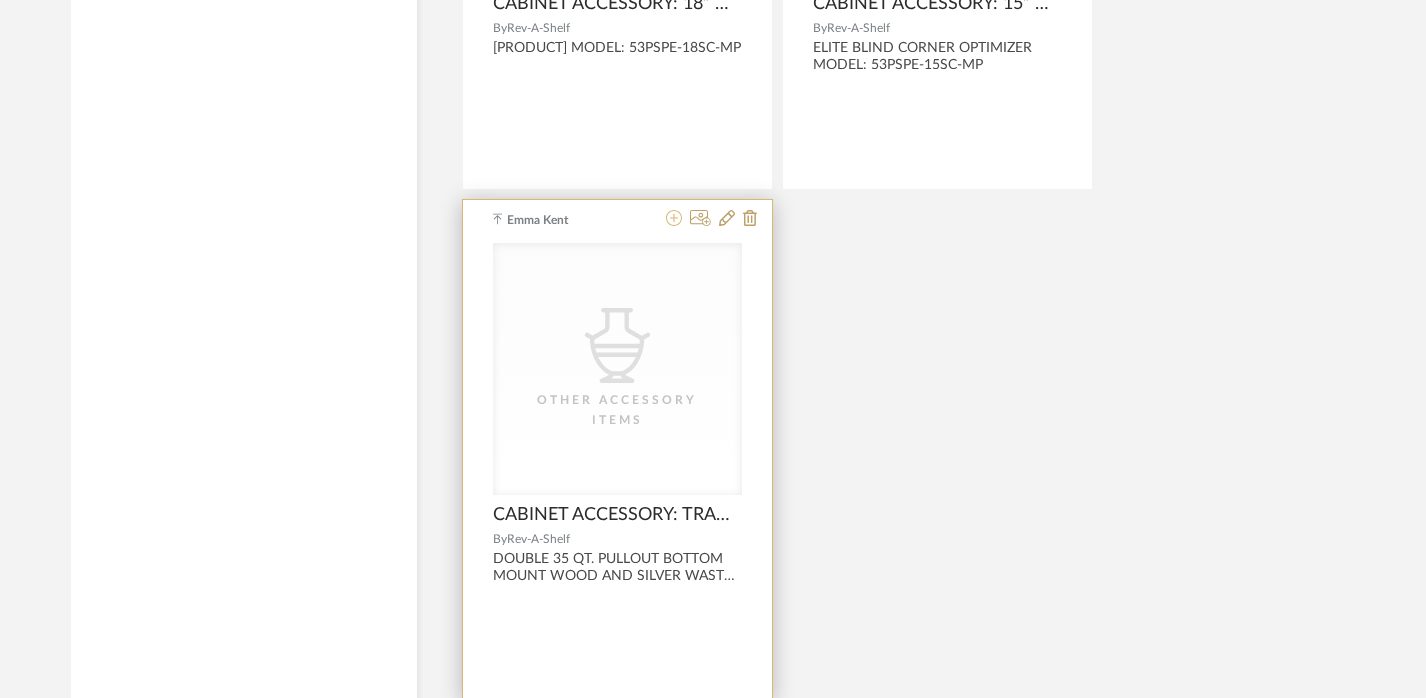 click 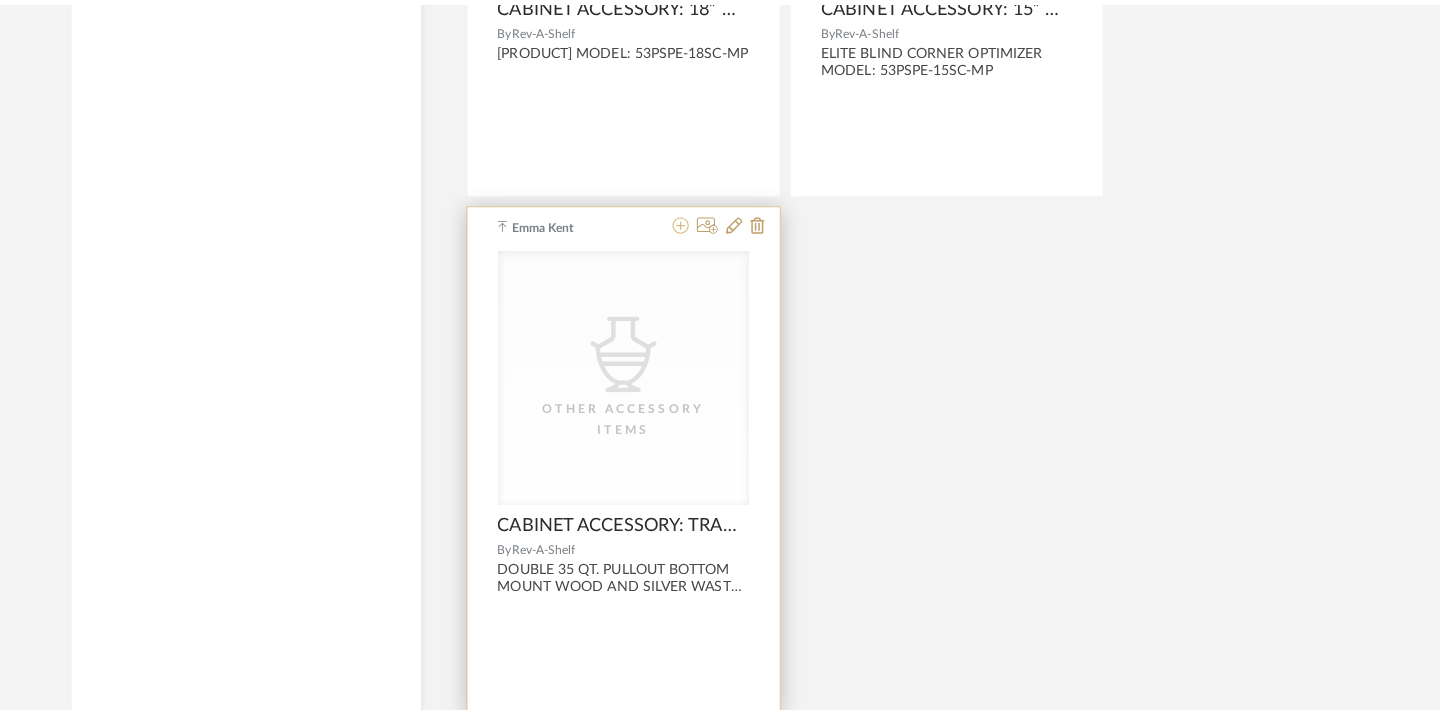 scroll, scrollTop: 0, scrollLeft: 0, axis: both 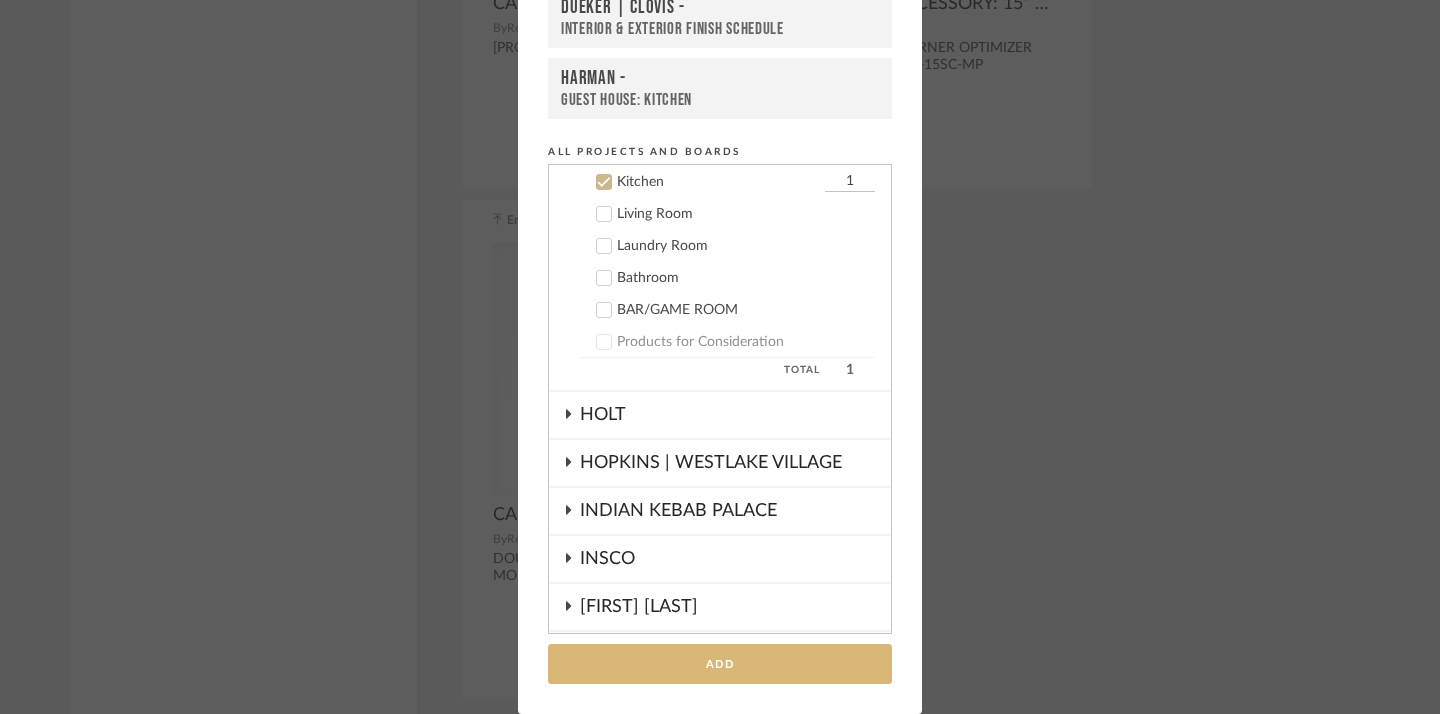click on "Add" at bounding box center [720, 664] 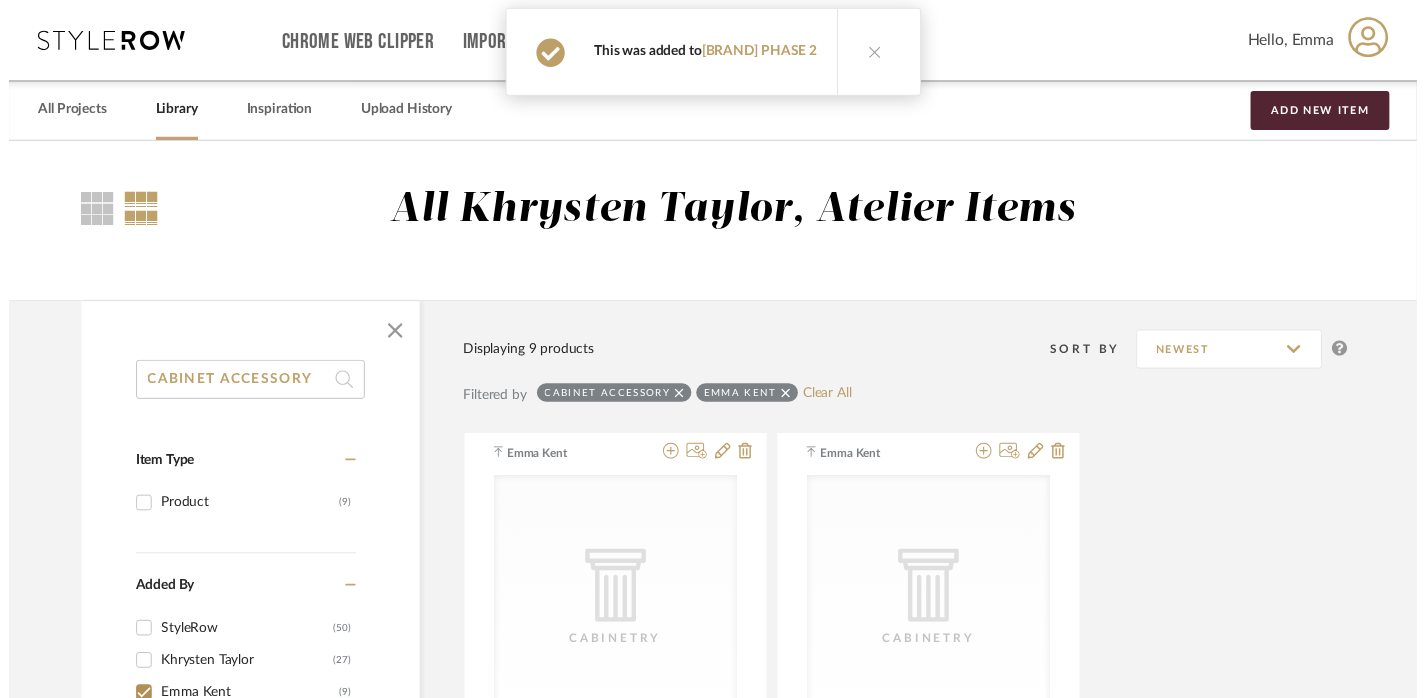 scroll, scrollTop: 2287, scrollLeft: 3, axis: both 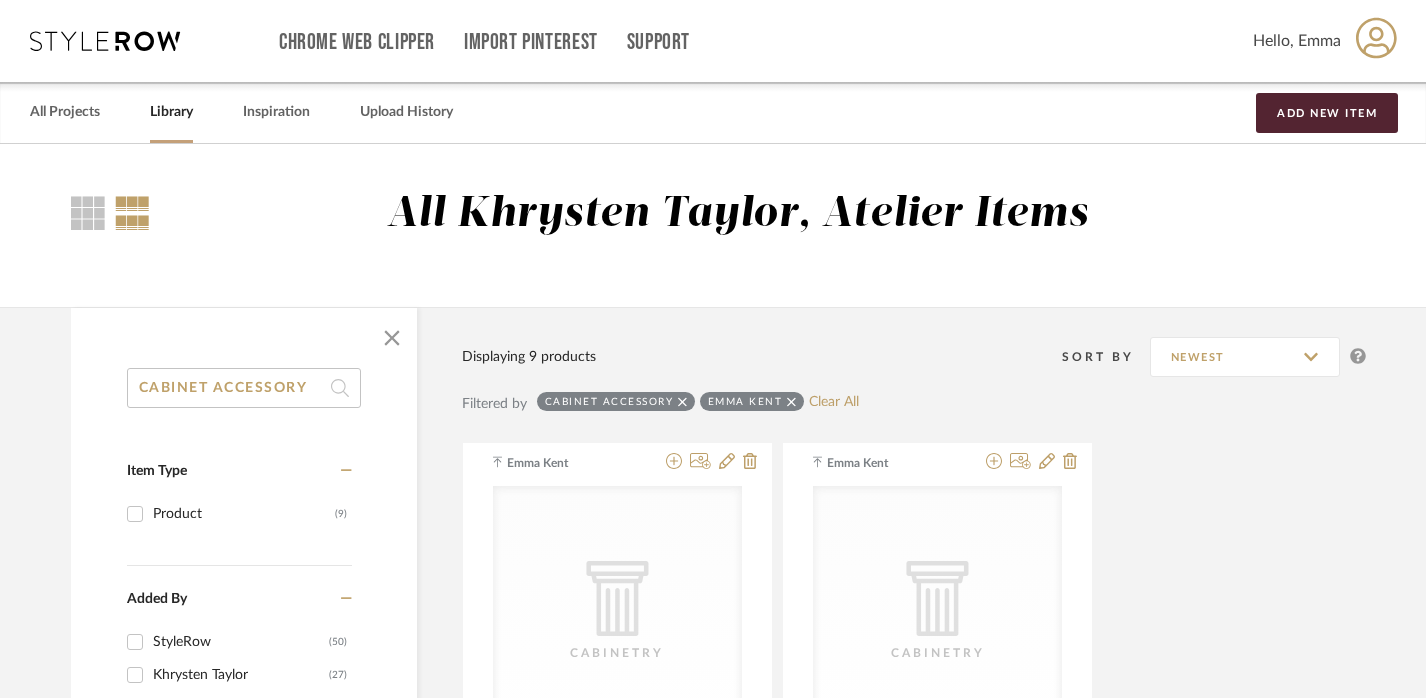 click on "CABINET ACCESSORY" 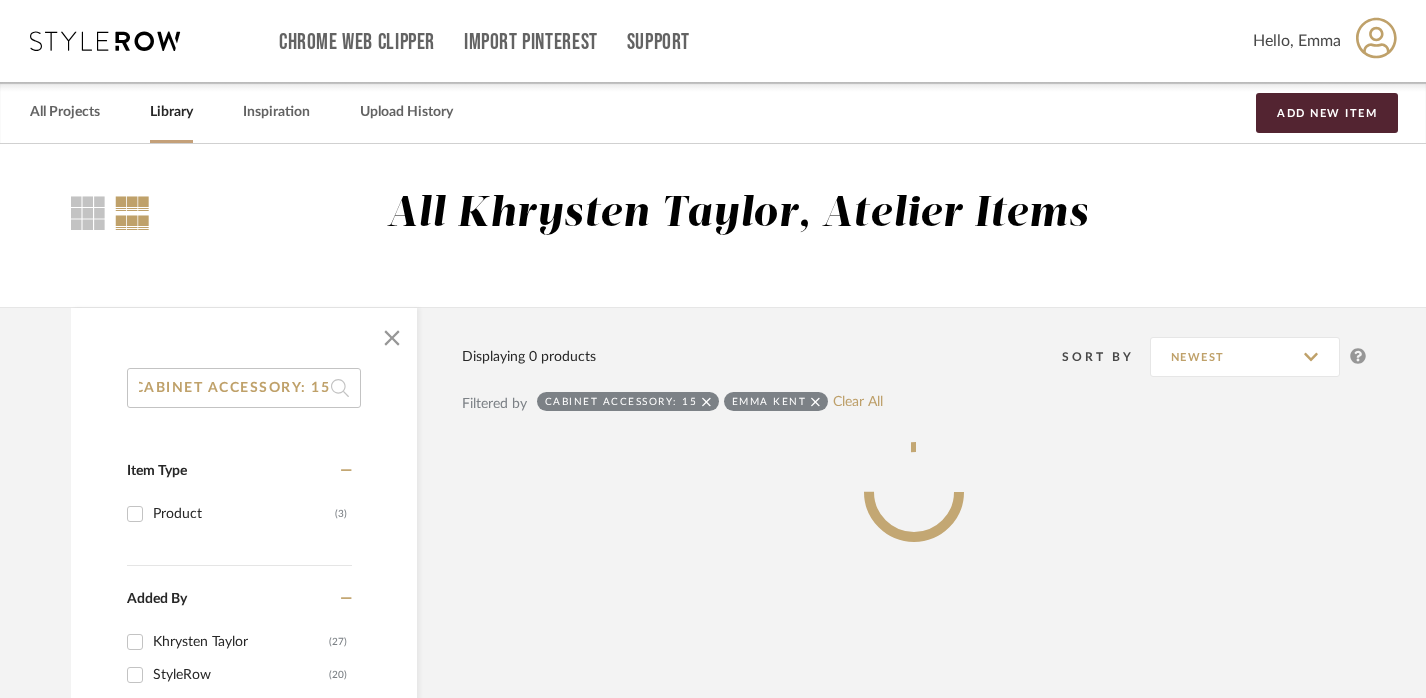 scroll, scrollTop: 0, scrollLeft: 12, axis: horizontal 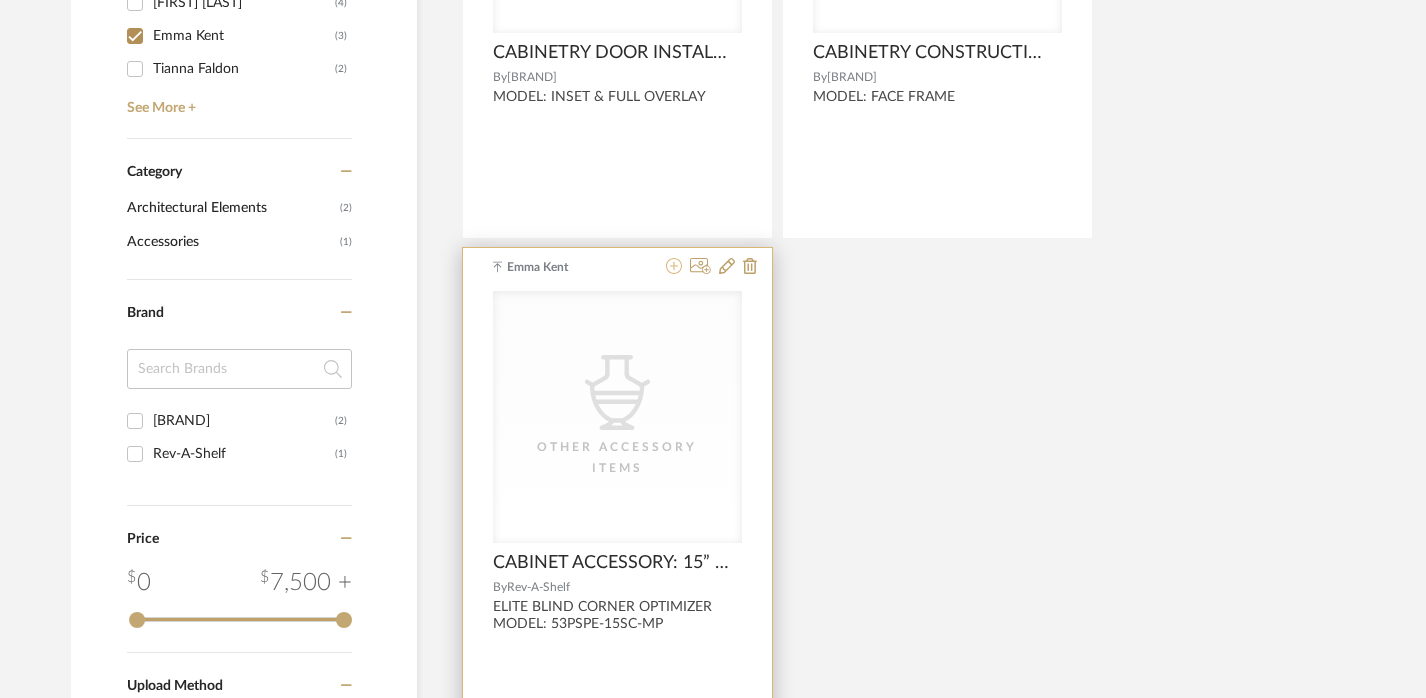 click 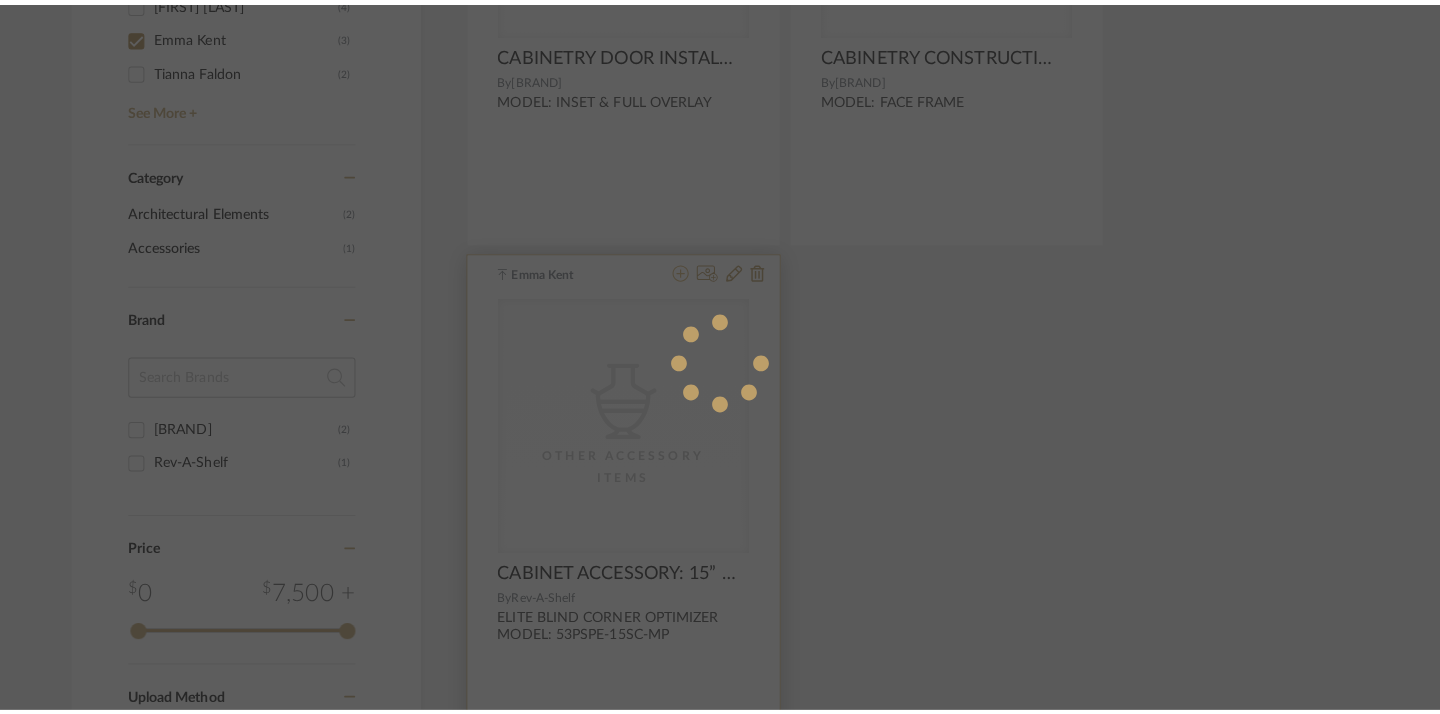 scroll, scrollTop: 0, scrollLeft: 0, axis: both 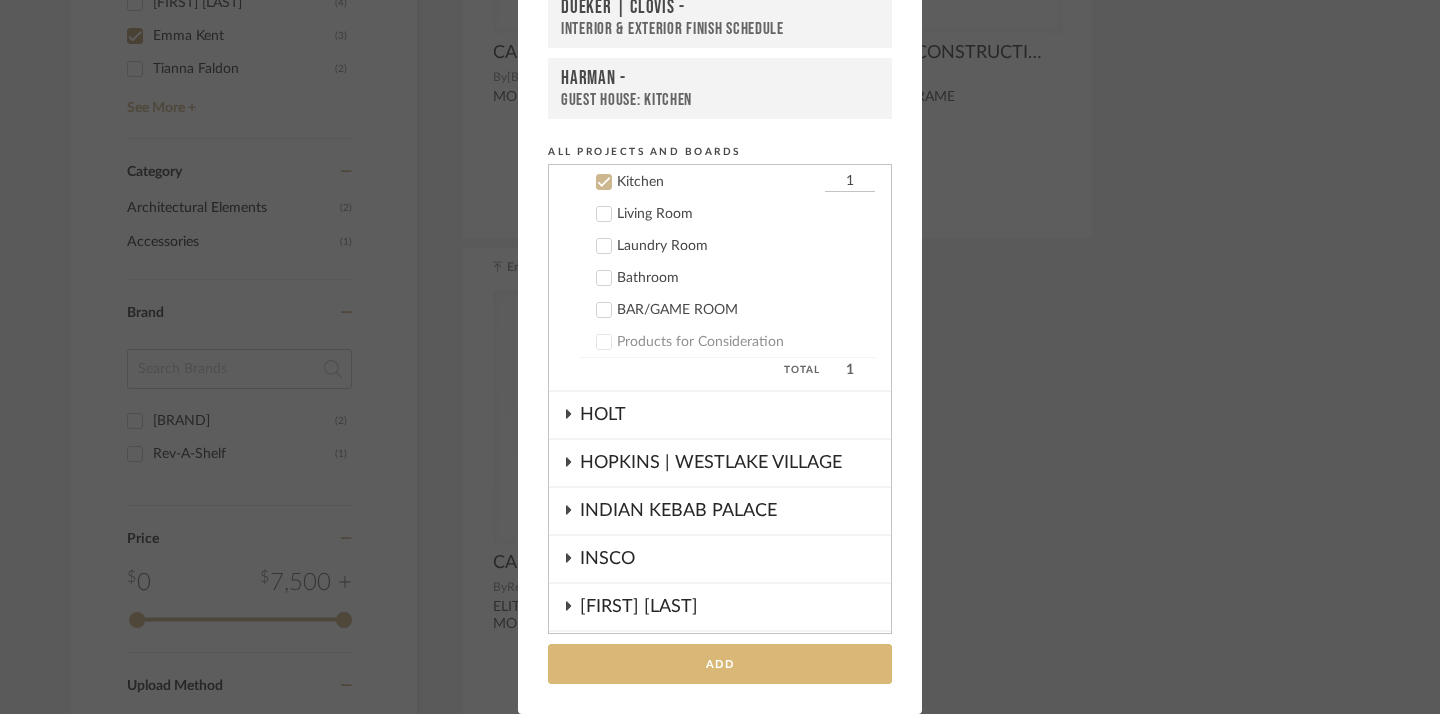 click on "Add" at bounding box center (720, 664) 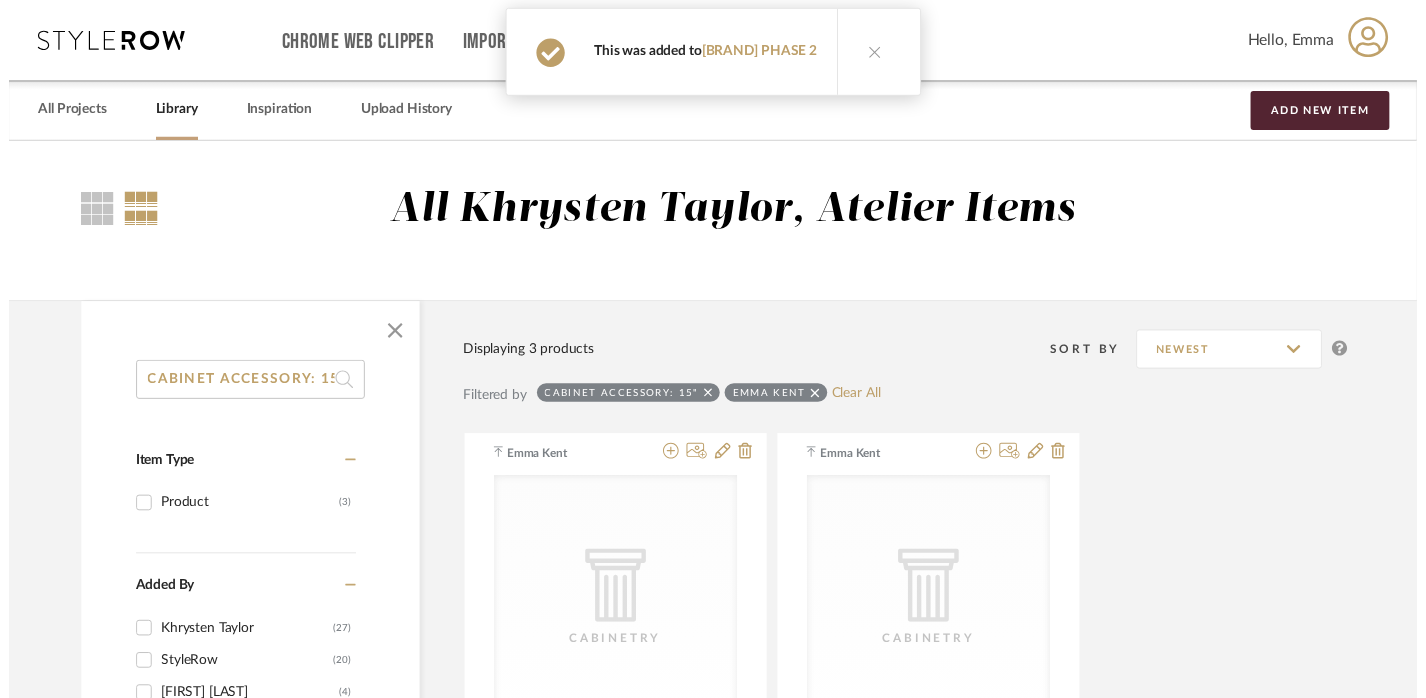 scroll, scrollTop: 705, scrollLeft: 3, axis: both 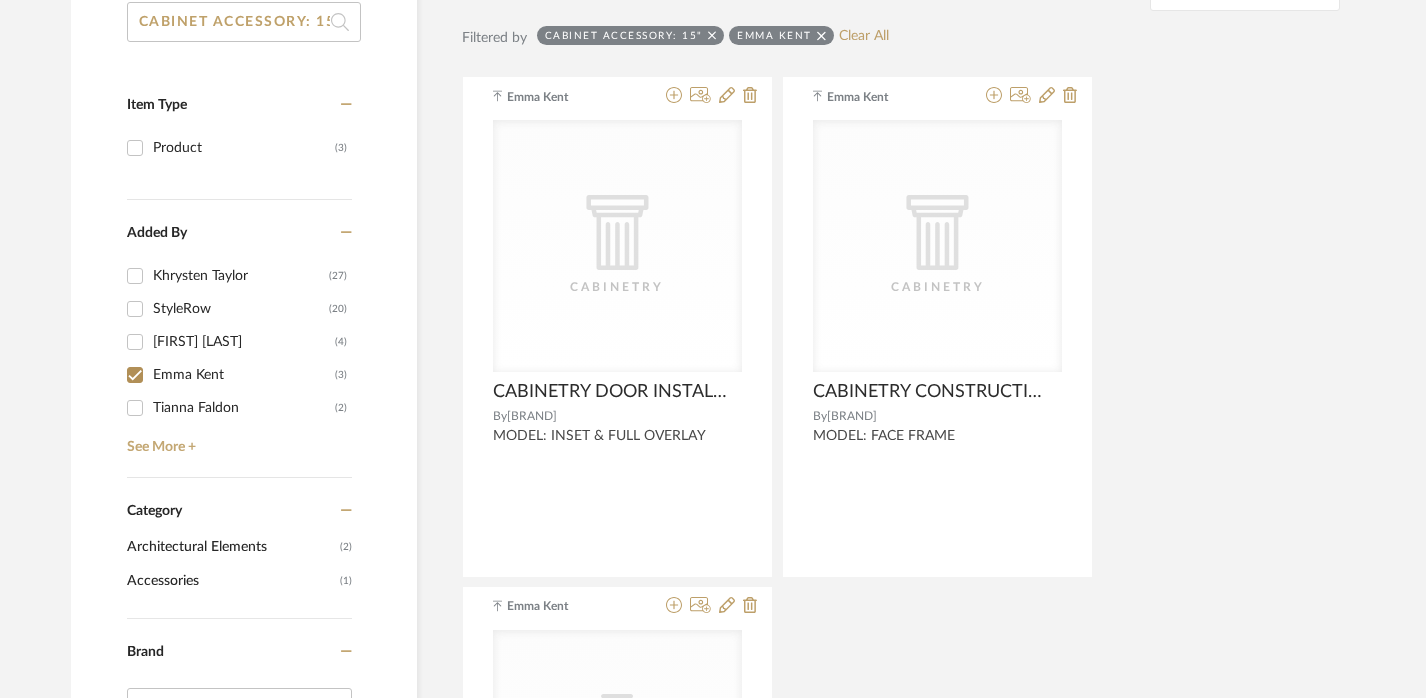 click on "CABINET ACCESSORY: 15"" 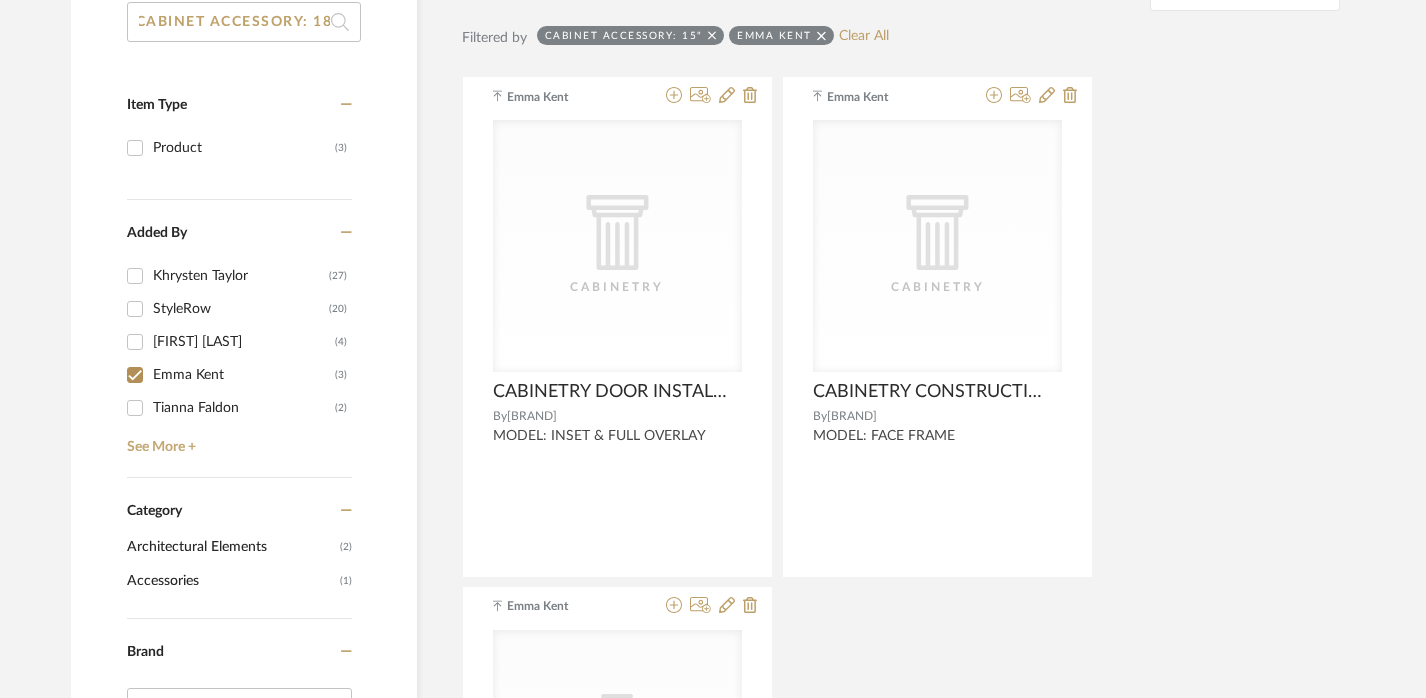 scroll, scrollTop: 0, scrollLeft: 6, axis: horizontal 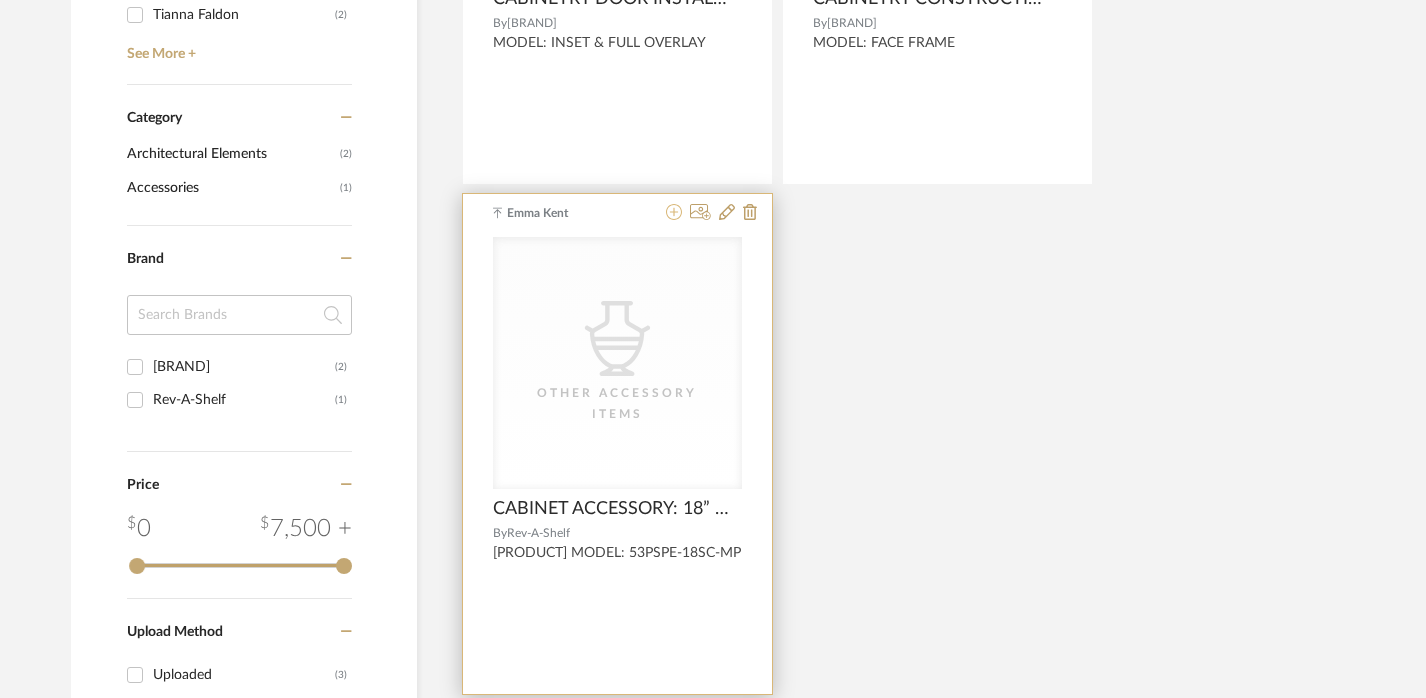 click 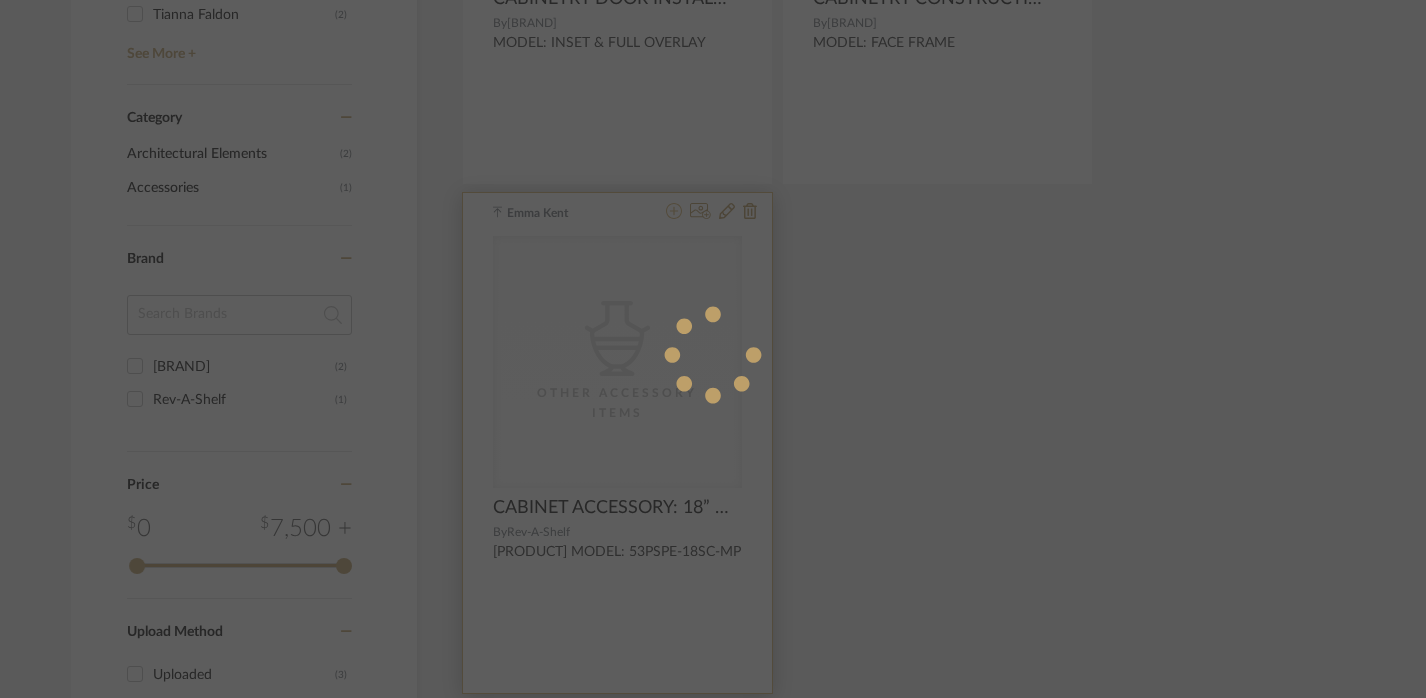 scroll, scrollTop: 0, scrollLeft: 0, axis: both 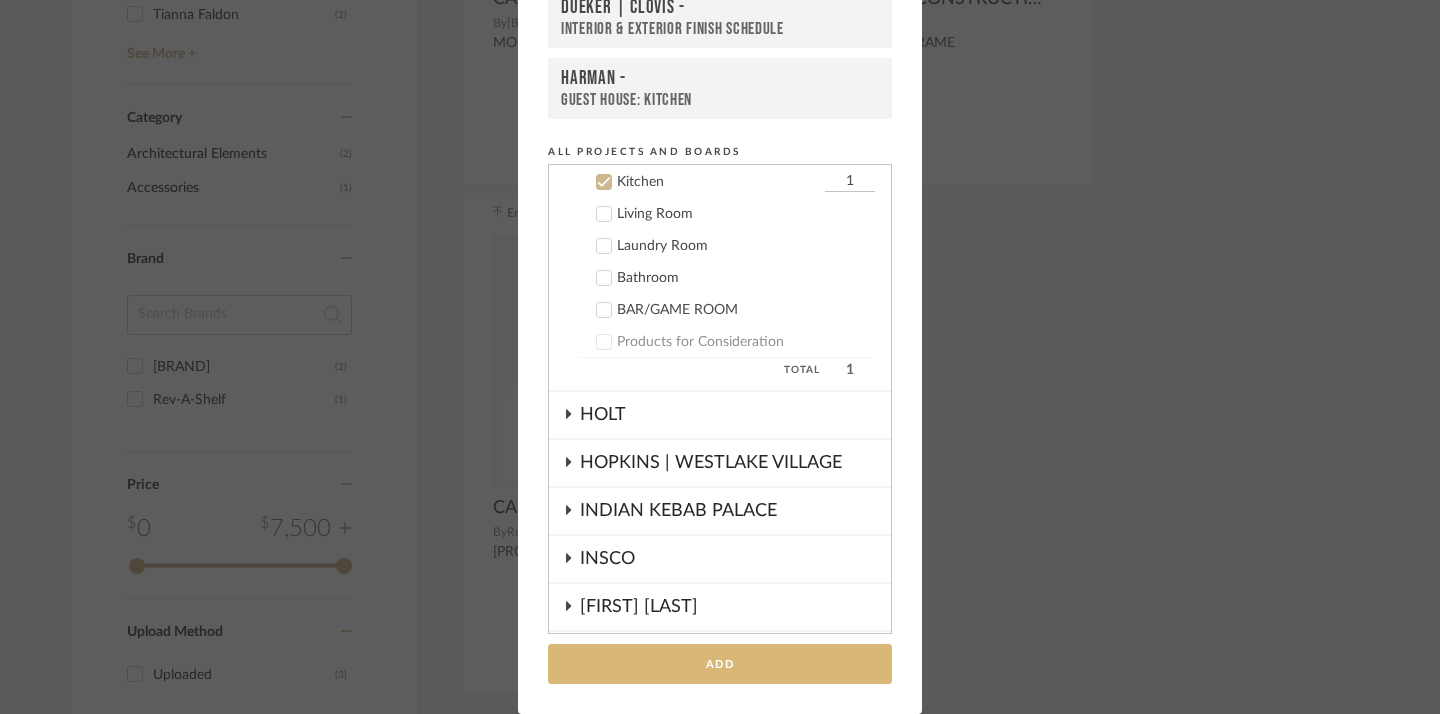 click on "Add" at bounding box center [720, 664] 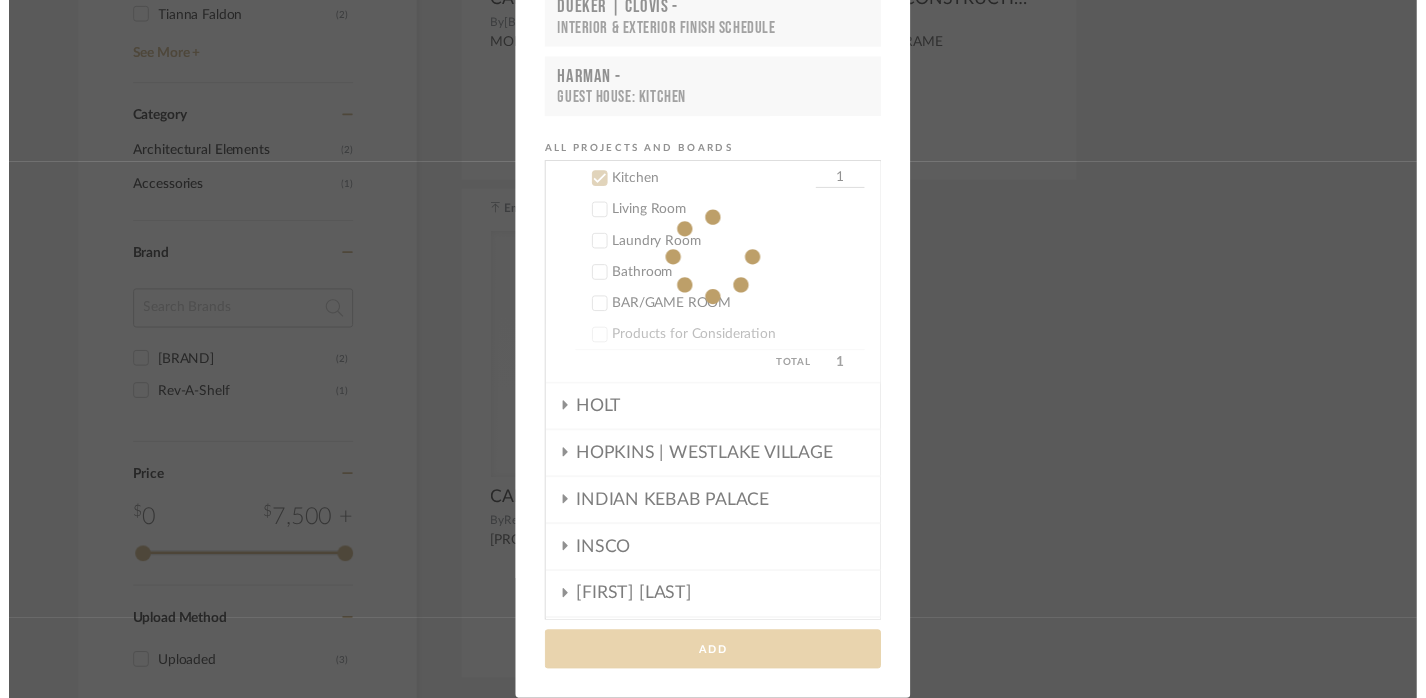 scroll, scrollTop: 759, scrollLeft: 3, axis: both 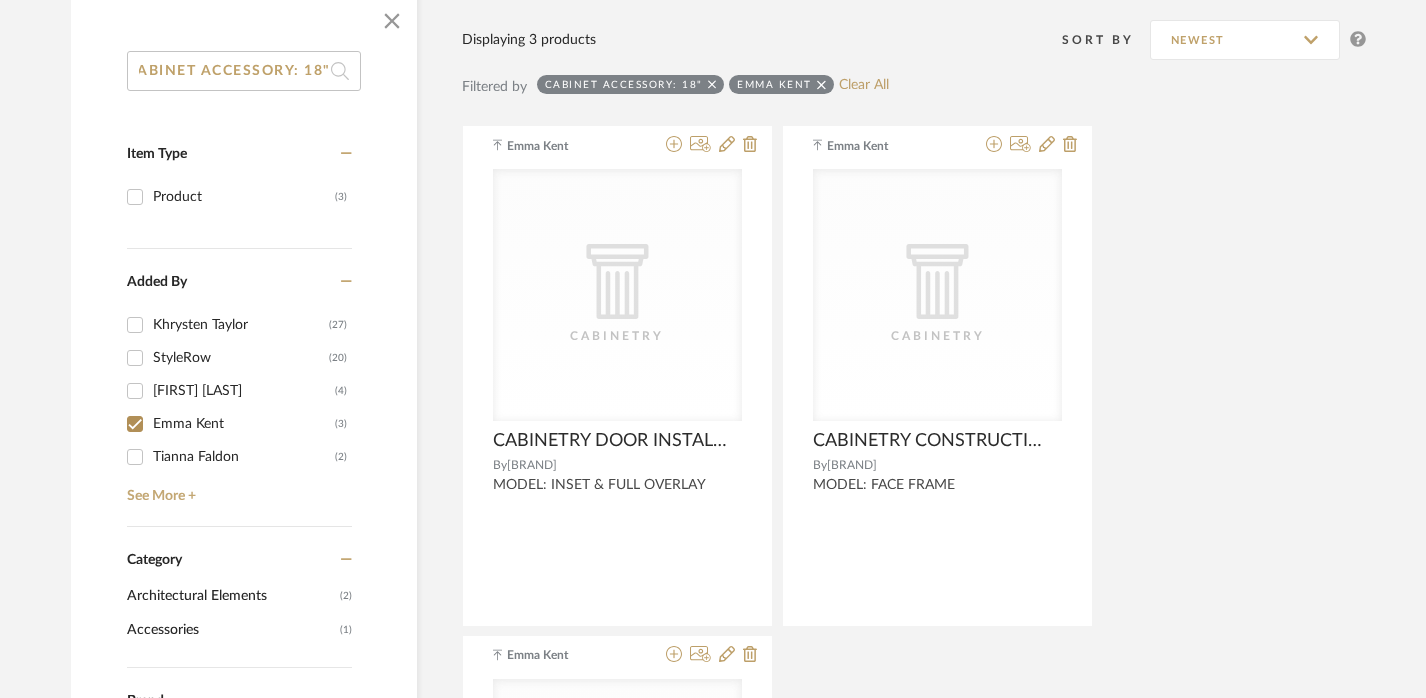 drag, startPoint x: 314, startPoint y: 65, endPoint x: 587, endPoint y: 96, distance: 274.75443 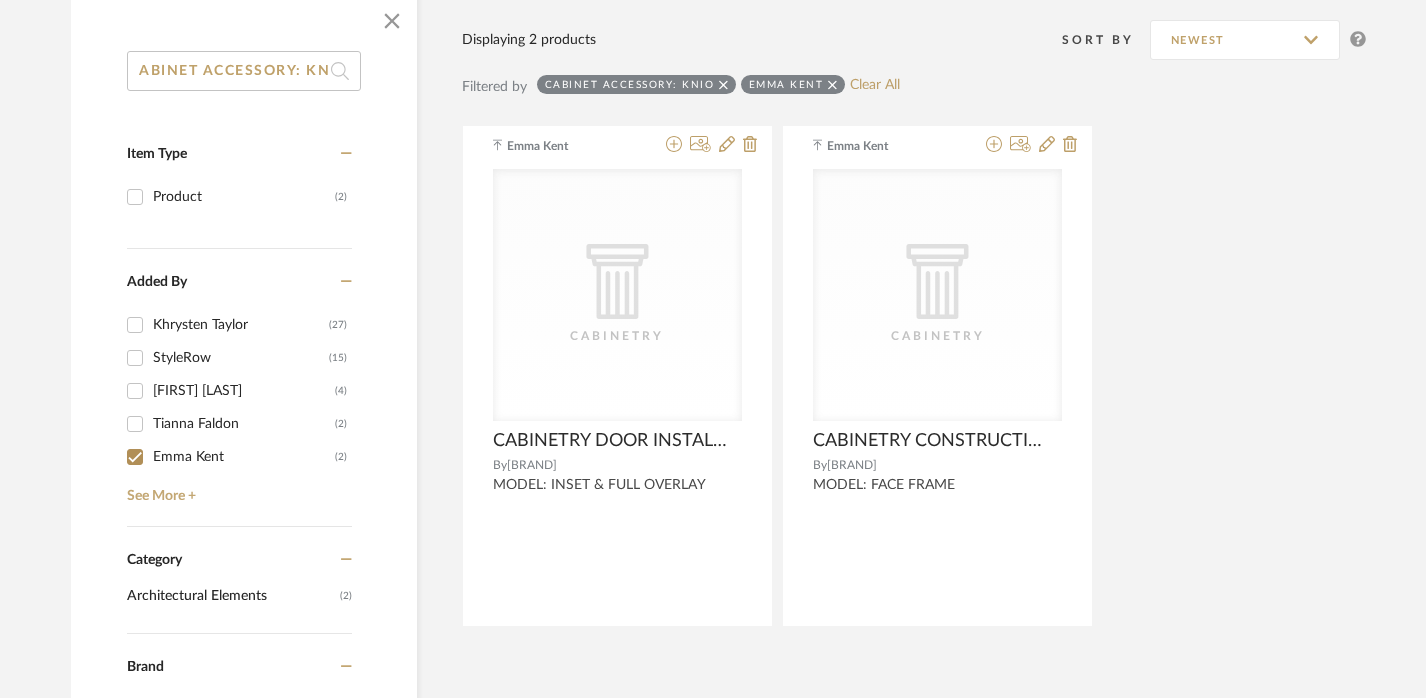 scroll, scrollTop: 0, scrollLeft: 34, axis: horizontal 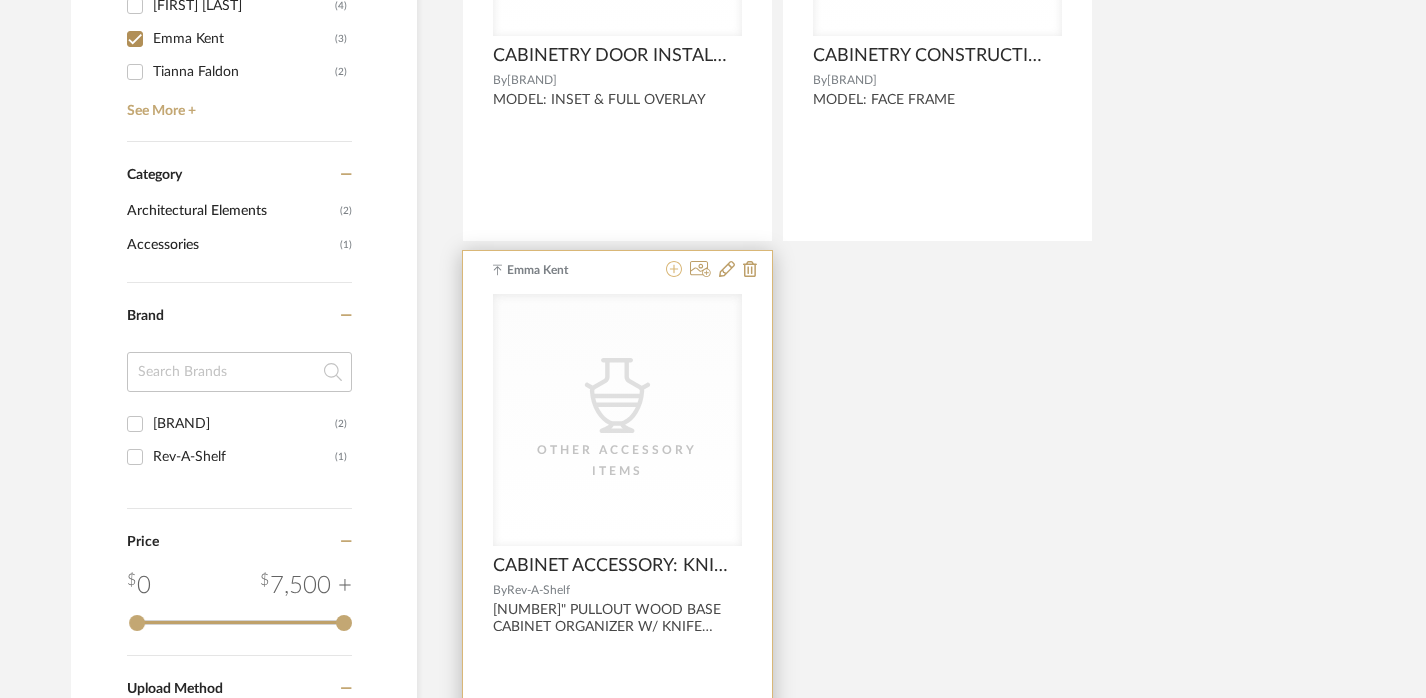 click 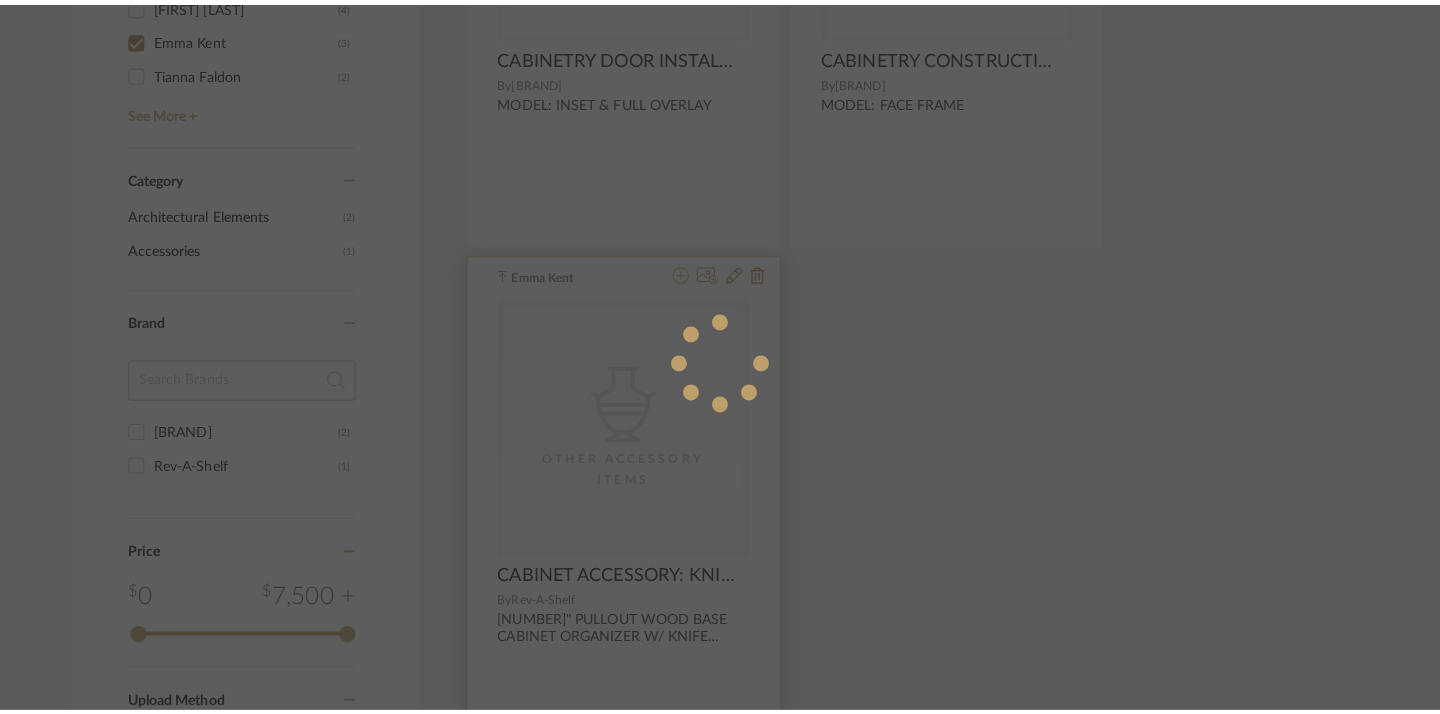 scroll, scrollTop: 0, scrollLeft: 0, axis: both 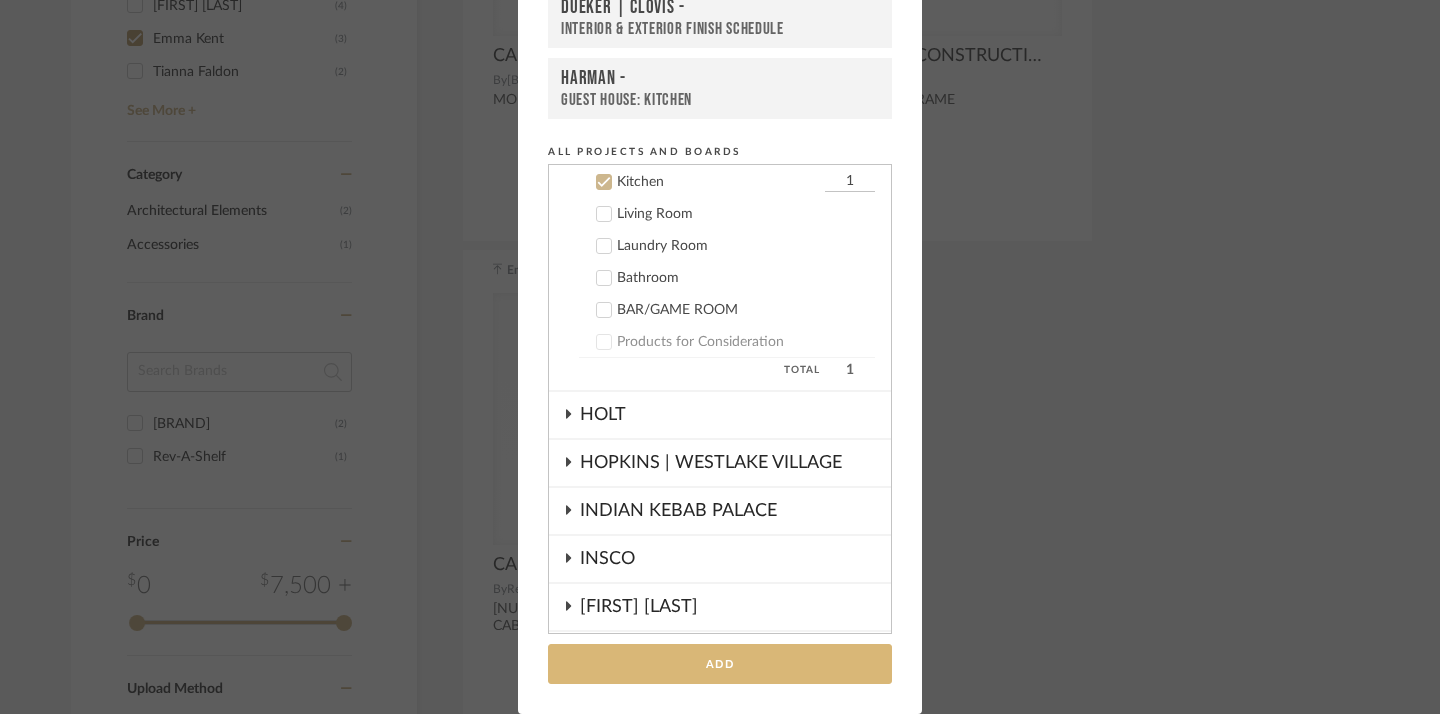 click on "Add" at bounding box center (720, 664) 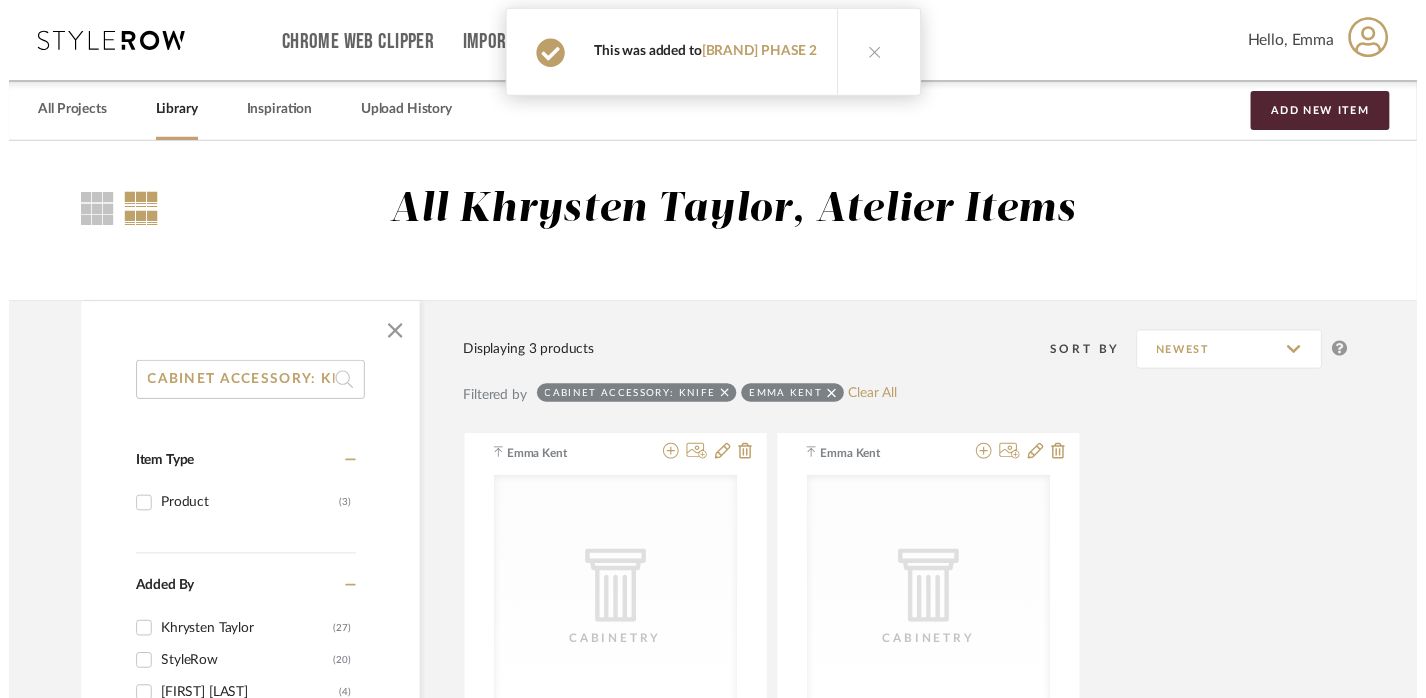 scroll, scrollTop: 702, scrollLeft: 3, axis: both 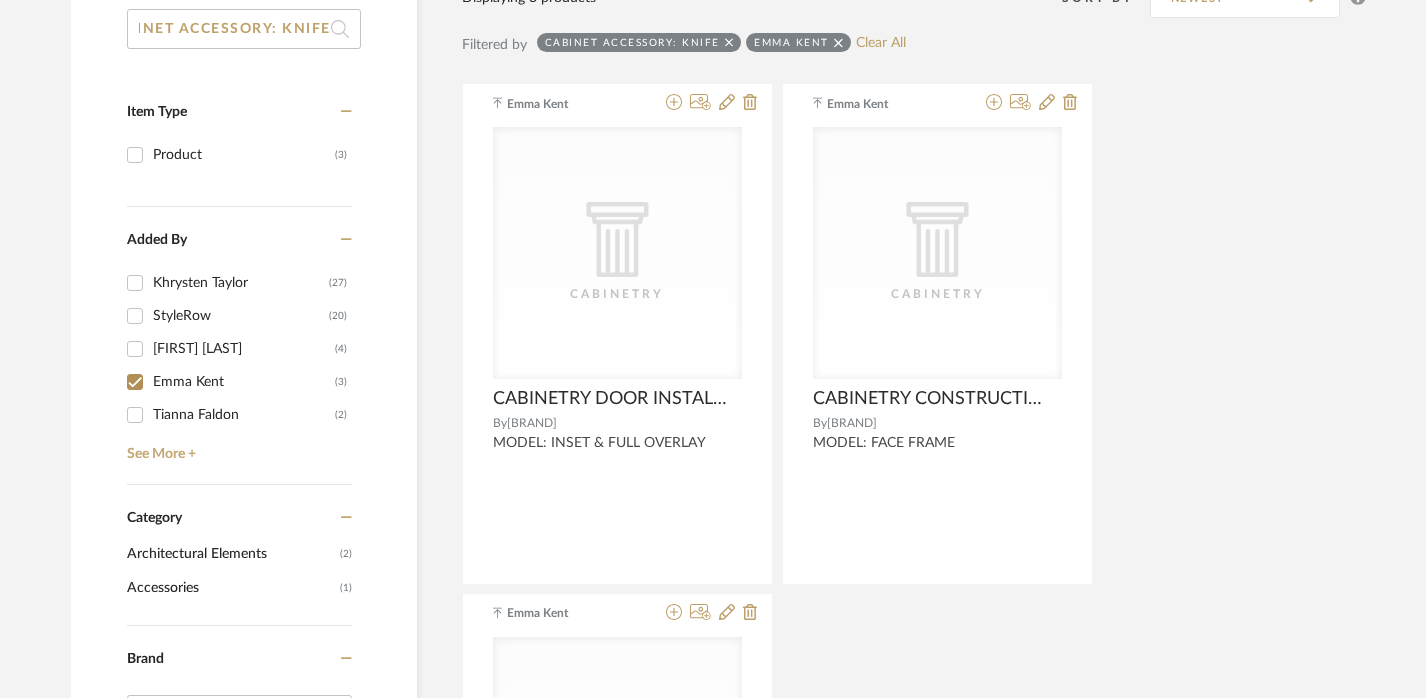 drag, startPoint x: 315, startPoint y: 30, endPoint x: 505, endPoint y: 39, distance: 190.21304 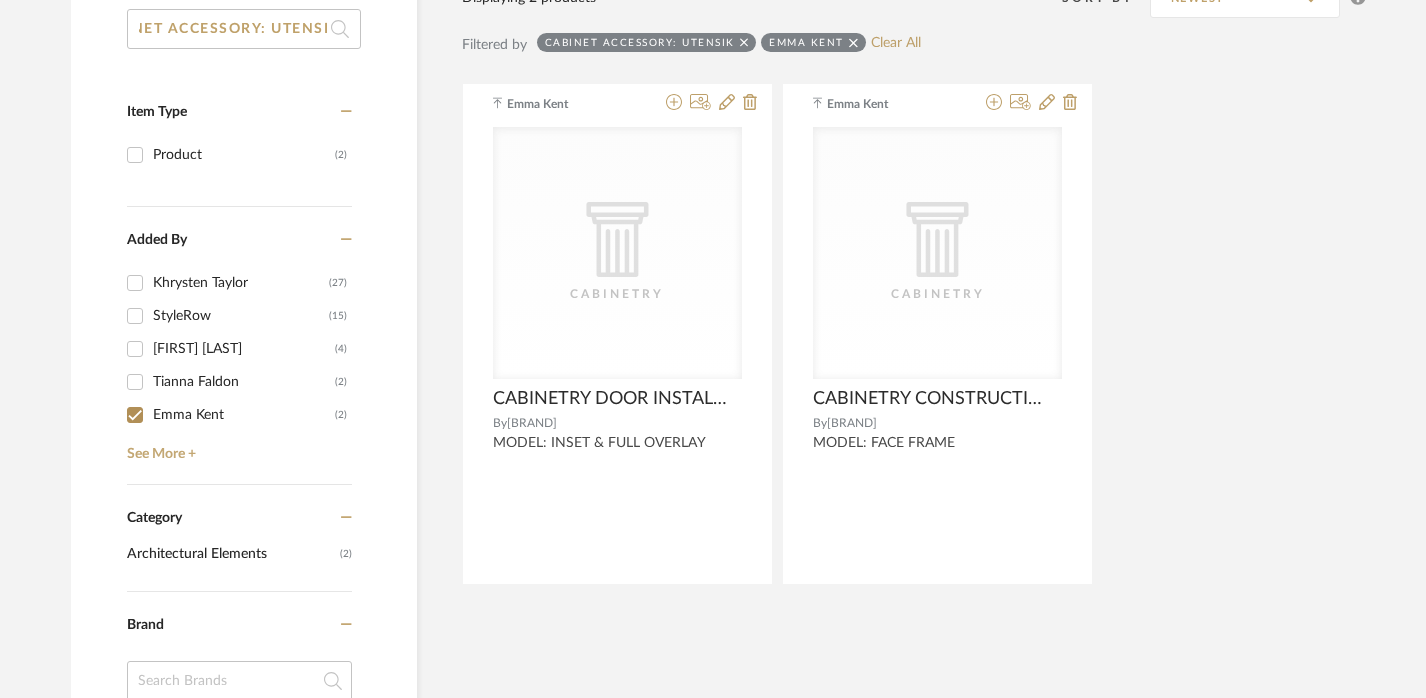 scroll, scrollTop: 0, scrollLeft: 53, axis: horizontal 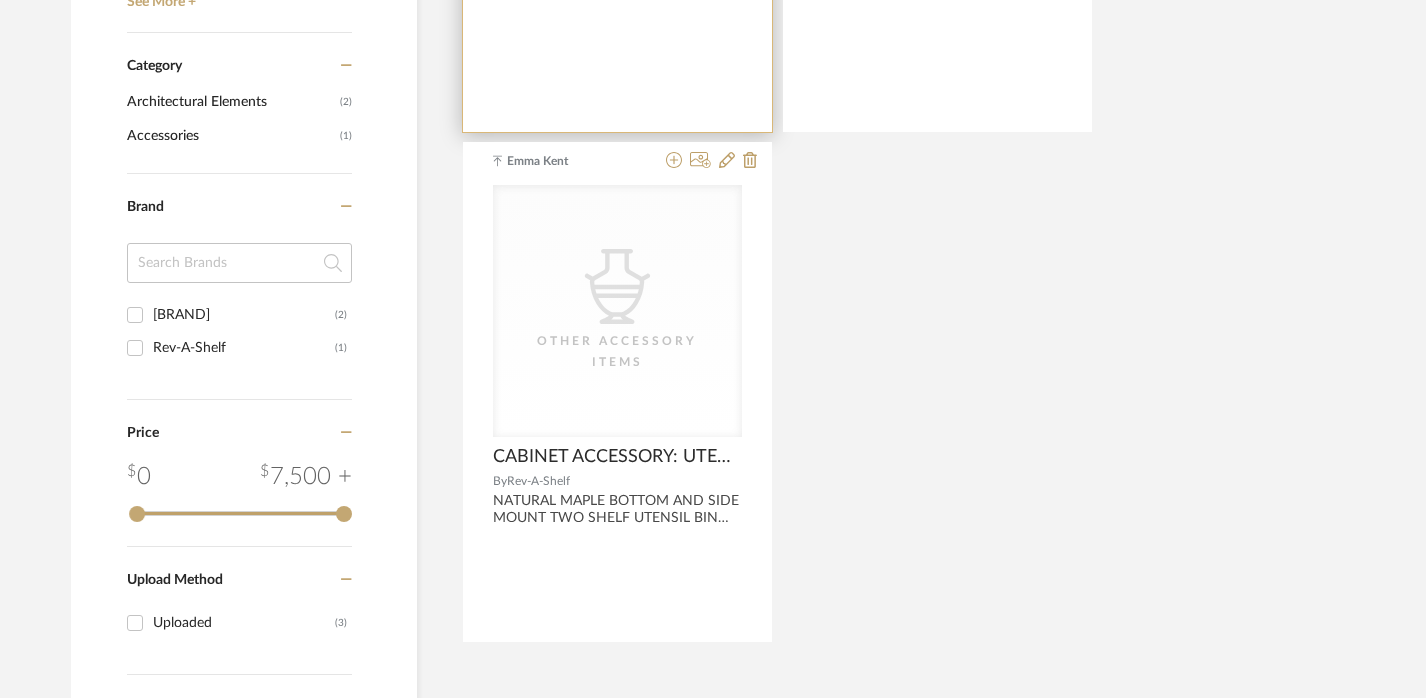 type on "CABINET ACCESSORY: UTENSIL" 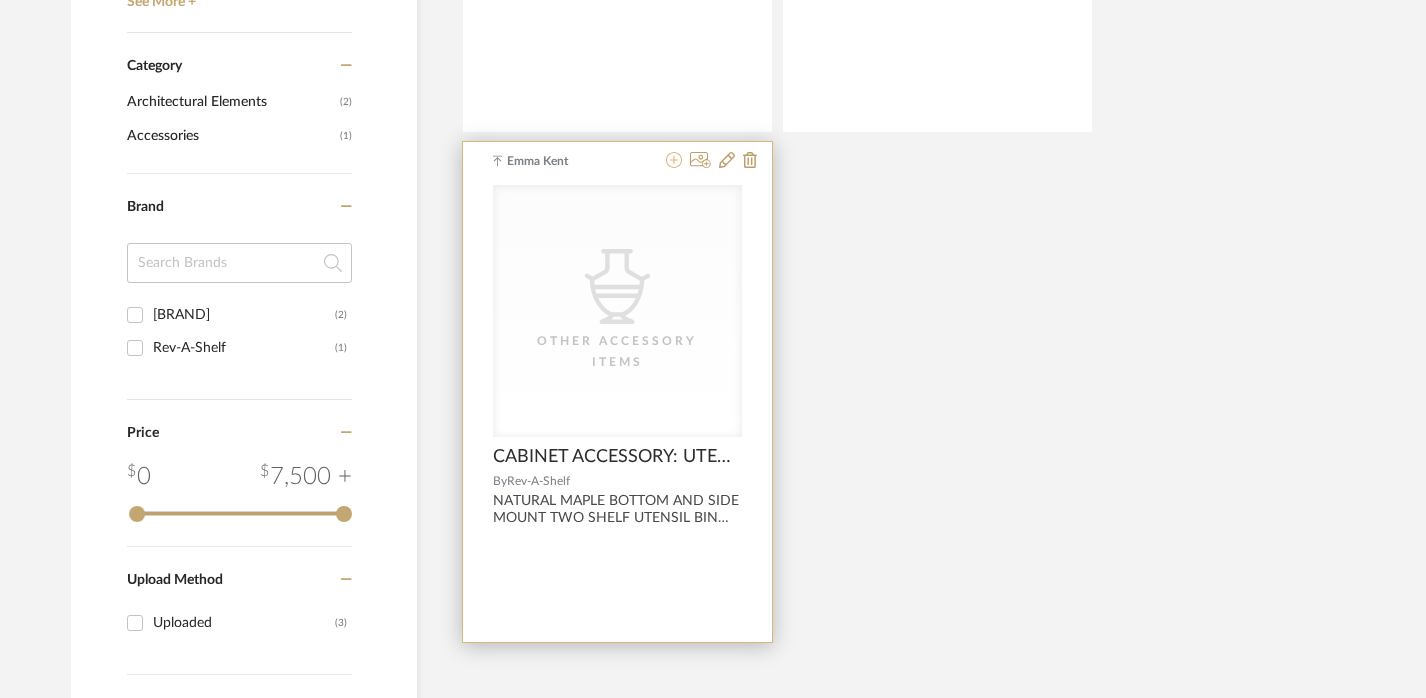 click 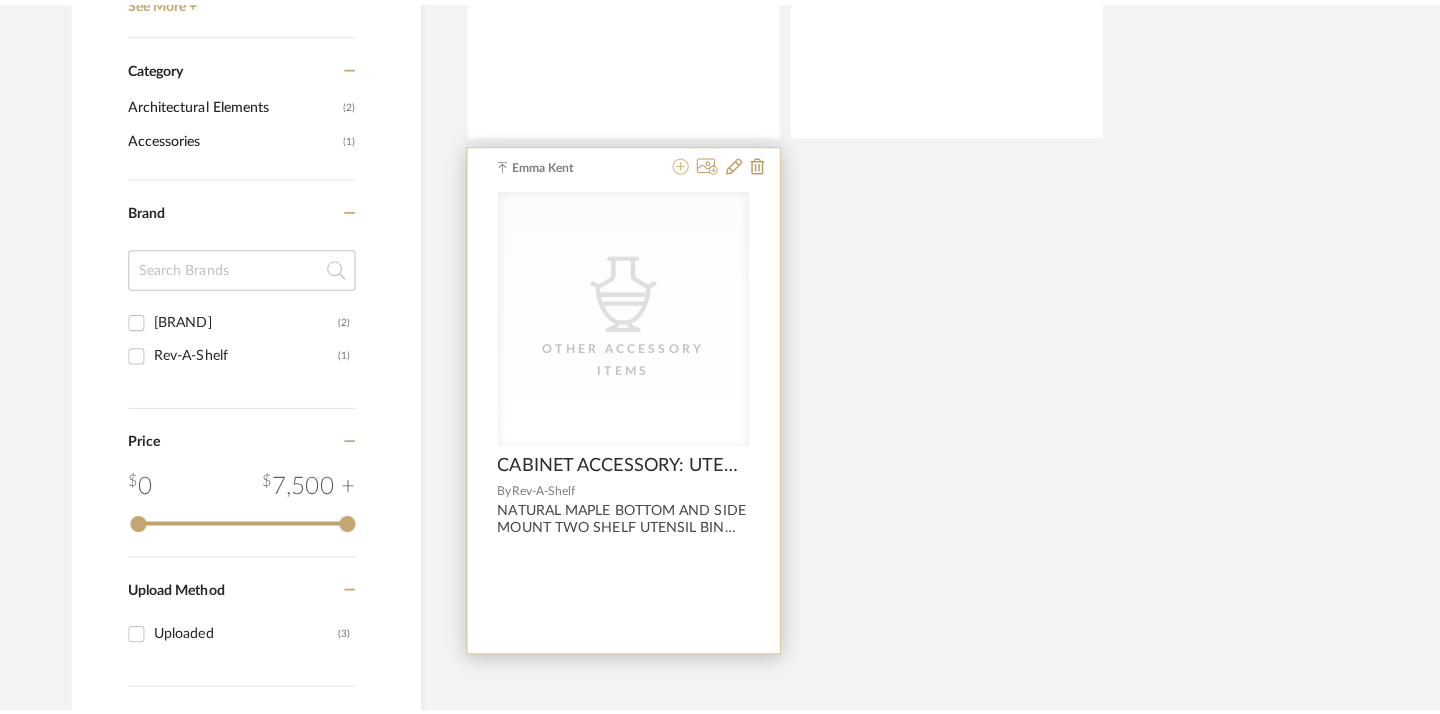 scroll, scrollTop: 0, scrollLeft: 0, axis: both 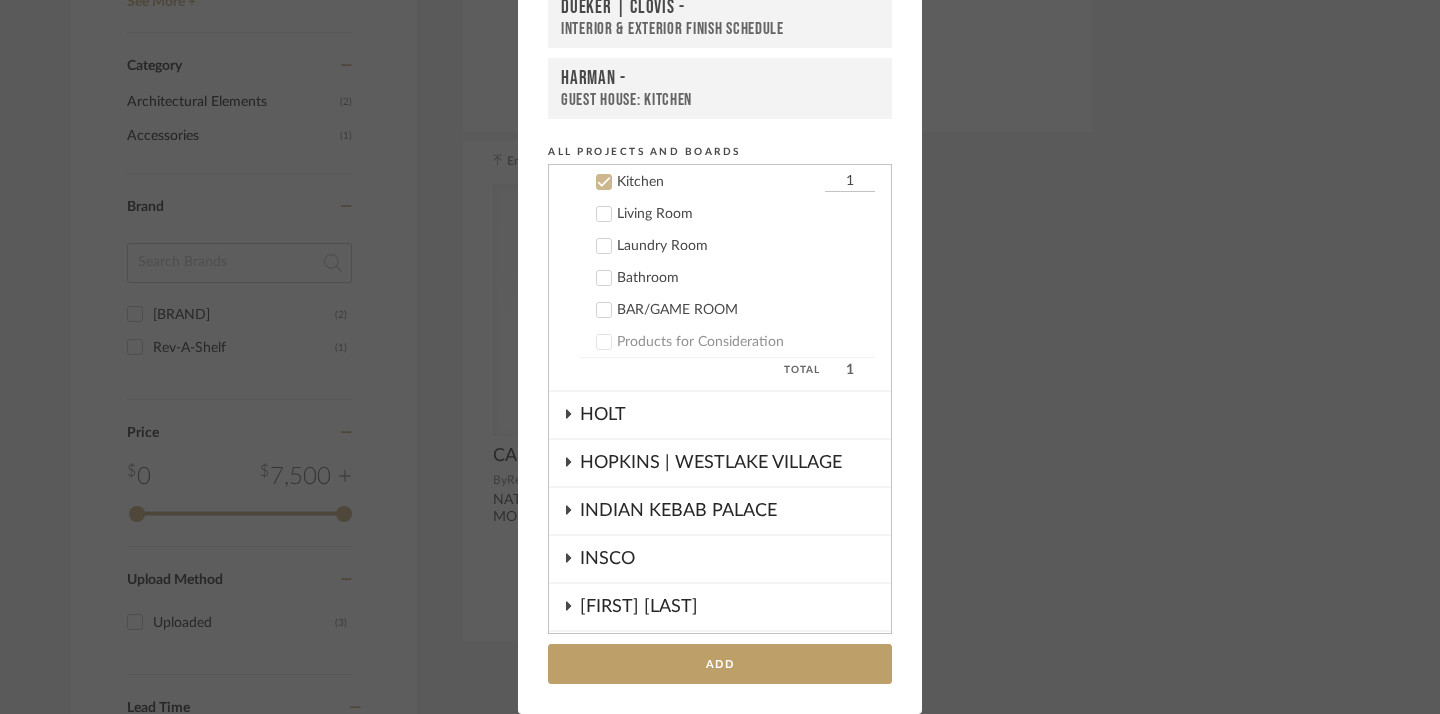 click on "Add to Projects Recent Projects, Rooms, or Boards HARMAN PHASE 2 - Kitchen DUEKER | CLOVIS - INTERIOR & EXTERIOR FINISH SCHEDULE HARMAN - Guest House: Kitchen All Projects and Boards  Projects   CAMUNEZ-MEANS   CHANG   CHRISTENSEN   CHRISTENSEN (Same SF Option)   DEHART   DIEPERSLOOT   DUEKER | CLOVIS   FLETCHER | FRESNO   HARMAN   HARMAN PHASE 2  QTY  Kitchen  1  Living Room   Laundry Room   Bathroom   BAR/GAME ROOM   Products for Consideration  Total 1  HOLT   HOPKINS | WESTLAKE VILLAGE   INDIAN KEBAB PALACE   INSCO   Kim-Reyna Blanco   LAKESTANI   McFadden Furniture   MORRISON FURNITURE   RODRIQUEZ   RUSSELL   Salahuddin   Schwartzman   SOMMER   STAGE DEPOT WHISKEY LOUNGE   TEMPLATE | SPECIFICATION SCHEDULE   Toprani FF&A   VENTRESCA | MORRO BAY   VINCENT   VIRAMONTES   + CREATE NEW PROJECT   Inspiration Board   Bathroom   Bedroom   CABINET ACCESSORIES   Cabinet Door Styles   DECORATIVE DOOR HARDWARE: SATIN BRASS   Dining Room   Exterior   FAUX PLANTS AND PLANTERS   Kitchen   Living Room   WINDOWS" at bounding box center [720, 262] 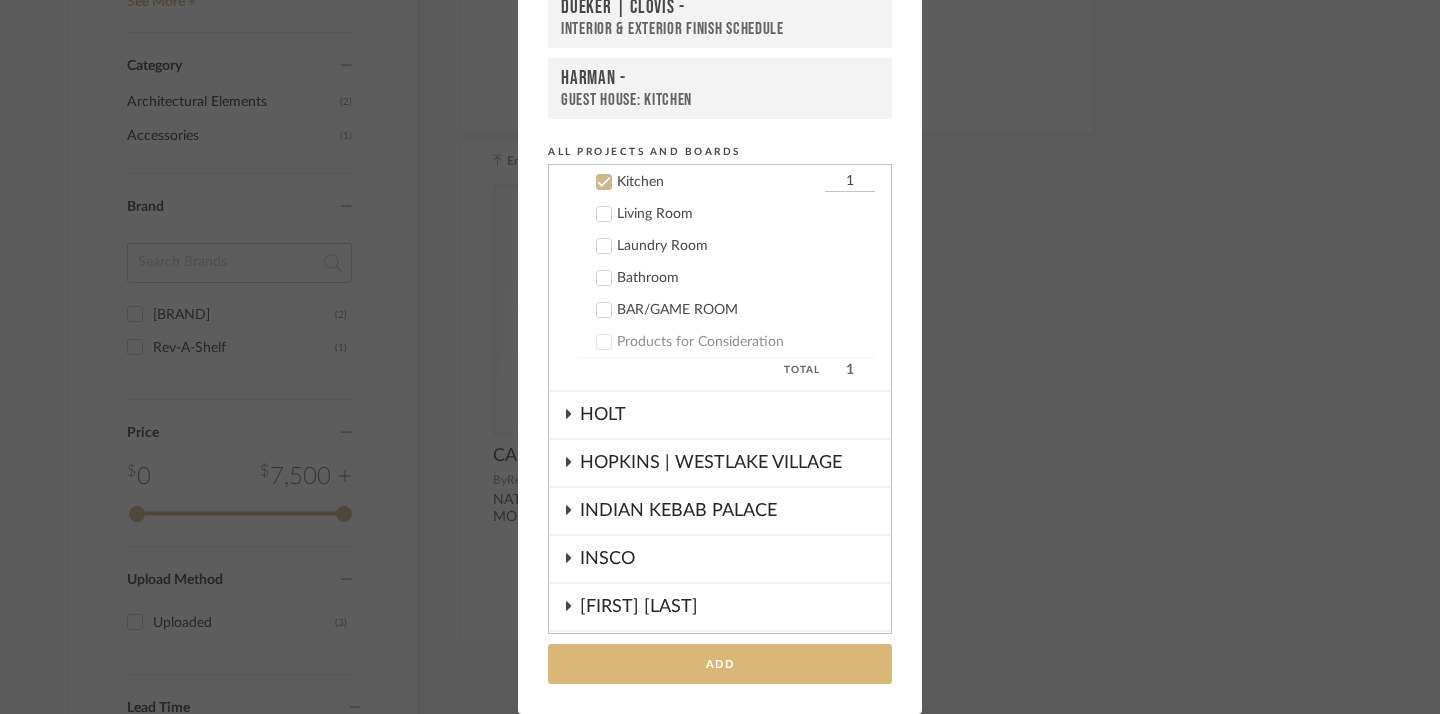 click on "Add" at bounding box center [720, 664] 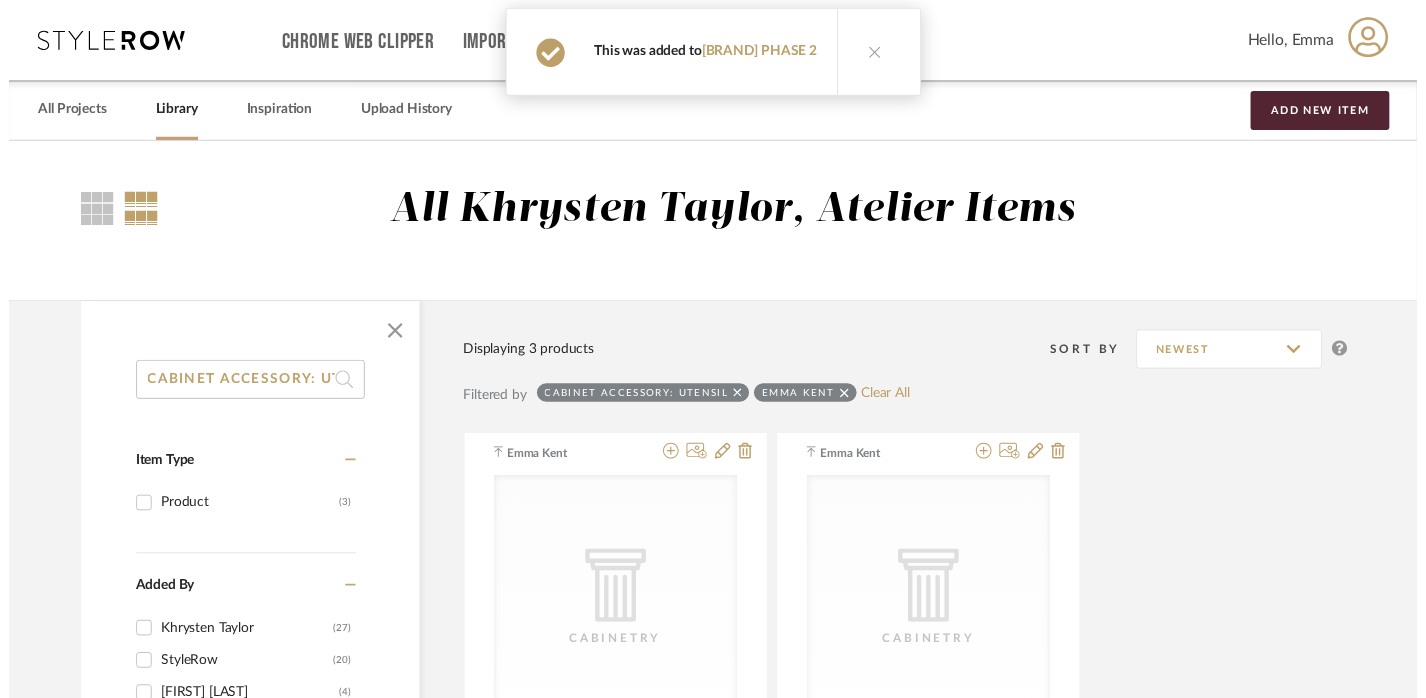 scroll, scrollTop: 811, scrollLeft: 3, axis: both 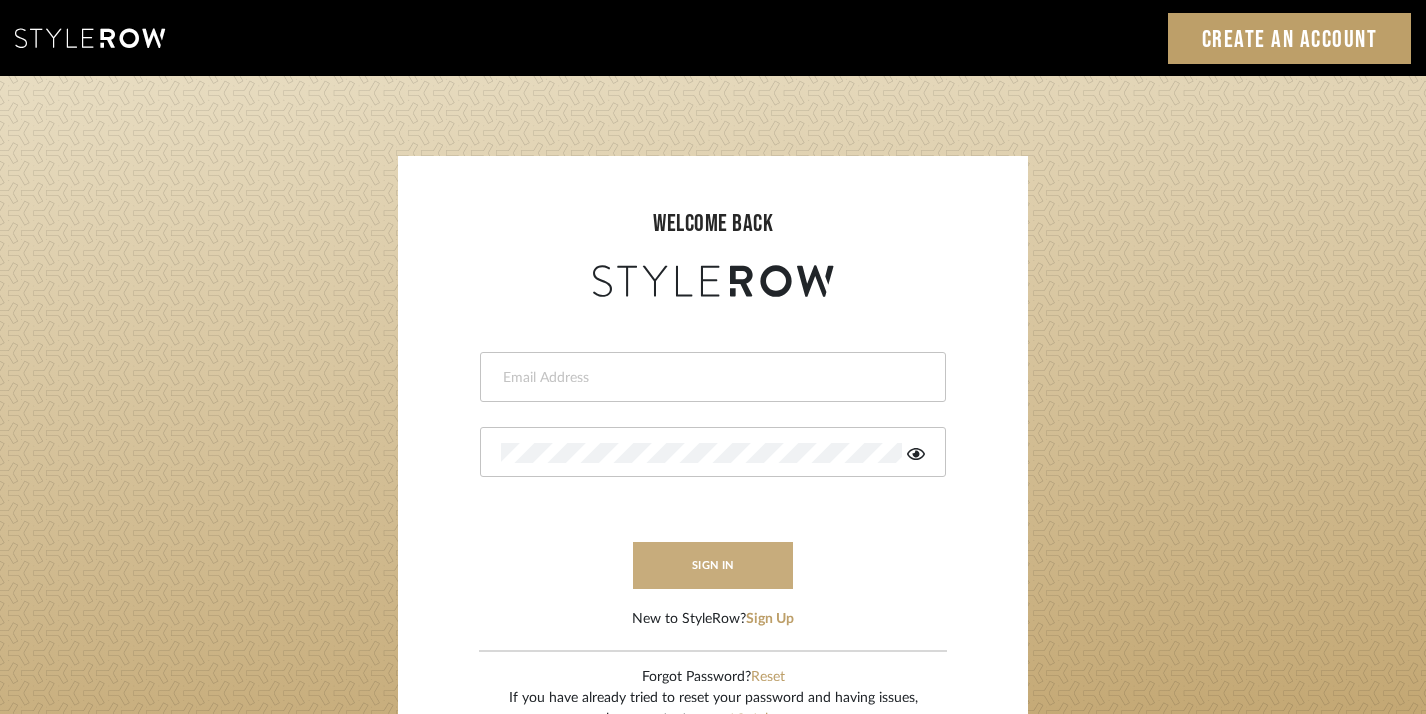 type on "[EMAIL]" 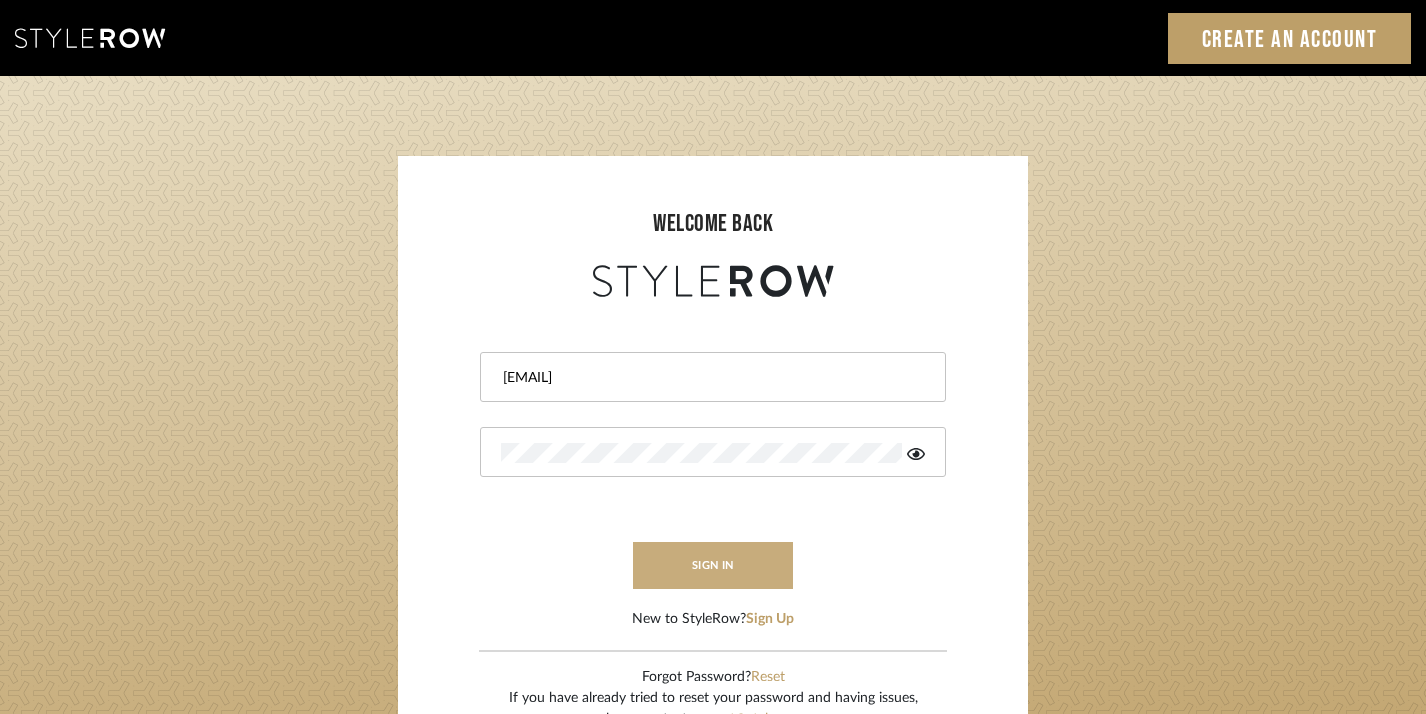 click on "sign in" at bounding box center [713, 565] 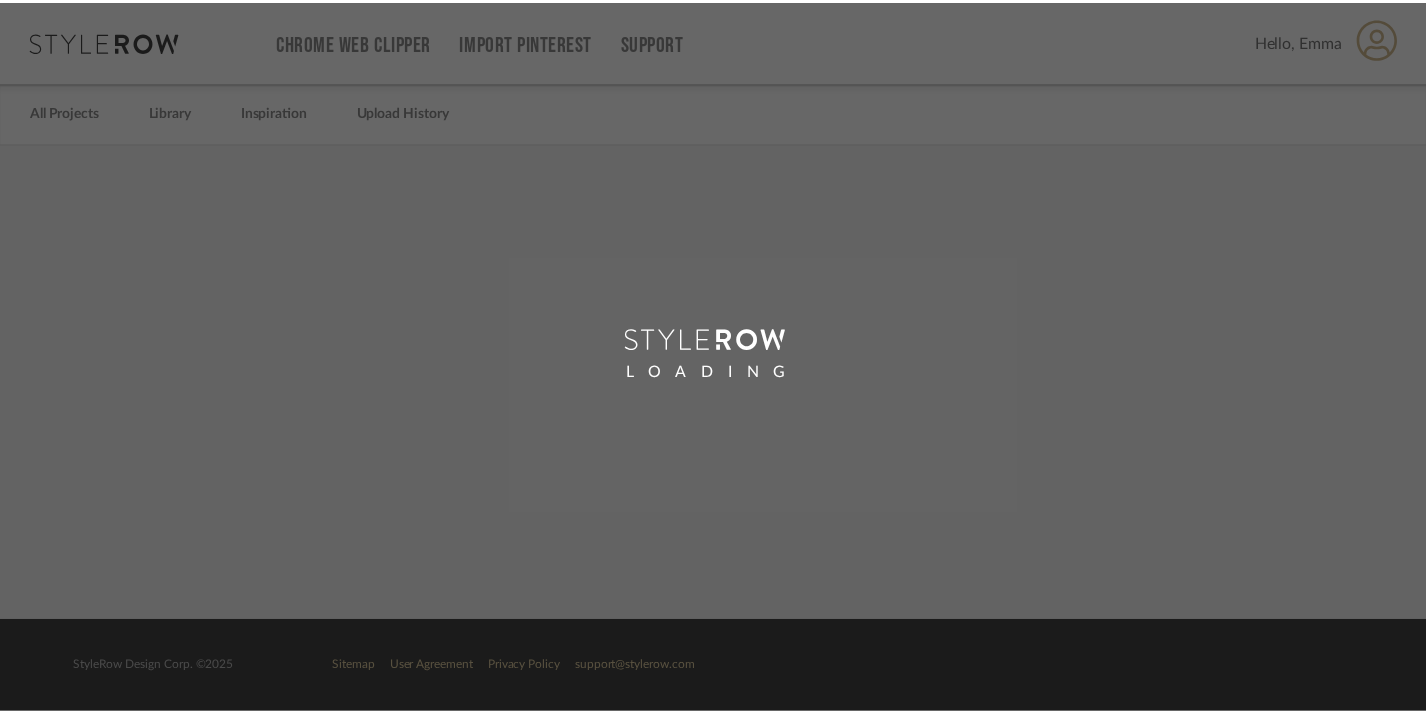 scroll, scrollTop: 0, scrollLeft: 0, axis: both 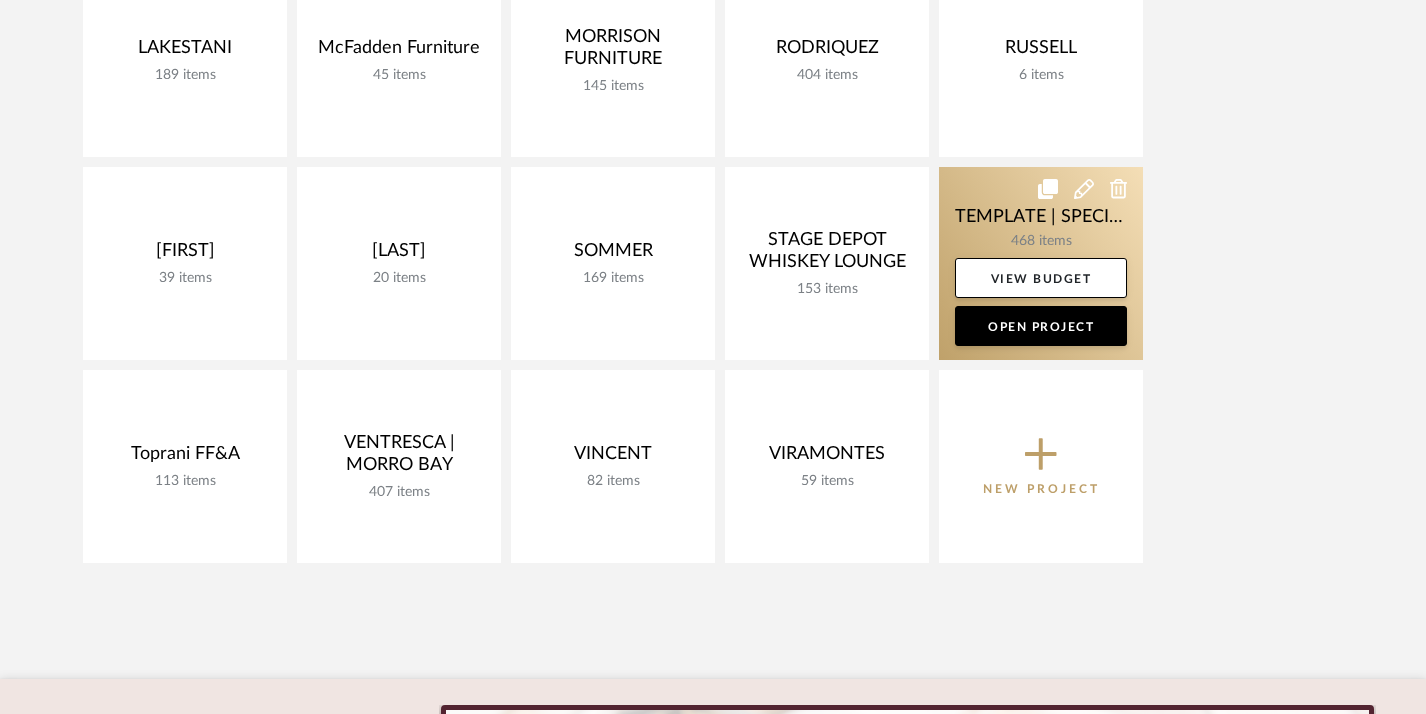 click 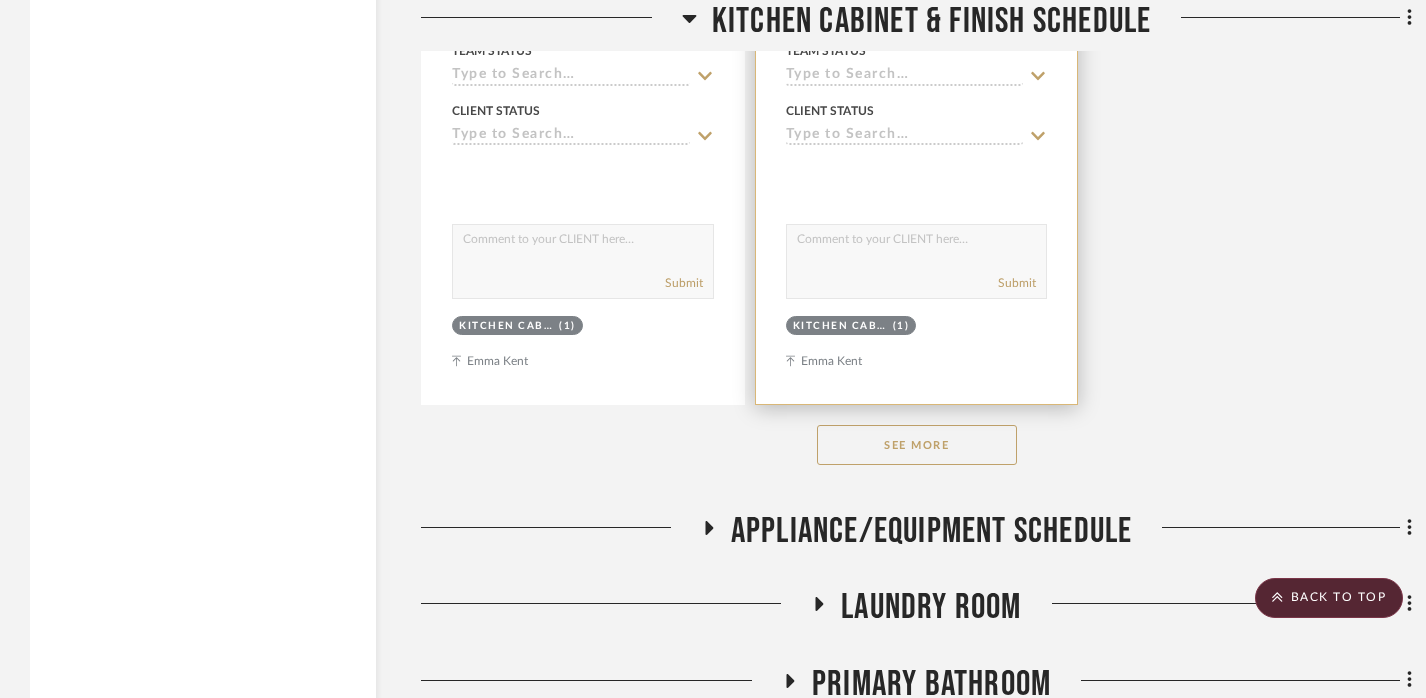 scroll, scrollTop: 3494, scrollLeft: 0, axis: vertical 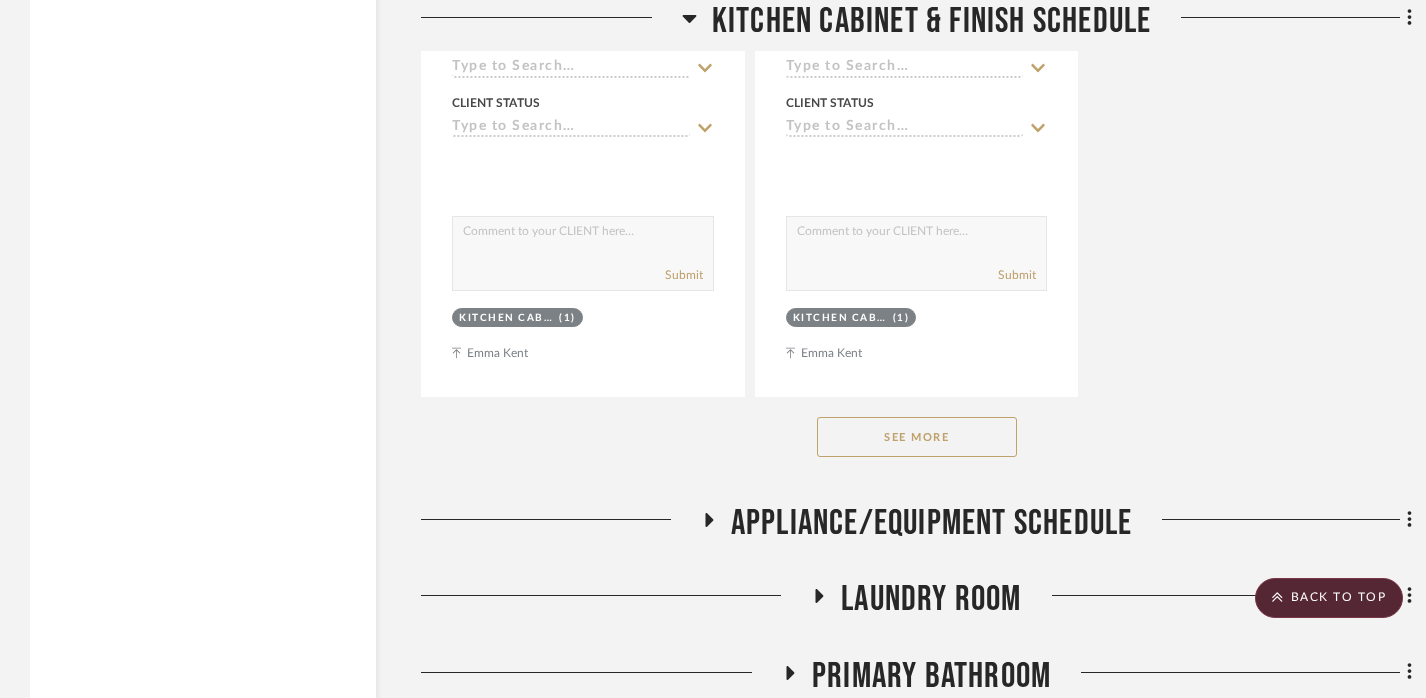 click on "See More" 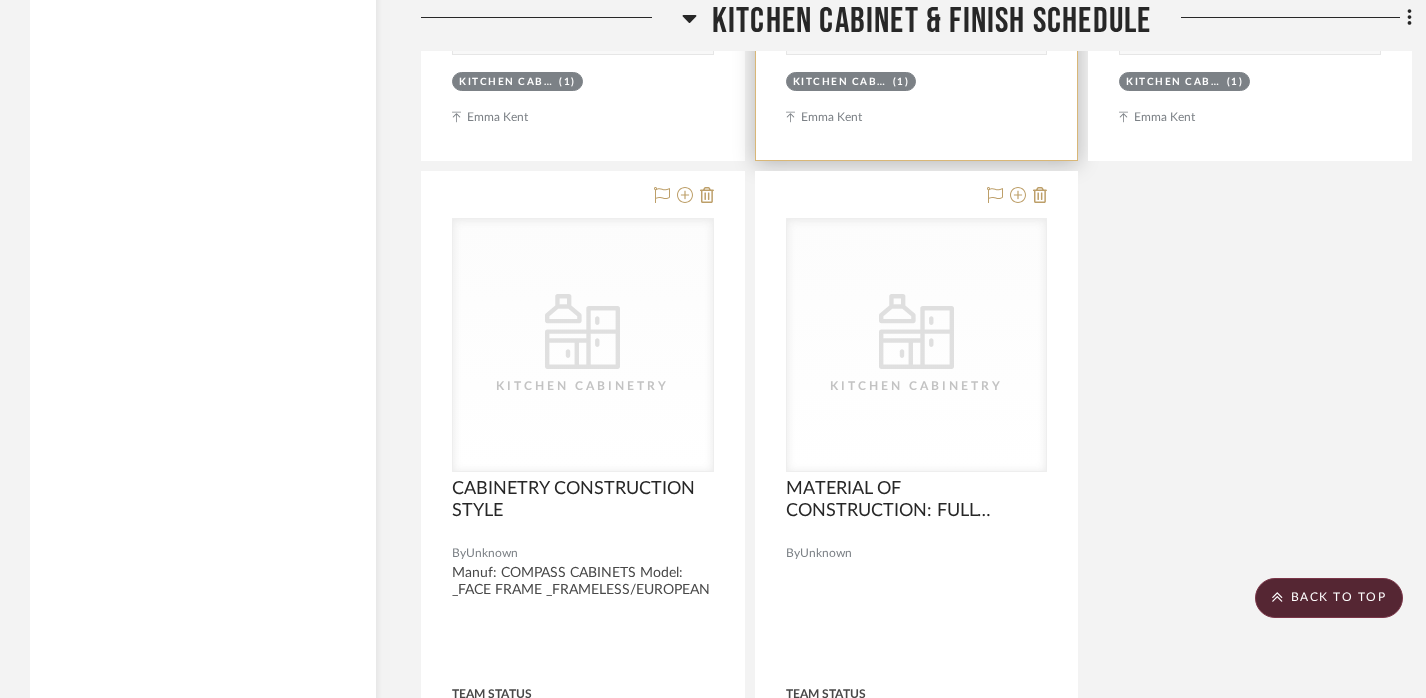 scroll, scrollTop: 10827, scrollLeft: 0, axis: vertical 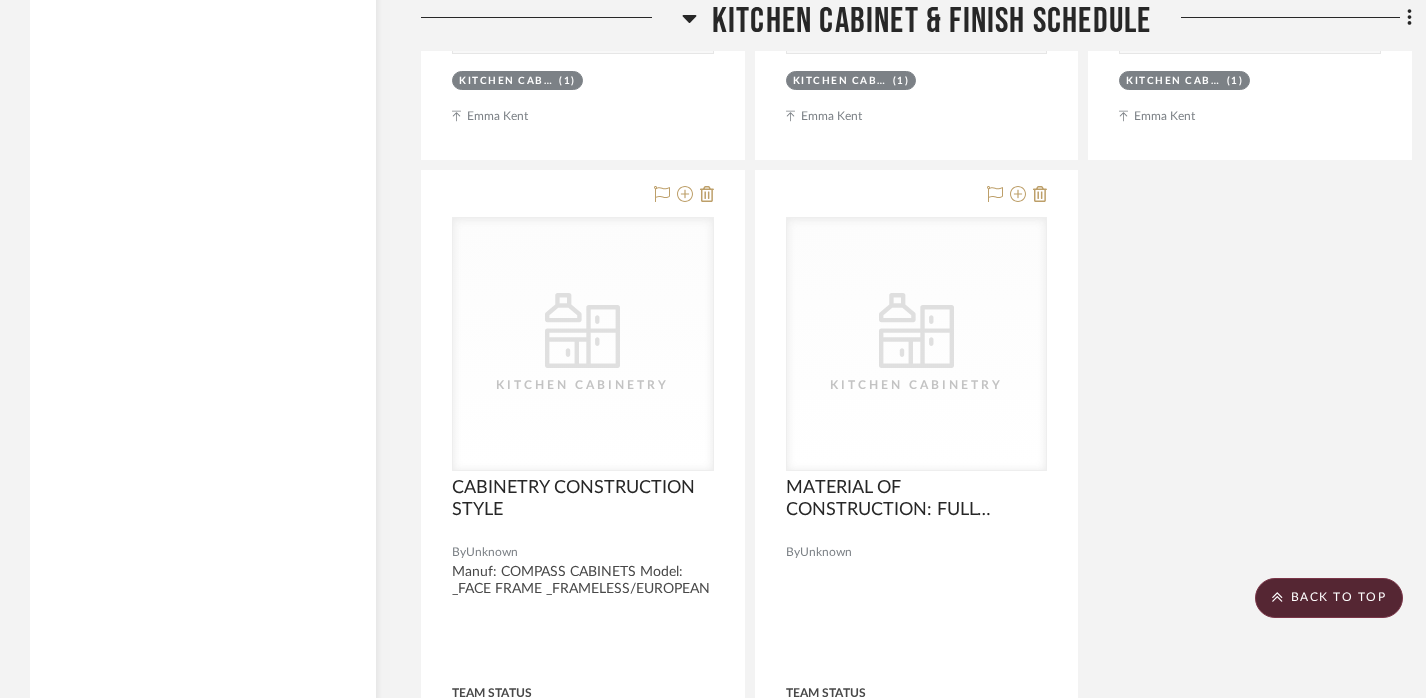click on "Kitchen Cabinet & Finish Schedule" 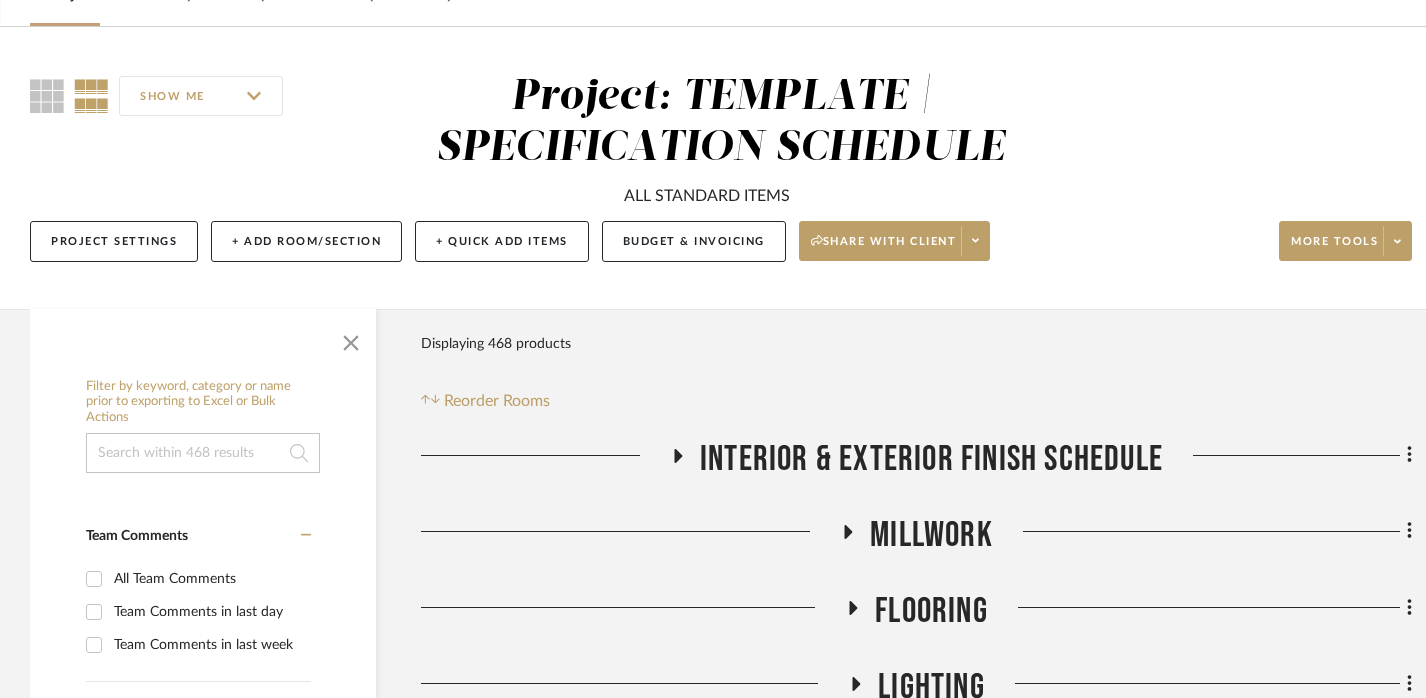 scroll, scrollTop: 120, scrollLeft: 0, axis: vertical 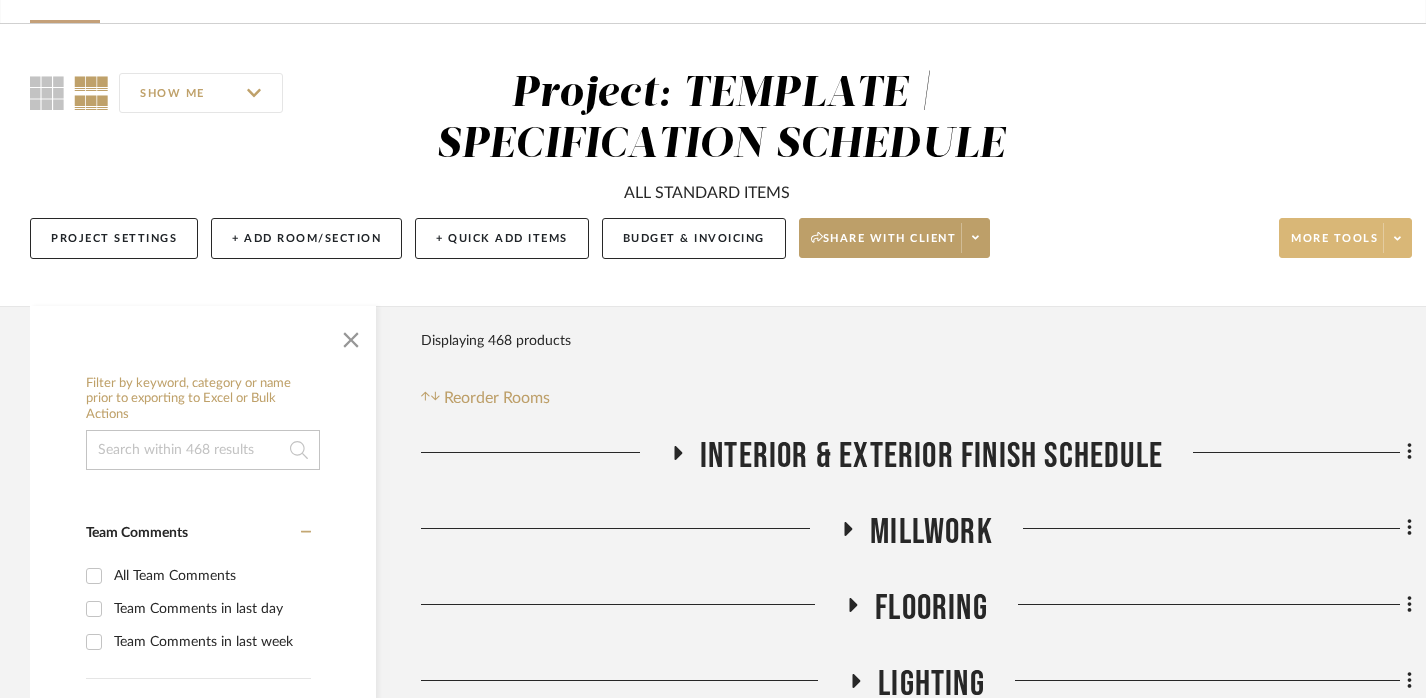 click on "More tools" 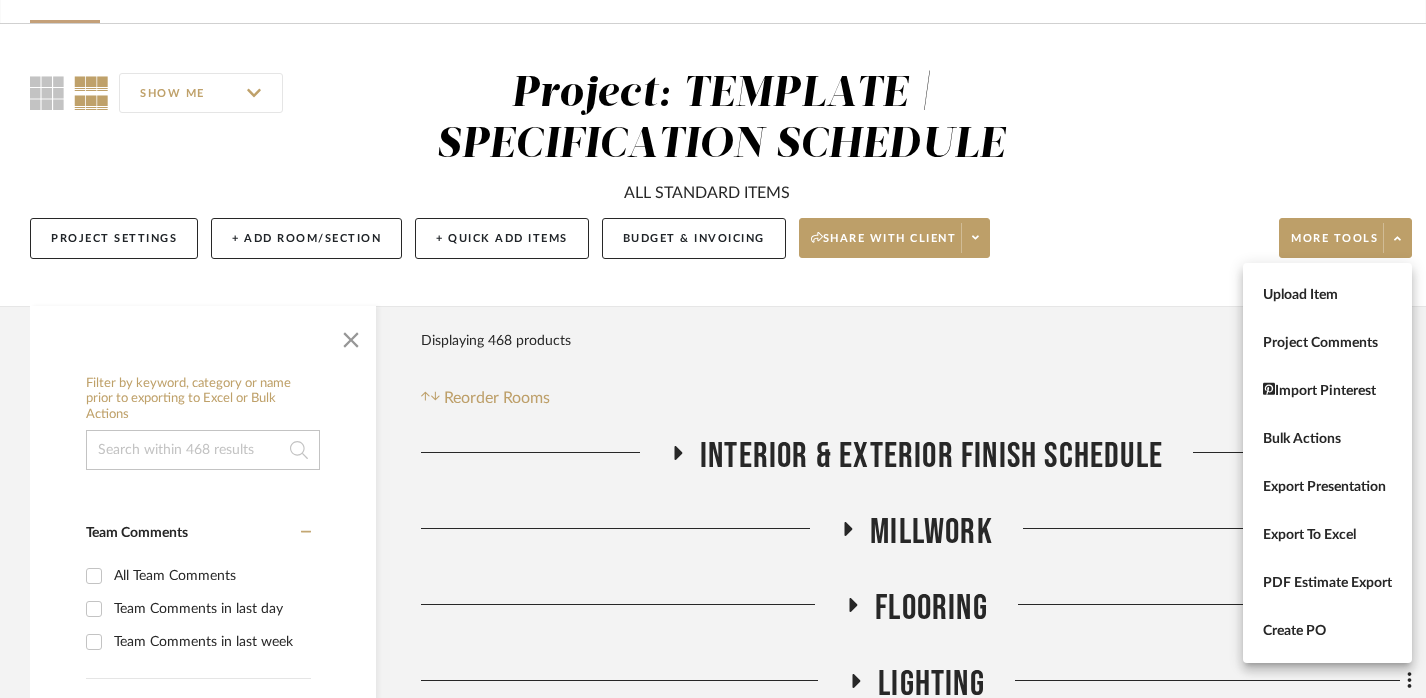click at bounding box center [713, 349] 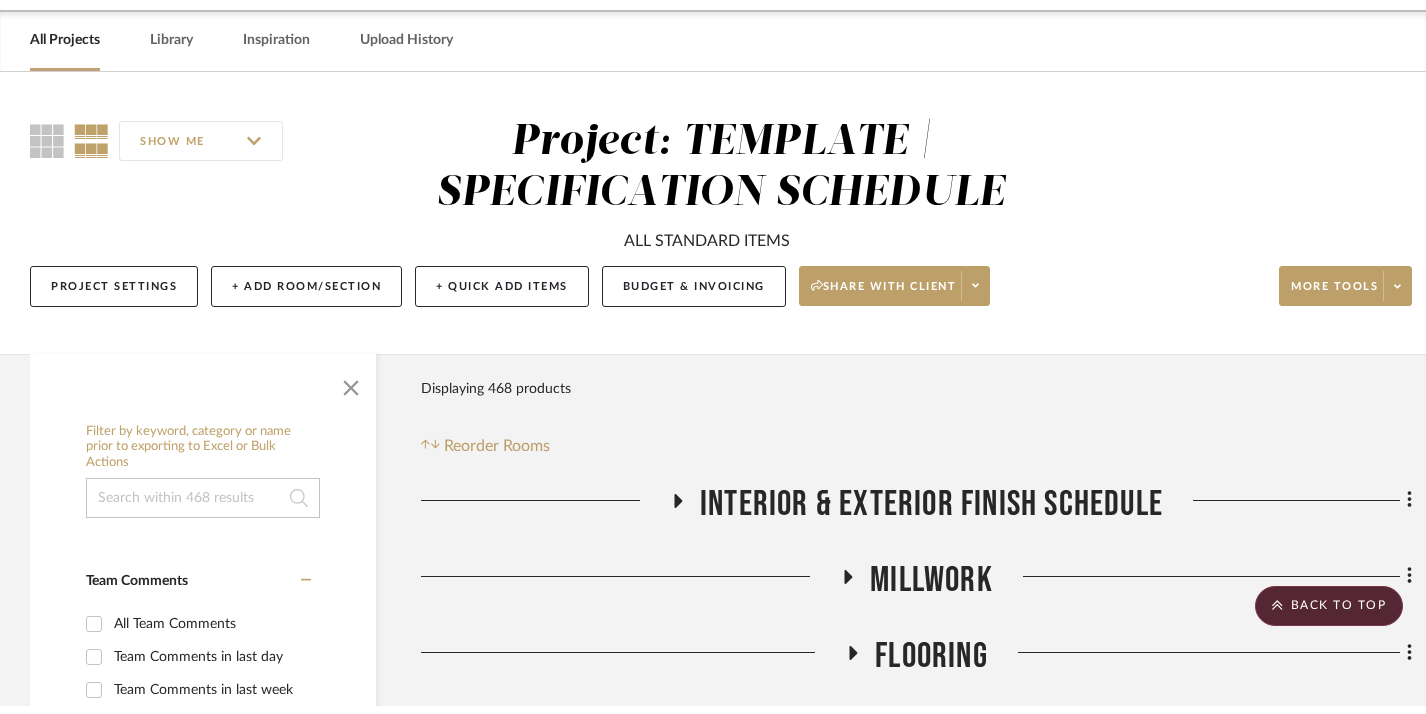 scroll, scrollTop: 0, scrollLeft: 0, axis: both 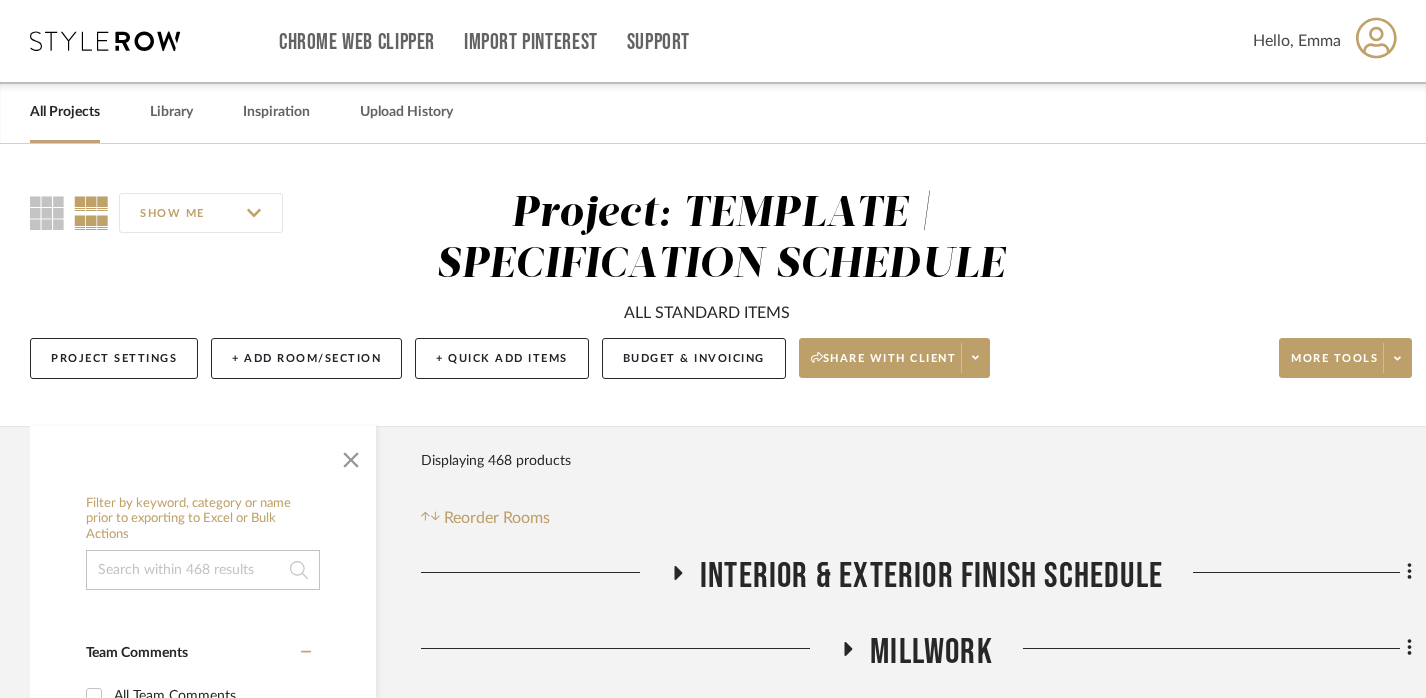 click on "All Projects" at bounding box center [65, 112] 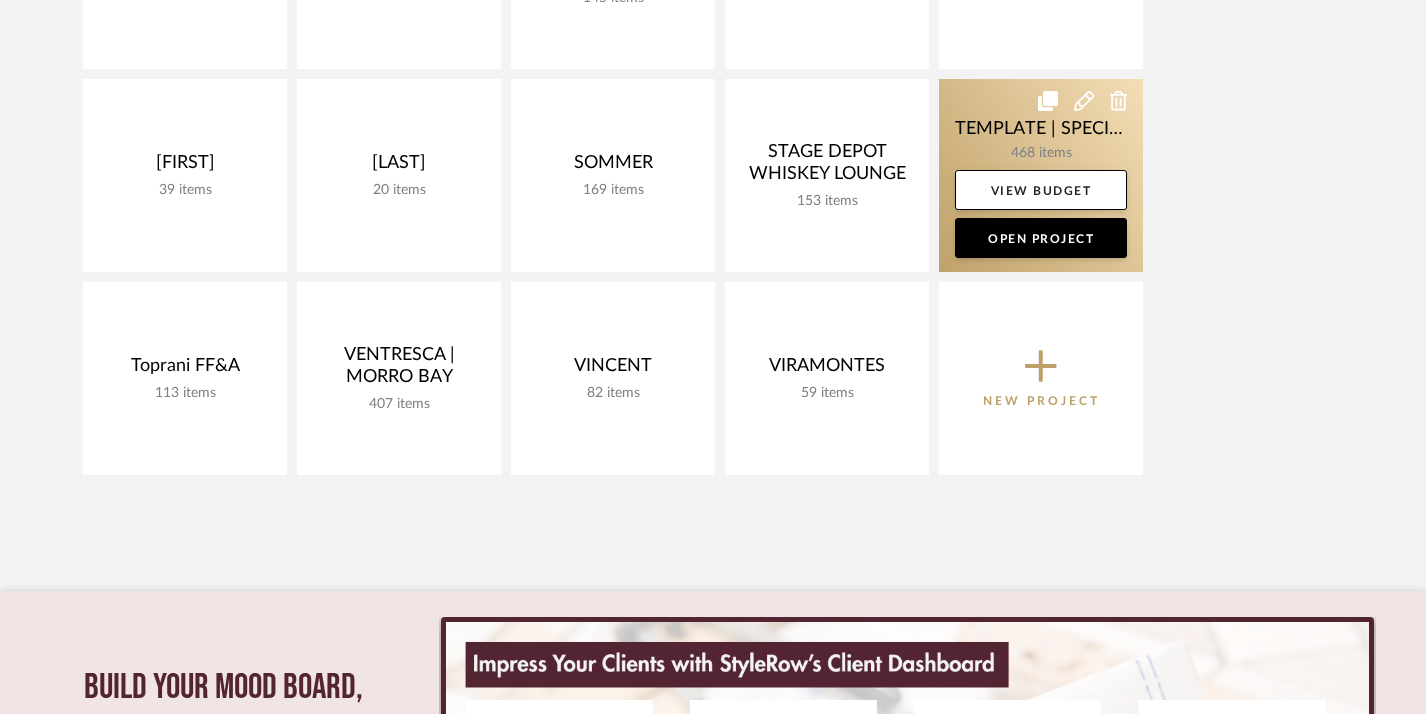 scroll, scrollTop: 1190, scrollLeft: 0, axis: vertical 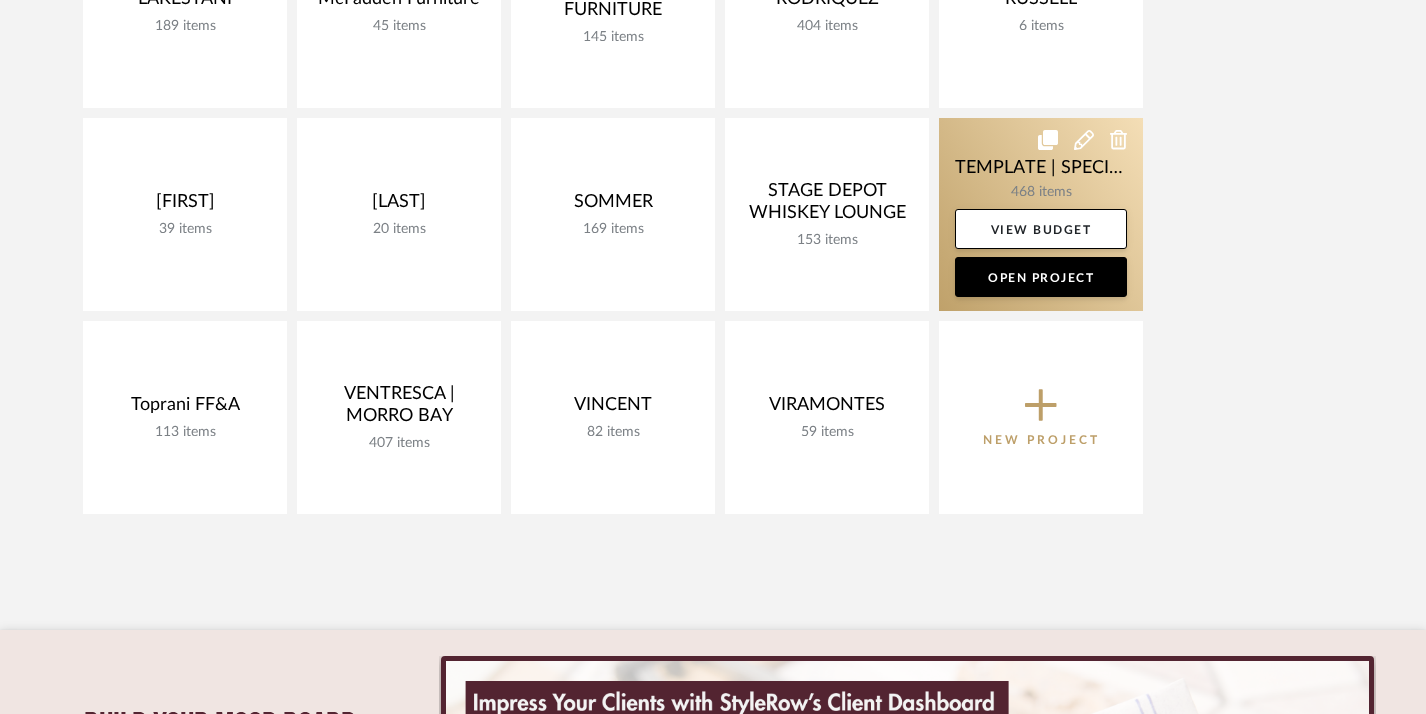 click 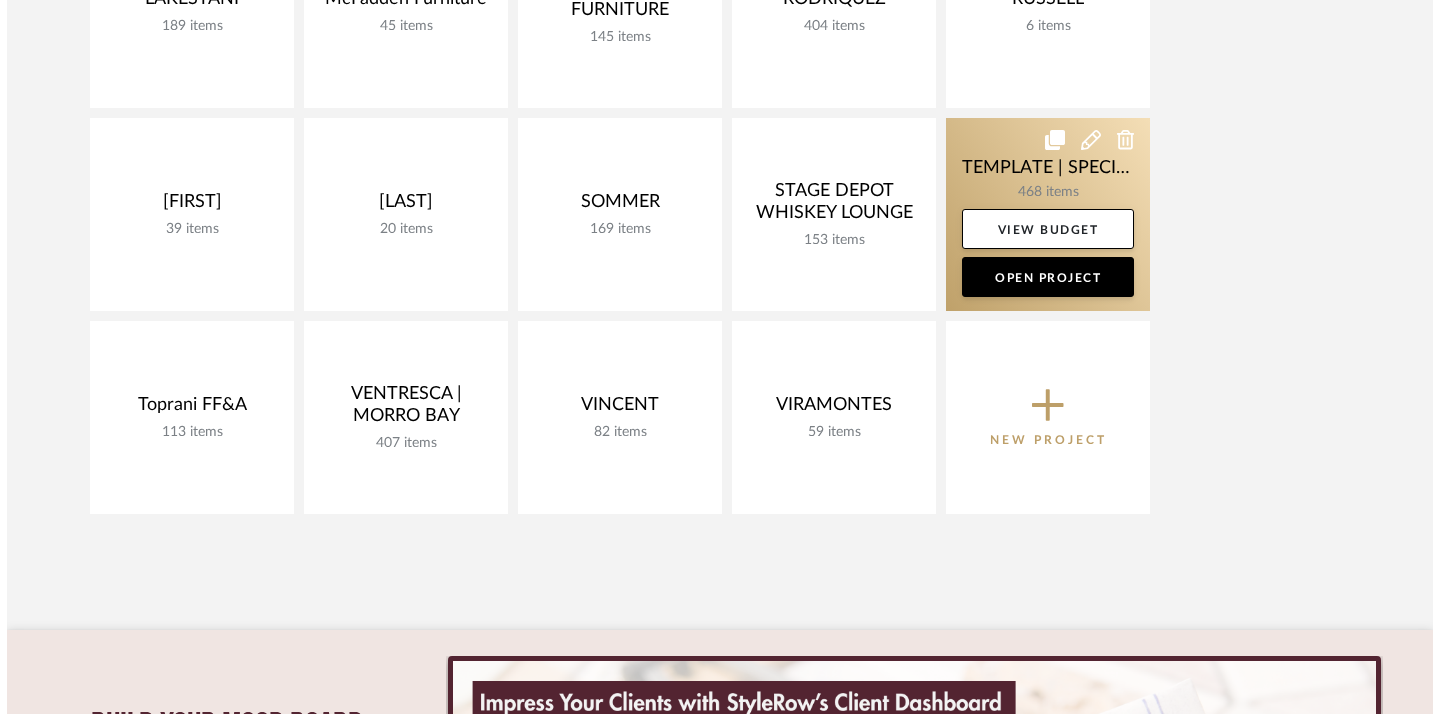 scroll, scrollTop: 0, scrollLeft: 0, axis: both 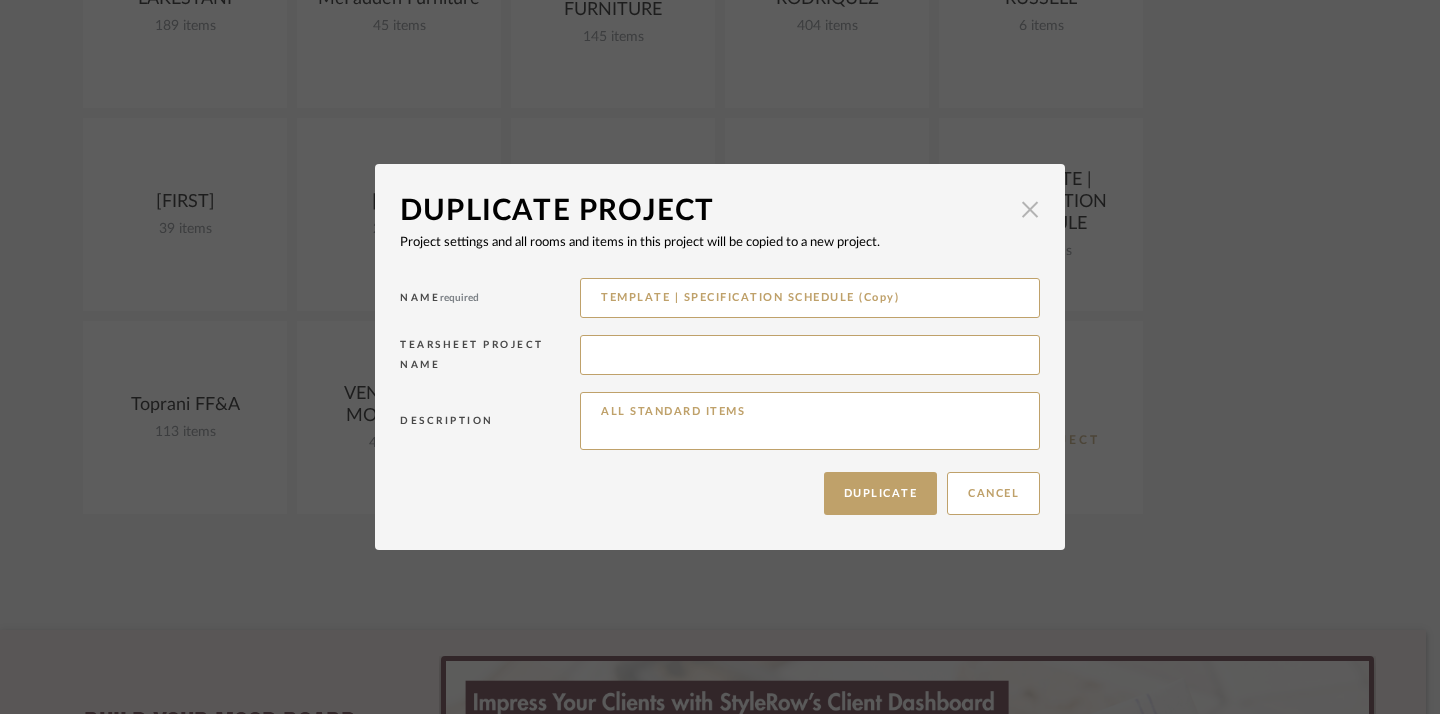click at bounding box center (1030, 209) 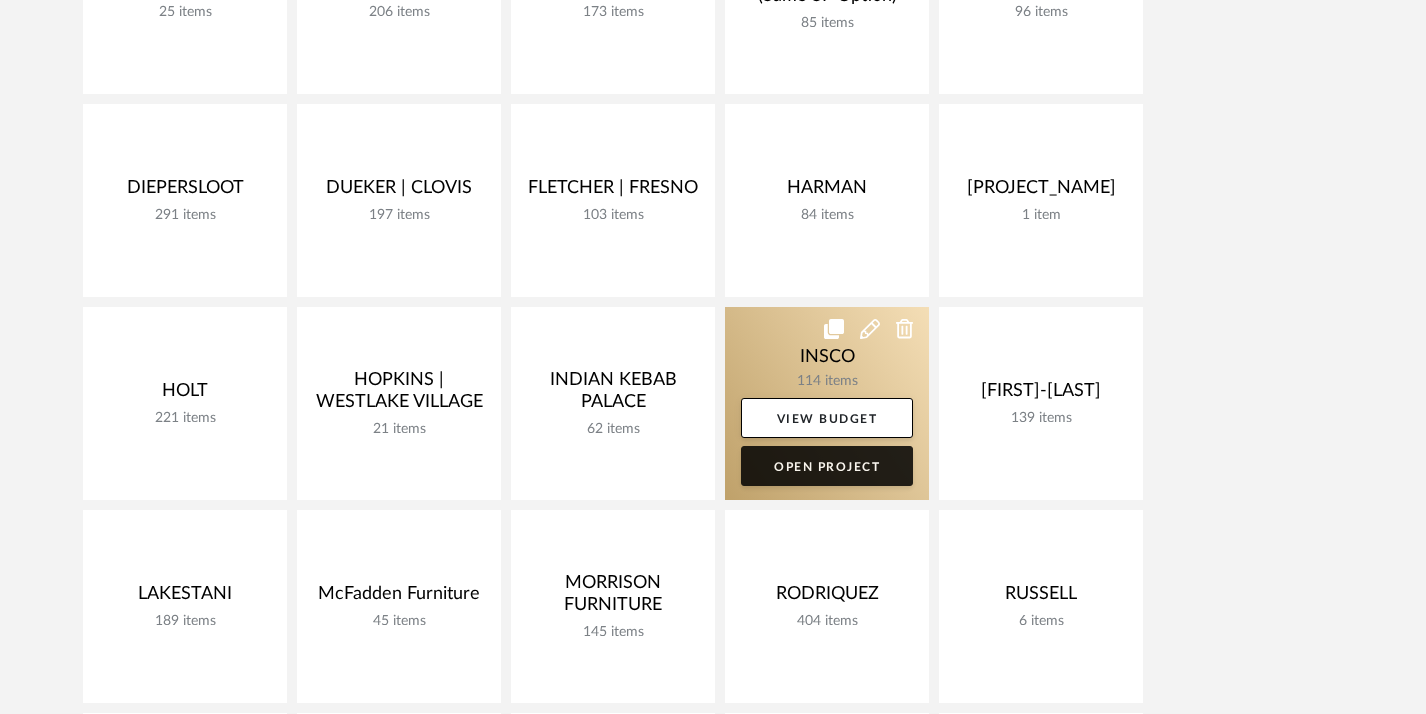 scroll, scrollTop: 573, scrollLeft: 0, axis: vertical 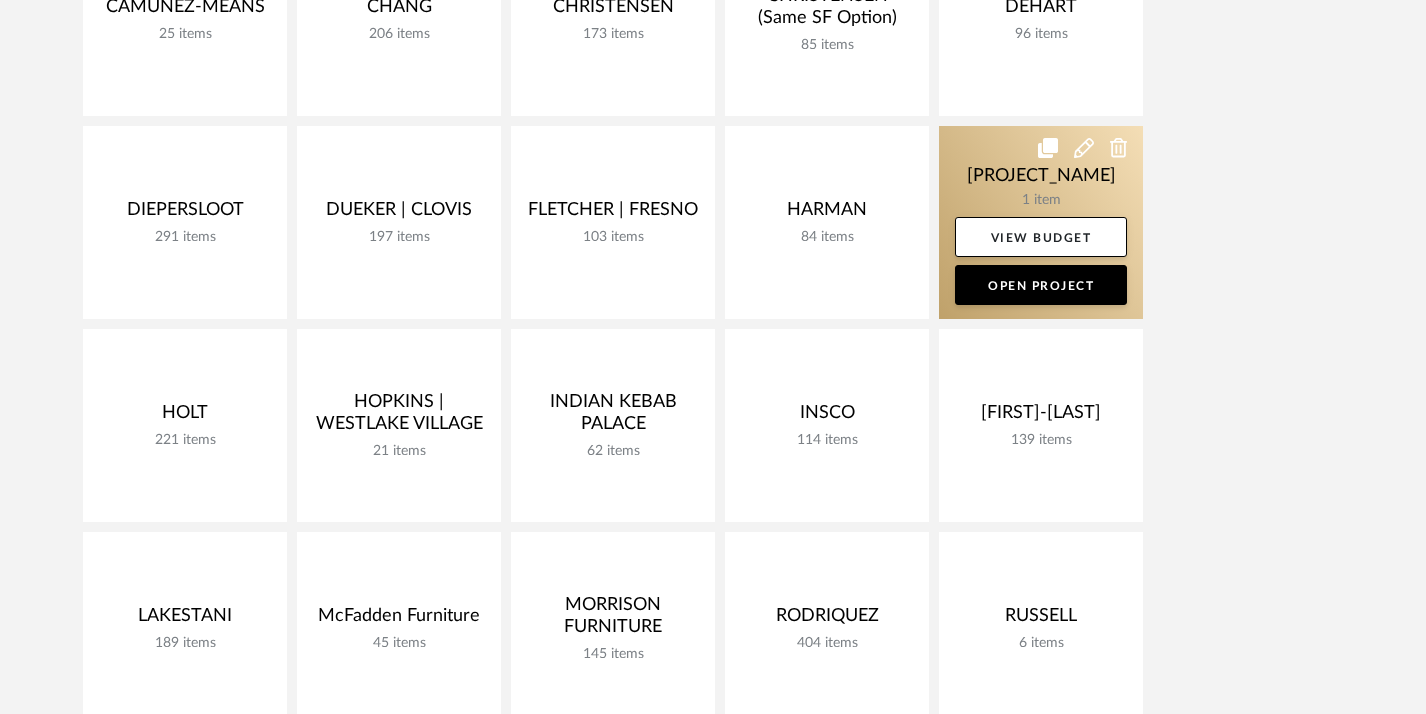 click 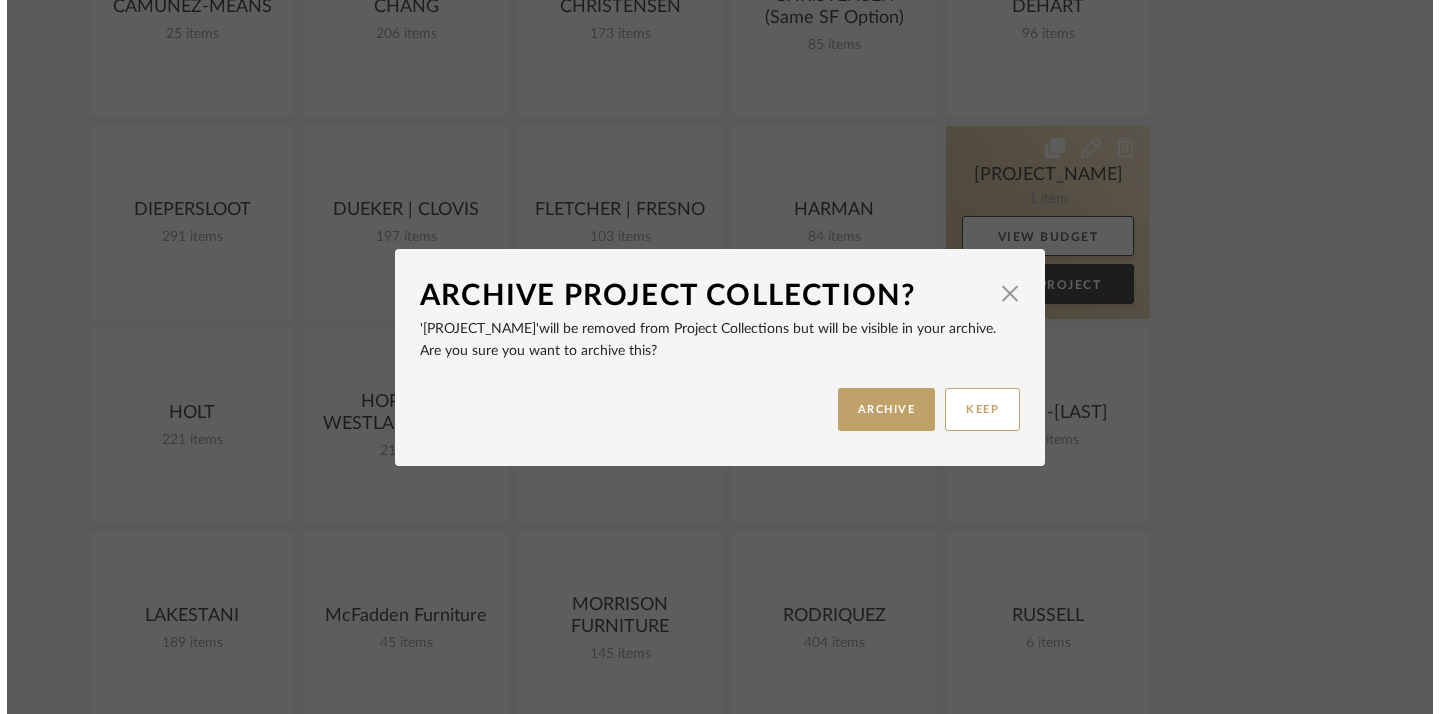 scroll, scrollTop: 0, scrollLeft: 0, axis: both 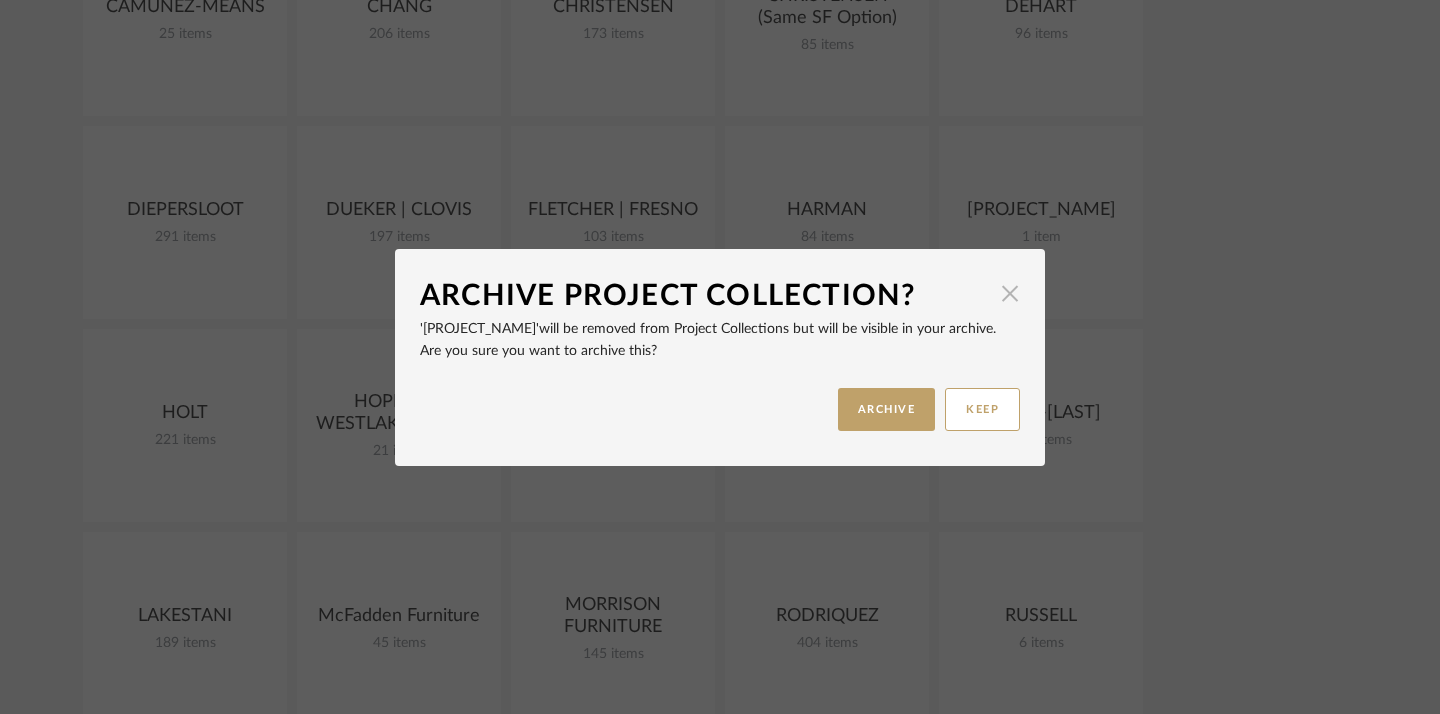 click at bounding box center [1010, 294] 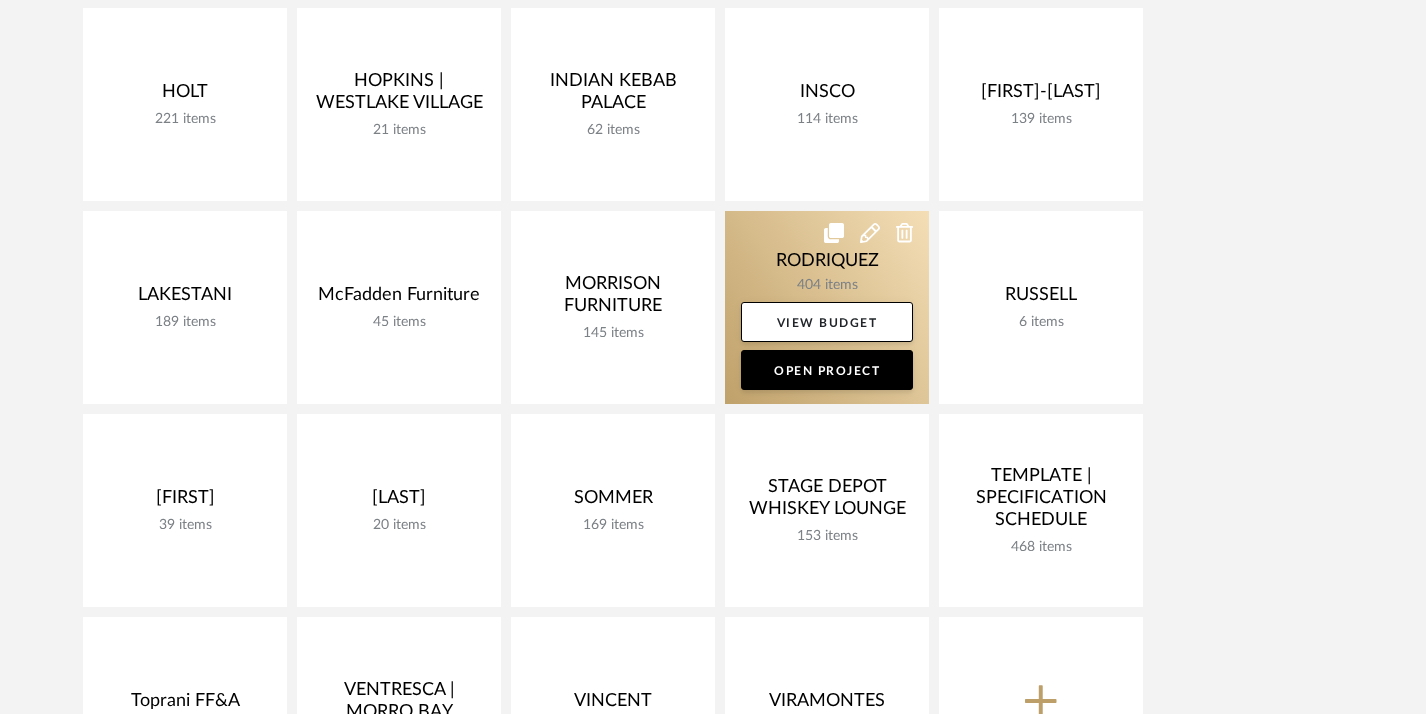 scroll, scrollTop: 901, scrollLeft: 0, axis: vertical 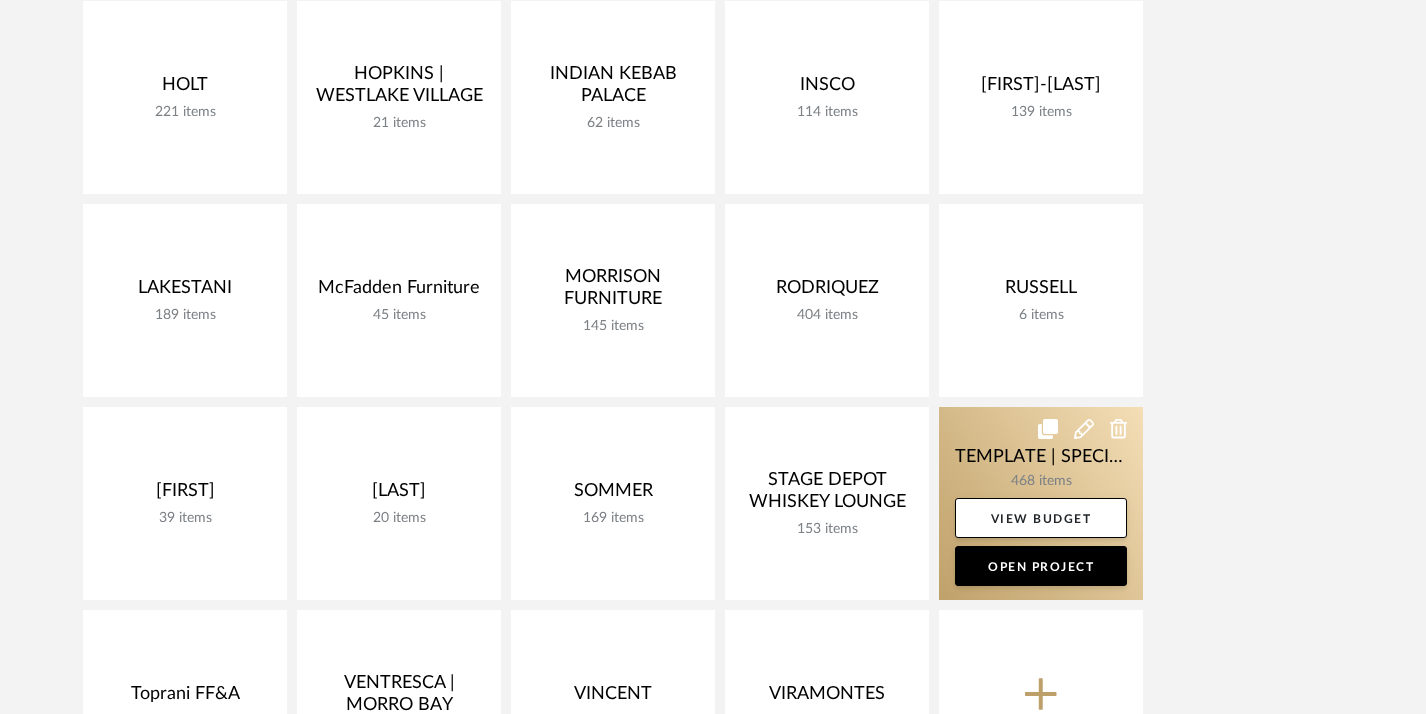 click 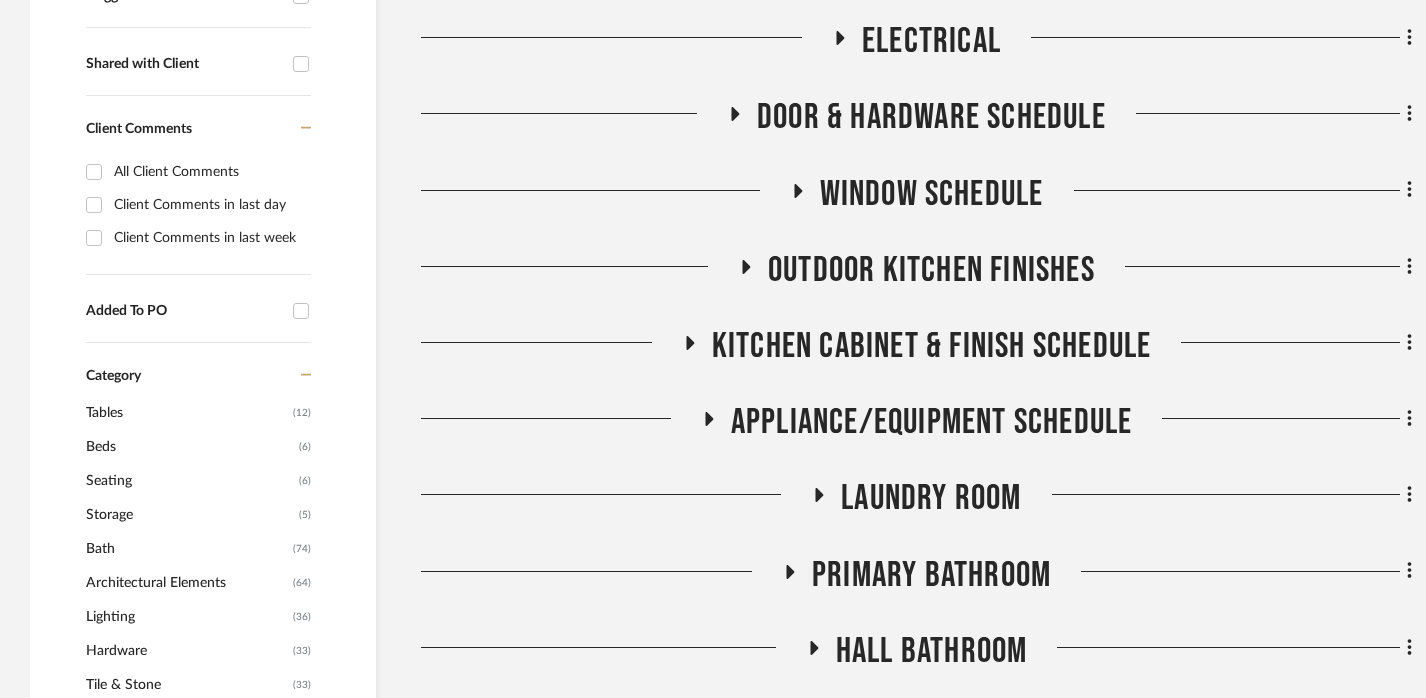 scroll, scrollTop: 877, scrollLeft: 0, axis: vertical 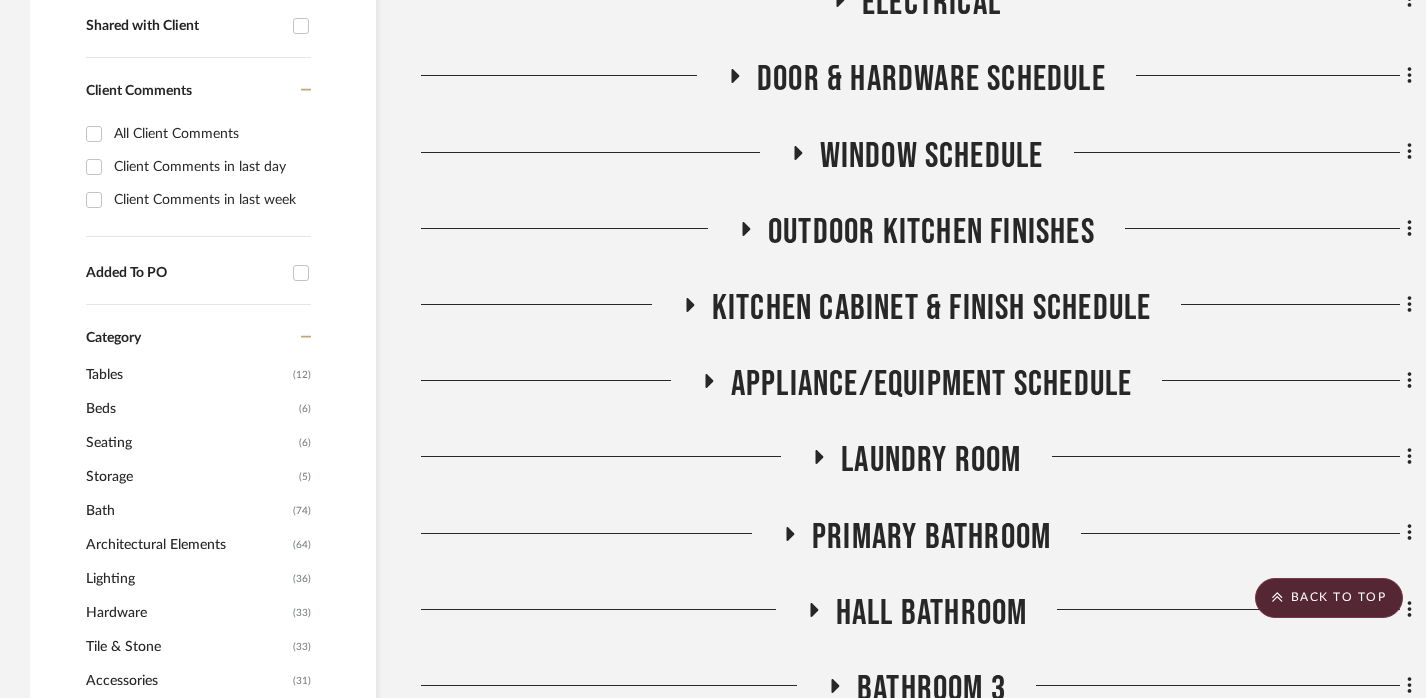 click on "Kitchen Cabinet & Finish Schedule" 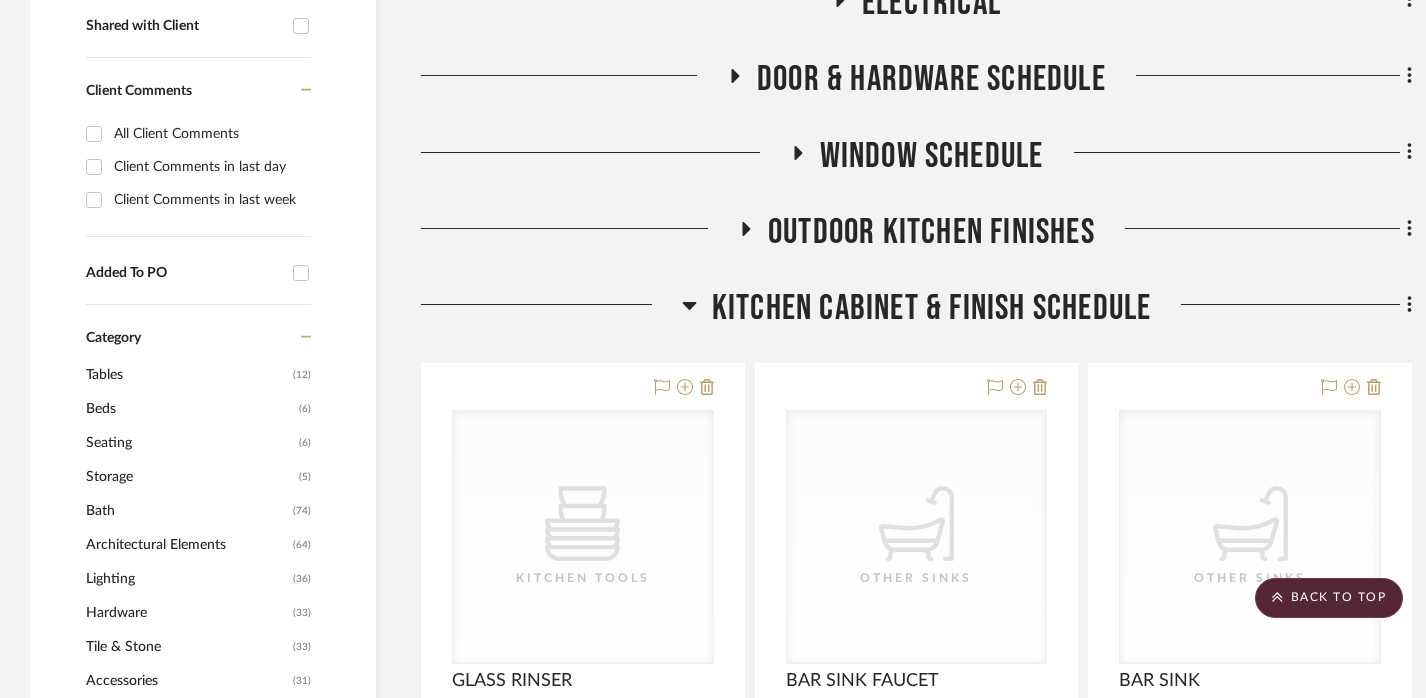 click on "Kitchen Cabinet & Finish Schedule" 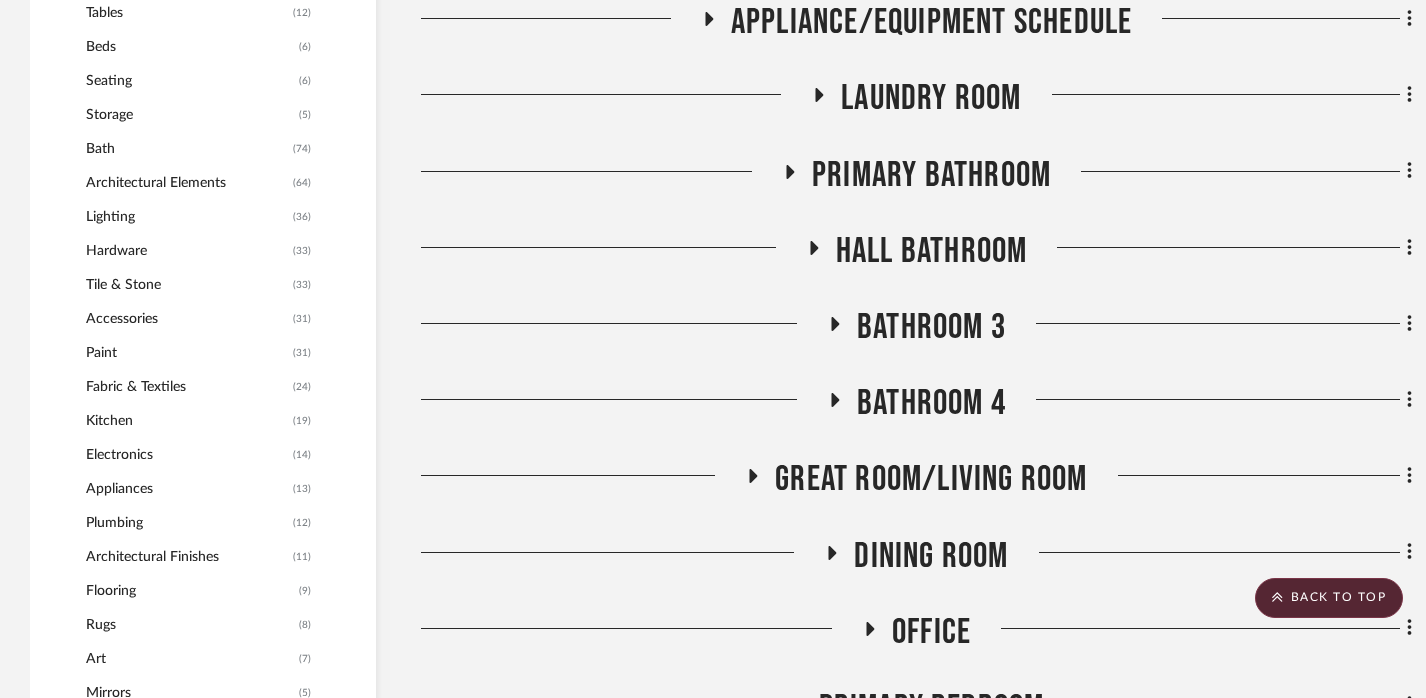 scroll, scrollTop: 1237, scrollLeft: 1, axis: both 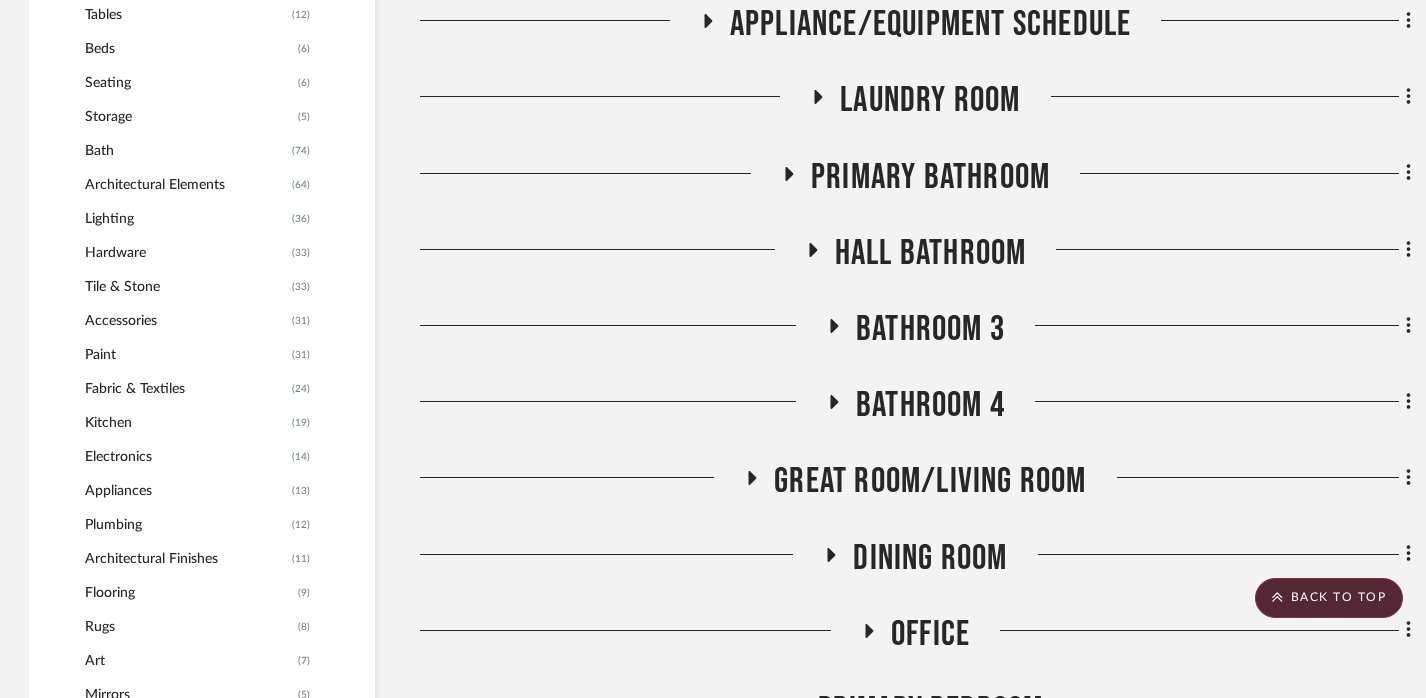 click on "Laundry Room" 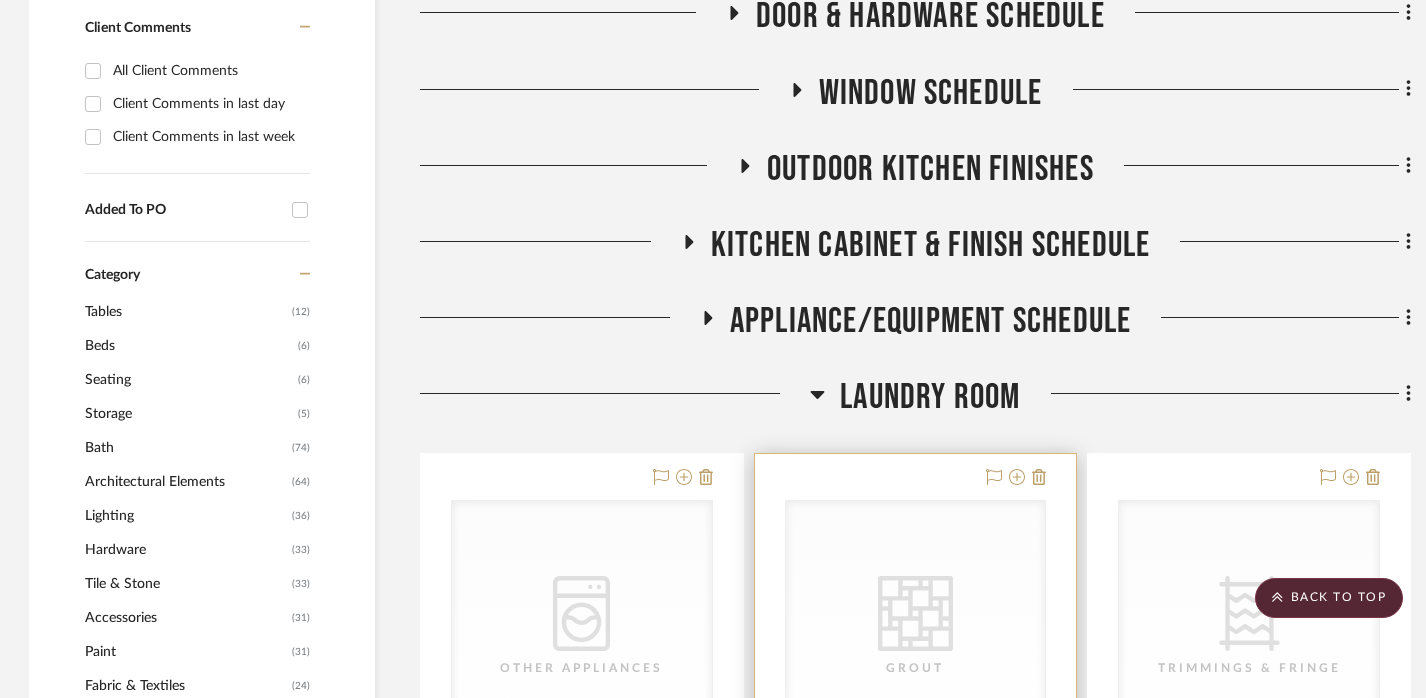 scroll, scrollTop: 927, scrollLeft: 1, axis: both 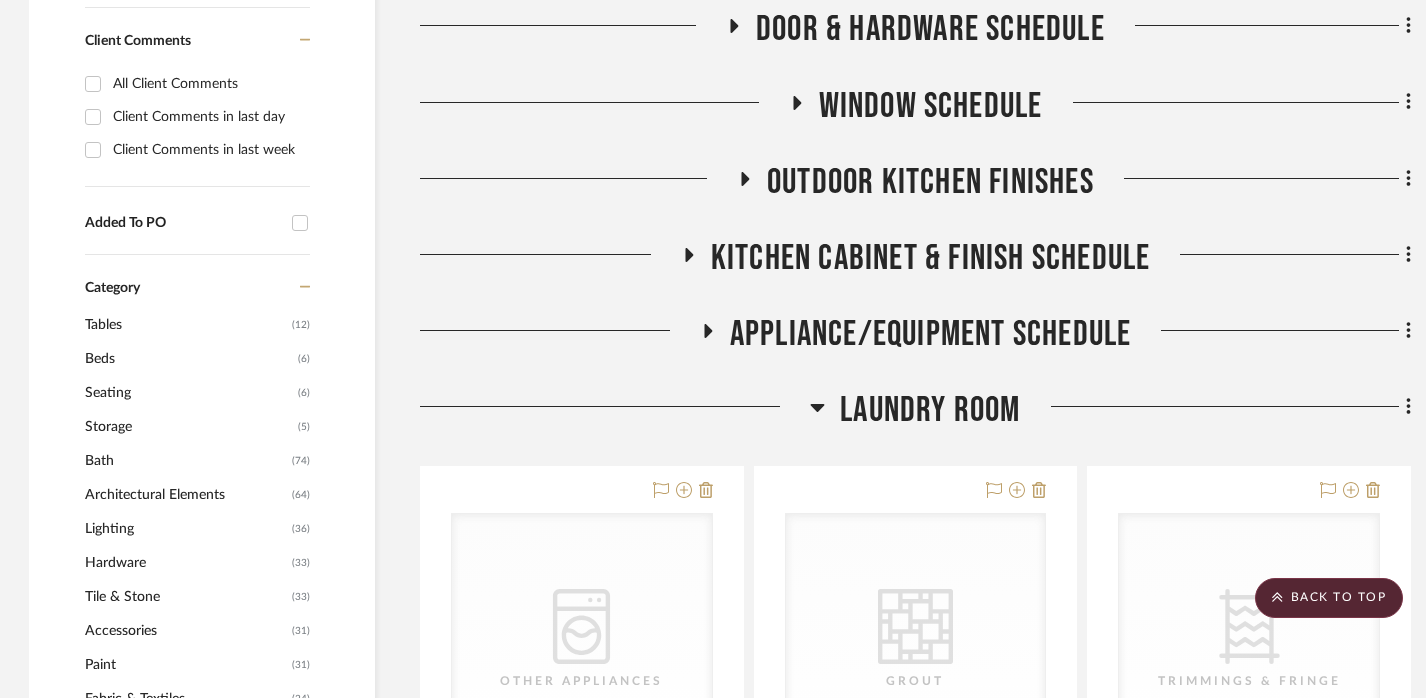 click on "Laundry Room" 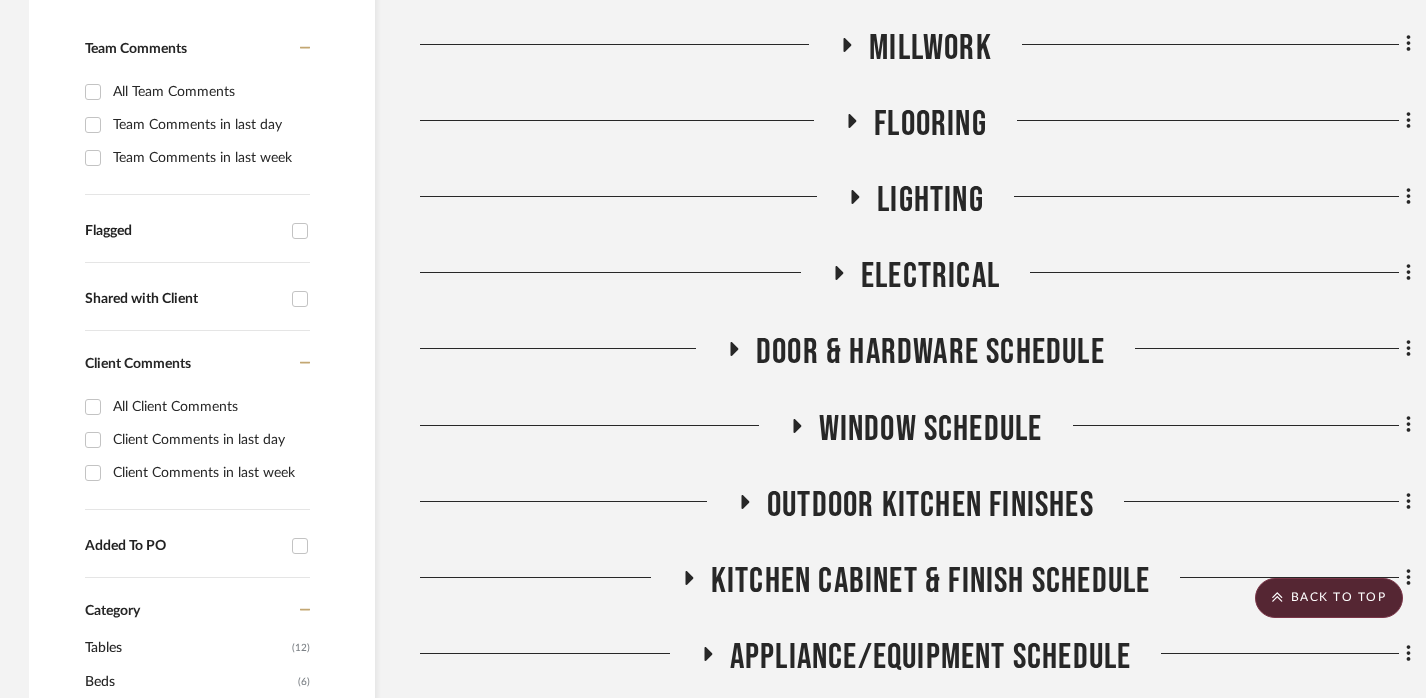 scroll, scrollTop: 615, scrollLeft: 1, axis: both 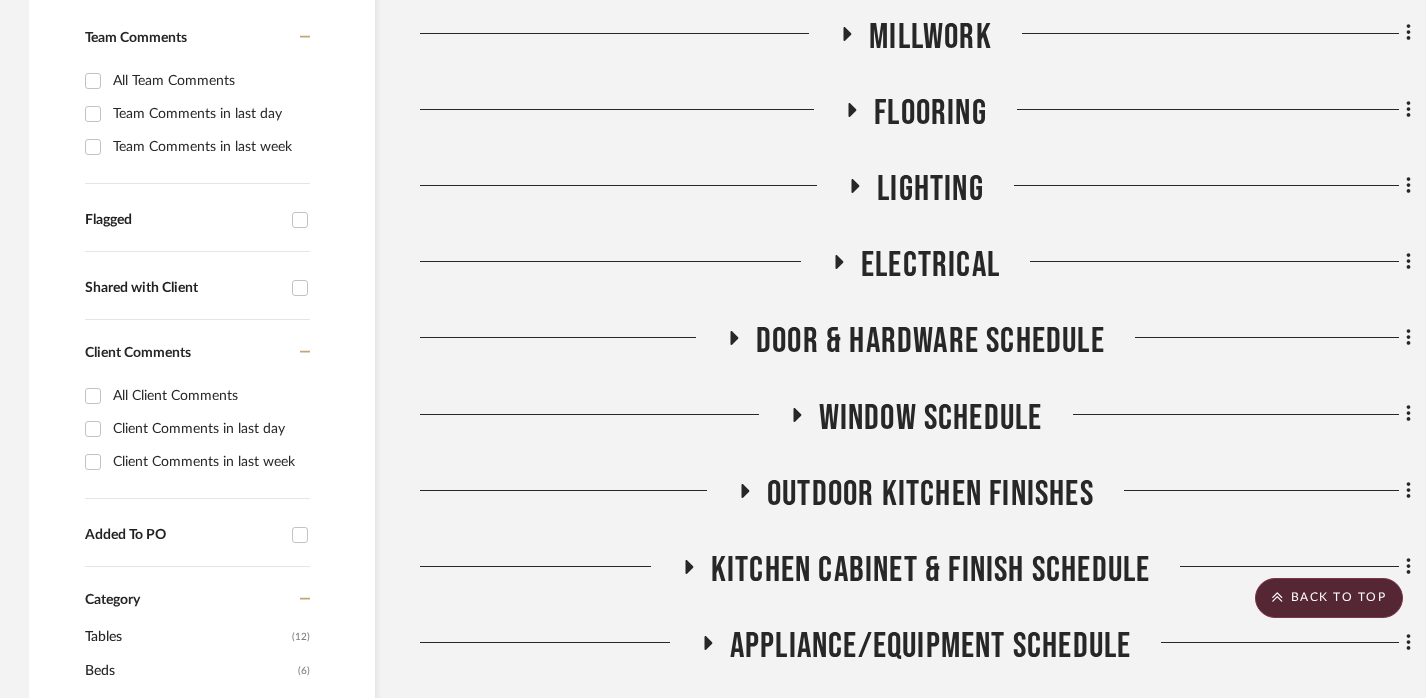 click on "Interior & Exterior Finish Schedule Millwork Flooring Lighting Electrical Door & Hardware Schedule Window Schedule Outdoor Kitchen Finishes Kitchen Cabinet & Finish Schedule Appliance/Equipment Schedule Laundry Room Primary Bathroom Hall Bathroom Bathroom 3 Bathroom 4 Great Room/Living Room Dining Room Office Primary Bedroom Furniture Schedule Products For Consideration Items here will not be shown in the Client Dashboard, move them up into a room to allow sharing.  Sorry, we can’t find any products that match your search criteria.   GO TO LIBRARIES" 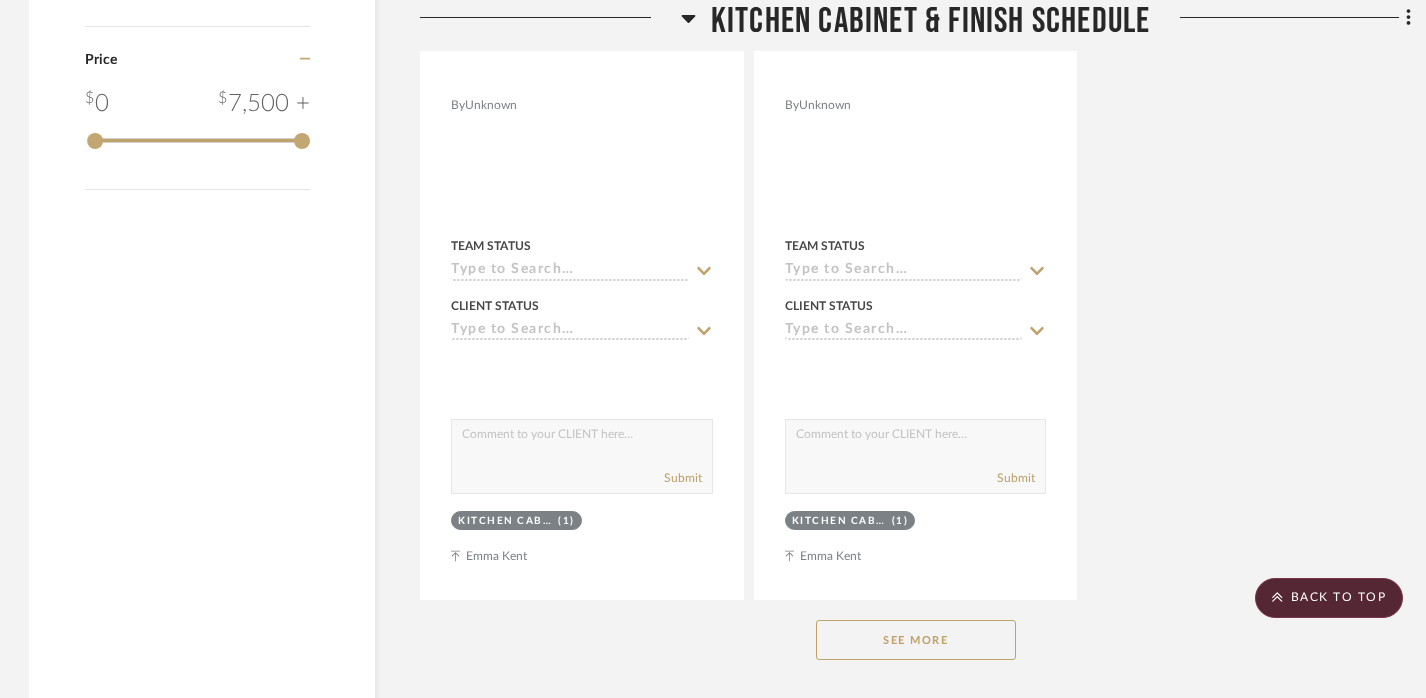 scroll, scrollTop: 3336, scrollLeft: 1, axis: both 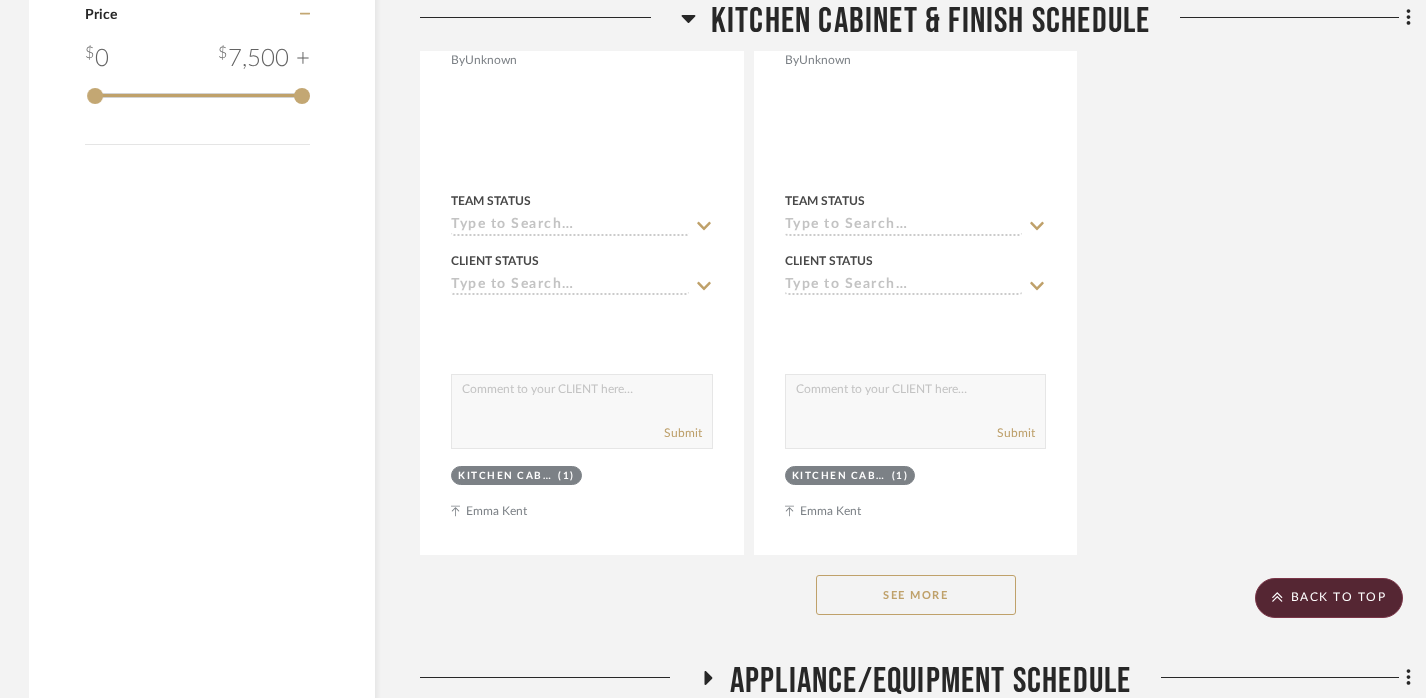 click on "See More" 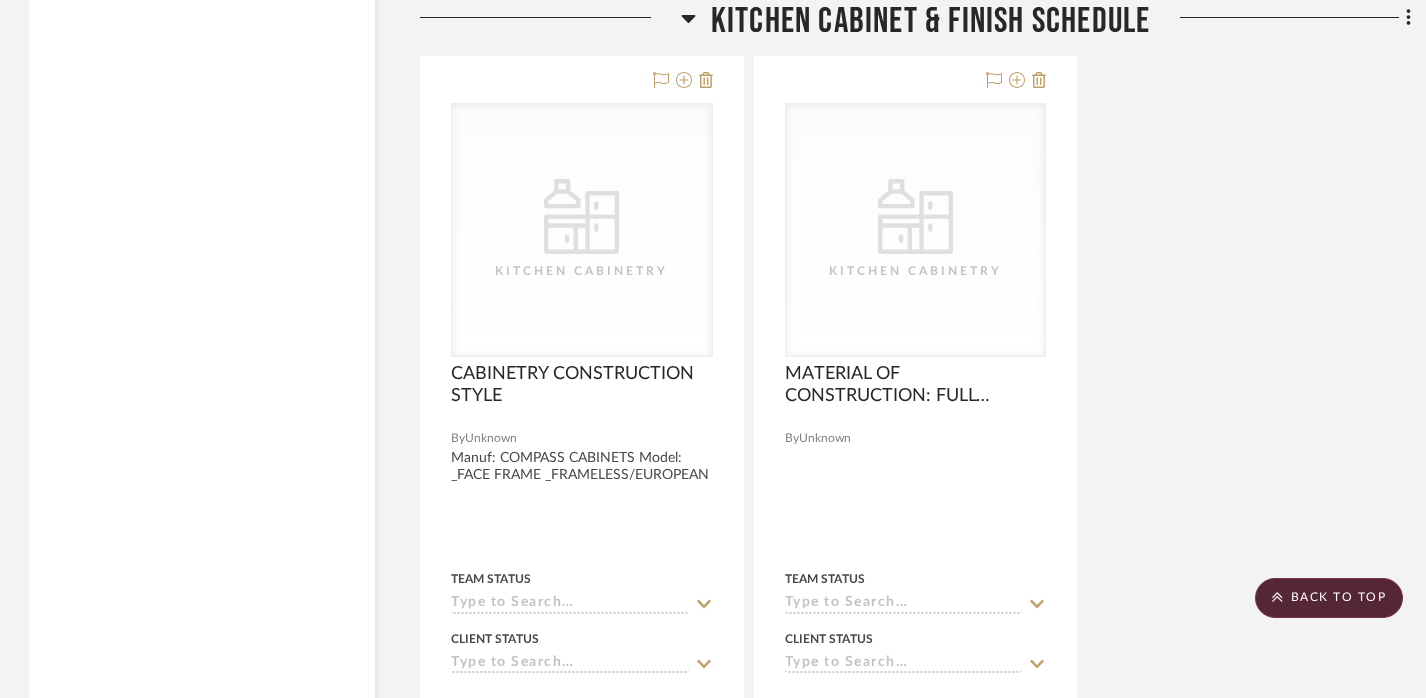 scroll, scrollTop: 10944, scrollLeft: 1, axis: both 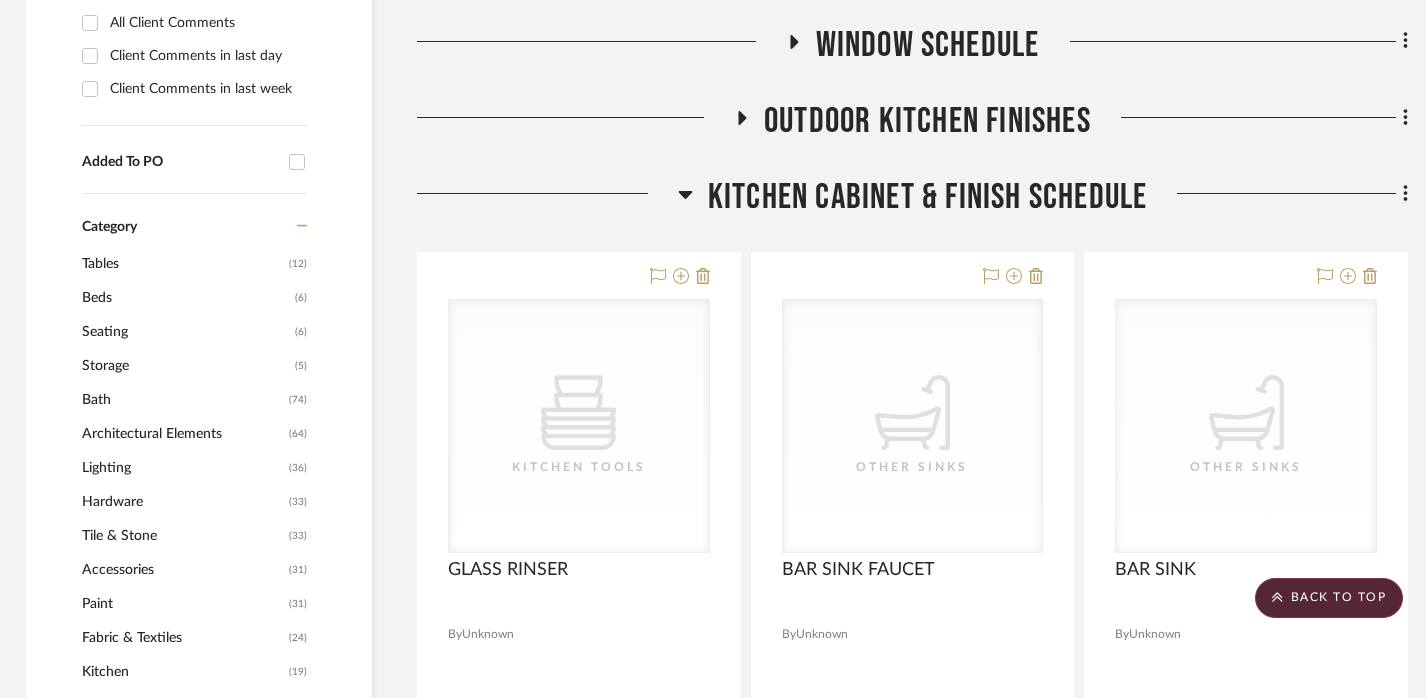 click on "Kitchen Cabinet & Finish Schedule" 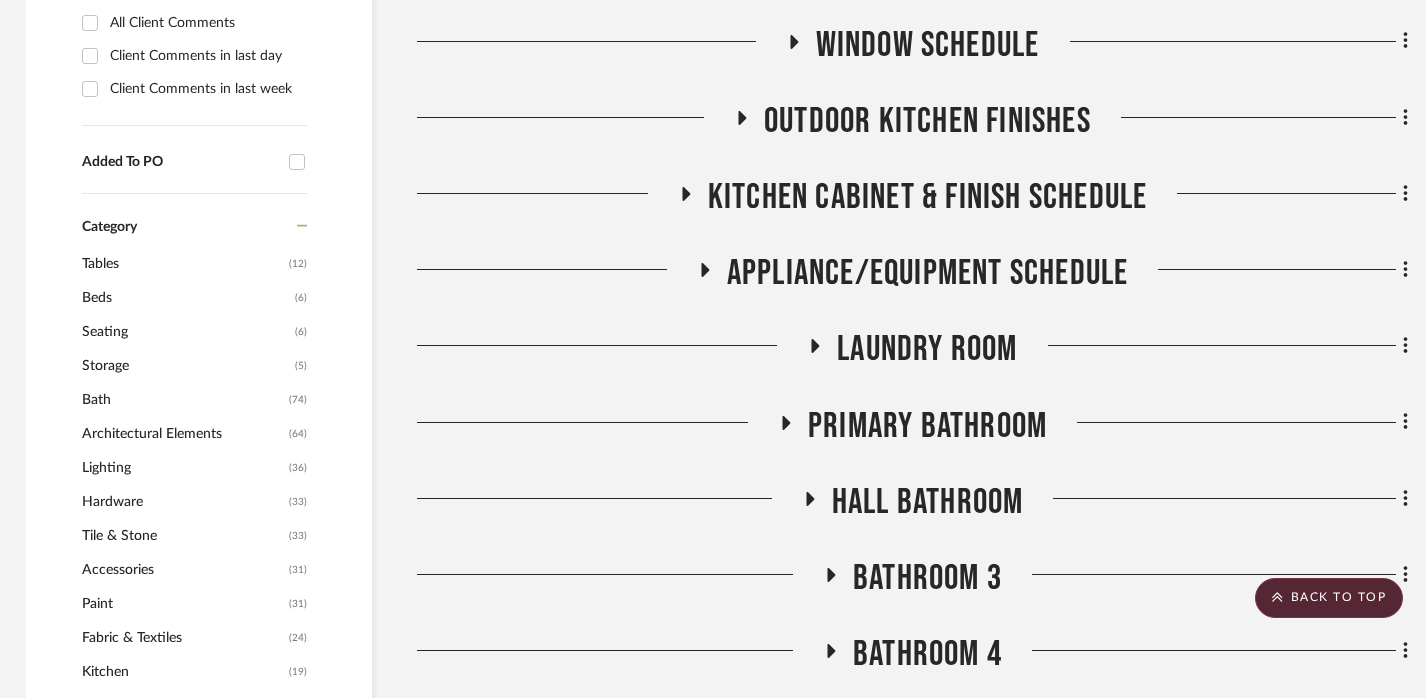 click on "Appliance/Equipment Schedule" 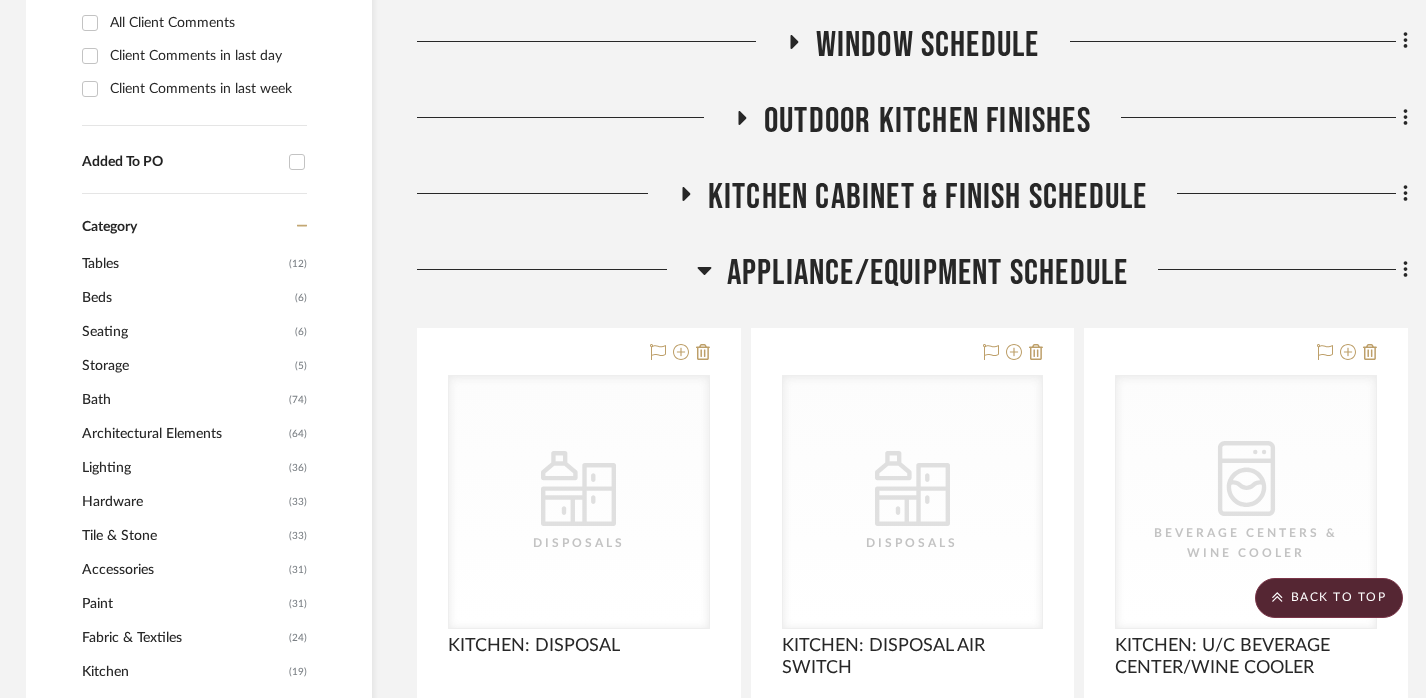 click on "Appliance/Equipment Schedule" 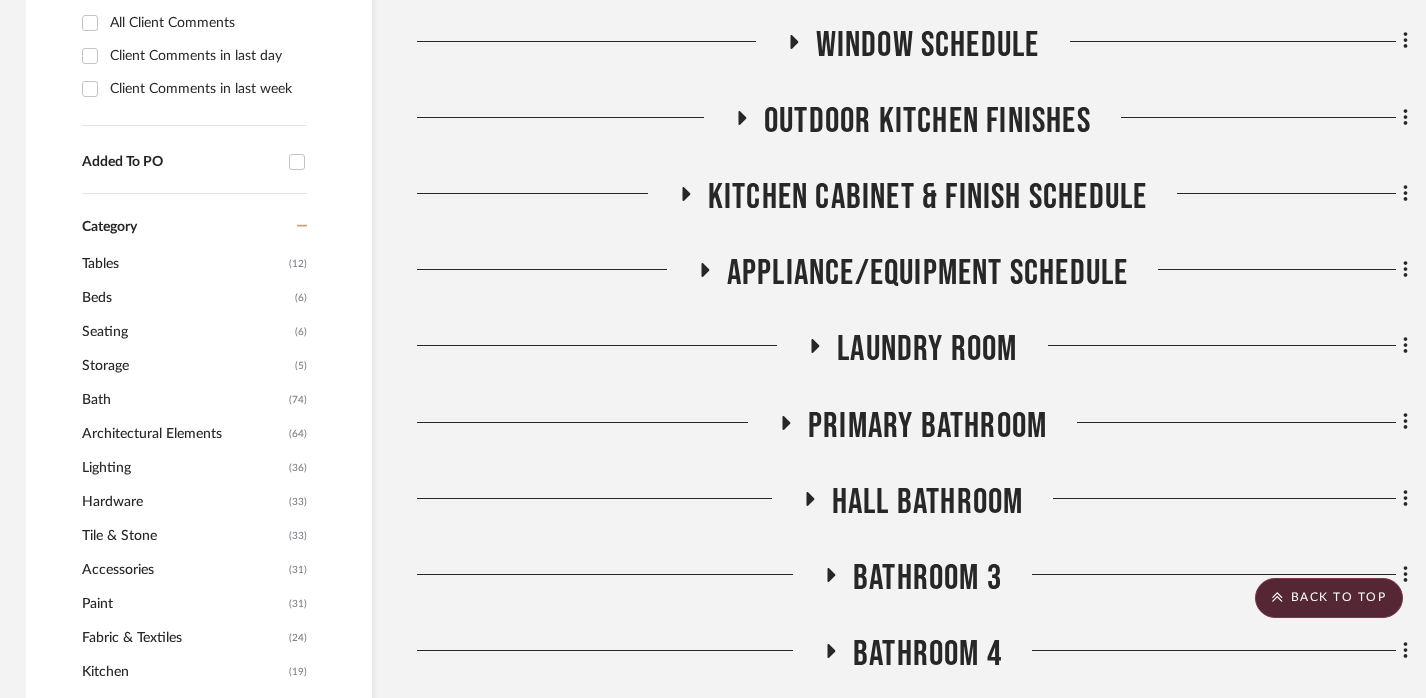 click on "Laundry Room" 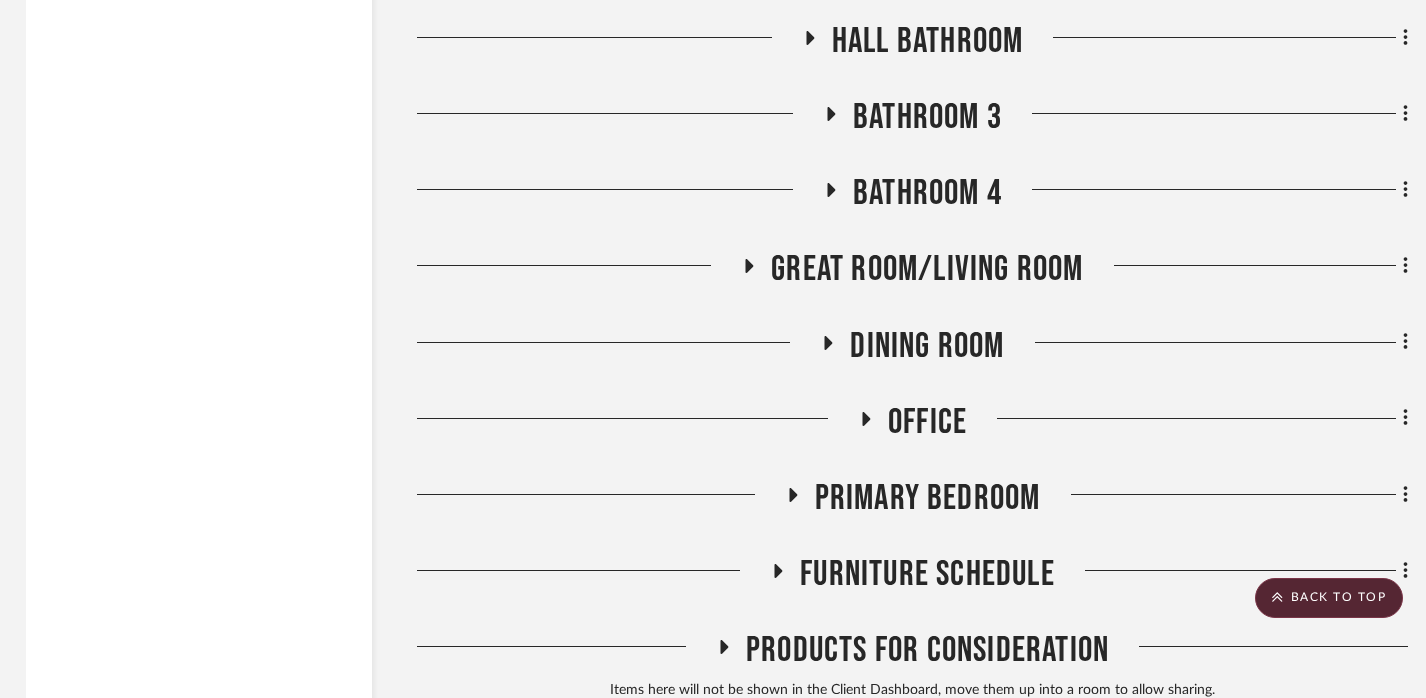 scroll, scrollTop: 3939, scrollLeft: 4, axis: both 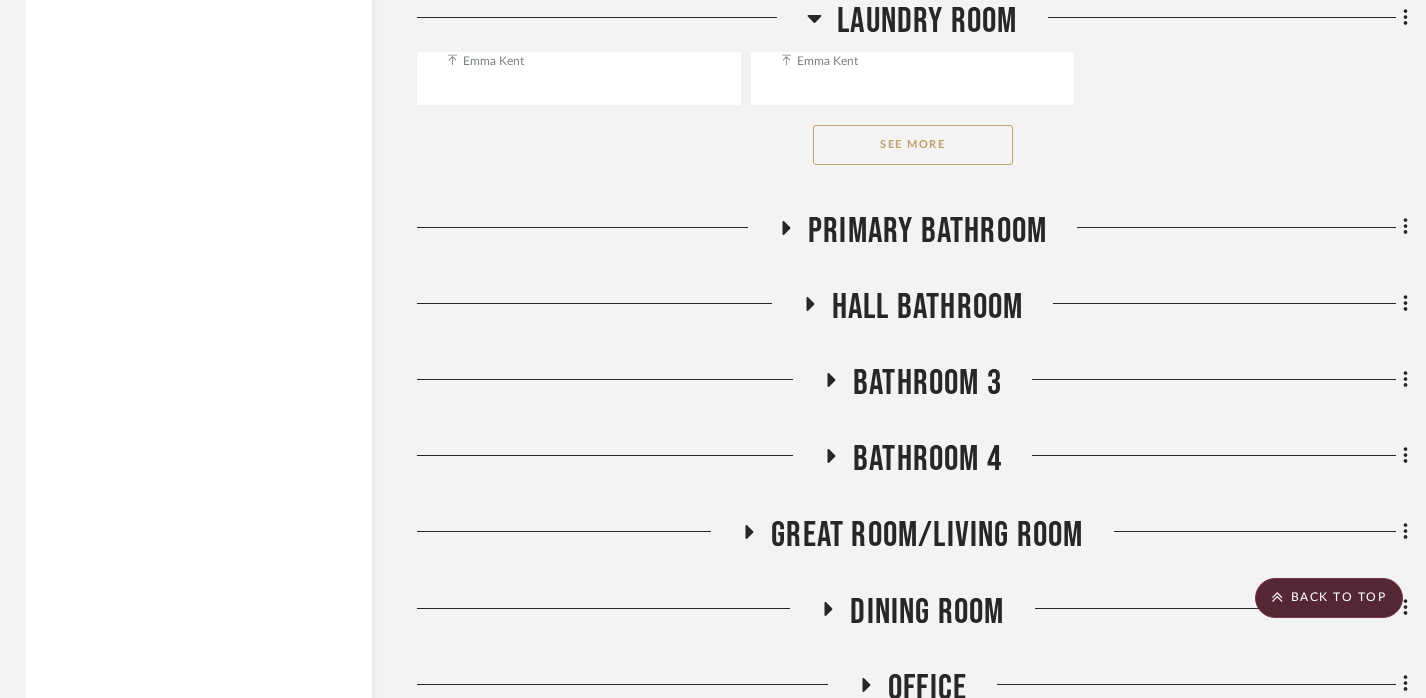 click on "See More" 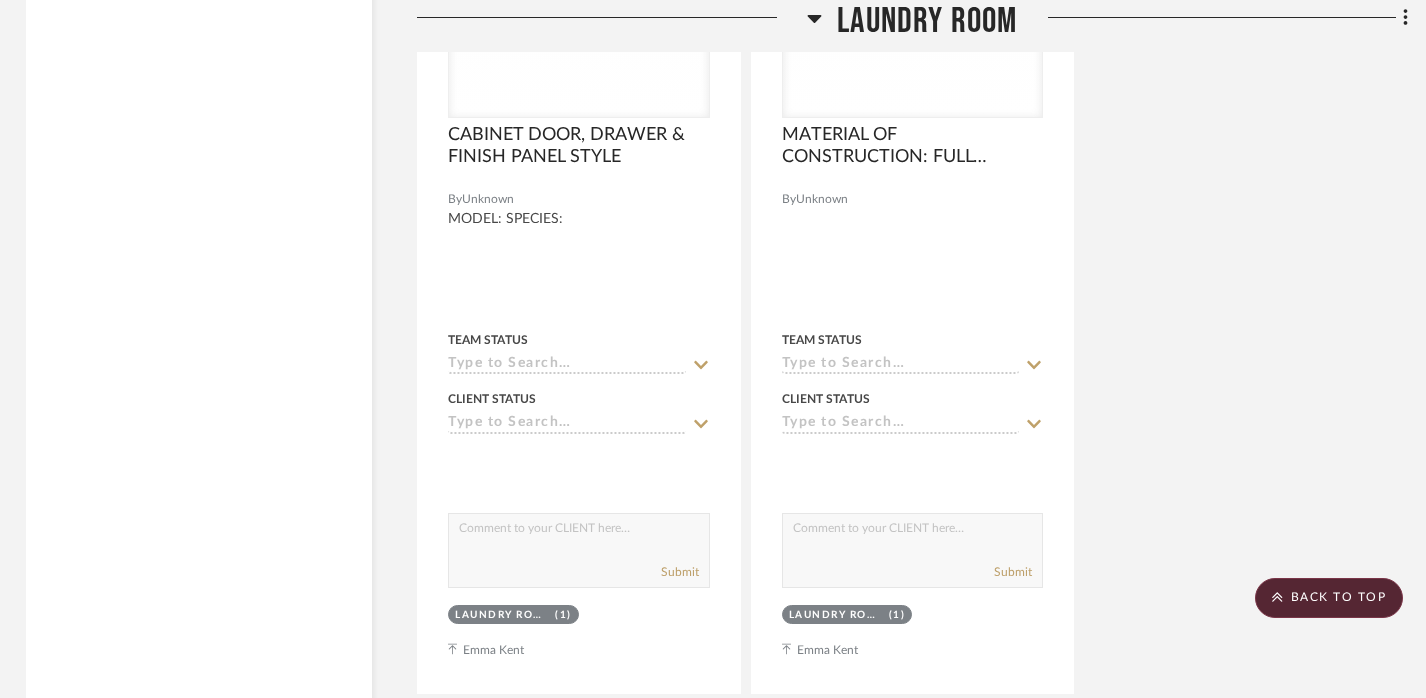 scroll, scrollTop: 5966, scrollLeft: 4, axis: both 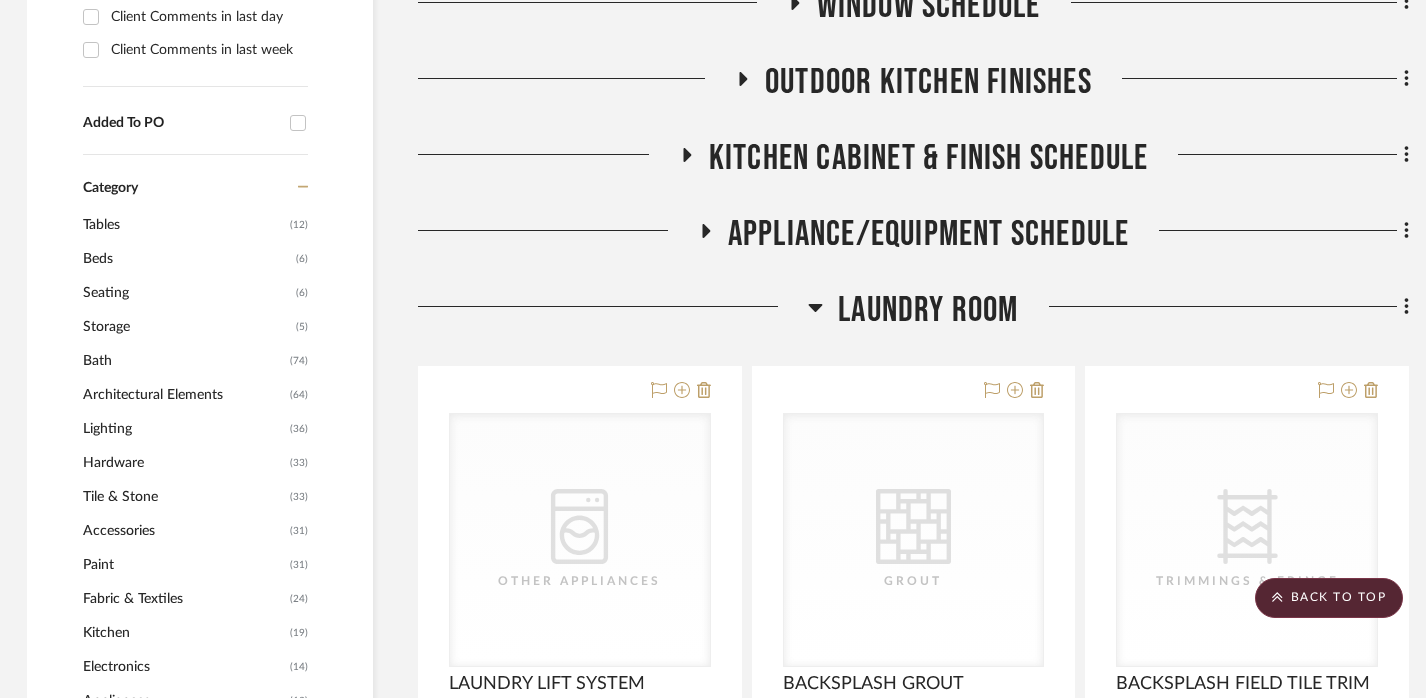 click on "Laundry Room" 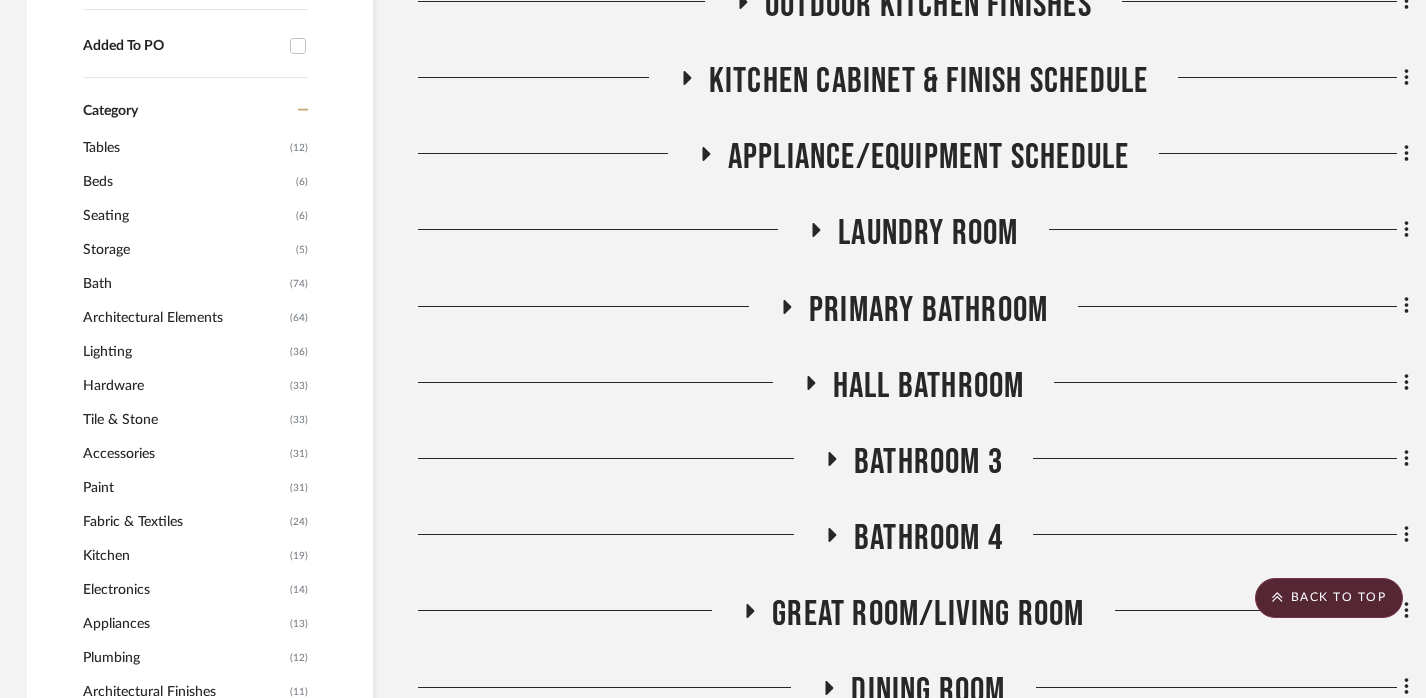 scroll, scrollTop: 1123, scrollLeft: 3, axis: both 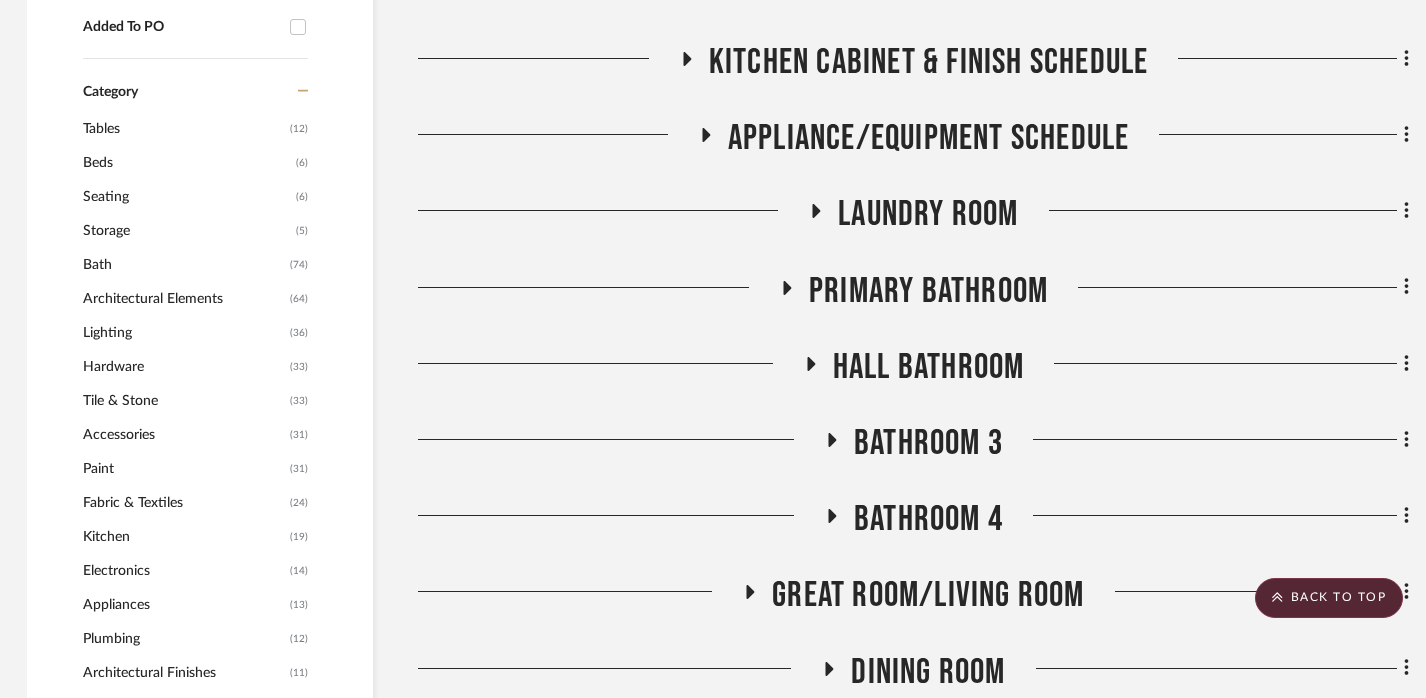 click on "Primary Bathroom" 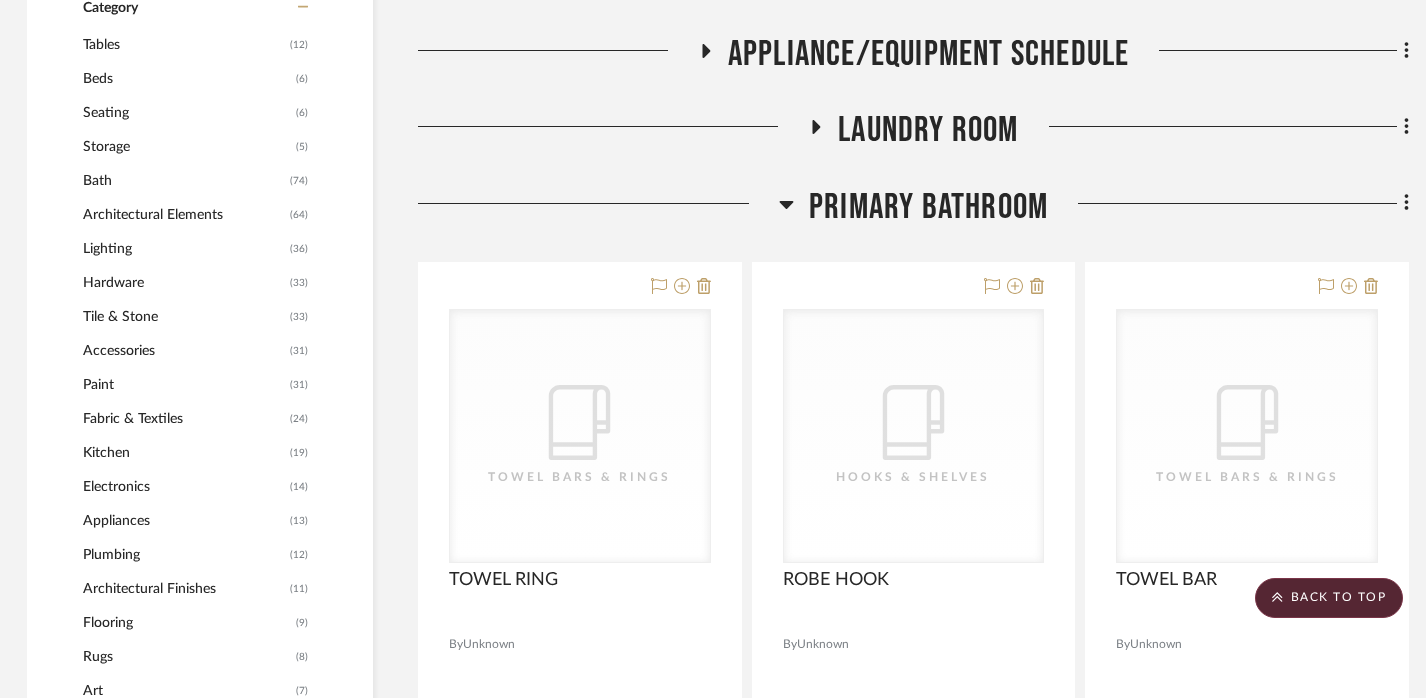 scroll, scrollTop: 1205, scrollLeft: 3, axis: both 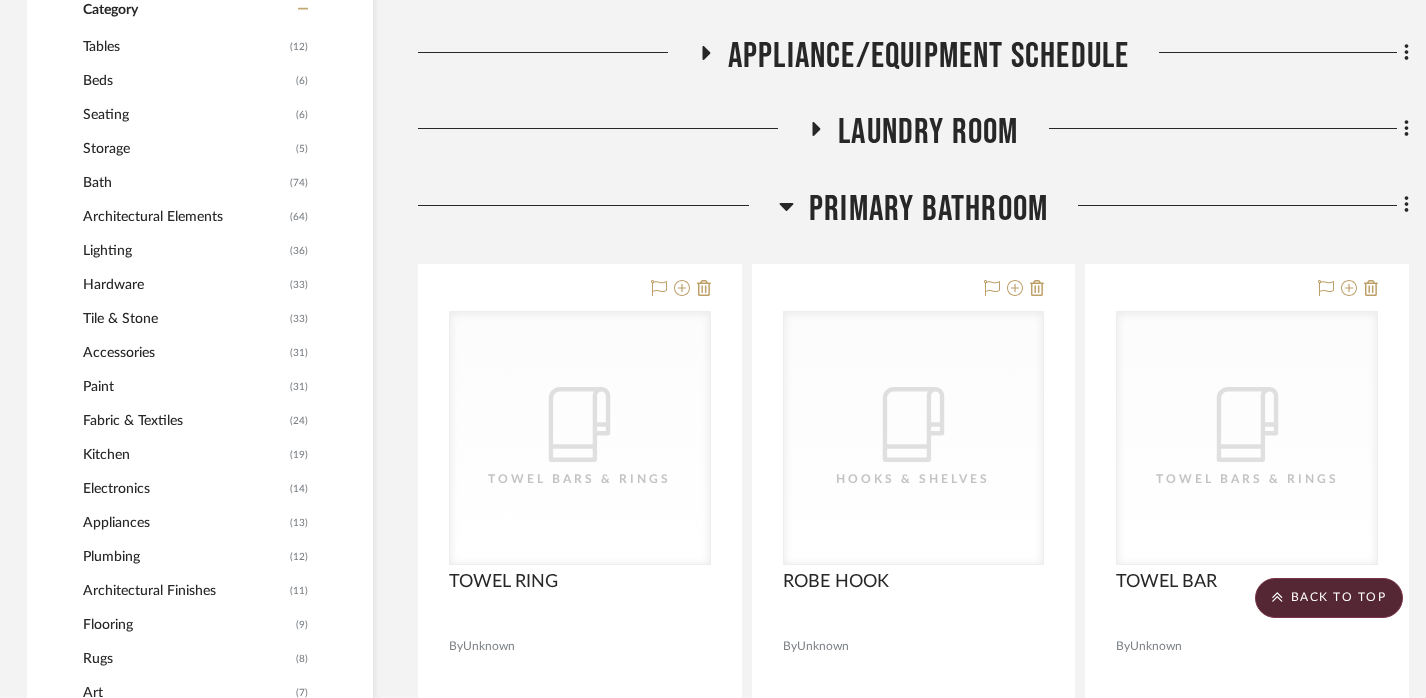 click on "Primary Bathroom" 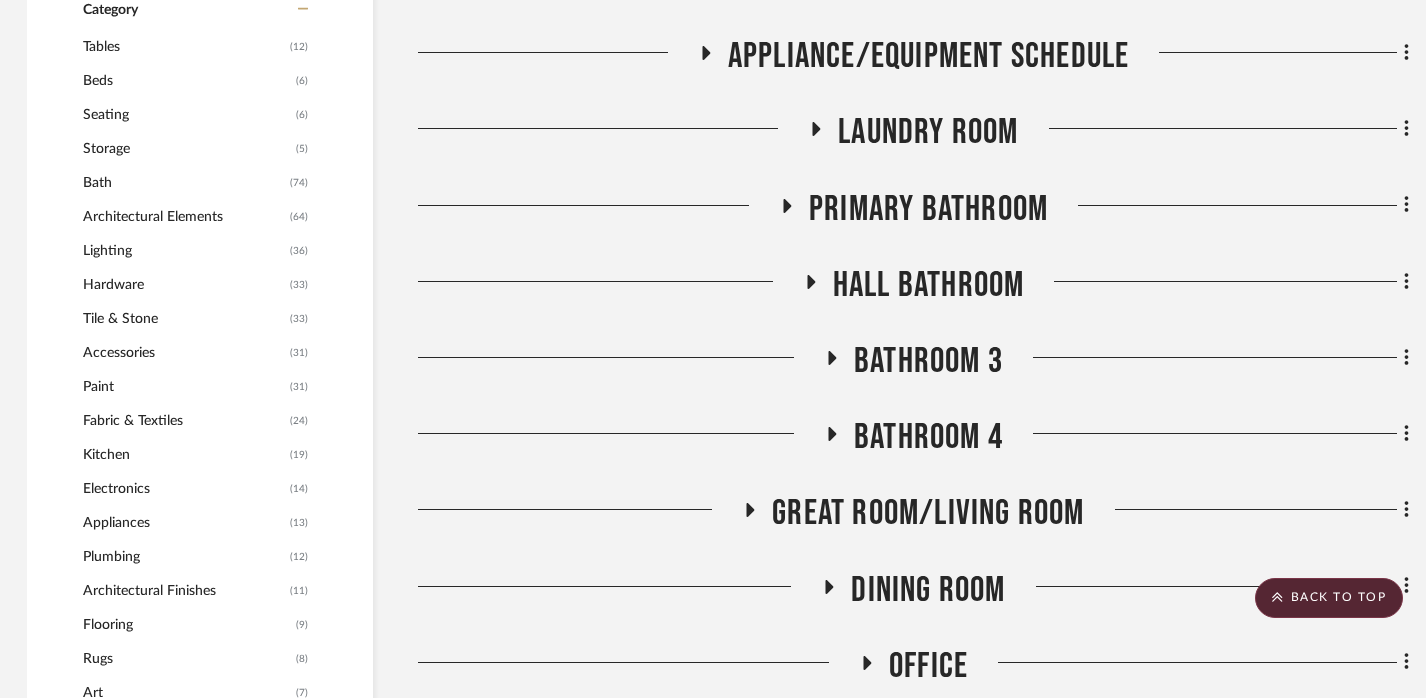 click on "Hall Bathroom" 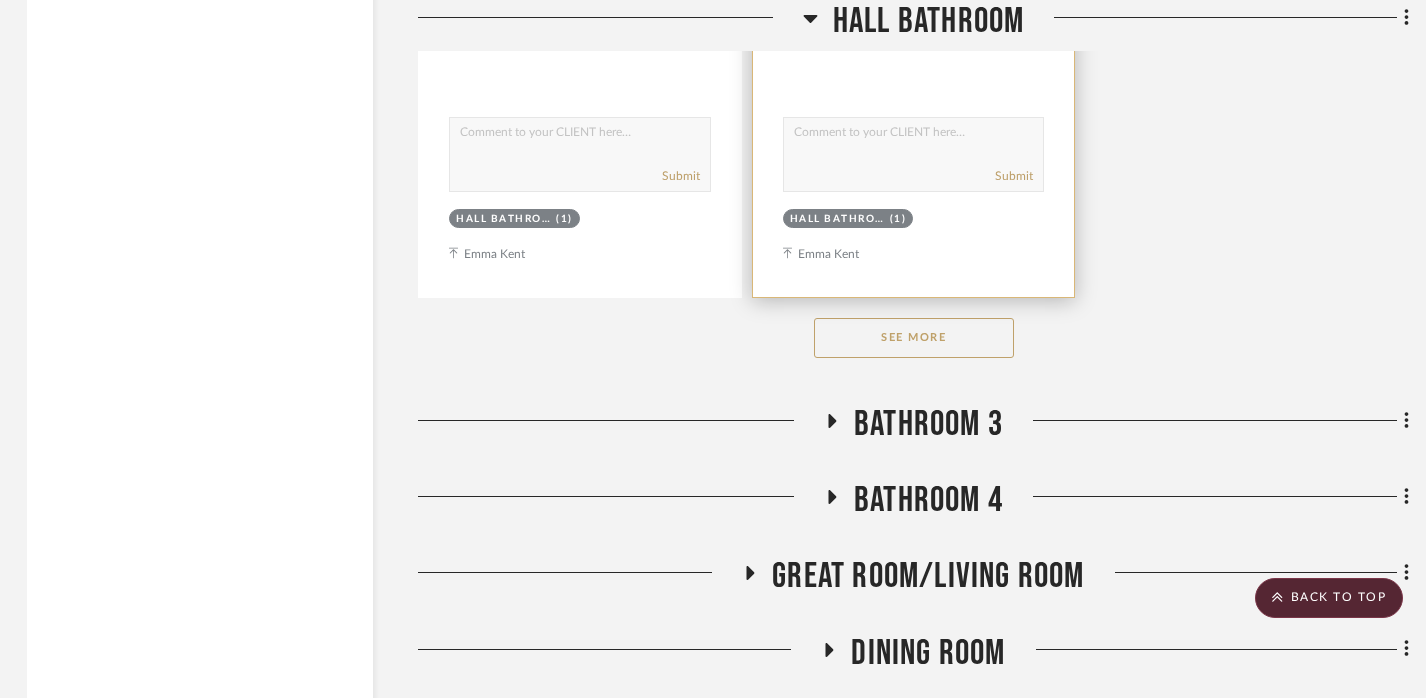 scroll, scrollTop: 3899, scrollLeft: 3, axis: both 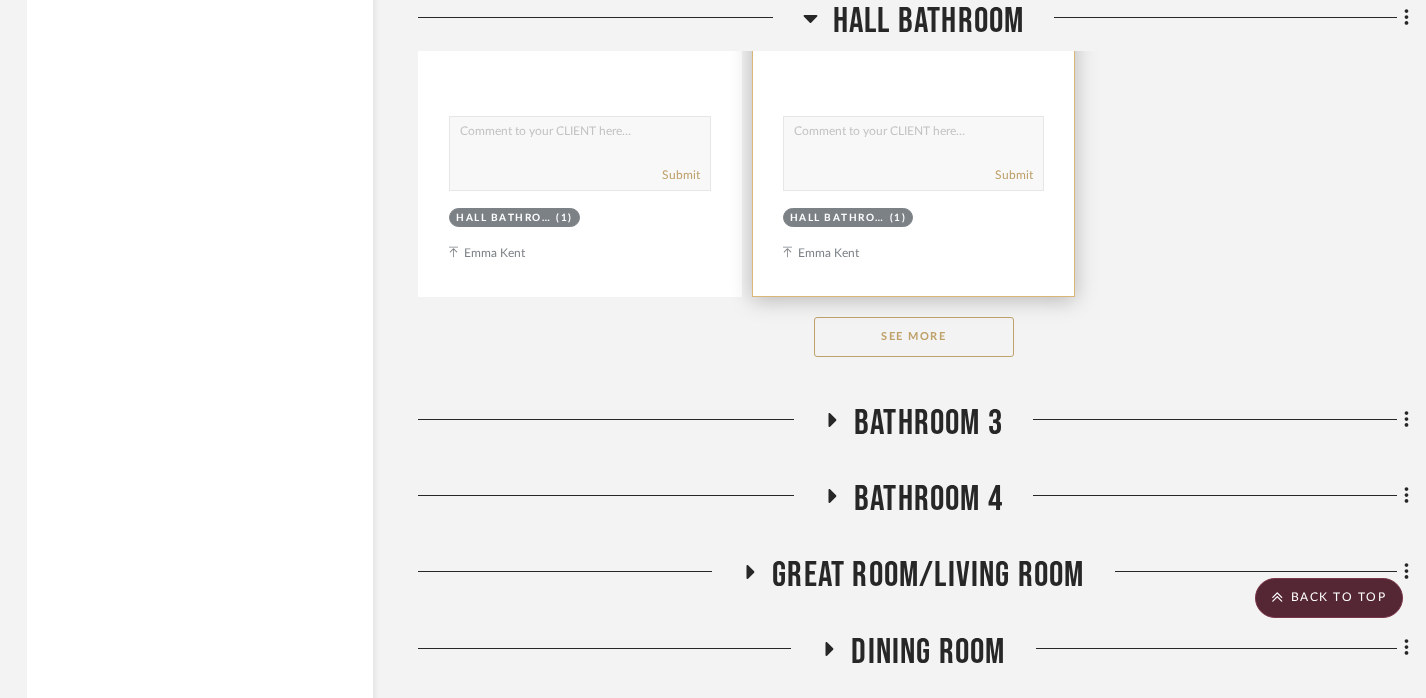 click on "See More" 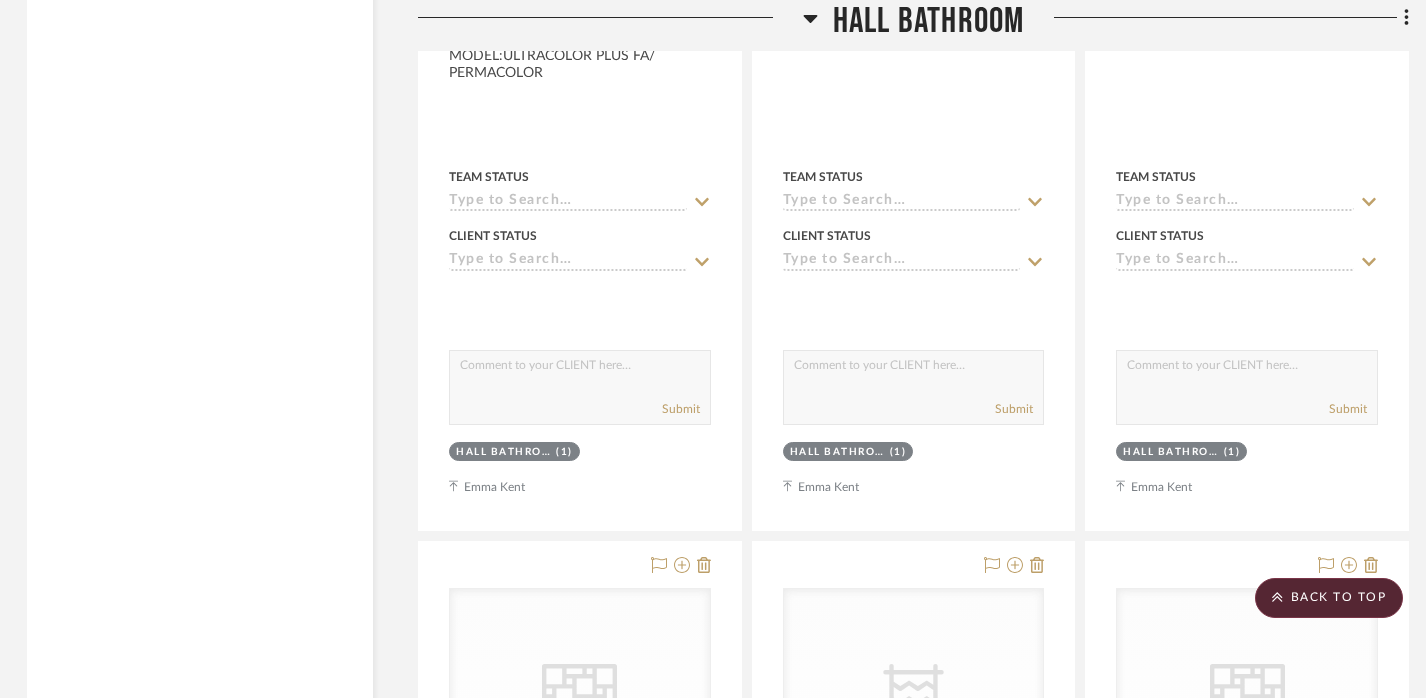 click on "Hall Bathroom" 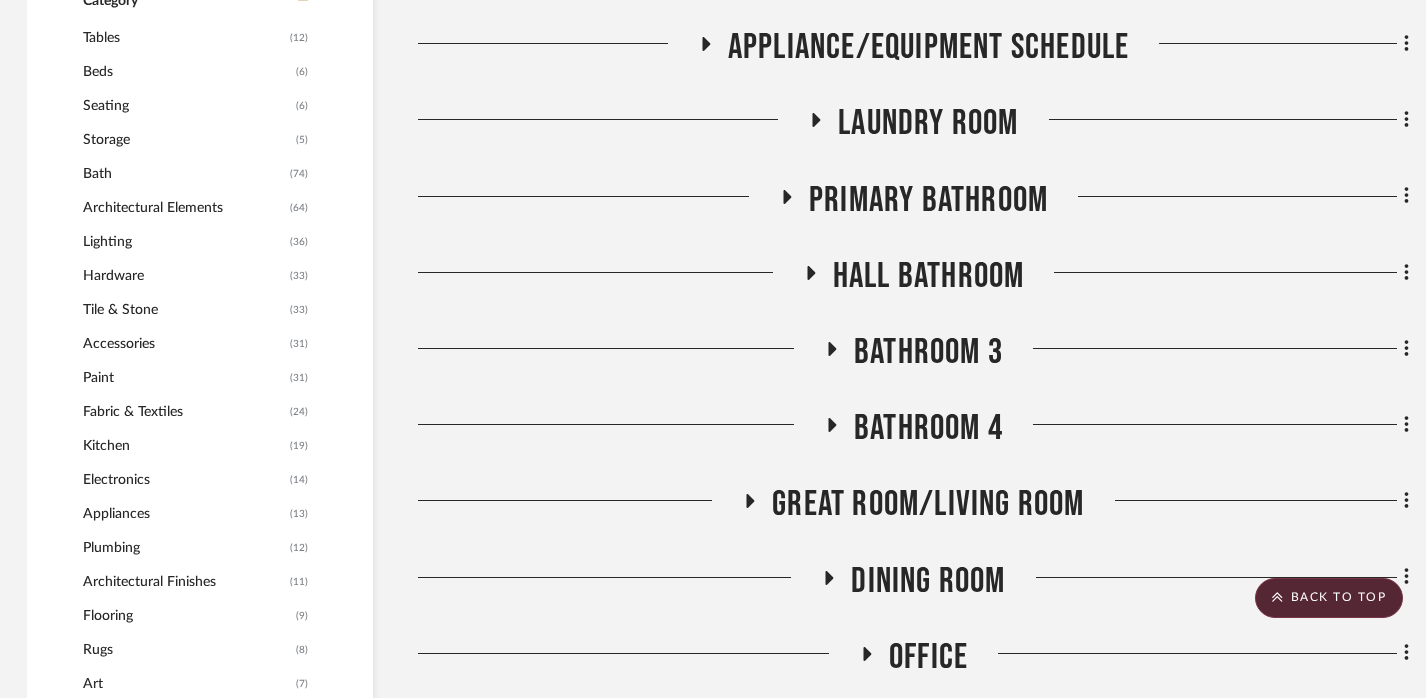 scroll, scrollTop: 1212, scrollLeft: 3, axis: both 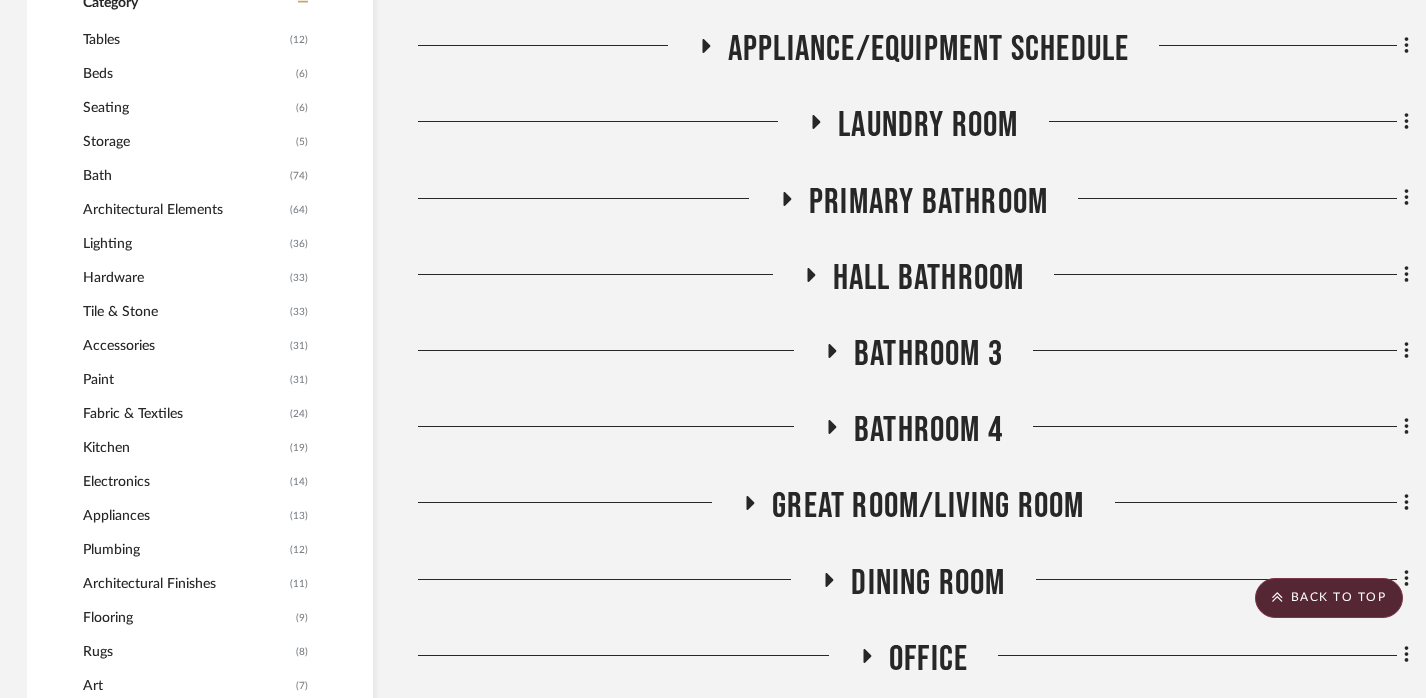 click on "Primary Bathroom" 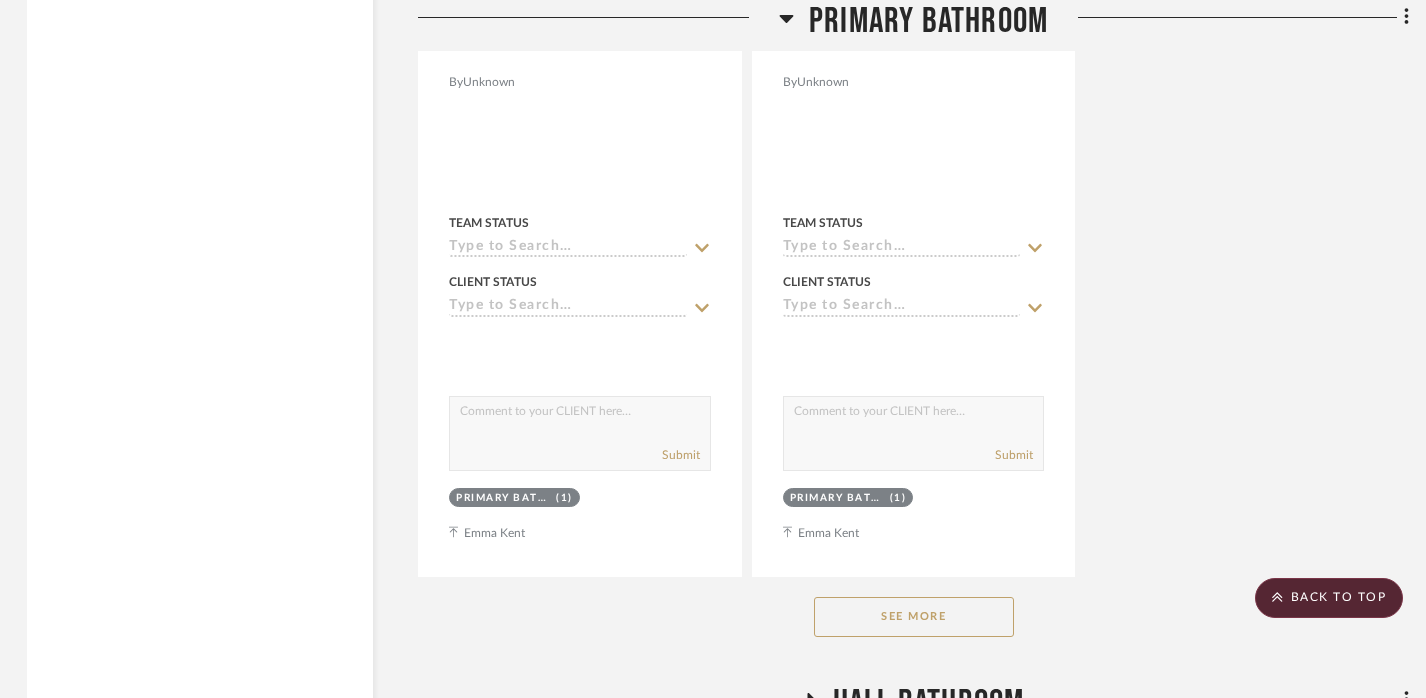 scroll, scrollTop: 3610, scrollLeft: 3, axis: both 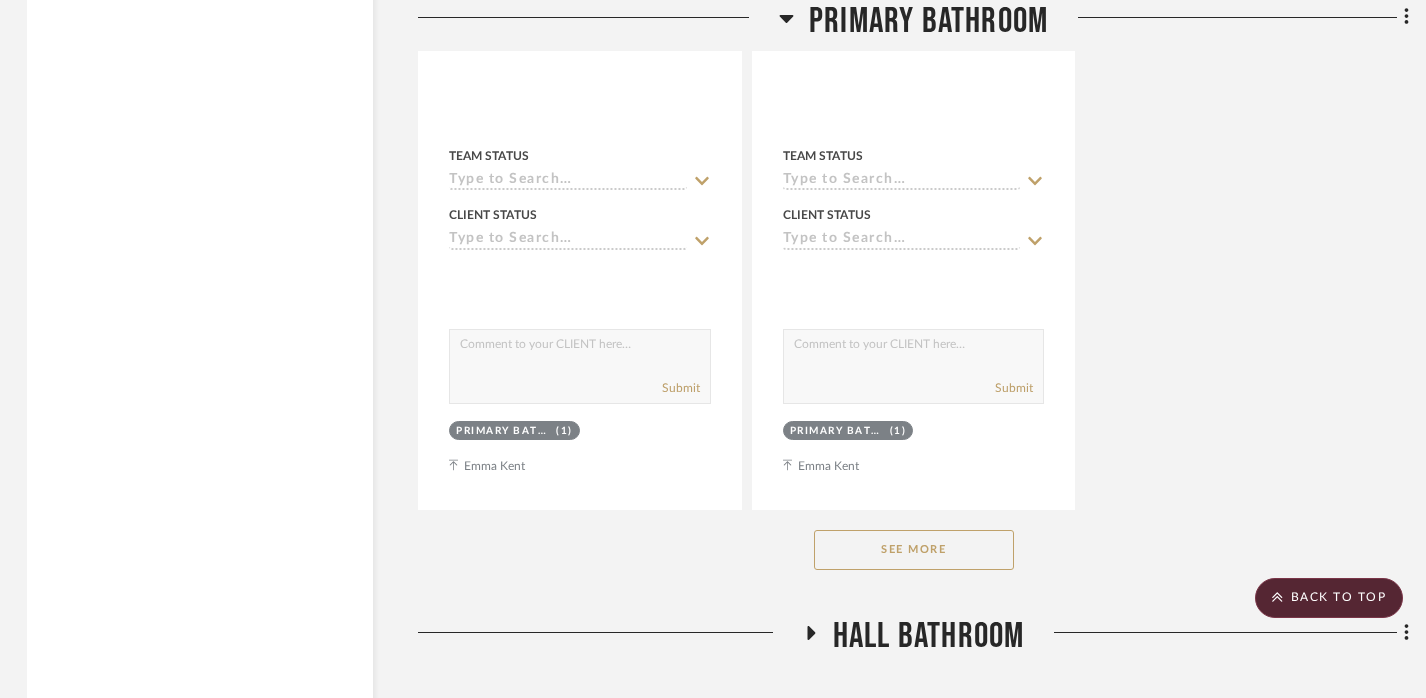 click on "See More" 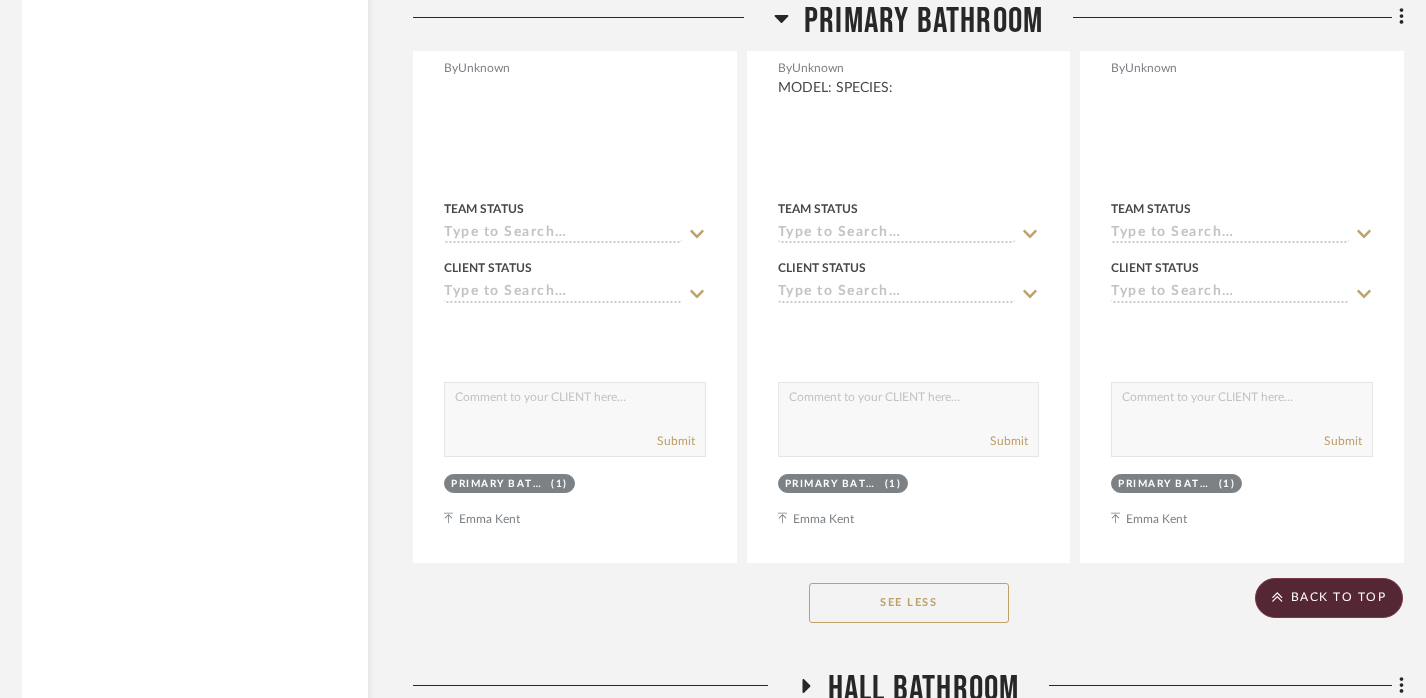 scroll, scrollTop: 12932, scrollLeft: 8, axis: both 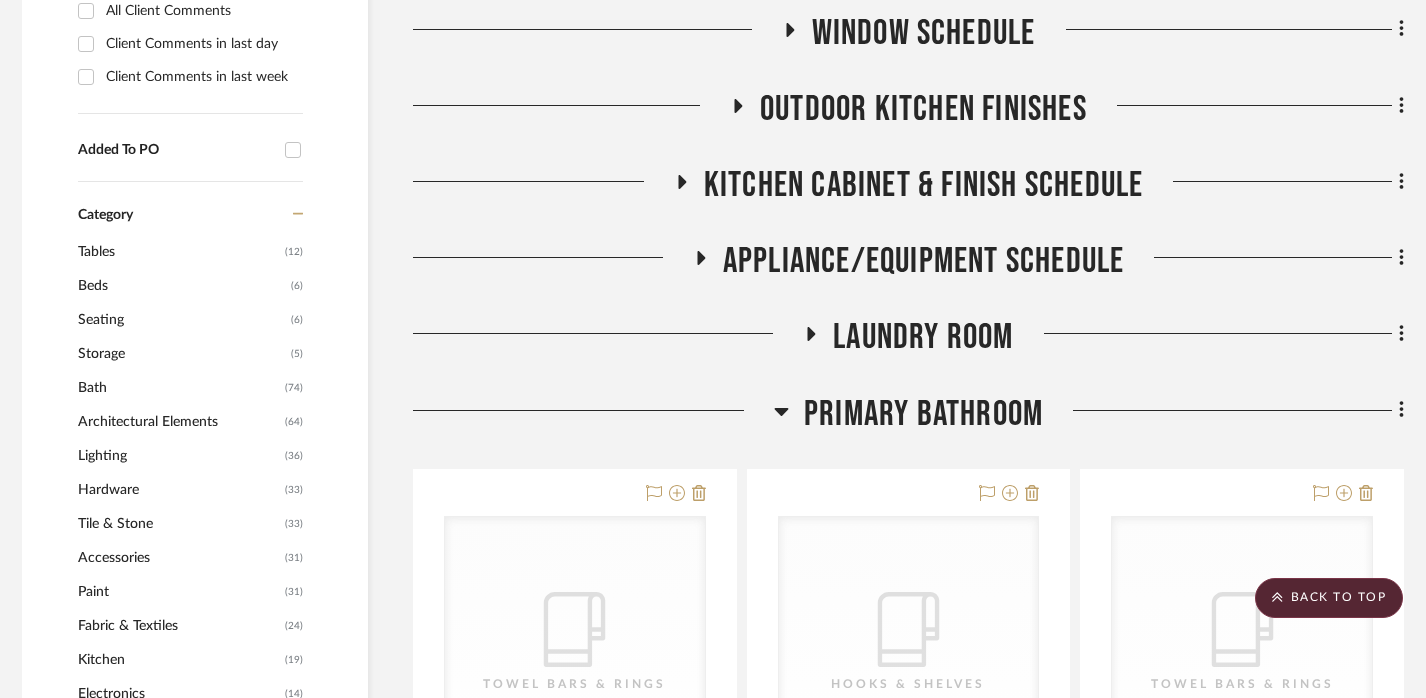 click on "Primary Bathroom" 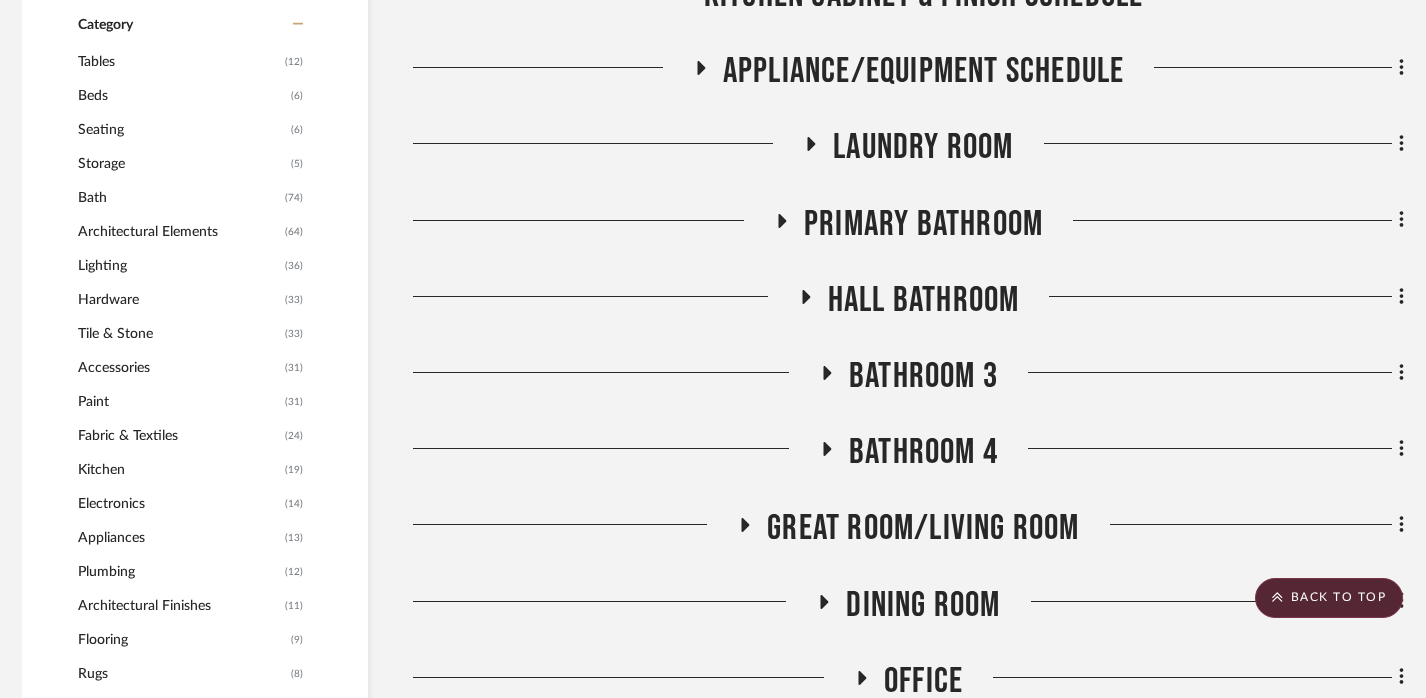 scroll, scrollTop: 1191, scrollLeft: 8, axis: both 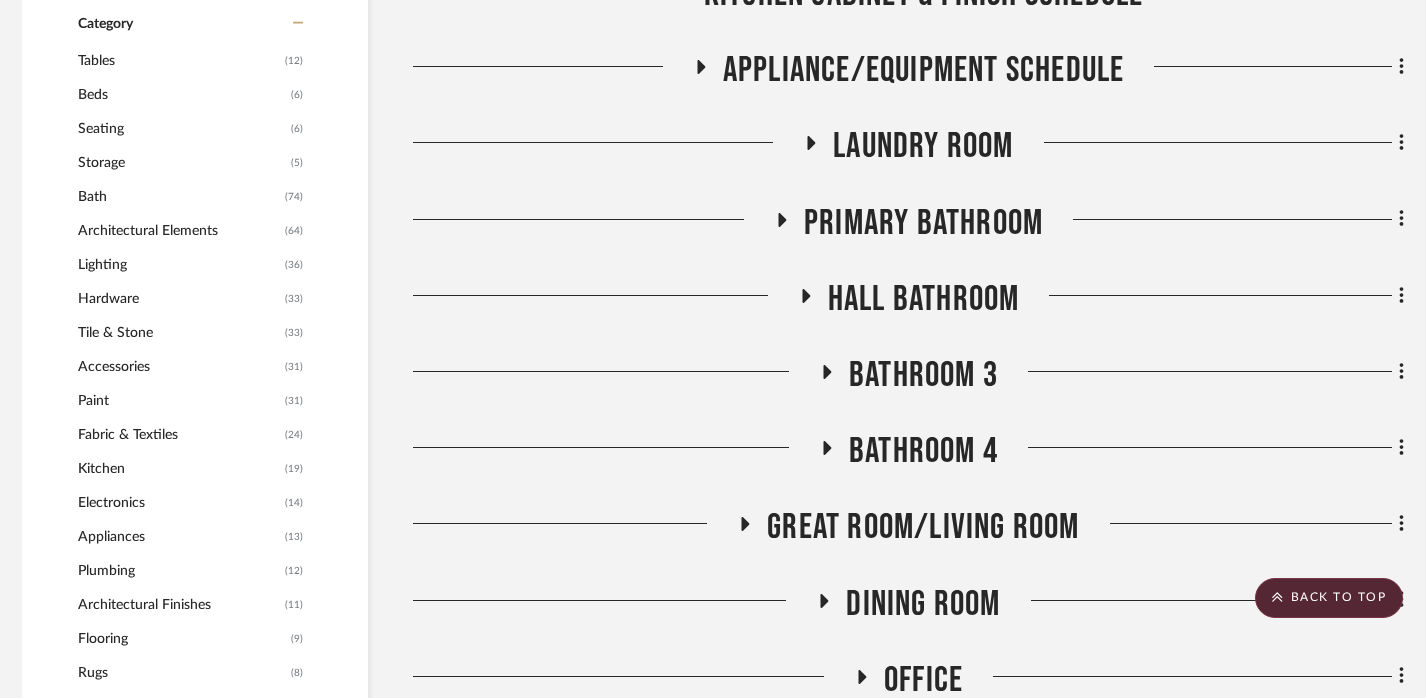 click on "Great Room/Living Room" 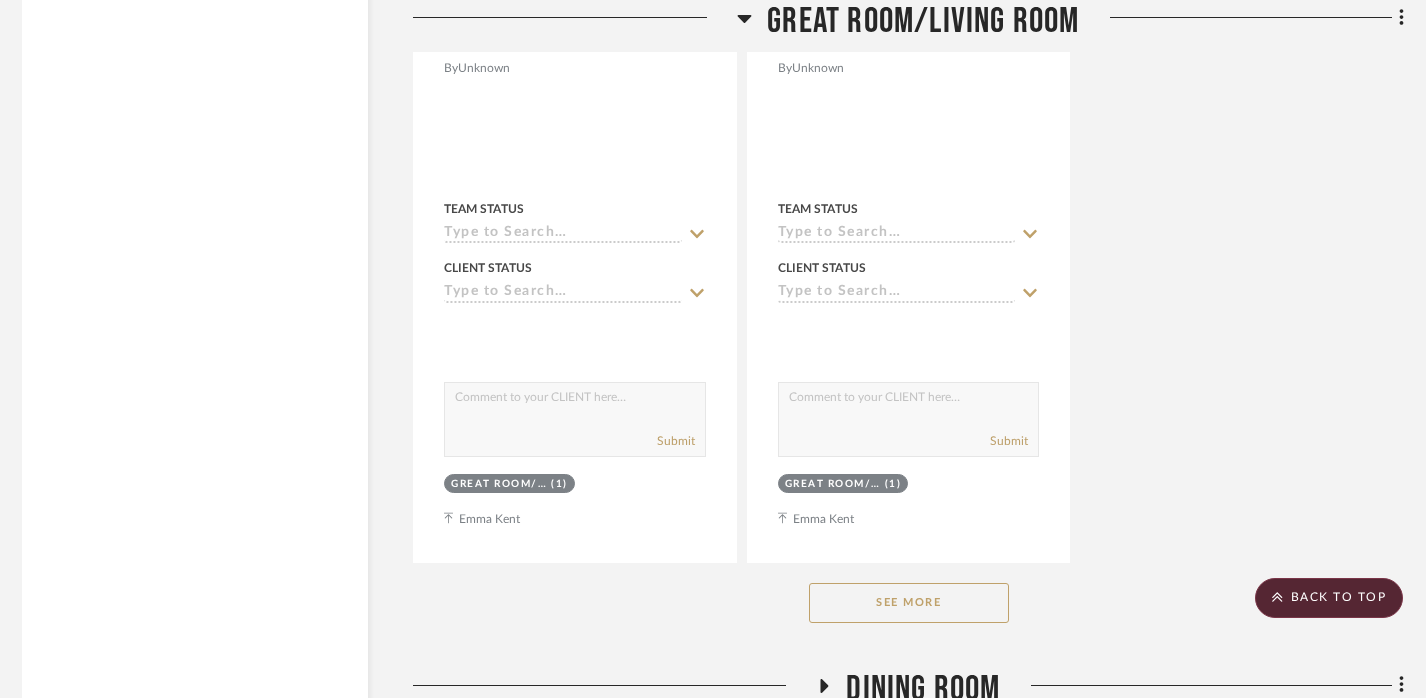 scroll, scrollTop: 3891, scrollLeft: 8, axis: both 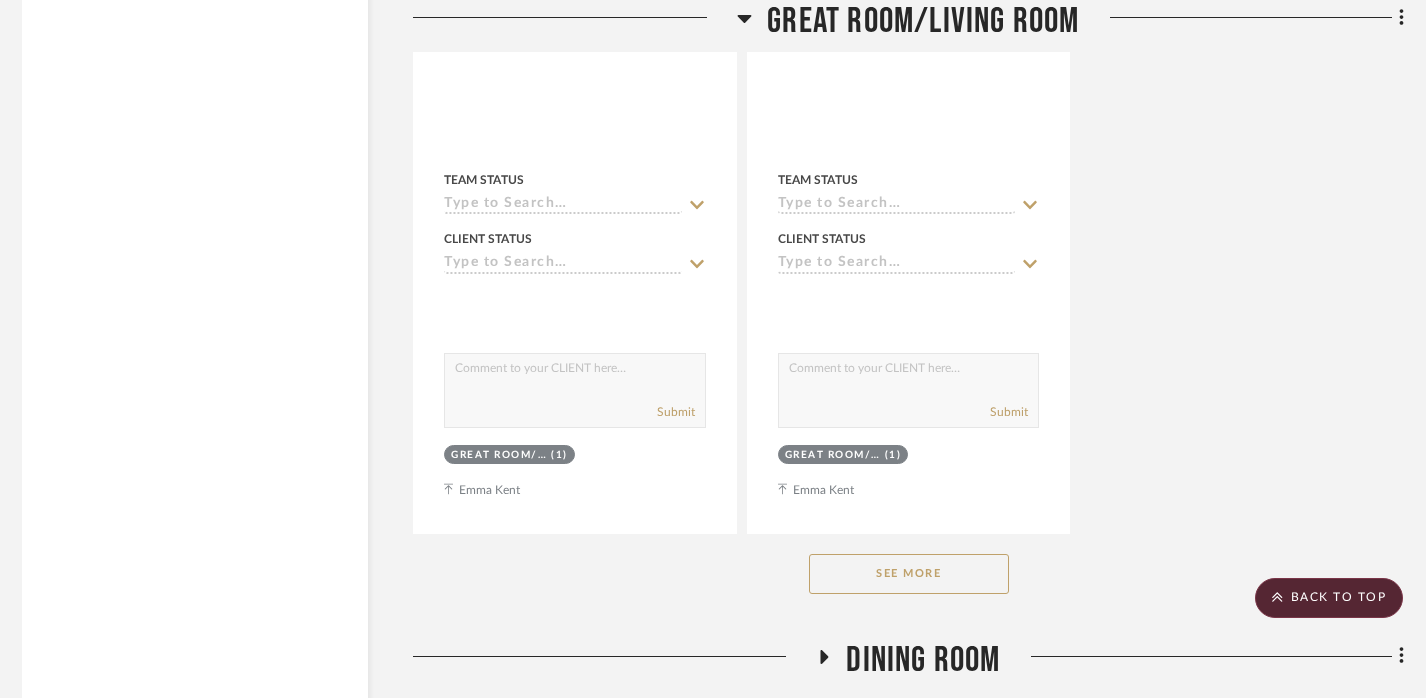 click on "See More" 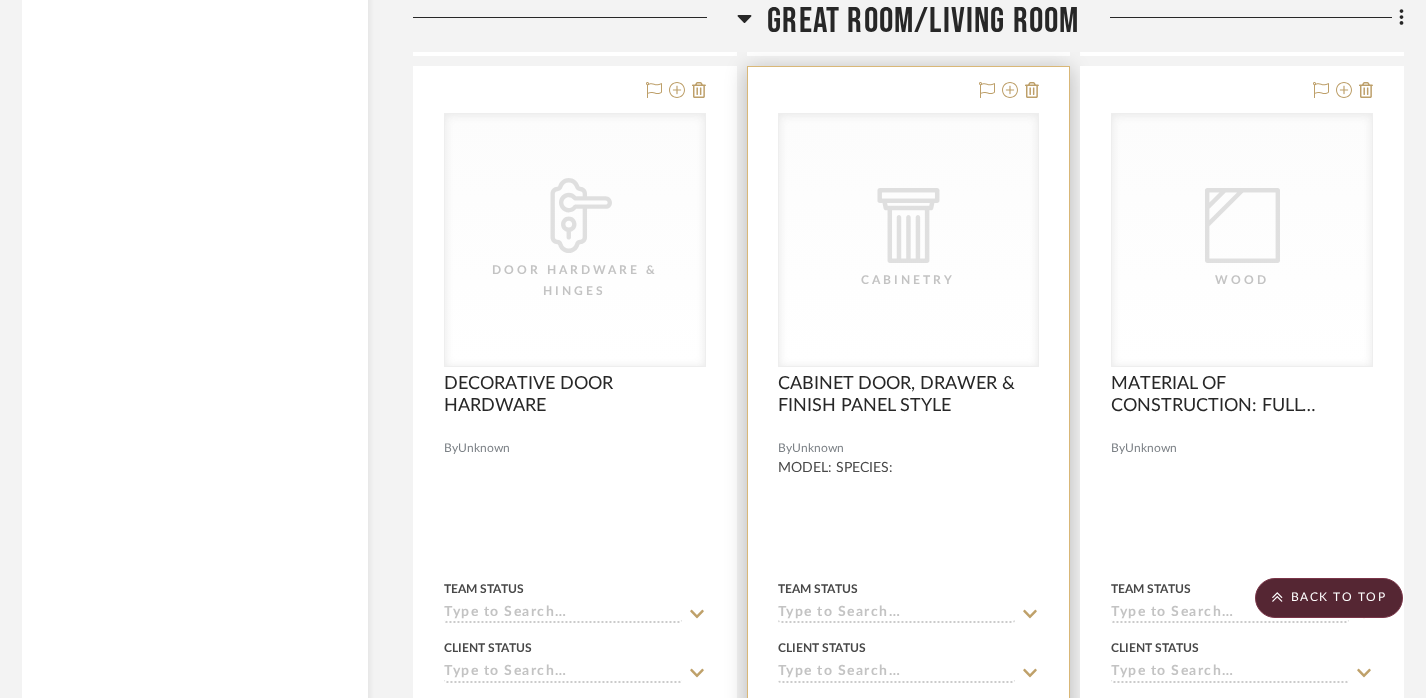 scroll, scrollTop: 5244, scrollLeft: 8, axis: both 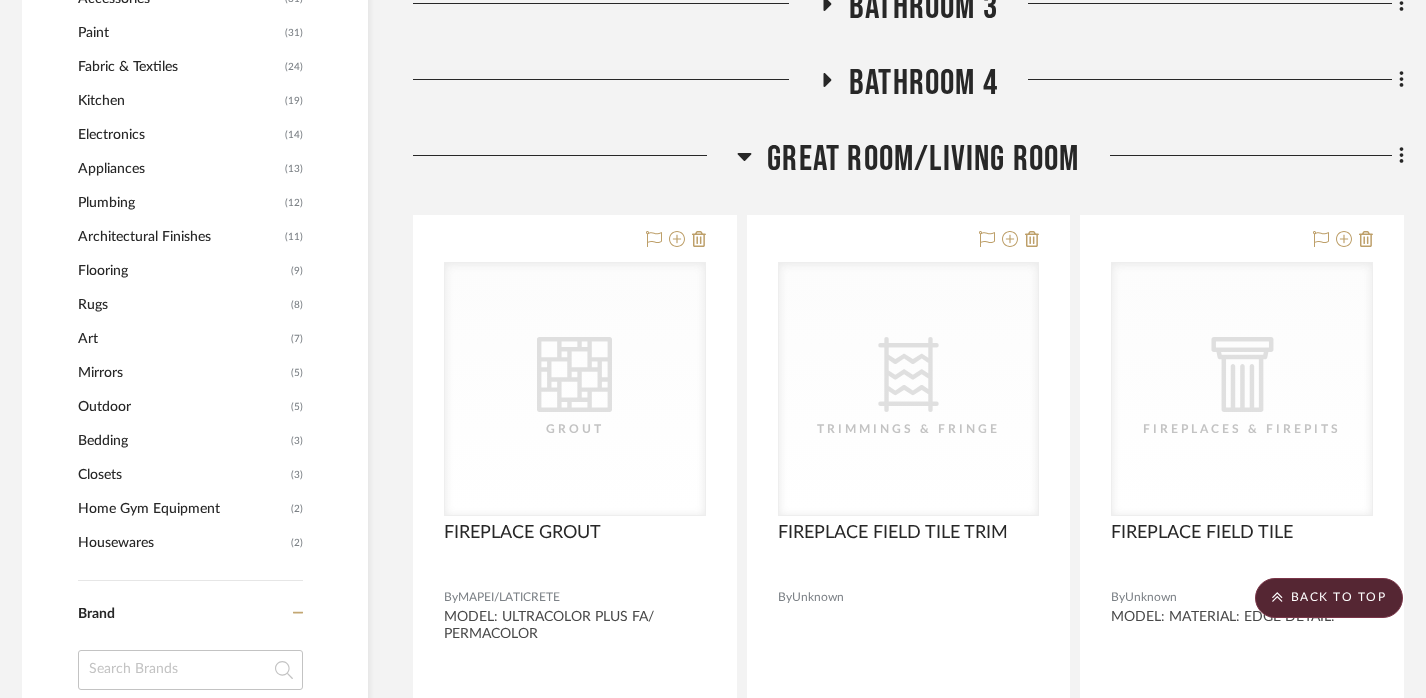 click on "Great Room/Living Room" 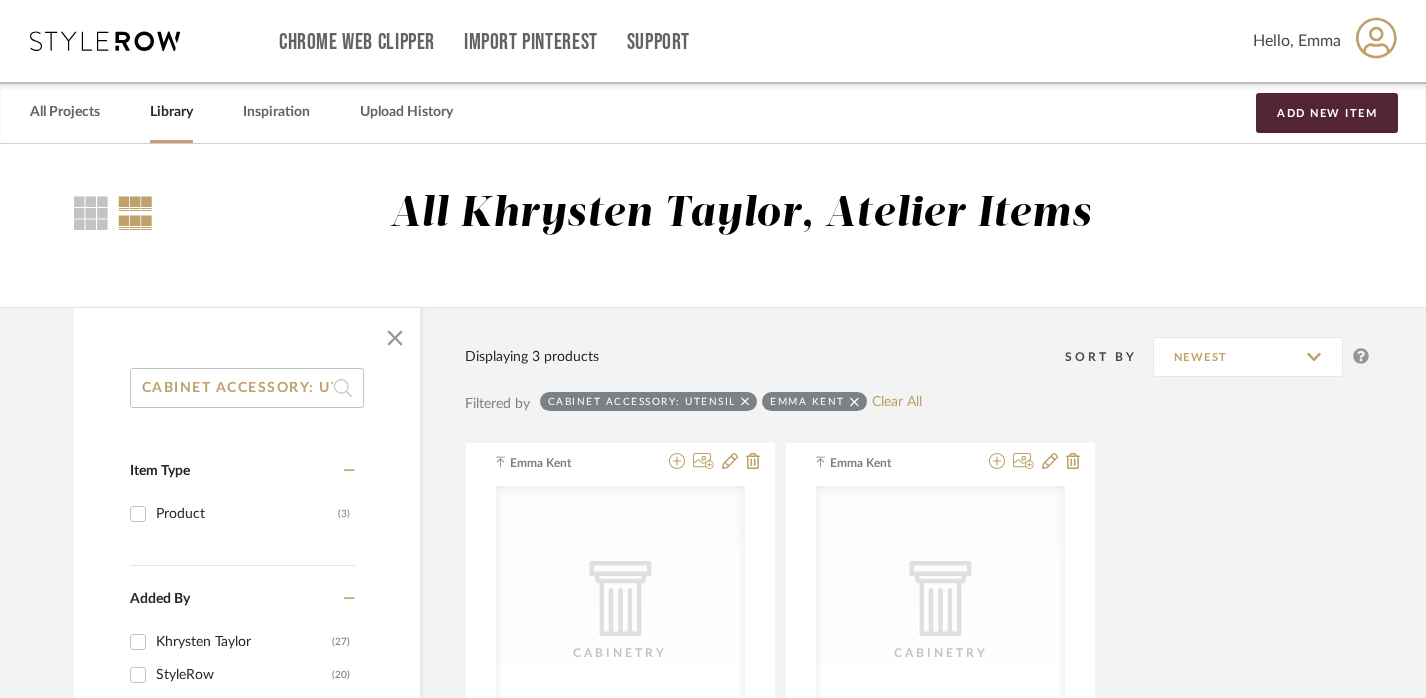 scroll, scrollTop: 811, scrollLeft: 3, axis: both 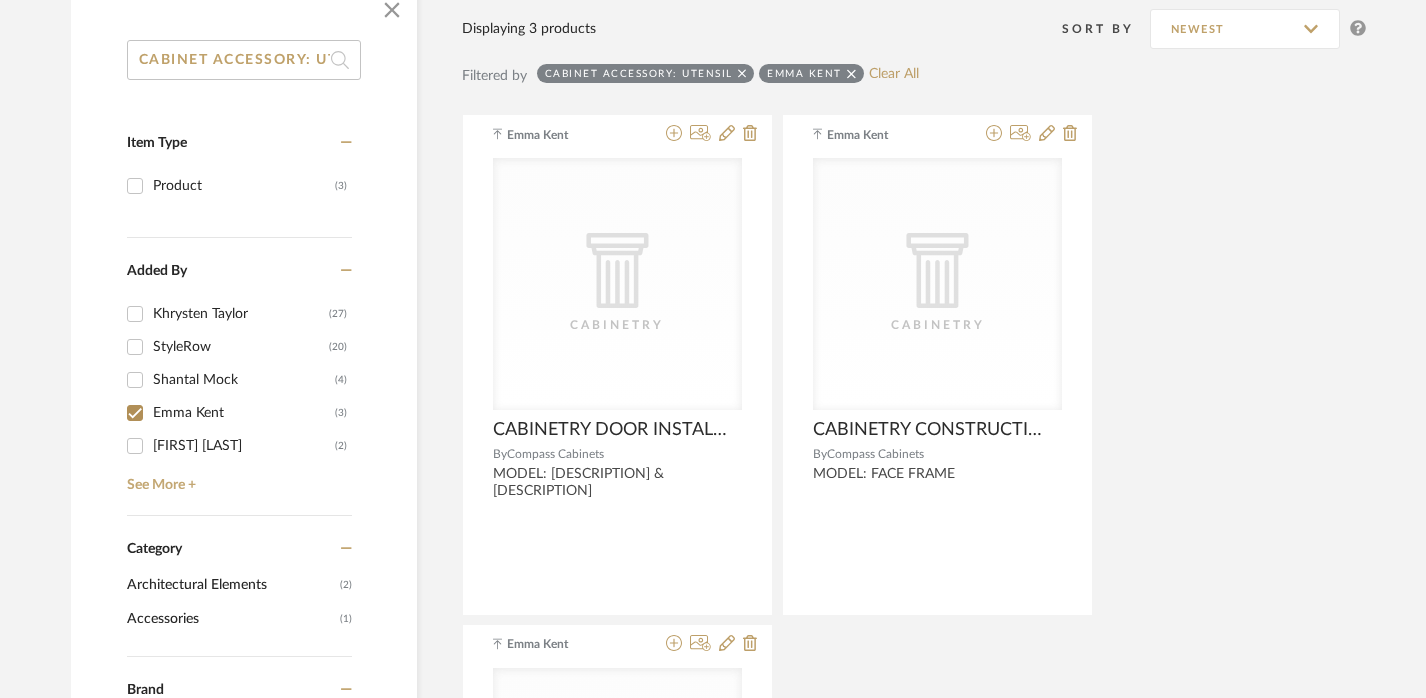 drag, startPoint x: 317, startPoint y: 56, endPoint x: 485, endPoint y: 83, distance: 170.1558 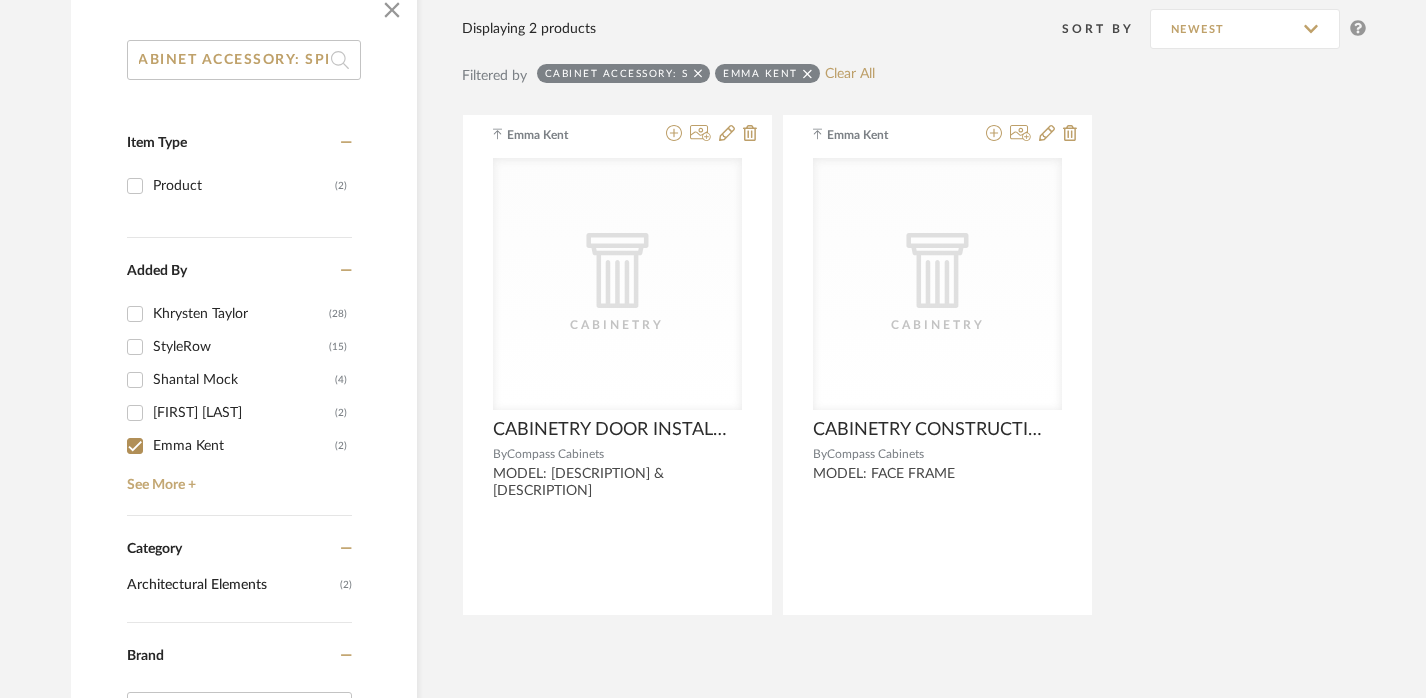scroll, scrollTop: 0, scrollLeft: 31, axis: horizontal 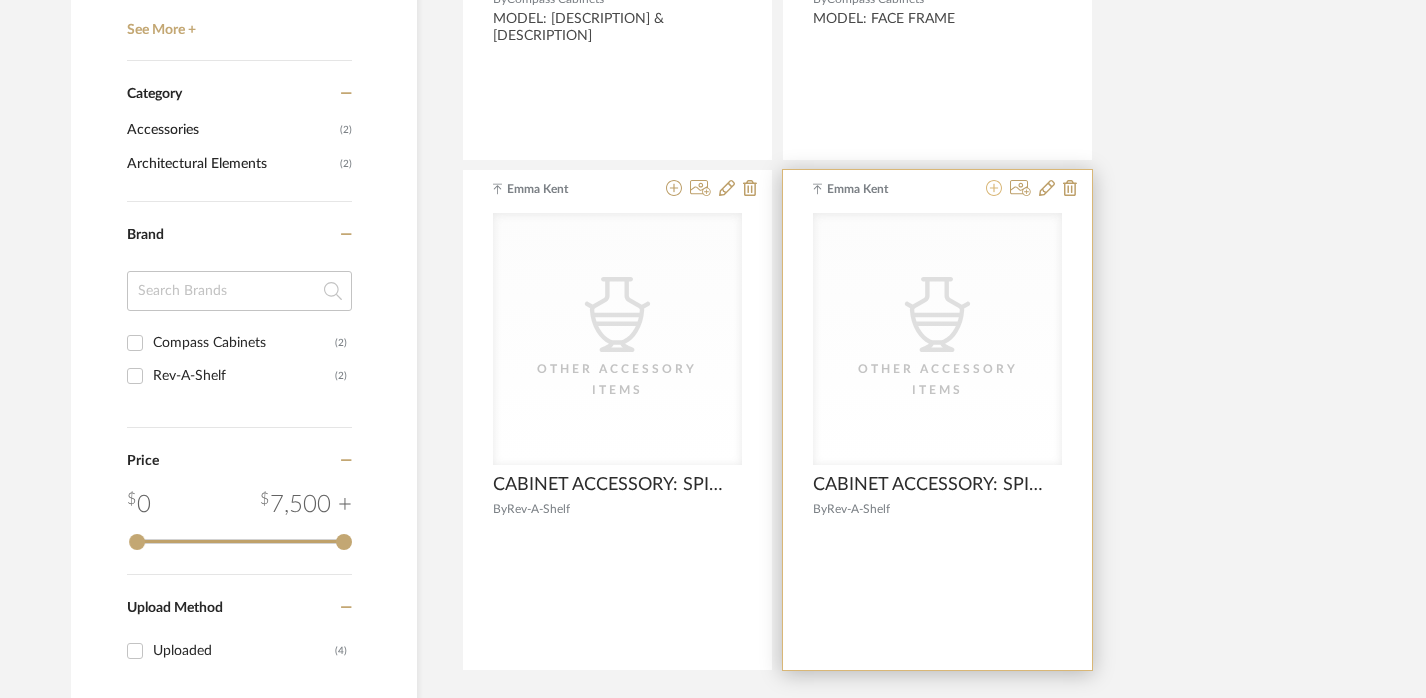 click 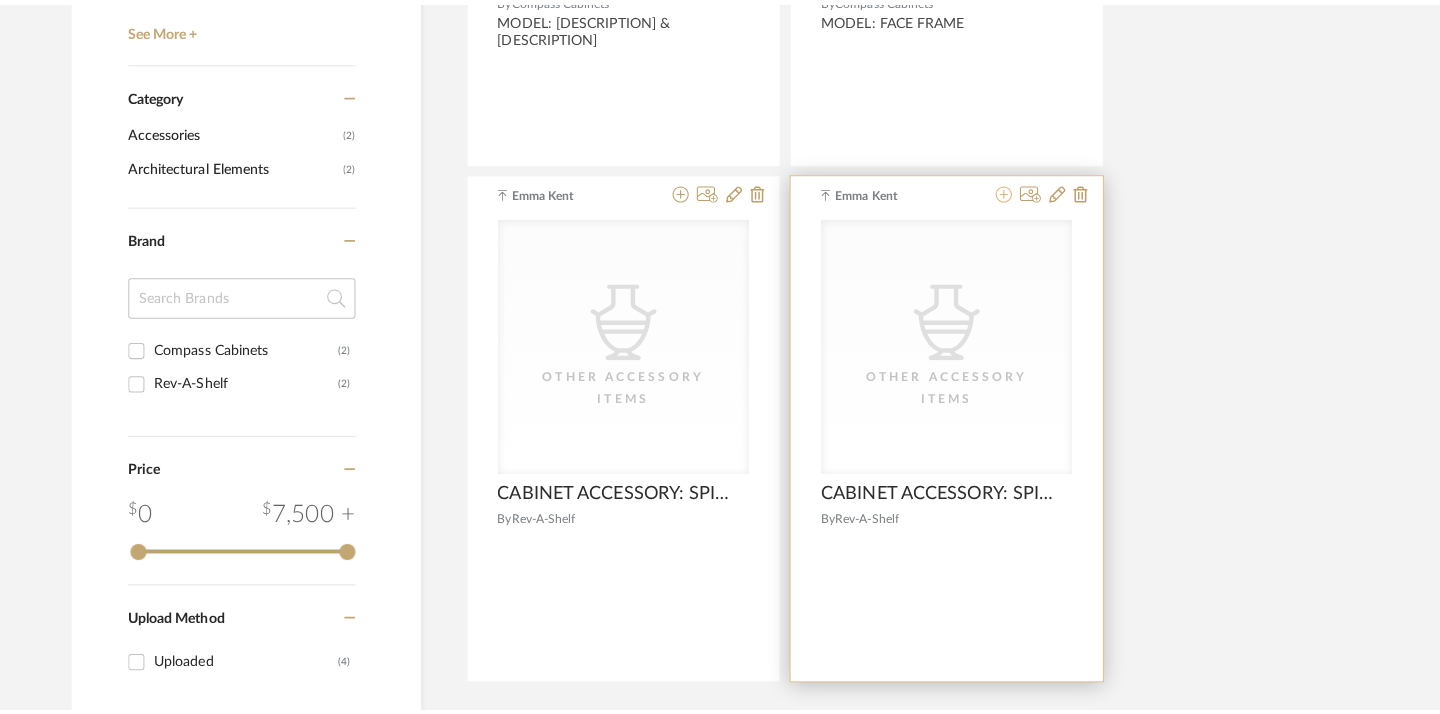scroll, scrollTop: 0, scrollLeft: 0, axis: both 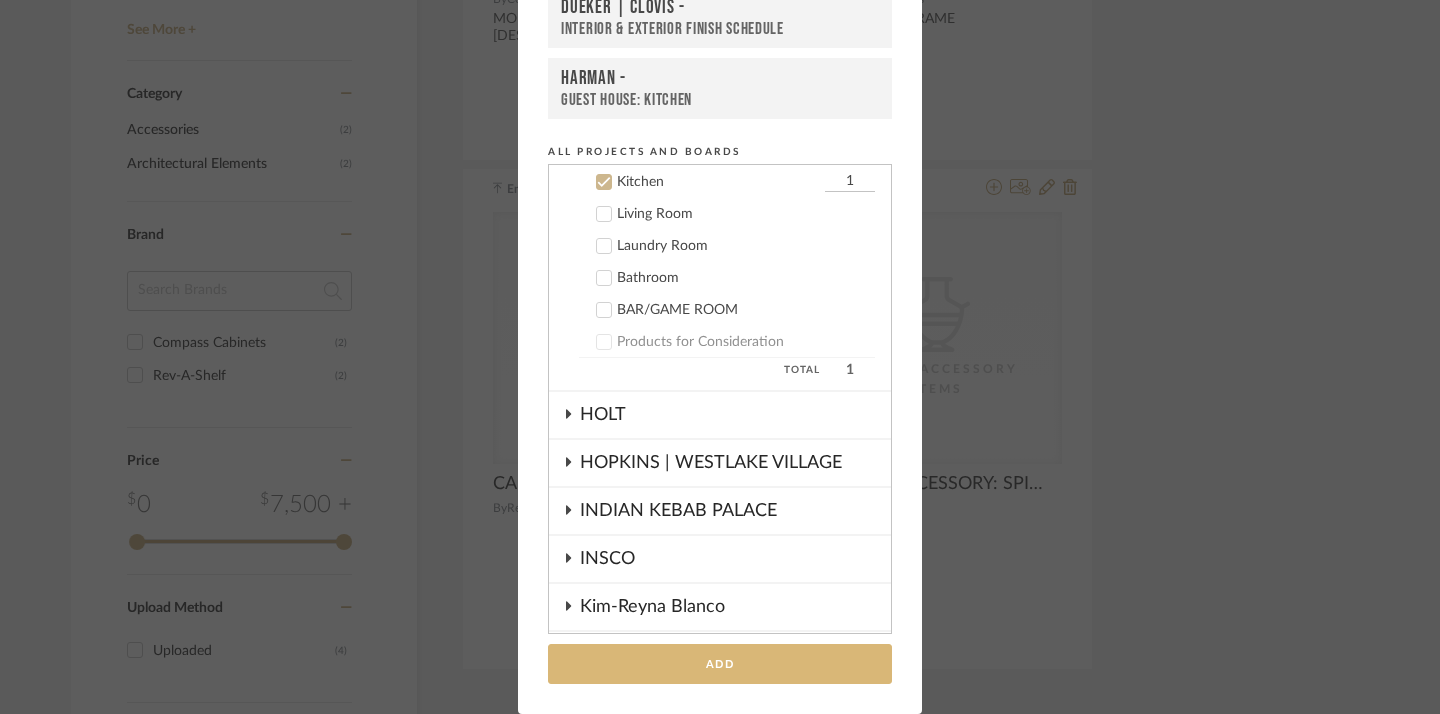 click on "Add" at bounding box center (720, 664) 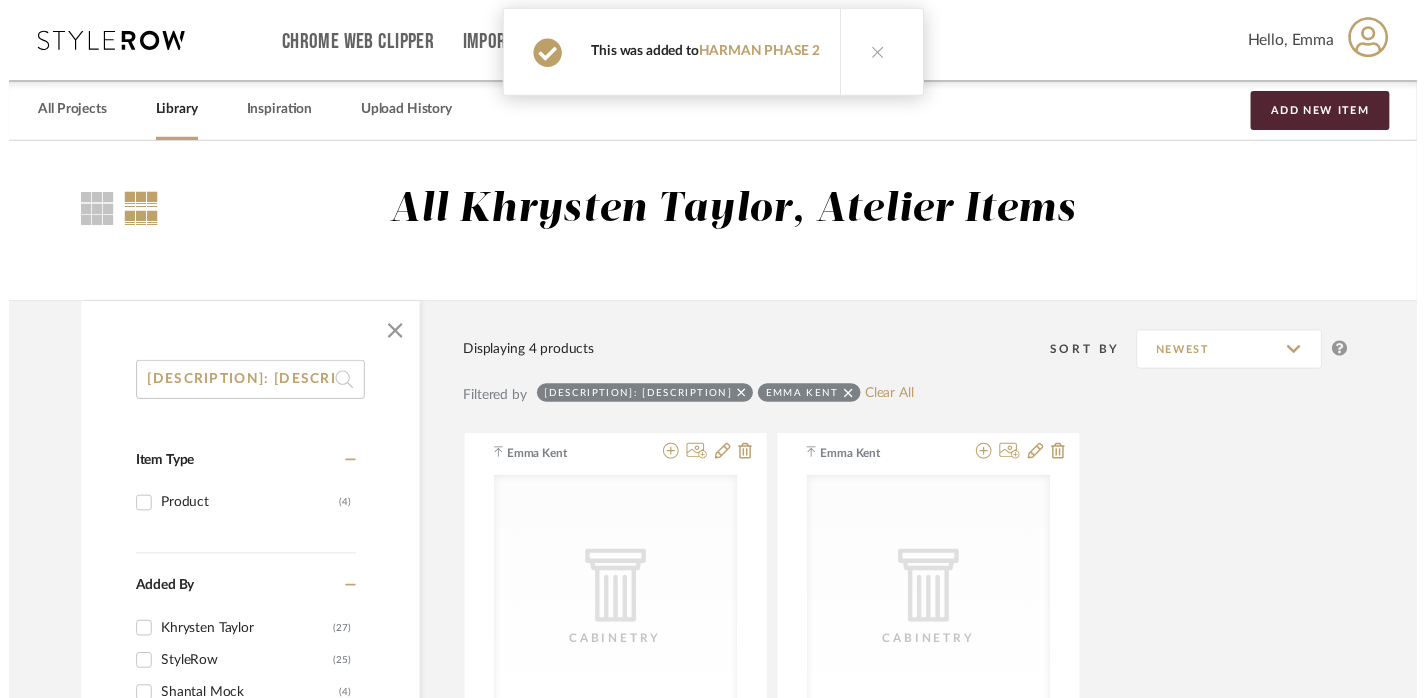 scroll, scrollTop: 783, scrollLeft: 3, axis: both 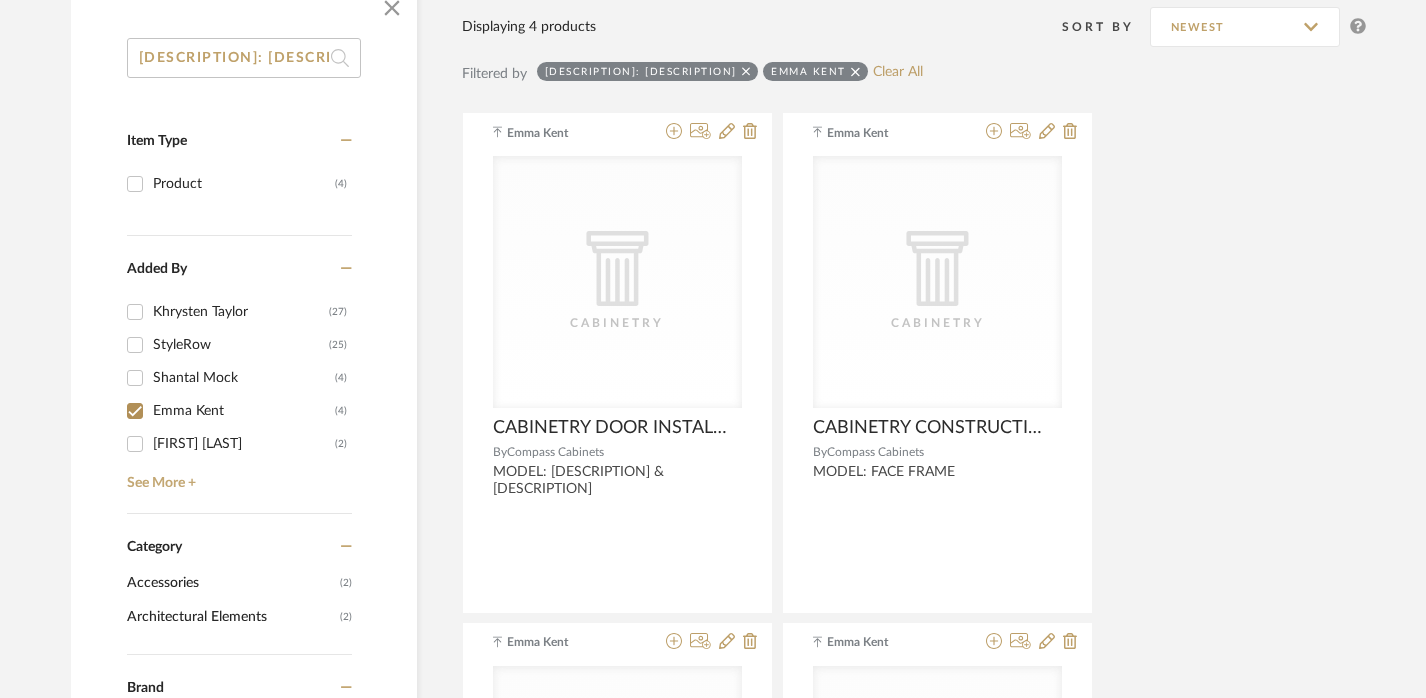 drag, startPoint x: 210, startPoint y: 61, endPoint x: 577, endPoint y: 65, distance: 367.0218 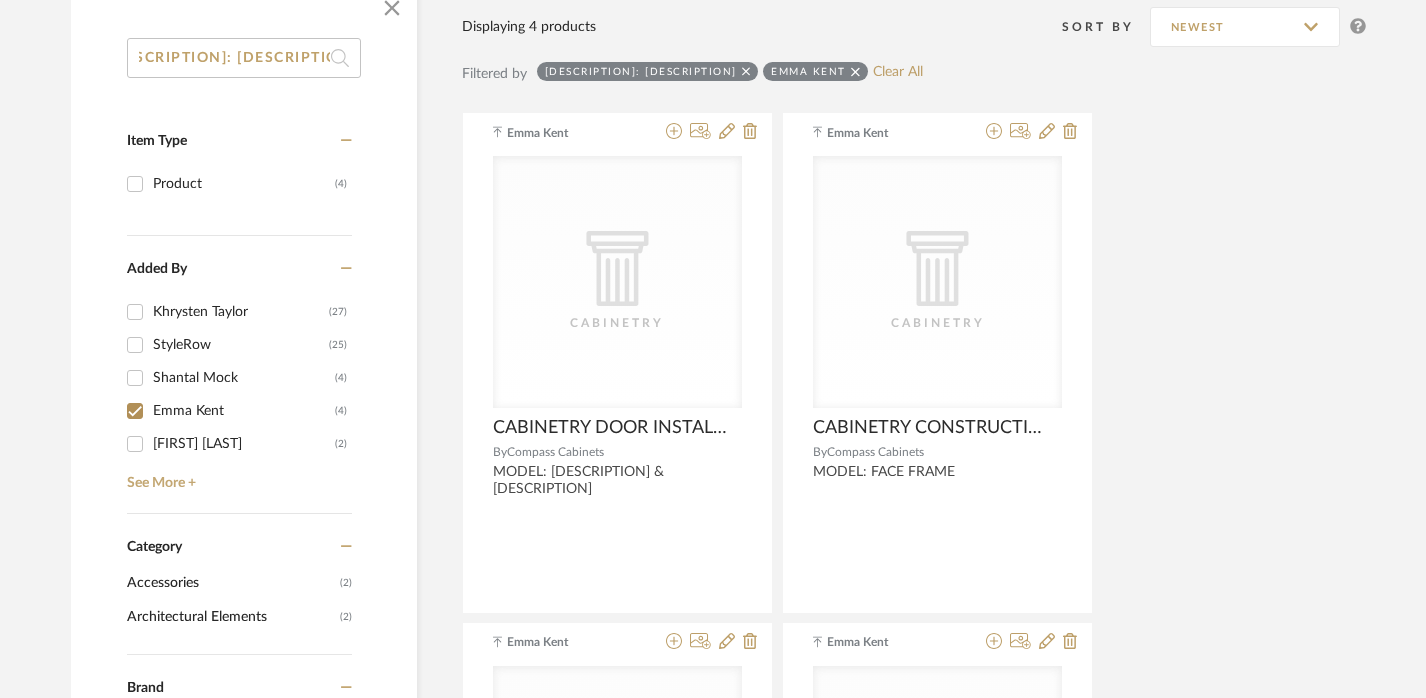 drag, startPoint x: 217, startPoint y: 57, endPoint x: 409, endPoint y: 67, distance: 192.26024 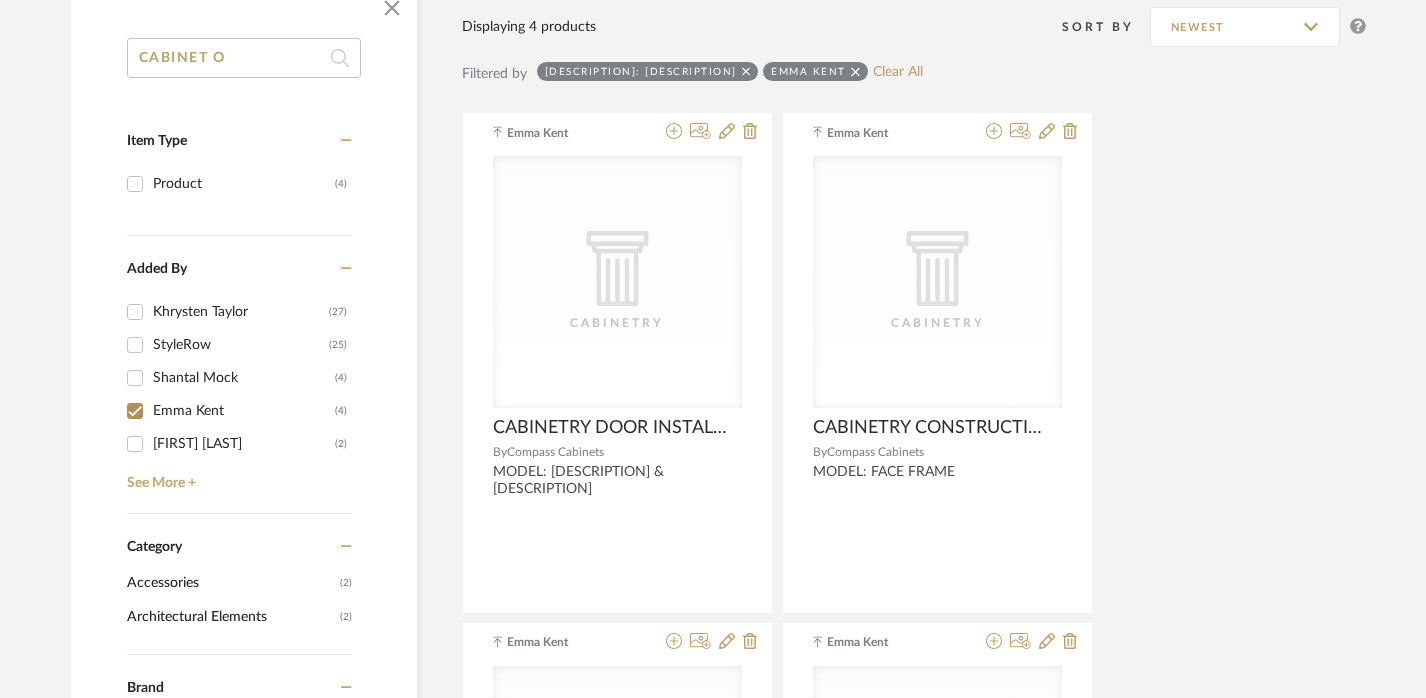 scroll, scrollTop: 0, scrollLeft: 0, axis: both 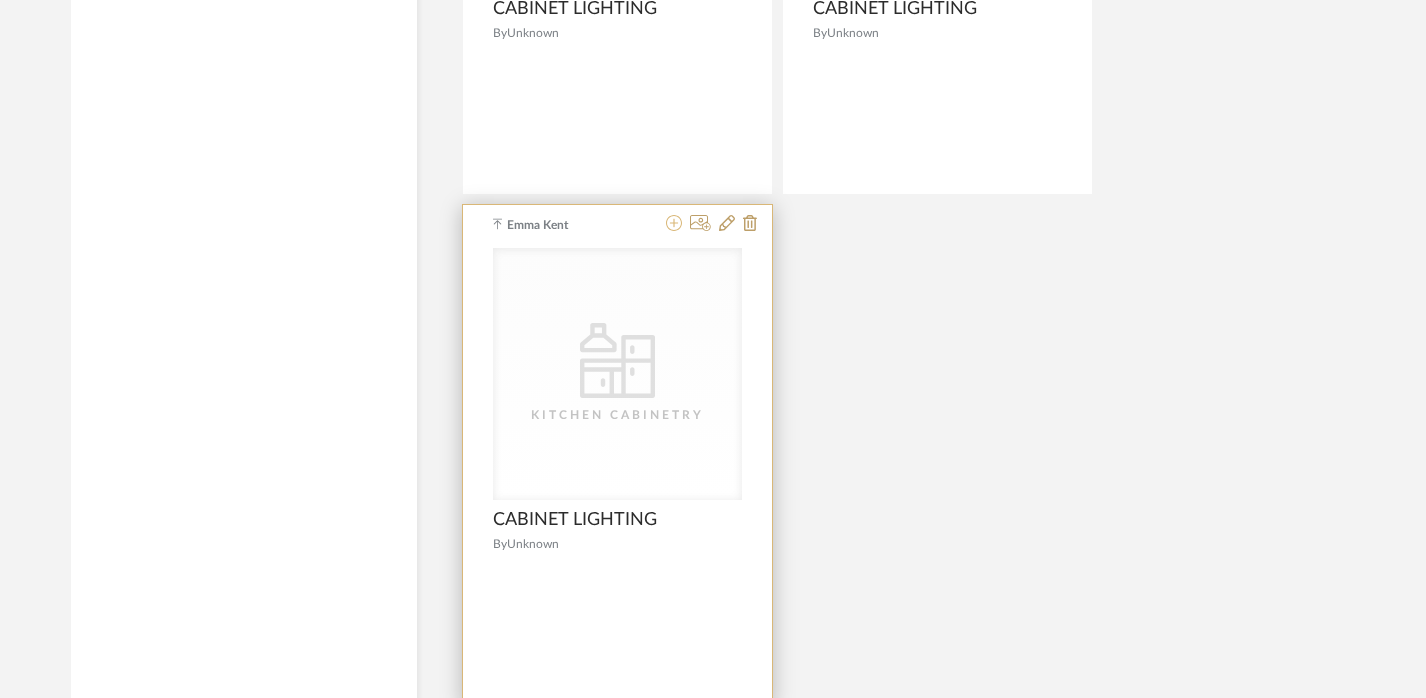 click 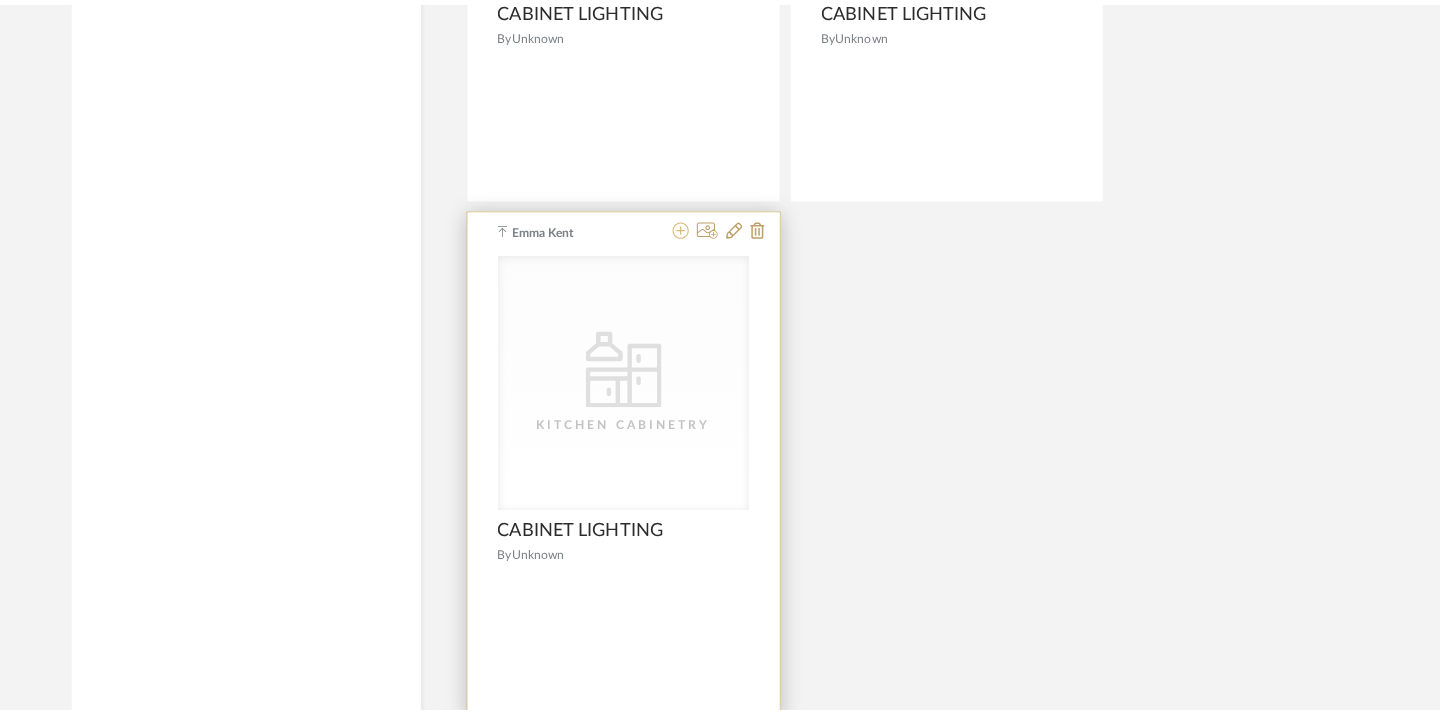 scroll, scrollTop: 0, scrollLeft: 0, axis: both 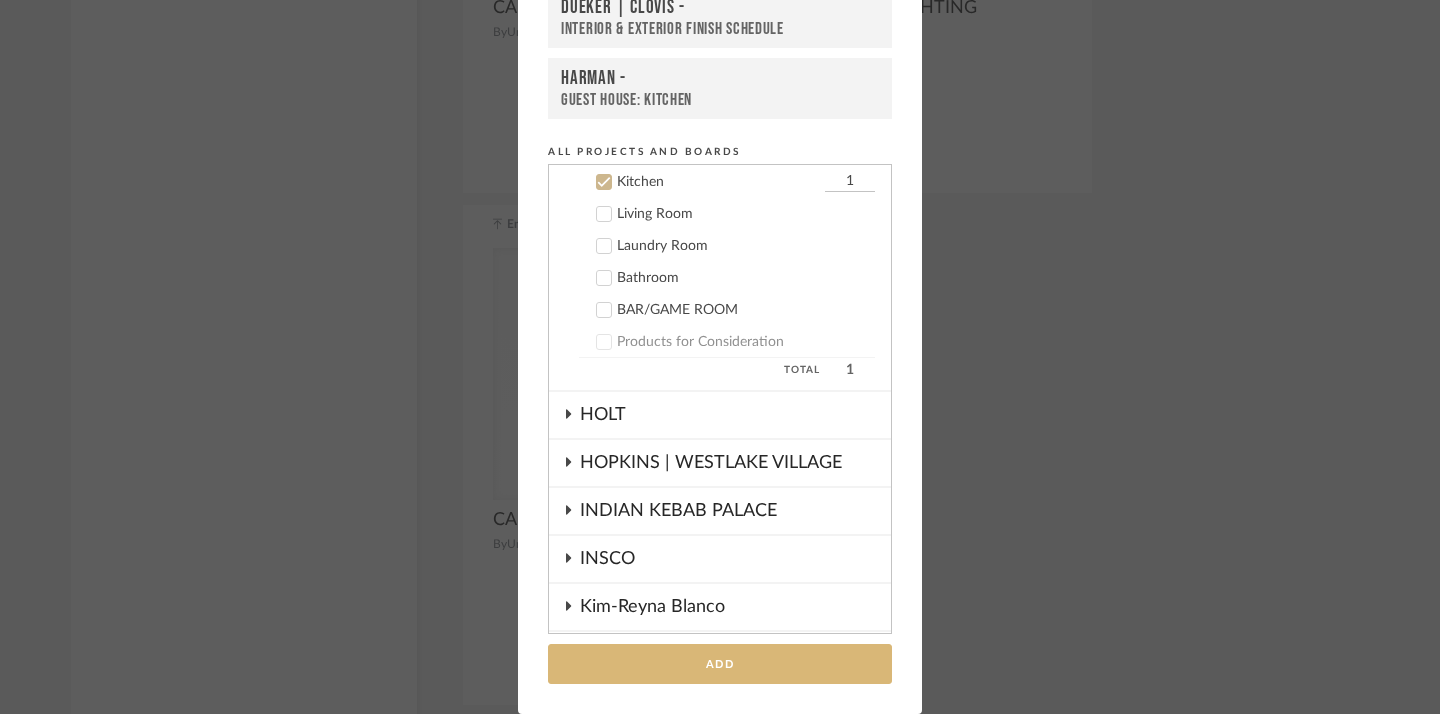 click on "Add" at bounding box center (720, 664) 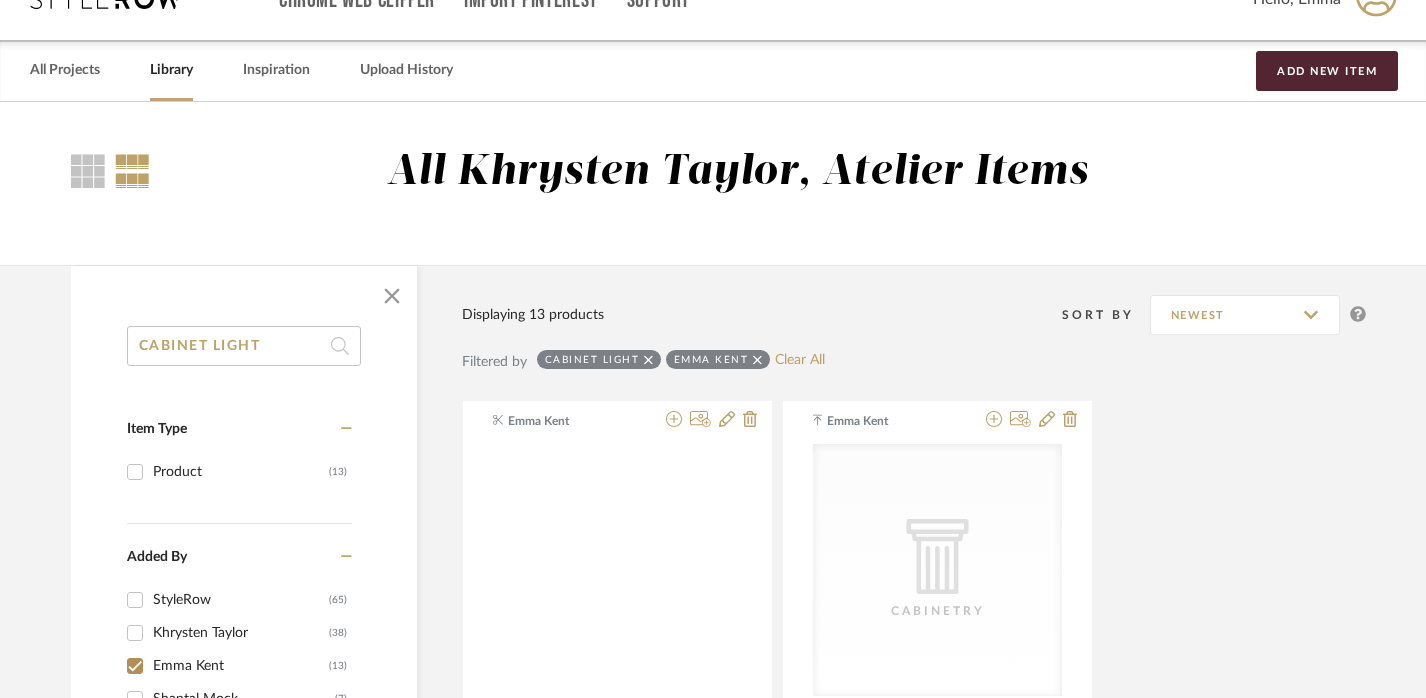 scroll, scrollTop: 0, scrollLeft: 3, axis: horizontal 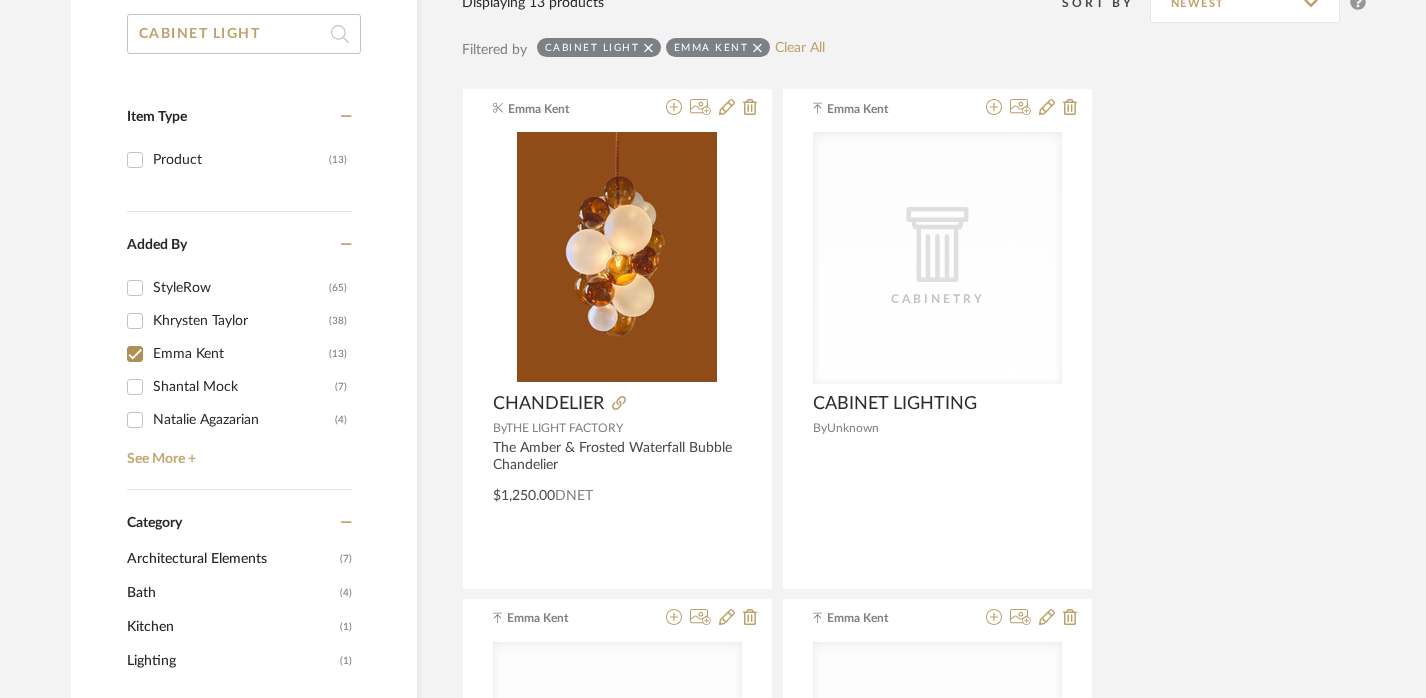 click on "CABINET LIGHT" 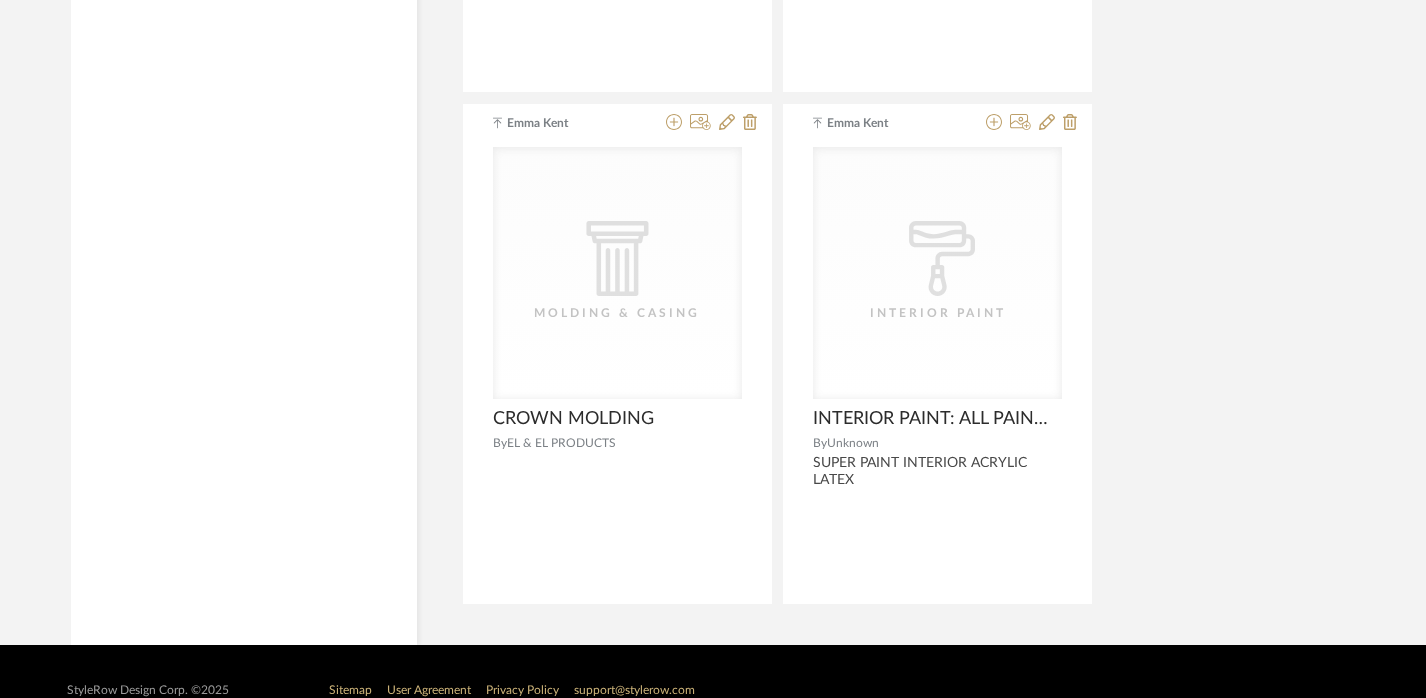 scroll, scrollTop: 2896, scrollLeft: 3, axis: both 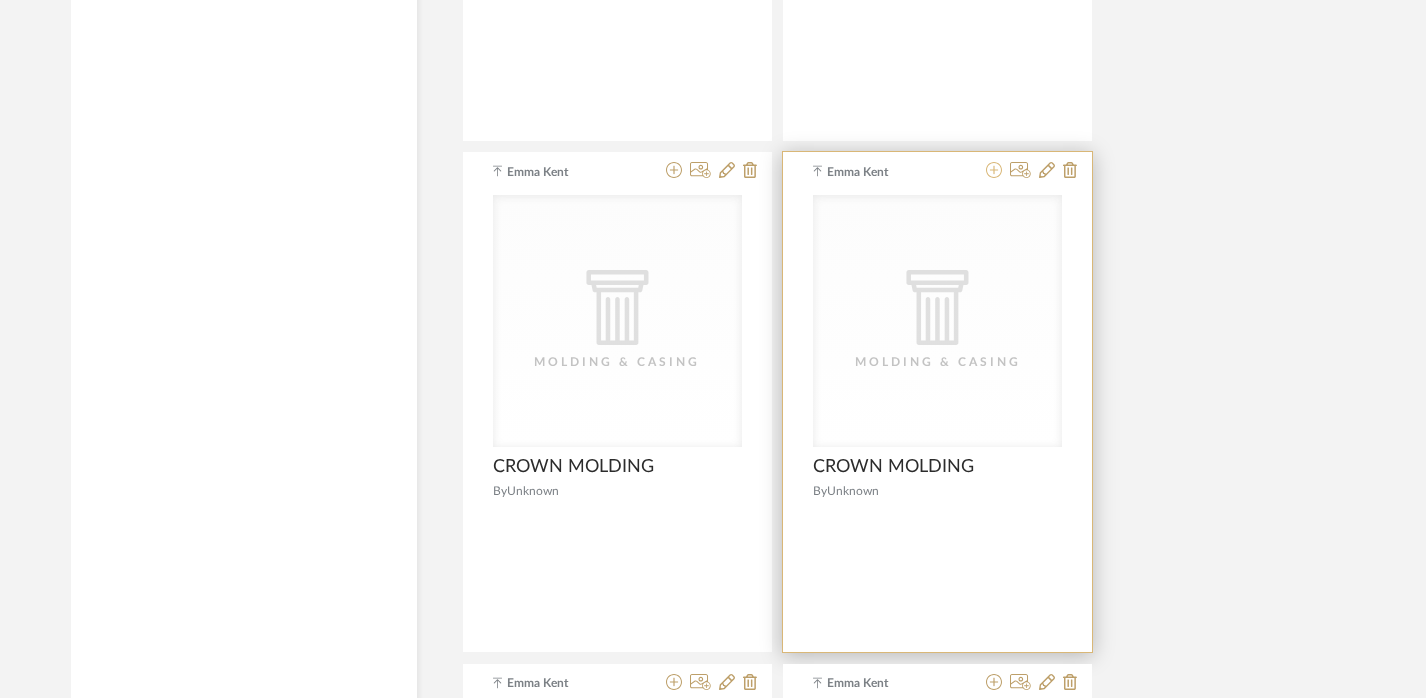 click 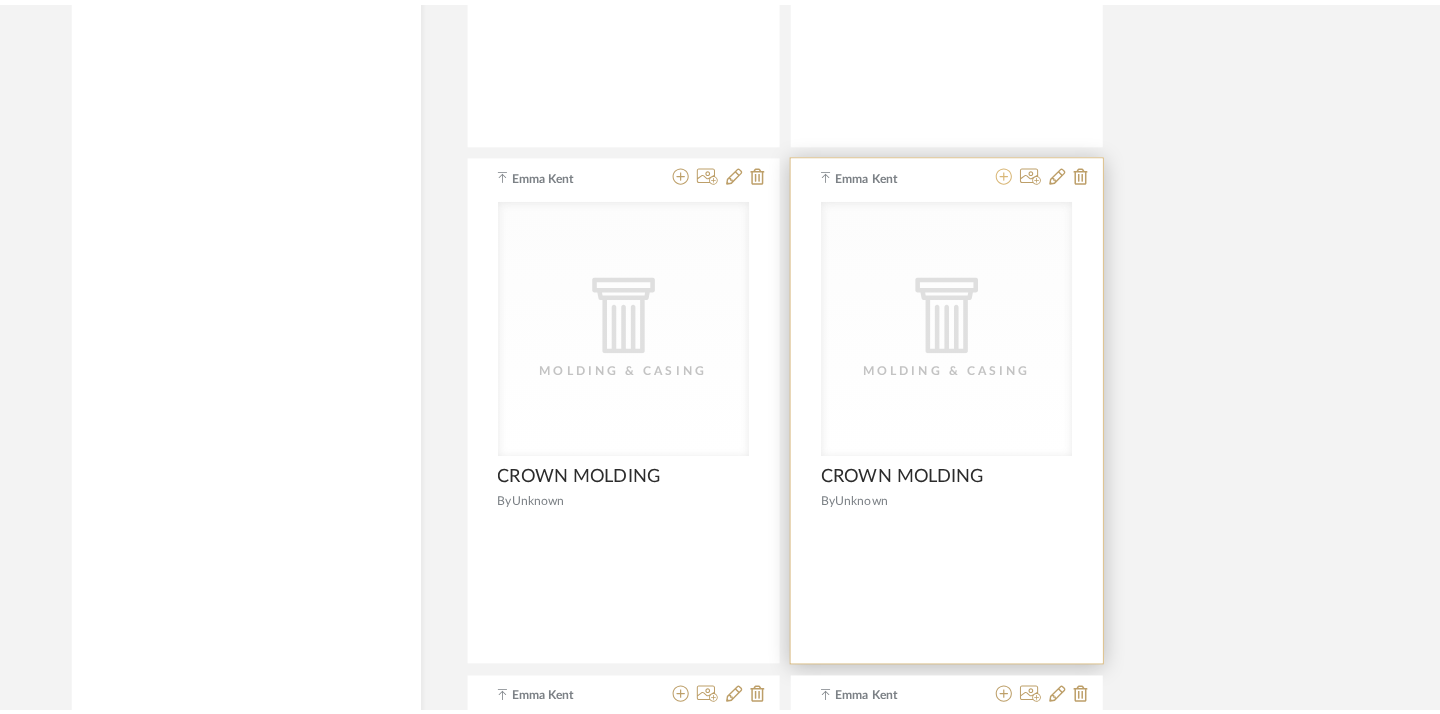 scroll, scrollTop: 0, scrollLeft: 0, axis: both 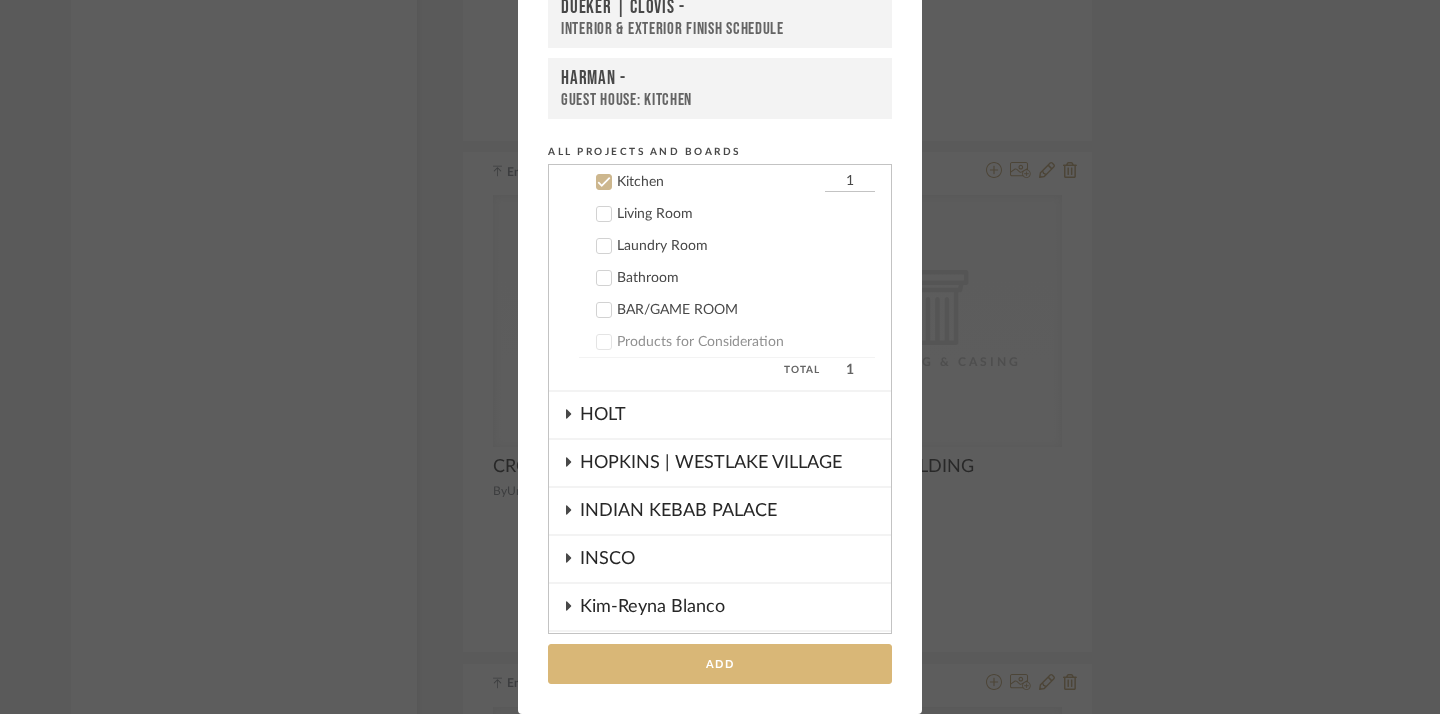 click on "Add" at bounding box center [720, 664] 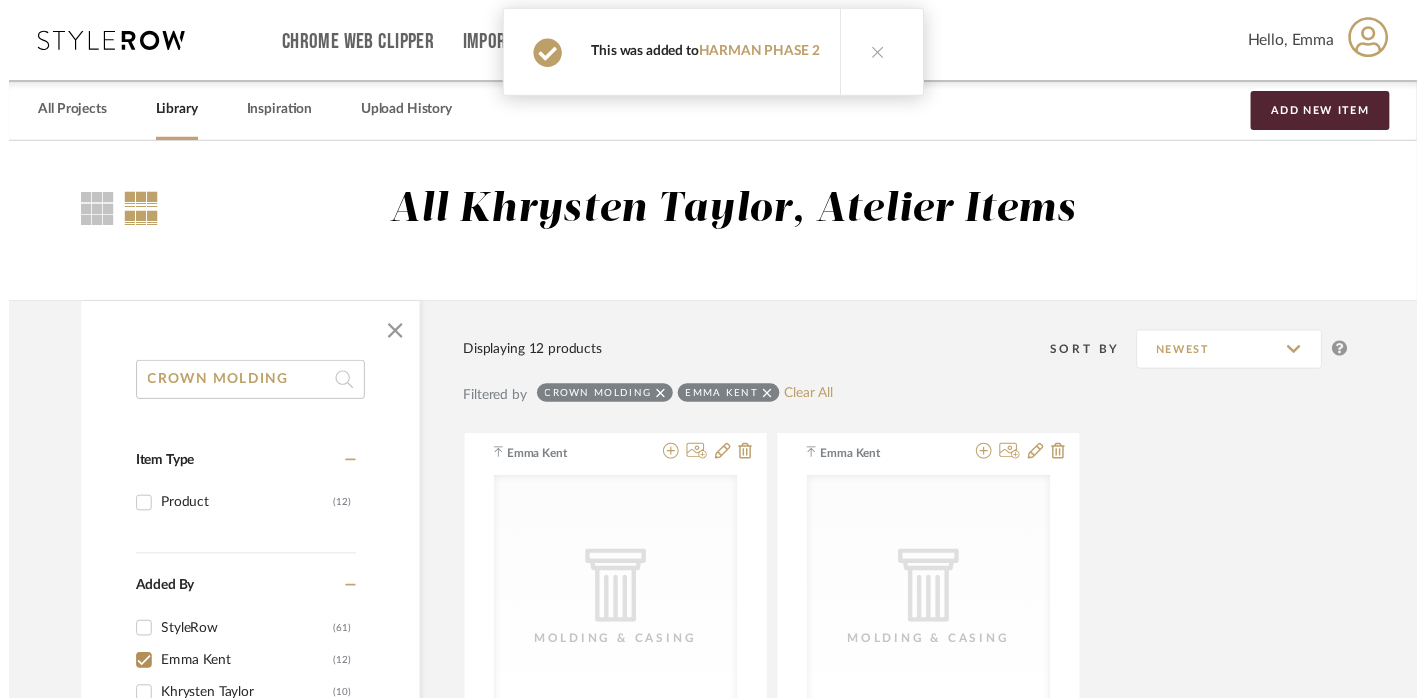 scroll, scrollTop: 2335, scrollLeft: 3, axis: both 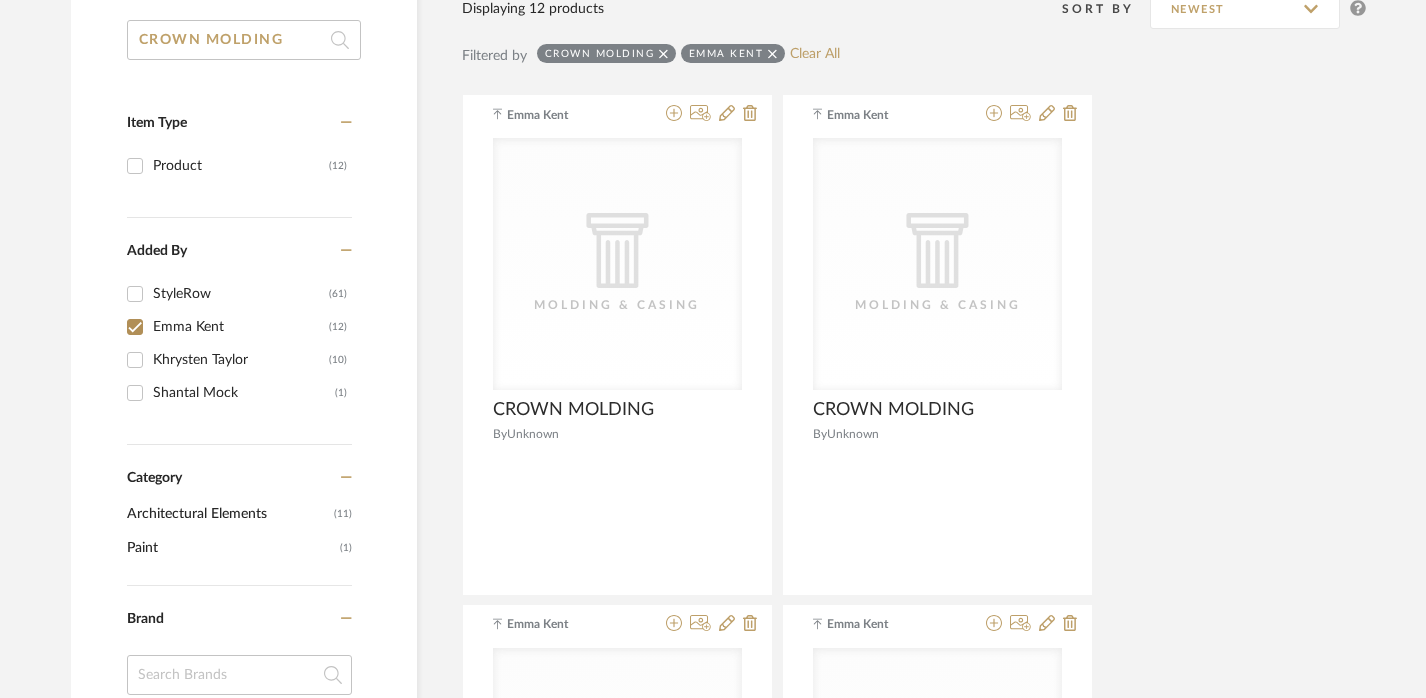 click on "CROWN MOLDING" 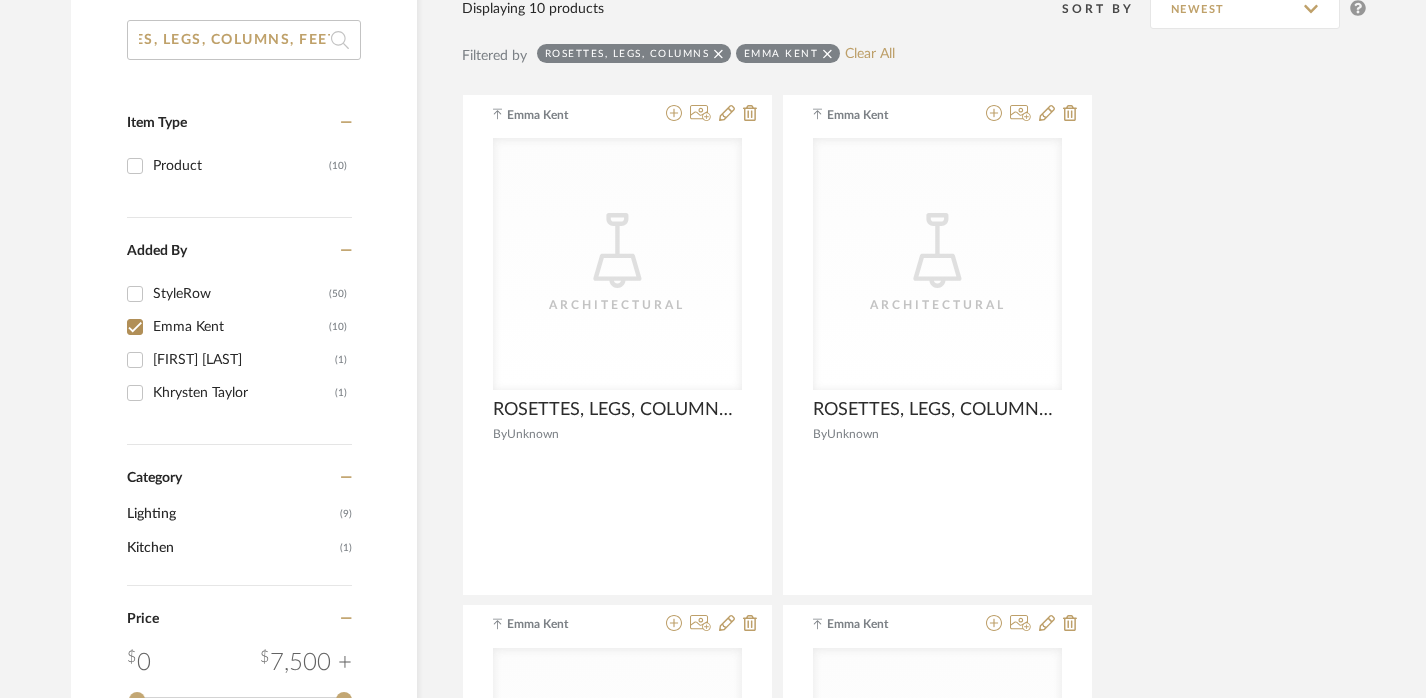scroll, scrollTop: 0, scrollLeft: 75, axis: horizontal 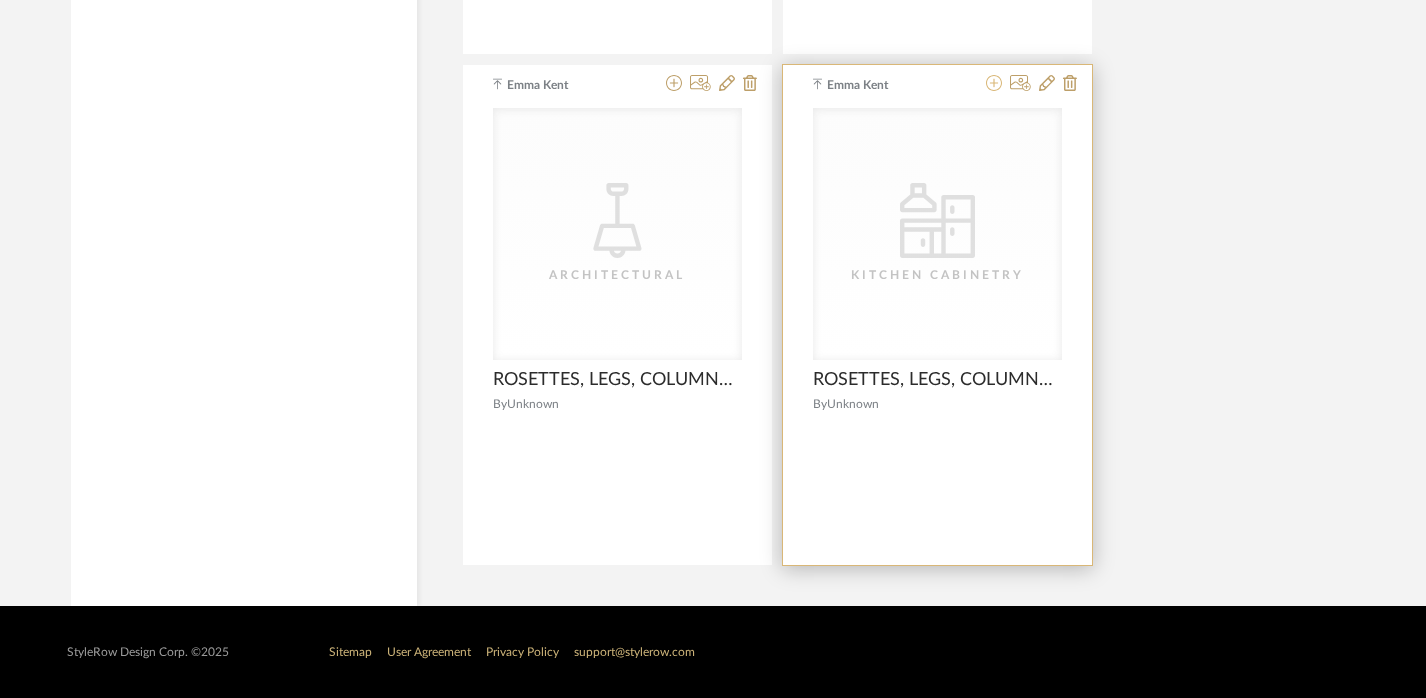 click 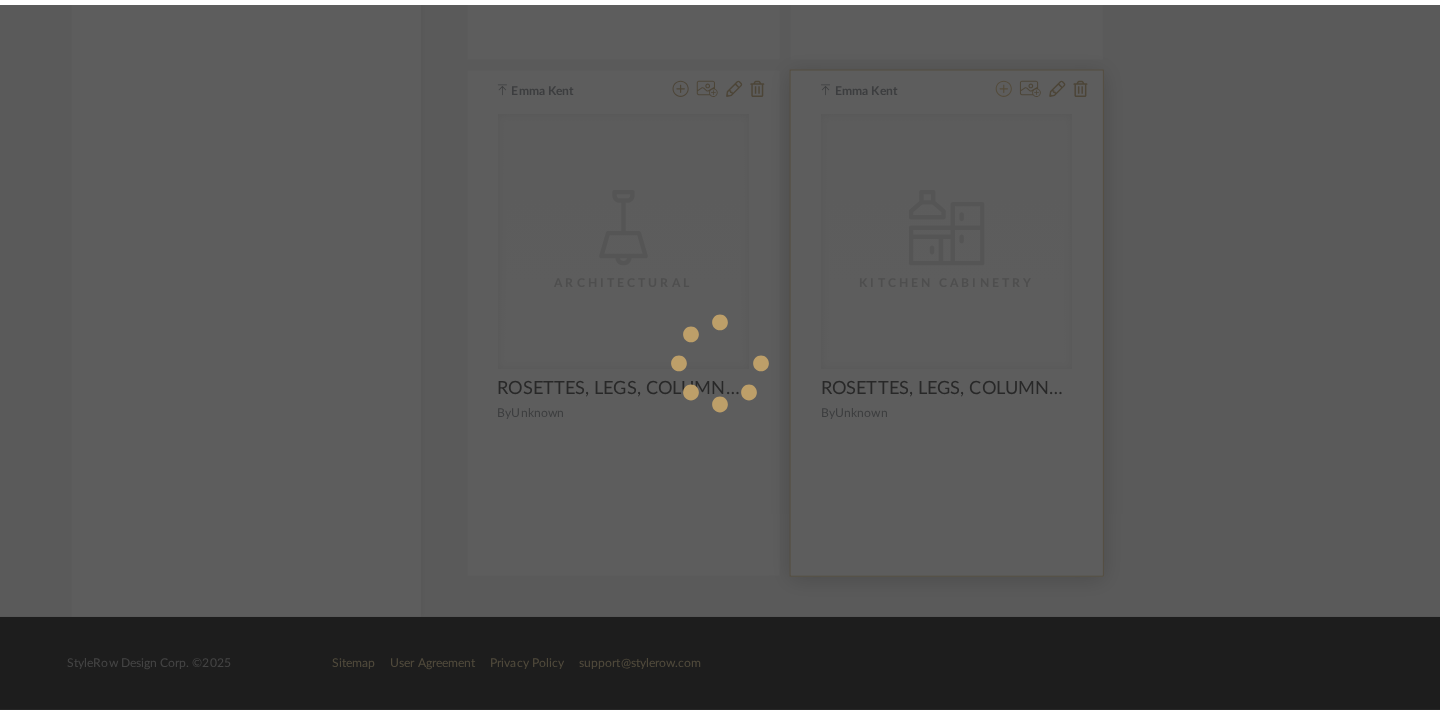 scroll, scrollTop: 0, scrollLeft: 0, axis: both 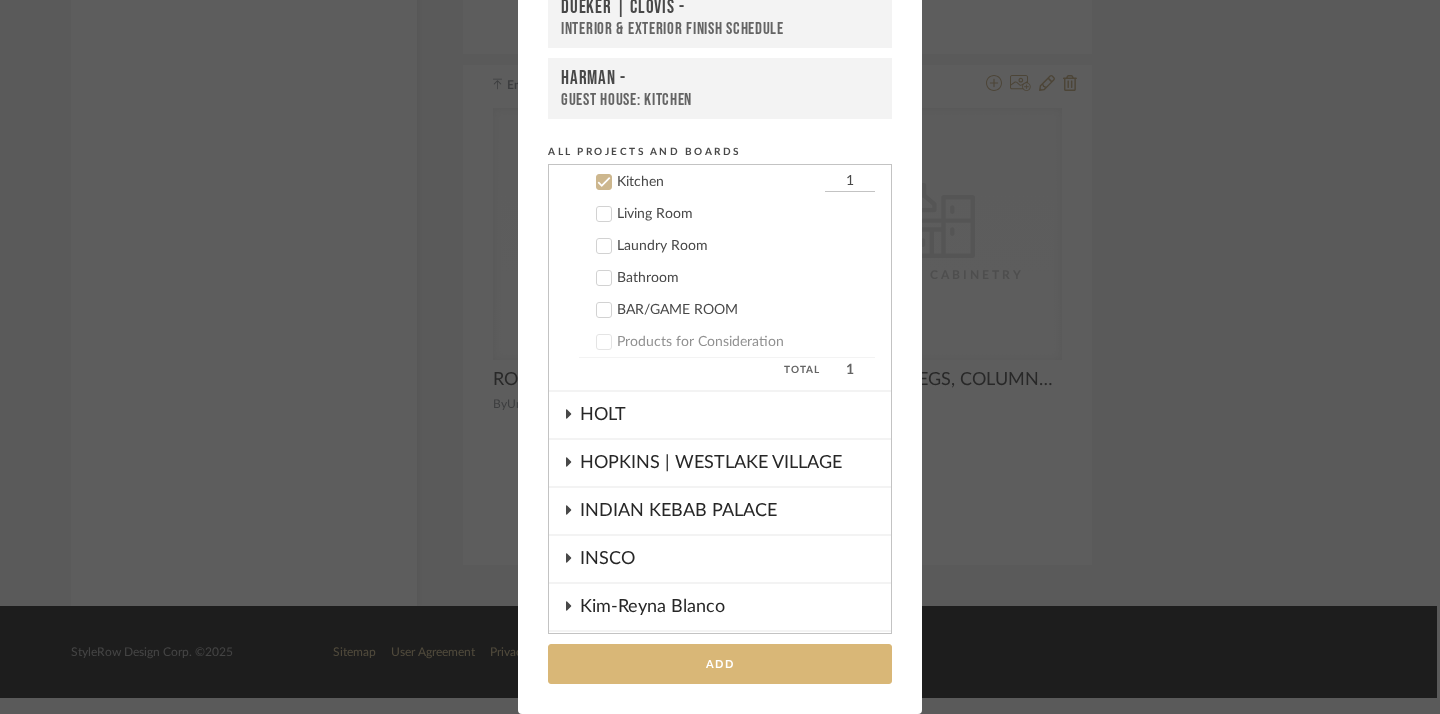 click on "Add" at bounding box center [720, 664] 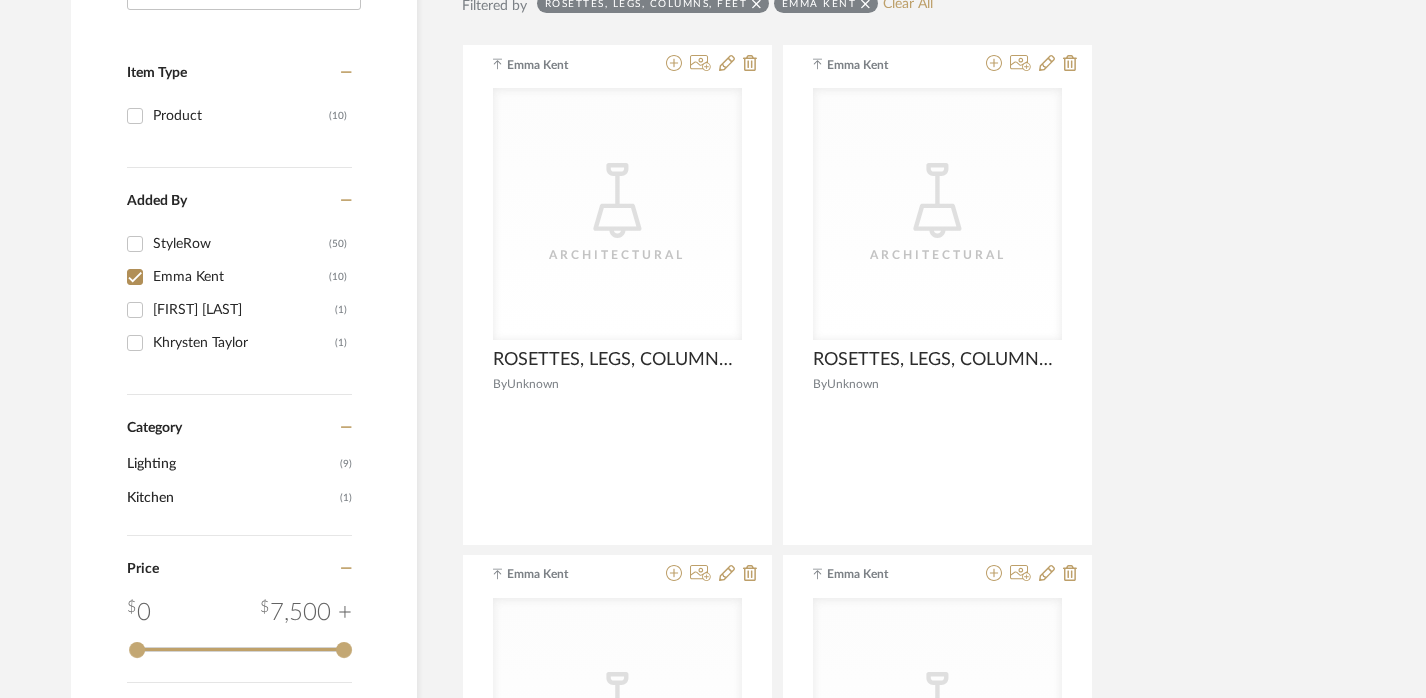 scroll, scrollTop: 0, scrollLeft: 3, axis: horizontal 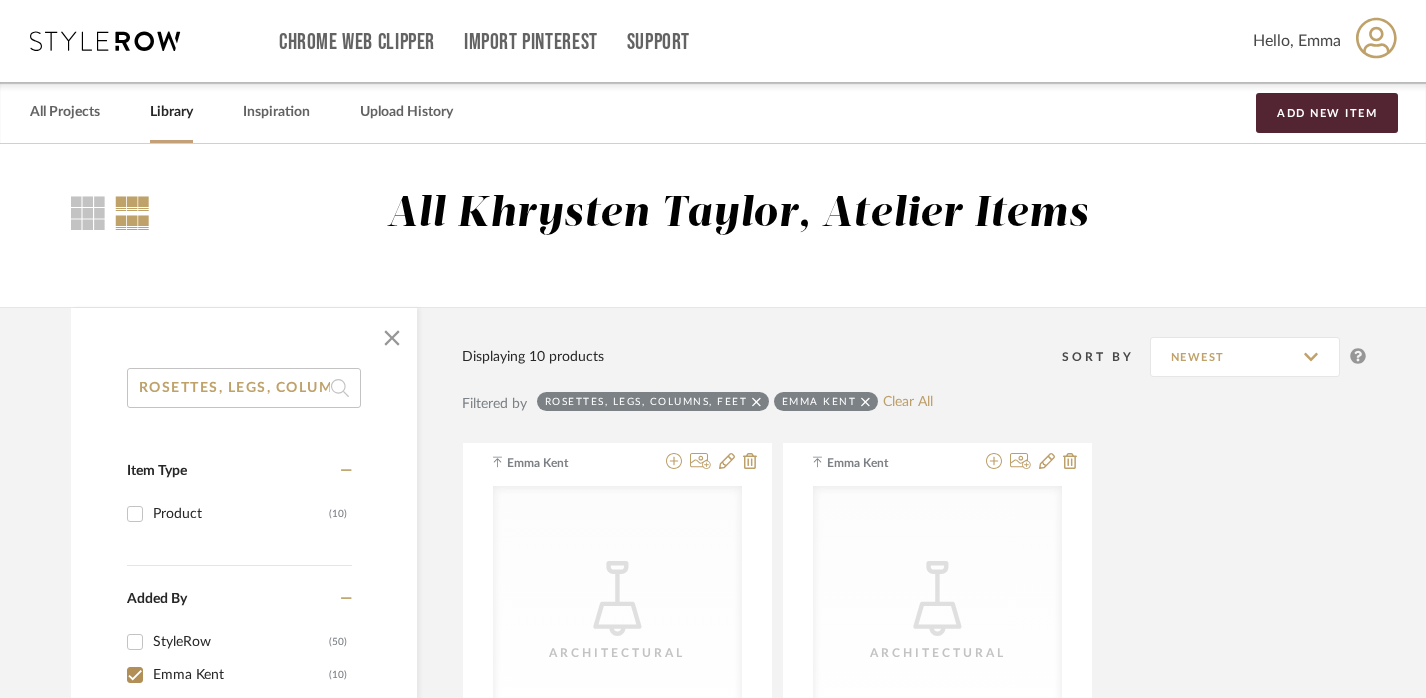 click on "ROSETTES, LEGS, COLUMNS, FEET" 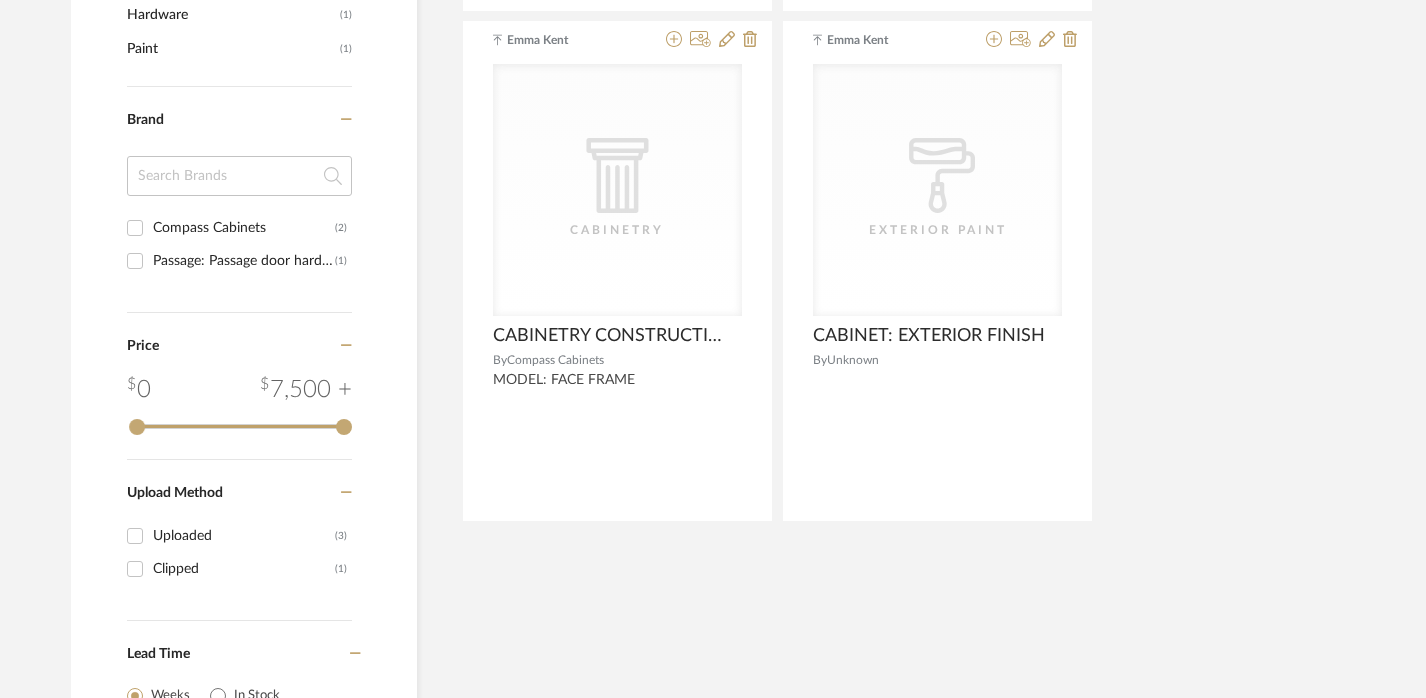 scroll, scrollTop: 940, scrollLeft: 3, axis: both 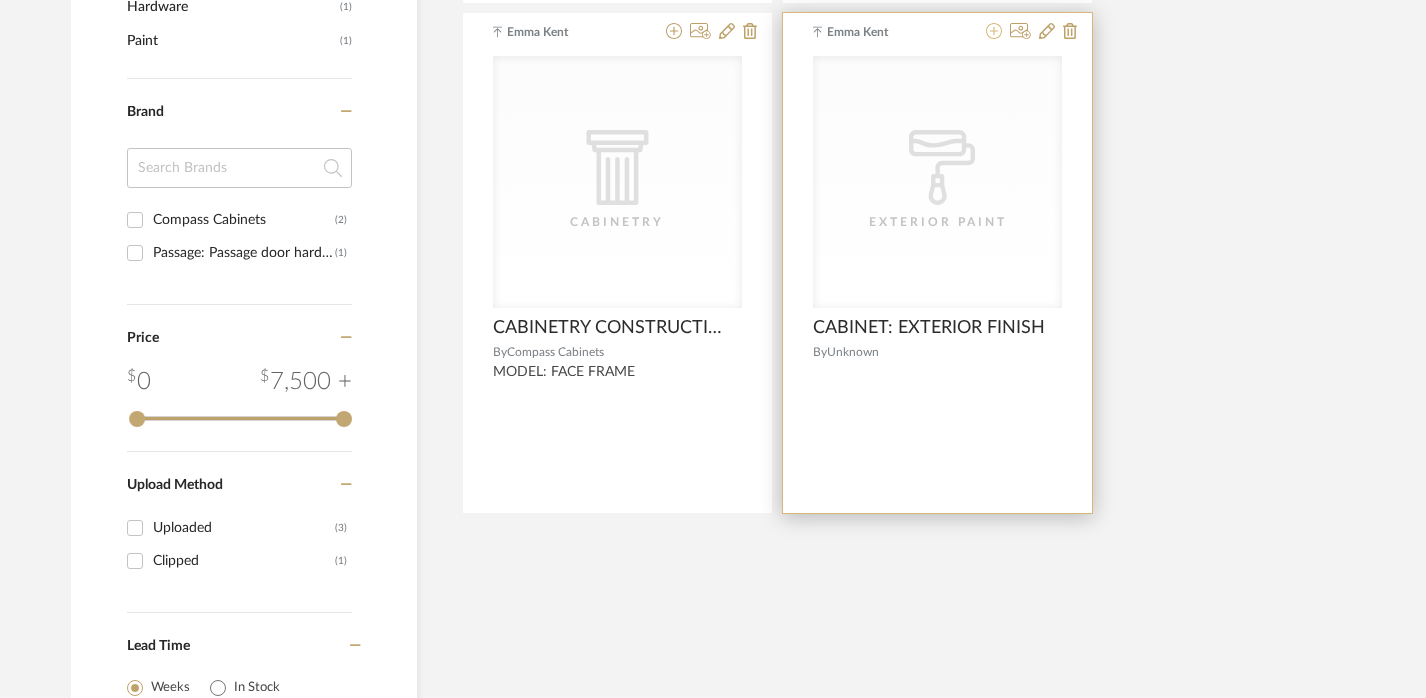 click 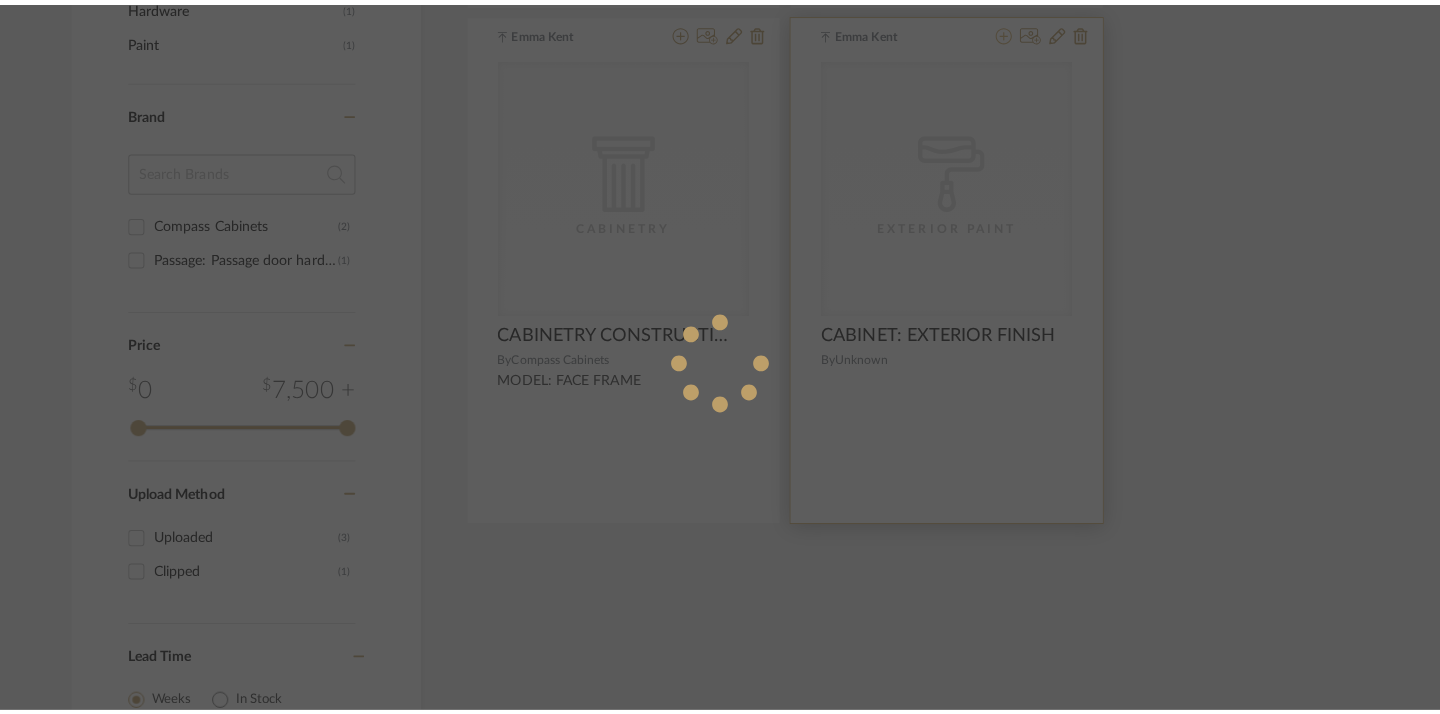 scroll, scrollTop: 0, scrollLeft: 0, axis: both 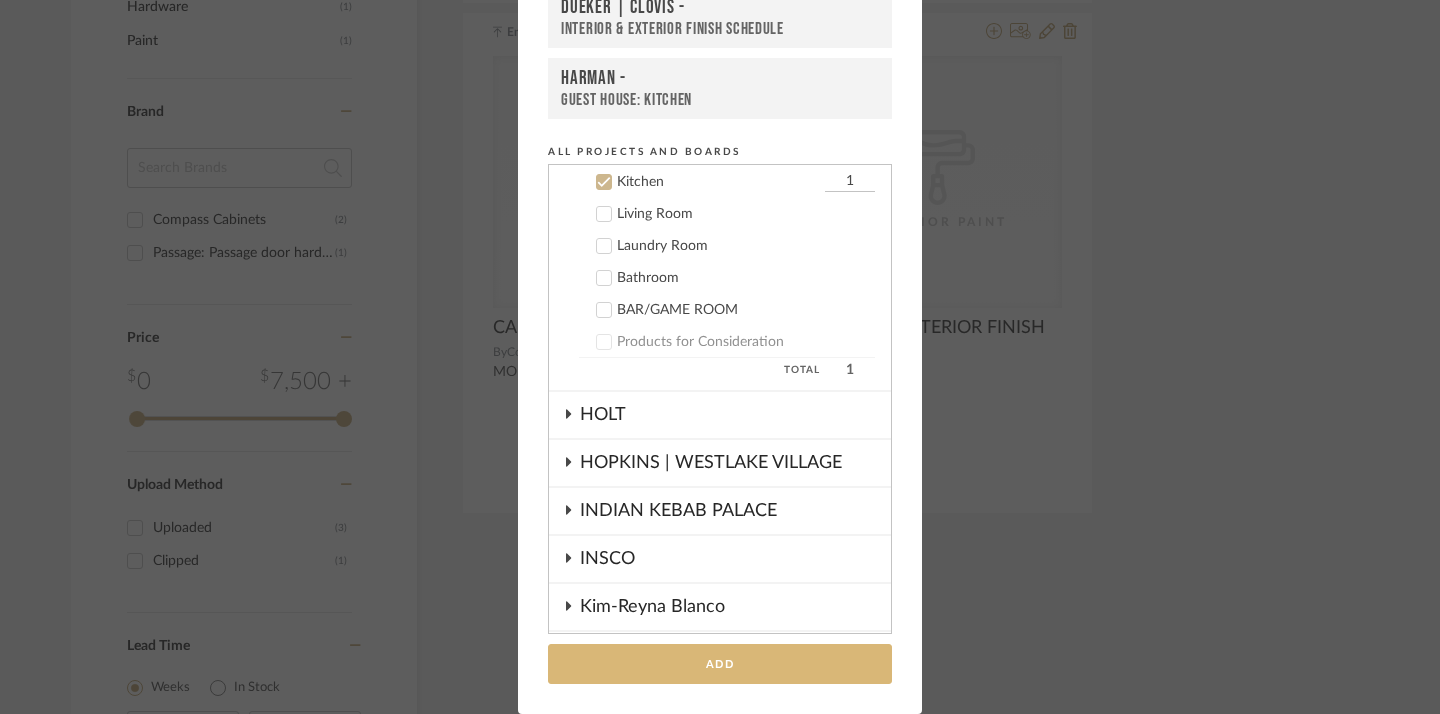 click on "Add" at bounding box center (720, 664) 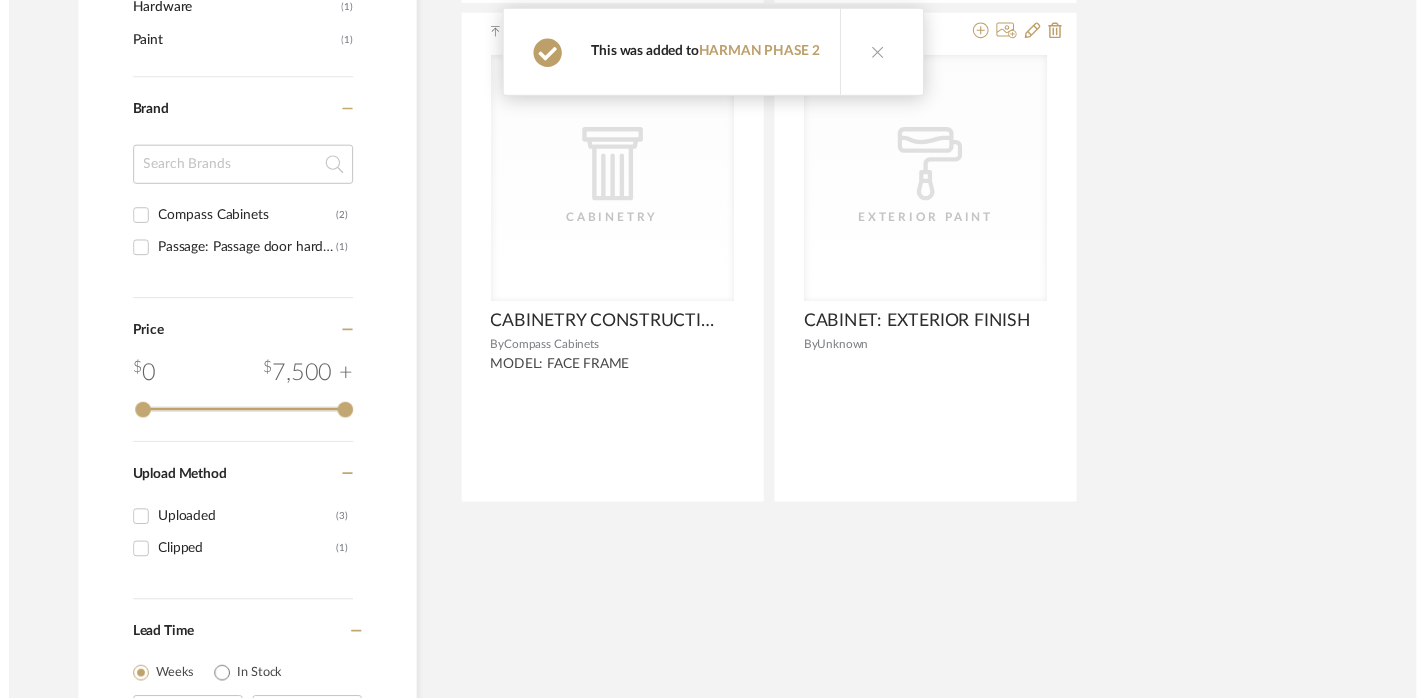 scroll, scrollTop: 940, scrollLeft: 3, axis: both 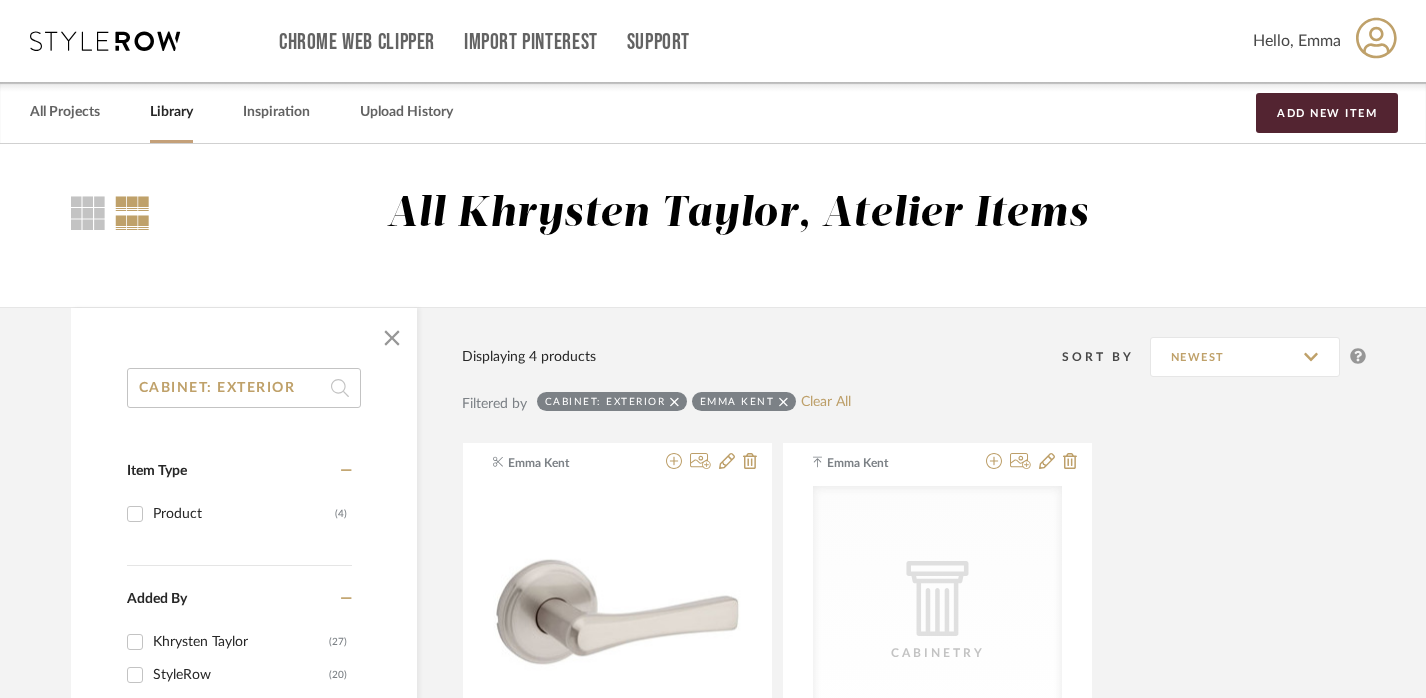 click on "CABINET: EXTERIOR" 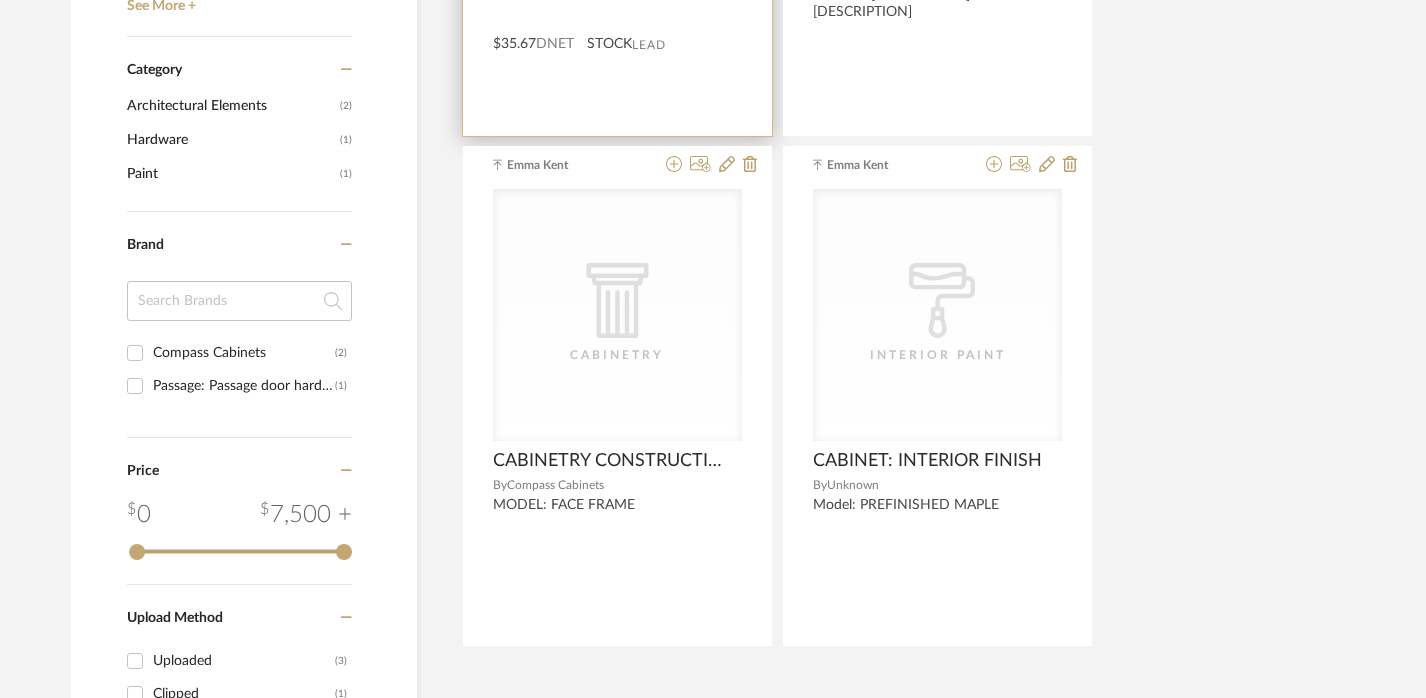 scroll, scrollTop: 907, scrollLeft: 3, axis: both 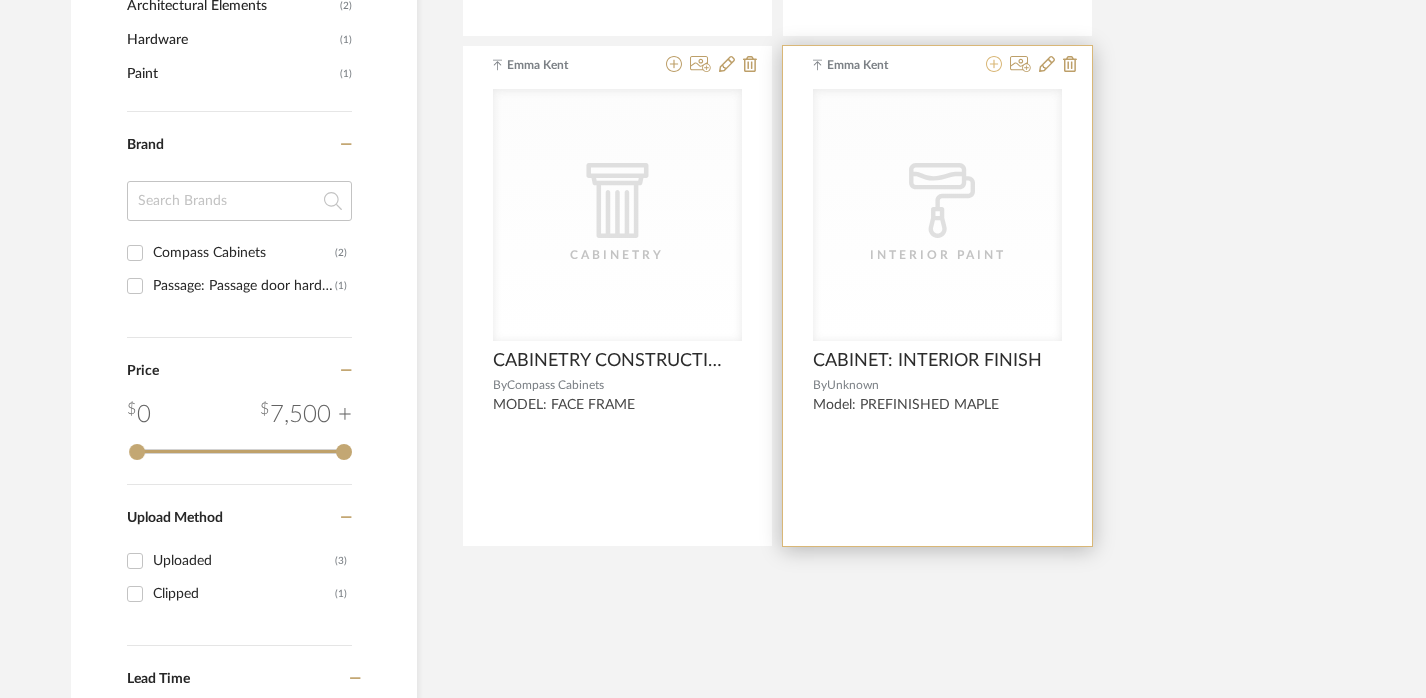 click 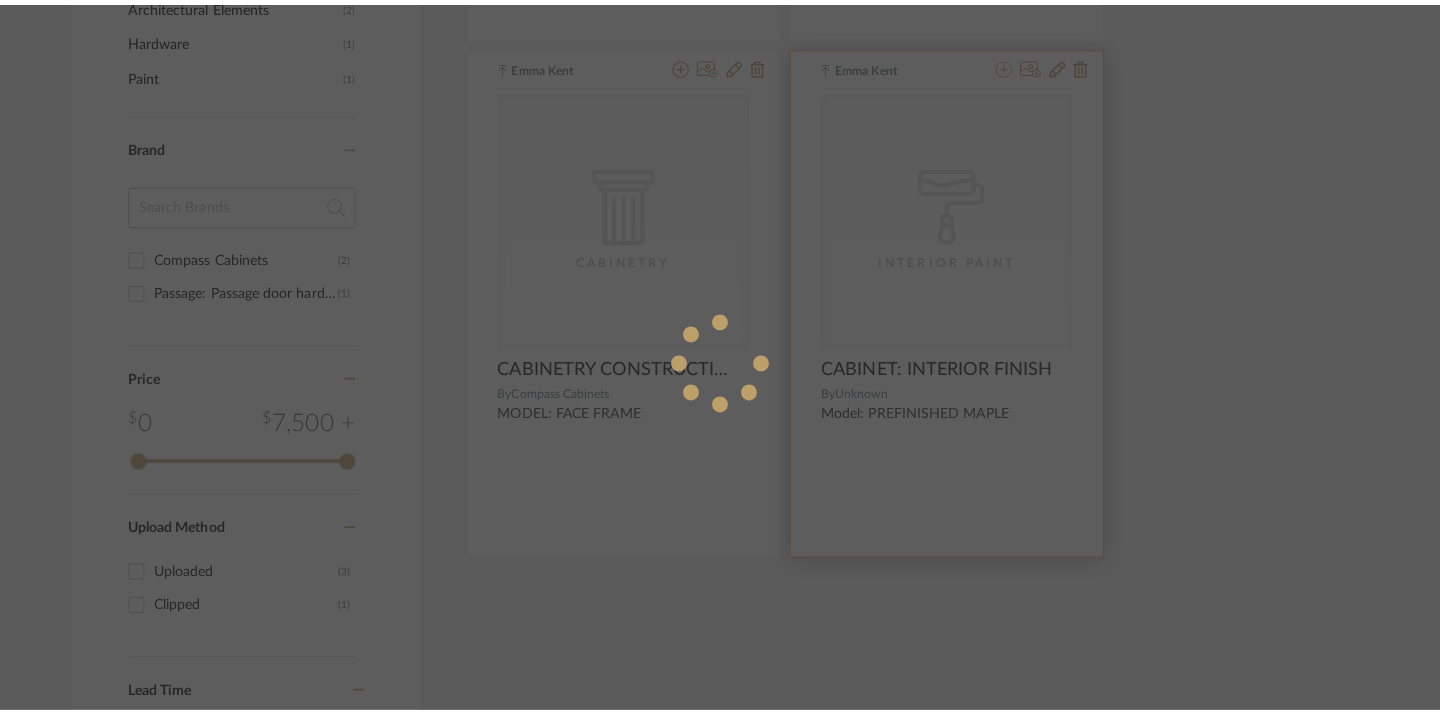 scroll, scrollTop: 0, scrollLeft: 0, axis: both 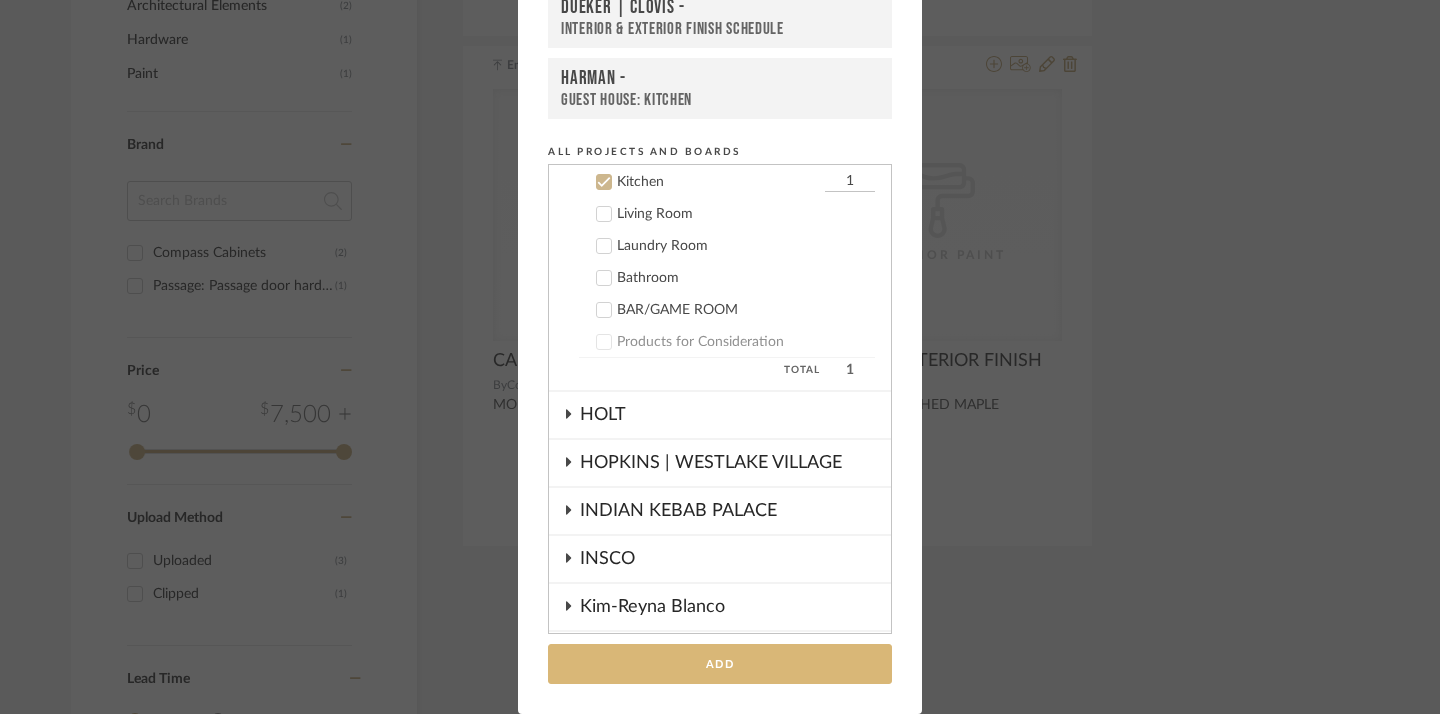 click on "Add" at bounding box center (720, 664) 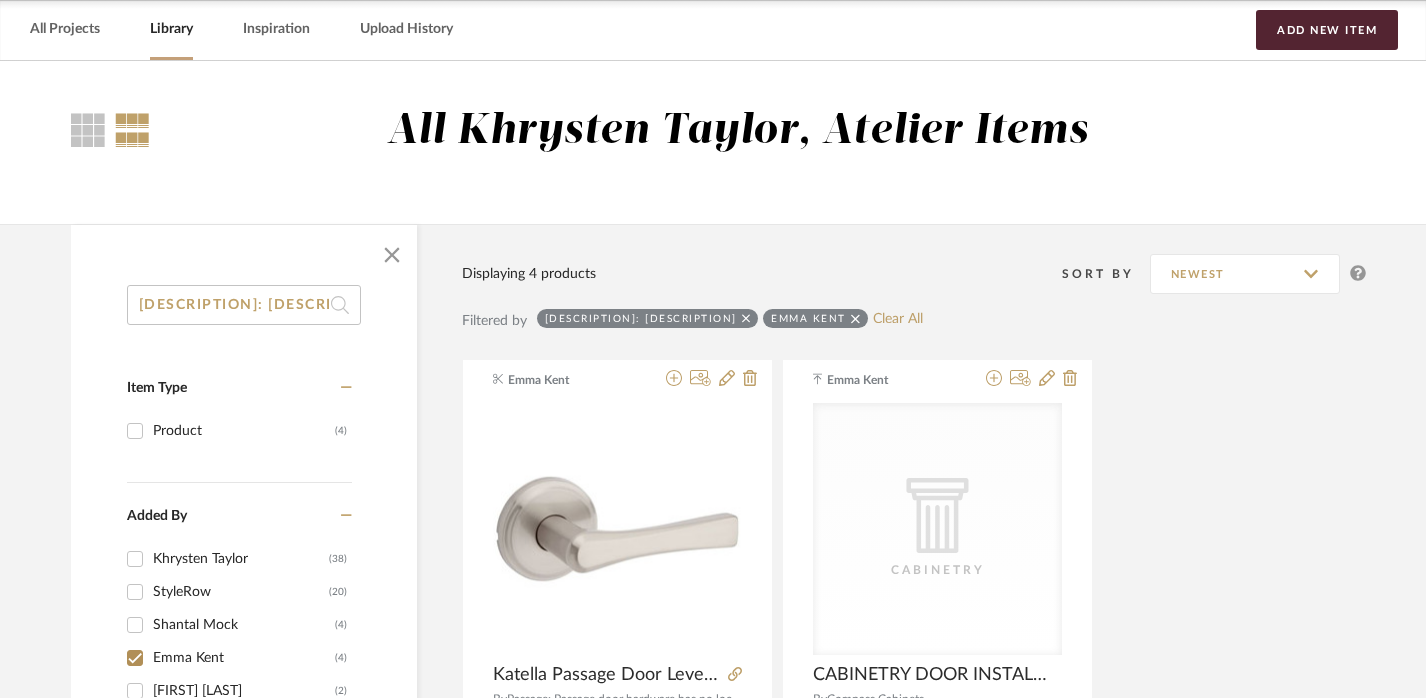 scroll, scrollTop: 0, scrollLeft: 3, axis: horizontal 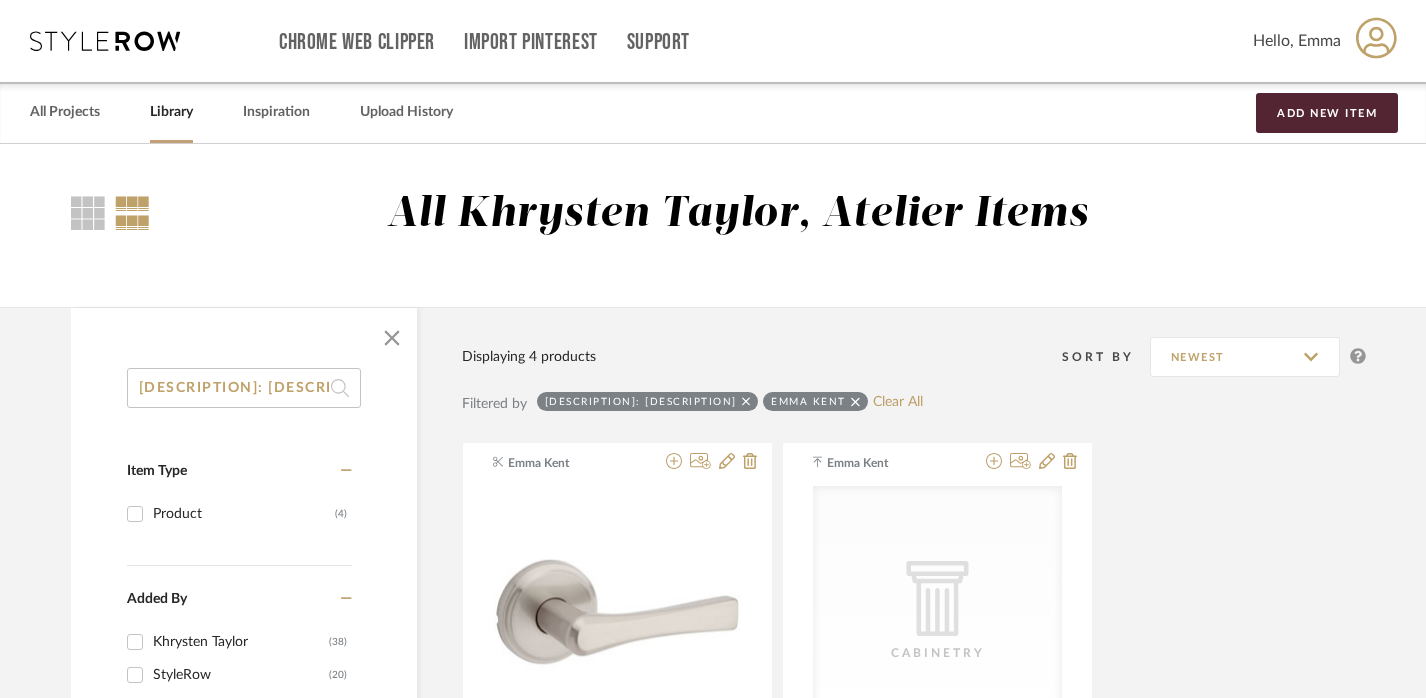 click on "CABINET: INTERIOR" 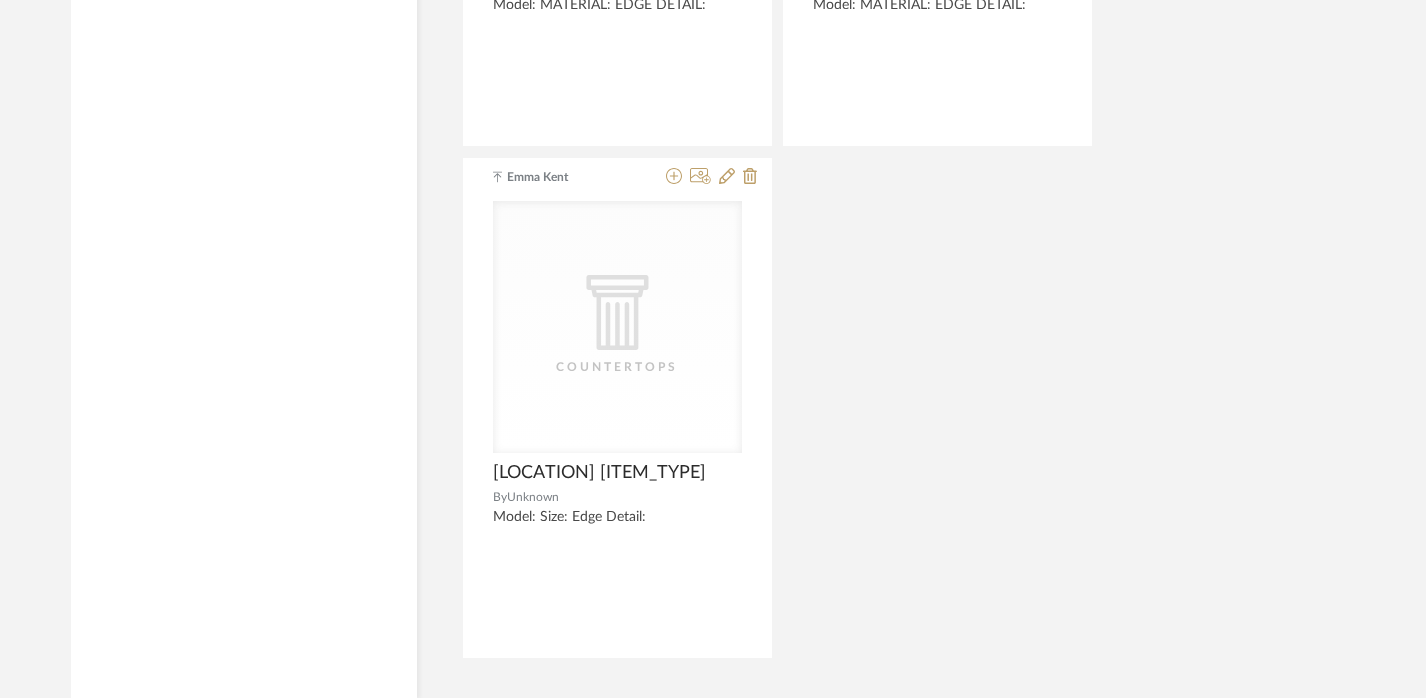 scroll, scrollTop: 4890, scrollLeft: 3, axis: both 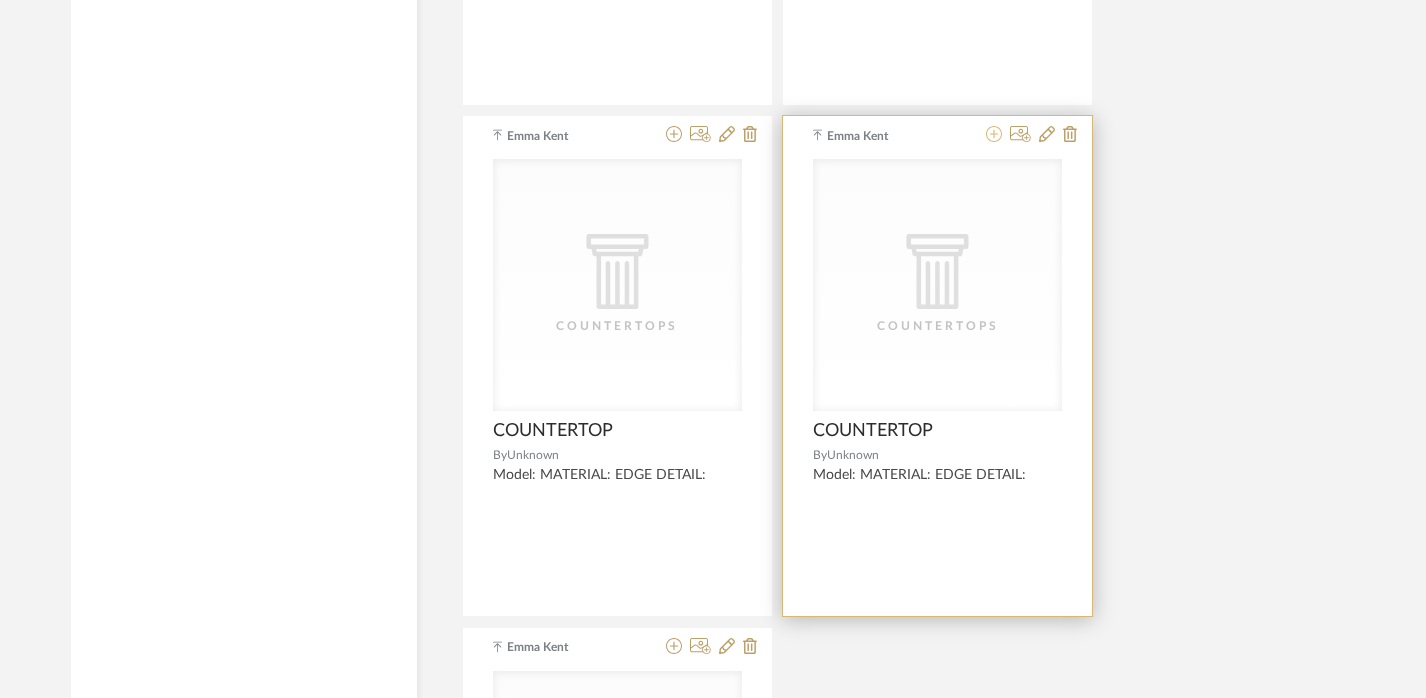 click 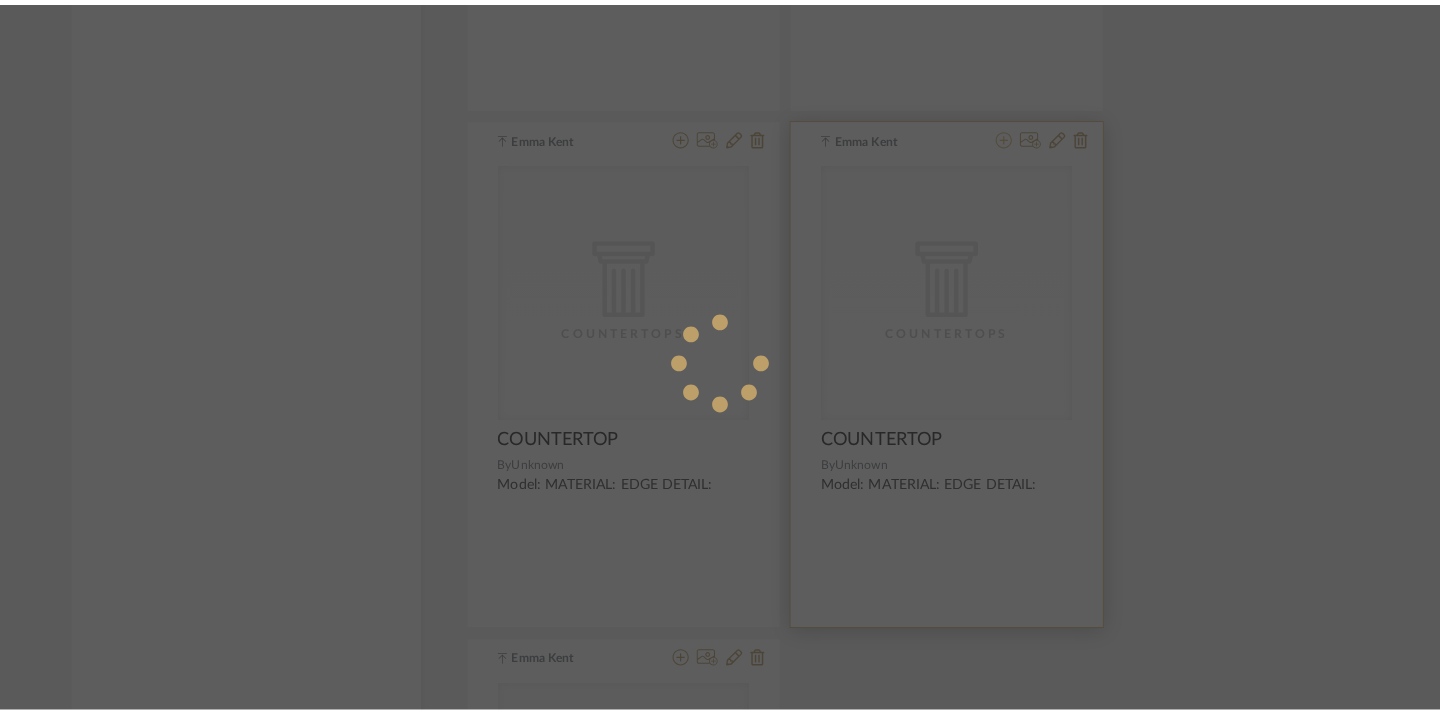 scroll, scrollTop: 0, scrollLeft: 0, axis: both 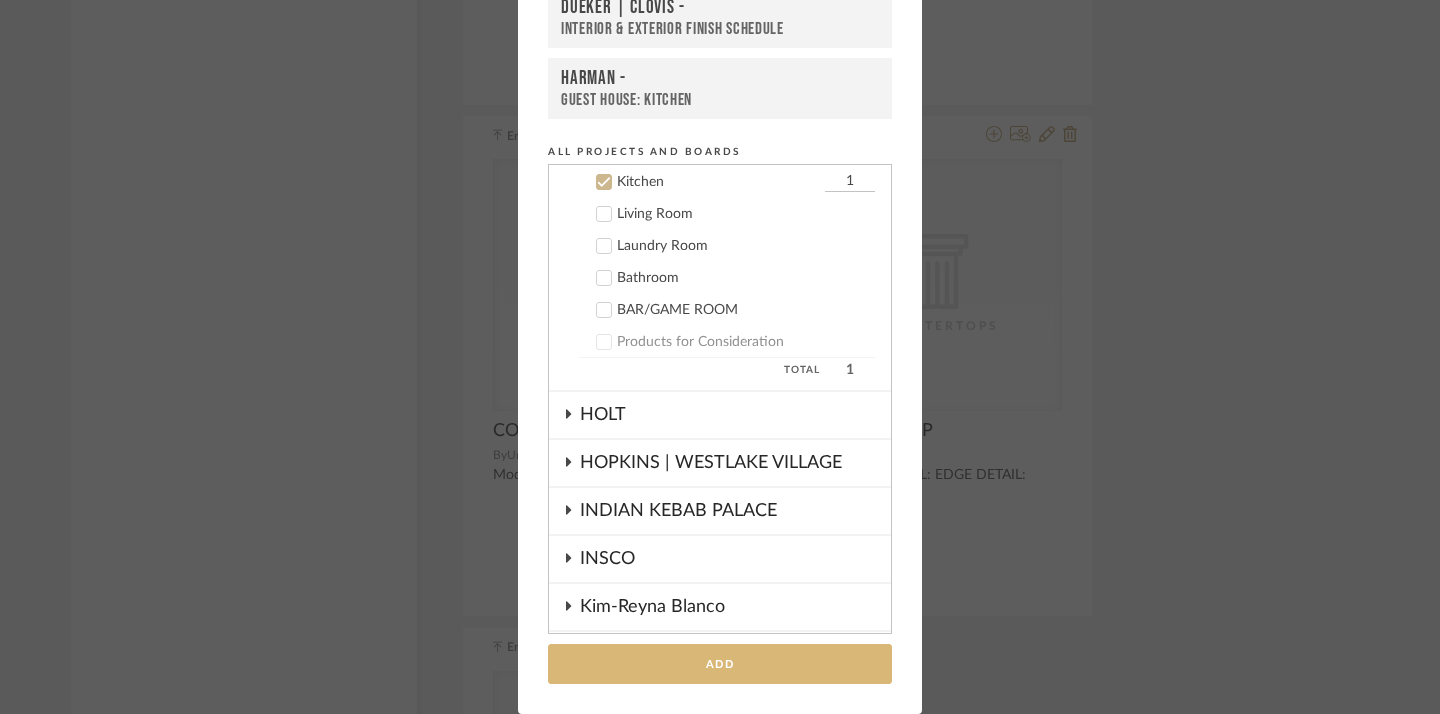 click on "Add" at bounding box center [720, 664] 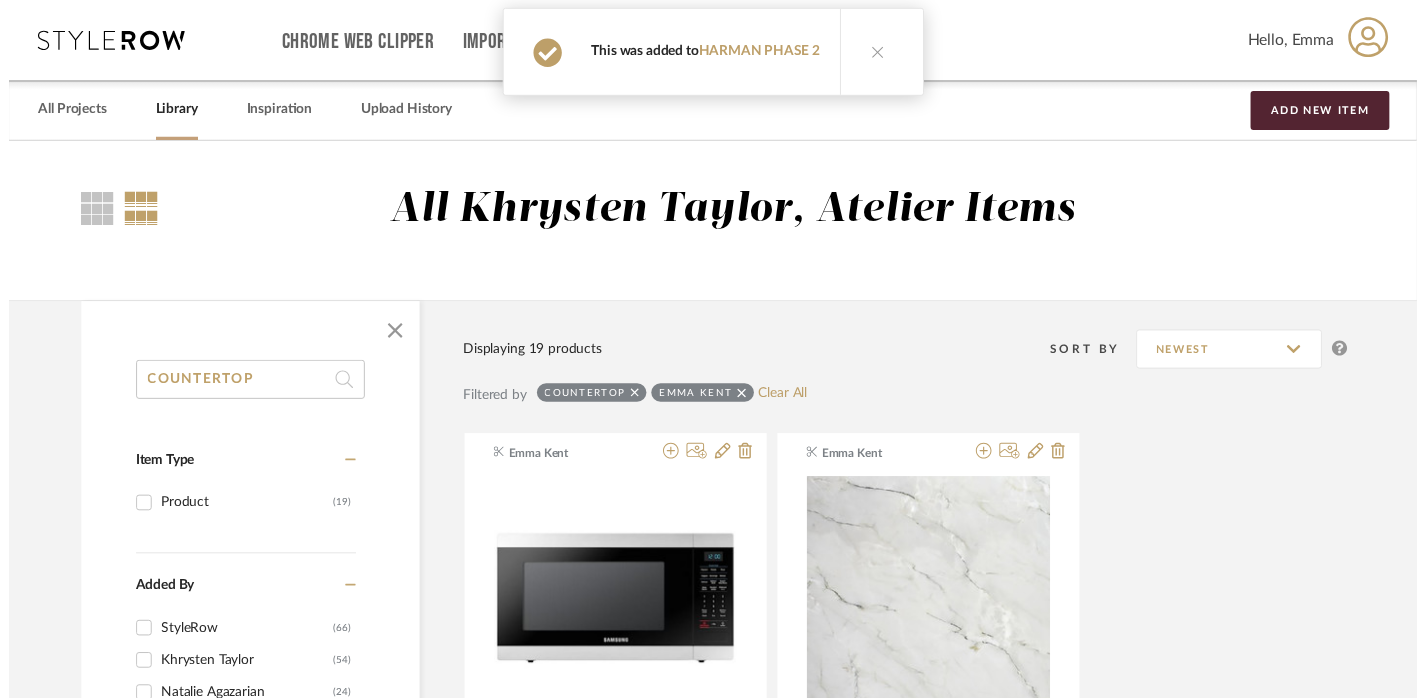 scroll, scrollTop: 4417, scrollLeft: 3, axis: both 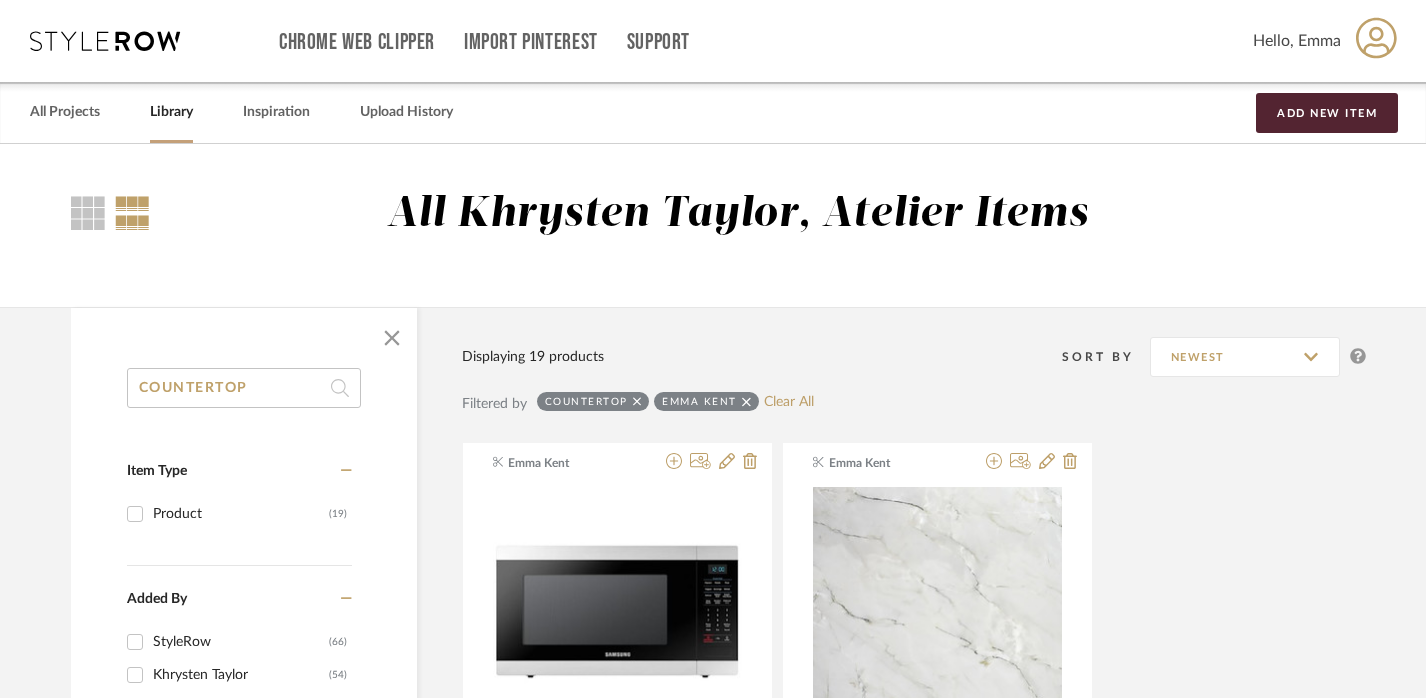 click on "COUNTERTOP" 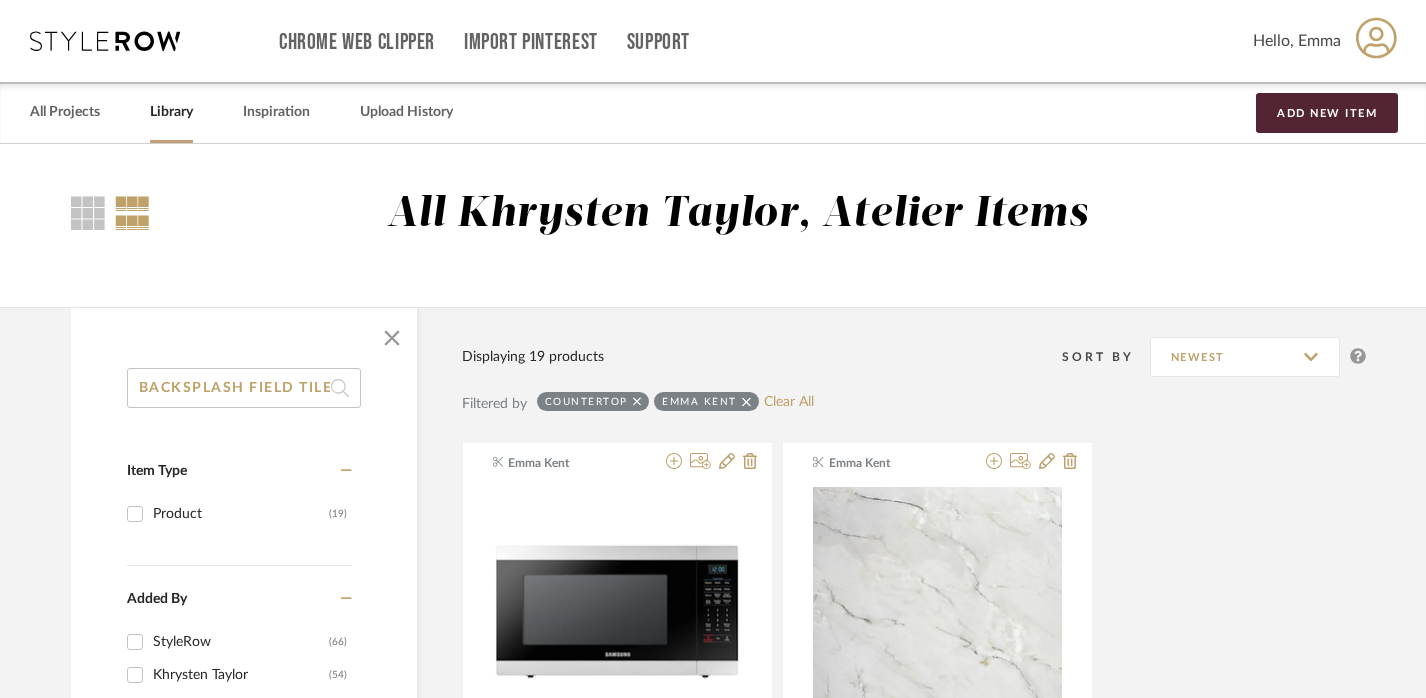 scroll, scrollTop: 0, scrollLeft: 2, axis: horizontal 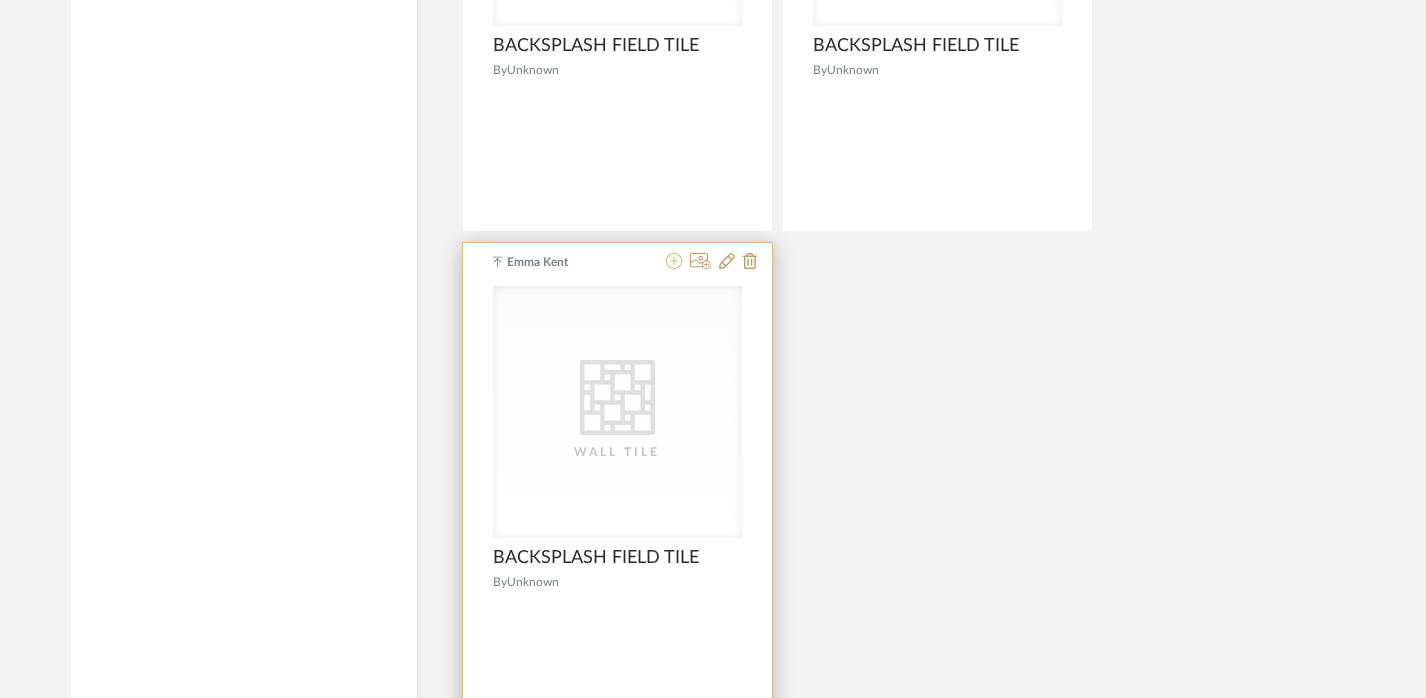 click 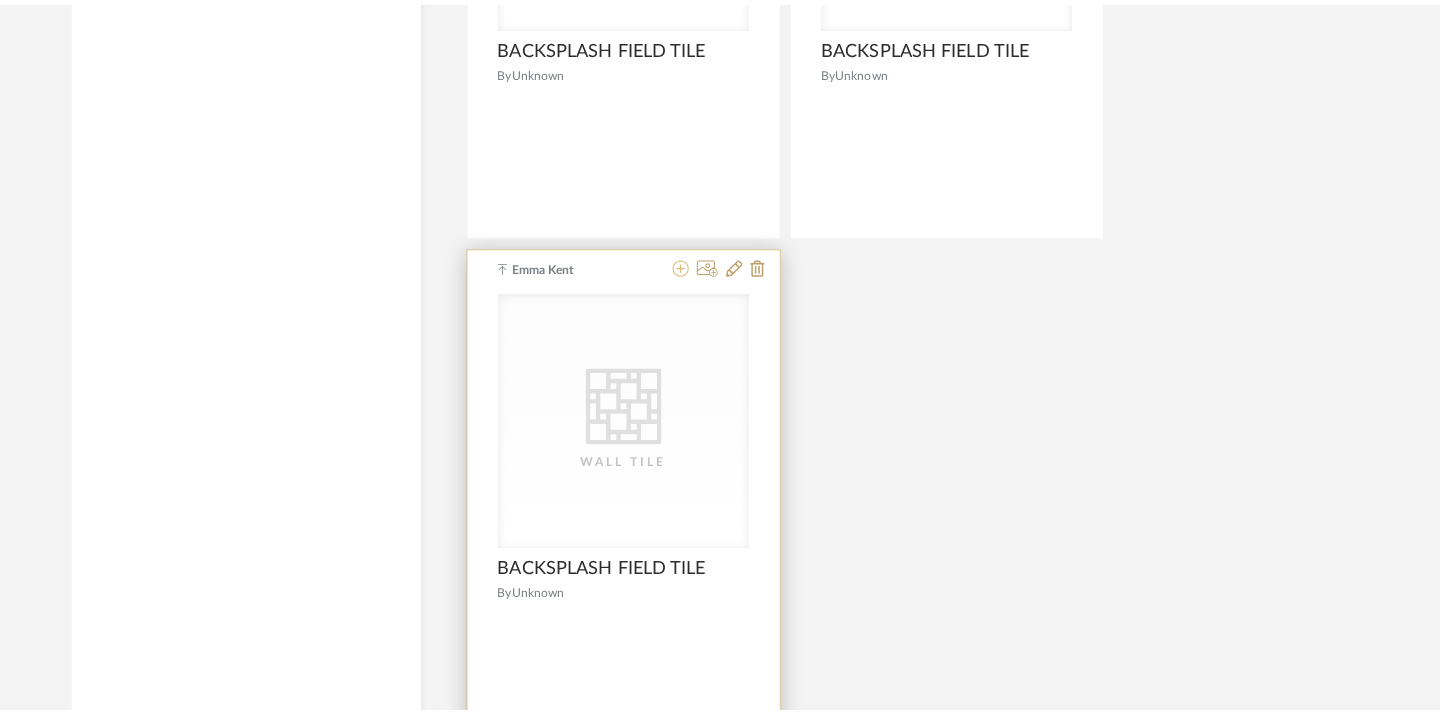 scroll, scrollTop: 0, scrollLeft: 0, axis: both 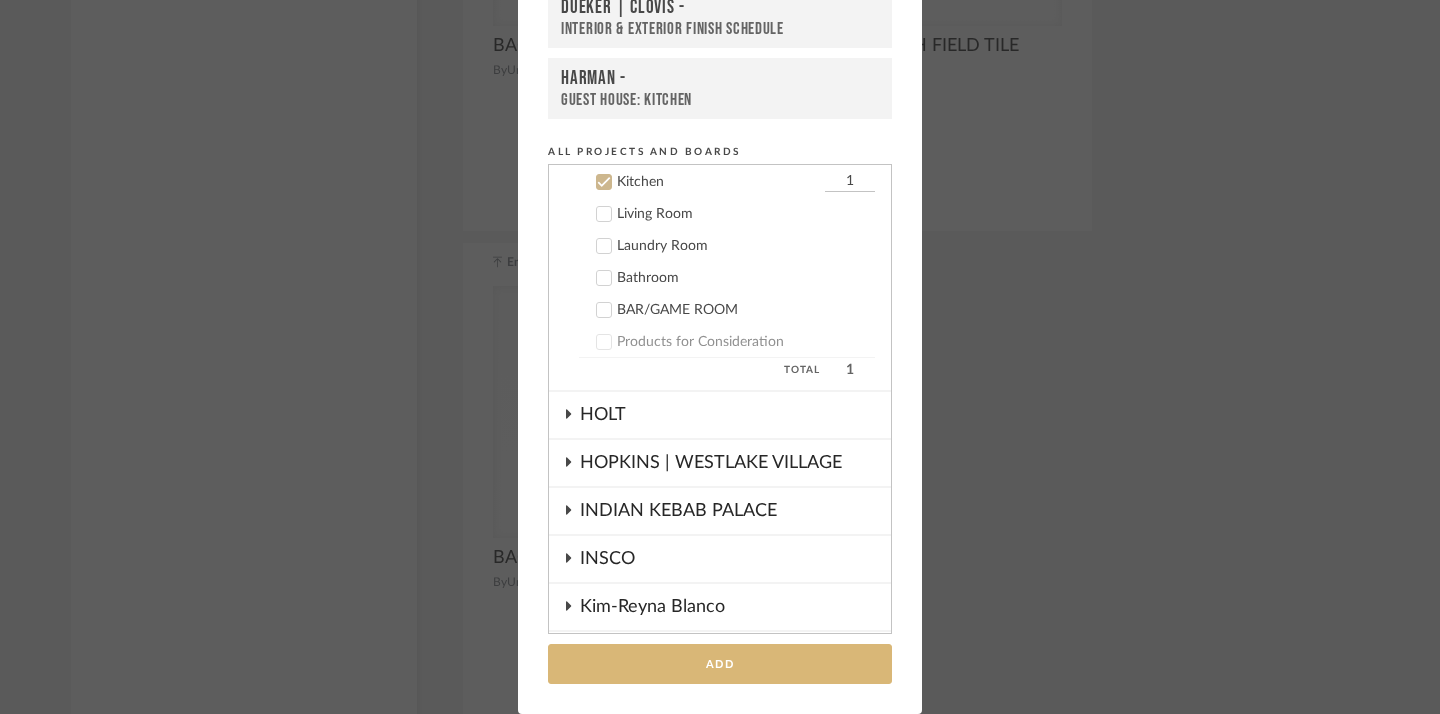 click on "Add" at bounding box center [720, 664] 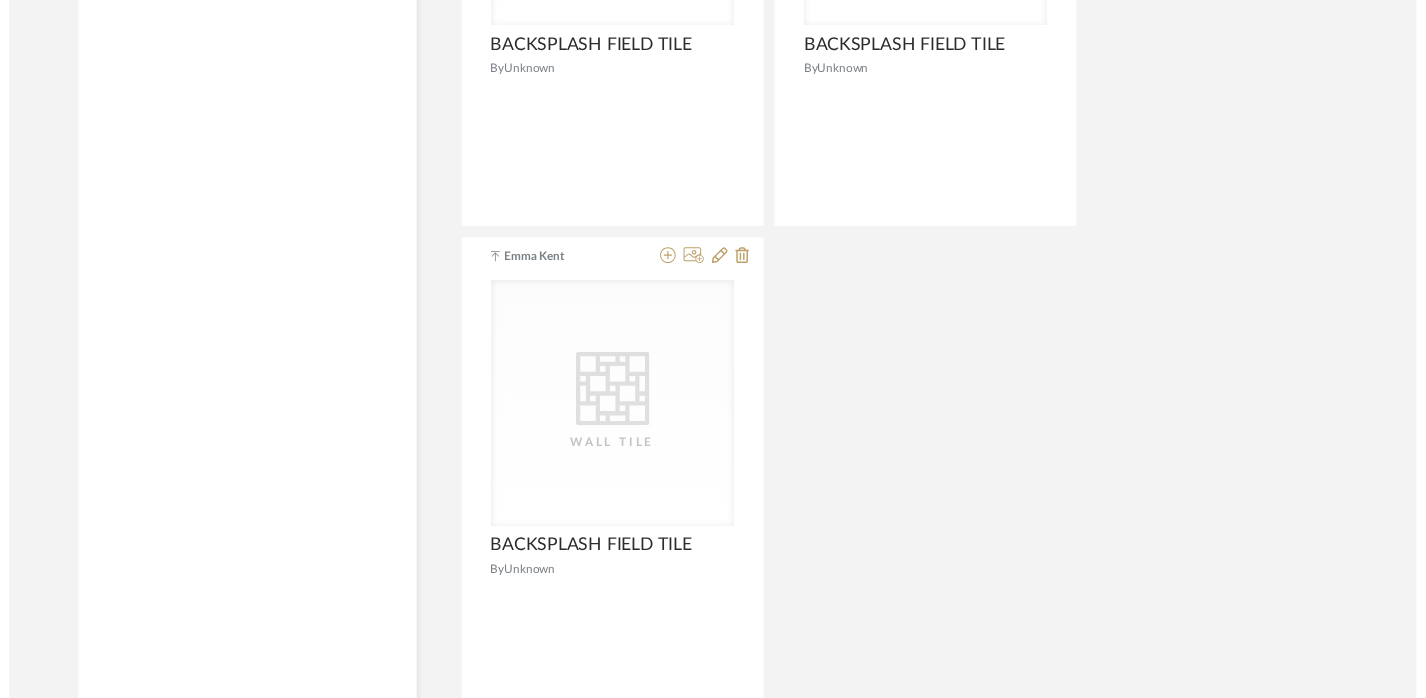 scroll, scrollTop: 2756, scrollLeft: 3, axis: both 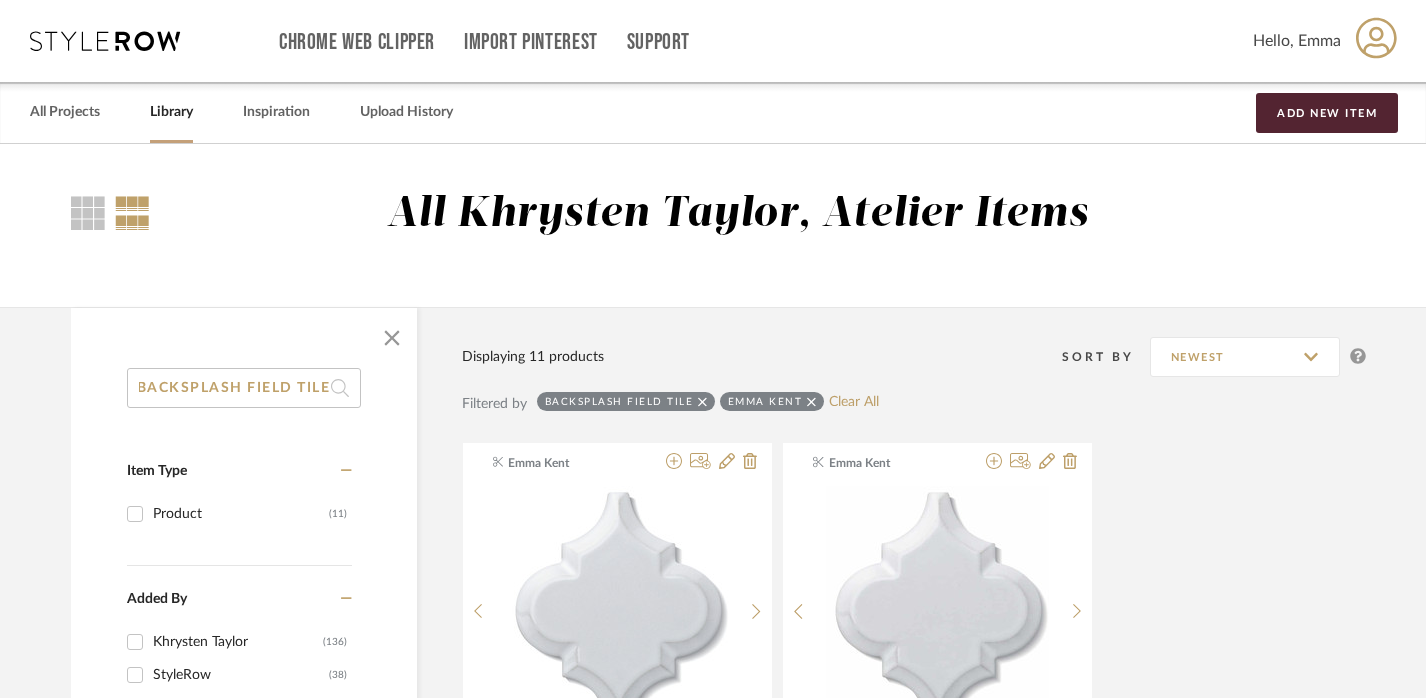 drag, startPoint x: 249, startPoint y: 387, endPoint x: 437, endPoint y: 388, distance: 188.00266 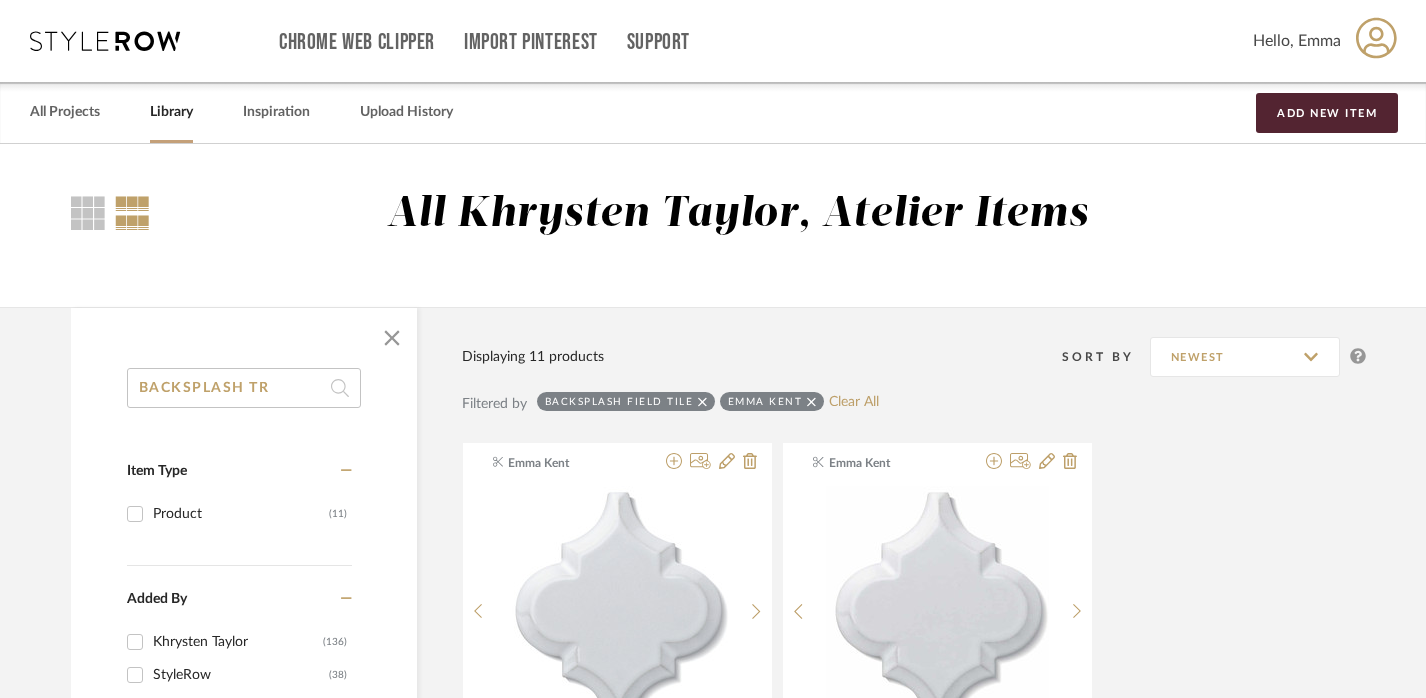 scroll, scrollTop: 0, scrollLeft: 0, axis: both 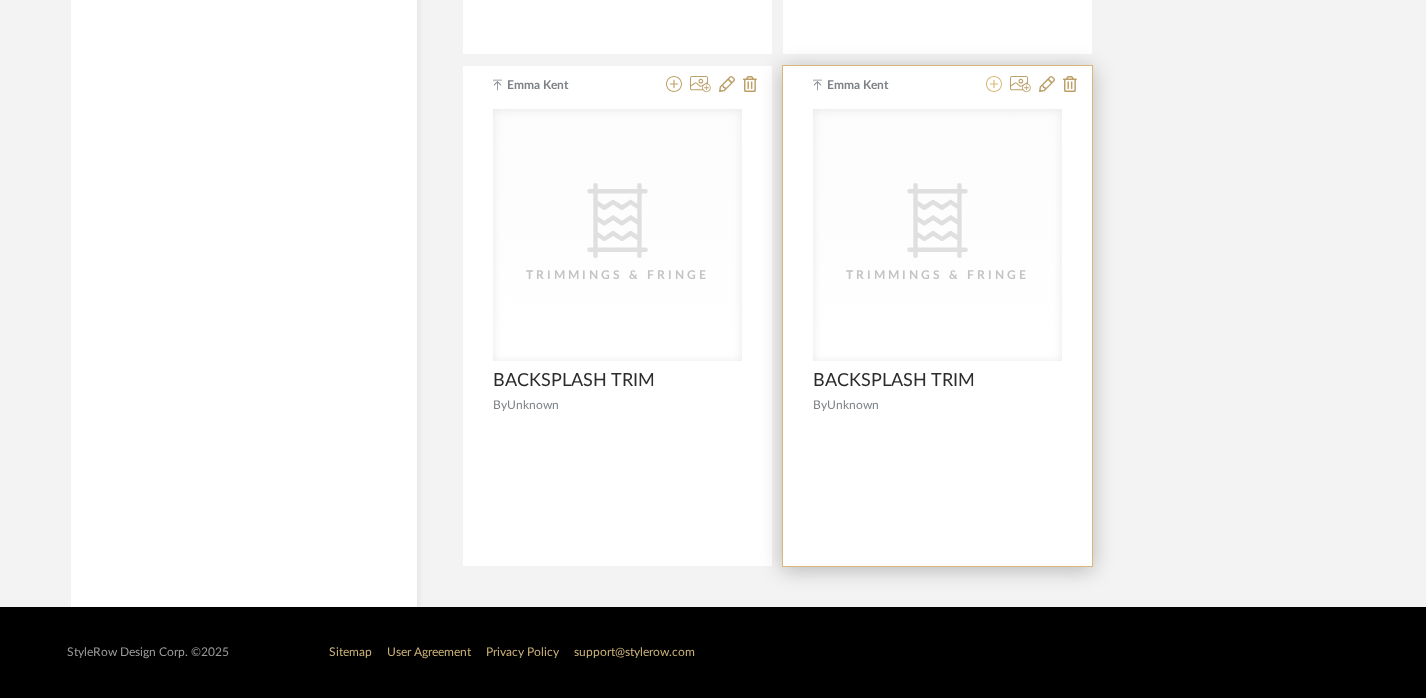 click 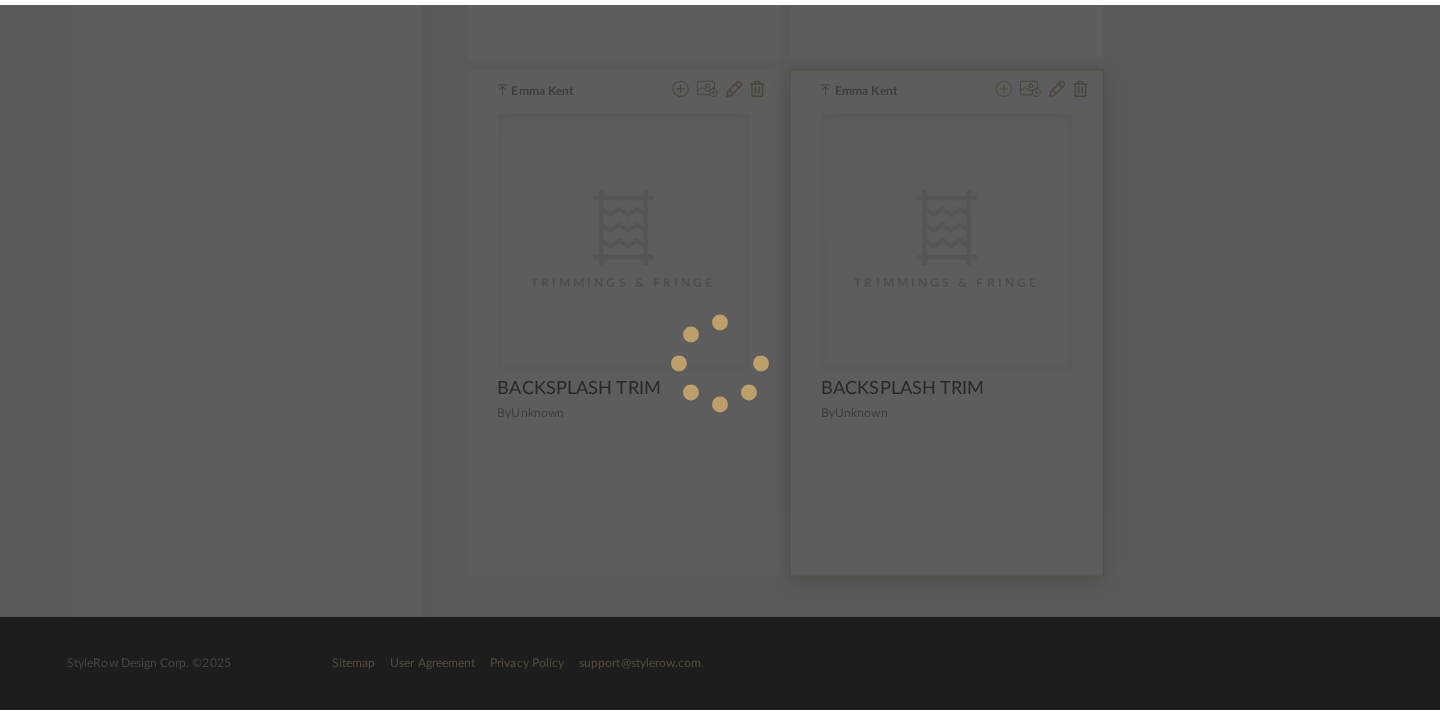 scroll, scrollTop: 0, scrollLeft: 0, axis: both 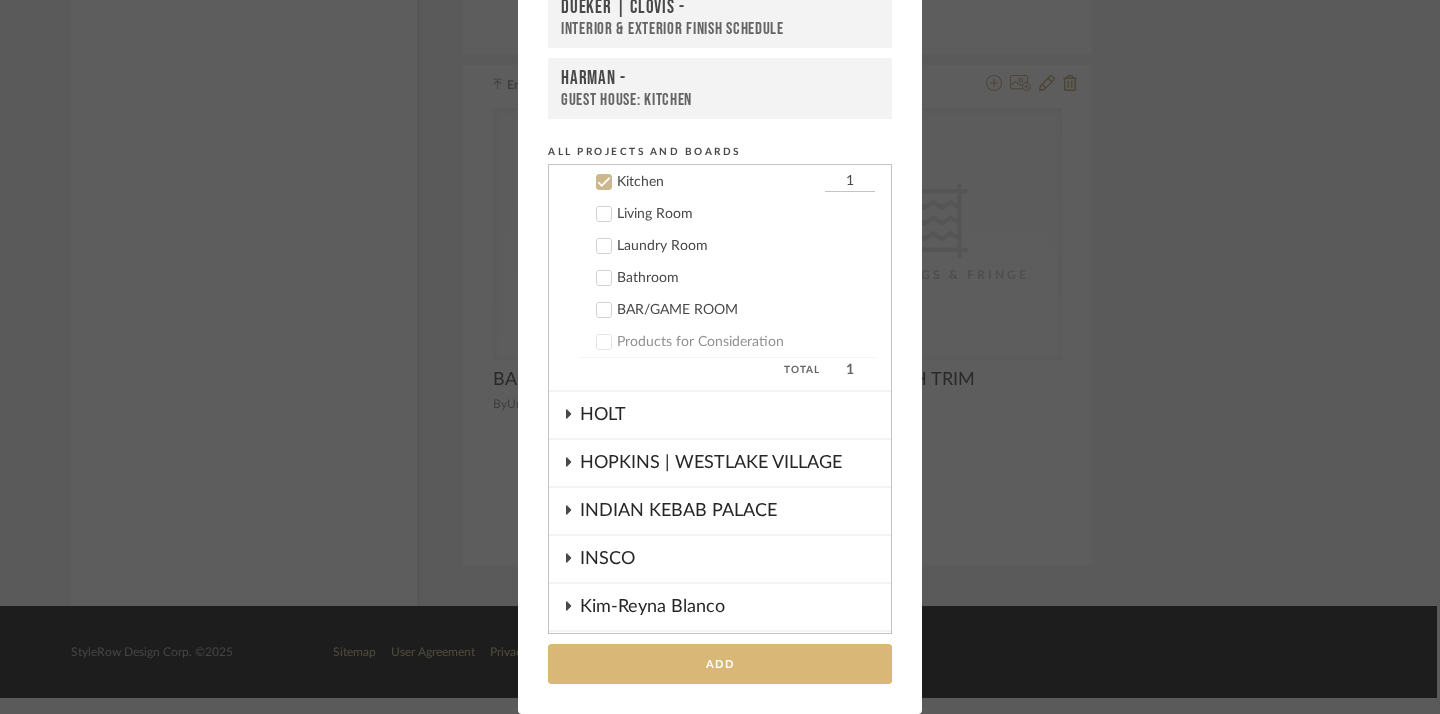 click on "Add" at bounding box center [720, 664] 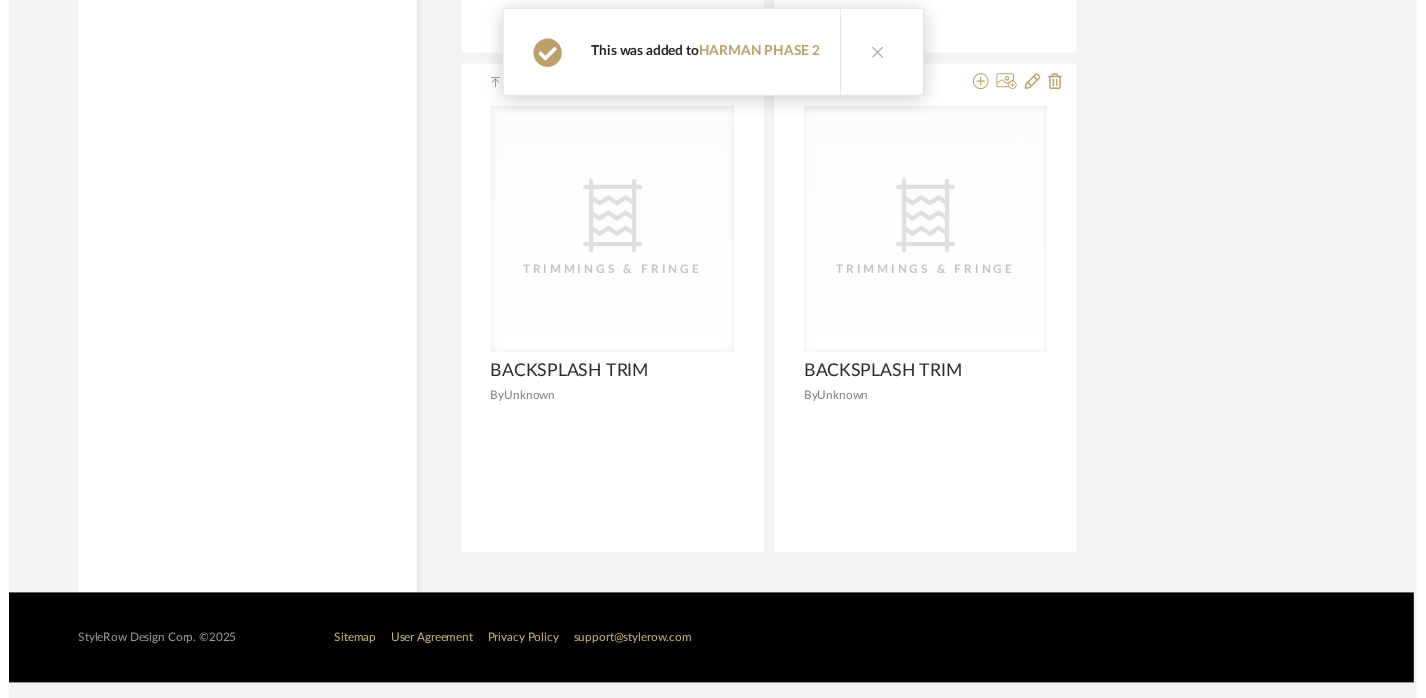 scroll, scrollTop: 1910, scrollLeft: 3, axis: both 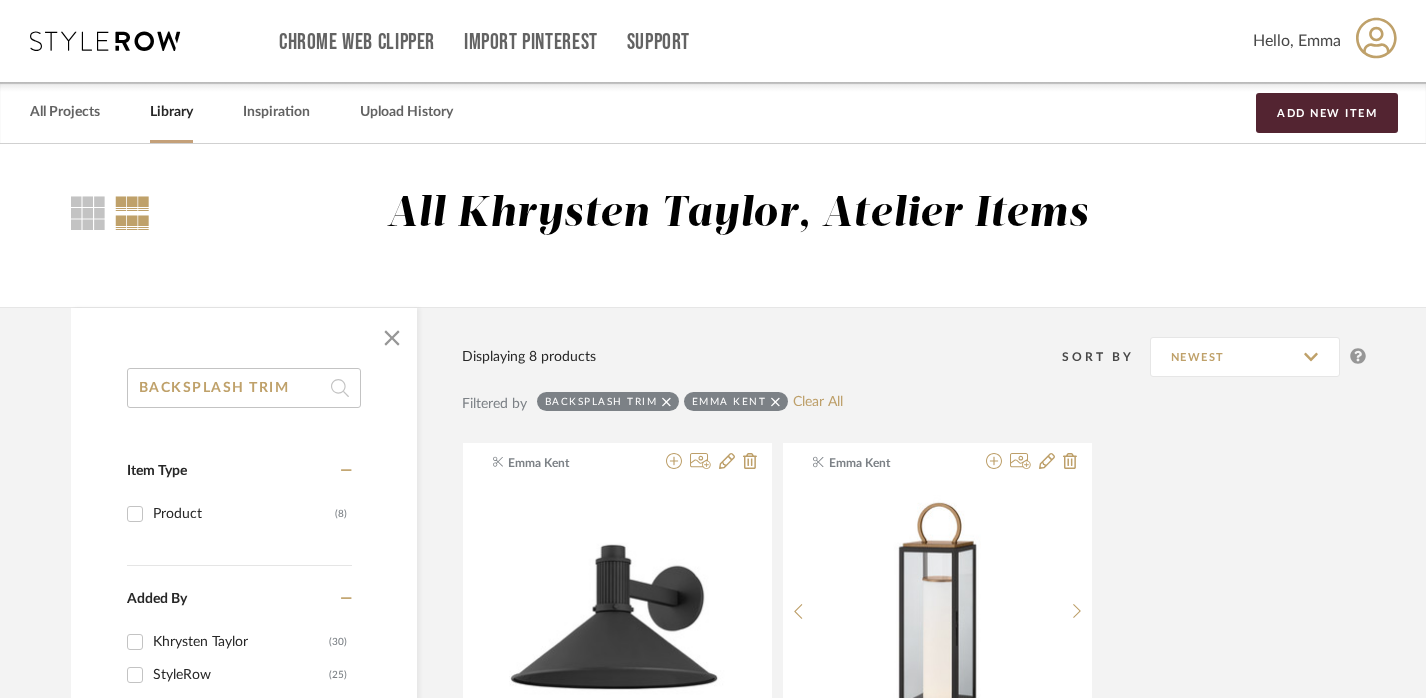 click on "BACKSPLASH TRIM" 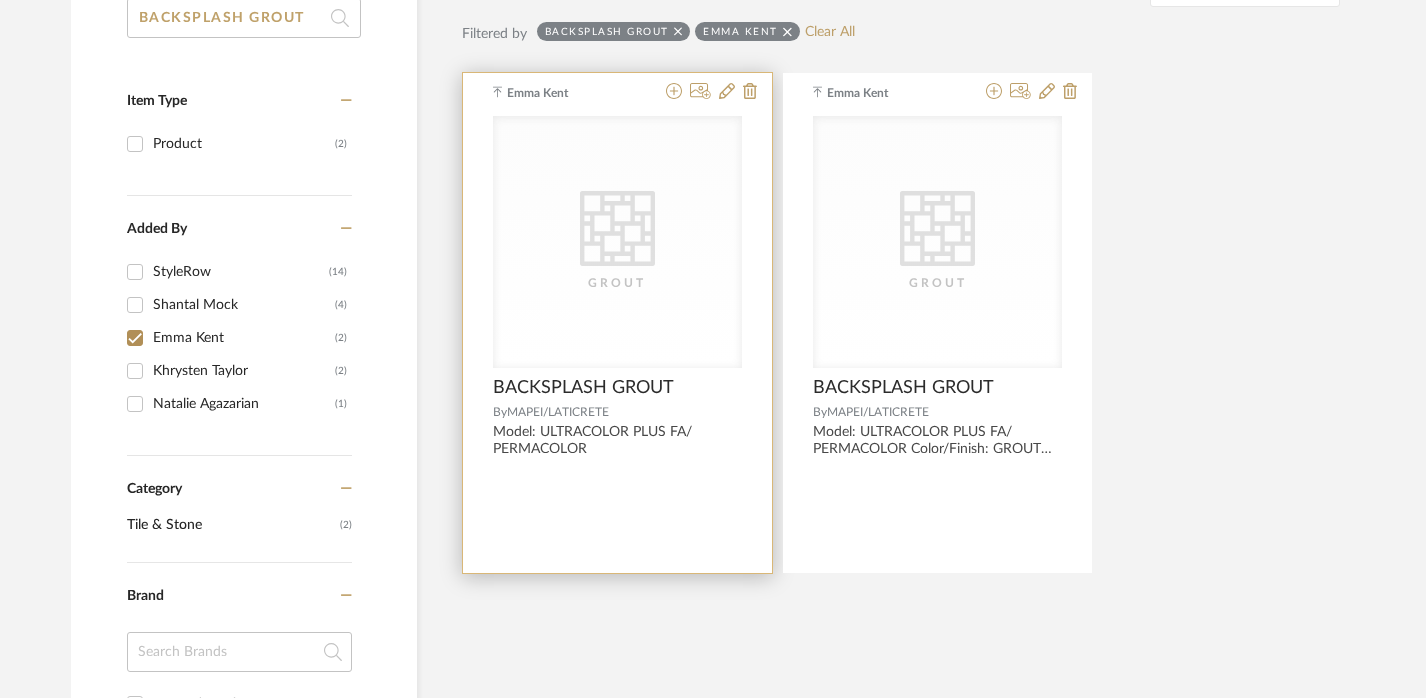scroll, scrollTop: 374, scrollLeft: 3, axis: both 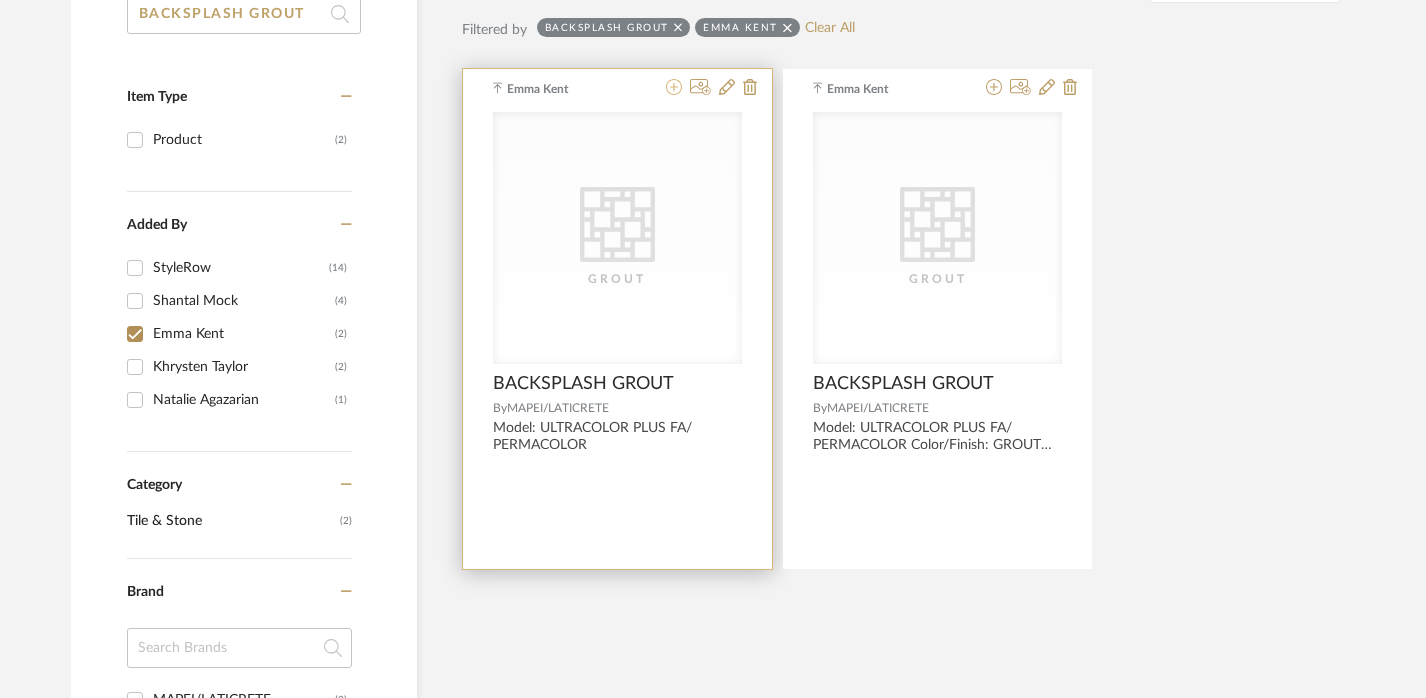 click 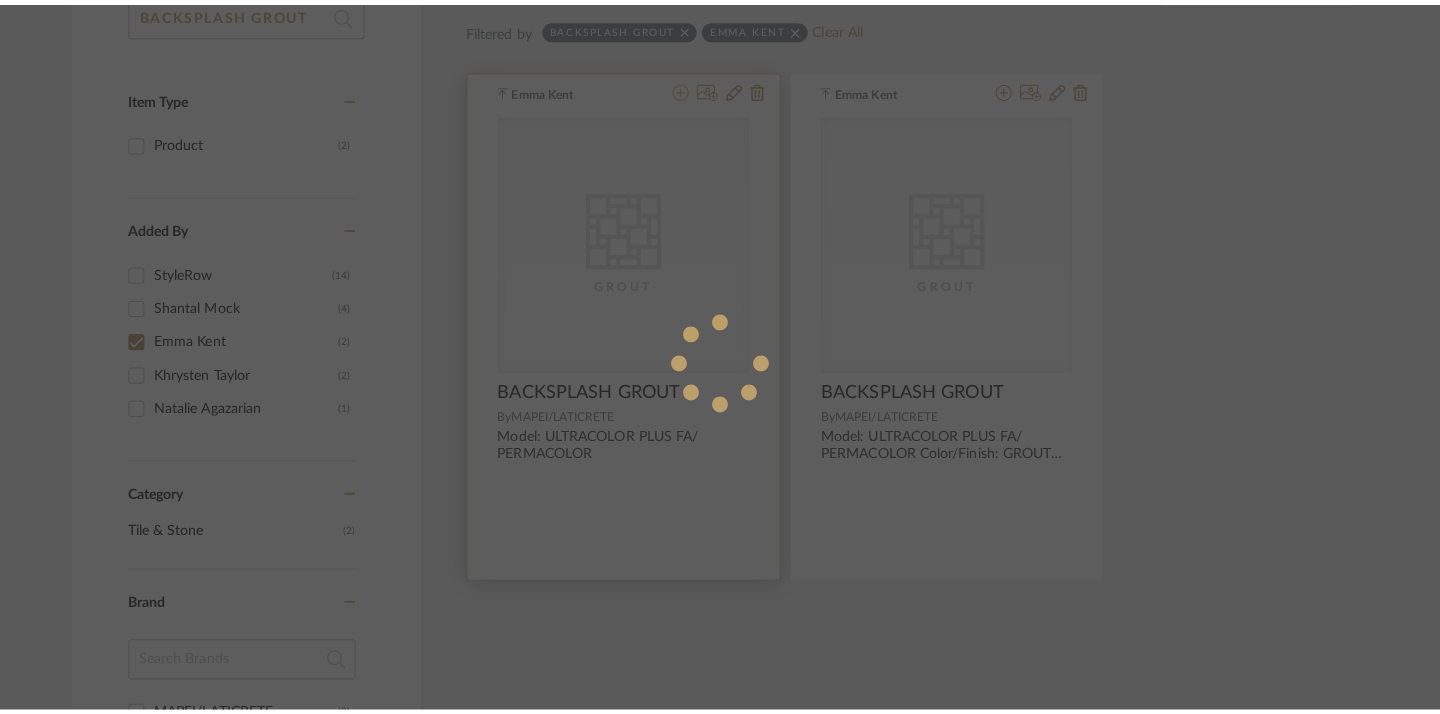 scroll, scrollTop: 0, scrollLeft: 0, axis: both 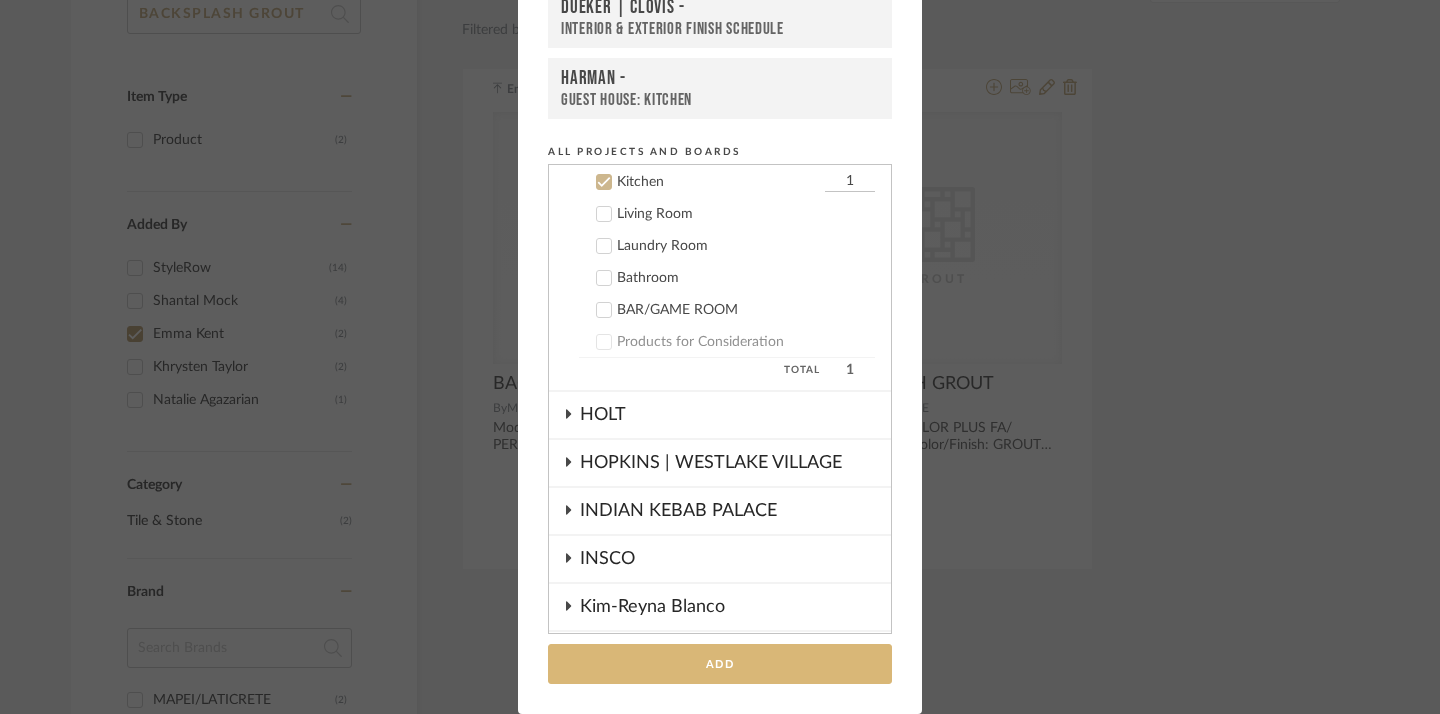 click on "Add" at bounding box center (720, 664) 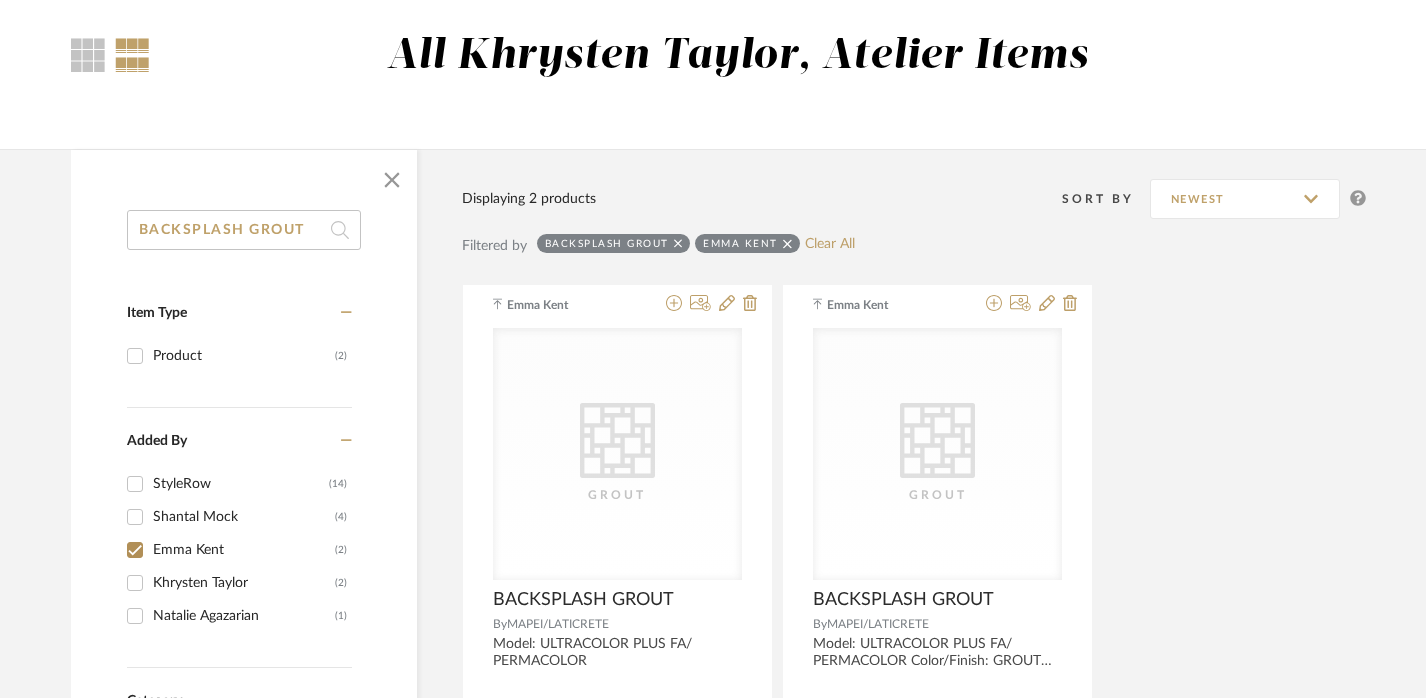 click on "BACKSPLASH GROUT" 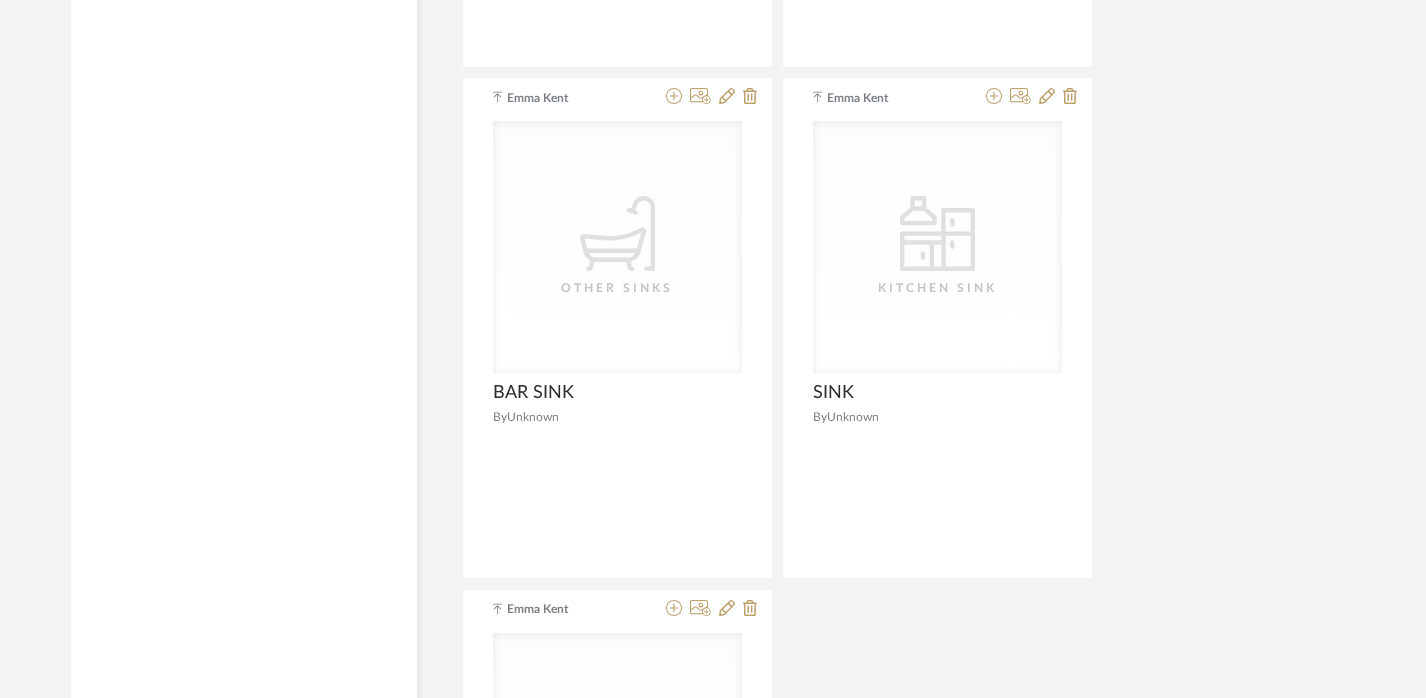 scroll, scrollTop: 8490, scrollLeft: 3, axis: both 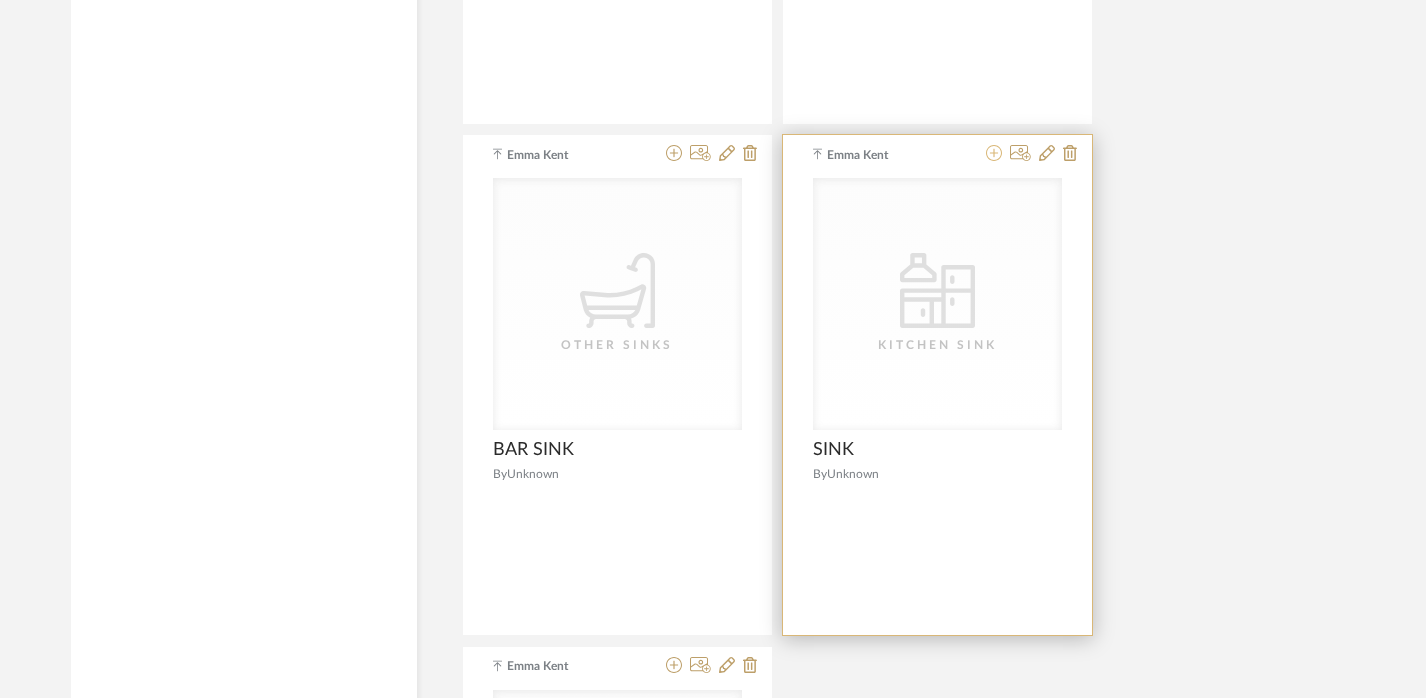 click 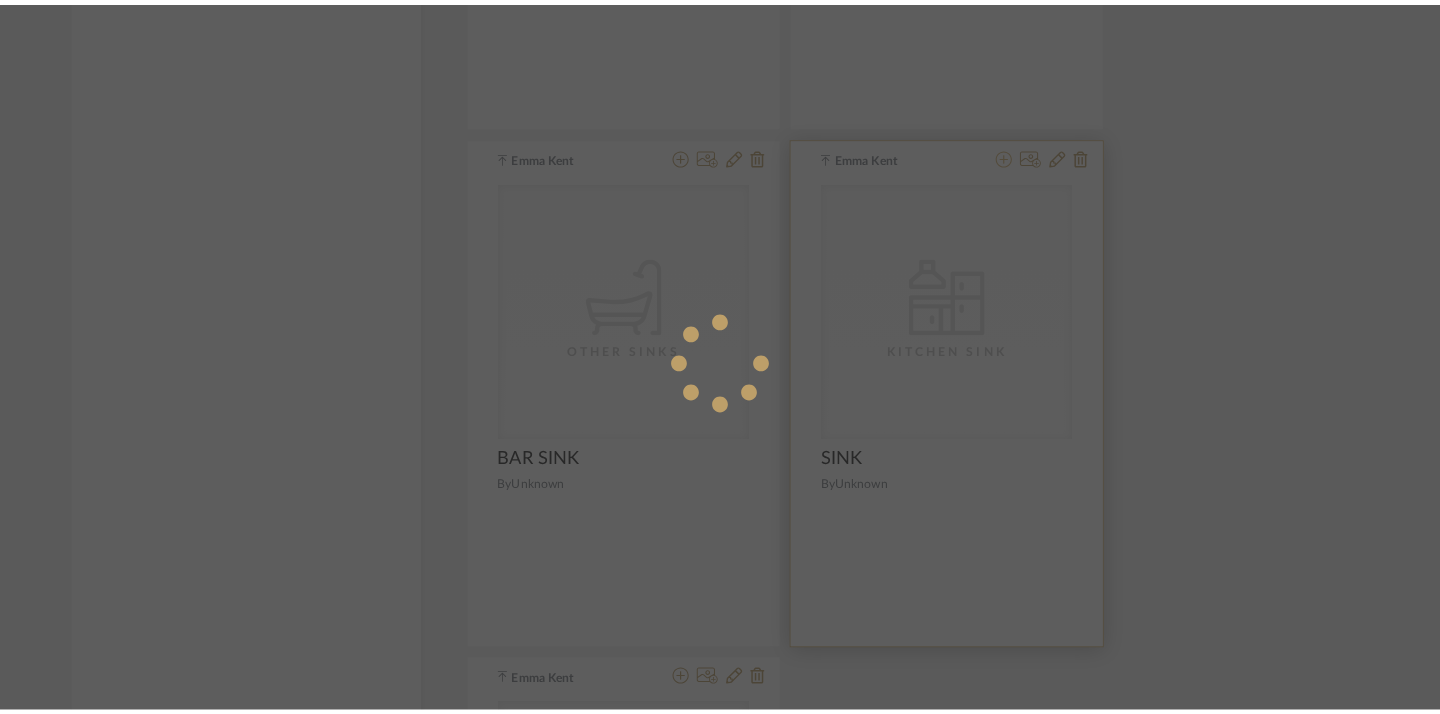 scroll, scrollTop: 0, scrollLeft: 0, axis: both 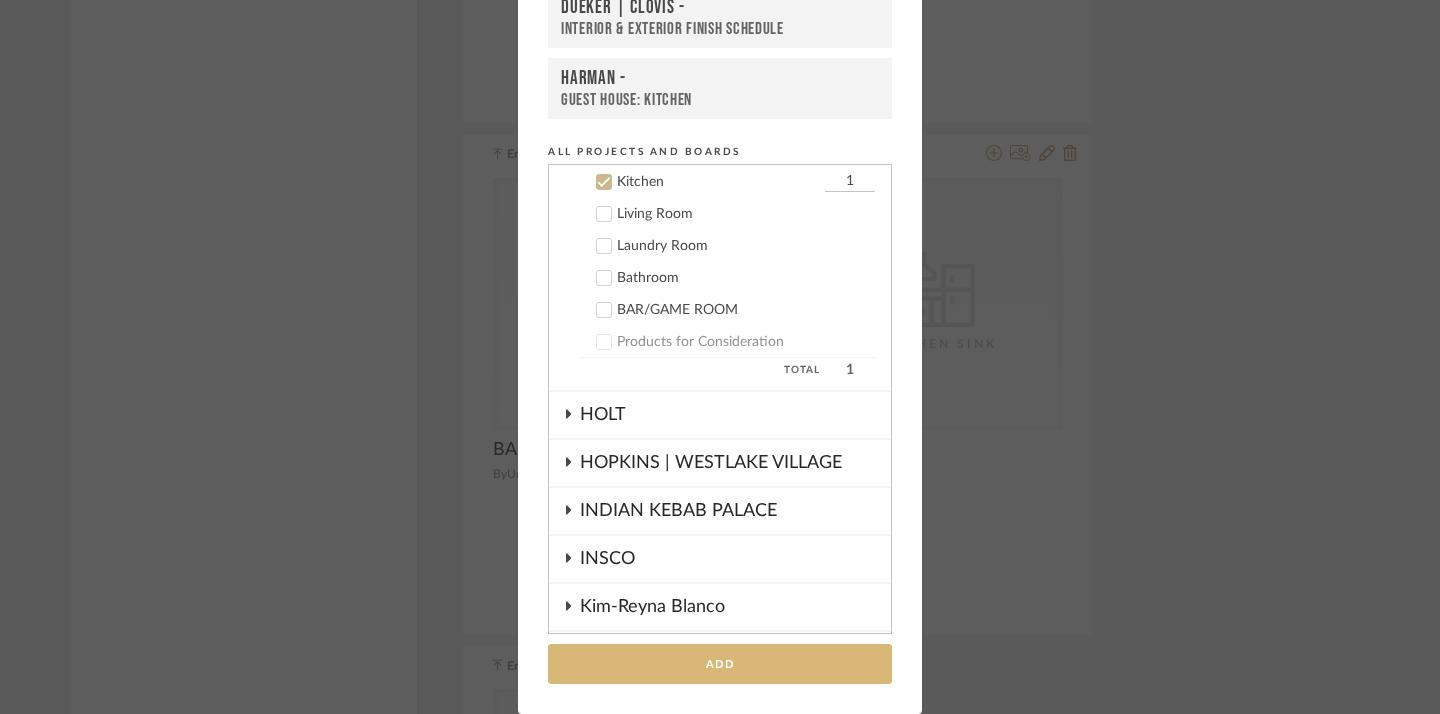 click on "Add" at bounding box center (720, 664) 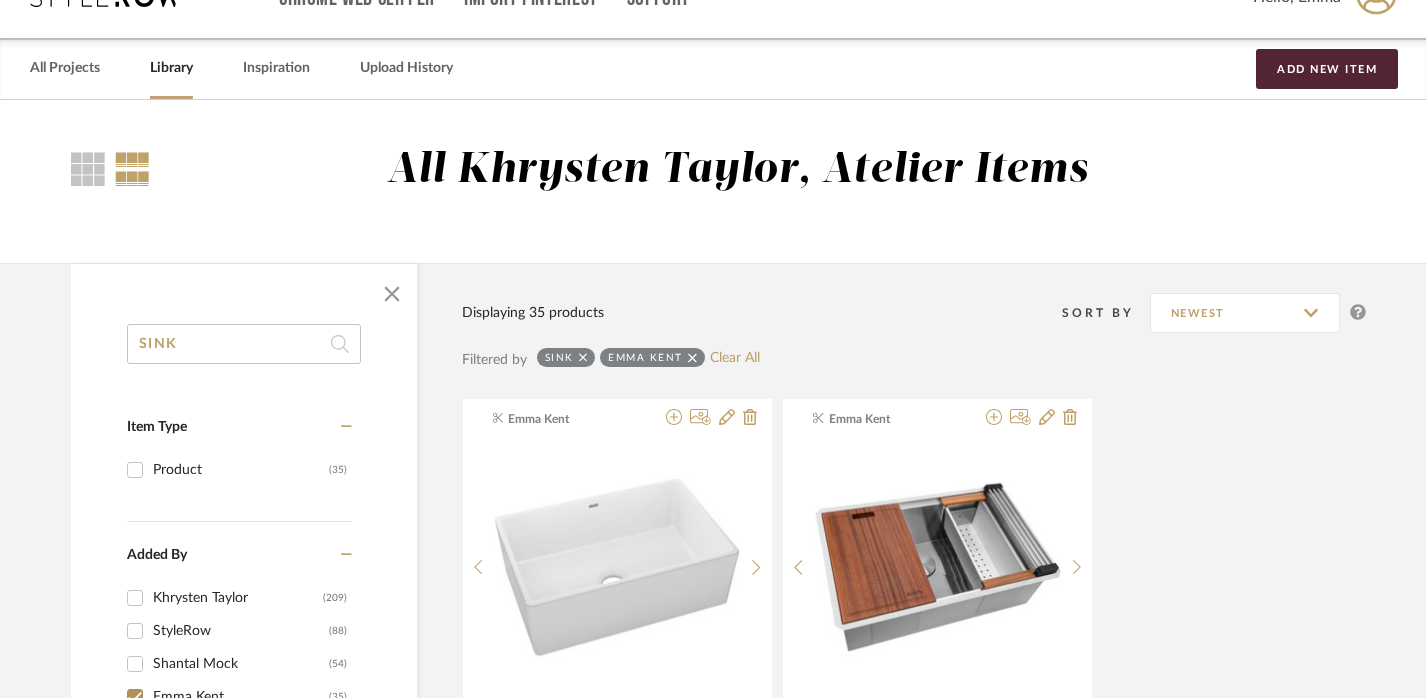 scroll, scrollTop: 0, scrollLeft: 3, axis: horizontal 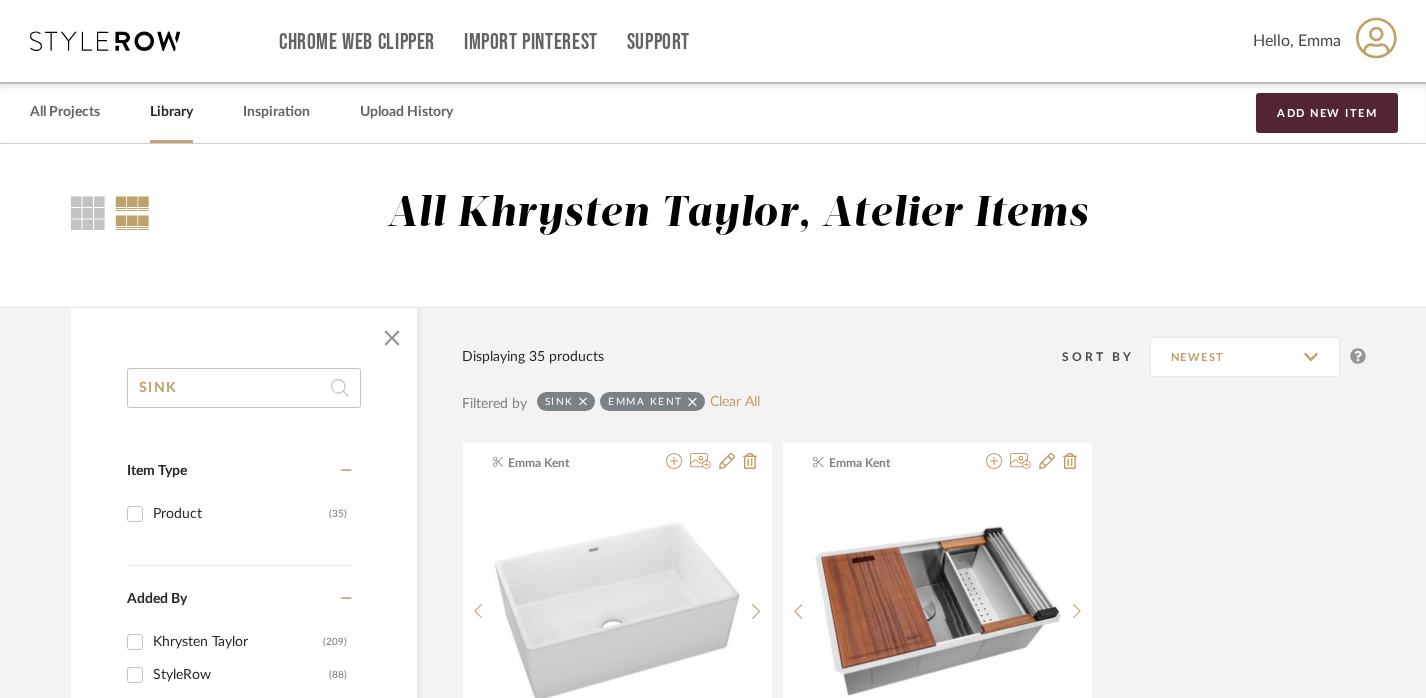 click on "SINK" 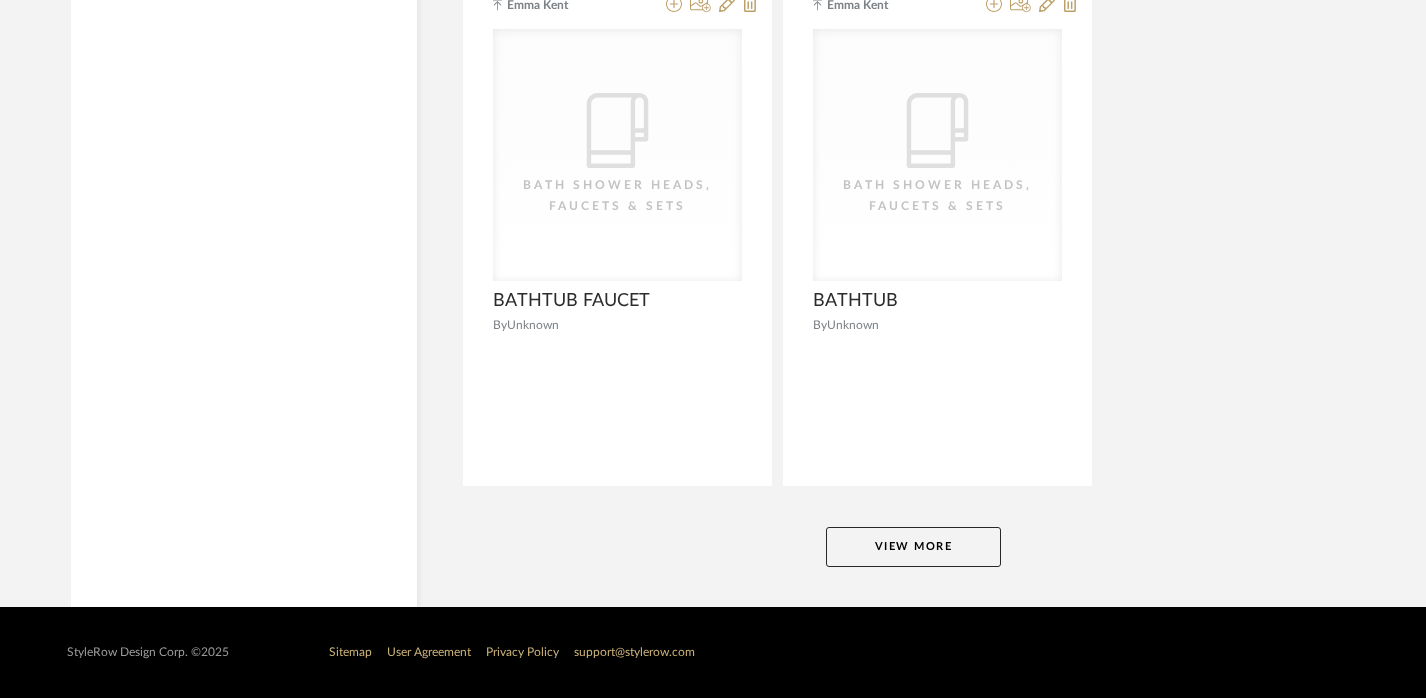 scroll, scrollTop: 9151, scrollLeft: 0, axis: vertical 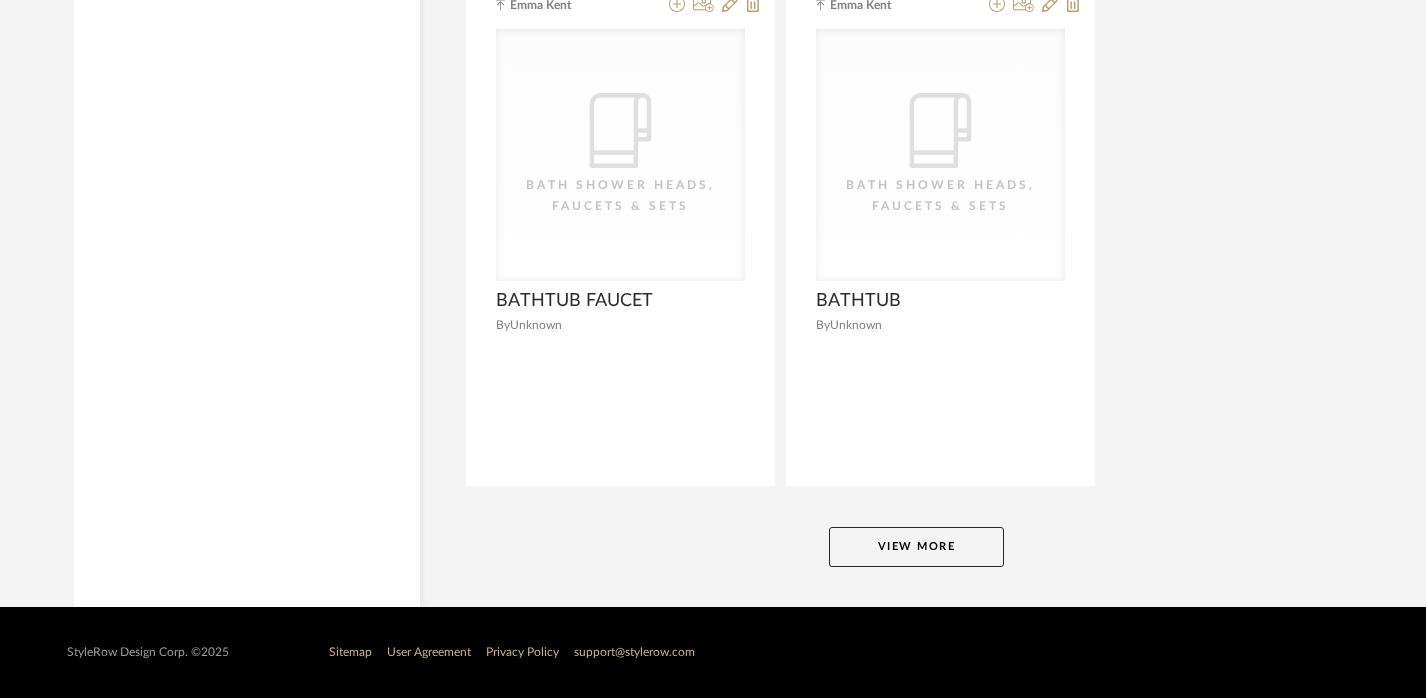click on "View More" 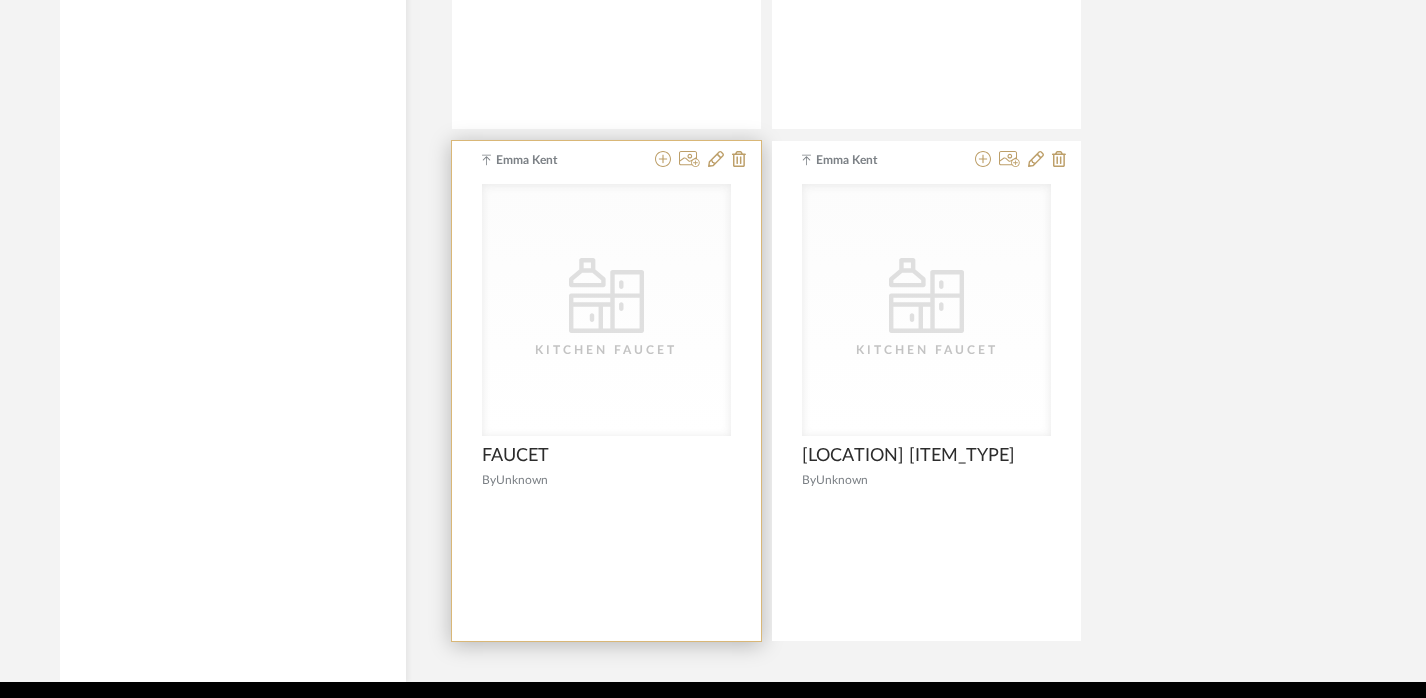 scroll, scrollTop: 13087, scrollLeft: 14, axis: both 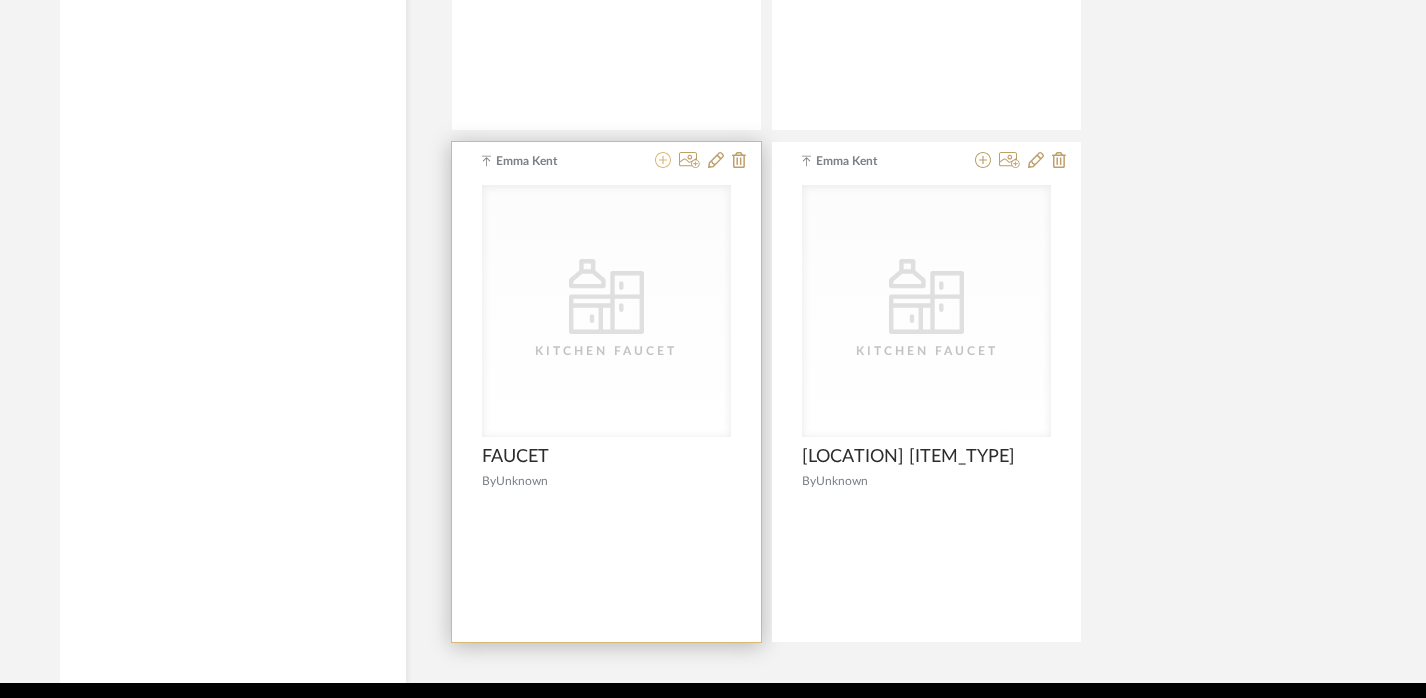 click 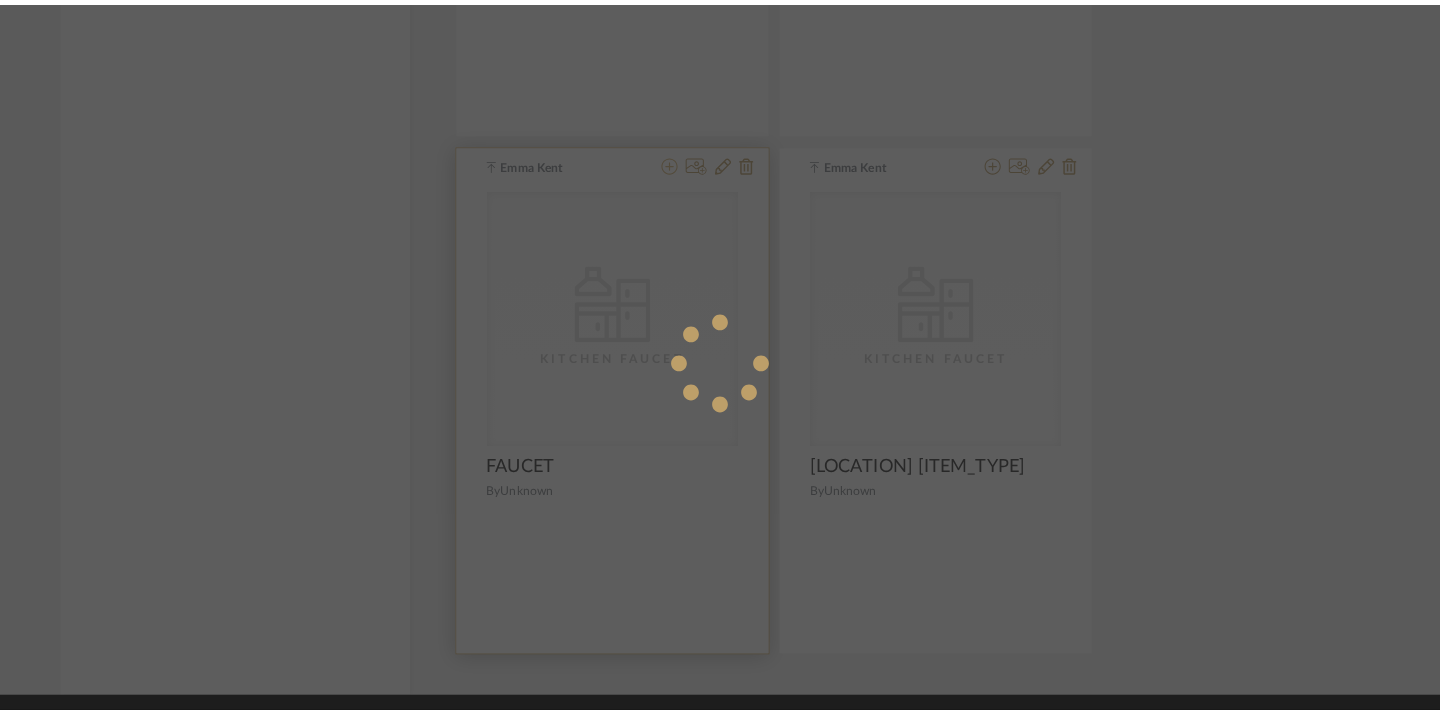 scroll, scrollTop: 0, scrollLeft: 0, axis: both 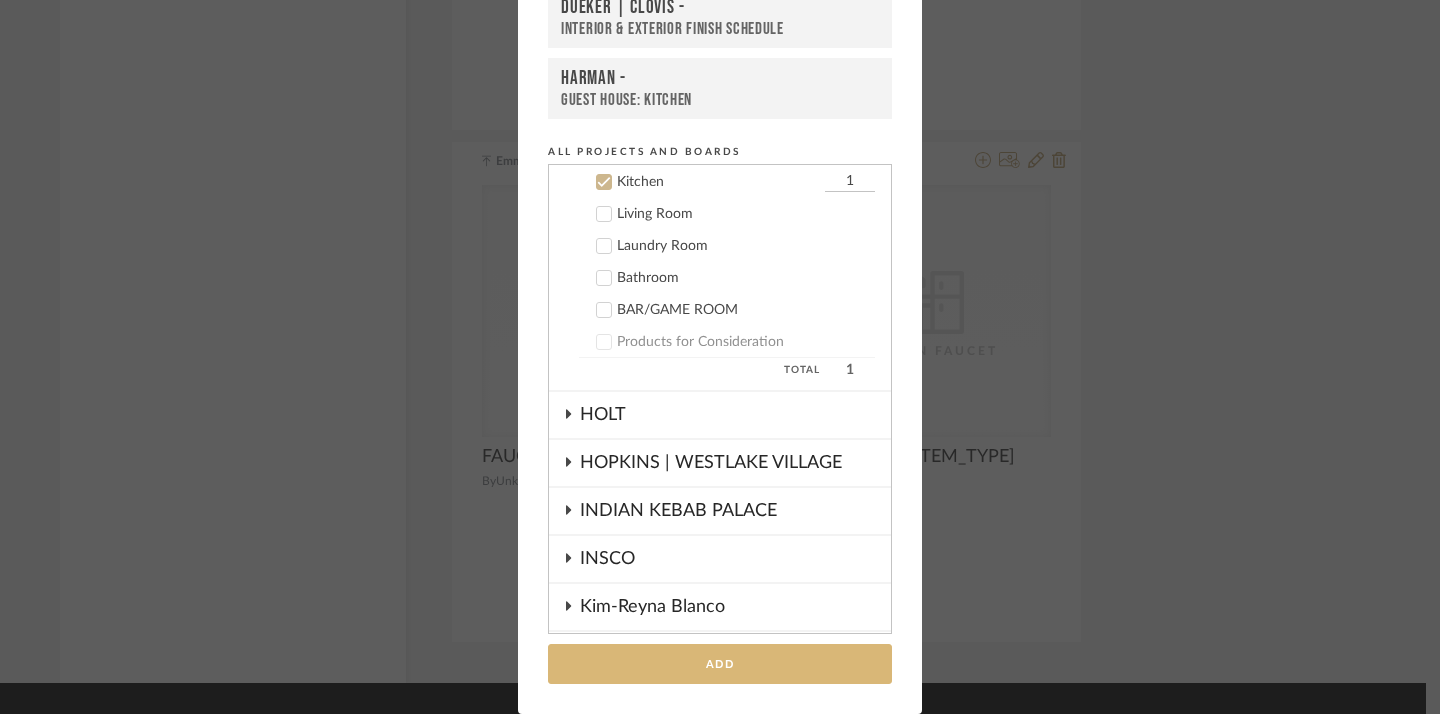 click on "Add" at bounding box center [720, 664] 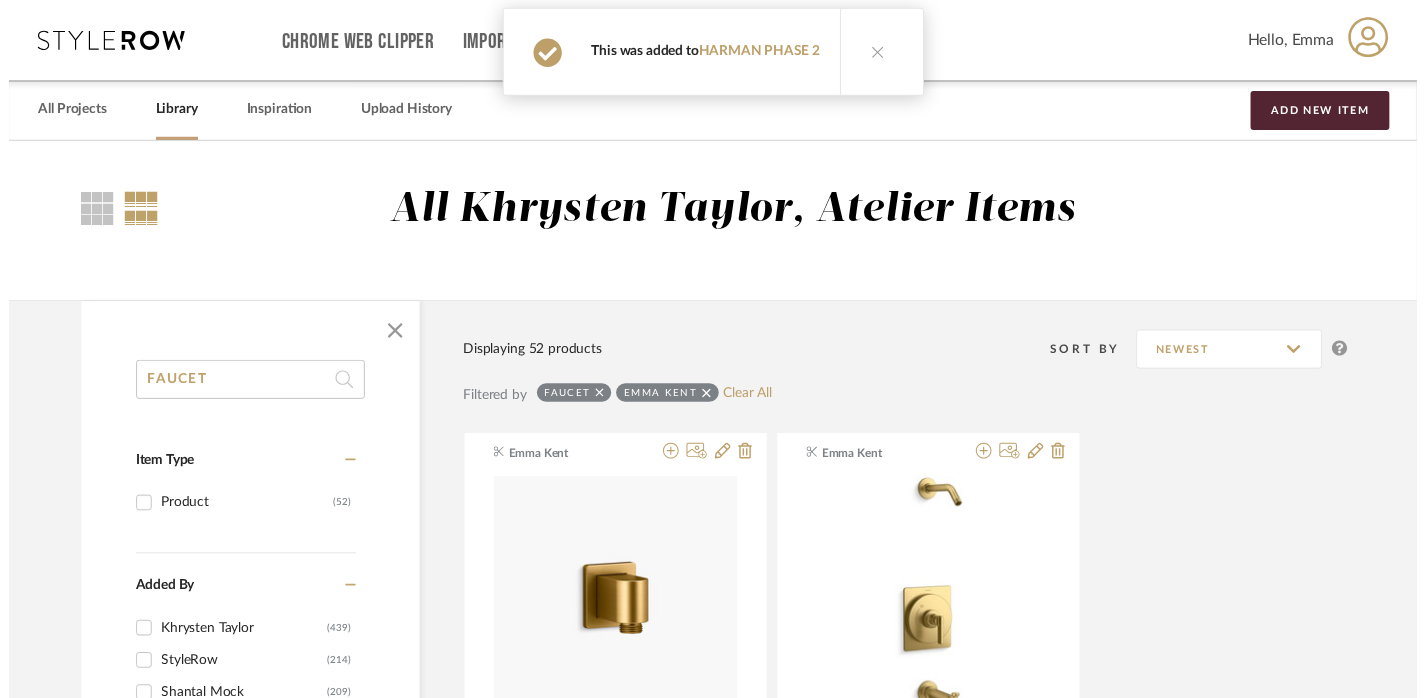 scroll, scrollTop: 13087, scrollLeft: 14, axis: both 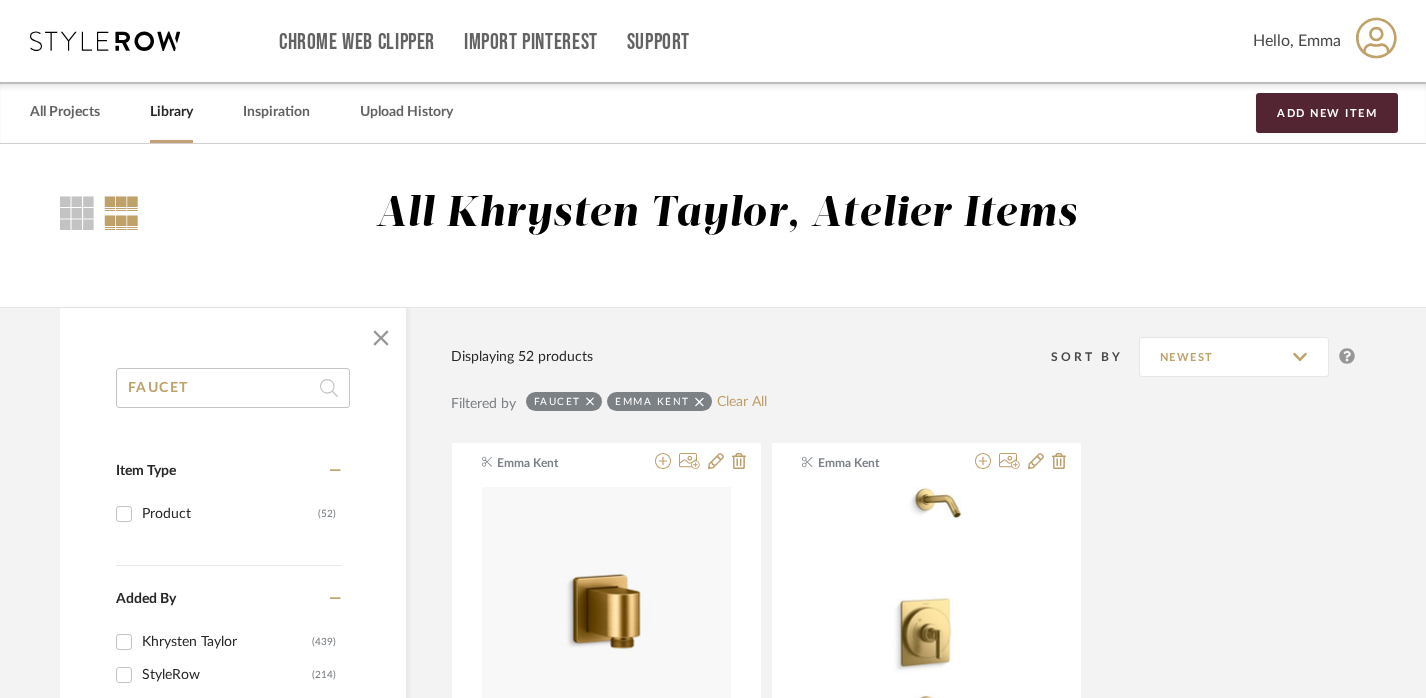 click on "FAUCET" 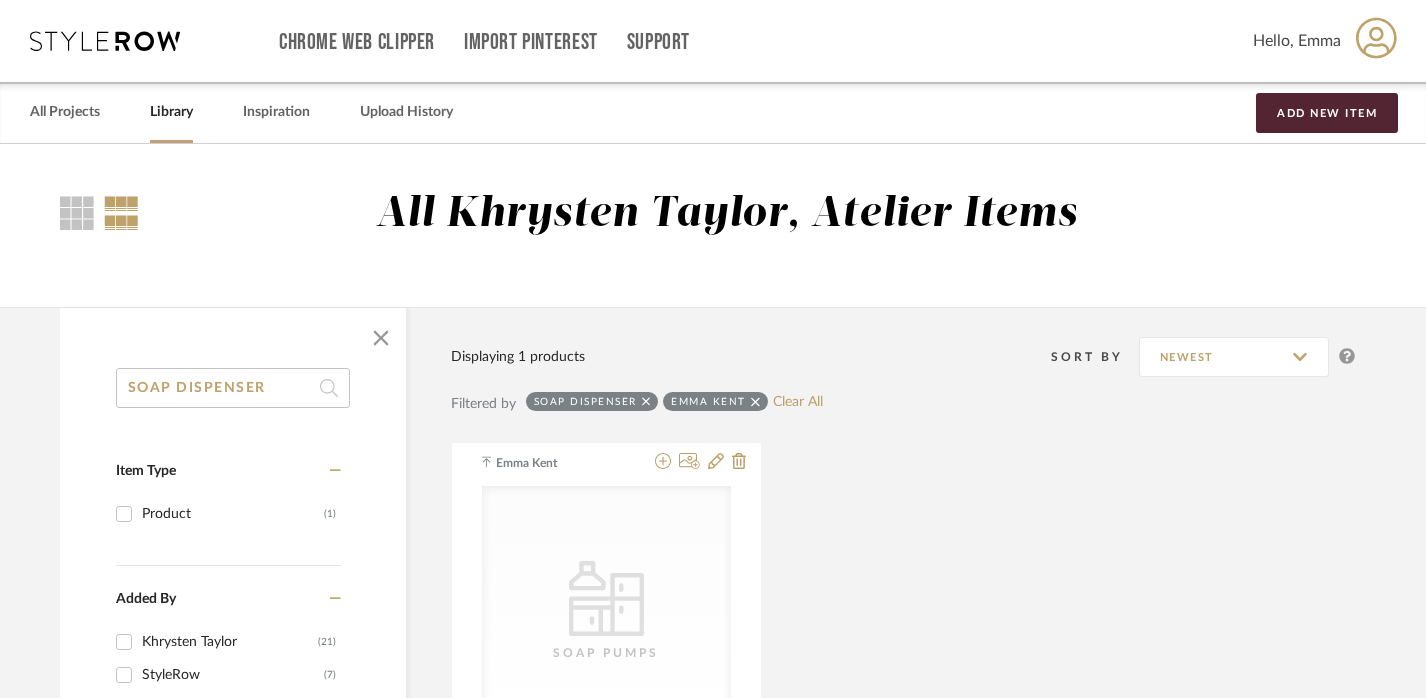 scroll, scrollTop: 221, scrollLeft: 14, axis: both 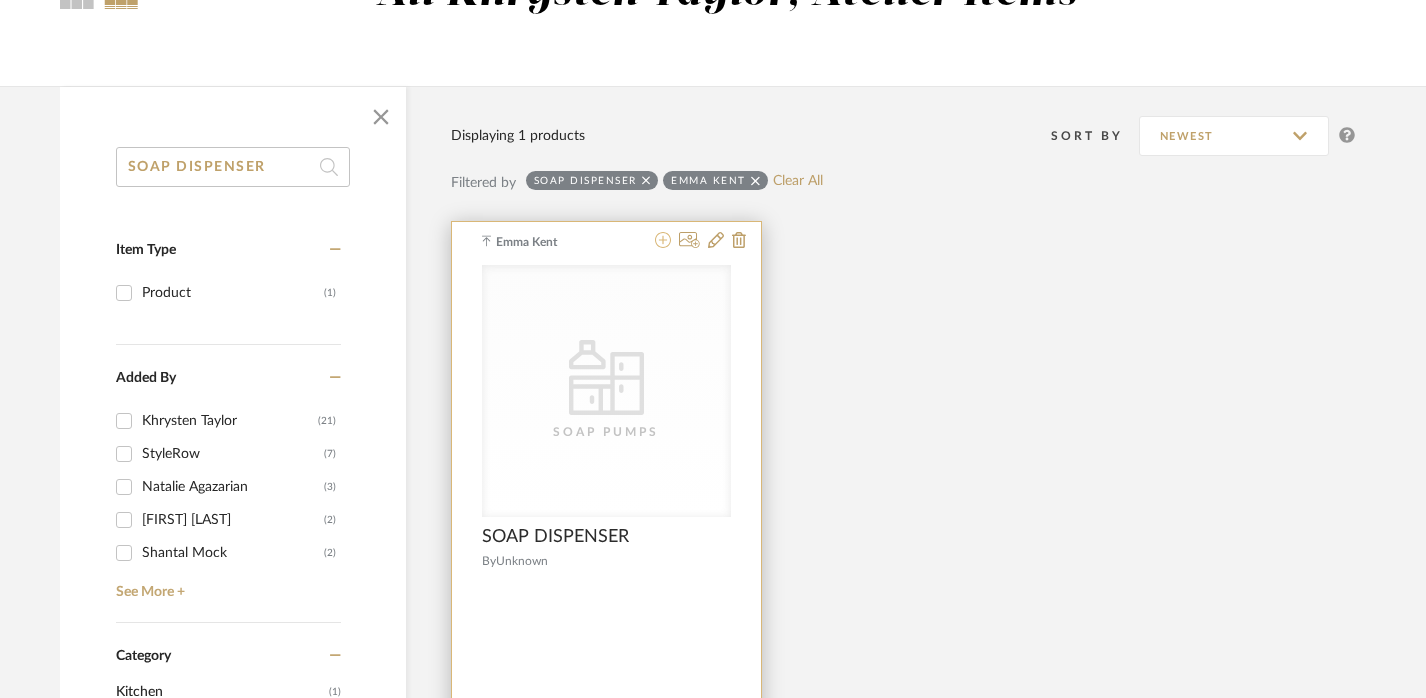 click 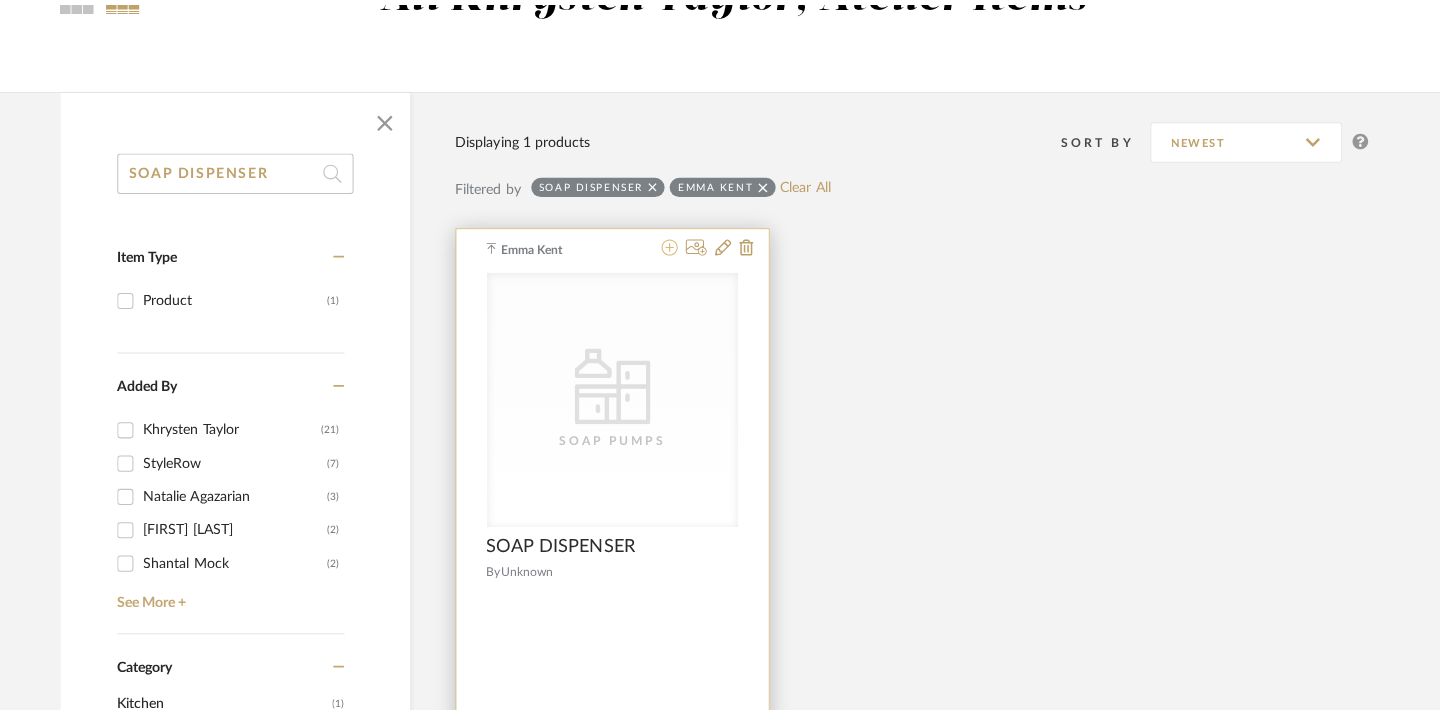 scroll, scrollTop: 0, scrollLeft: 0, axis: both 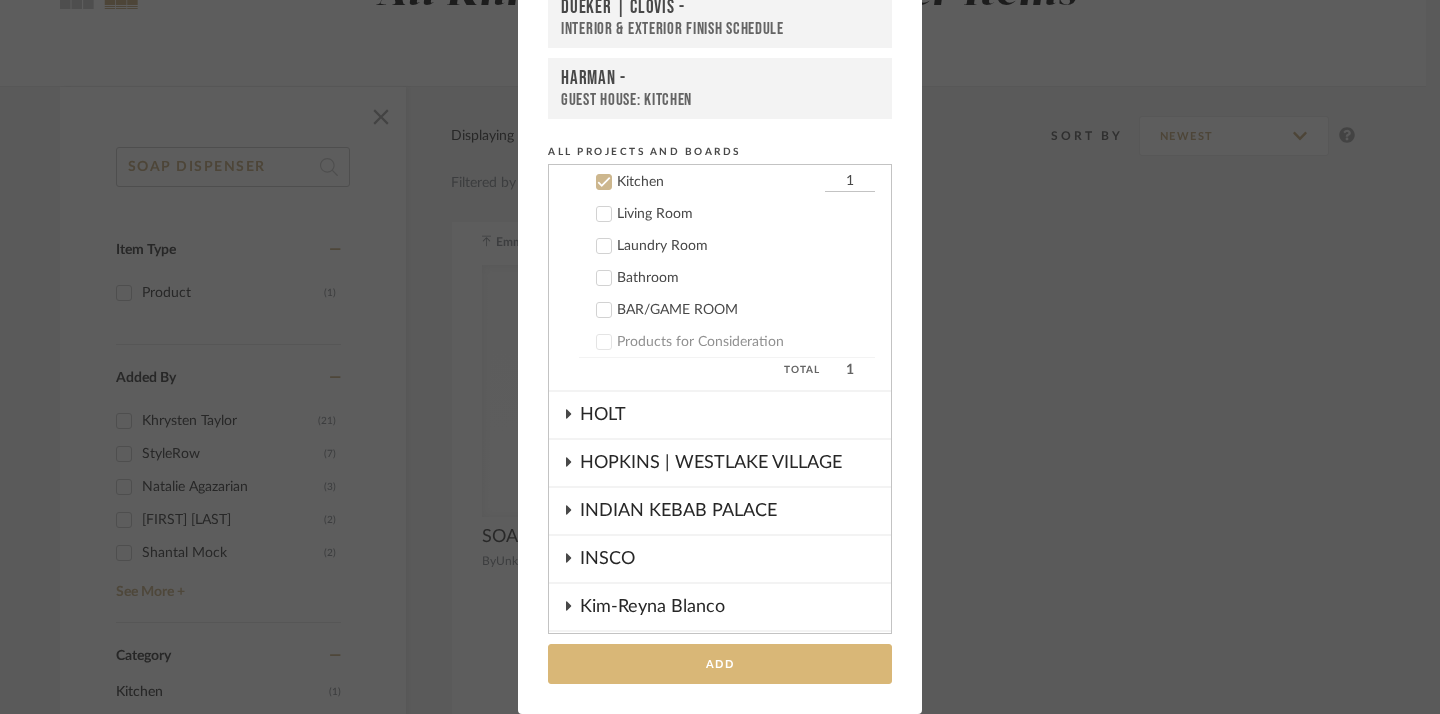 click on "Add" at bounding box center (720, 664) 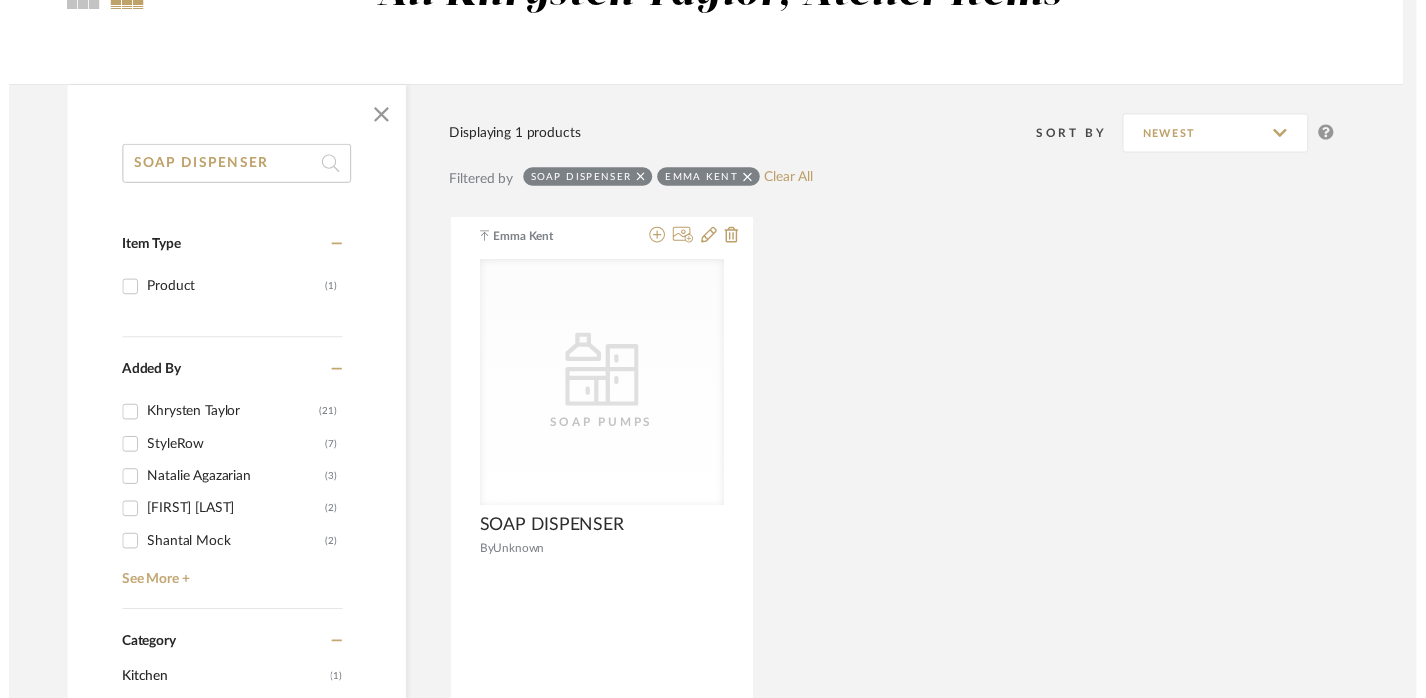 scroll, scrollTop: 221, scrollLeft: 14, axis: both 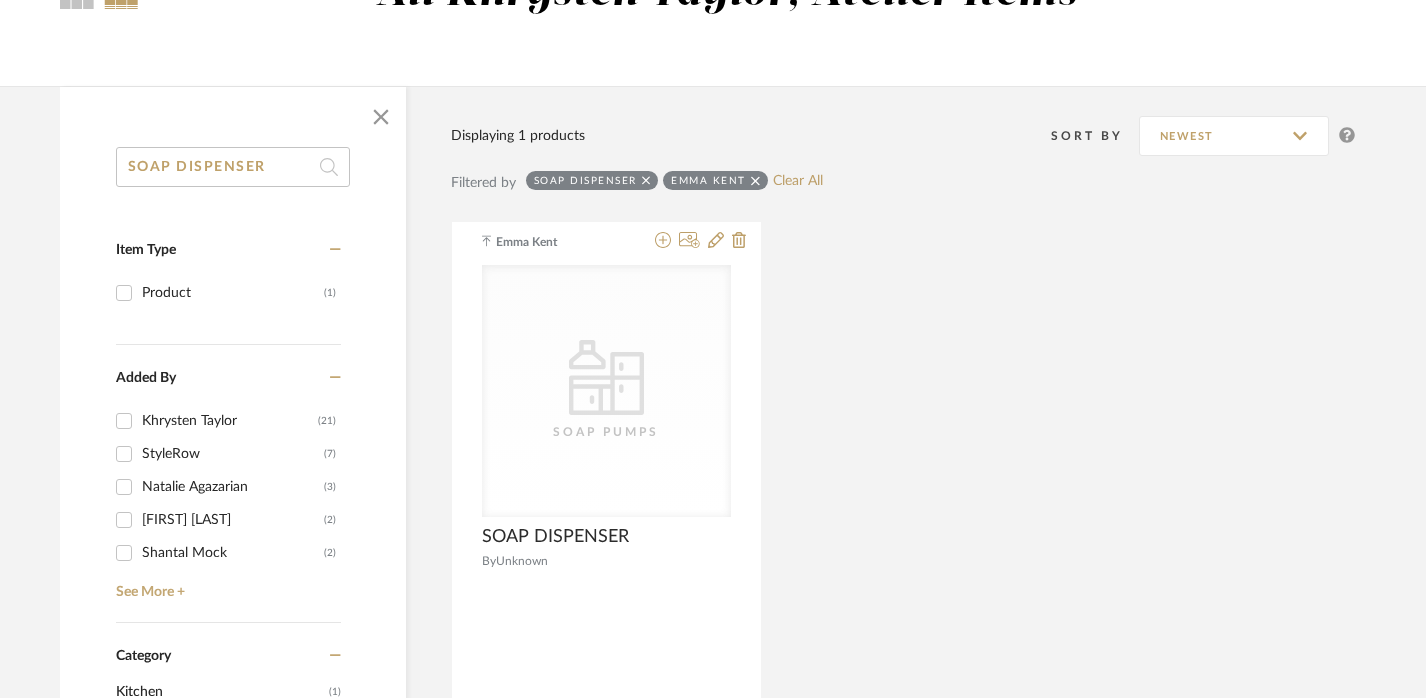 click on "SOAP DISPENSER" 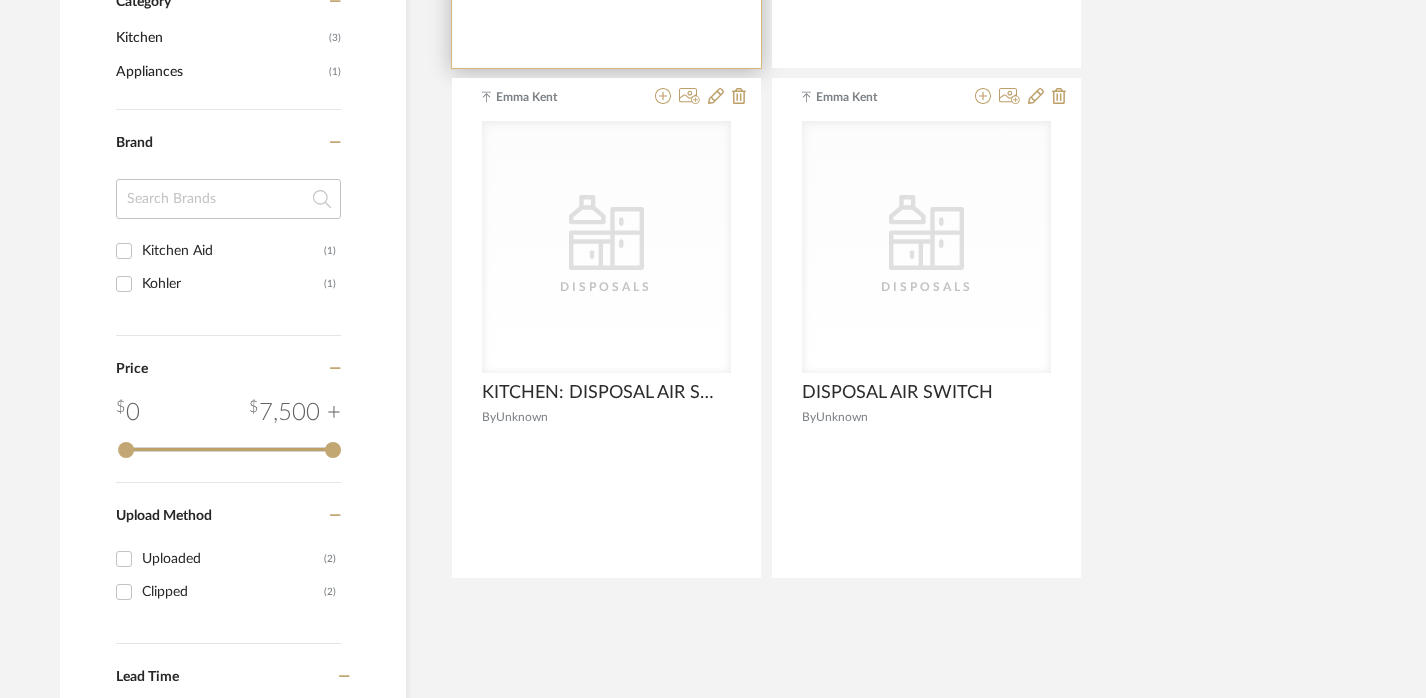 scroll, scrollTop: 889, scrollLeft: 14, axis: both 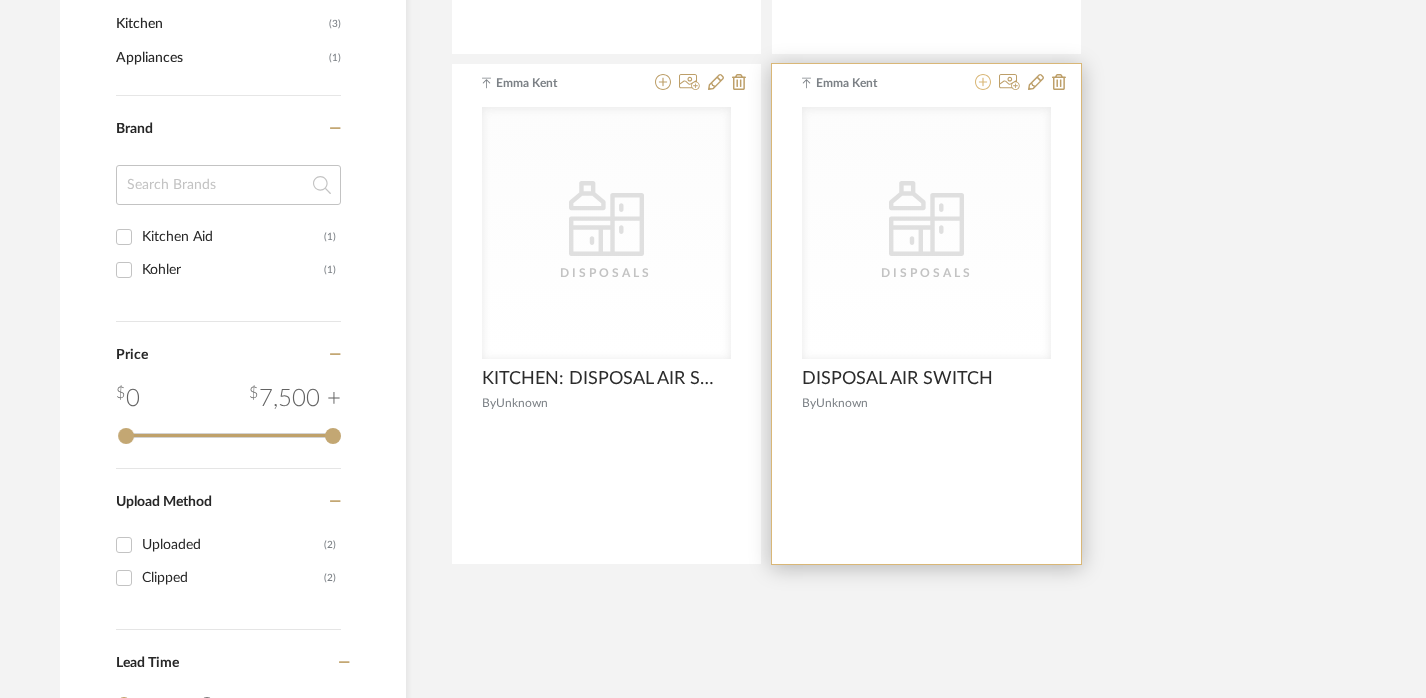 click 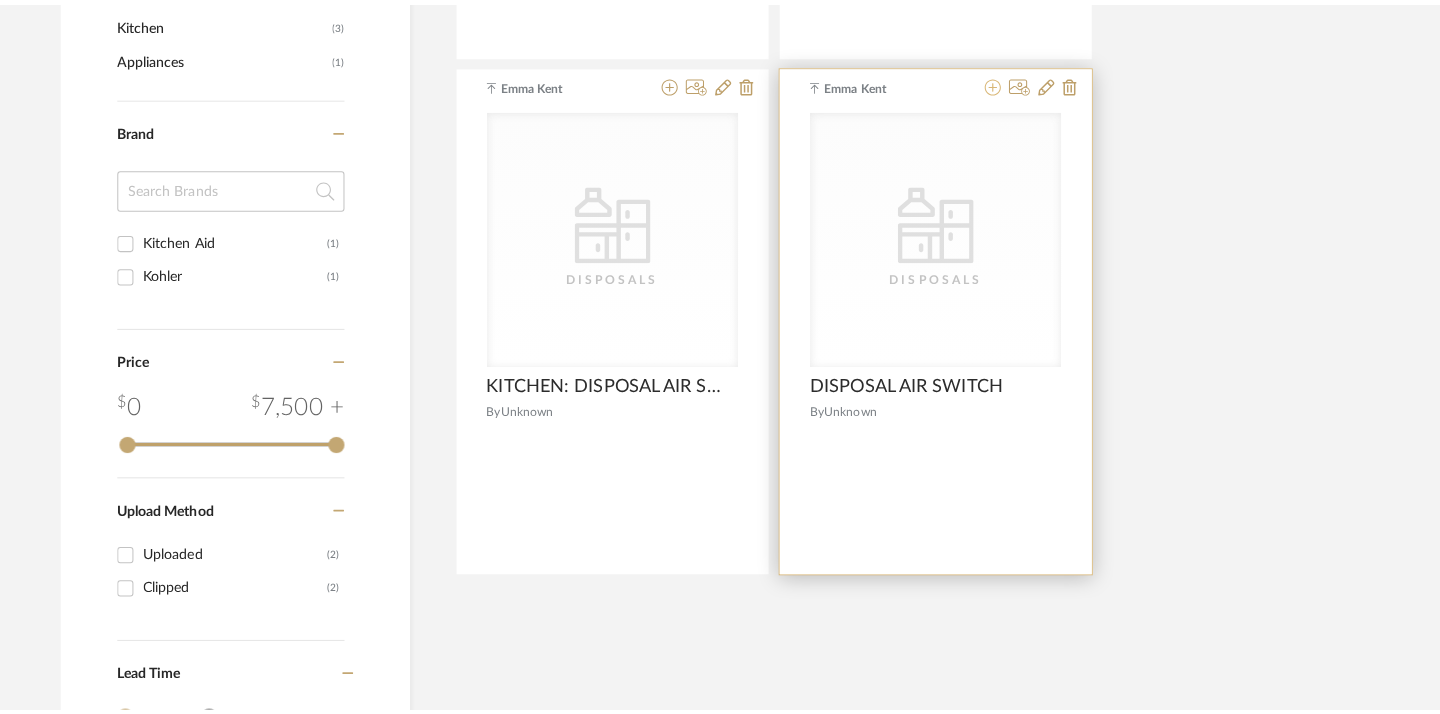 scroll, scrollTop: 0, scrollLeft: 0, axis: both 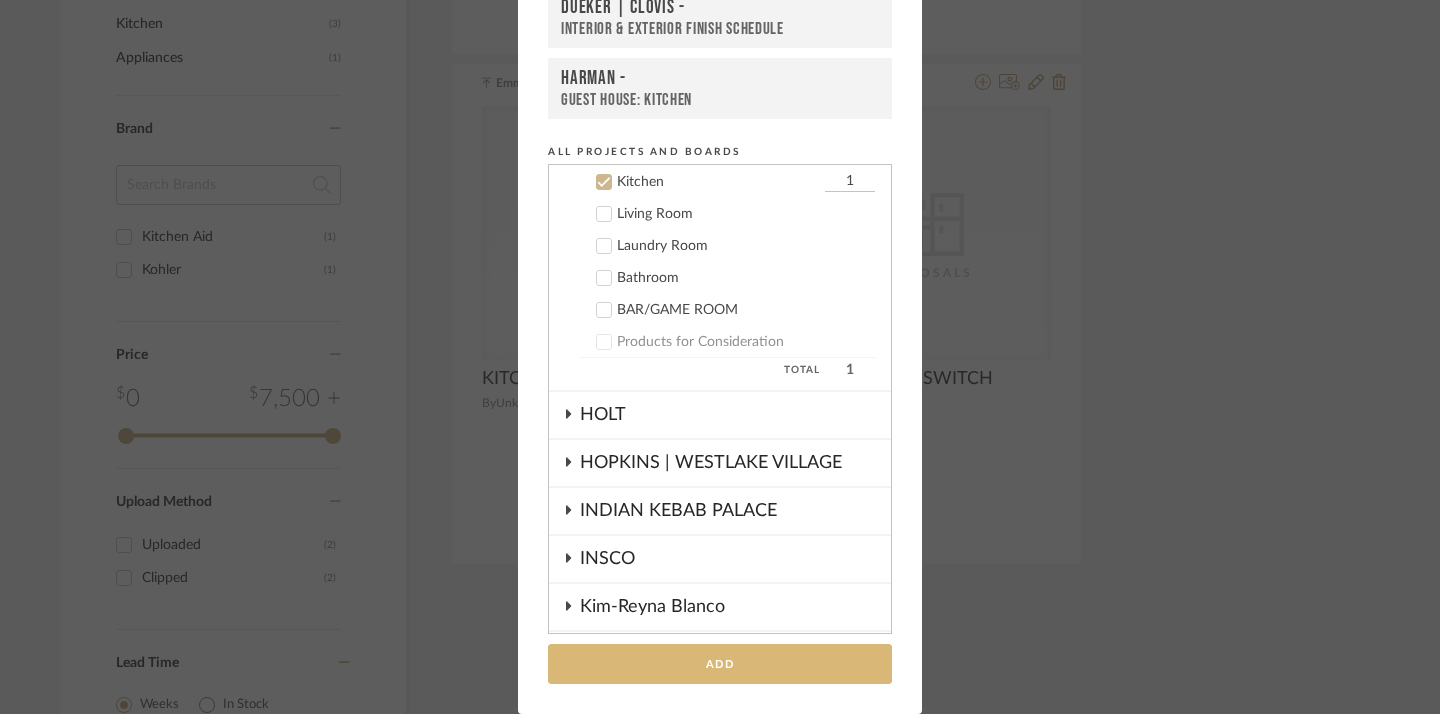 click on "Add" at bounding box center [720, 664] 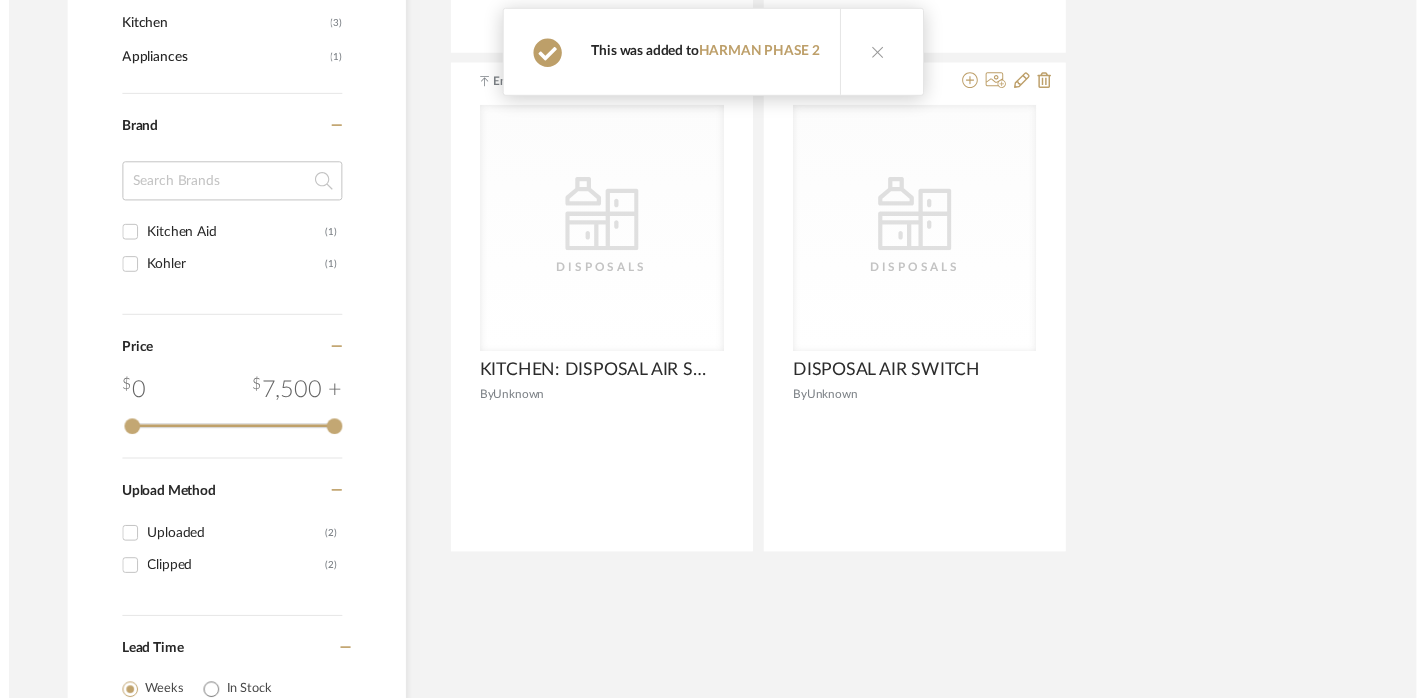 scroll, scrollTop: 889, scrollLeft: 14, axis: both 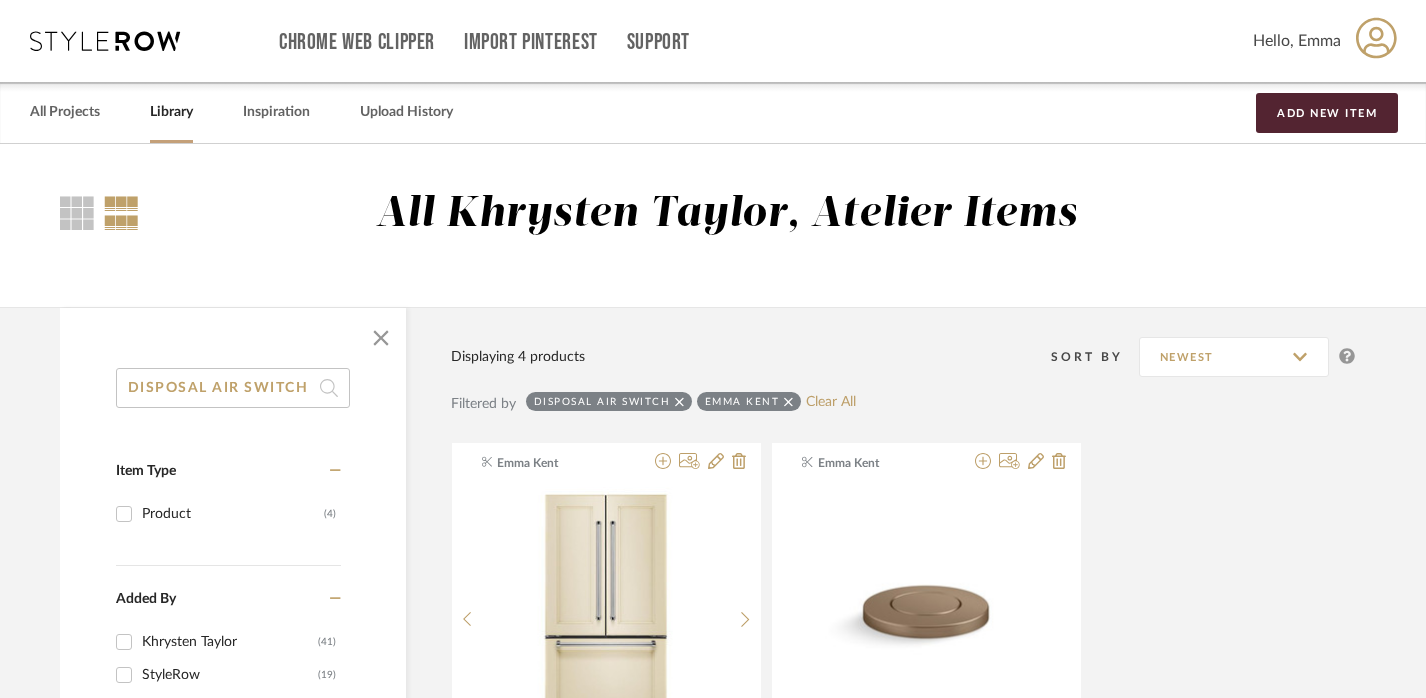 click on "DISPOSAL AIR SWITCH" 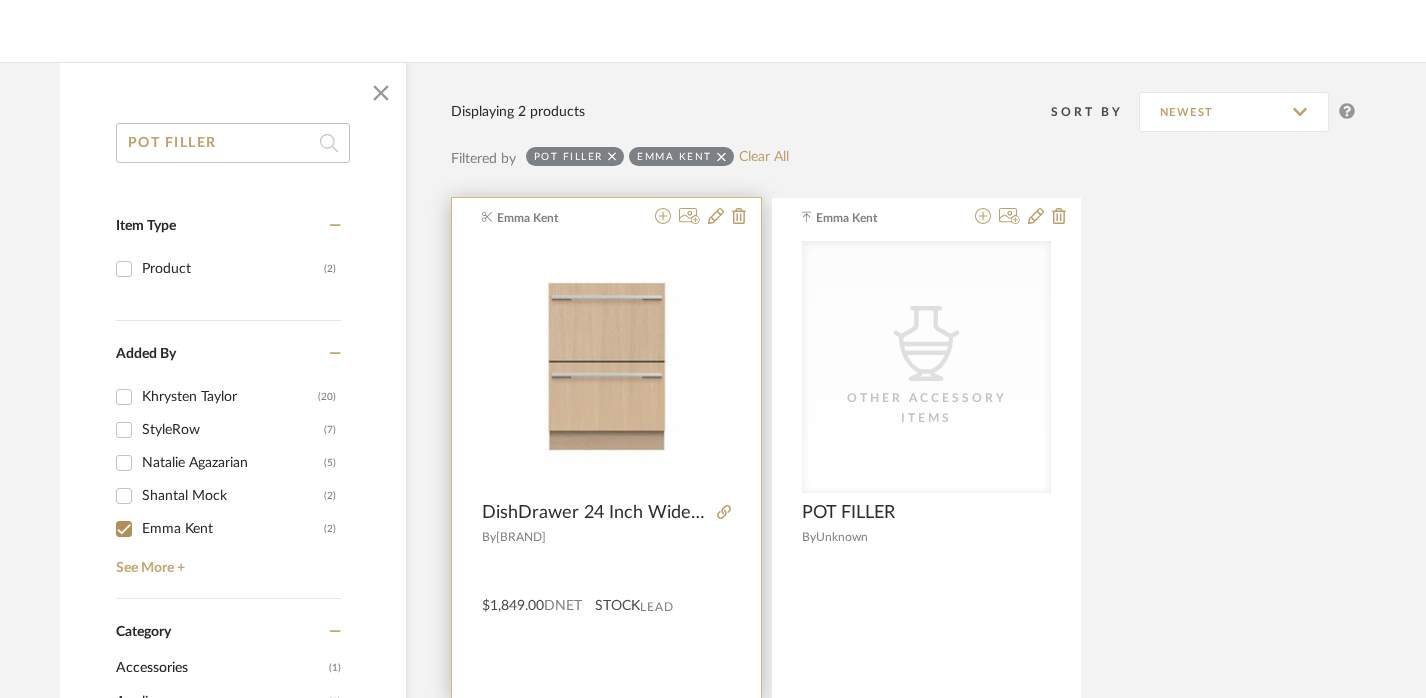 scroll, scrollTop: 225, scrollLeft: 14, axis: both 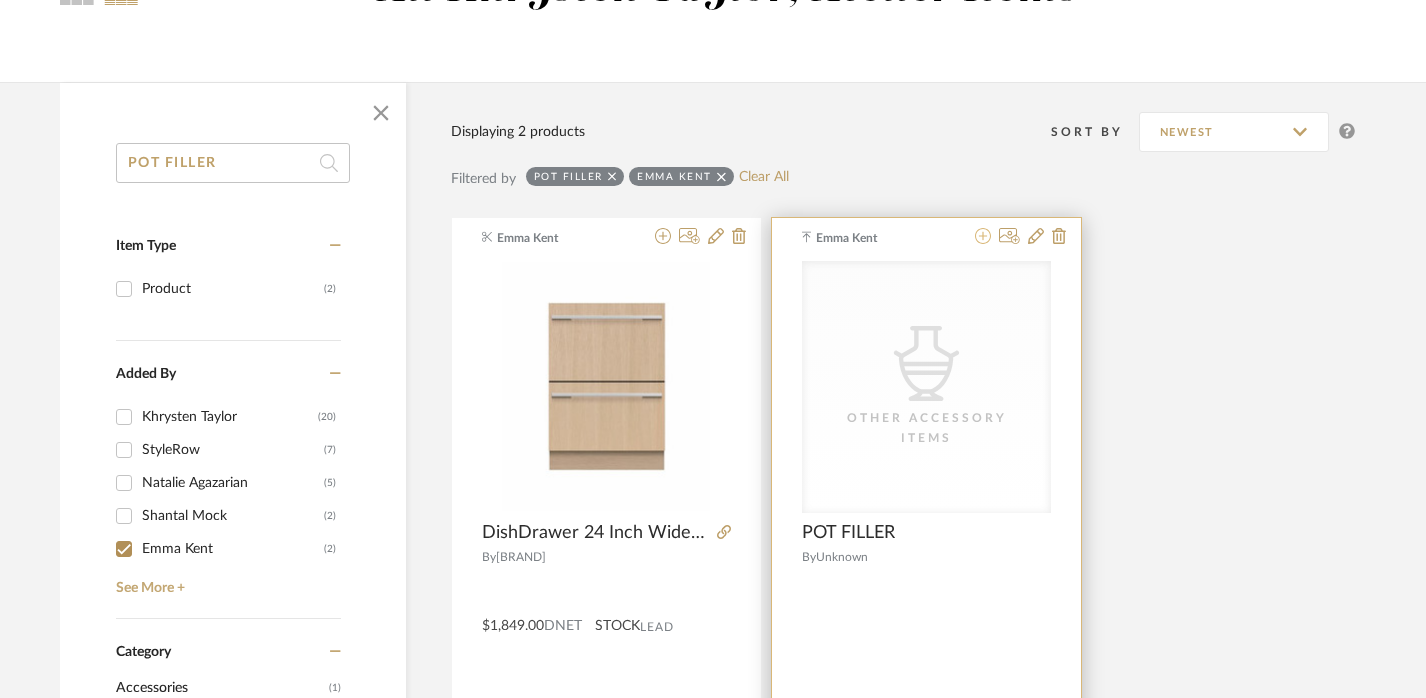 click 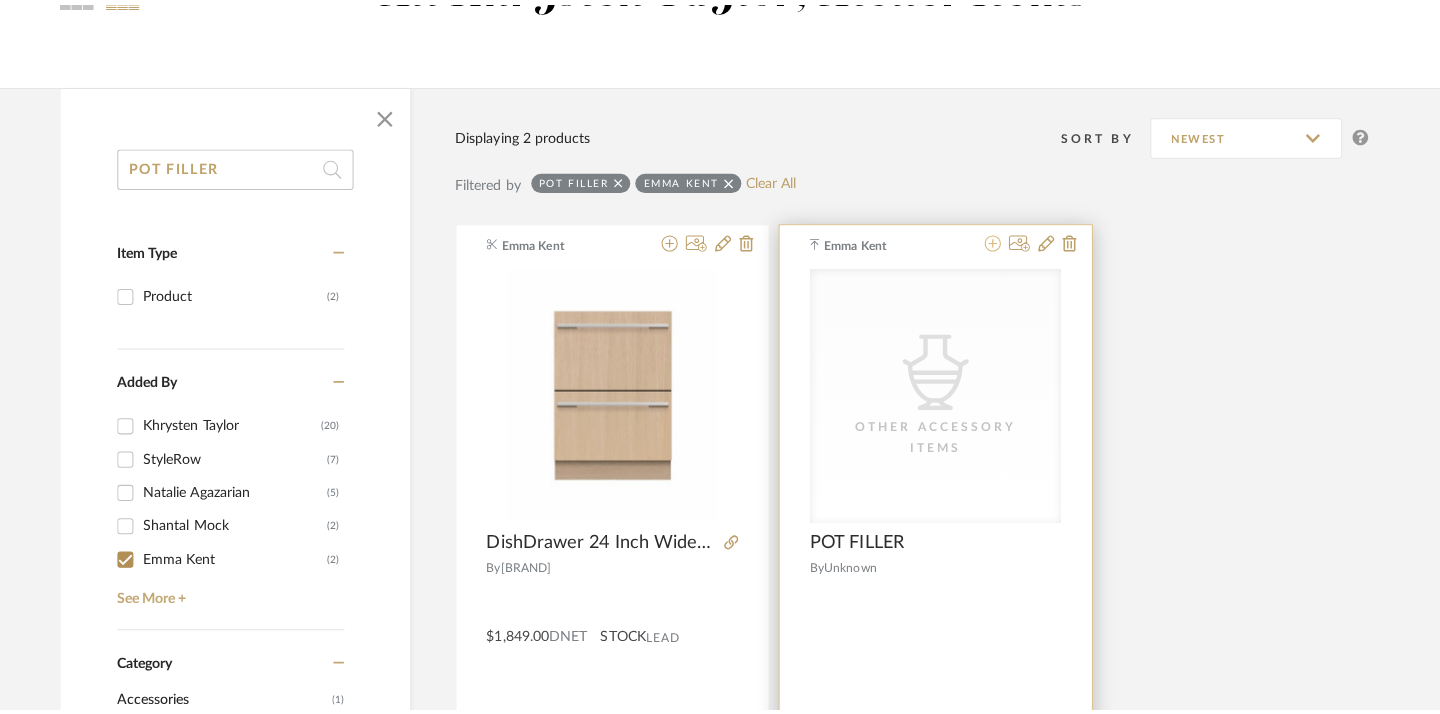scroll, scrollTop: 0, scrollLeft: 0, axis: both 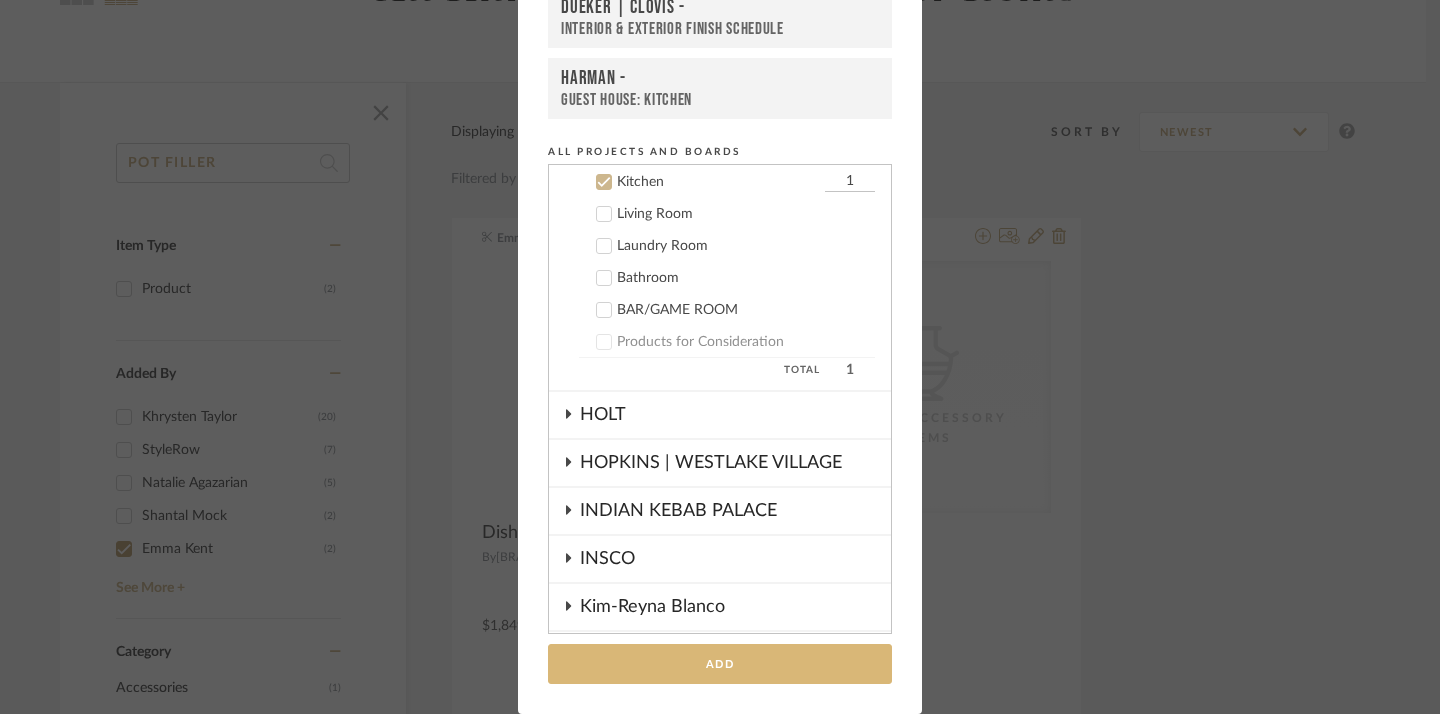 click on "Add" at bounding box center (720, 664) 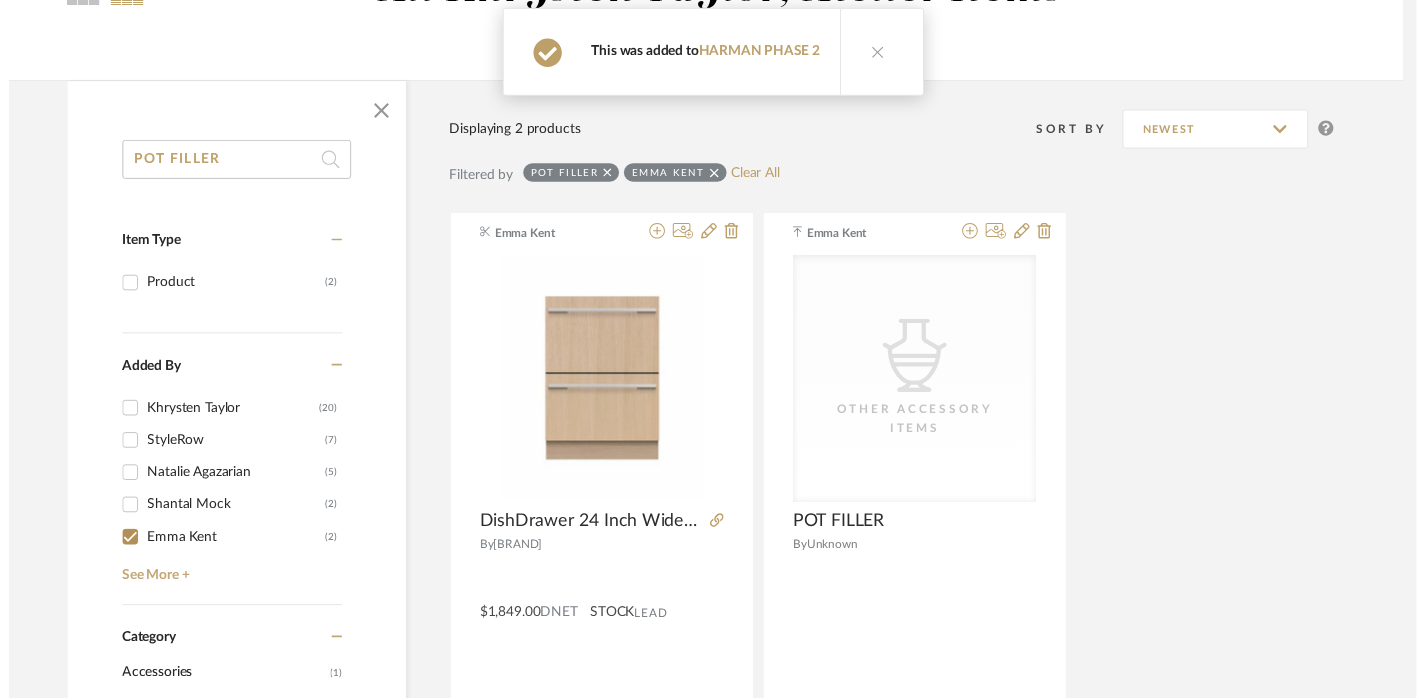 scroll, scrollTop: 225, scrollLeft: 14, axis: both 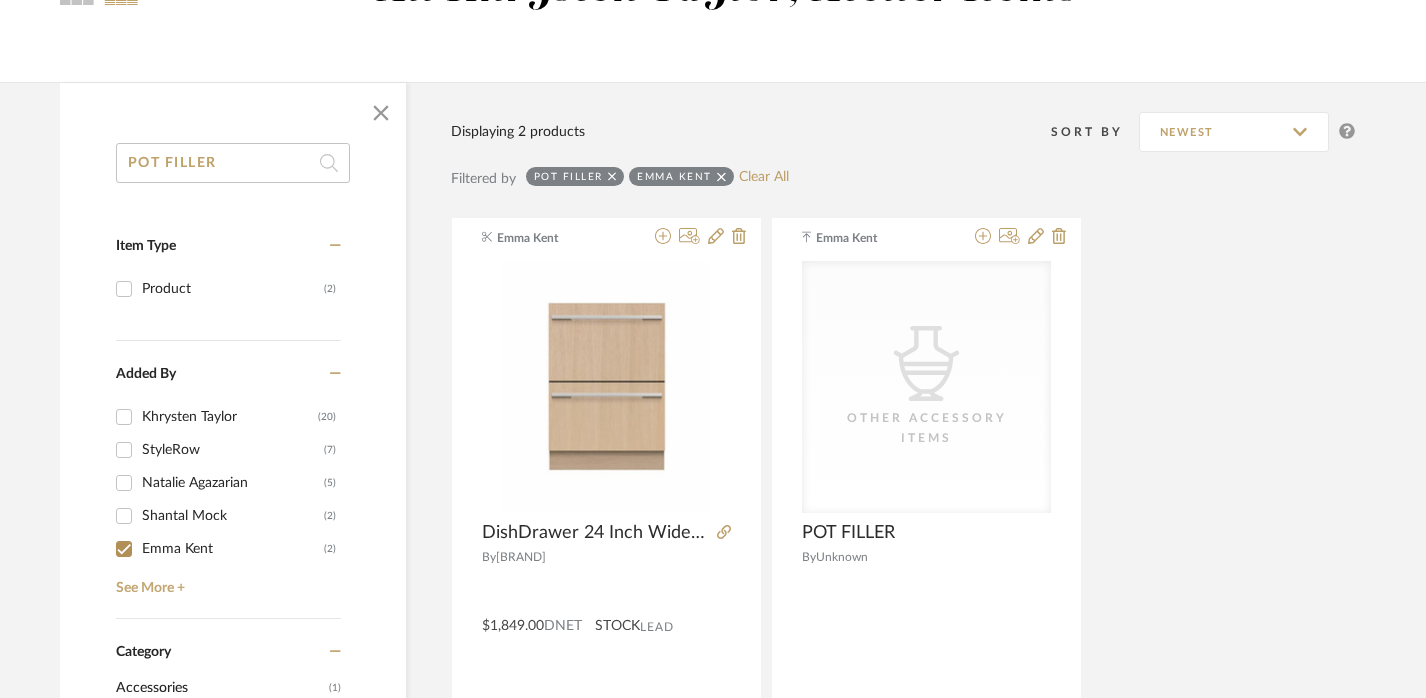 click on "POT FILLER" 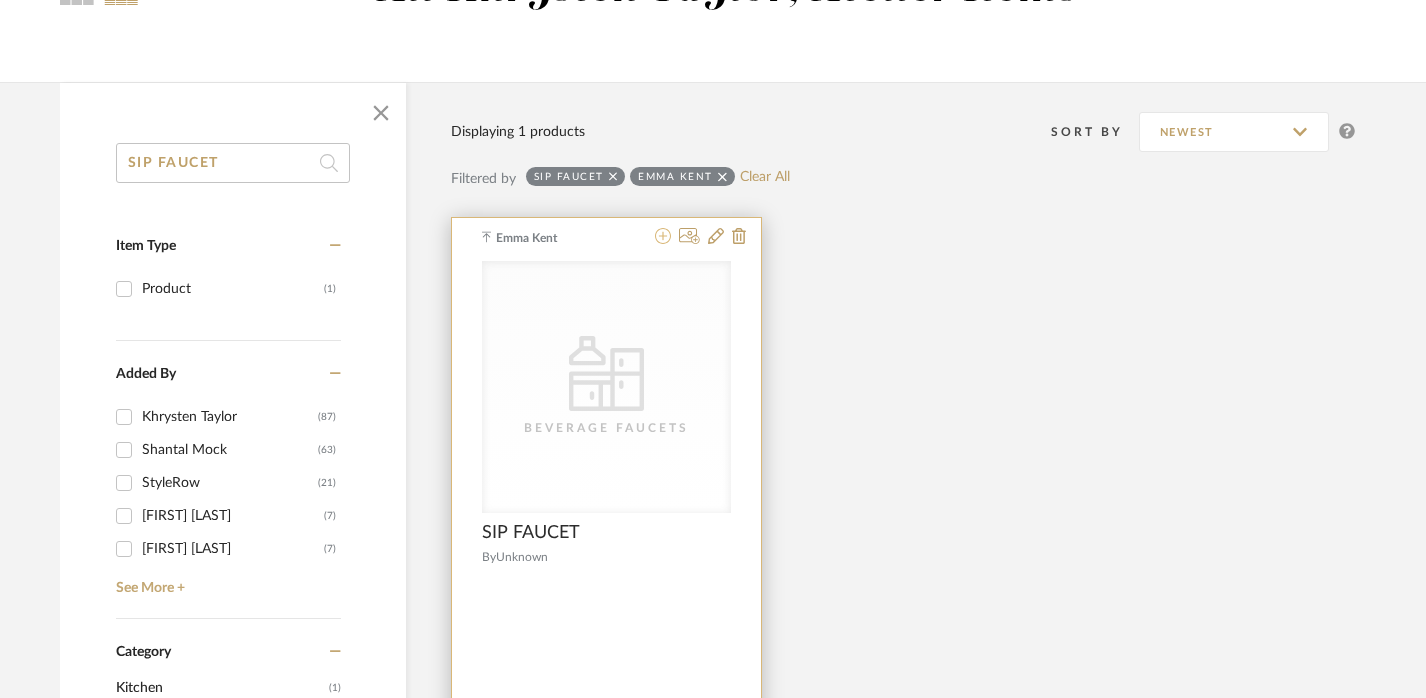 click 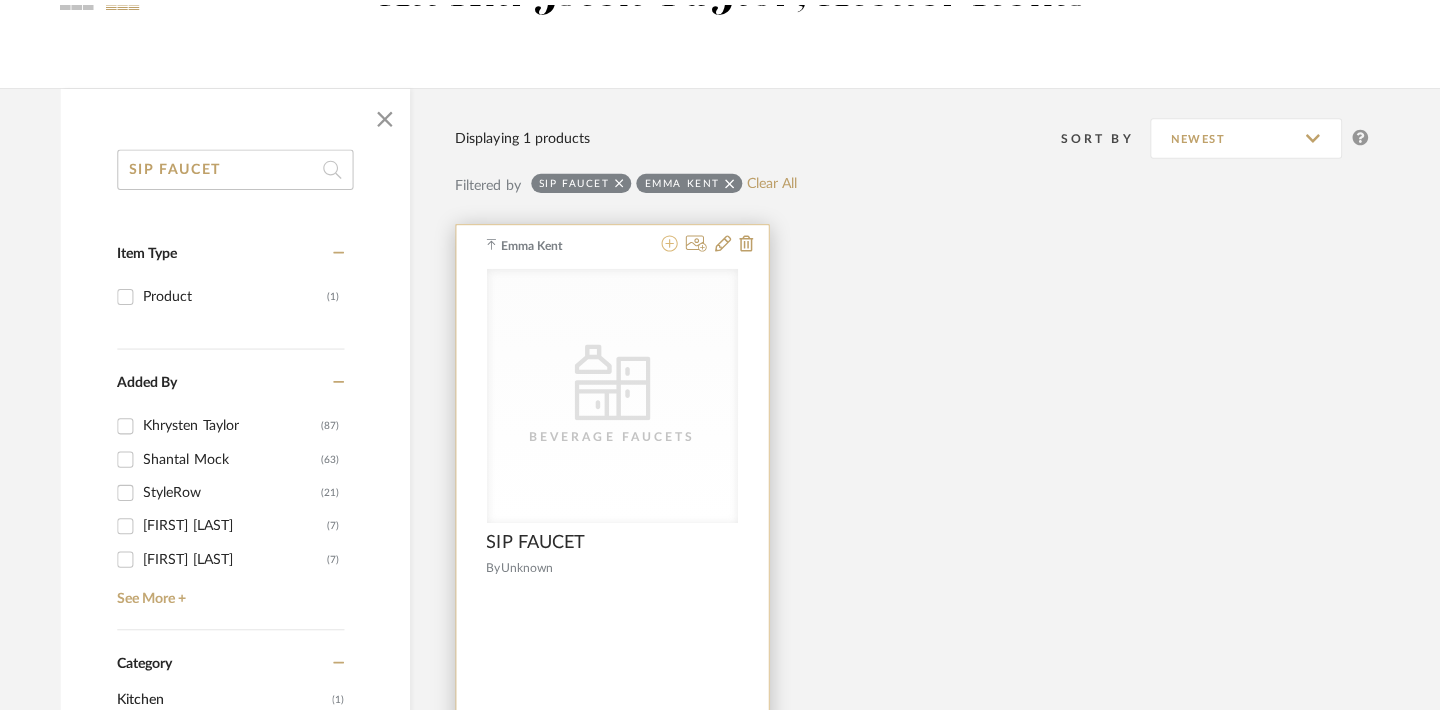 scroll, scrollTop: 0, scrollLeft: 0, axis: both 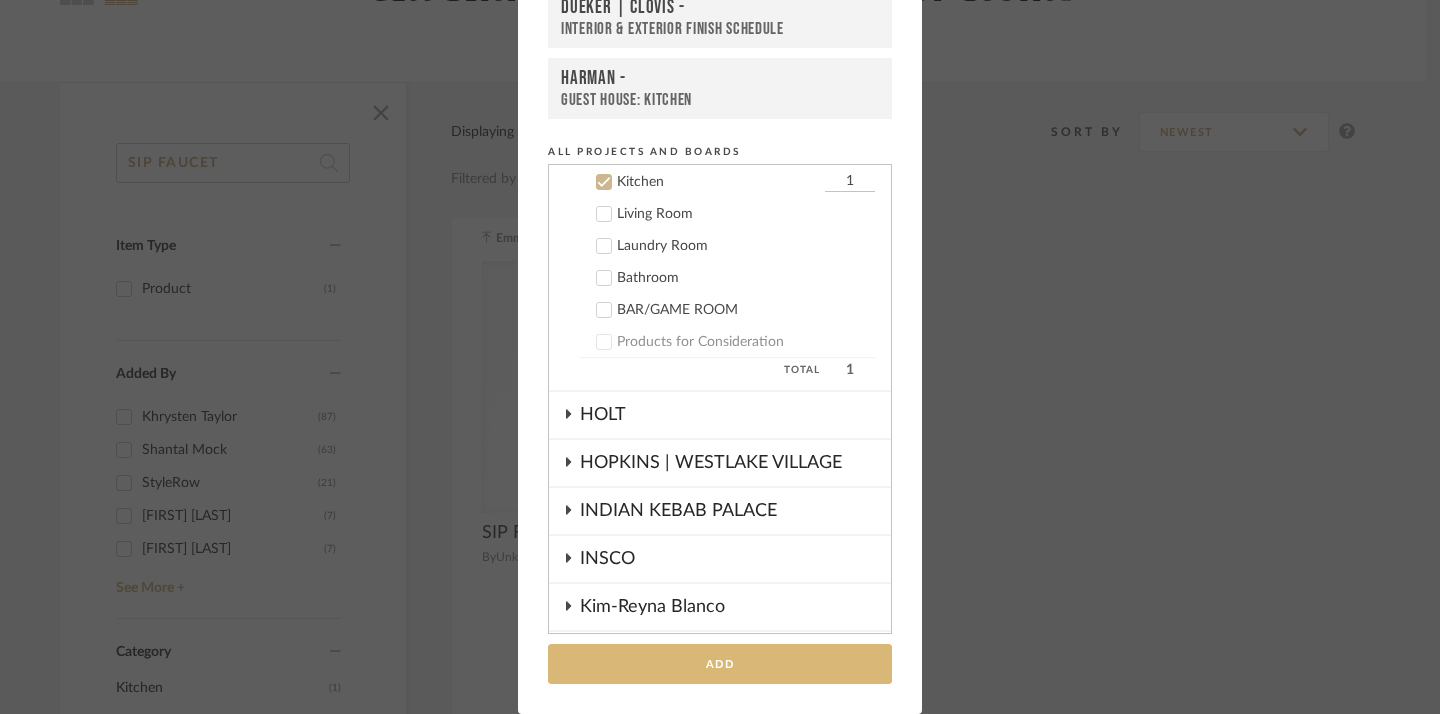 click on "Add" at bounding box center [720, 664] 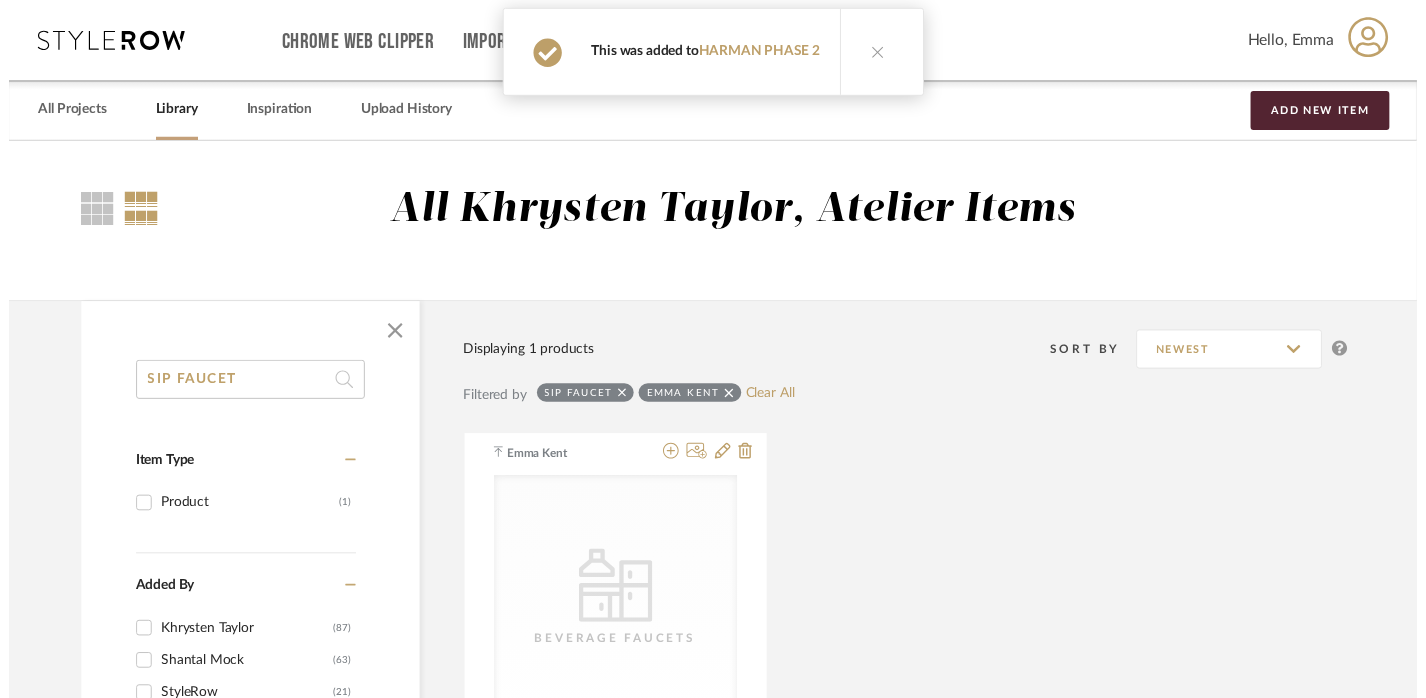 scroll, scrollTop: 225, scrollLeft: 14, axis: both 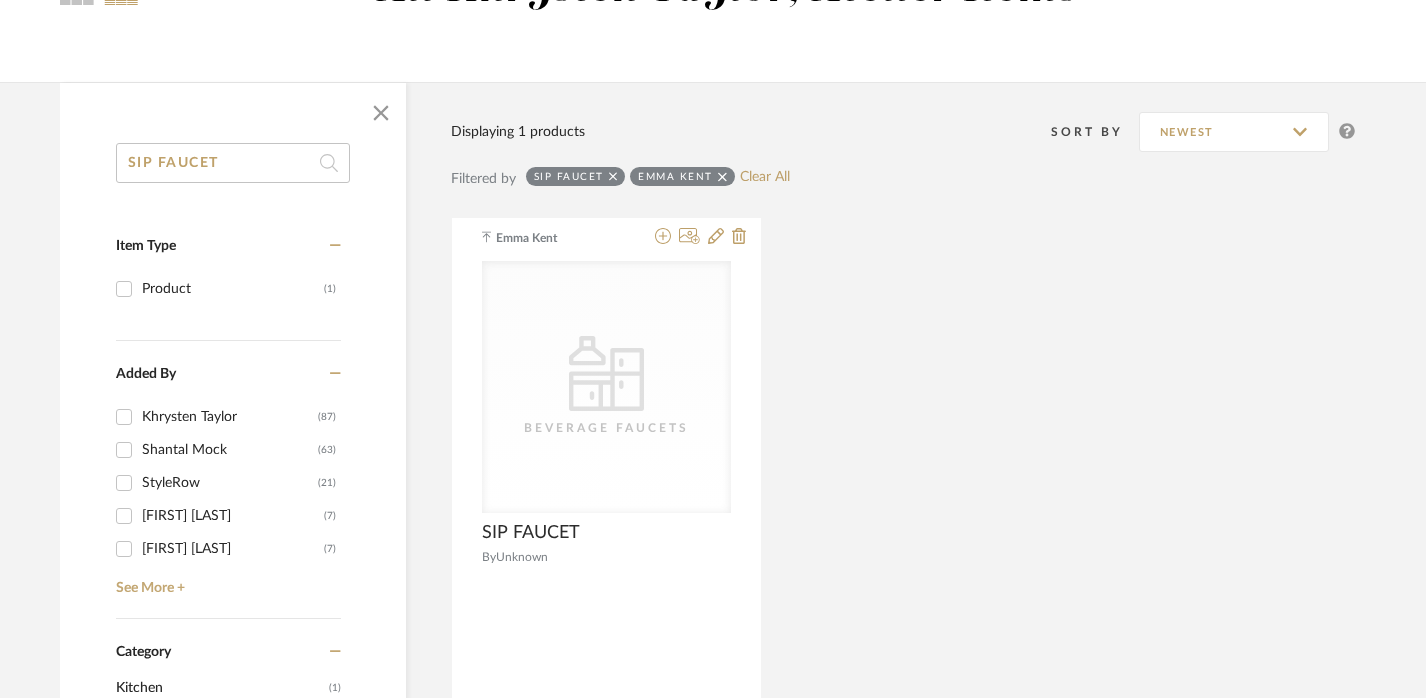 click on "SIP FAUCET" 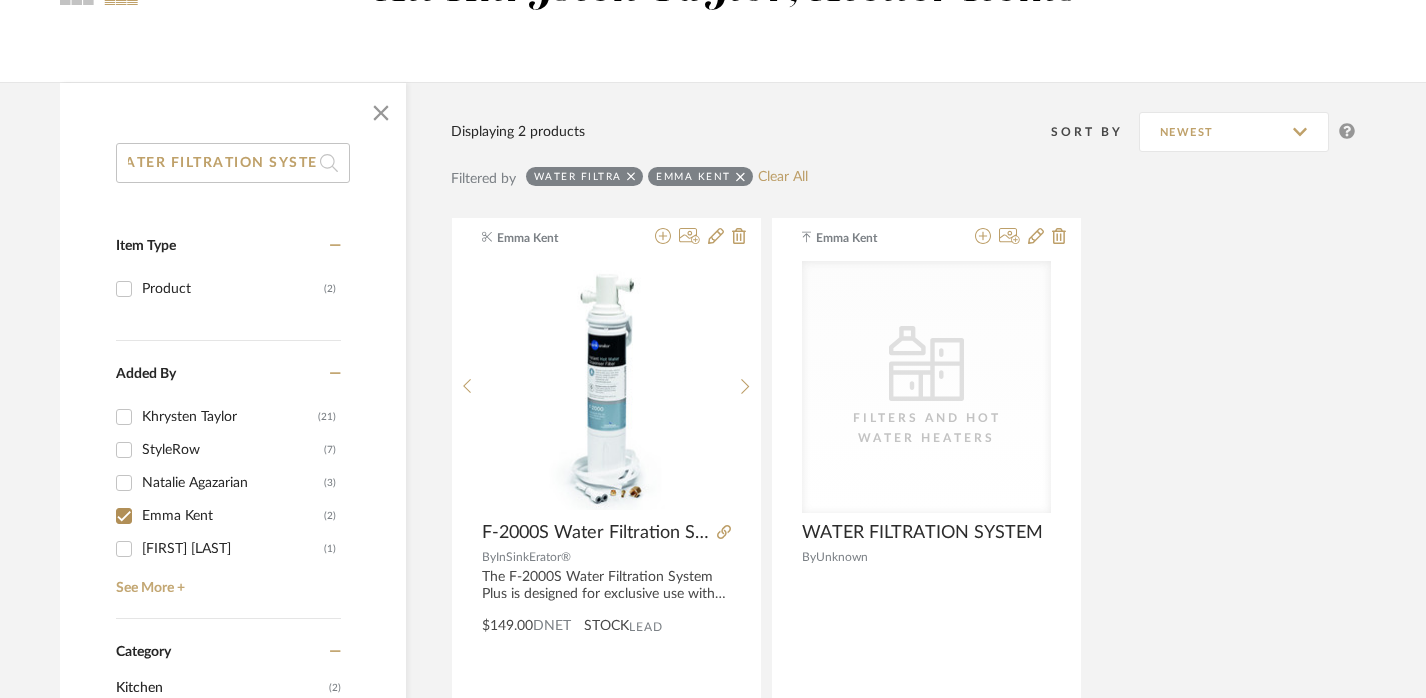 scroll, scrollTop: 0, scrollLeft: 32, axis: horizontal 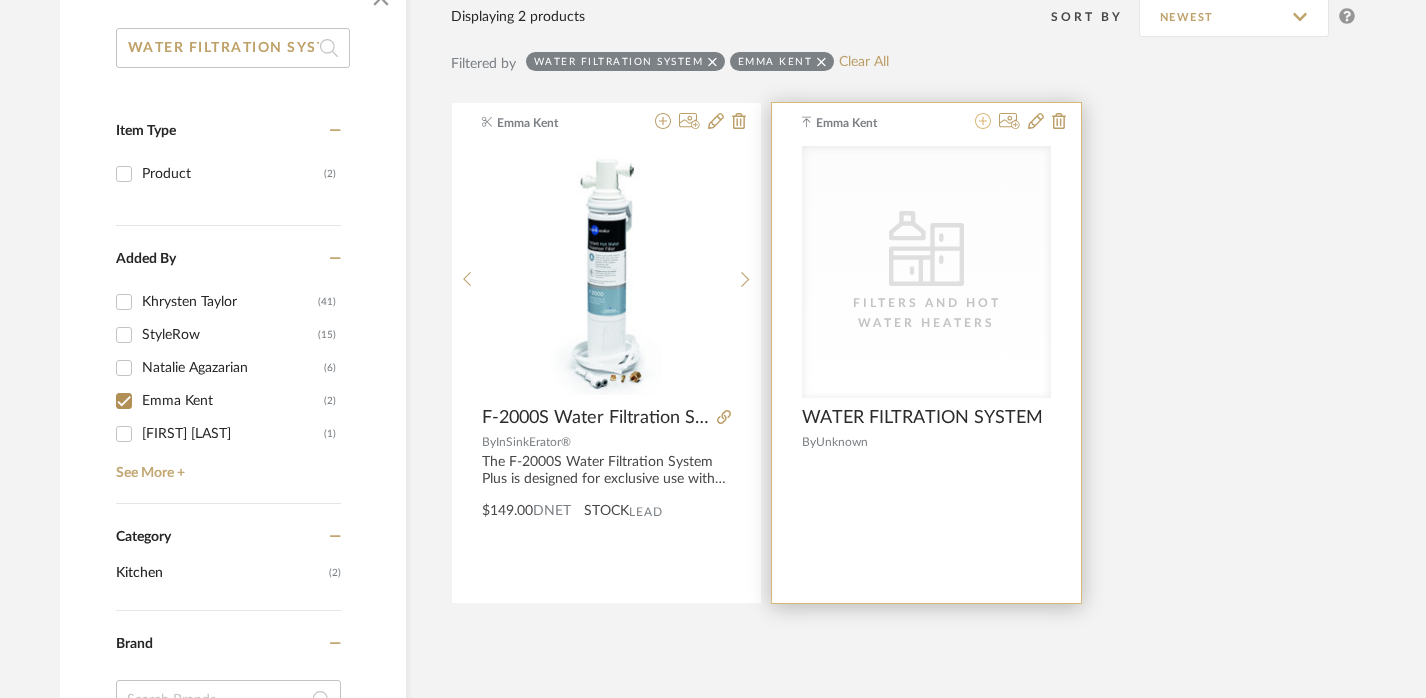 click 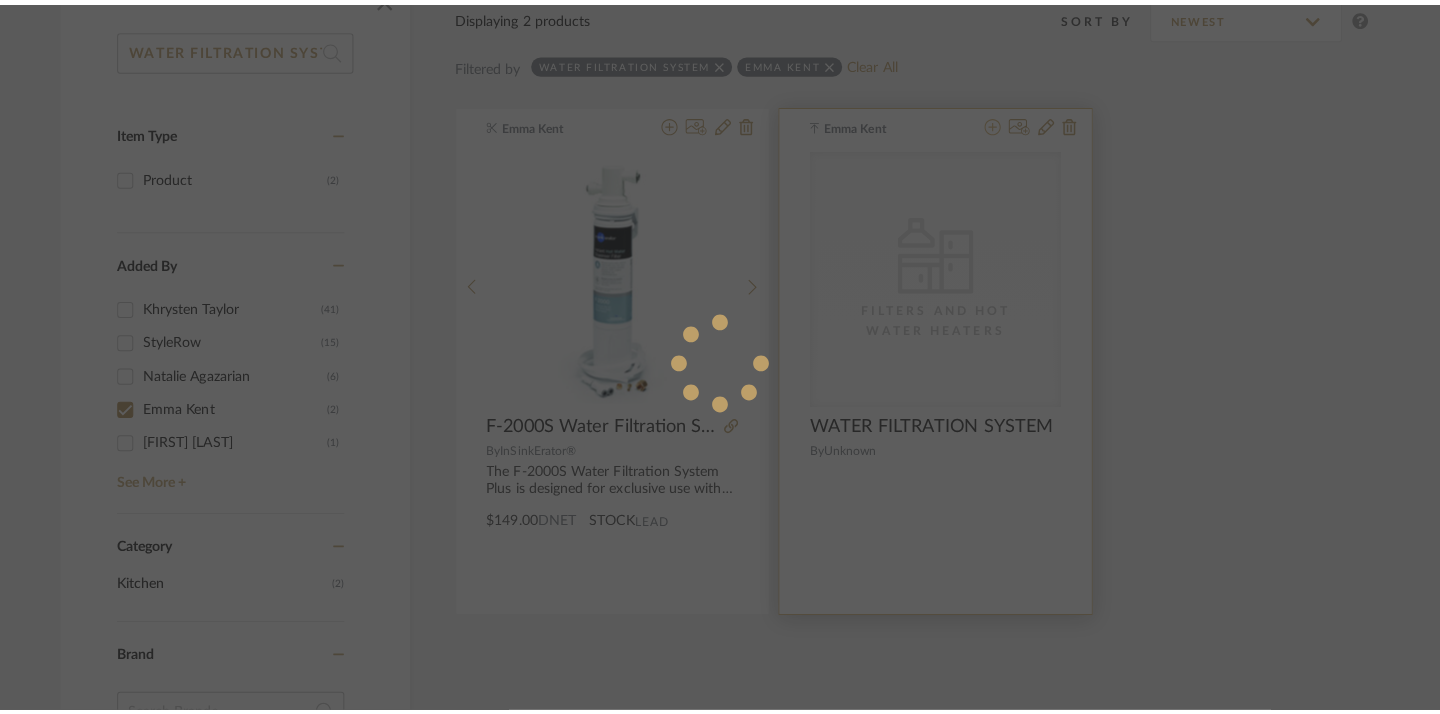 scroll, scrollTop: 0, scrollLeft: 0, axis: both 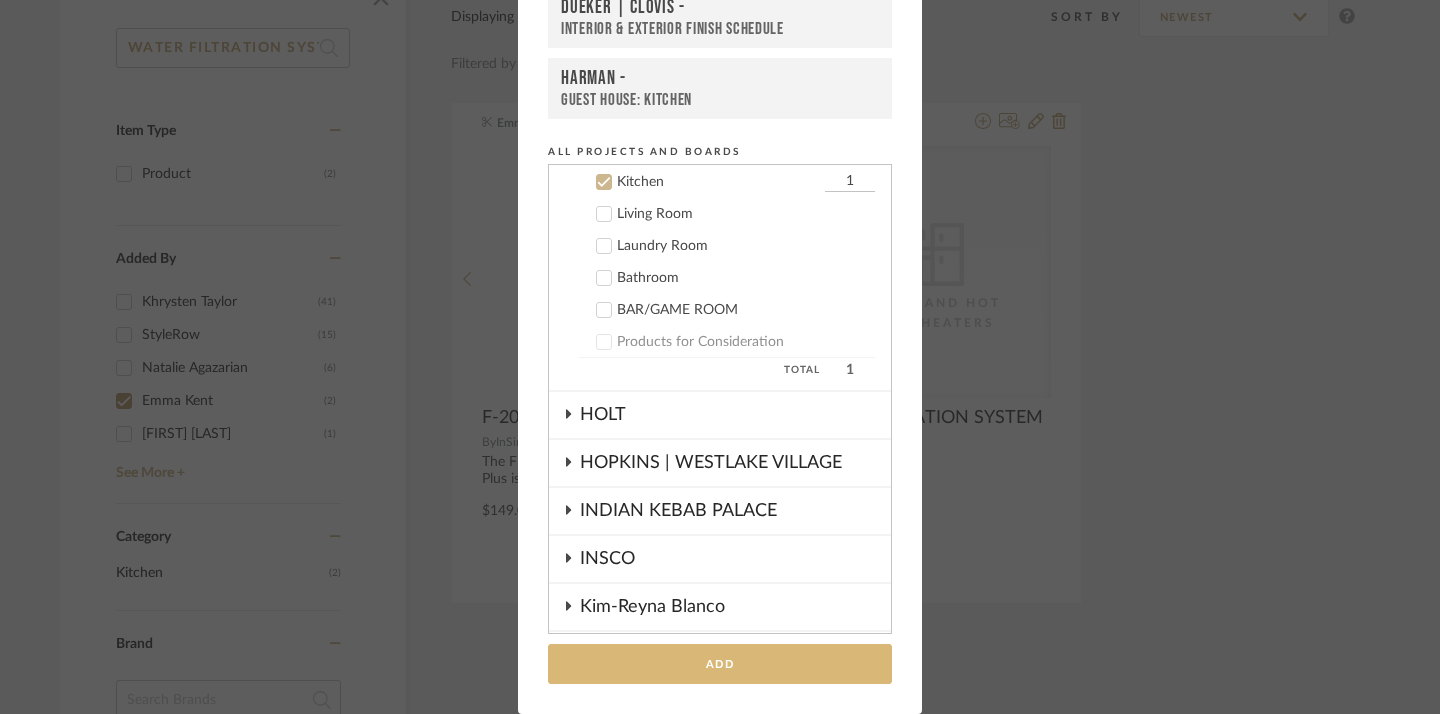 click on "Add" at bounding box center (720, 664) 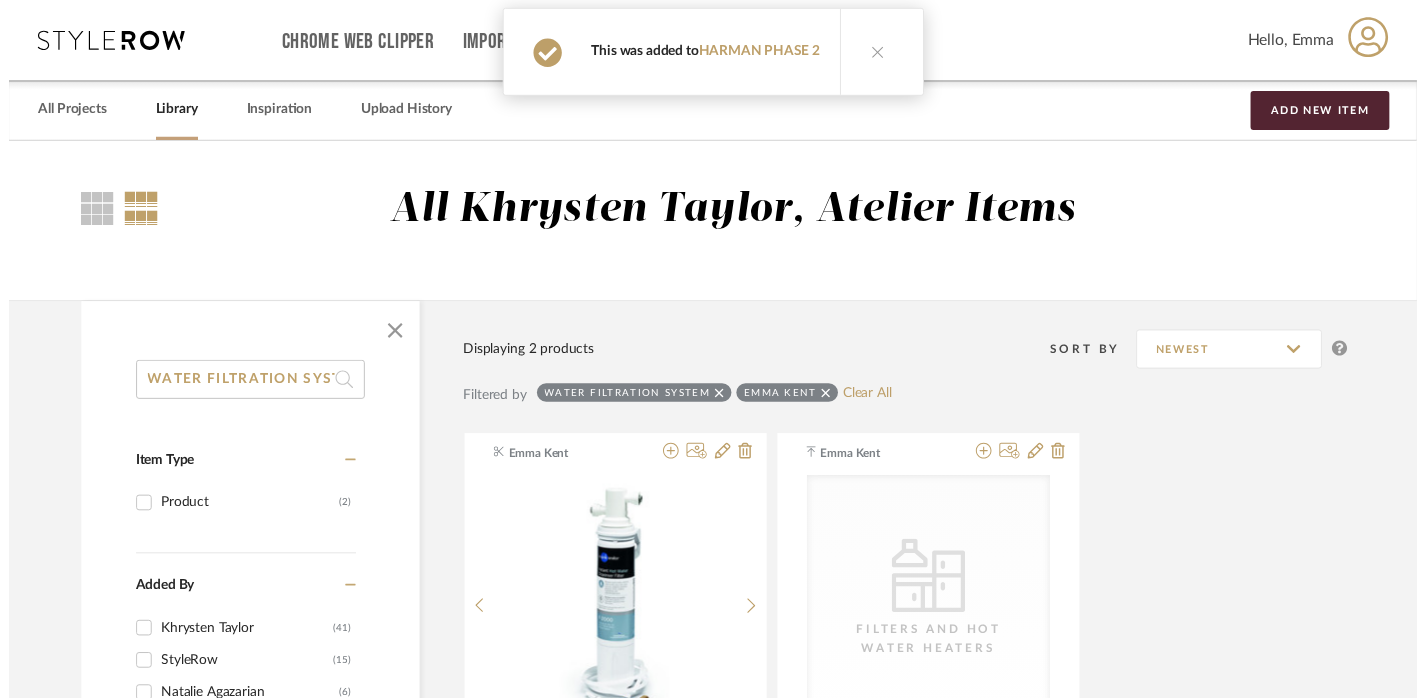 scroll, scrollTop: 340, scrollLeft: 14, axis: both 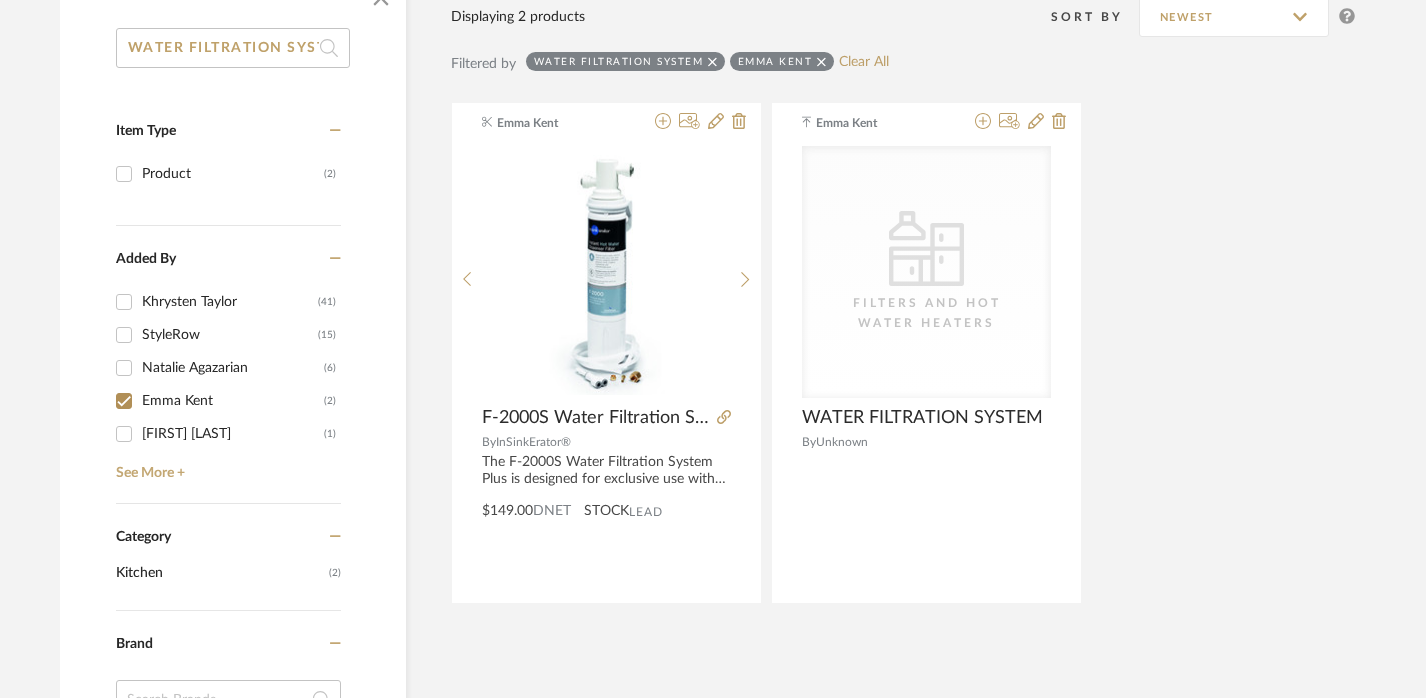 click on "WATER FILTRATION SYSTEM" 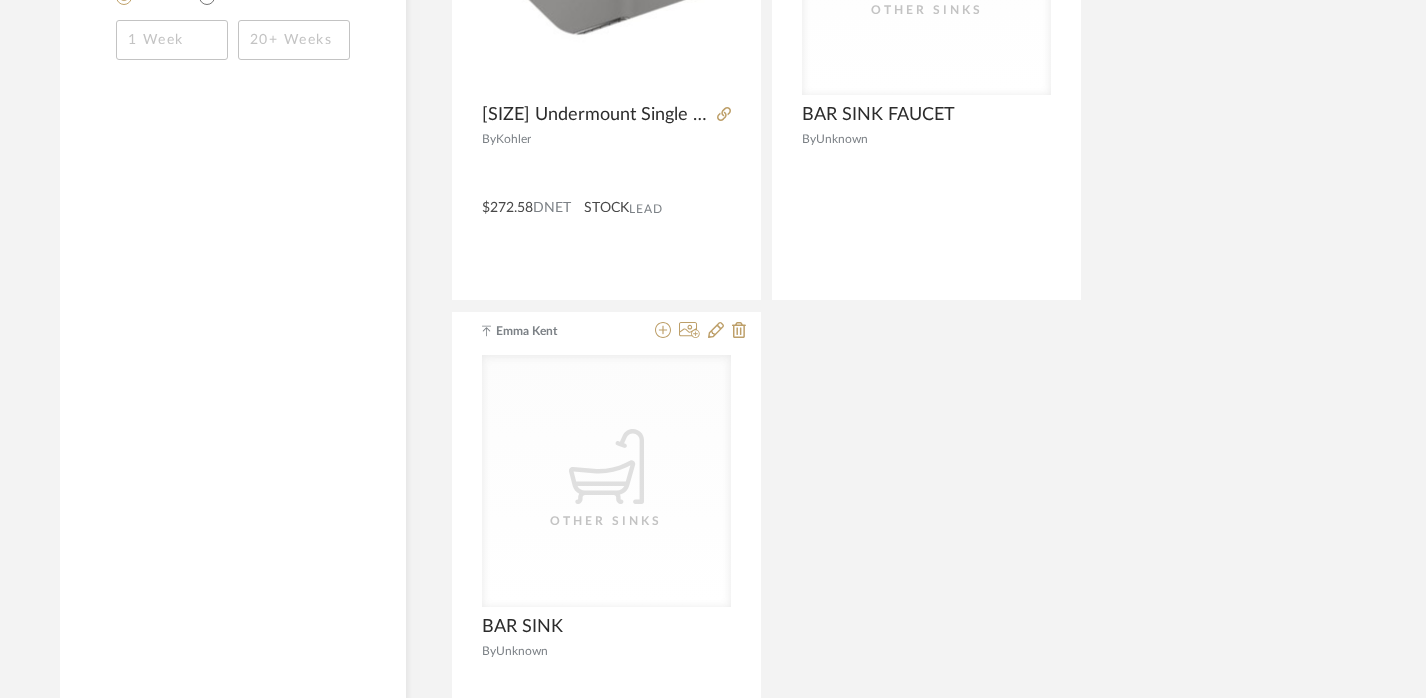 scroll, scrollTop: 1666, scrollLeft: 14, axis: both 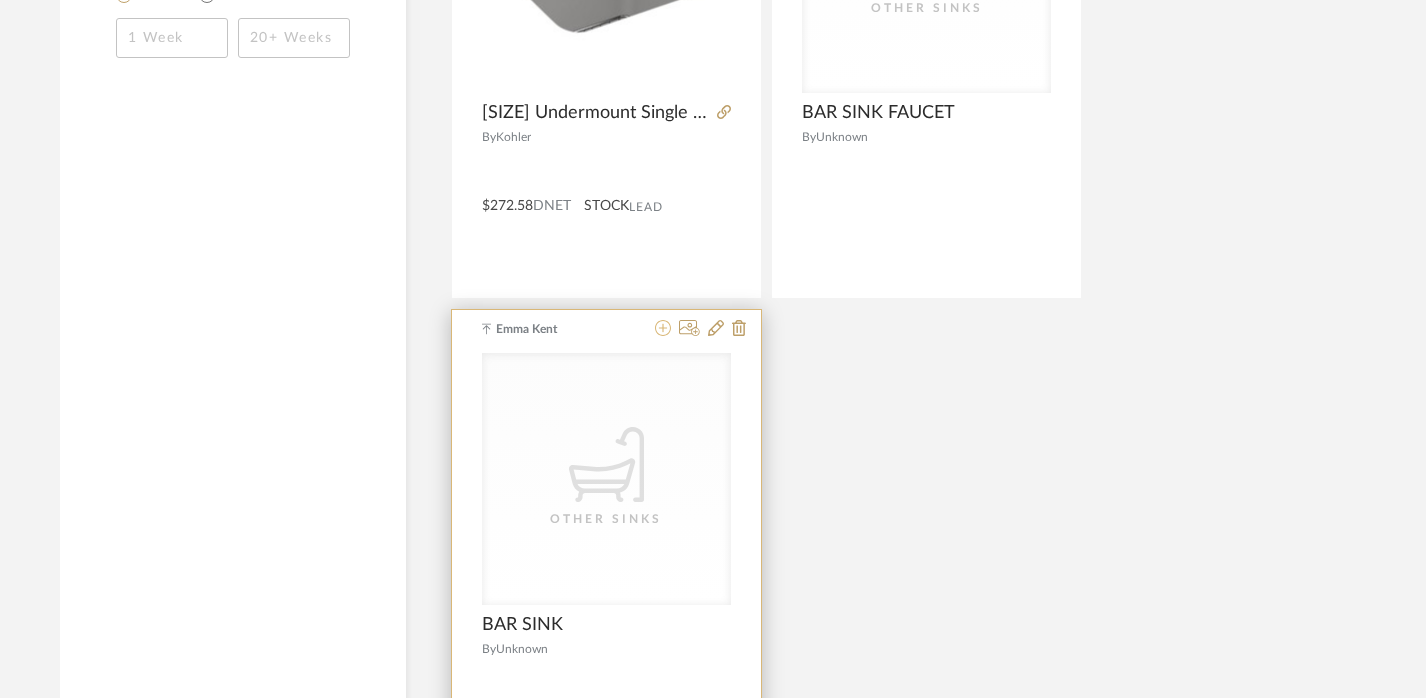 click 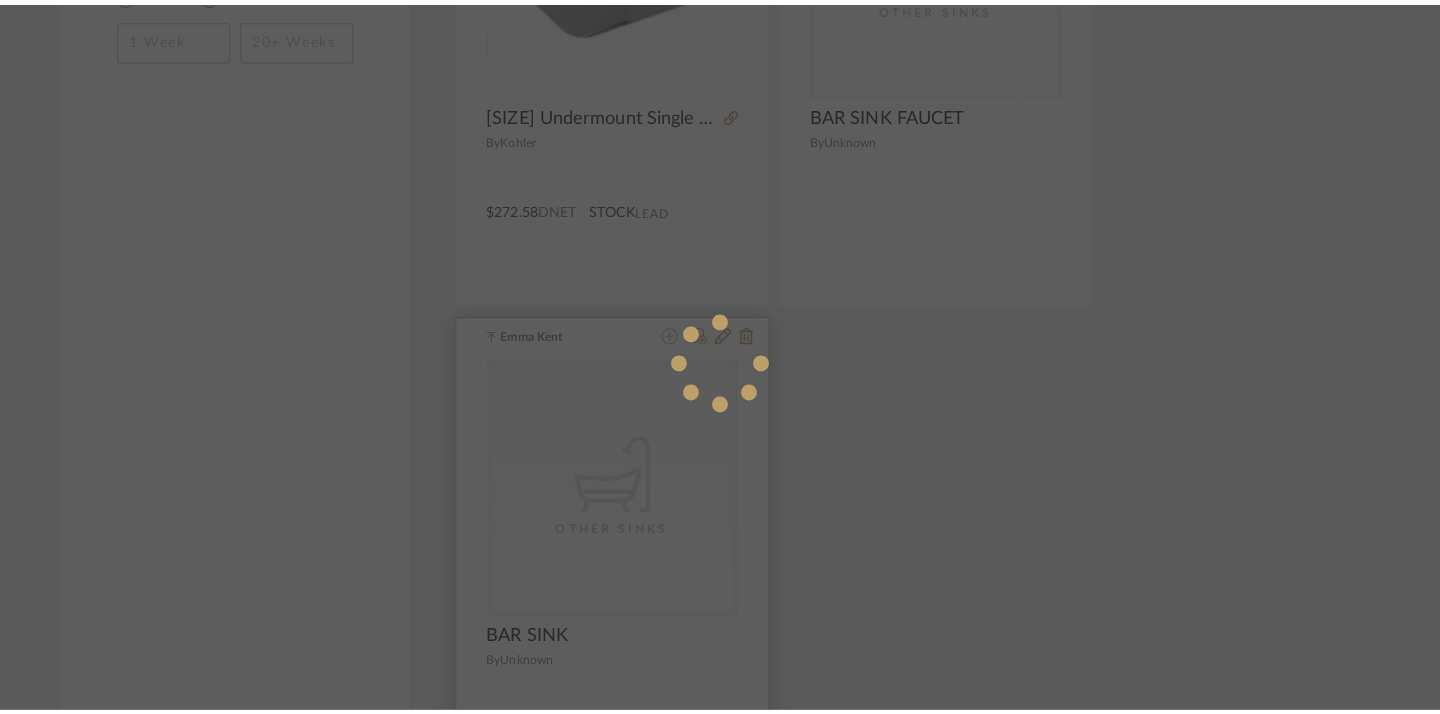scroll, scrollTop: 0, scrollLeft: 0, axis: both 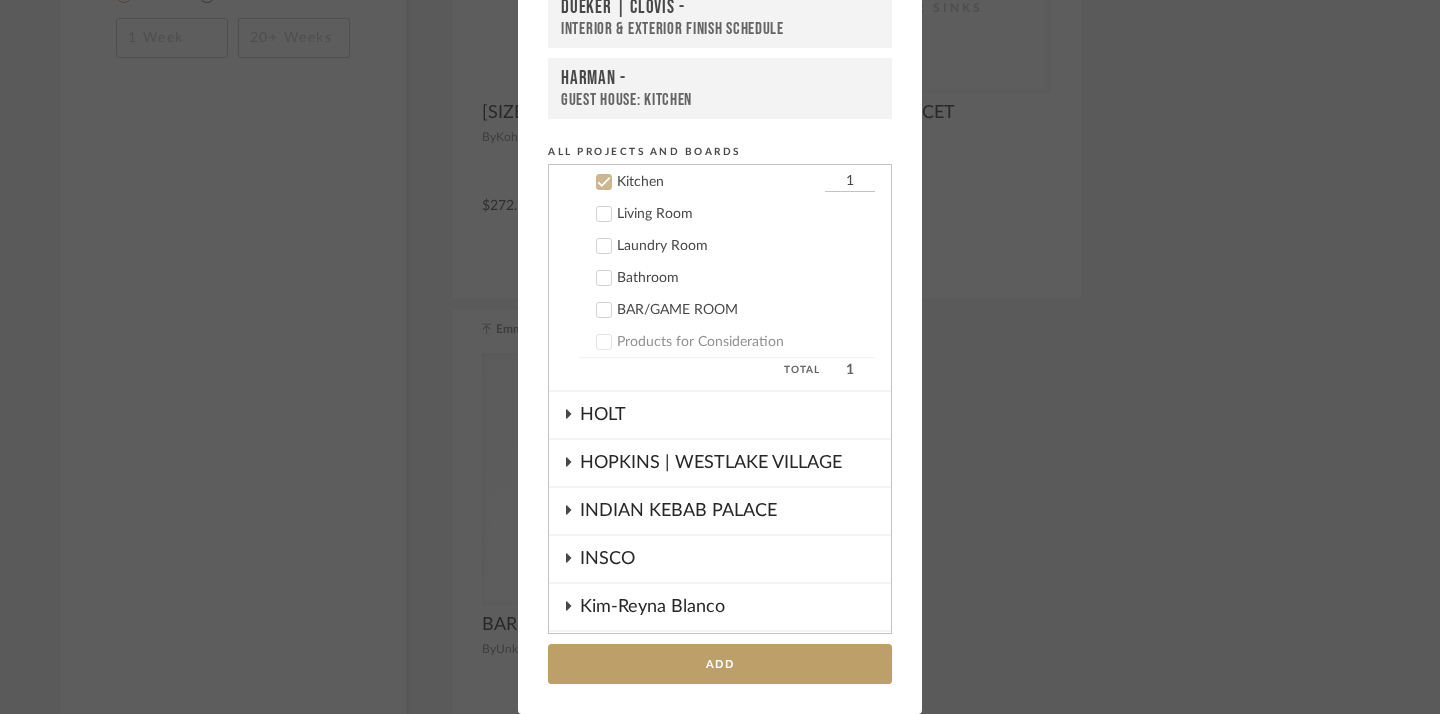 click 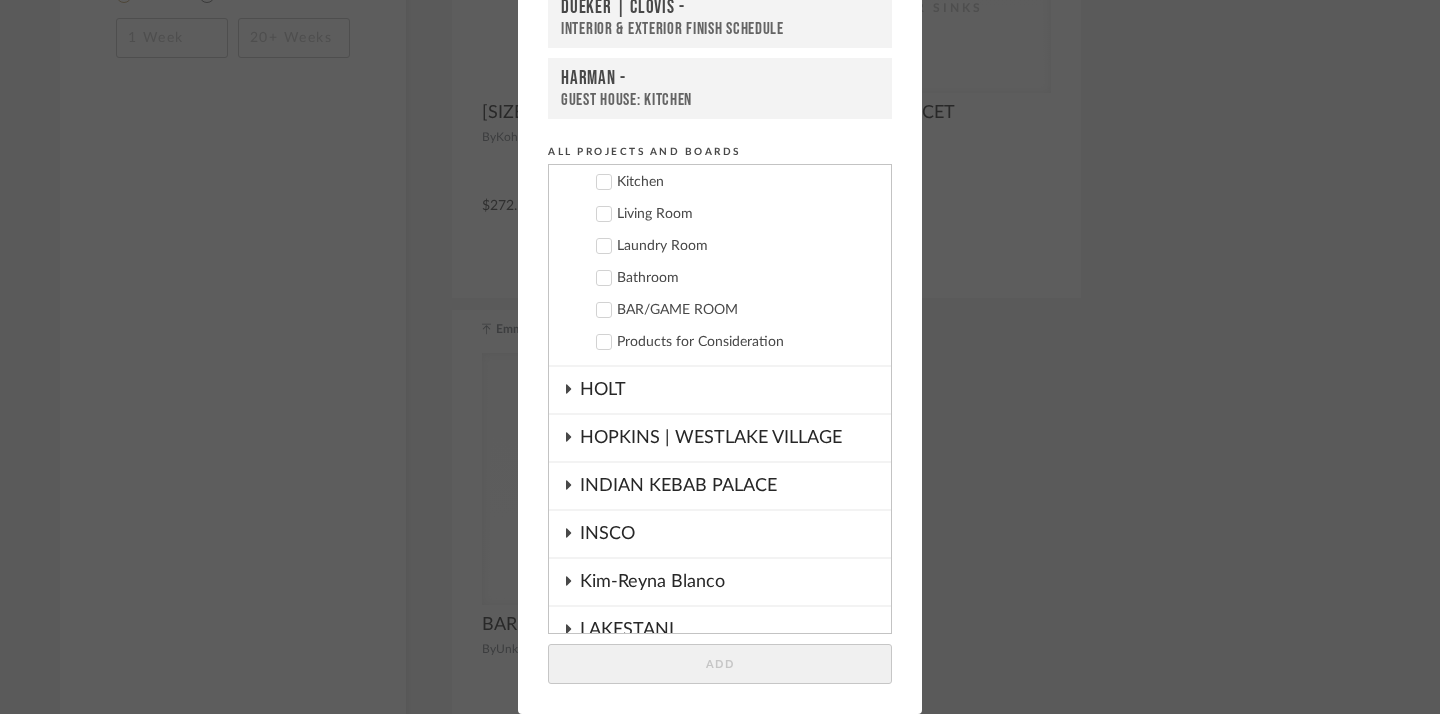 click at bounding box center [604, 310] 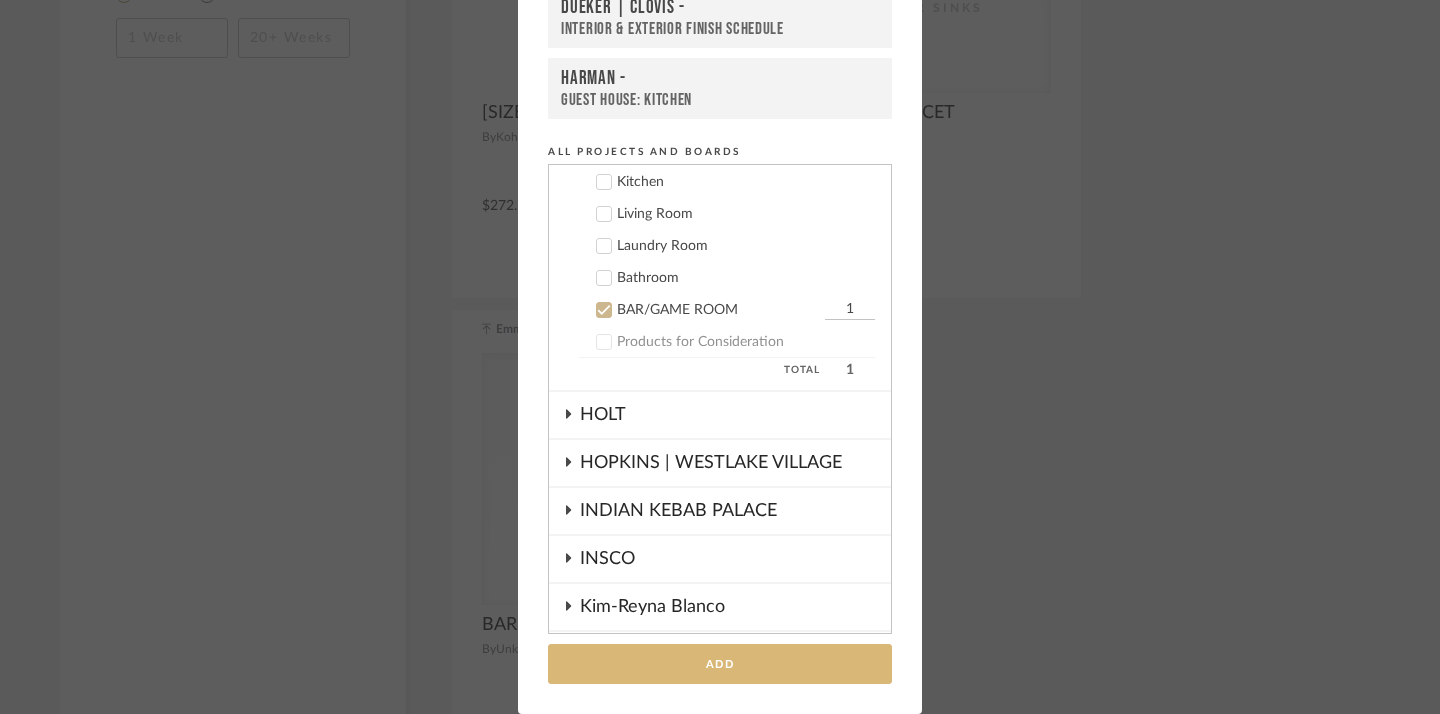 click on "Add" at bounding box center [720, 664] 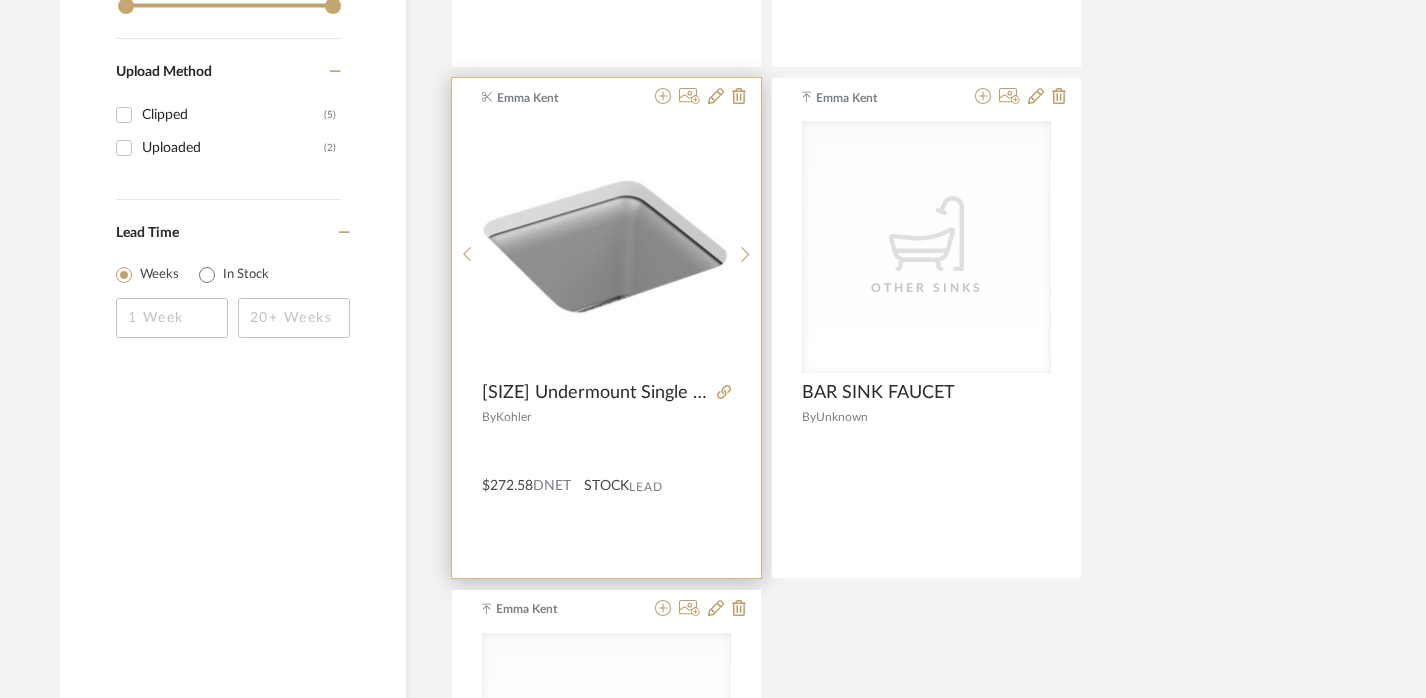 scroll, scrollTop: 1341, scrollLeft: 14, axis: both 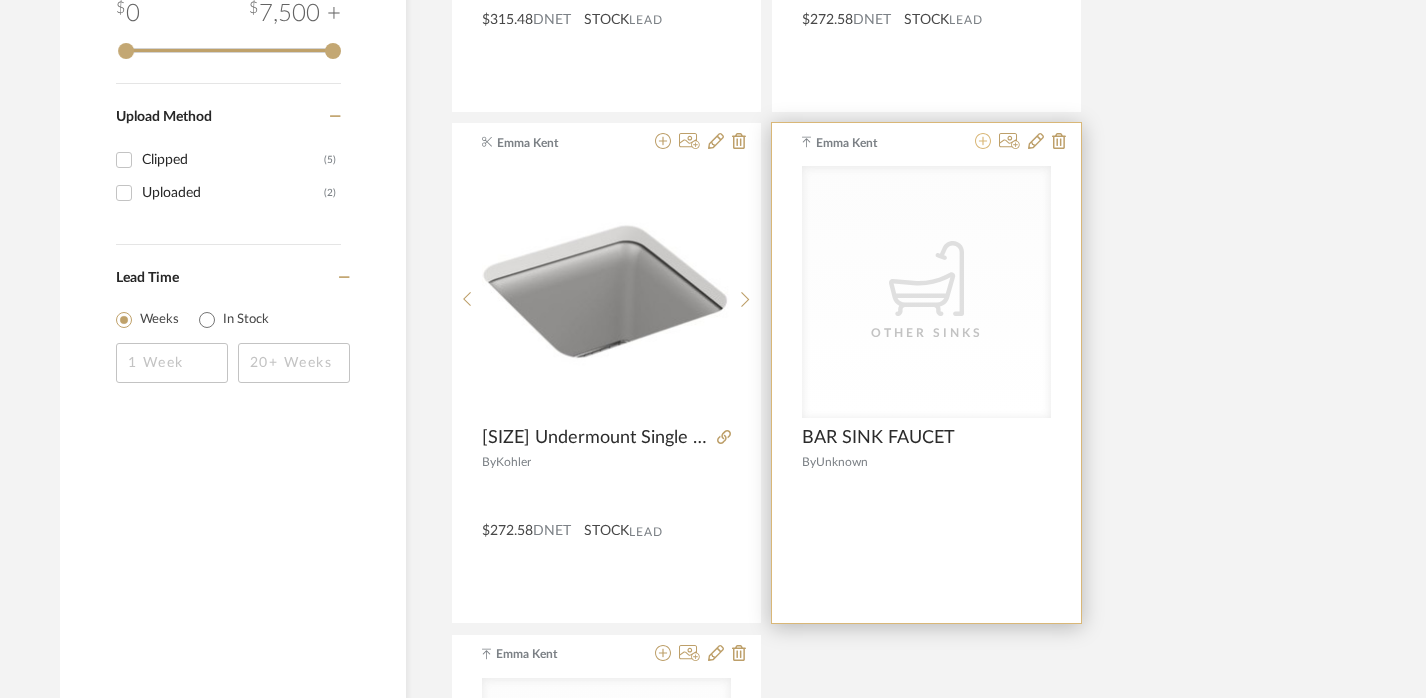 click at bounding box center [983, 142] 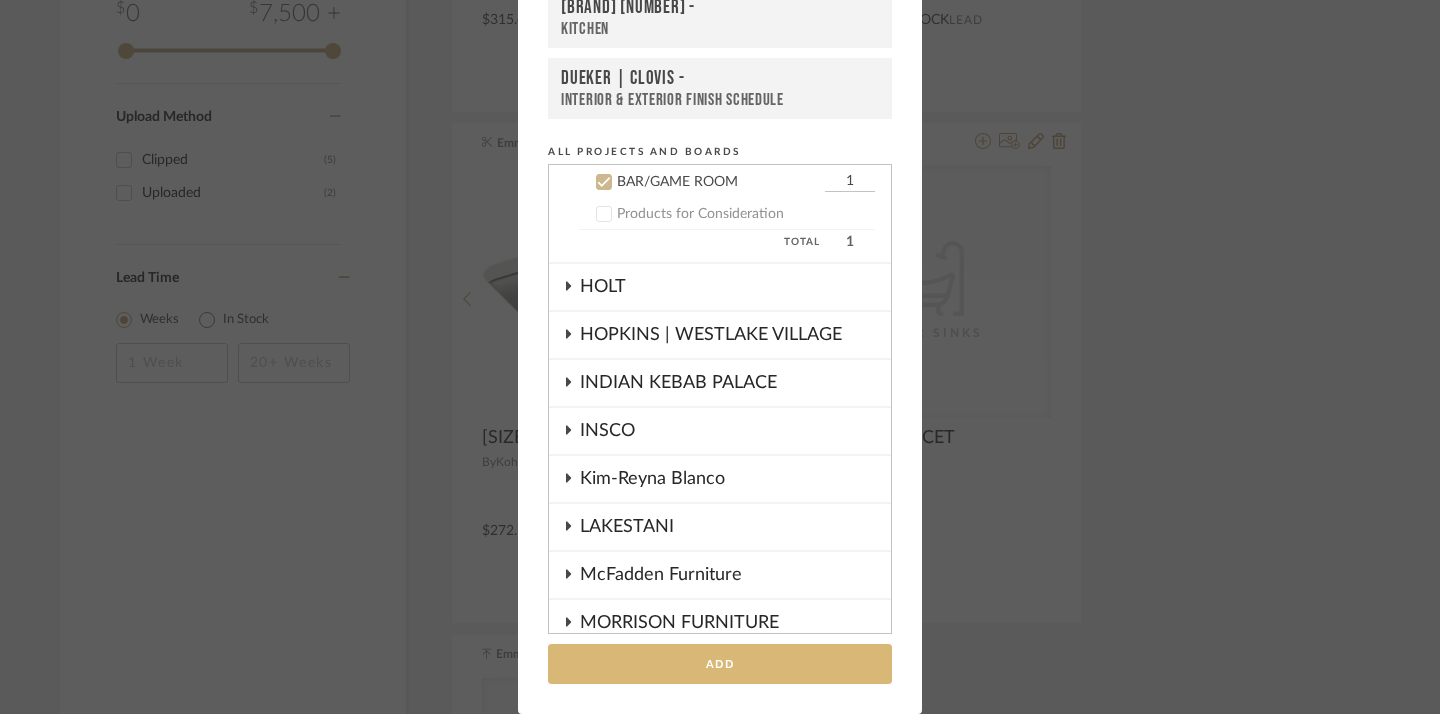 click on "Add" at bounding box center [720, 664] 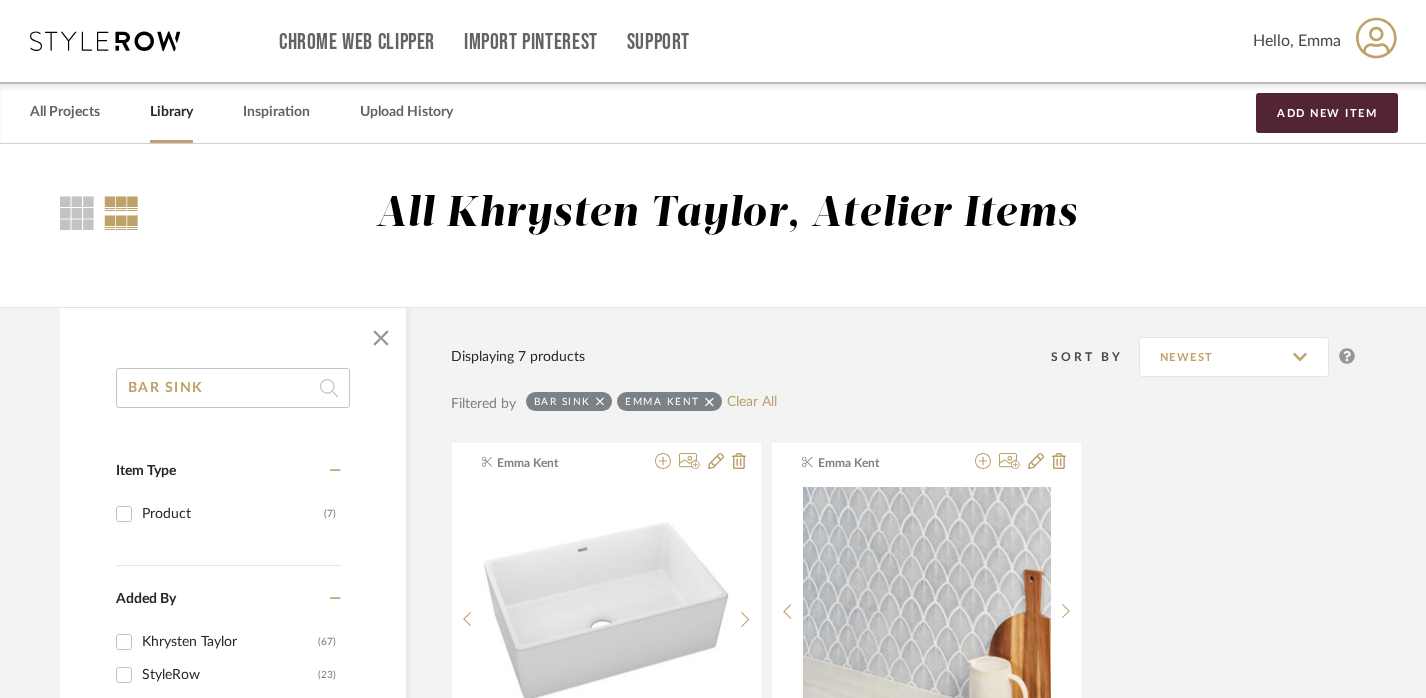 click on "BAR SINK Item Type Product  (7)  Added By Khrysten Taylor  (67)  StyleRow   (23)  Natalie Agazarian  (17)  Shantal Mock  (14)  Emma Kent  (7)  See More + Category  Plumbing   (4)   Kitchen   (2)   Tile & Stone   (1)  Brand Elkay  (1)  Kohler  (3)  Tile Bar  (1)  Price 0  7,500 +  0 7500 Upload Method Clipped  (5)  Uploaded  (2)  Lead Time Weeks In Stock" 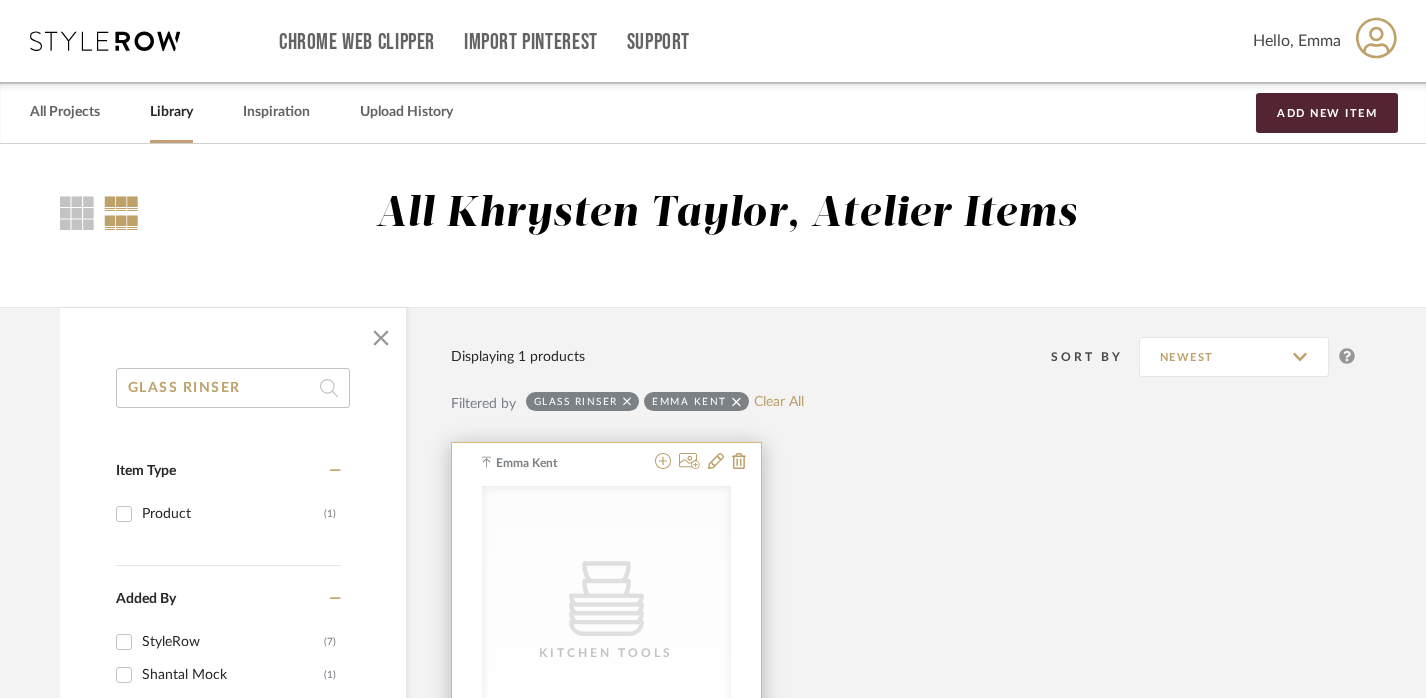 scroll, scrollTop: 179, scrollLeft: 14, axis: both 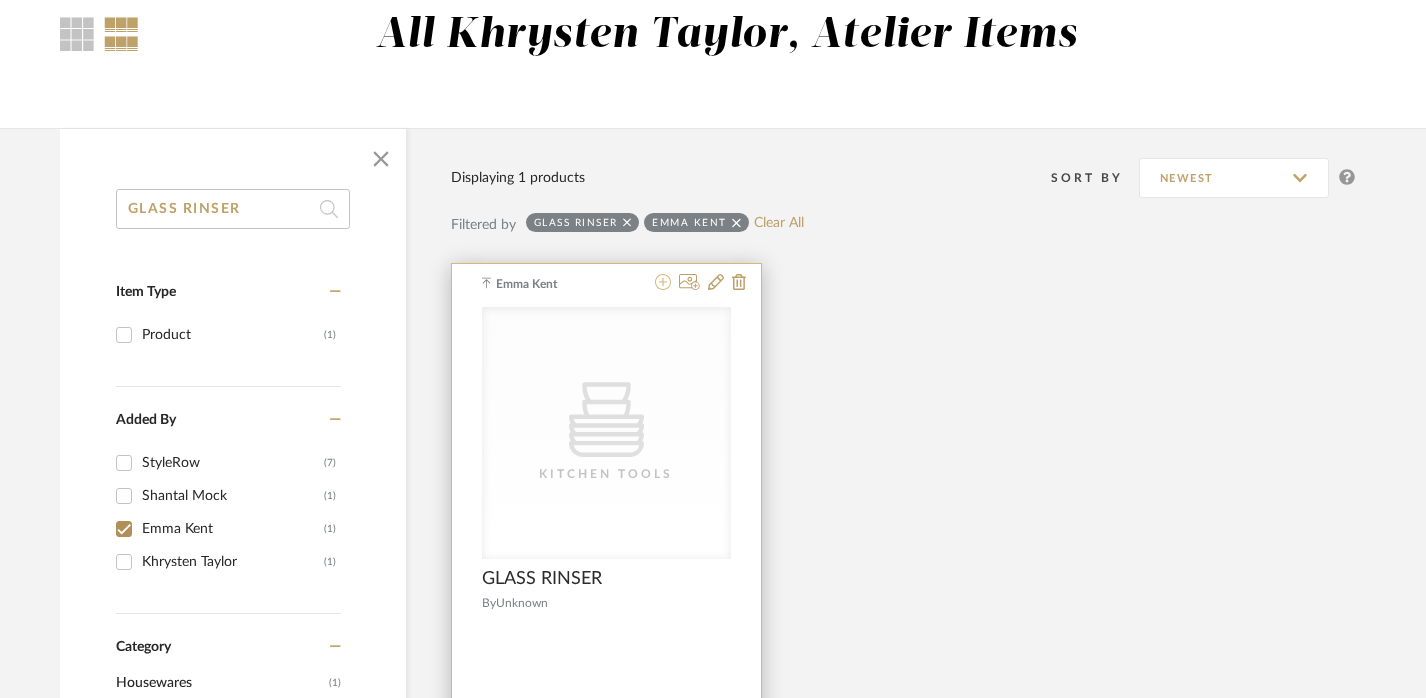 click 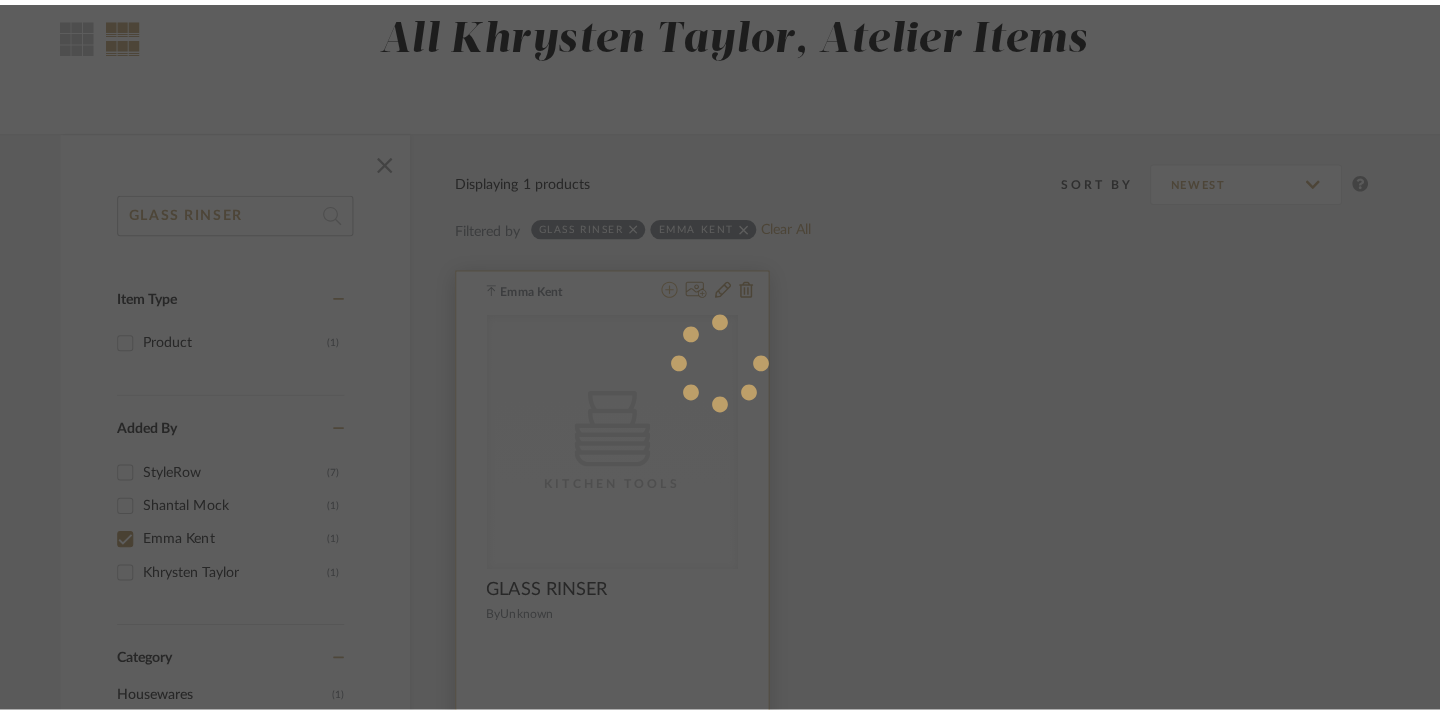 scroll, scrollTop: 0, scrollLeft: 0, axis: both 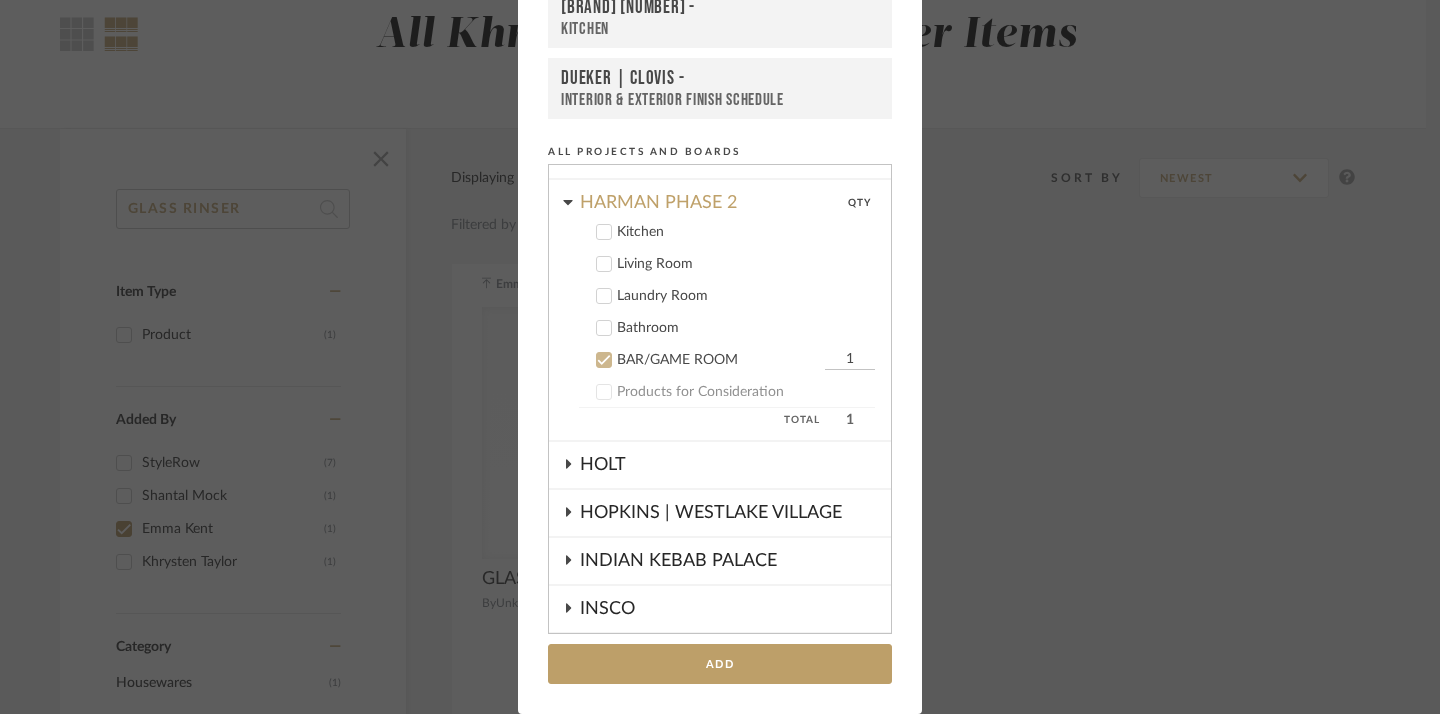click on "Kitchen" at bounding box center [746, 232] 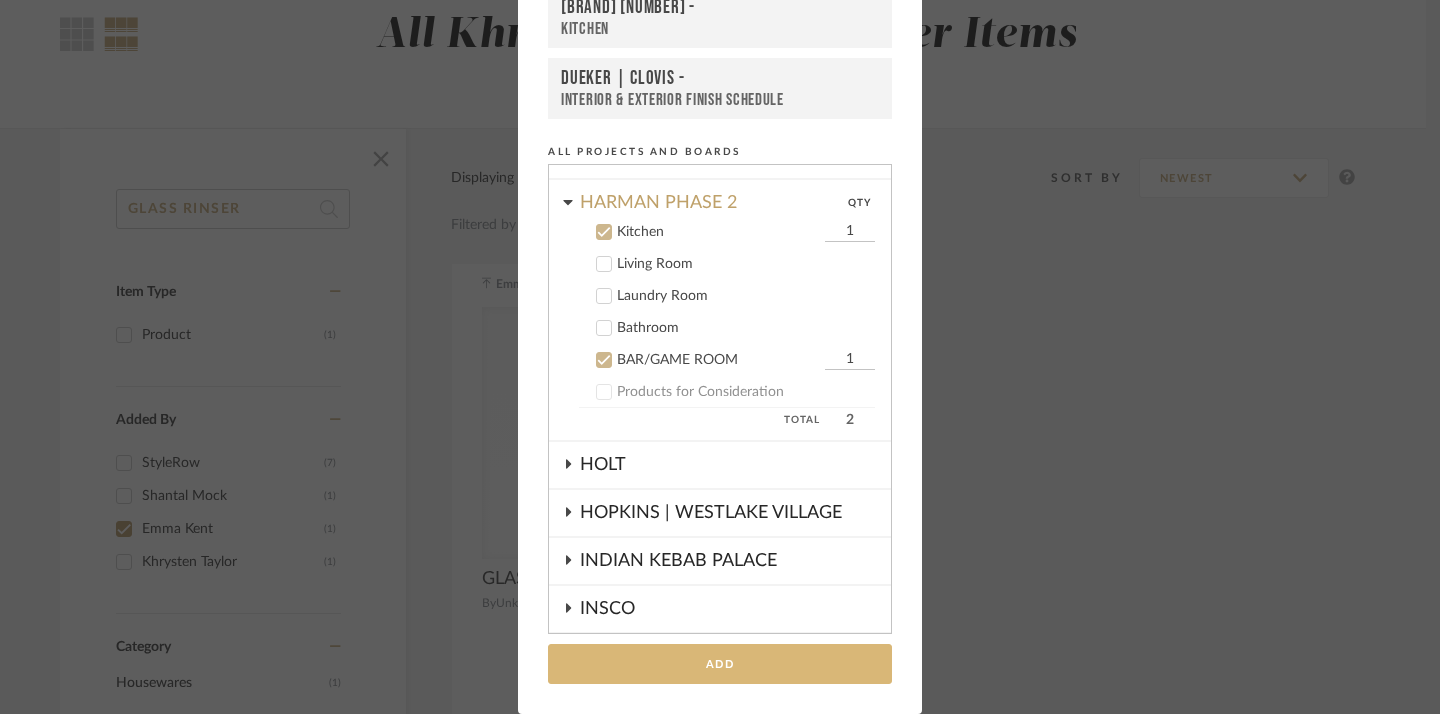 click on "Add" at bounding box center (720, 664) 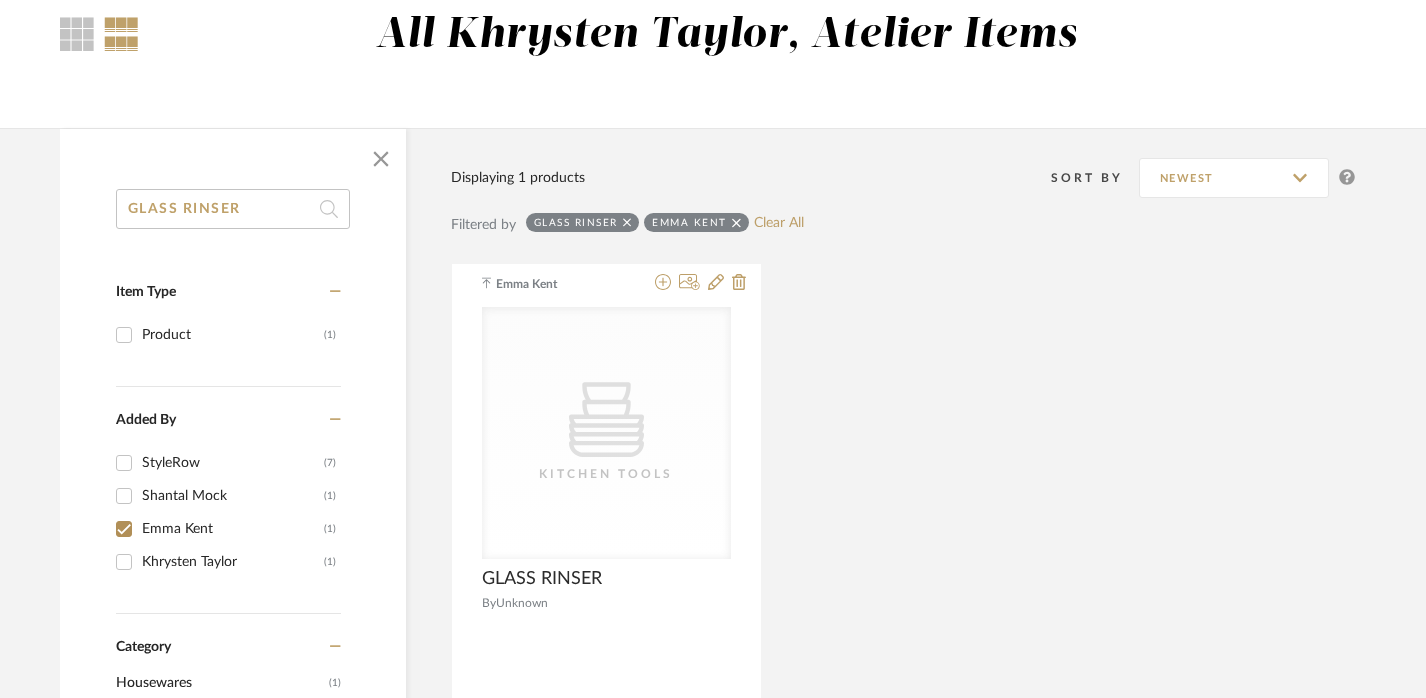 click on "GLASS RINSER" 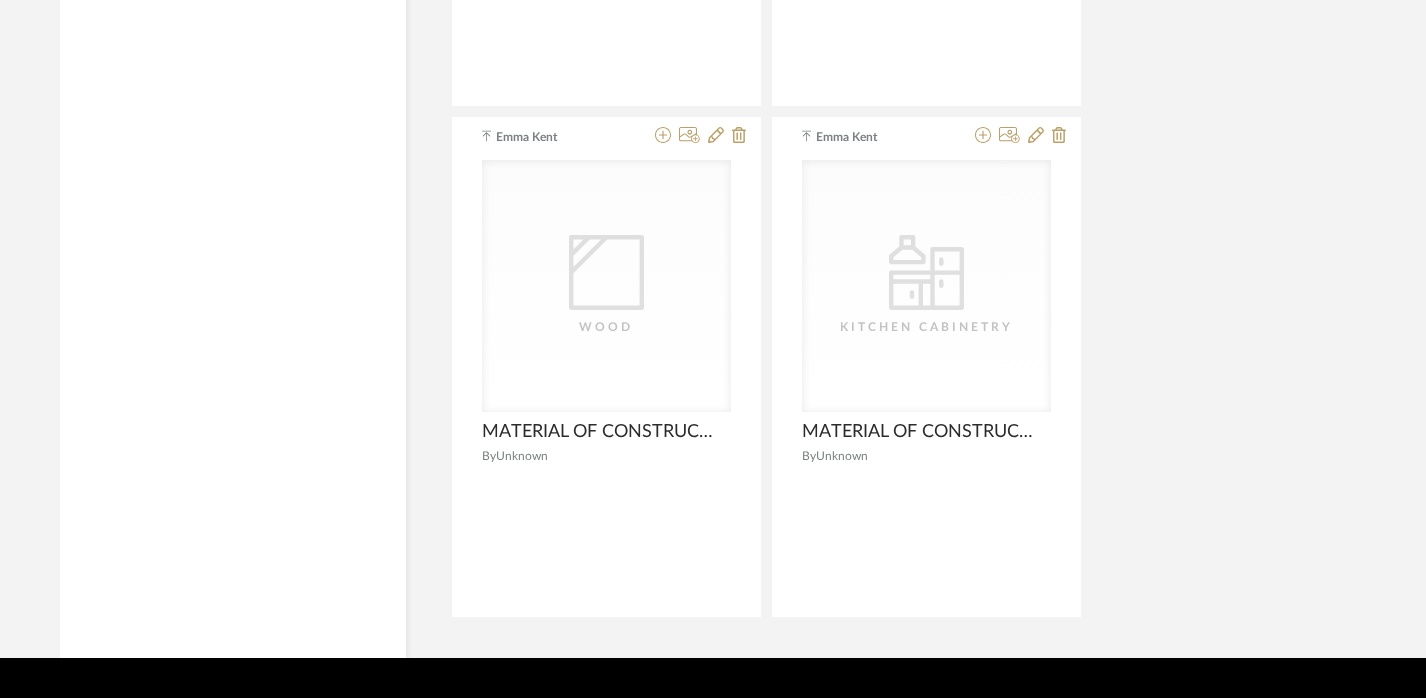 scroll, scrollTop: 2373, scrollLeft: 14, axis: both 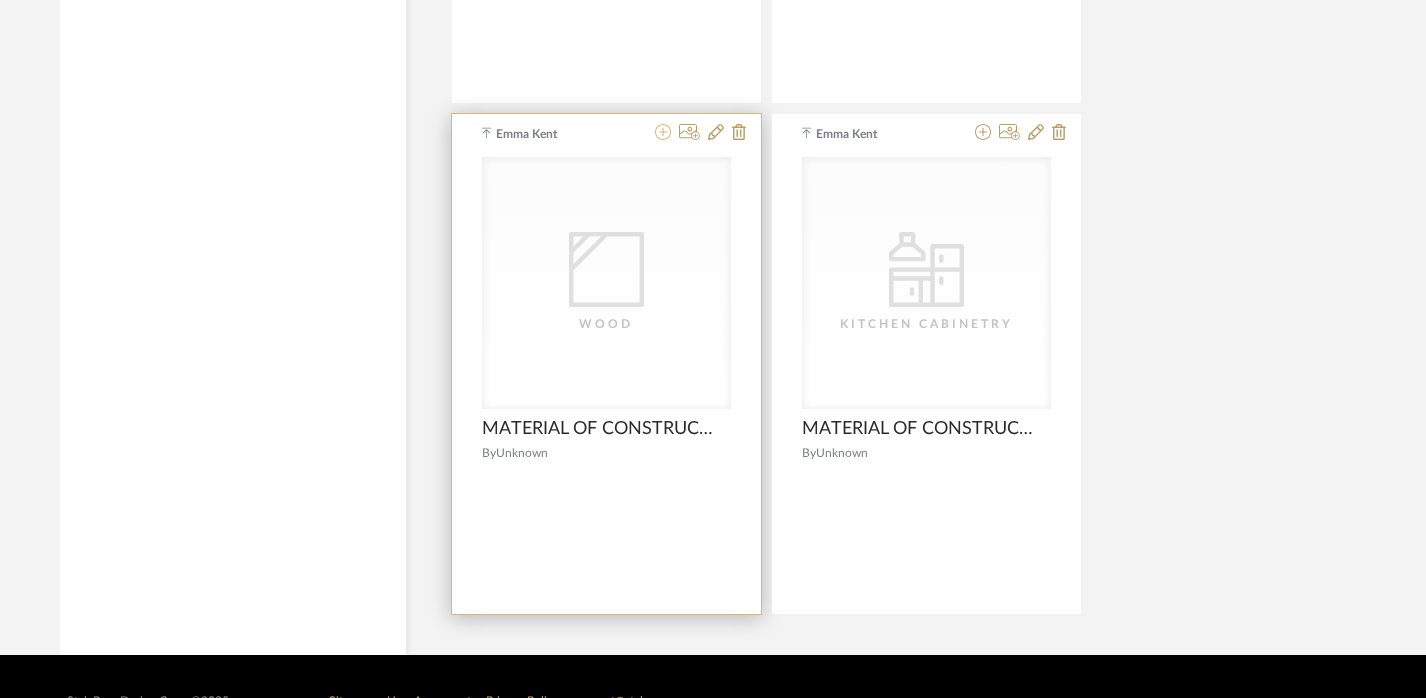 click 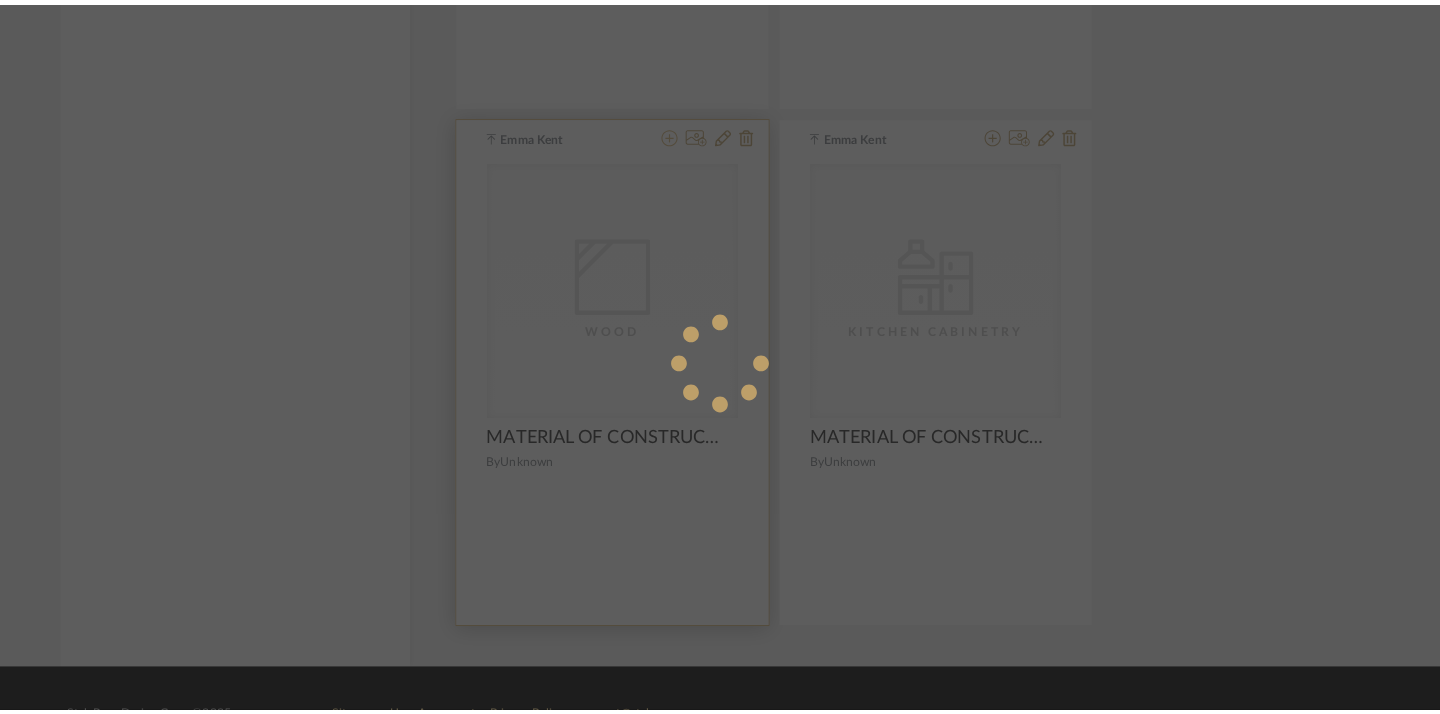 scroll, scrollTop: 0, scrollLeft: 0, axis: both 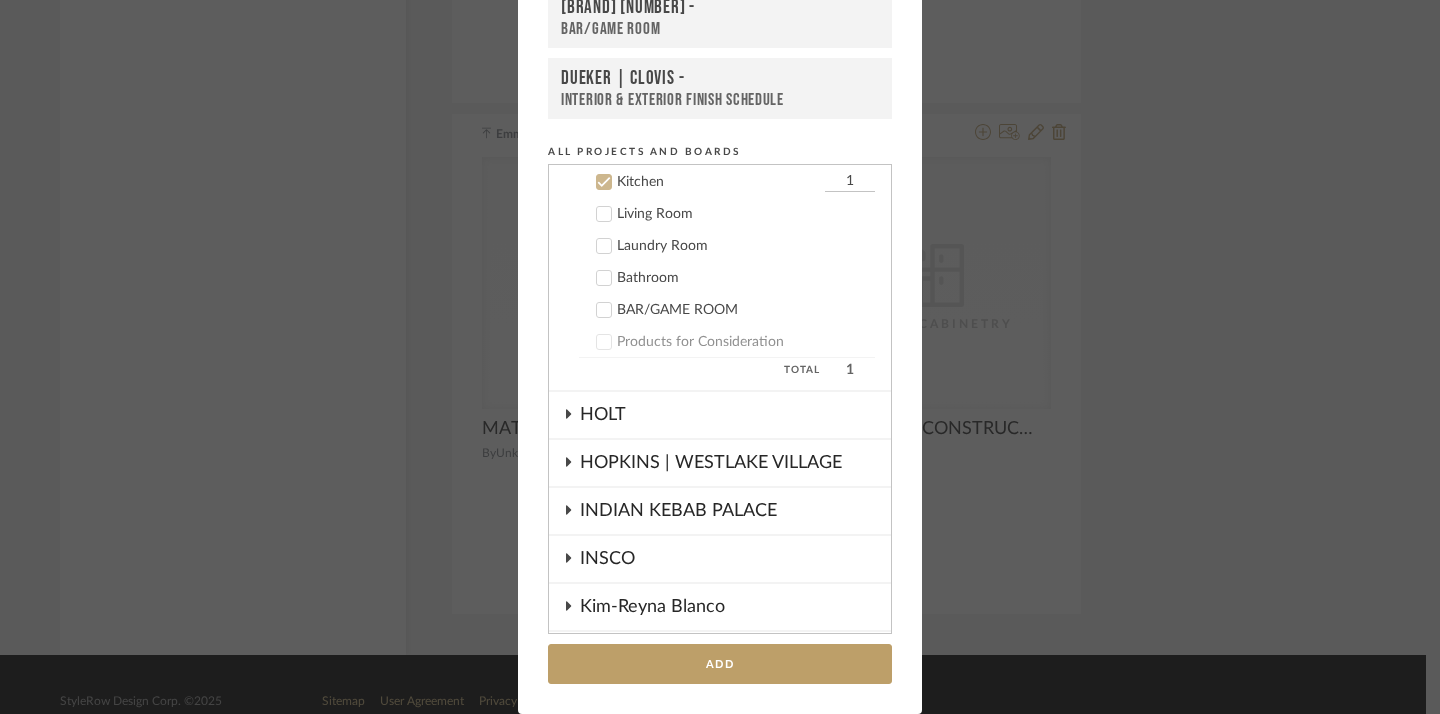 click at bounding box center [604, 182] 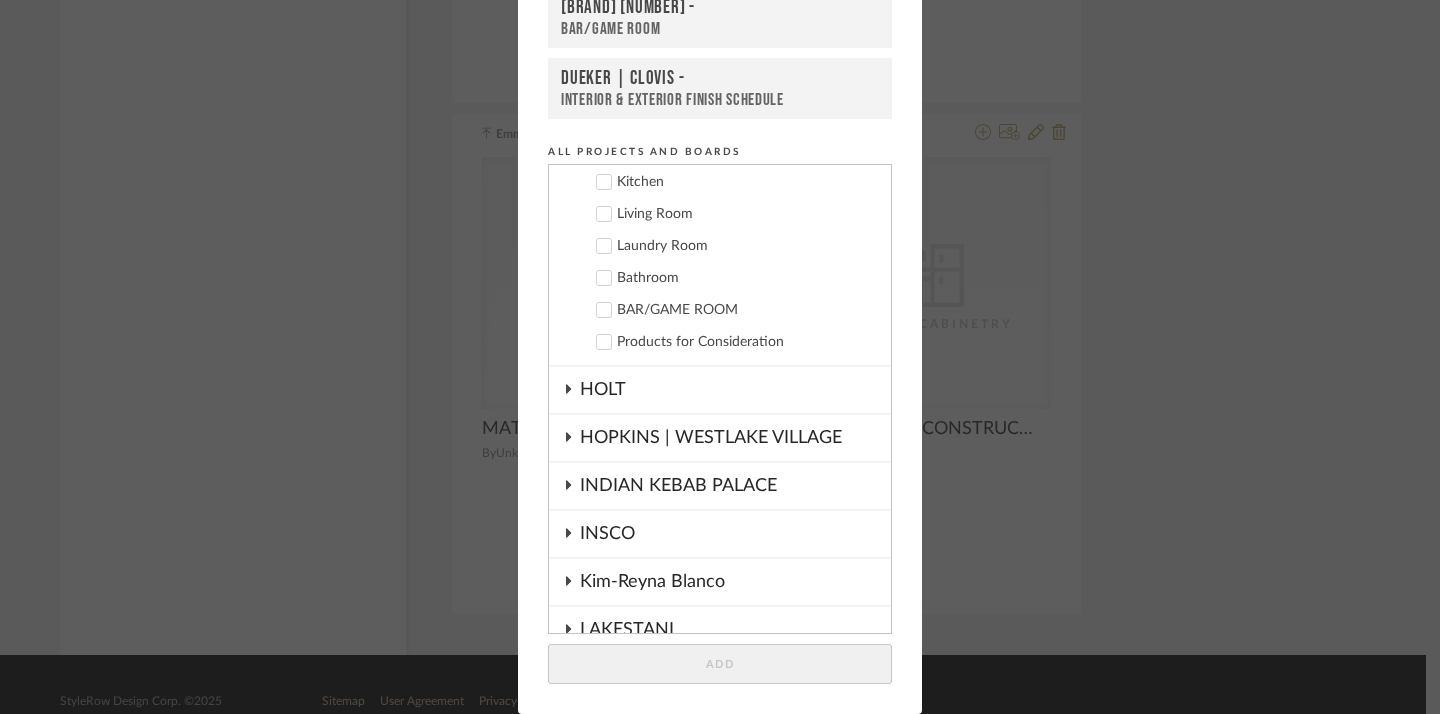 click 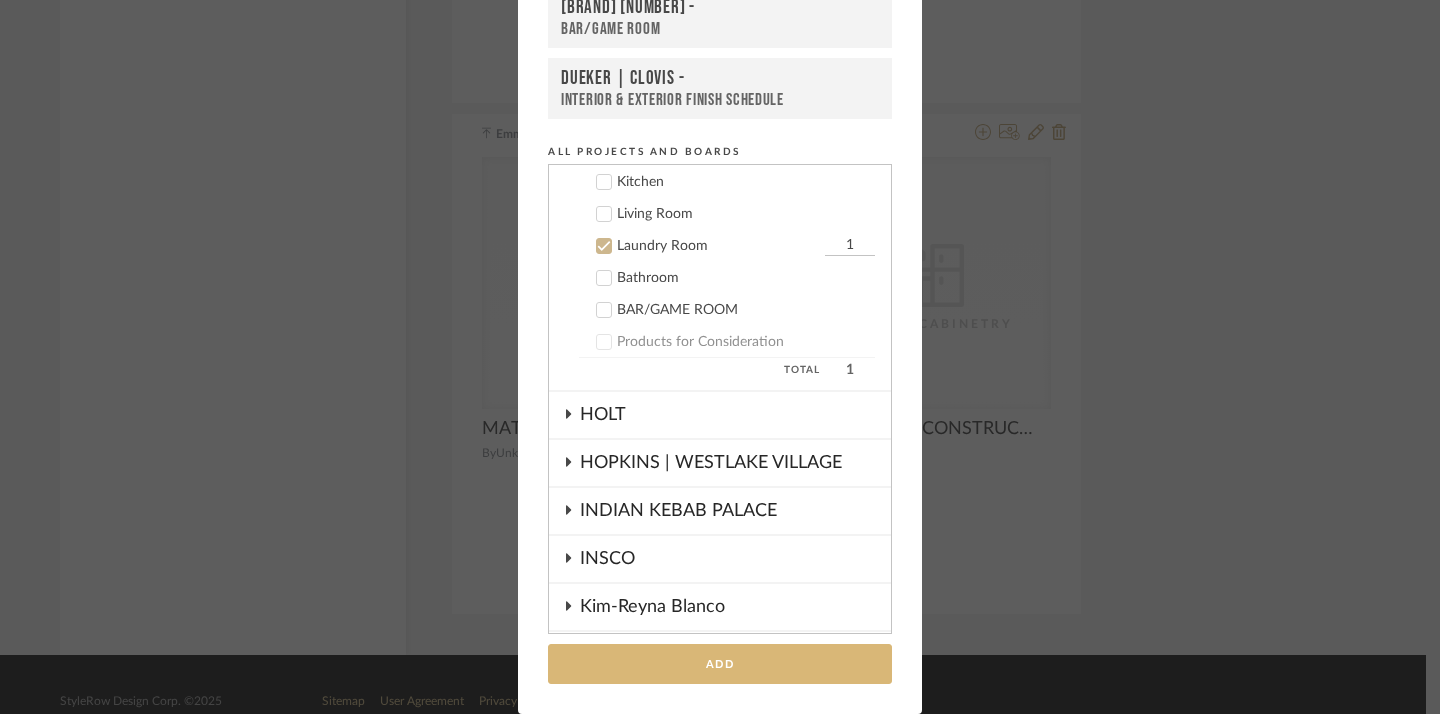 click on "Add" at bounding box center (720, 664) 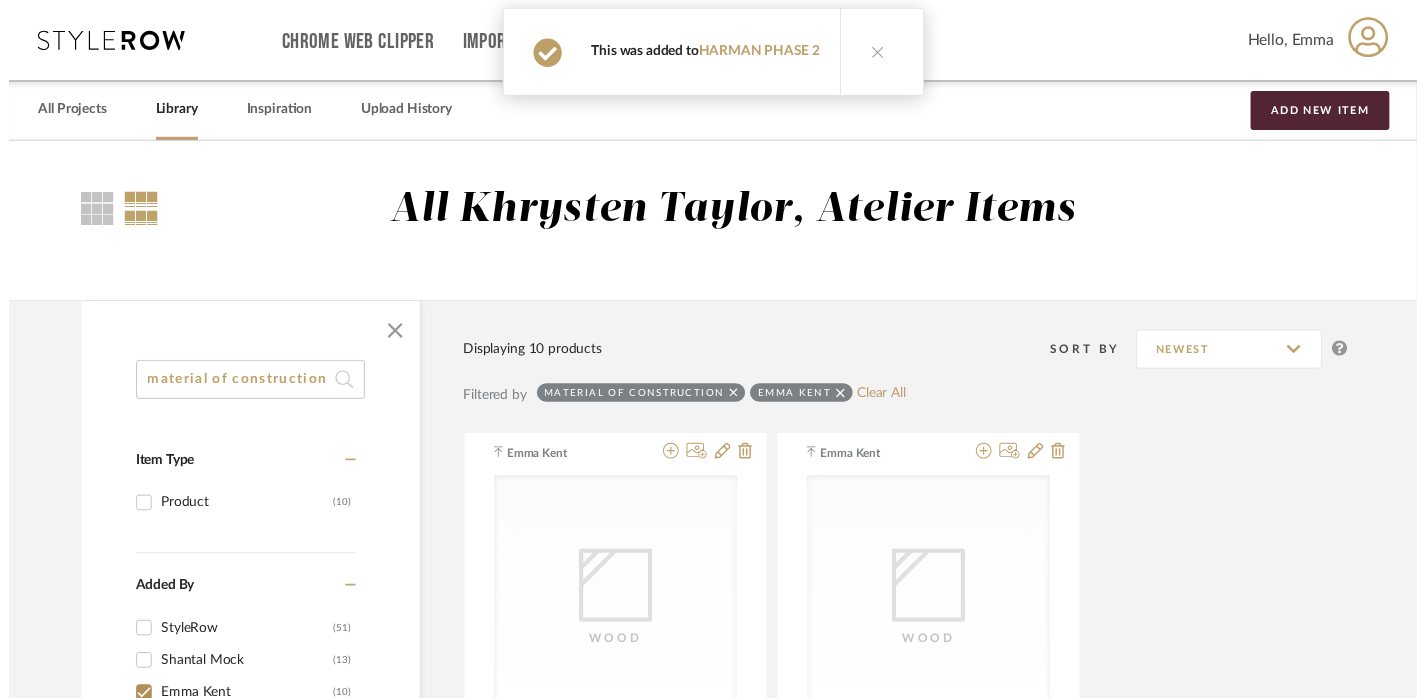 scroll, scrollTop: 2373, scrollLeft: 14, axis: both 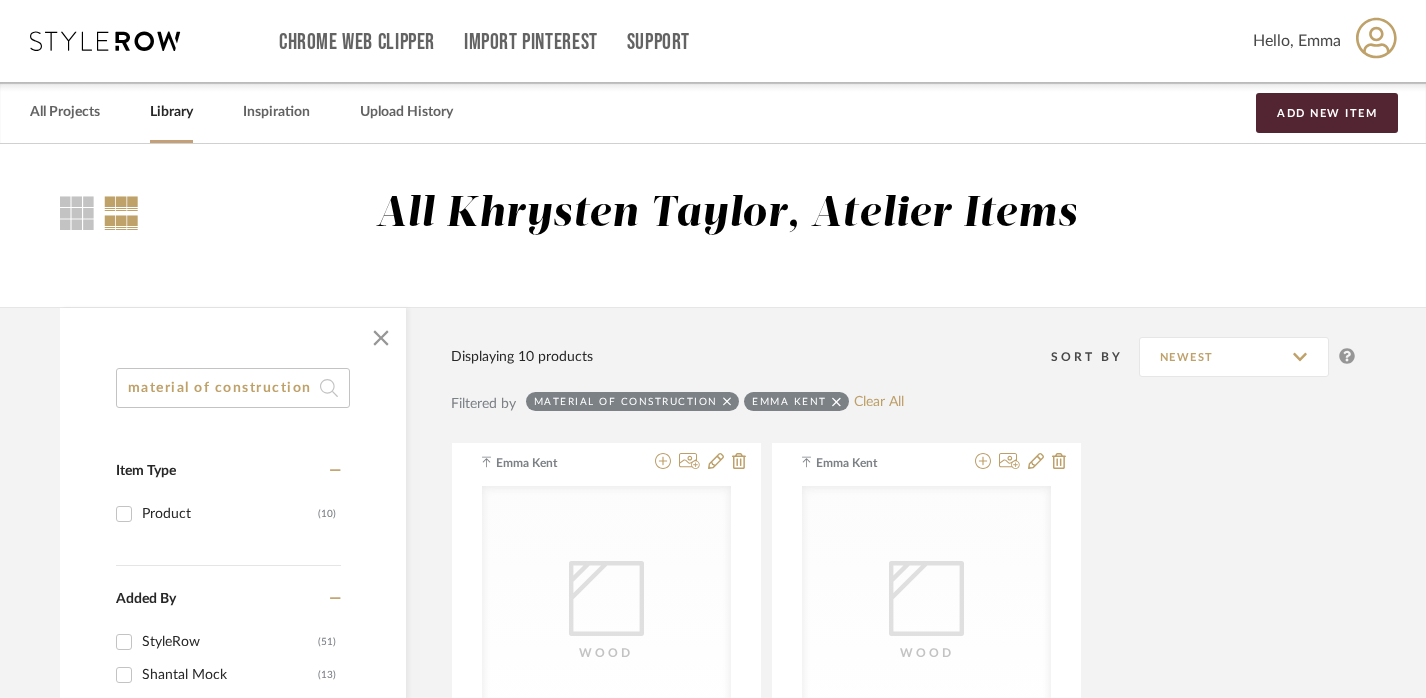 click on "material of construction" 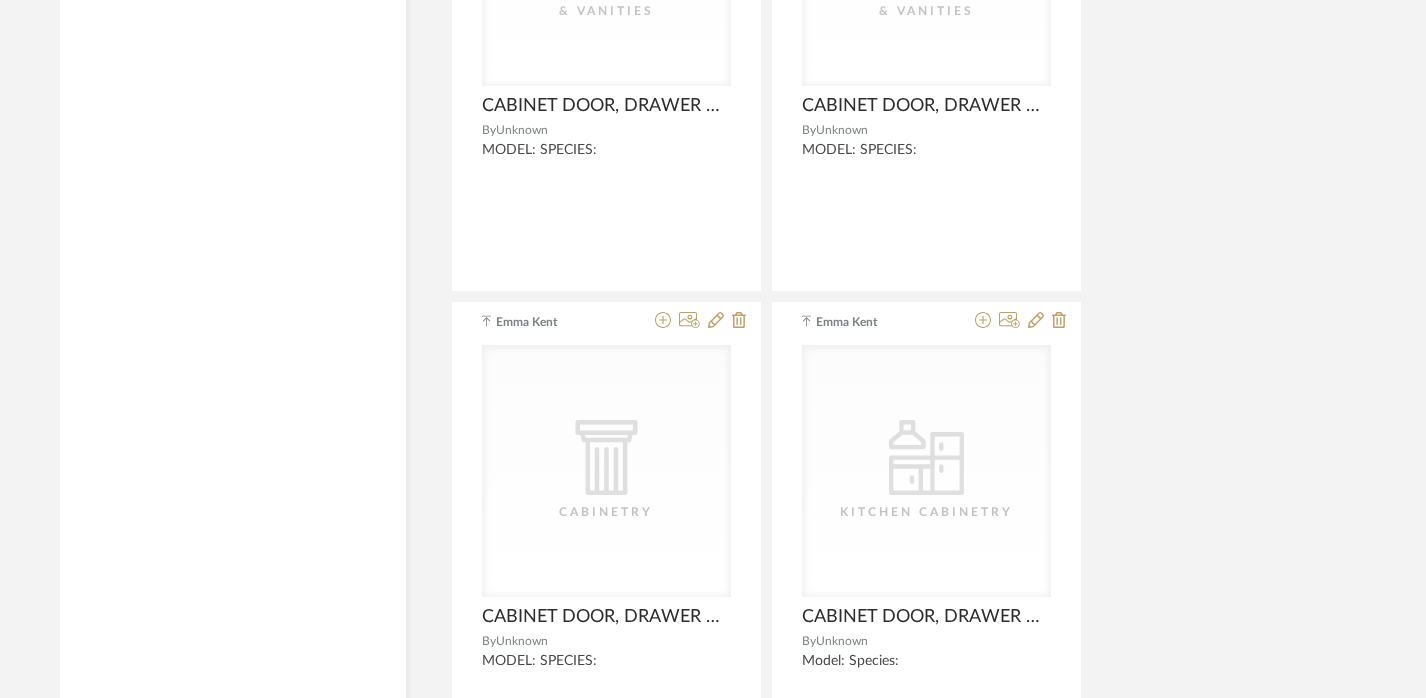 scroll, scrollTop: 4468, scrollLeft: 14, axis: both 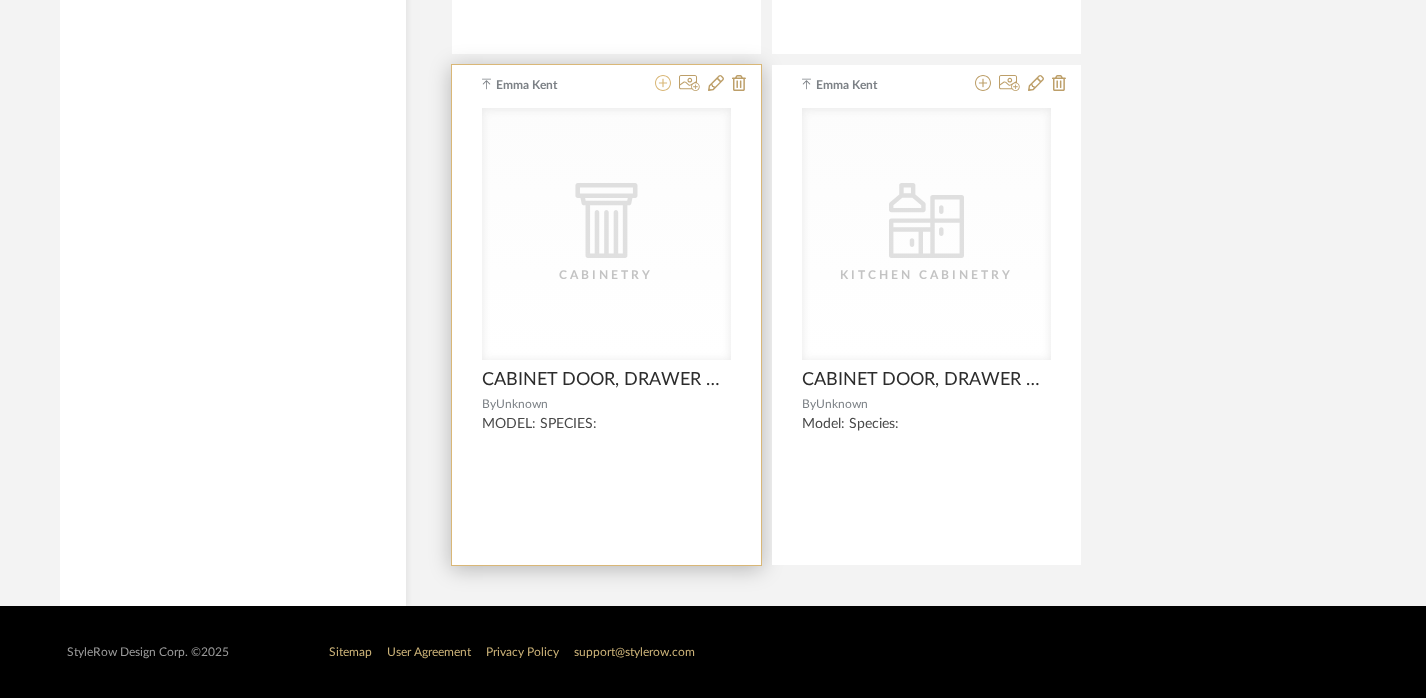 click 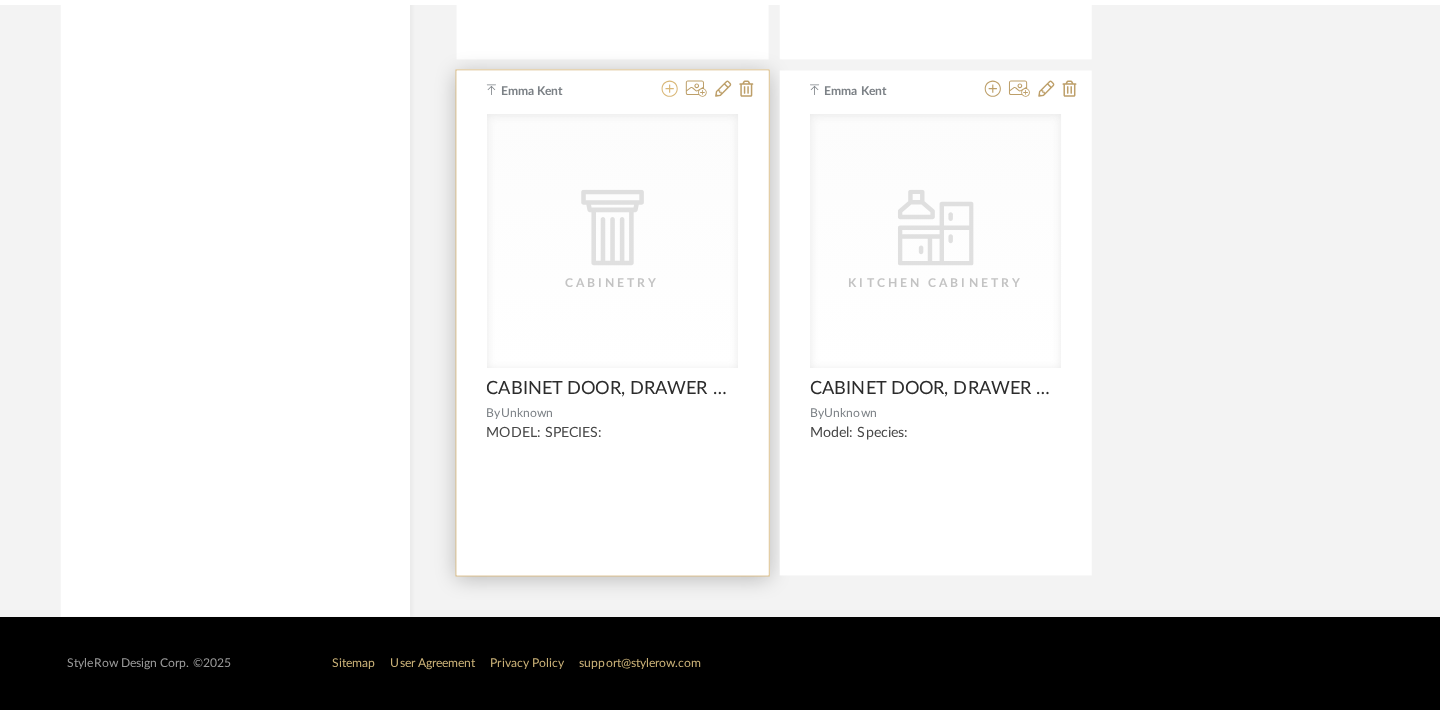 scroll, scrollTop: 0, scrollLeft: 0, axis: both 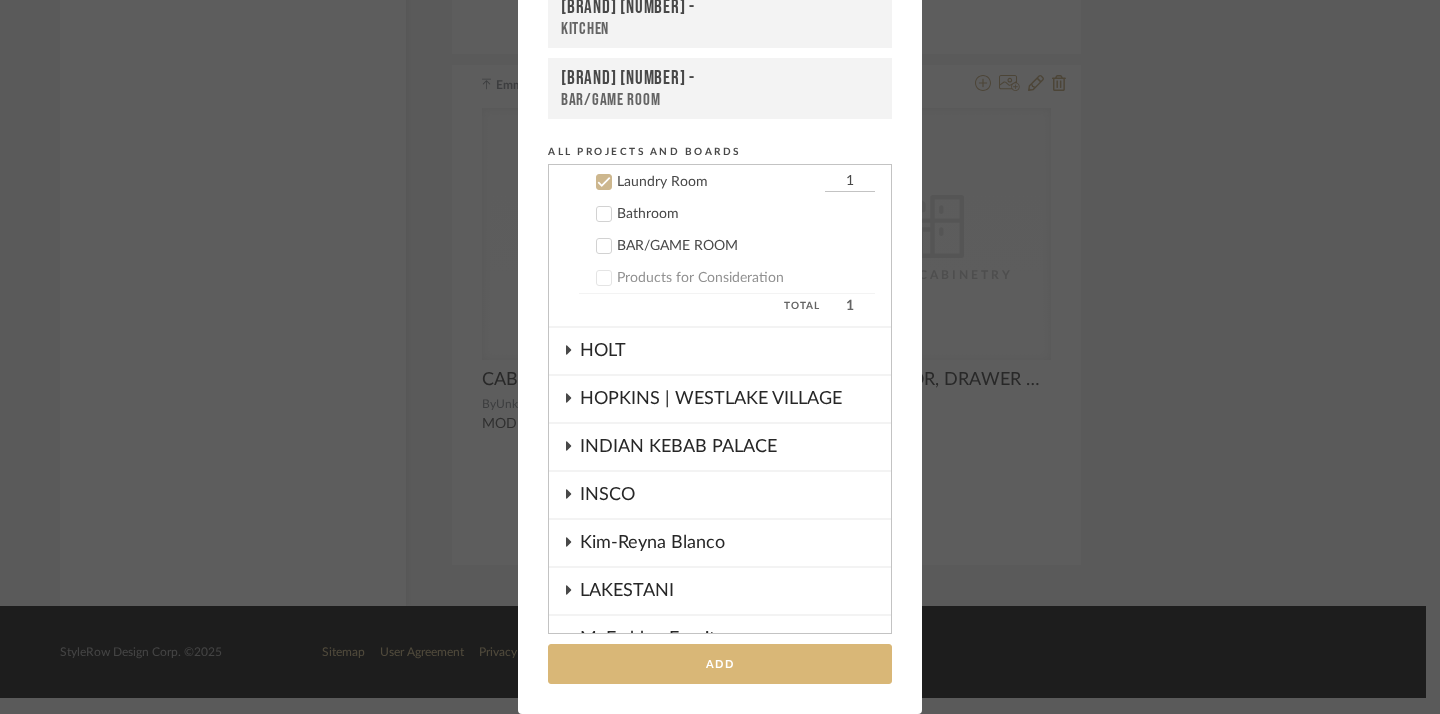click on "Add" at bounding box center (720, 664) 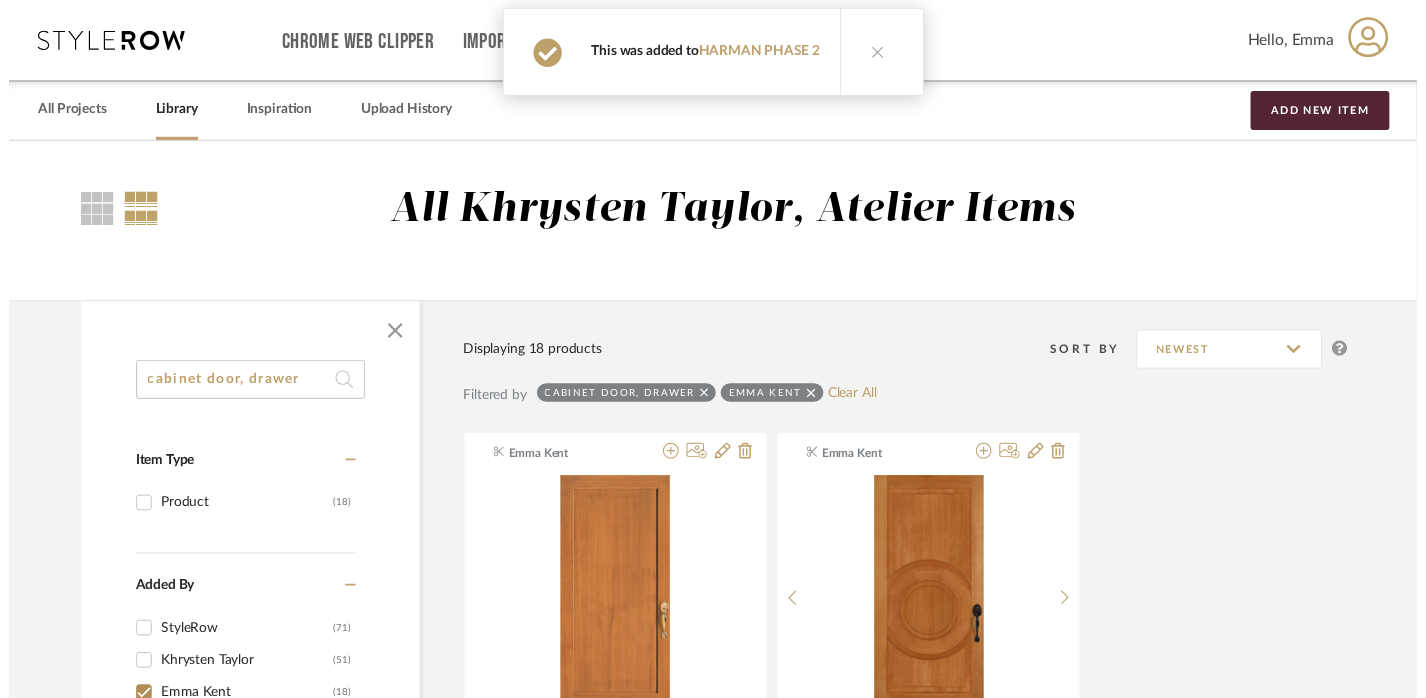 scroll, scrollTop: 4468, scrollLeft: 14, axis: both 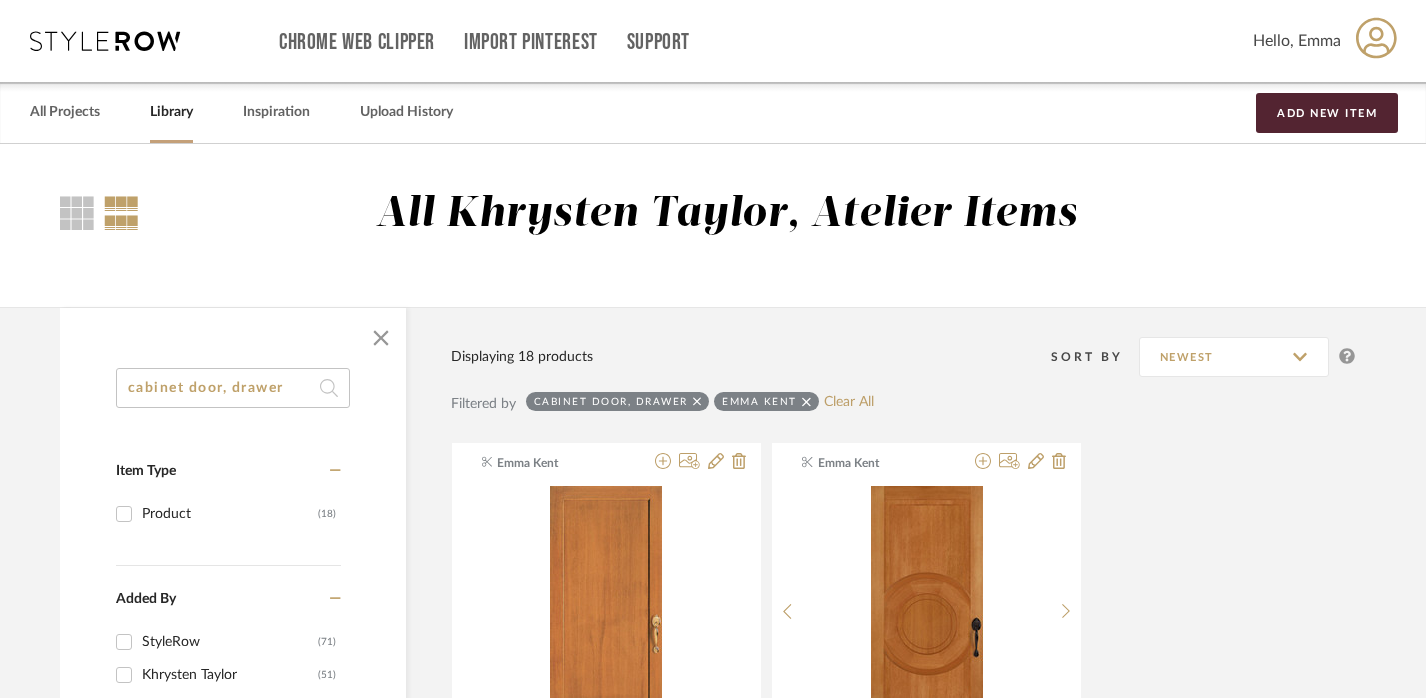 click on "cabinet door, drawer" 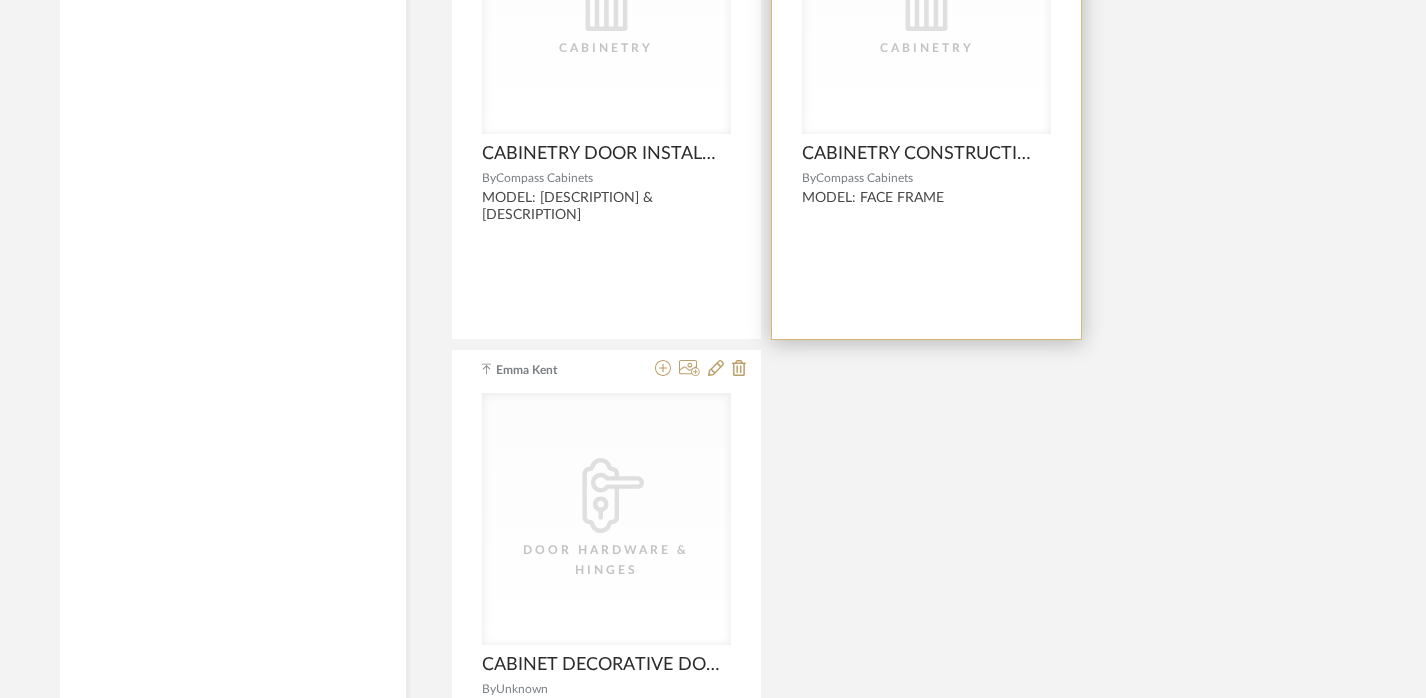 scroll, scrollTop: 2167, scrollLeft: 14, axis: both 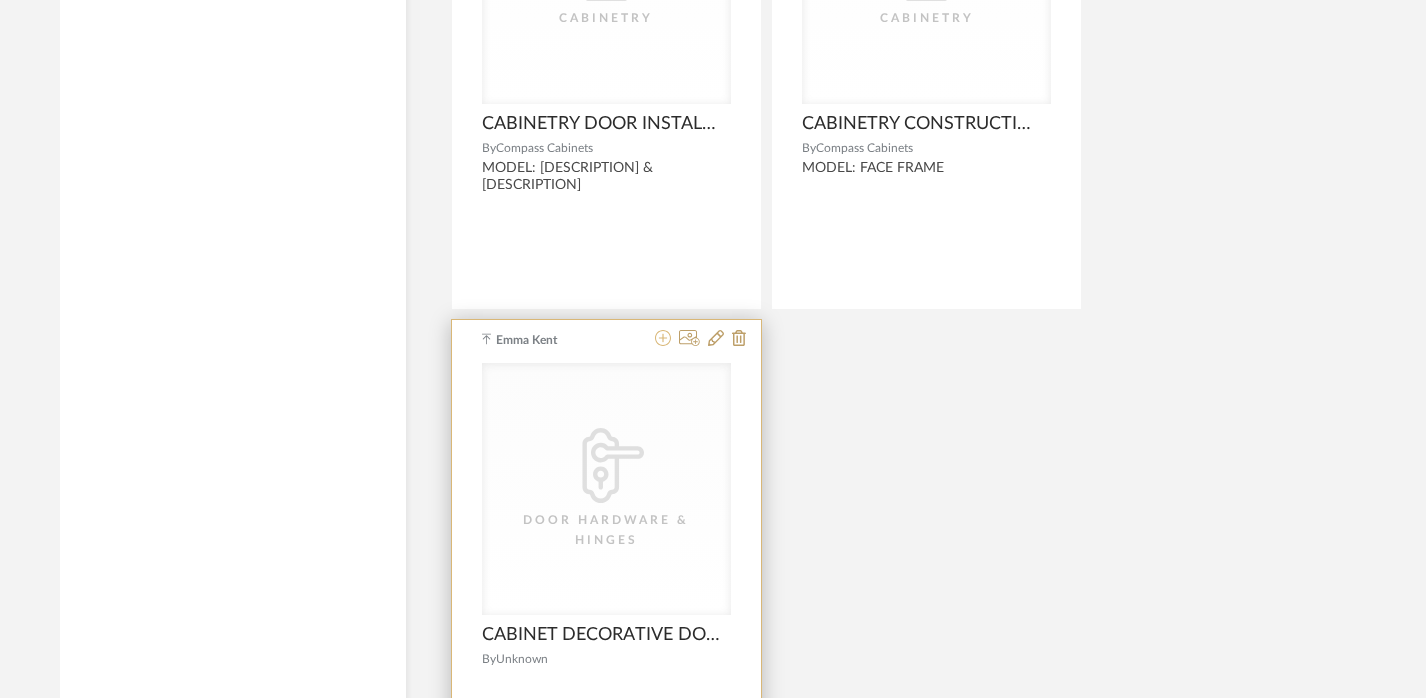 click 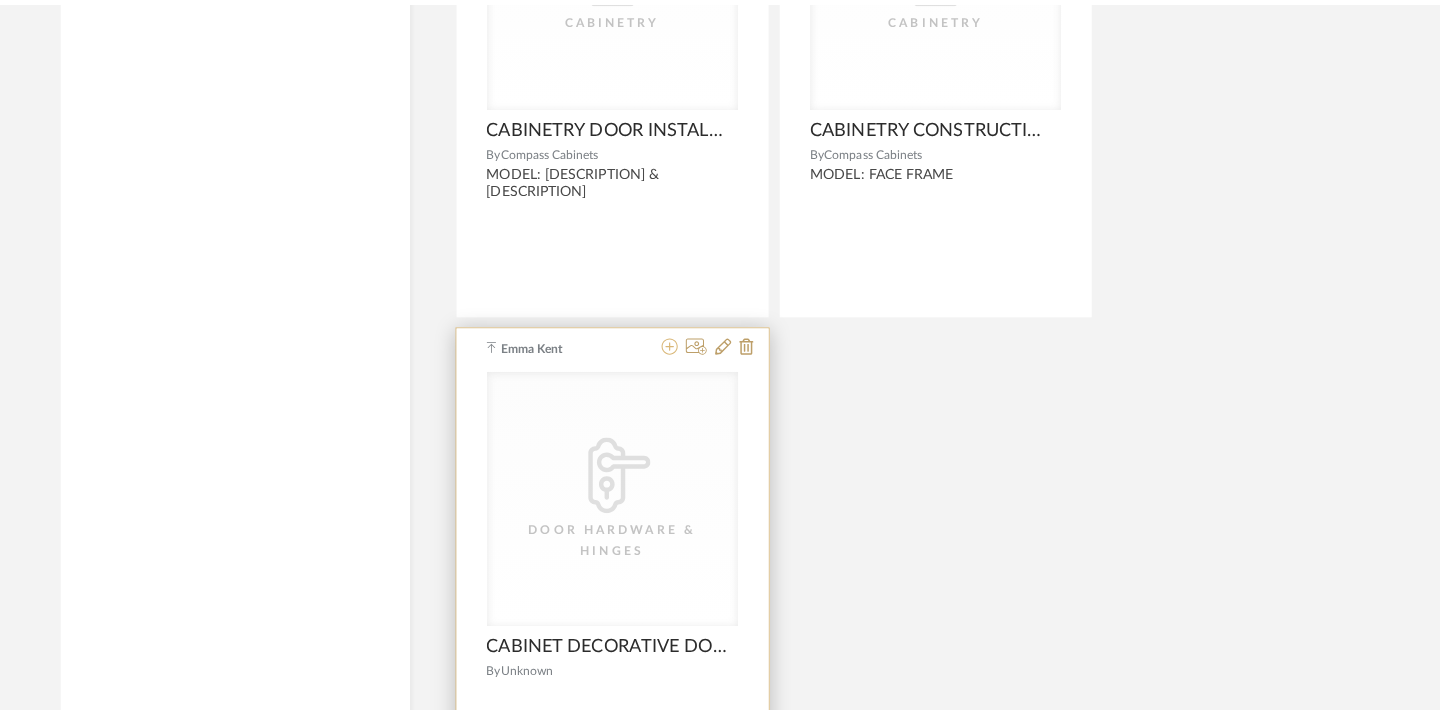 scroll, scrollTop: 0, scrollLeft: 0, axis: both 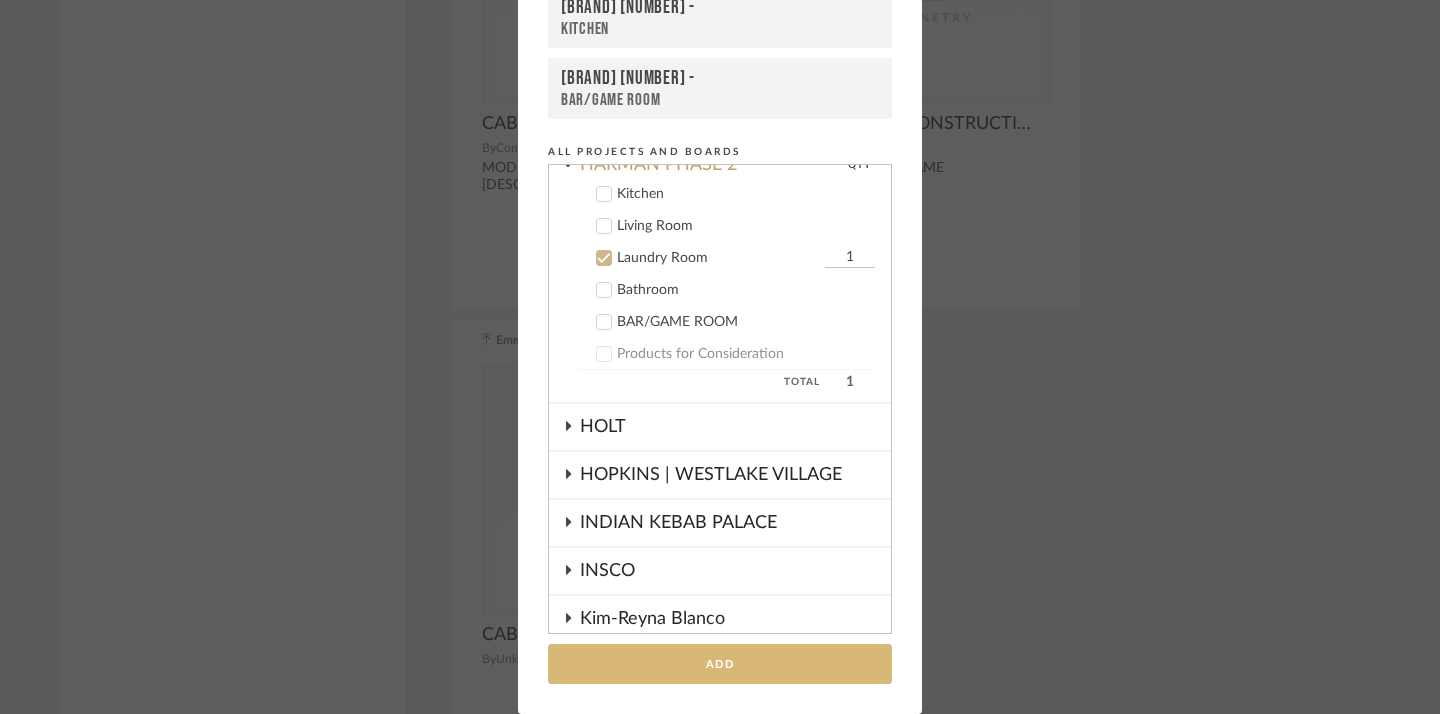 click on "Add" at bounding box center [720, 664] 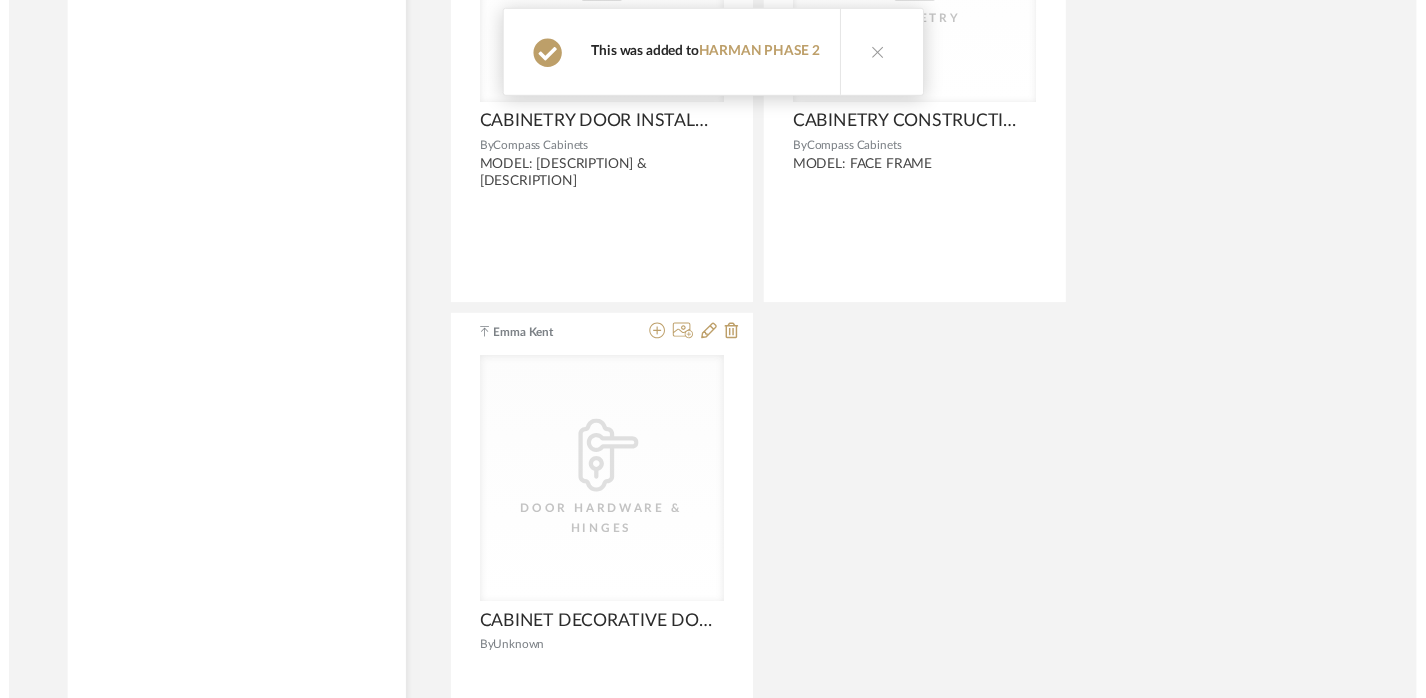 scroll, scrollTop: 2167, scrollLeft: 14, axis: both 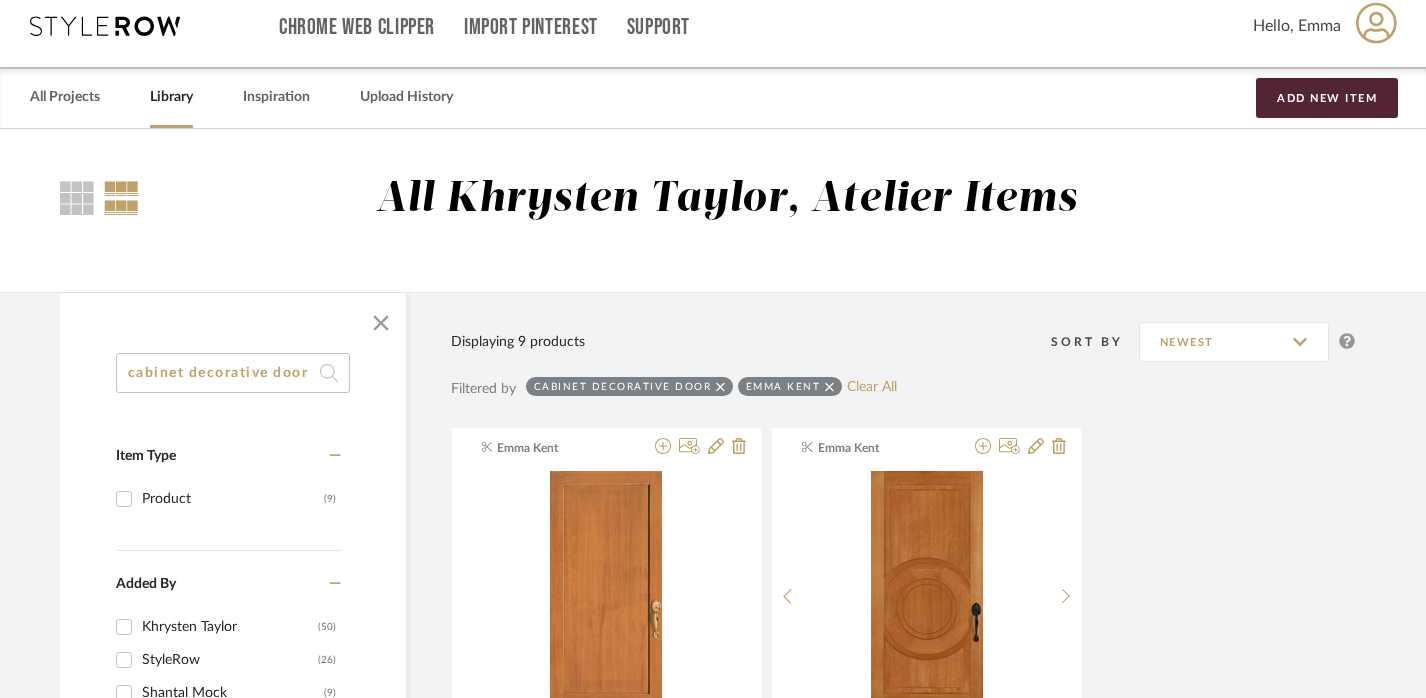click on "cabinet decorative door" 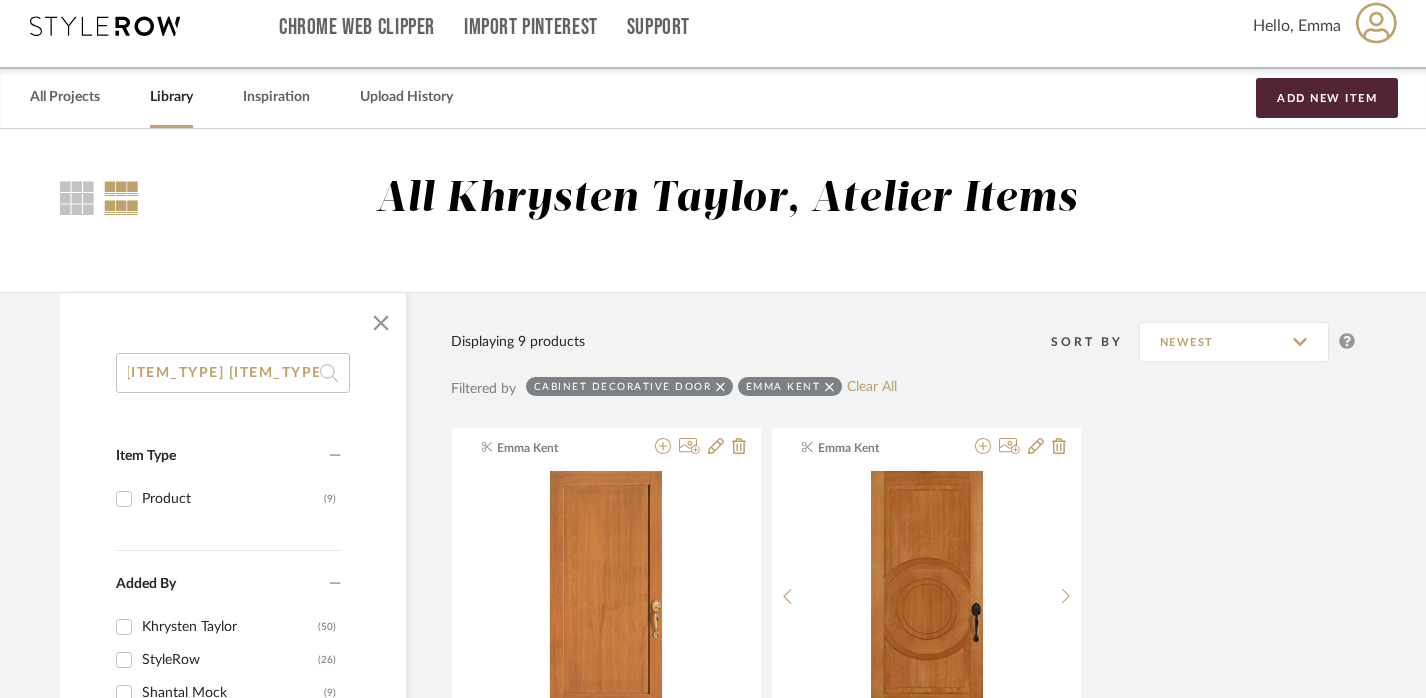 scroll, scrollTop: 0, scrollLeft: 8, axis: horizontal 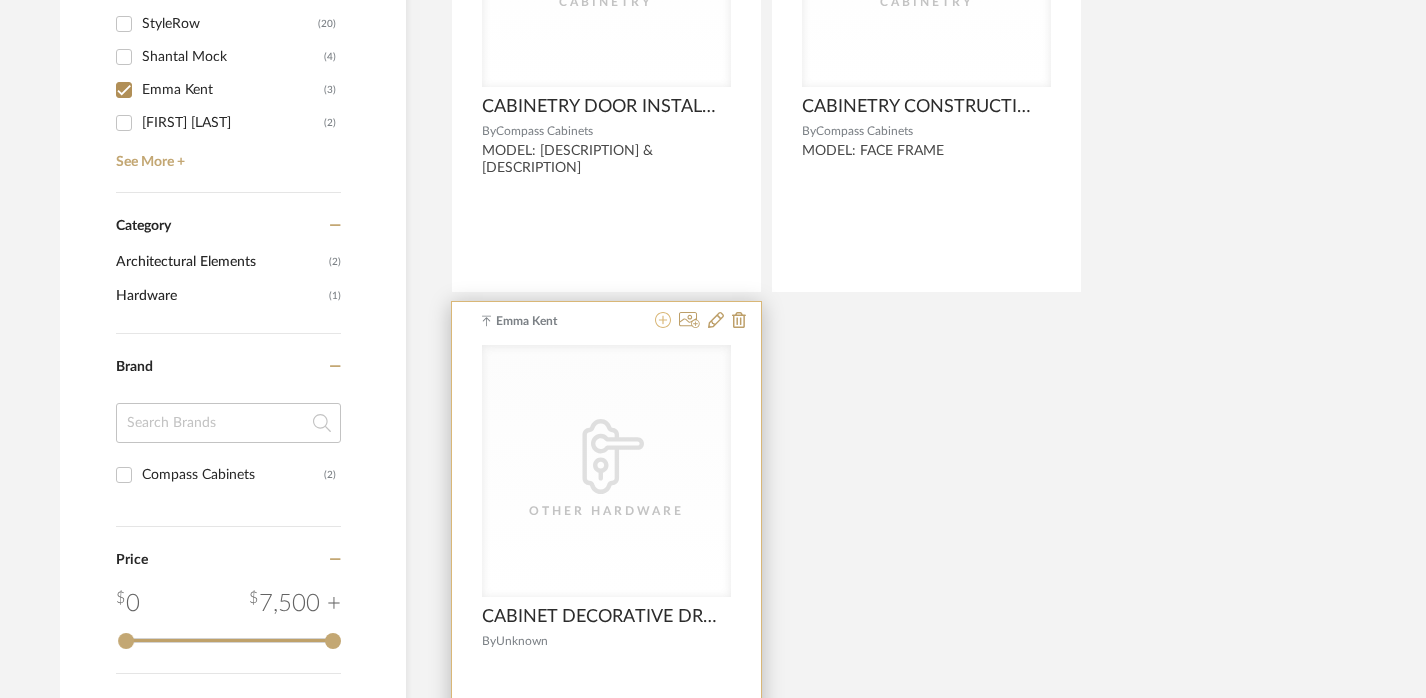 click 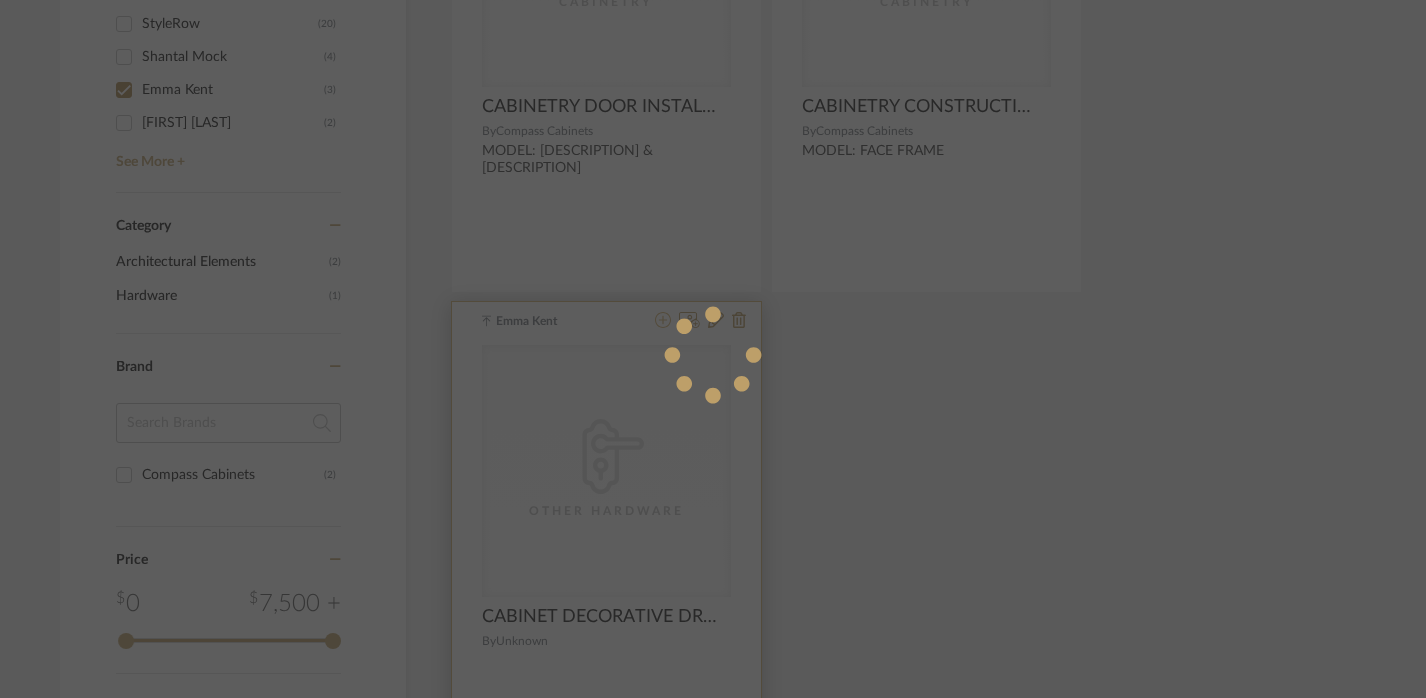 scroll, scrollTop: 0, scrollLeft: 0, axis: both 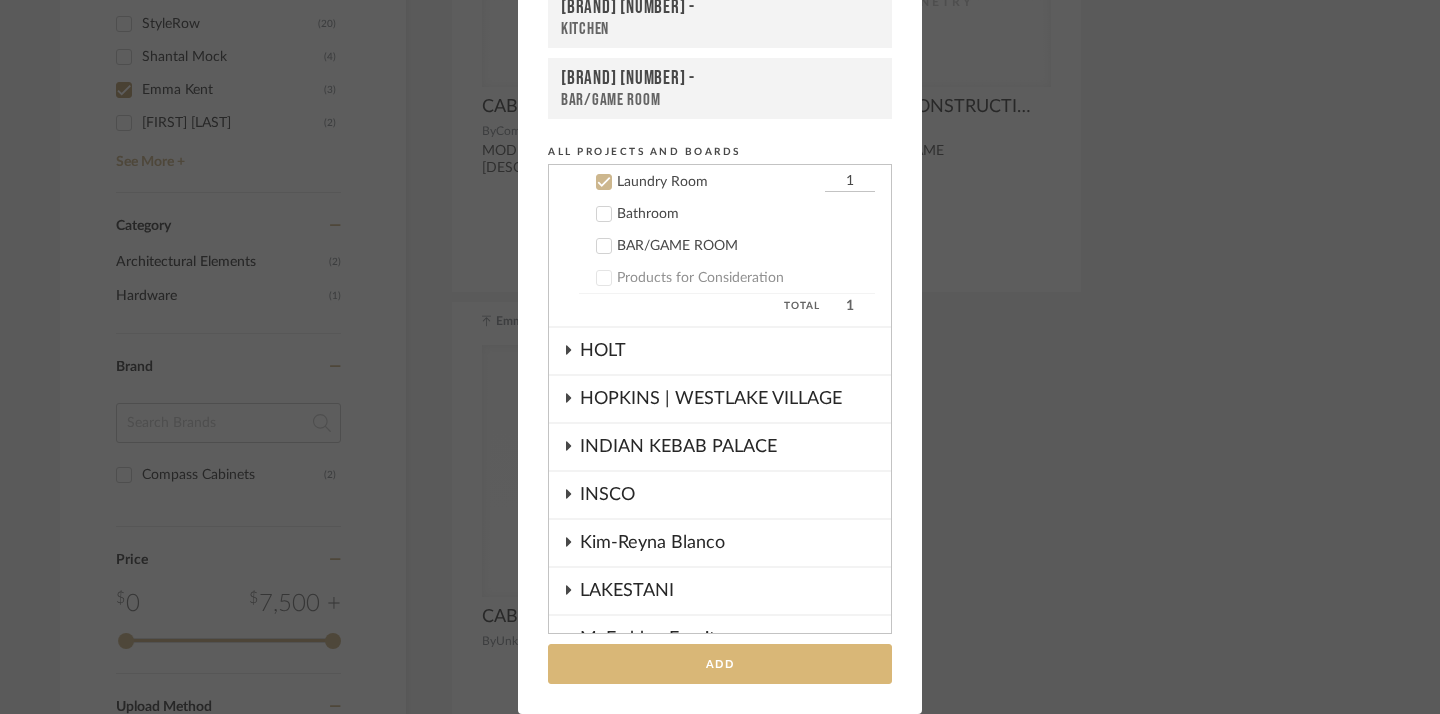 click on "Add" at bounding box center (720, 664) 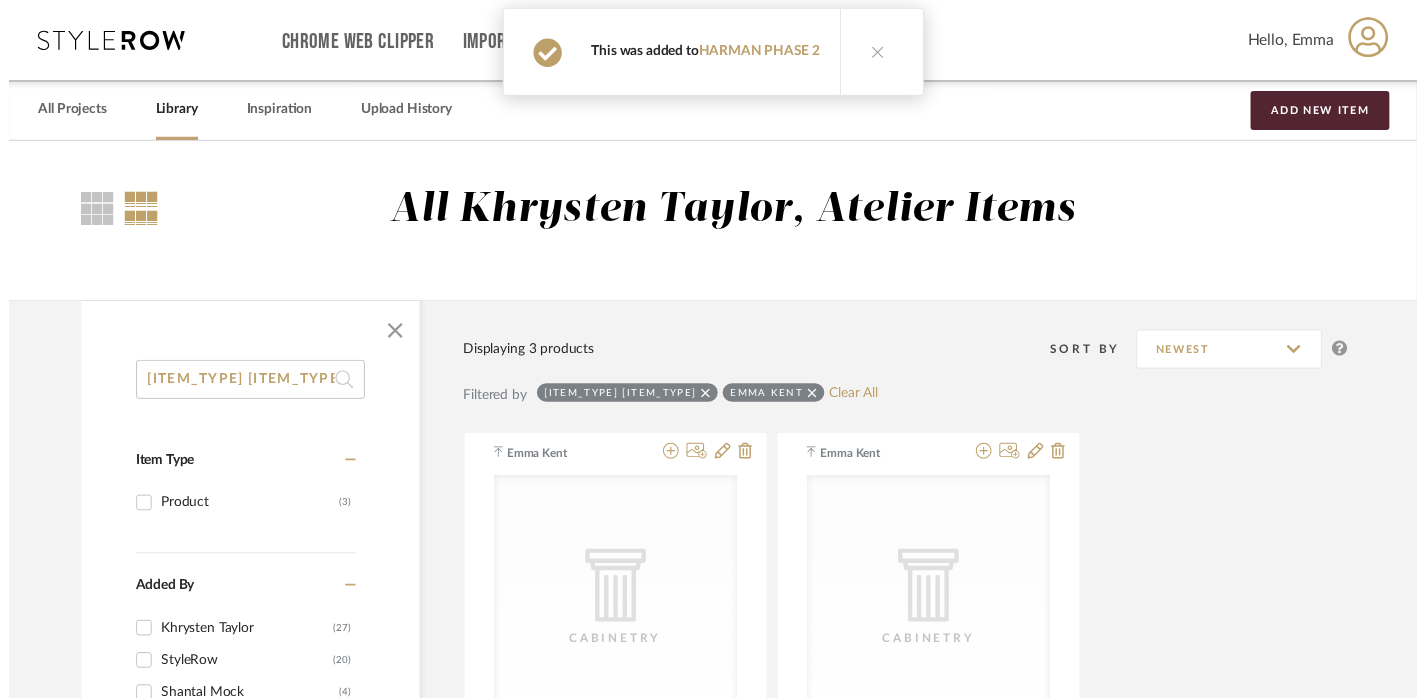 scroll, scrollTop: 651, scrollLeft: 14, axis: both 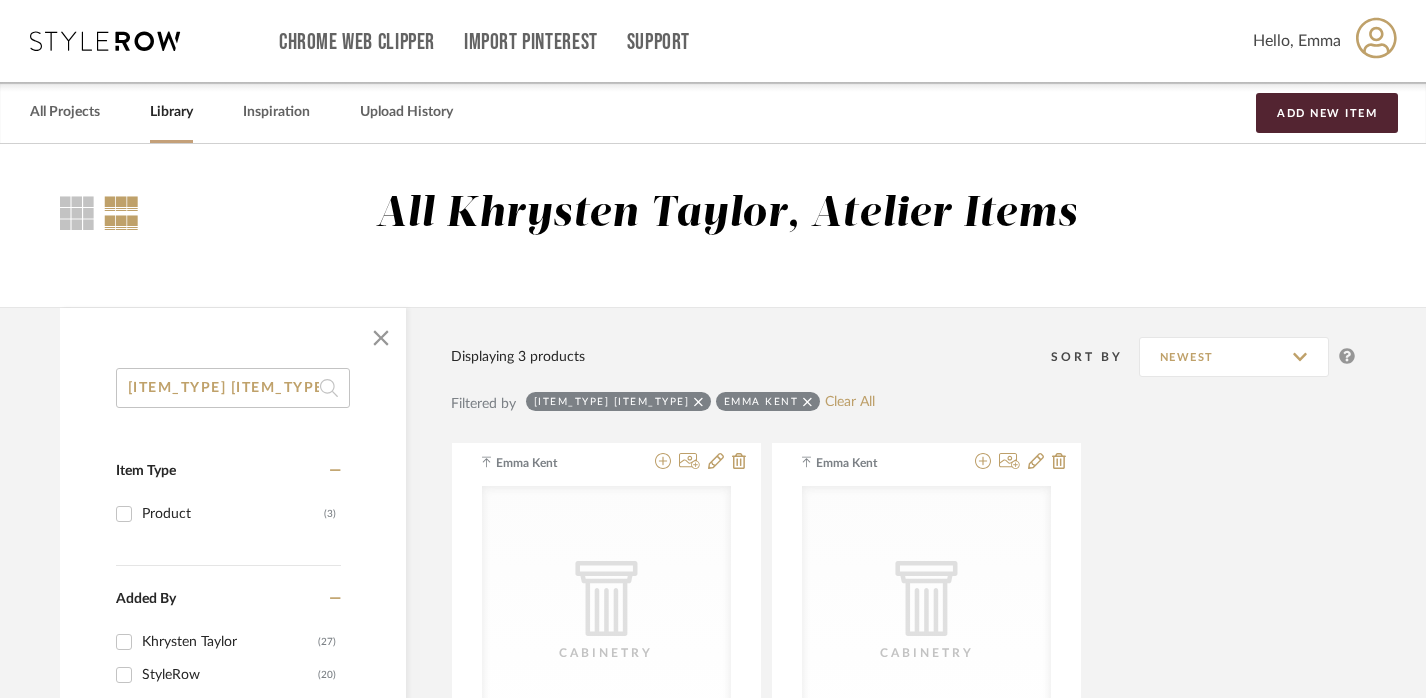 click on "cabinet decorative drawer" 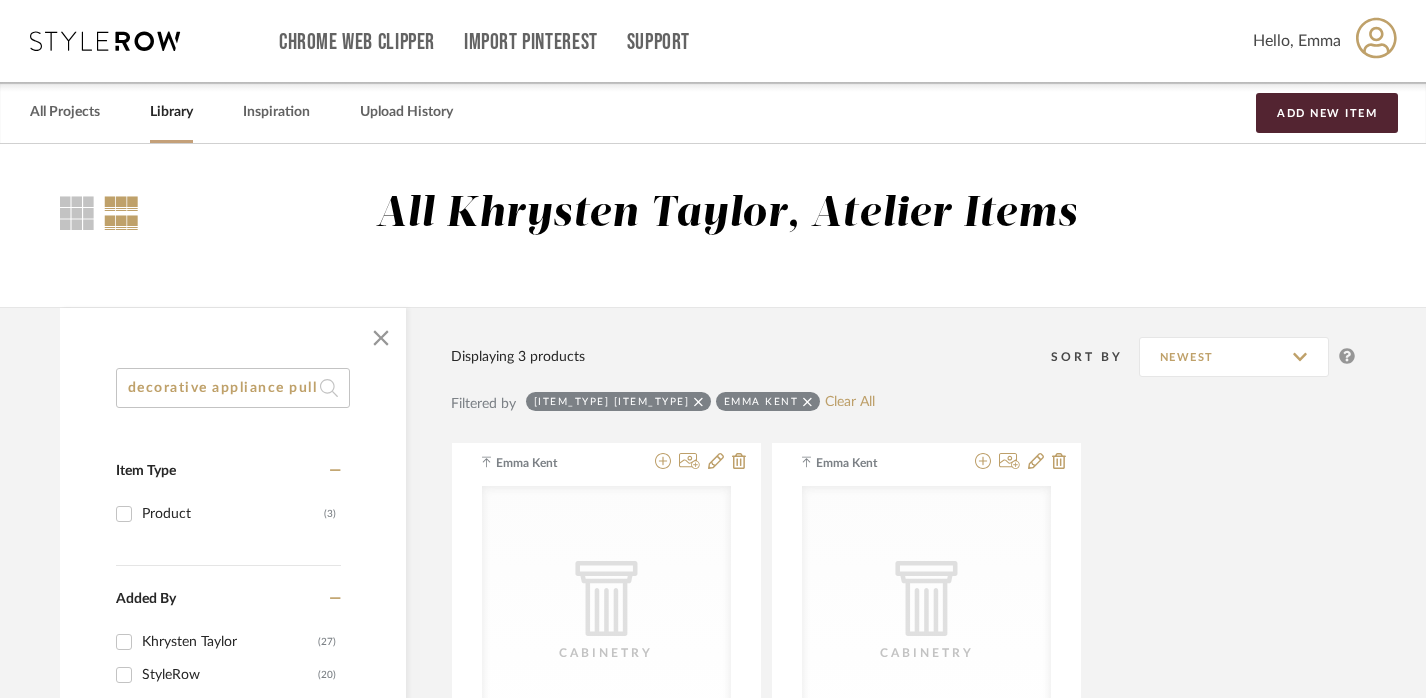 scroll, scrollTop: 0, scrollLeft: 0, axis: both 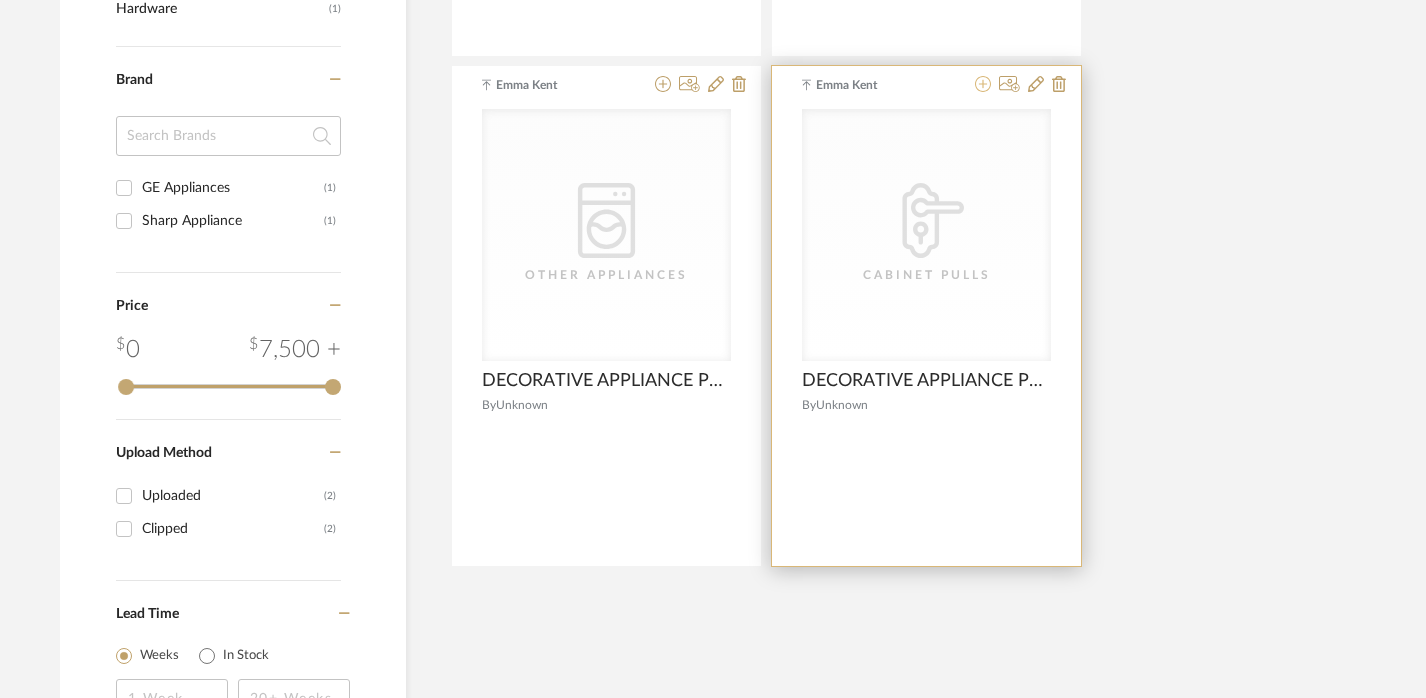 click 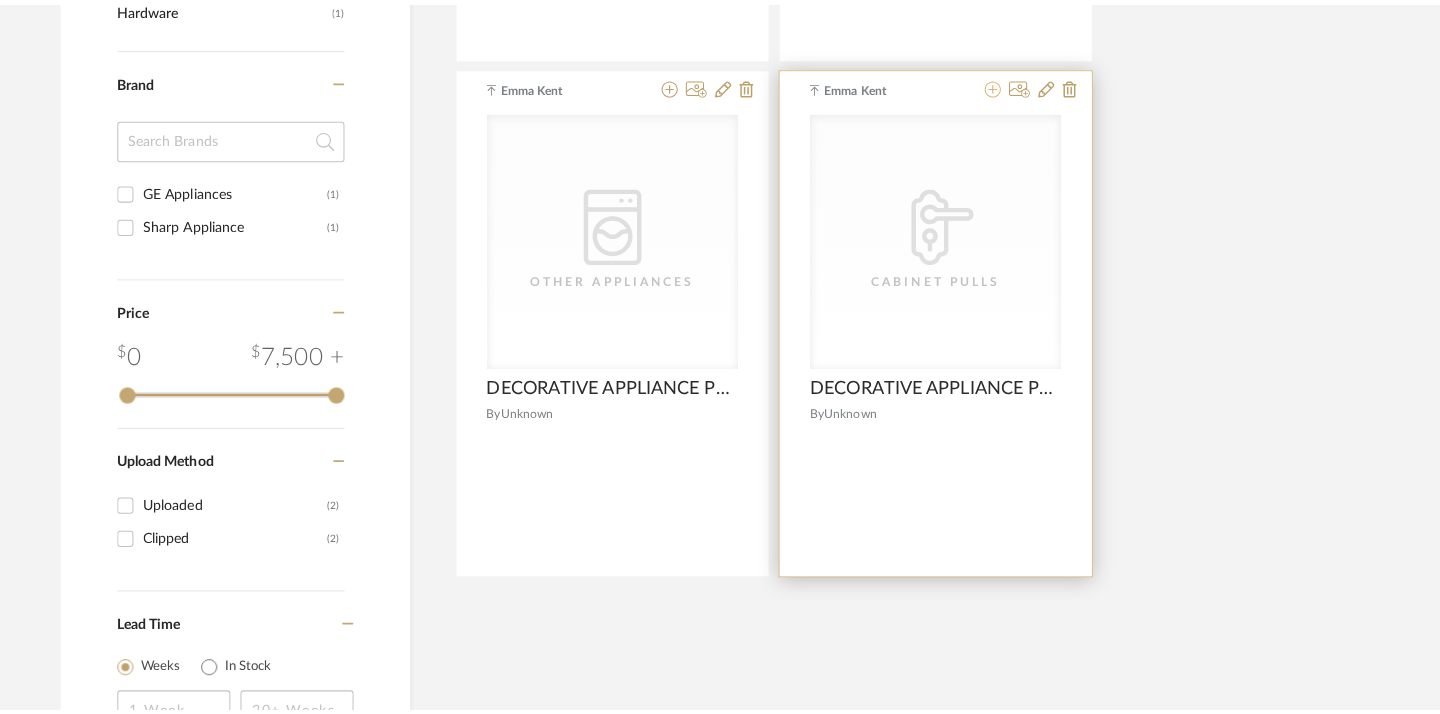 scroll, scrollTop: 0, scrollLeft: 0, axis: both 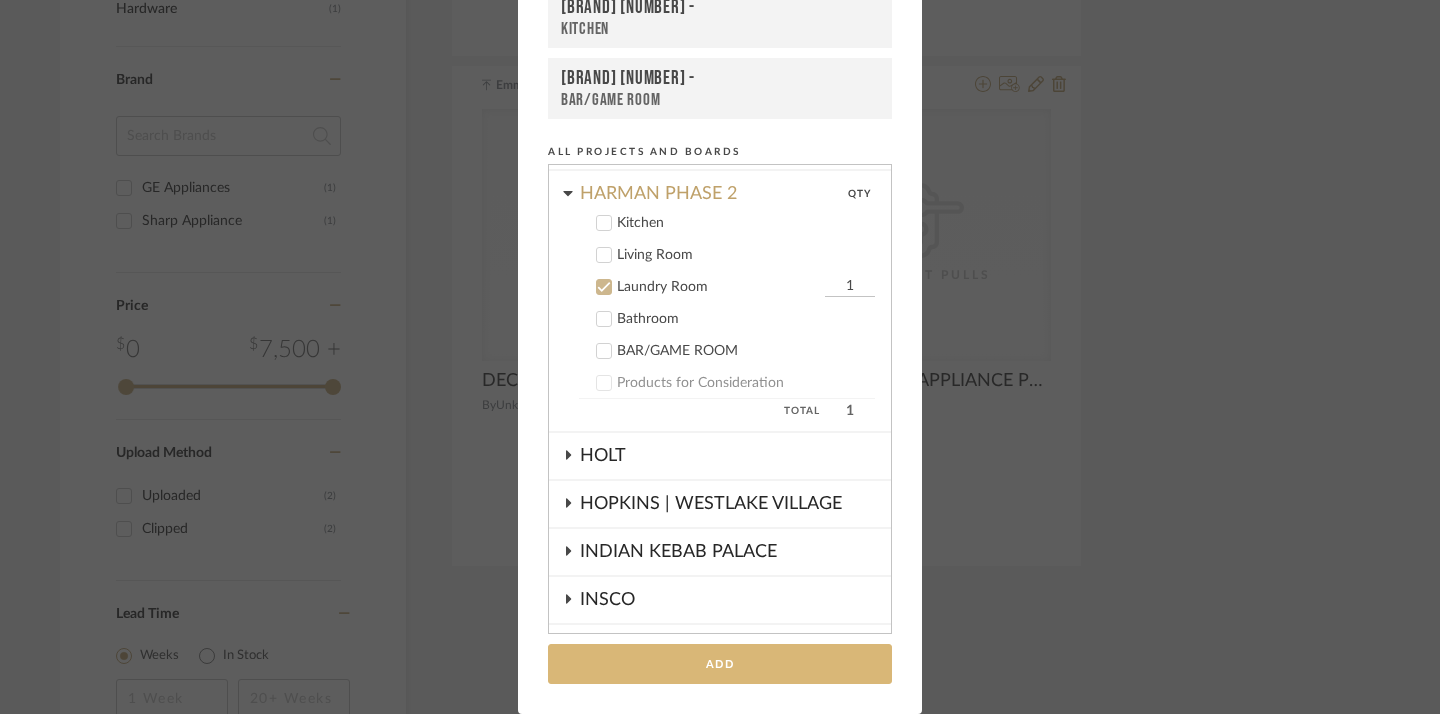 click on "Add" at bounding box center (720, 664) 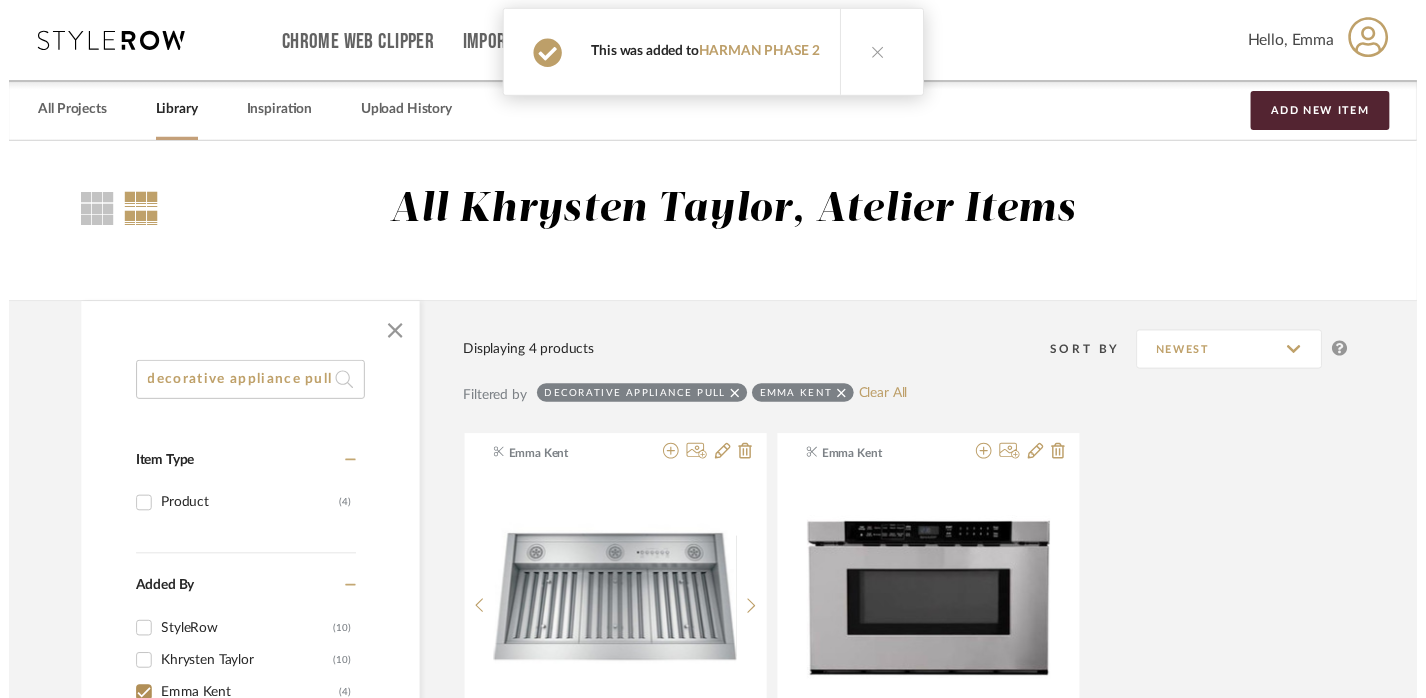 scroll, scrollTop: 887, scrollLeft: 14, axis: both 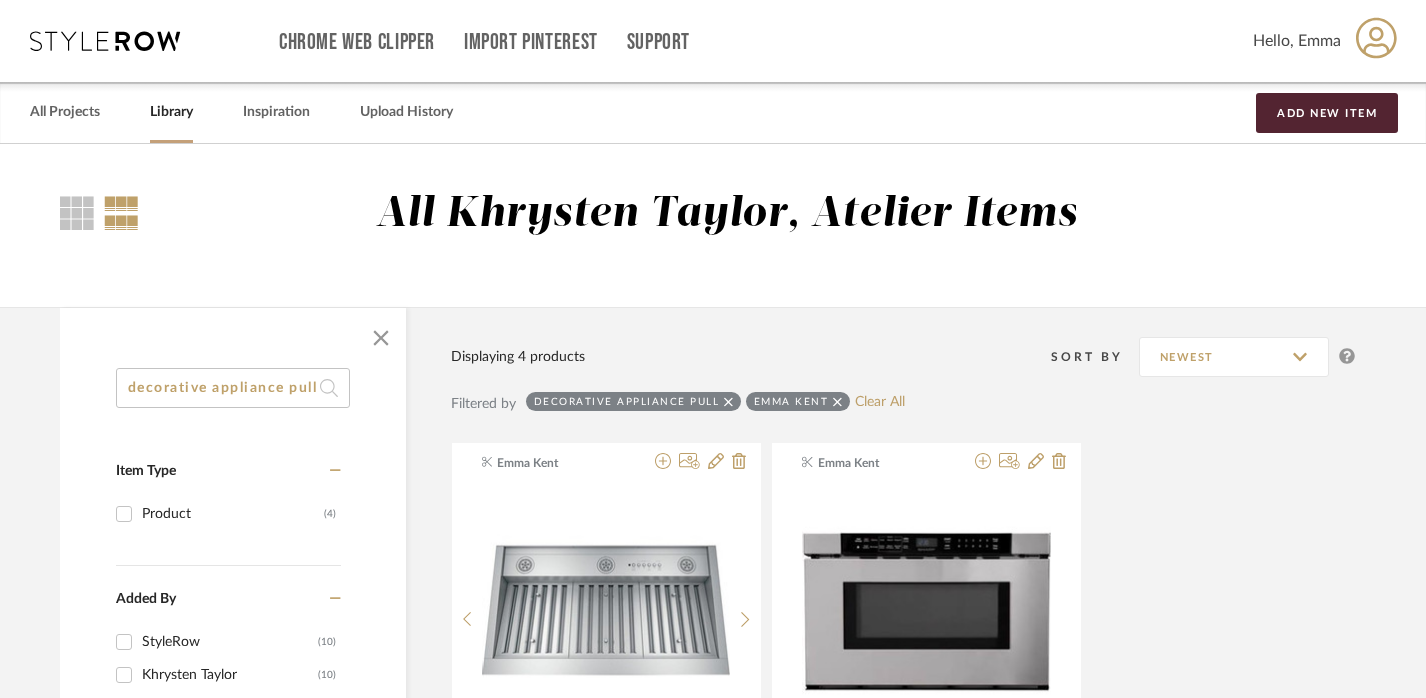 click on "decorative appliance pull" 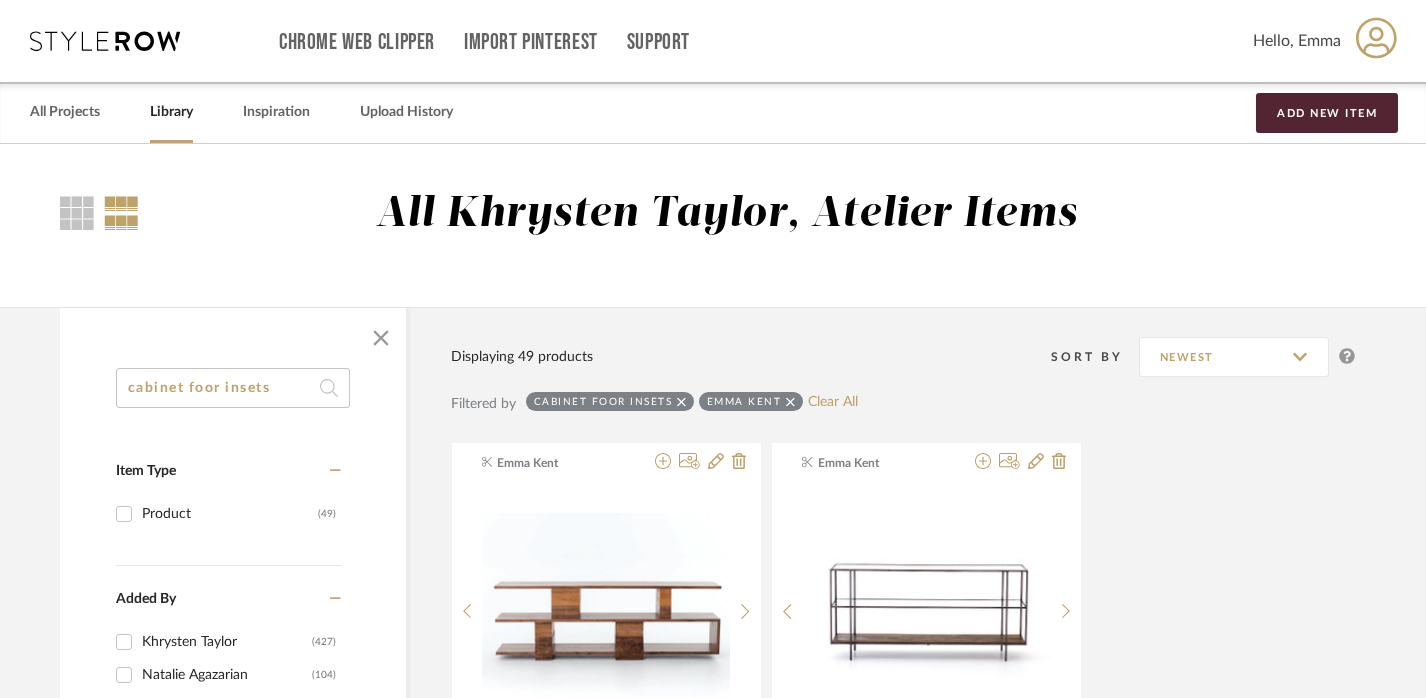 click on "cabinet foor insets" 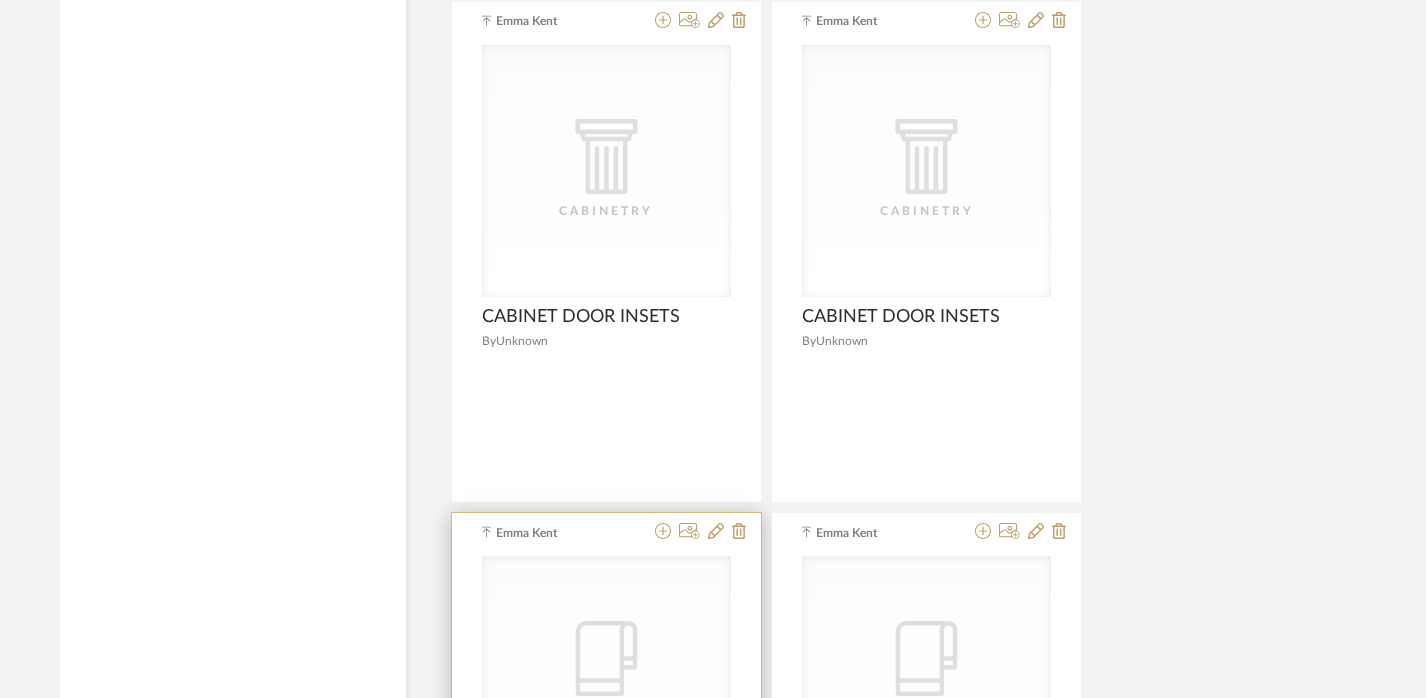 scroll, scrollTop: 2996, scrollLeft: 14, axis: both 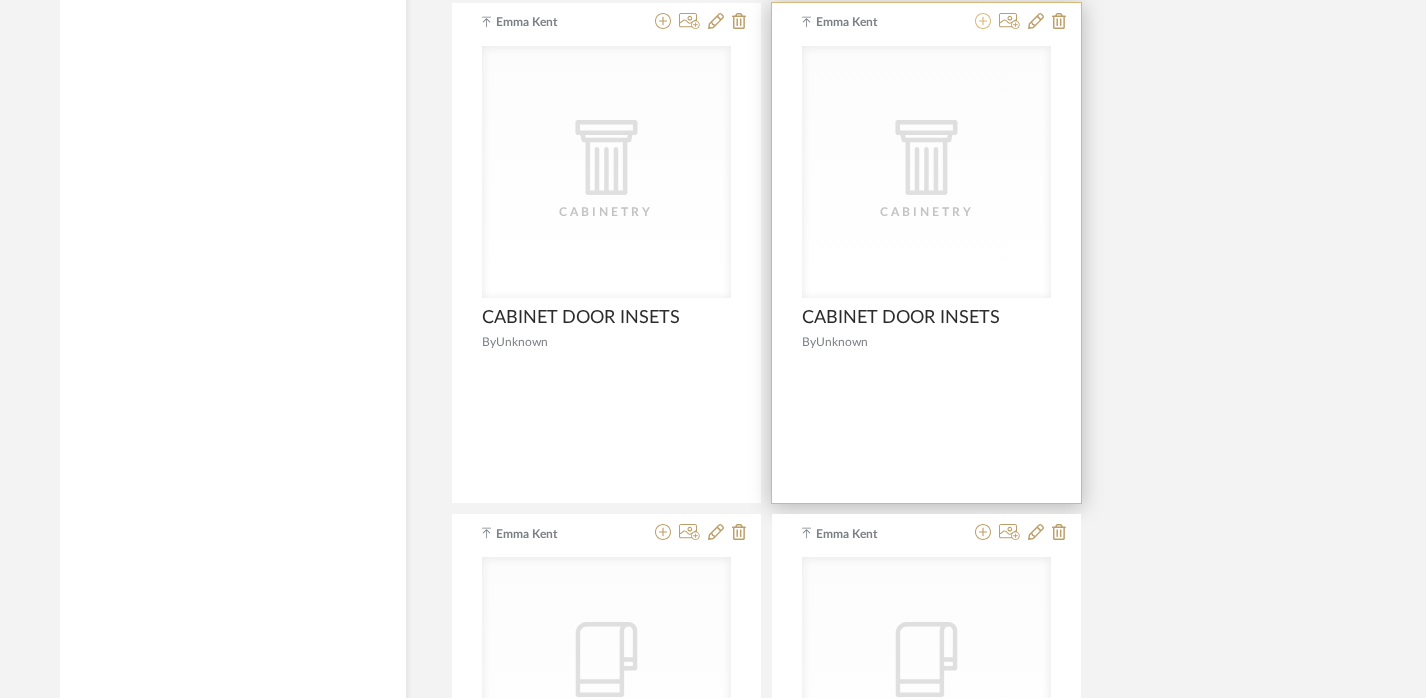 click 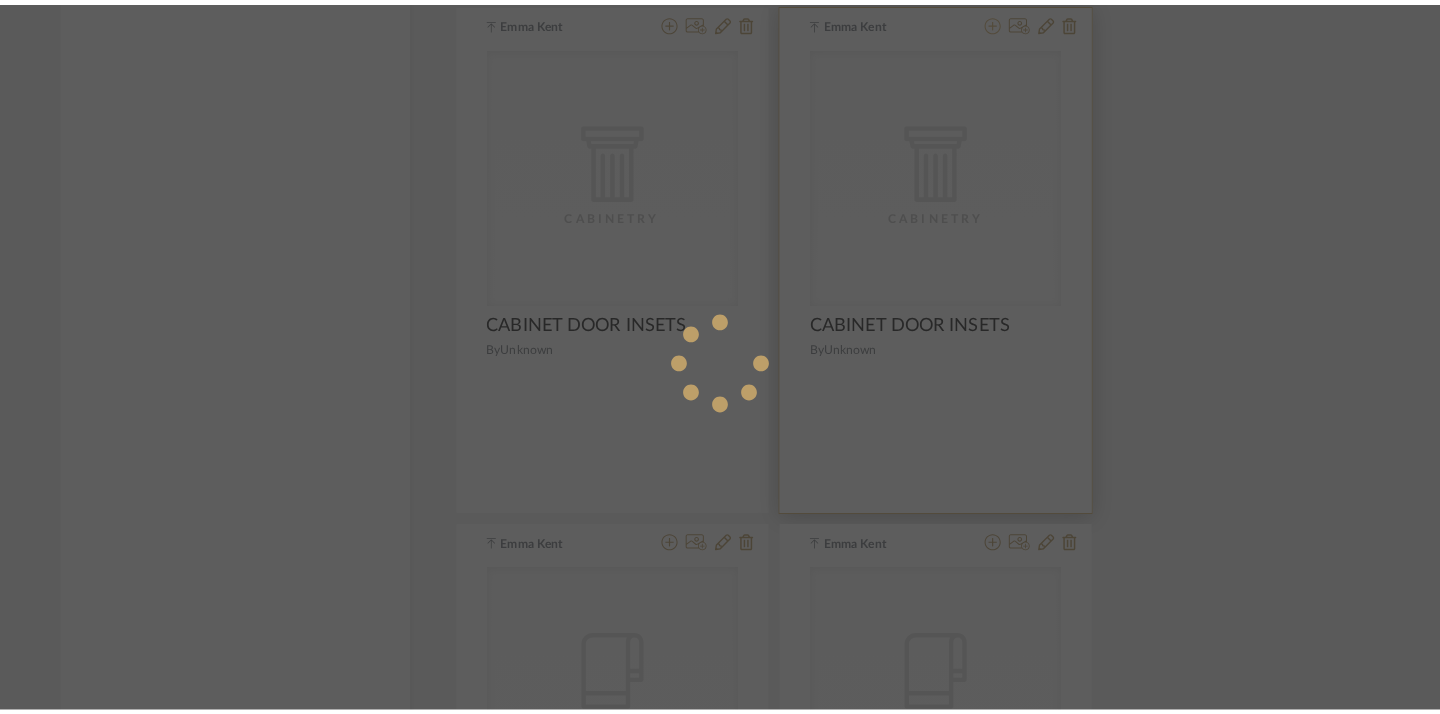 scroll, scrollTop: 0, scrollLeft: 0, axis: both 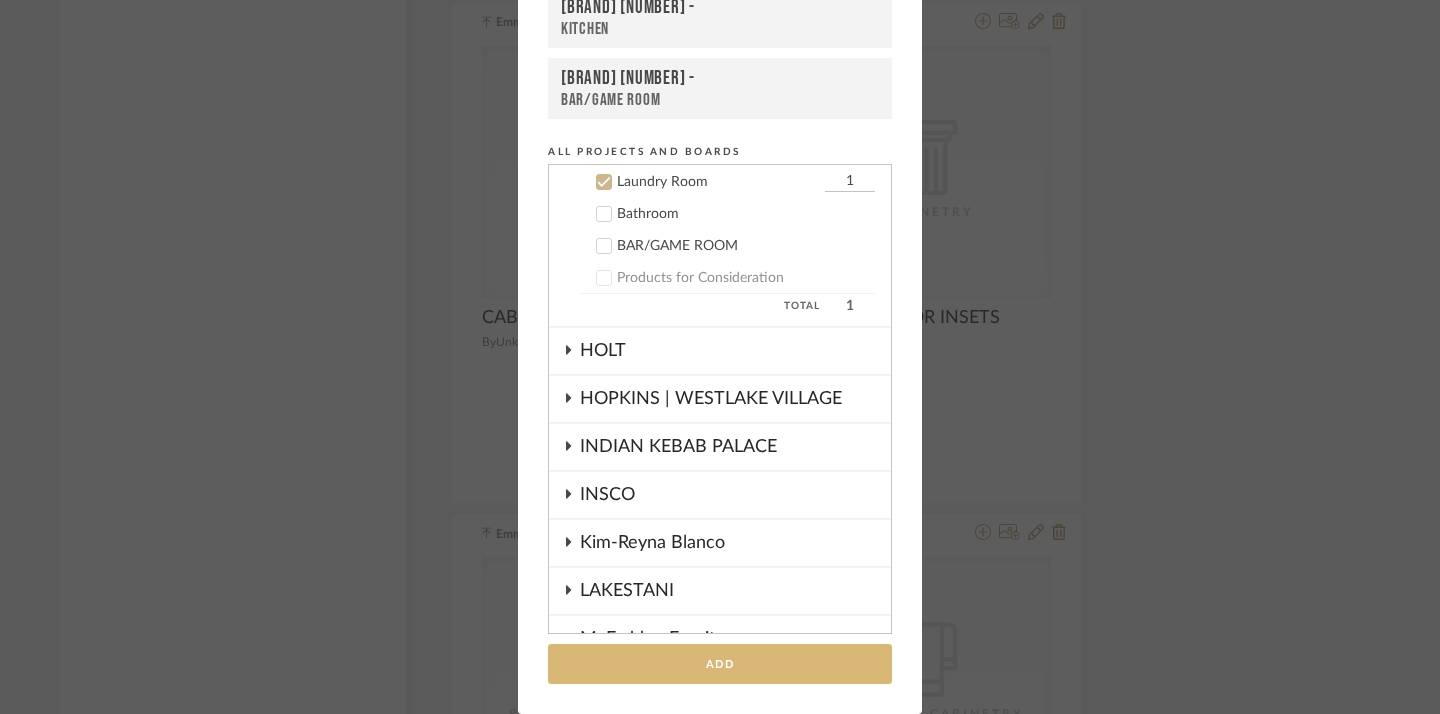 click on "Add" at bounding box center (720, 664) 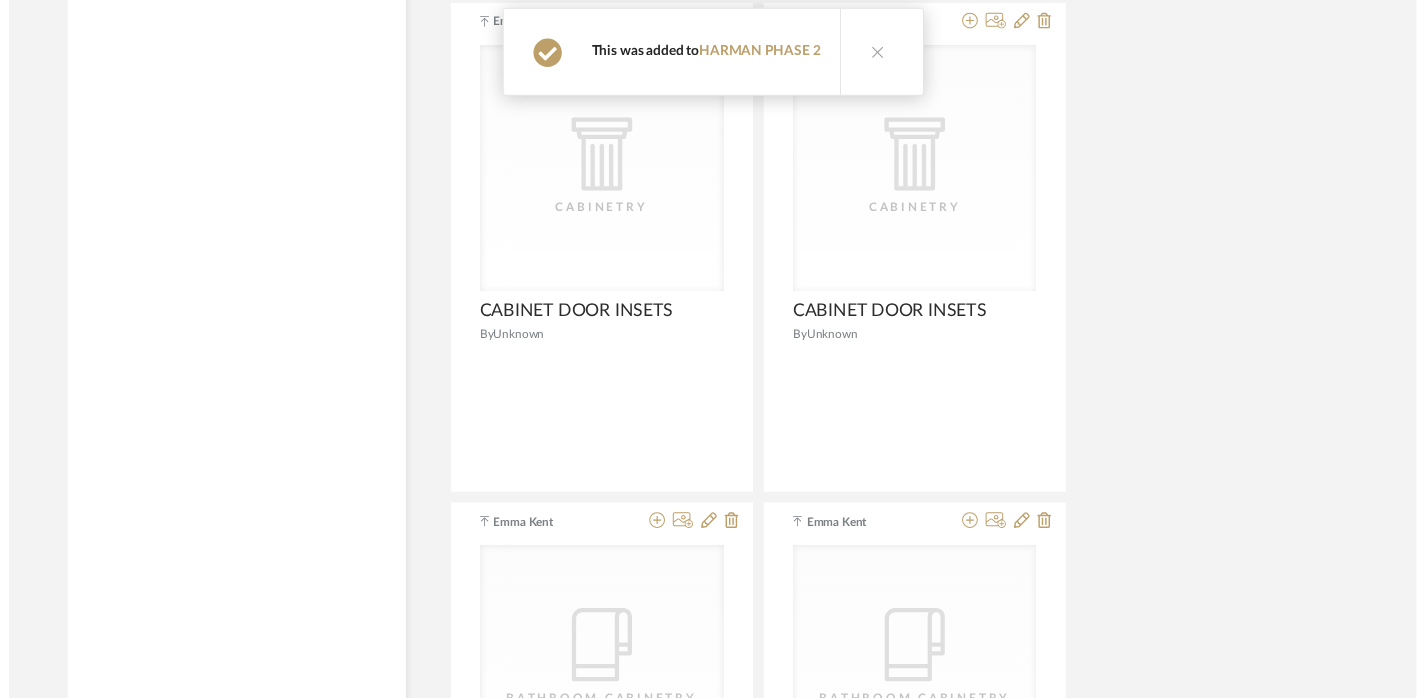scroll, scrollTop: 2996, scrollLeft: 14, axis: both 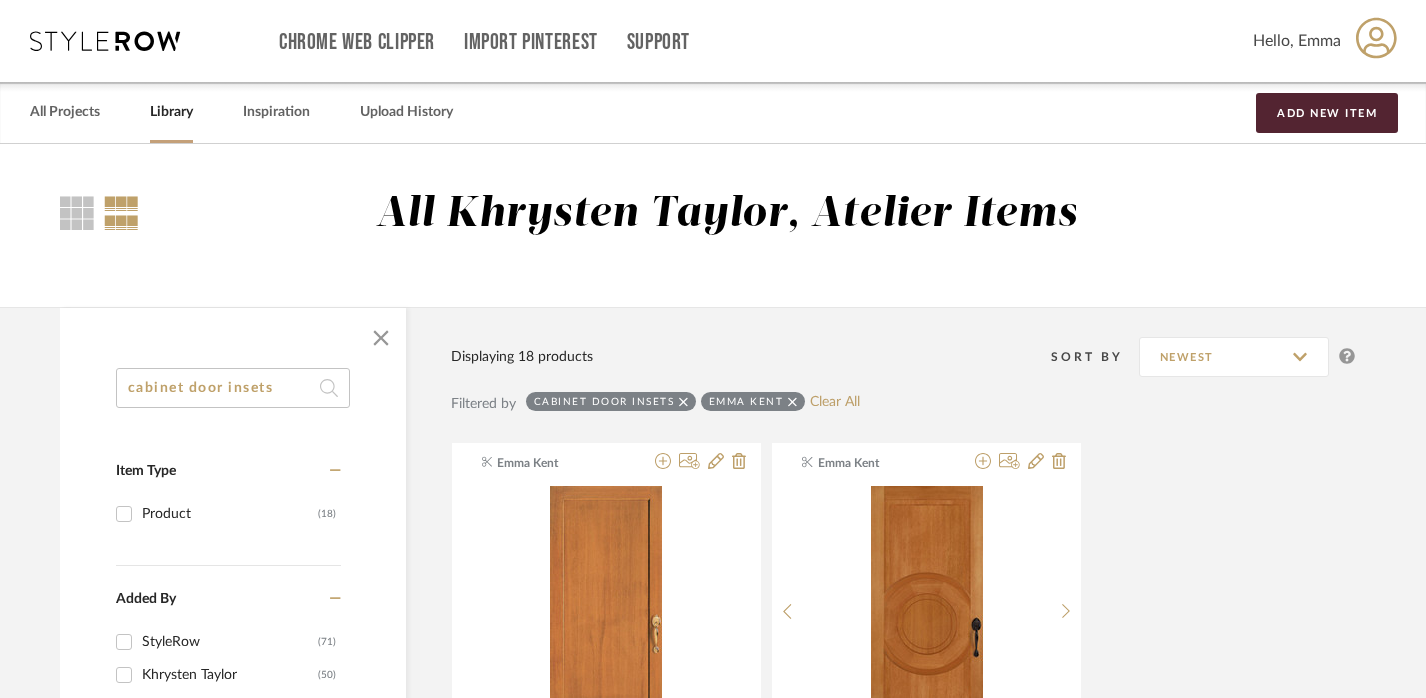 click on "cabinet door insets" 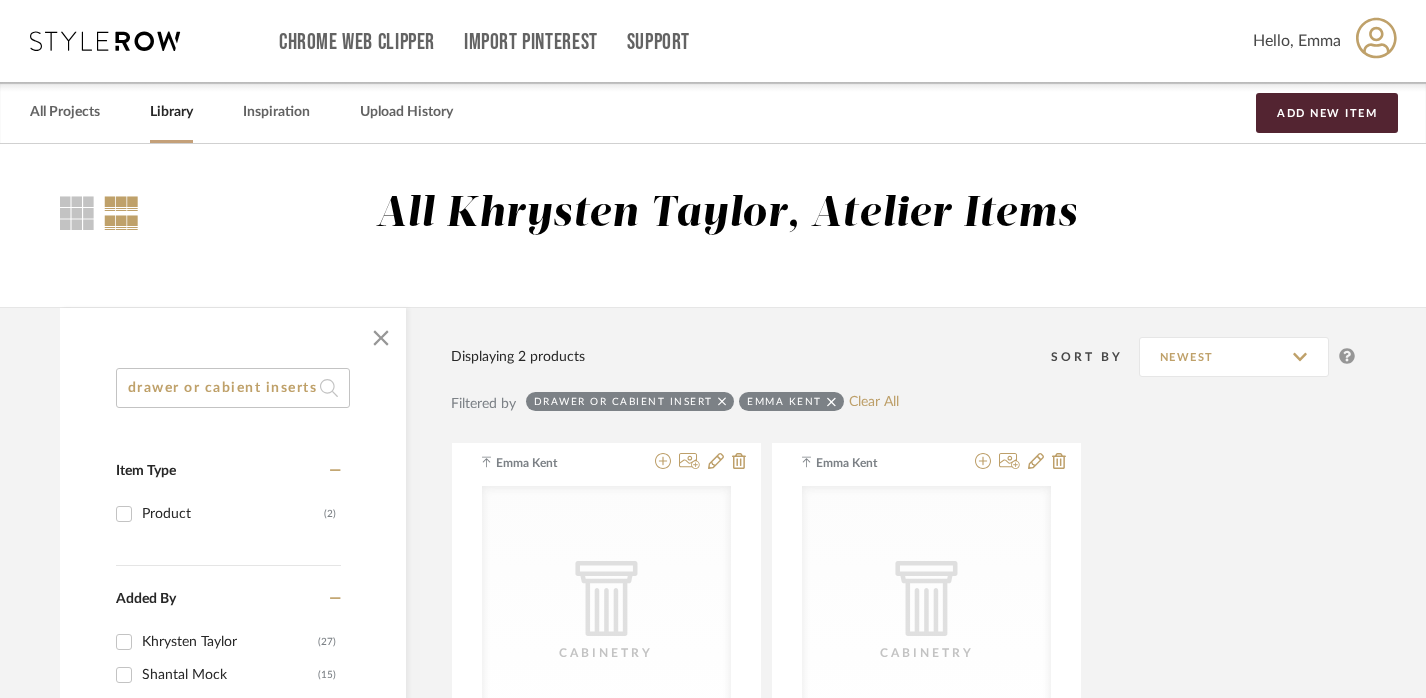 scroll, scrollTop: 0, scrollLeft: 0, axis: both 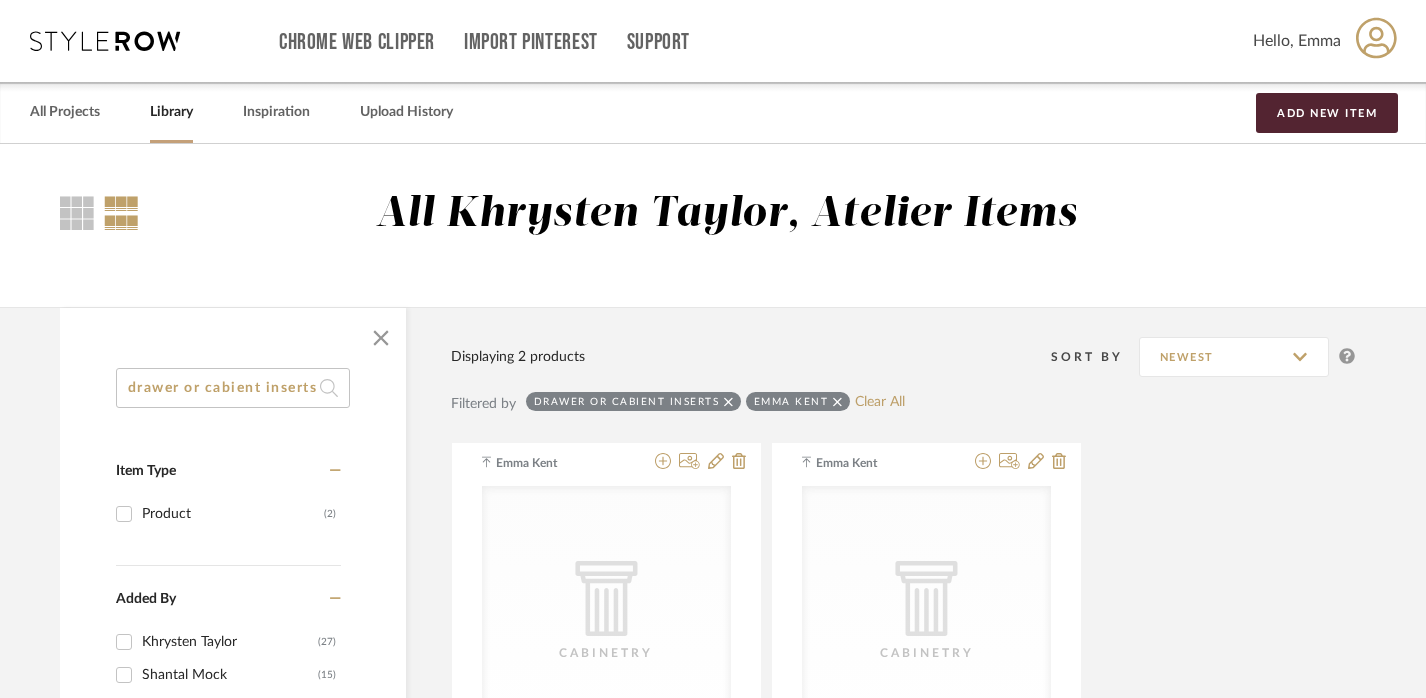 click on "drawer or cabient inserts" 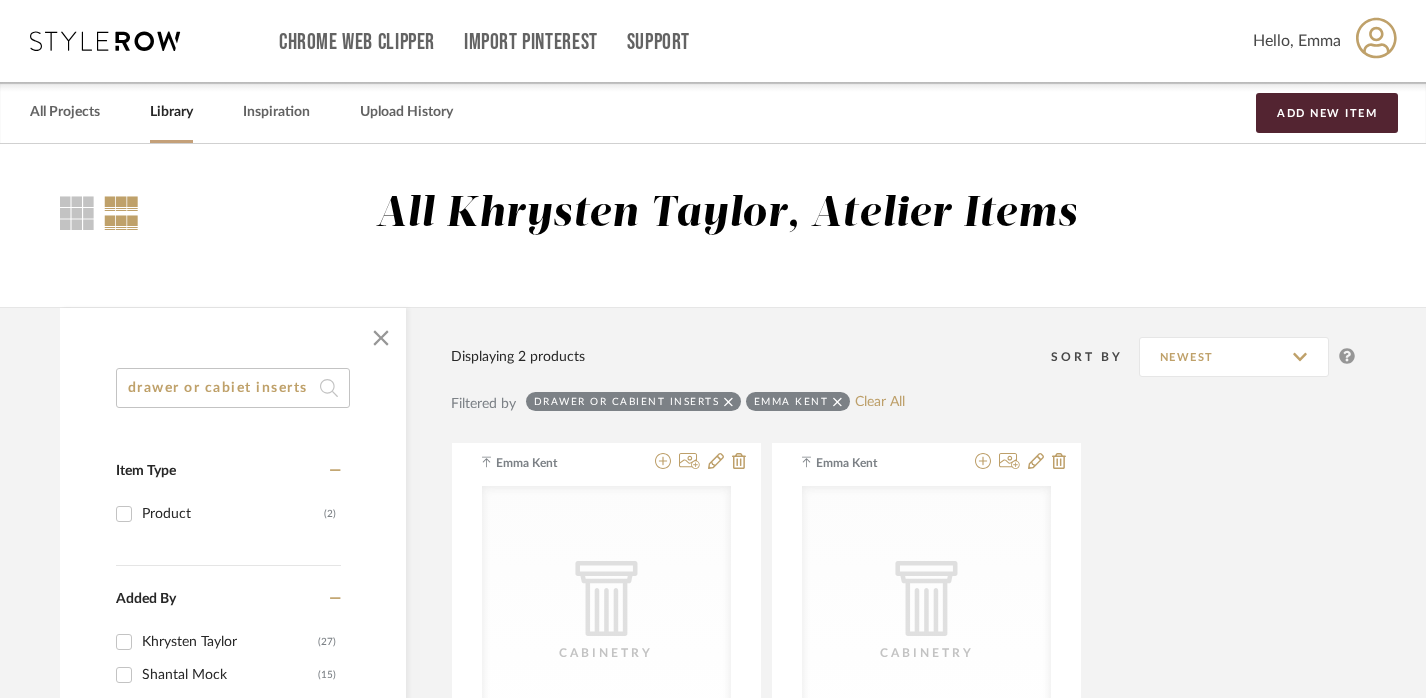 scroll, scrollTop: 0, scrollLeft: 0, axis: both 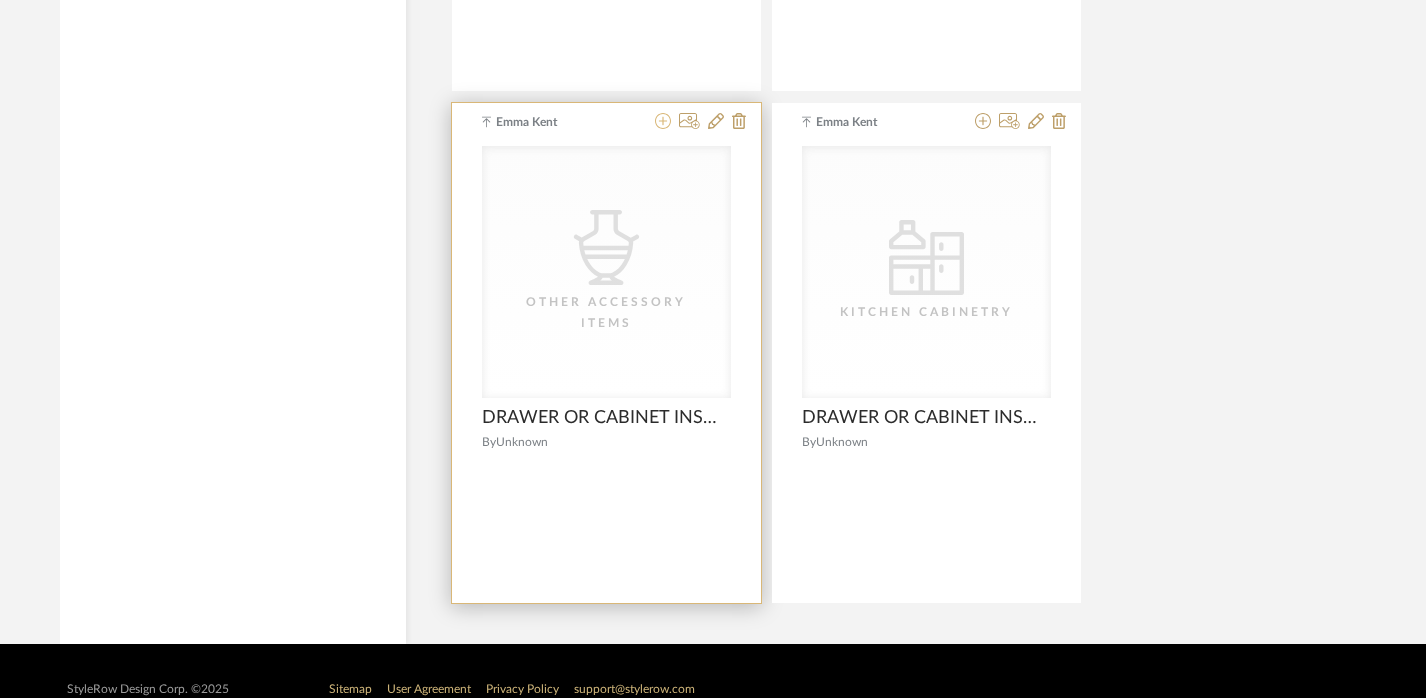 click 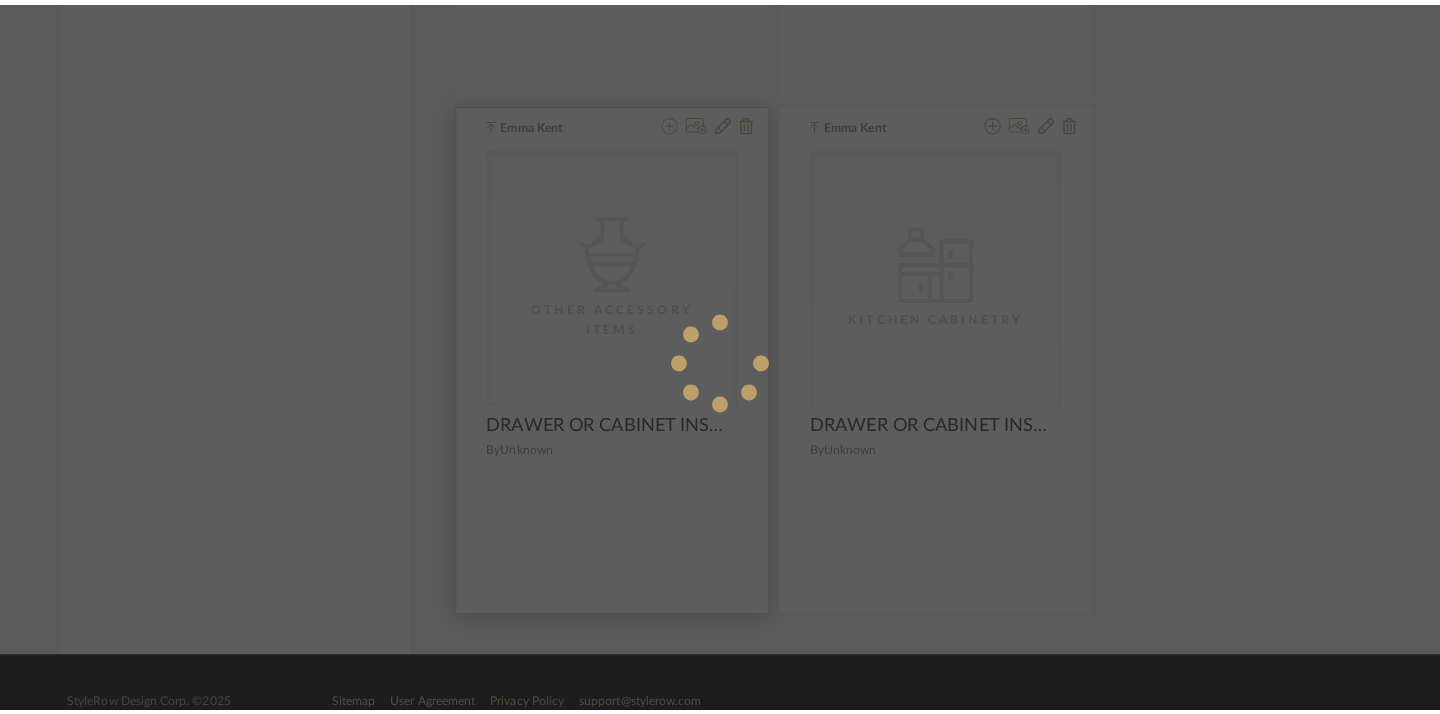 scroll, scrollTop: 0, scrollLeft: 0, axis: both 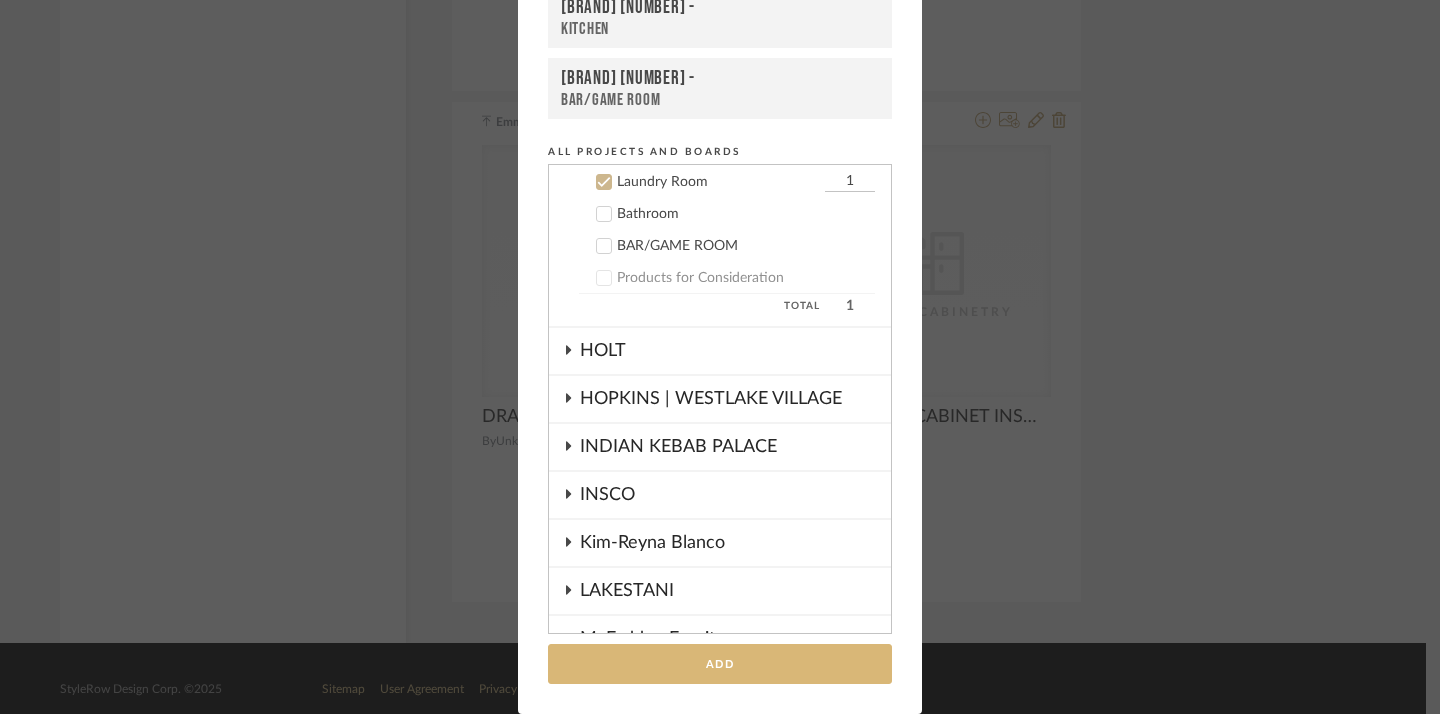 click on "Add" at bounding box center [720, 664] 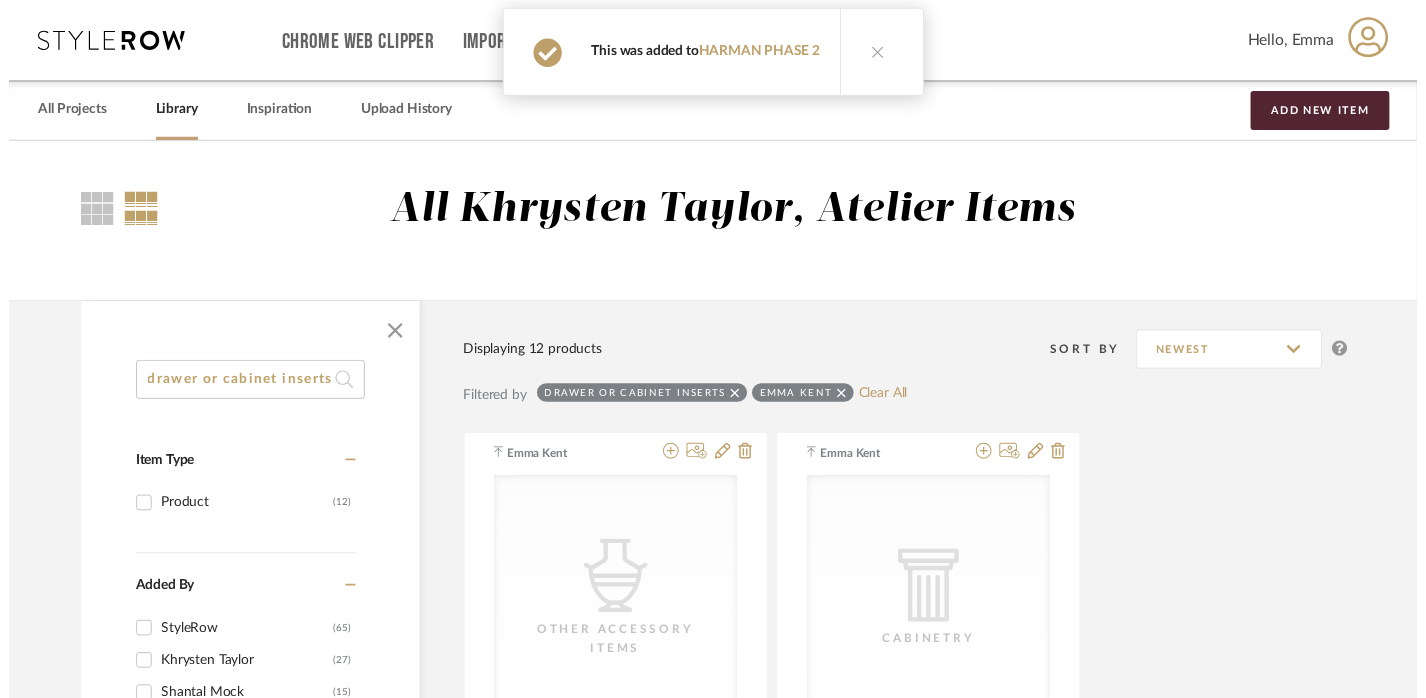 scroll, scrollTop: 2896, scrollLeft: 14, axis: both 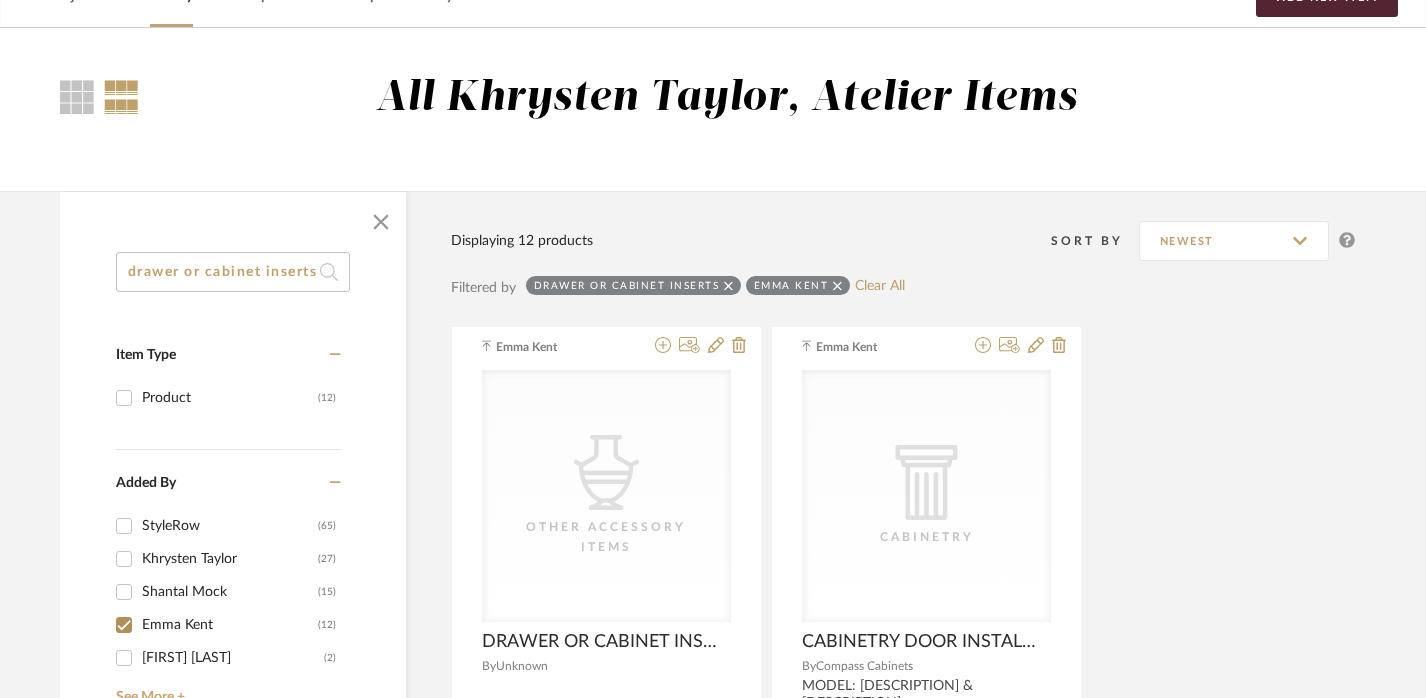 click on "drawer or cabinet inserts" 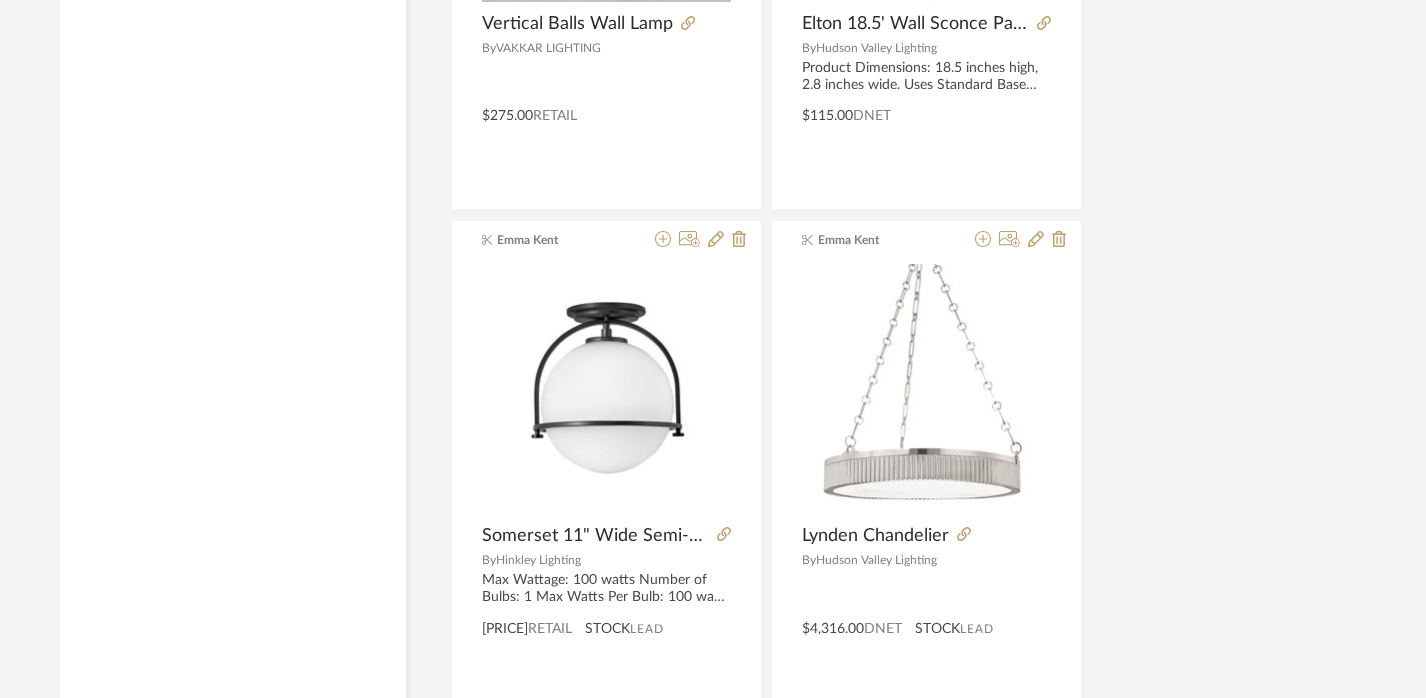 scroll, scrollTop: 9151, scrollLeft: 14, axis: both 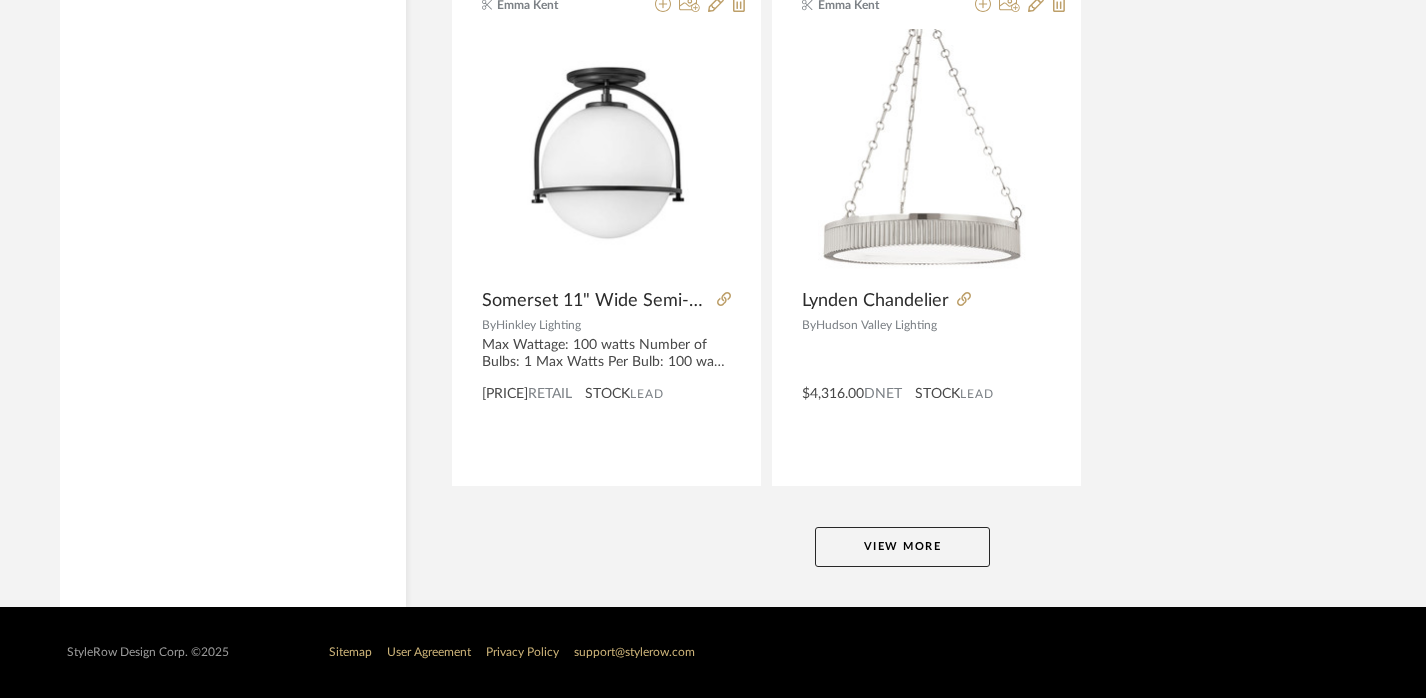 click on "View More" 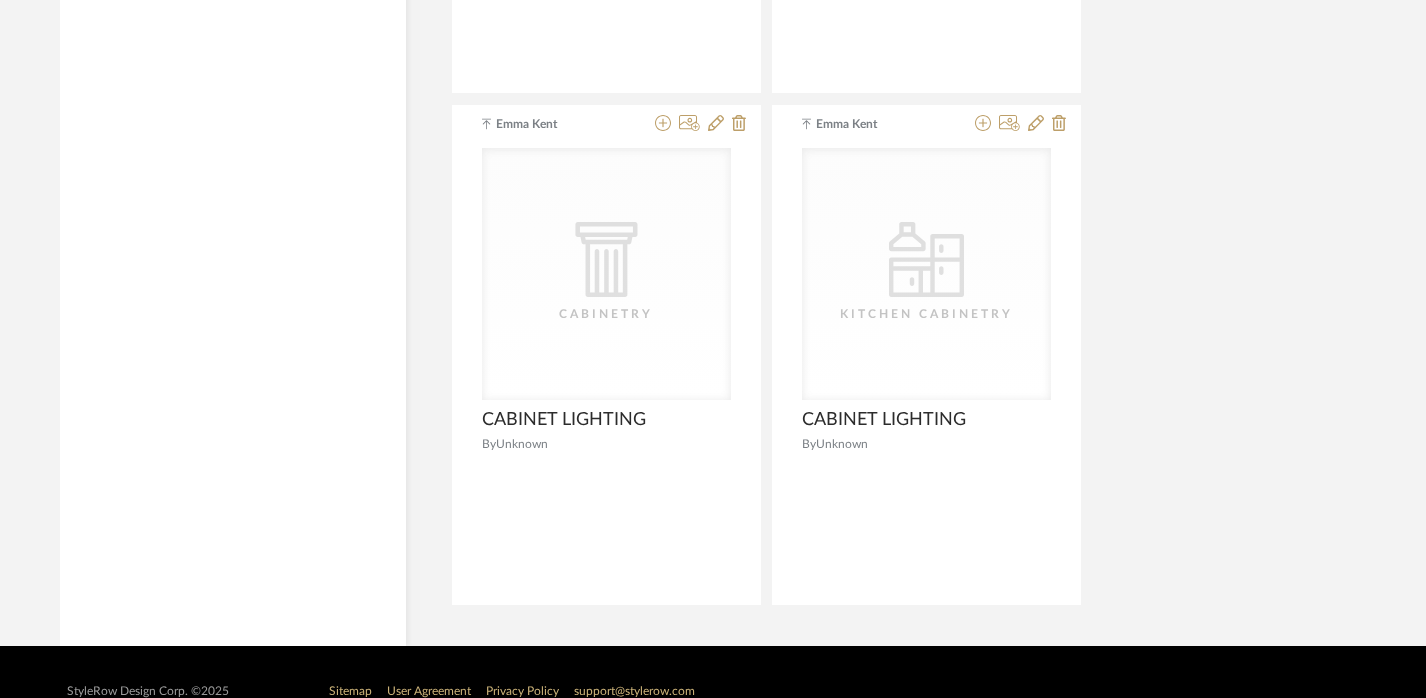 scroll, scrollTop: 12140, scrollLeft: 14, axis: both 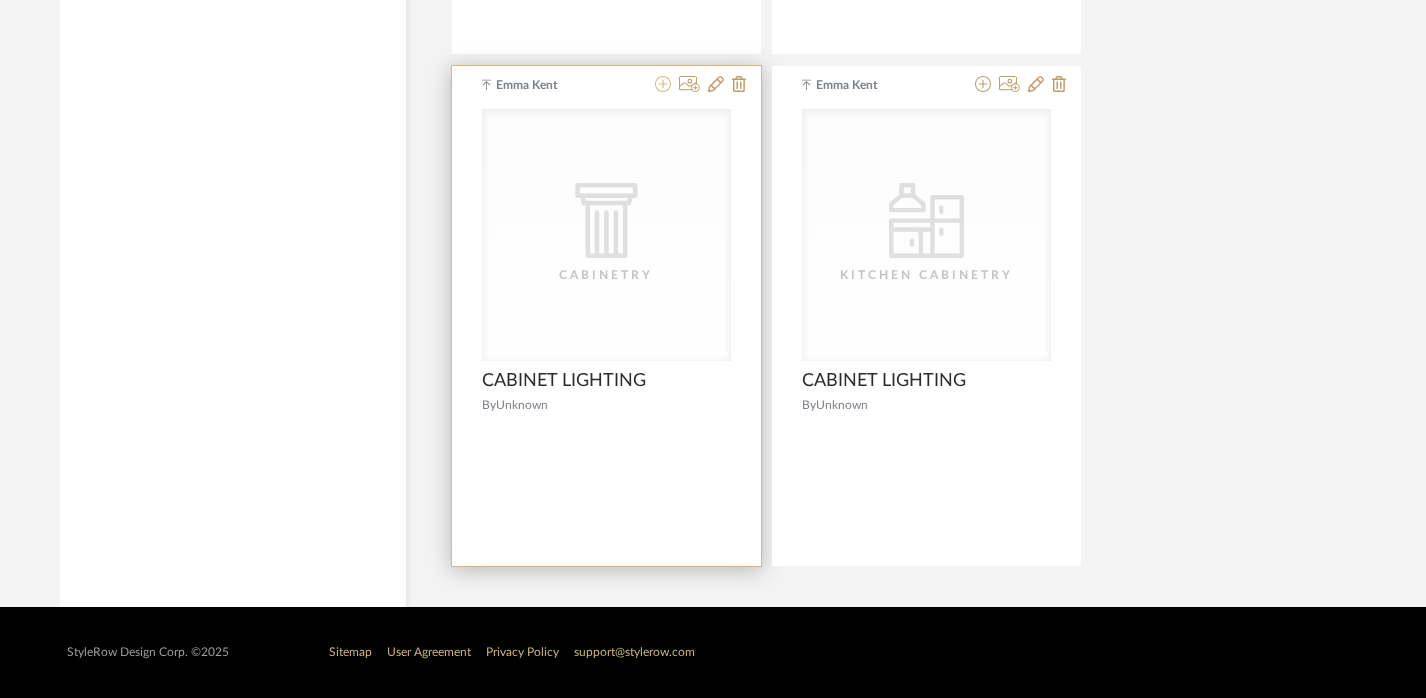 click 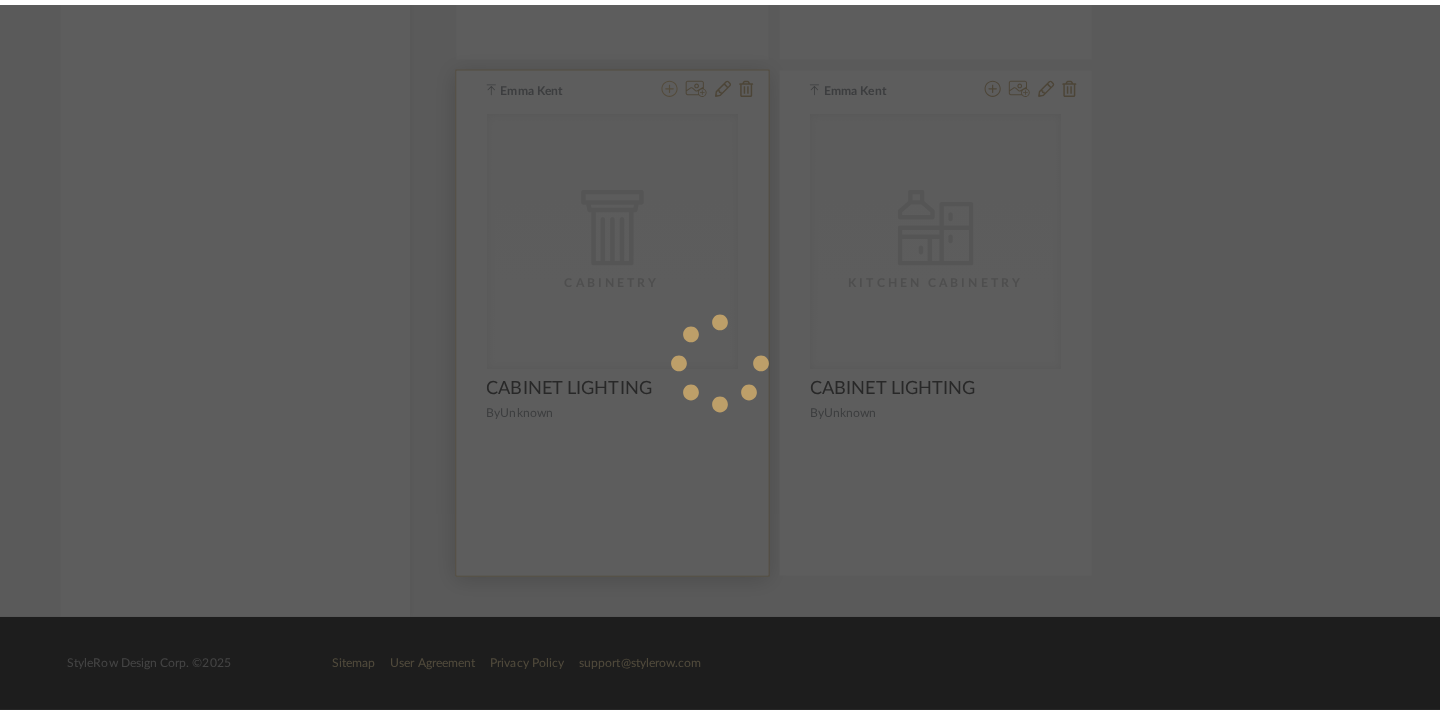 scroll, scrollTop: 0, scrollLeft: 0, axis: both 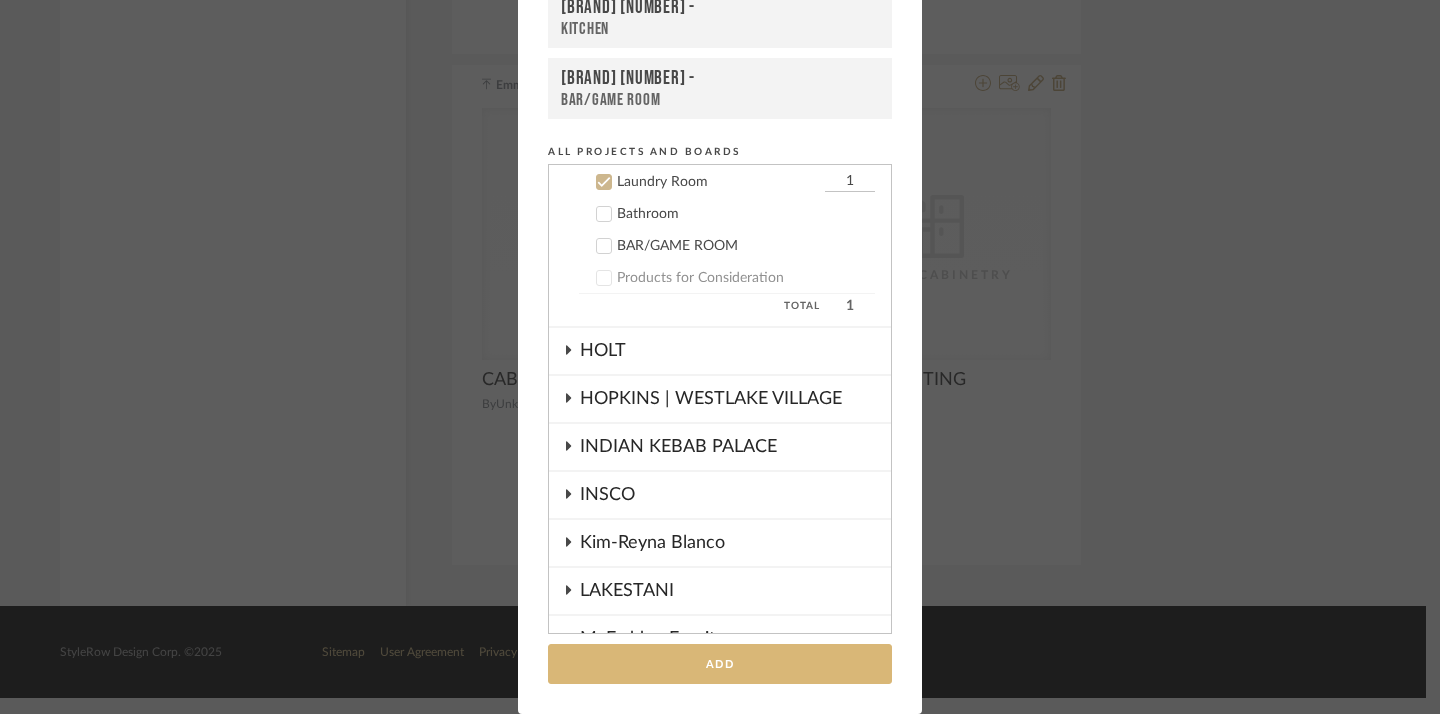 click on "Add" at bounding box center [720, 664] 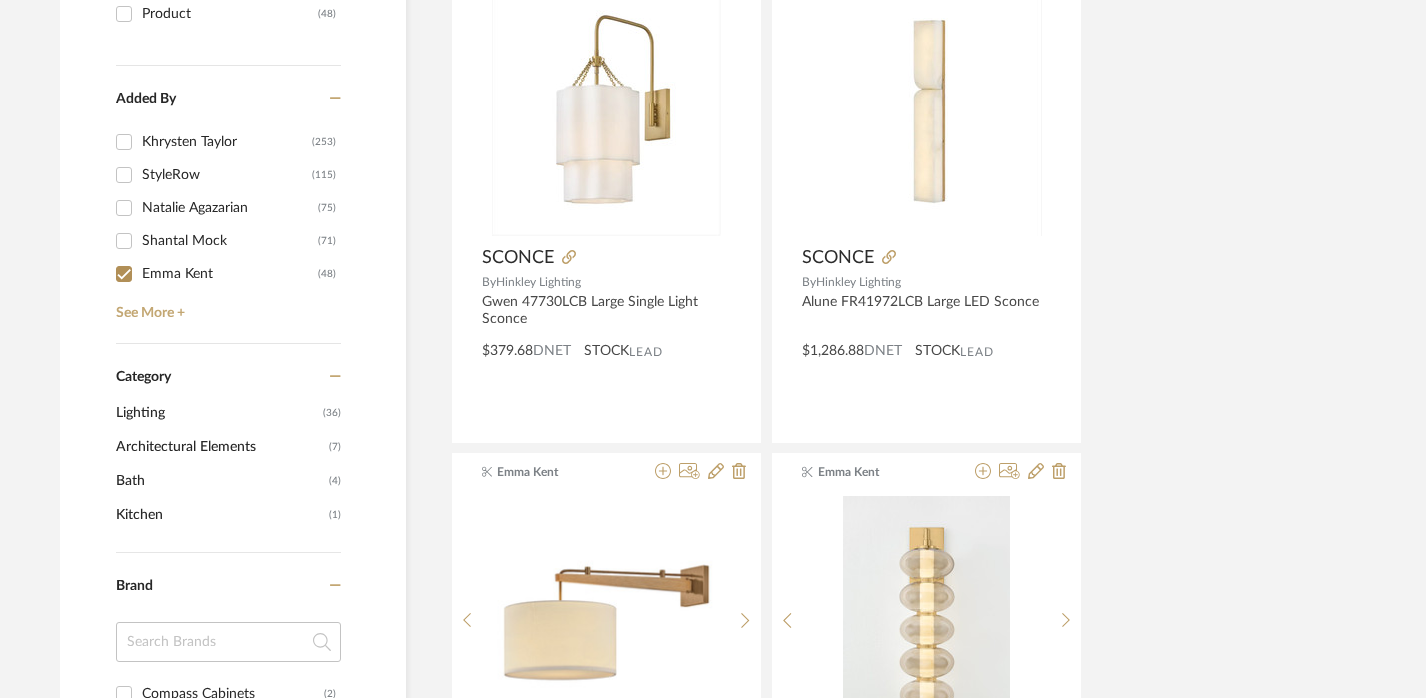 scroll, scrollTop: 0, scrollLeft: 14, axis: horizontal 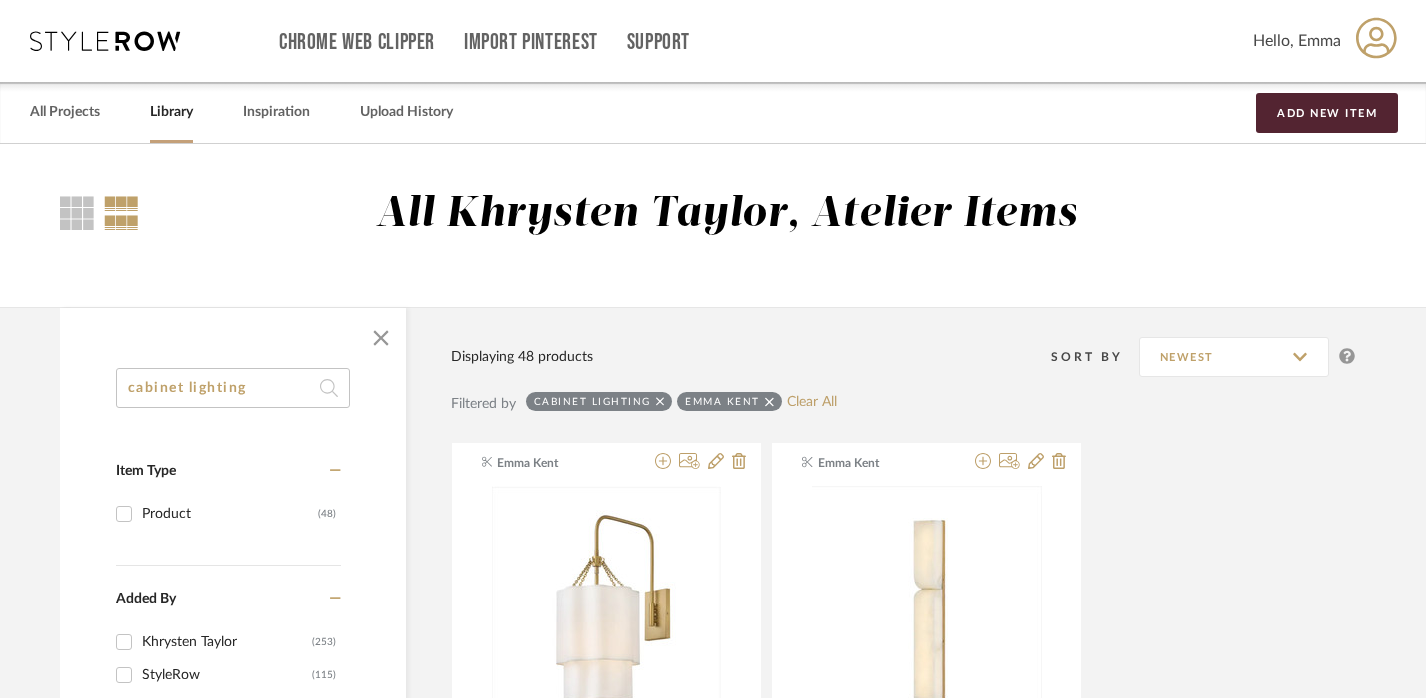 click on "cabinet lighting" 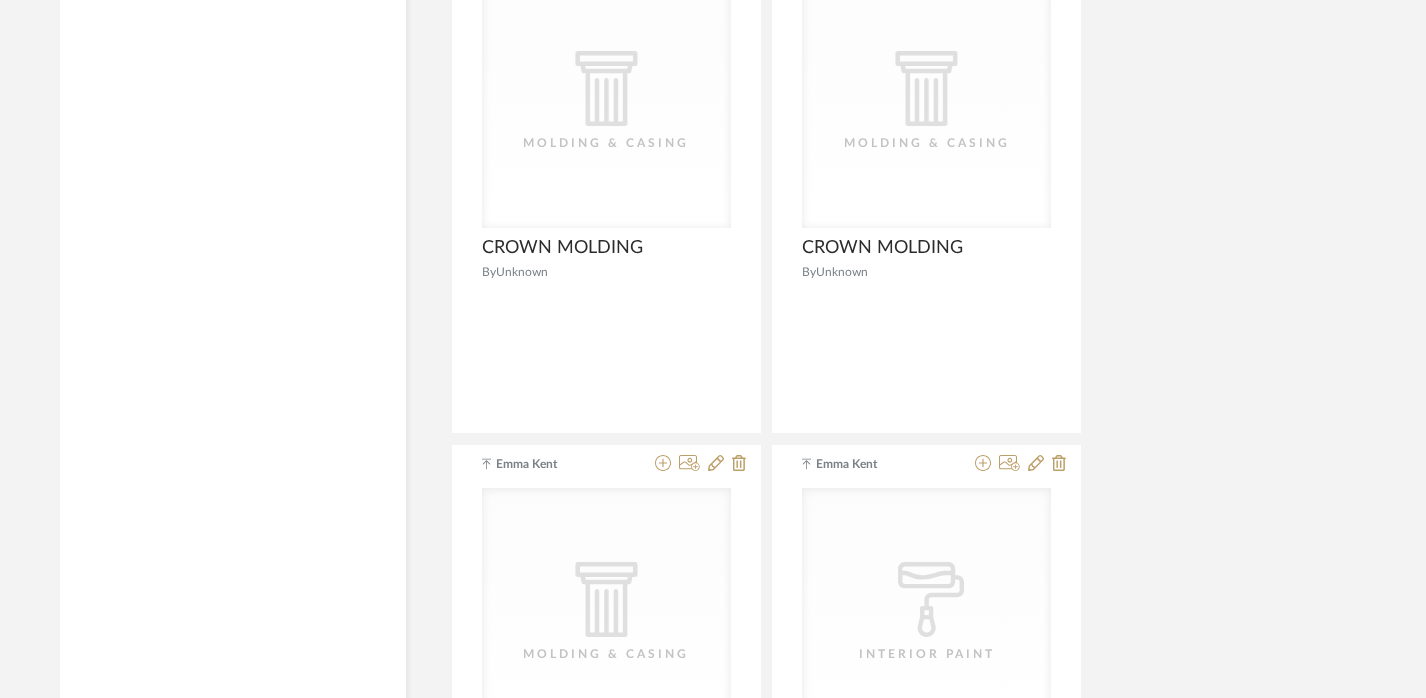 scroll, scrollTop: 2933, scrollLeft: 14, axis: both 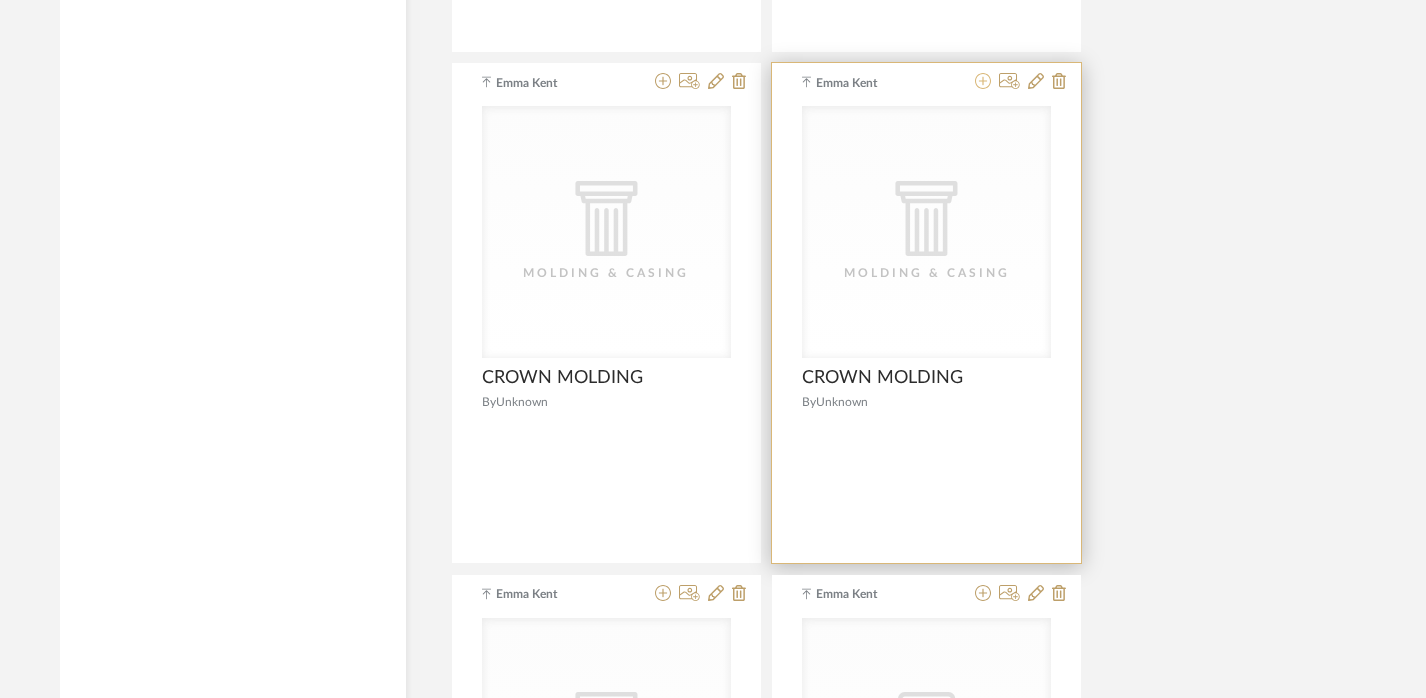 click 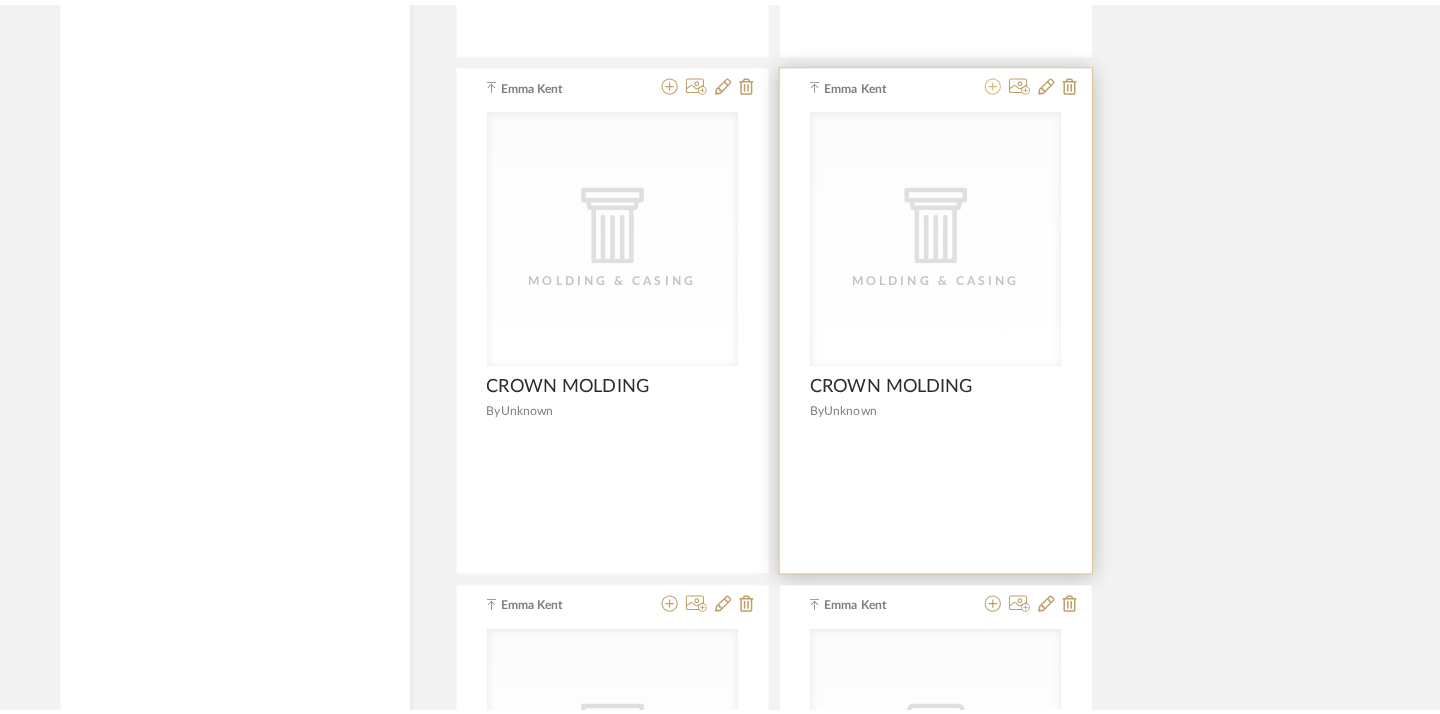 scroll, scrollTop: 0, scrollLeft: 0, axis: both 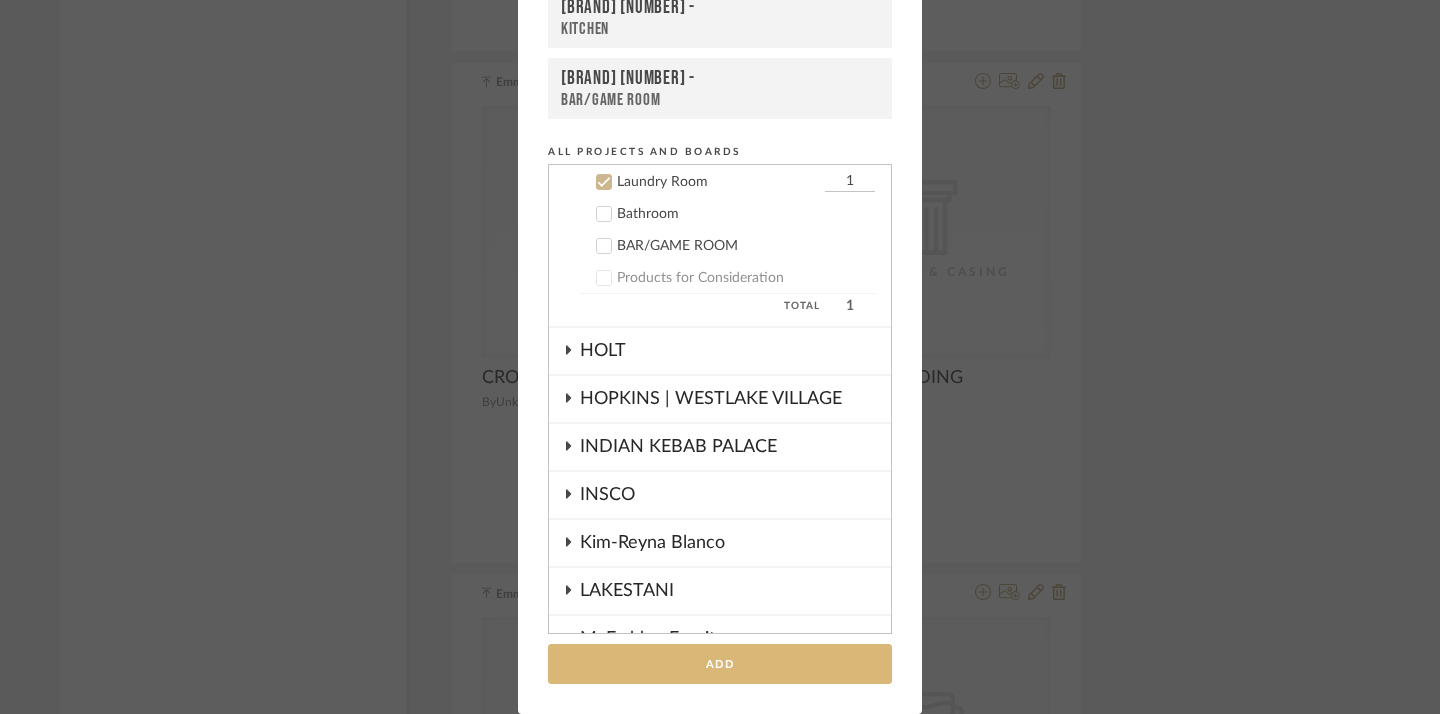 click on "Add" at bounding box center (720, 664) 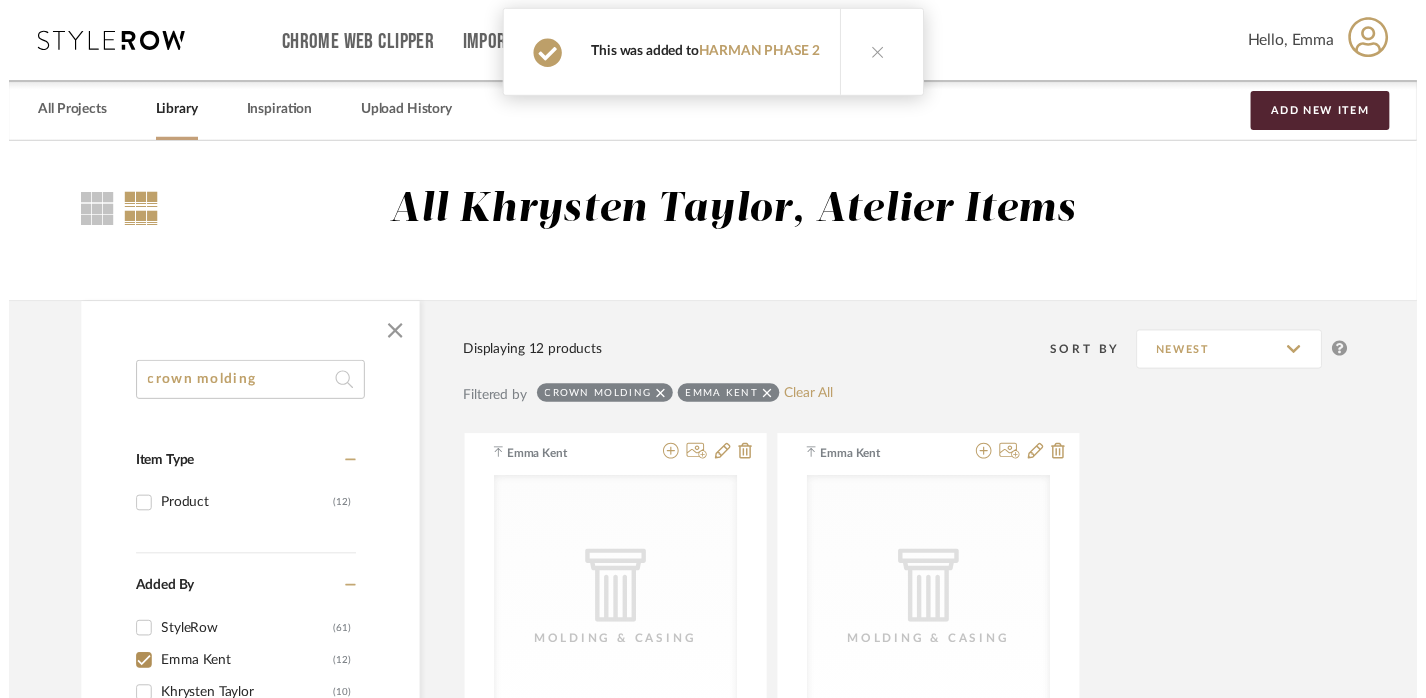 scroll, scrollTop: 2424, scrollLeft: 14, axis: both 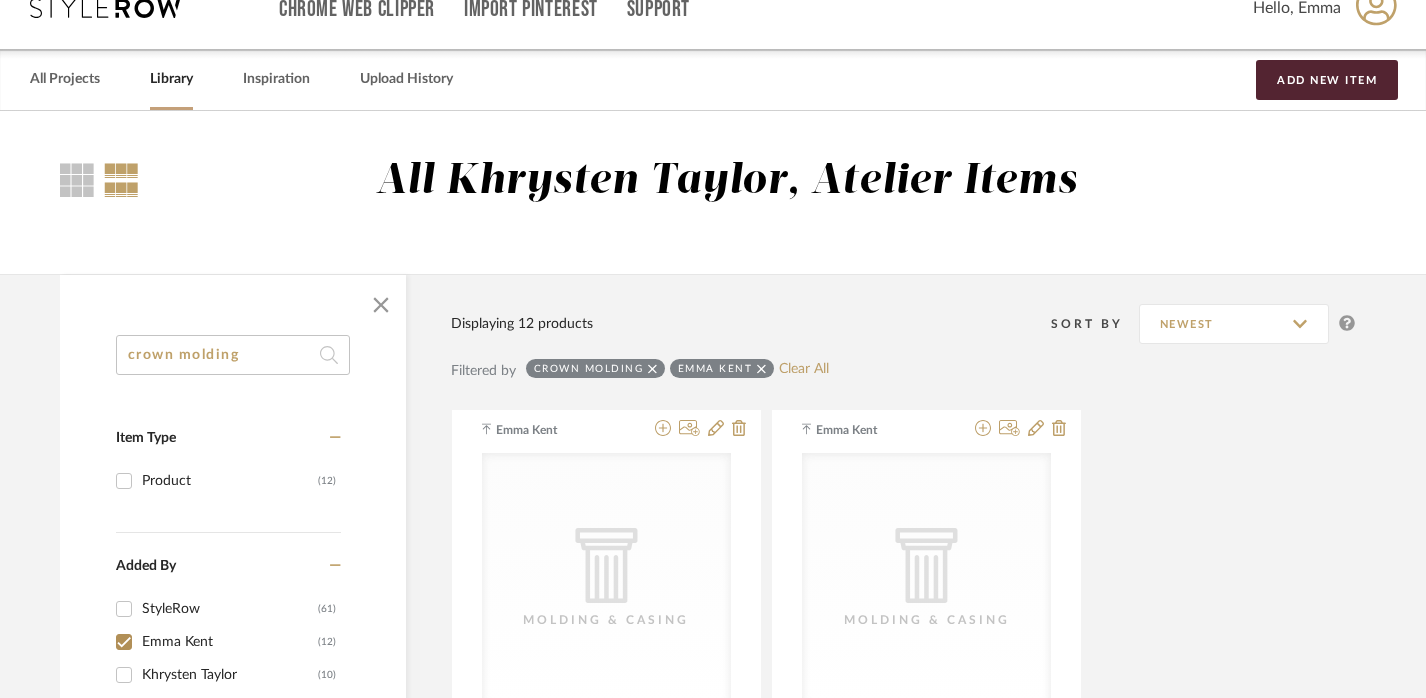 click on "crown molding Item Type Product  (12)  Added By StyleRow   (61)  Emma Kent  (12)  Khrysten Taylor  (10)  Shantal Mock  (1)  Category  Architectural Elements   (11)   Paint   (1)  Brand EL & EL PRODUCTS  (1)  Price 0  7,500 +  0 7500 Upload Method Uploaded  (12)  Lead Time Weeks In Stock" 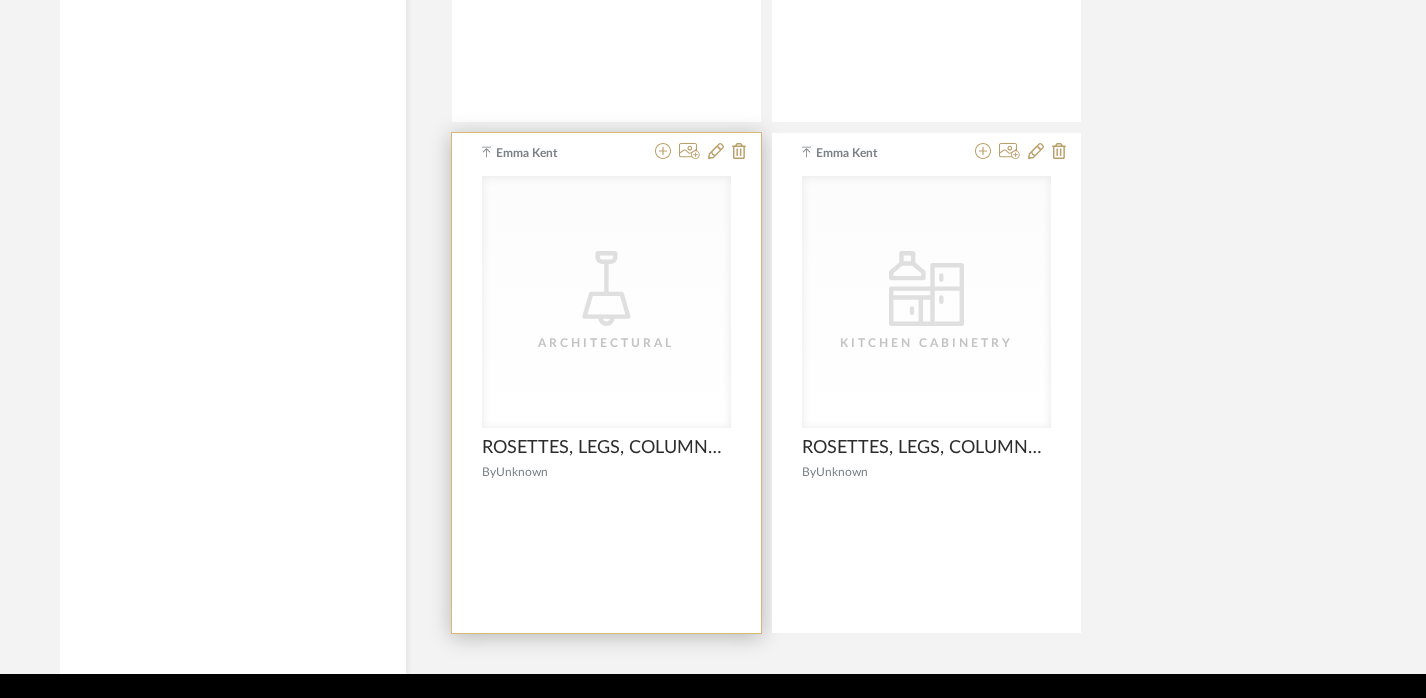 scroll, scrollTop: 2378, scrollLeft: 14, axis: both 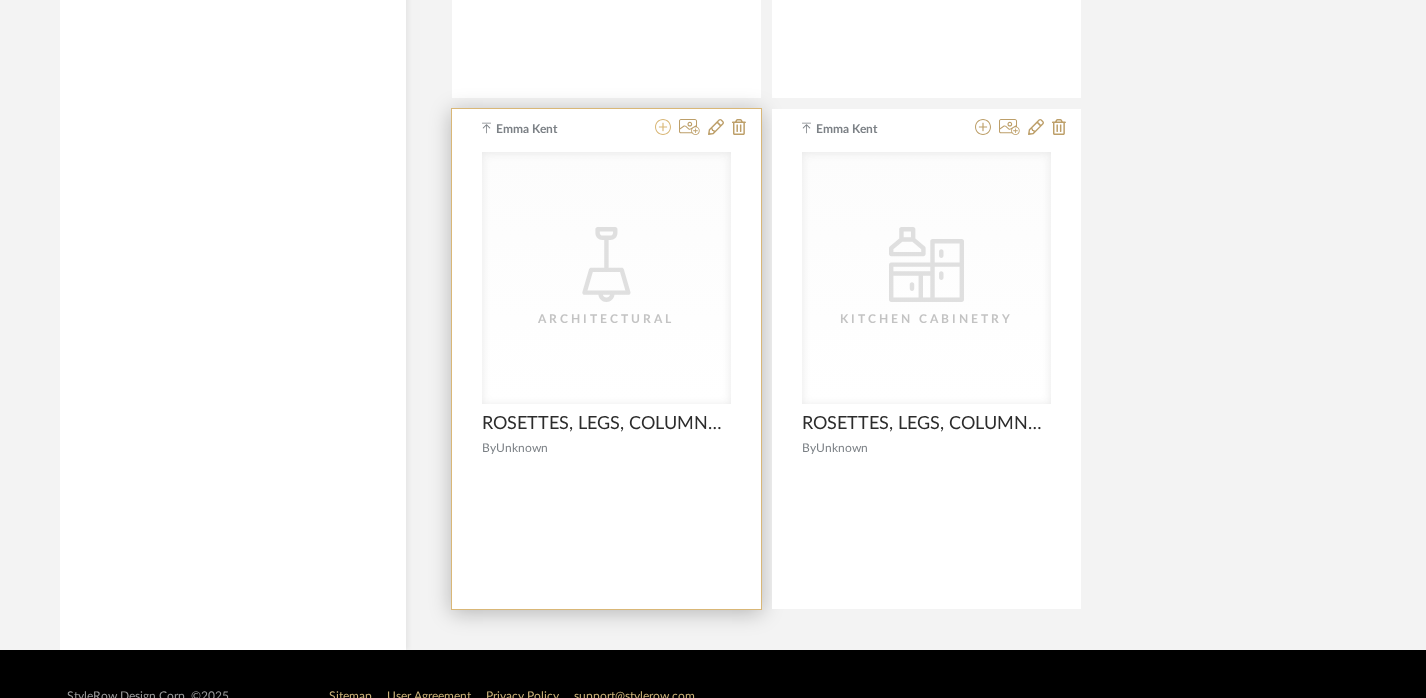 click 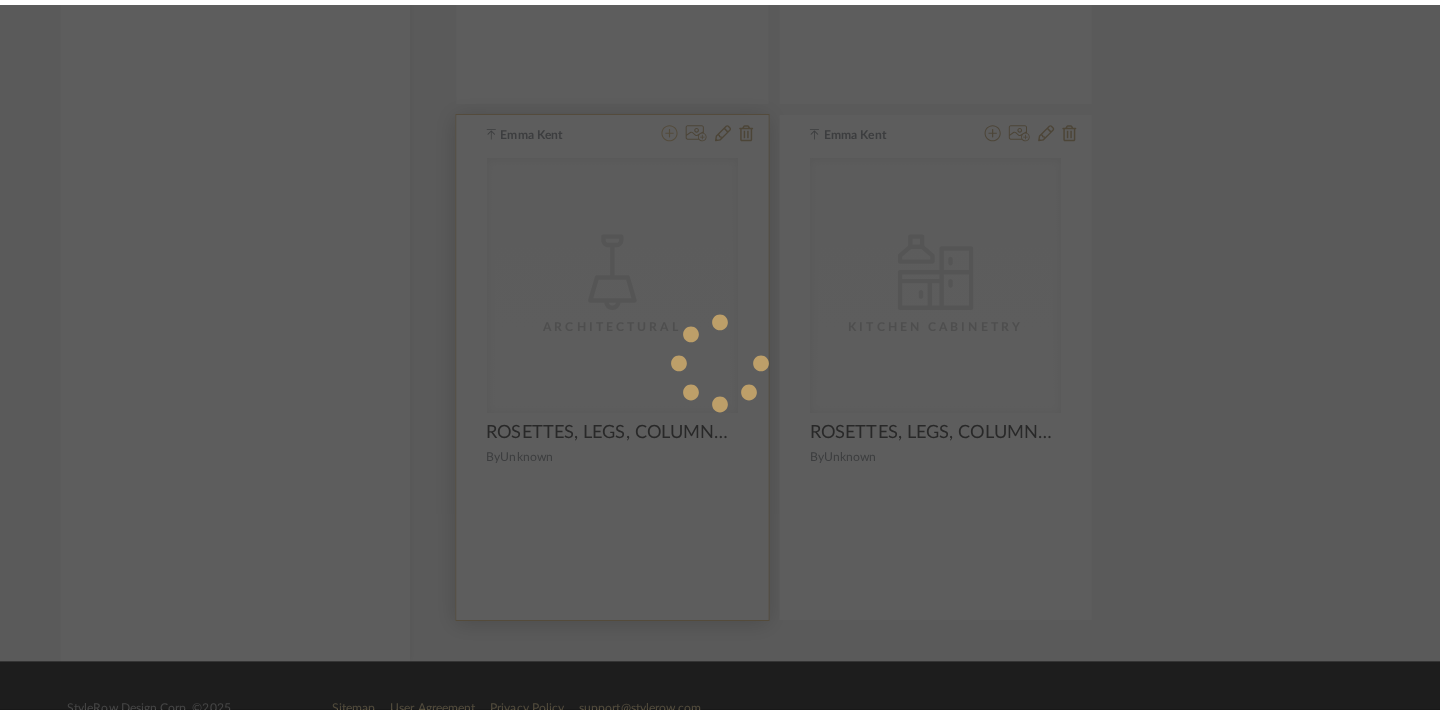 scroll, scrollTop: 0, scrollLeft: 0, axis: both 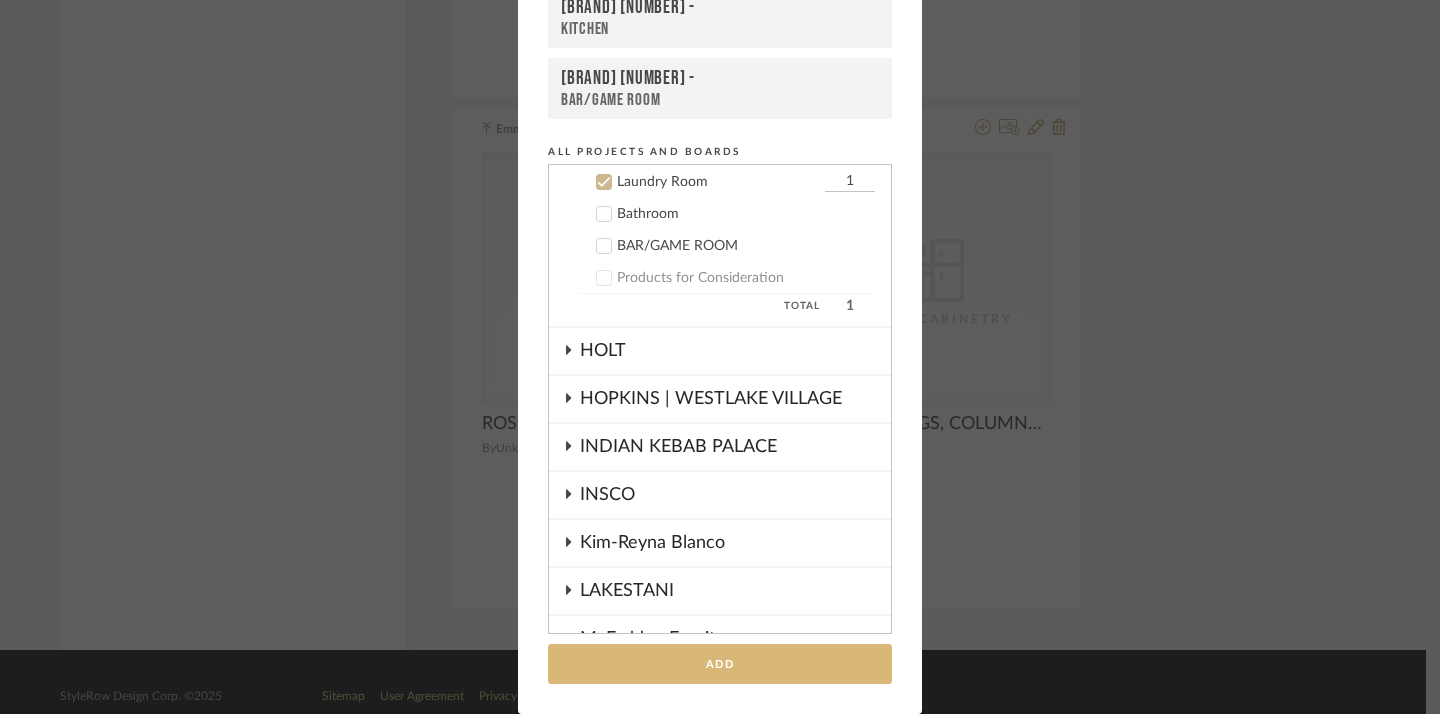 click on "Add" at bounding box center (720, 664) 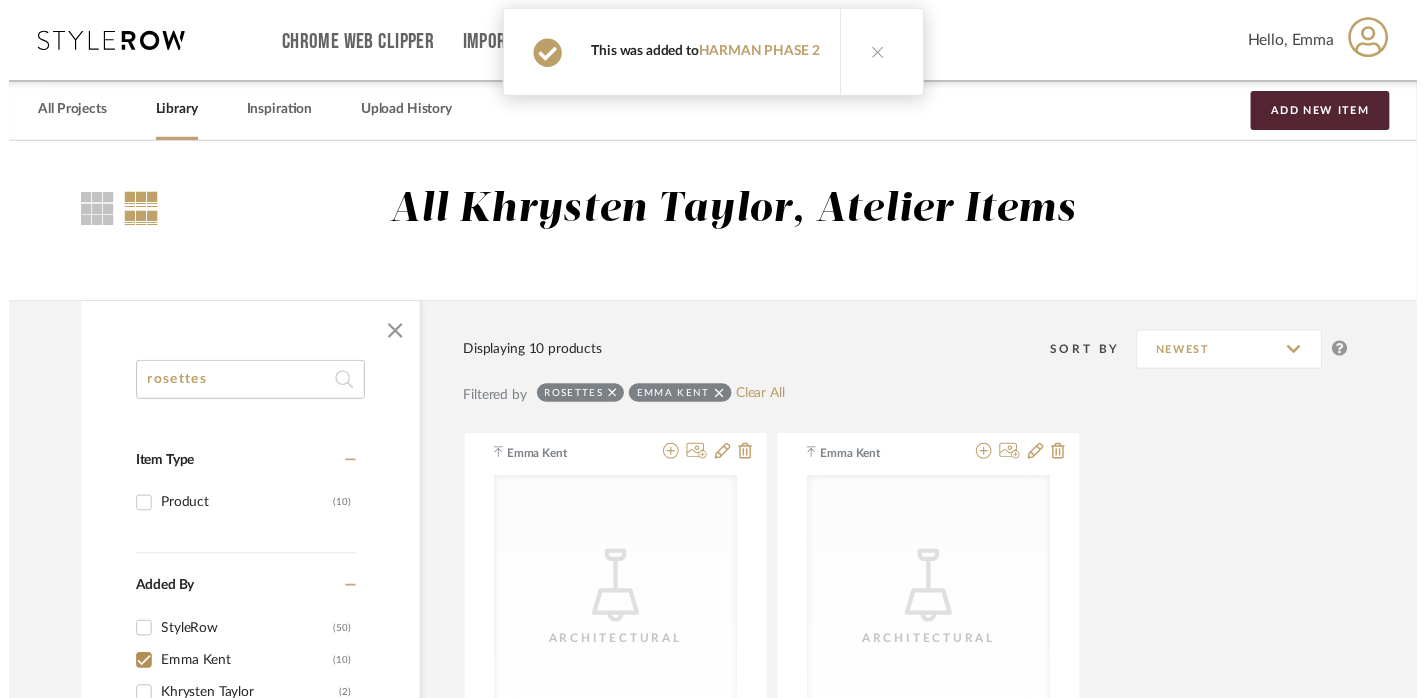 scroll, scrollTop: 2378, scrollLeft: 14, axis: both 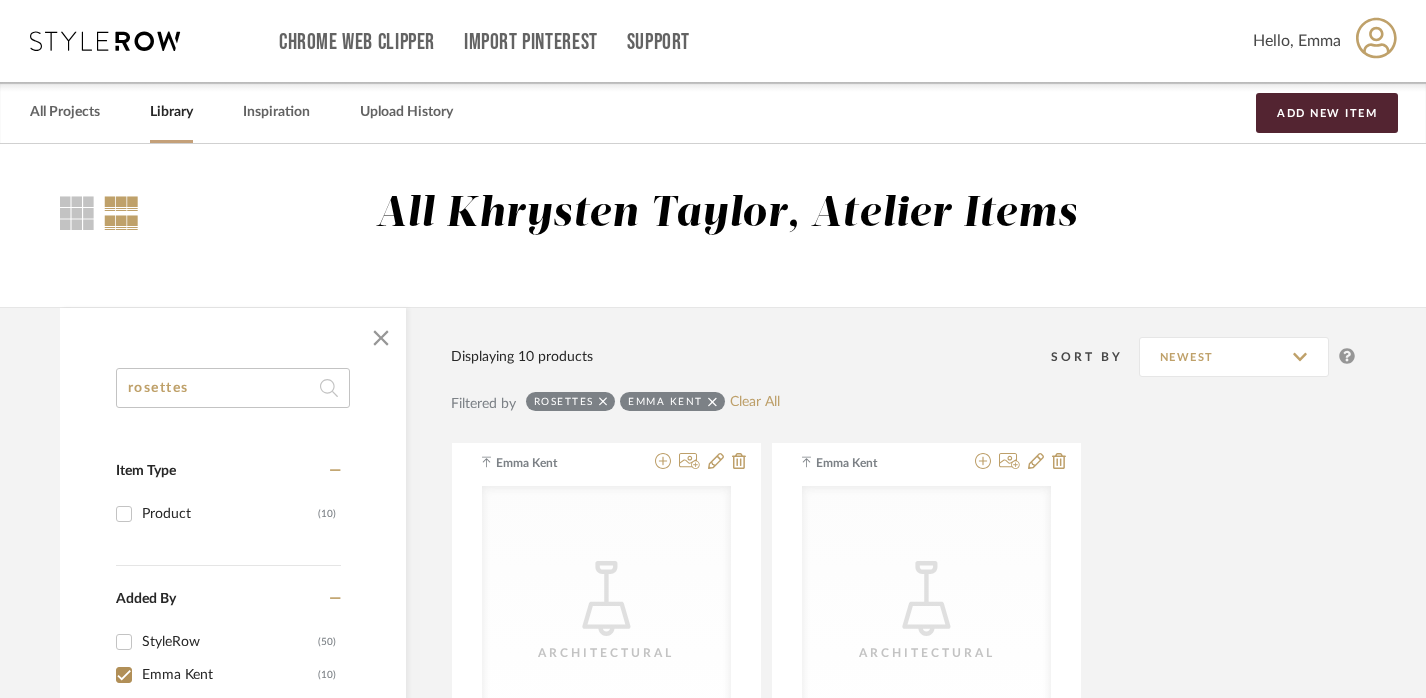click on "rosettes" 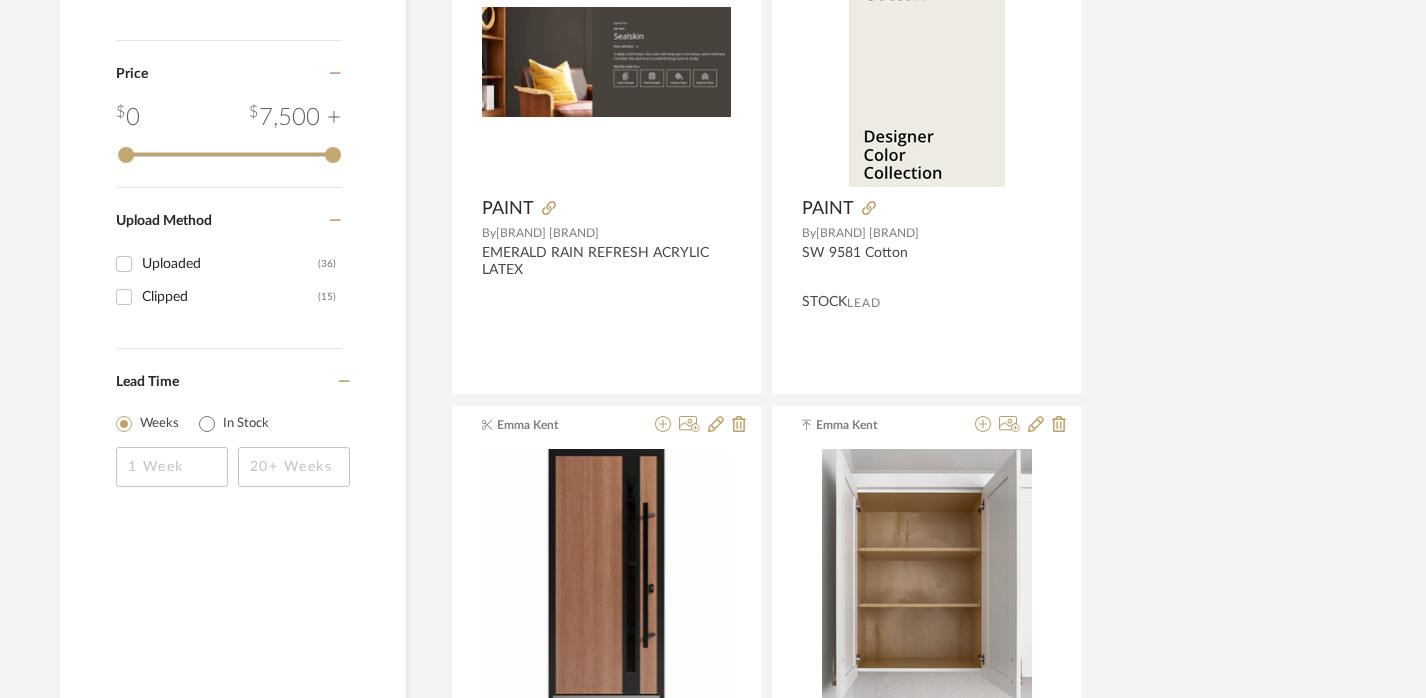 scroll, scrollTop: 1783, scrollLeft: 14, axis: both 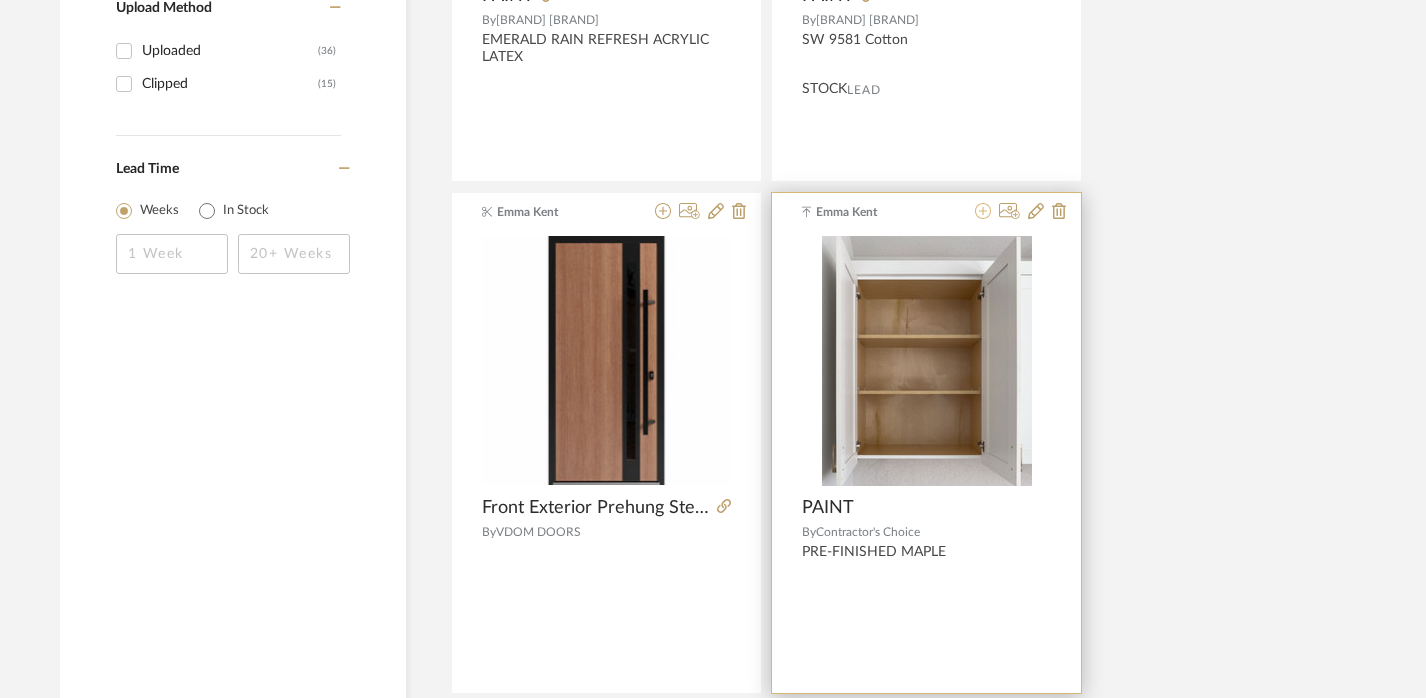 click 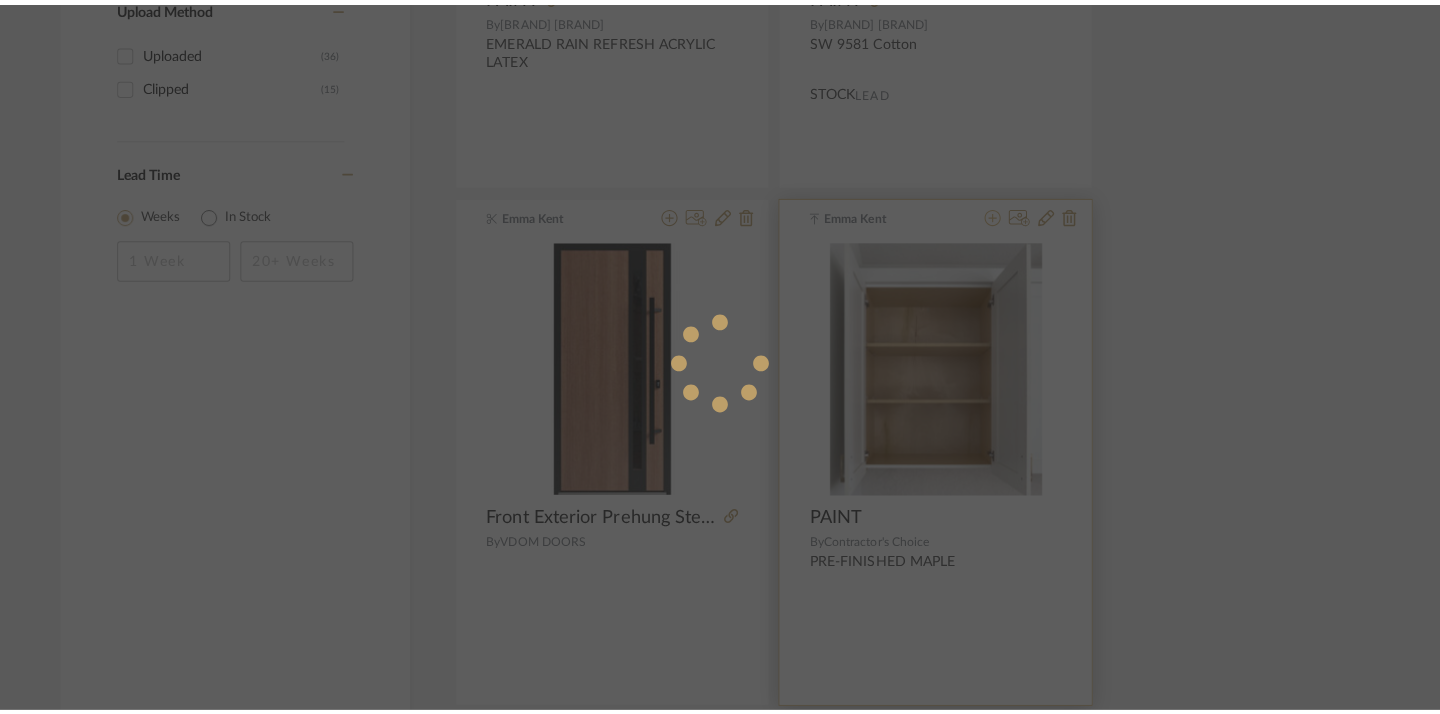 scroll, scrollTop: 0, scrollLeft: 0, axis: both 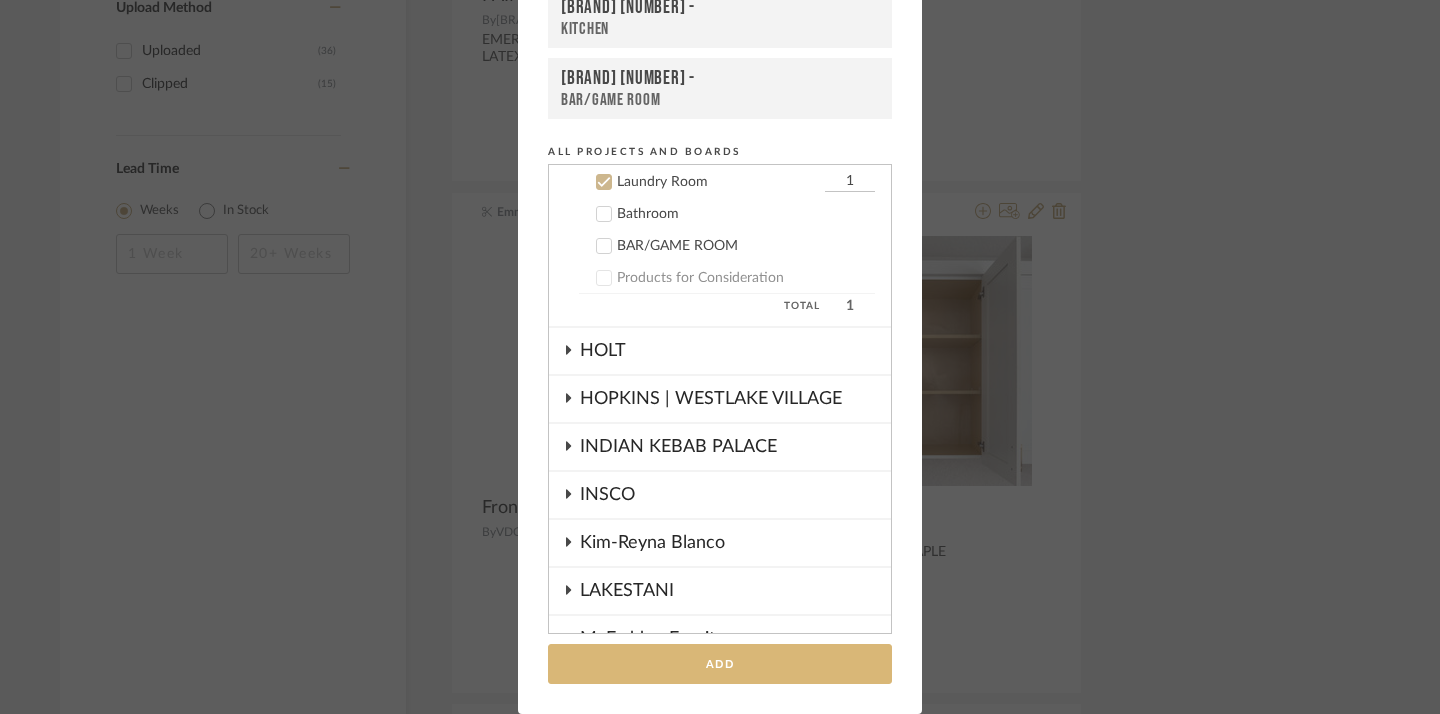click on "Add" at bounding box center (720, 664) 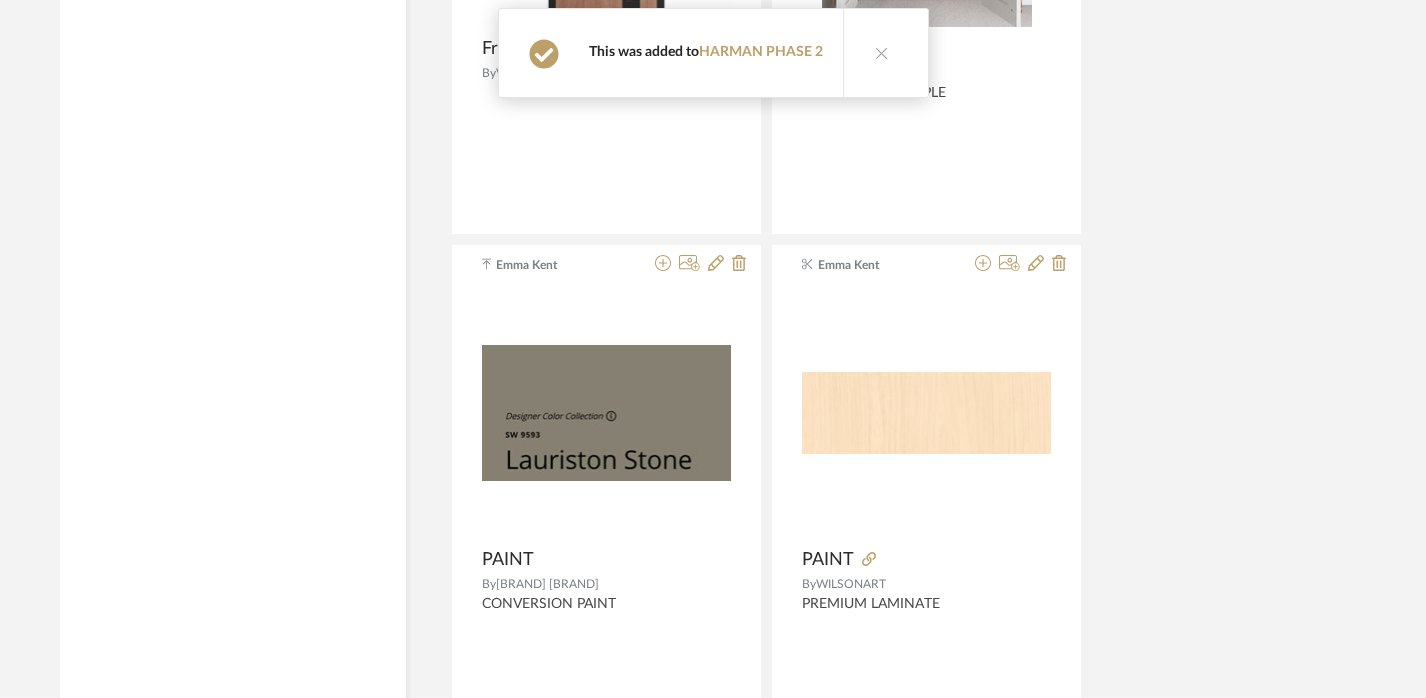 scroll, scrollTop: 2308, scrollLeft: 14, axis: both 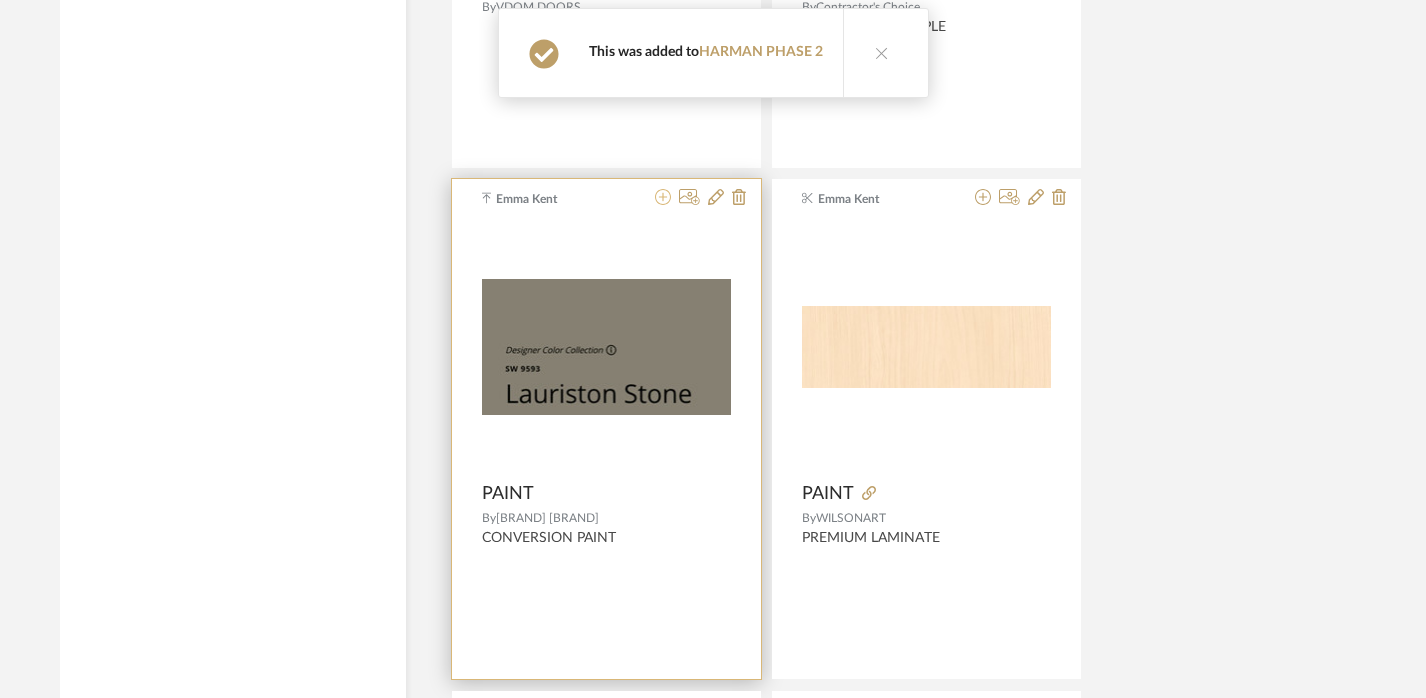 click 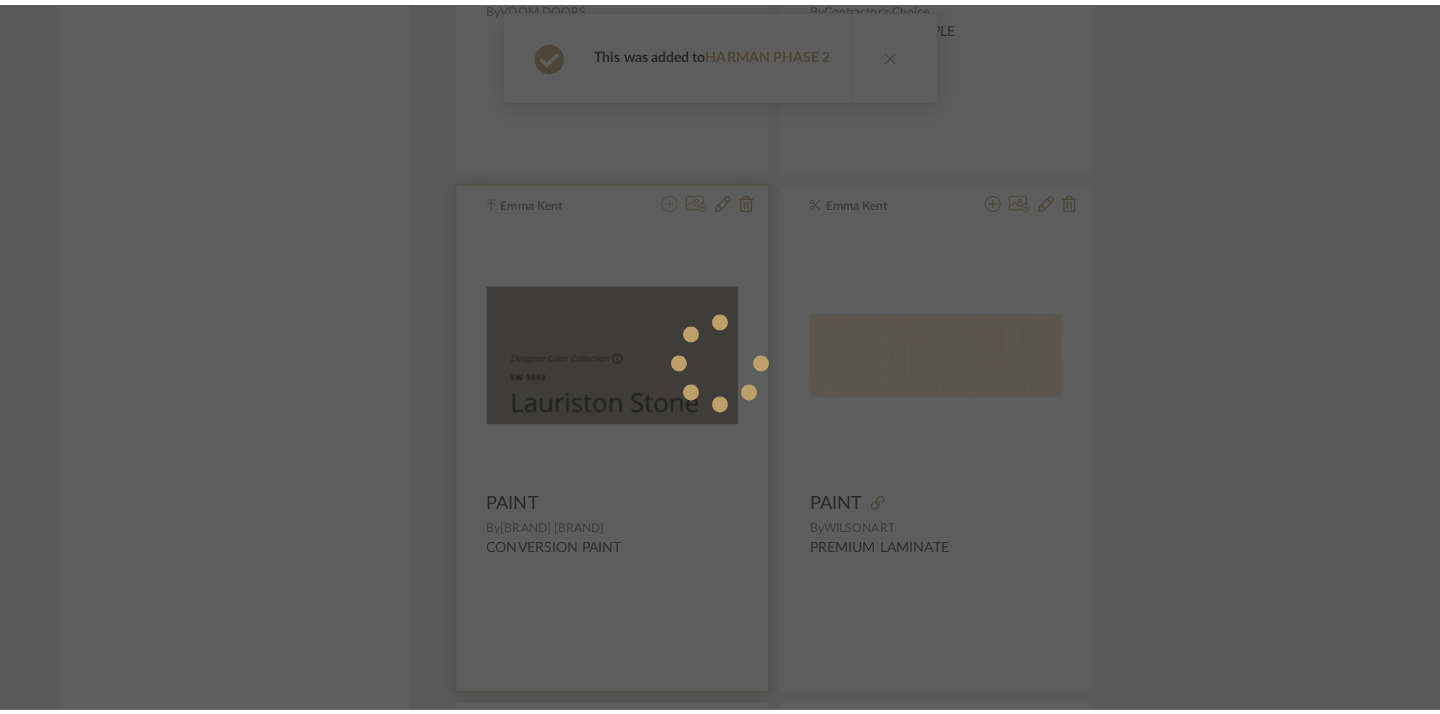 scroll, scrollTop: 0, scrollLeft: 0, axis: both 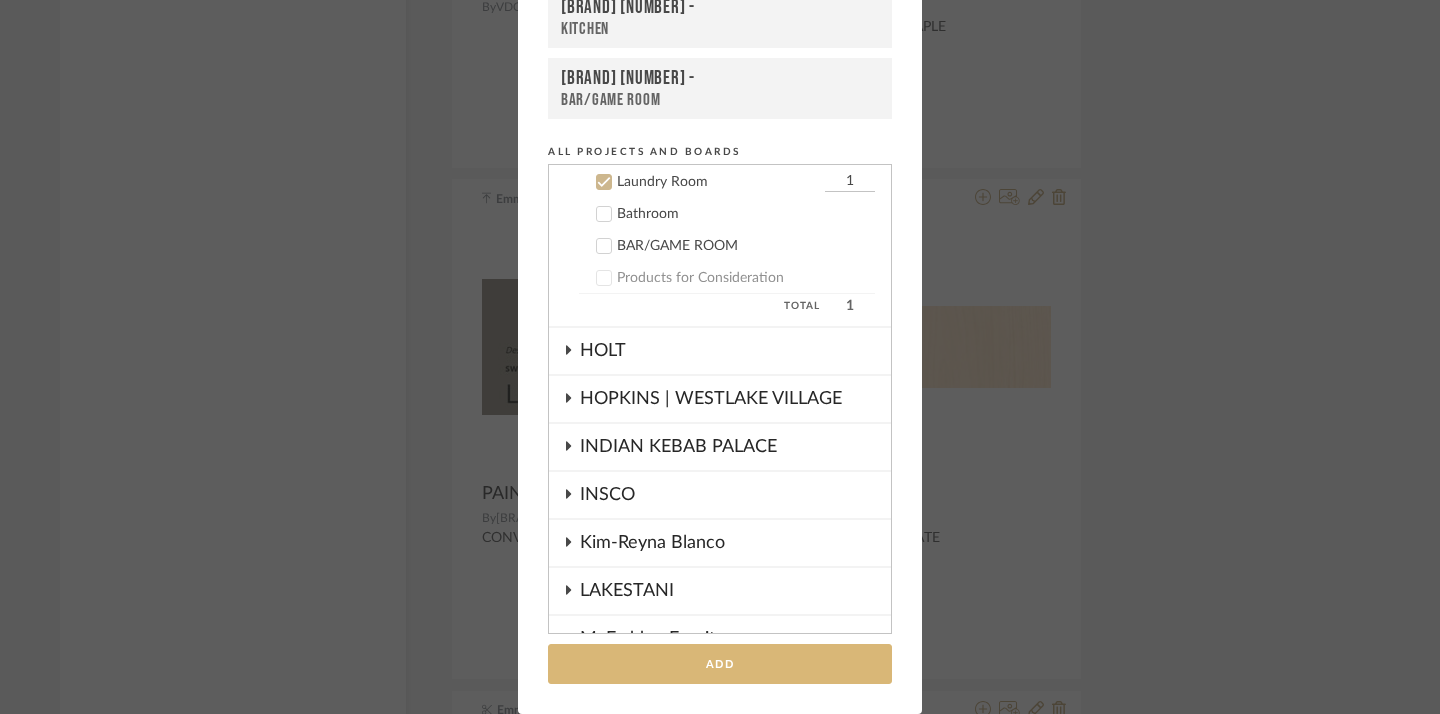 click on "Add" at bounding box center (720, 664) 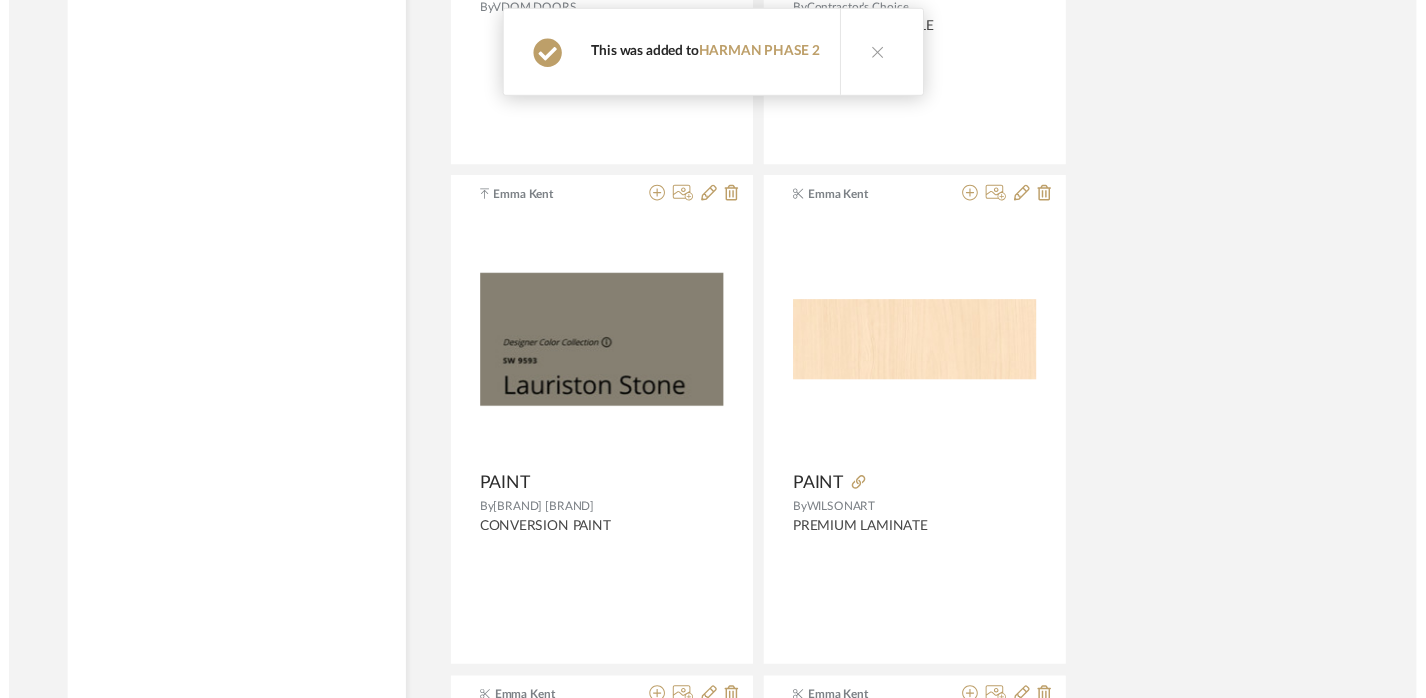 scroll, scrollTop: 2308, scrollLeft: 14, axis: both 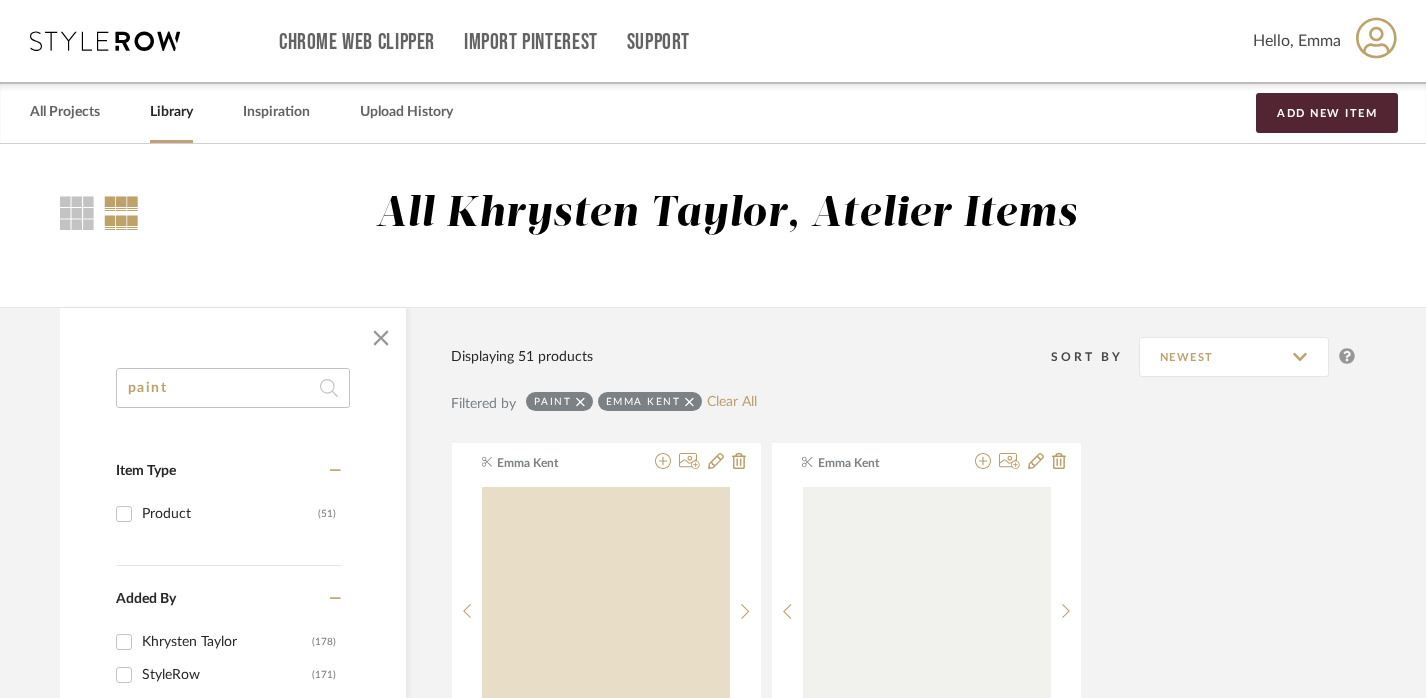click on "paint" 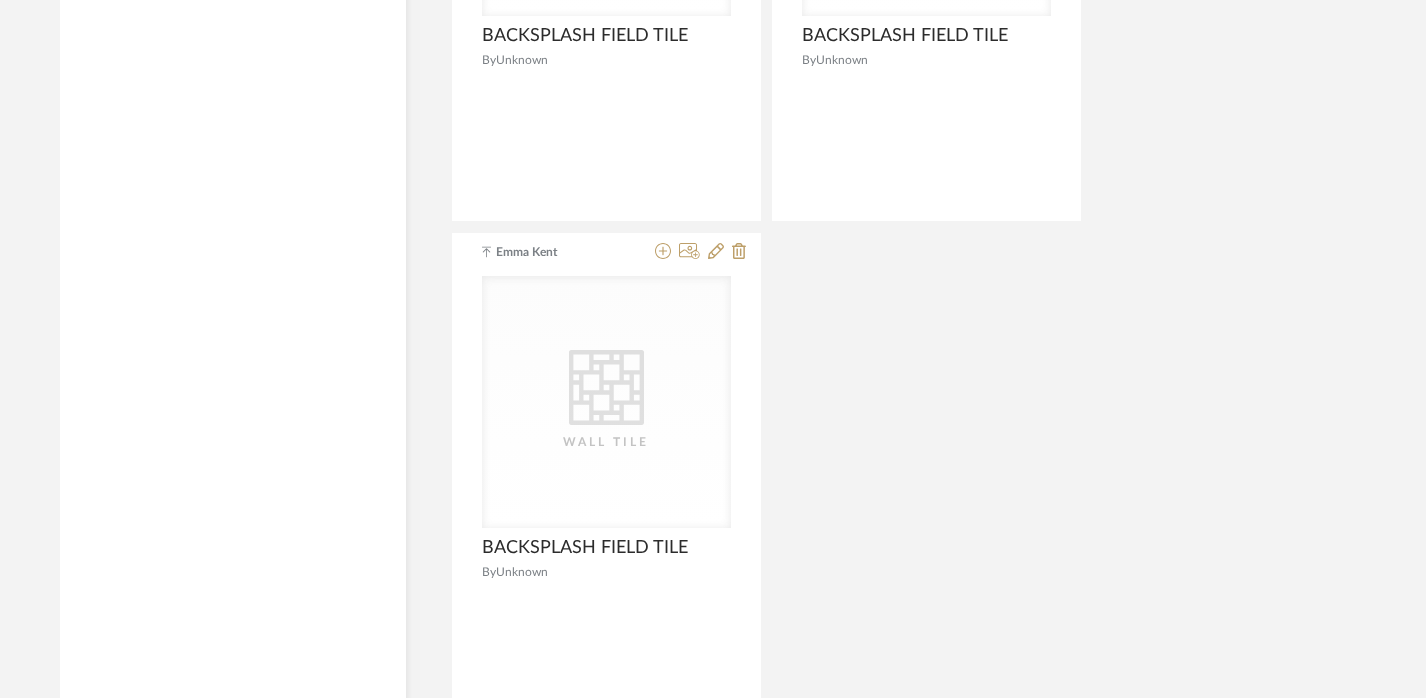 scroll, scrollTop: 2770, scrollLeft: 14, axis: both 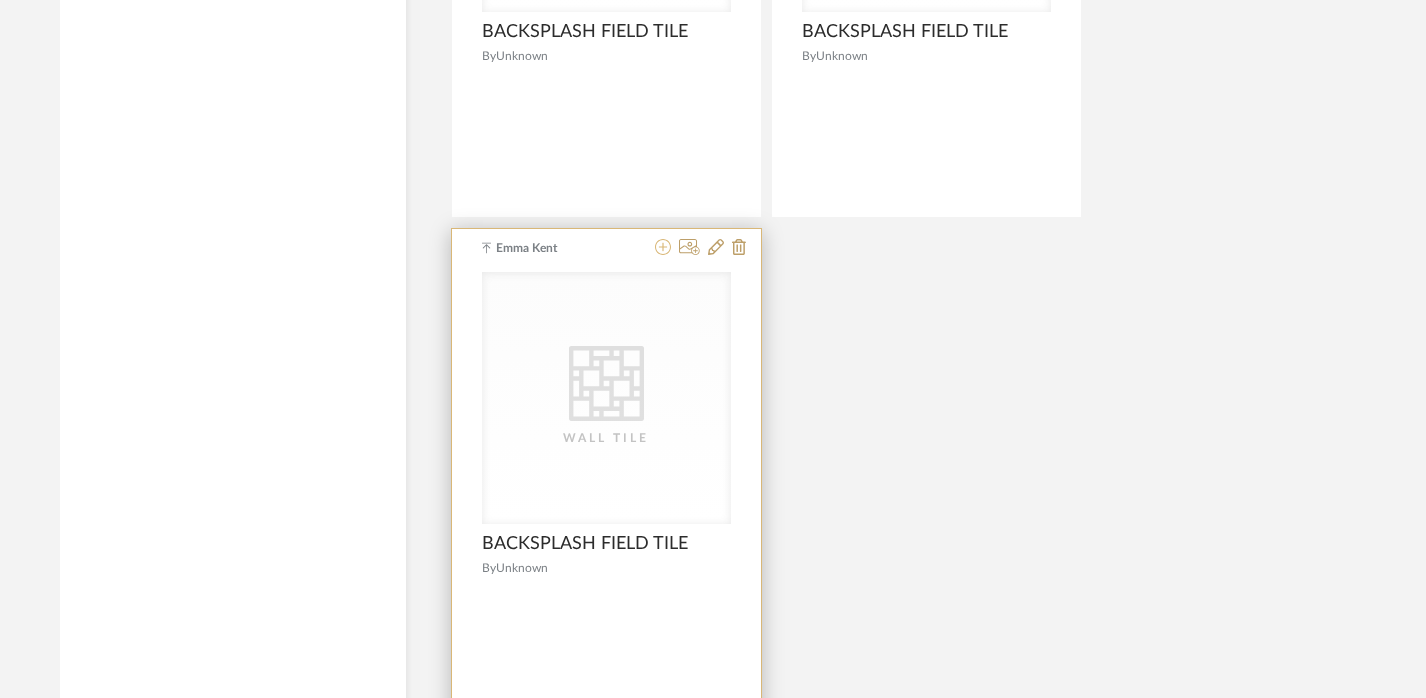 click 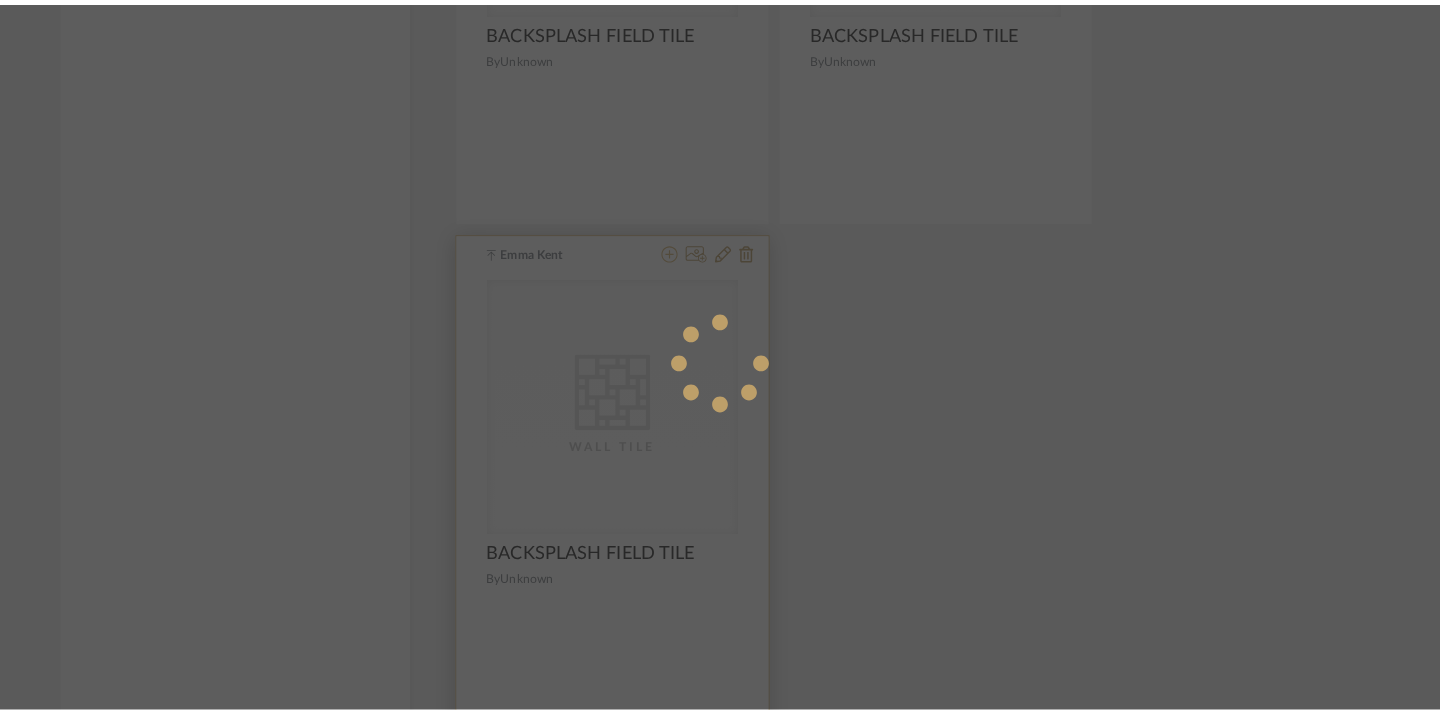scroll, scrollTop: 0, scrollLeft: 0, axis: both 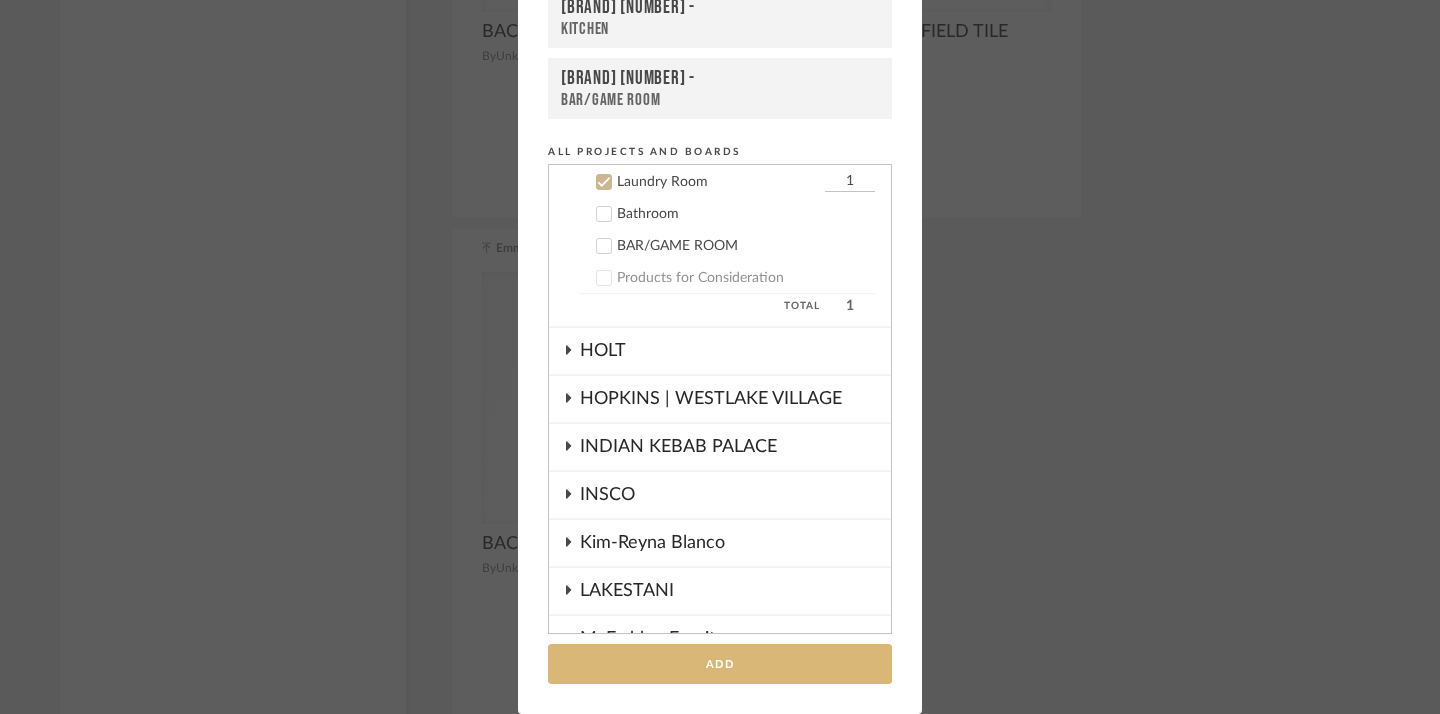 click on "Add" at bounding box center (720, 664) 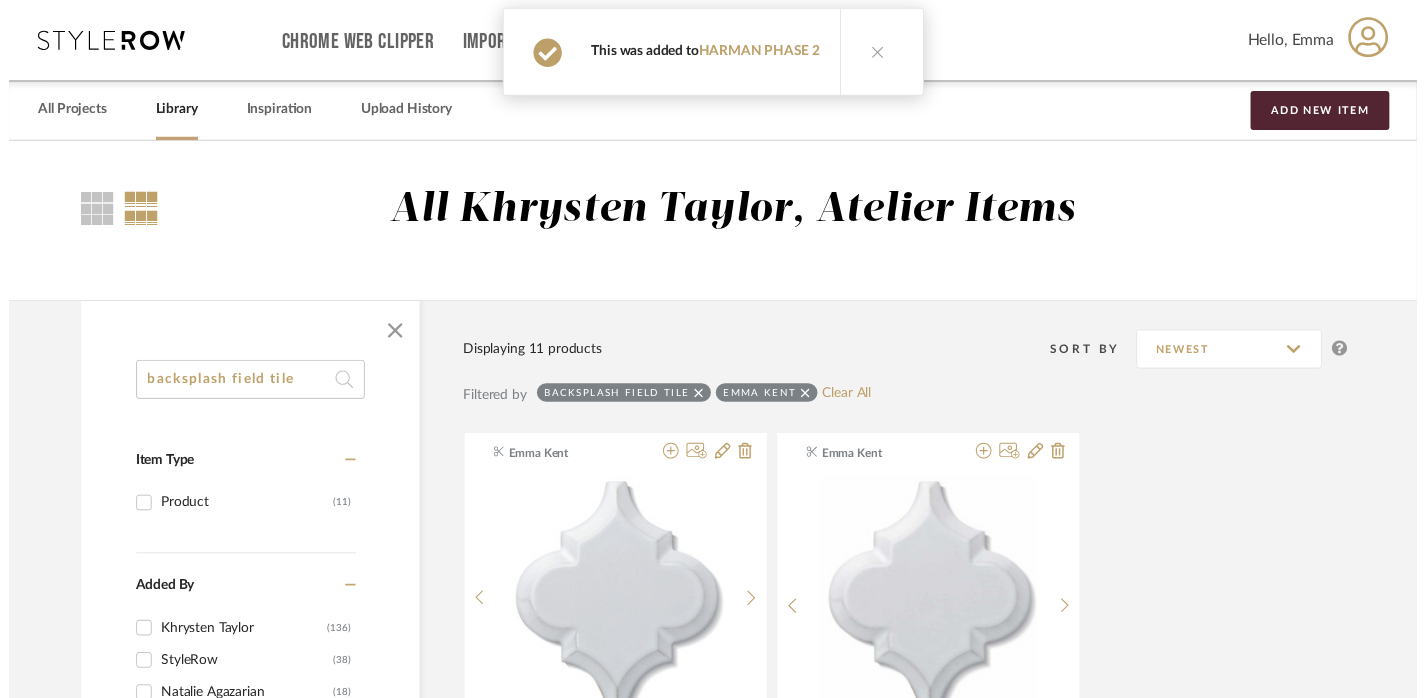 scroll, scrollTop: 2770, scrollLeft: 14, axis: both 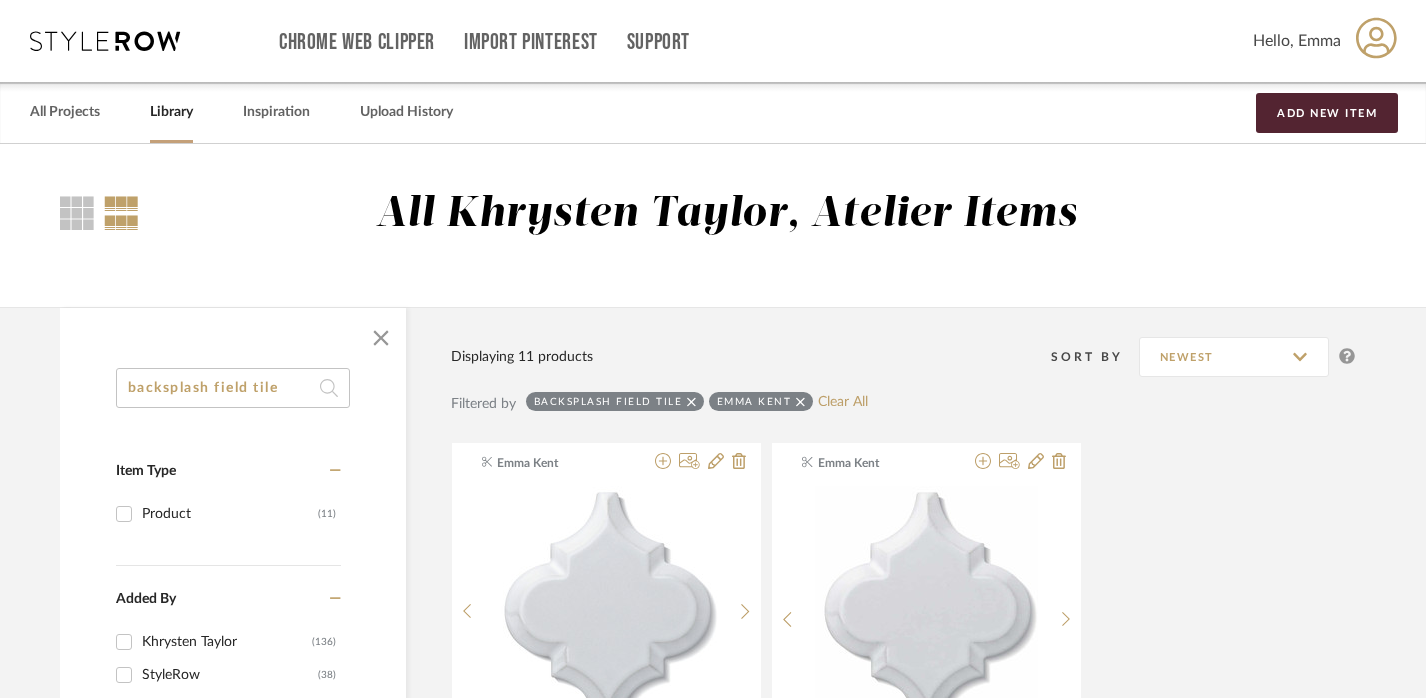 click on "backsplash field tile" 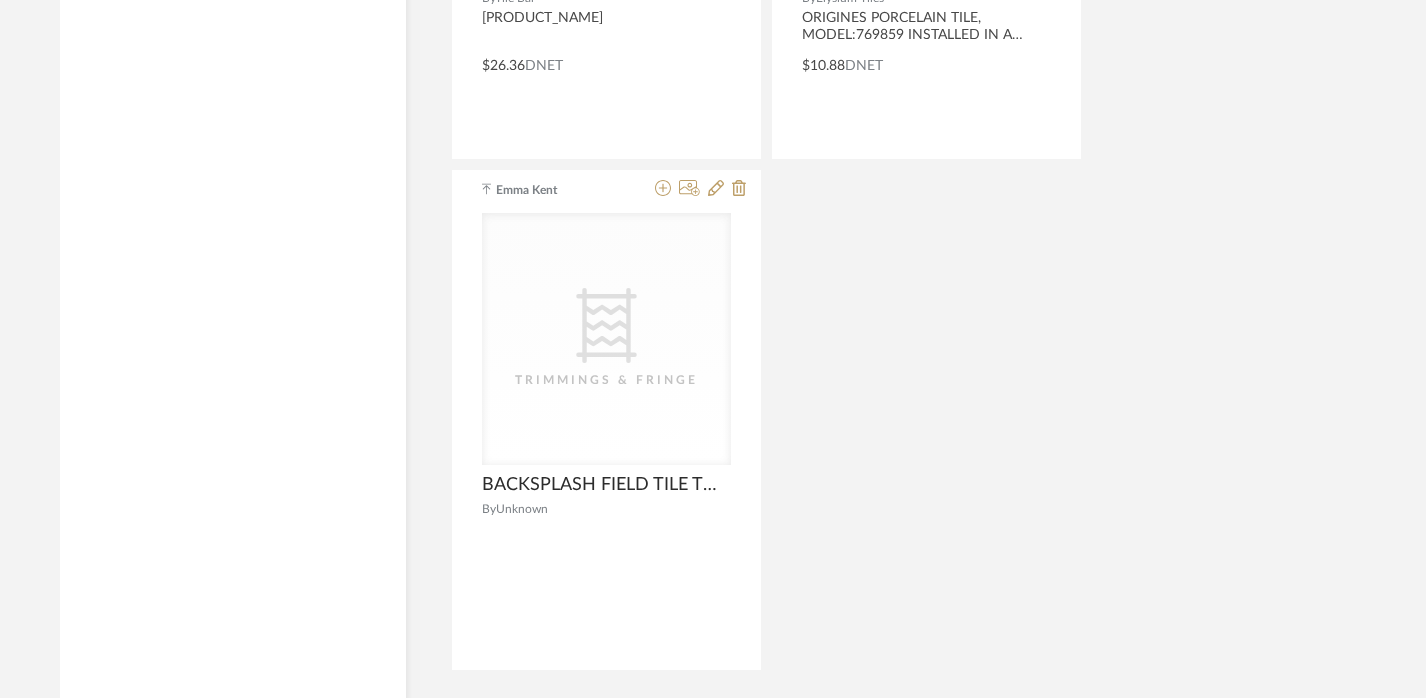 scroll, scrollTop: 3367, scrollLeft: 14, axis: both 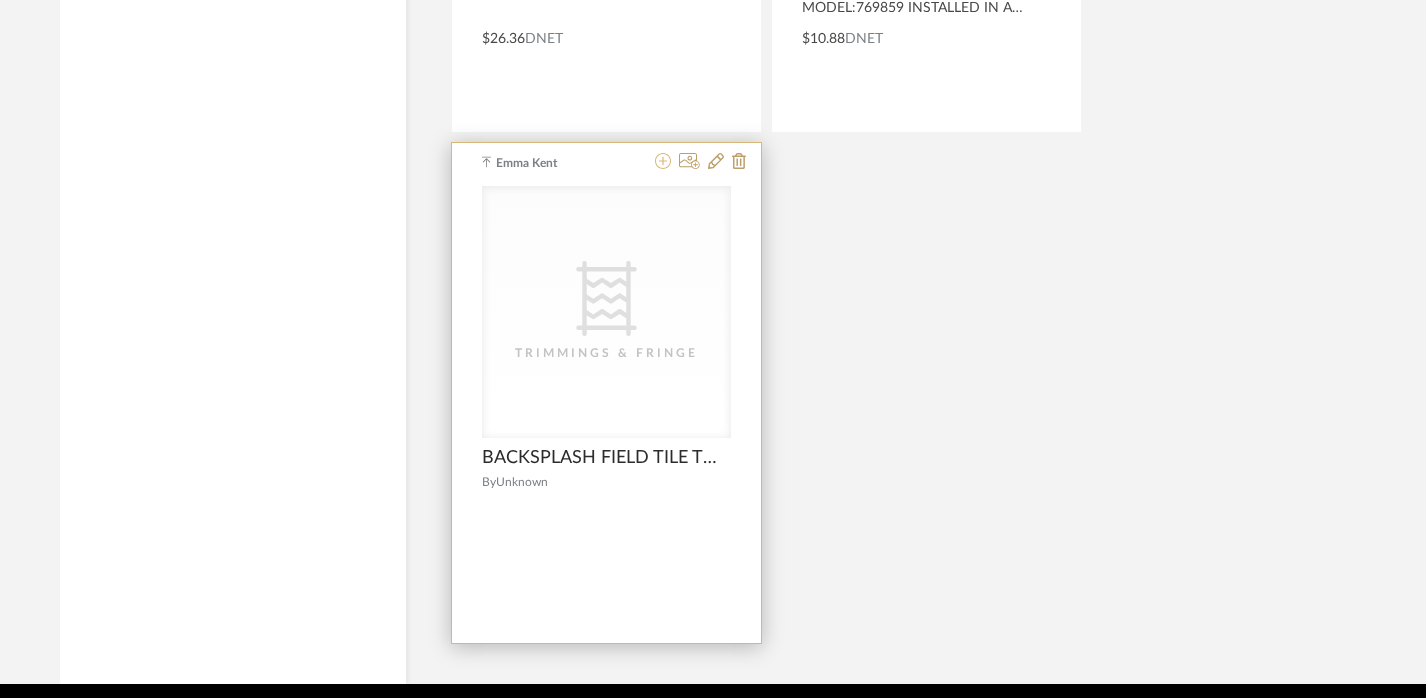 click 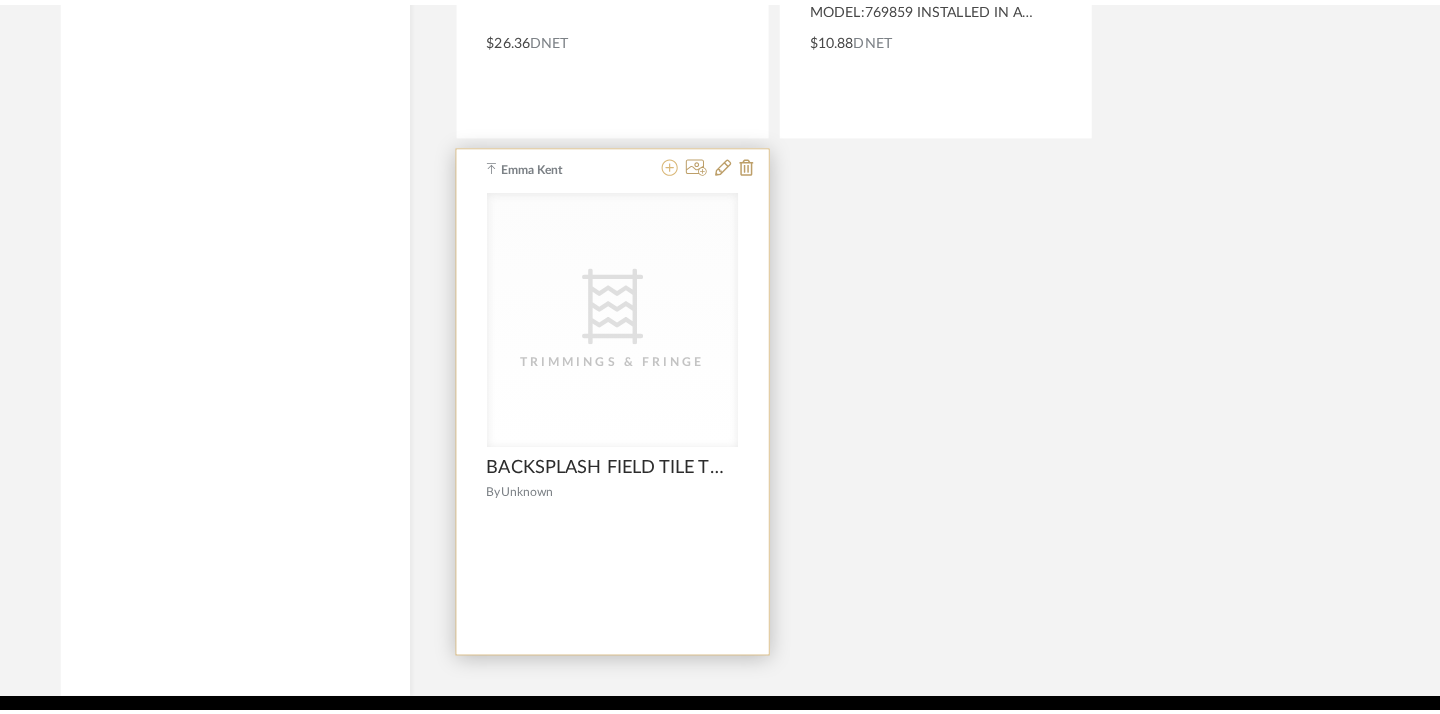 scroll, scrollTop: 0, scrollLeft: 0, axis: both 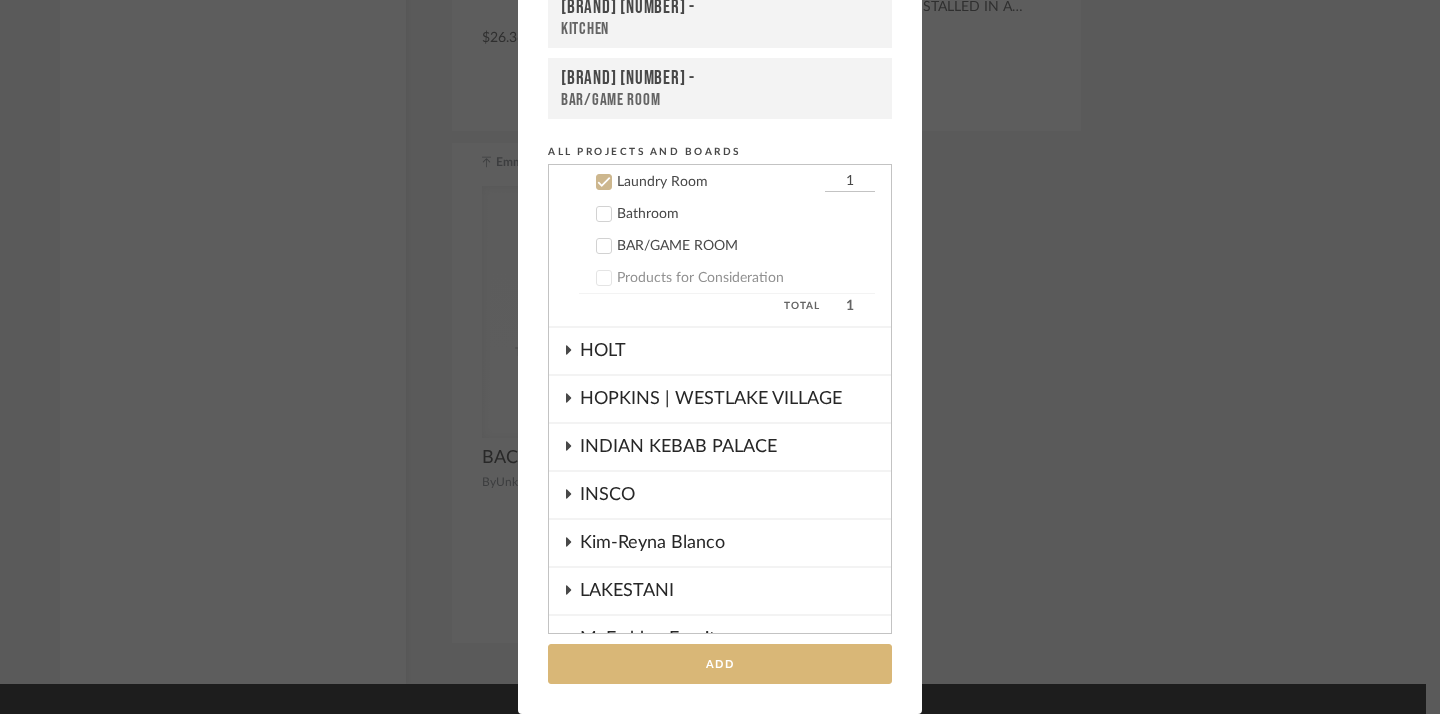 click on "Add" at bounding box center [720, 664] 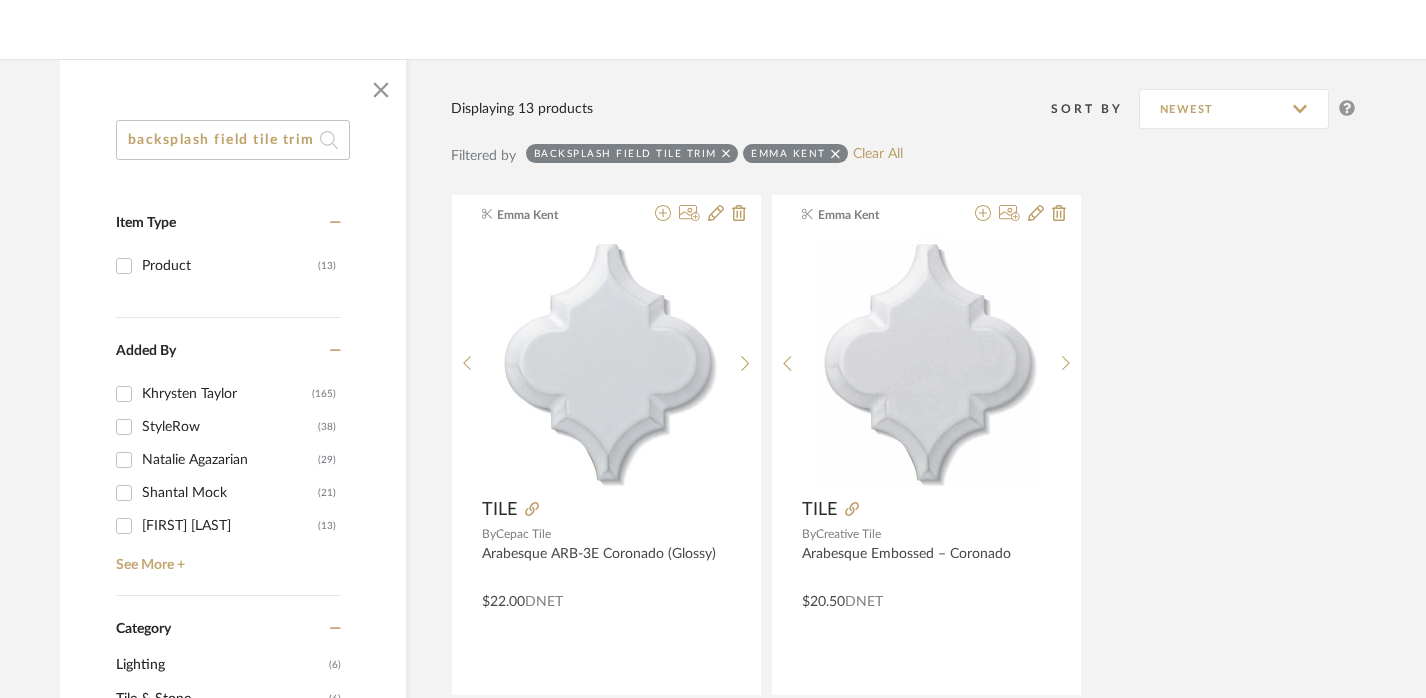 scroll, scrollTop: 0, scrollLeft: 14, axis: horizontal 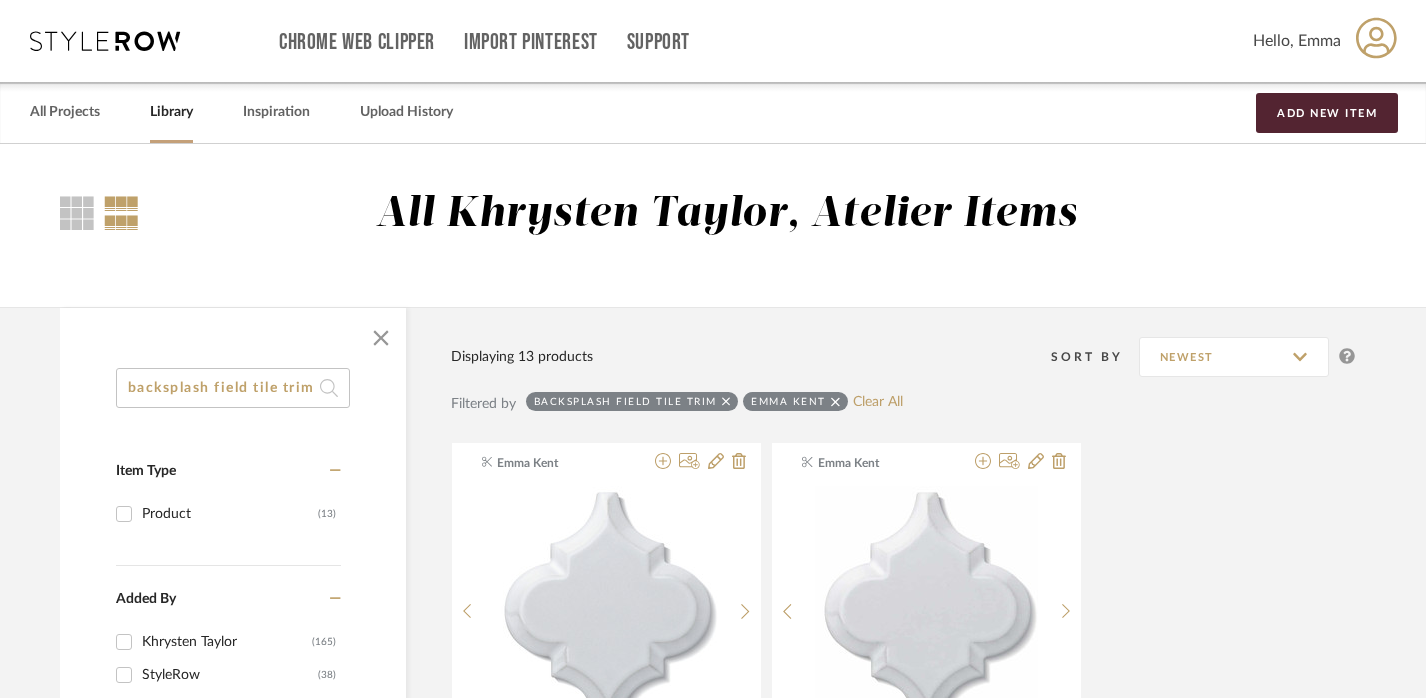 drag, startPoint x: 213, startPoint y: 388, endPoint x: 453, endPoint y: 400, distance: 240.29982 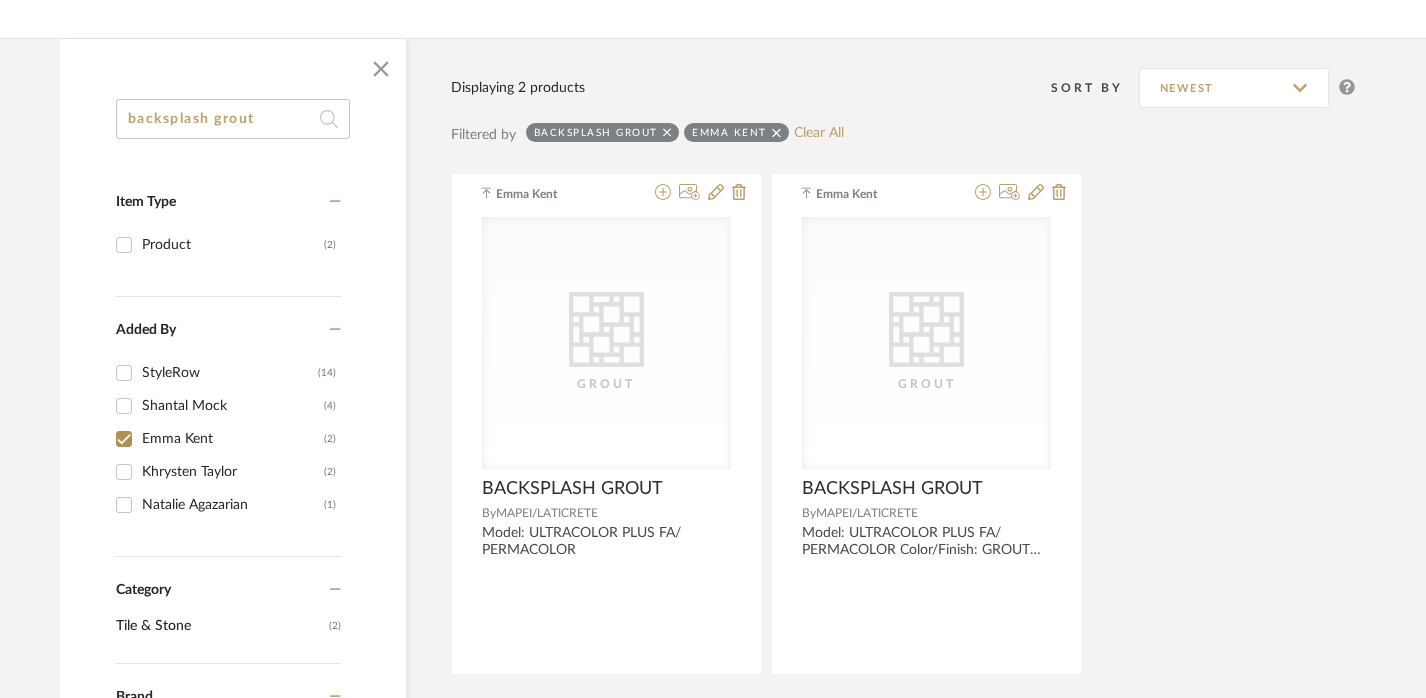 scroll, scrollTop: 271, scrollLeft: 14, axis: both 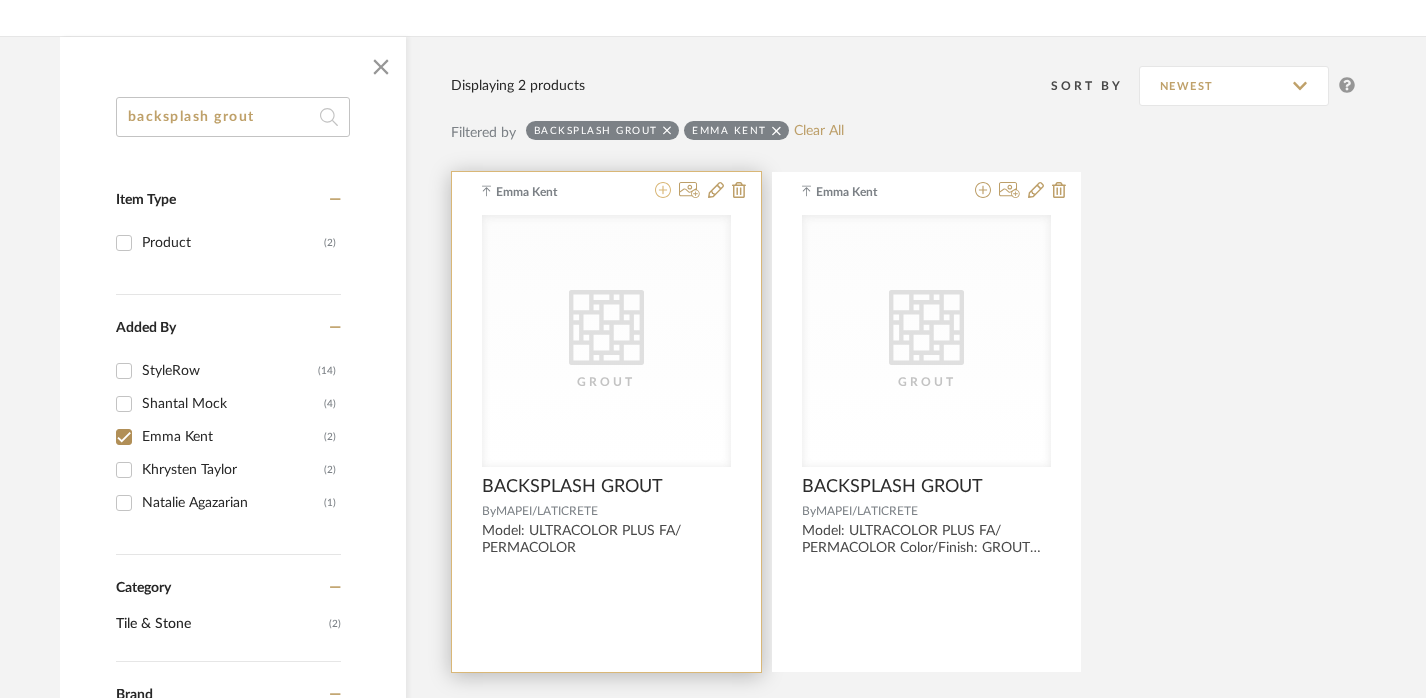 click 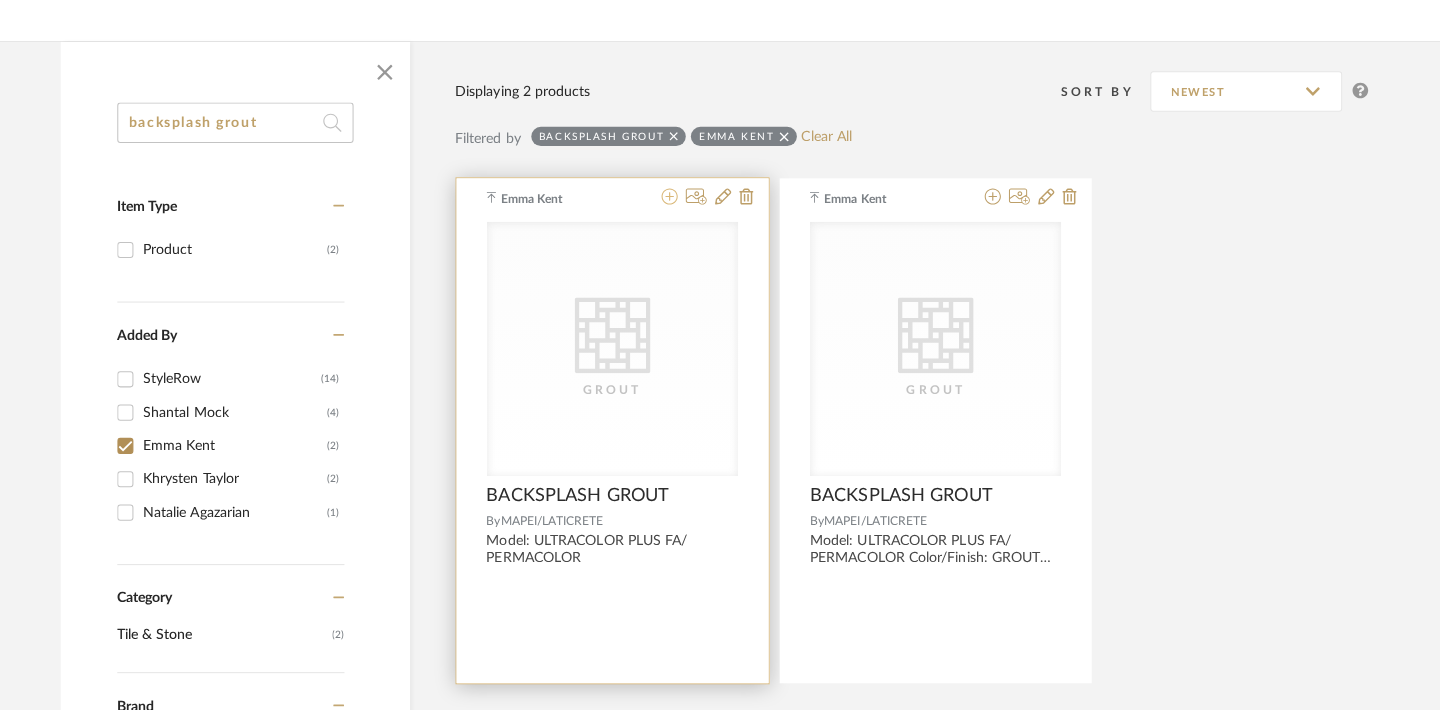 scroll, scrollTop: 0, scrollLeft: 0, axis: both 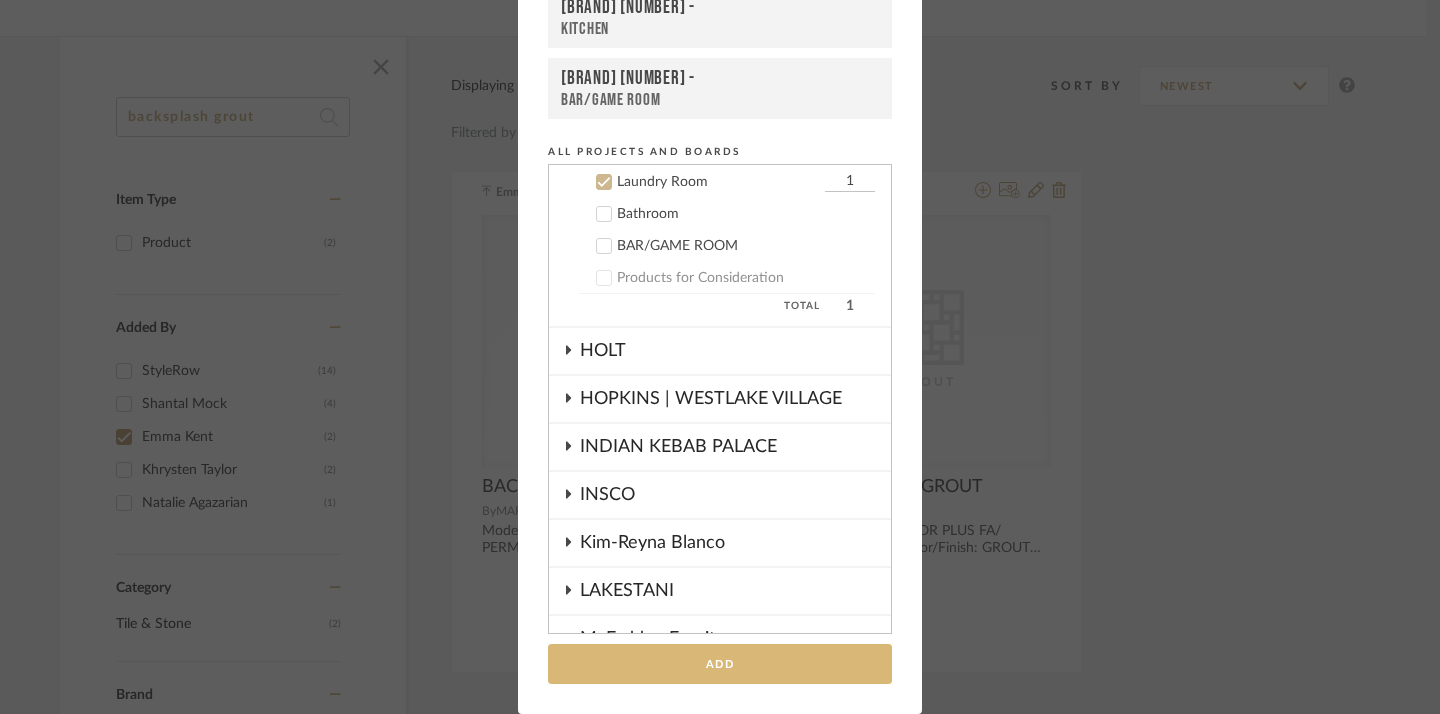 click on "Add" at bounding box center (720, 664) 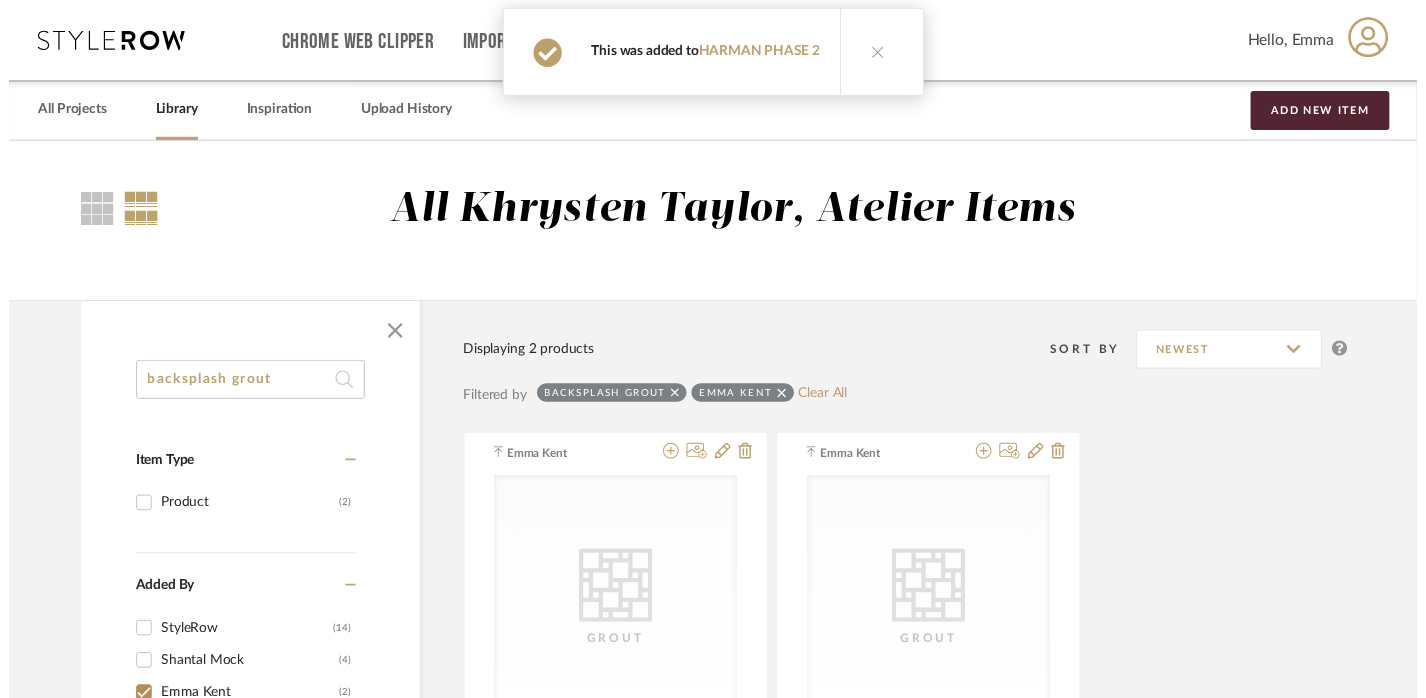 scroll, scrollTop: 271, scrollLeft: 14, axis: both 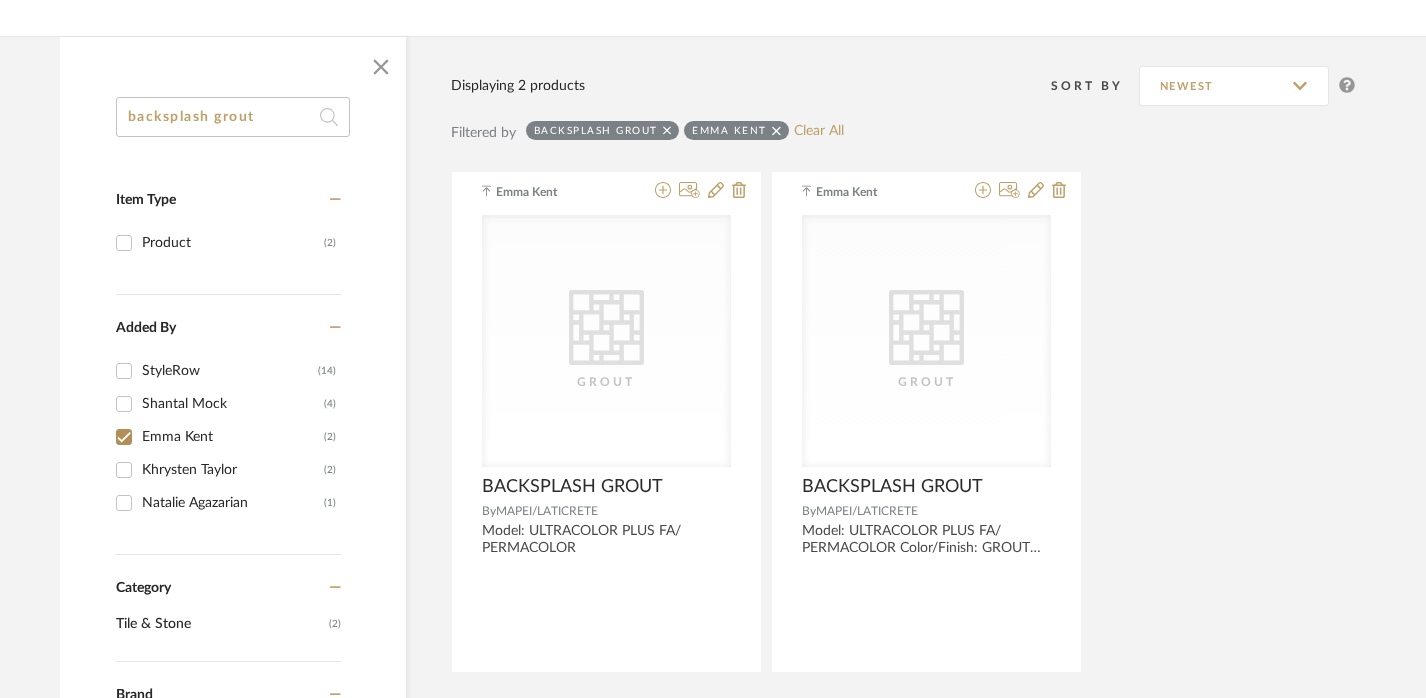 click on "backsplash grout" 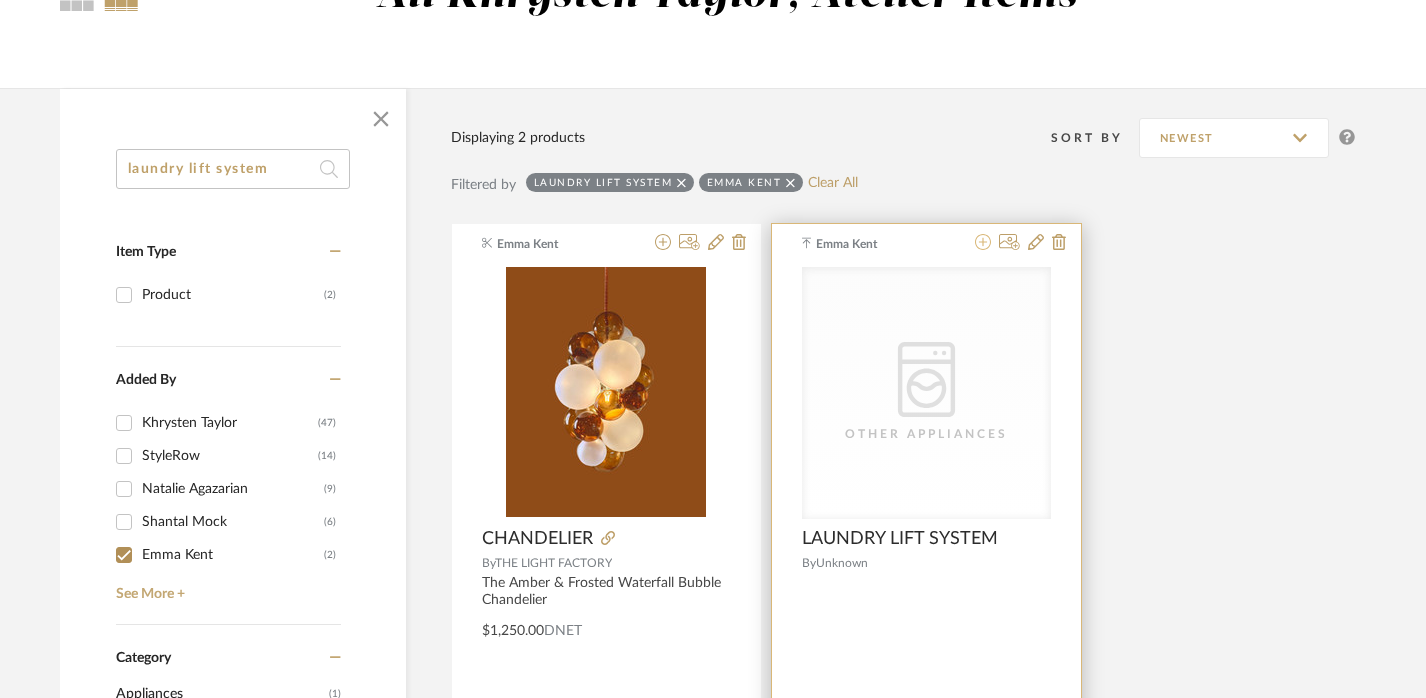 click 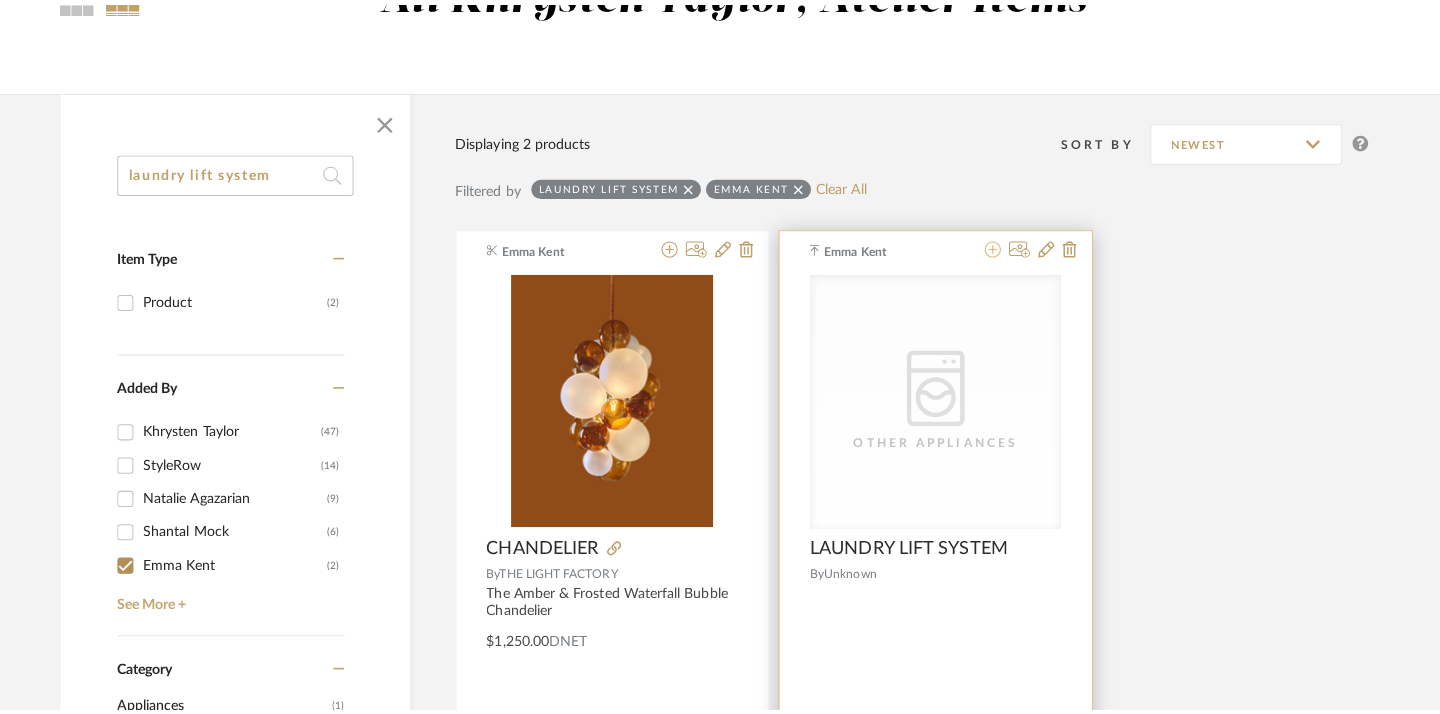 scroll, scrollTop: 0, scrollLeft: 0, axis: both 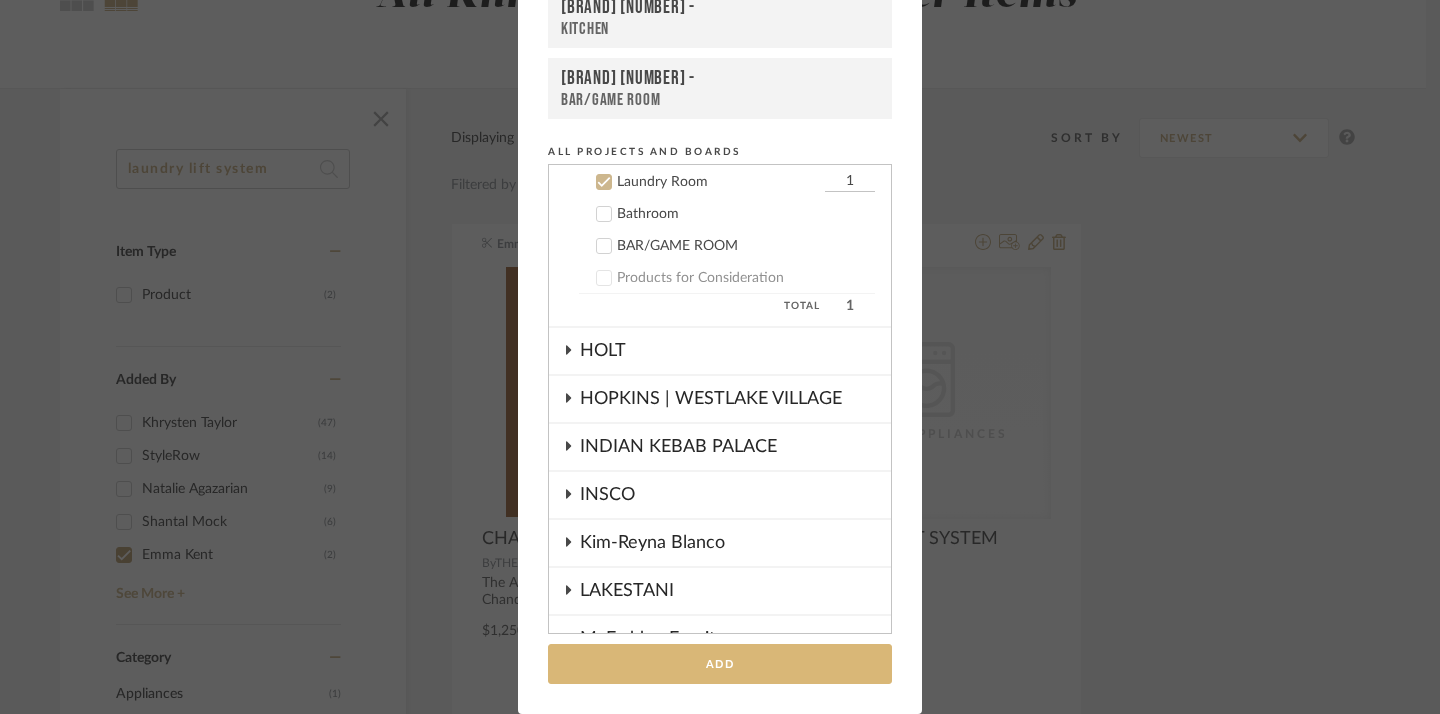 click on "Add" at bounding box center (720, 664) 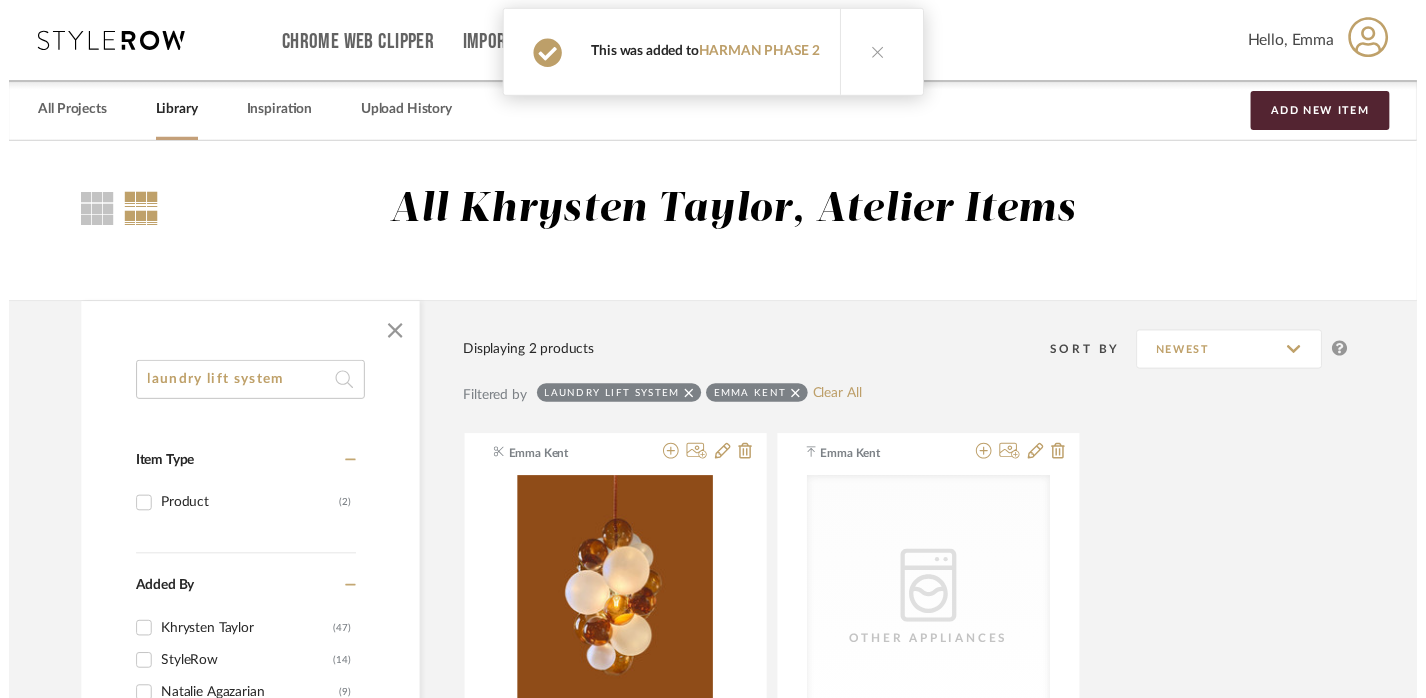 scroll, scrollTop: 219, scrollLeft: 14, axis: both 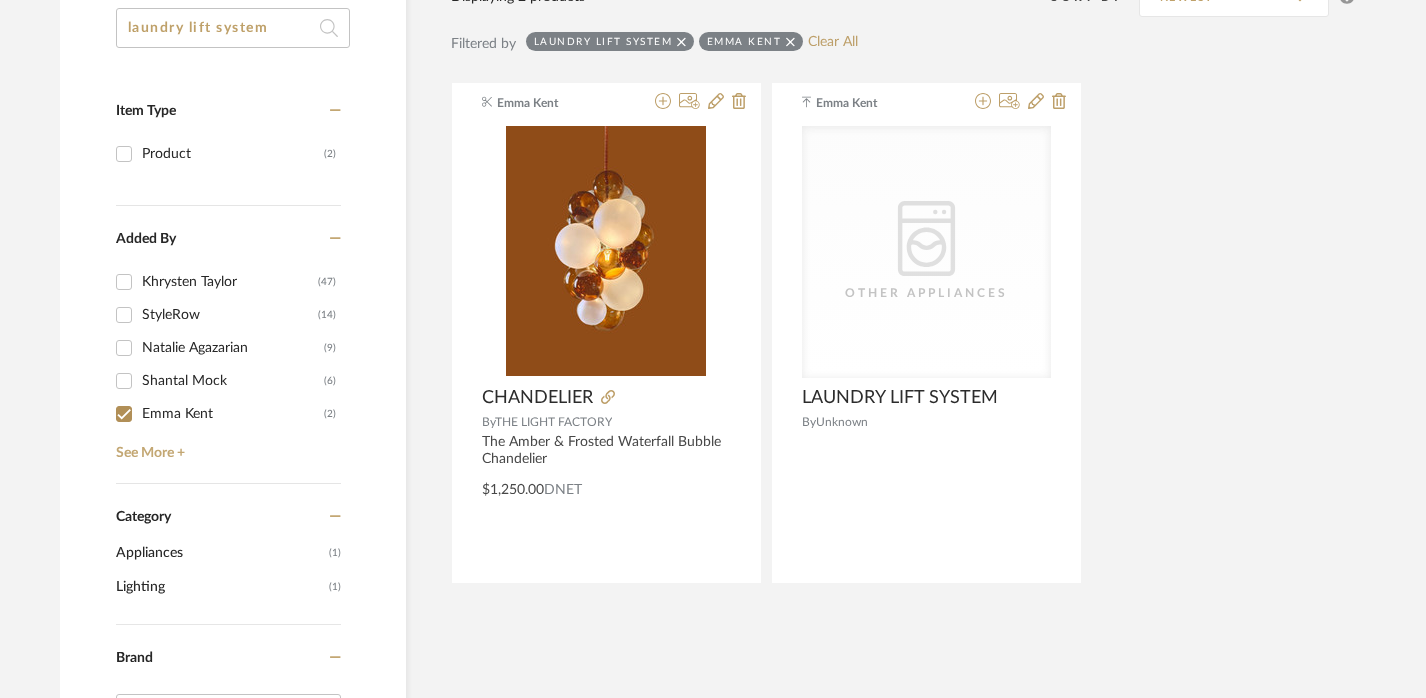 click on "laundry lift system" 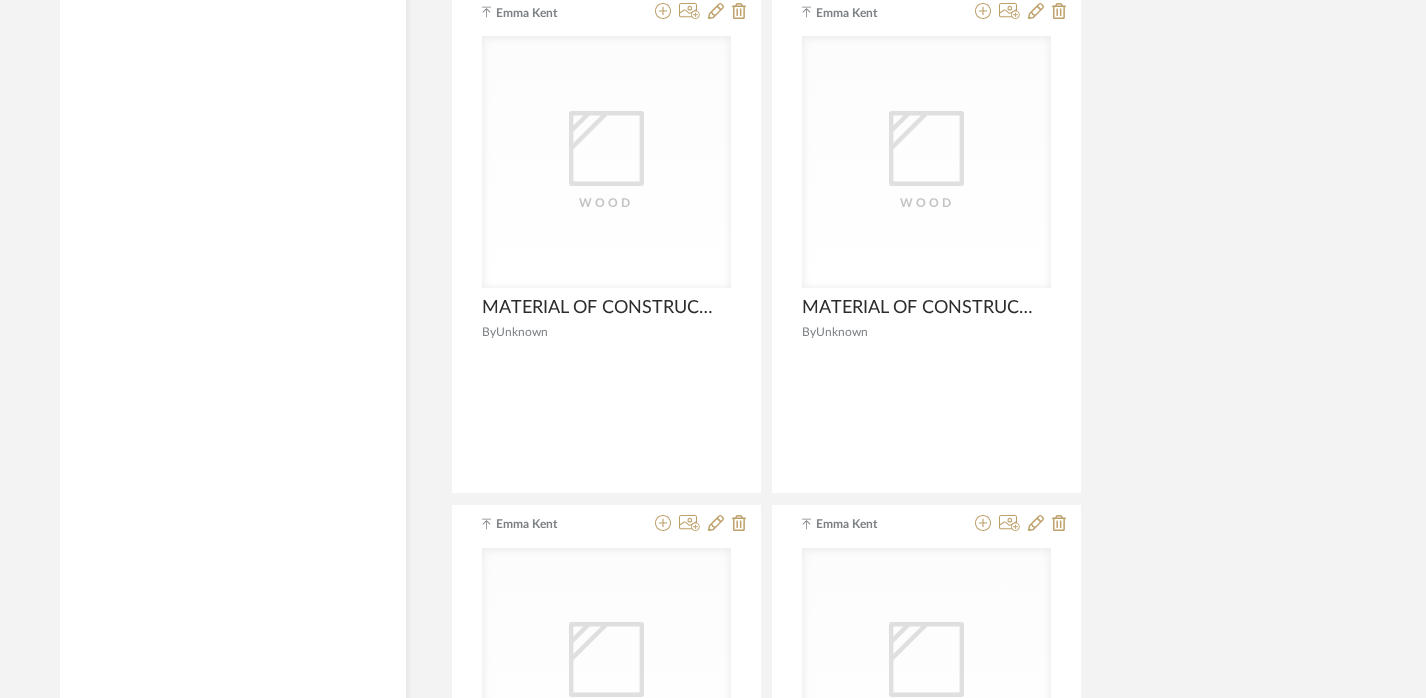scroll, scrollTop: 2422, scrollLeft: 14, axis: both 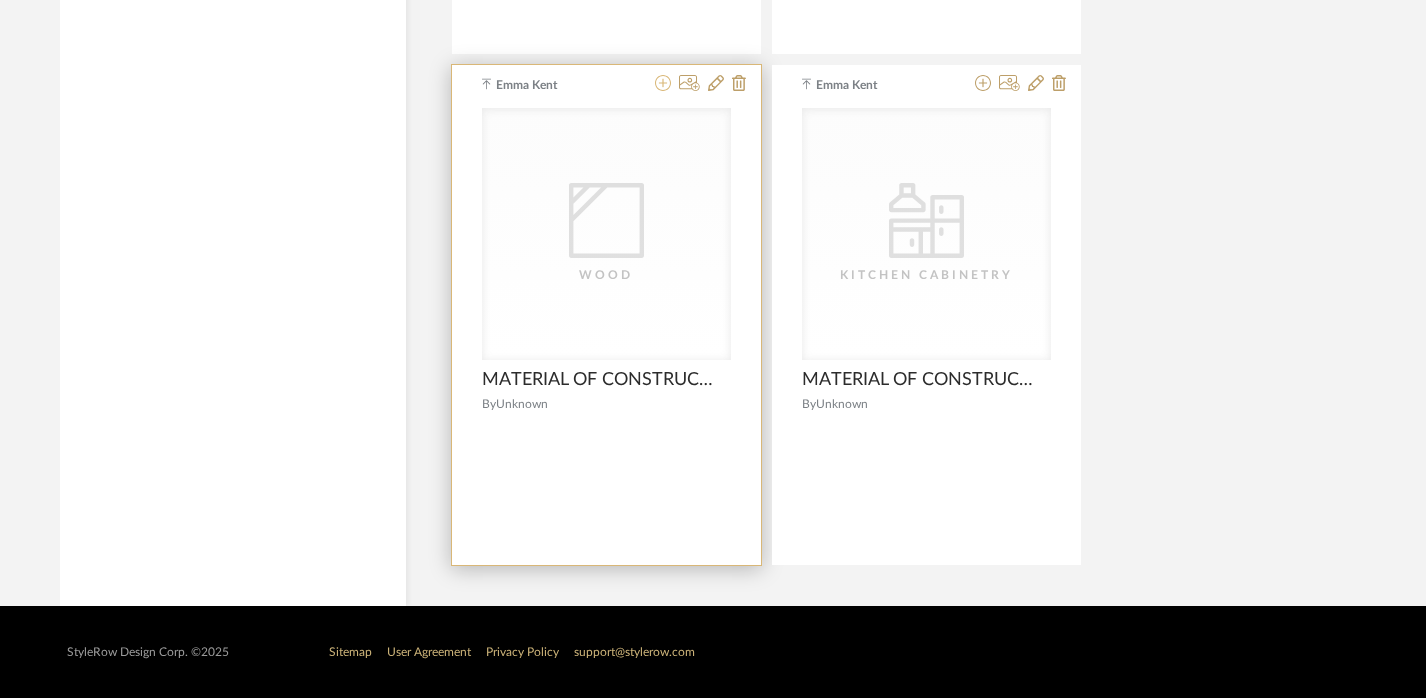 click 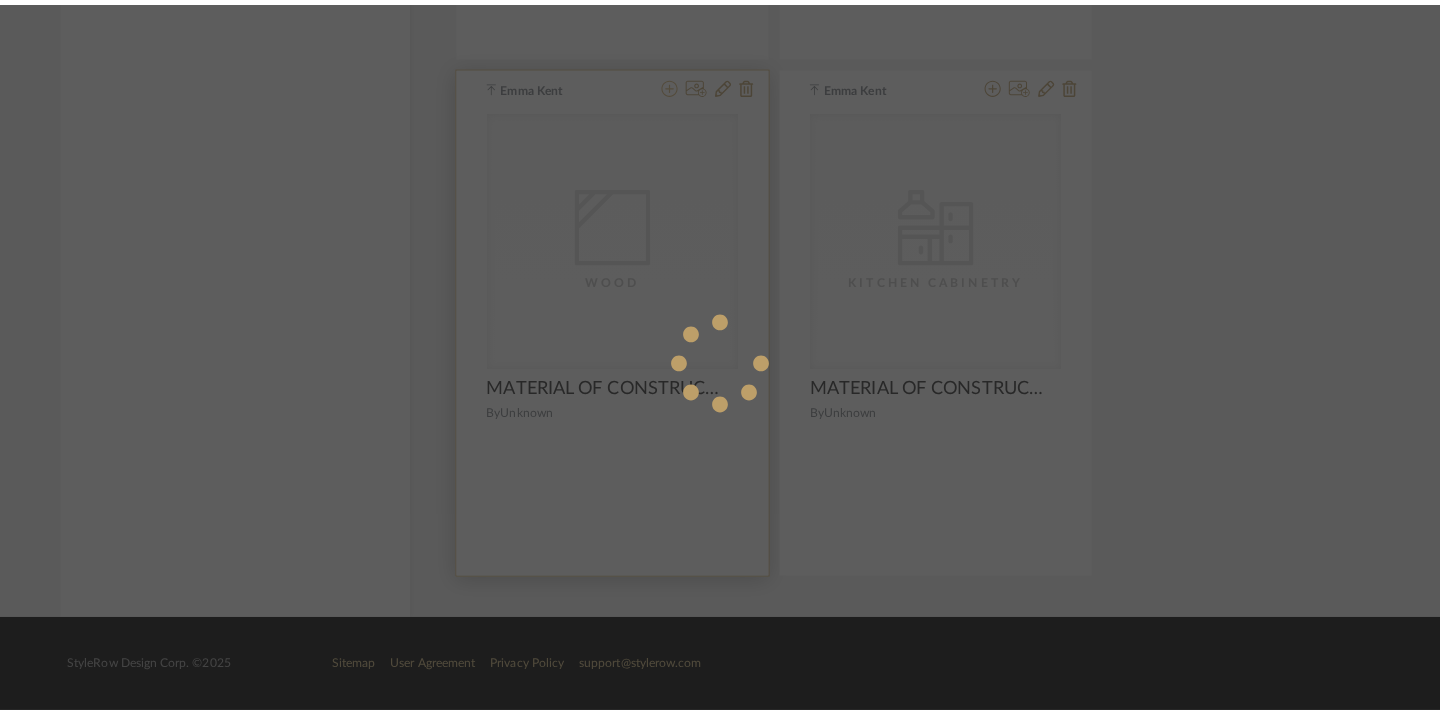 scroll, scrollTop: 0, scrollLeft: 0, axis: both 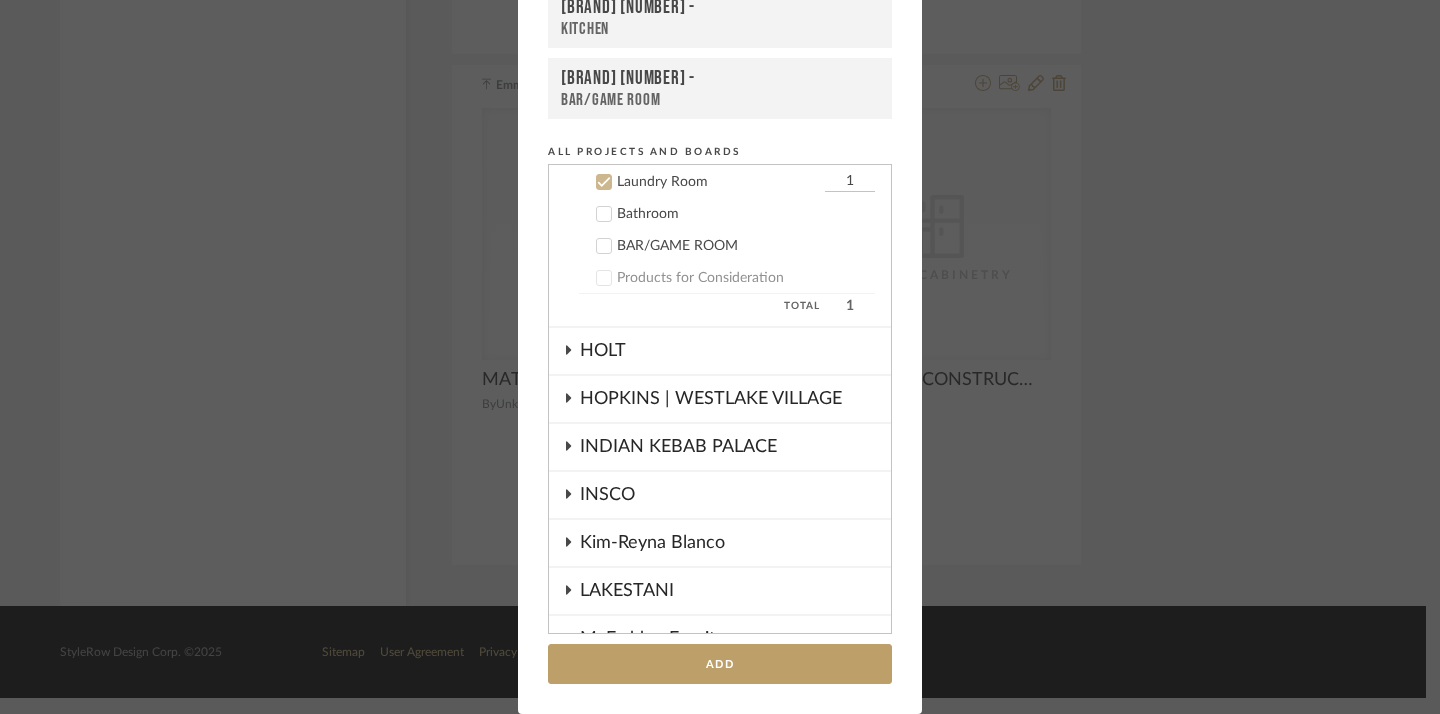 click on "Laundry Room" at bounding box center (718, 182) 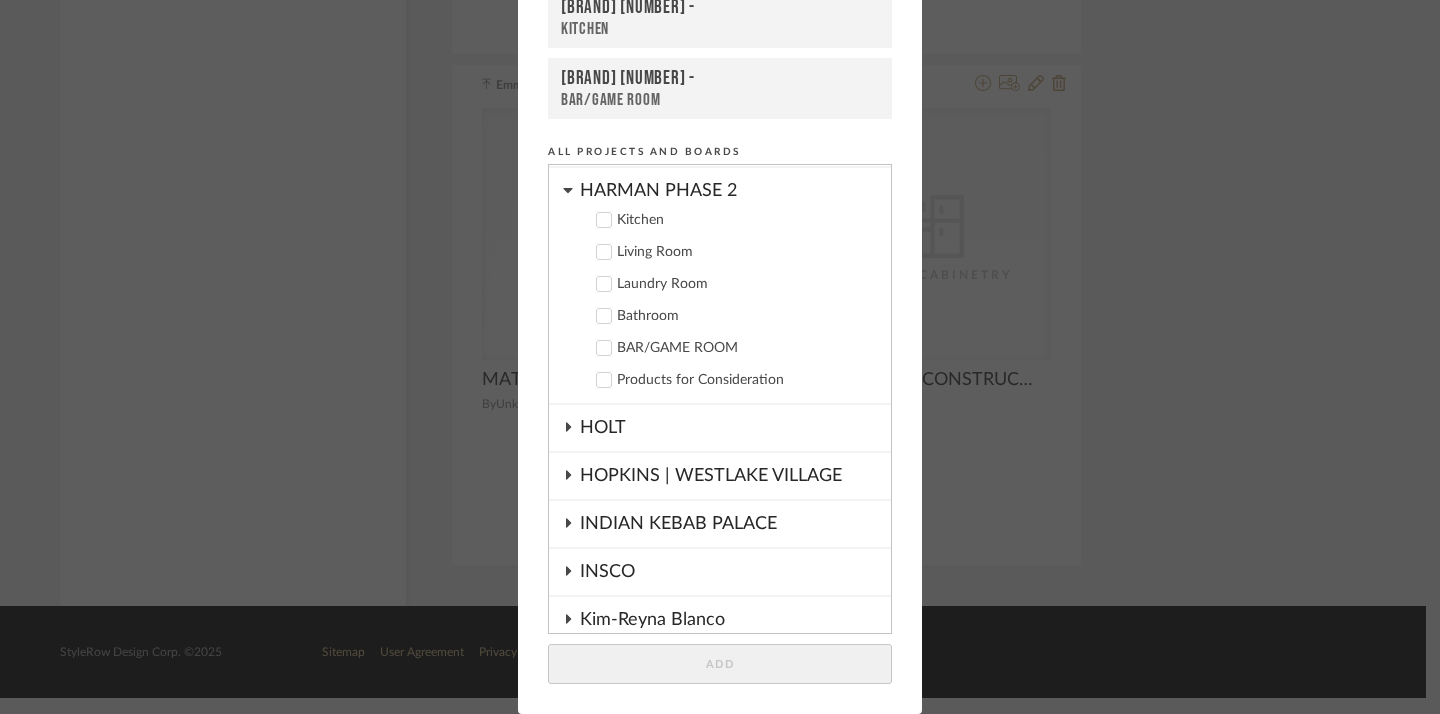 scroll, scrollTop: 454, scrollLeft: 0, axis: vertical 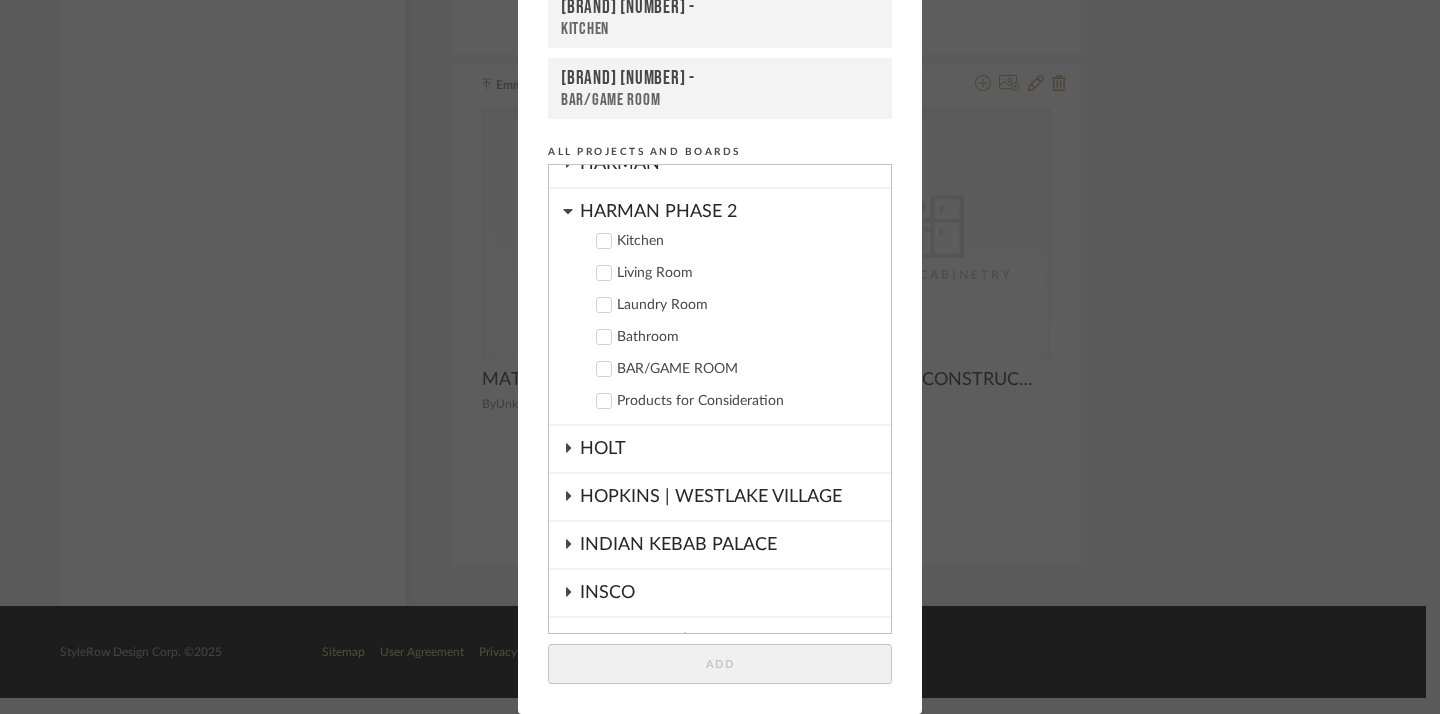 click on "Living Room" at bounding box center (746, 273) 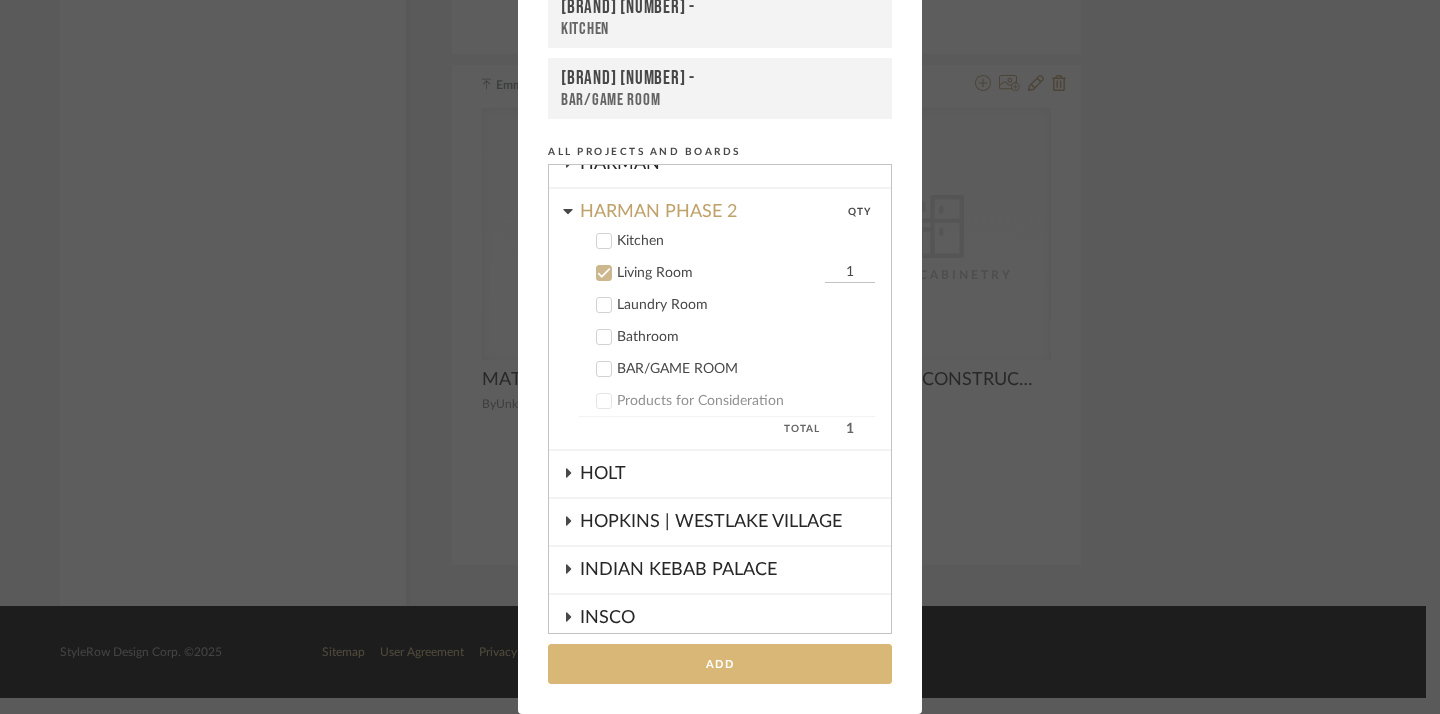 click on "Add" at bounding box center (720, 664) 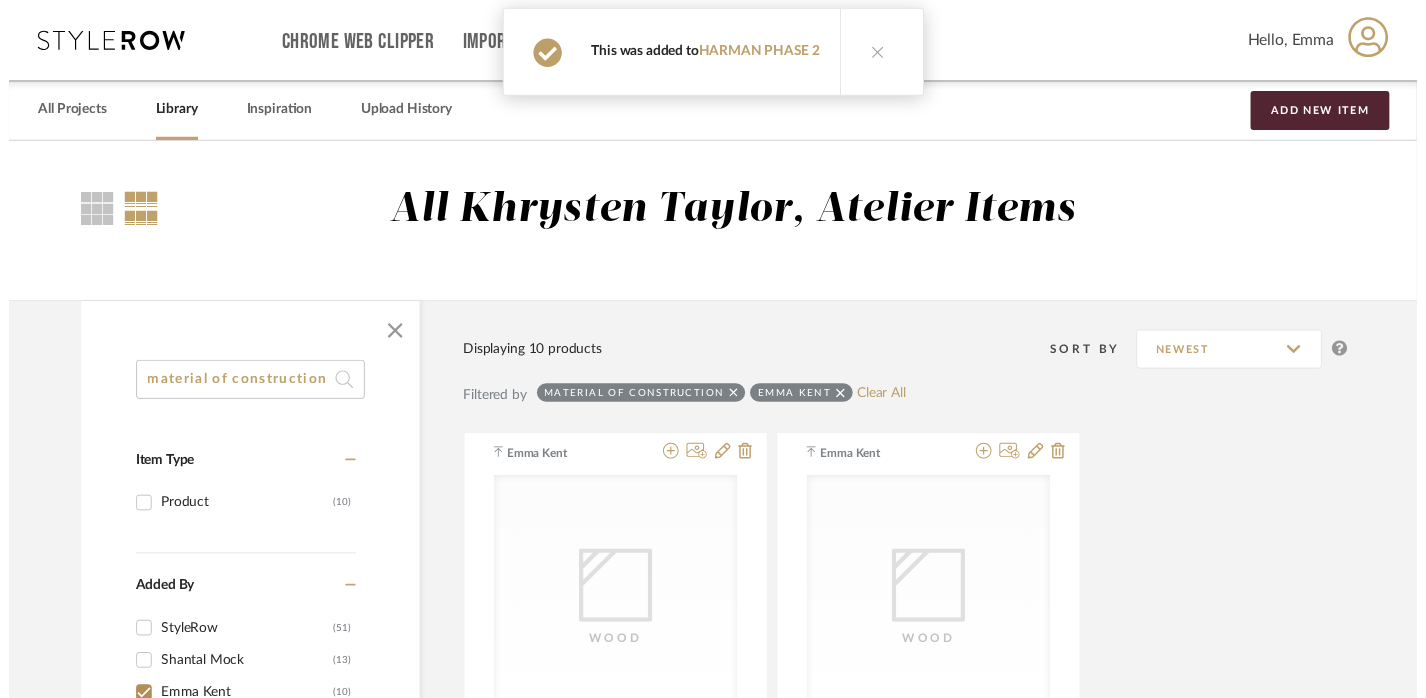 scroll, scrollTop: 2422, scrollLeft: 14, axis: both 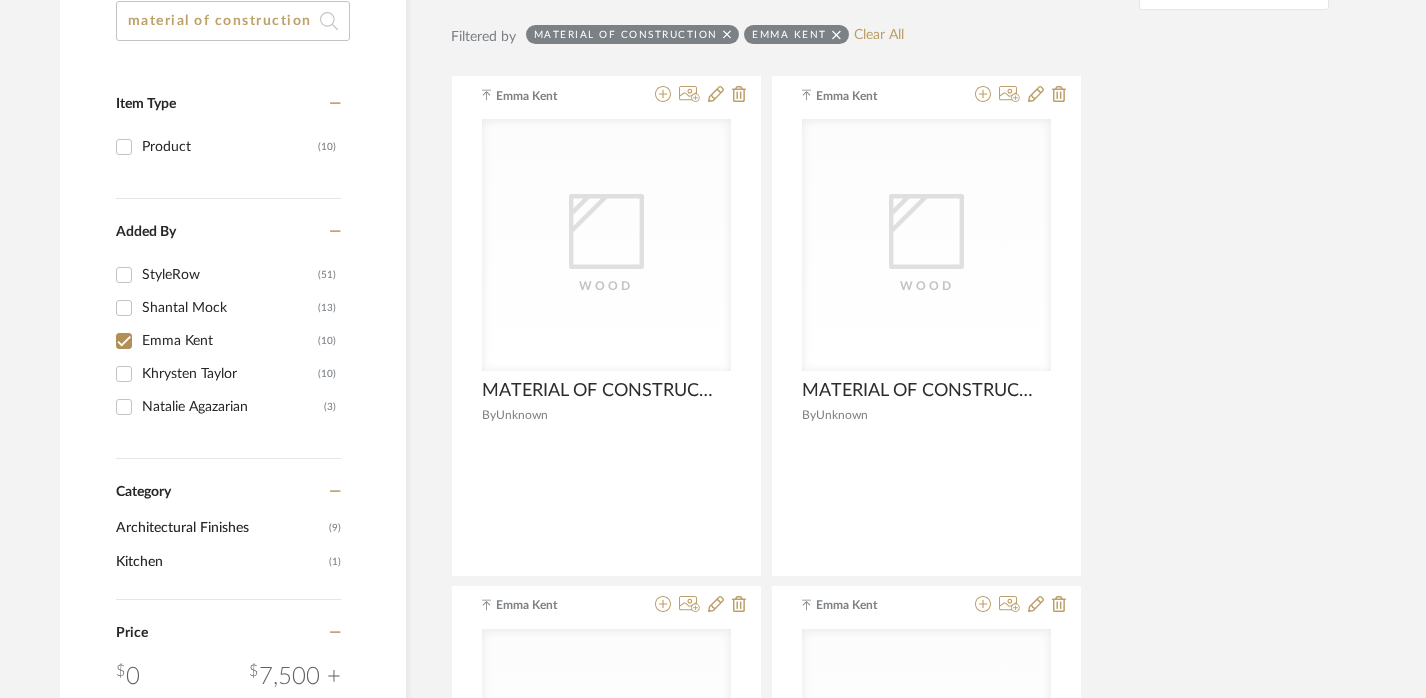 click on "material of construction" 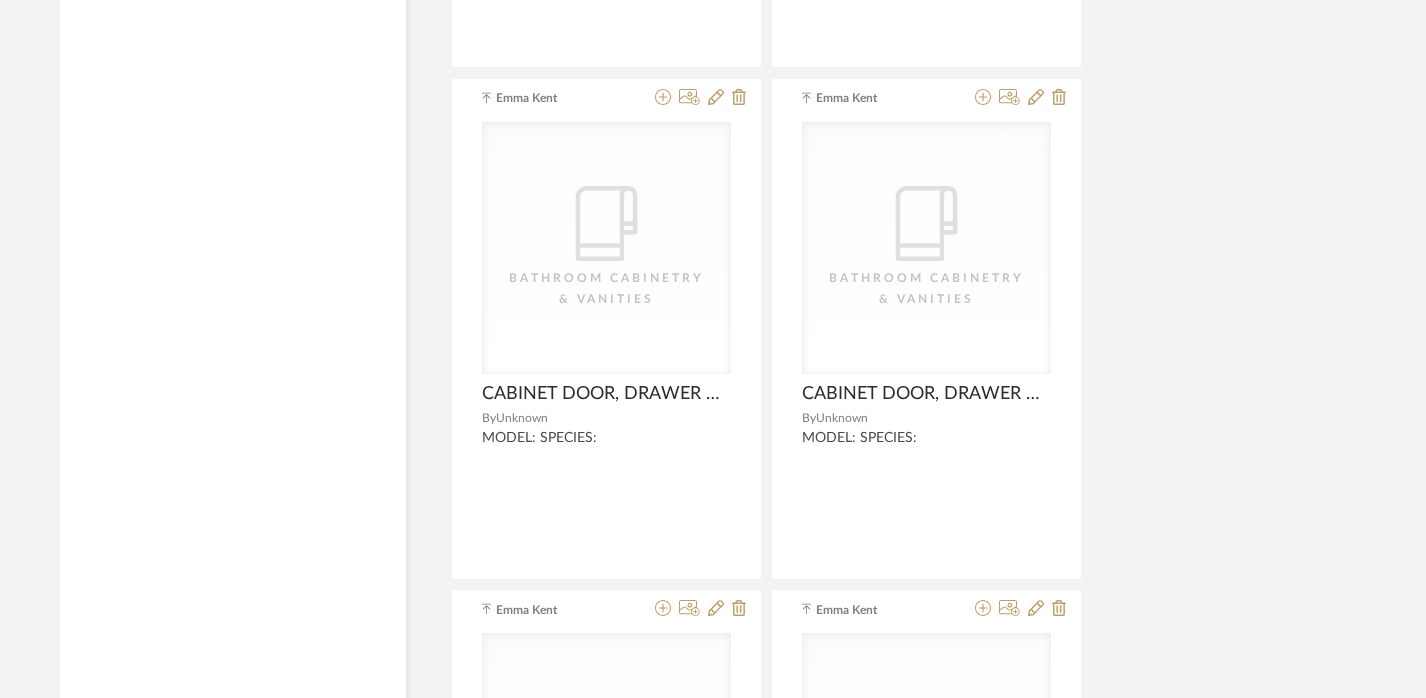 scroll, scrollTop: 4468, scrollLeft: 14, axis: both 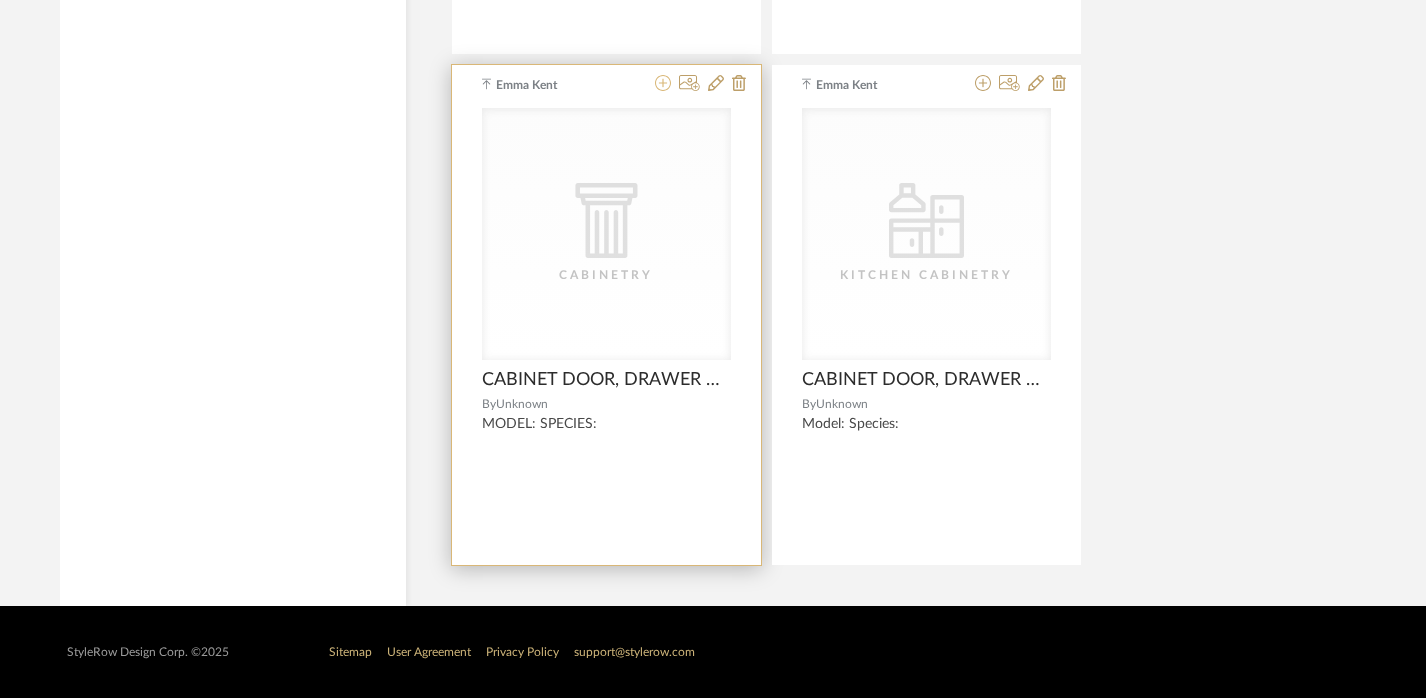 click 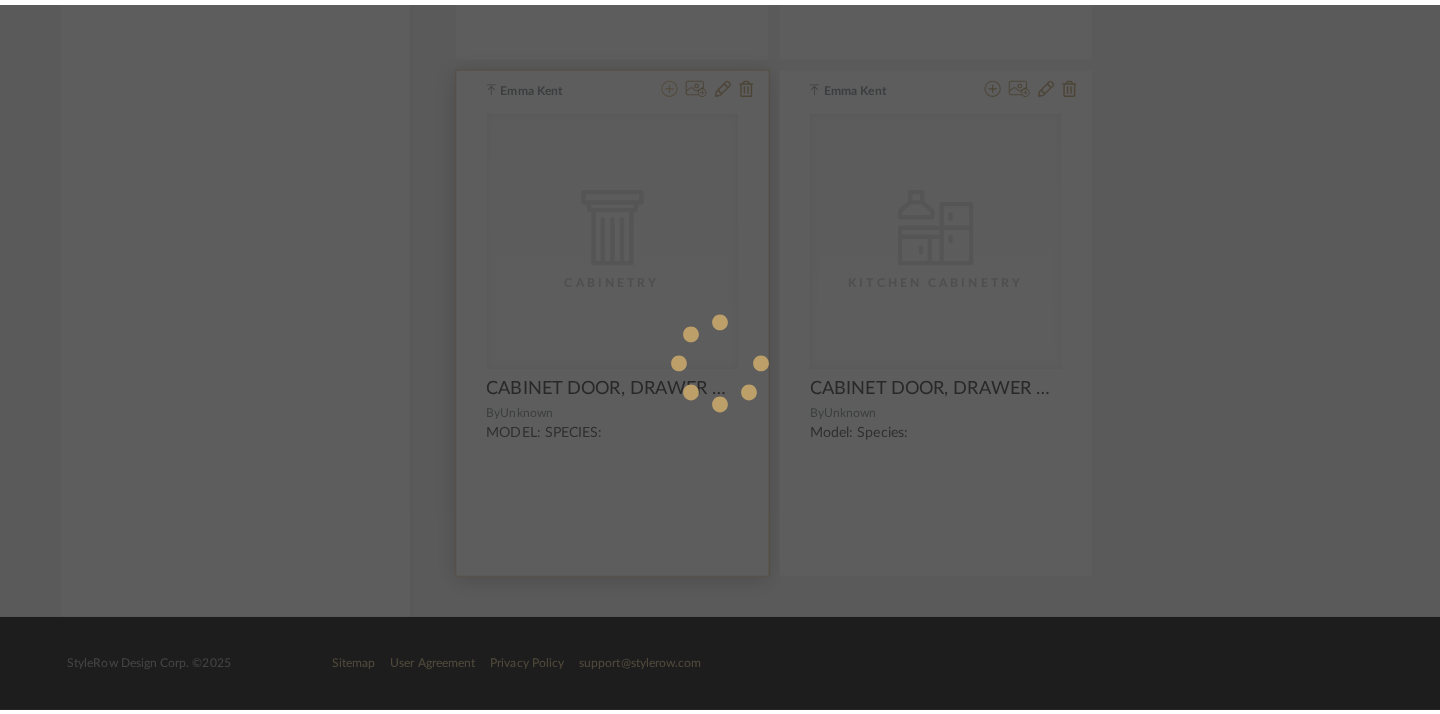 scroll, scrollTop: 0, scrollLeft: 0, axis: both 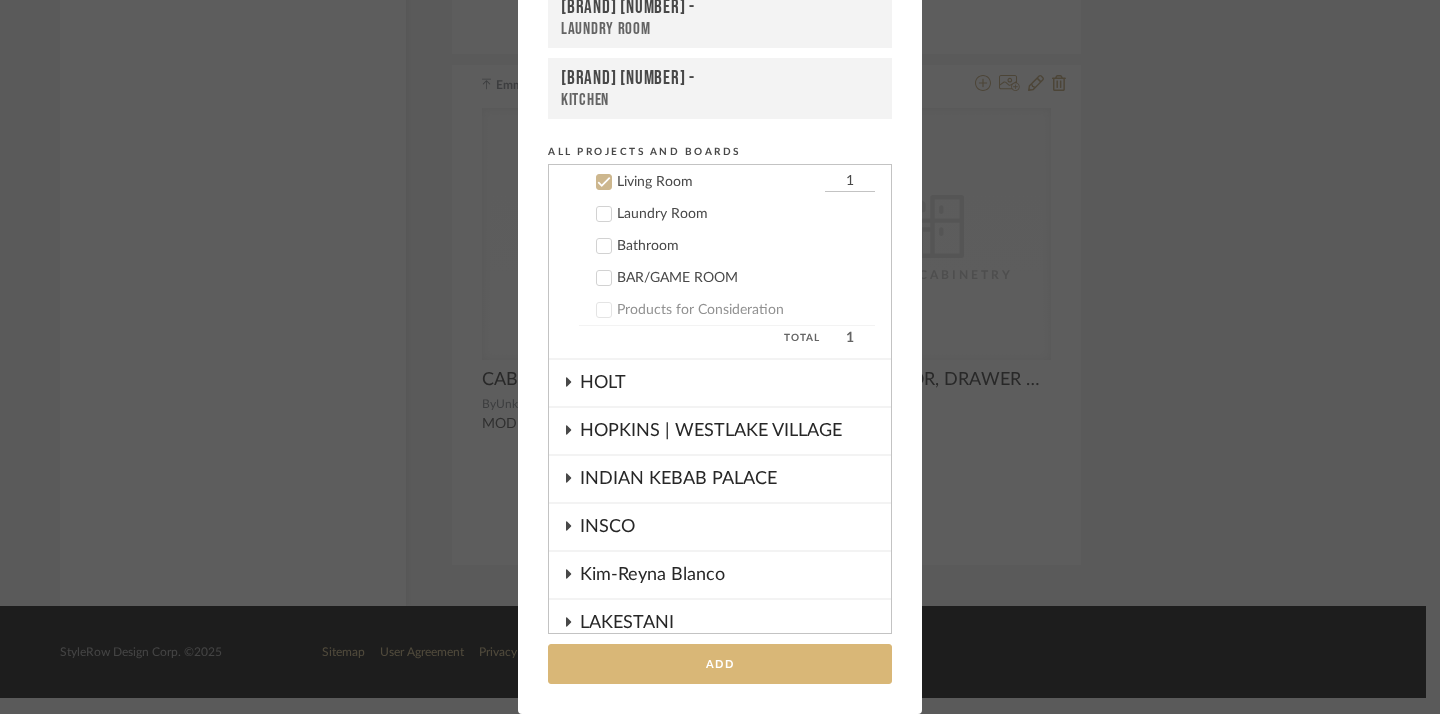 click on "Add" at bounding box center [720, 664] 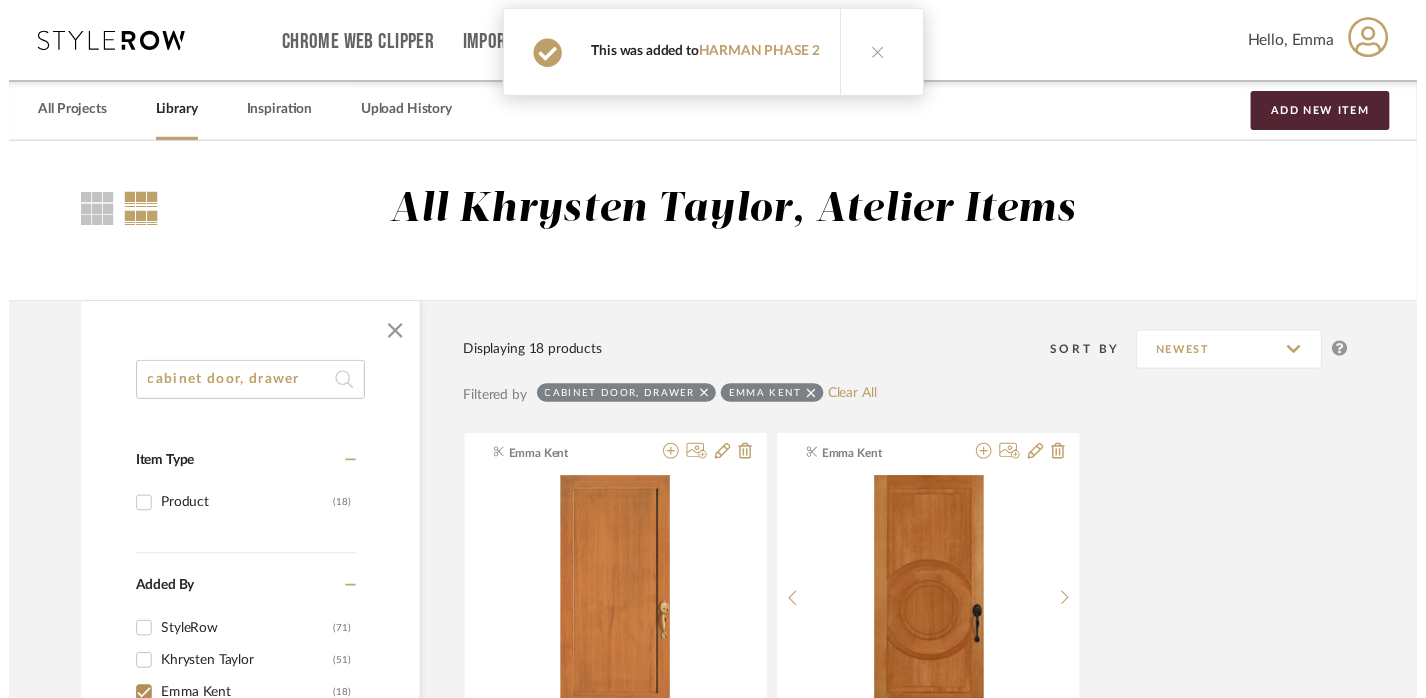 scroll, scrollTop: 4468, scrollLeft: 14, axis: both 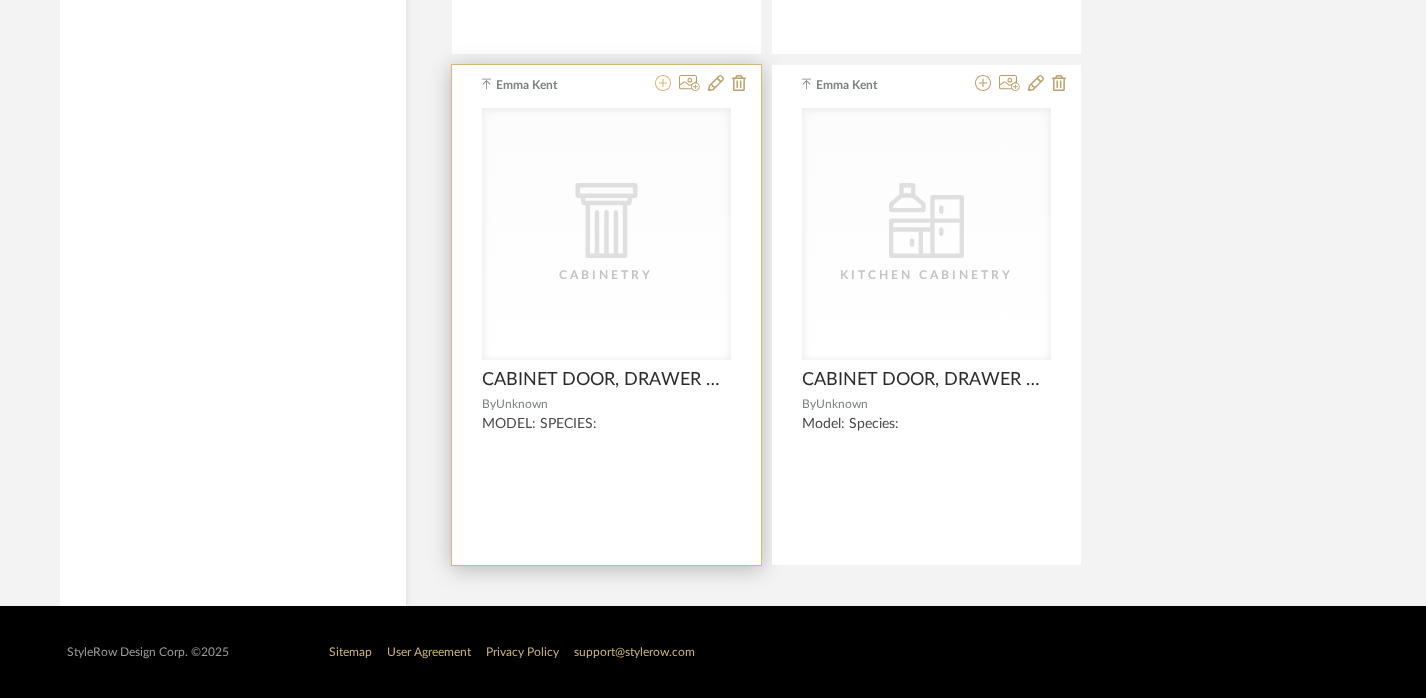 click 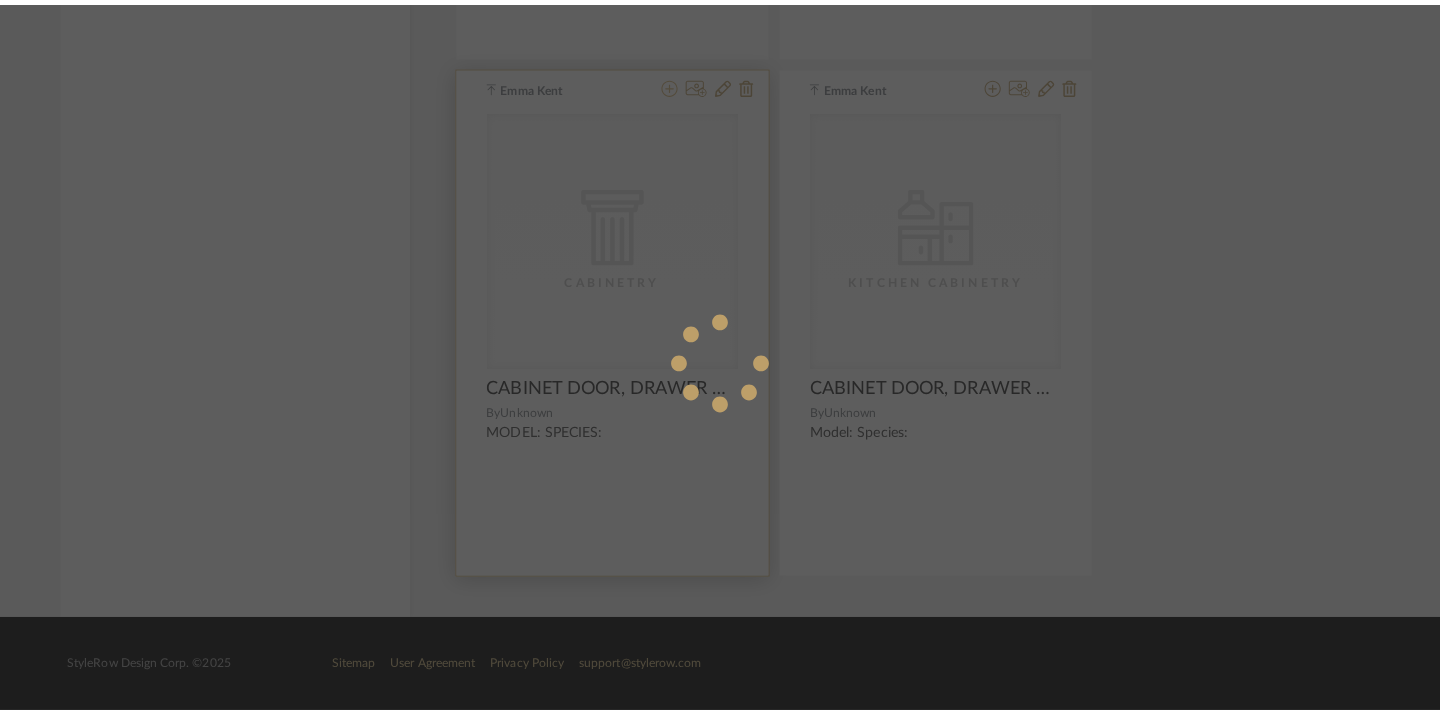 scroll, scrollTop: 0, scrollLeft: 0, axis: both 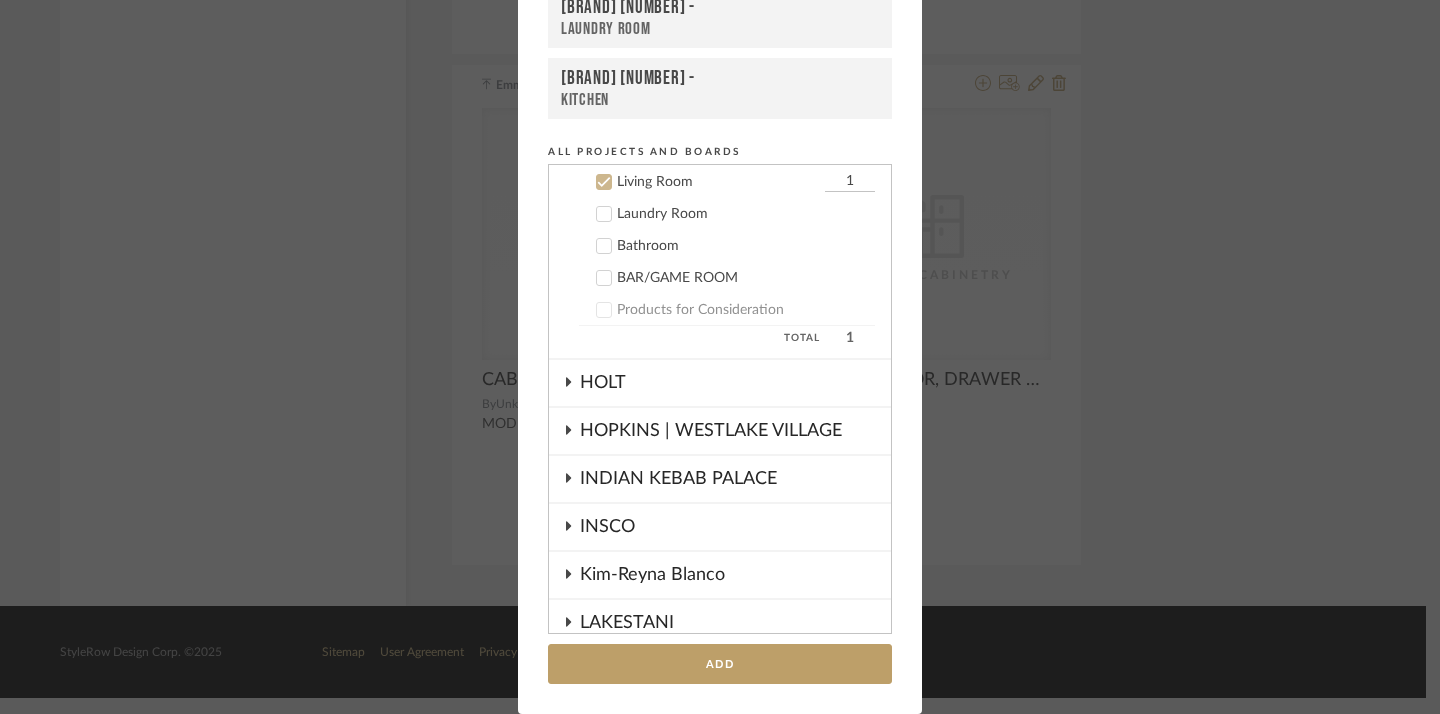 click on "Add to Projects Recent Projects, Rooms, or Boards HARMAN PHASE 2 - Living Room HARMAN PHASE 2 - Laundry Room HARMAN PHASE 2 - Kitchen All Projects and Boards  Projects   CAMUNEZ-MEANS   CHANG   CHRISTENSEN   CHRISTENSEN (Same SF Option)   DEHART   DIEPERSLOOT   DUEKER | CLOVIS   FLETCHER | FRESNO   HARMAN   HARMAN PHASE 2  QTY  Kitchen   Living Room  1  Laundry Room   Bathroom   BAR/GAME ROOM   Products for Consideration  Total 1  HOLT   HOPKINS | WESTLAKE VILLAGE   INDIAN KEBAB PALACE   INSCO   Kim-Reyna Blanco   LAKESTANI   McFadden Furniture   MORRISON FURNITURE   RODRIQUEZ   RUSSELL   Salahuddin   Schwartzman   SOMMER   STAGE DEPOT WHISKEY LOUNGE   TEMPLATE | SPECIFICATION SCHEDULE   Toprani FF&A   VENTRESCA | MORRO BAY   VINCENT   VIRAMONTES   + CREATE NEW PROJECT   Inspiration Board   Bathroom   Bedroom   CABINET ACCESSORIES   Cabinet Door Styles   DECORATIVE DOOR HARDWARE: SATIN BRASS   Dining Room   Exterior   FAUX PLANTS AND PLANTERS   Kitchen   Living Room   WINDOWS  + Create New Board...  Add" at bounding box center (720, 357) 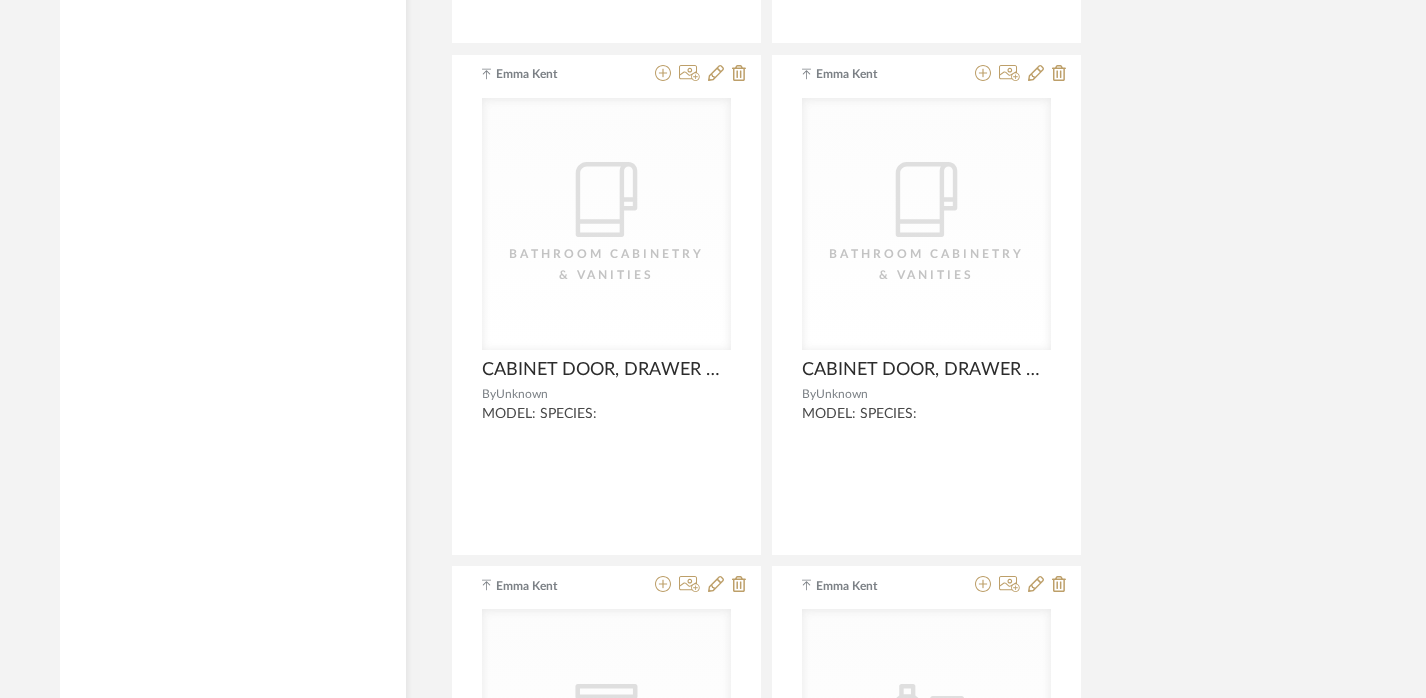scroll, scrollTop: 3873, scrollLeft: 14, axis: both 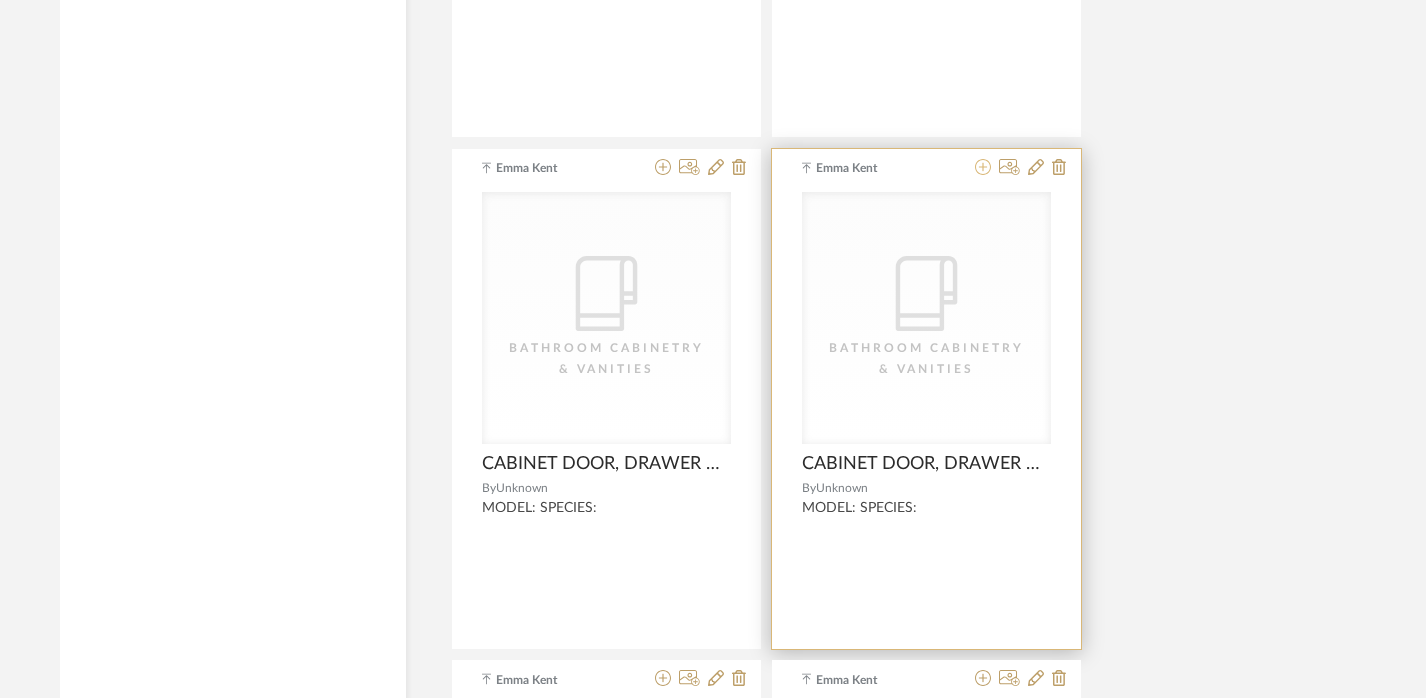 click 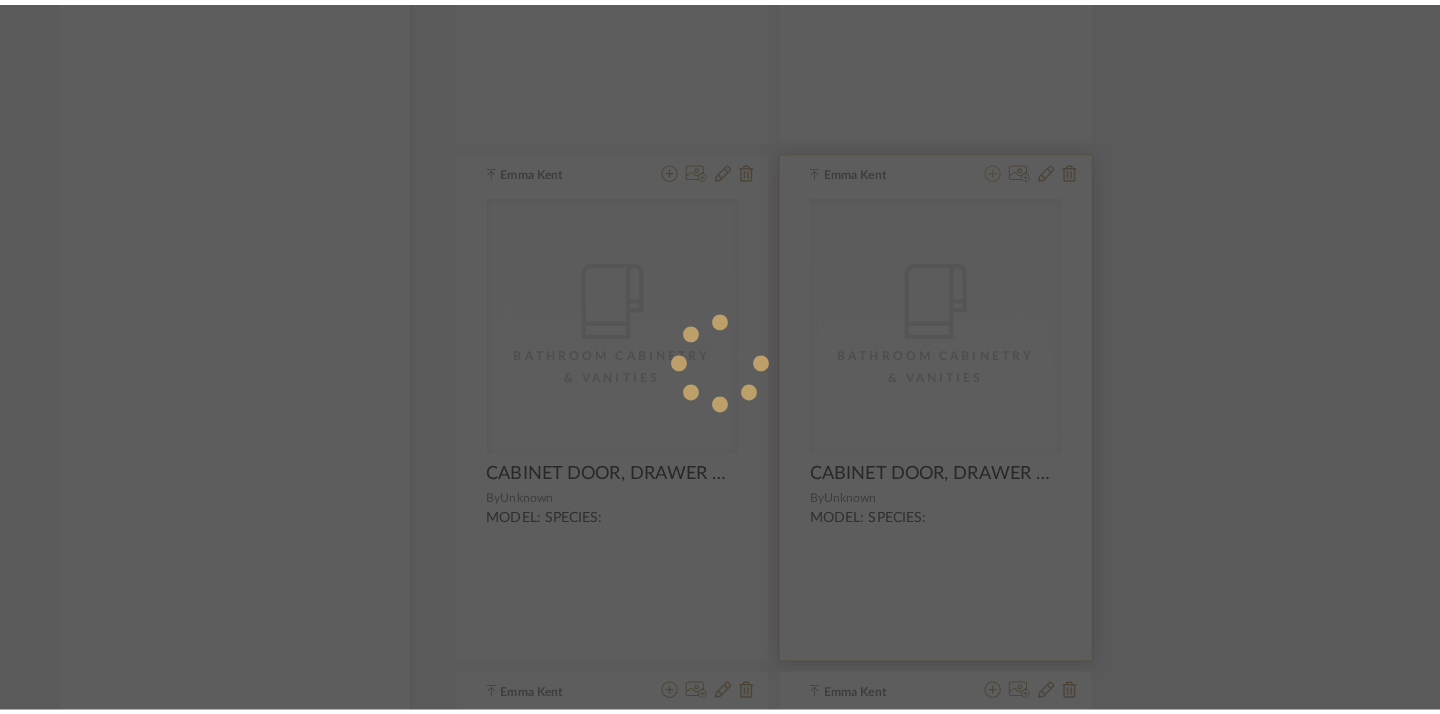 scroll, scrollTop: 0, scrollLeft: 0, axis: both 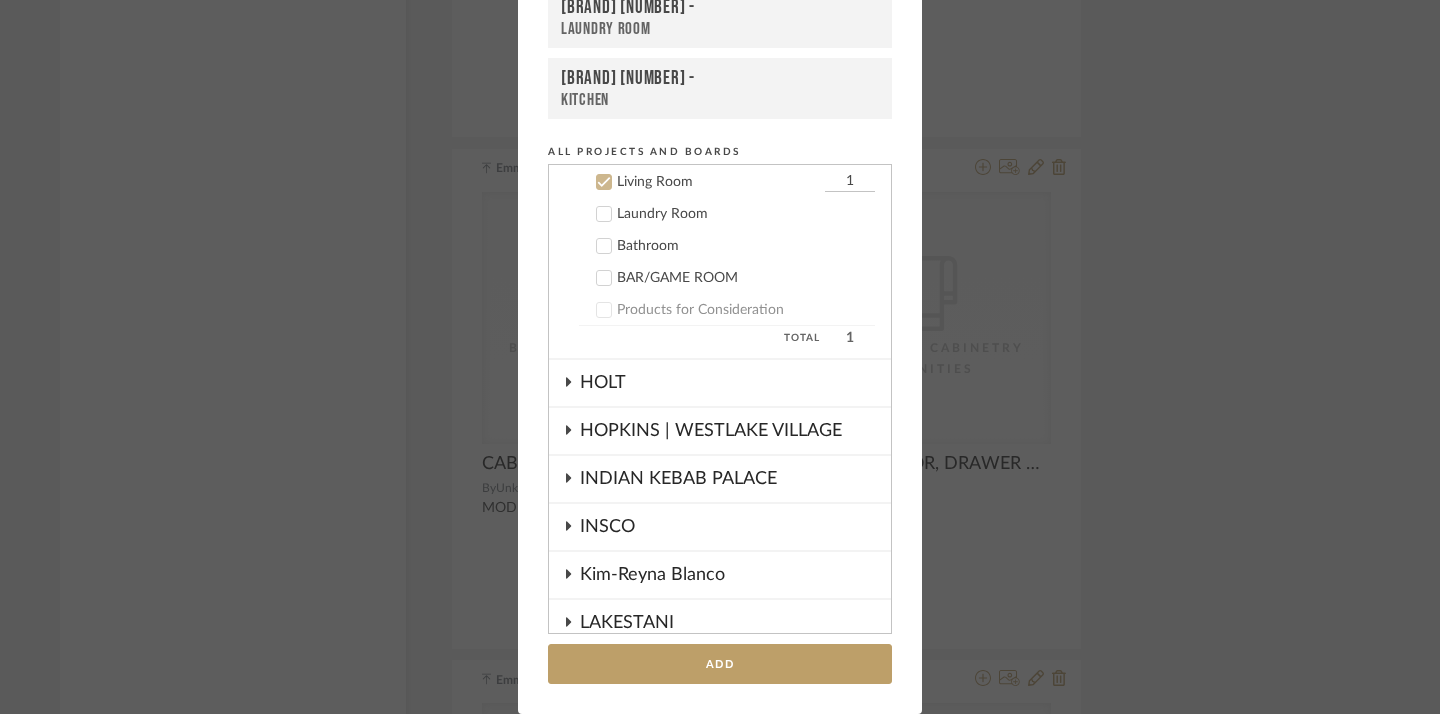 click on "Living Room" at bounding box center [718, 182] 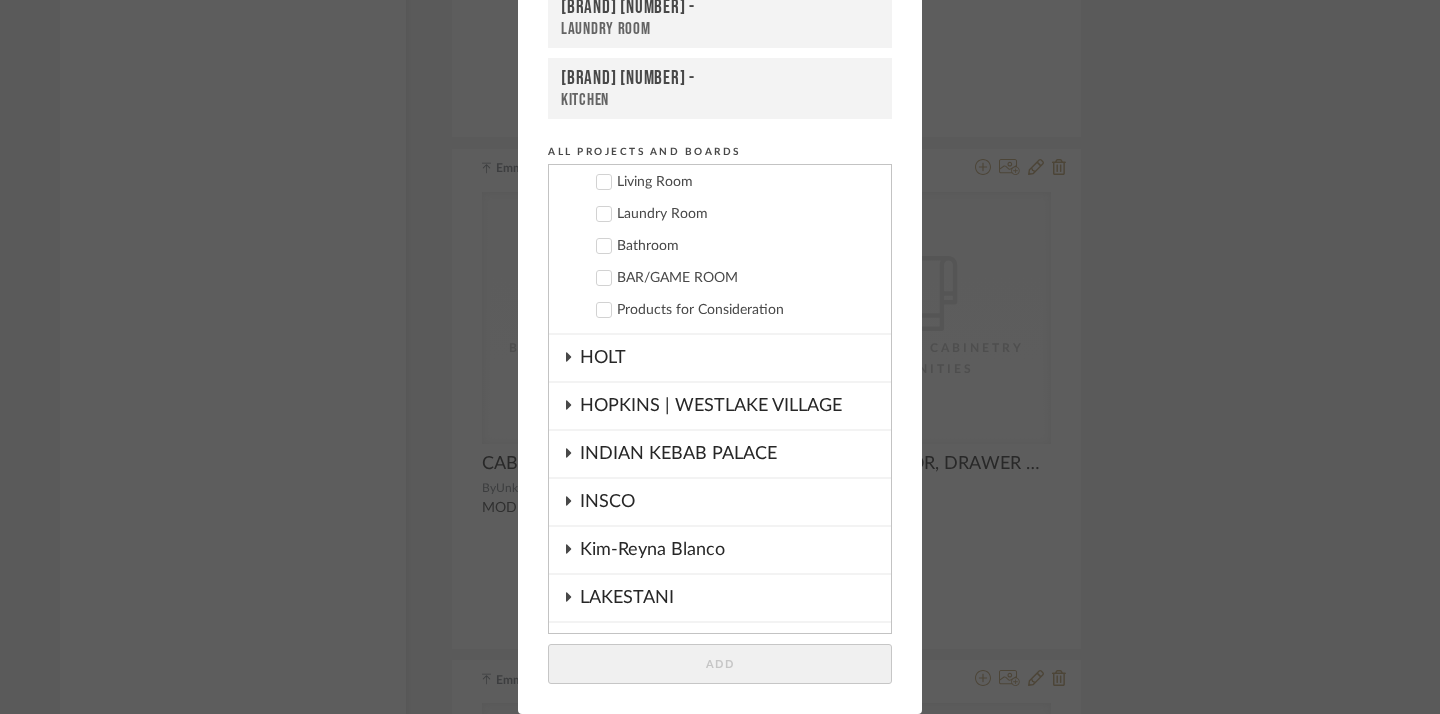 click on "Bathroom" at bounding box center (746, 246) 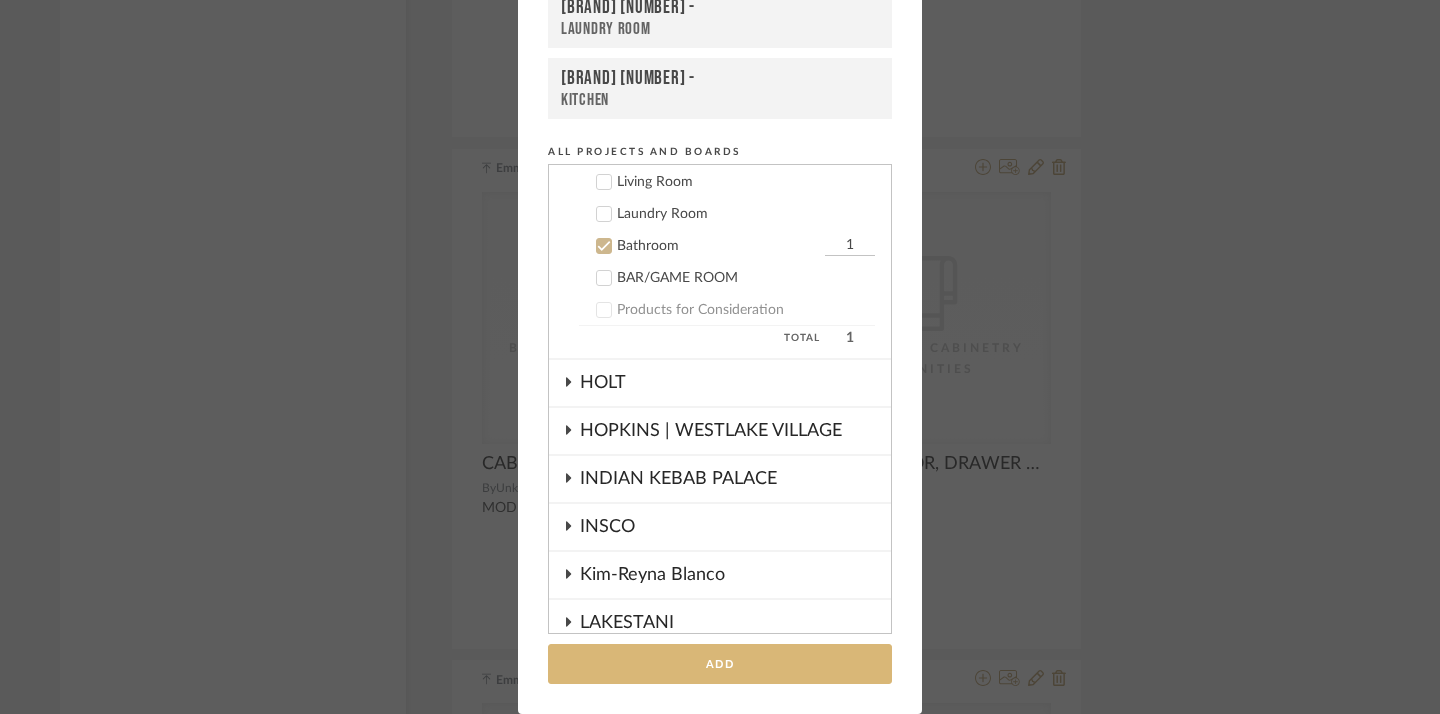 click on "Add" at bounding box center (720, 664) 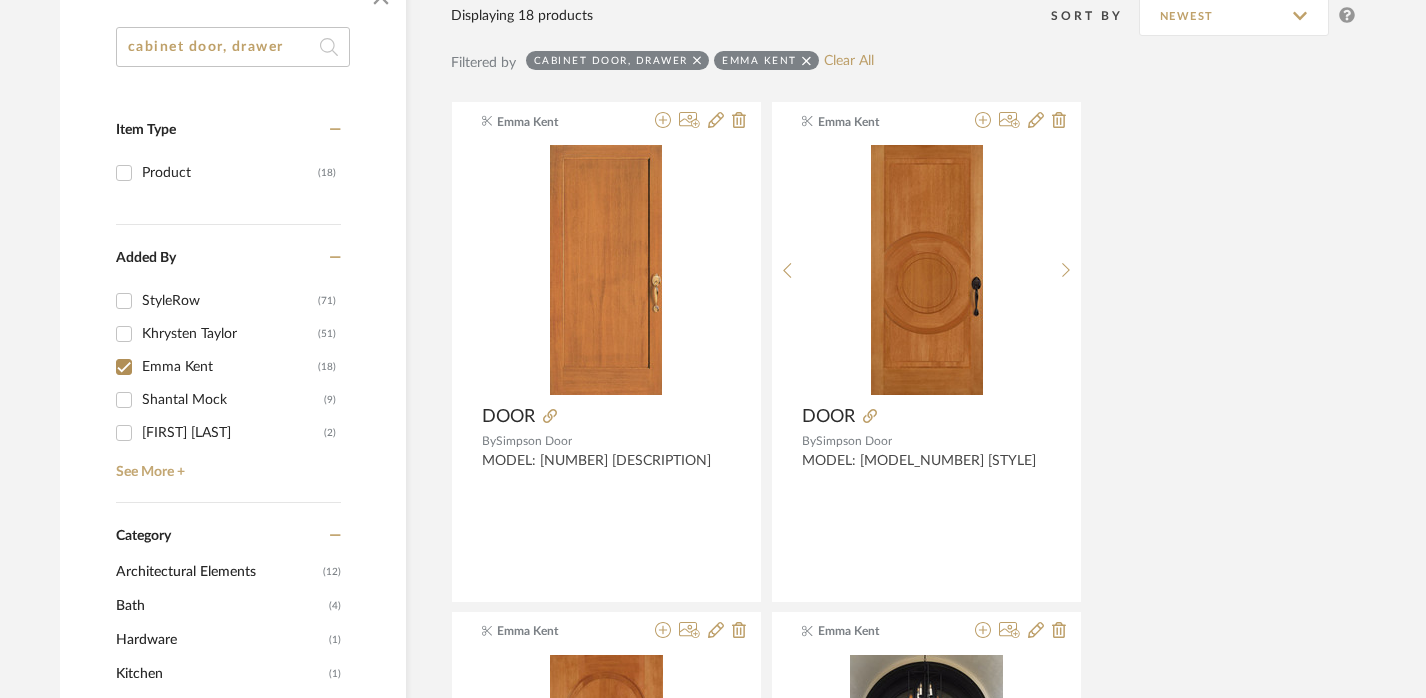 scroll, scrollTop: 350, scrollLeft: 14, axis: both 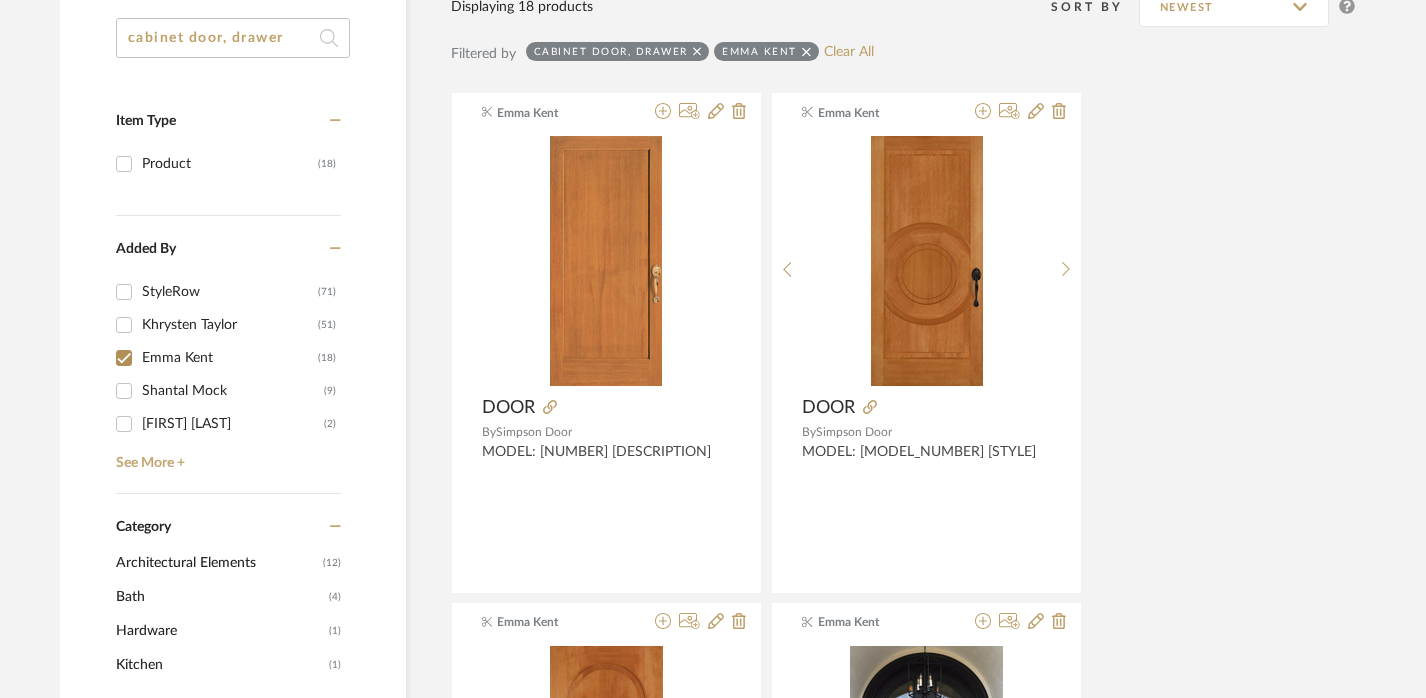 click on "cabinet door, drawer" 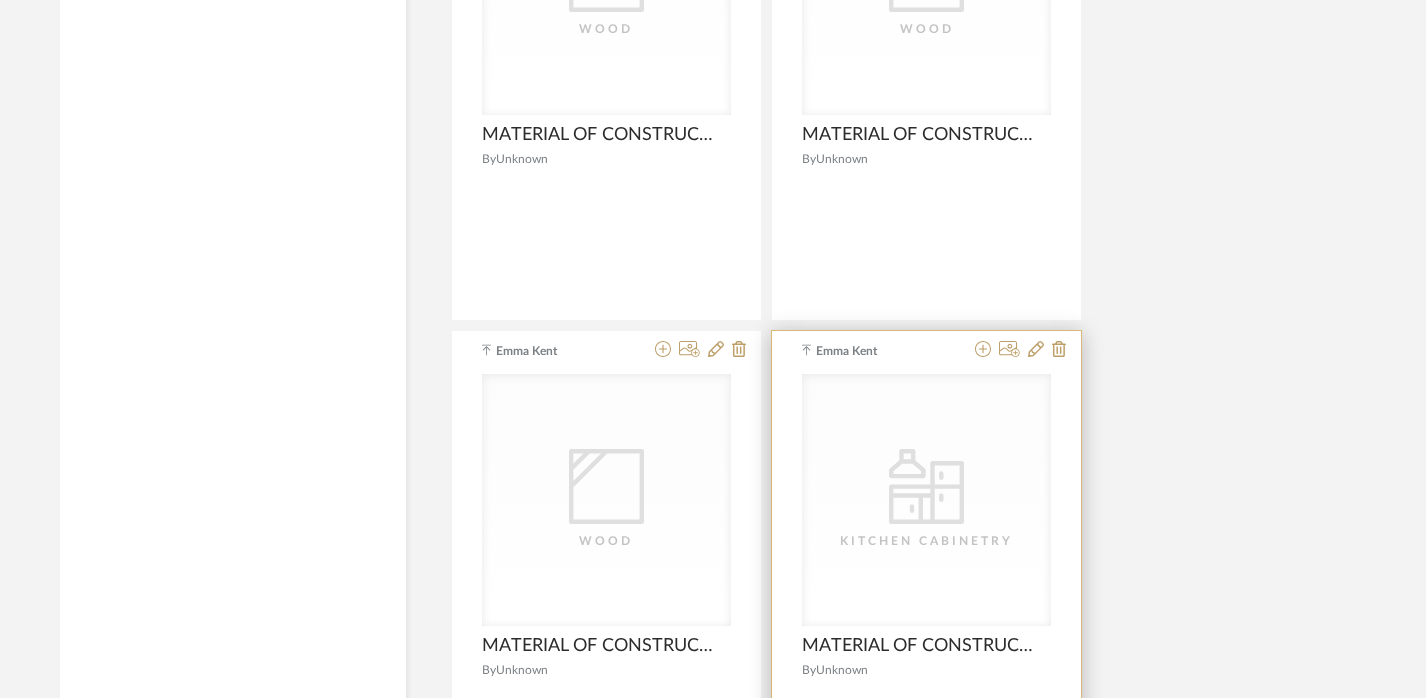 scroll, scrollTop: 2422, scrollLeft: 14, axis: both 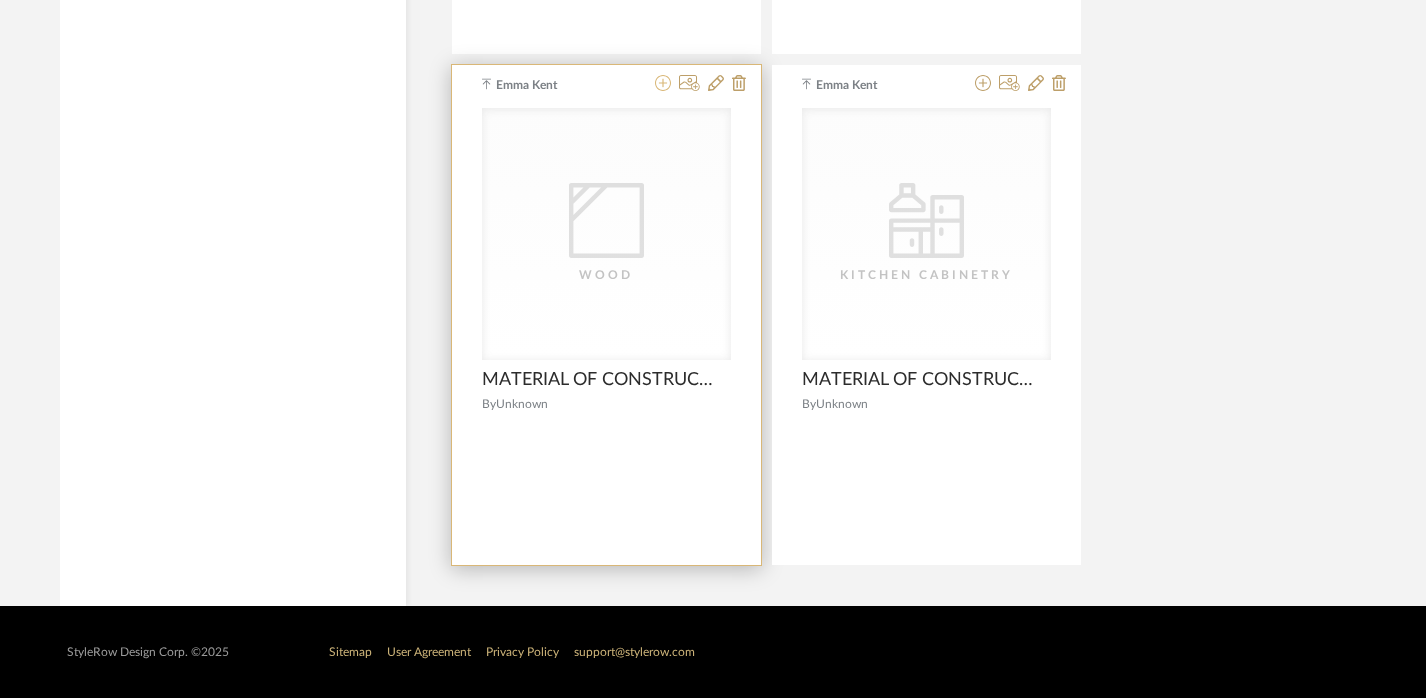 click 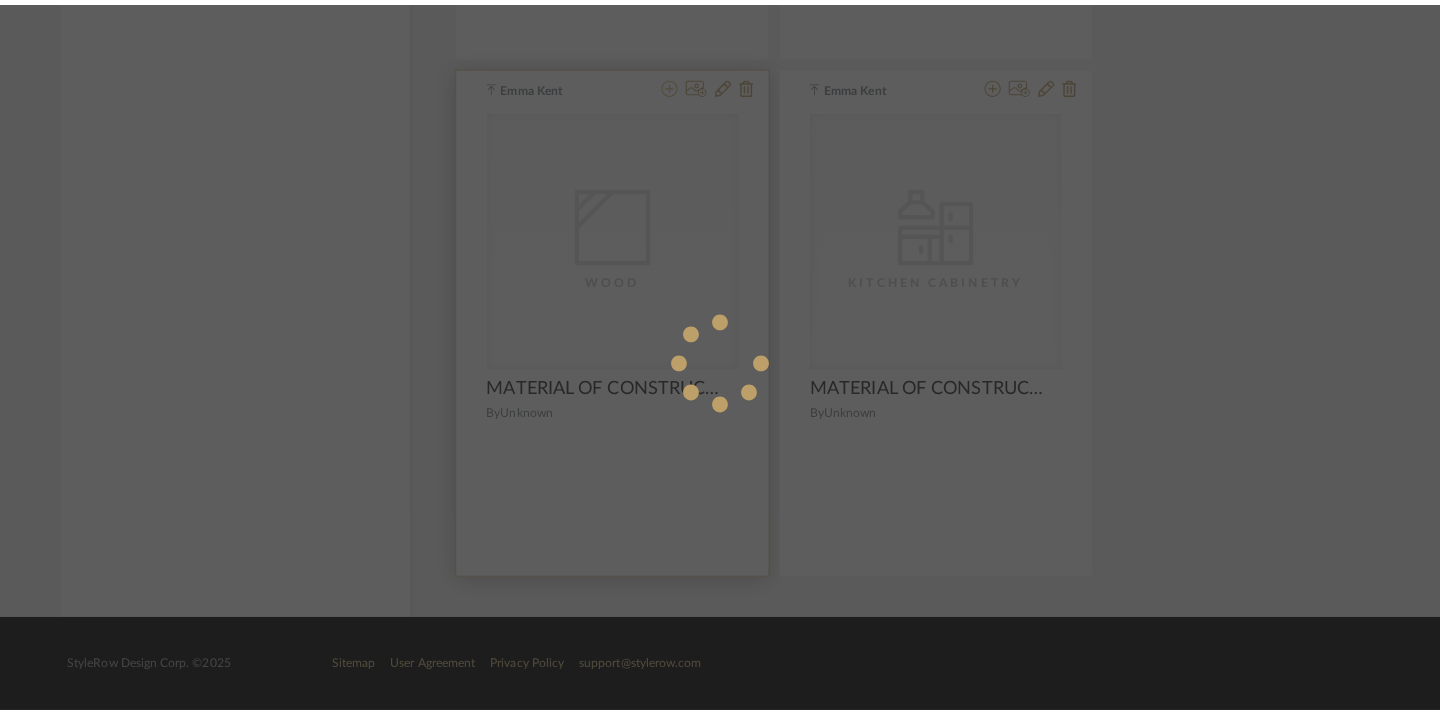 scroll, scrollTop: 0, scrollLeft: 0, axis: both 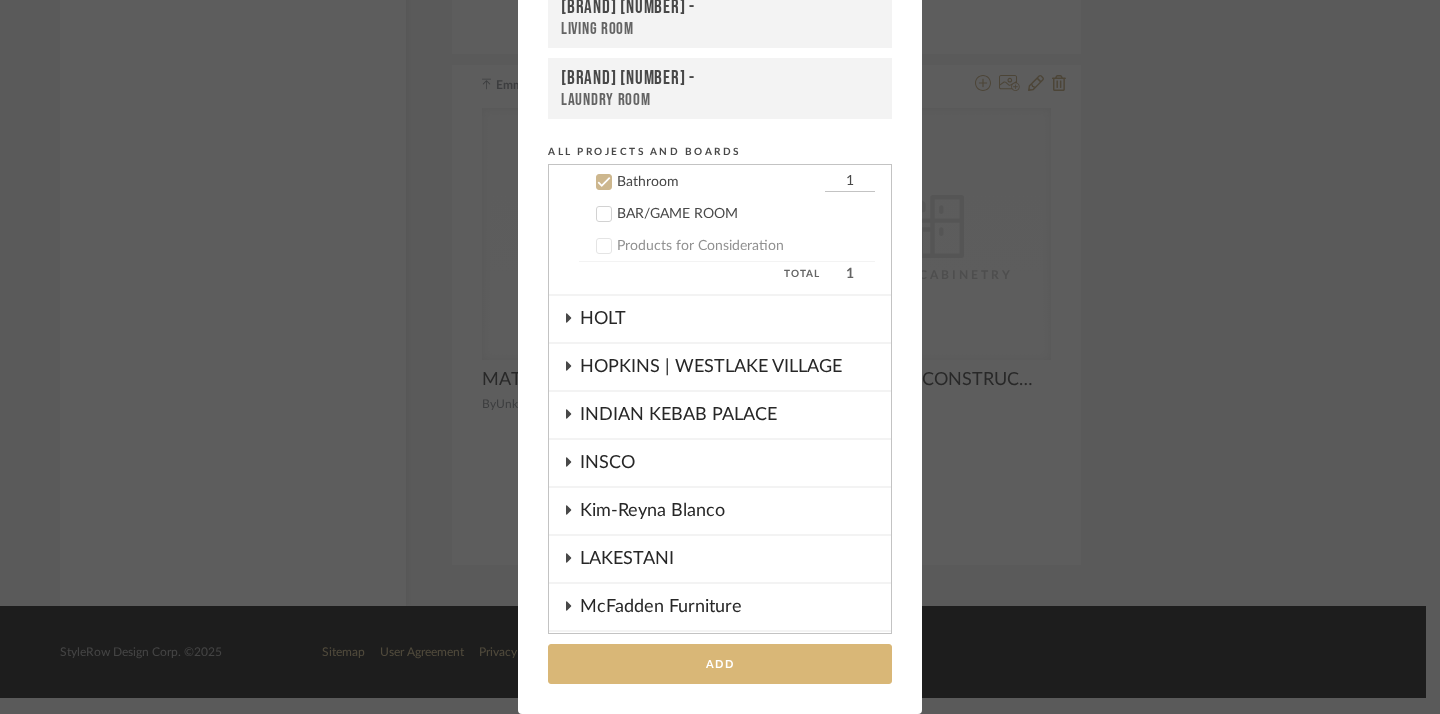 click on "Add" at bounding box center (720, 664) 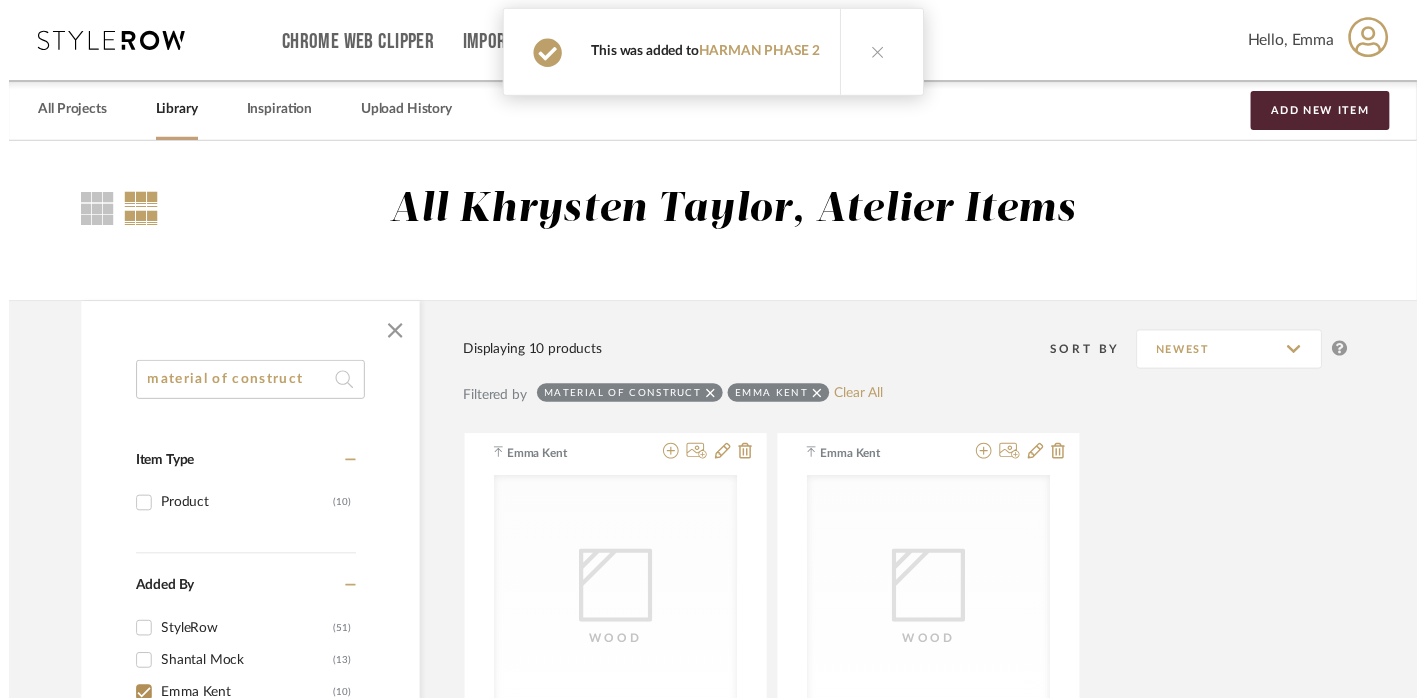 scroll, scrollTop: 2422, scrollLeft: 14, axis: both 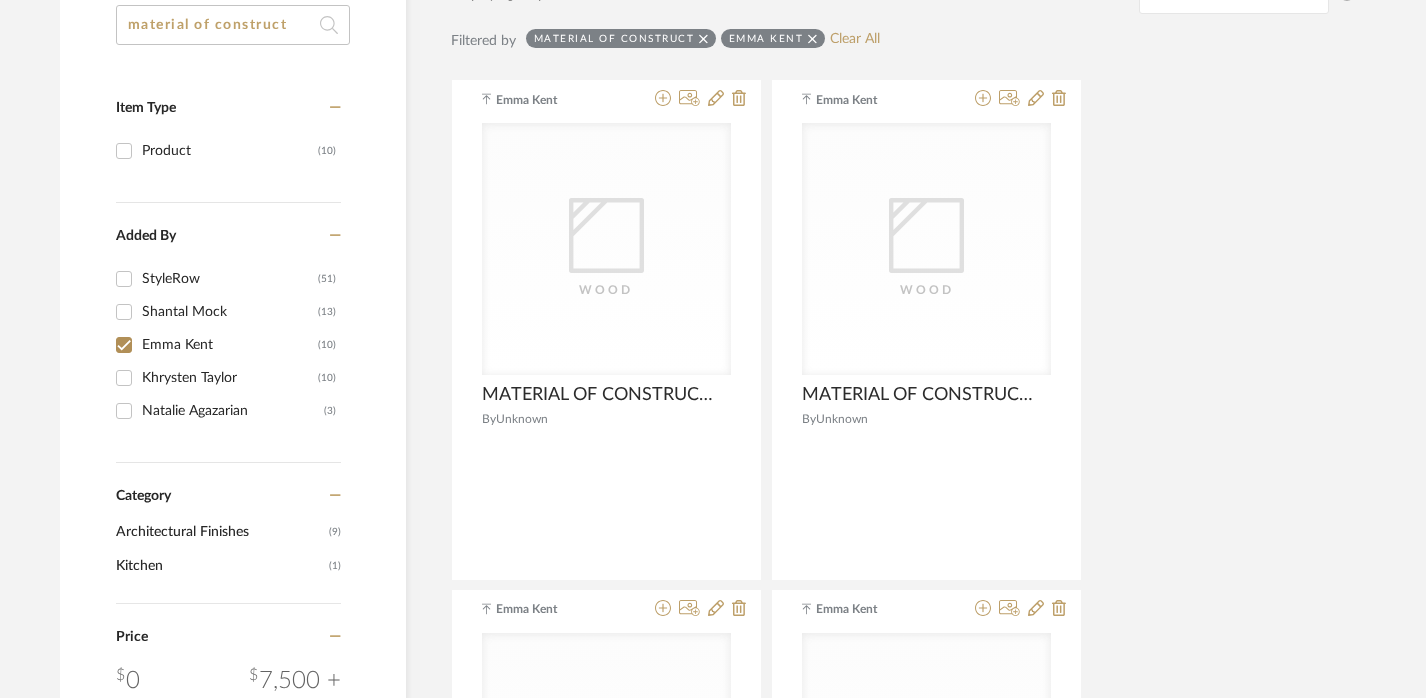 click on "material of construct" 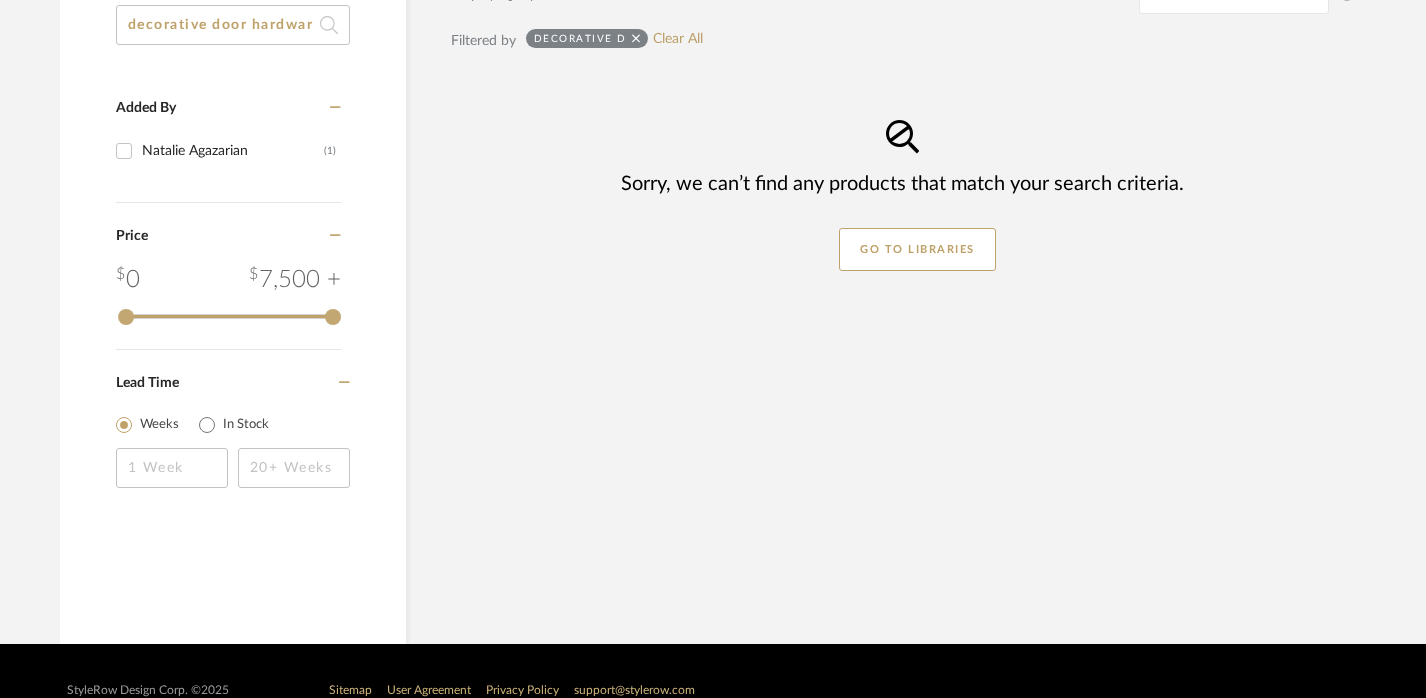 type on "decorative door hardware" 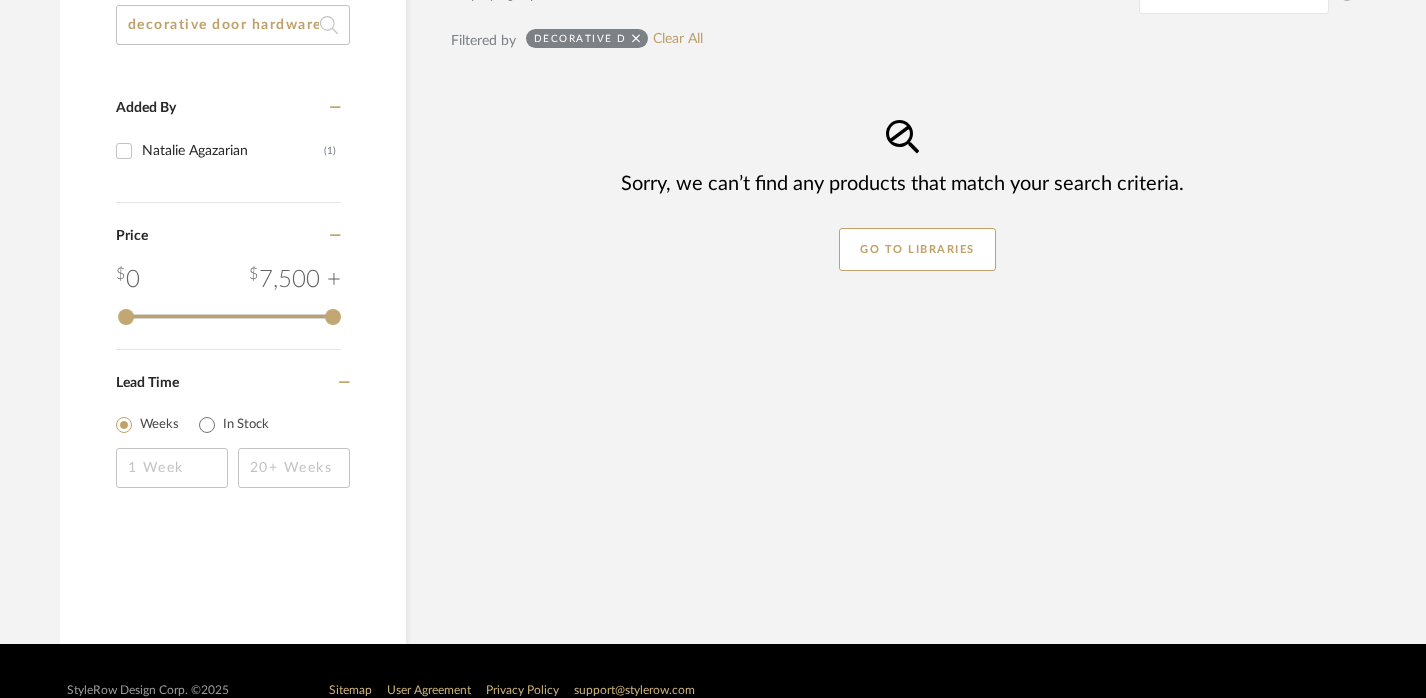 scroll, scrollTop: 0, scrollLeft: 5, axis: horizontal 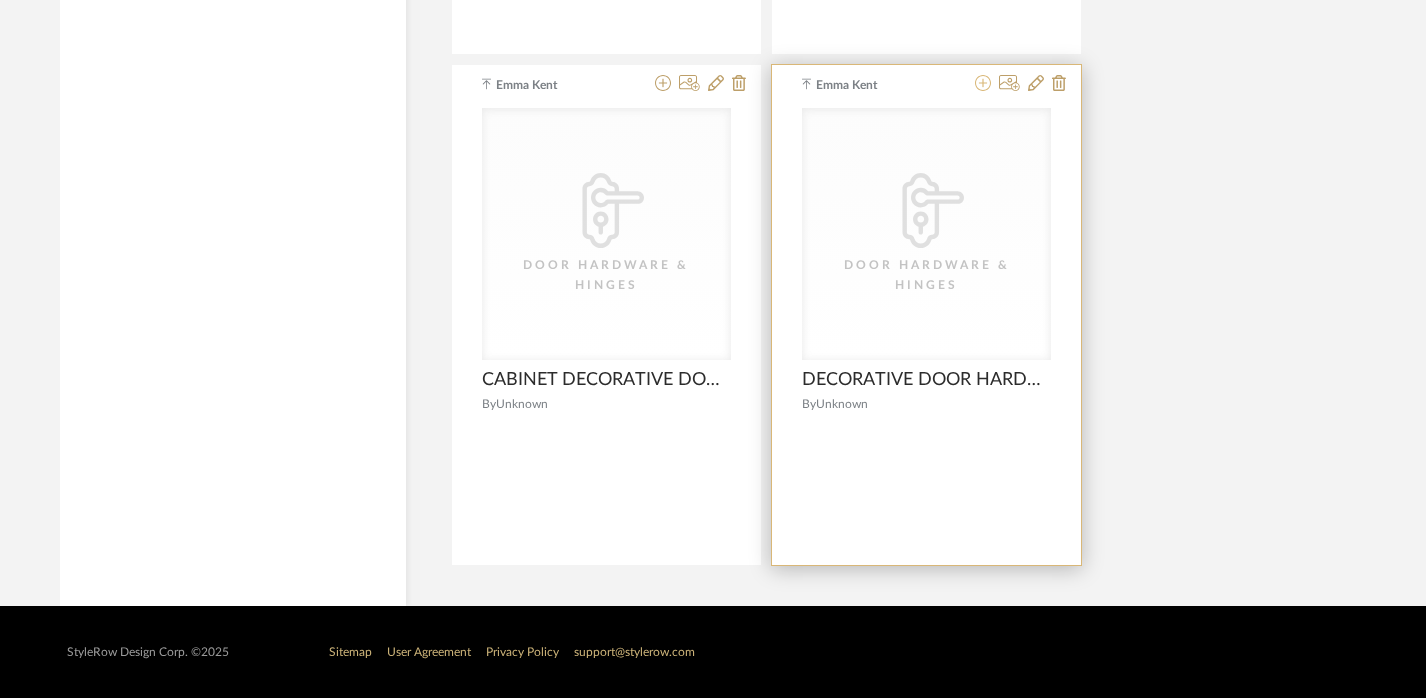 click 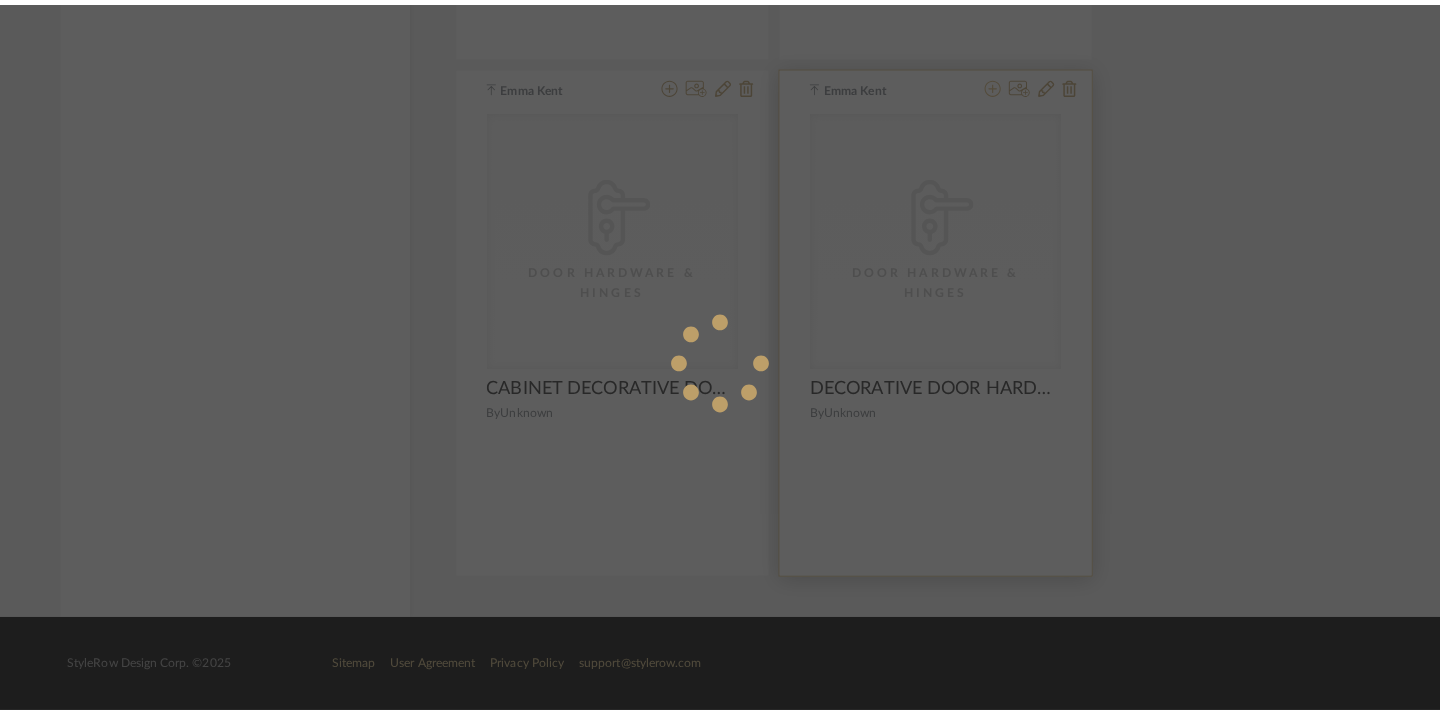 scroll, scrollTop: 0, scrollLeft: 0, axis: both 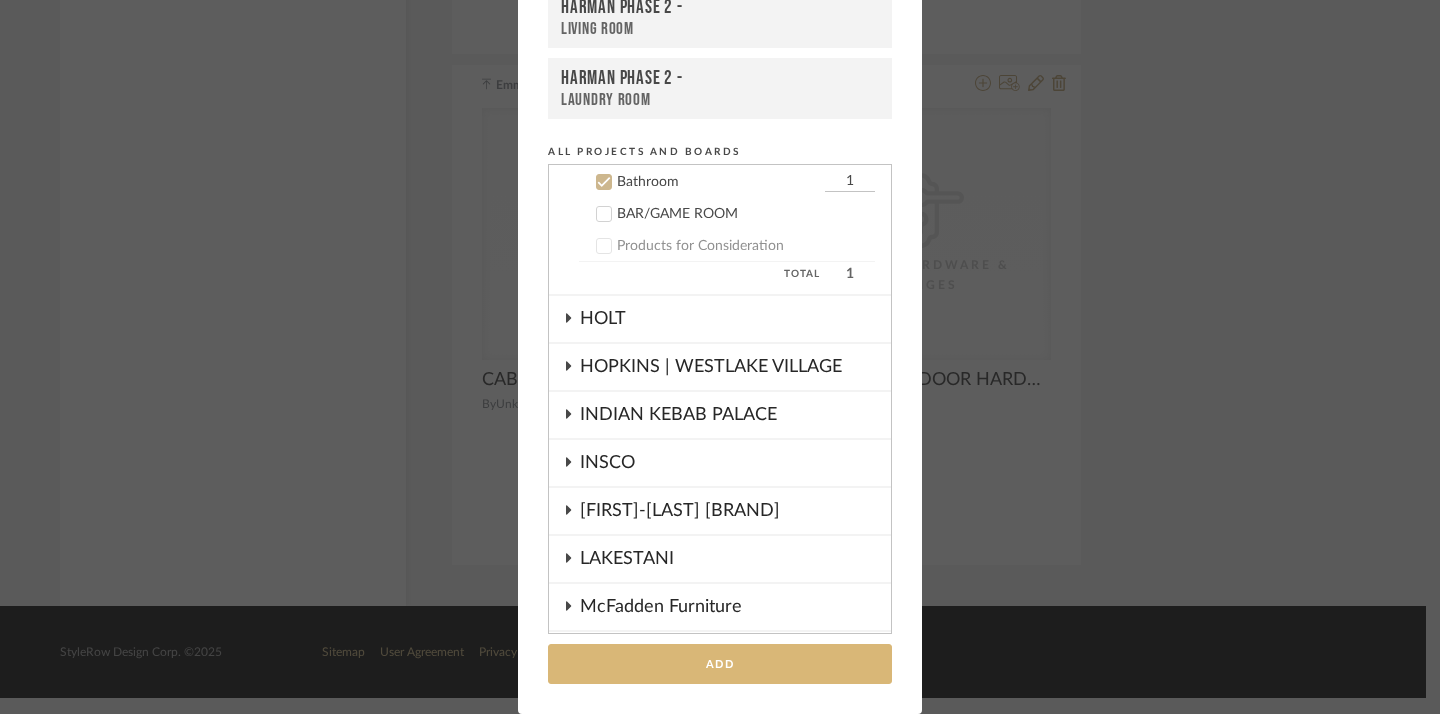 click on "Add" at bounding box center [720, 664] 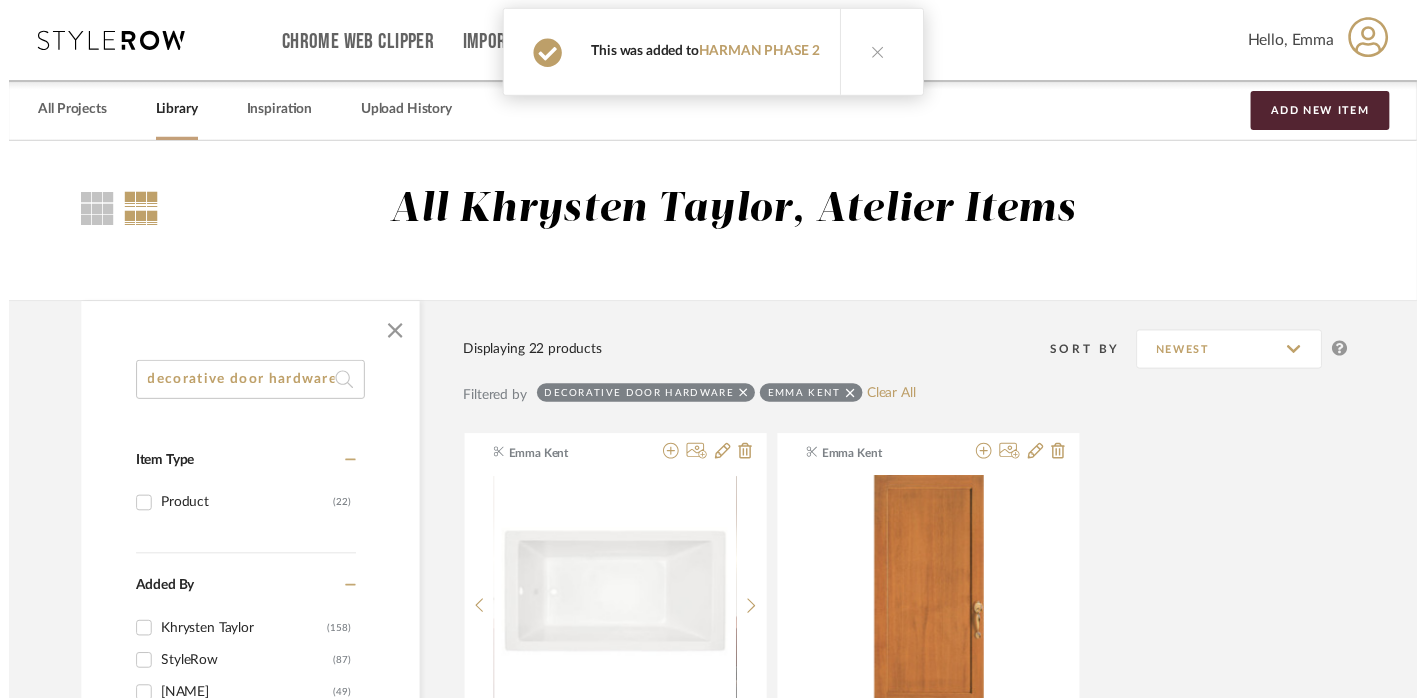 scroll, scrollTop: 5491, scrollLeft: 14, axis: both 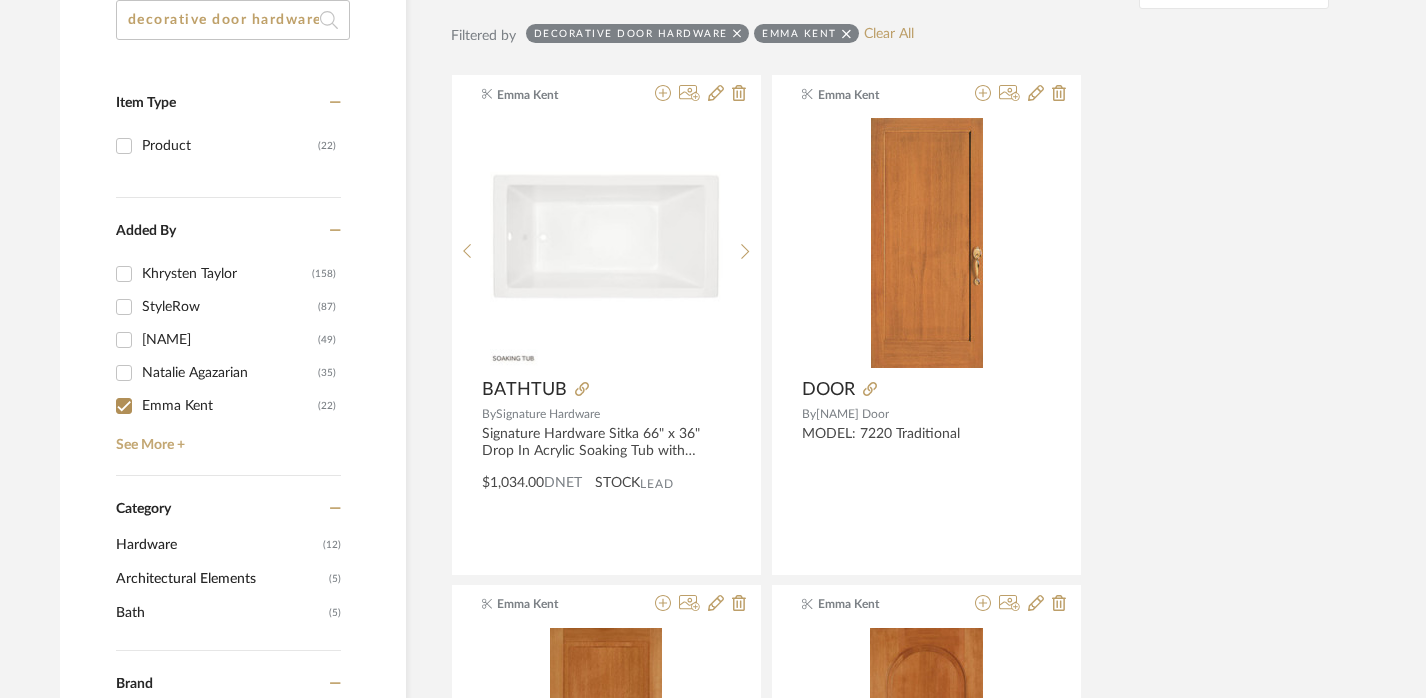 click on "decorative door hardware" 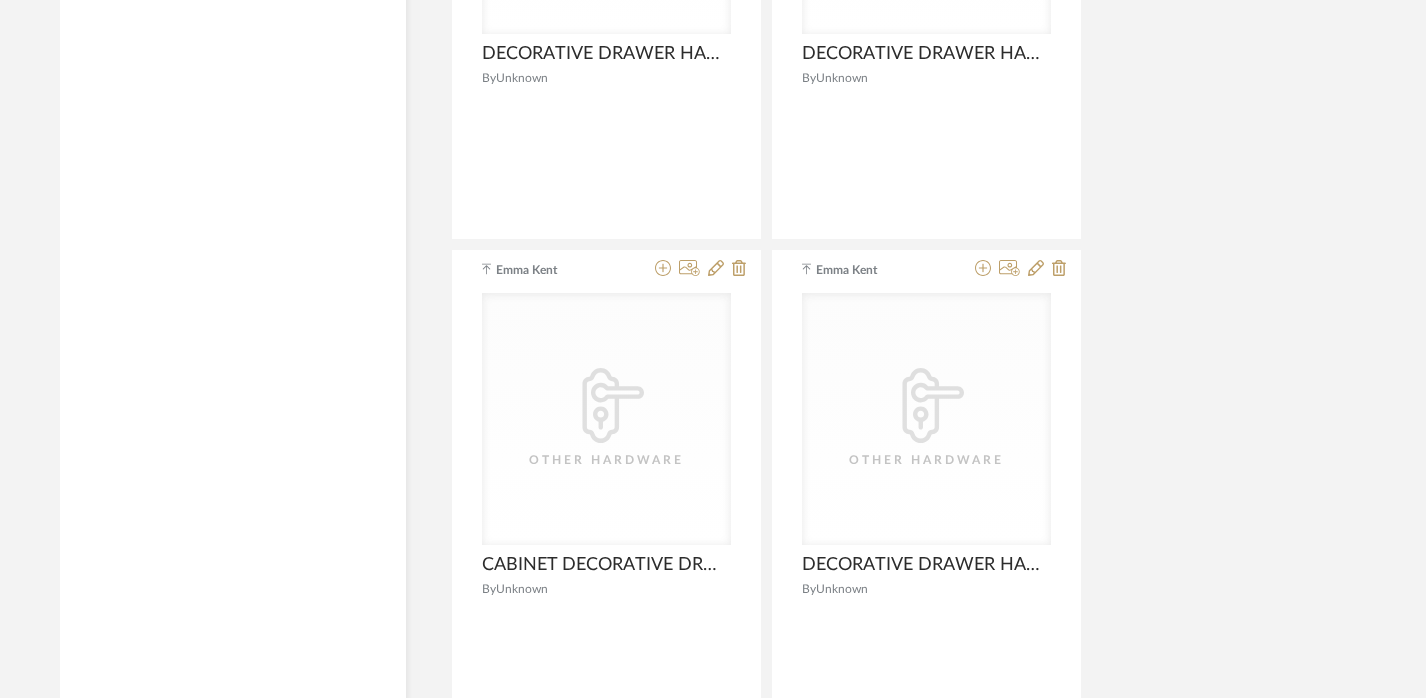 scroll, scrollTop: 4468, scrollLeft: 14, axis: both 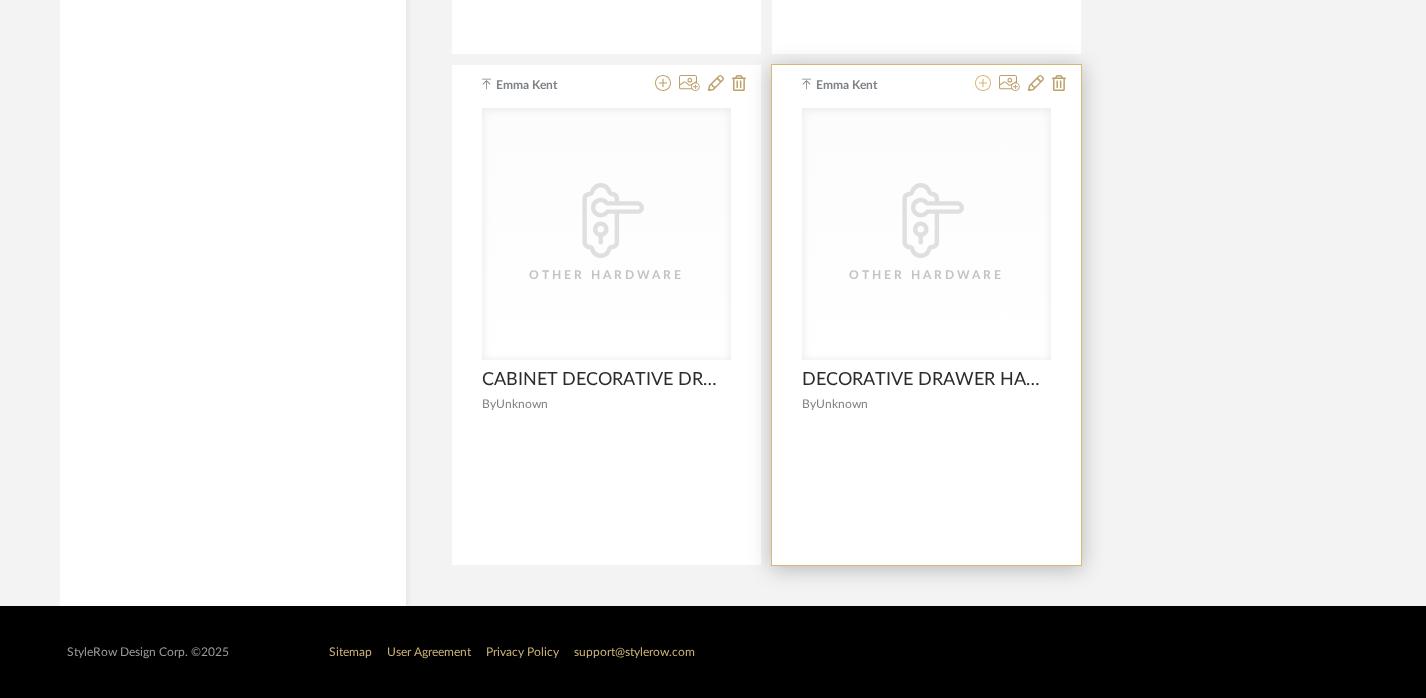click 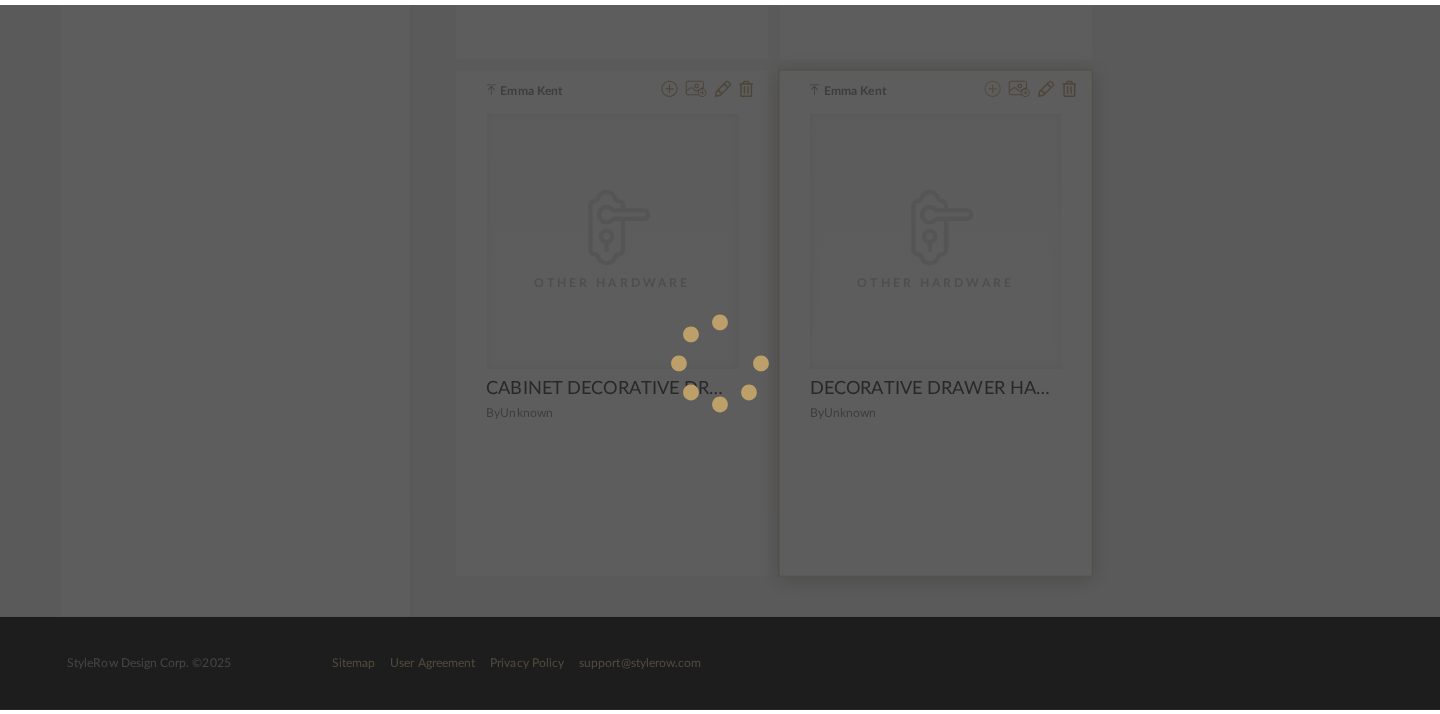 scroll, scrollTop: 0, scrollLeft: 0, axis: both 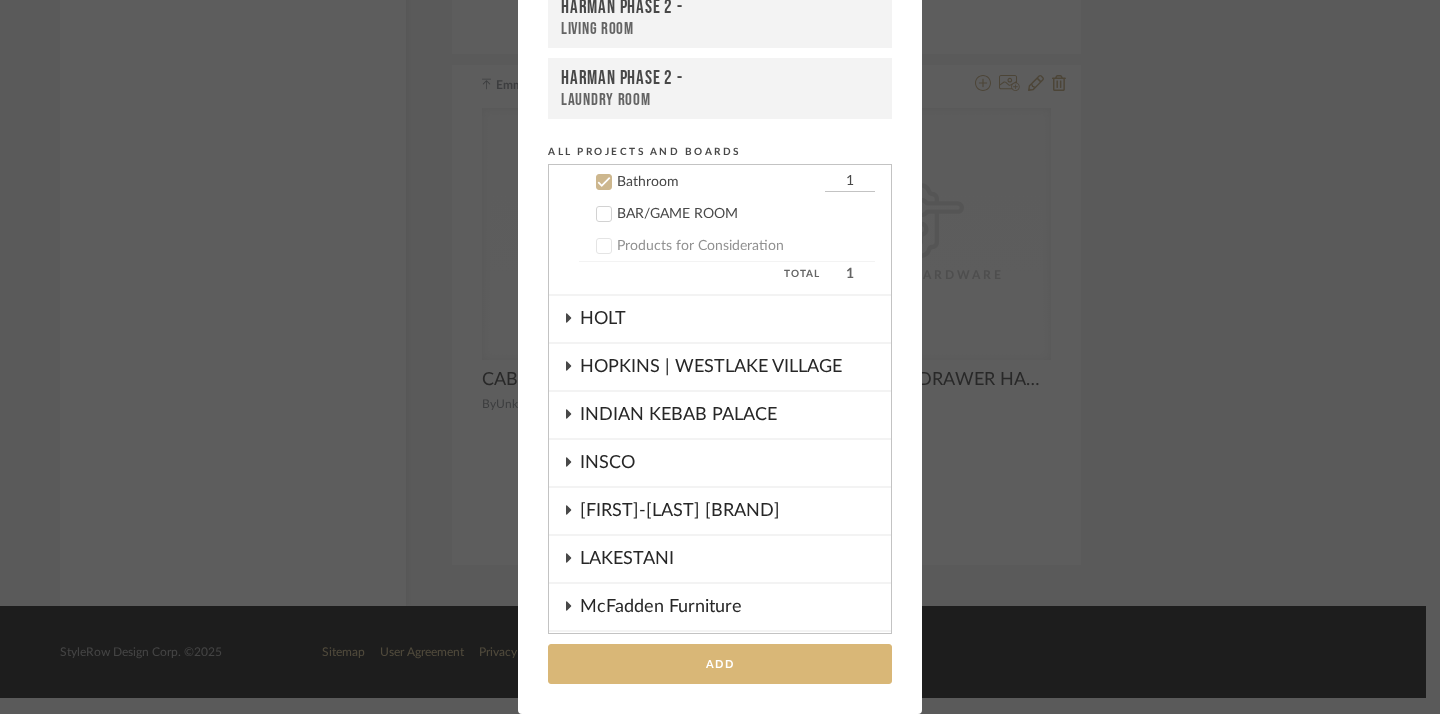 click on "Add" at bounding box center [720, 664] 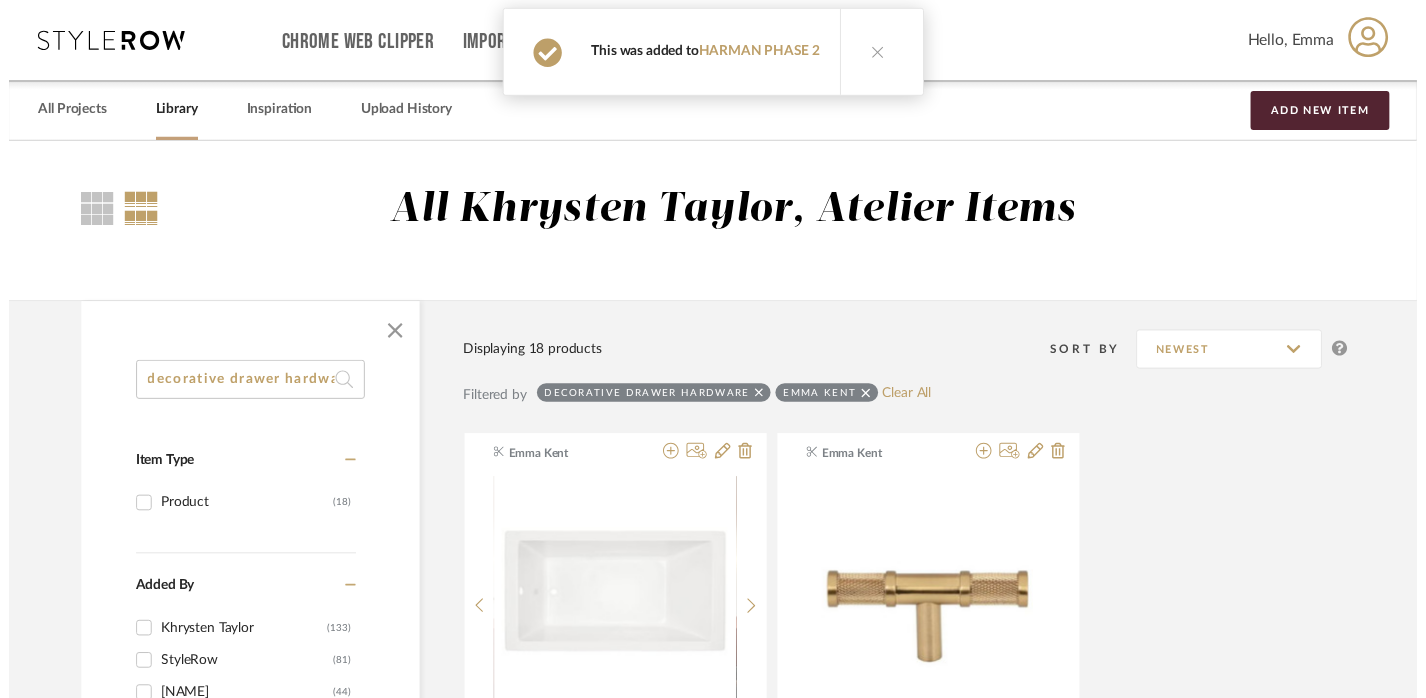 scroll, scrollTop: 4468, scrollLeft: 14, axis: both 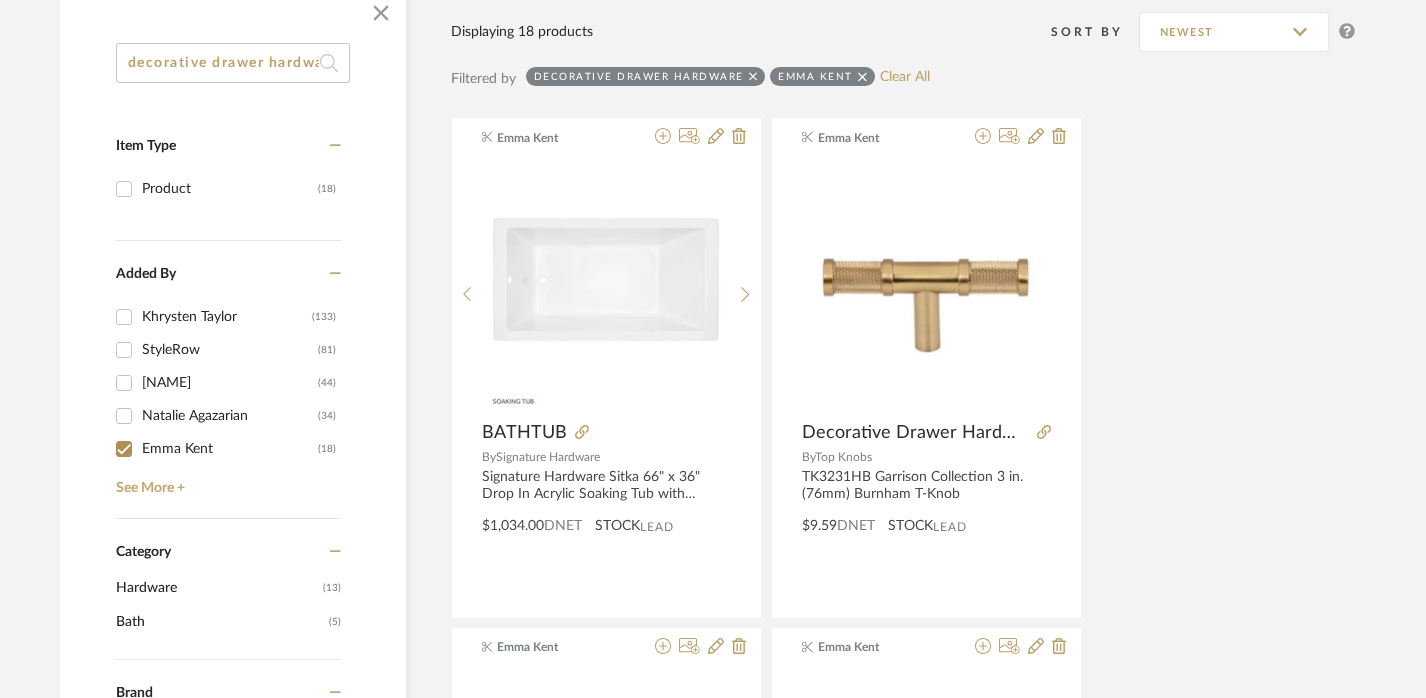 click on "decorative drawer hardware" 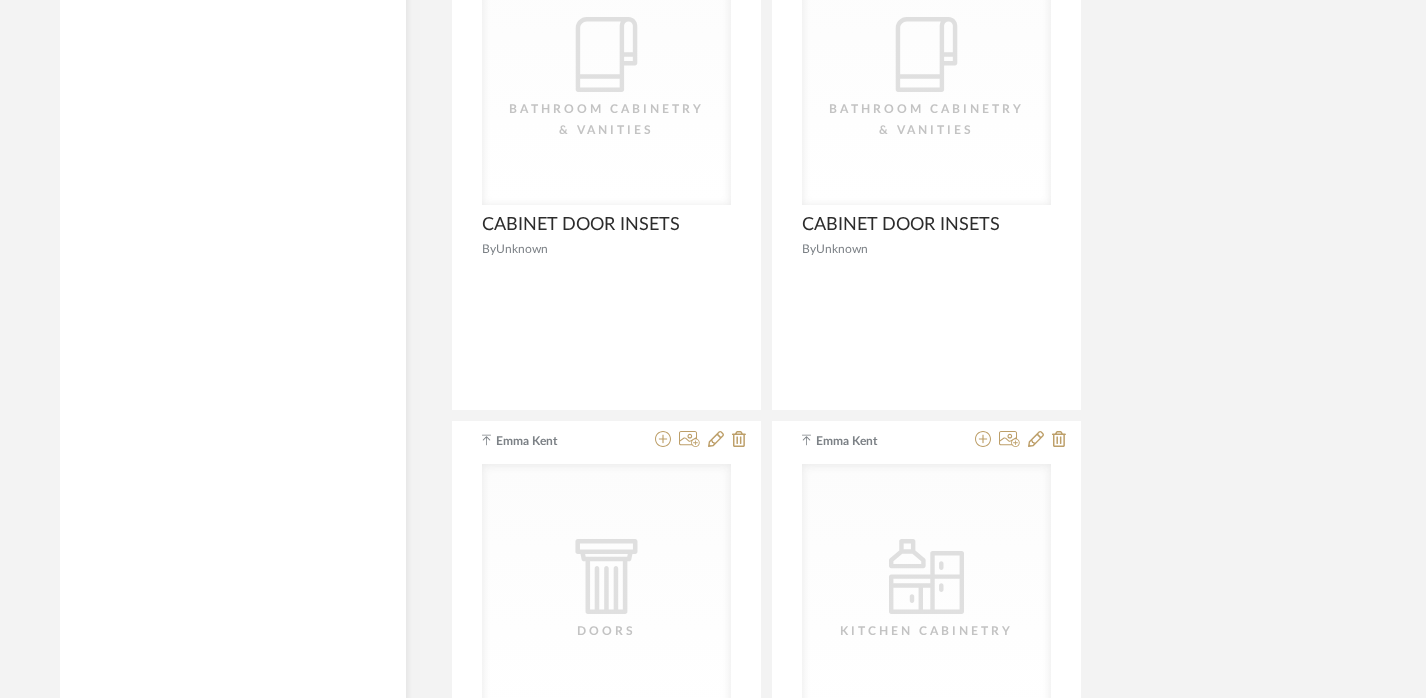 scroll, scrollTop: 4468, scrollLeft: 14, axis: both 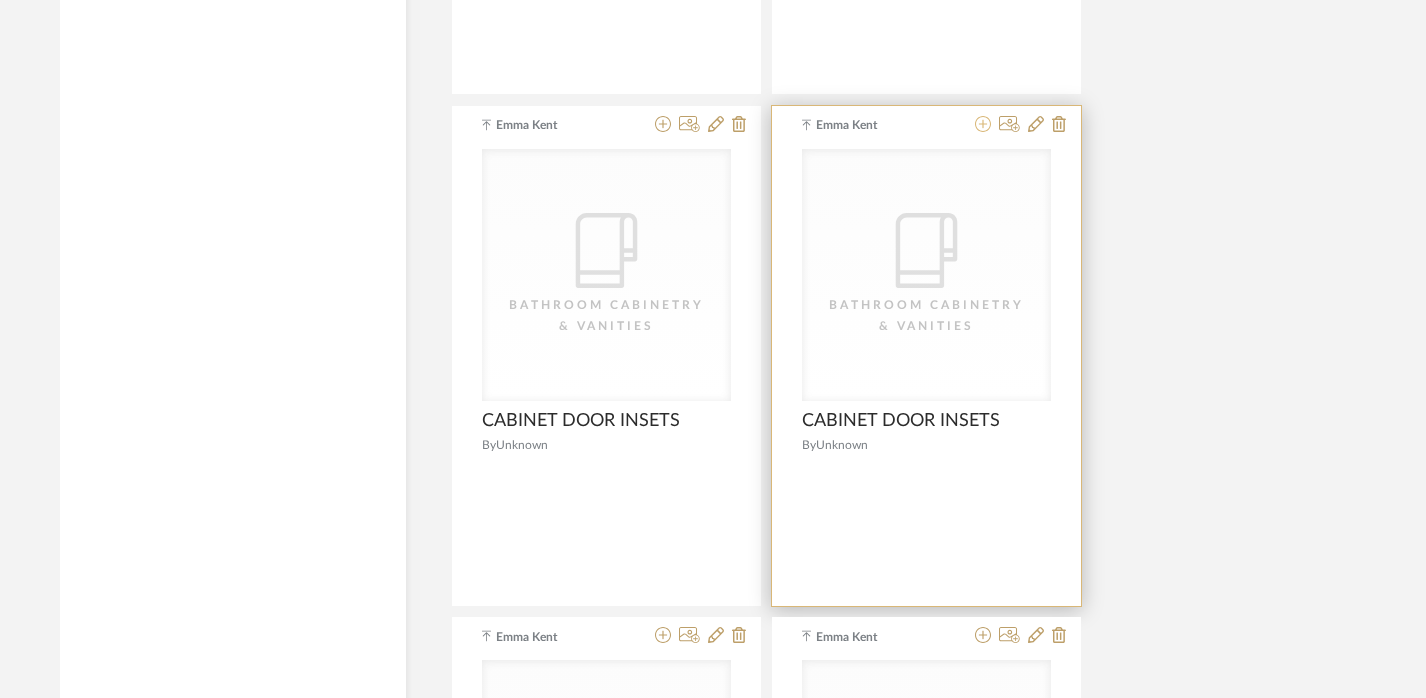 click 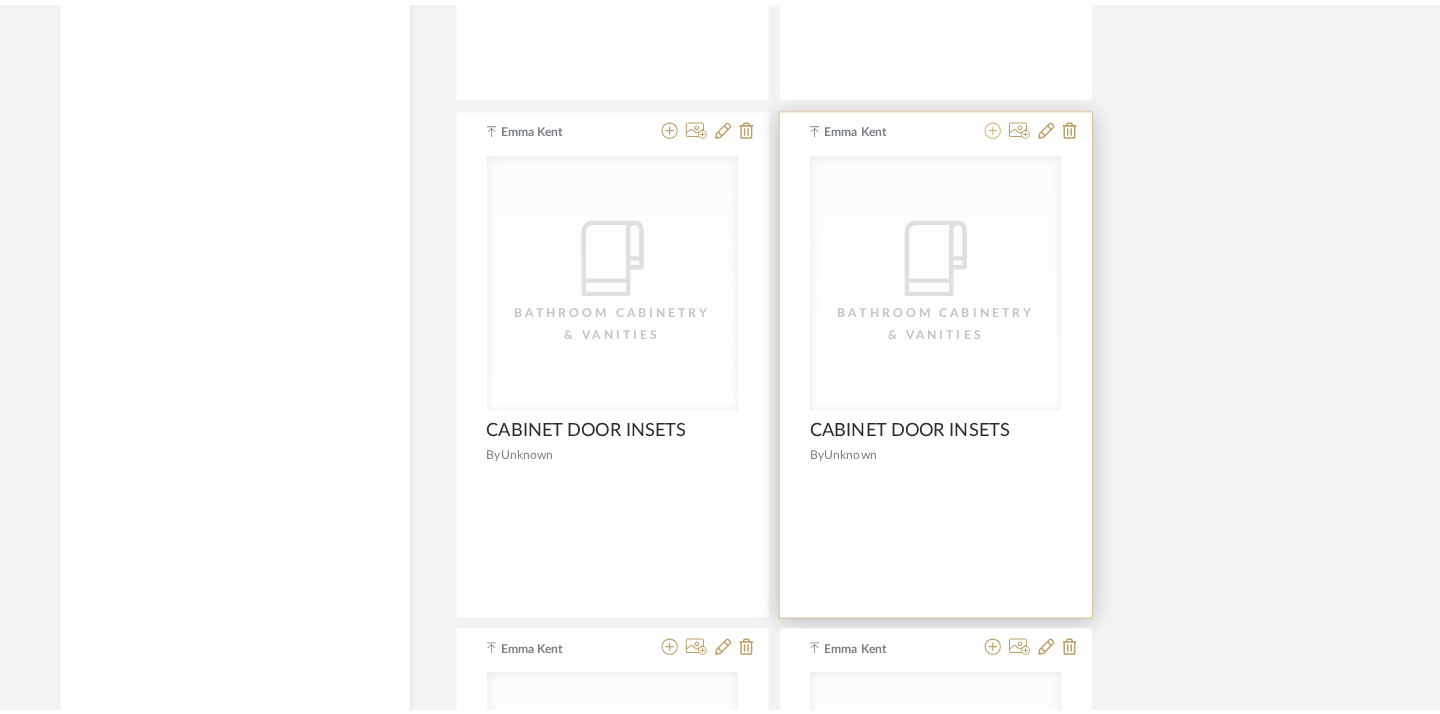 scroll, scrollTop: 0, scrollLeft: 0, axis: both 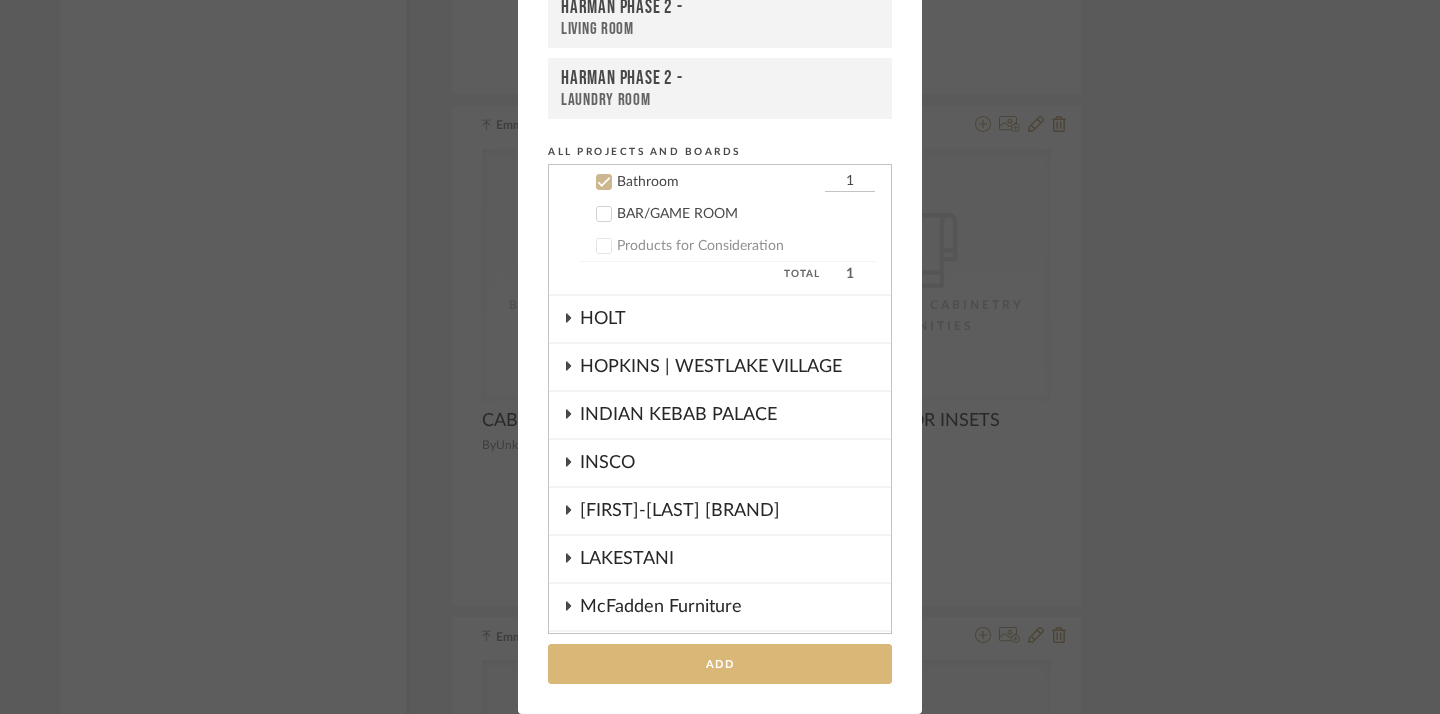 click on "Add" at bounding box center [720, 664] 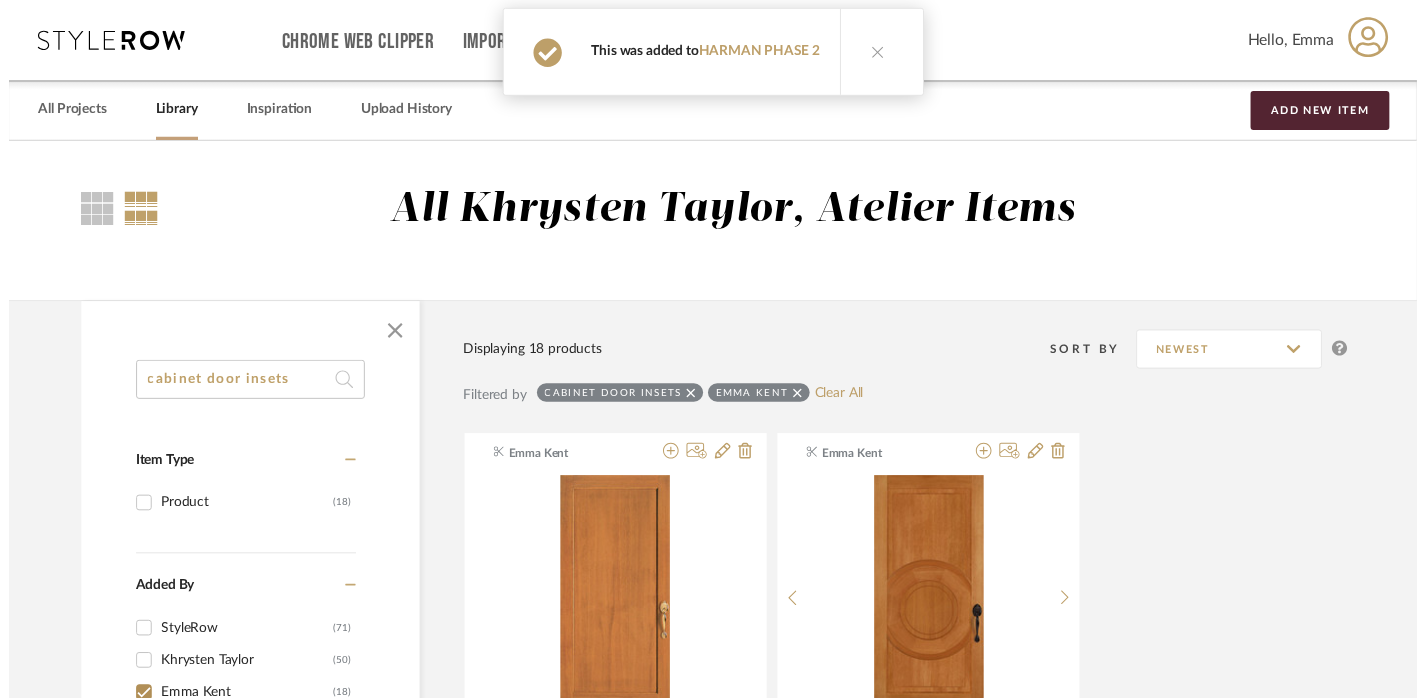 scroll, scrollTop: 3916, scrollLeft: 14, axis: both 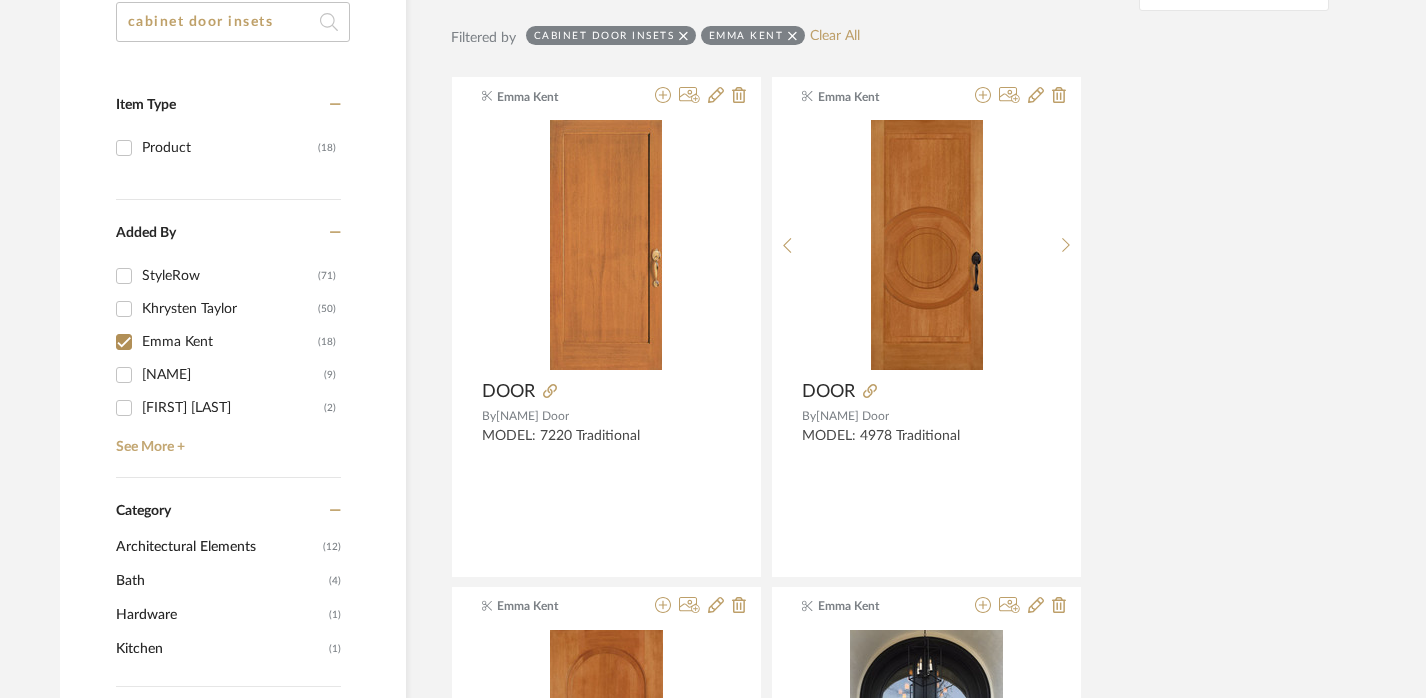 click on "cabinet door insets" 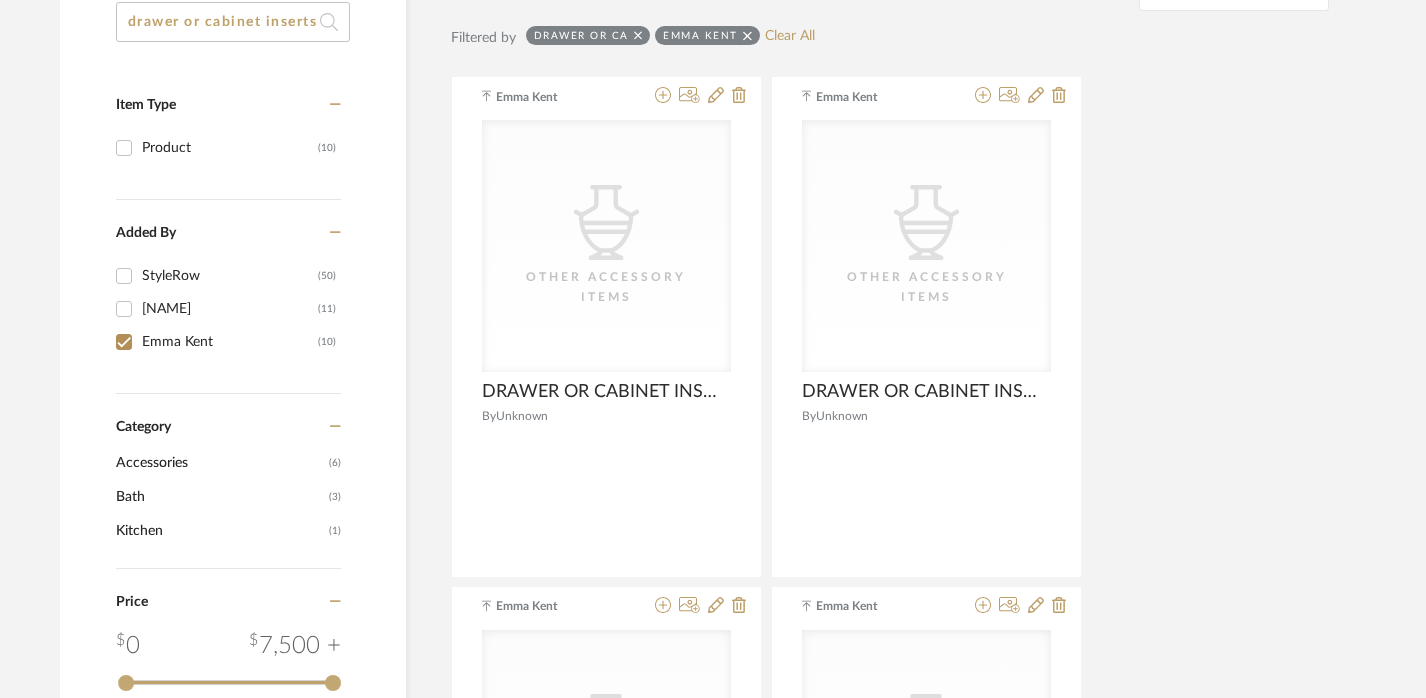 scroll, scrollTop: 0, scrollLeft: 0, axis: both 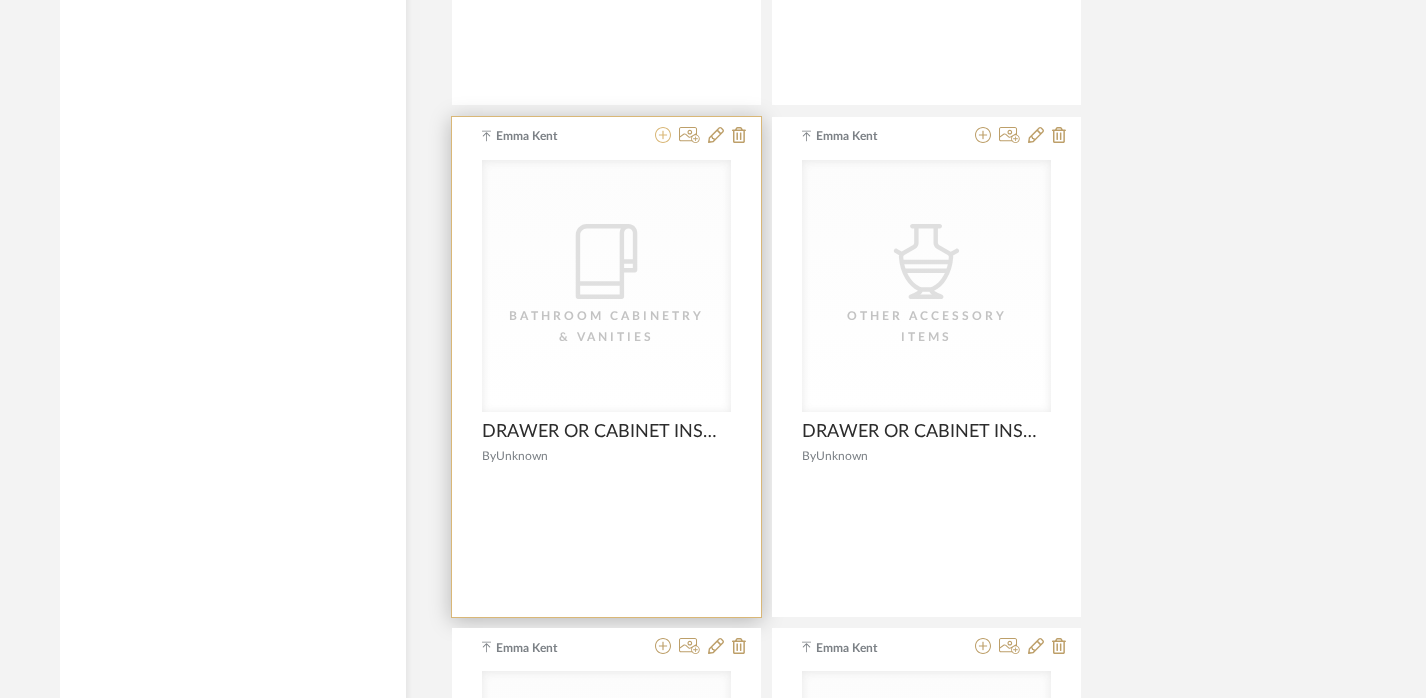 click 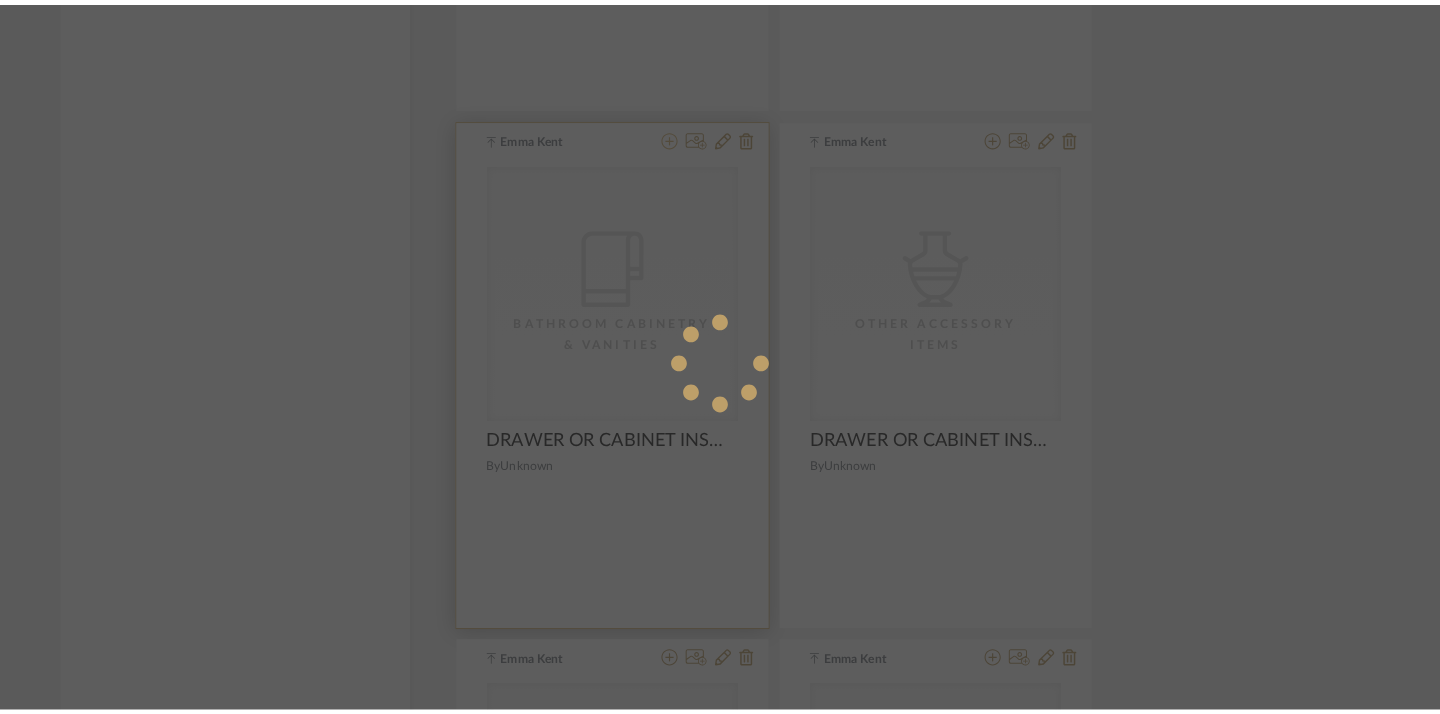 scroll, scrollTop: 0, scrollLeft: 0, axis: both 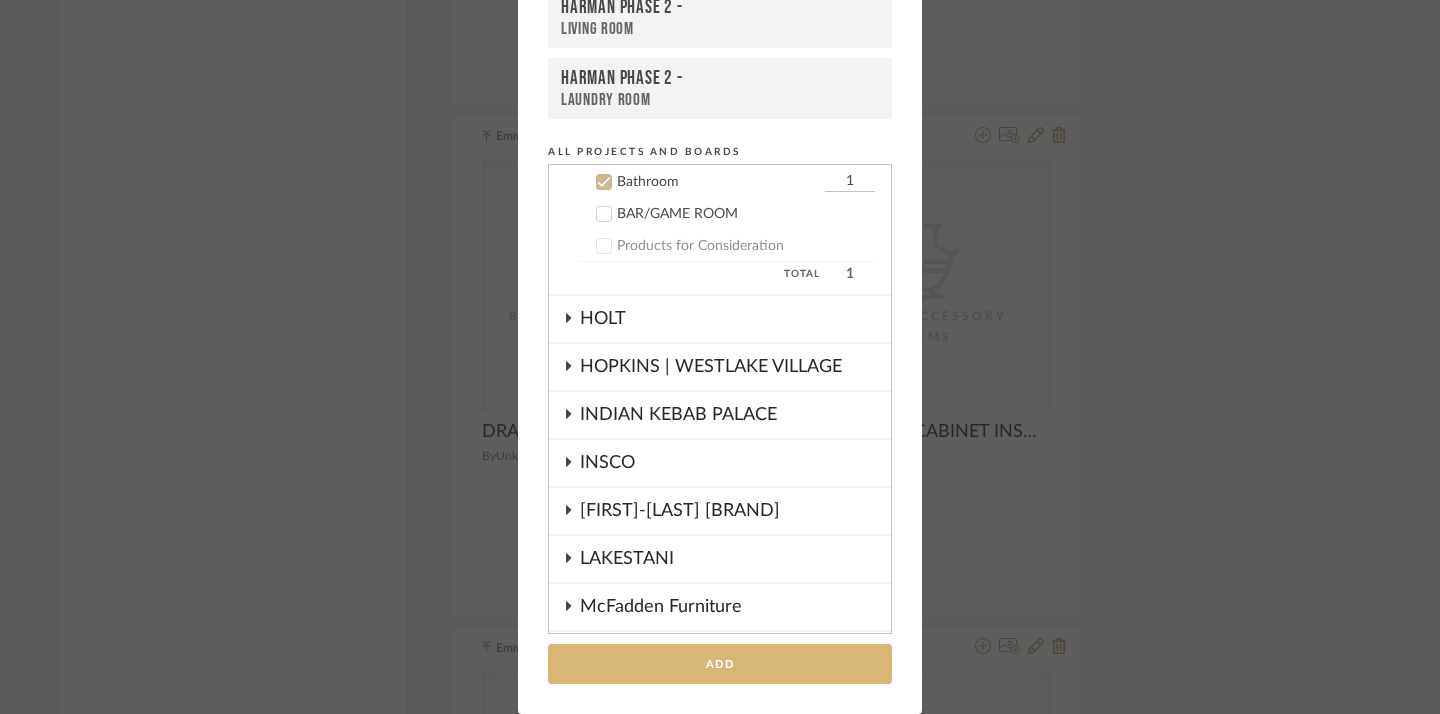 click on "Add" at bounding box center [720, 664] 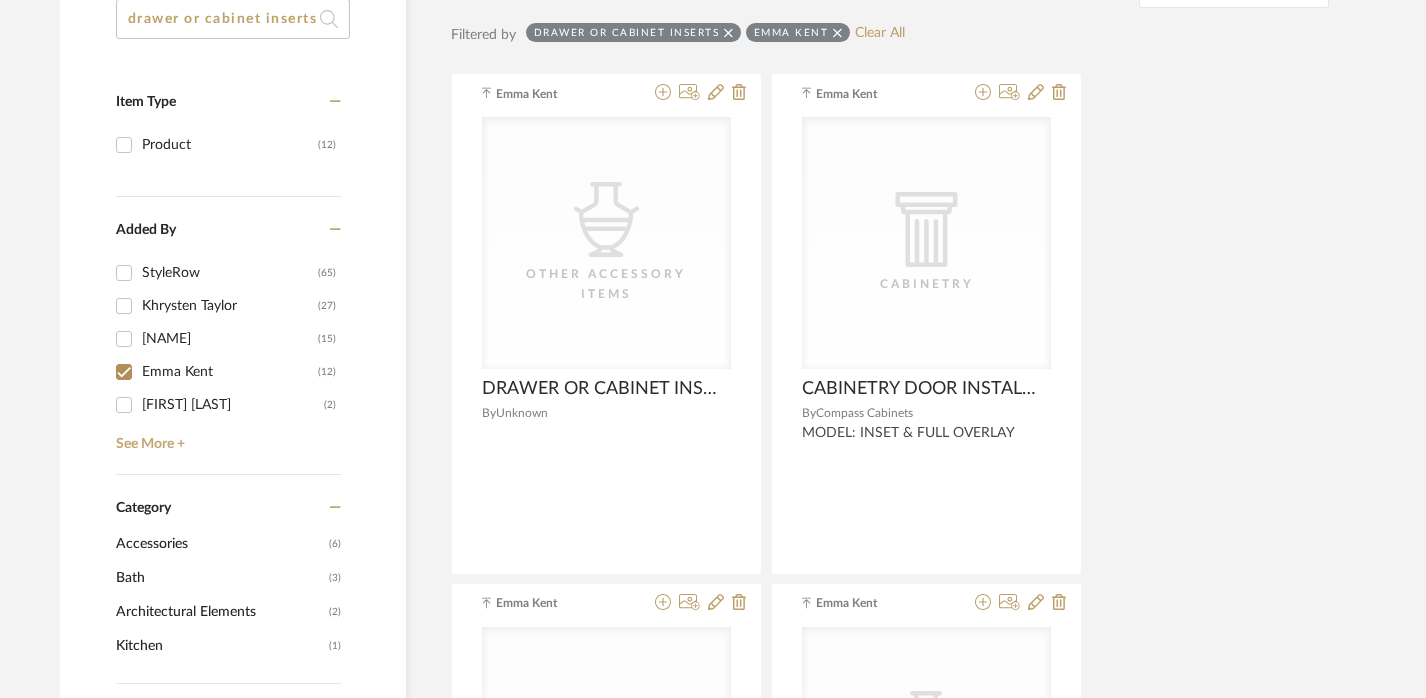 scroll, scrollTop: 352, scrollLeft: 14, axis: both 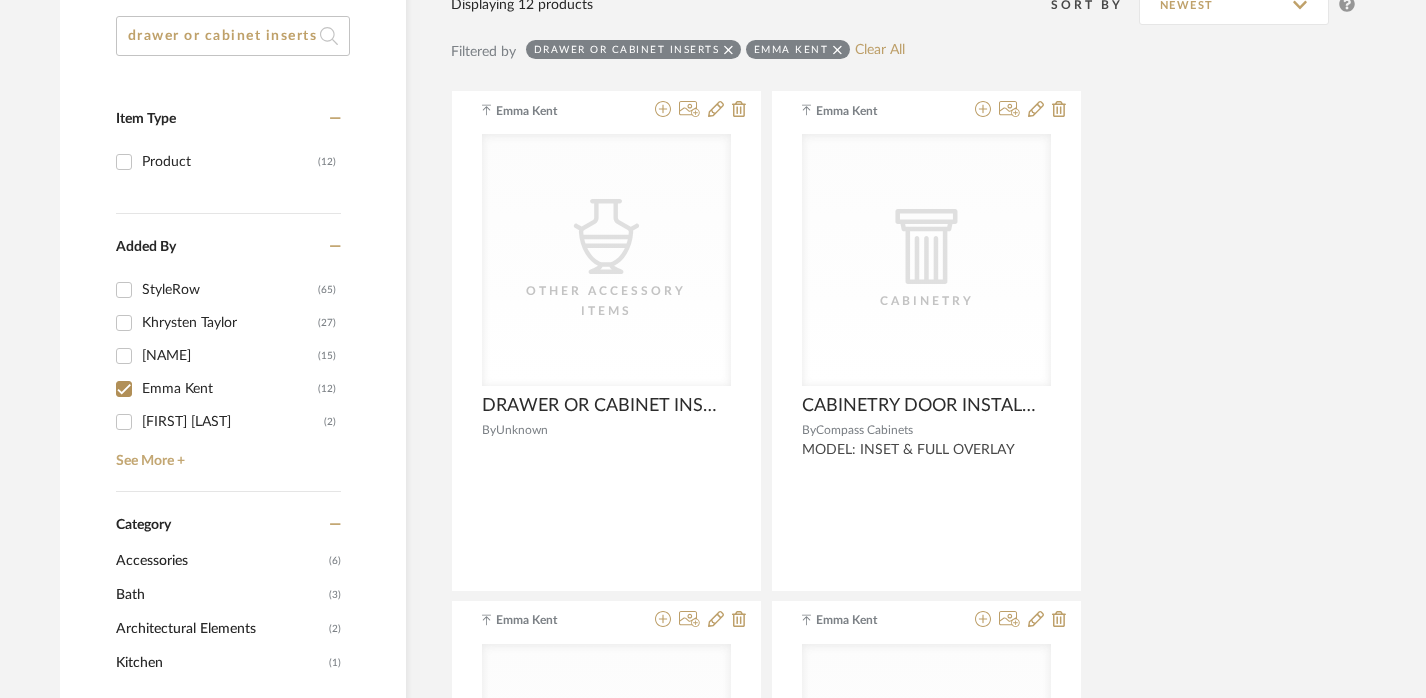 click on "drawer or cabinet inserts" 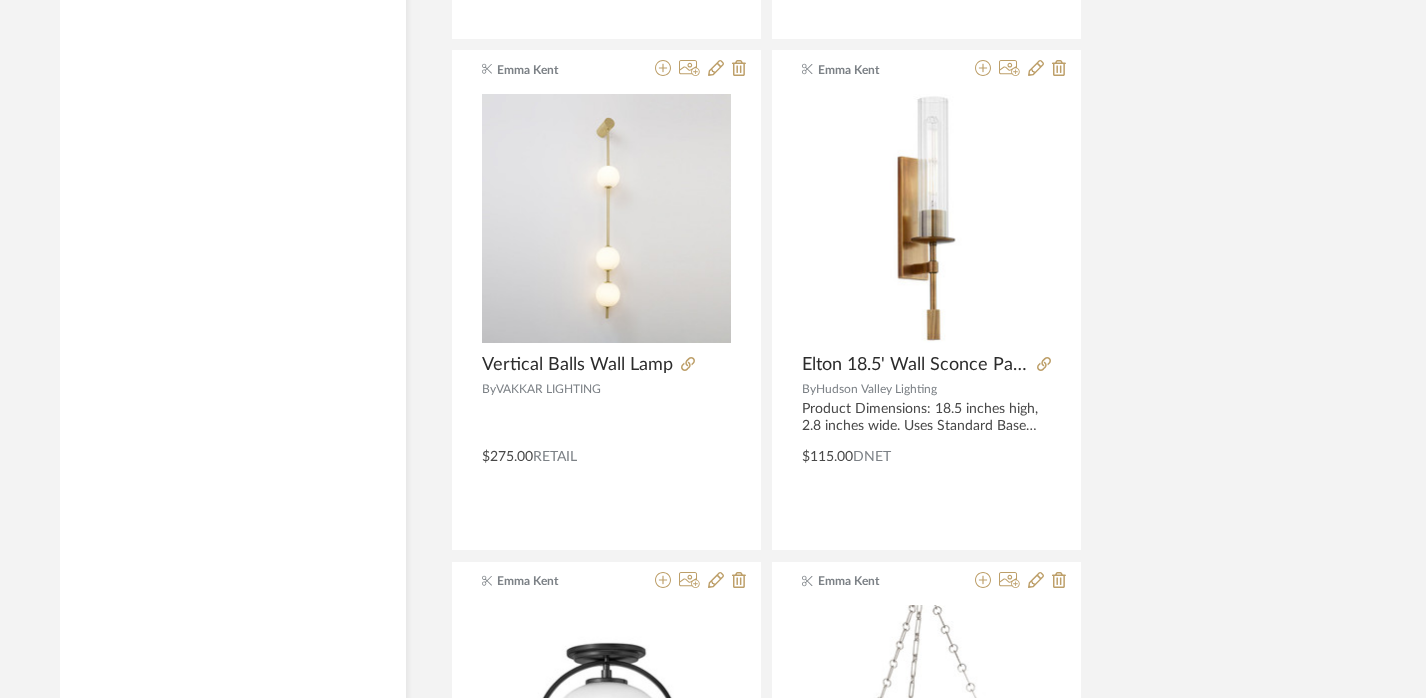 scroll, scrollTop: 9151, scrollLeft: 14, axis: both 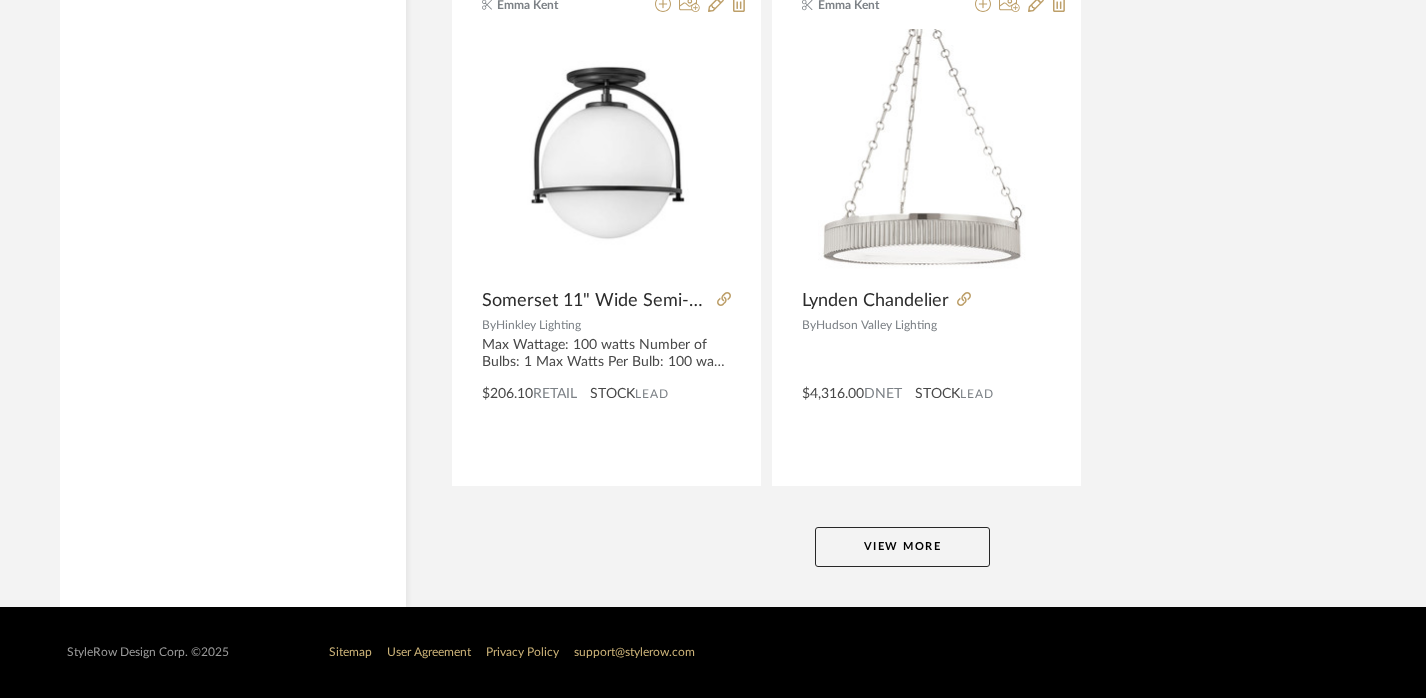 click on "View More" 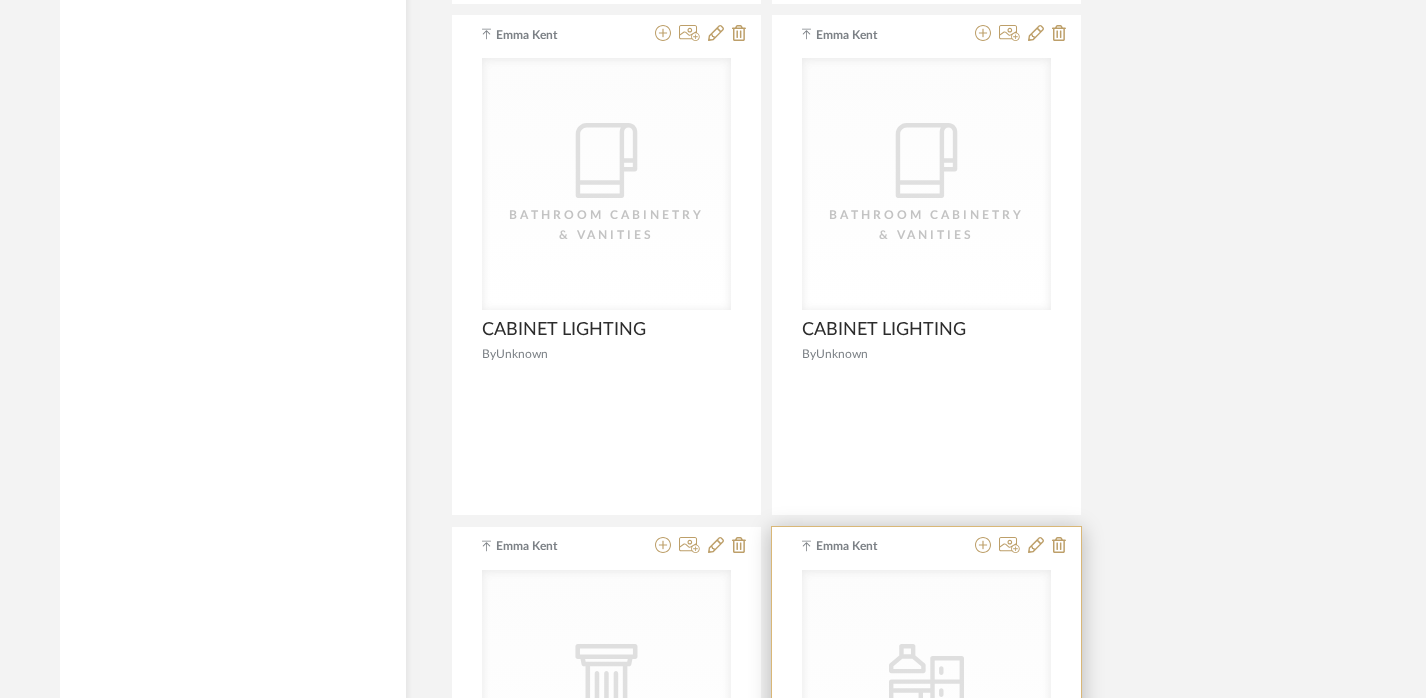 scroll, scrollTop: 11651, scrollLeft: 14, axis: both 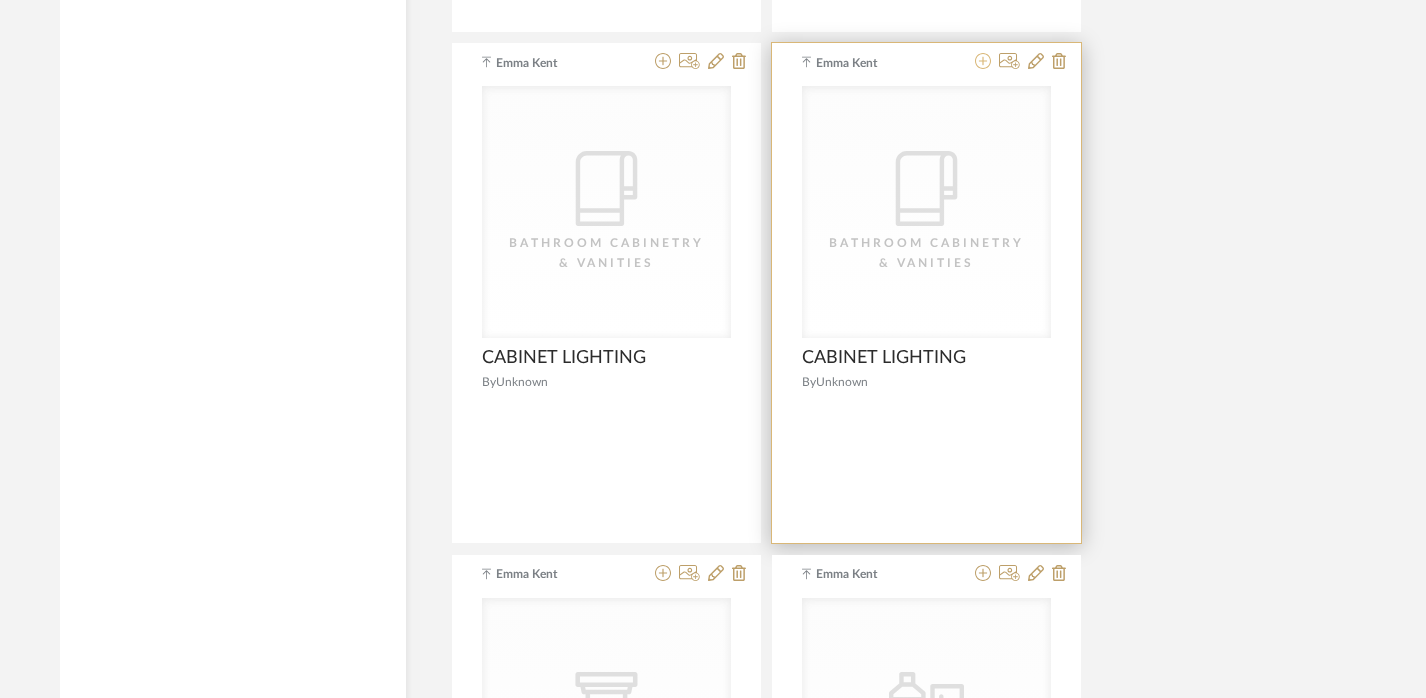 click 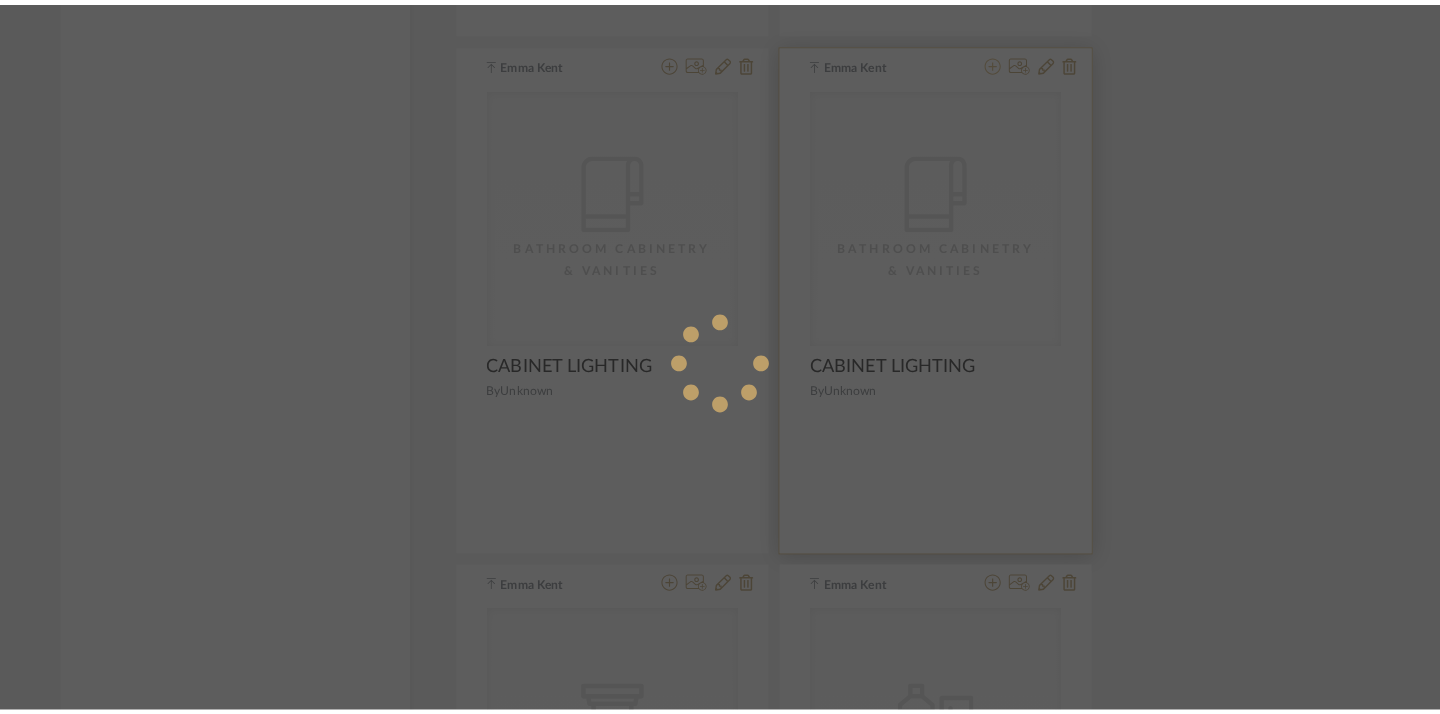 scroll, scrollTop: 0, scrollLeft: 0, axis: both 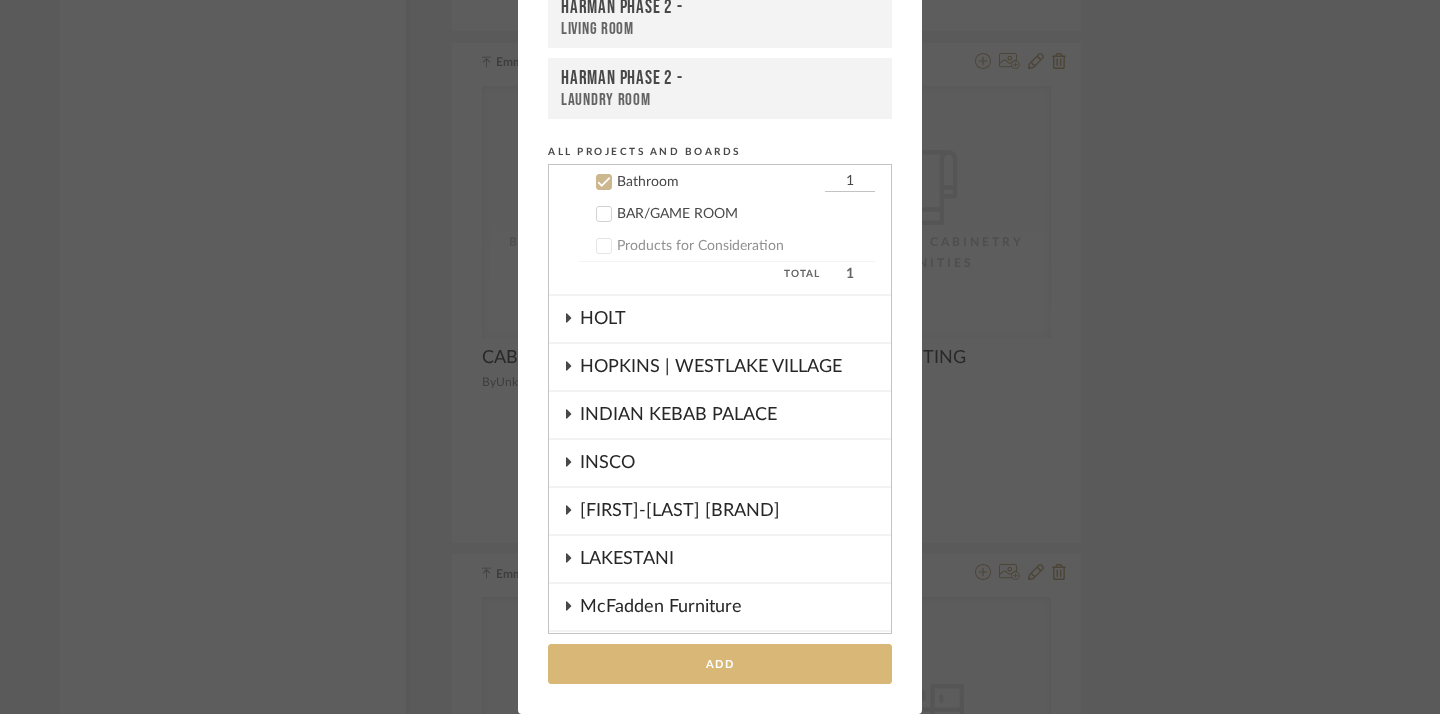 click on "Add" at bounding box center [720, 664] 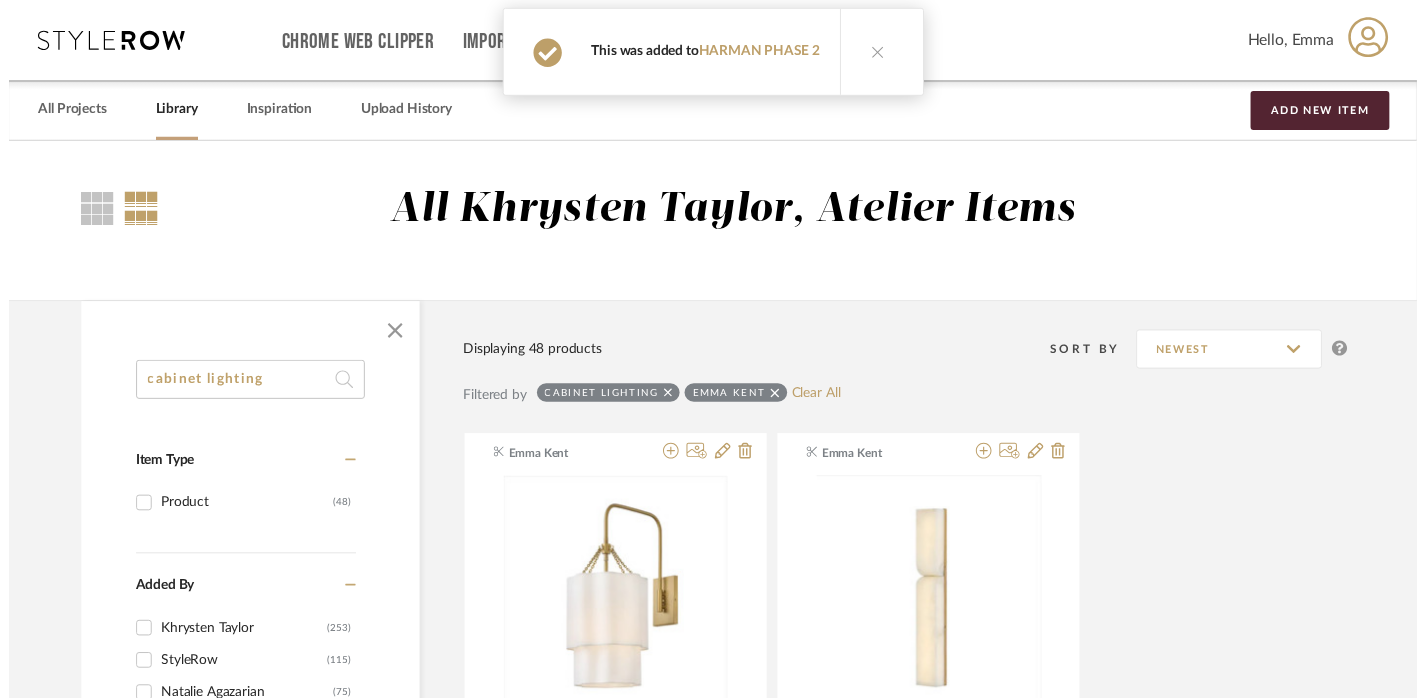 scroll, scrollTop: 11651, scrollLeft: 14, axis: both 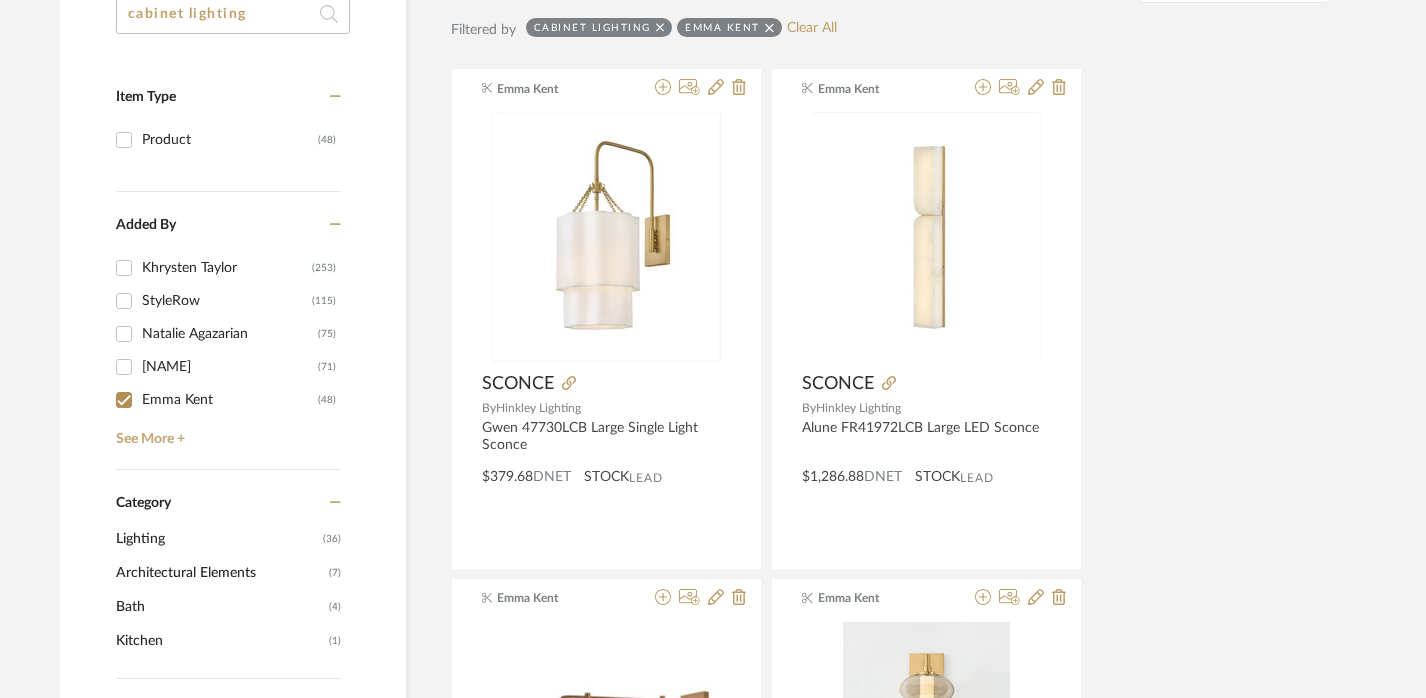 click on "cabinet lighting" 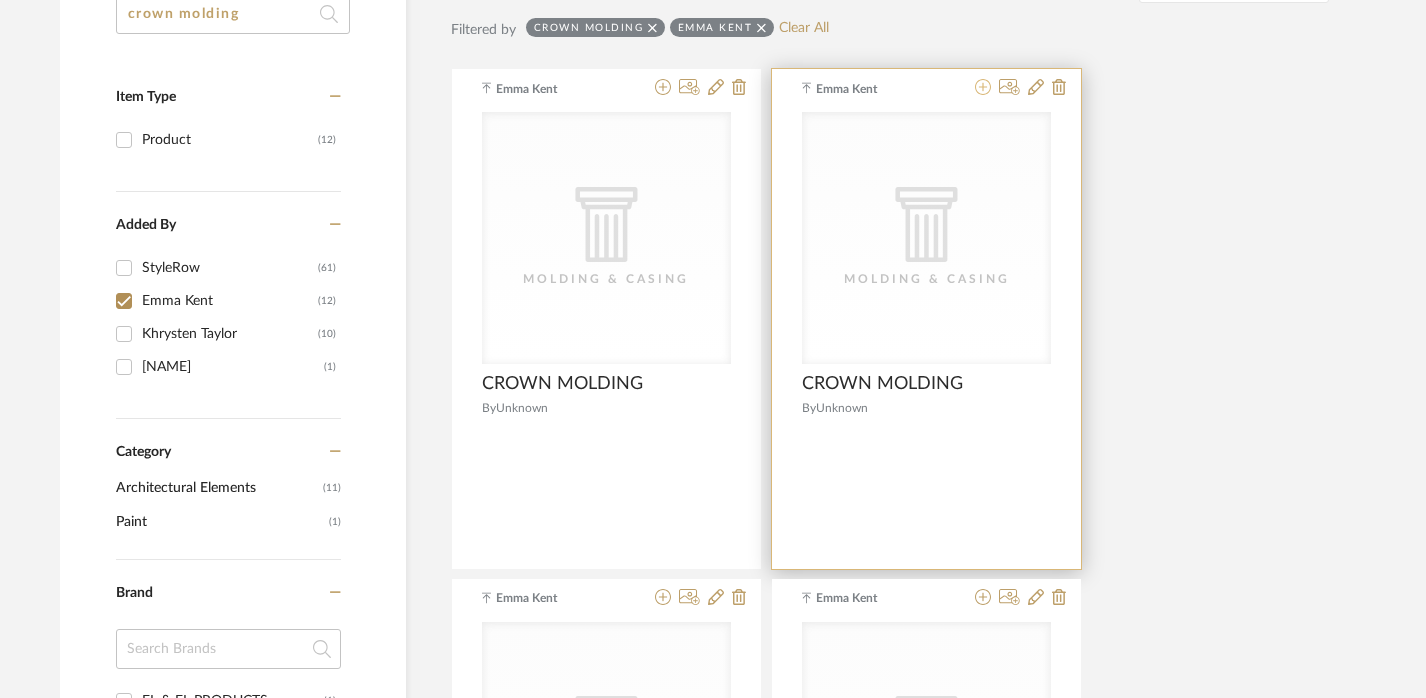 click 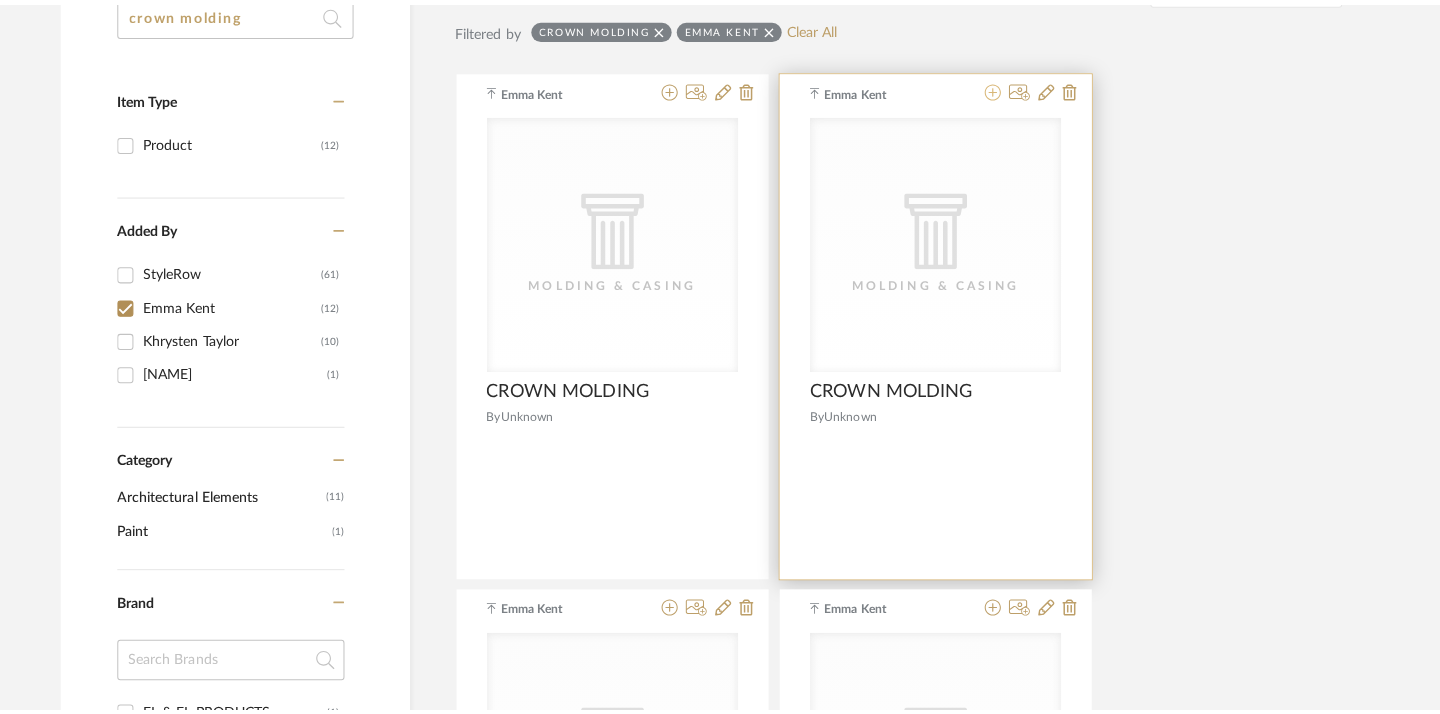 scroll, scrollTop: 0, scrollLeft: 0, axis: both 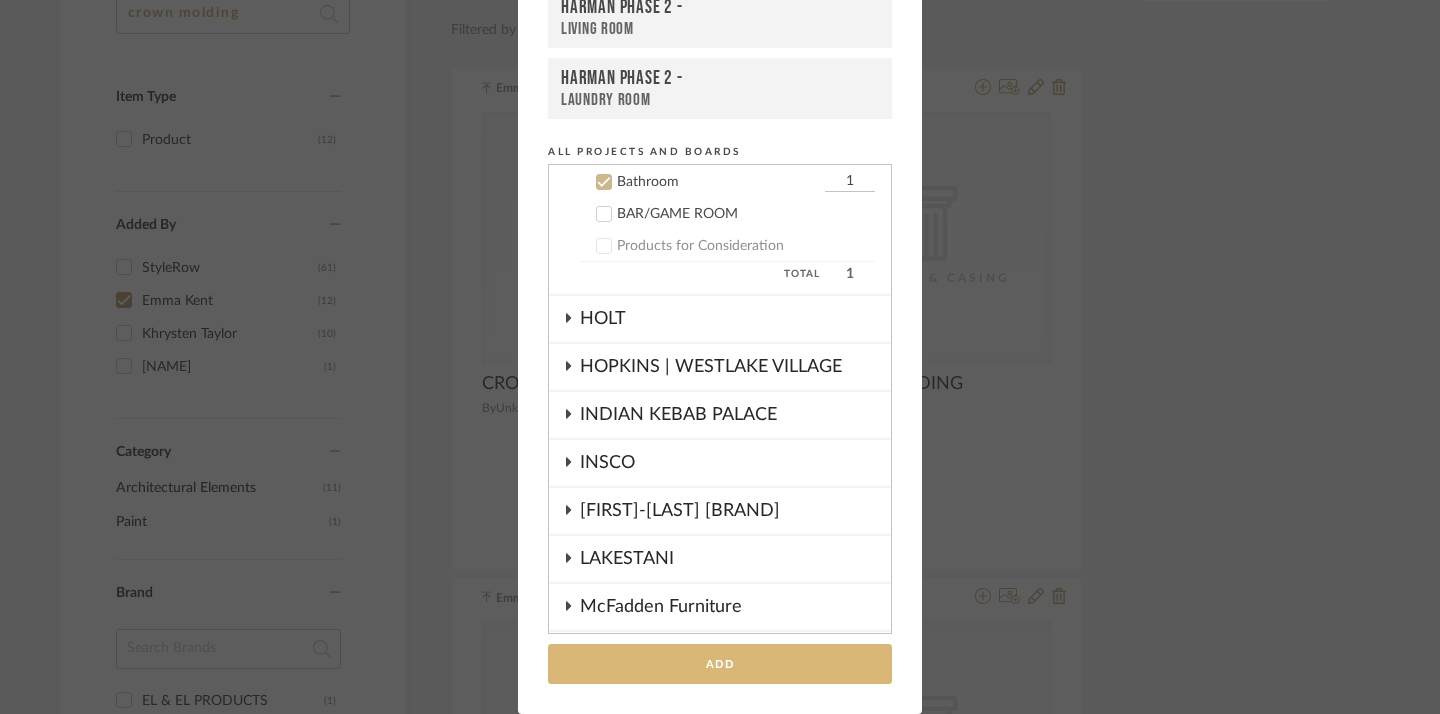 click on "Add" at bounding box center [720, 664] 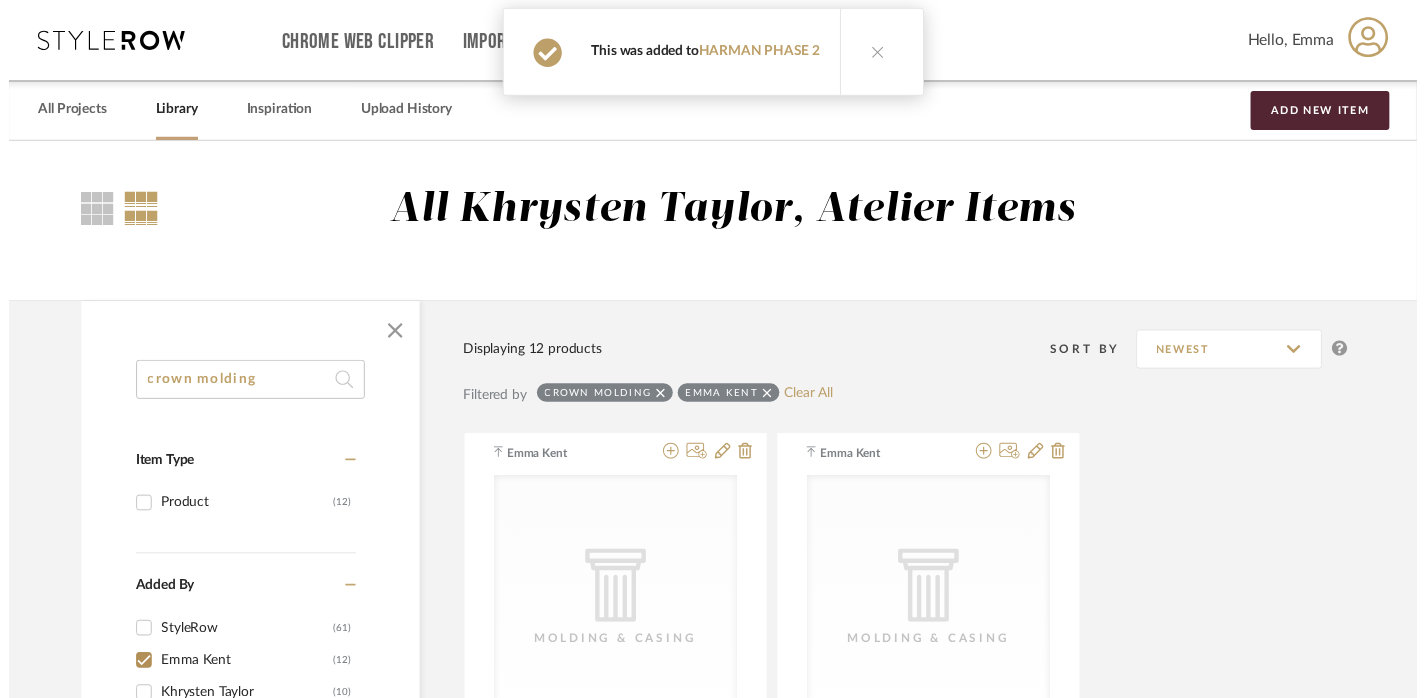 scroll, scrollTop: 374, scrollLeft: 14, axis: both 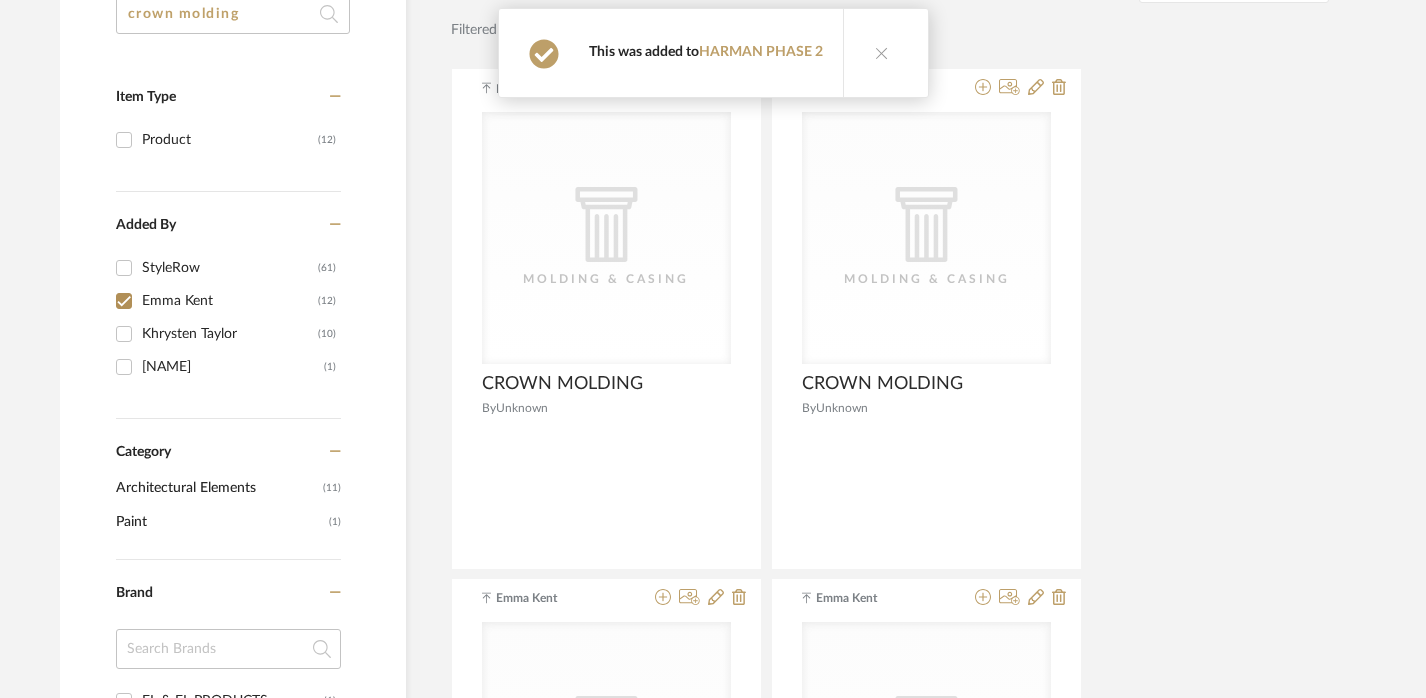click on "crown molding" 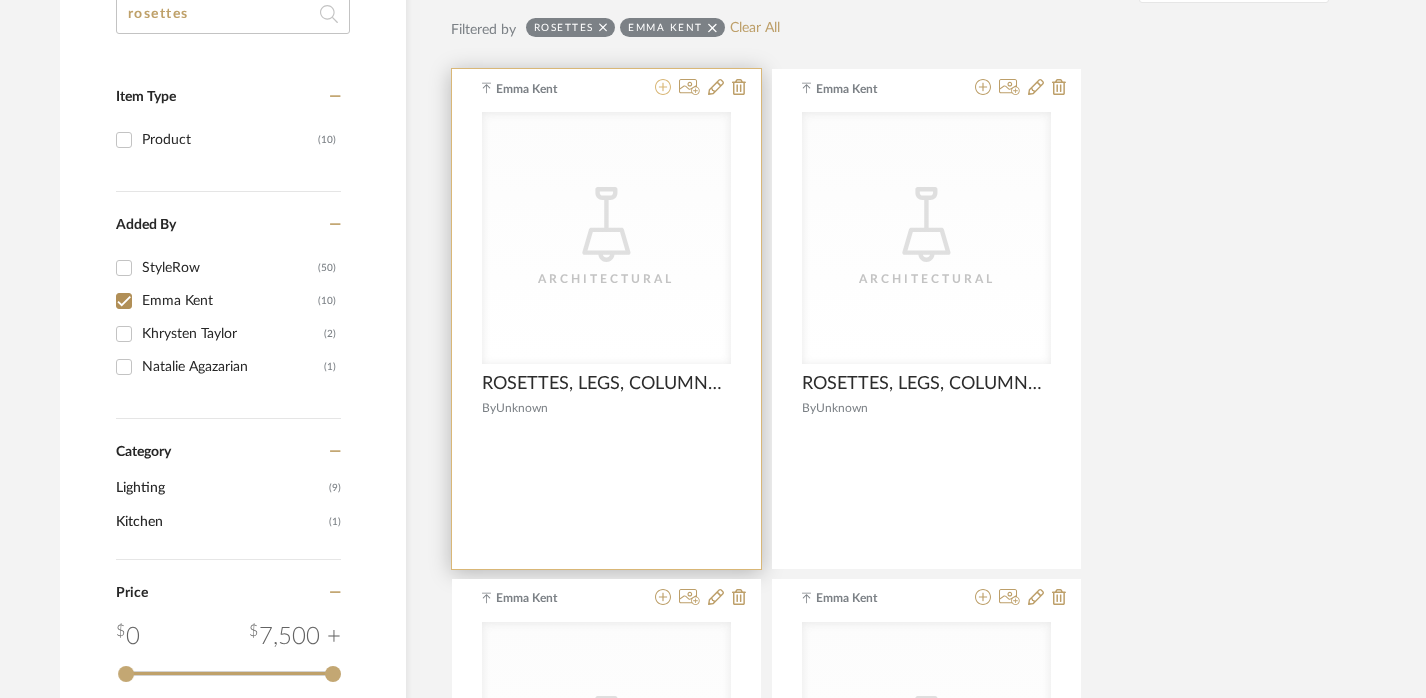 click 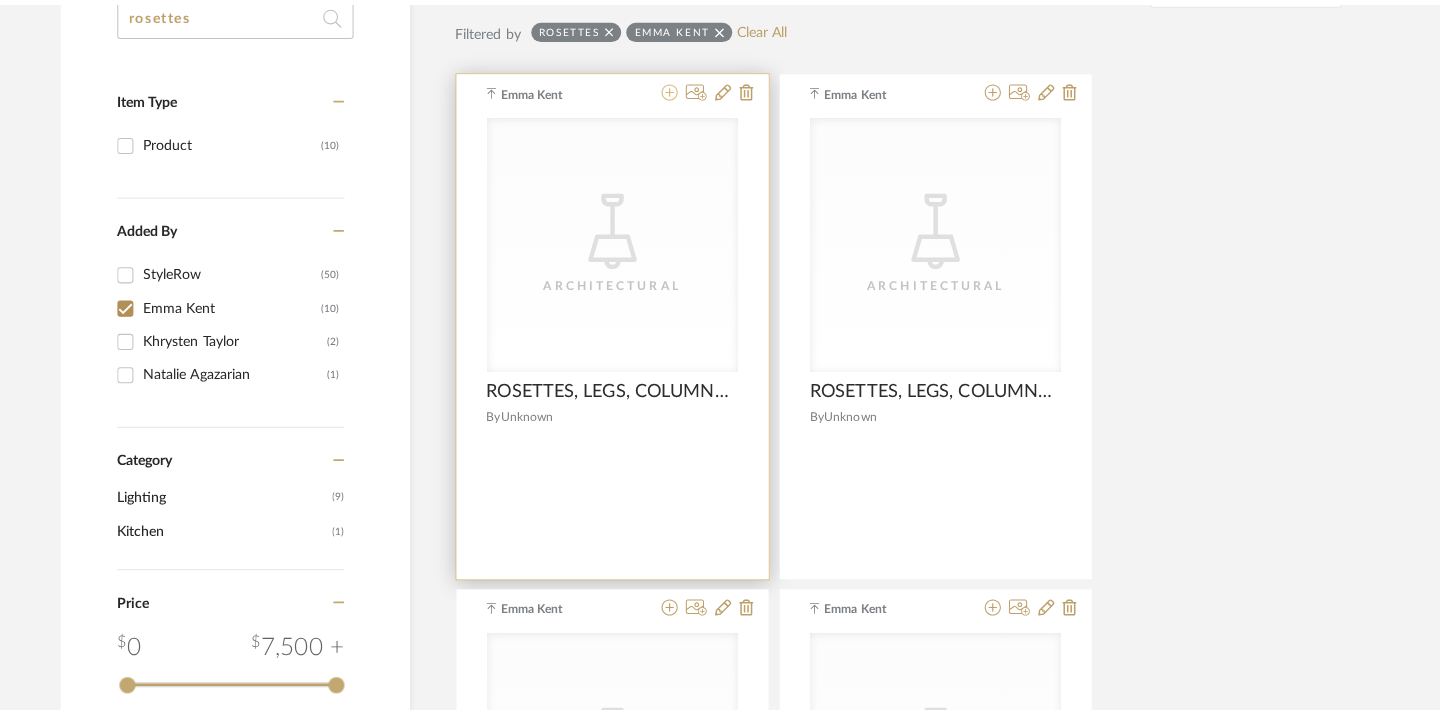 scroll, scrollTop: 0, scrollLeft: 0, axis: both 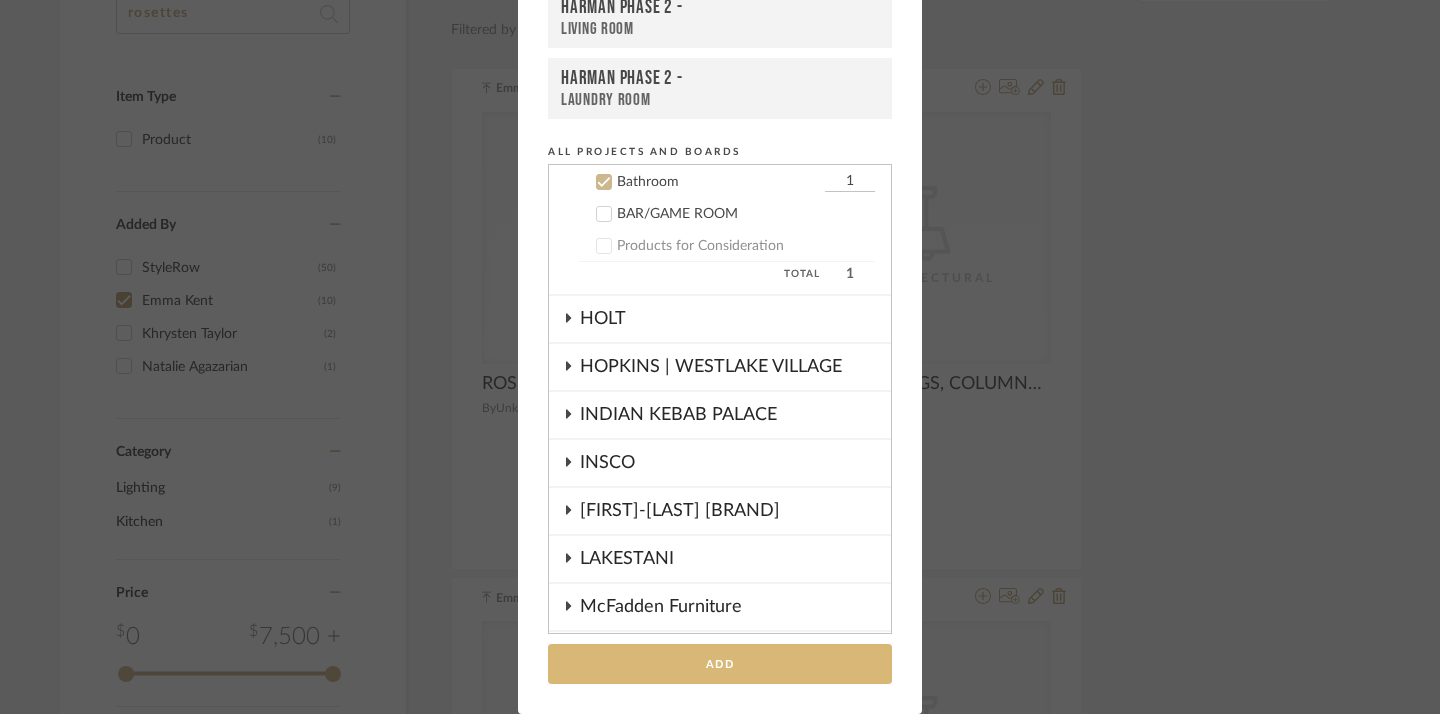 click on "Add" at bounding box center [720, 664] 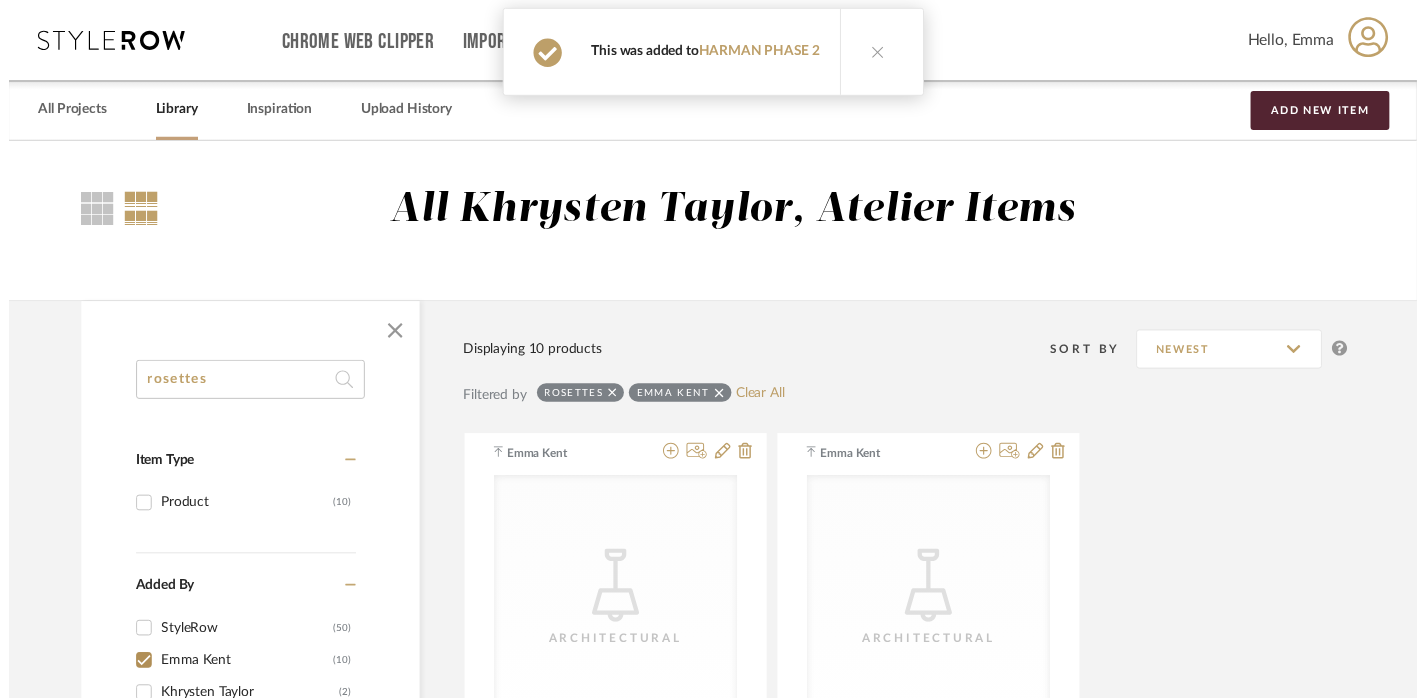 scroll, scrollTop: 374, scrollLeft: 14, axis: both 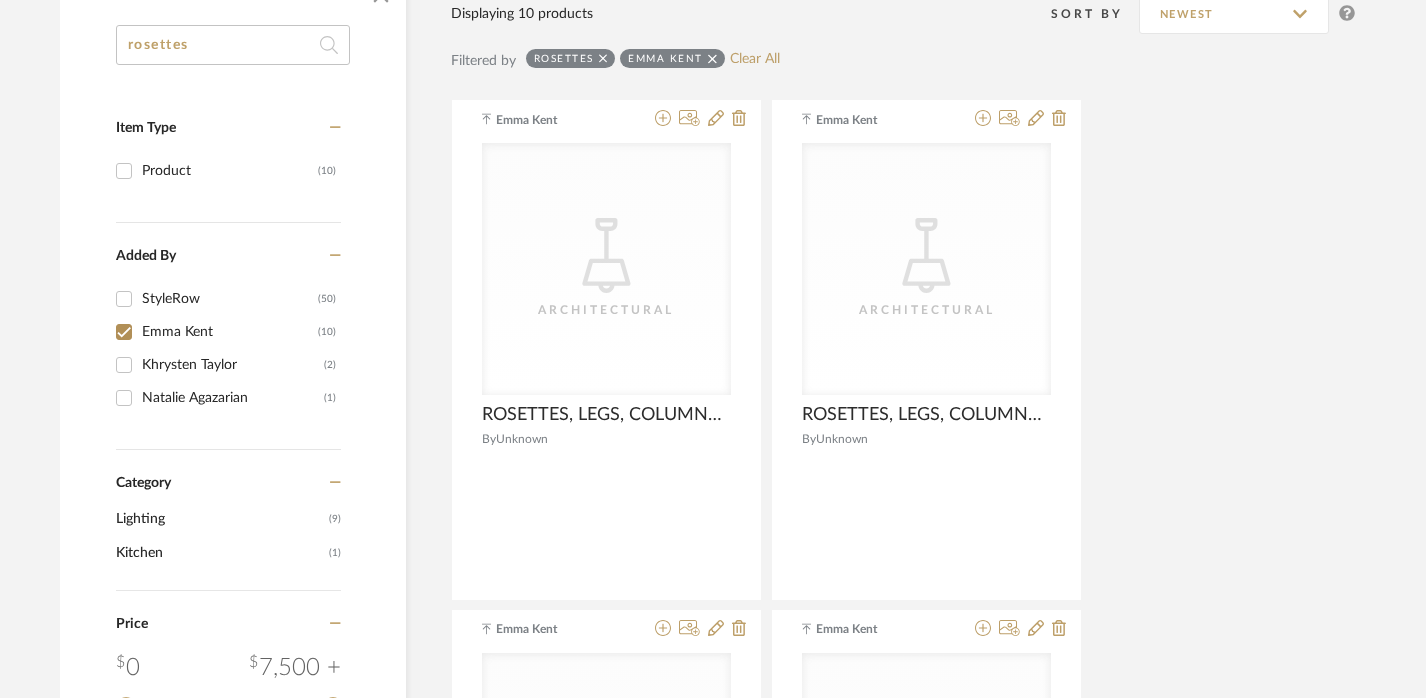 click on "rosettes" 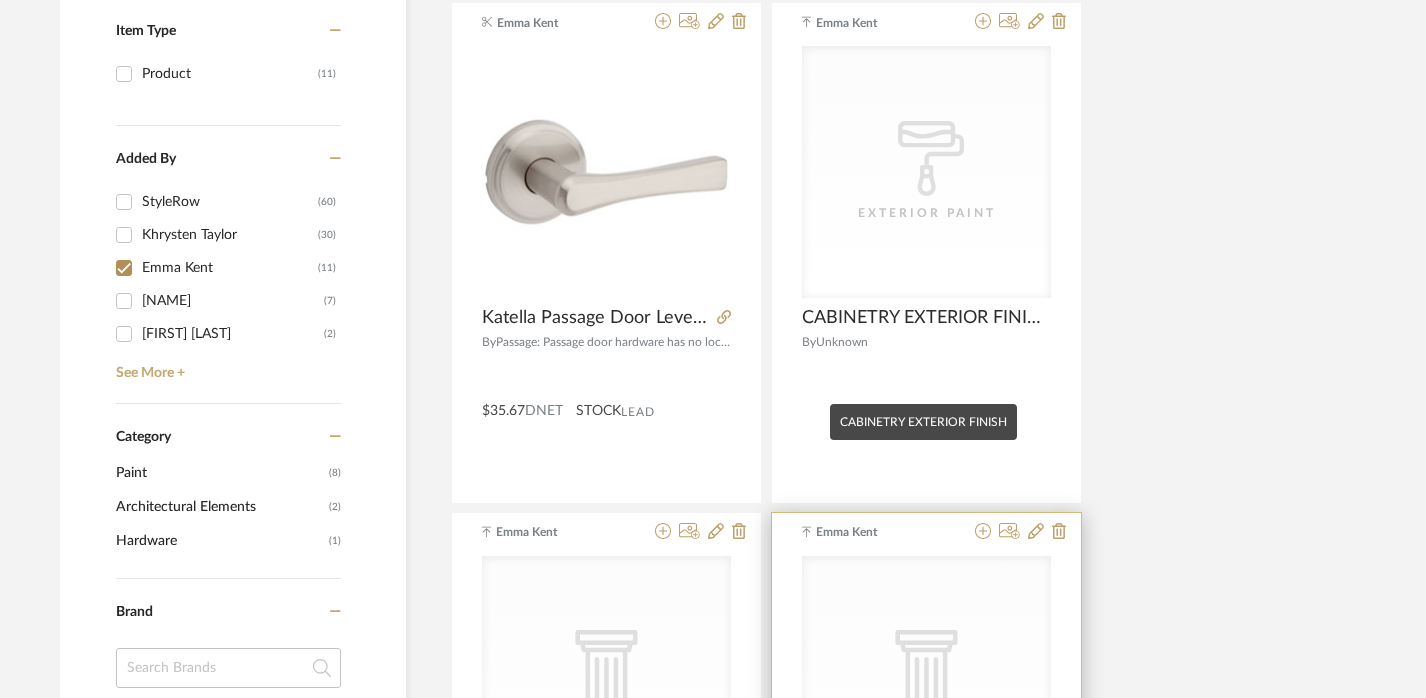 scroll, scrollTop: 0, scrollLeft: 14, axis: horizontal 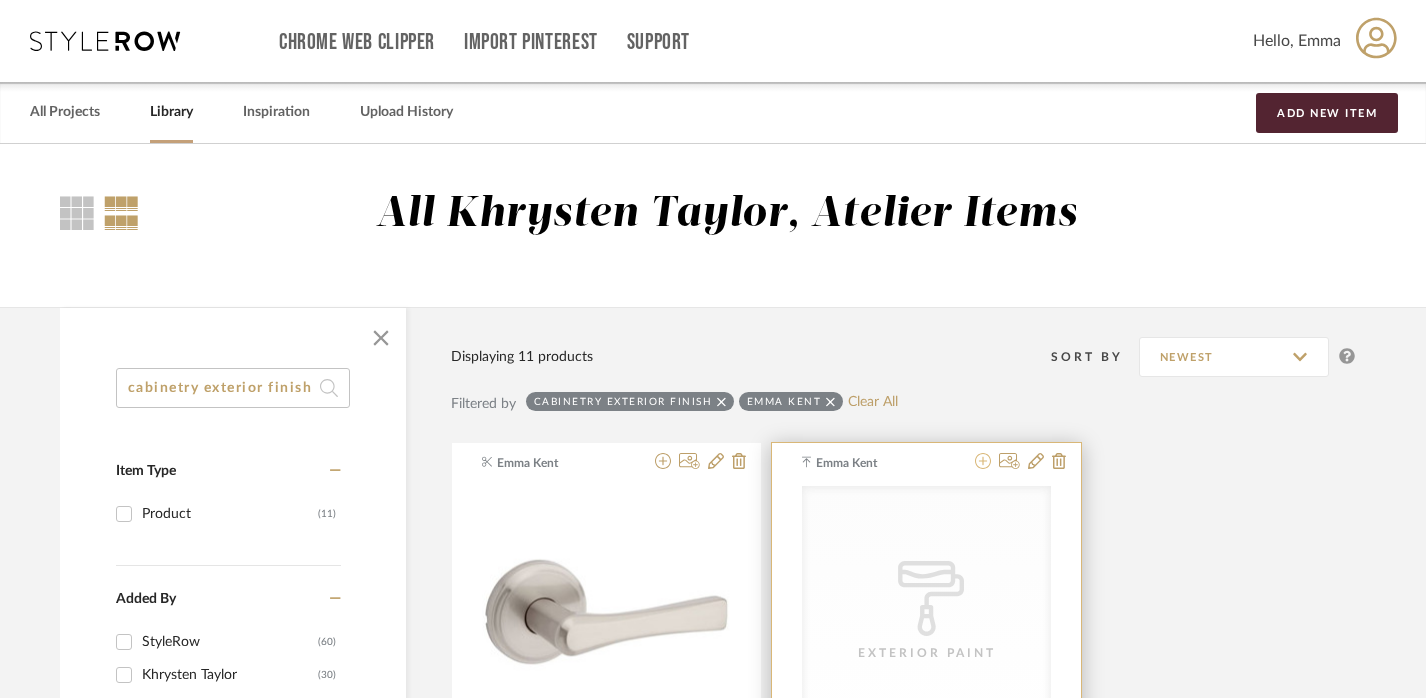 click 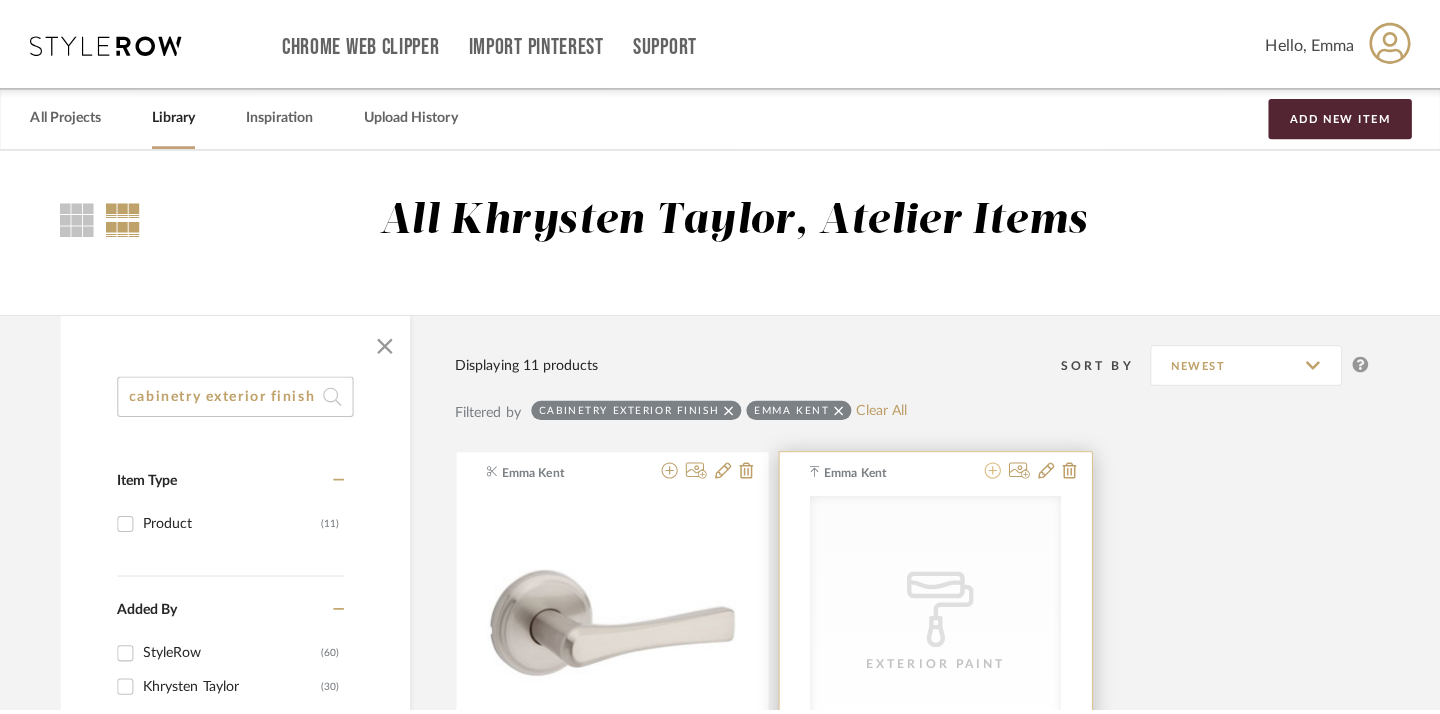 scroll, scrollTop: 0, scrollLeft: 0, axis: both 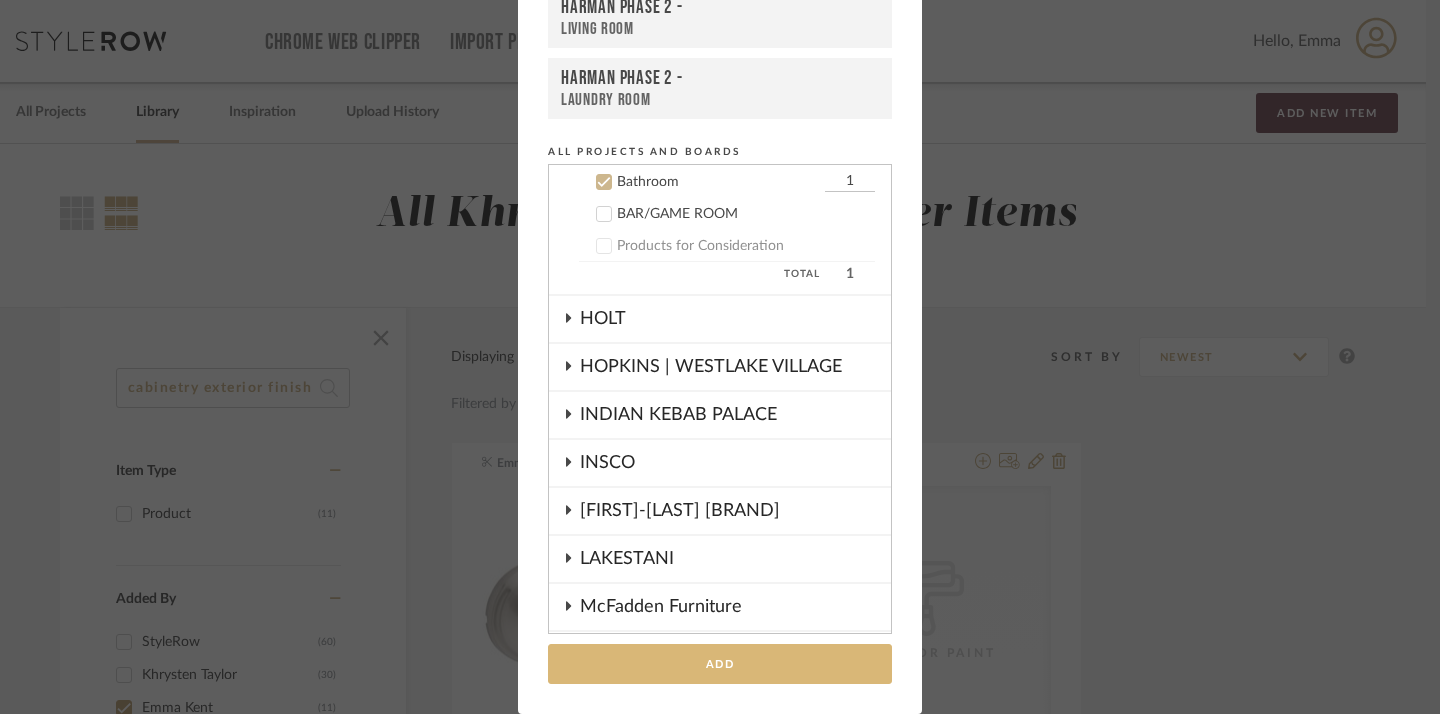 click on "Add" at bounding box center (720, 664) 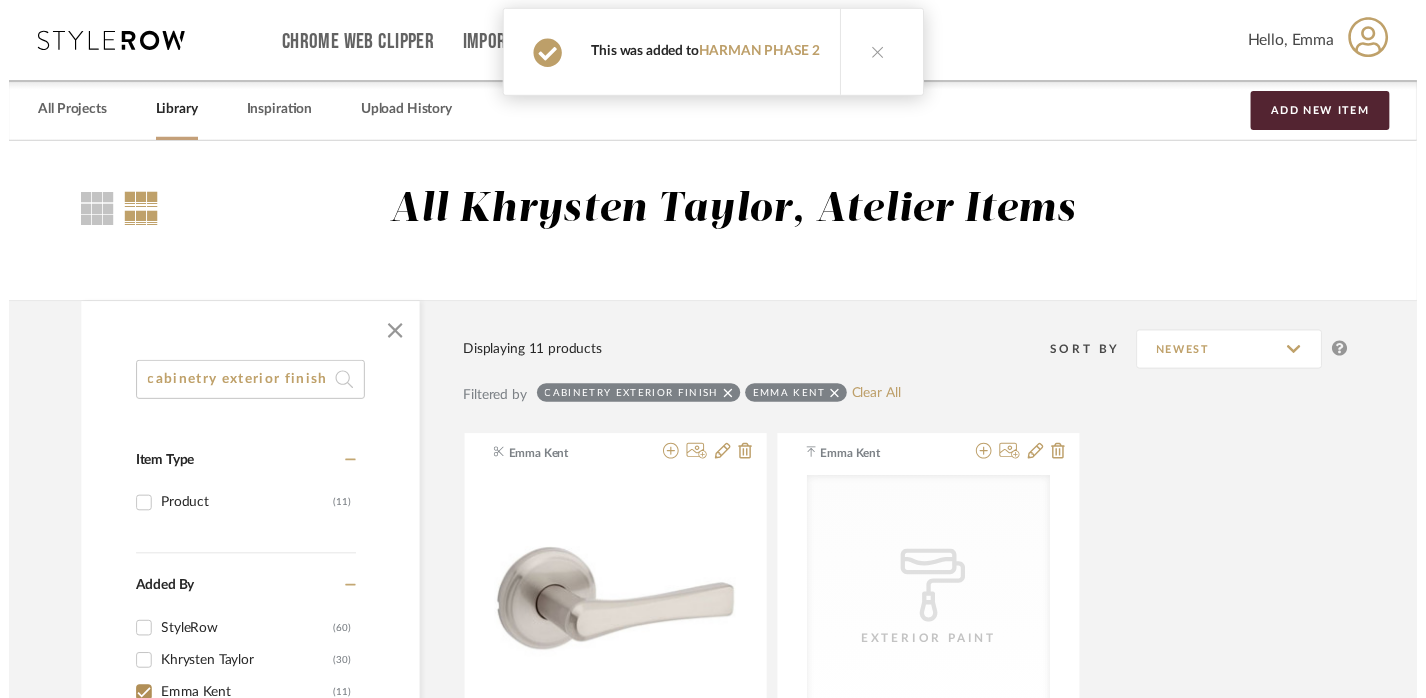 scroll, scrollTop: 0, scrollLeft: 14, axis: horizontal 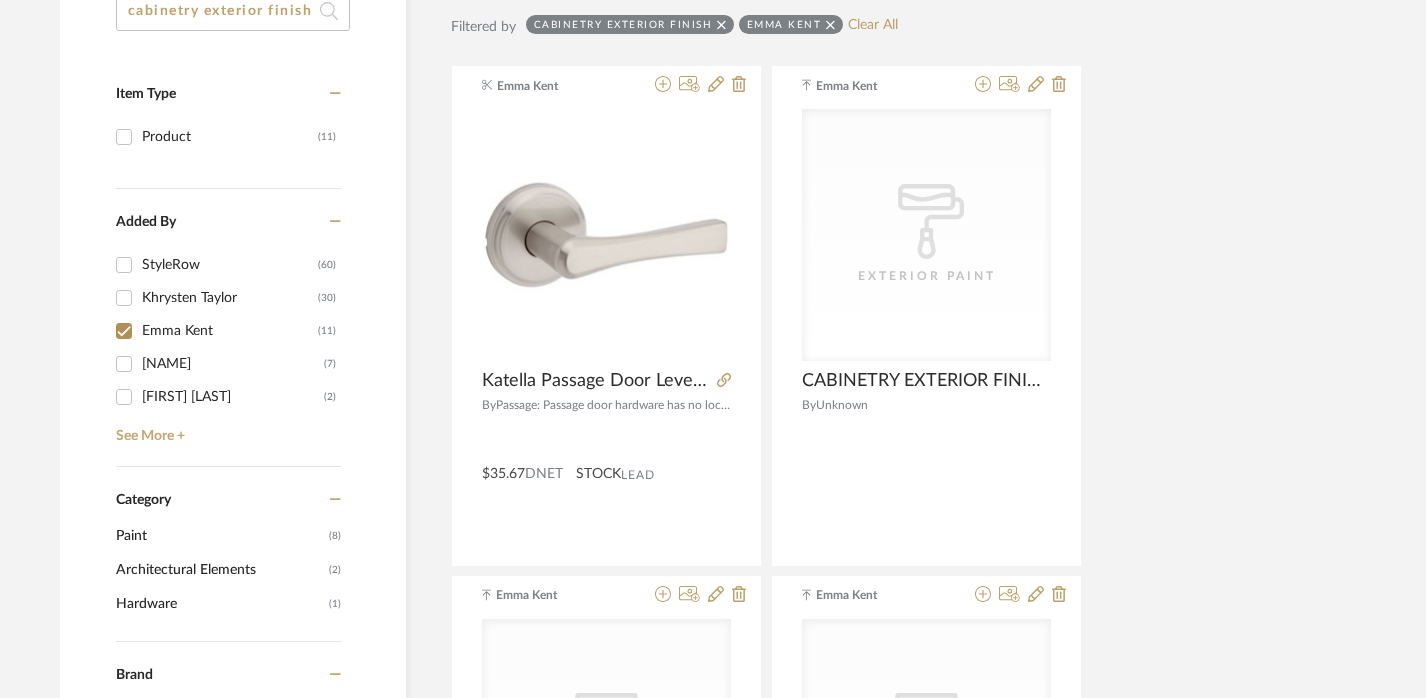 click on "cabinetry exterior finish" 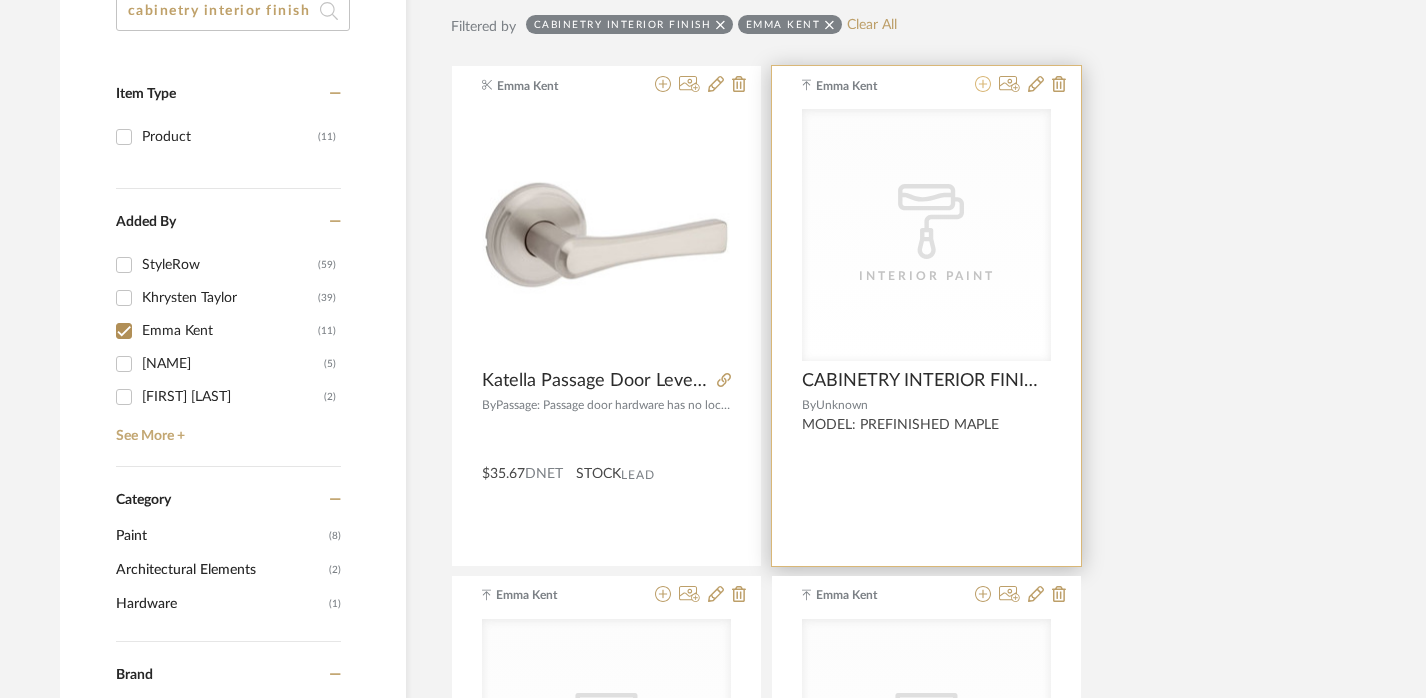 click 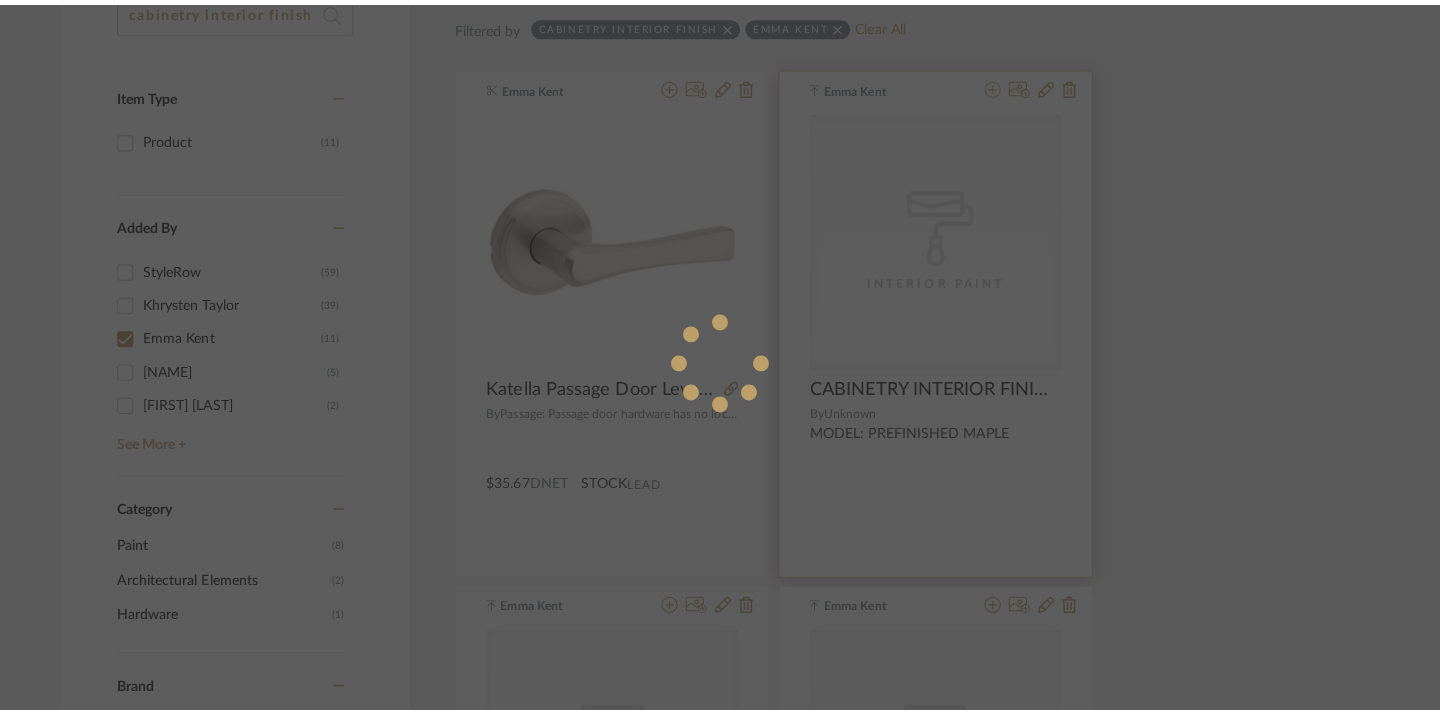 scroll, scrollTop: 0, scrollLeft: 0, axis: both 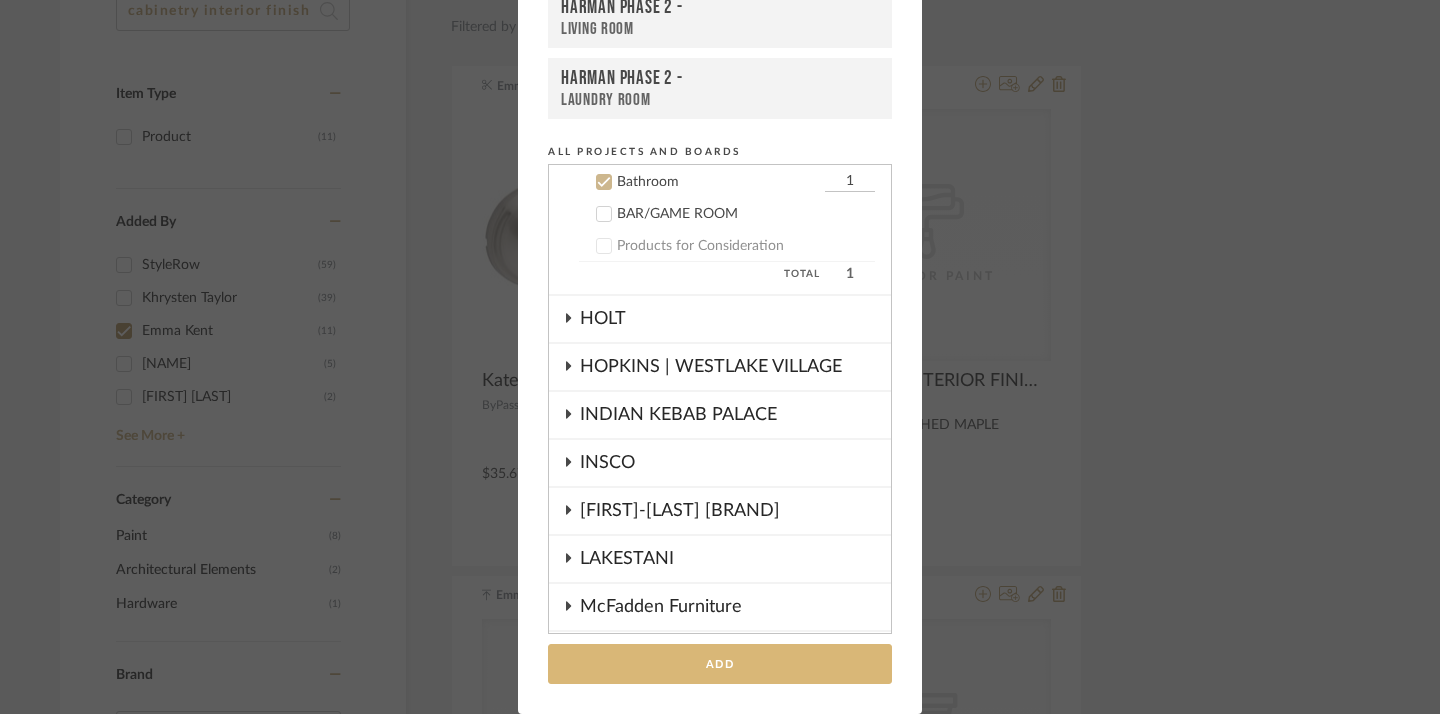 click on "Add" at bounding box center [720, 664] 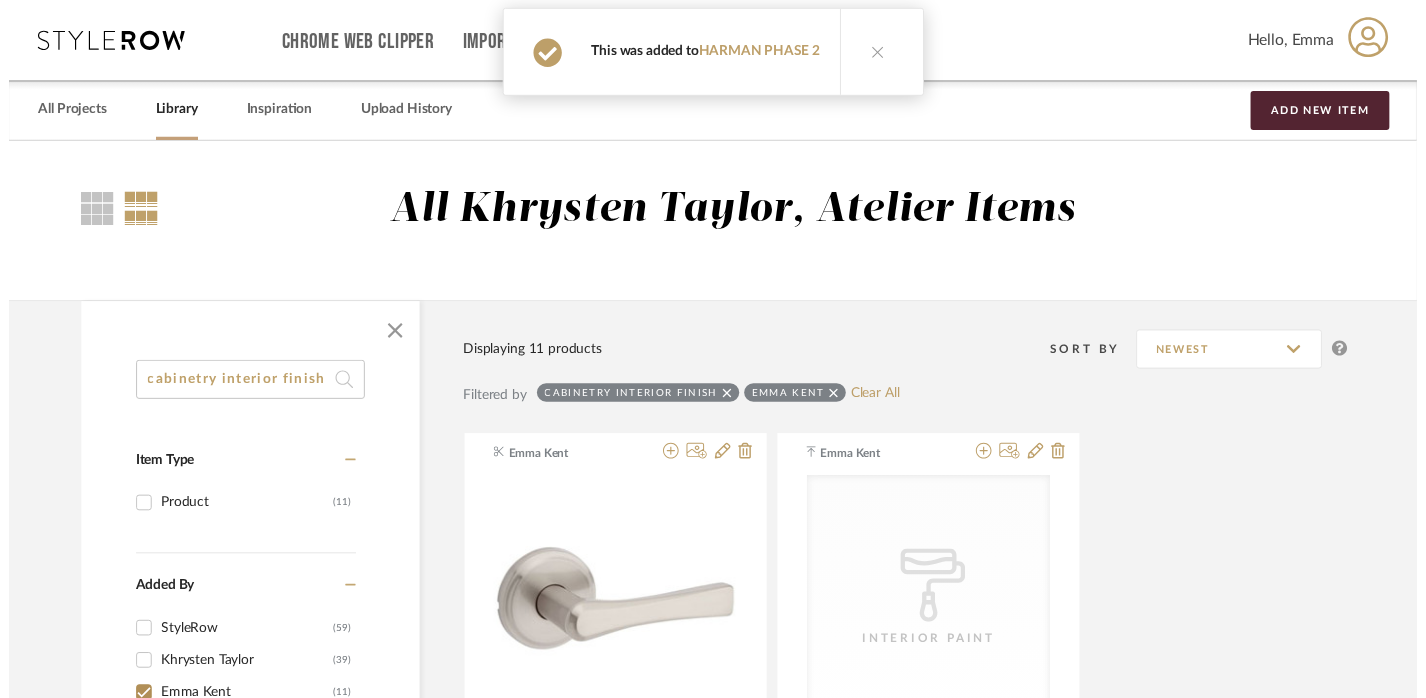 scroll, scrollTop: 377, scrollLeft: 14, axis: both 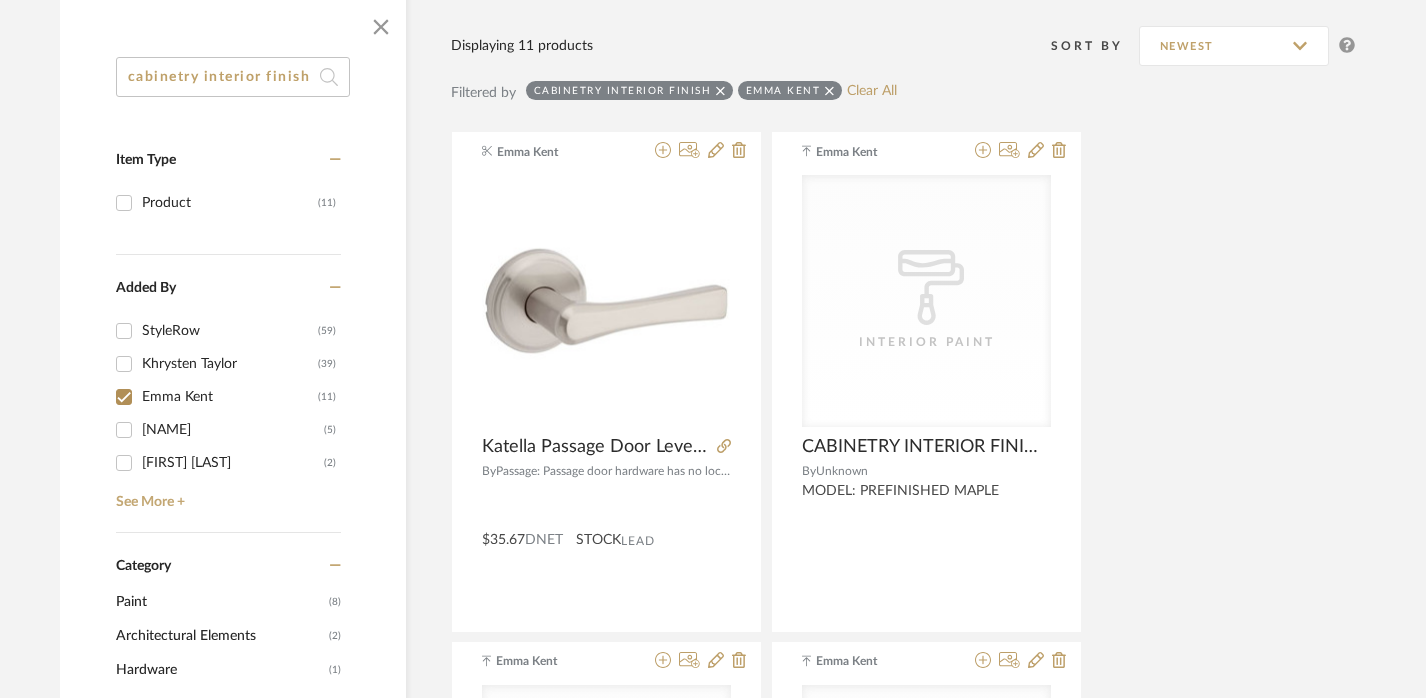 click on "cabinetry interior finish" 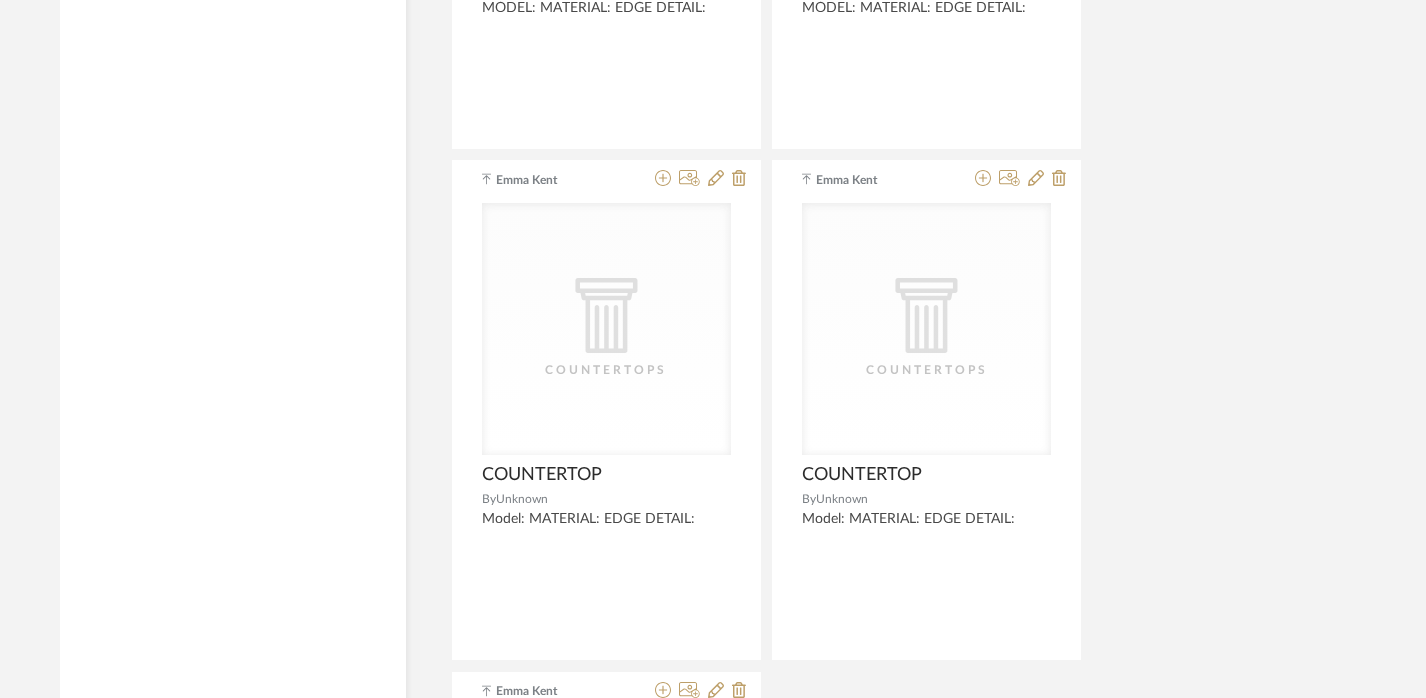 scroll, scrollTop: 4374, scrollLeft: 14, axis: both 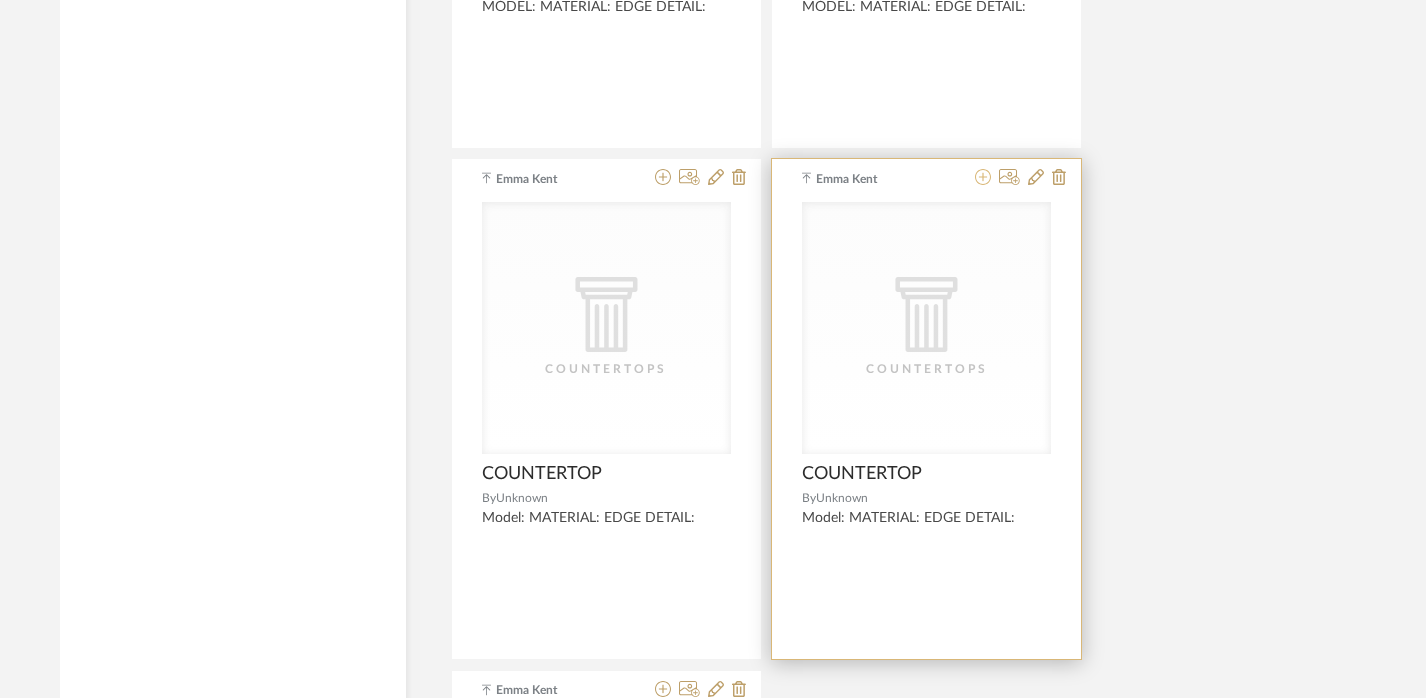 click 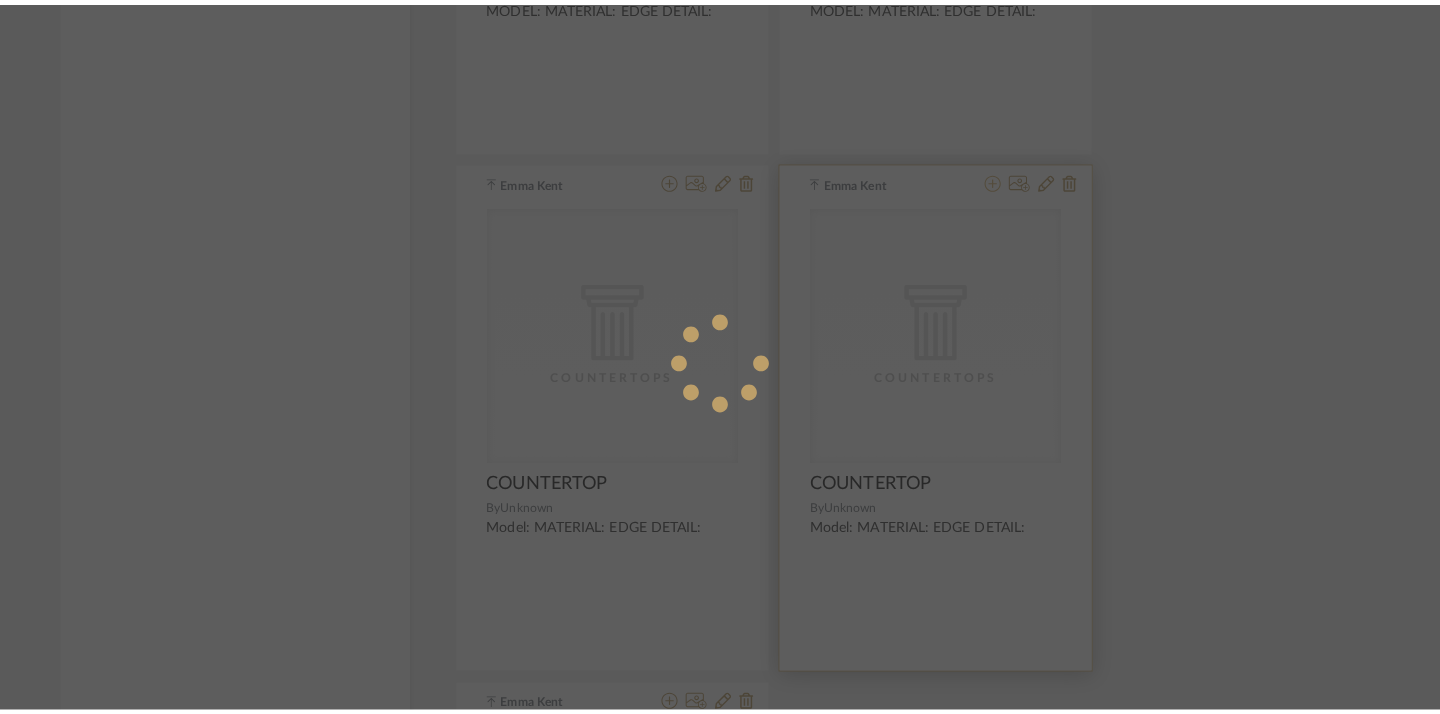 scroll, scrollTop: 0, scrollLeft: 0, axis: both 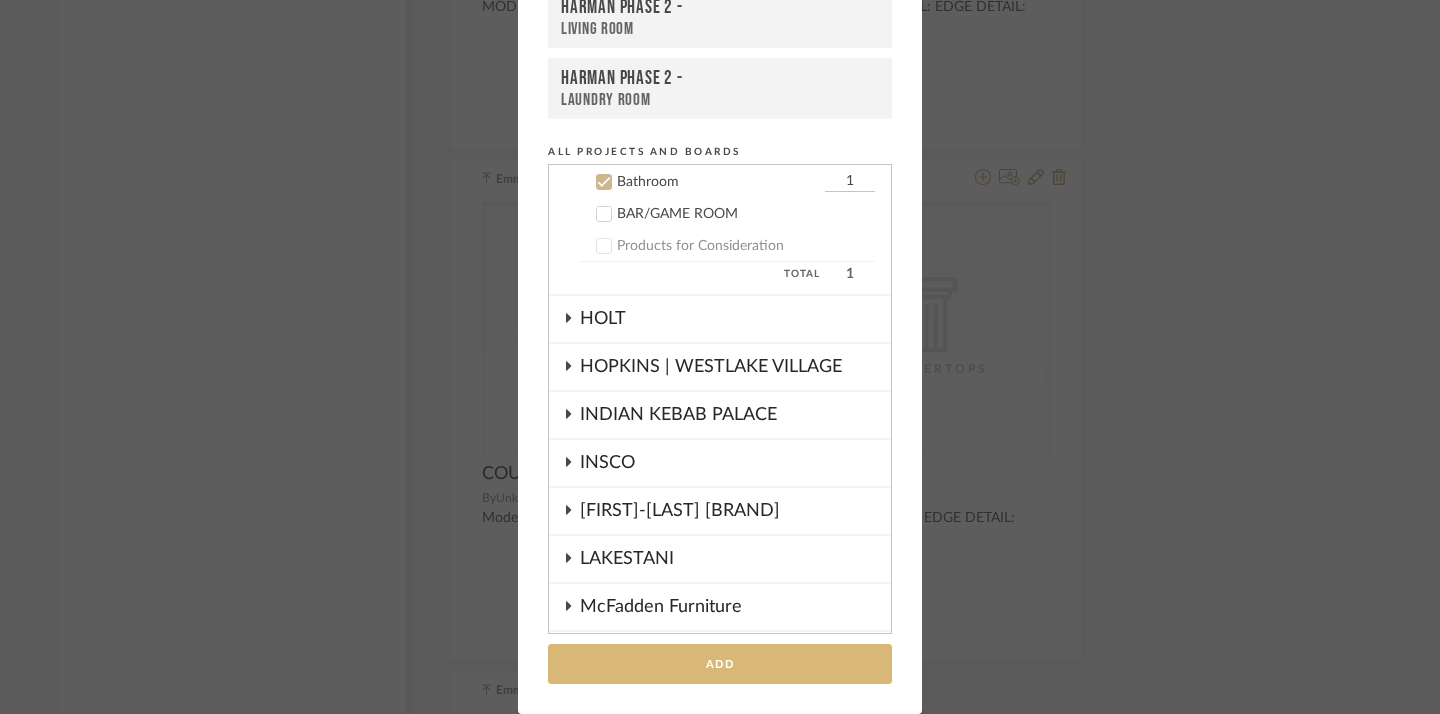 click on "Add" at bounding box center [720, 664] 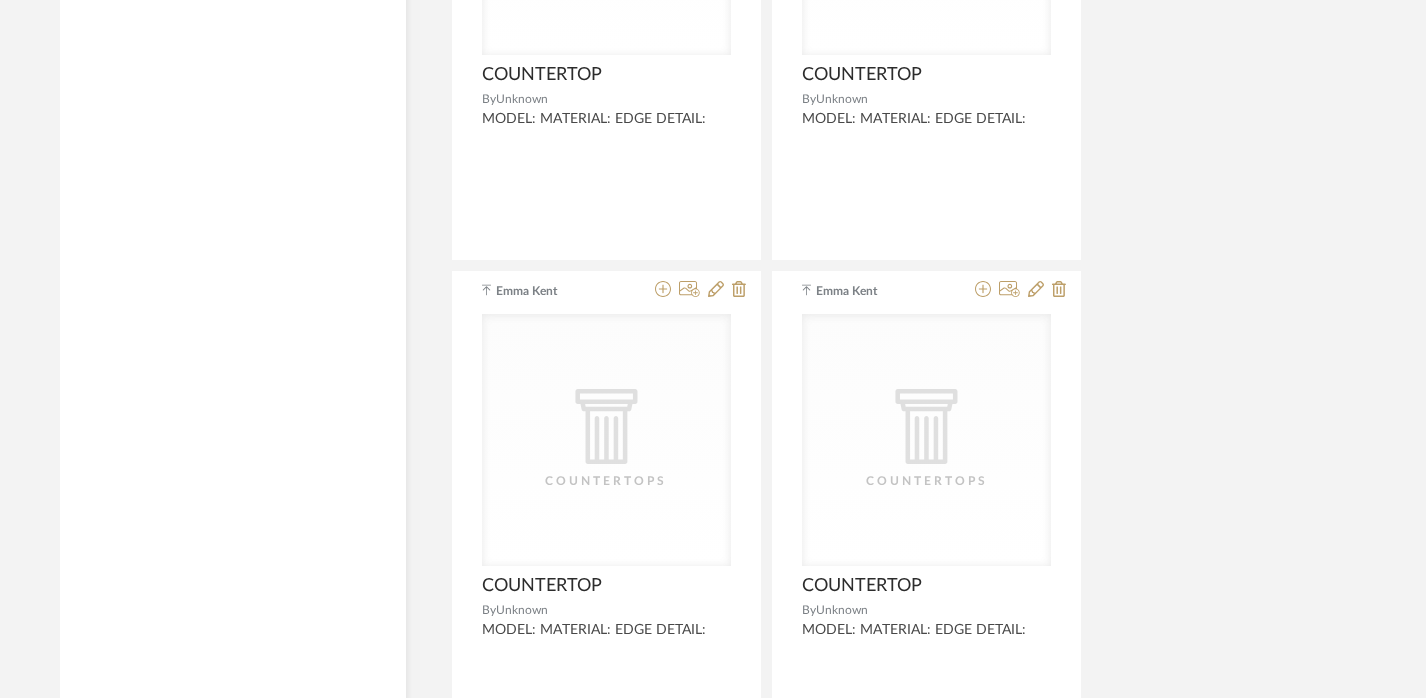 scroll, scrollTop: 2954, scrollLeft: 14, axis: both 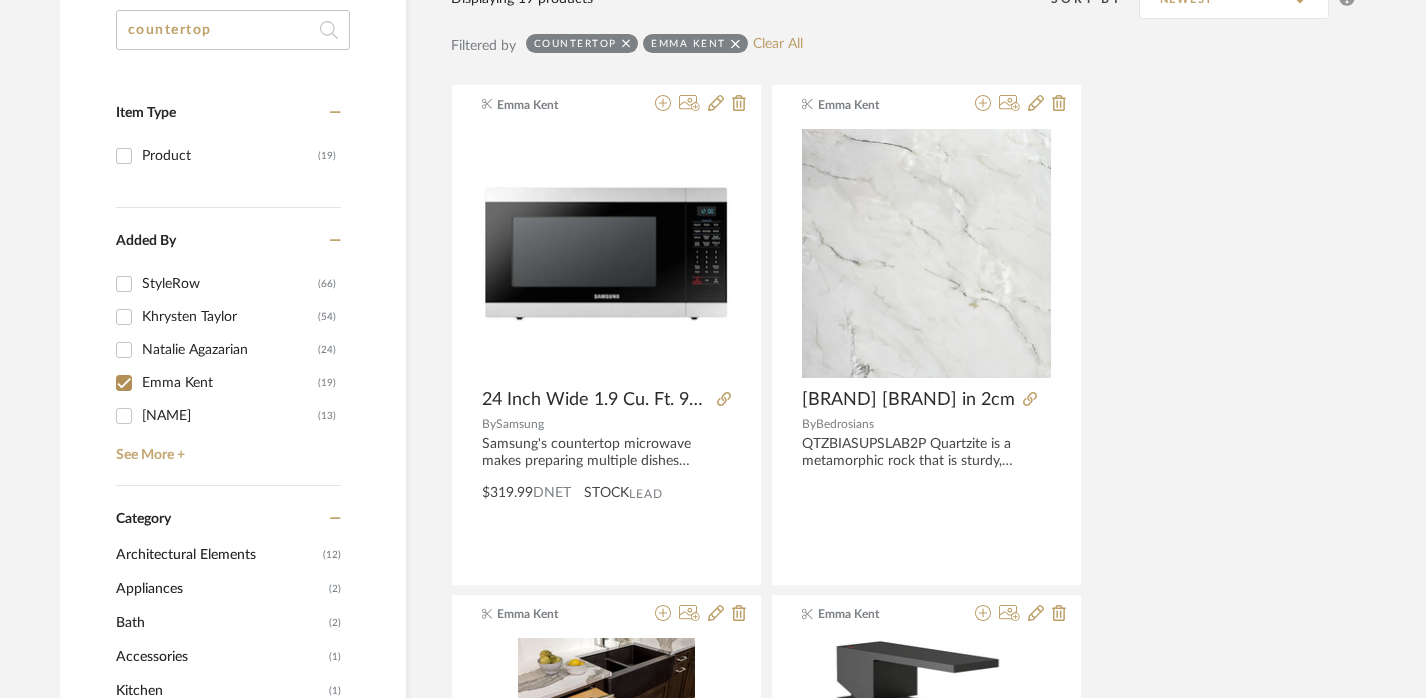 click on "countertop" 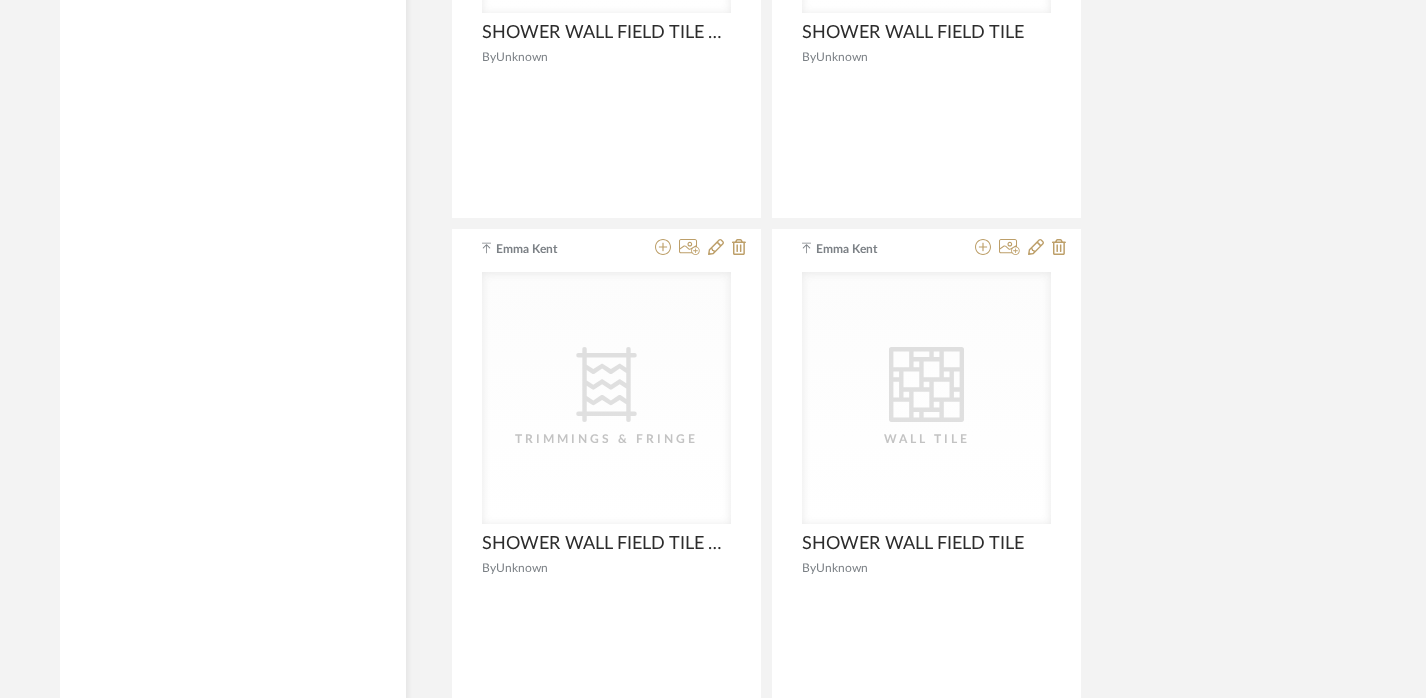 scroll, scrollTop: 3445, scrollLeft: 14, axis: both 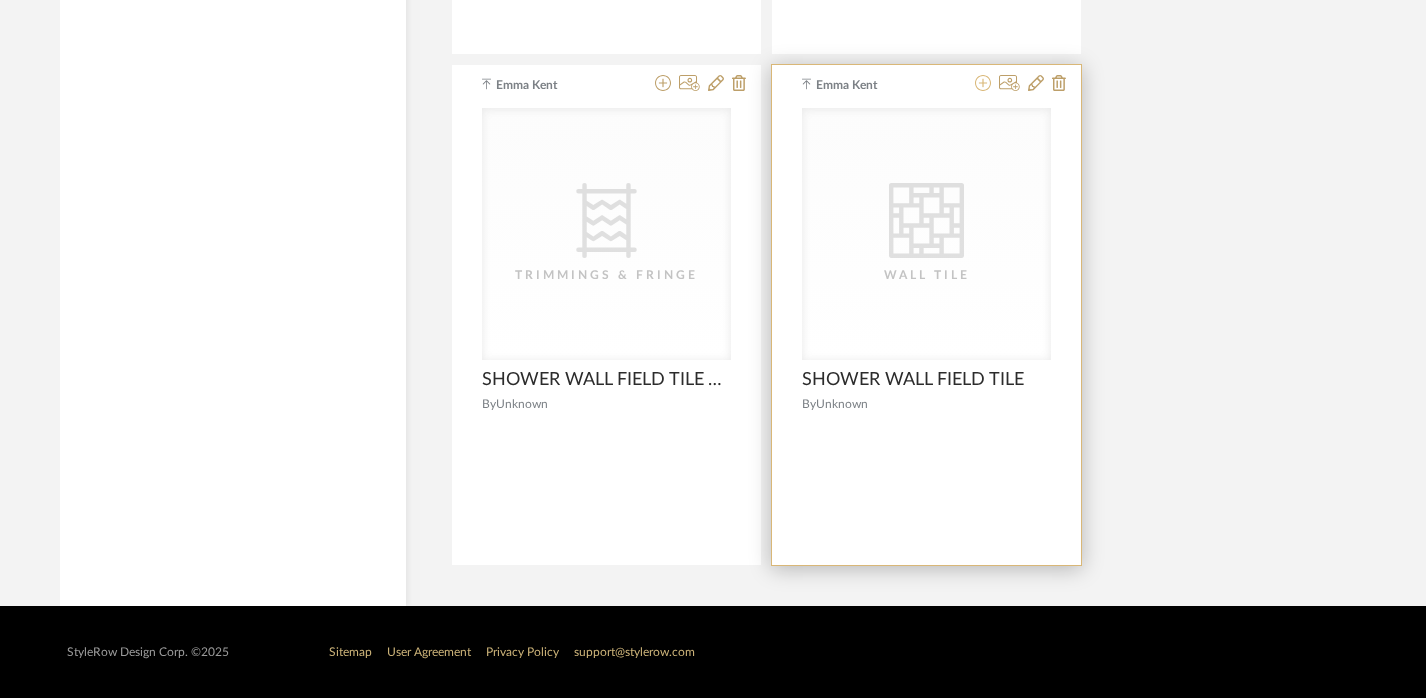 click 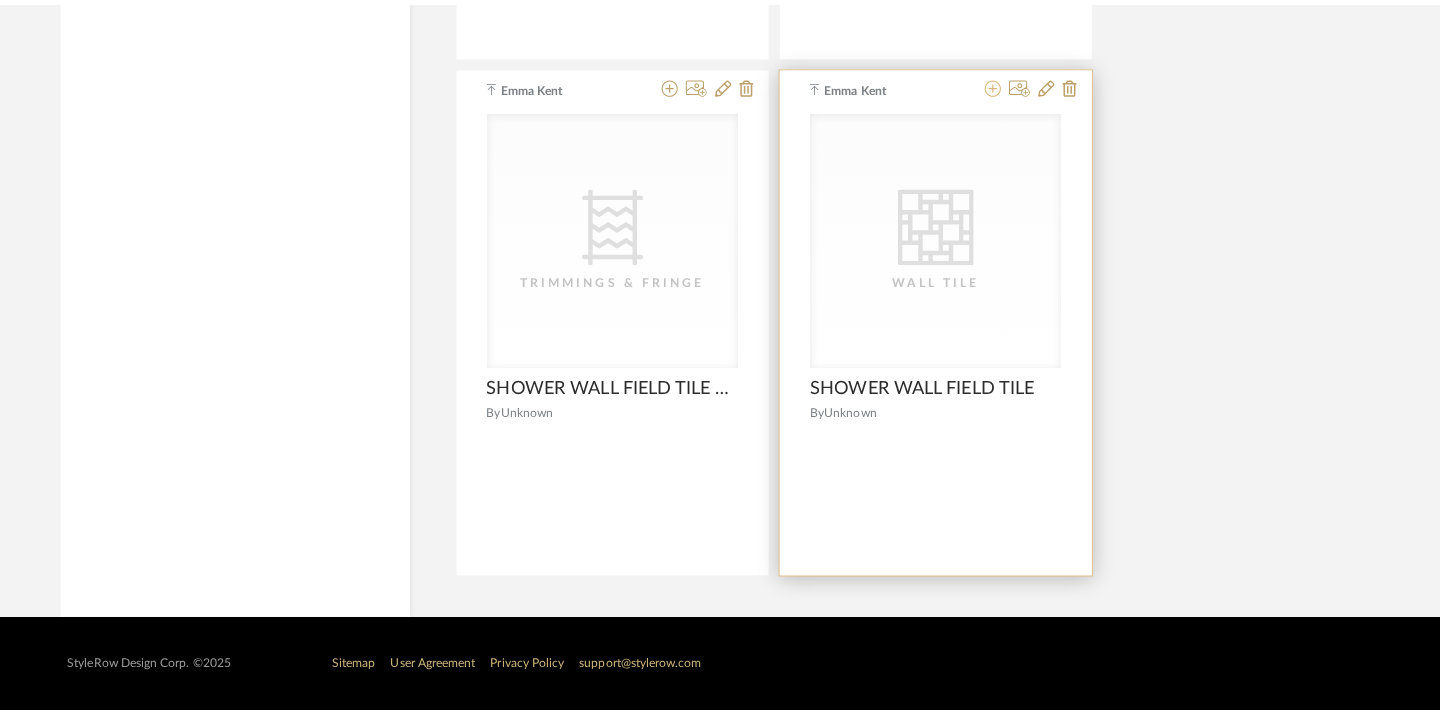 scroll, scrollTop: 0, scrollLeft: 0, axis: both 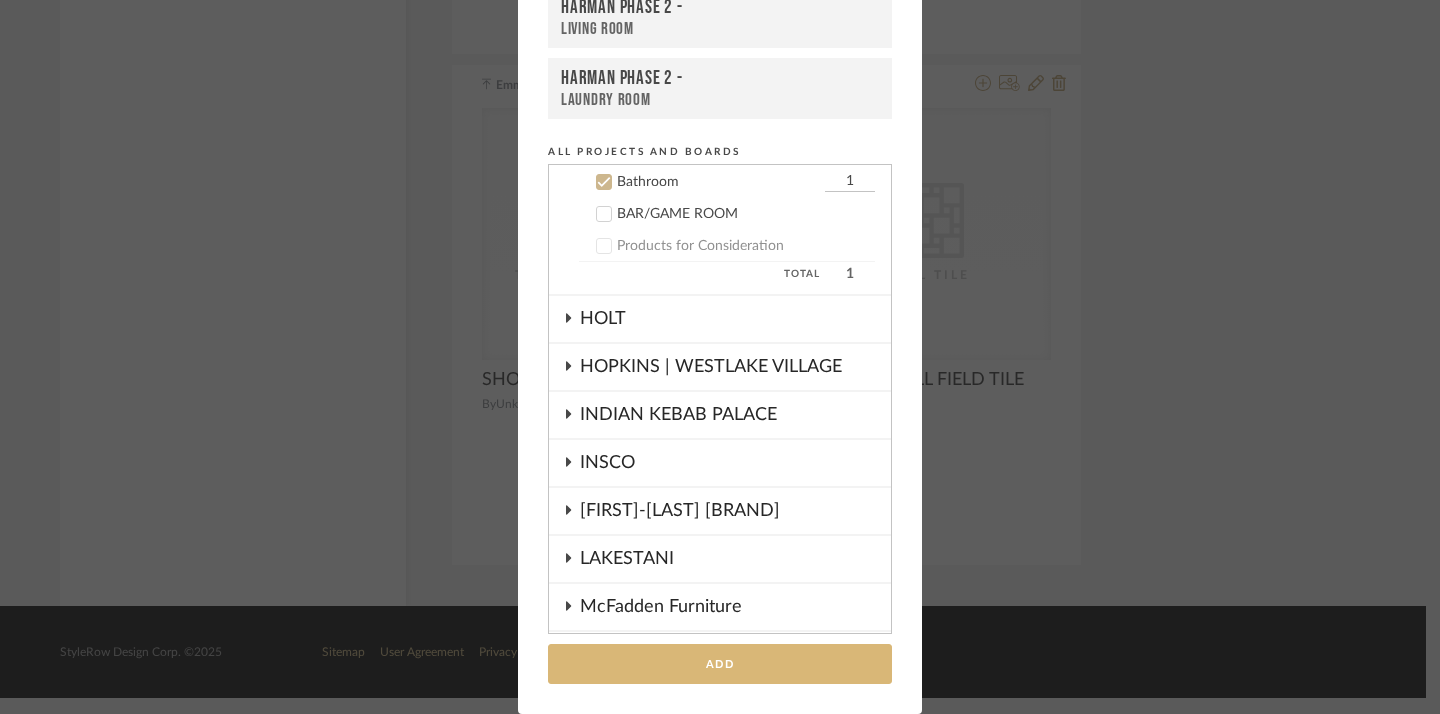 click on "Add" at bounding box center [720, 664] 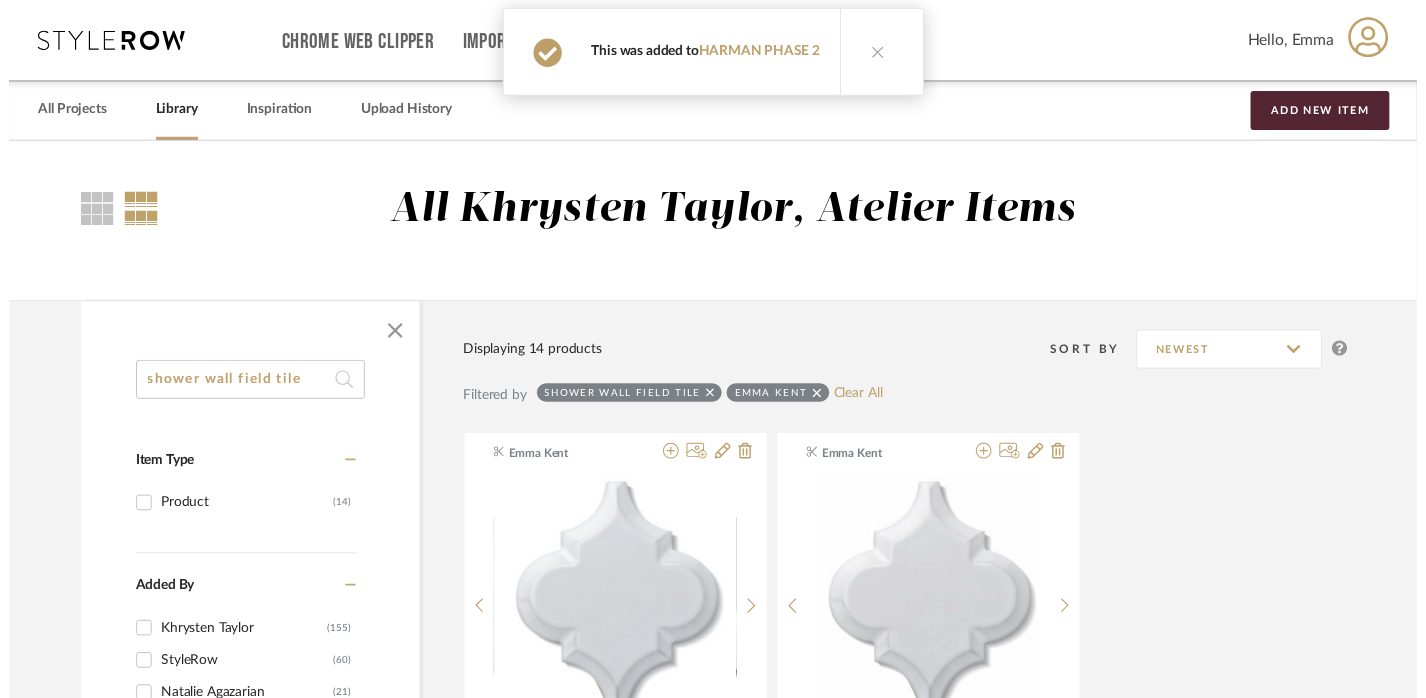 scroll, scrollTop: 3445, scrollLeft: 14, axis: both 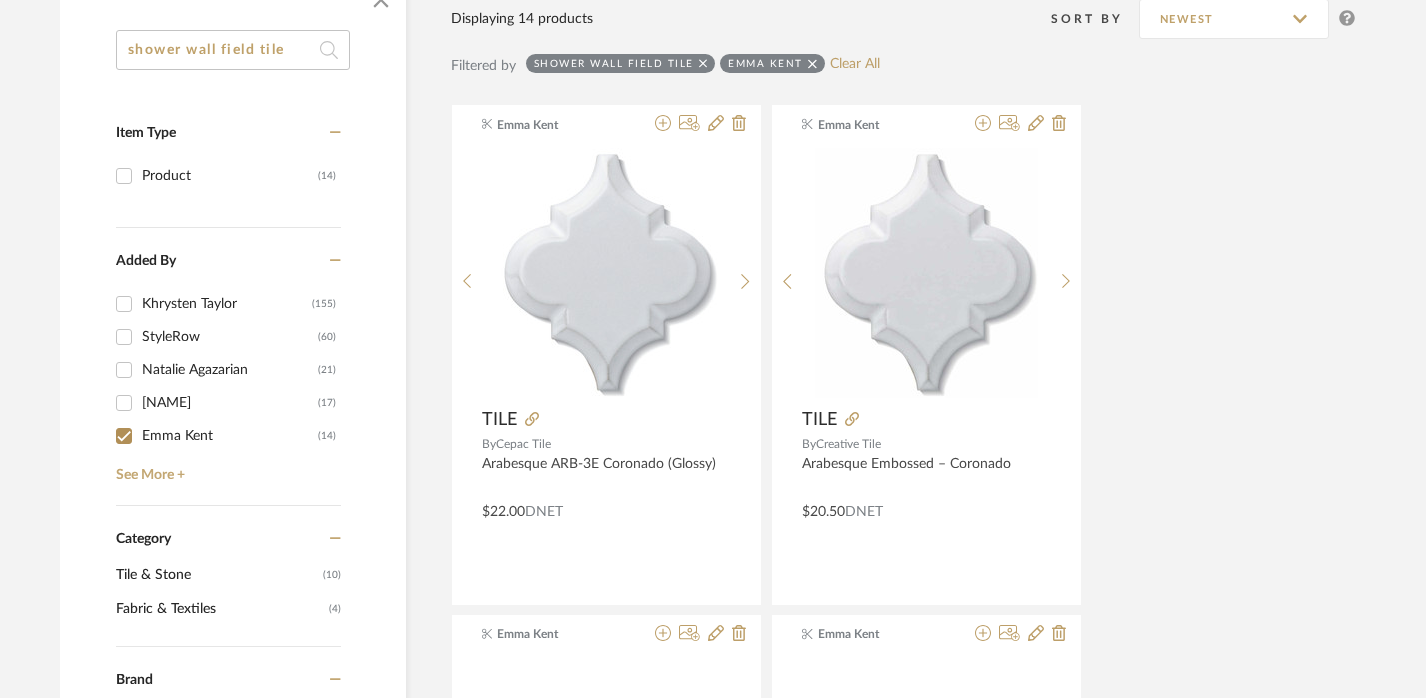click on "shower wall field tile" 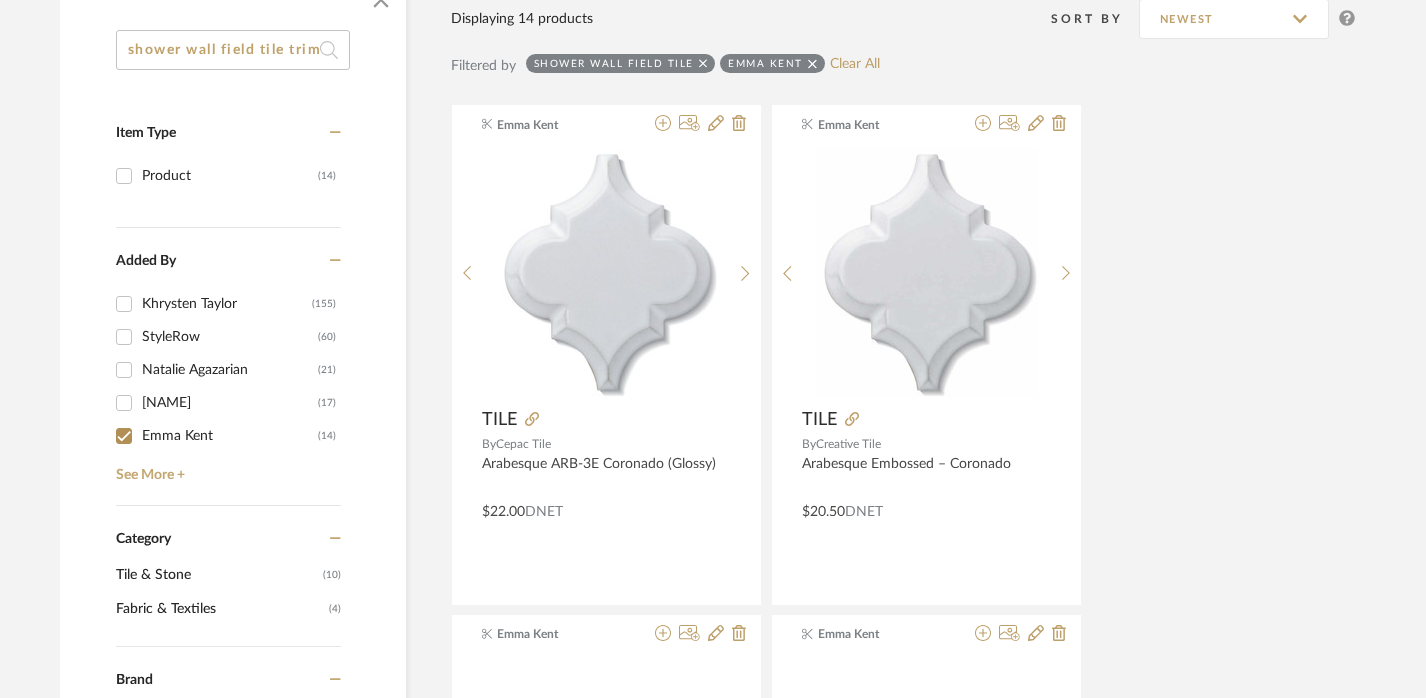 scroll, scrollTop: 0, scrollLeft: 6, axis: horizontal 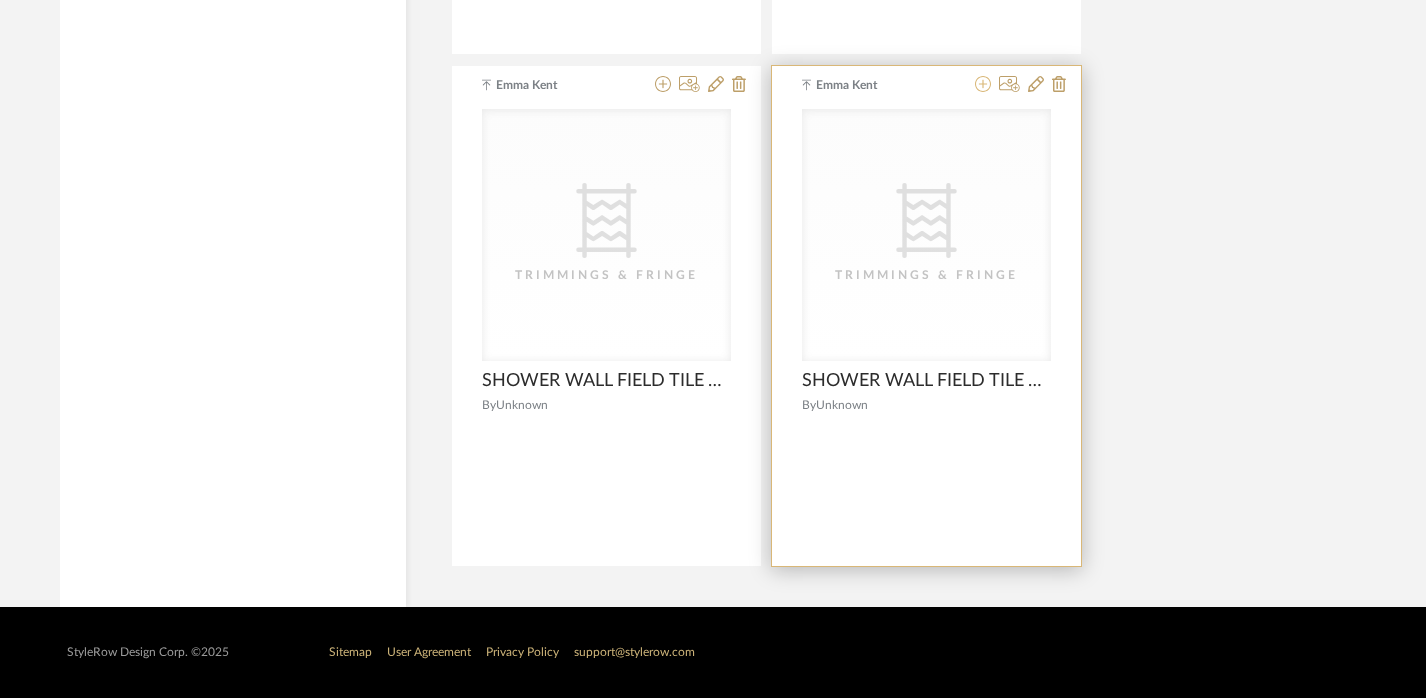 click 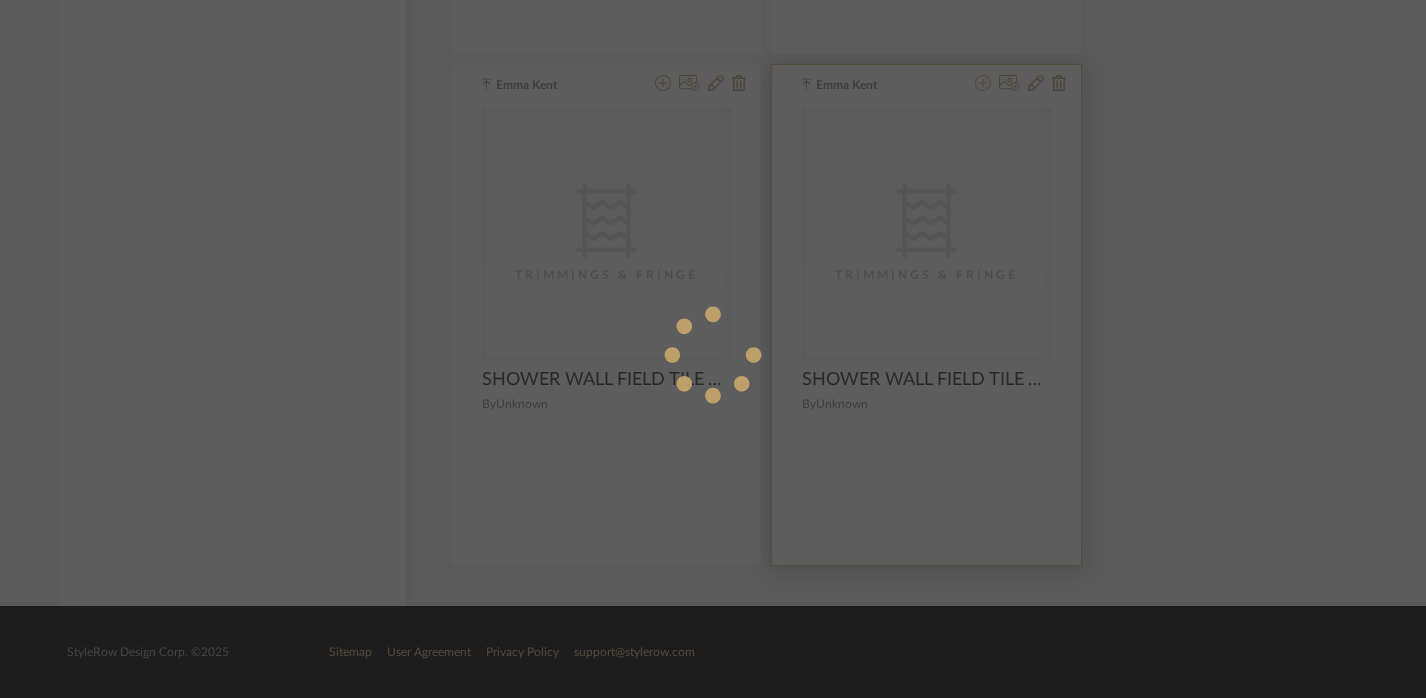 scroll, scrollTop: 0, scrollLeft: 0, axis: both 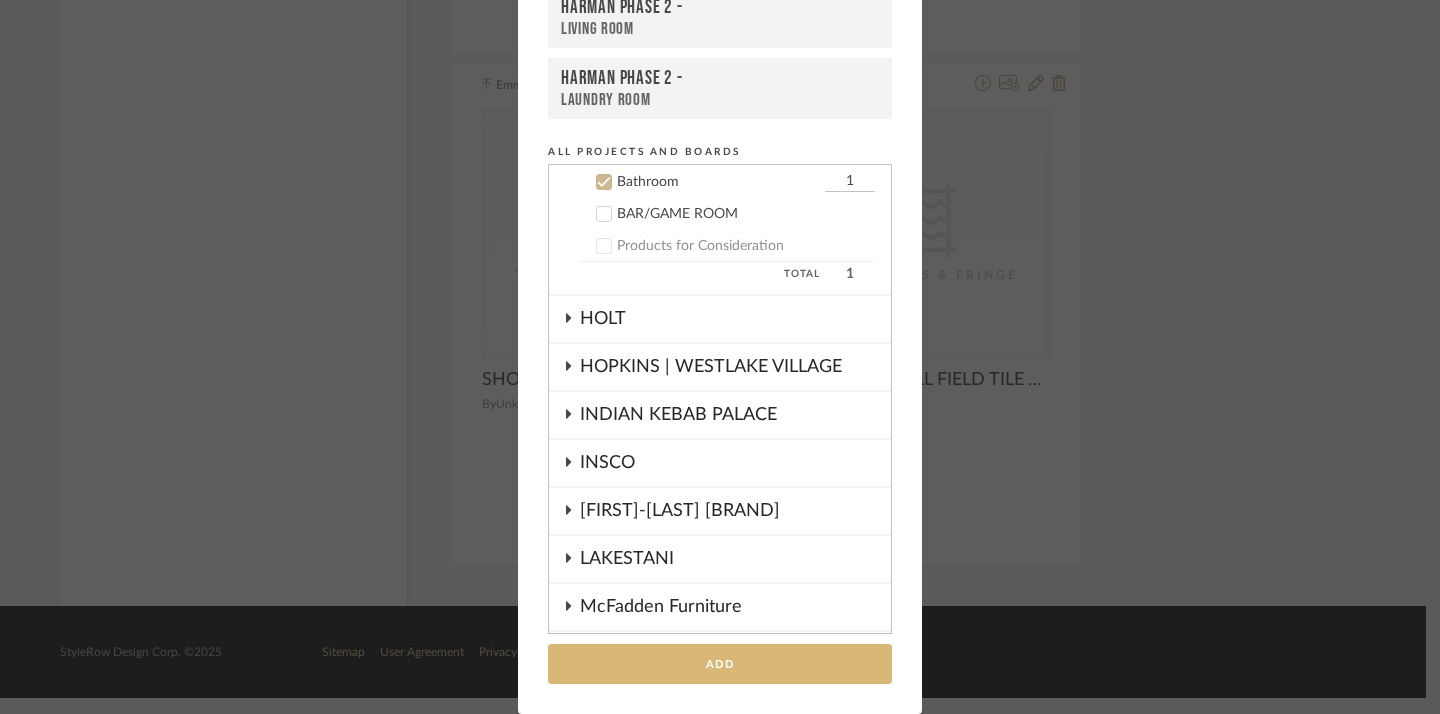 click on "Add" at bounding box center [720, 664] 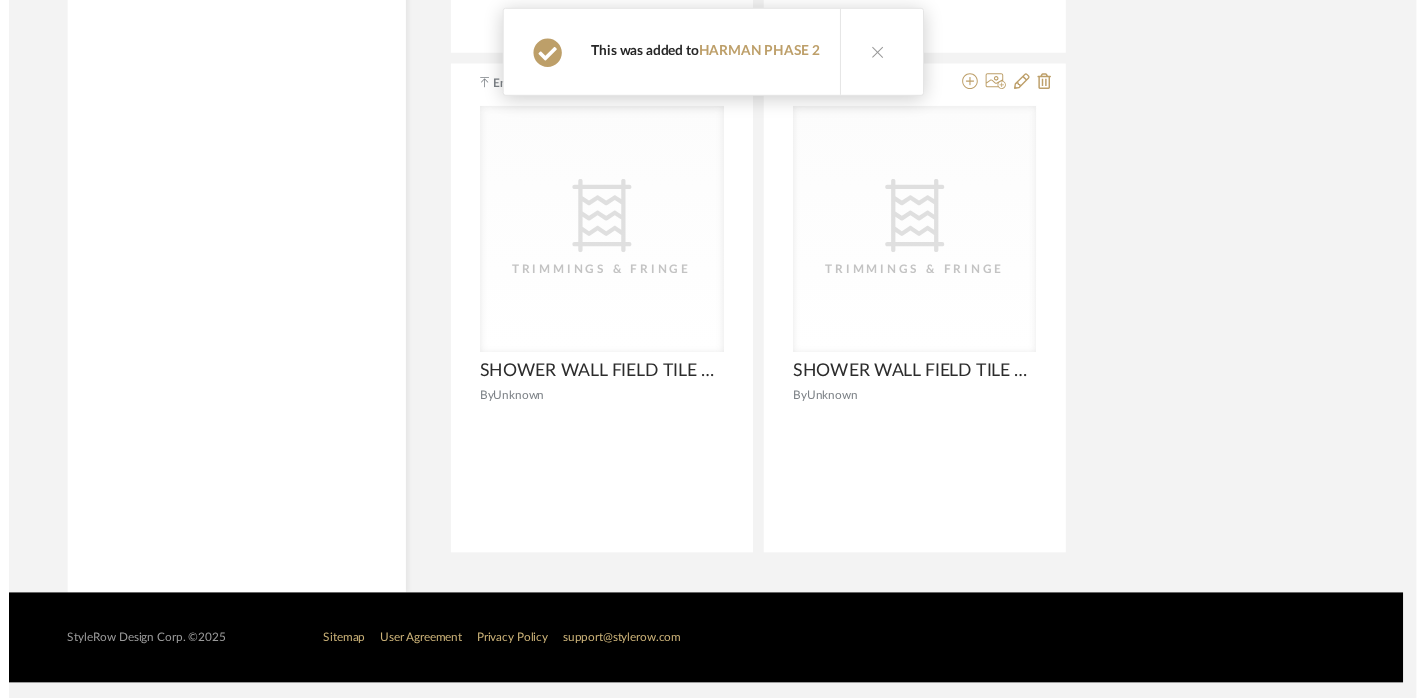 scroll, scrollTop: 3956, scrollLeft: 14, axis: both 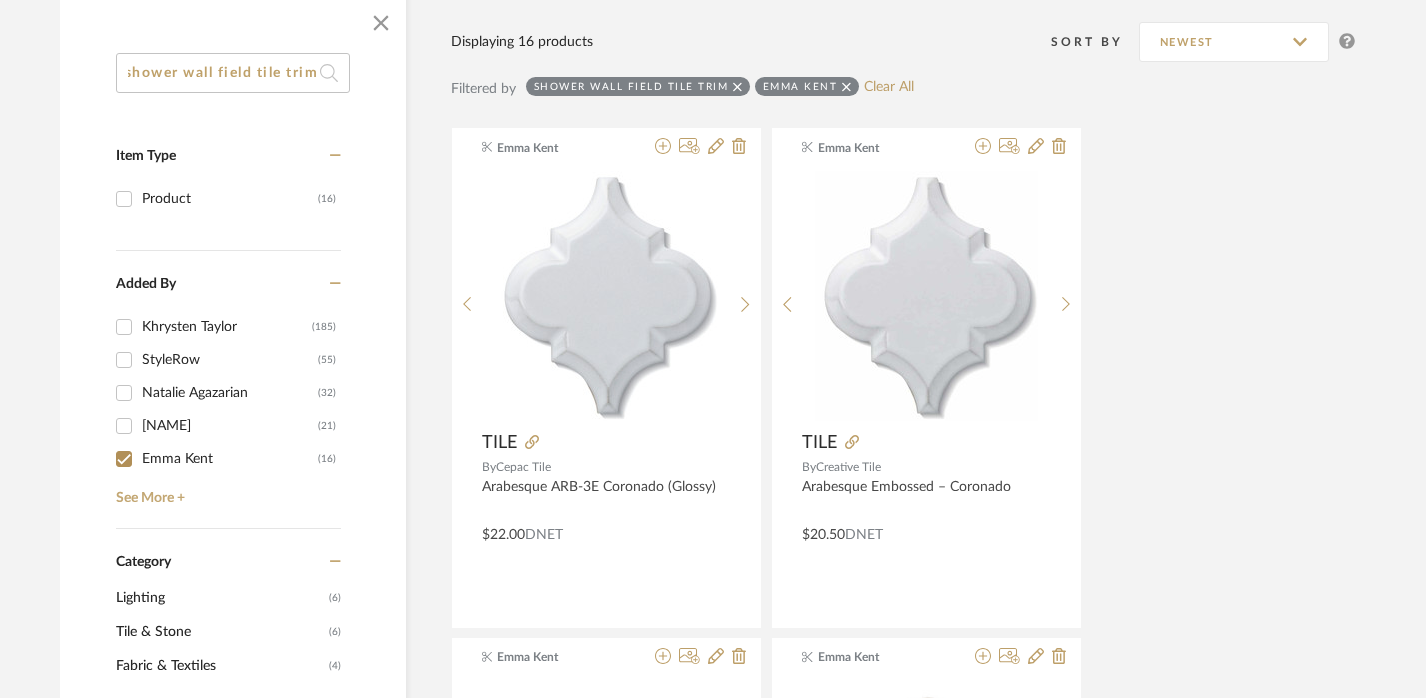 drag, startPoint x: 222, startPoint y: 70, endPoint x: 553, endPoint y: 113, distance: 333.78137 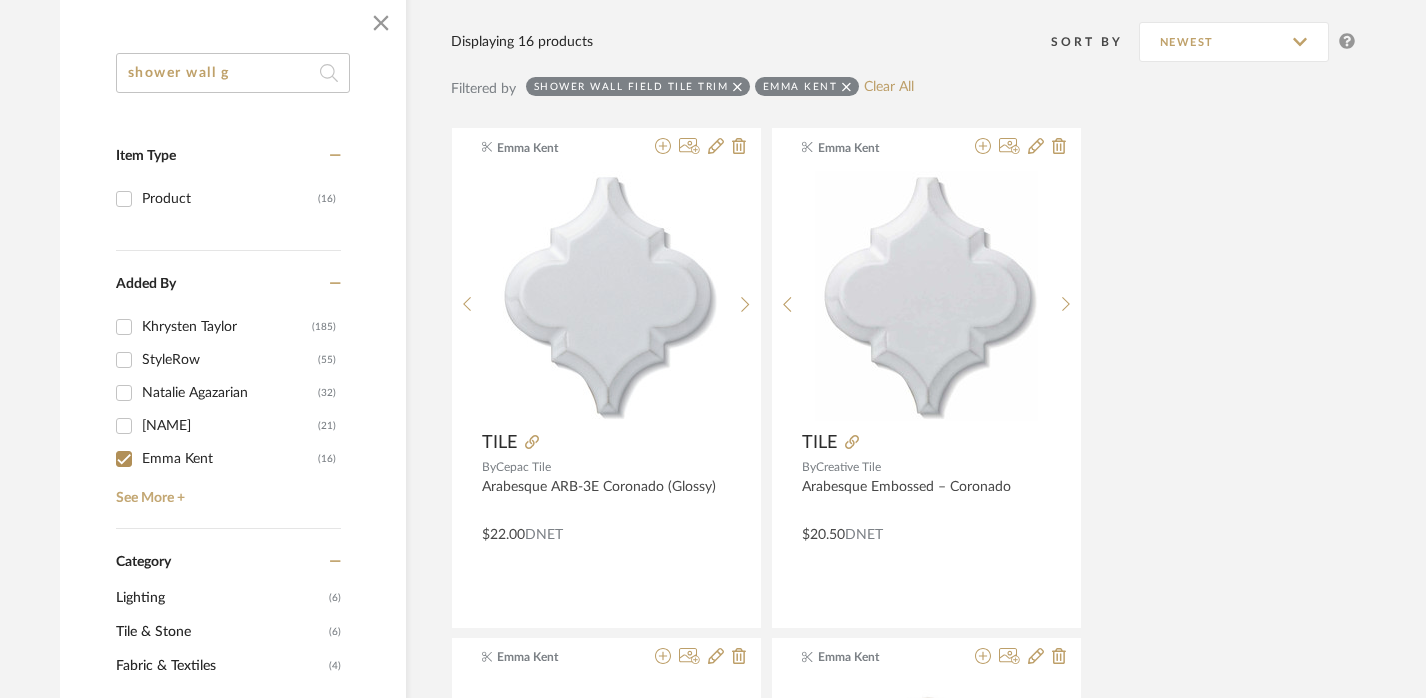scroll, scrollTop: 0, scrollLeft: 0, axis: both 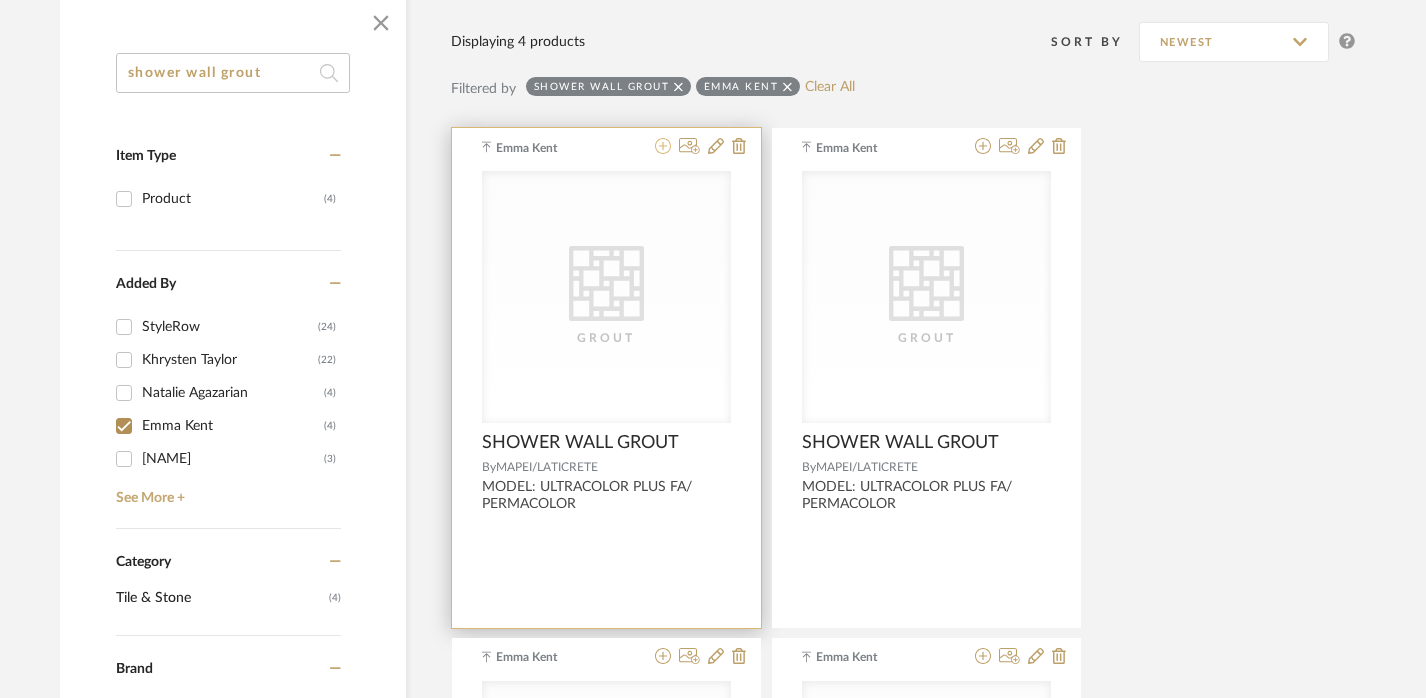 click 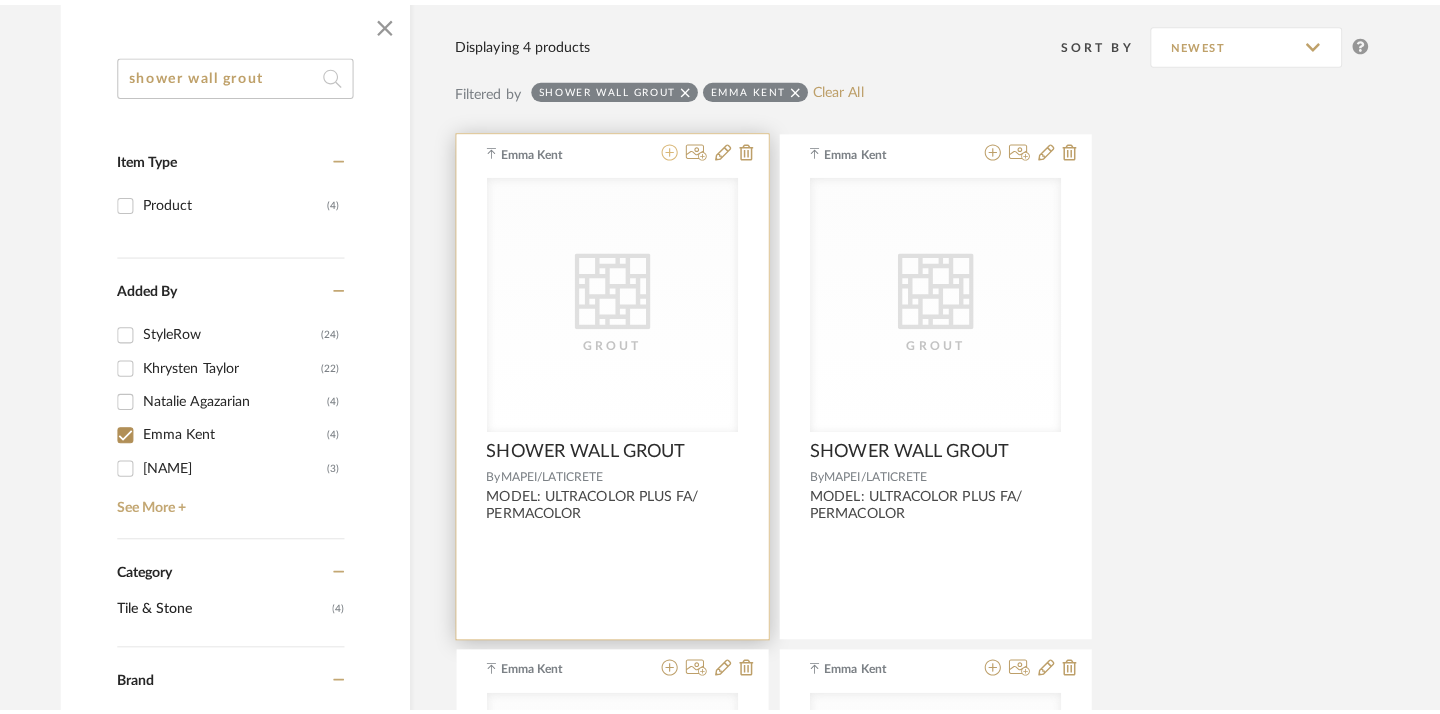 scroll, scrollTop: 0, scrollLeft: 0, axis: both 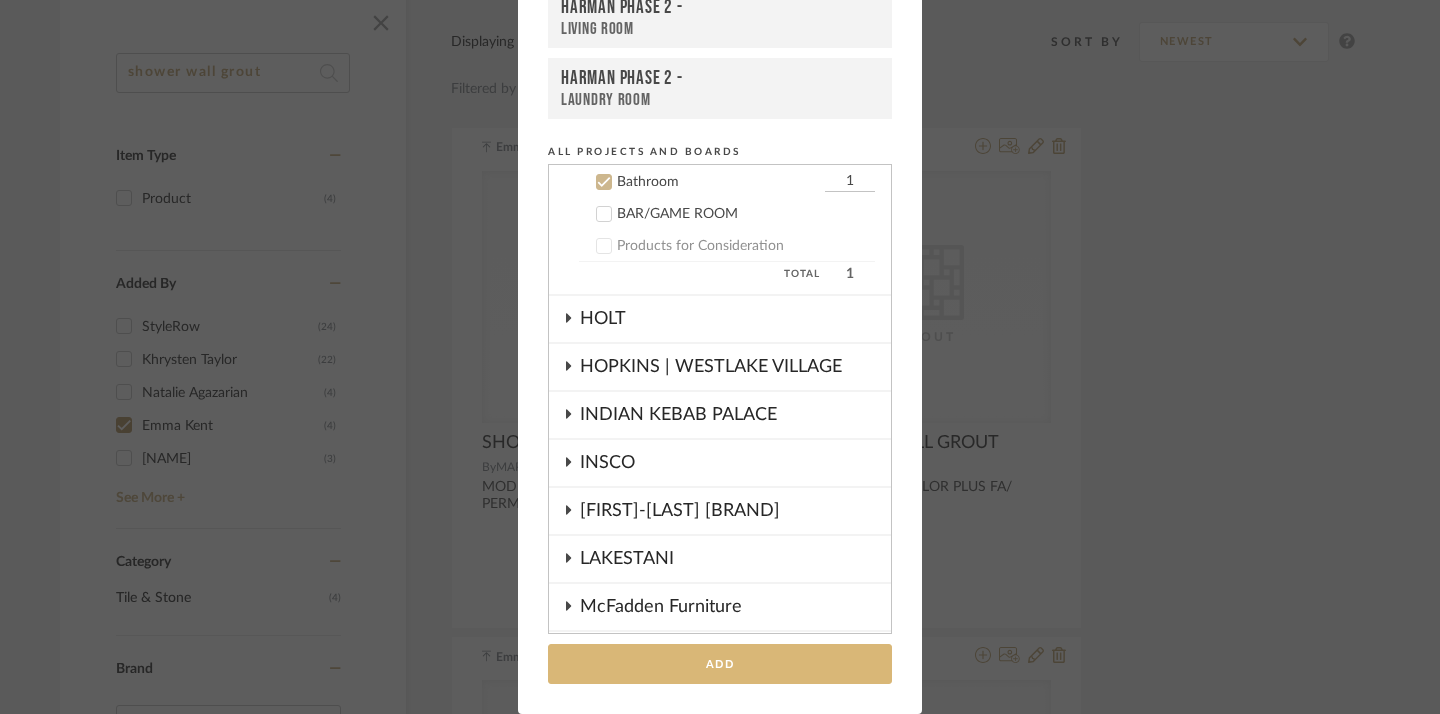 click on "Add" at bounding box center [720, 664] 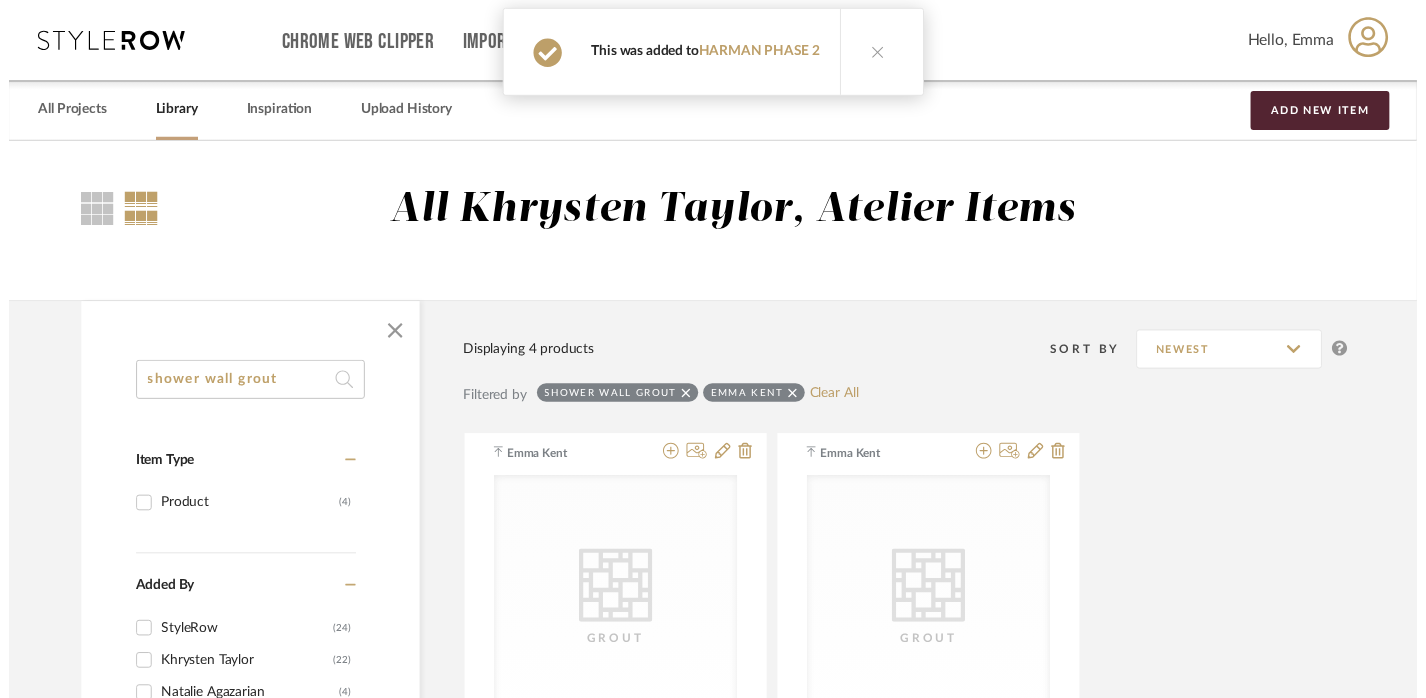 scroll, scrollTop: 315, scrollLeft: 14, axis: both 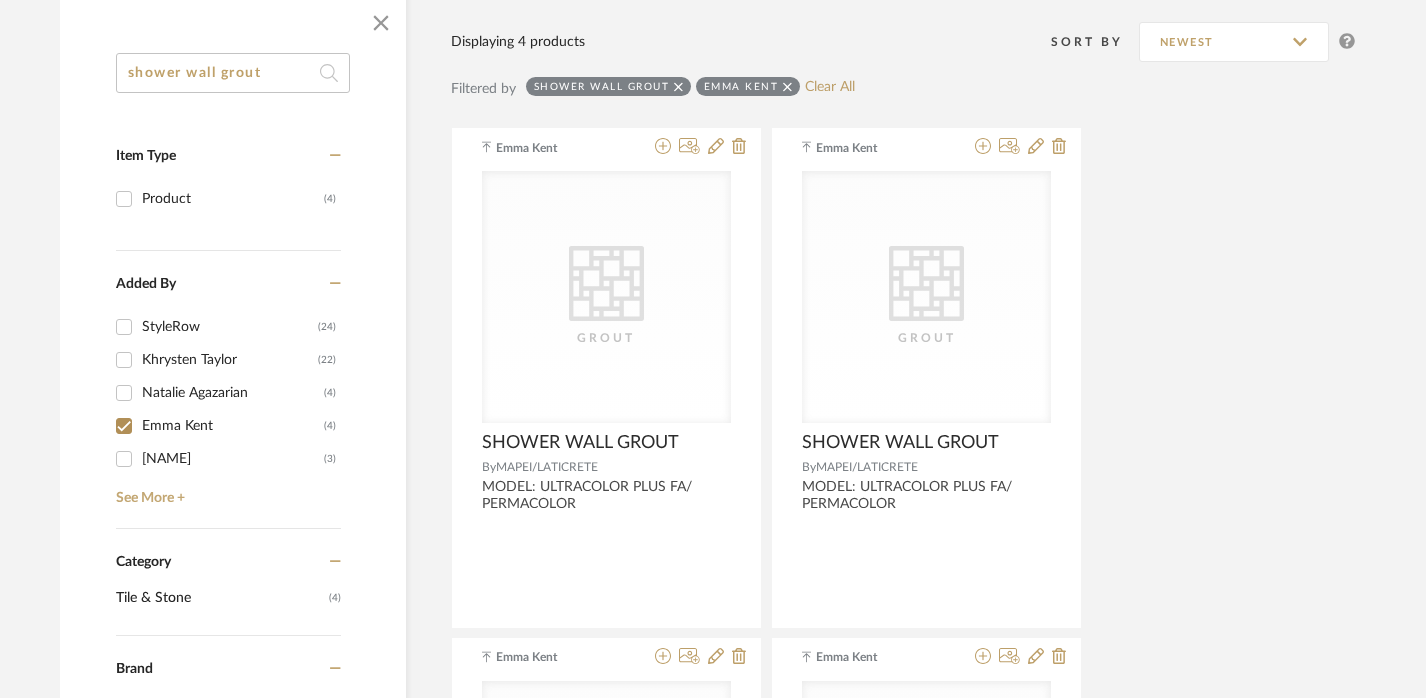 drag, startPoint x: 189, startPoint y: 69, endPoint x: 390, endPoint y: 97, distance: 202.94087 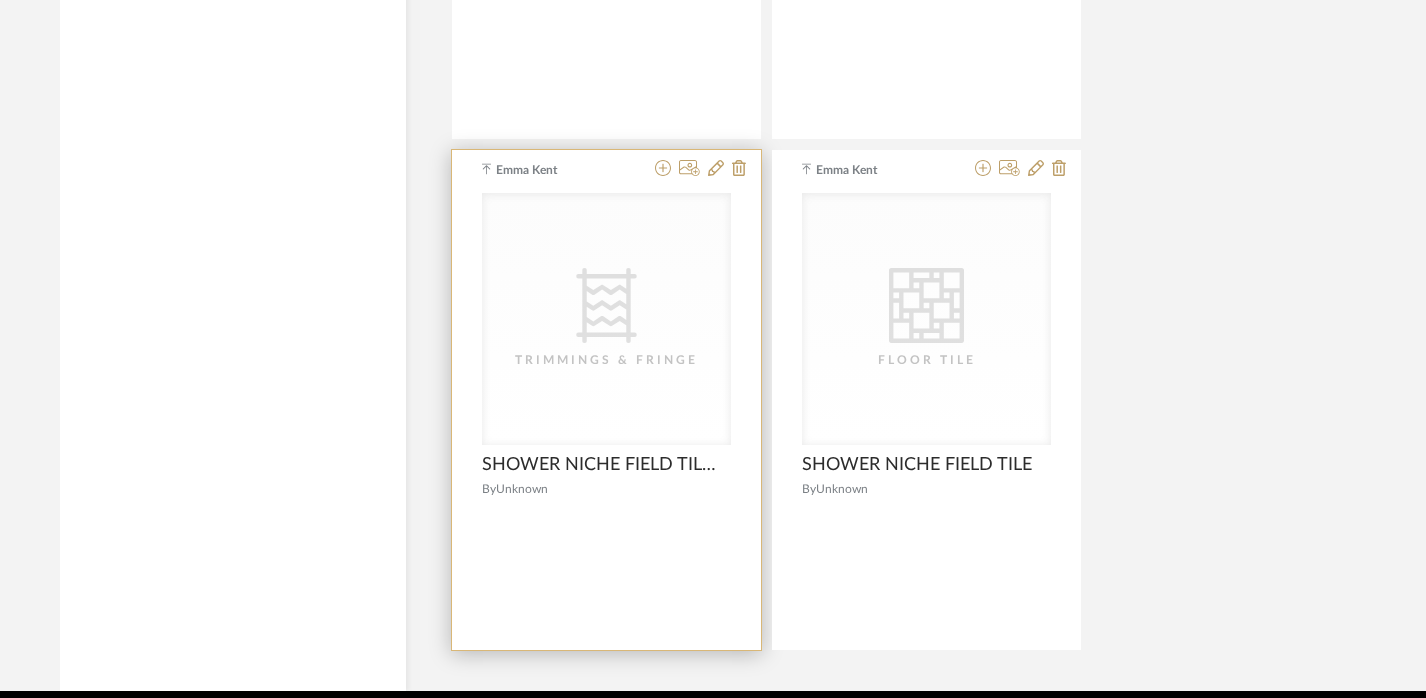 scroll, scrollTop: 3445, scrollLeft: 14, axis: both 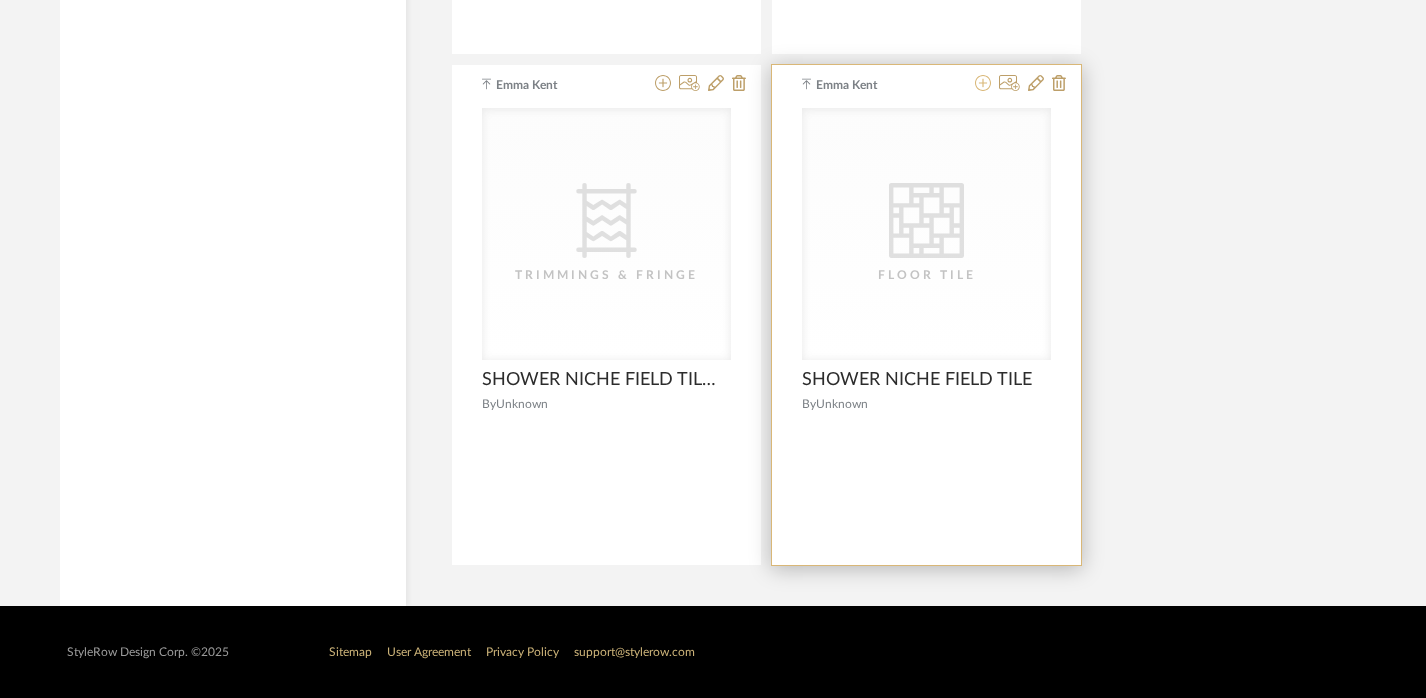 click at bounding box center (983, 84) 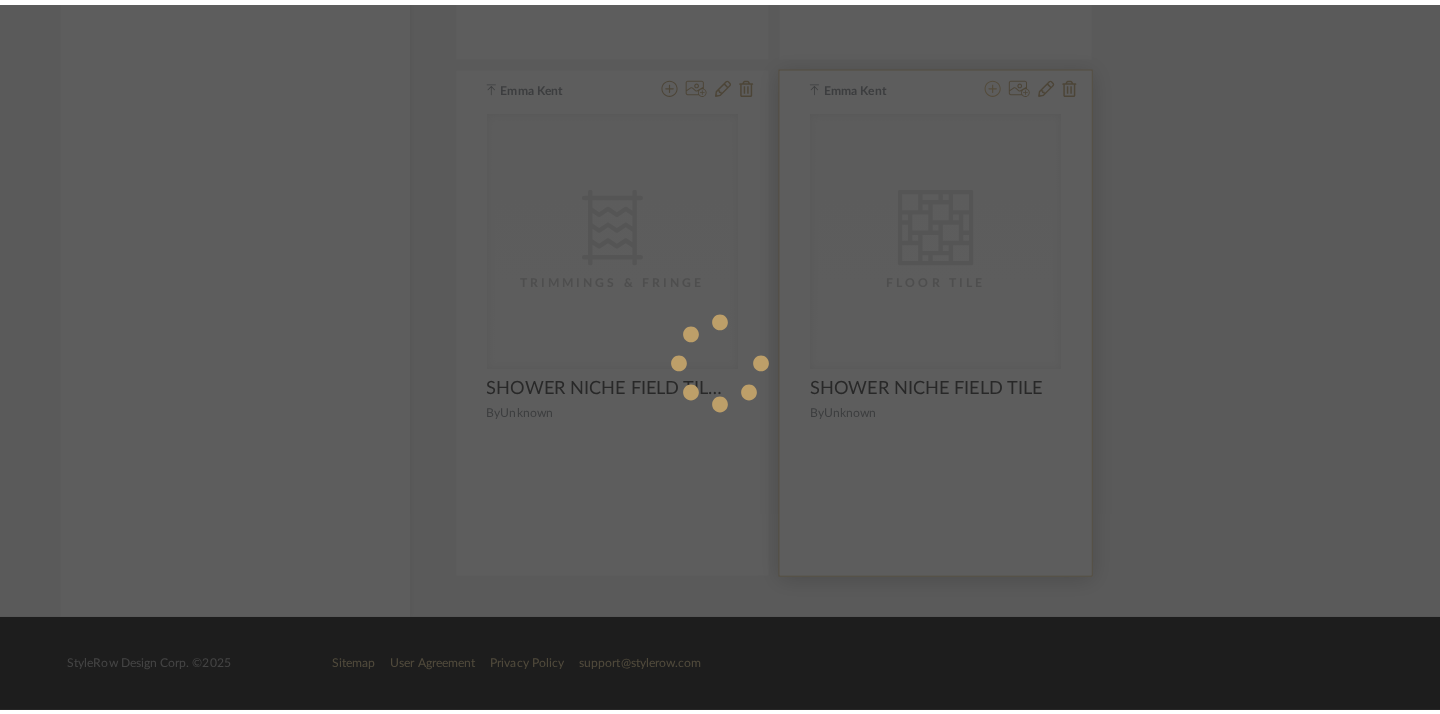 scroll, scrollTop: 0, scrollLeft: 0, axis: both 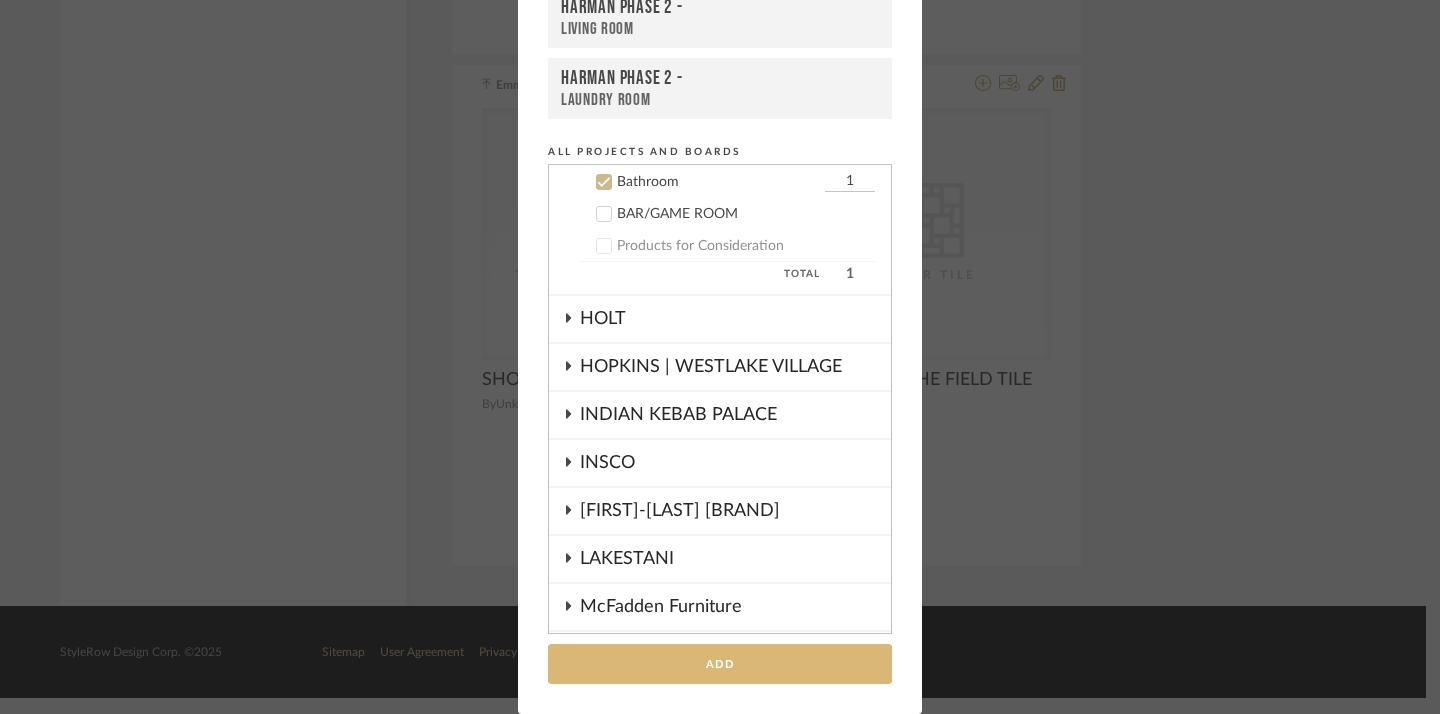click on "Add" at bounding box center (720, 664) 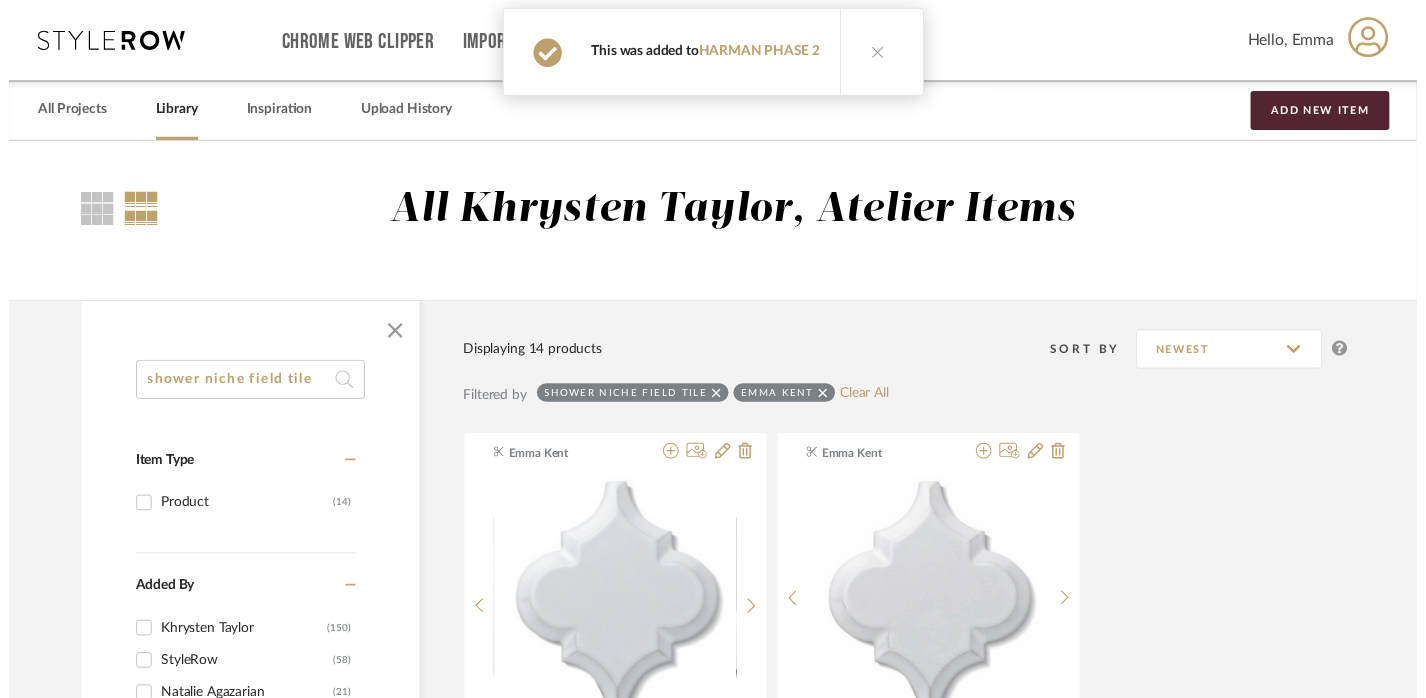 scroll, scrollTop: 3445, scrollLeft: 14, axis: both 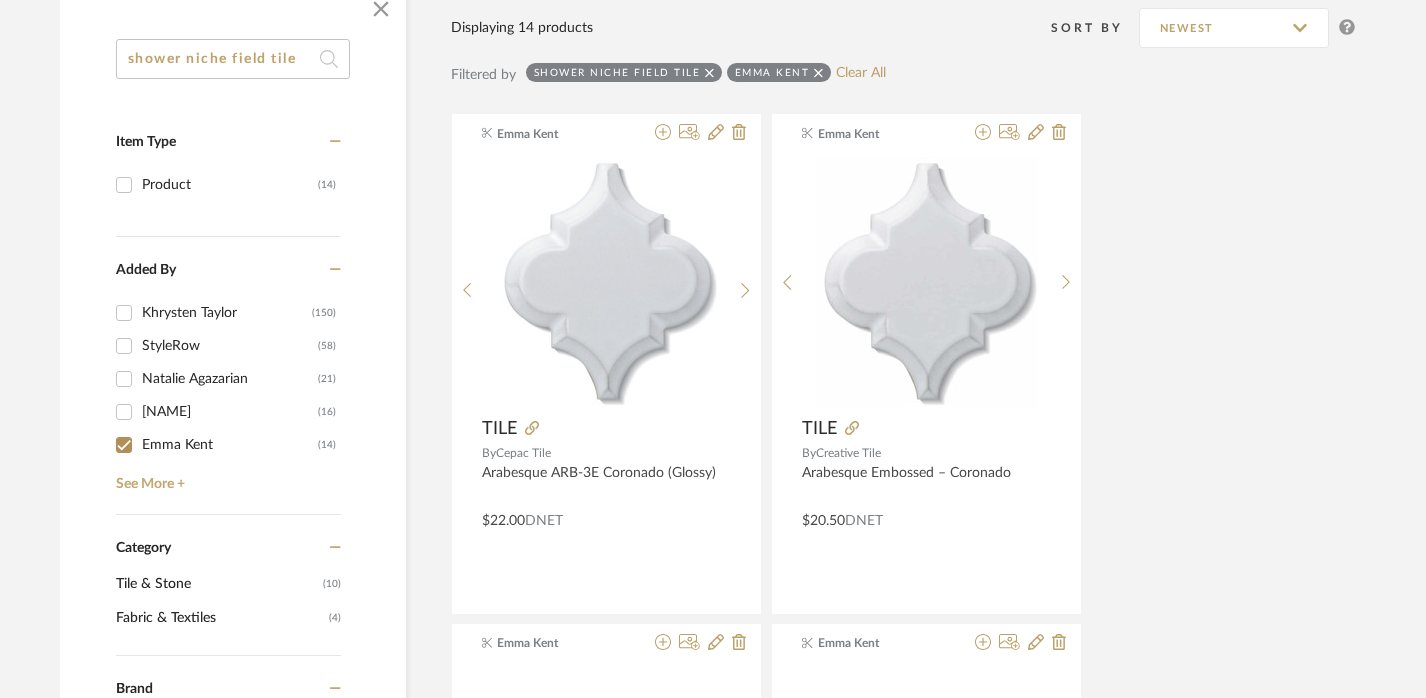 click 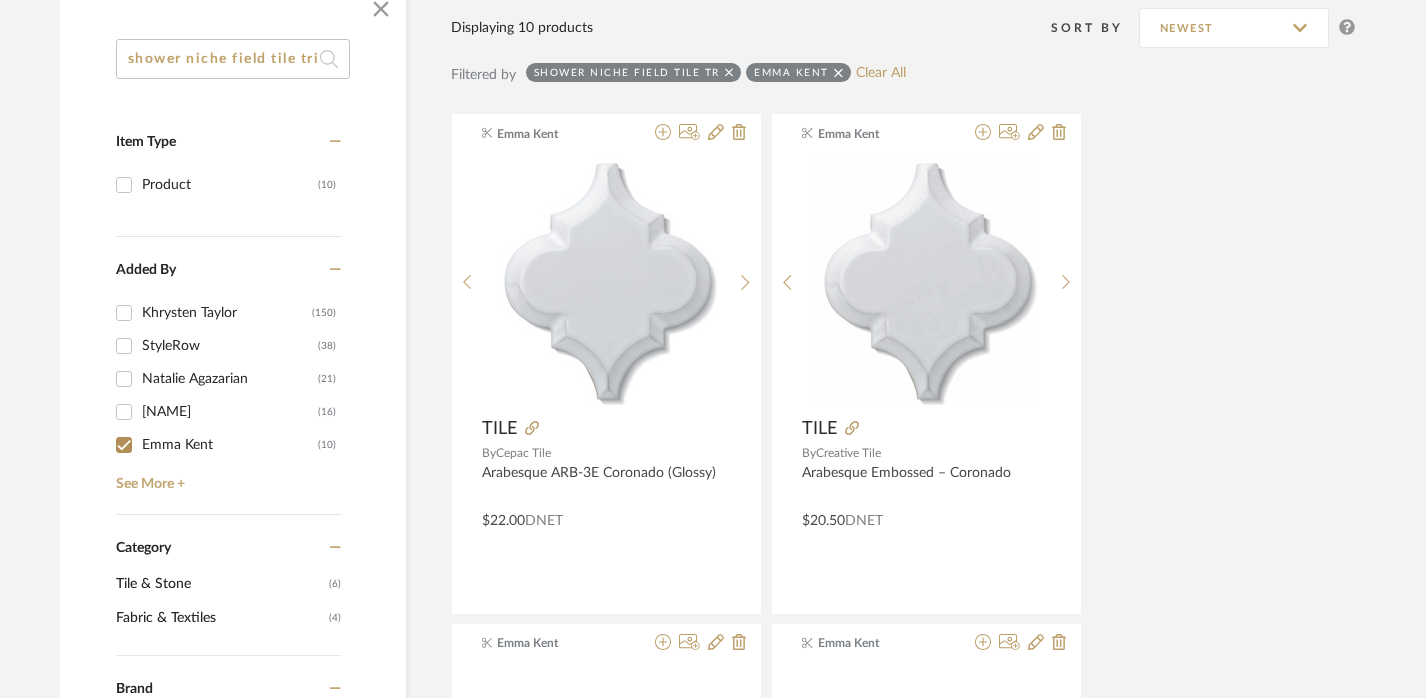 scroll, scrollTop: 0, scrollLeft: 16, axis: horizontal 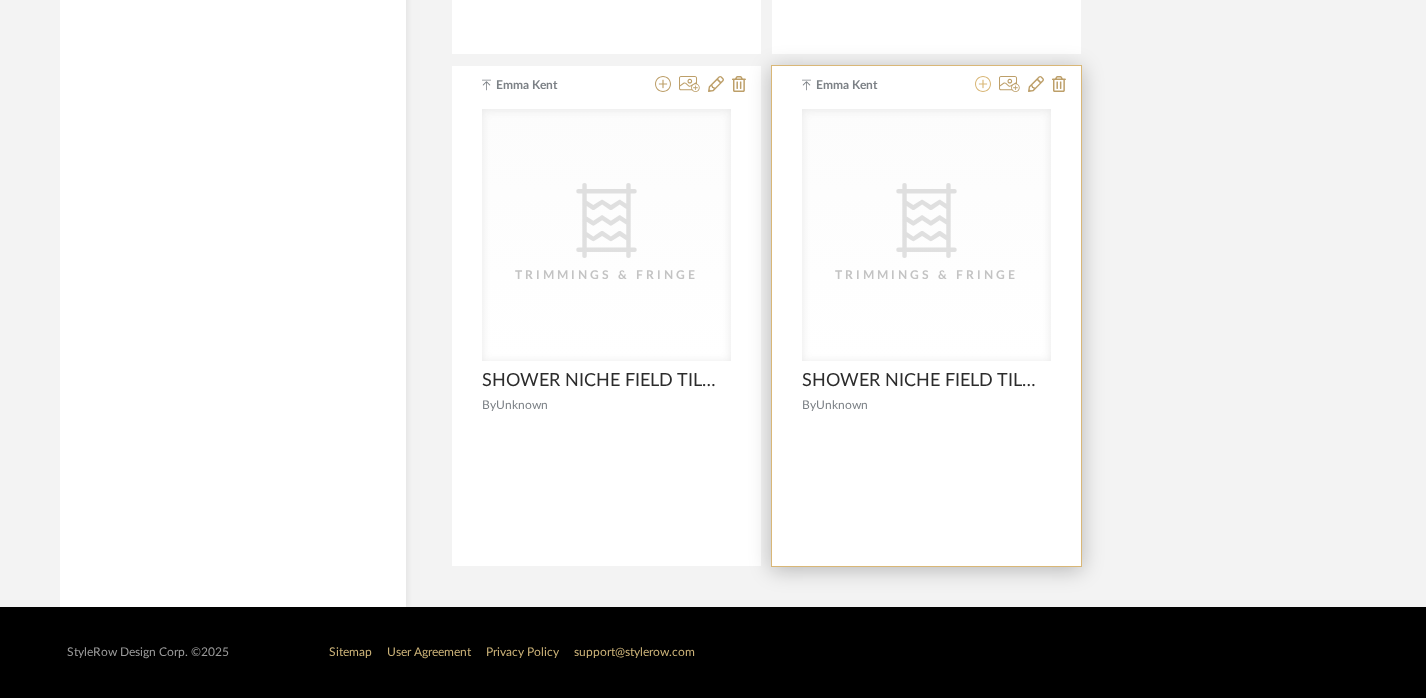 click 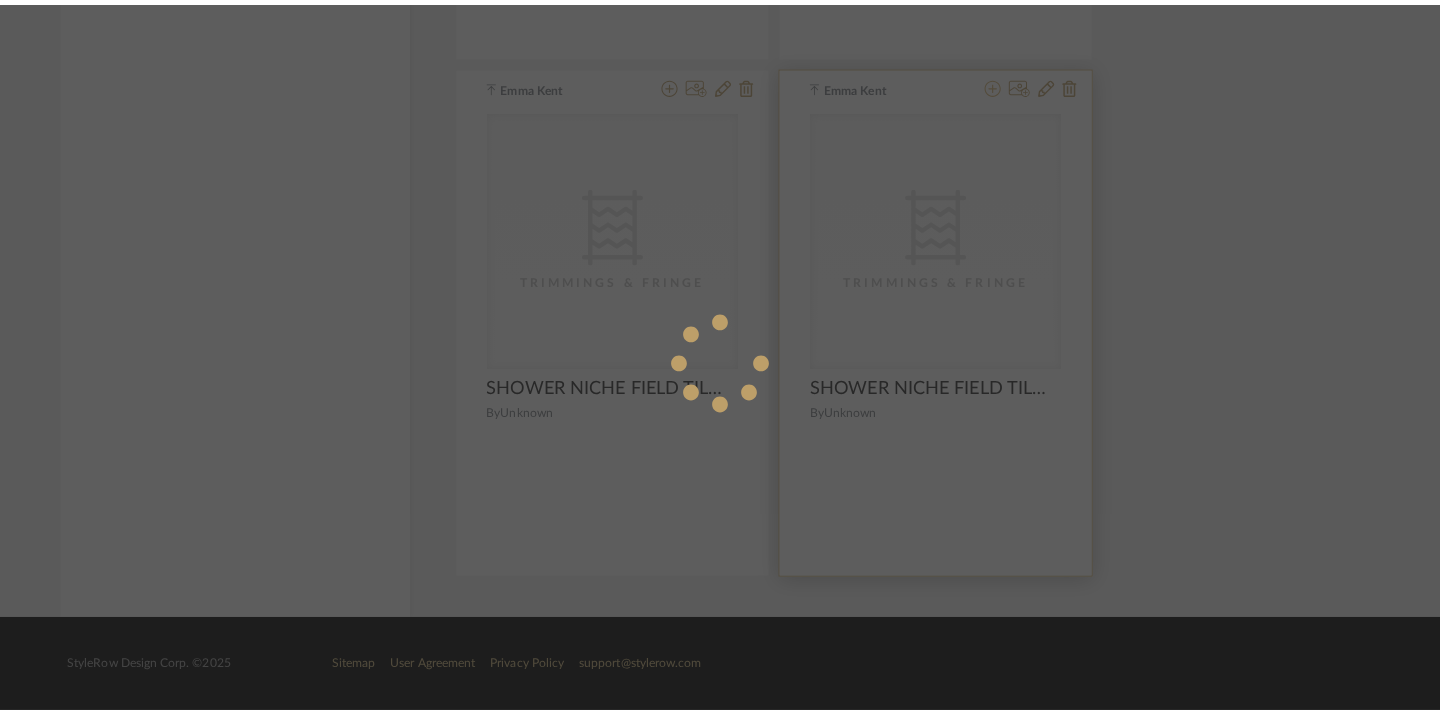 scroll, scrollTop: 0, scrollLeft: 0, axis: both 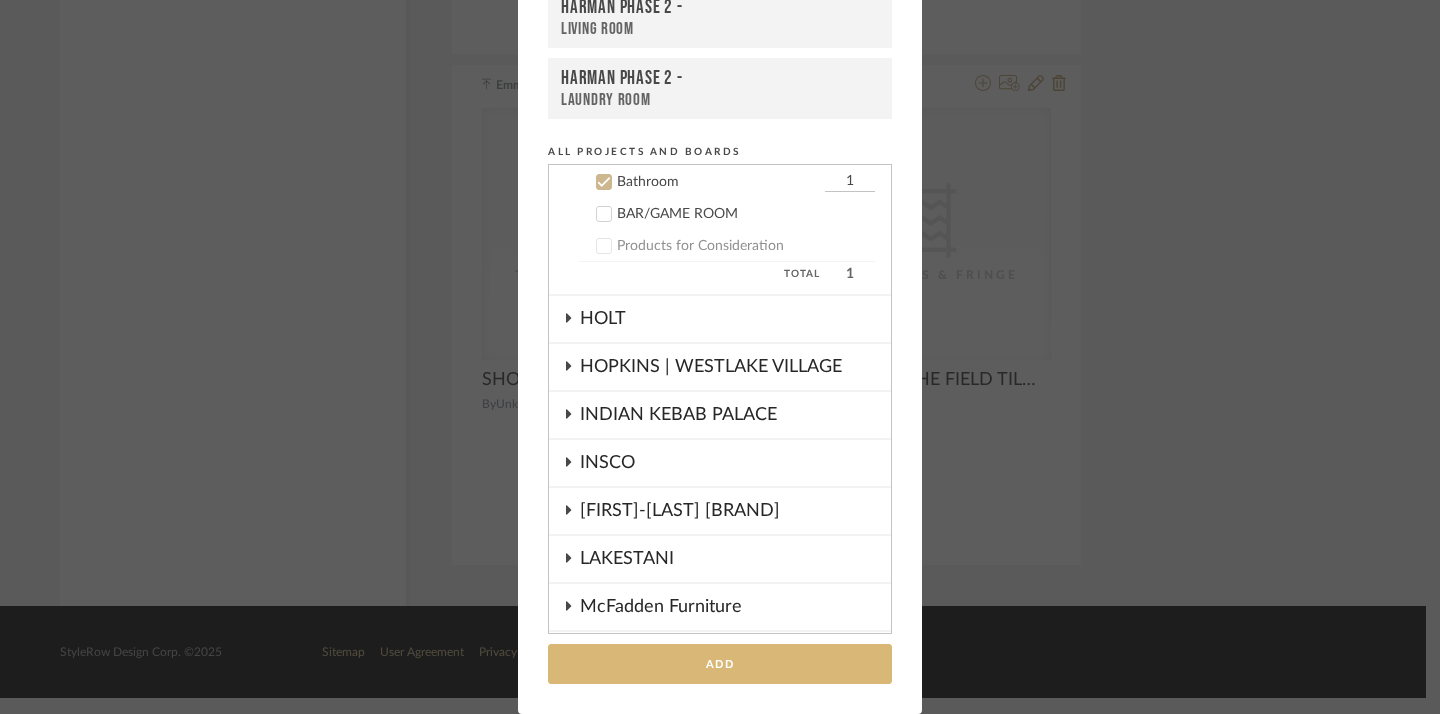 click on "Add" at bounding box center (720, 664) 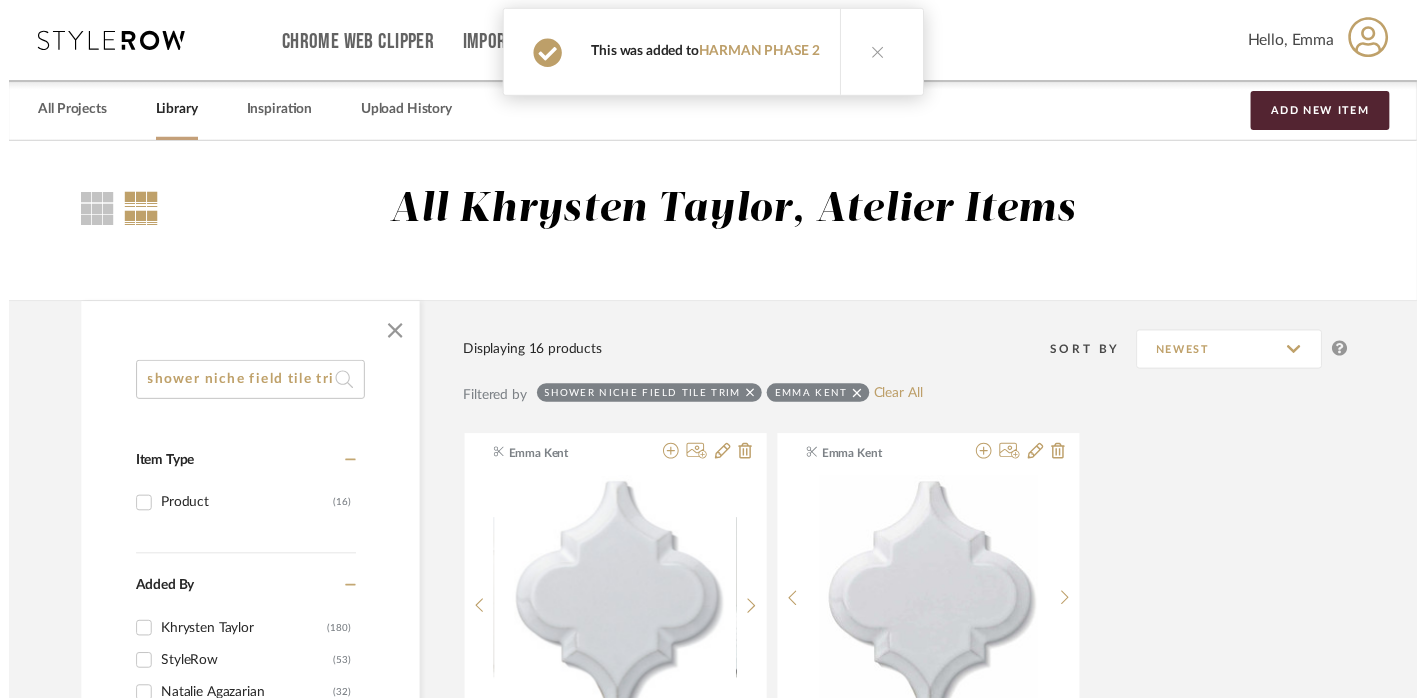 scroll, scrollTop: 3956, scrollLeft: 14, axis: both 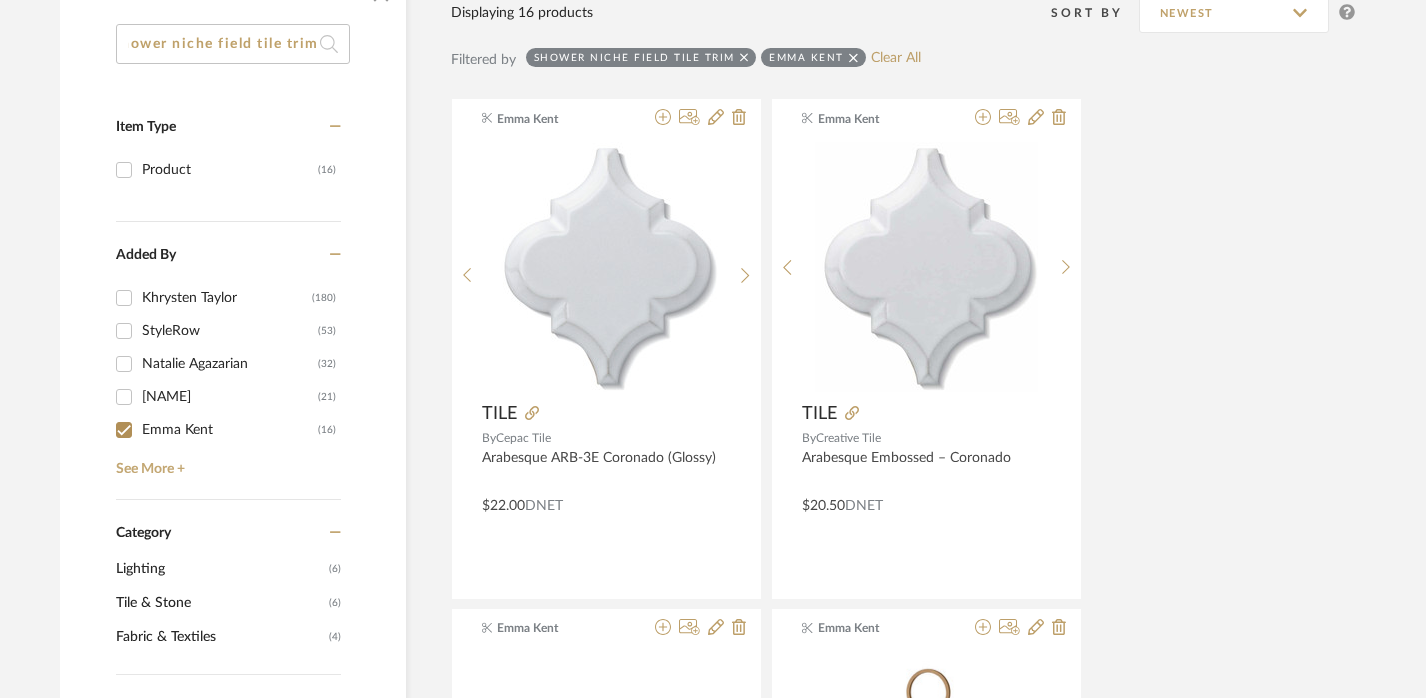 drag, startPoint x: 232, startPoint y: 48, endPoint x: 573, endPoint y: 60, distance: 341.2111 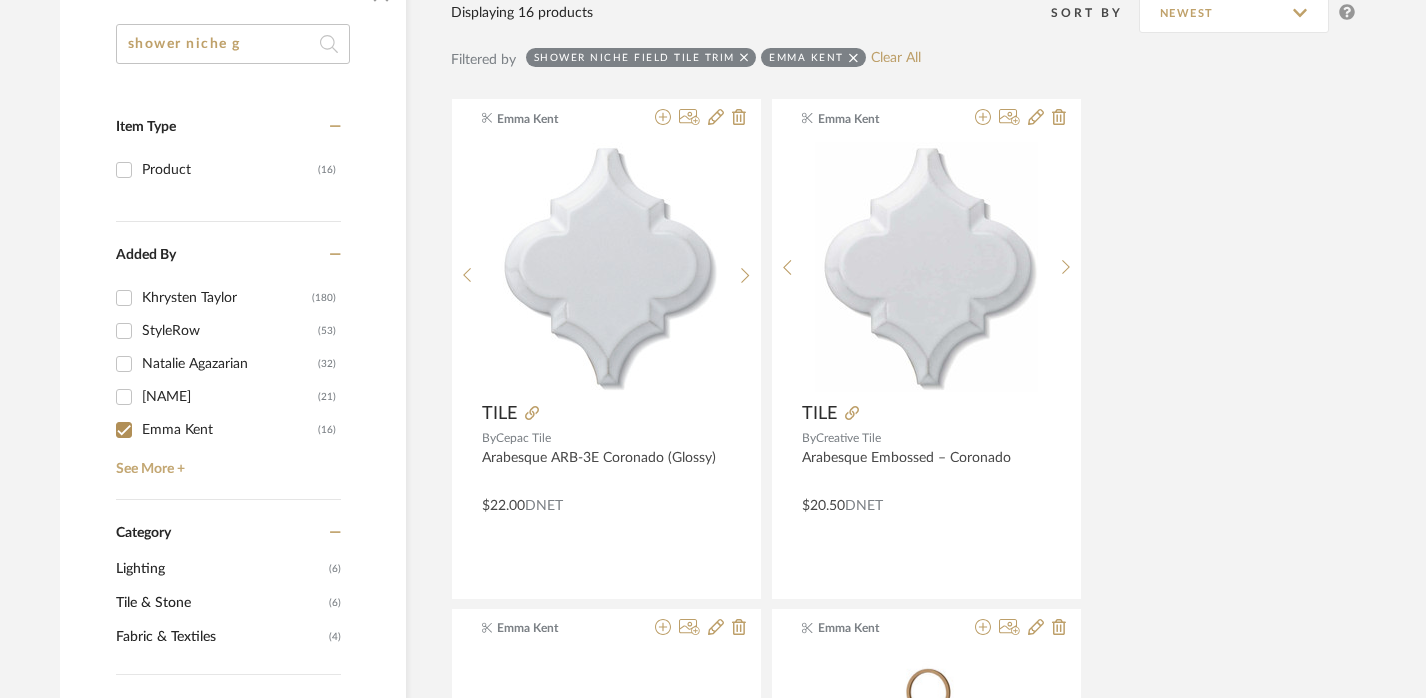 scroll 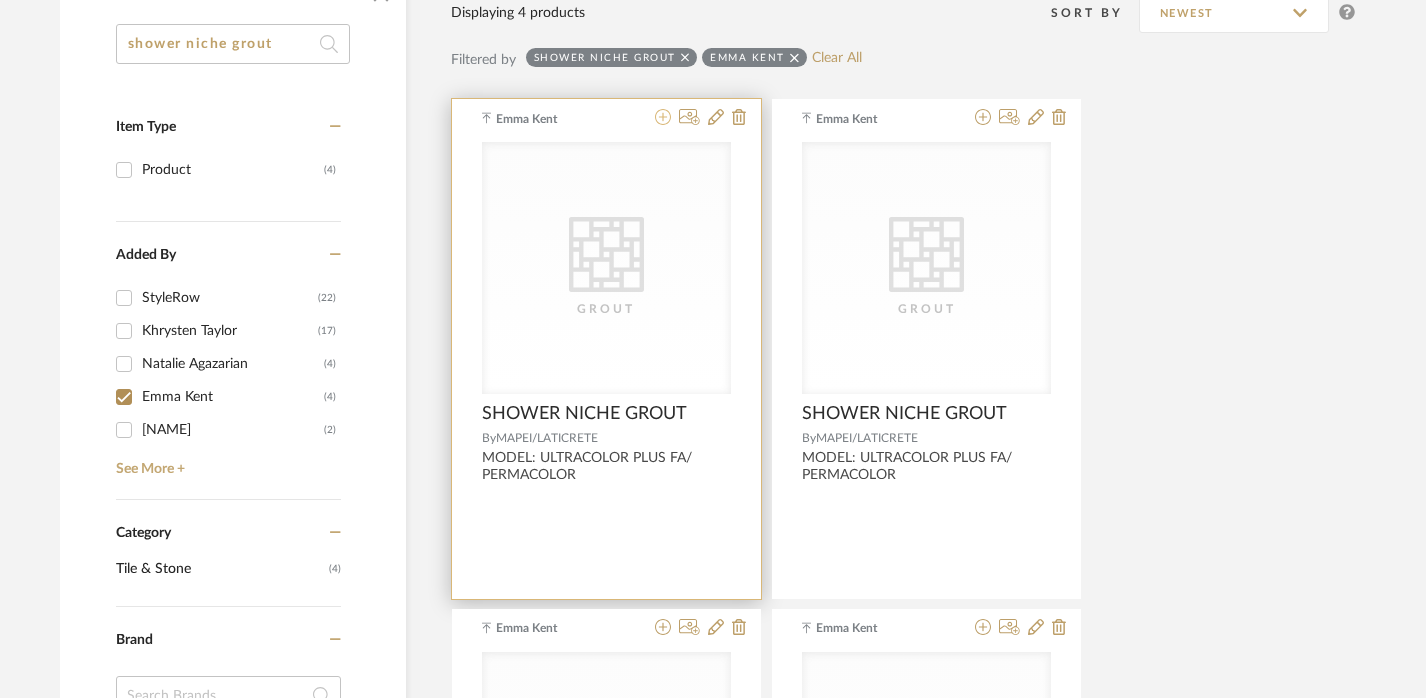 click 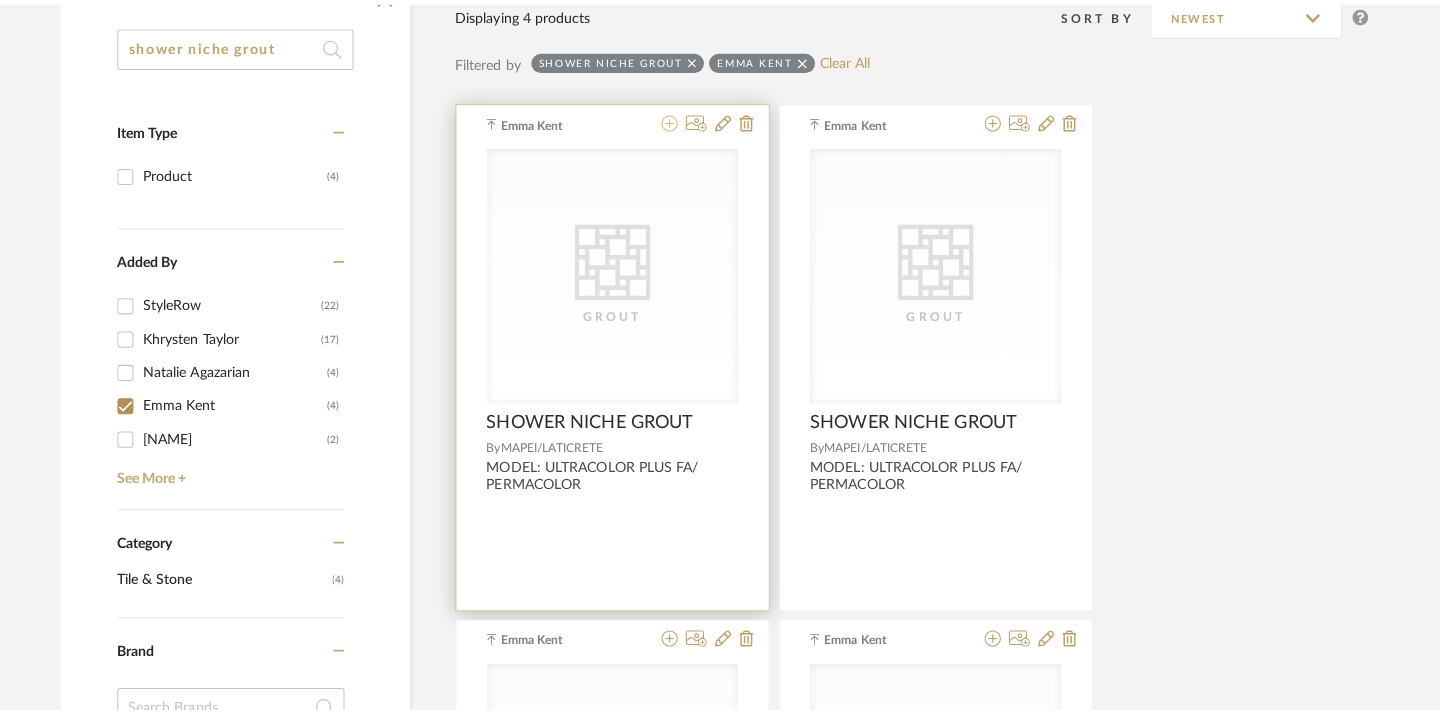 scroll, scrollTop: 0, scrollLeft: 0, axis: both 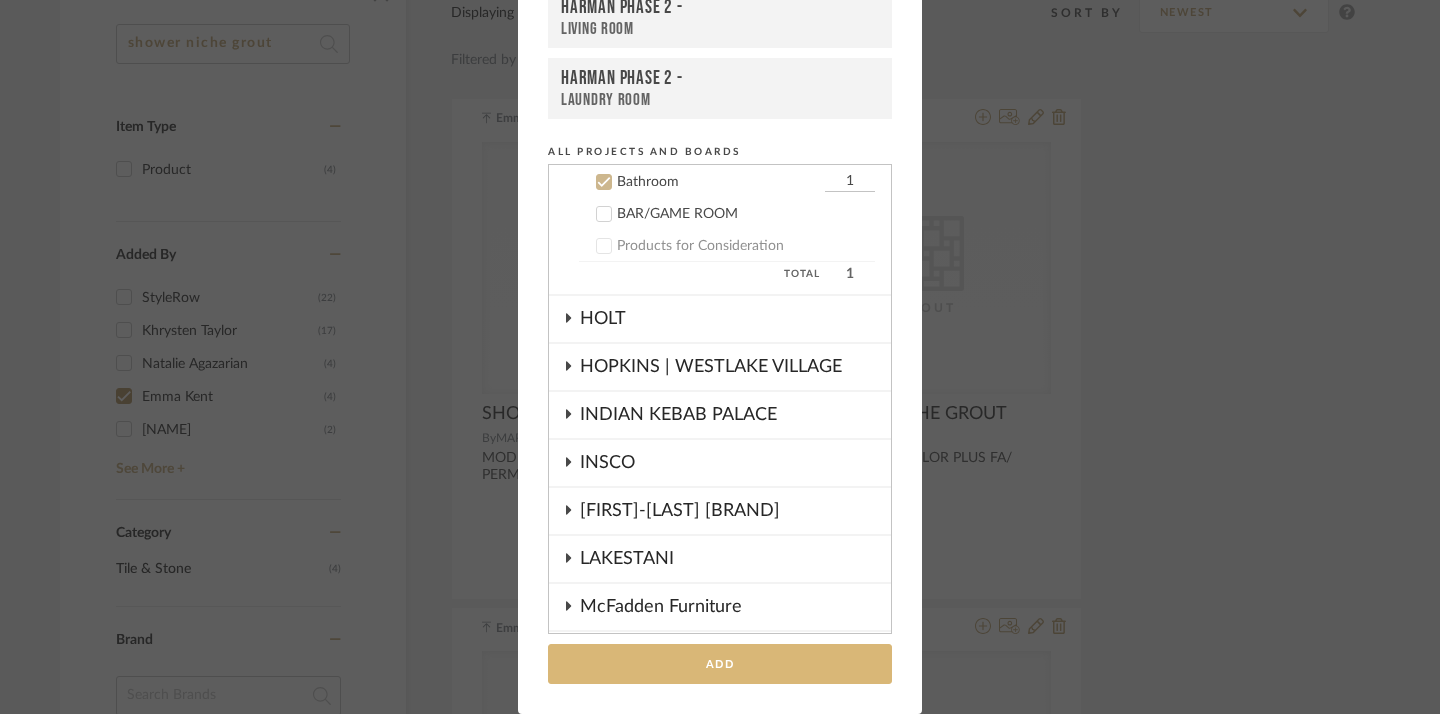 click on "Add" at bounding box center [720, 664] 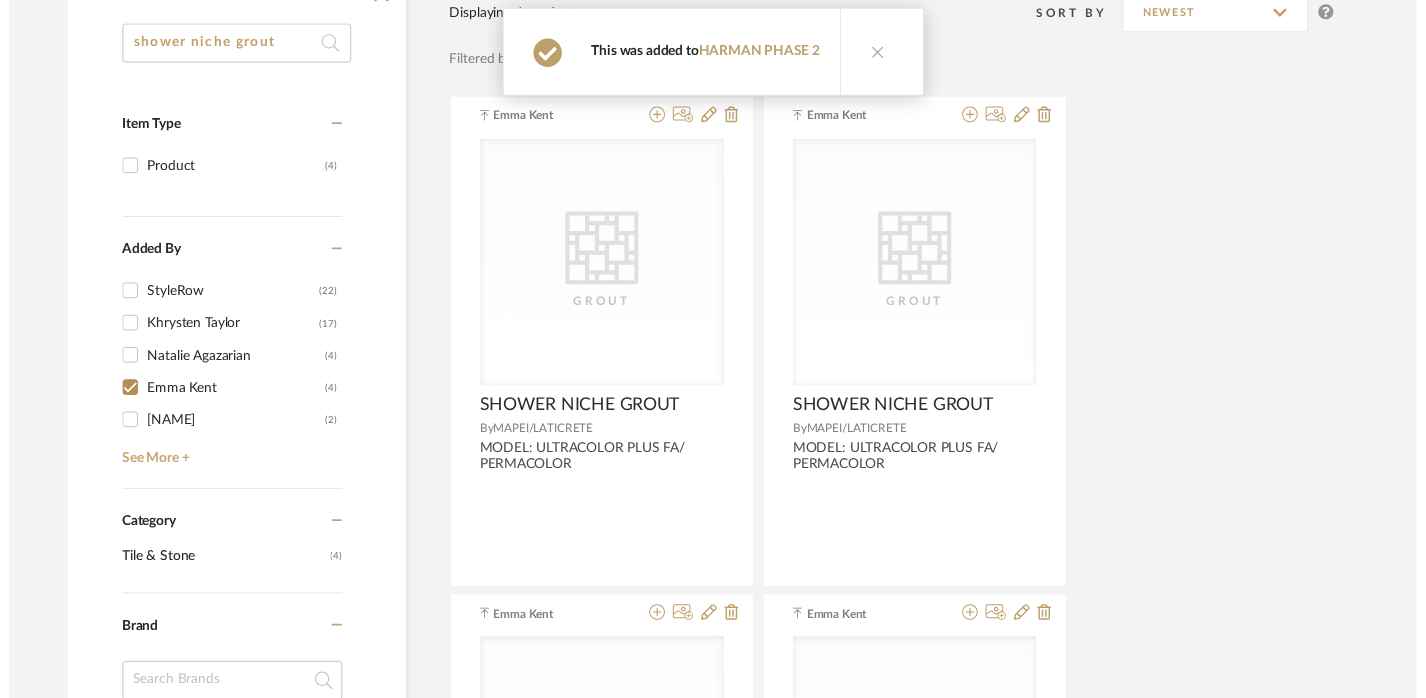scroll, scrollTop: 344, scrollLeft: 14, axis: both 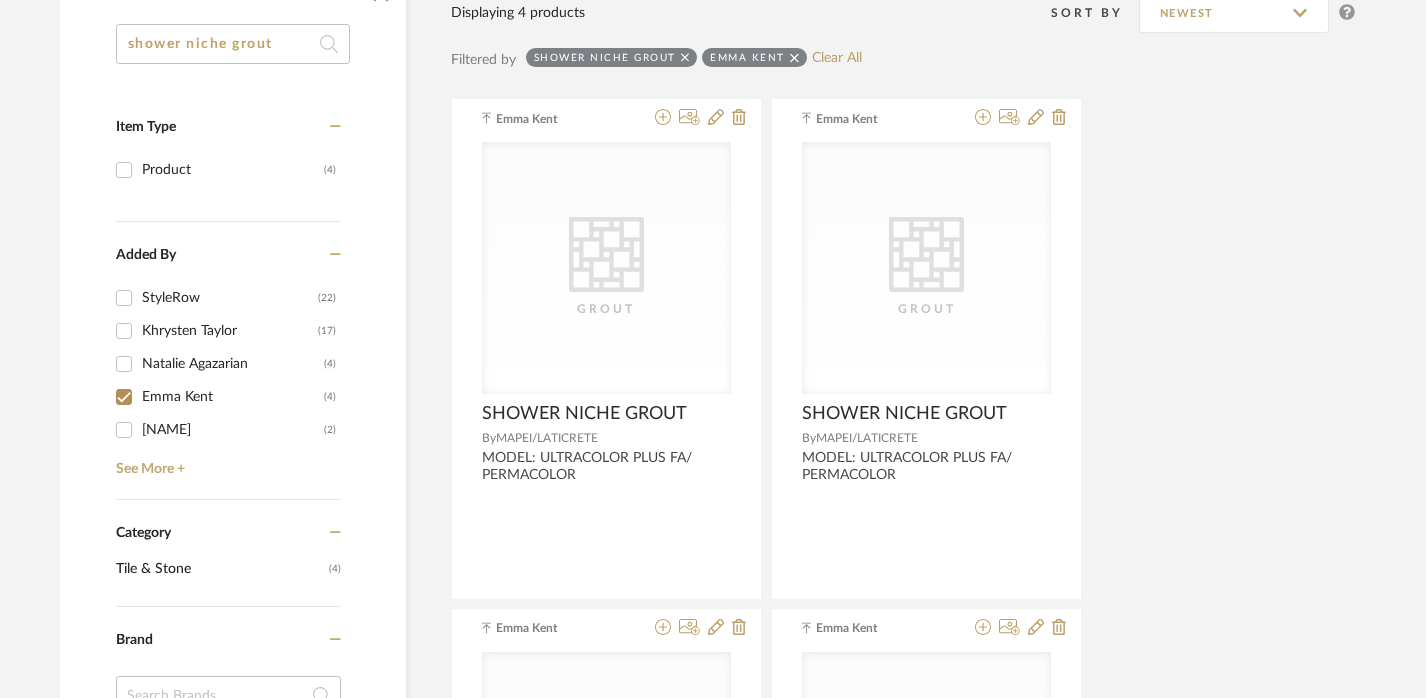 drag, startPoint x: 185, startPoint y: 47, endPoint x: 390, endPoint y: 68, distance: 206.0728 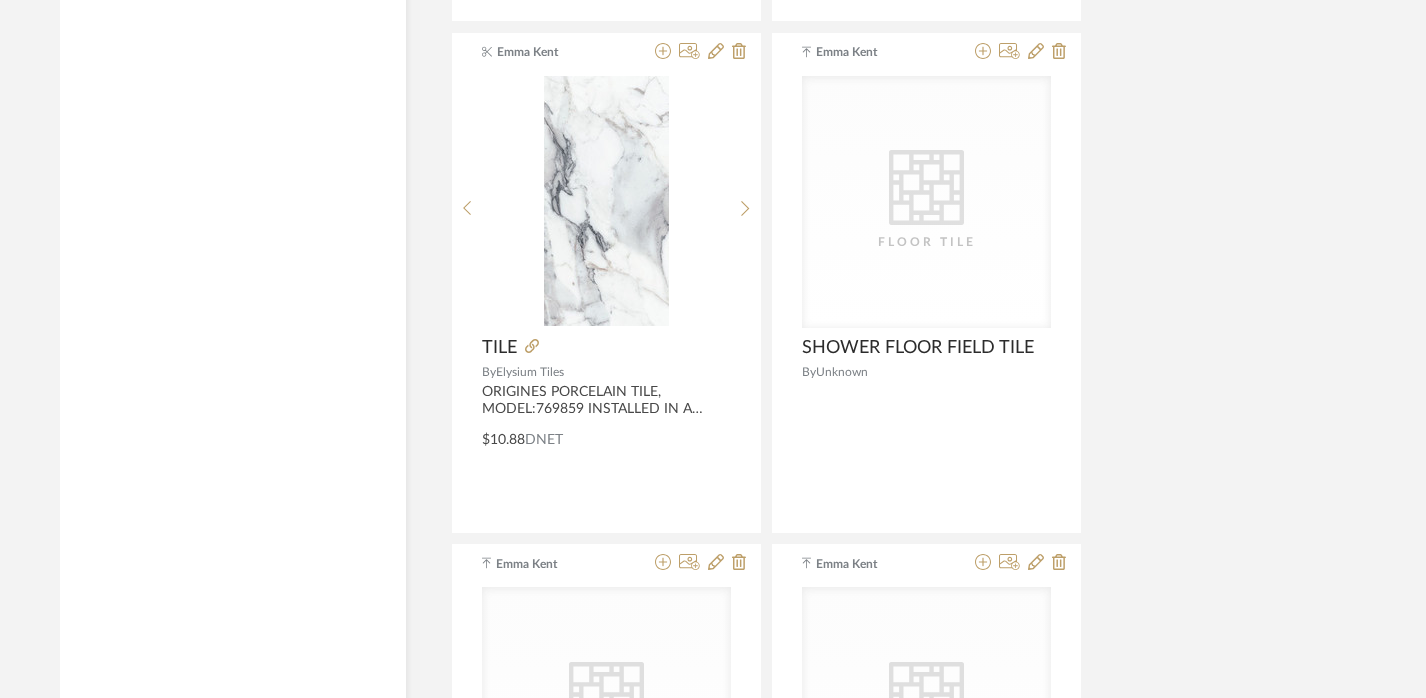 scroll, scrollTop: 2958, scrollLeft: 14, axis: both 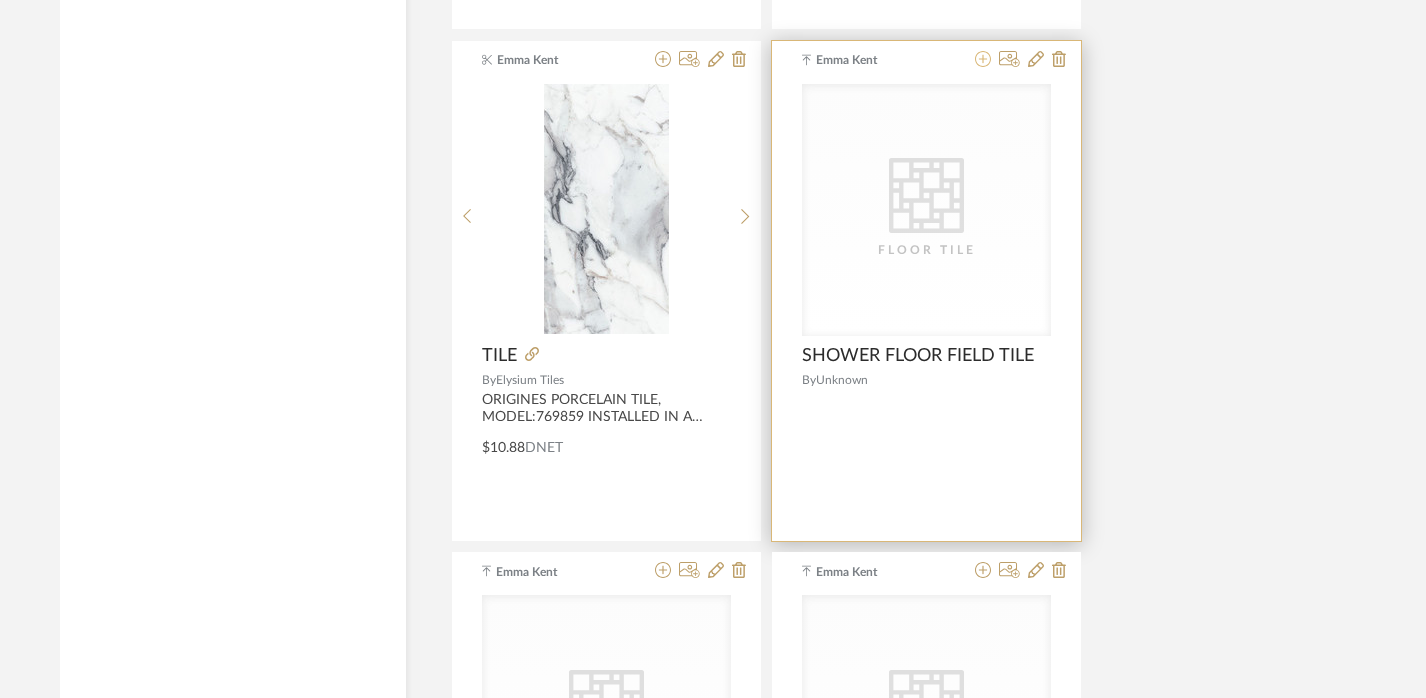 click 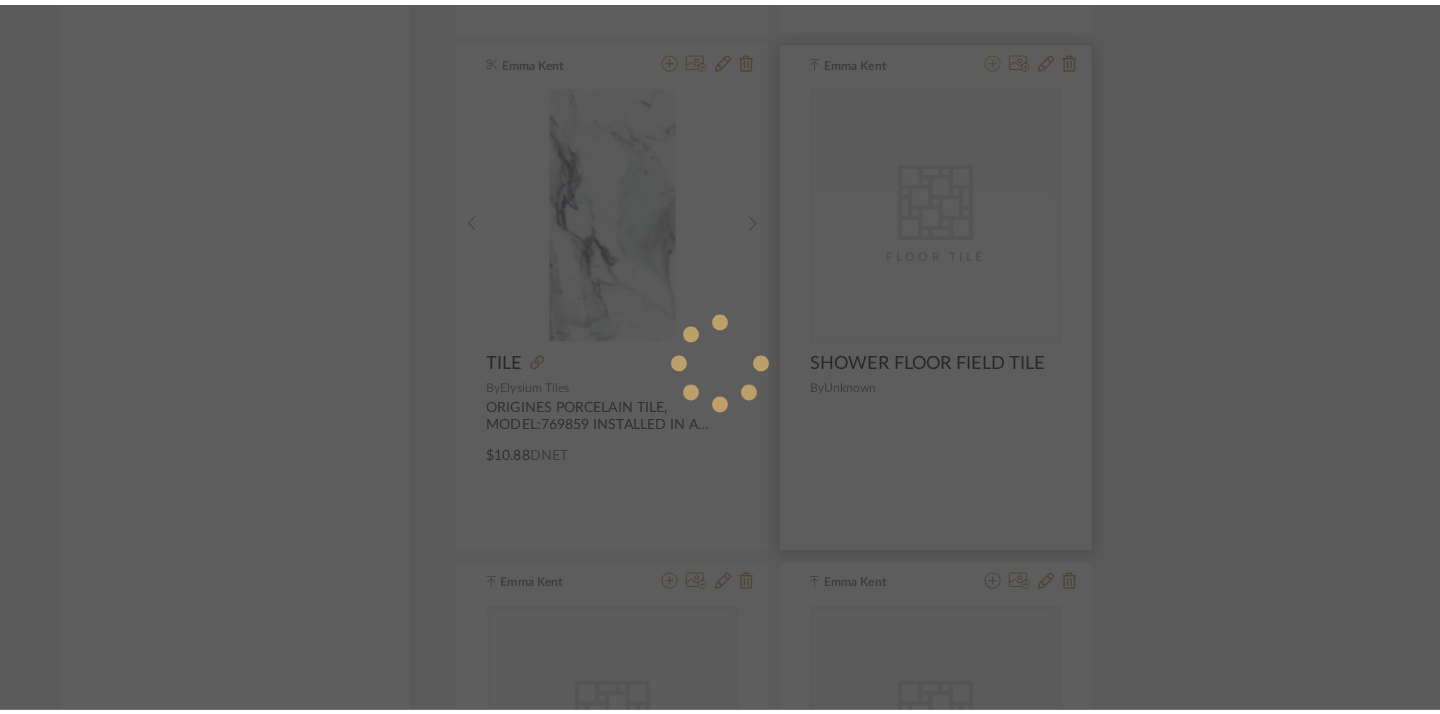 scroll, scrollTop: 0, scrollLeft: 0, axis: both 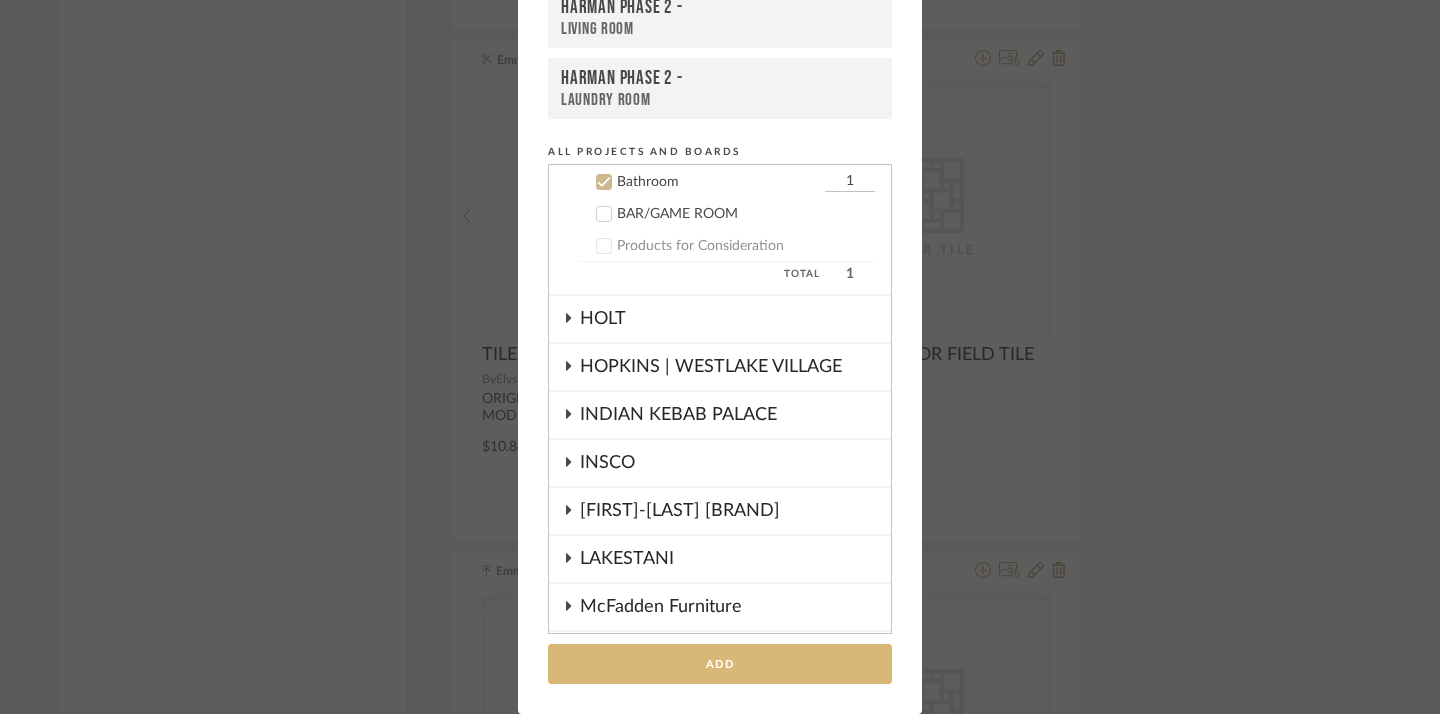 click on "Add" at bounding box center (720, 664) 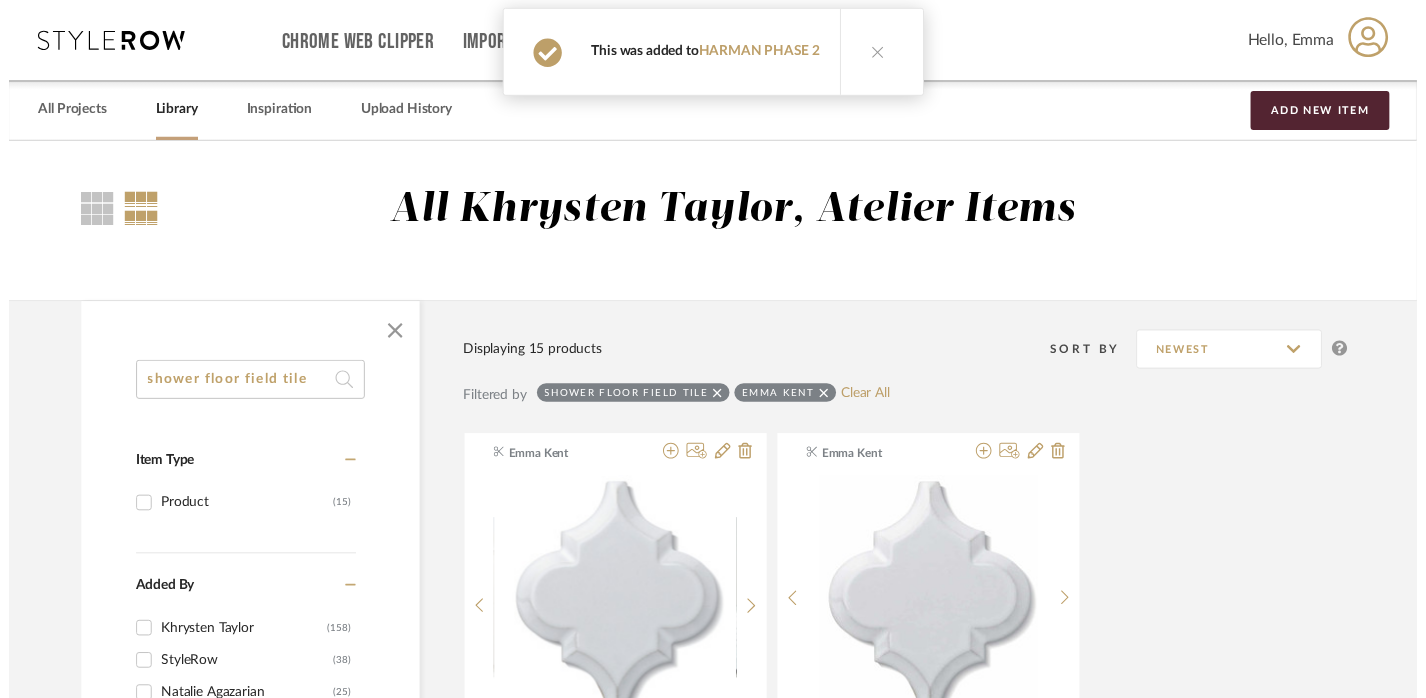 scroll, scrollTop: 2958, scrollLeft: 14, axis: both 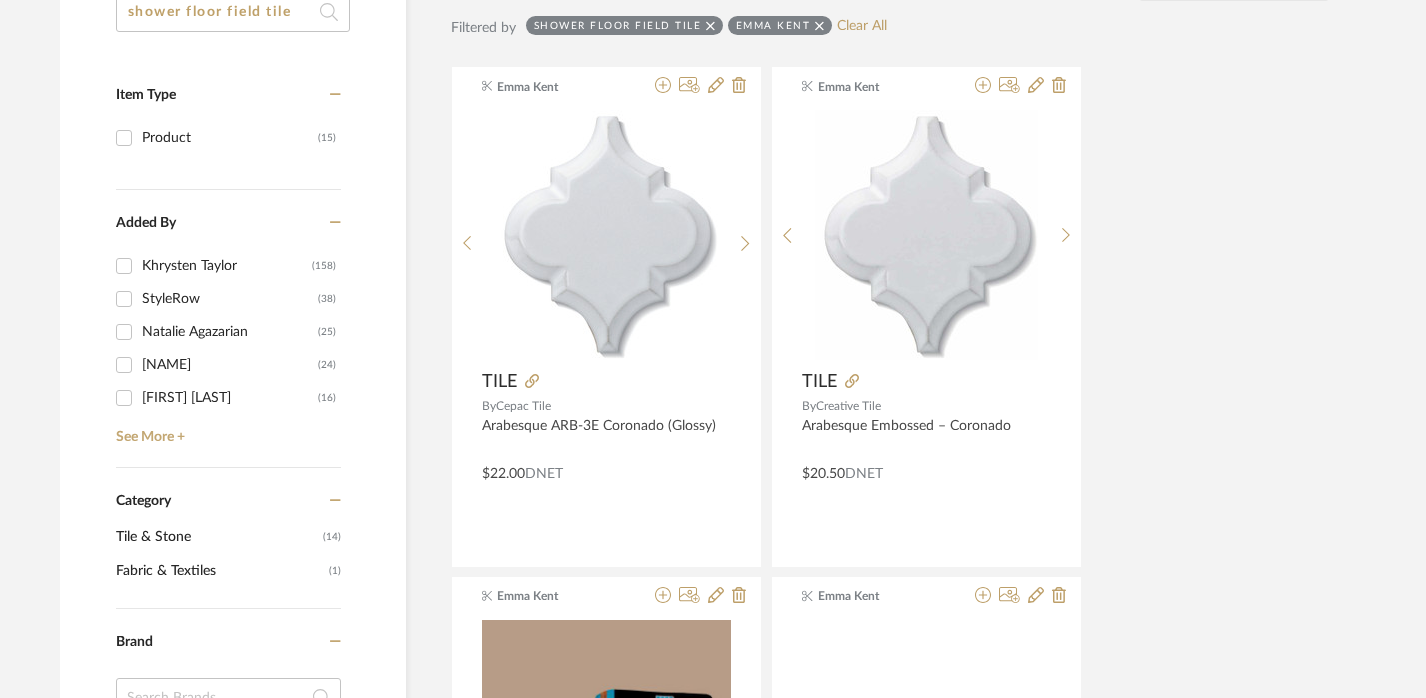 drag, startPoint x: 228, startPoint y: 13, endPoint x: 540, endPoint y: 54, distance: 314.68237 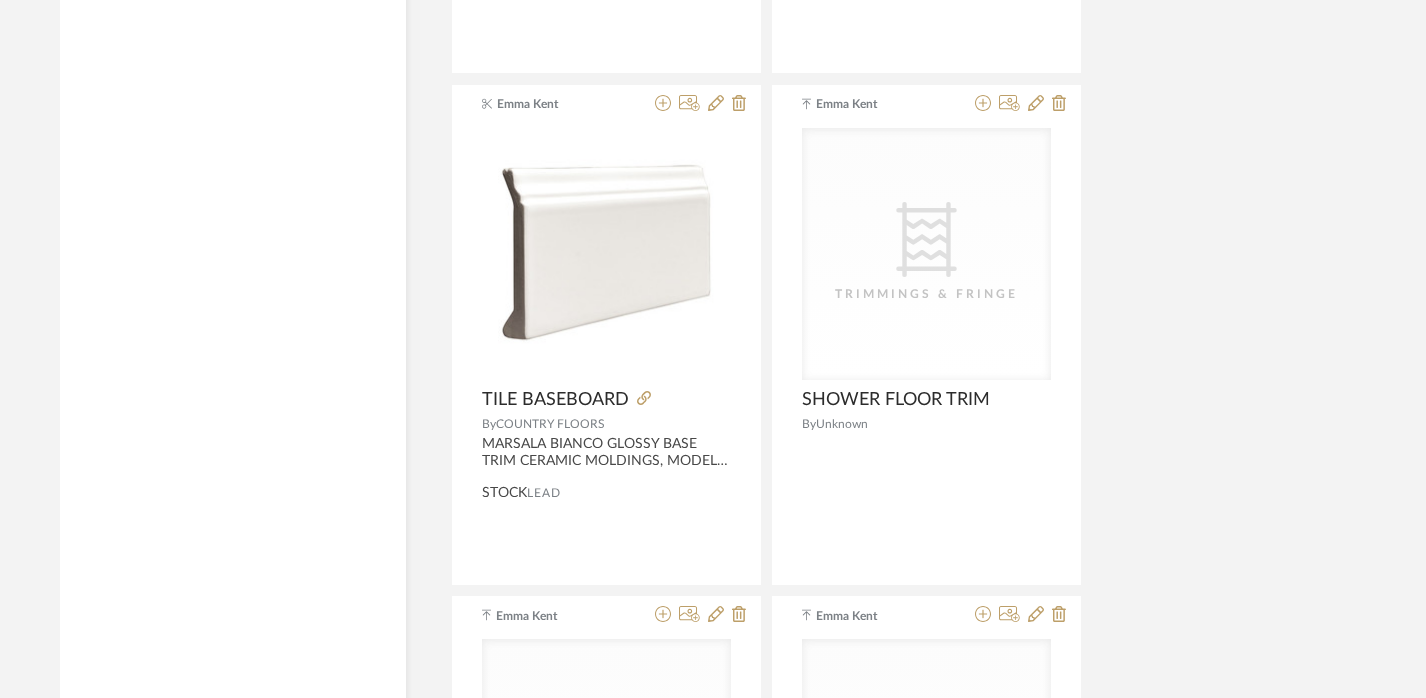 scroll, scrollTop: 2988, scrollLeft: 14, axis: both 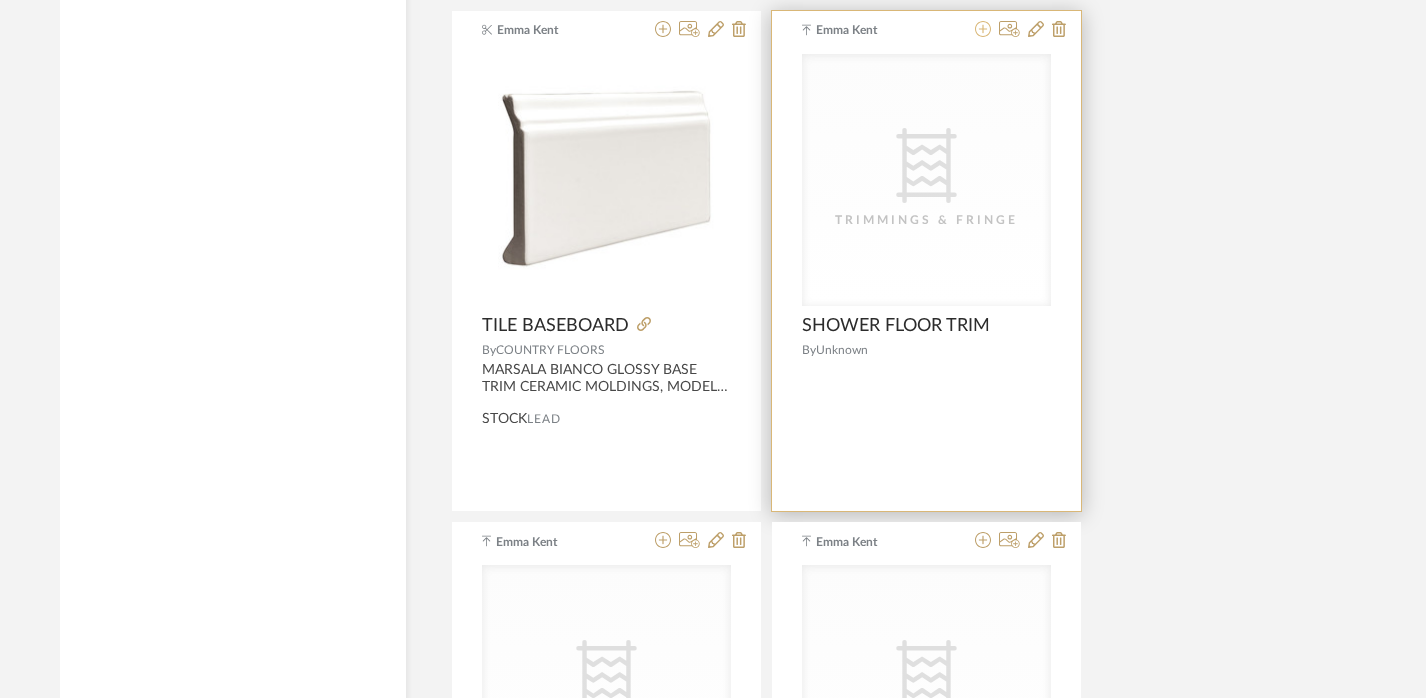click 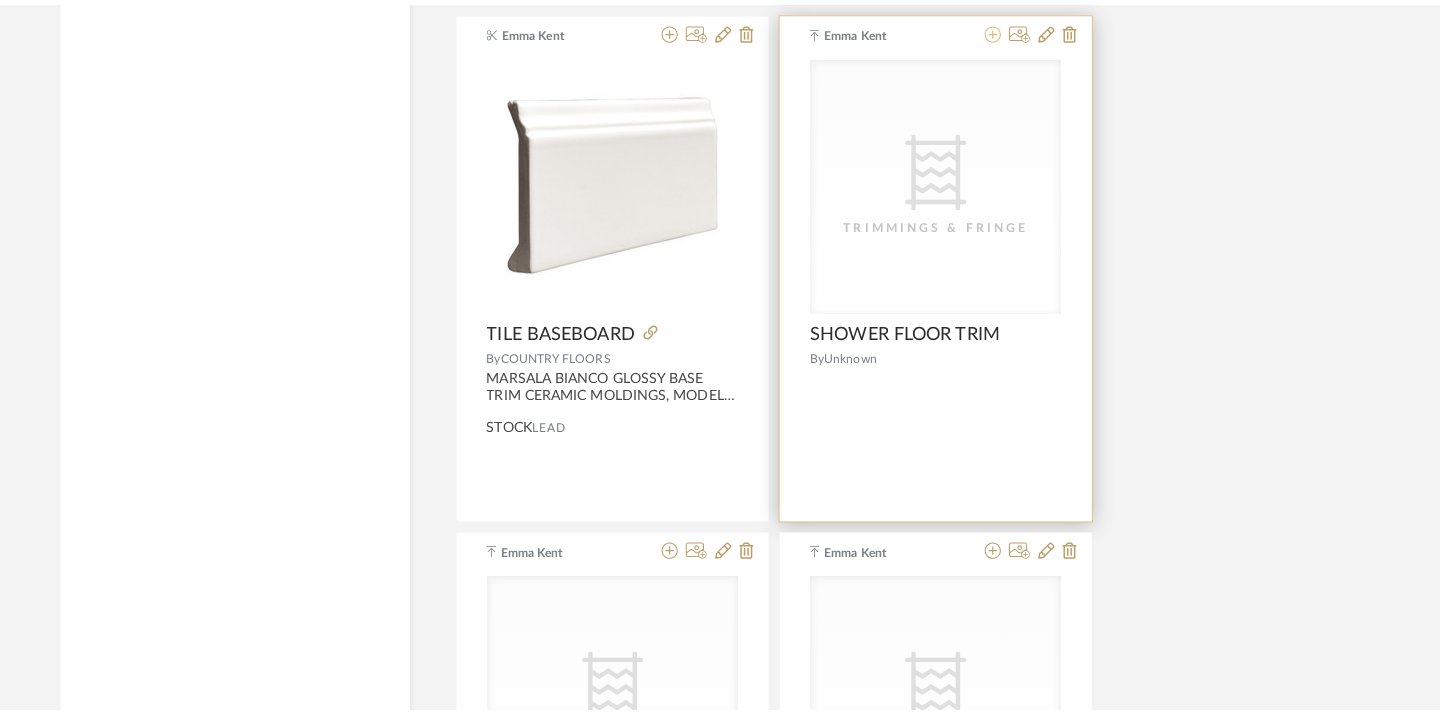 scroll, scrollTop: 0, scrollLeft: 0, axis: both 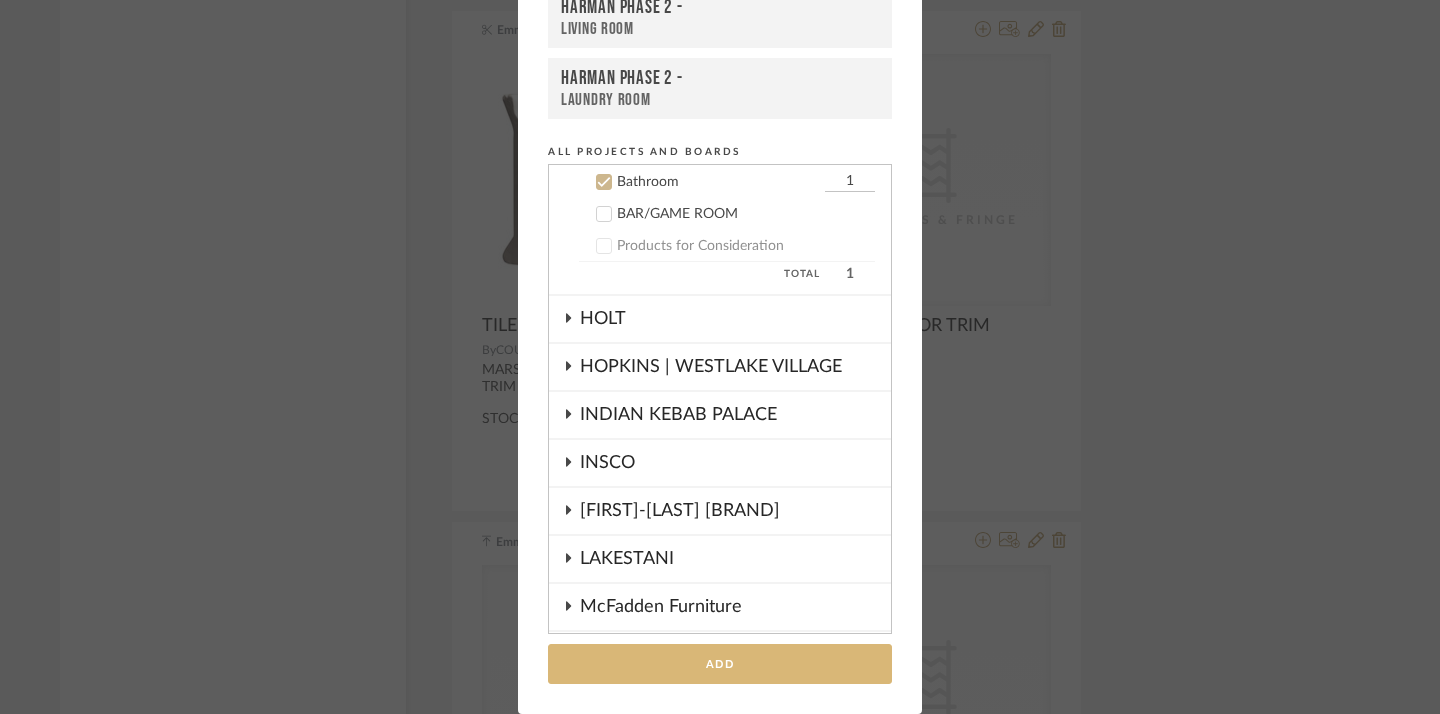 click on "Add" at bounding box center [720, 664] 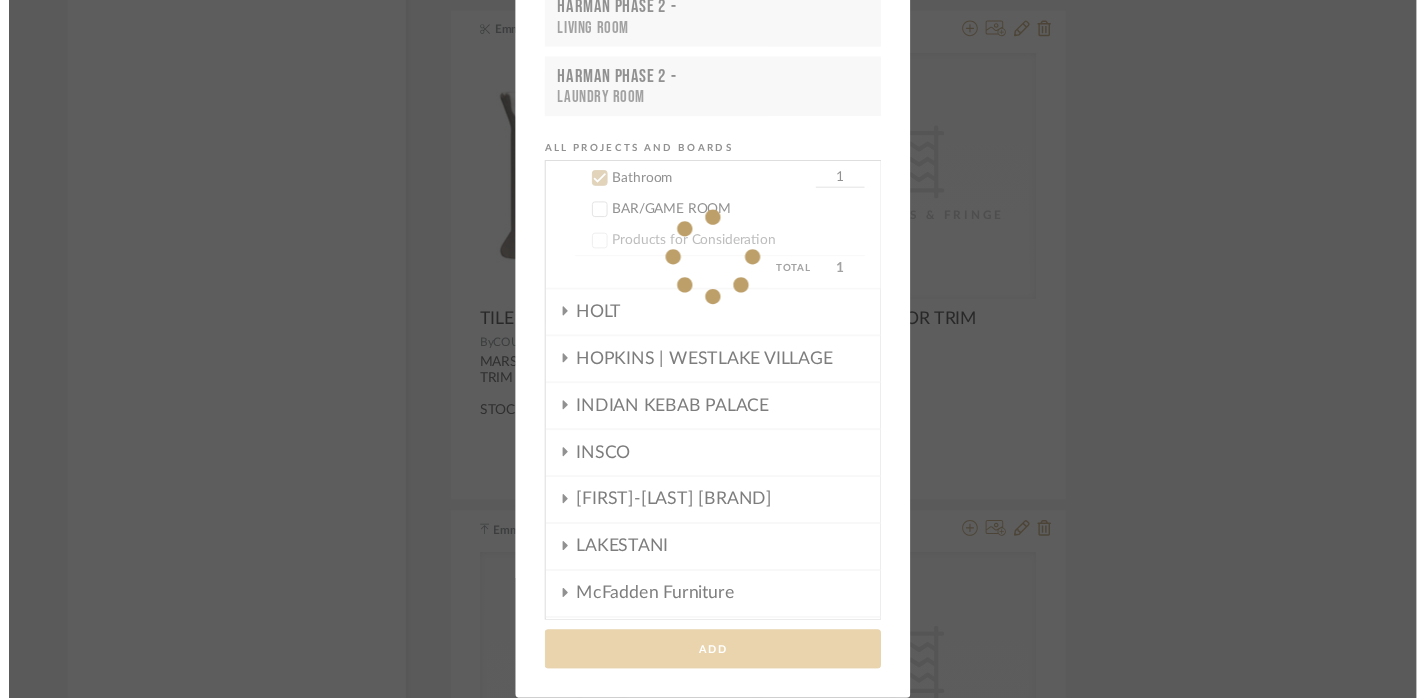 scroll, scrollTop: 2988, scrollLeft: 14, axis: both 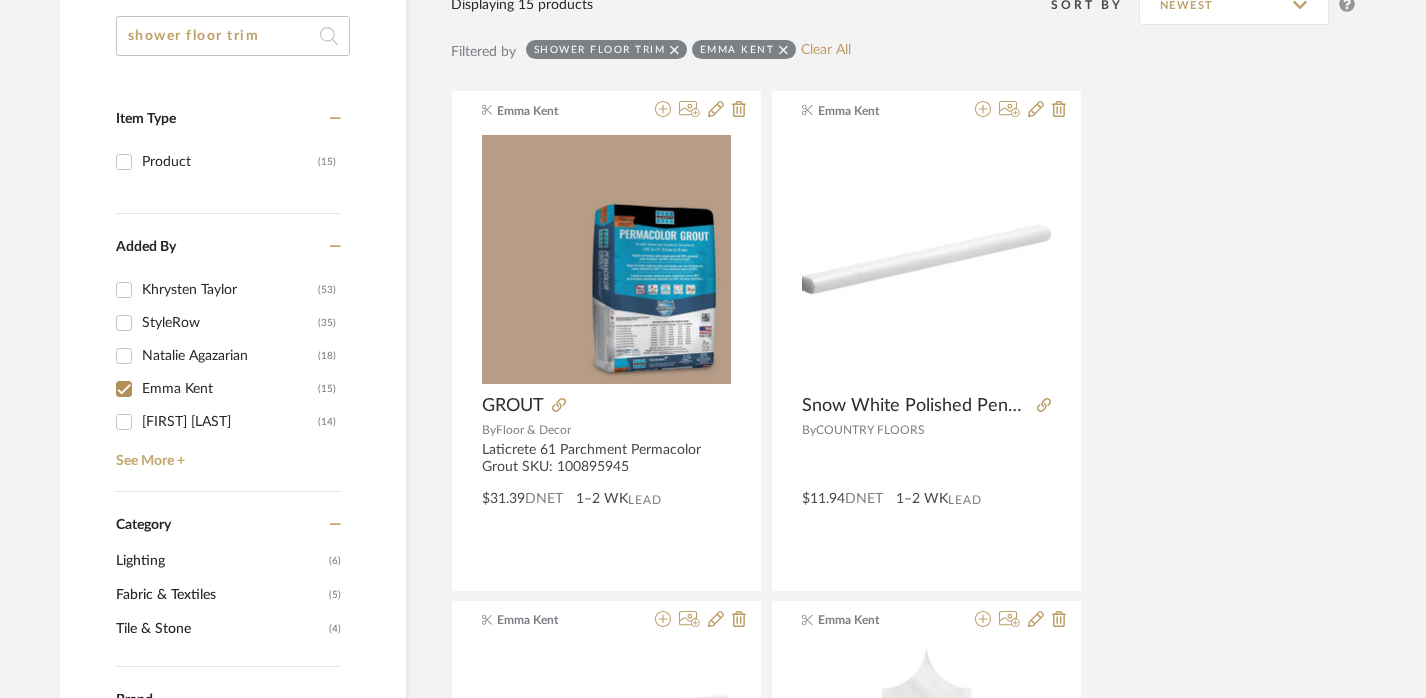 click on "shower floor trim" 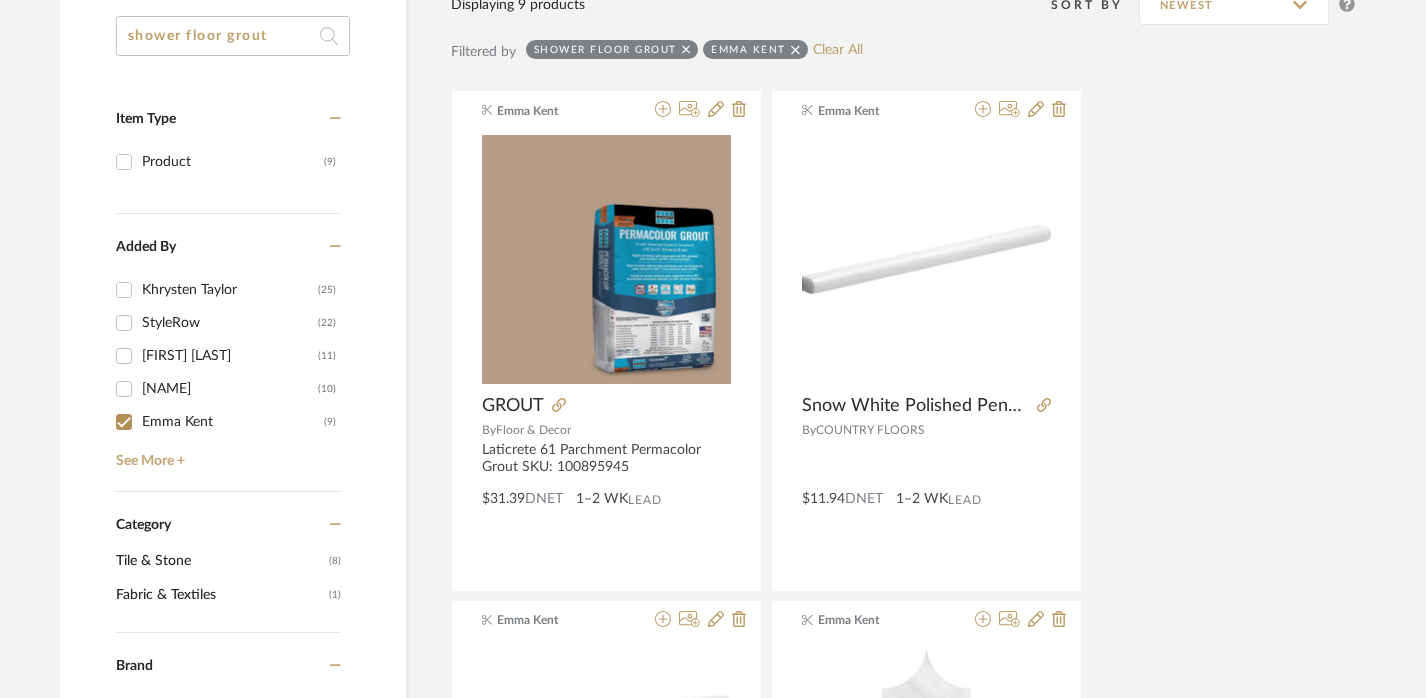 drag, startPoint x: 190, startPoint y: 34, endPoint x: 375, endPoint y: 46, distance: 185.38878 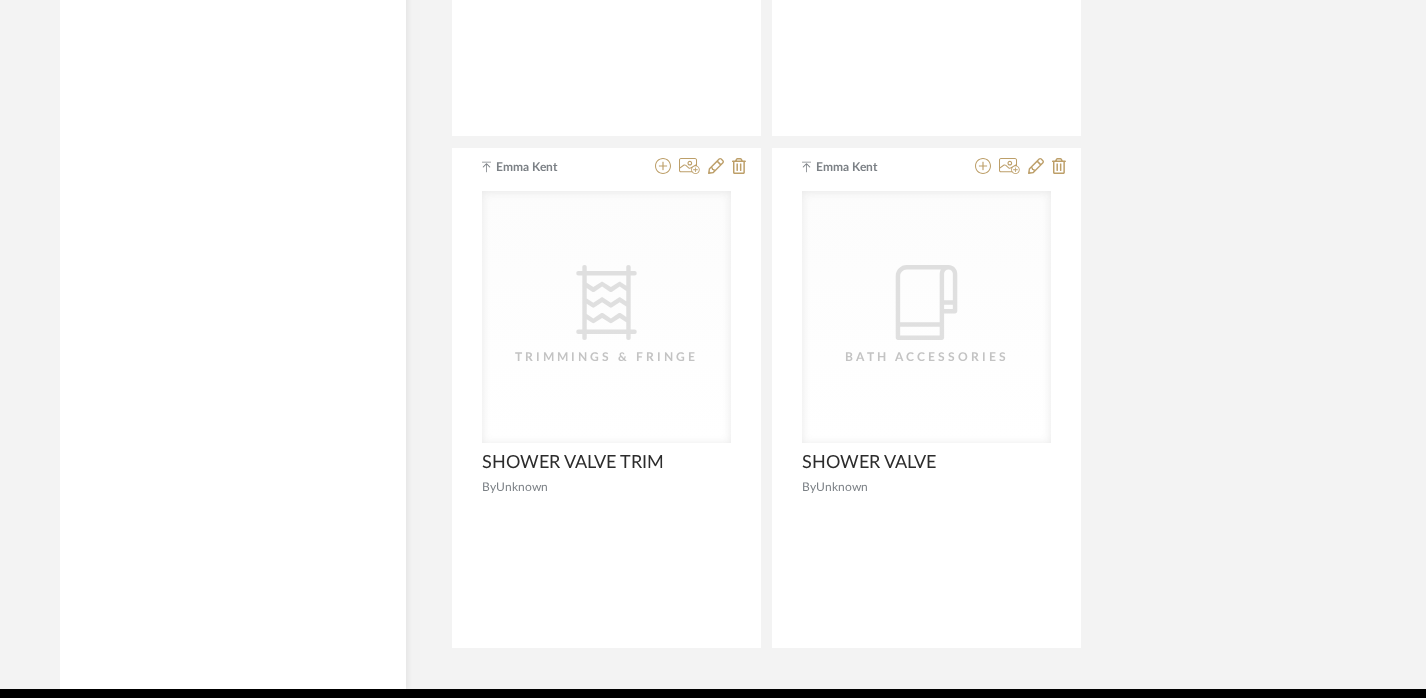 scroll, scrollTop: 4979, scrollLeft: 14, axis: both 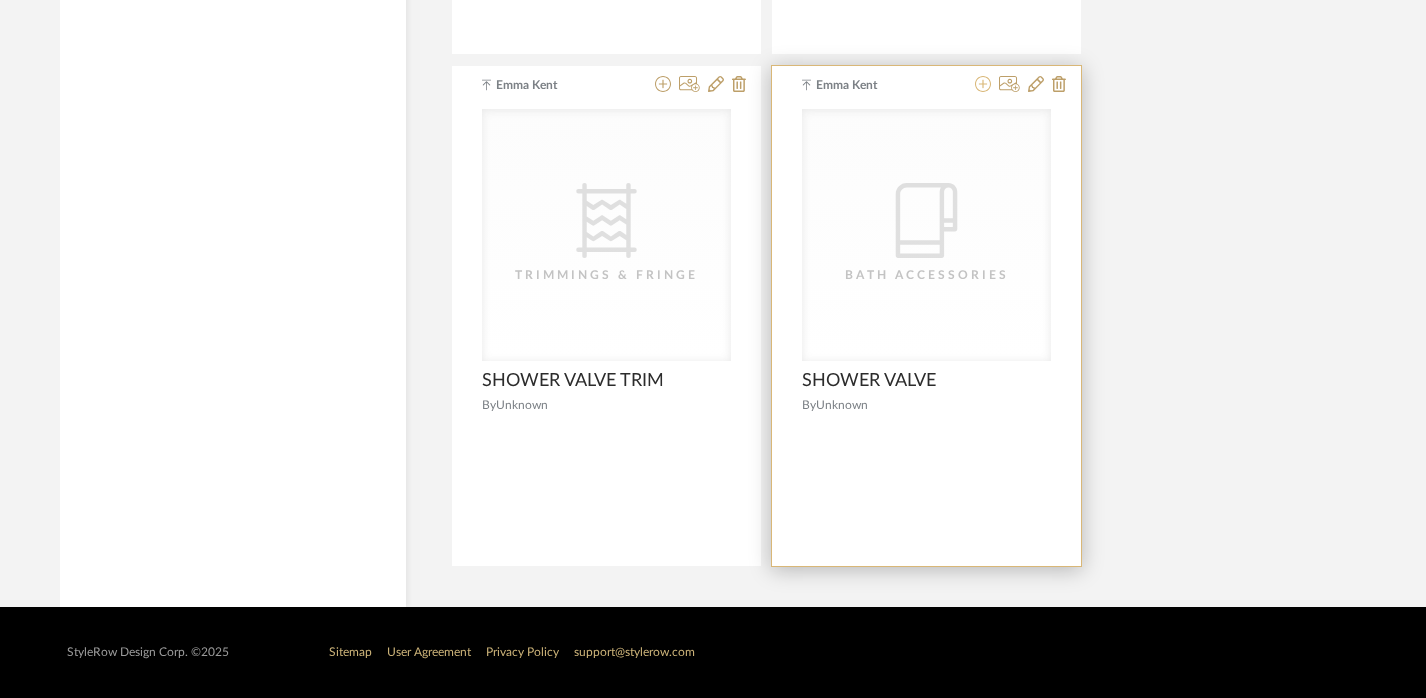 click 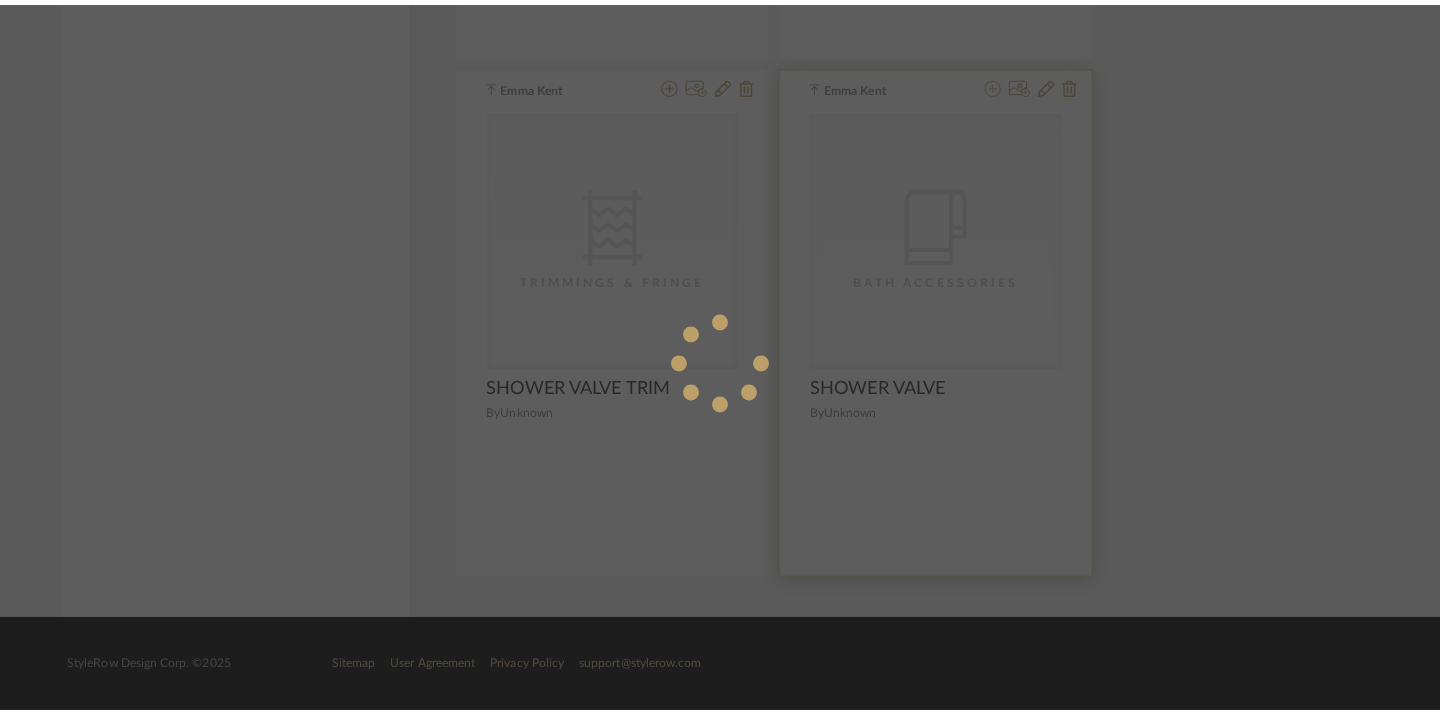 scroll, scrollTop: 0, scrollLeft: 0, axis: both 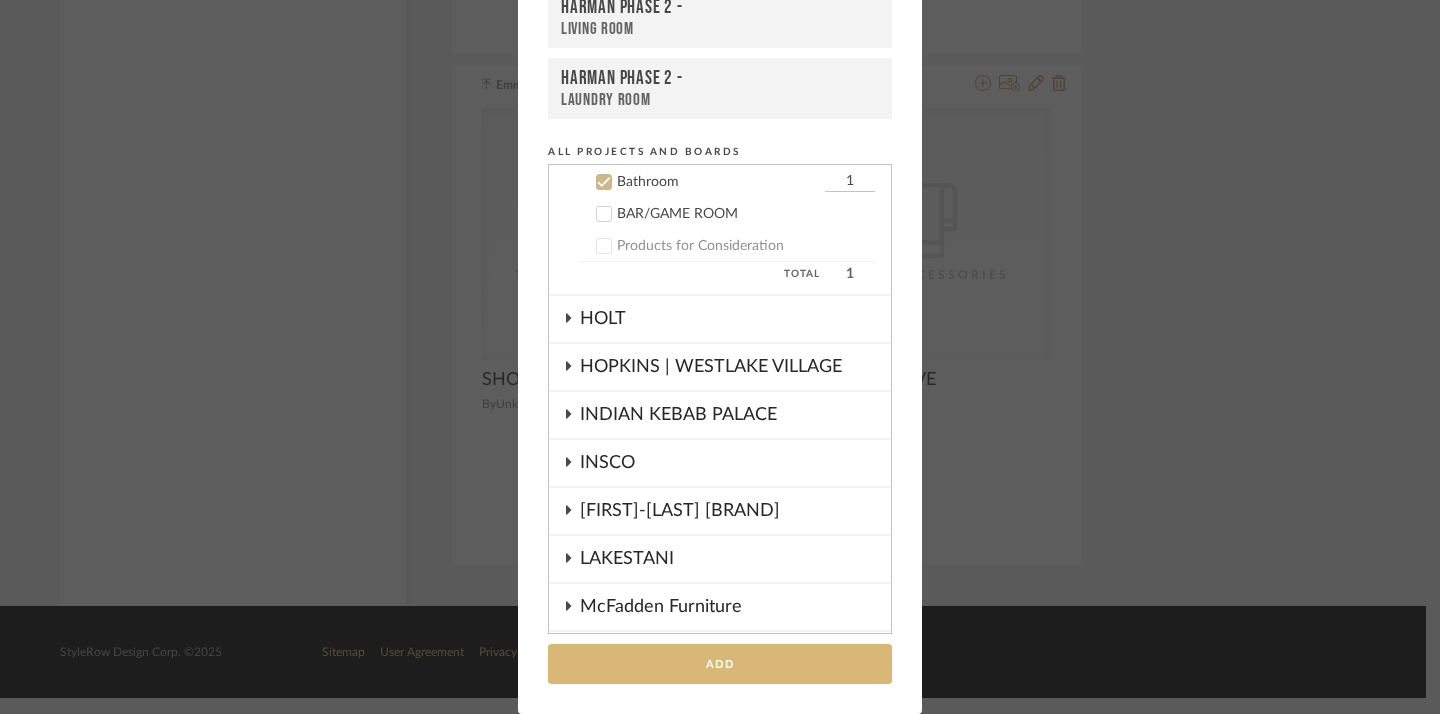 click on "Add" at bounding box center (720, 664) 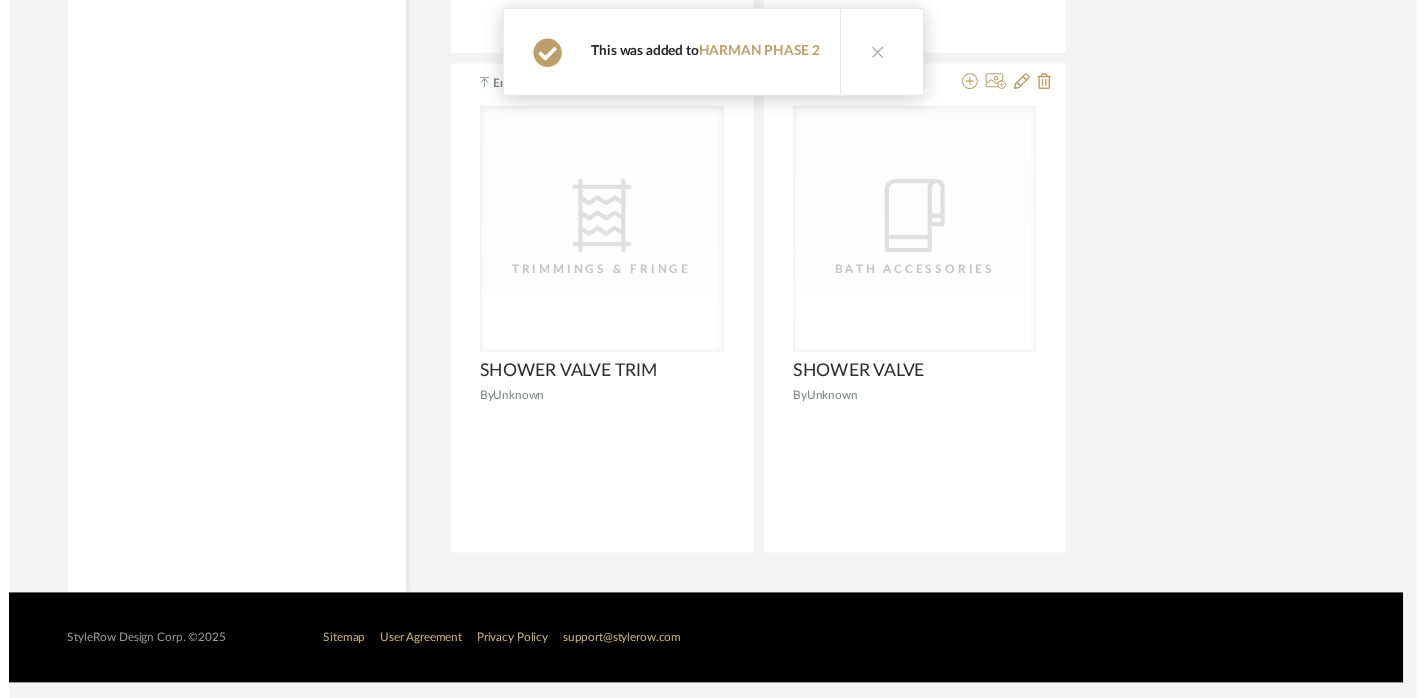 scroll, scrollTop: 4979, scrollLeft: 14, axis: both 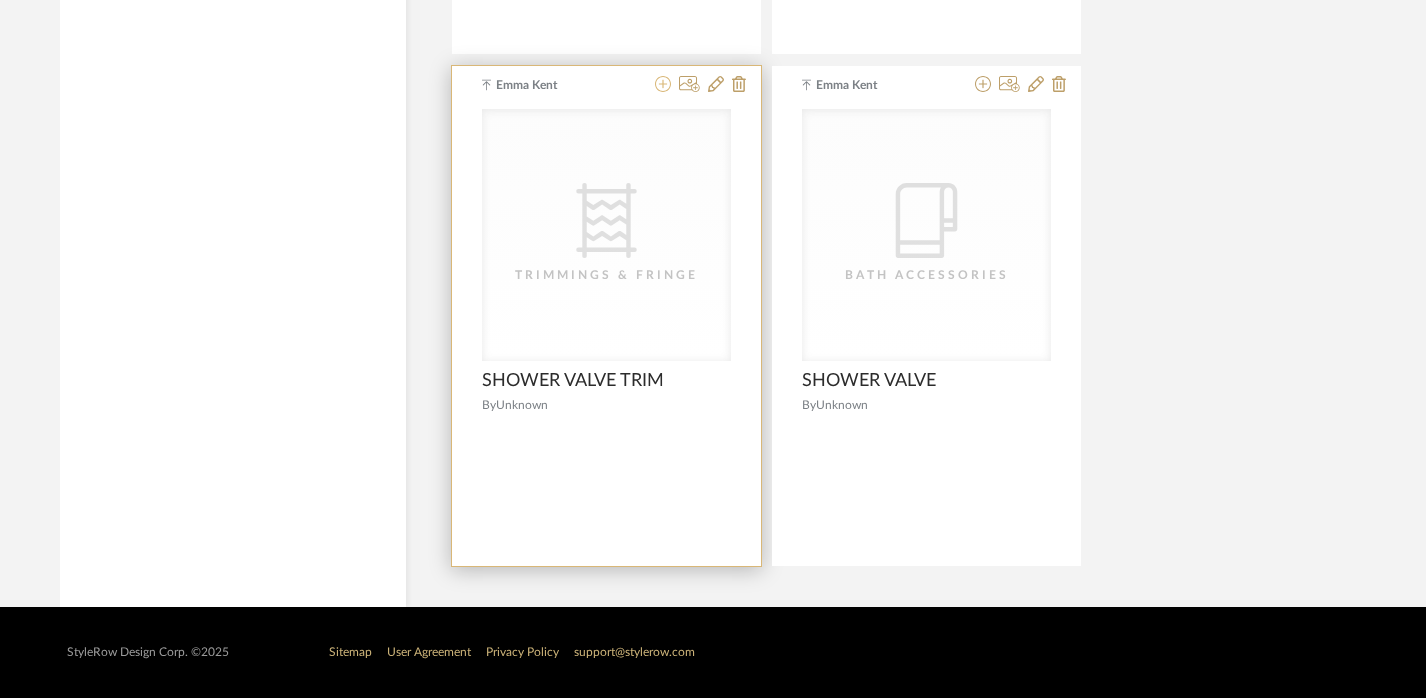 click 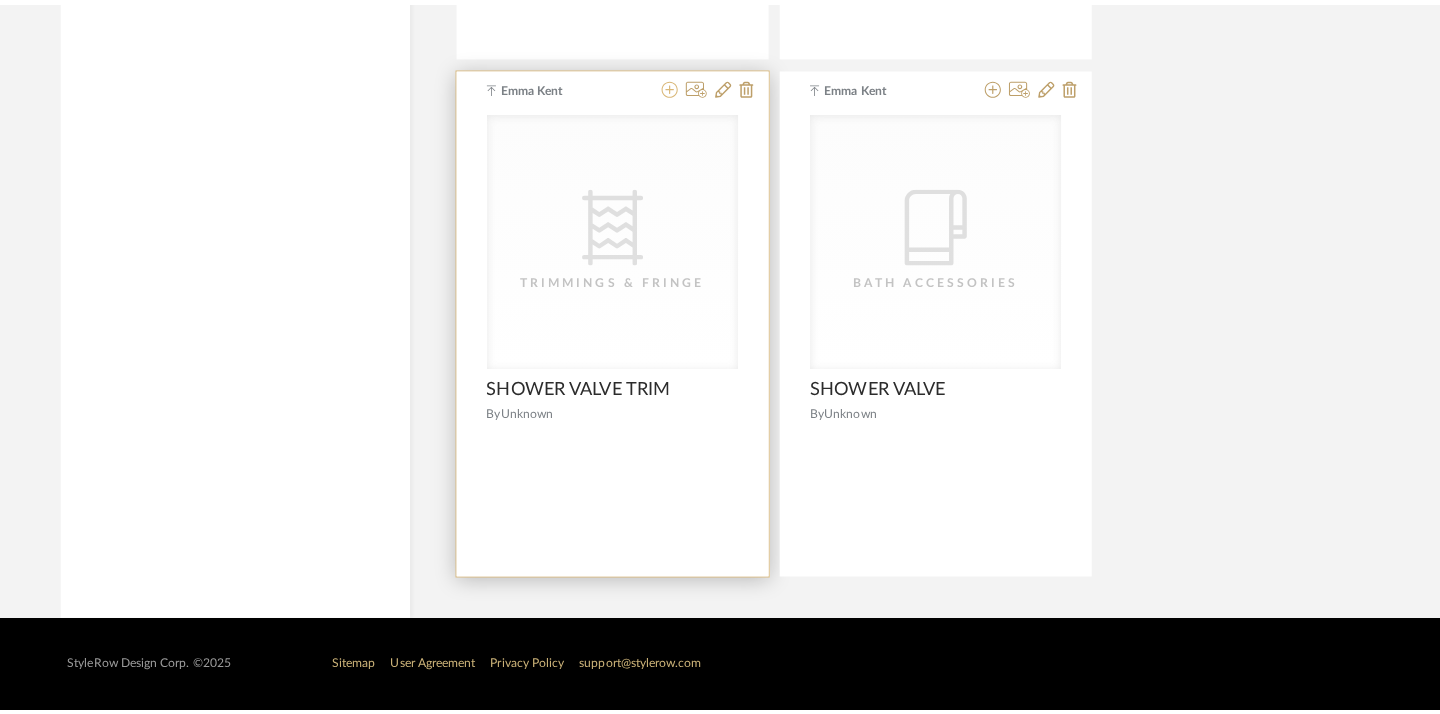 scroll, scrollTop: 0, scrollLeft: 0, axis: both 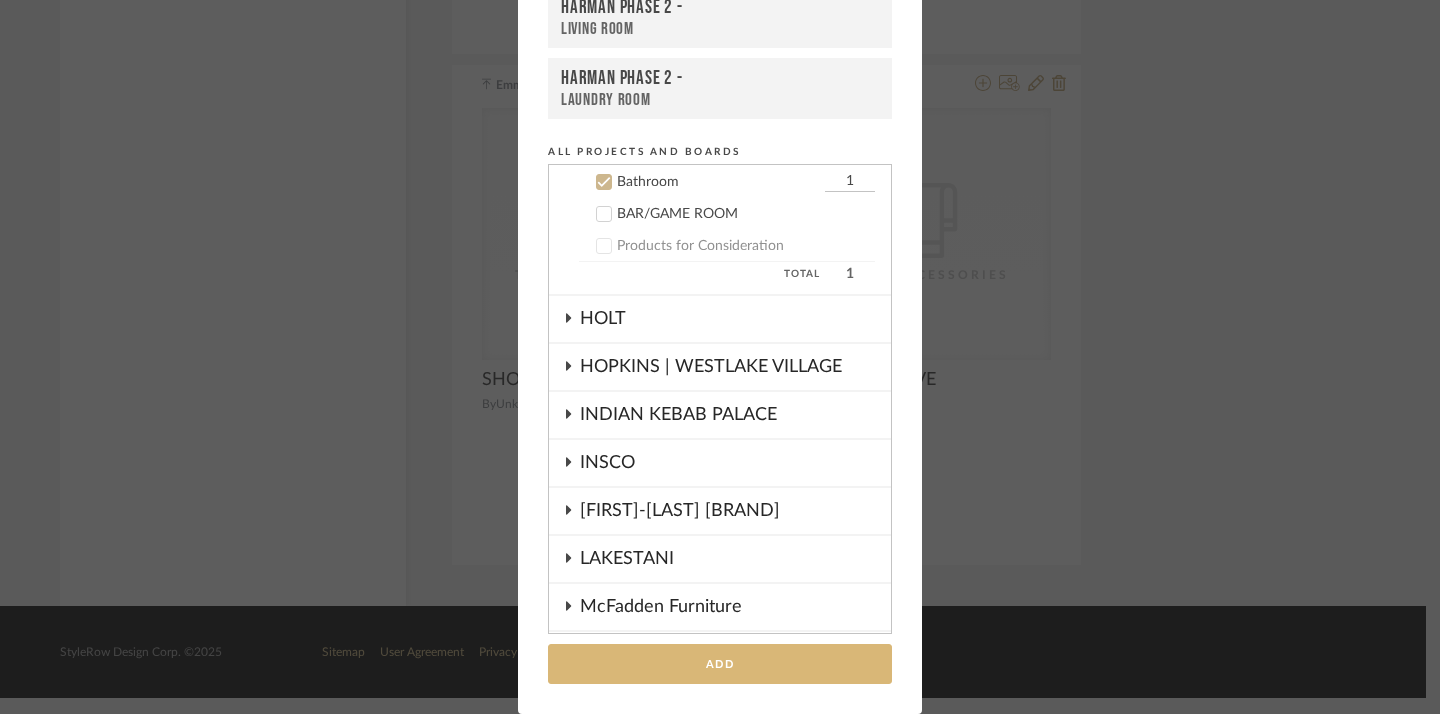 click on "Add" at bounding box center [720, 664] 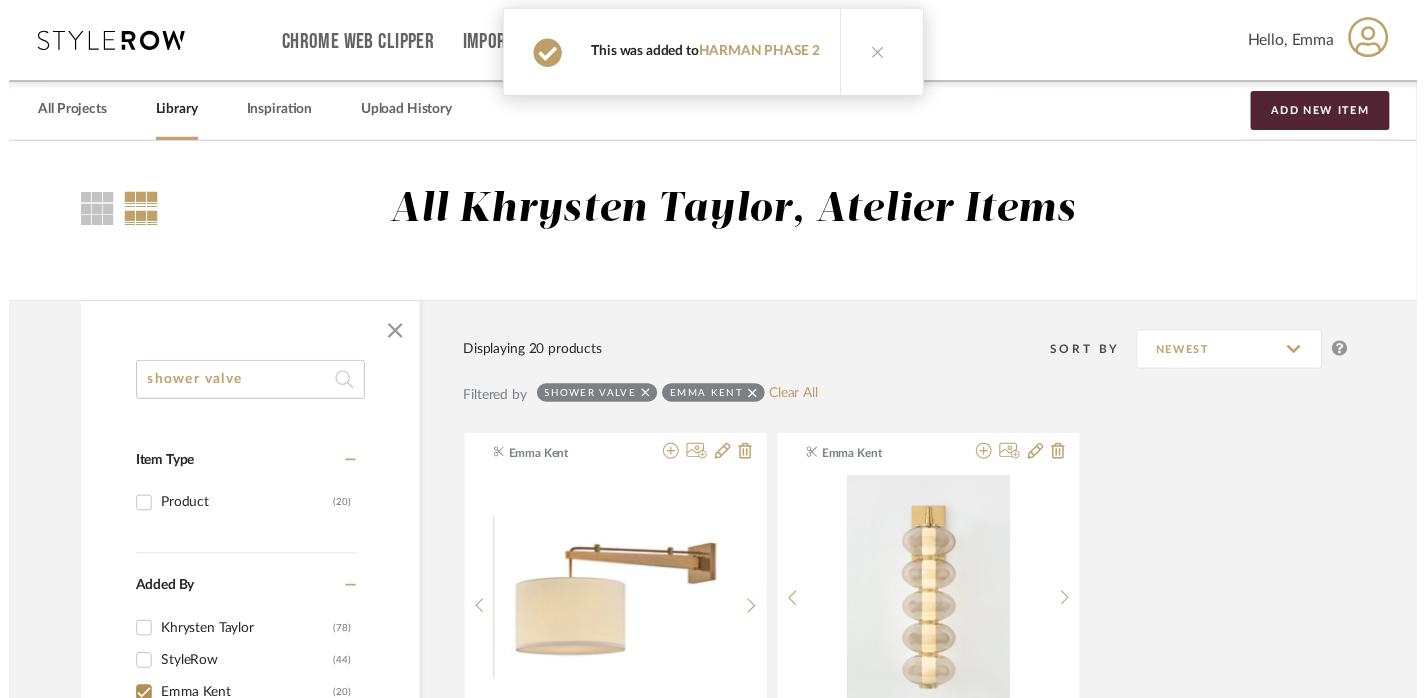 scroll, scrollTop: 4979, scrollLeft: 14, axis: both 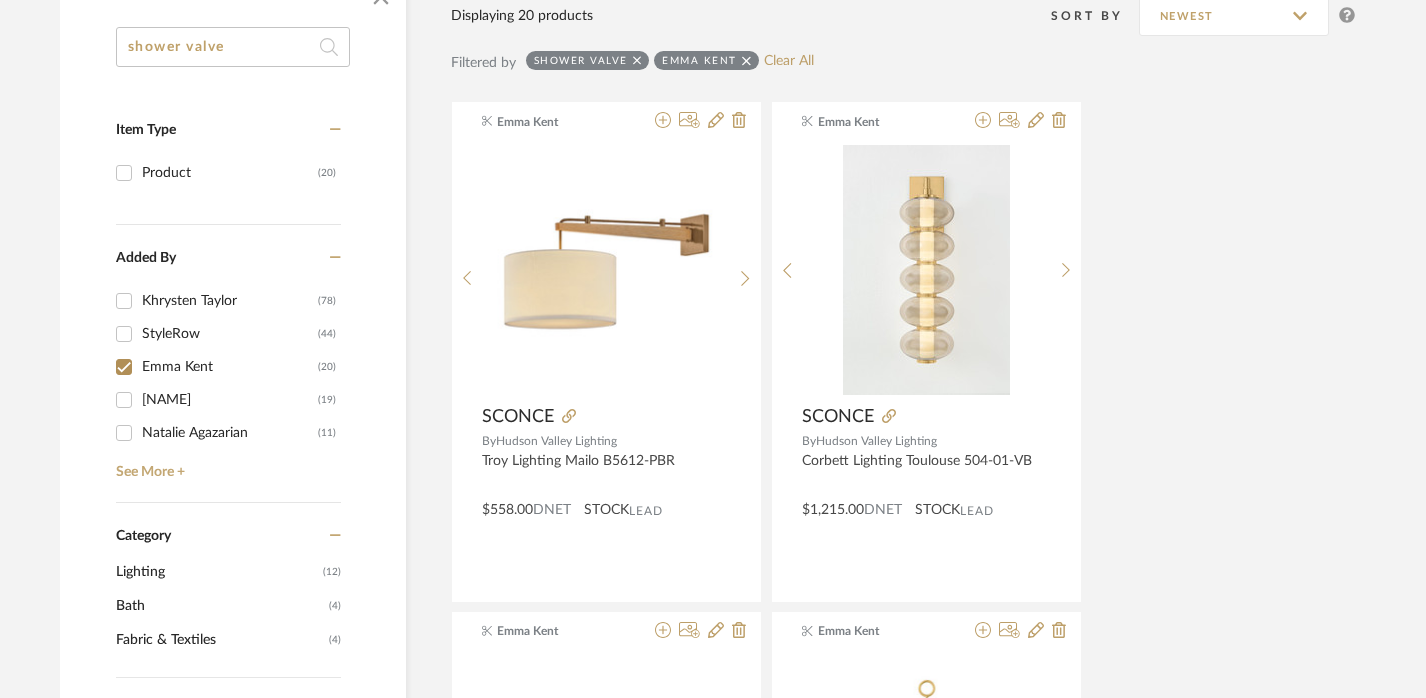 click on "shower valve" 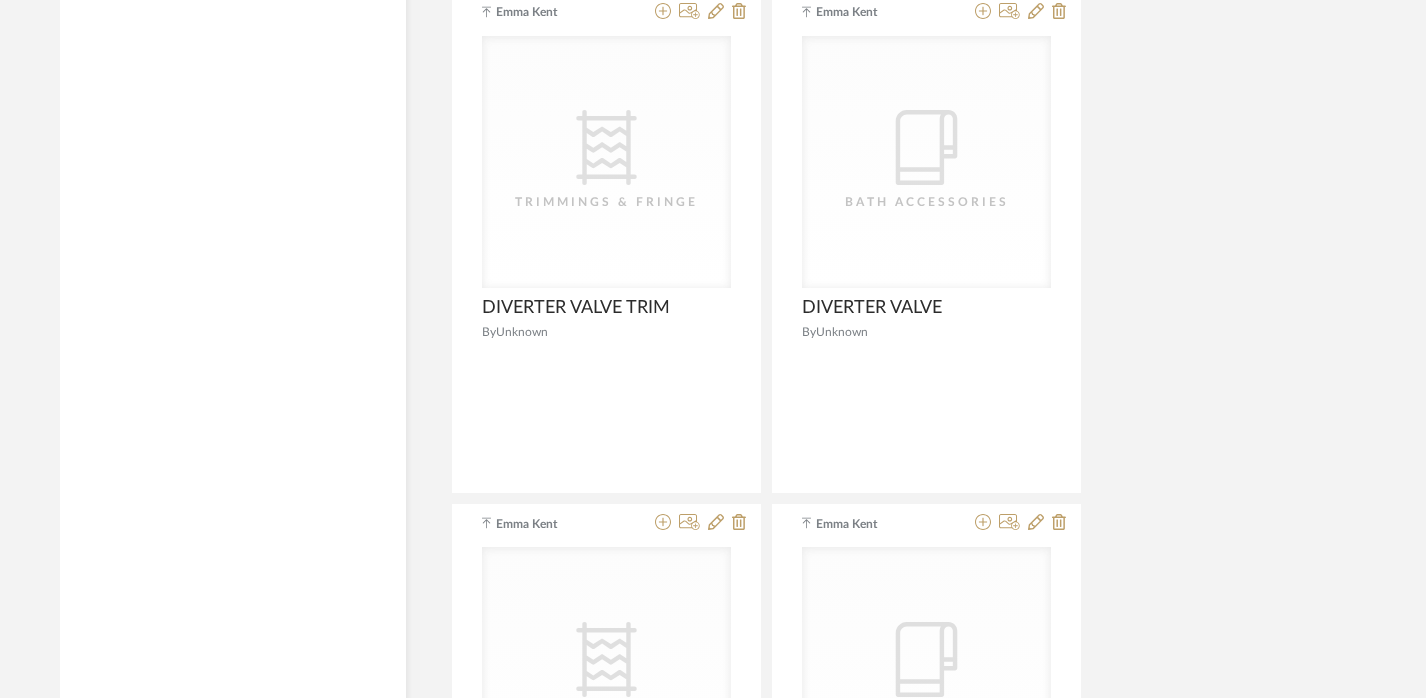 scroll, scrollTop: 4979, scrollLeft: 14, axis: both 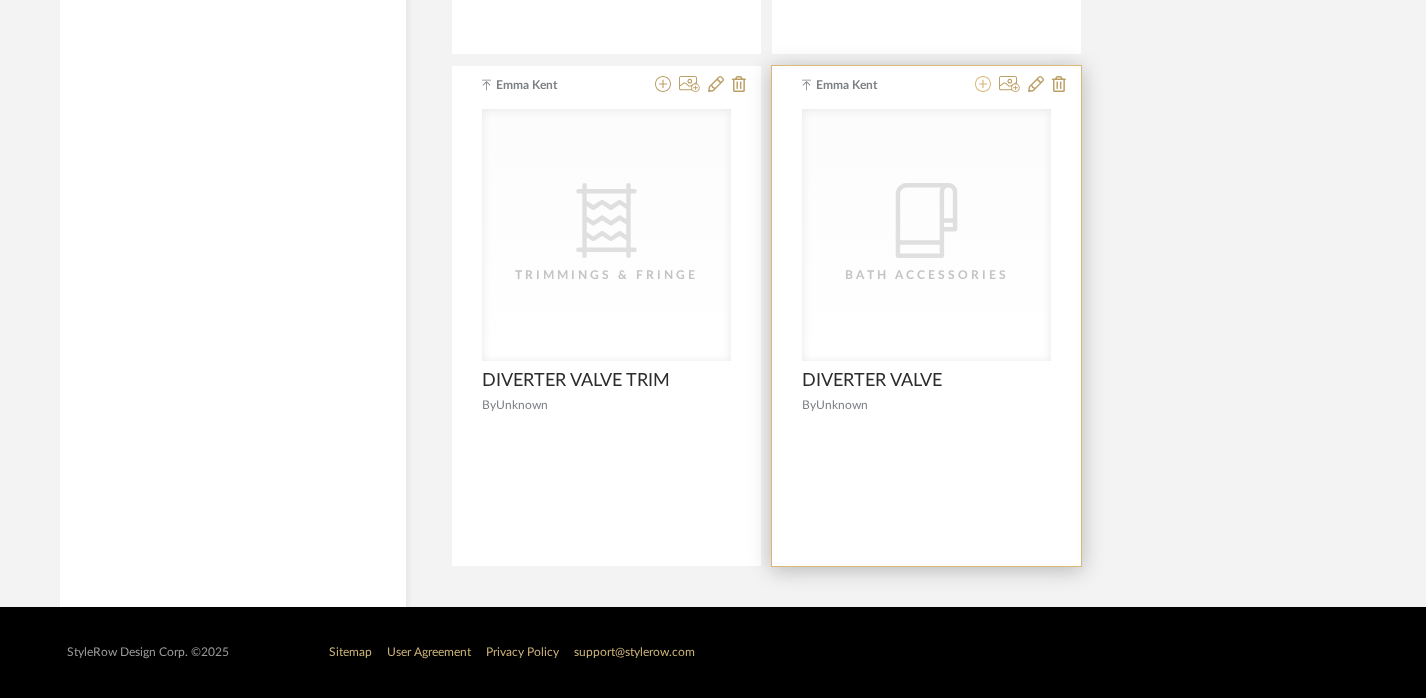 click 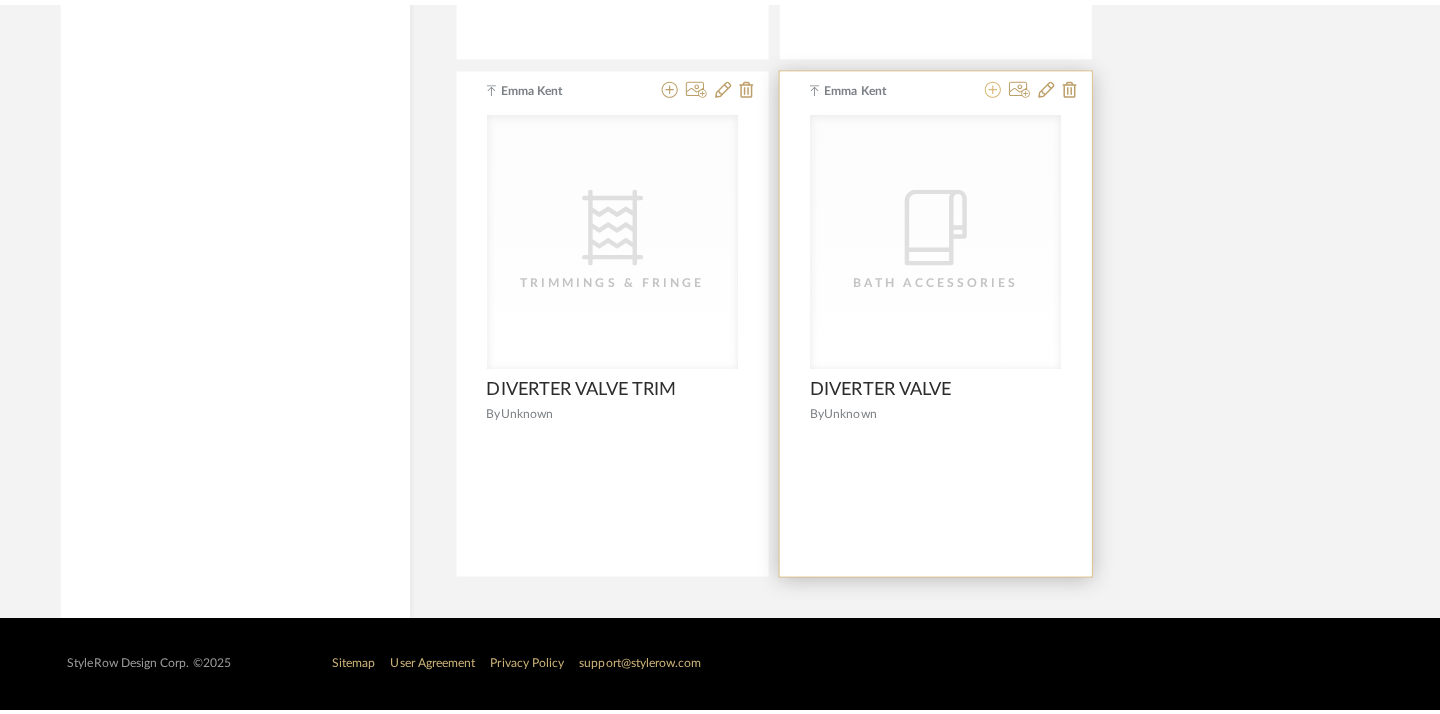 scroll, scrollTop: 0, scrollLeft: 0, axis: both 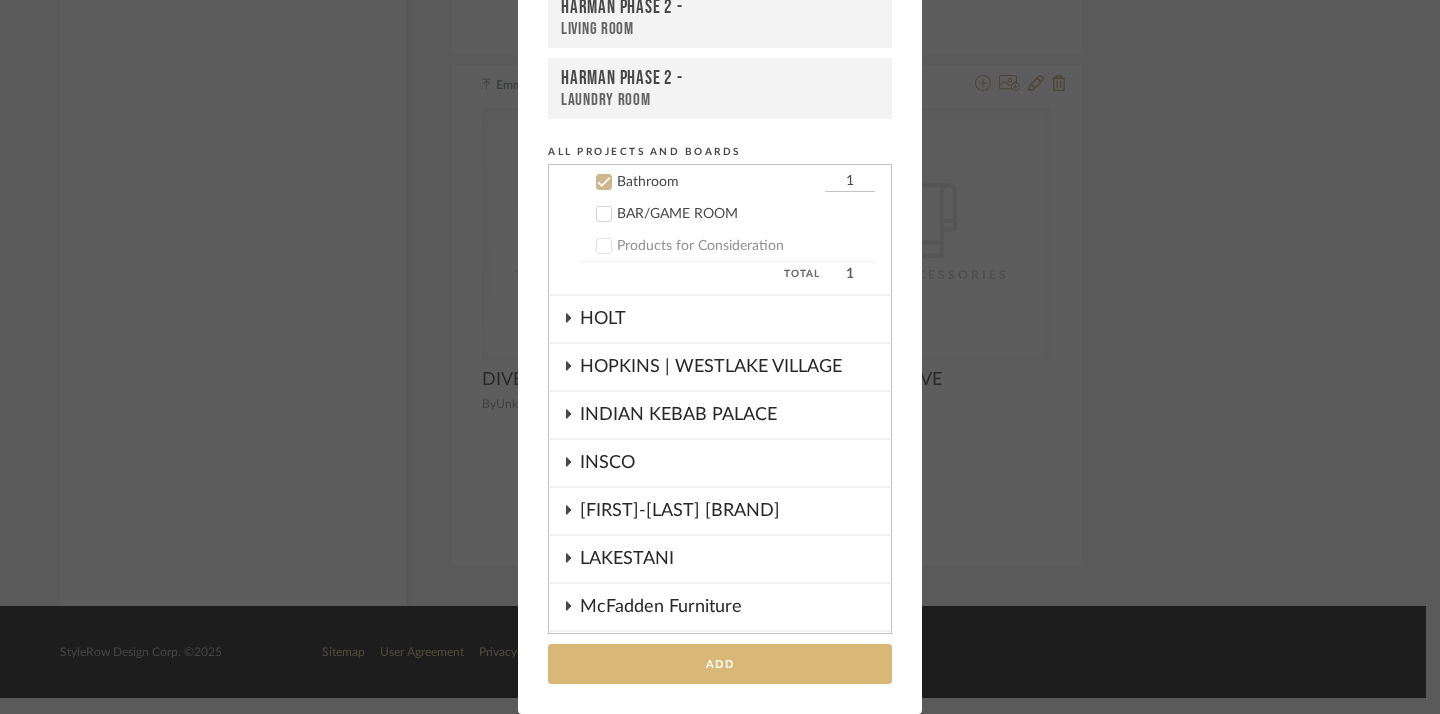 click on "Add" at bounding box center [720, 664] 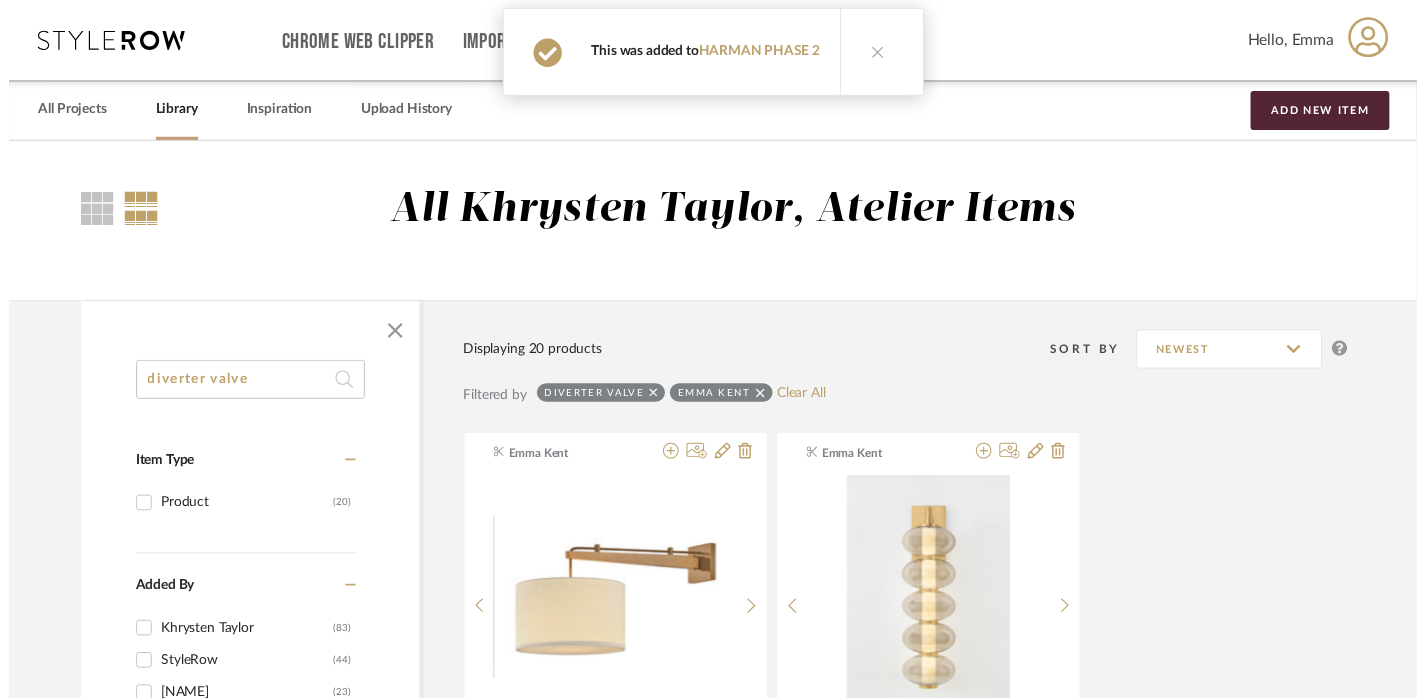 scroll, scrollTop: 4979, scrollLeft: 14, axis: both 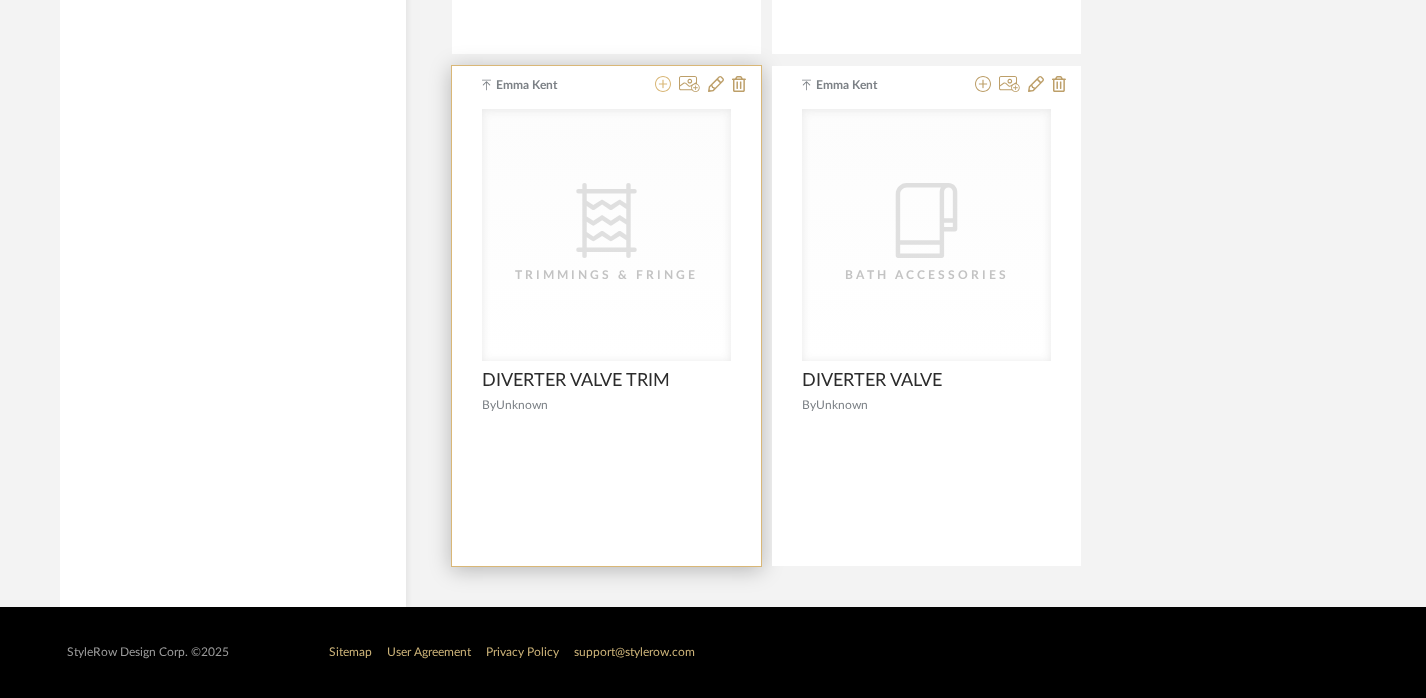 click 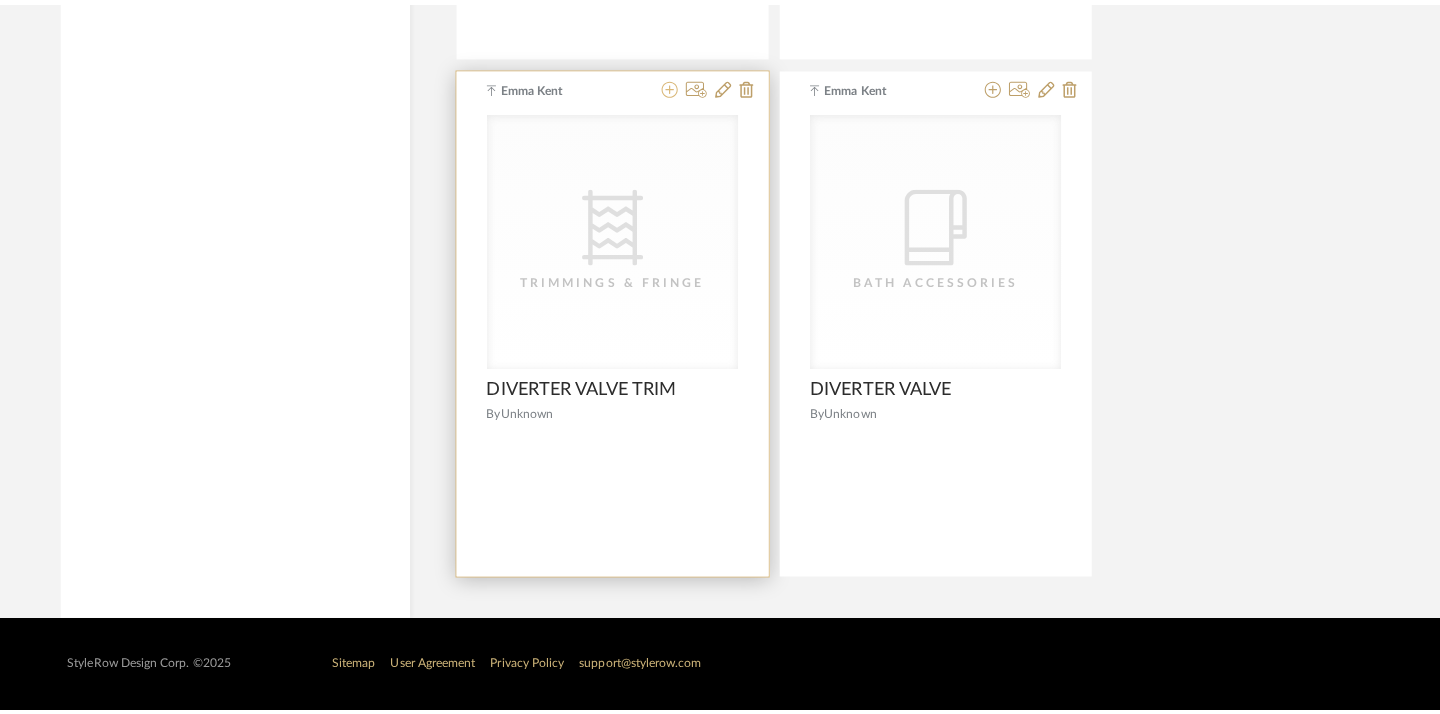 scroll, scrollTop: 0, scrollLeft: 0, axis: both 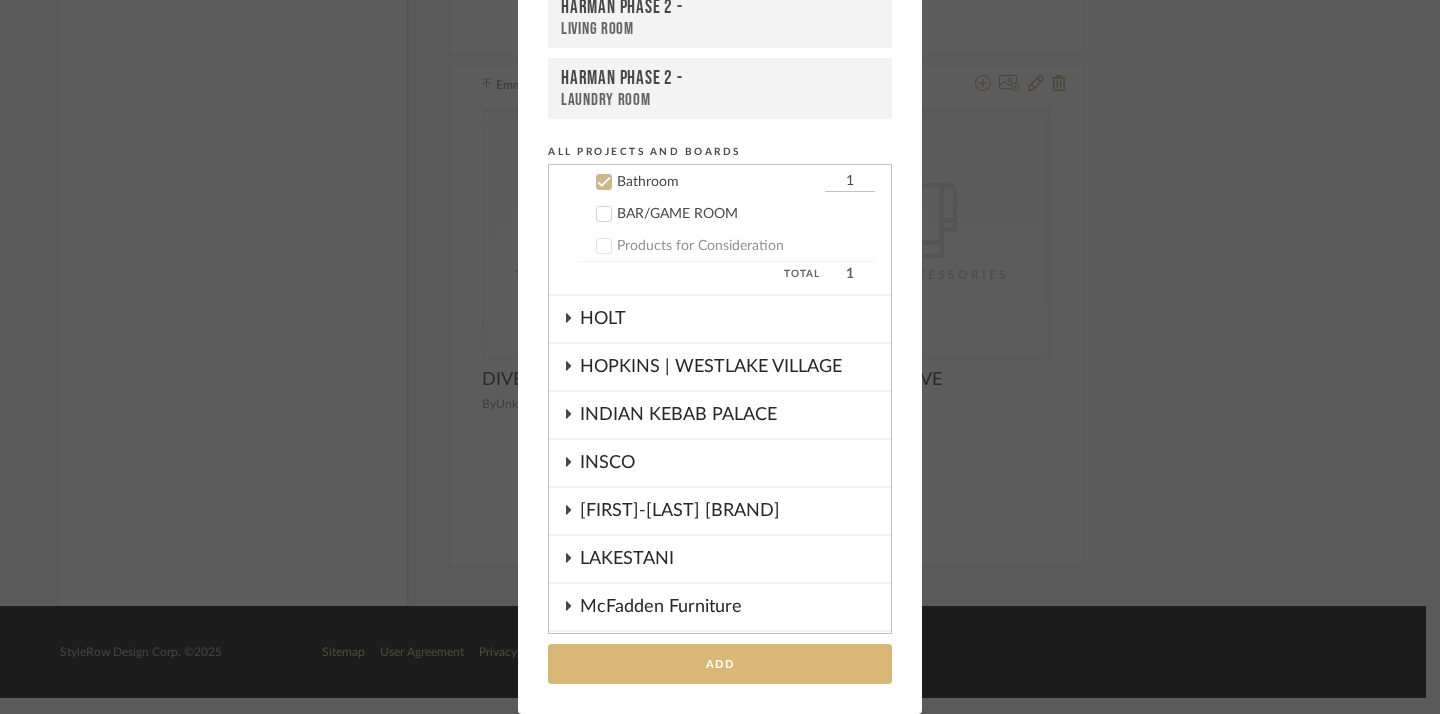 click on "Add" at bounding box center (720, 664) 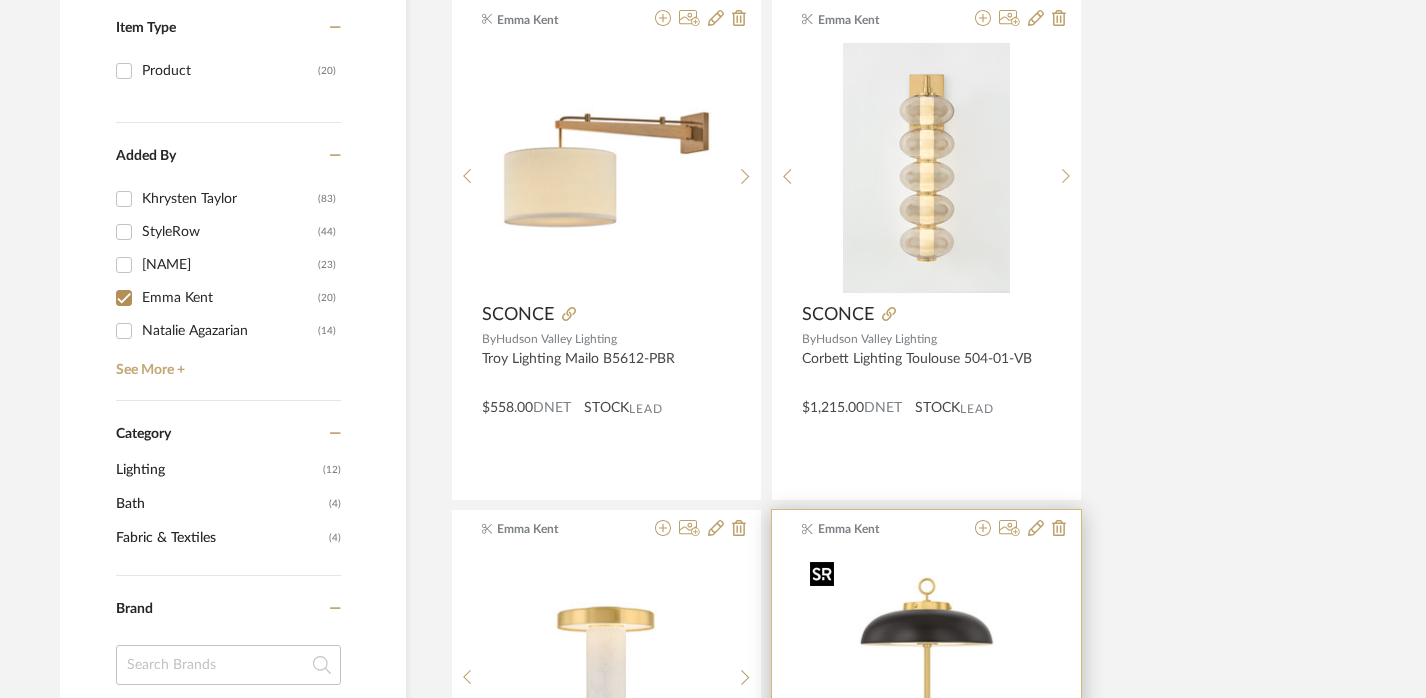 scroll, scrollTop: 0, scrollLeft: 14, axis: horizontal 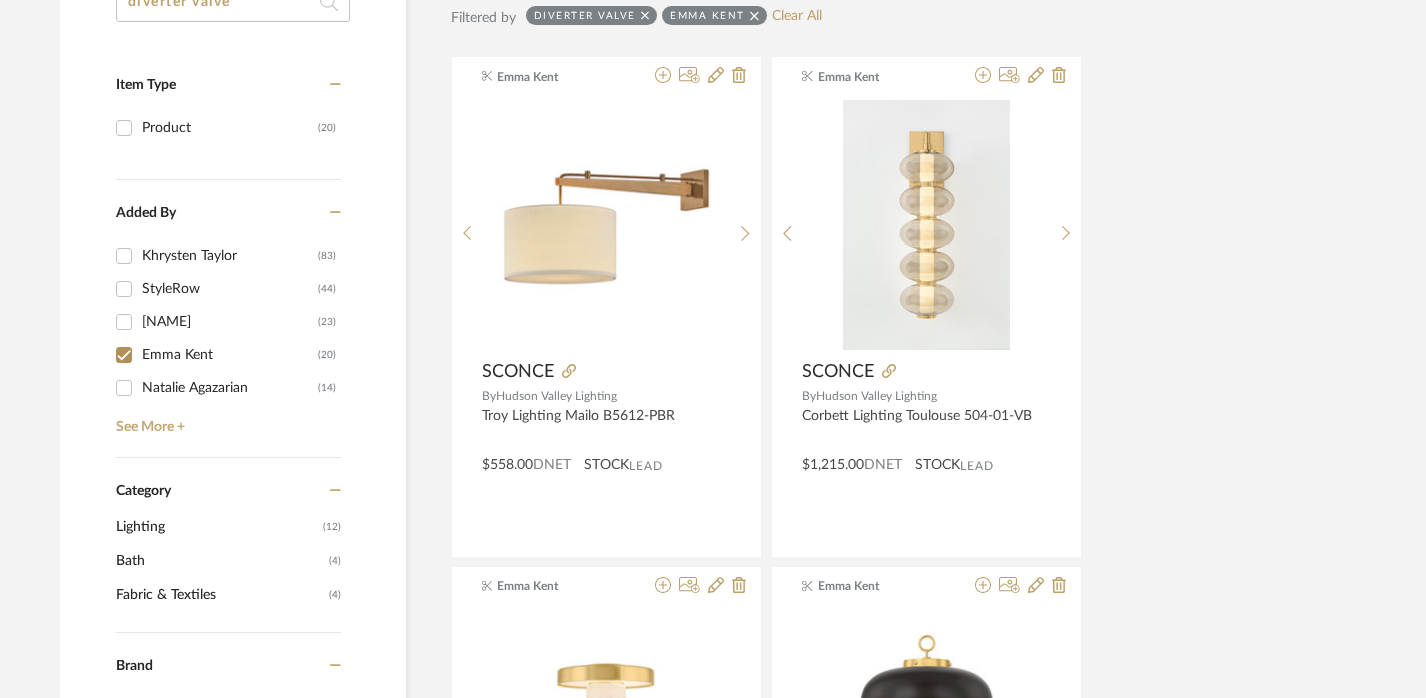 click on "diverter valve" 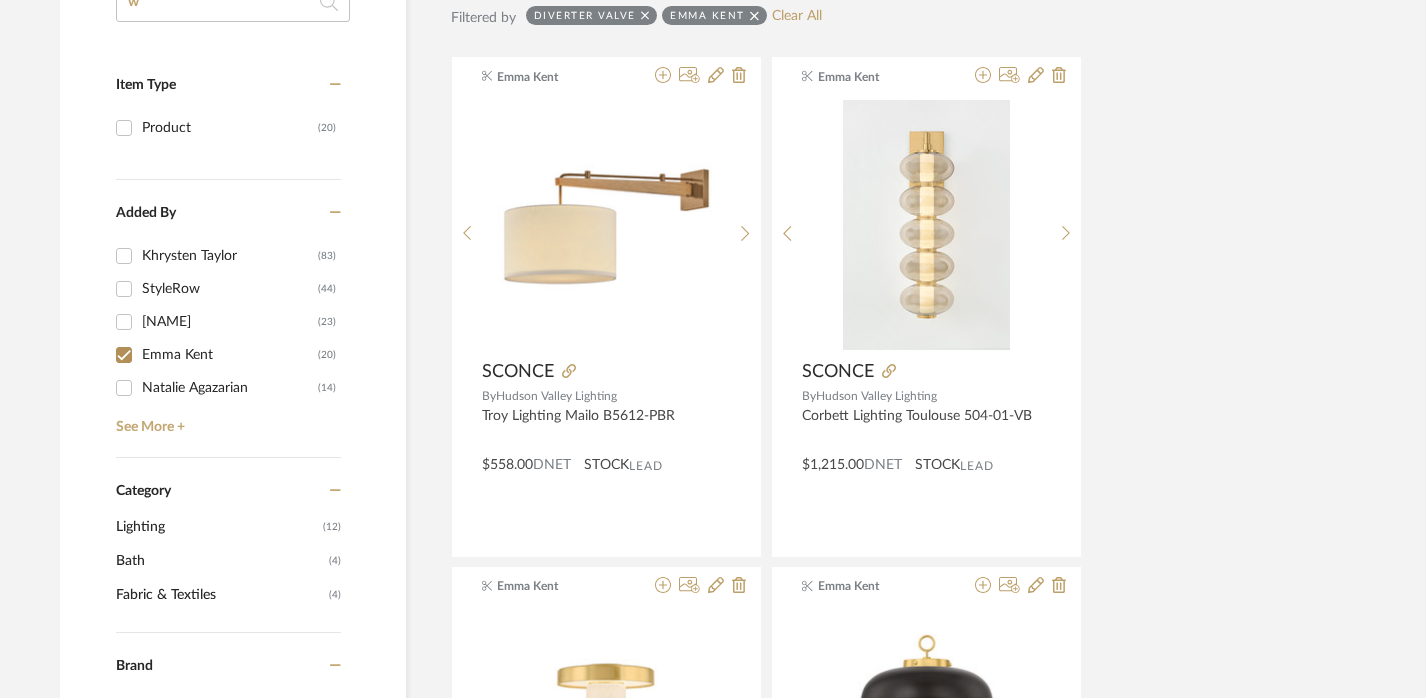 scroll, scrollTop: 379, scrollLeft: 14, axis: both 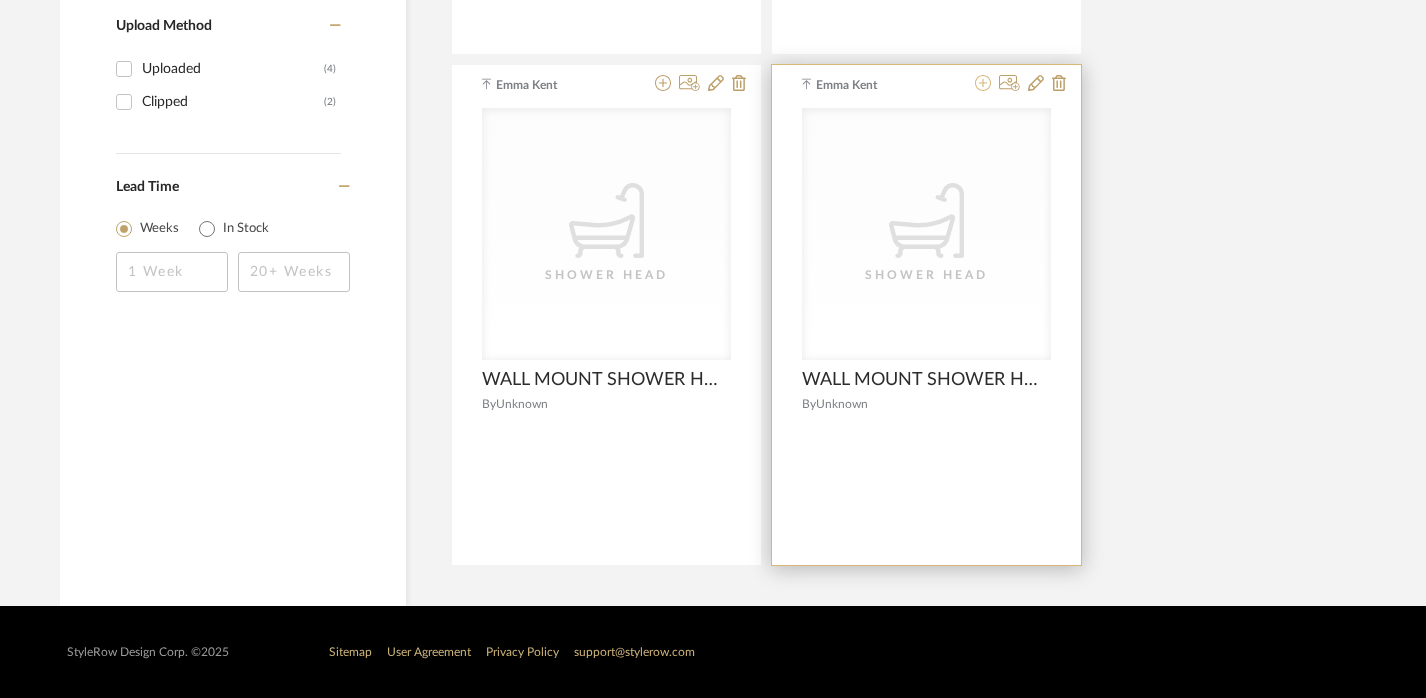 click 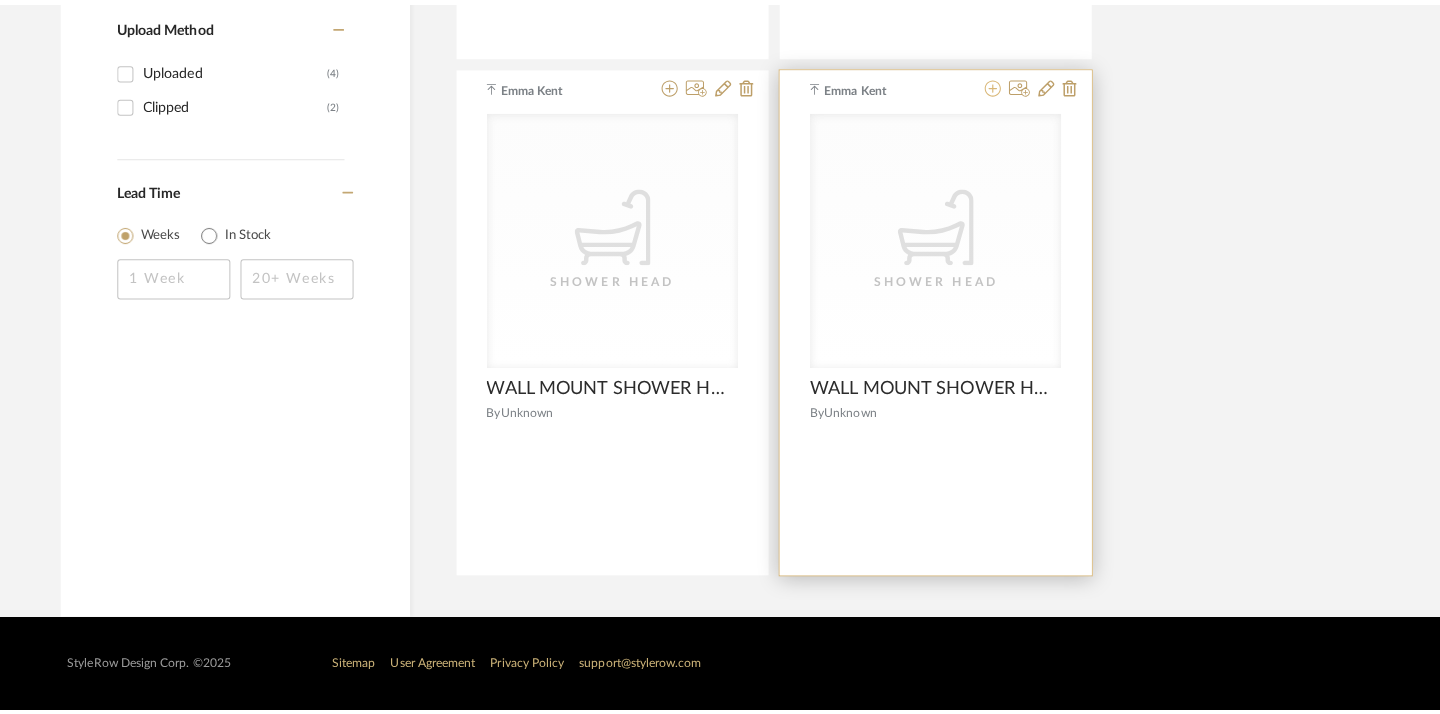 scroll, scrollTop: 0, scrollLeft: 0, axis: both 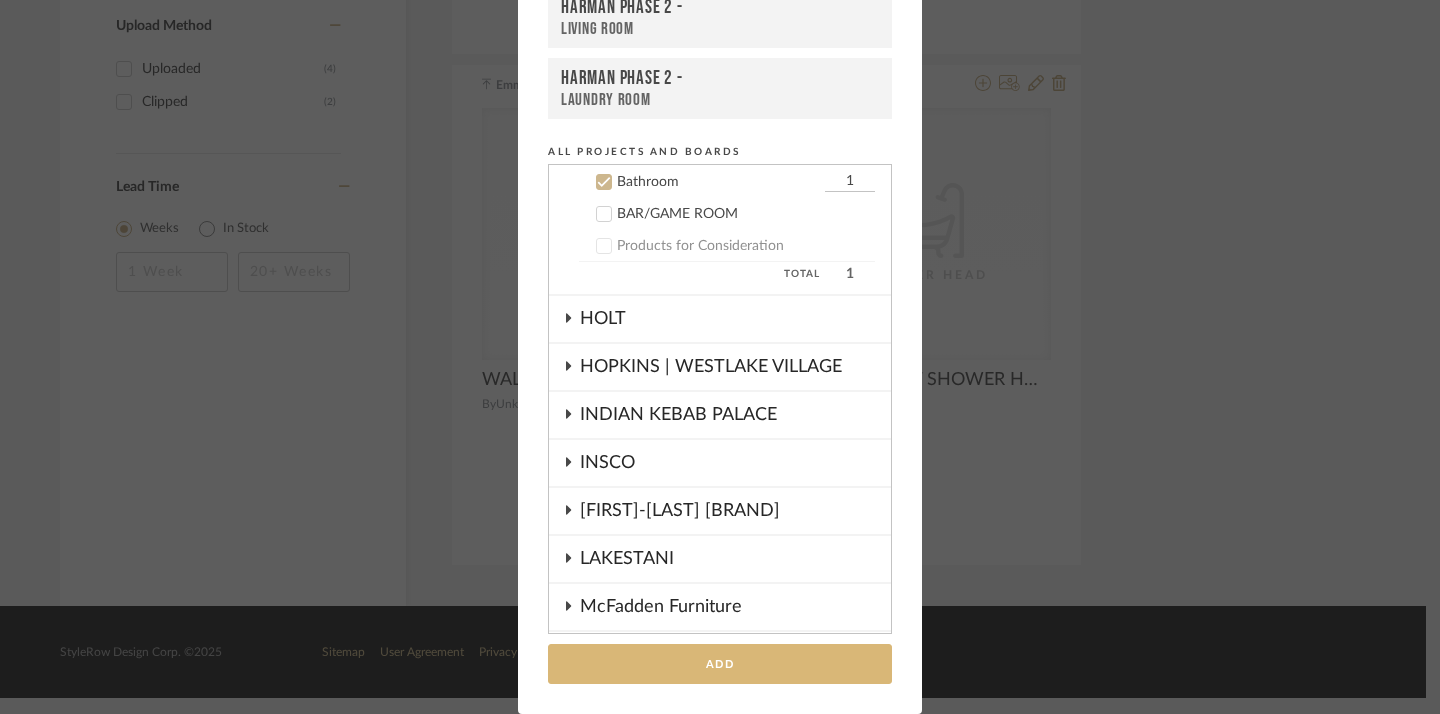 click on "Add" at bounding box center (720, 664) 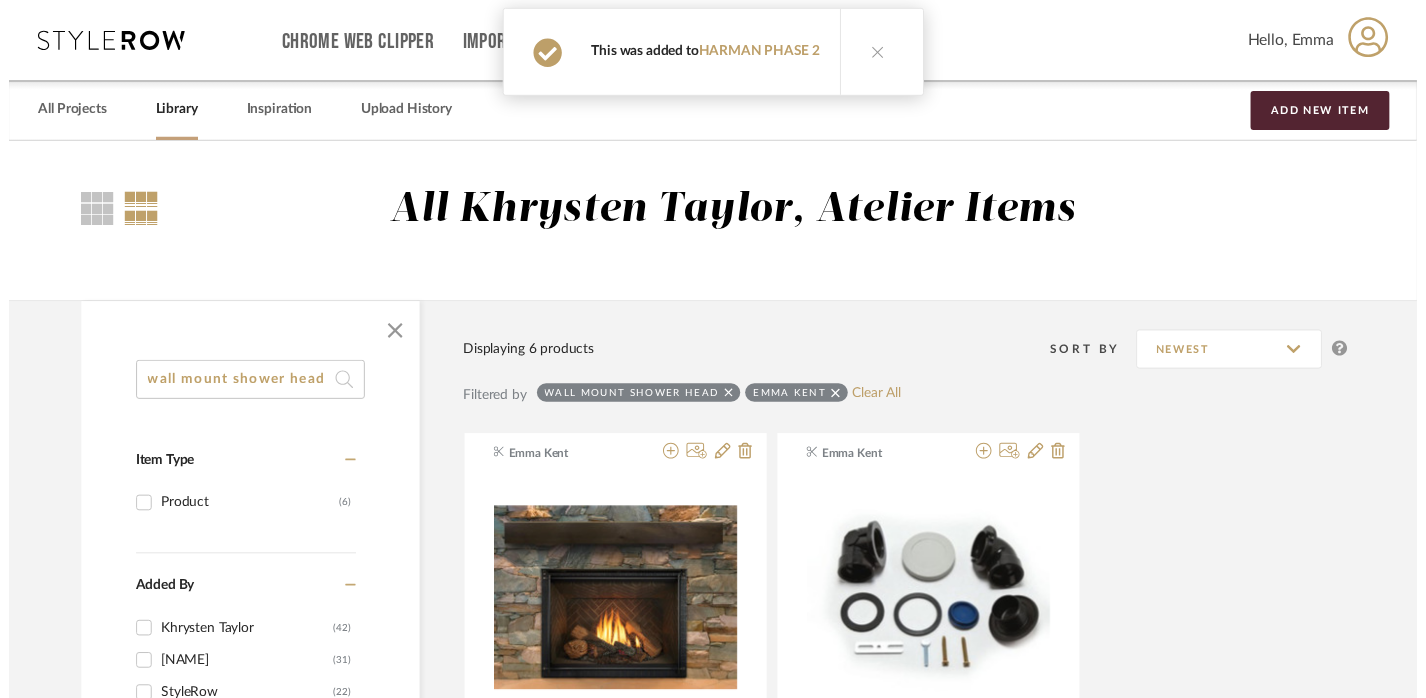 scroll, scrollTop: 1399, scrollLeft: 14, axis: both 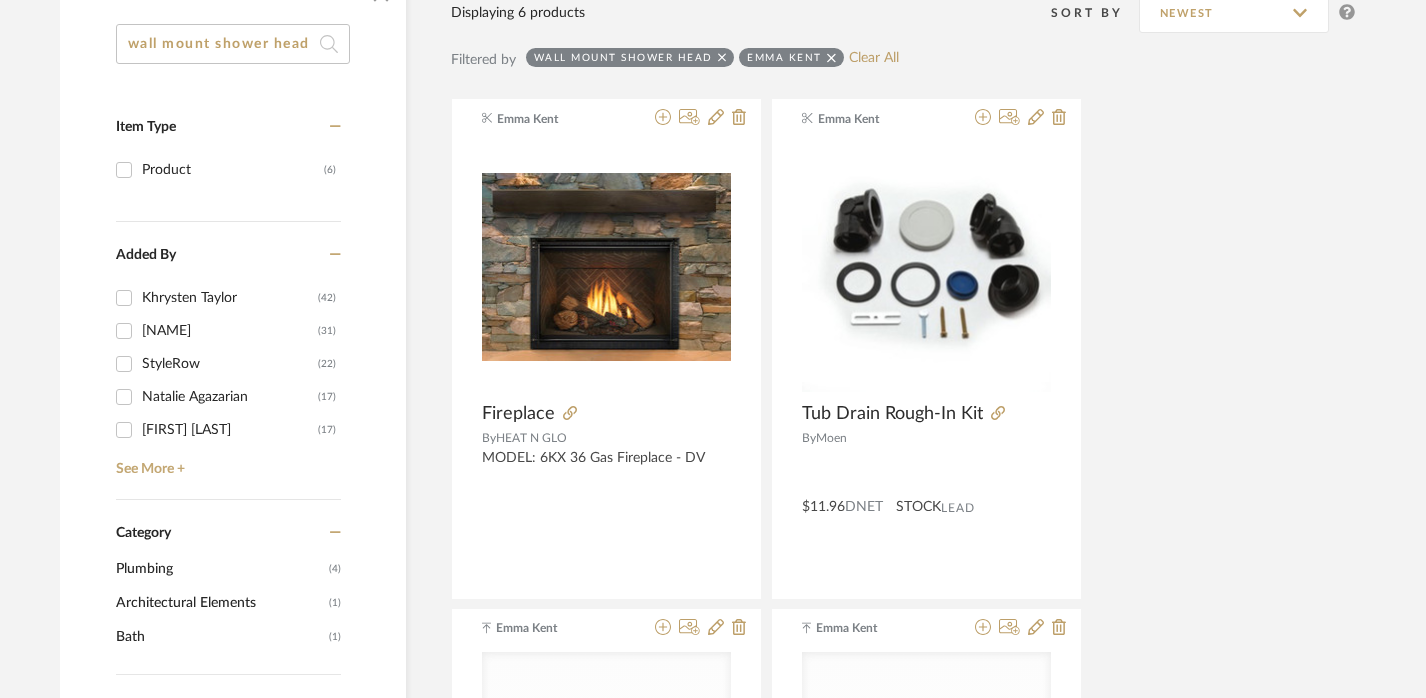 click on "wall mount shower head" 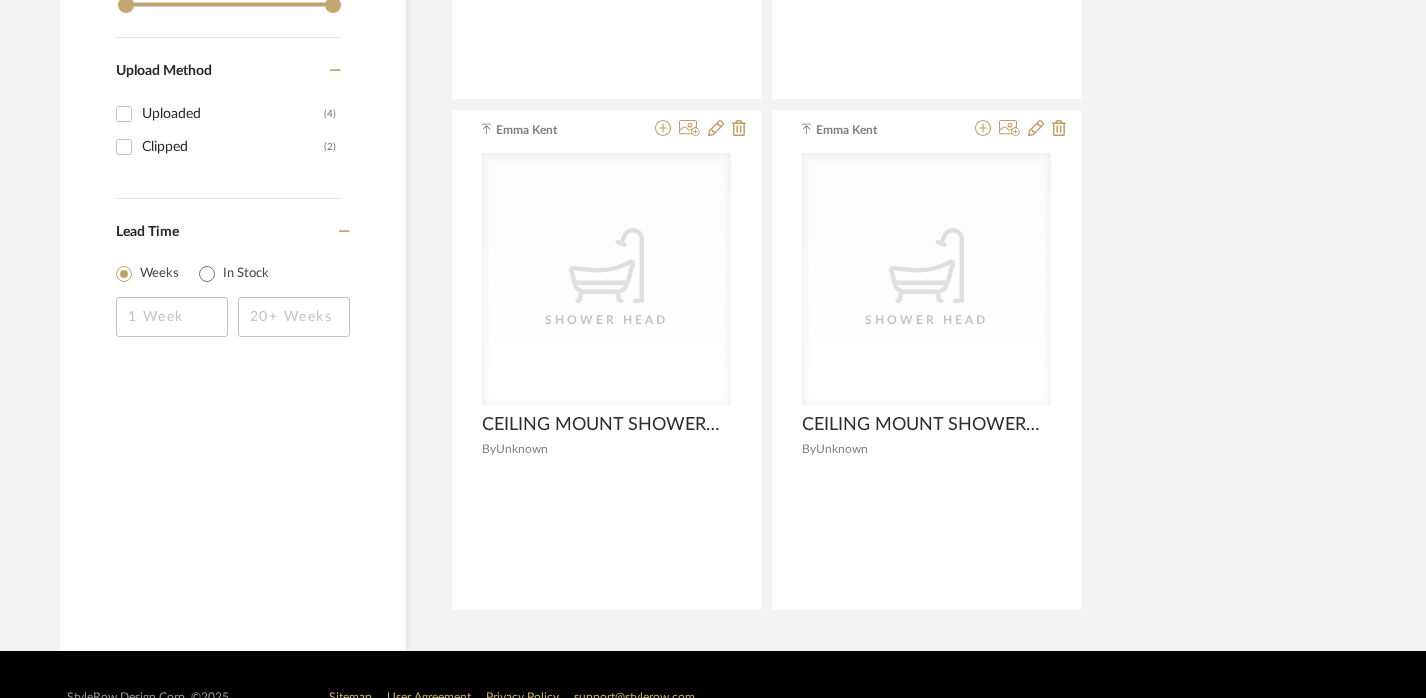 scroll, scrollTop: 1399, scrollLeft: 14, axis: both 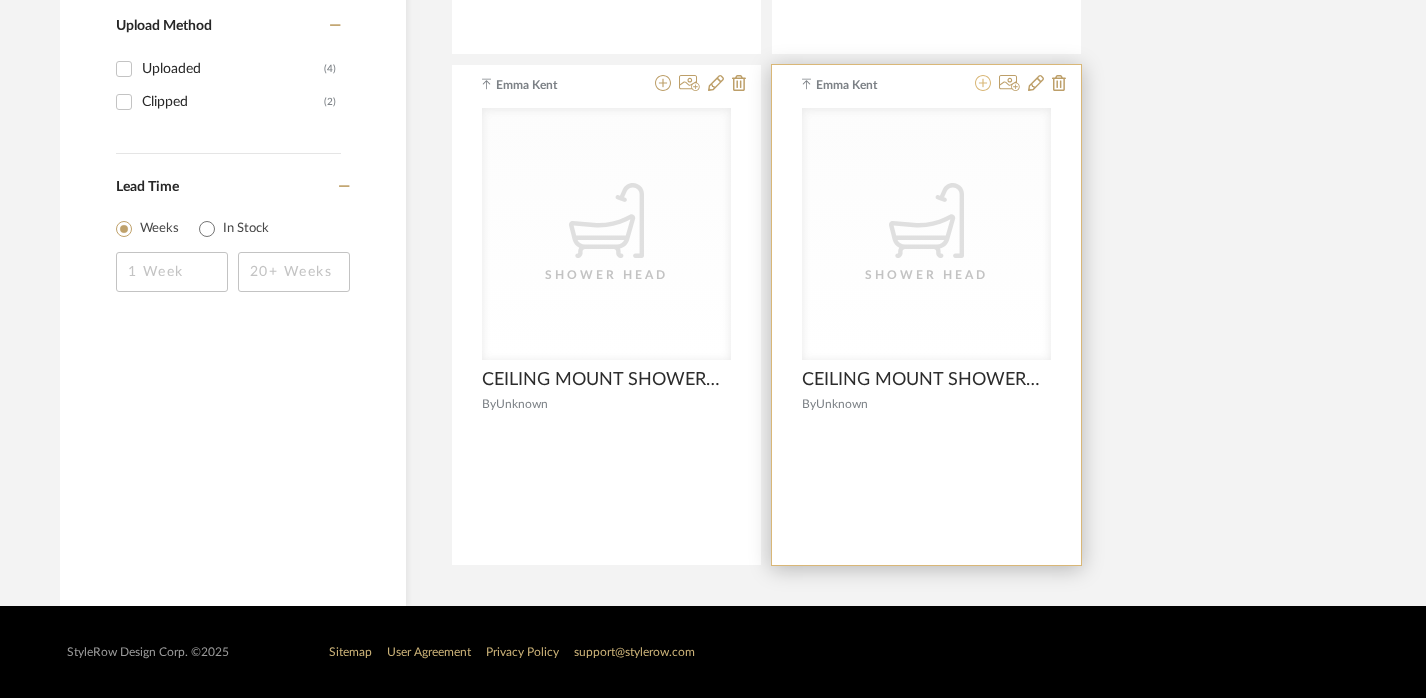 click 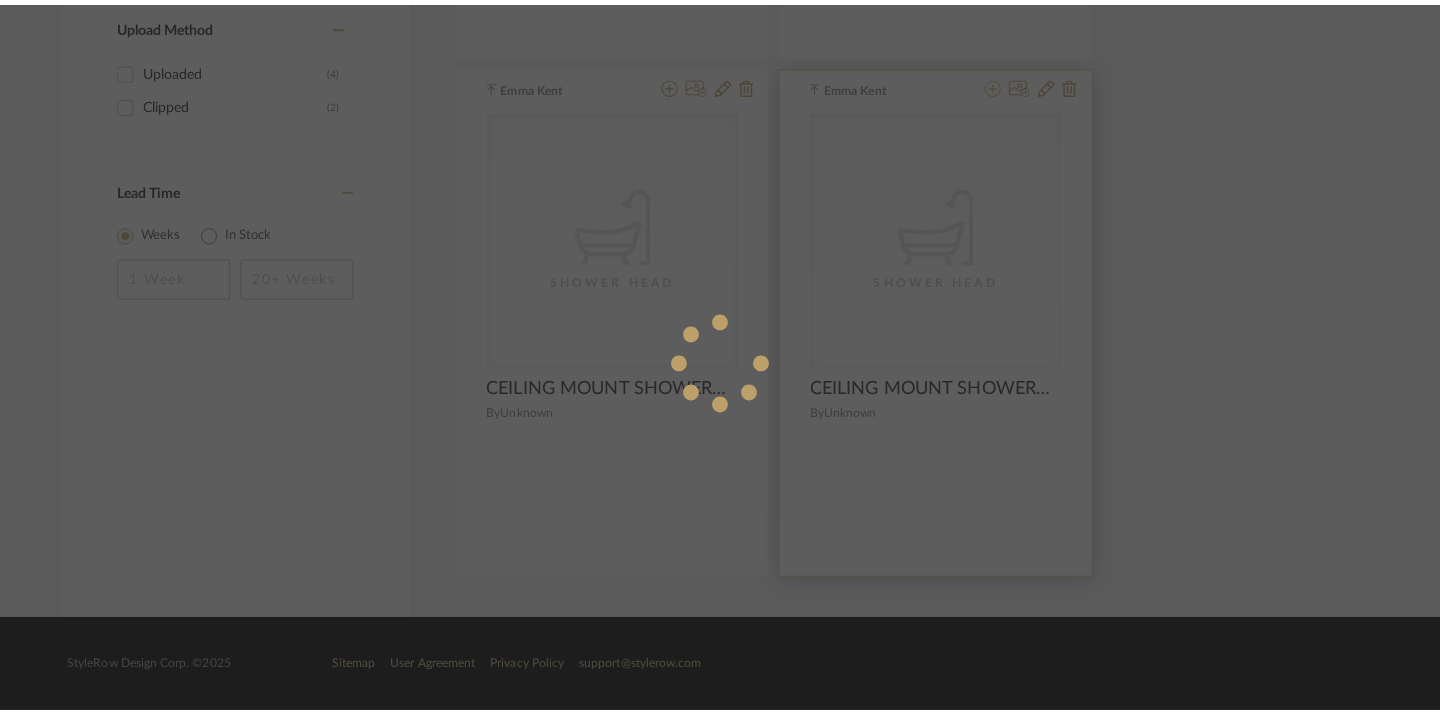 scroll, scrollTop: 0, scrollLeft: 0, axis: both 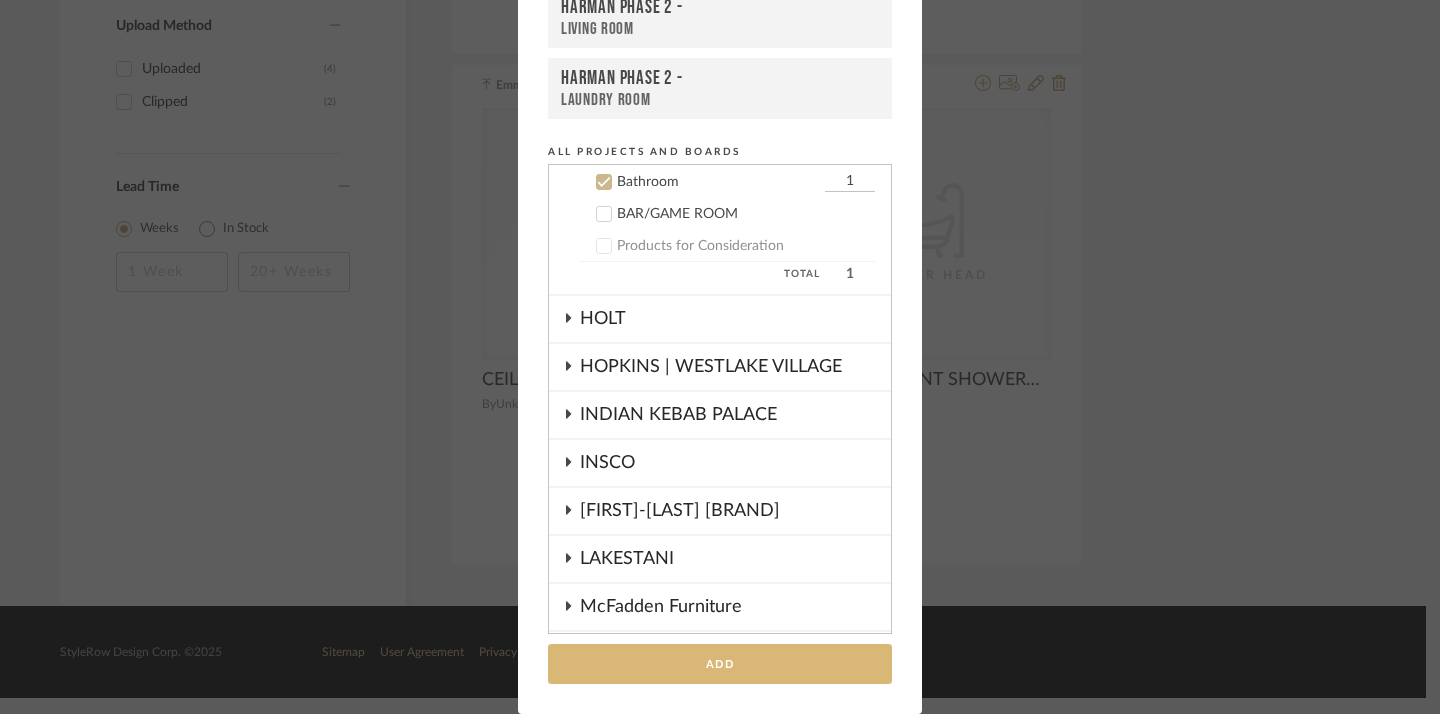 click on "Add" at bounding box center (720, 664) 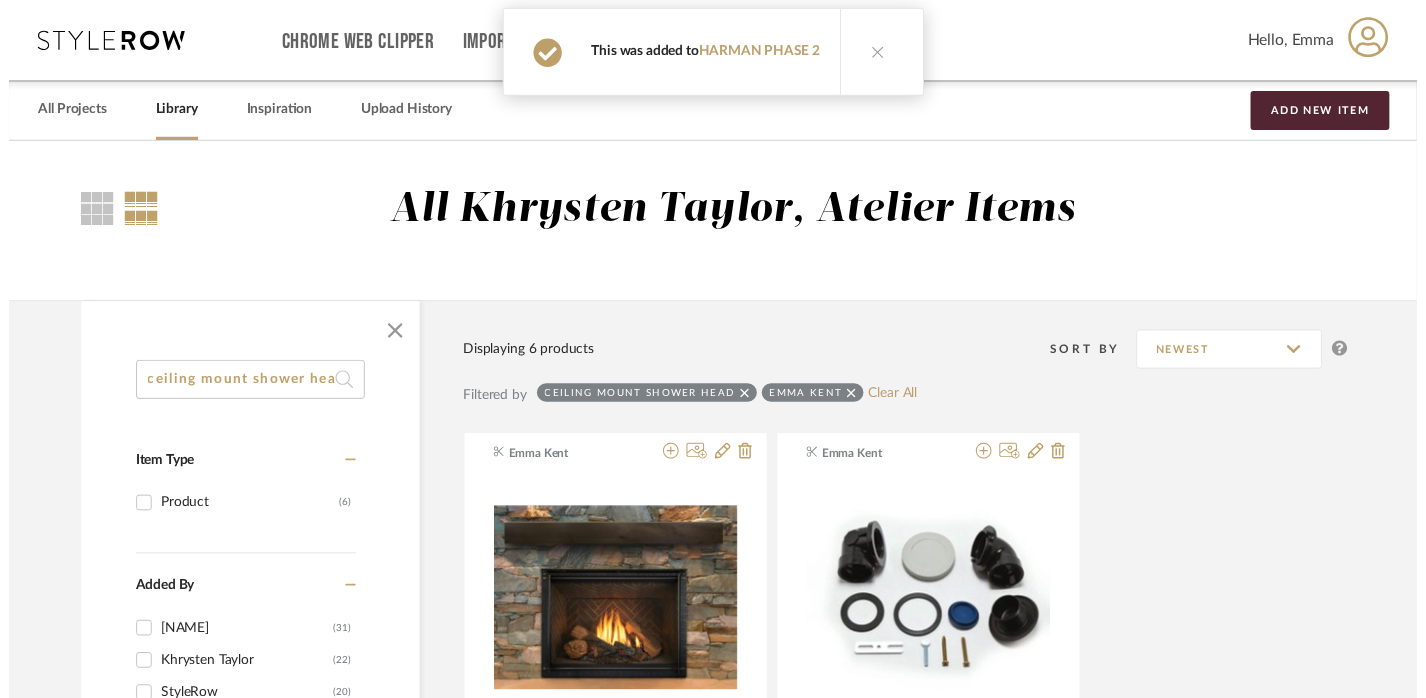scroll, scrollTop: 1399, scrollLeft: 14, axis: both 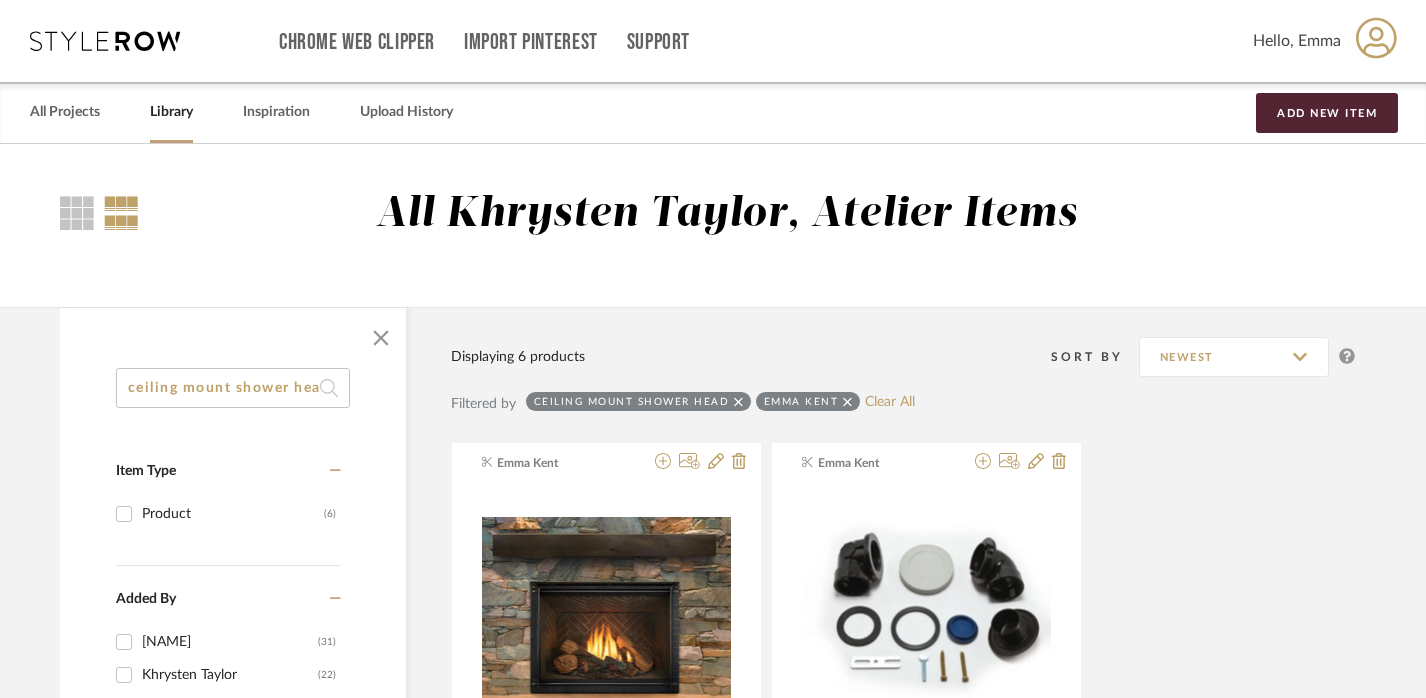 click on "ceiling mount shower head" 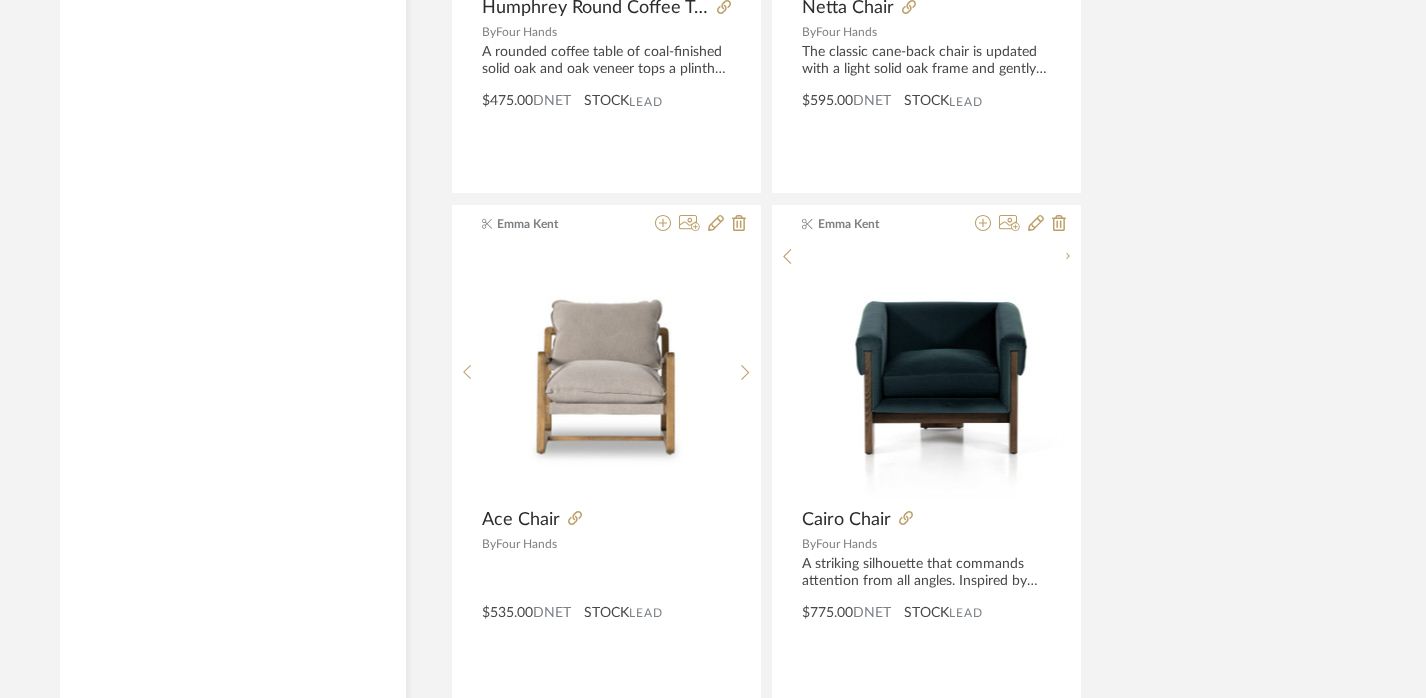 scroll, scrollTop: 9151, scrollLeft: 14, axis: both 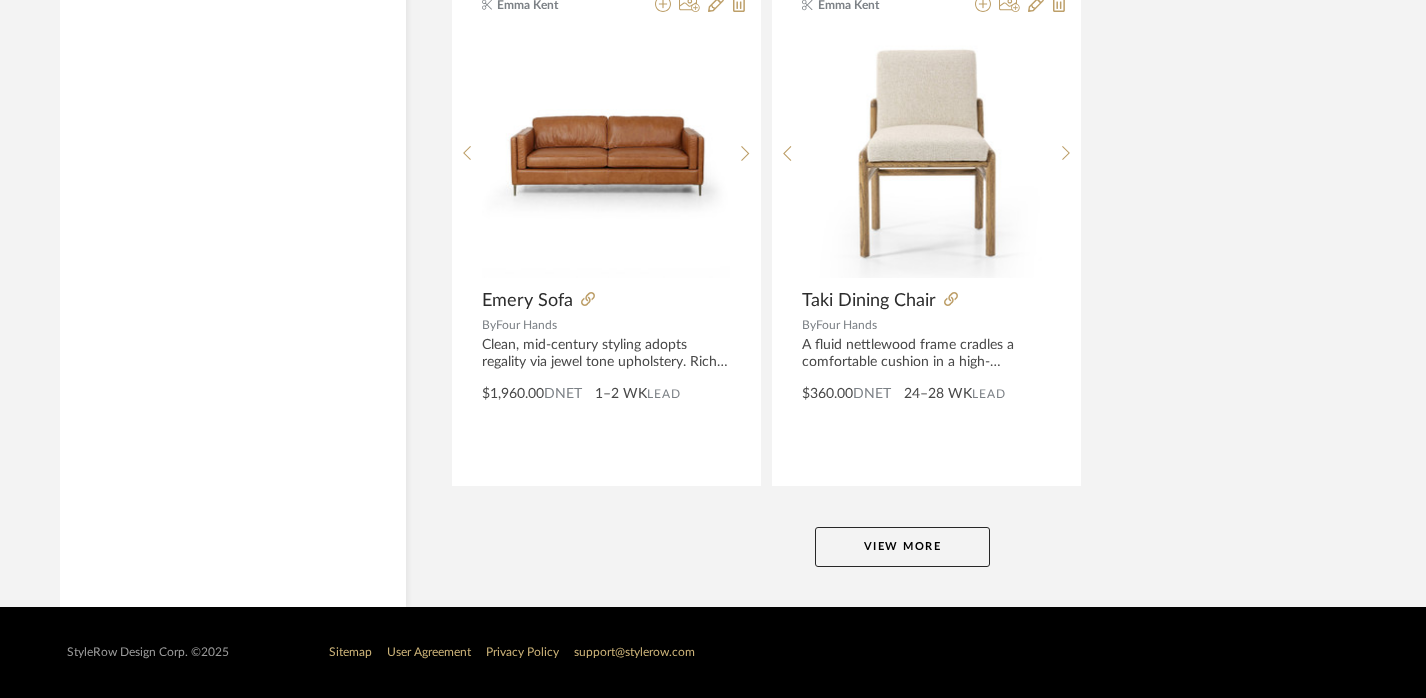 click on "View More" 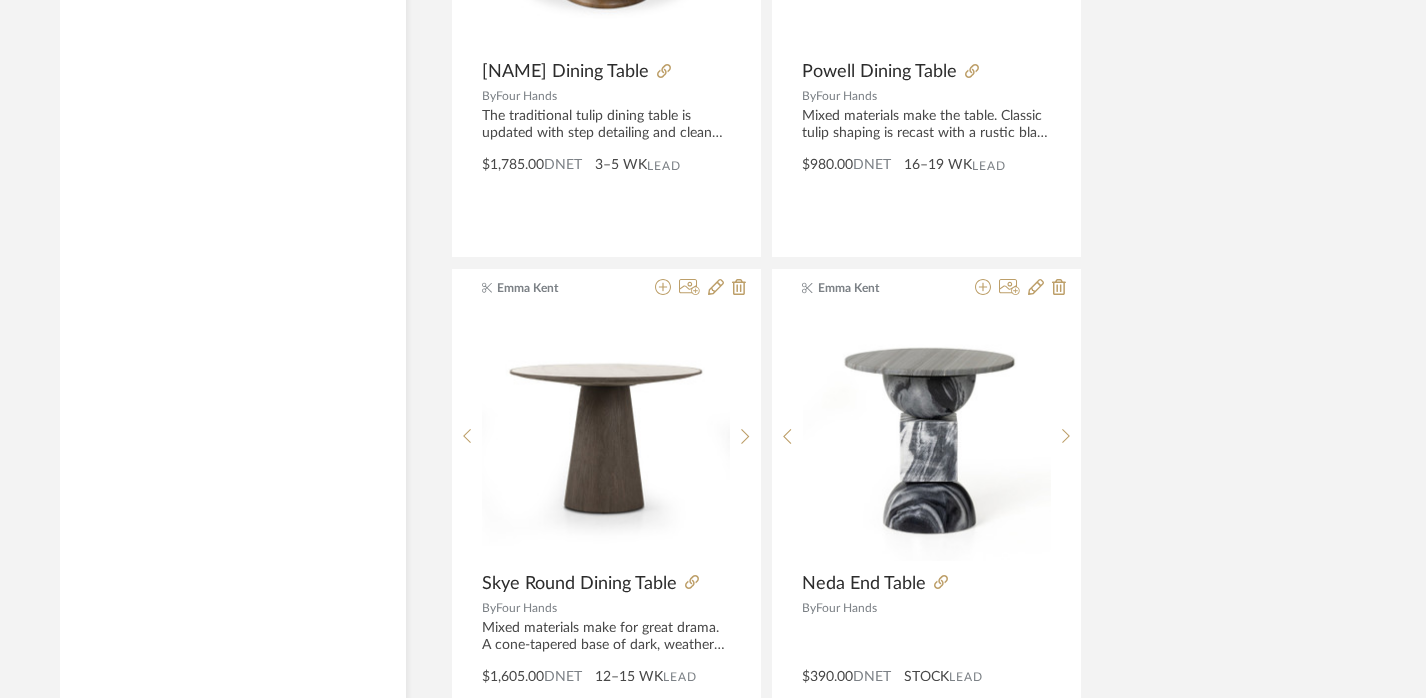 scroll, scrollTop: 13675, scrollLeft: 14, axis: both 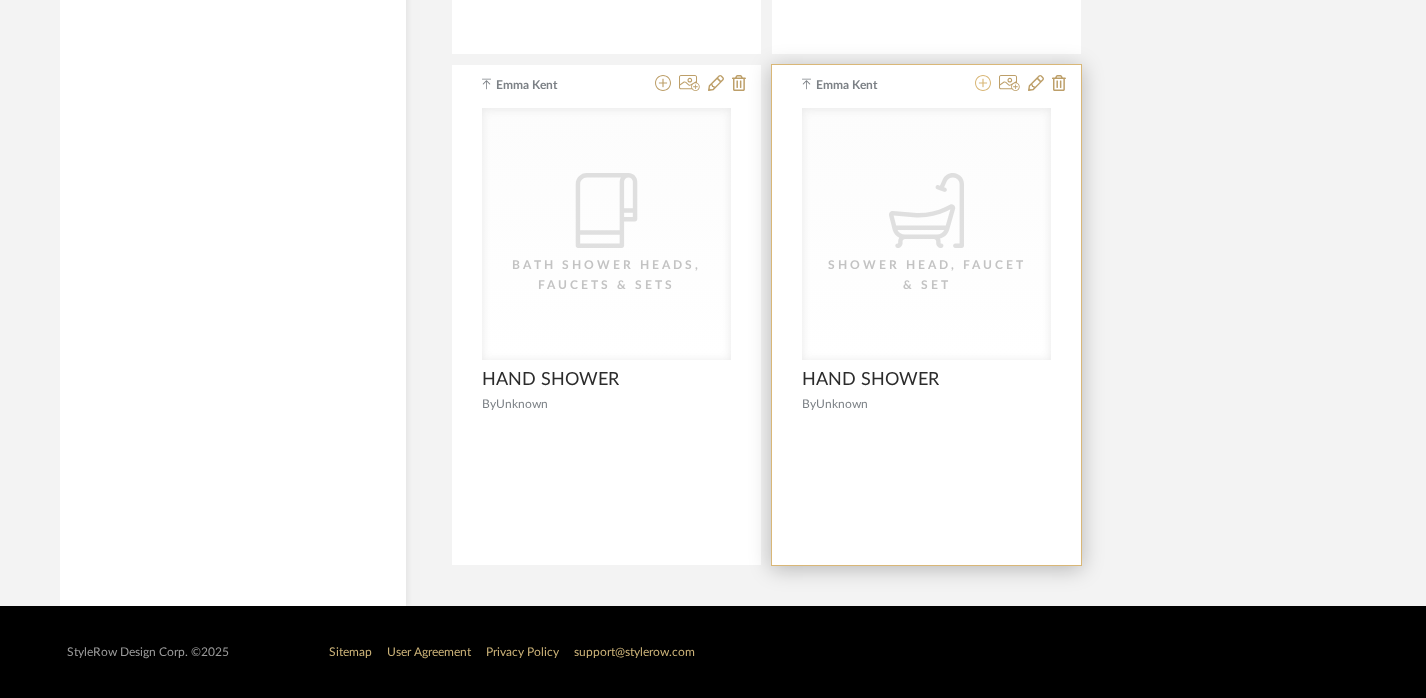 click 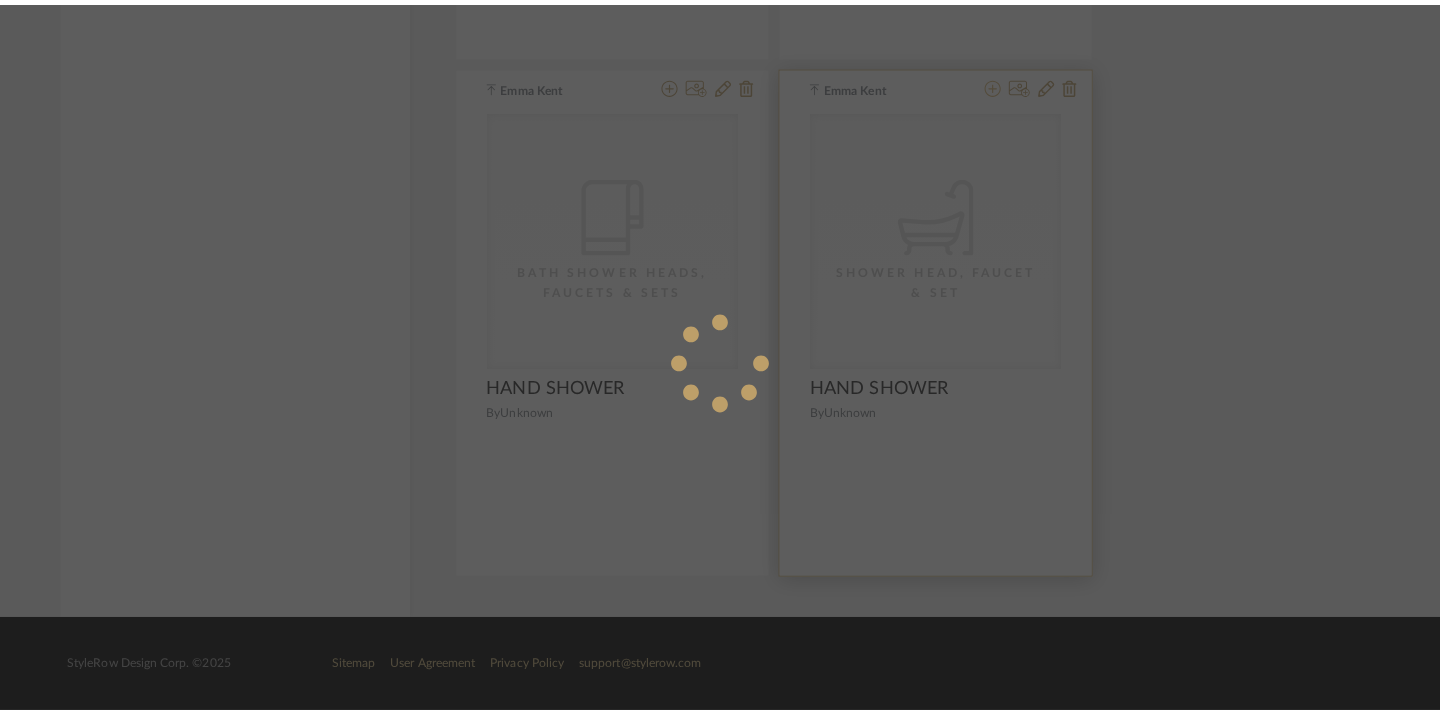 scroll, scrollTop: 0, scrollLeft: 0, axis: both 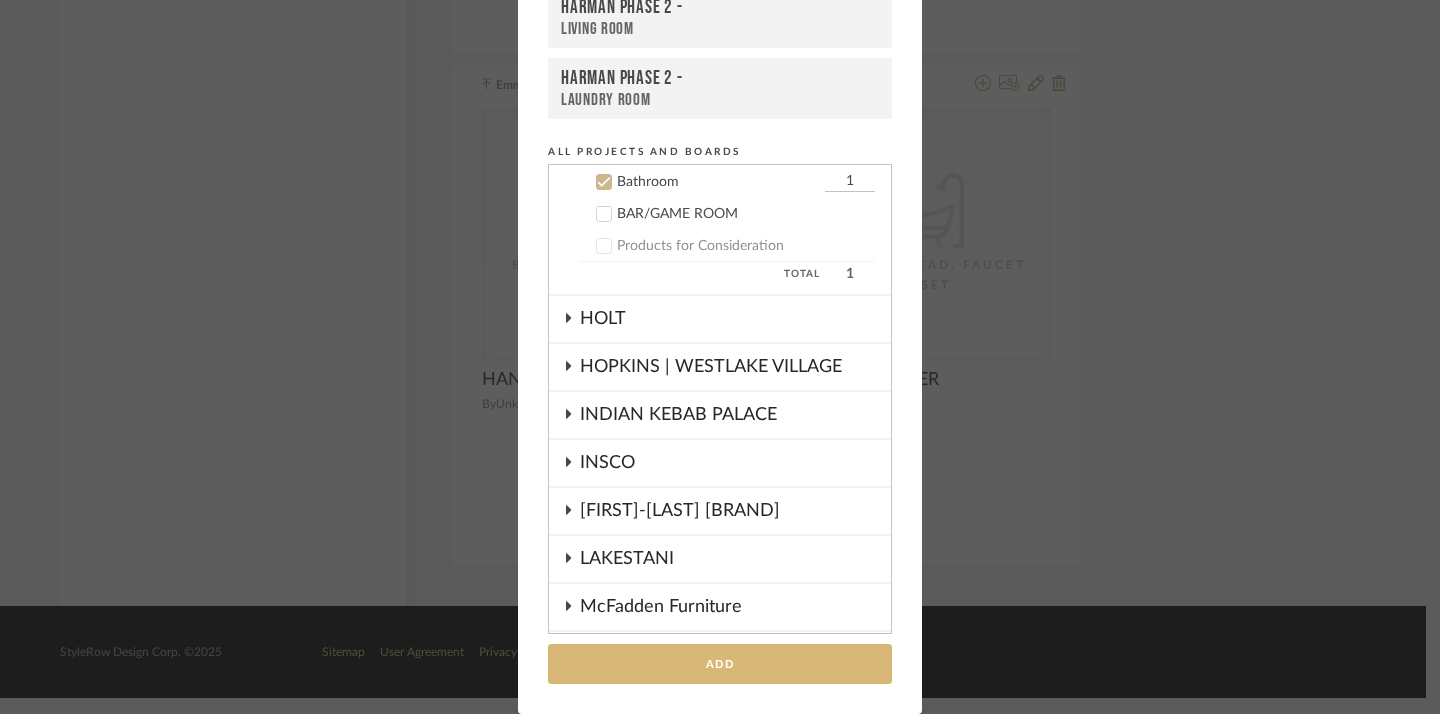 click on "Add" at bounding box center (720, 664) 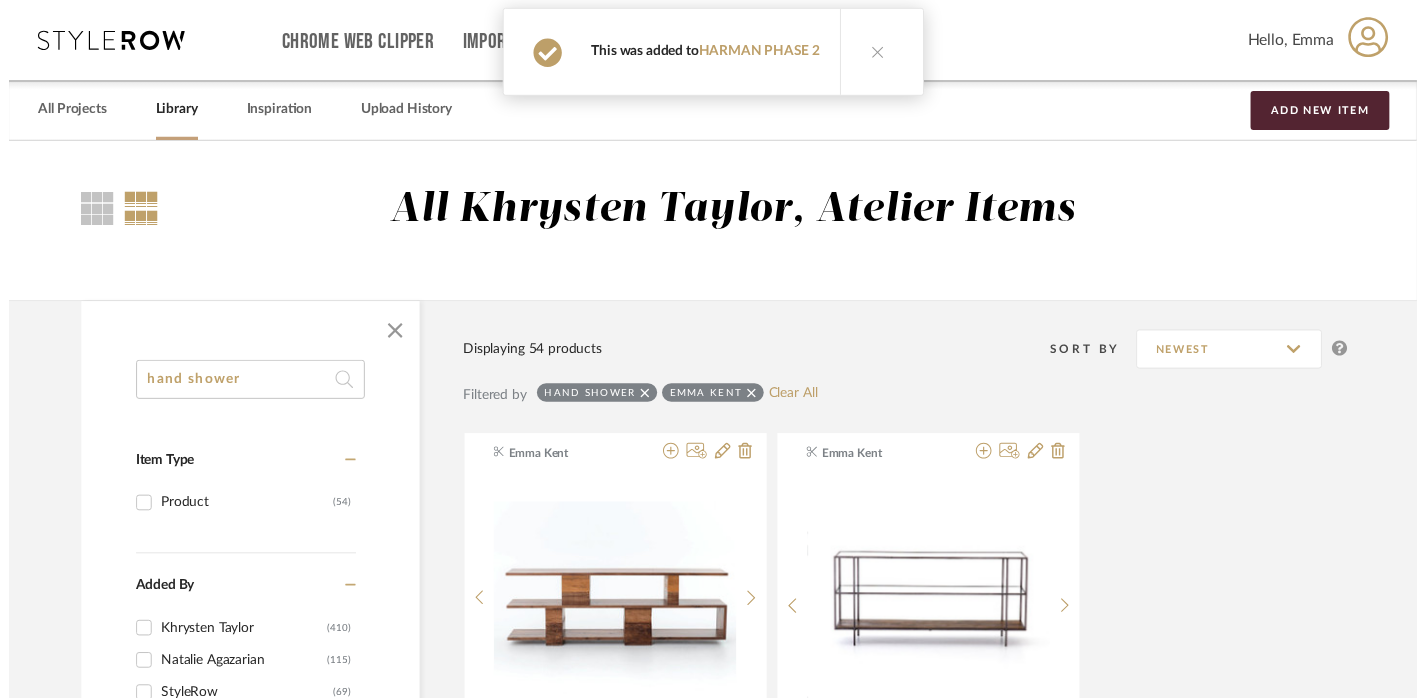 scroll, scrollTop: 13675, scrollLeft: 14, axis: both 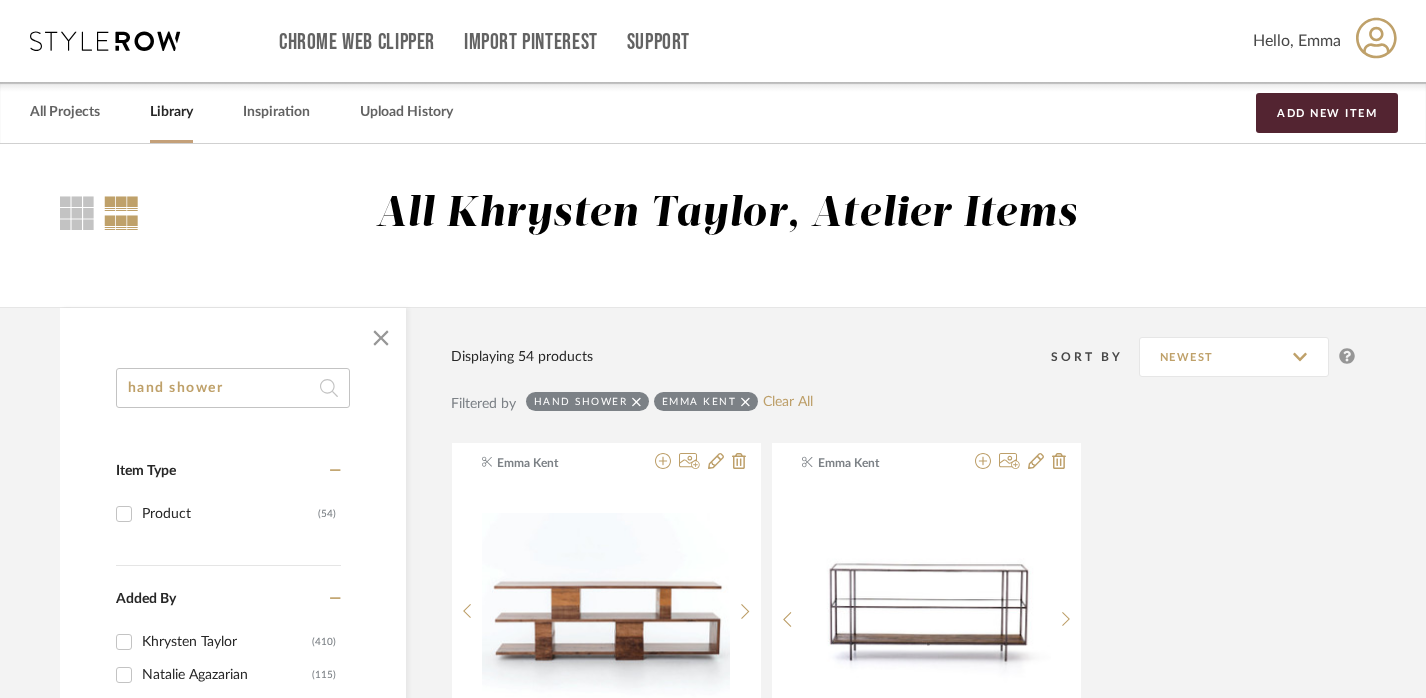 click on "hand shower" 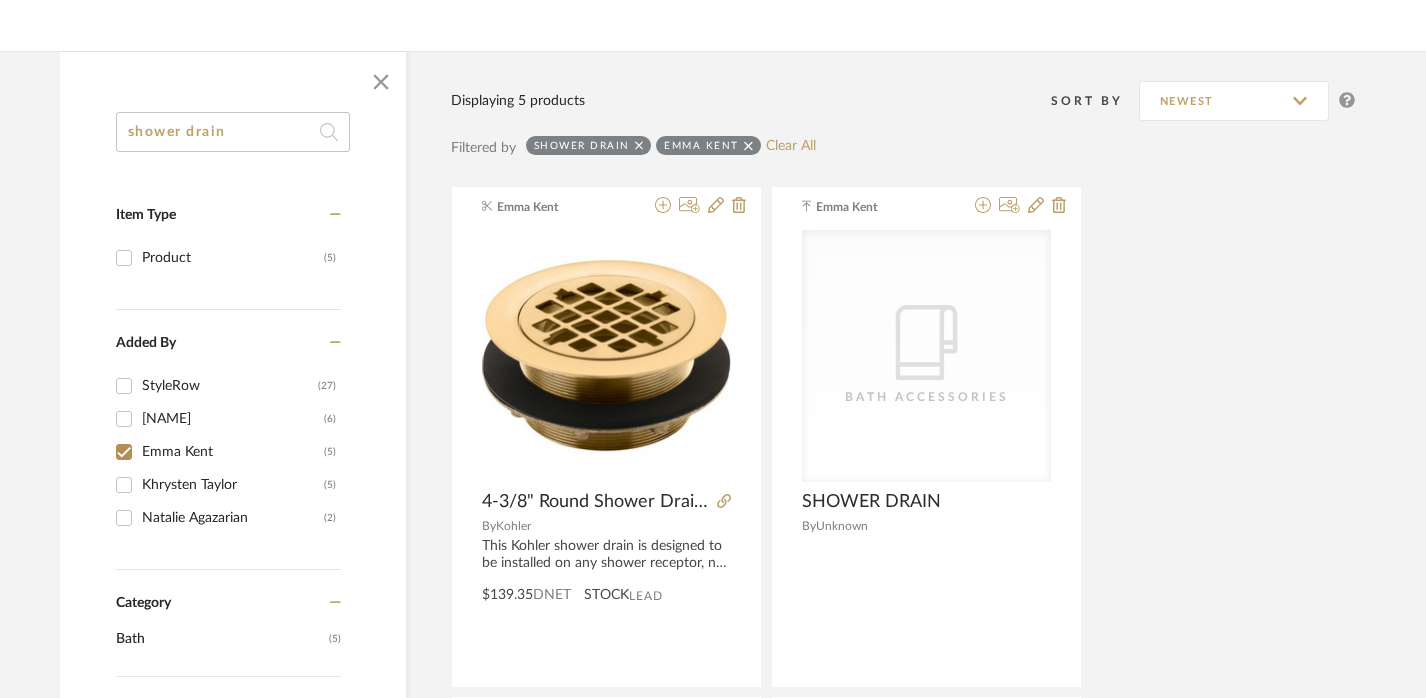 scroll, scrollTop: 260, scrollLeft: 14, axis: both 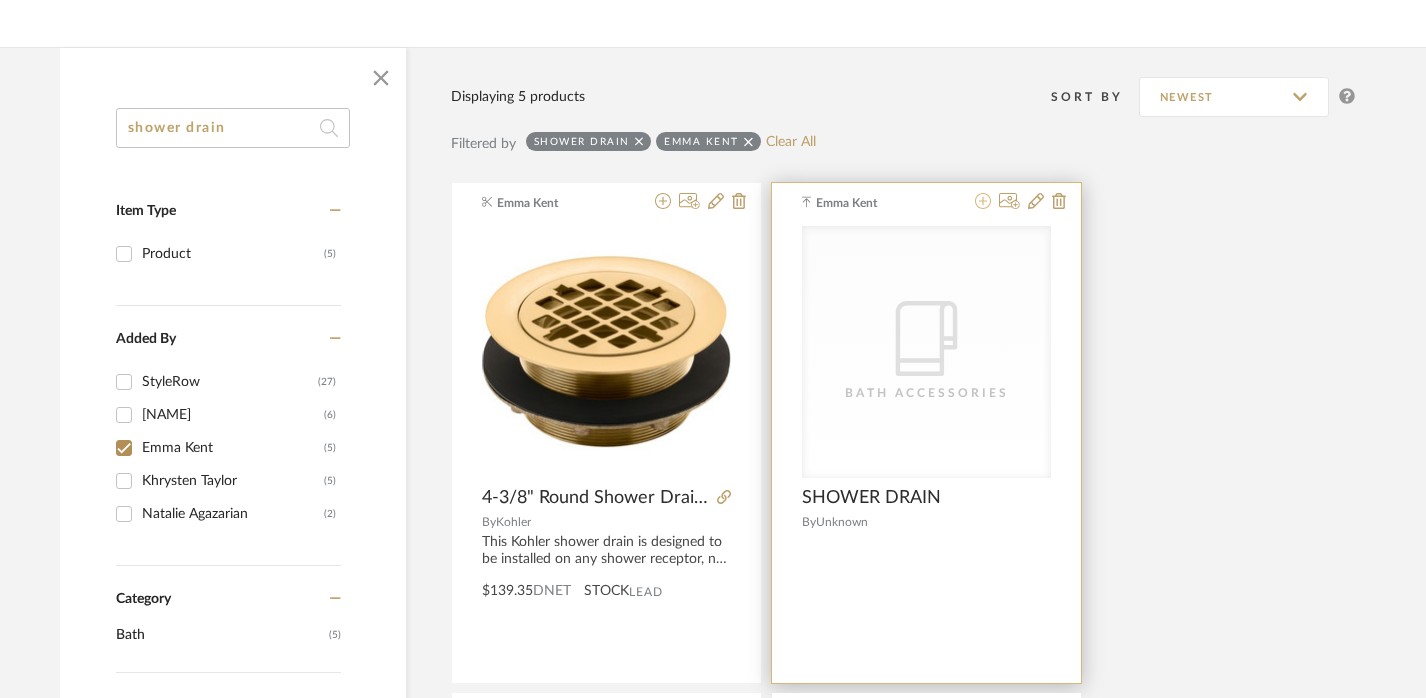 click 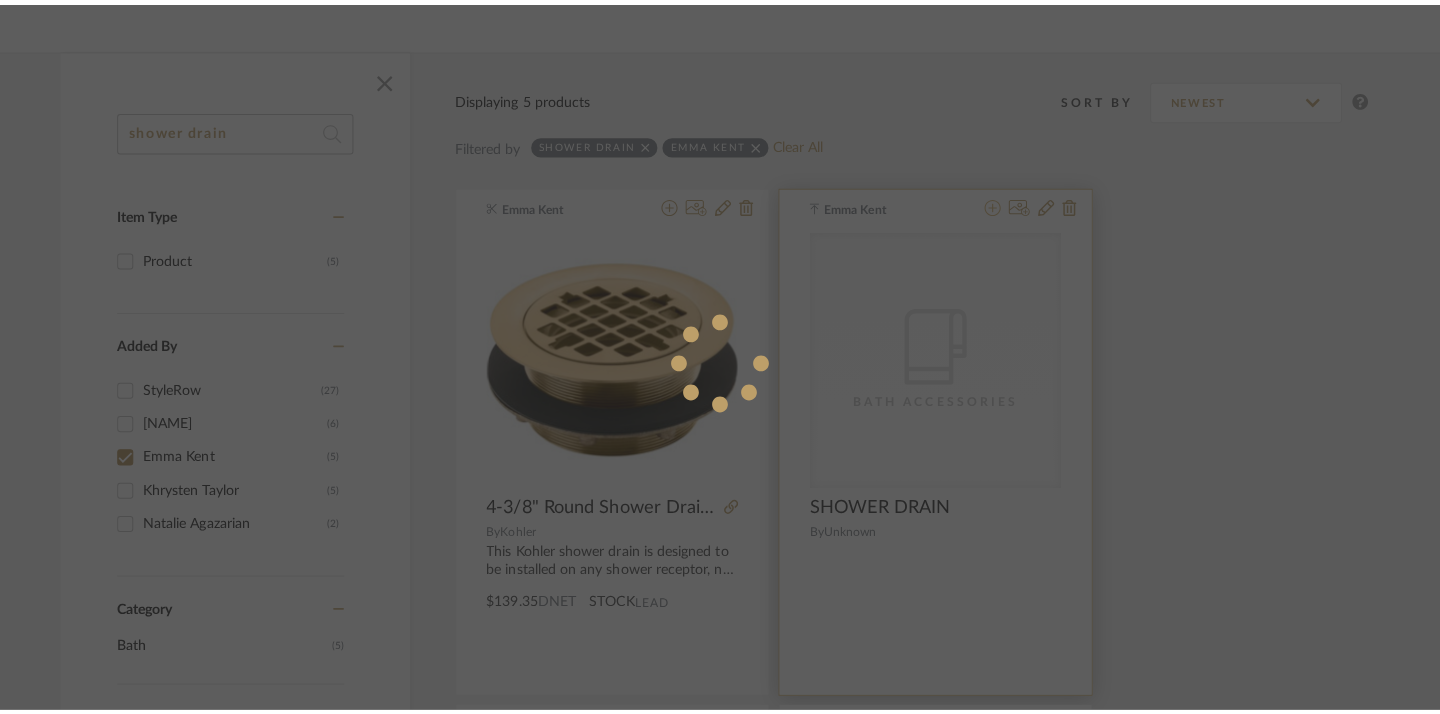 scroll, scrollTop: 0, scrollLeft: 0, axis: both 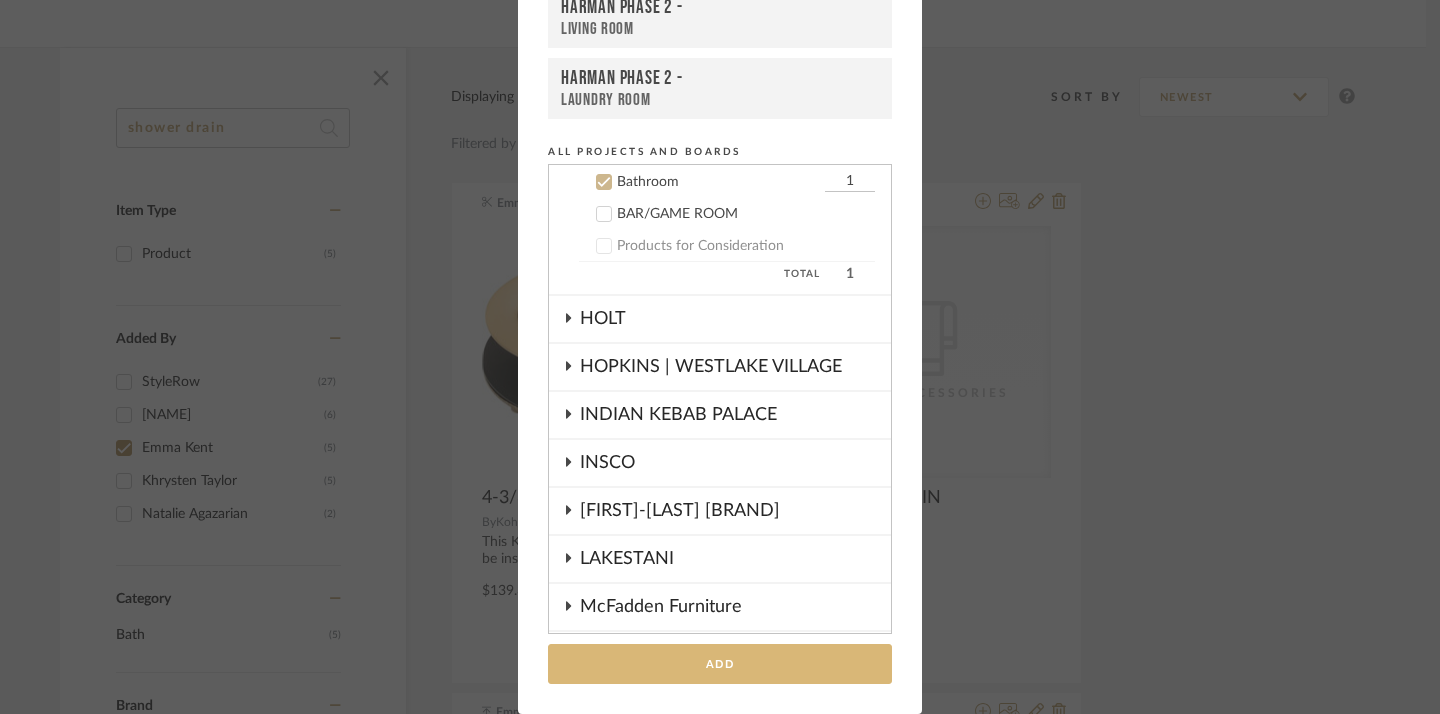 click on "Add" at bounding box center [720, 664] 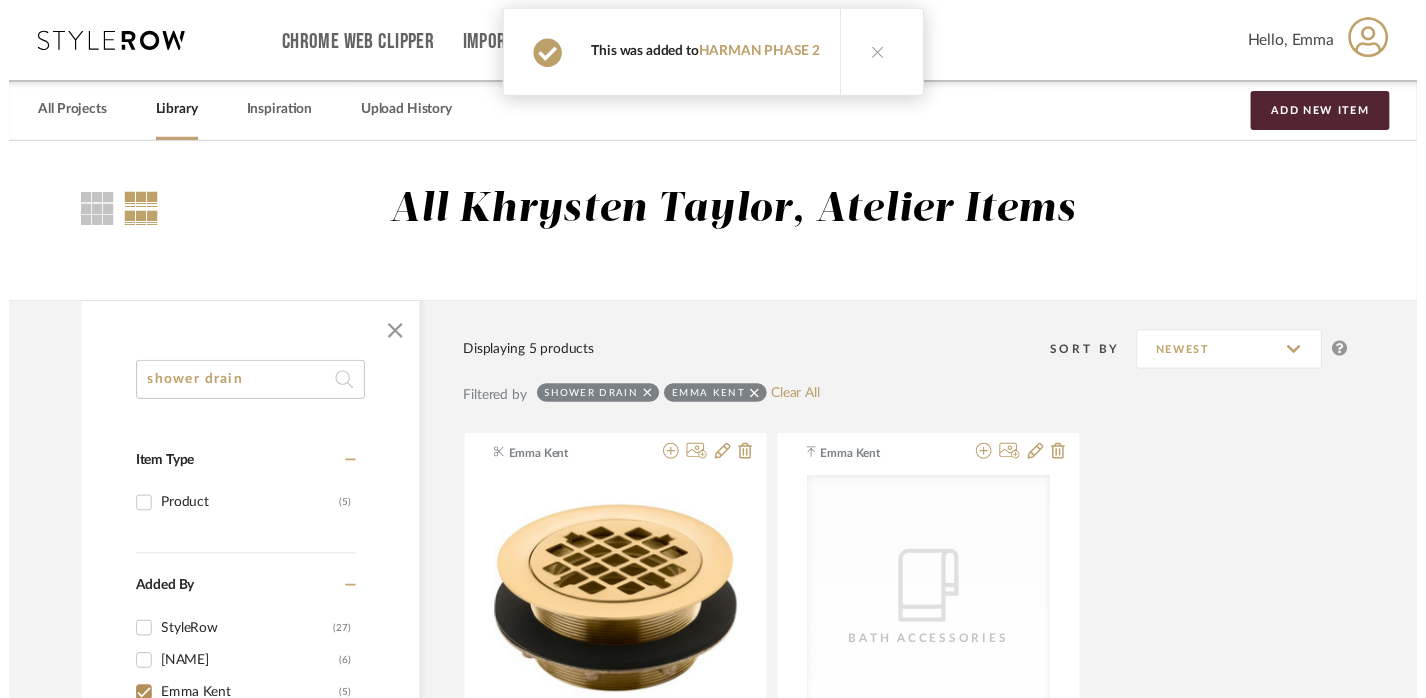 scroll, scrollTop: 260, scrollLeft: 14, axis: both 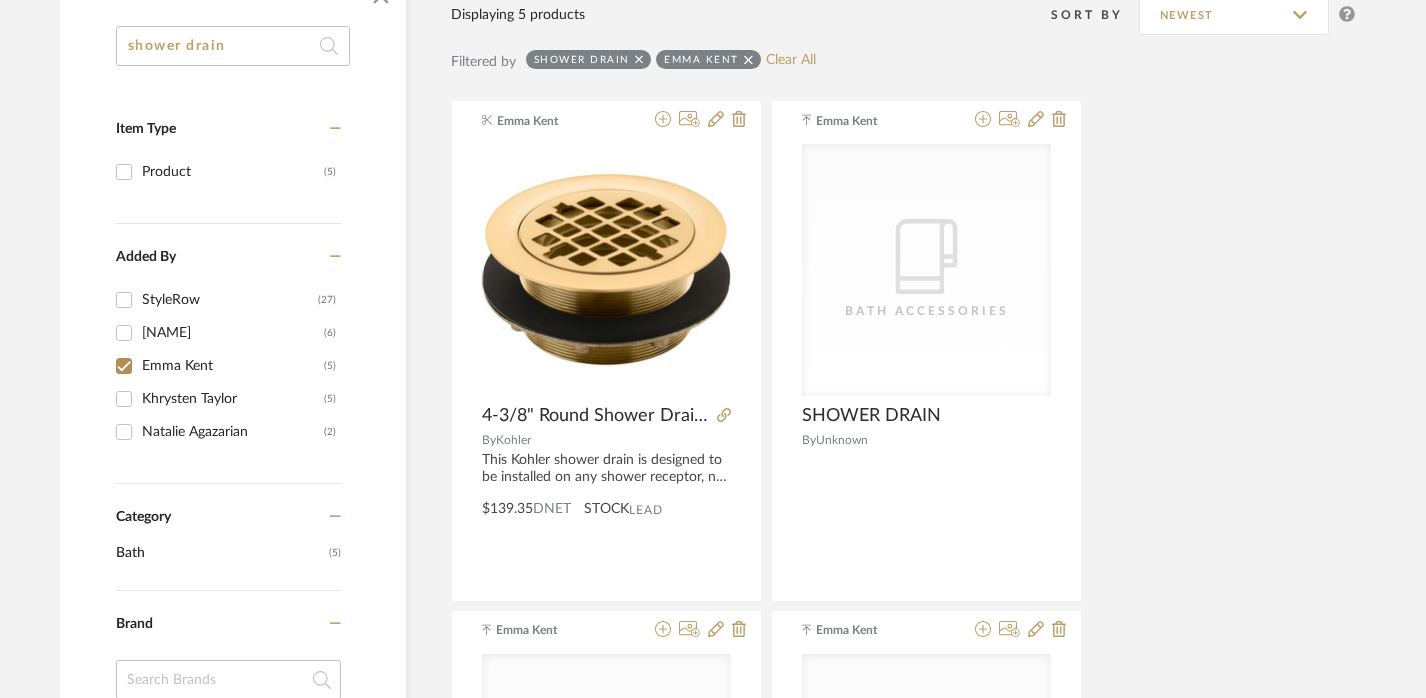 click on "shower drain" 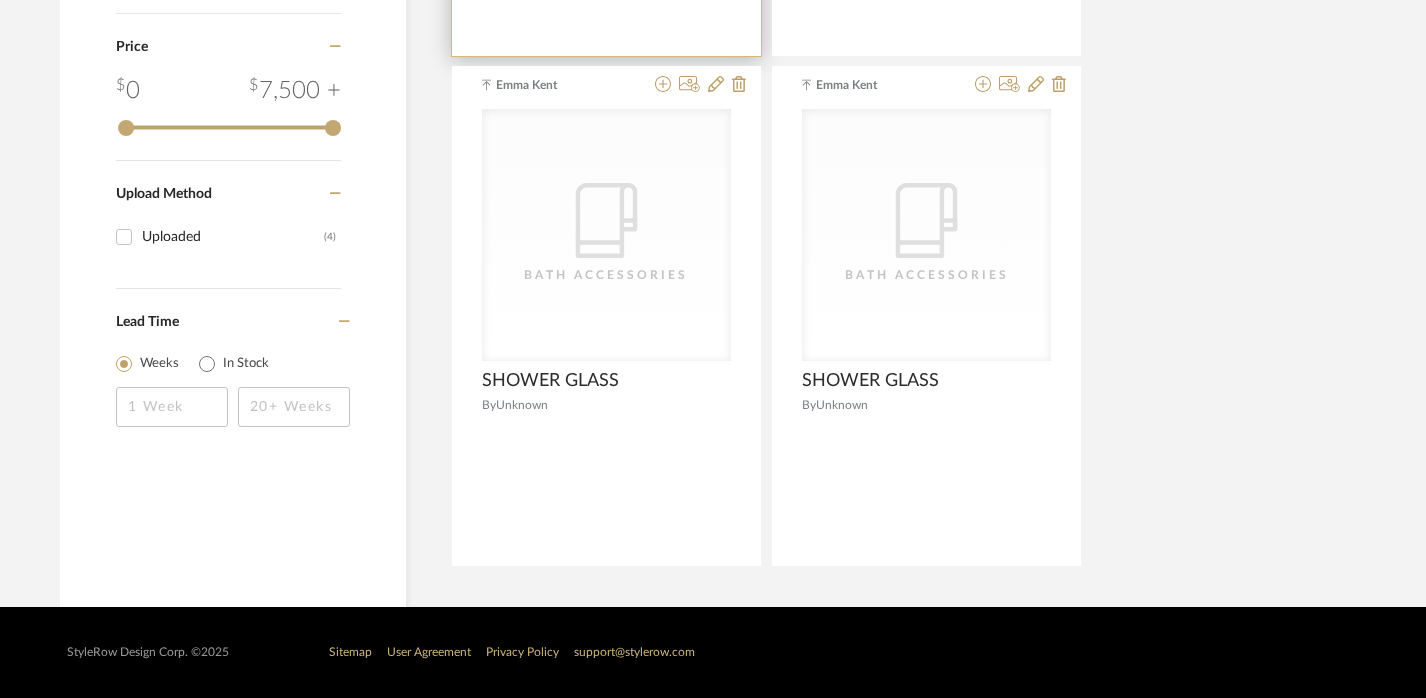scroll, scrollTop: 0, scrollLeft: 14, axis: horizontal 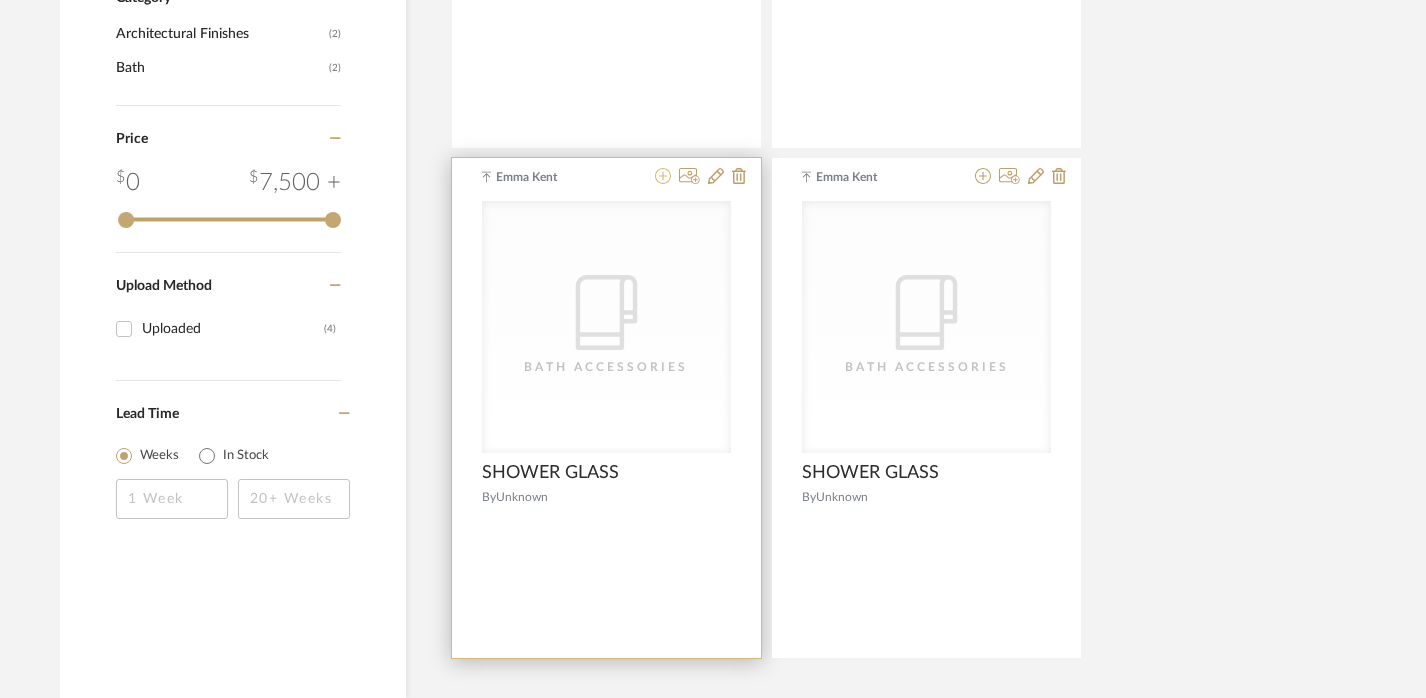 click 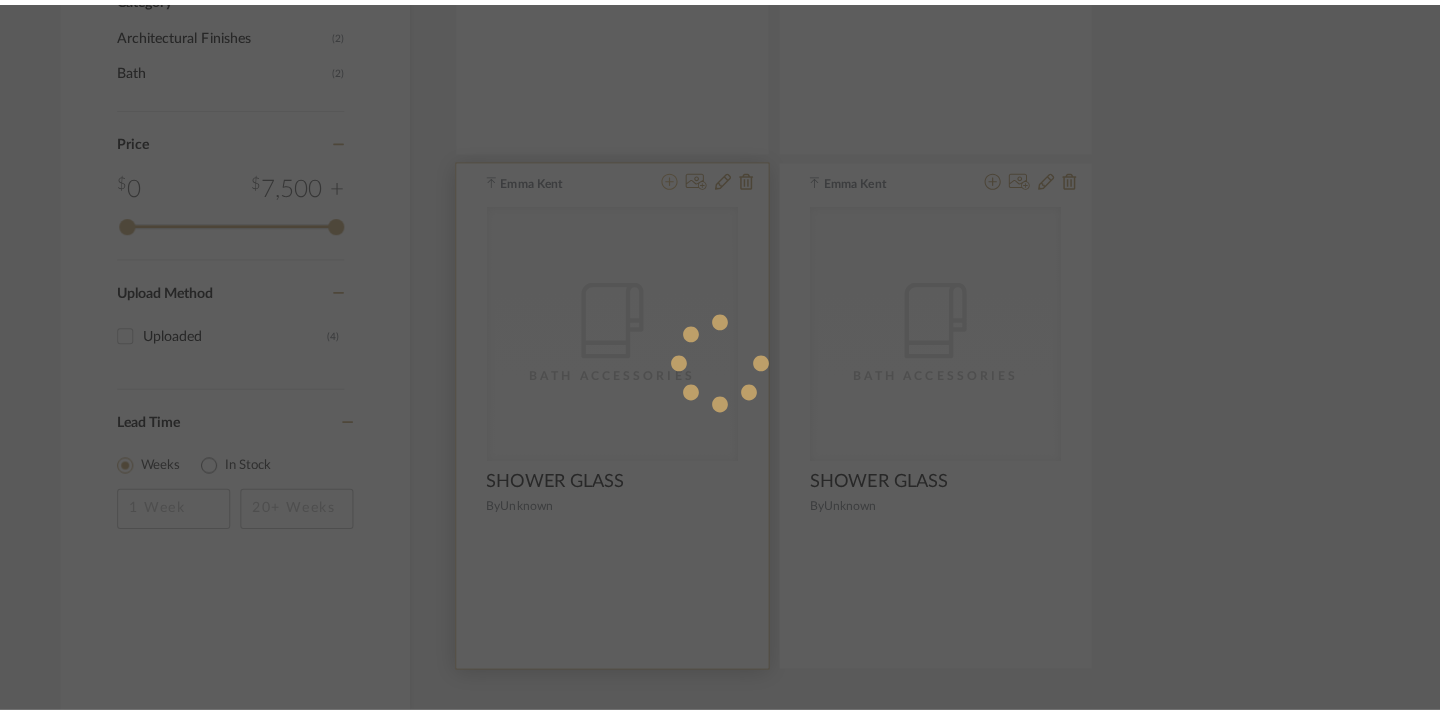 scroll, scrollTop: 0, scrollLeft: 0, axis: both 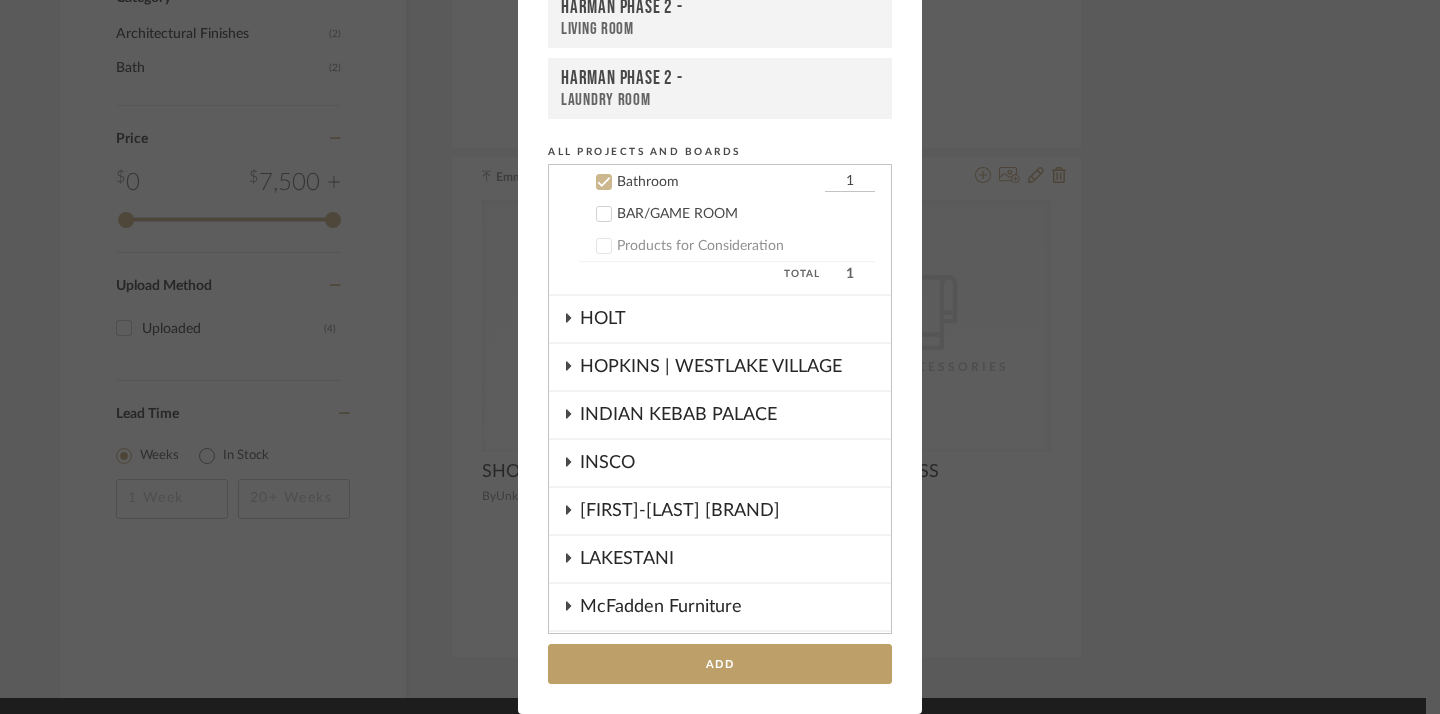 click on "Add to Projects Recent Projects, Rooms, or Boards HARMAN PHASE 2 - Bathroom HARMAN PHASE 2 - Living Room HARMAN PHASE 2 - Laundry Room All Projects and Boards  Projects   CAMUNEZ-MEANS   CHANG   CHRISTENSEN   CHRISTENSEN (Same SF Option)   DEHART   DIEPERSLOOT   DUEKER | CLOVIS   FLETCHER | FRESNO   HARMAN   HARMAN PHASE 2  QTY  Kitchen   Living Room   Laundry Room   Bathroom  1  BAR/GAME ROOM   Products for Consideration  Total 1  HOLT   HOPKINS | WESTLAKE VILLAGE   INDIAN KEBAB PALACE   INSCO   Kim-Reyna Blanco   LAKESTANI   McFadden Furniture   MORRISON FURNITURE   RODRIQUEZ   RUSSELL   Salahuddin   Schwartzman   SOMMER   STAGE DEPOT WHISKEY LOUNGE   TEMPLATE | SPECIFICATION SCHEDULE   Toprani FF&A   VENTRESCA | MORRO BAY   VINCENT   VIRAMONTES   + CREATE NEW PROJECT   Inspiration Board   Bathroom   Bedroom   CABINET ACCESSORIES   Cabinet Door Styles   DECORATIVE DOOR HARDWARE: SATIN BRASS   Dining Room   Exterior   FAUX PLANTS AND PLANTERS   Kitchen   Living Room   WINDOWS  + Create New Board...  Add" at bounding box center (720, 357) 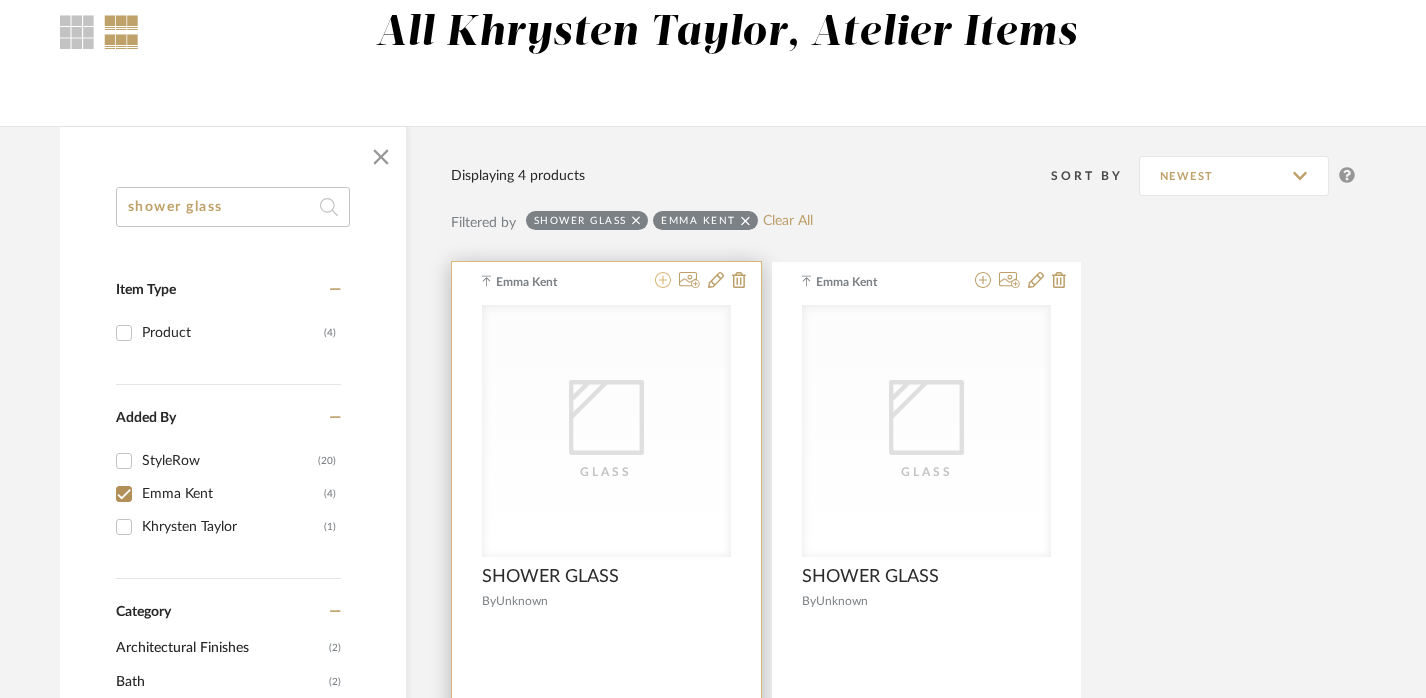 click 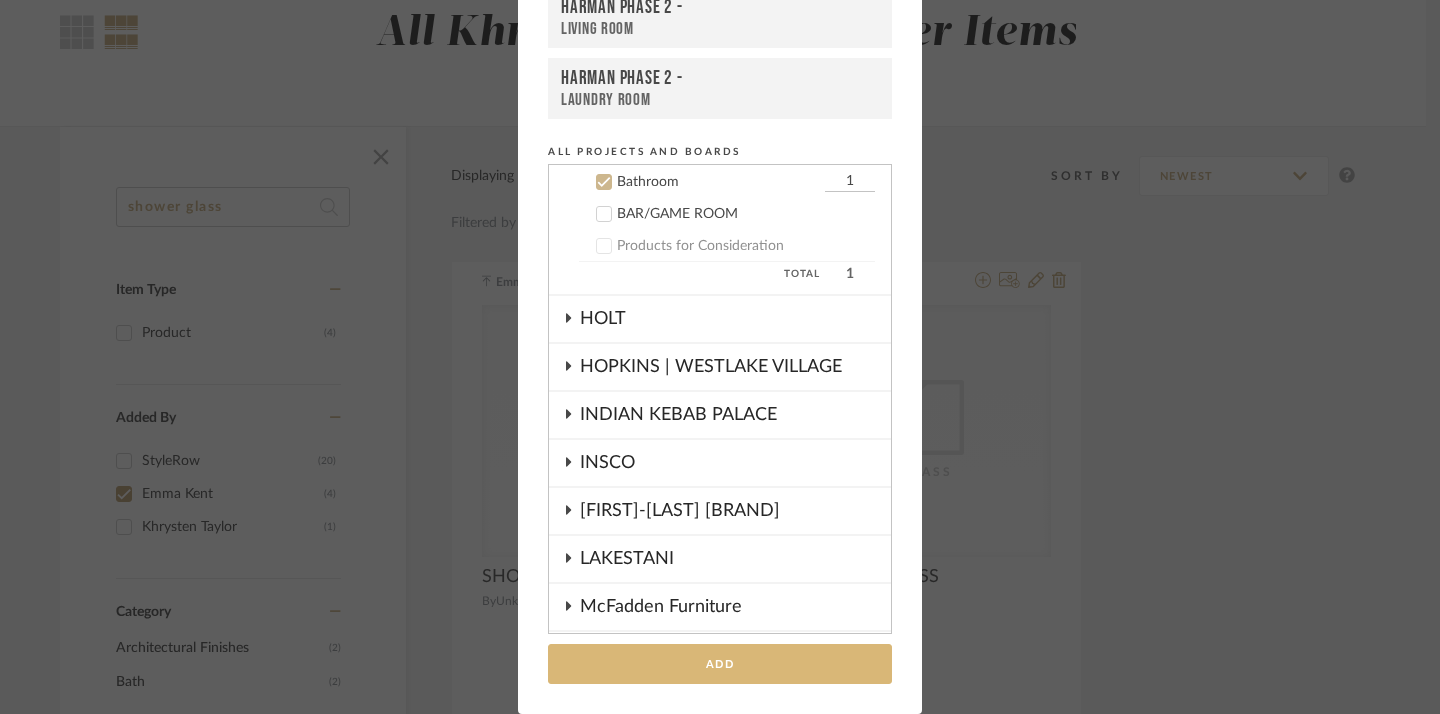 click on "Add" at bounding box center [720, 664] 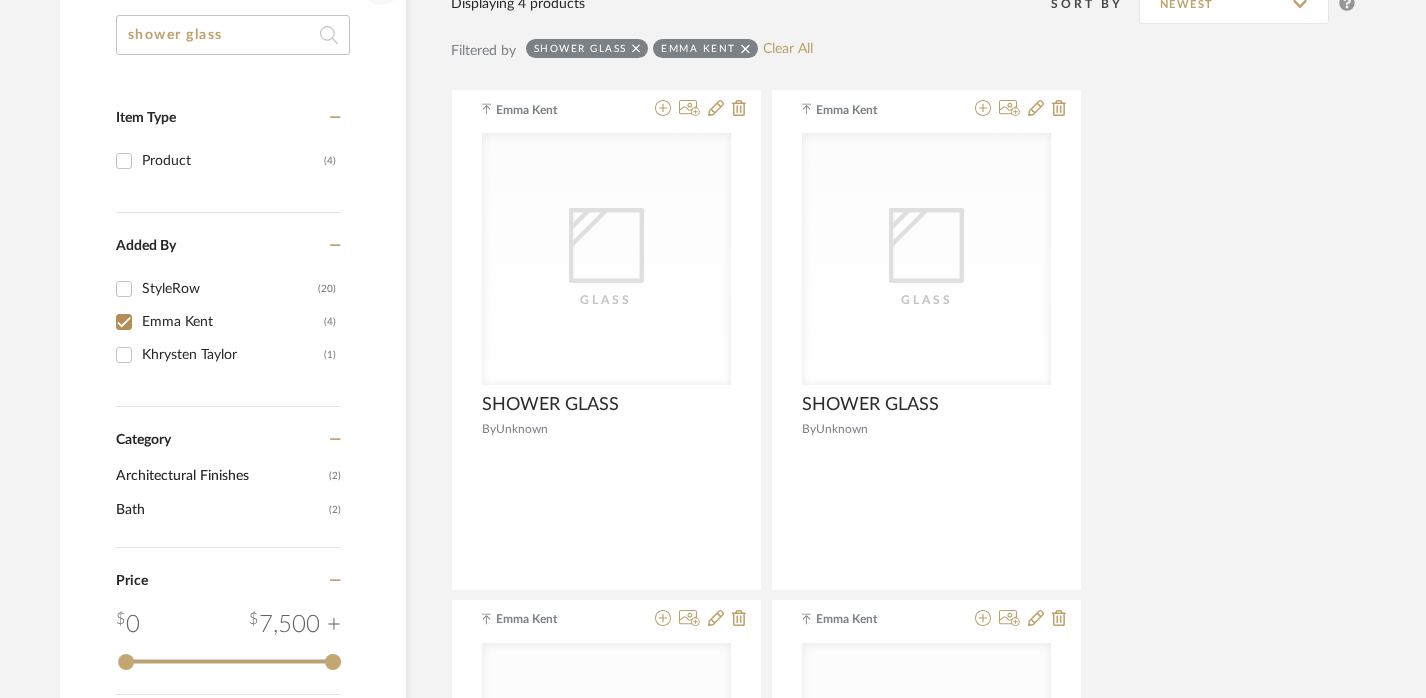scroll, scrollTop: 377, scrollLeft: 14, axis: both 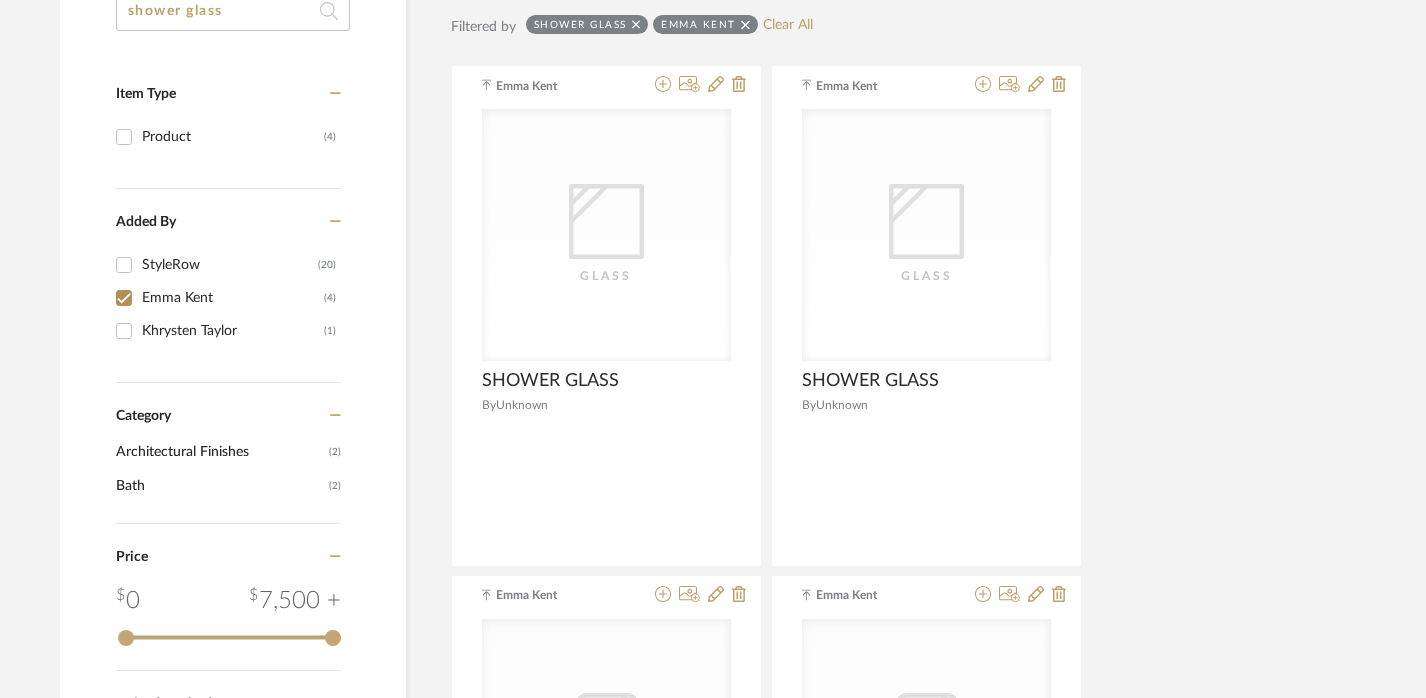 click on "shower glass" 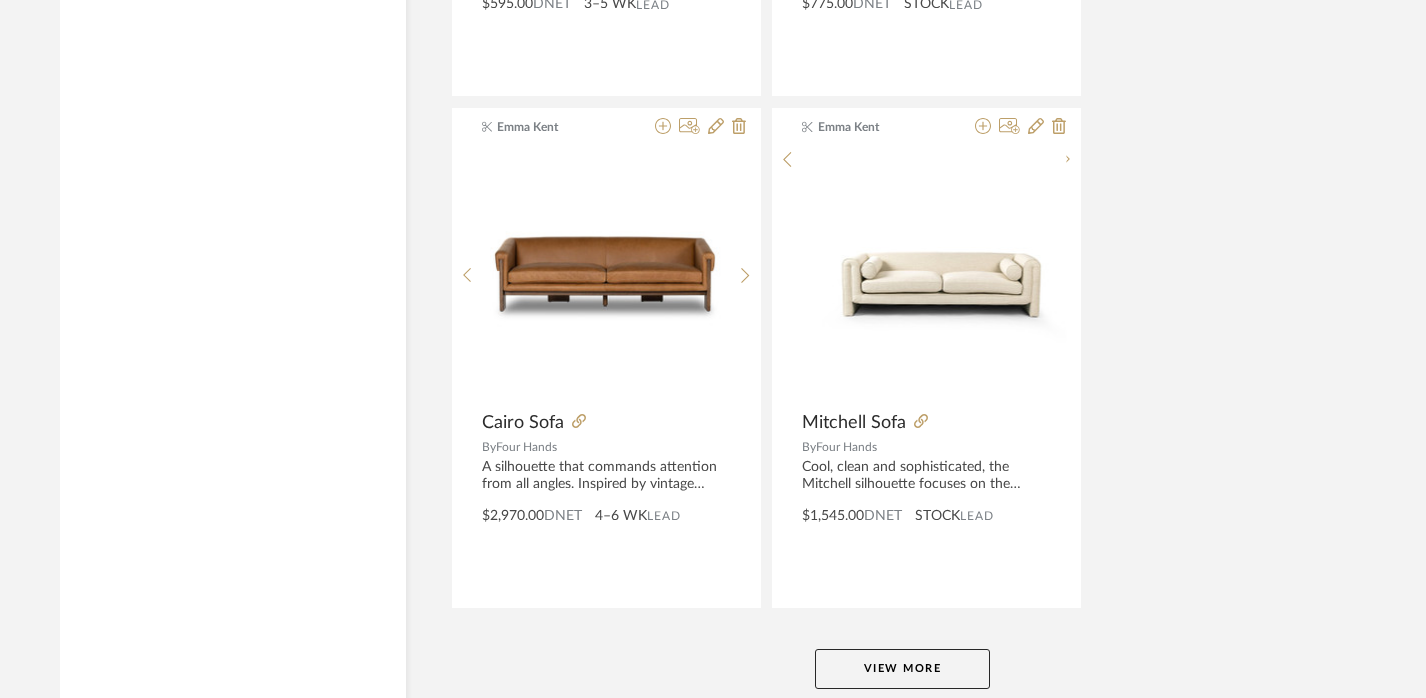scroll, scrollTop: 9151, scrollLeft: 14, axis: both 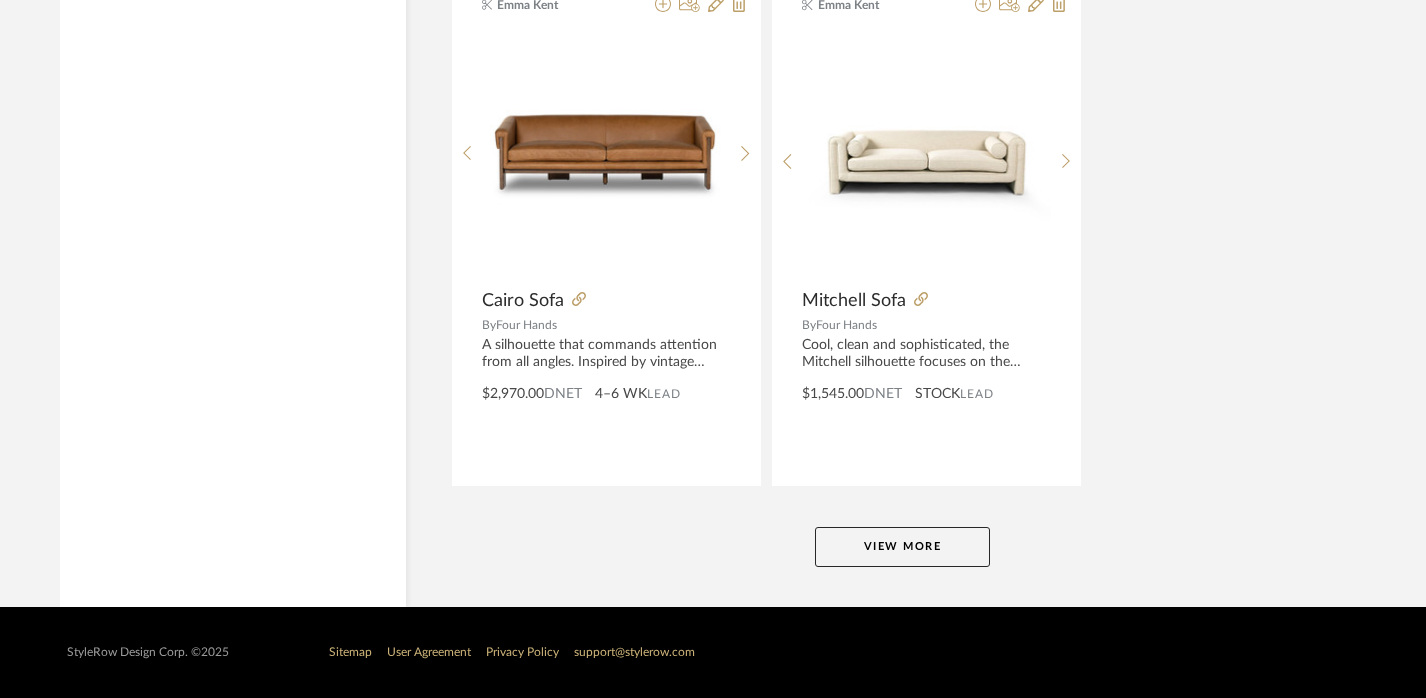 click on "View More" 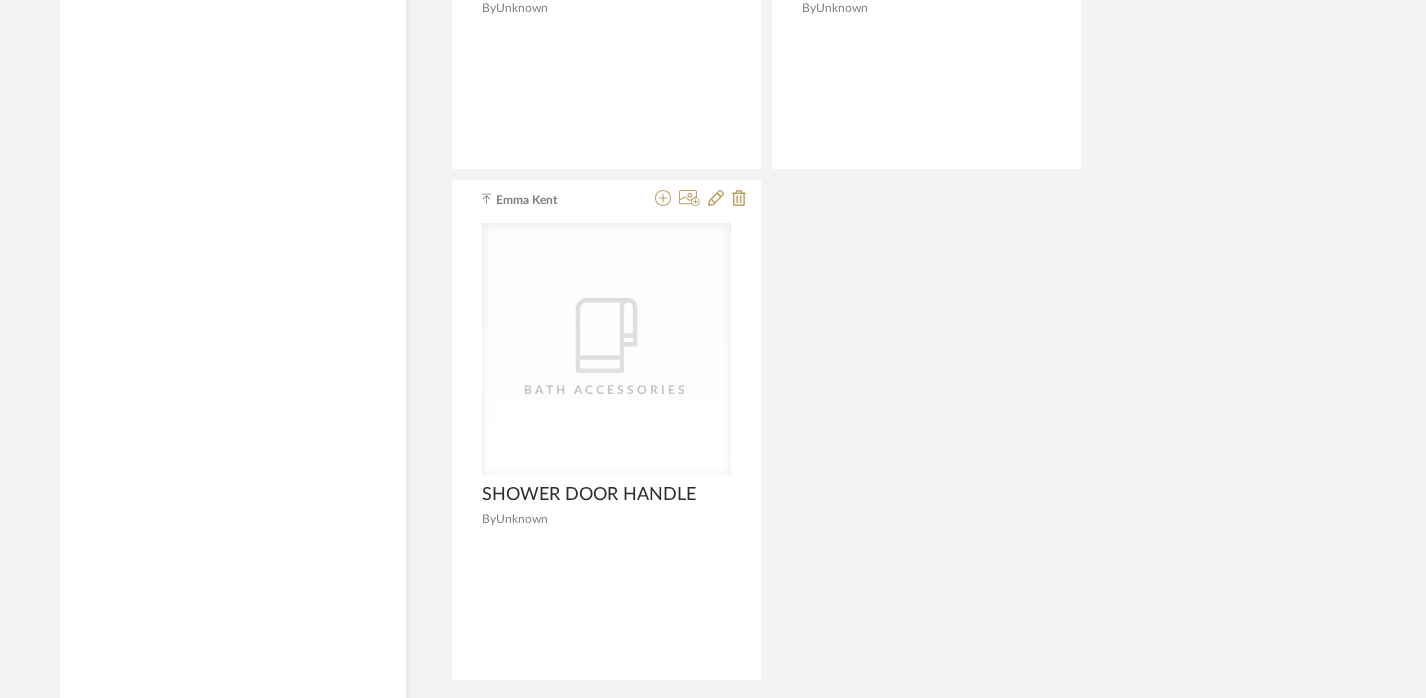 scroll, scrollTop: 14588, scrollLeft: 14, axis: both 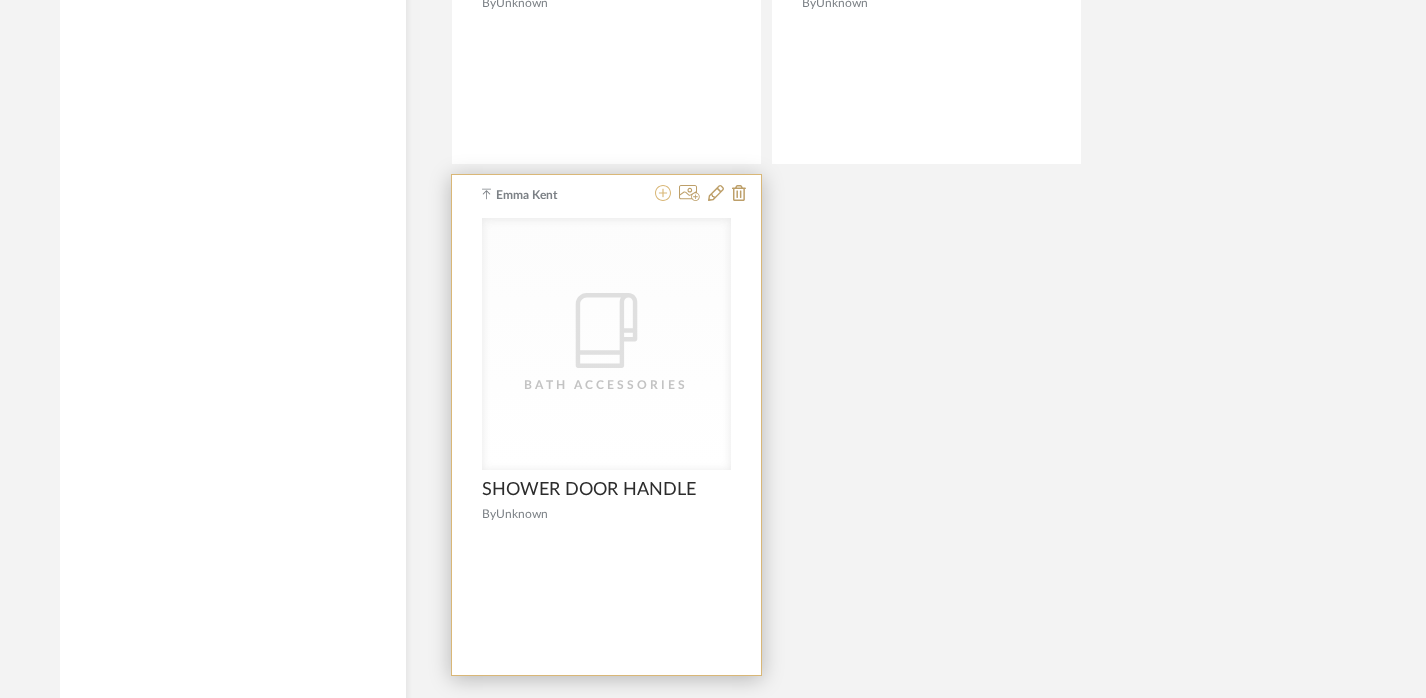 click 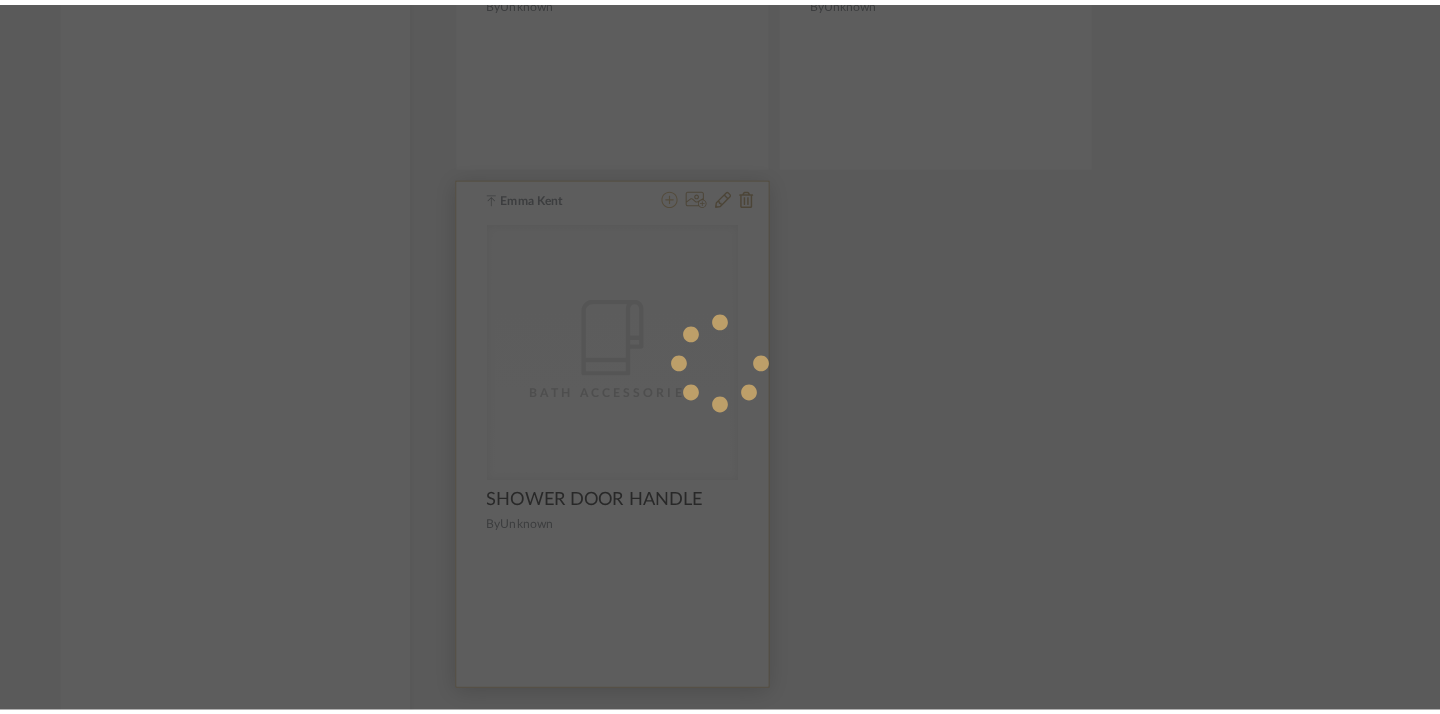 scroll, scrollTop: 0, scrollLeft: 0, axis: both 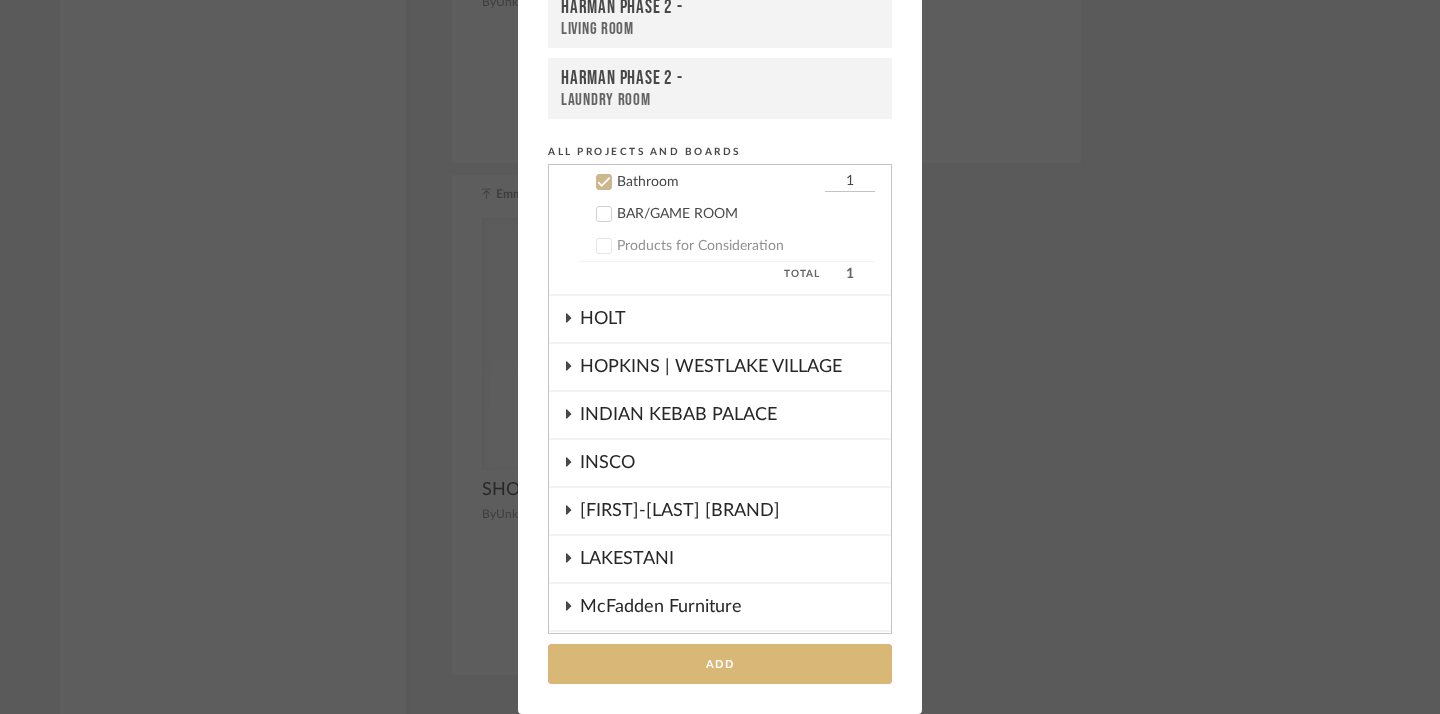 click on "Add" at bounding box center (720, 664) 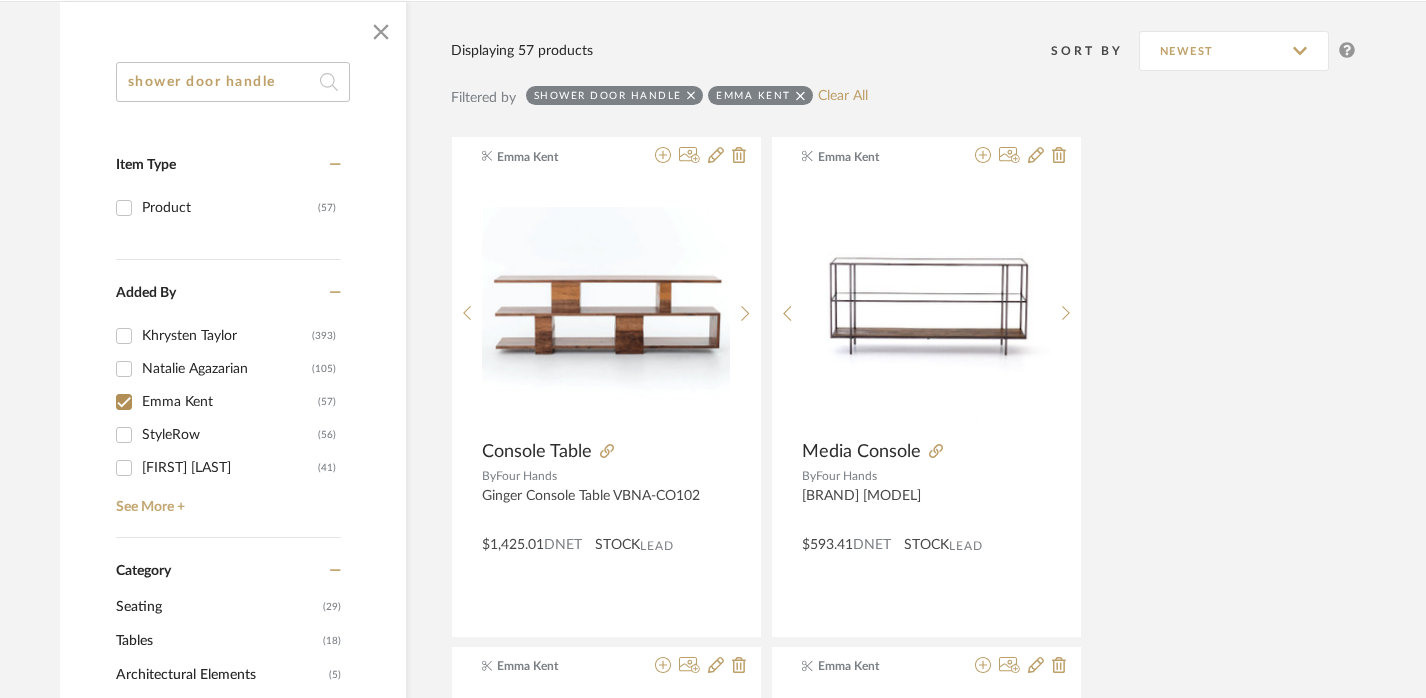 scroll, scrollTop: 311, scrollLeft: 14, axis: both 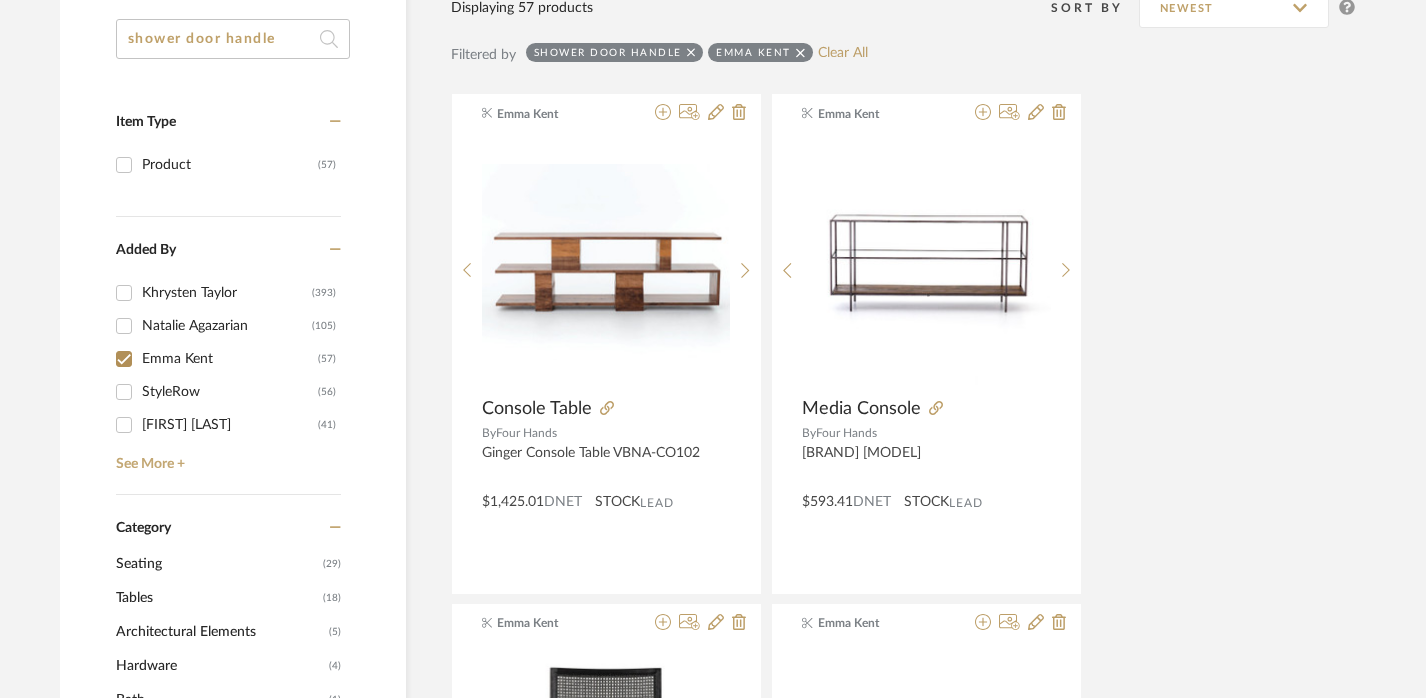 click on "shower door handle" 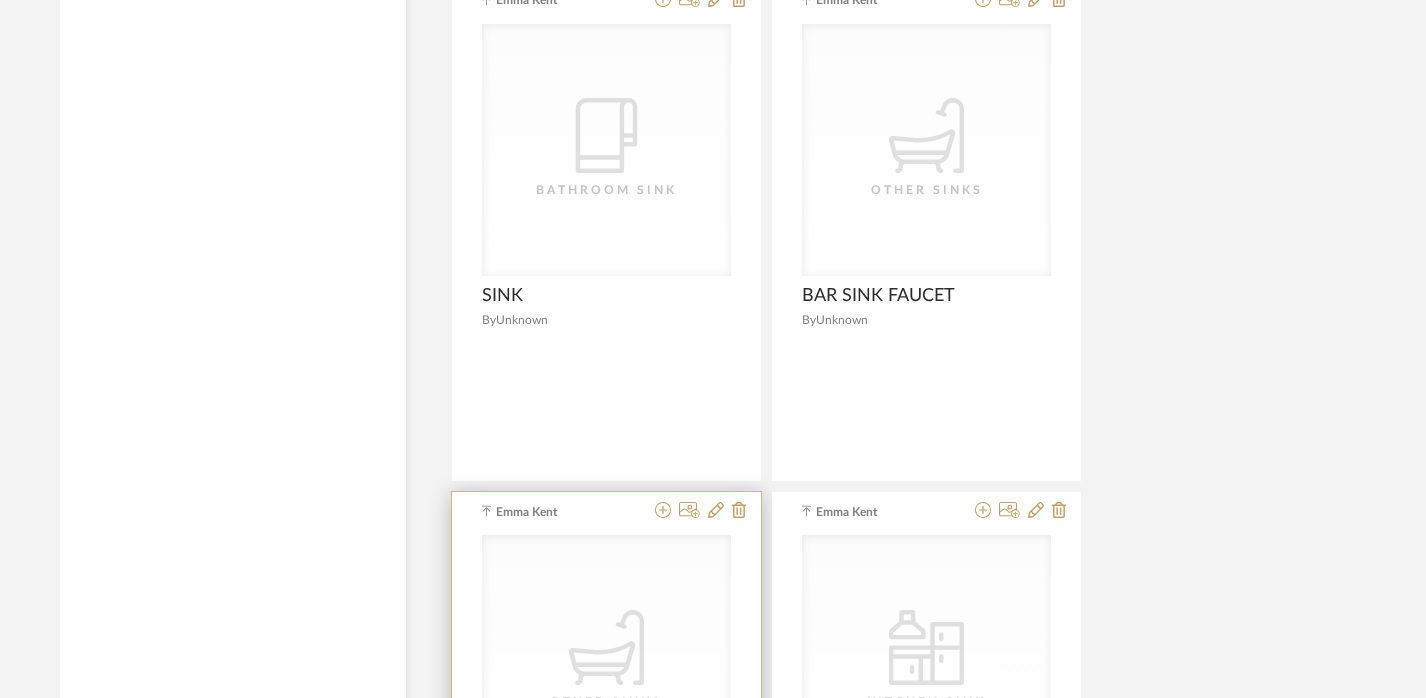 scroll, scrollTop: 7970, scrollLeft: 14, axis: both 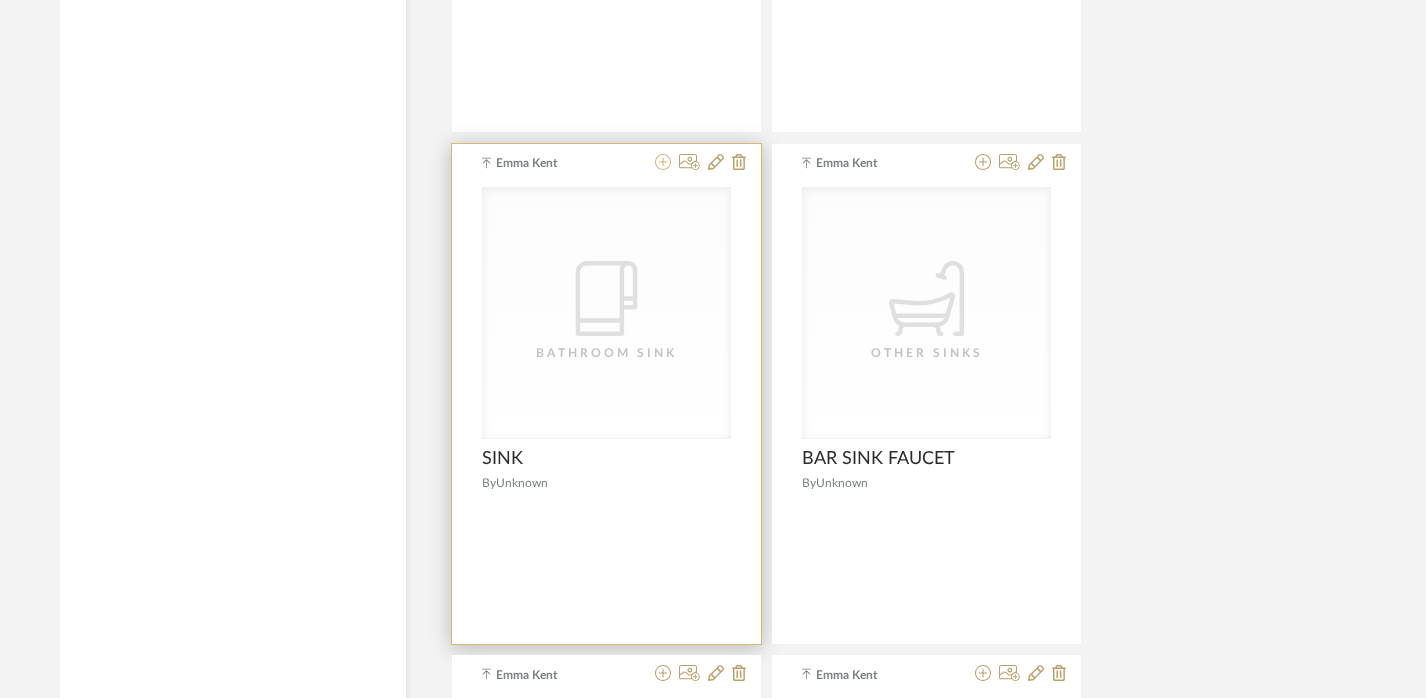 click 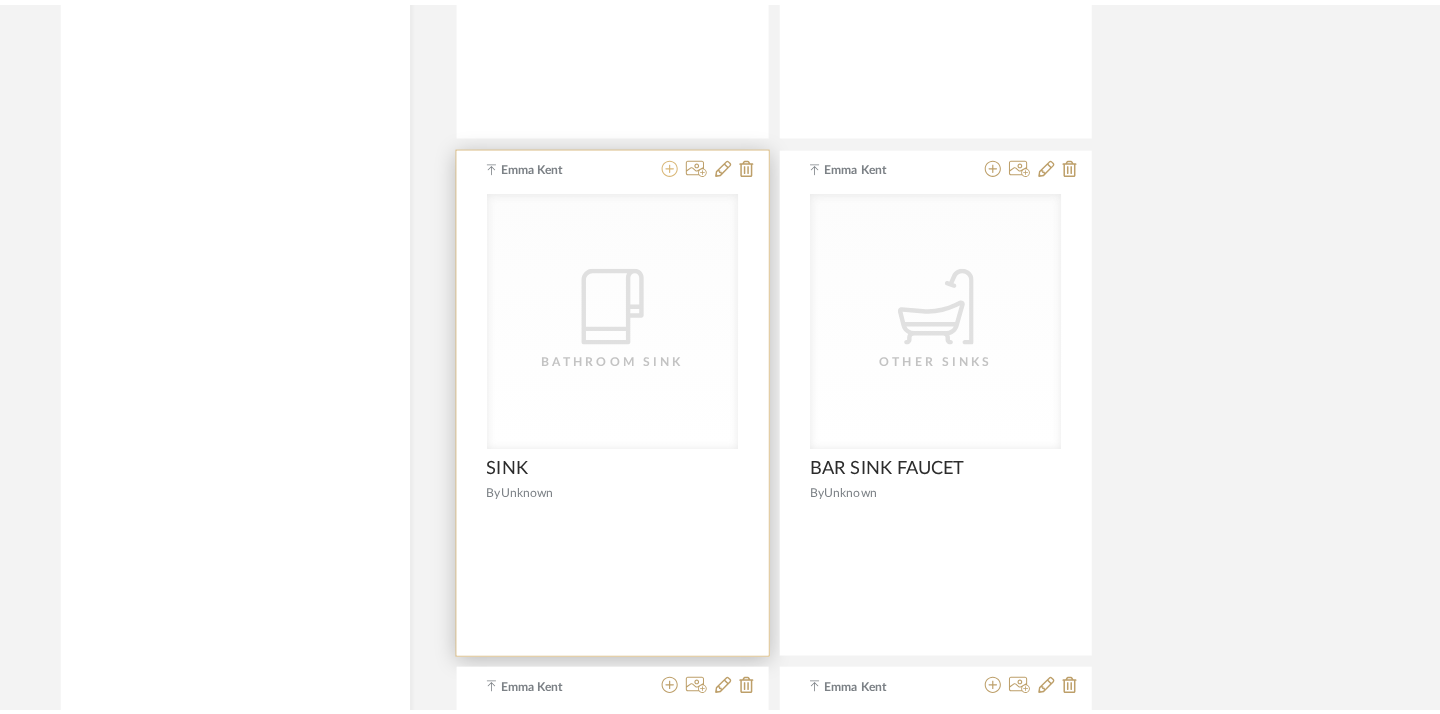 scroll, scrollTop: 0, scrollLeft: 0, axis: both 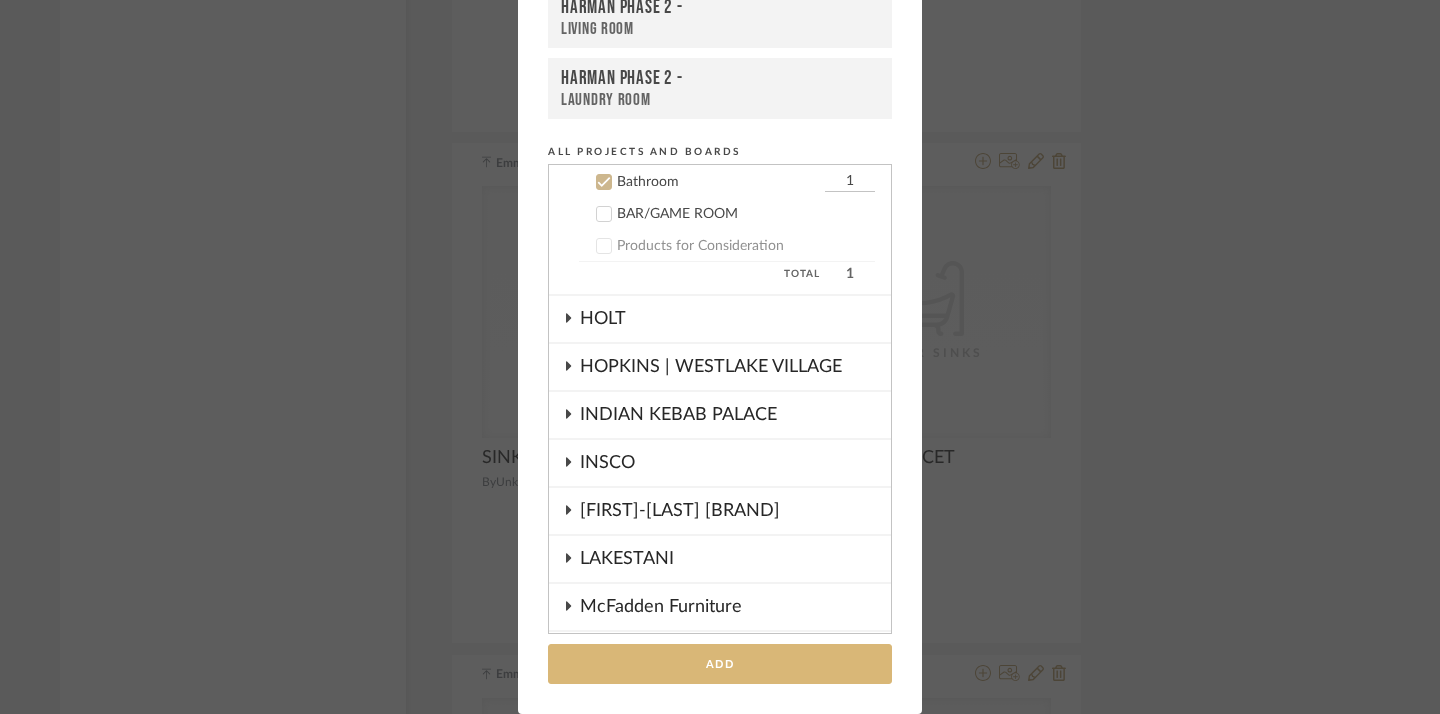click on "Add" at bounding box center (720, 664) 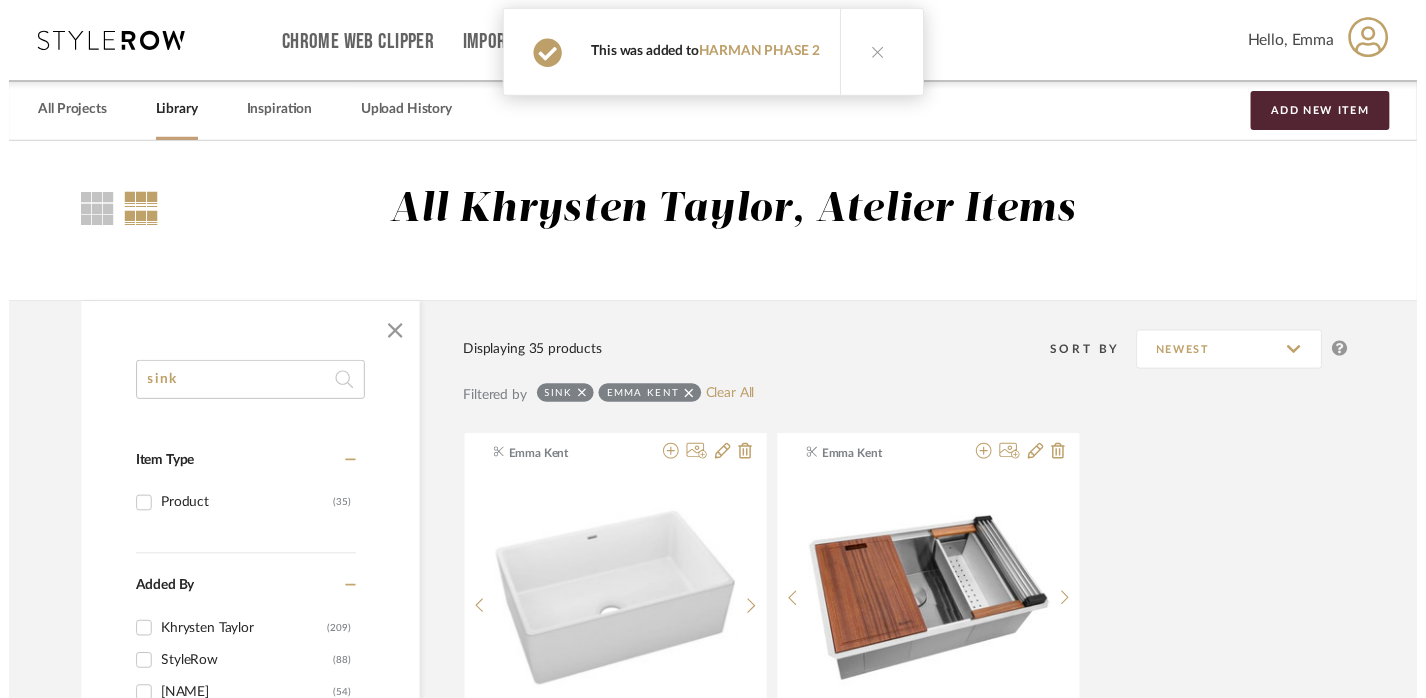 scroll, scrollTop: 7970, scrollLeft: 14, axis: both 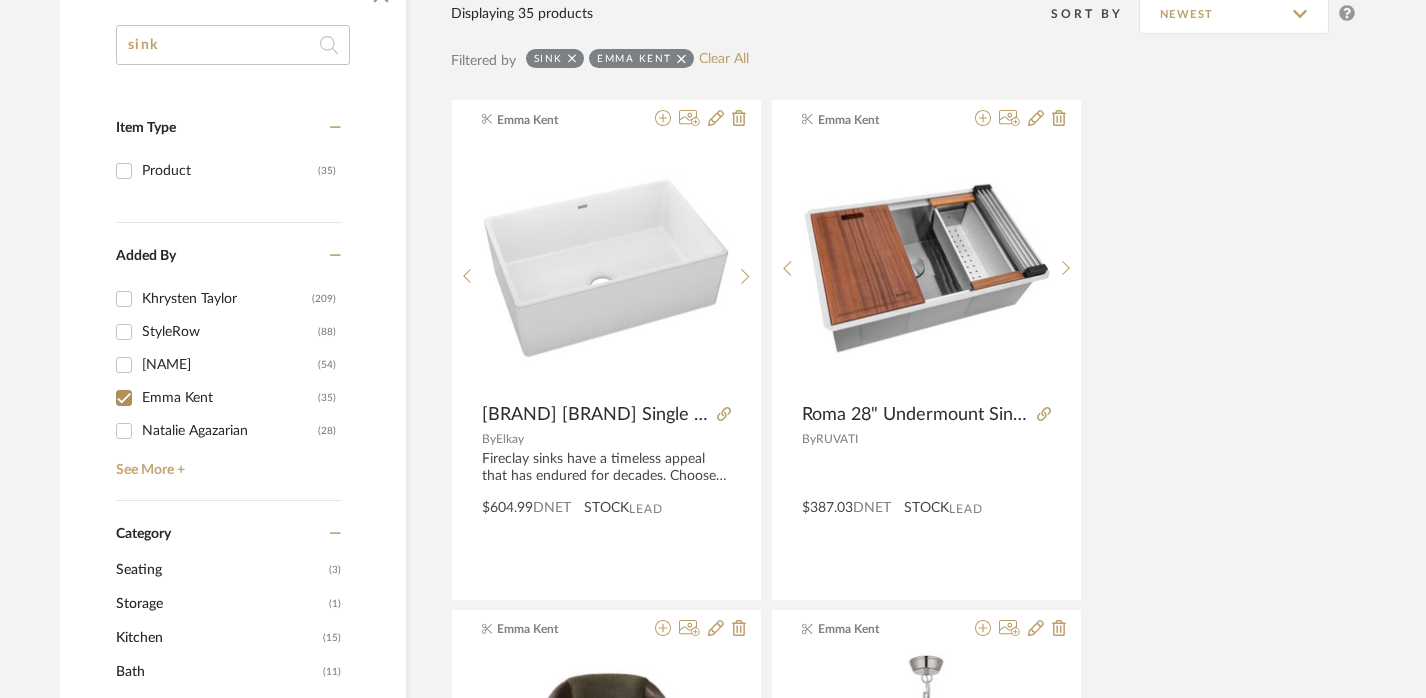 click on "sink" 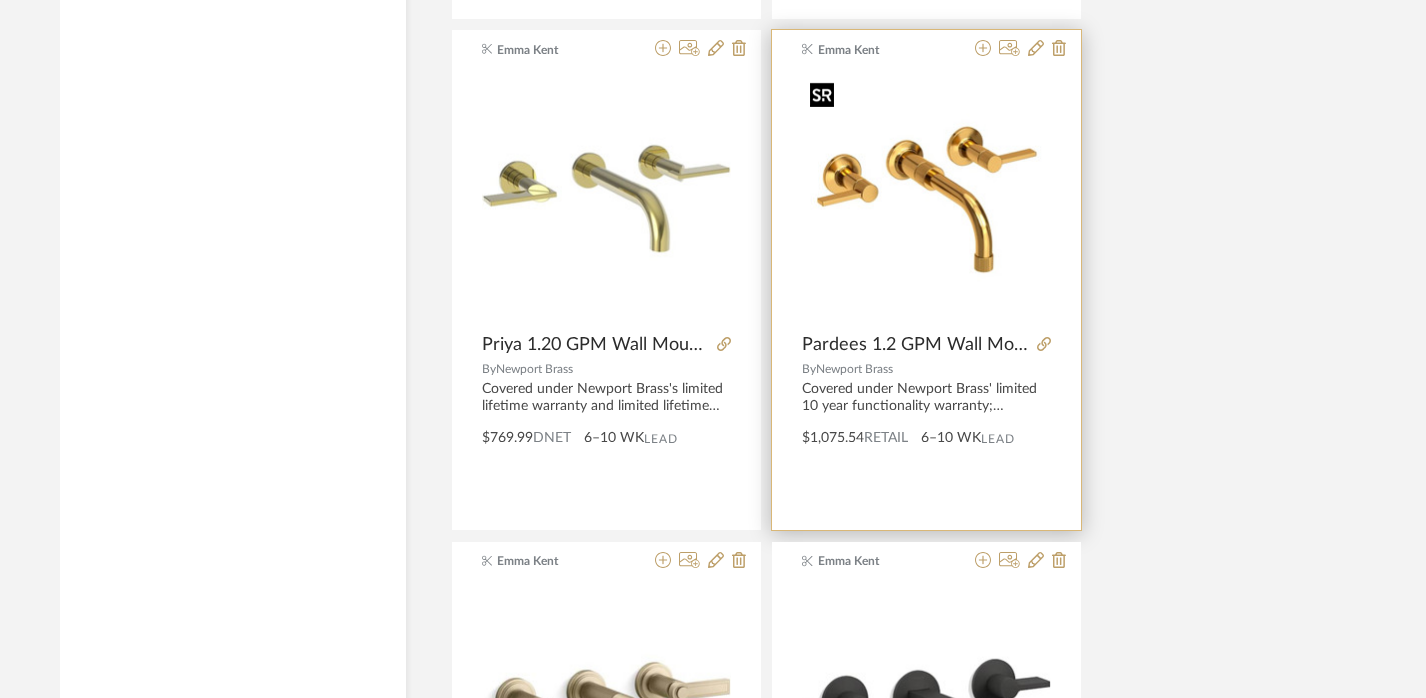 scroll, scrollTop: 9151, scrollLeft: 14, axis: both 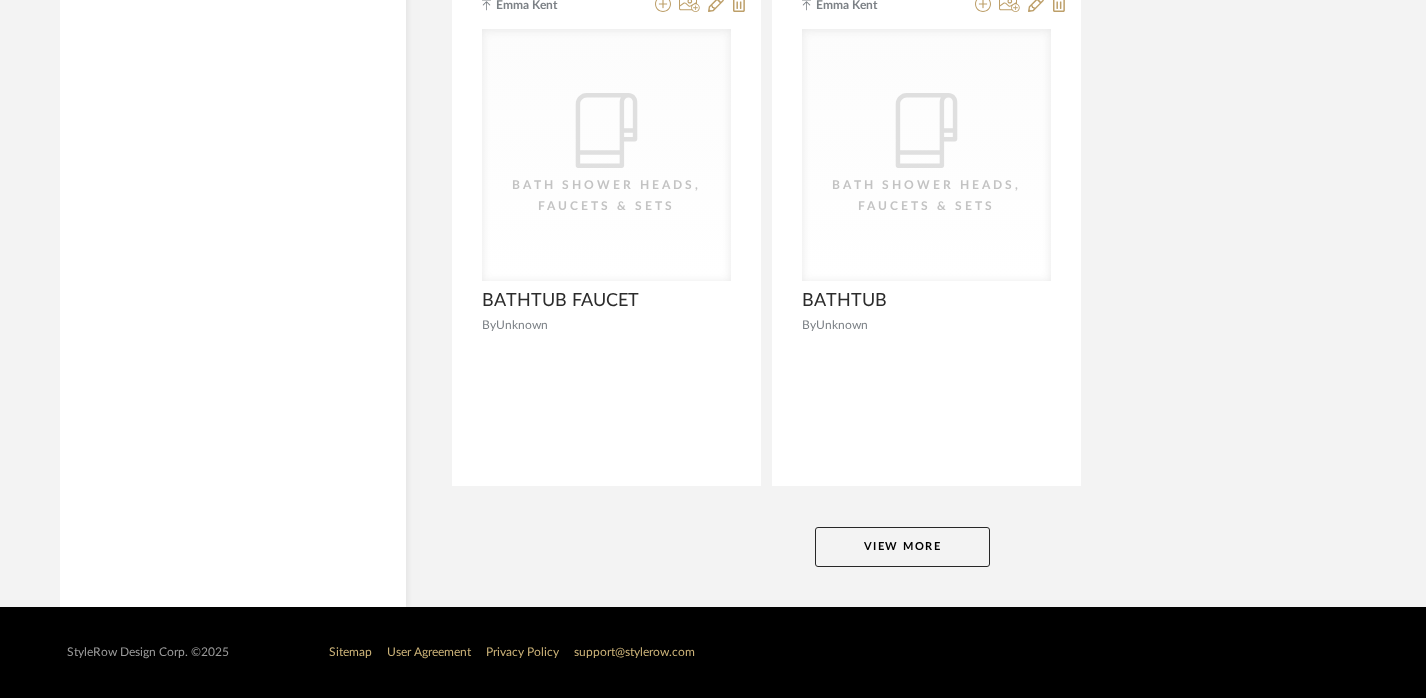 click on "View More" 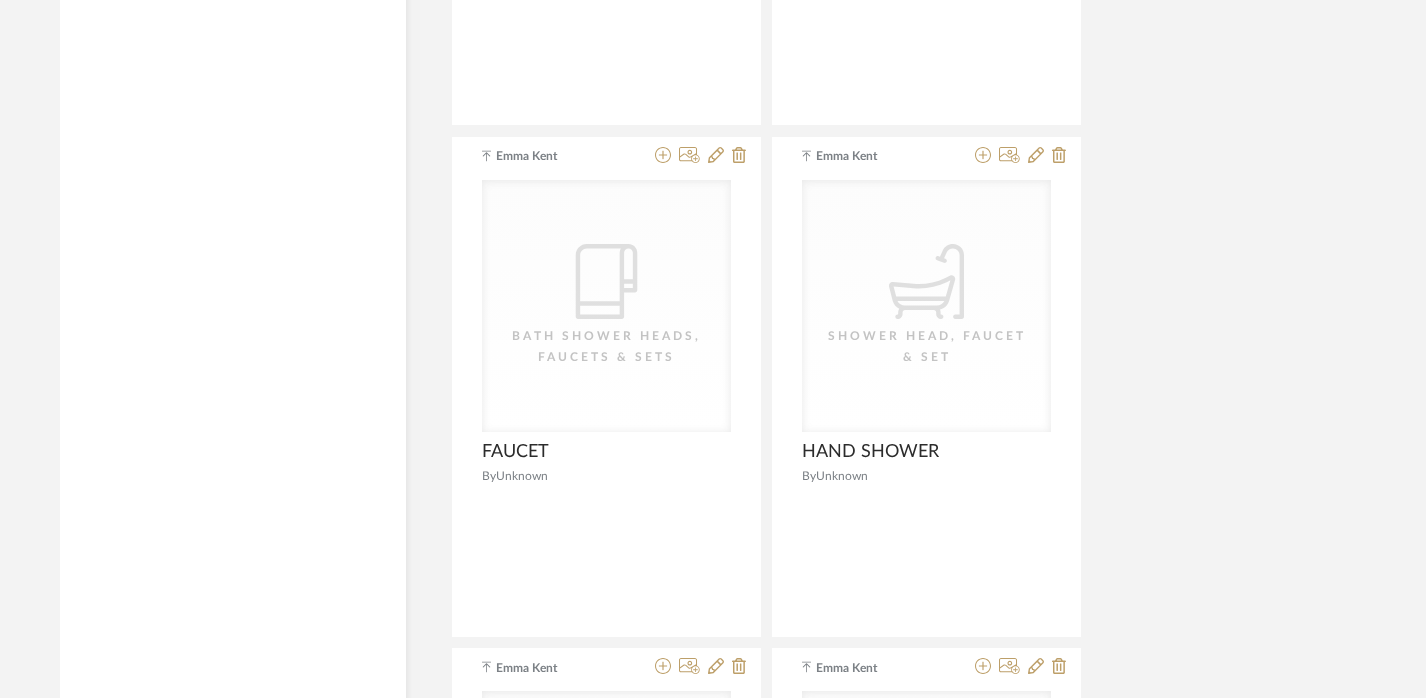 scroll, scrollTop: 12063, scrollLeft: 14, axis: both 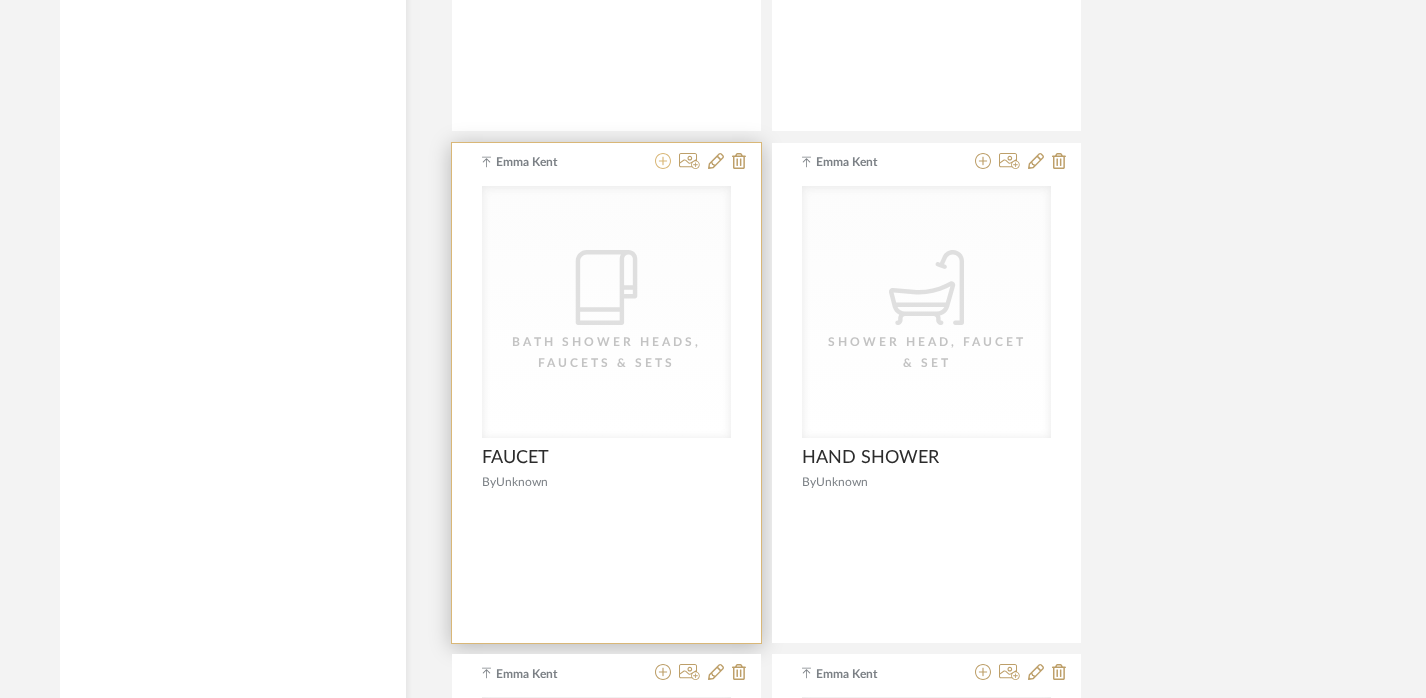 click 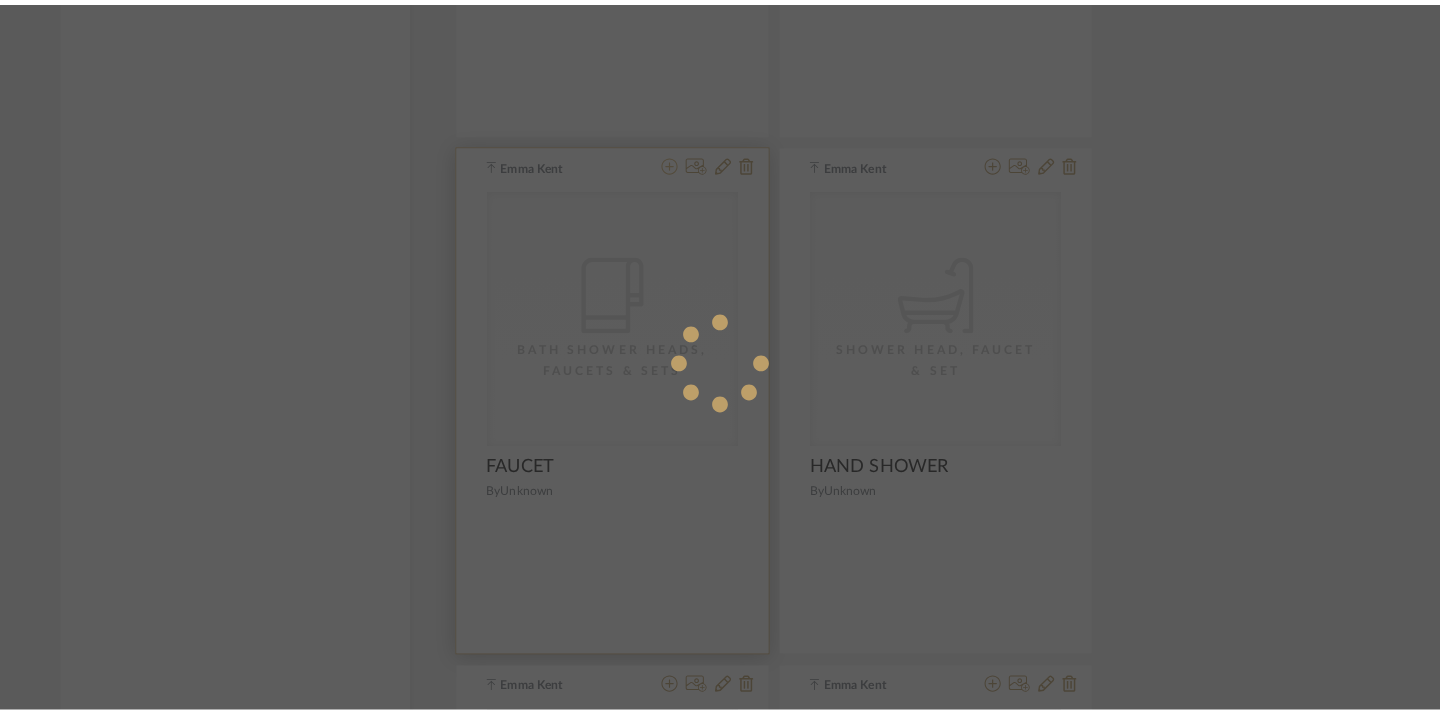 scroll, scrollTop: 0, scrollLeft: 0, axis: both 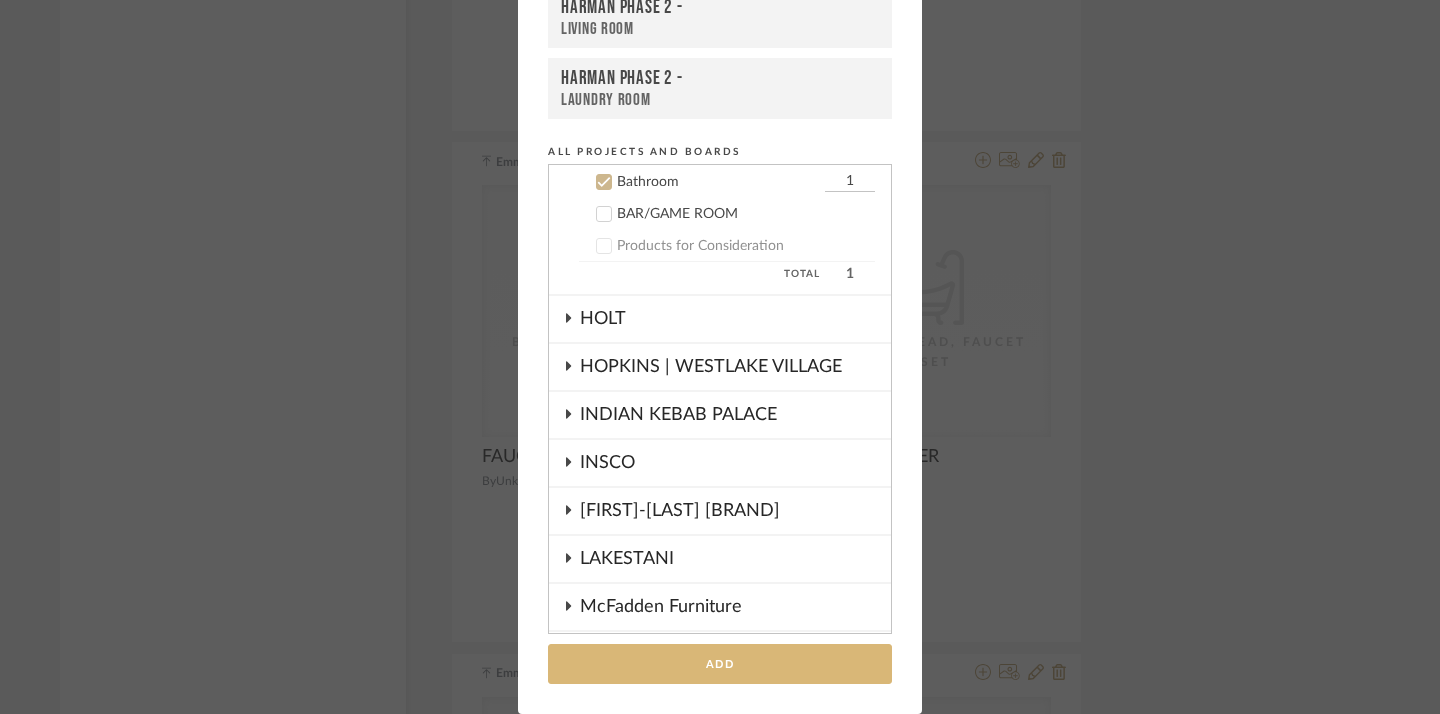 click on "Add" at bounding box center [720, 664] 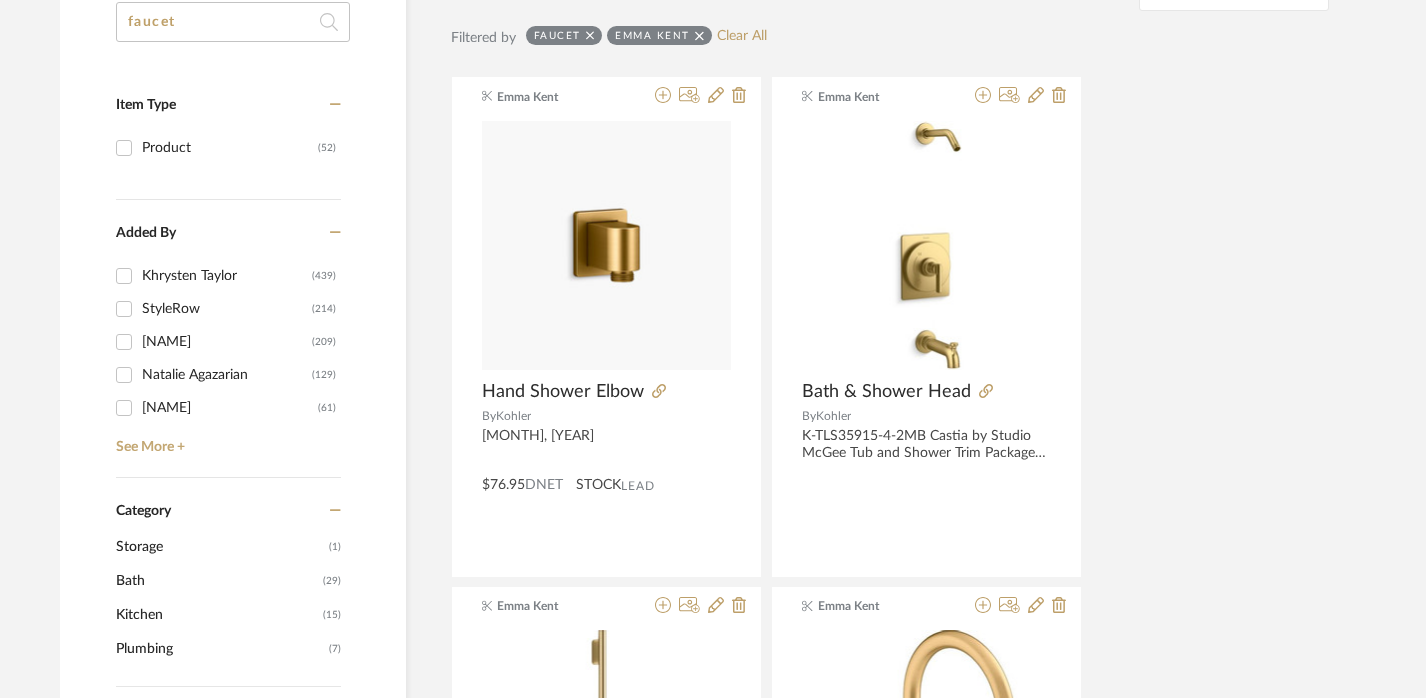 scroll, scrollTop: 347, scrollLeft: 14, axis: both 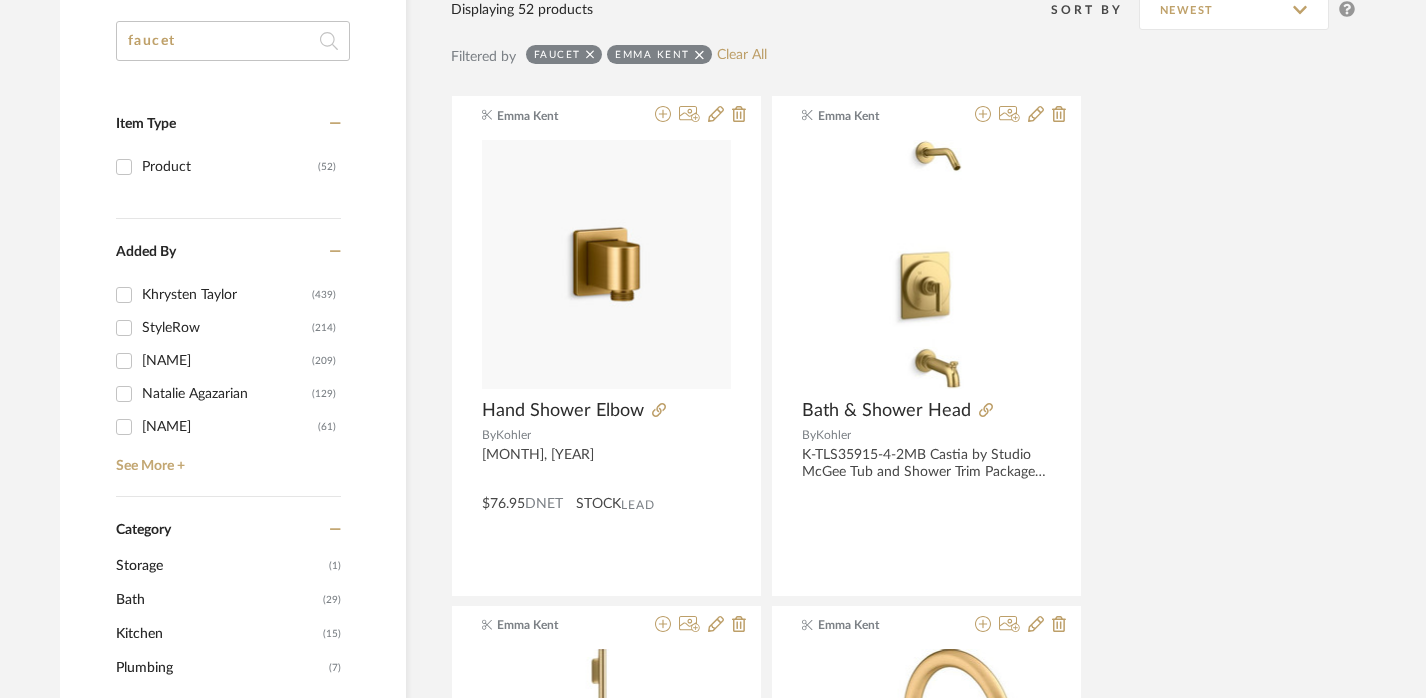 click on "faucet" 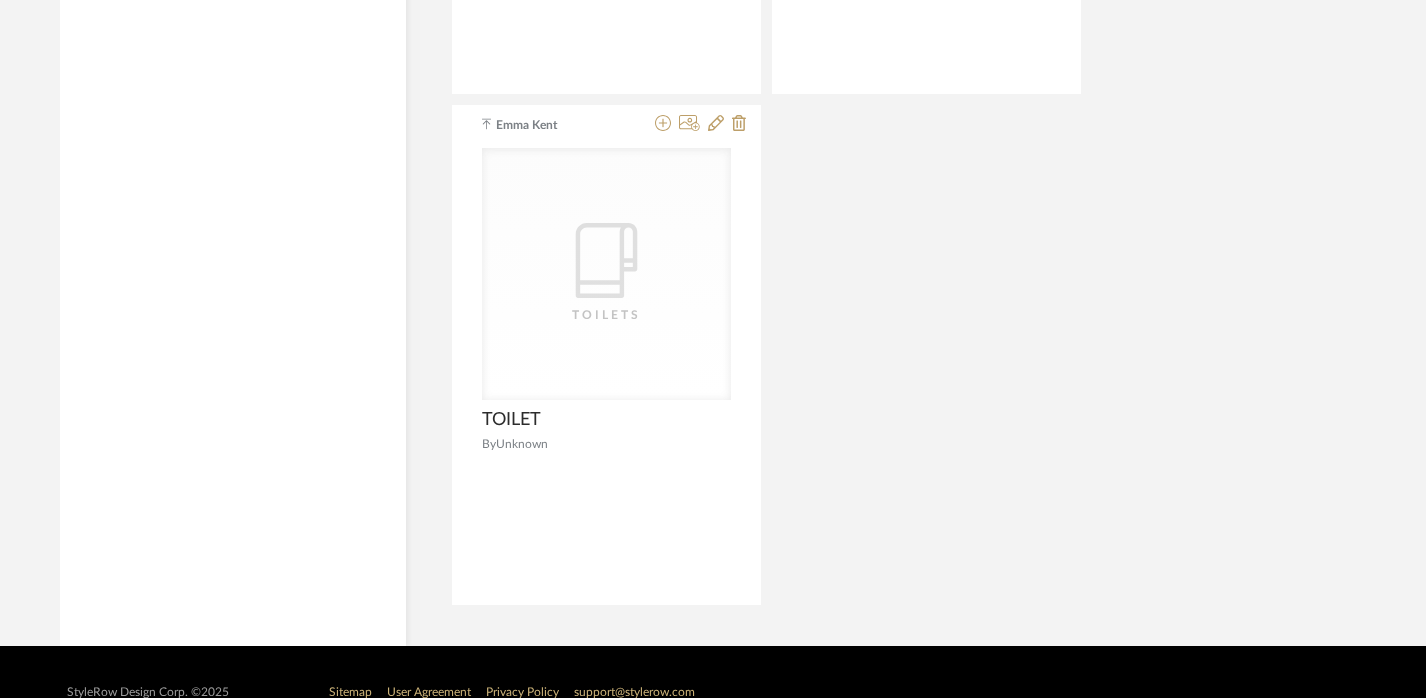 scroll, scrollTop: 4468, scrollLeft: 14, axis: both 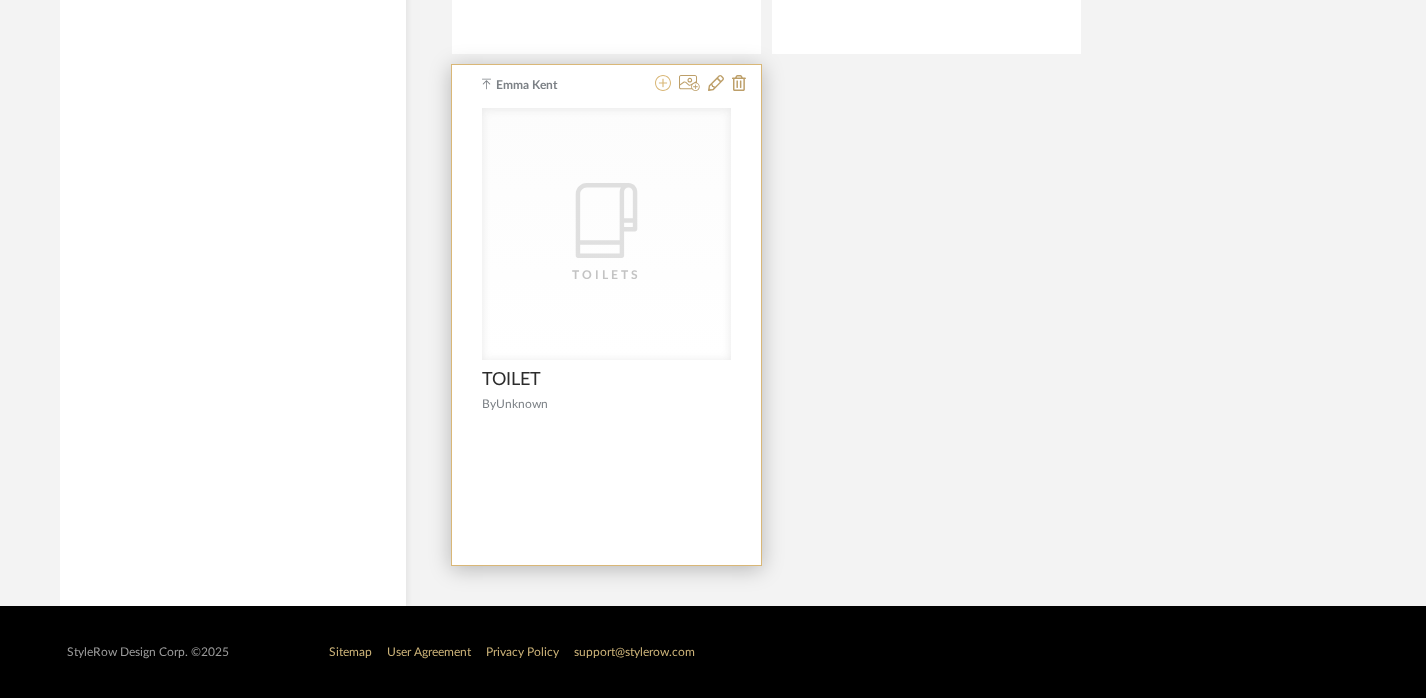 click 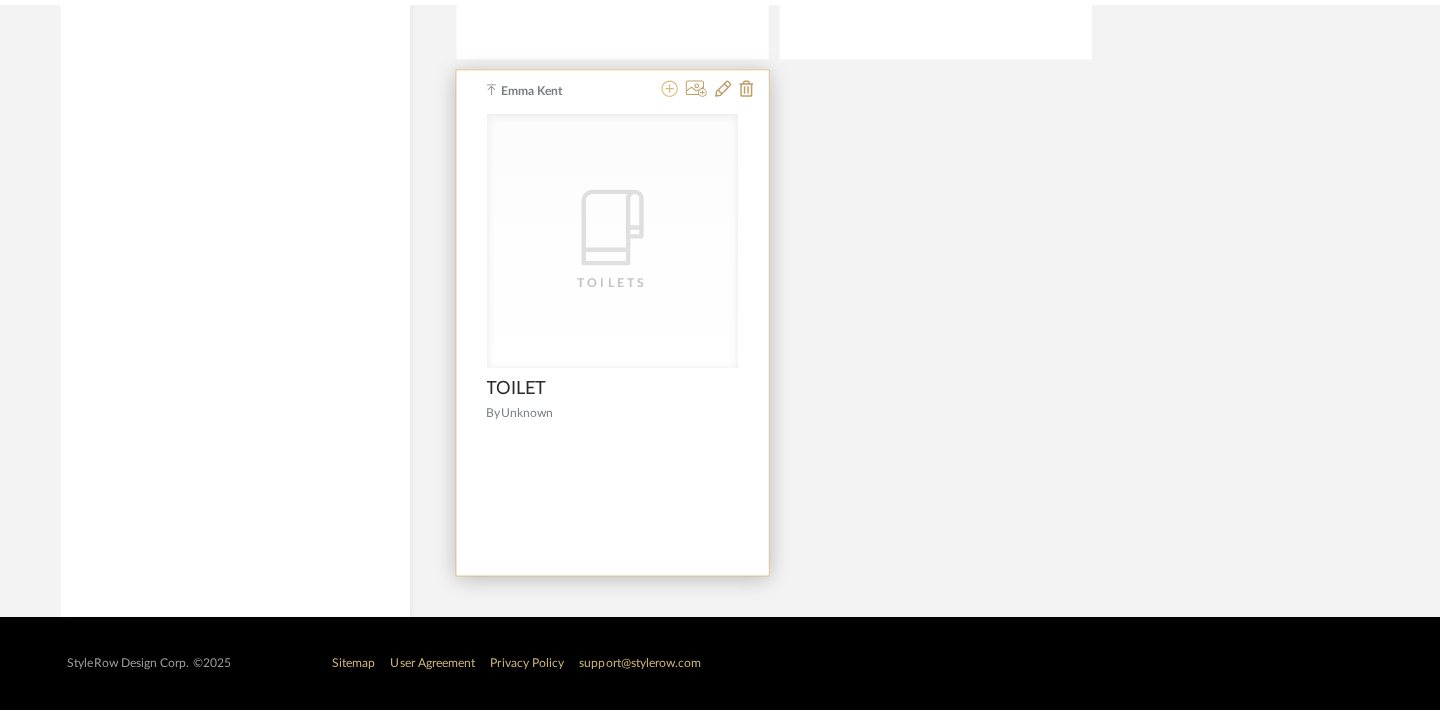 scroll, scrollTop: 0, scrollLeft: 0, axis: both 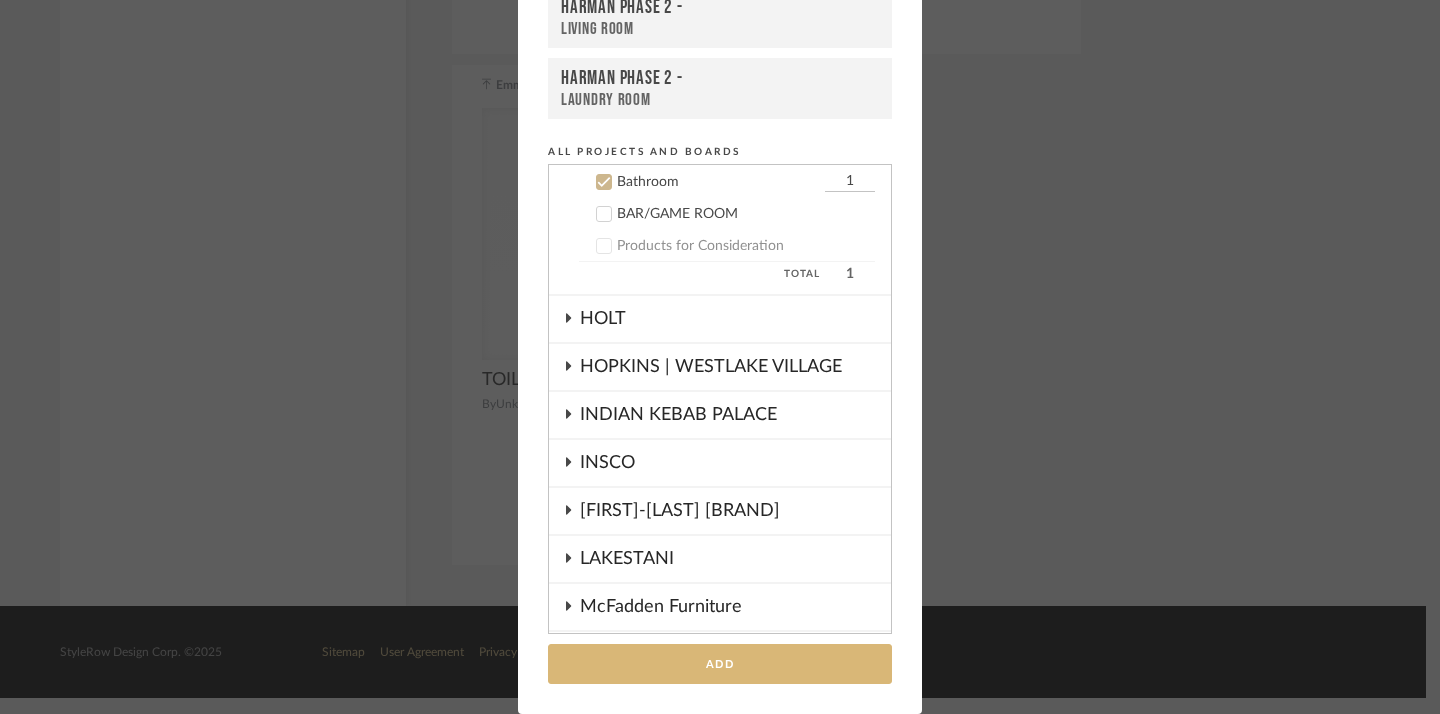 click on "Add" at bounding box center [720, 664] 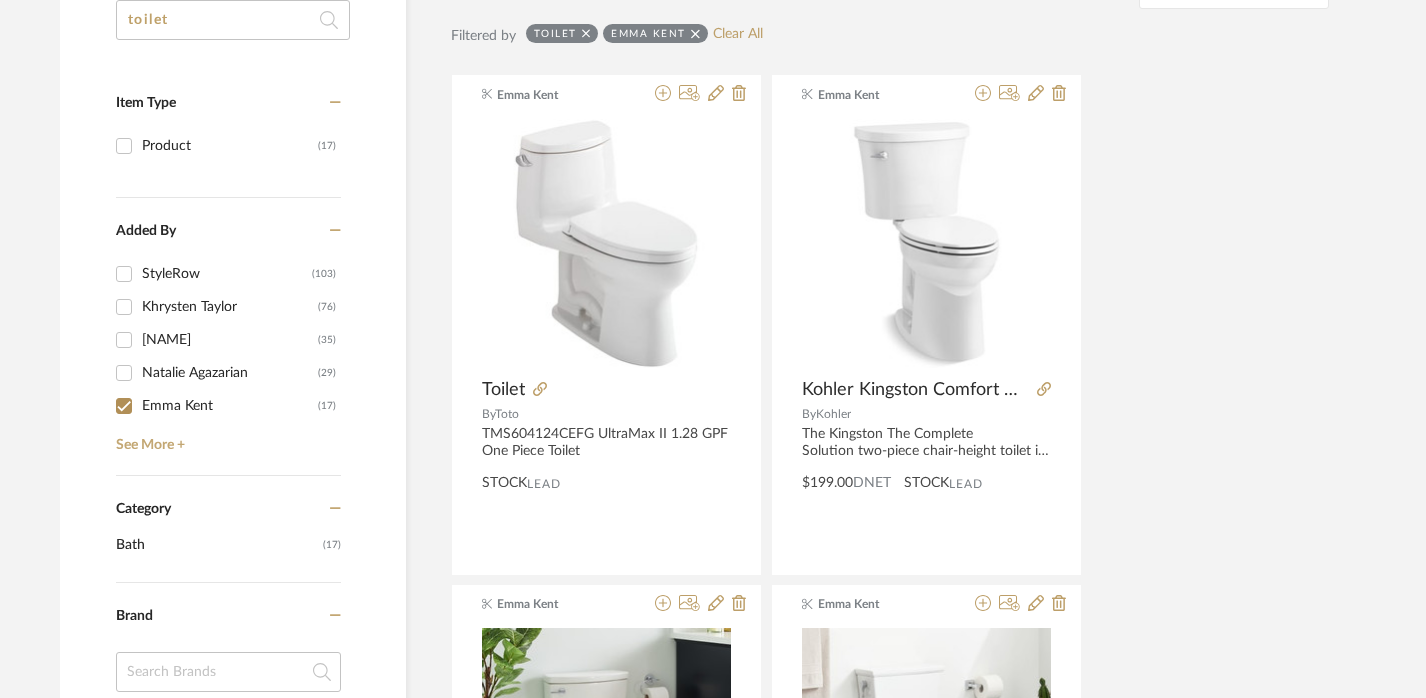 click on "toilet" 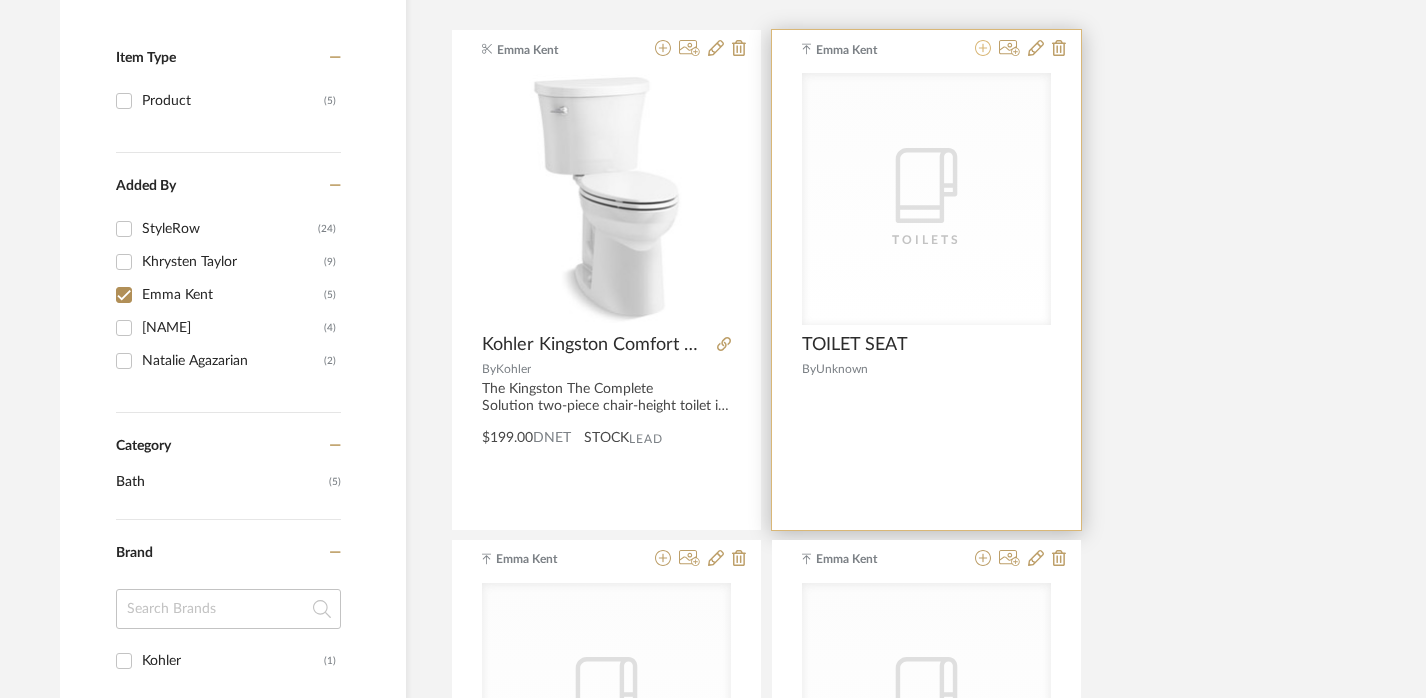 click 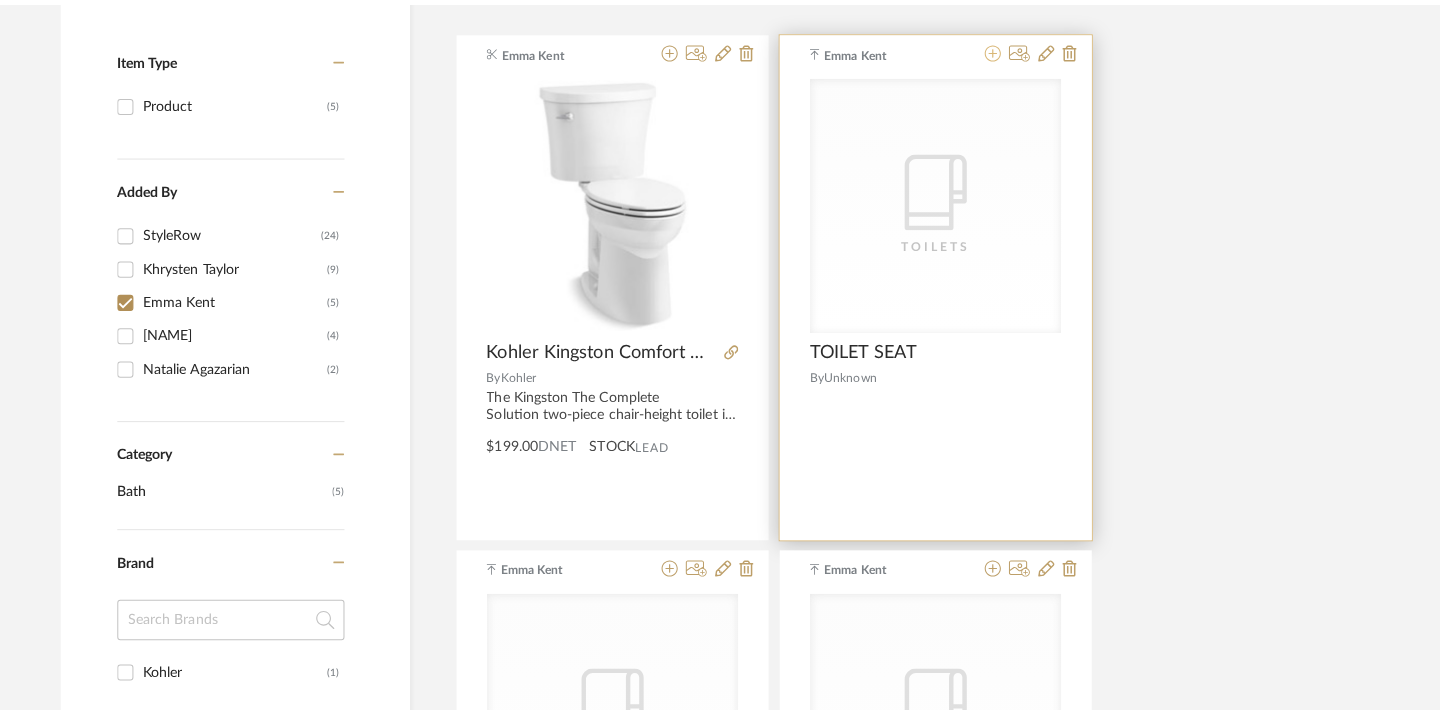 scroll, scrollTop: 0, scrollLeft: 0, axis: both 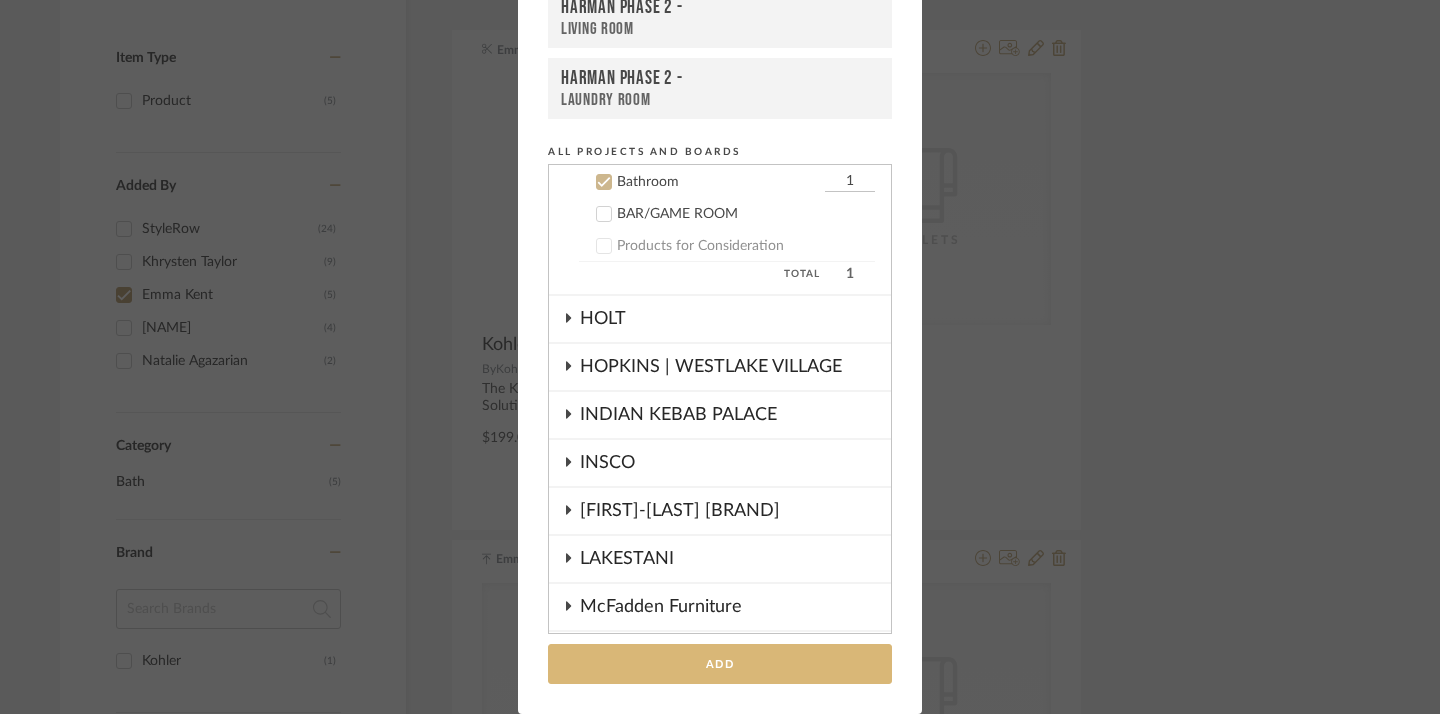 click on "Add" at bounding box center [720, 664] 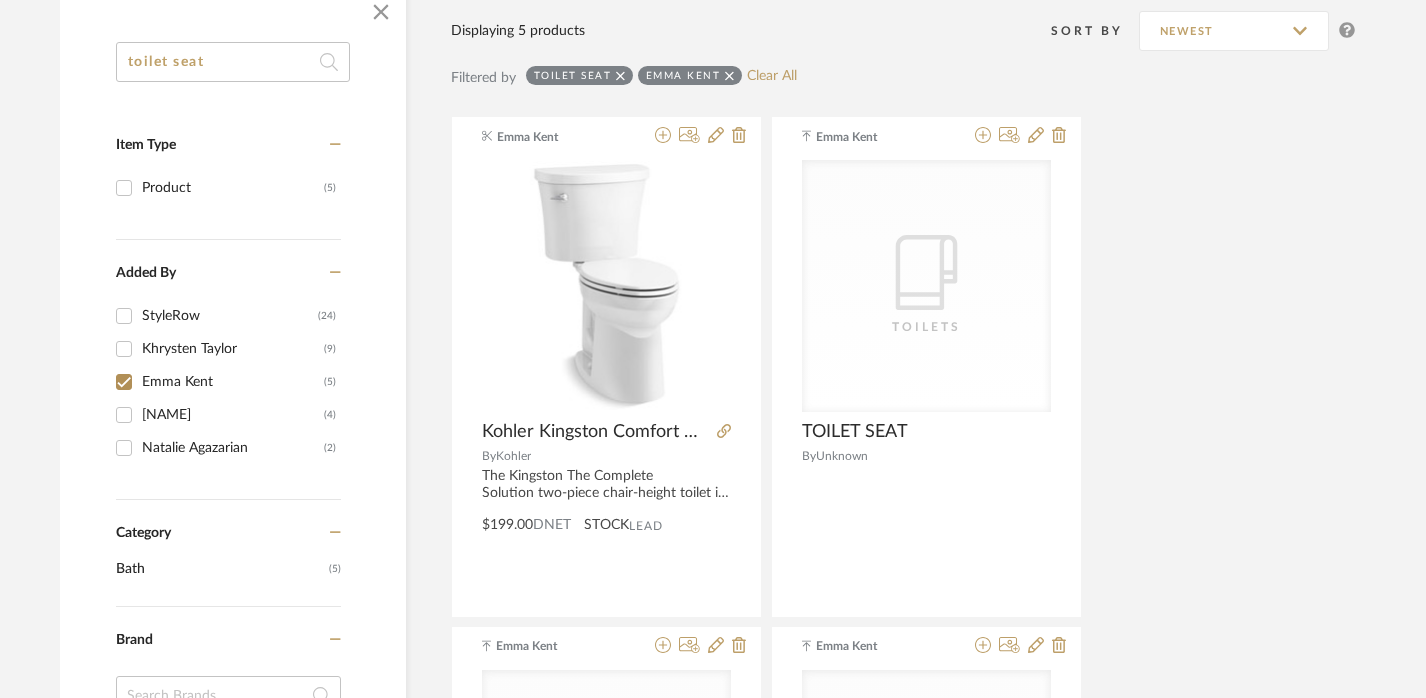 click on "toilet seat" 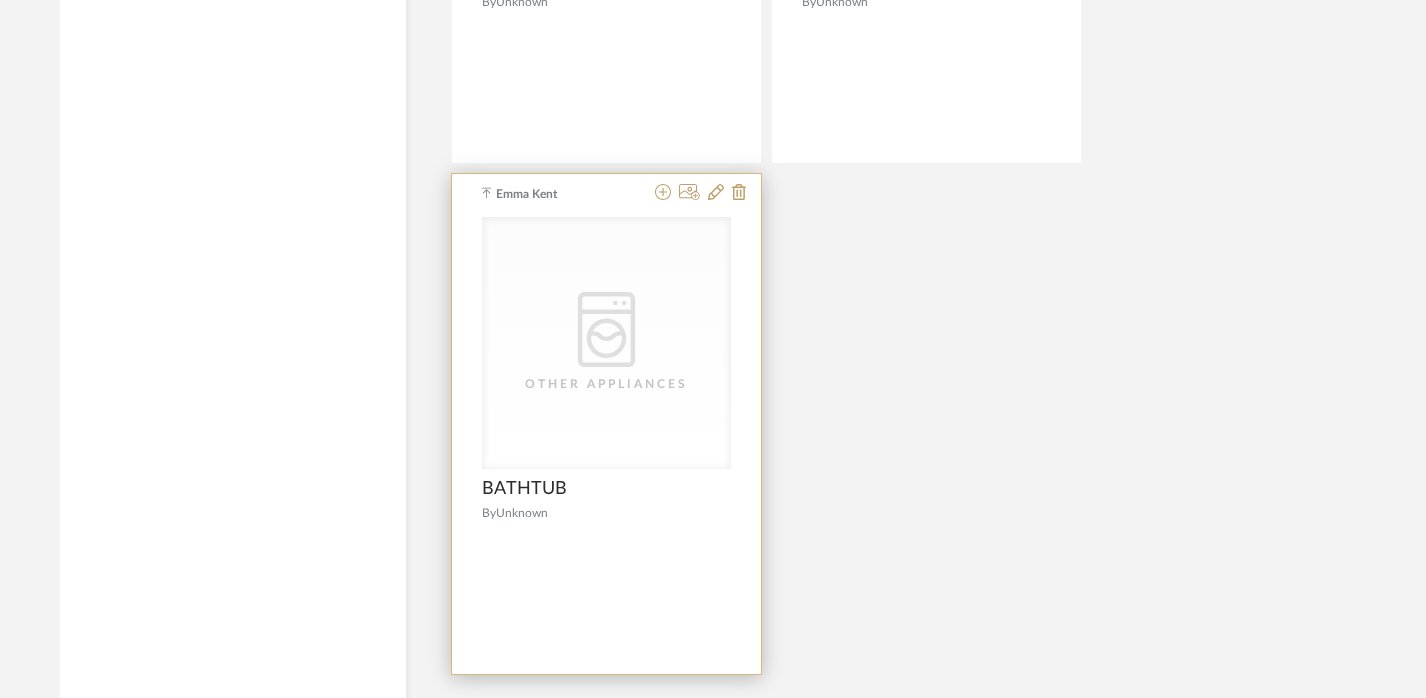 scroll, scrollTop: 3340, scrollLeft: 14, axis: both 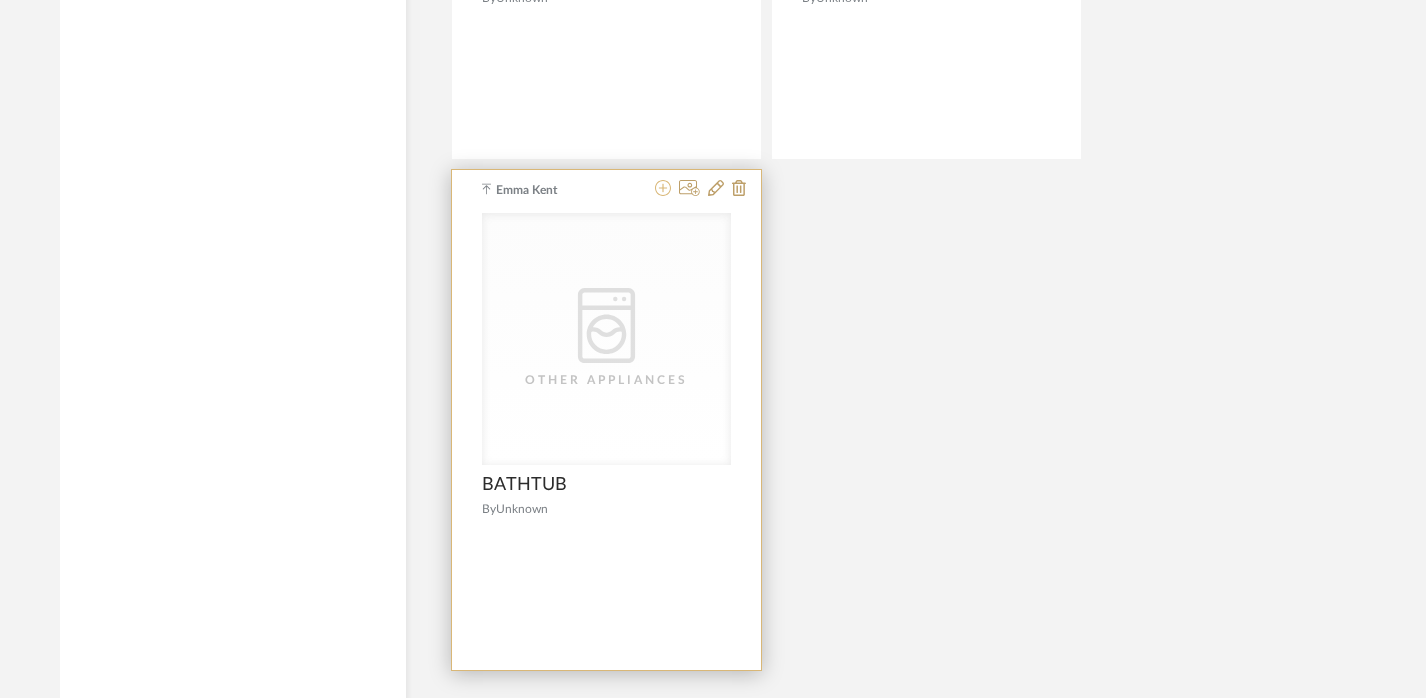 click 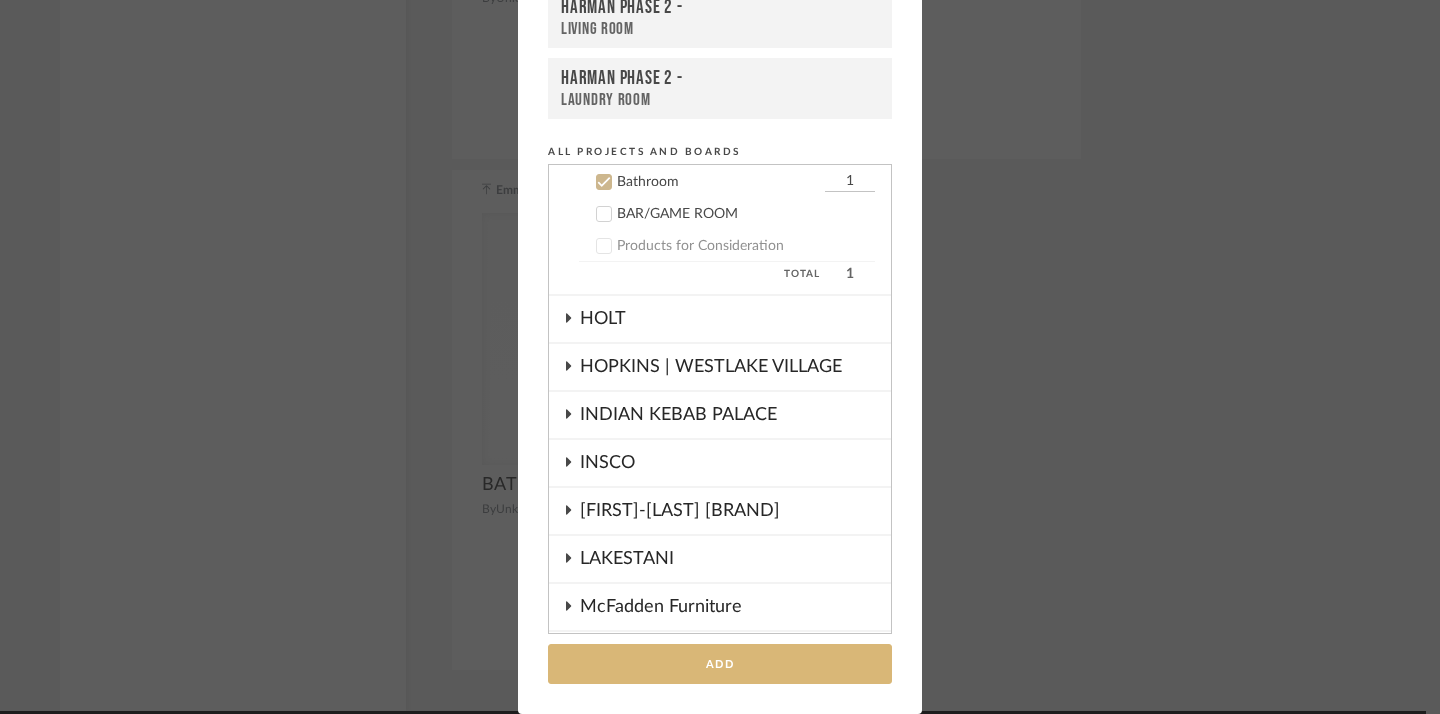 click on "Add" at bounding box center [720, 664] 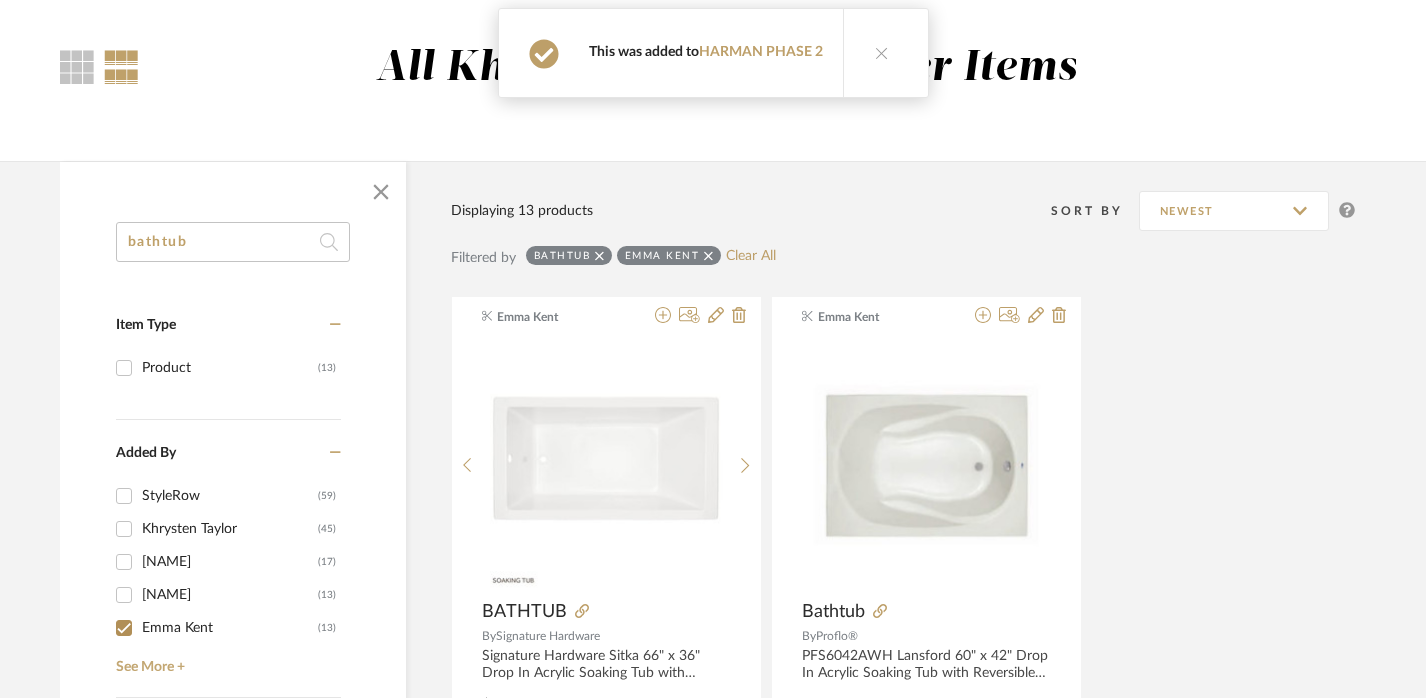 scroll, scrollTop: 0, scrollLeft: 14, axis: horizontal 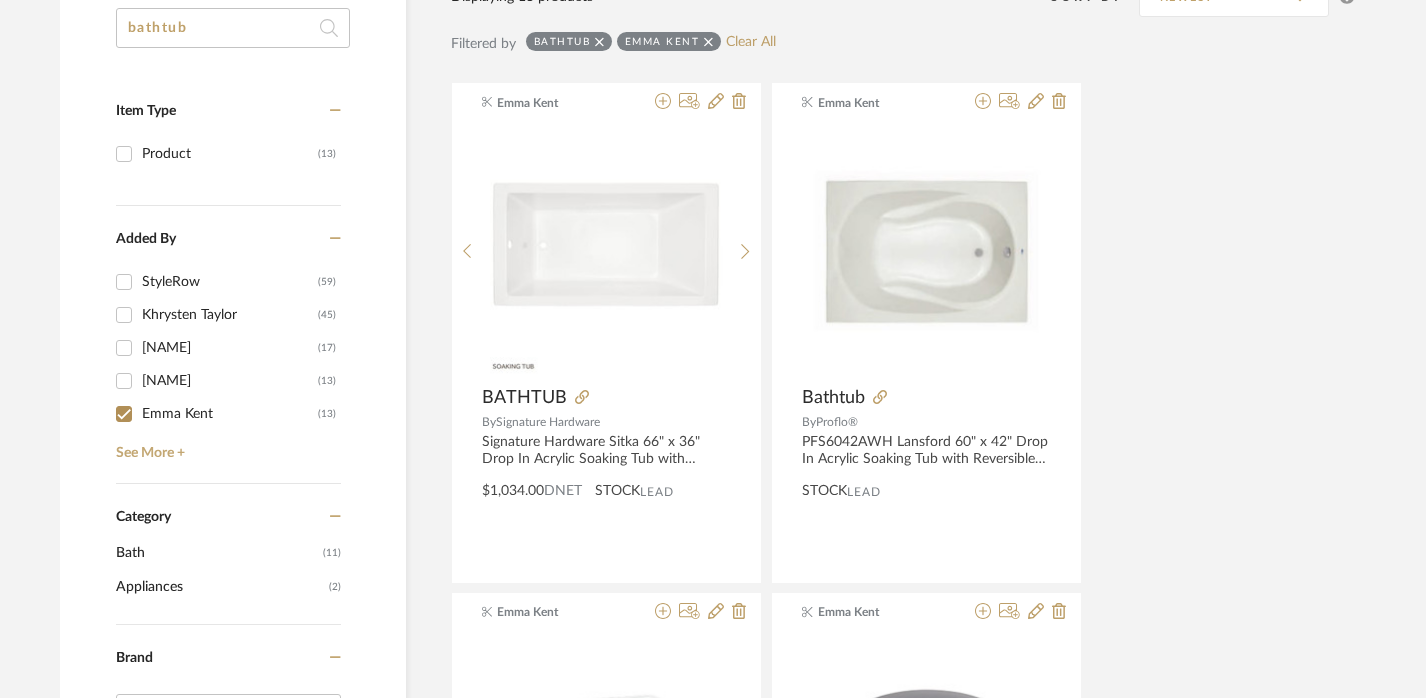 click on "bathtub" 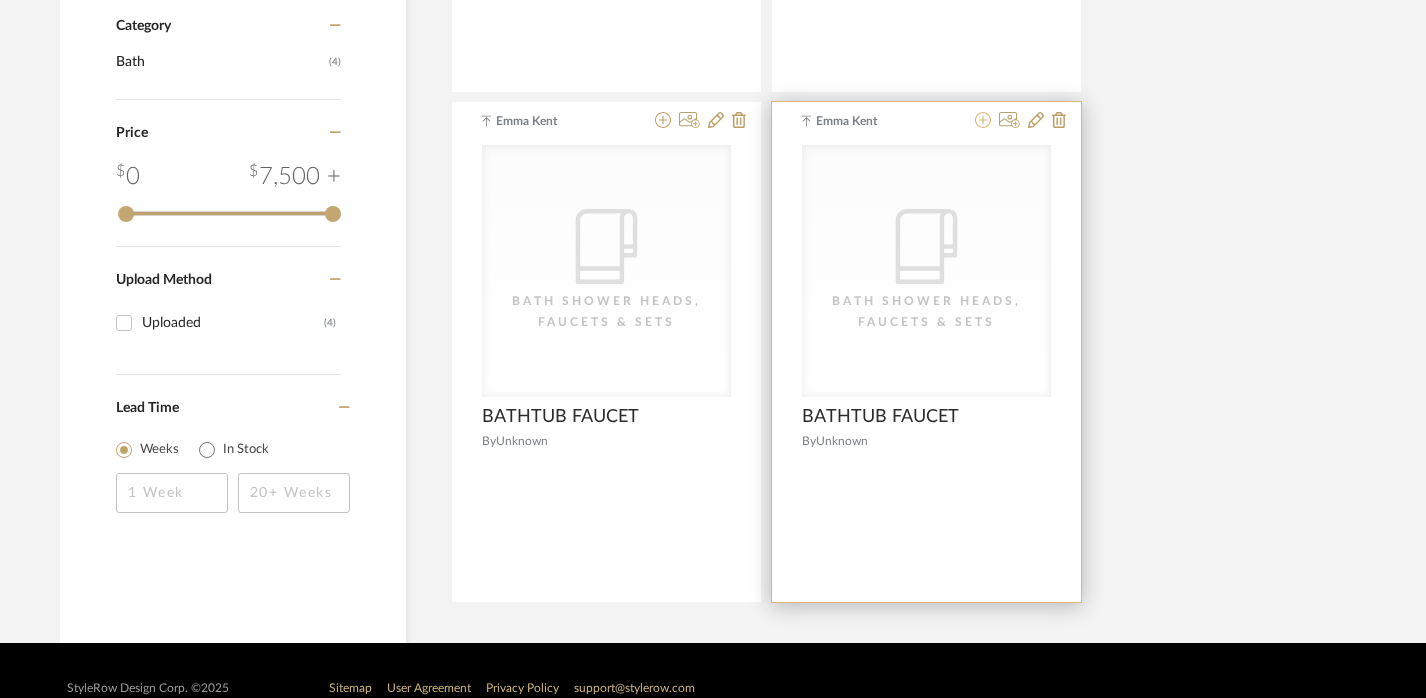 click 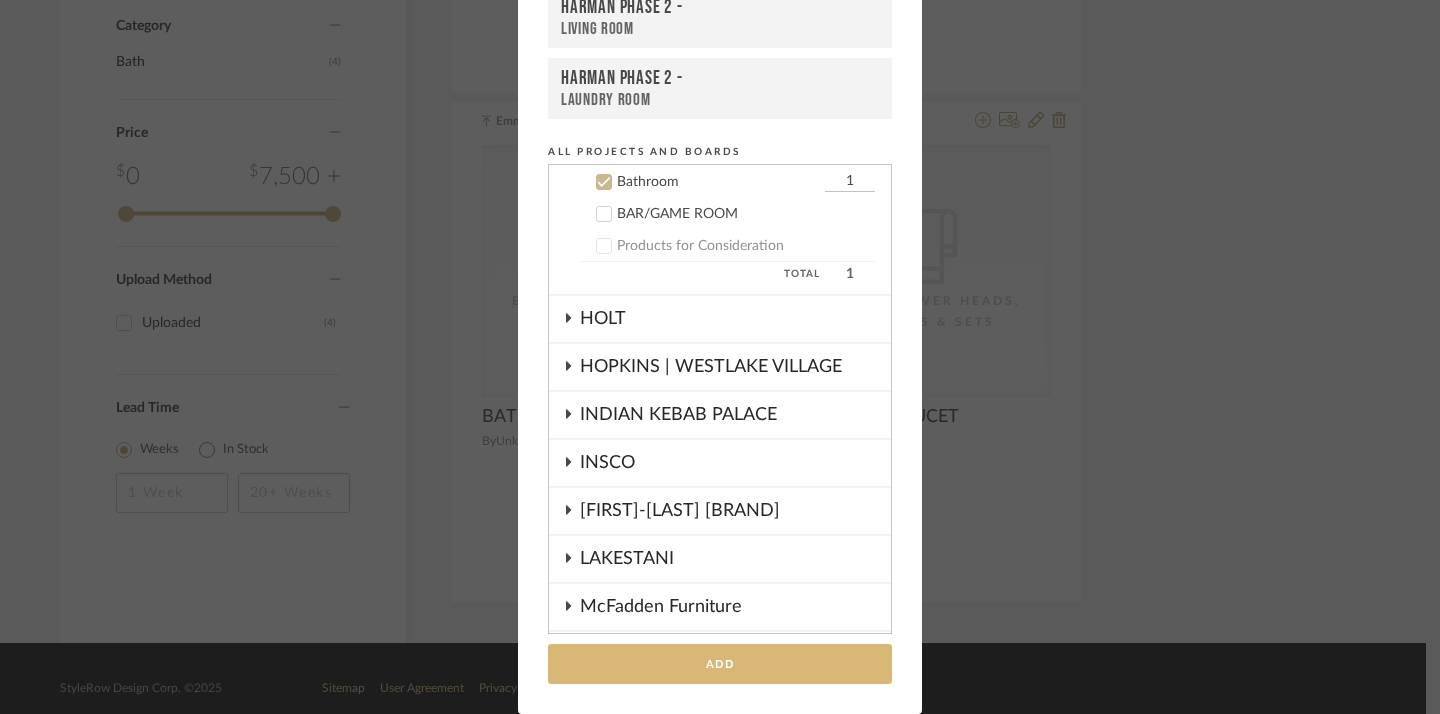 click on "Add" at bounding box center [720, 664] 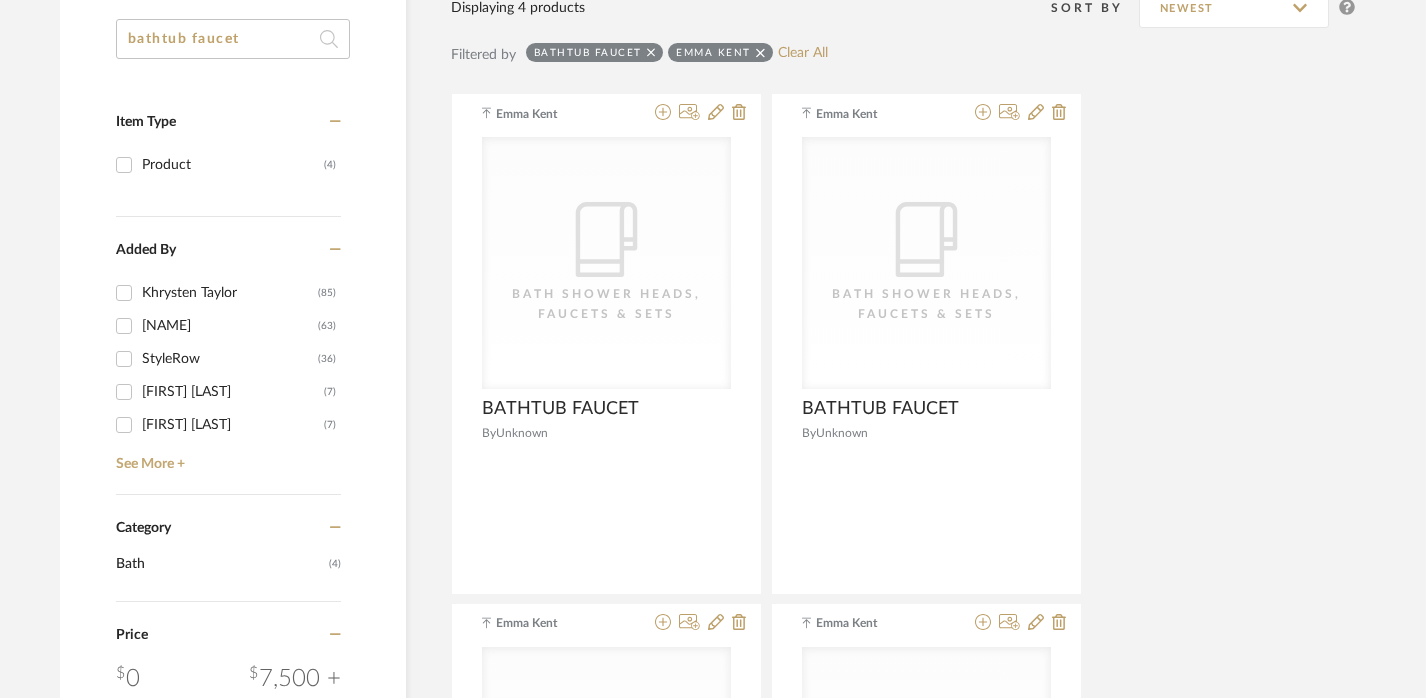 click on "bathtub faucet" 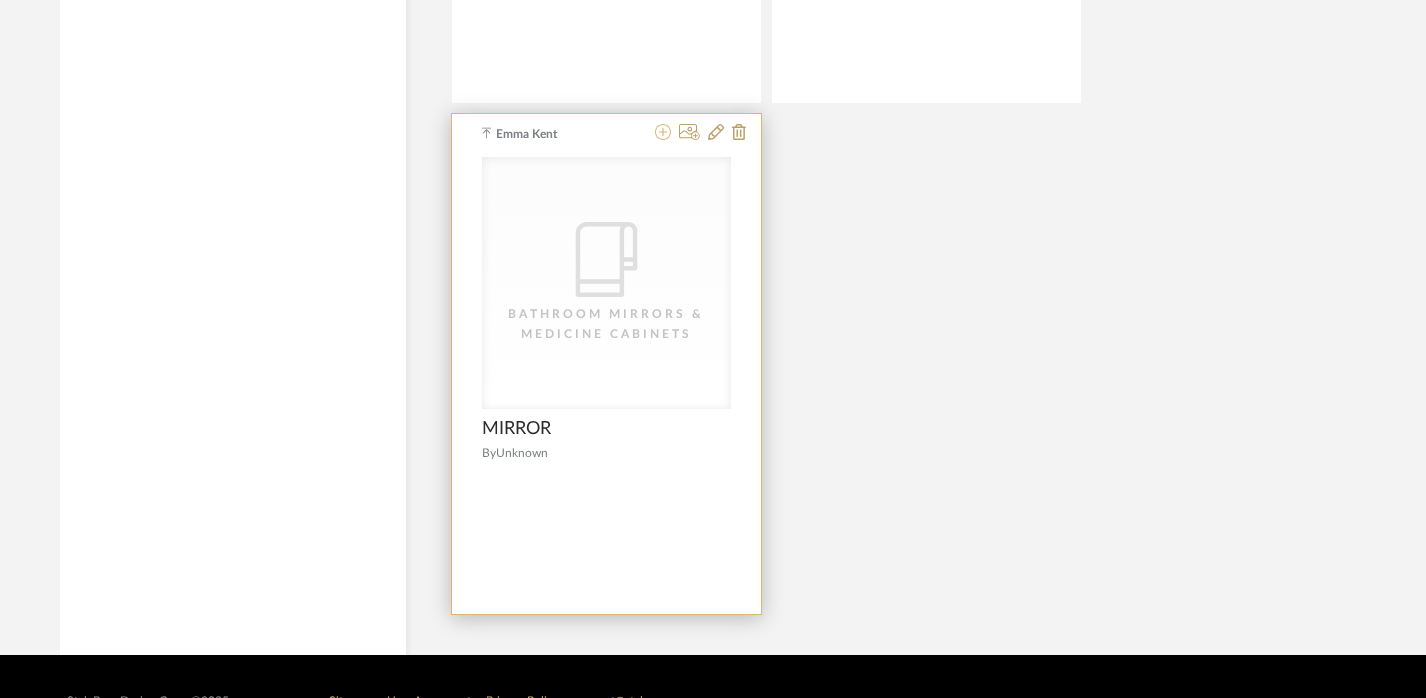 click 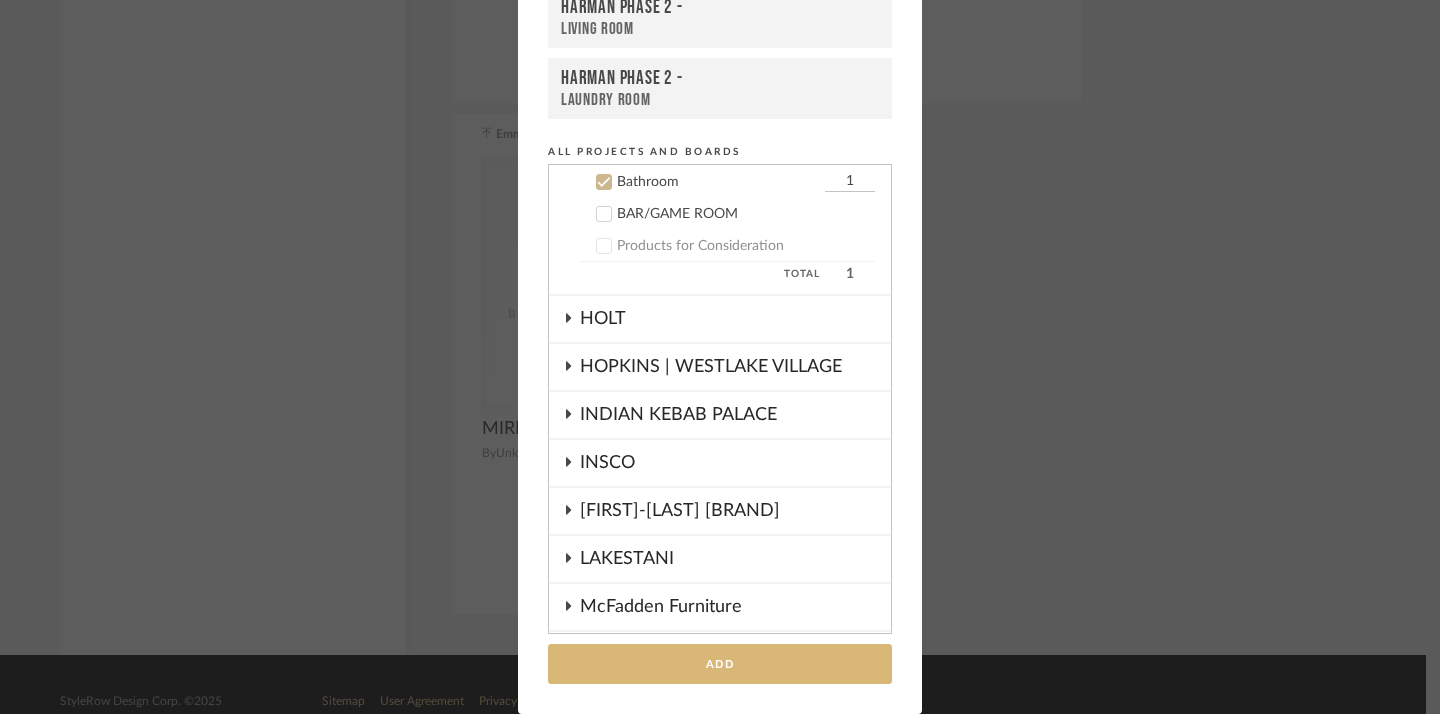 click on "Add" at bounding box center [720, 664] 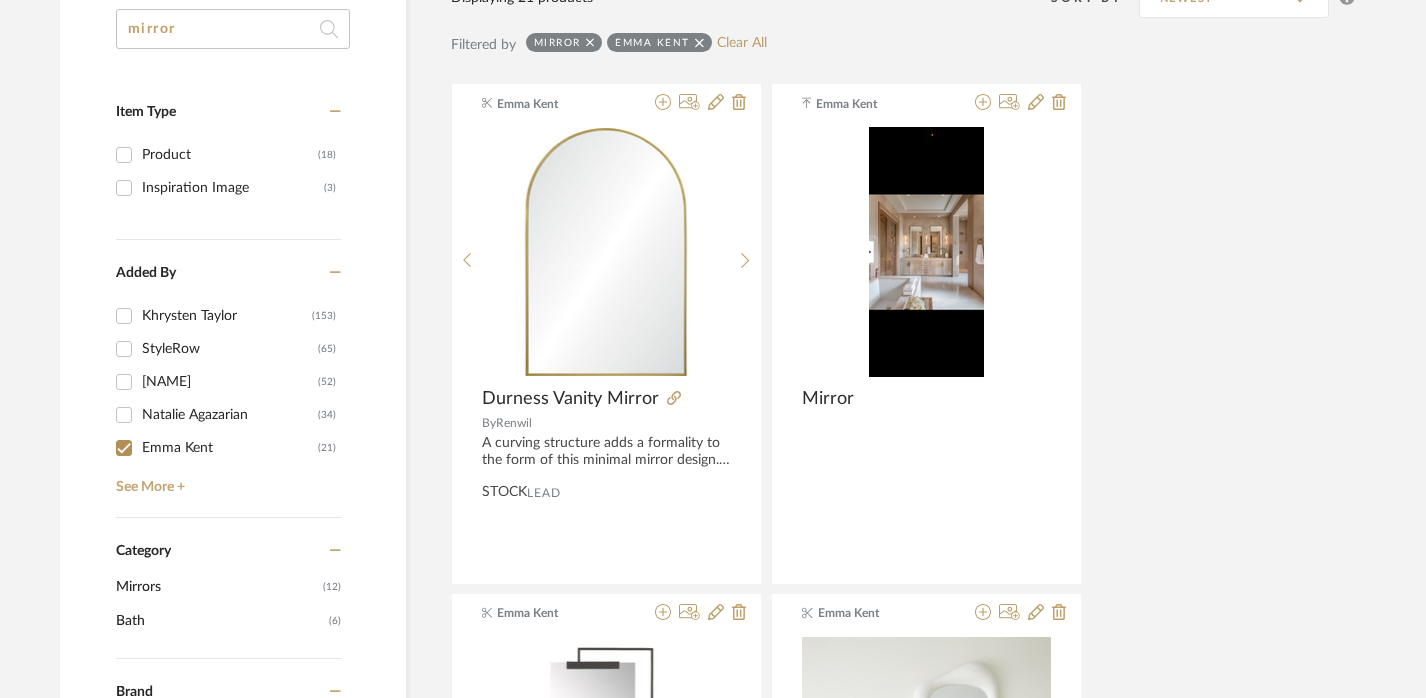 click on "mirror" 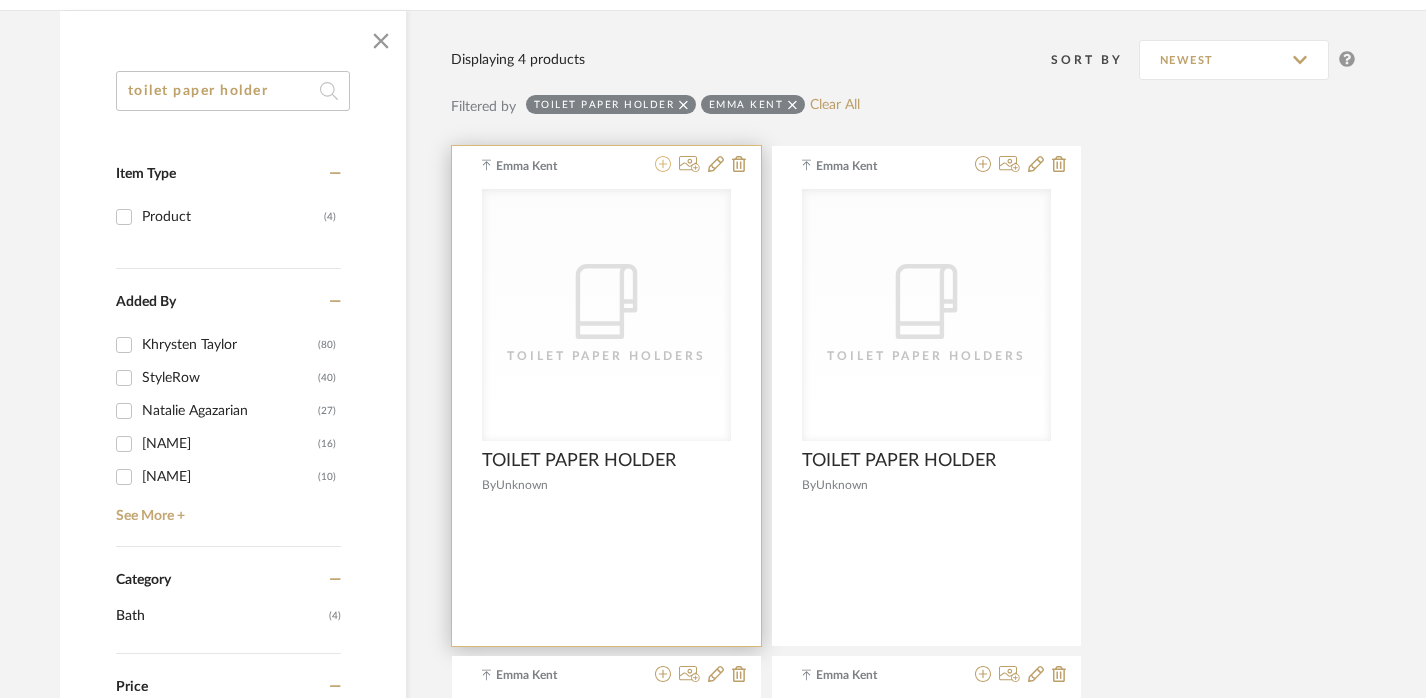 click 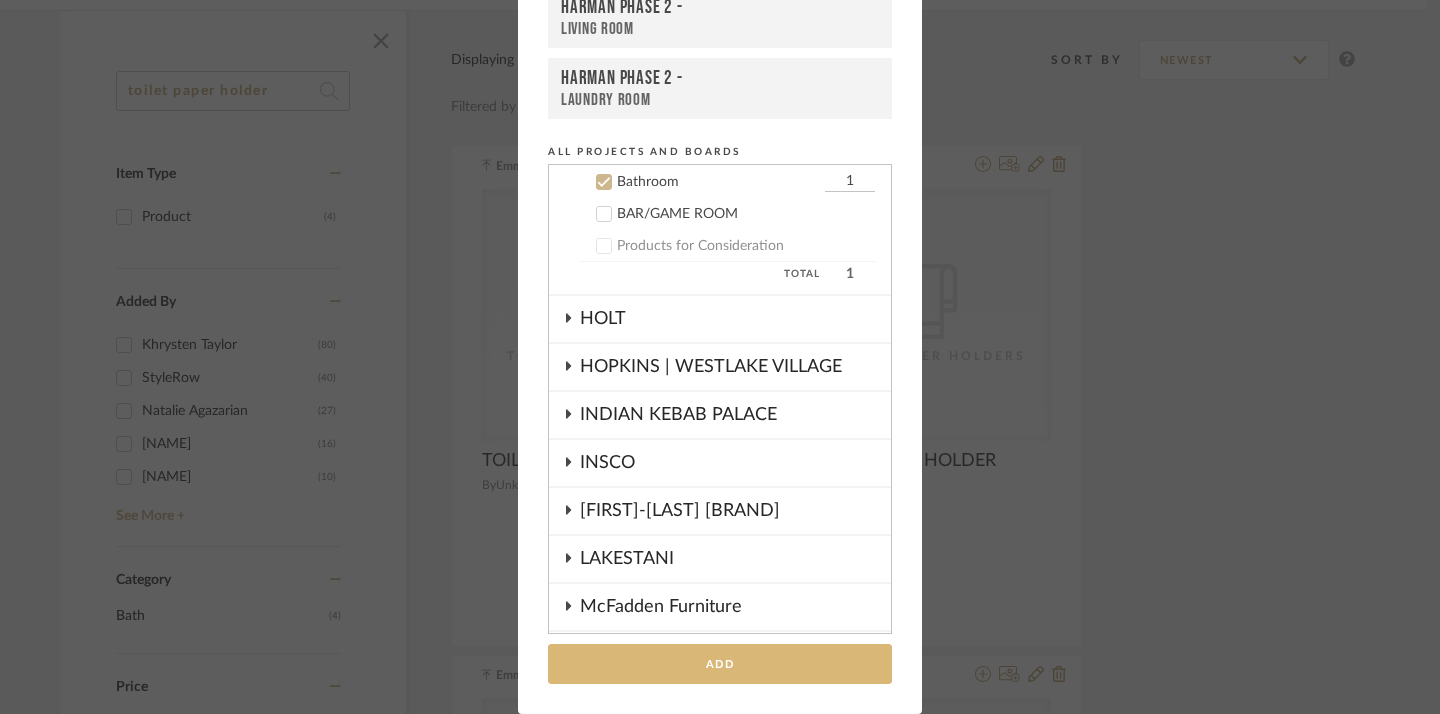 click on "Add" at bounding box center (720, 664) 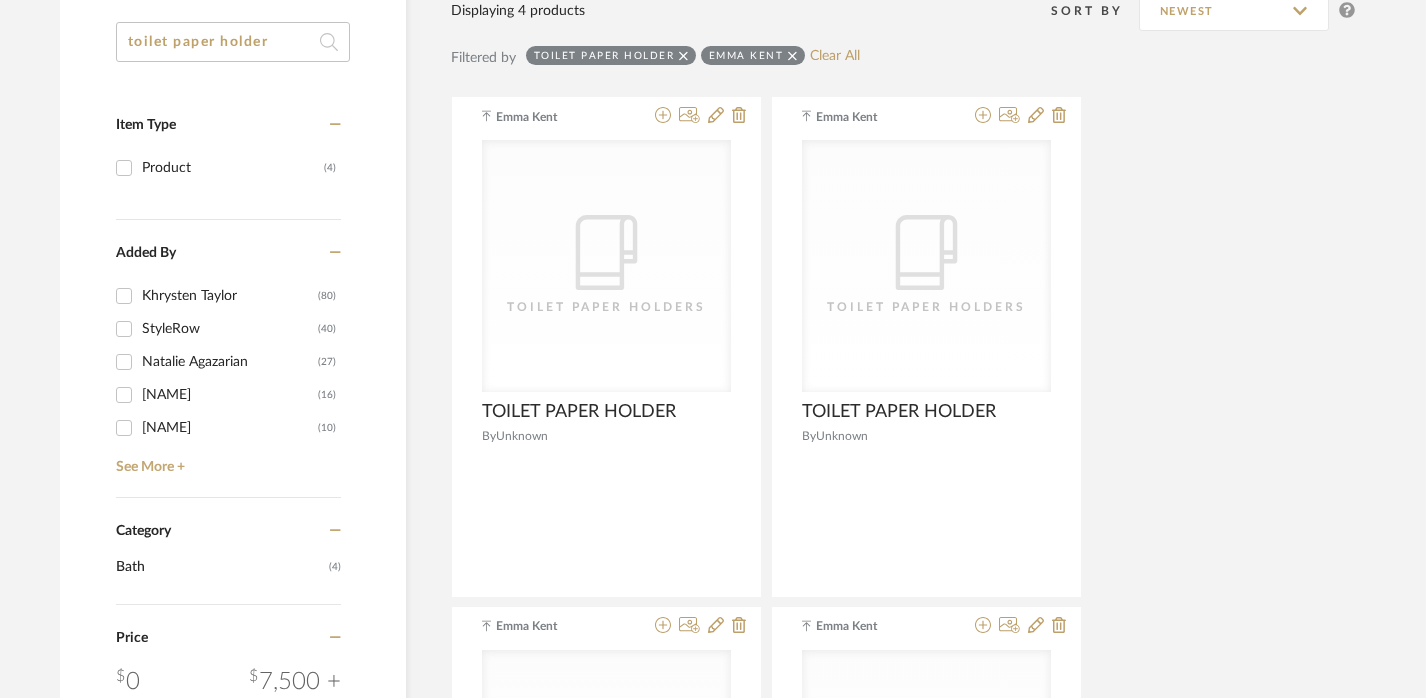 click on "toilet paper holder" 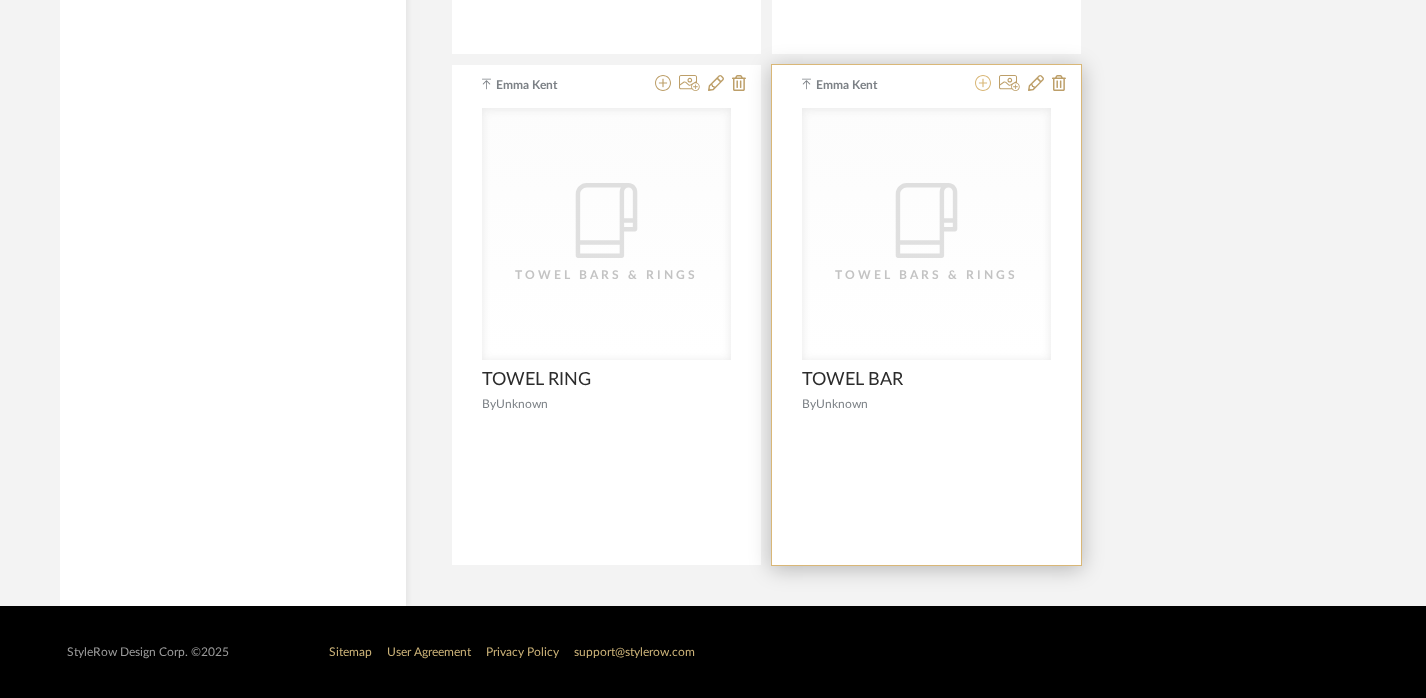 click 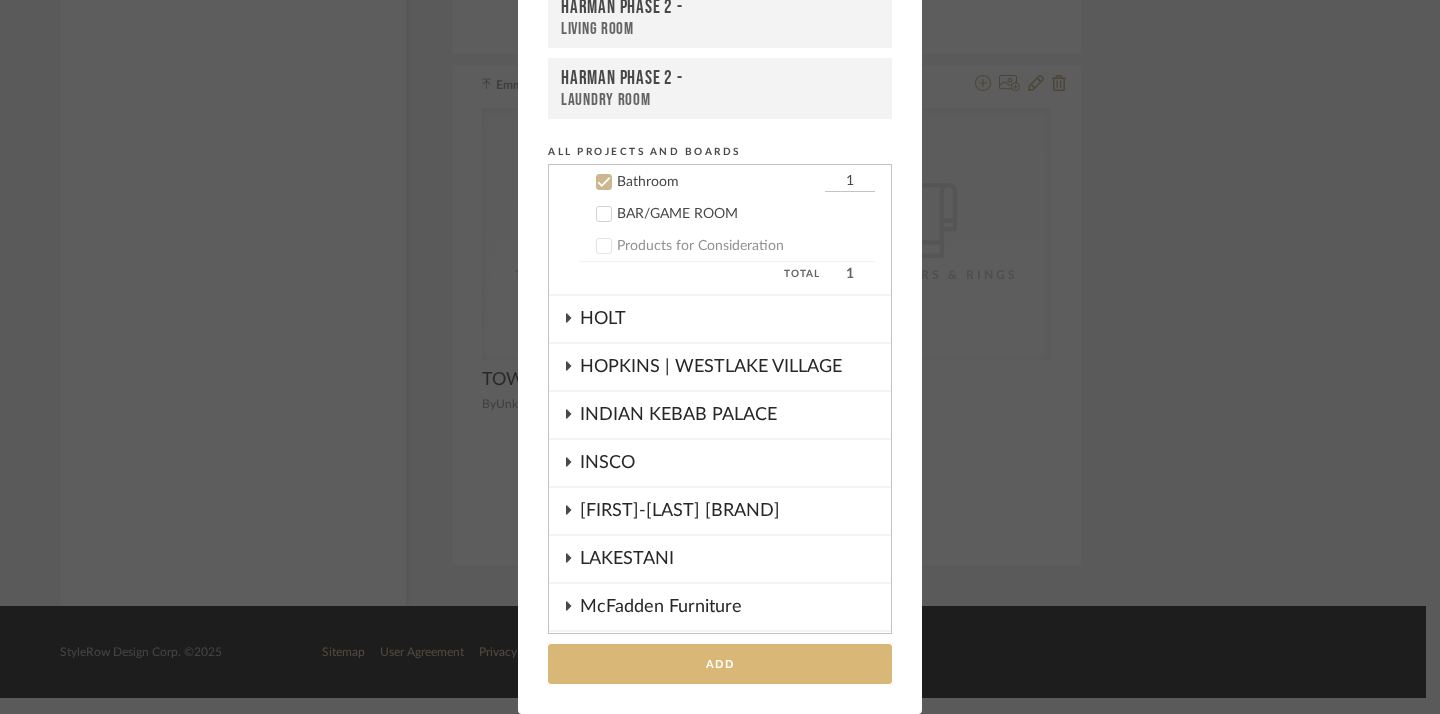 click on "Add" at bounding box center [720, 664] 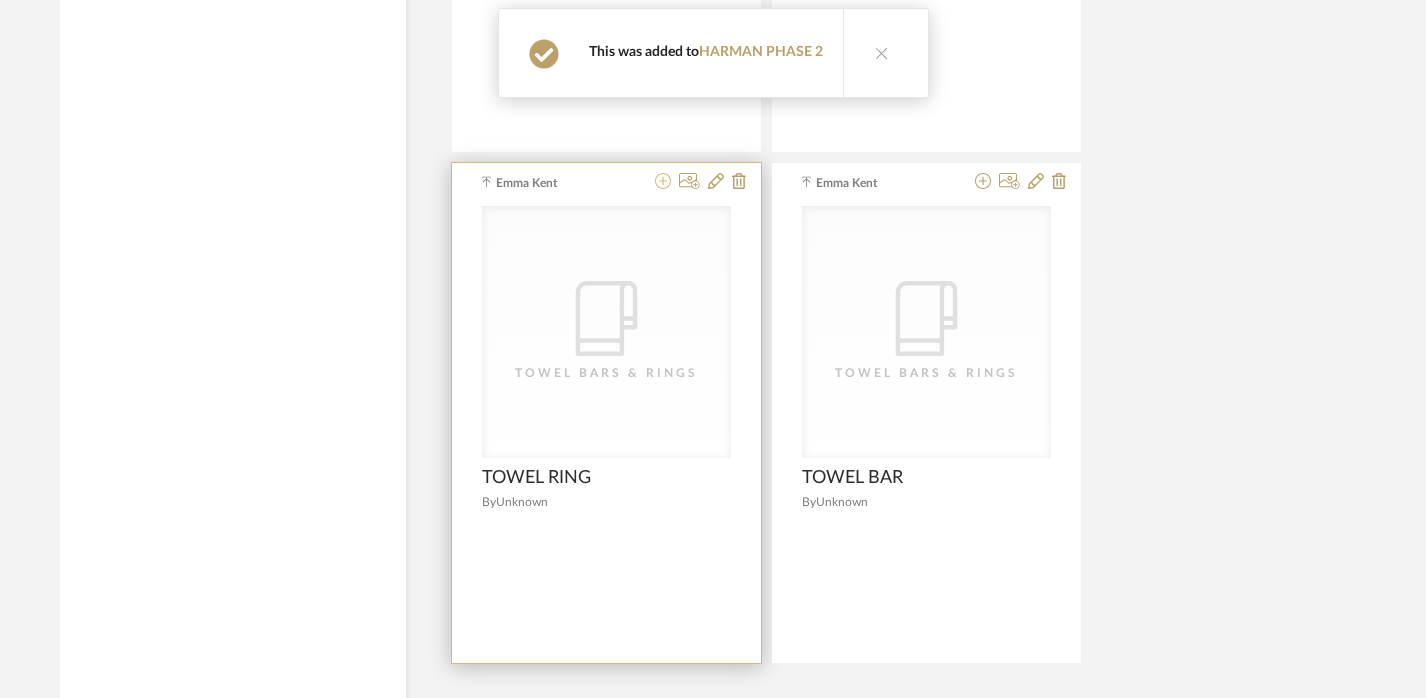 click 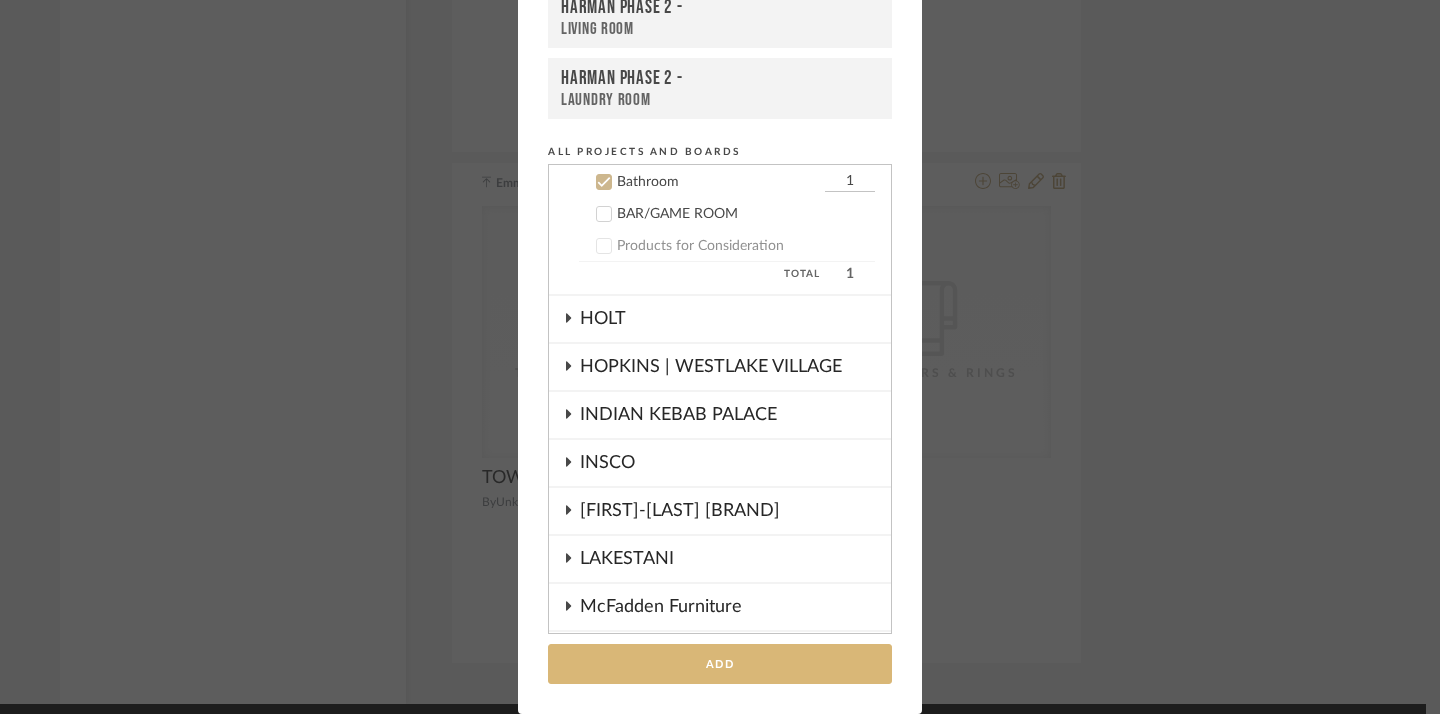 click on "Add" at bounding box center [720, 664] 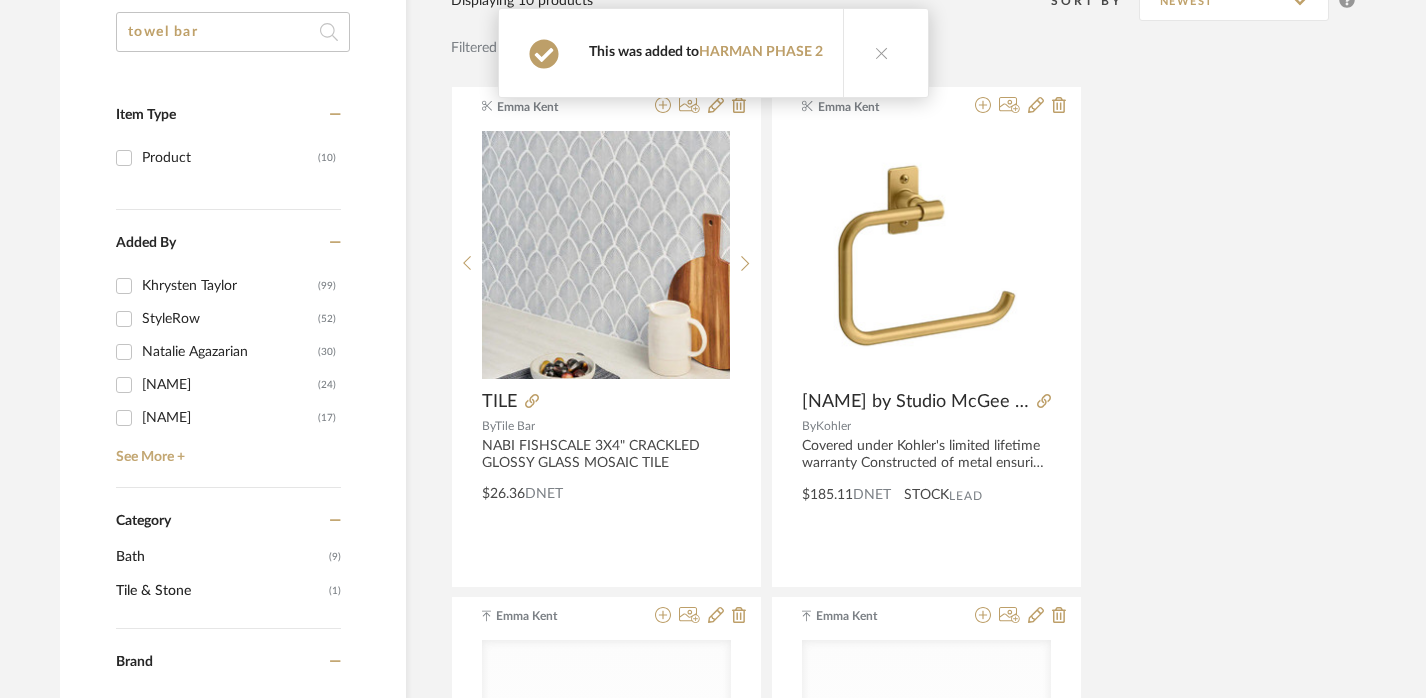 click on "towel bar" 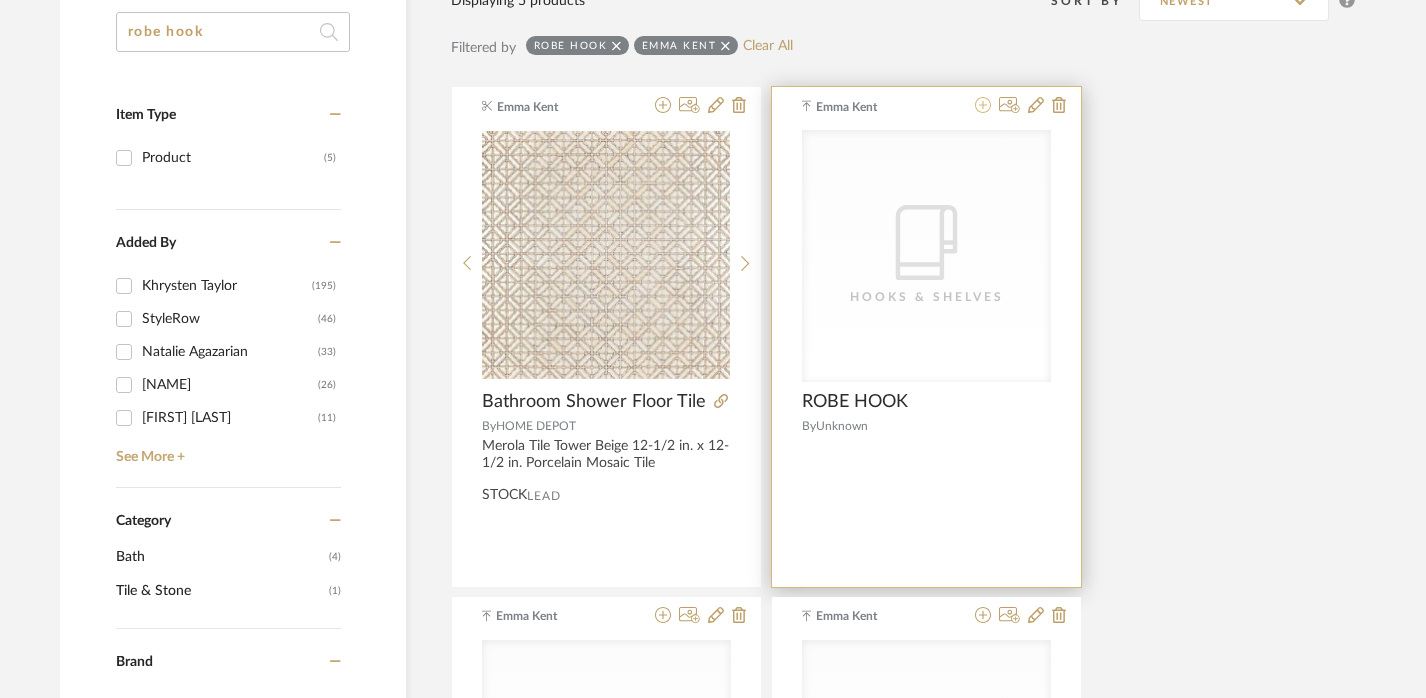 click 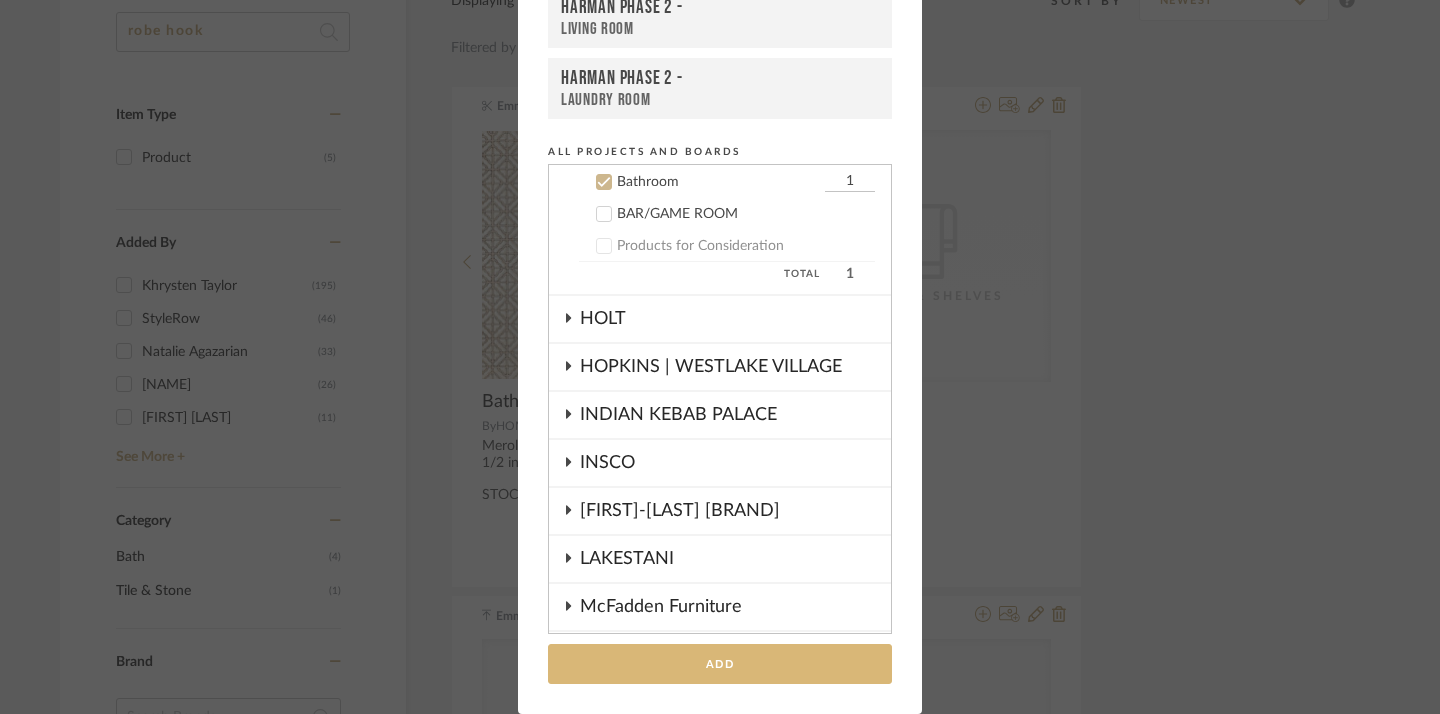 click on "Add" at bounding box center (720, 664) 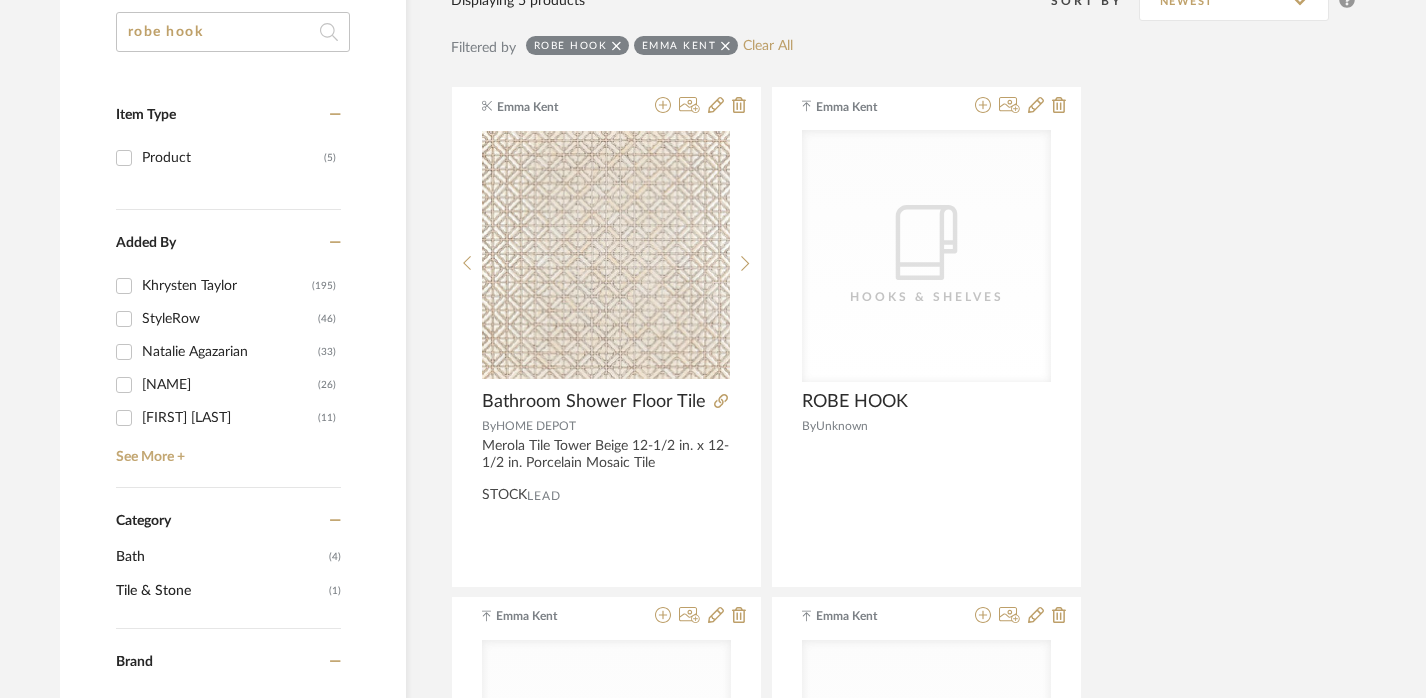 click on "robe hook" 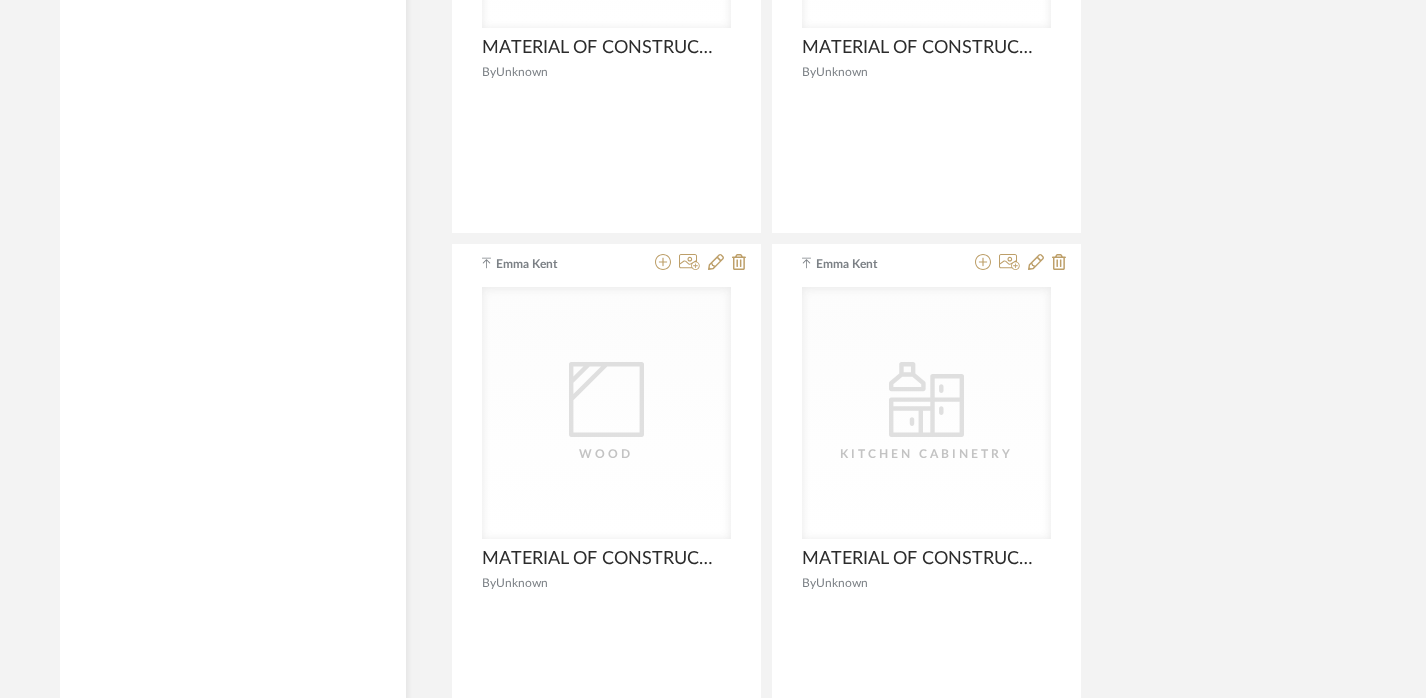 scroll, scrollTop: 2422, scrollLeft: 14, axis: both 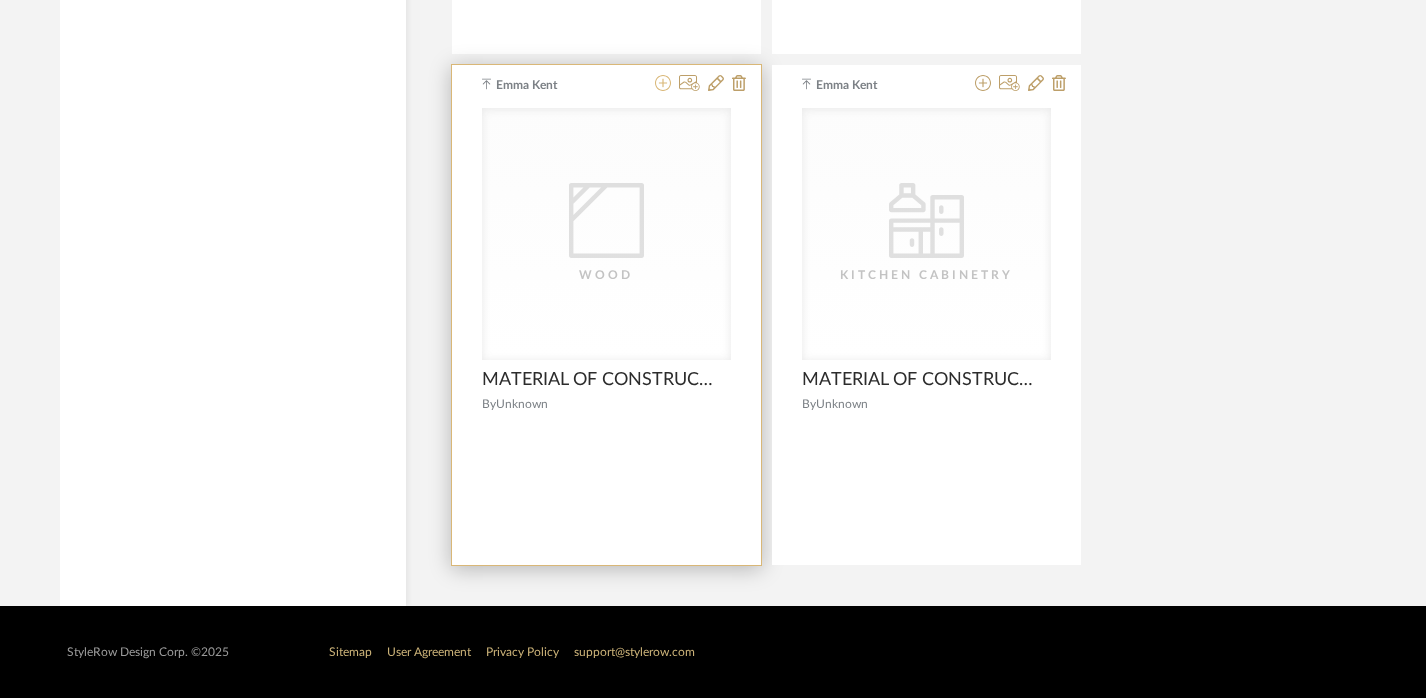 click 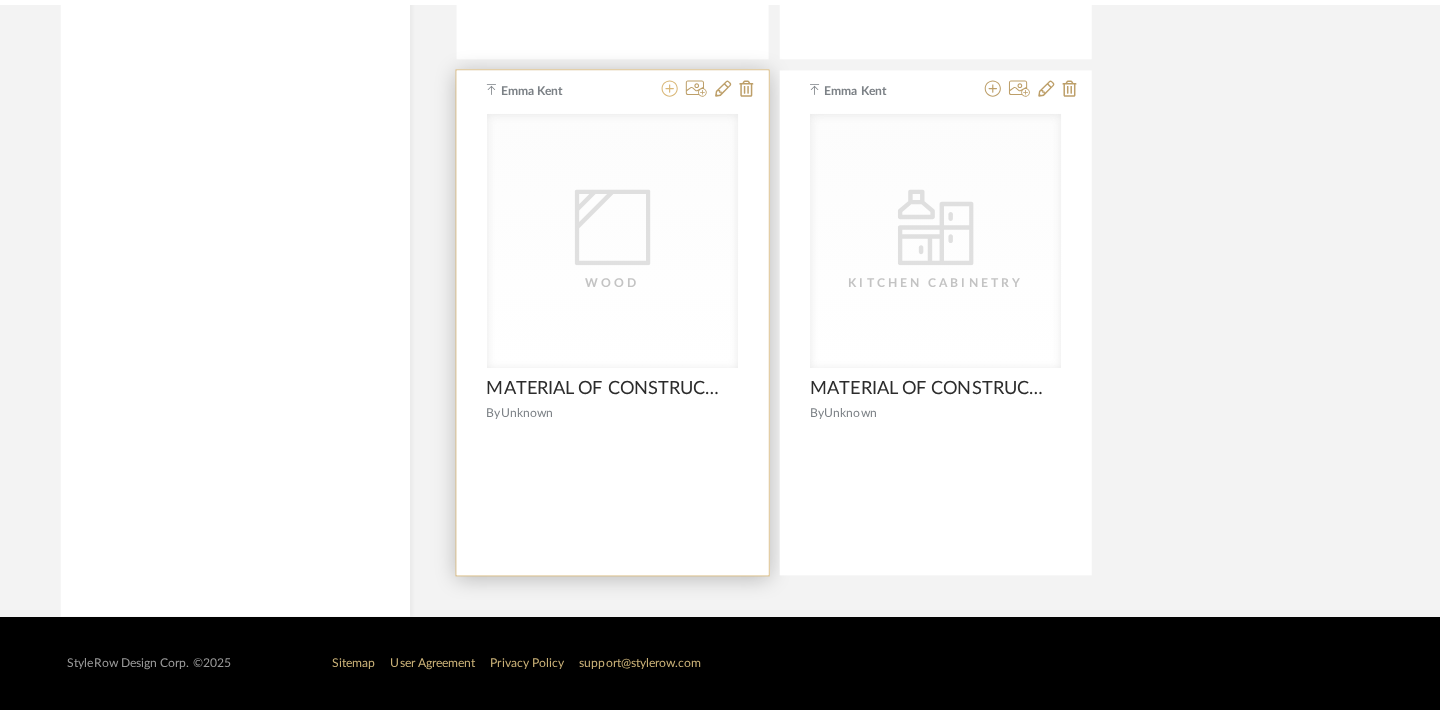 scroll, scrollTop: 0, scrollLeft: 0, axis: both 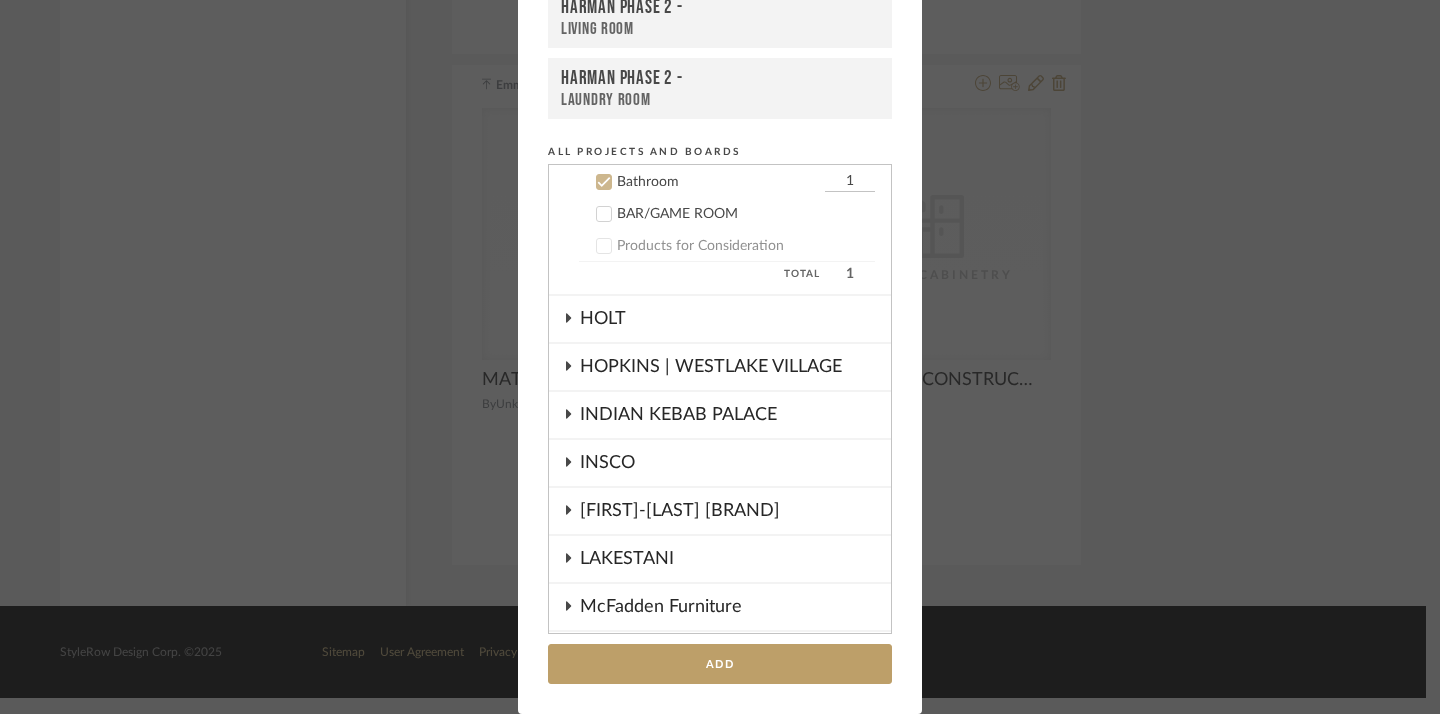 click on "Bathroom" at bounding box center (718, 182) 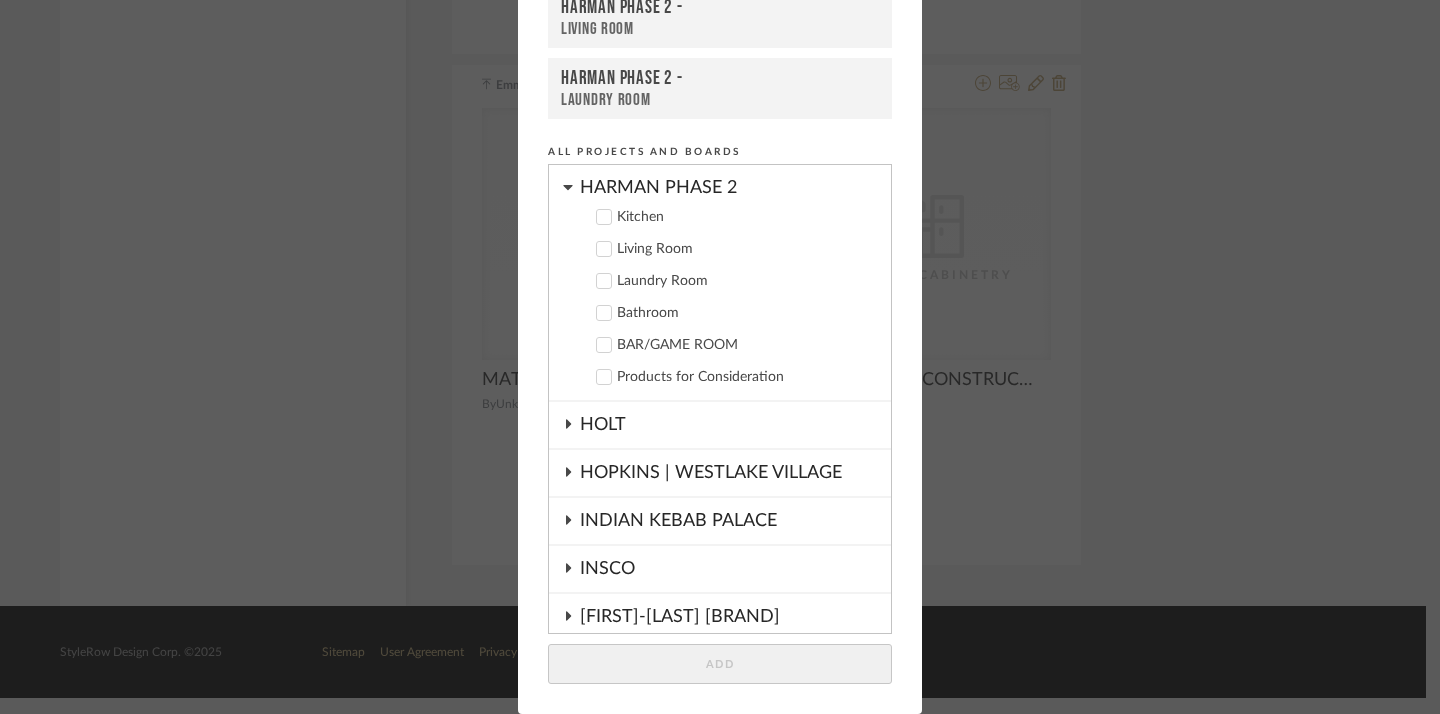 scroll, scrollTop: 468, scrollLeft: 0, axis: vertical 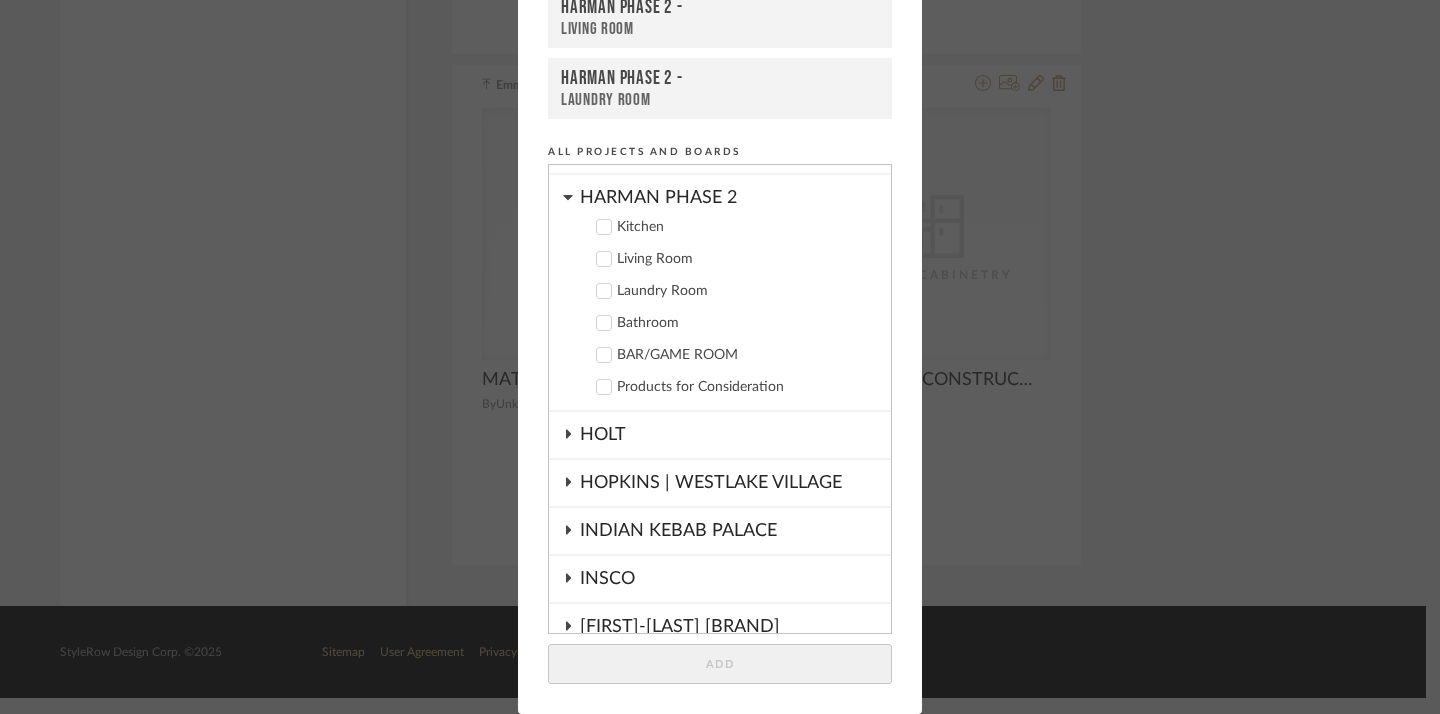 click on "Living Room" at bounding box center (746, 259) 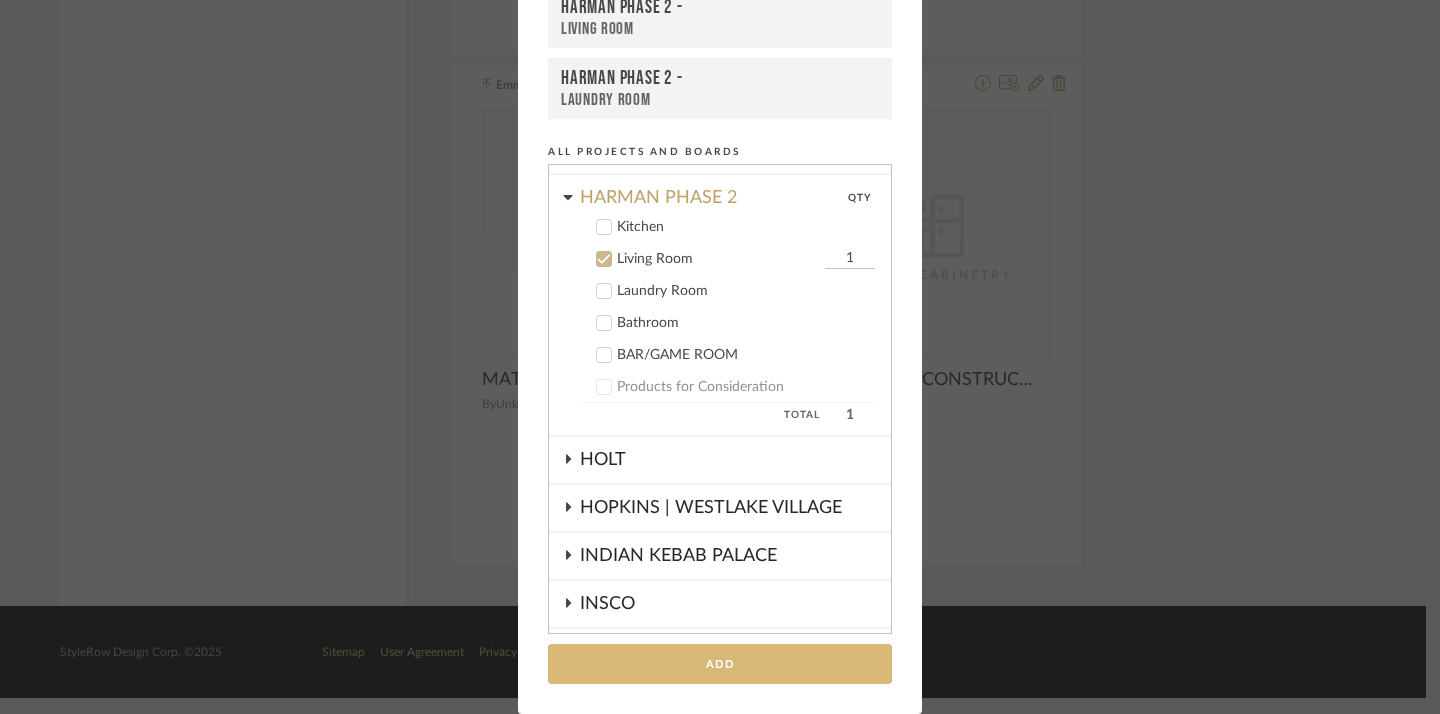 click on "Add" at bounding box center [720, 664] 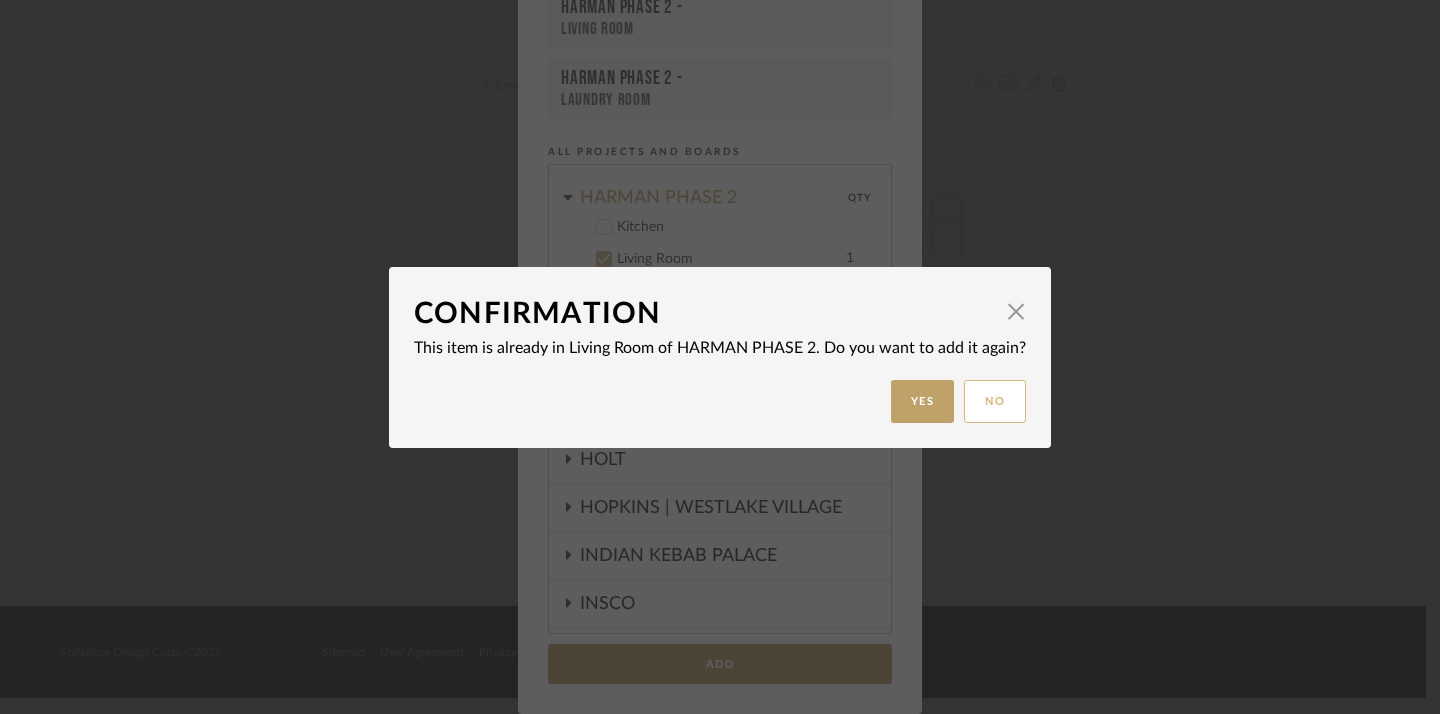 click on "No" at bounding box center [995, 401] 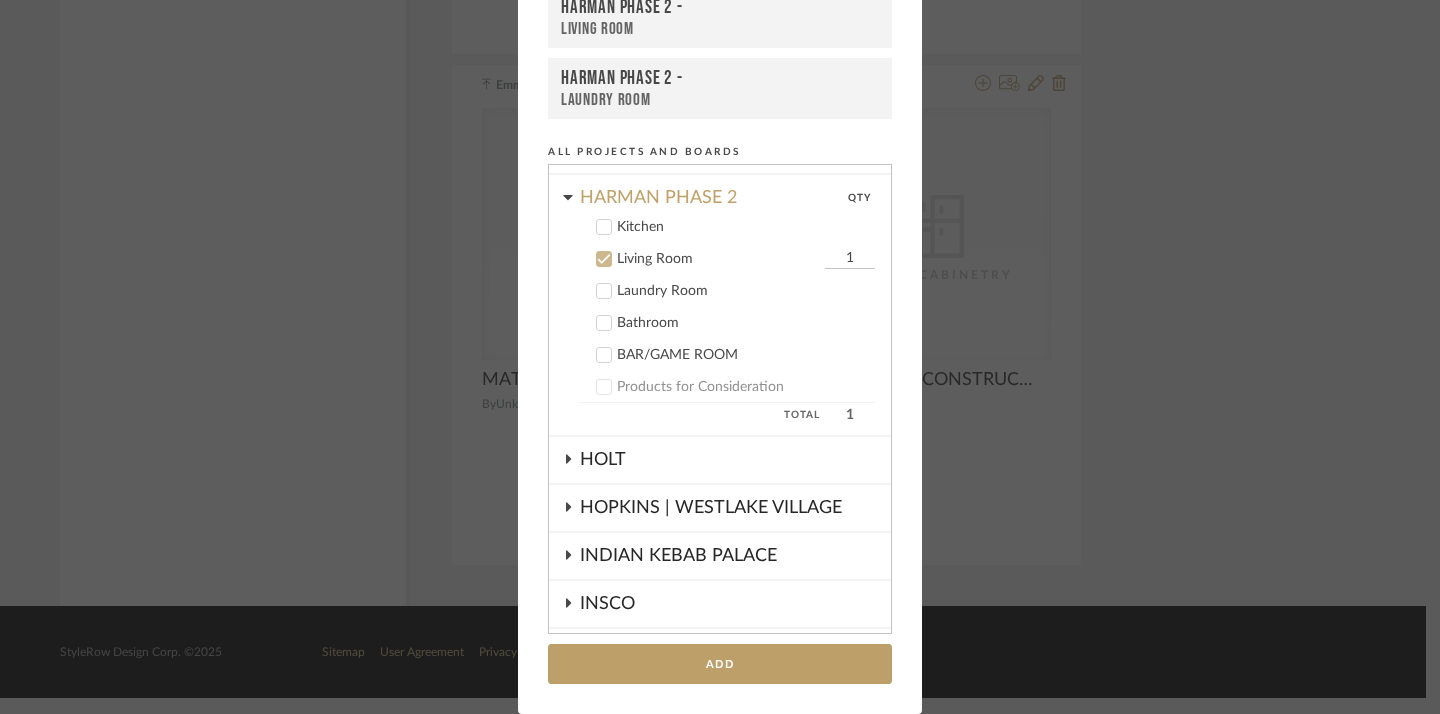 click on "Add to Projects Recent Projects, Rooms, or Boards HARMAN PHASE 2 - Bathroom HARMAN PHASE 2 - Living Room HARMAN PHASE 2 - Laundry Room All Projects and Boards  Projects   CAMUNEZ-MEANS   CHANG   CHRISTENSEN   CHRISTENSEN (Same SF Option)   DEHART   DIEPERSLOOT   DUEKER | CLOVIS   FLETCHER | FRESNO   HARMAN   HARMAN PHASE 2  QTY  Kitchen   Living Room  1  Laundry Room   Bathroom   BAR/GAME ROOM   Products for Consideration  Total 1  HOLT   HOPKINS | WESTLAKE VILLAGE   INDIAN KEBAB PALACE   INSCO   Kim-Reyna Blanco   LAKESTANI   McFadden Furniture   MORRISON FURNITURE   RODRIQUEZ   RUSSELL   Salahuddin   Schwartzman   SOMMER   STAGE DEPOT WHISKEY LOUNGE   TEMPLATE | SPECIFICATION SCHEDULE   Toprani FF&A   VENTRESCA | MORRO BAY   VINCENT   VIRAMONTES   + CREATE NEW PROJECT   Inspiration Board   Bathroom   Bedroom   CABINET ACCESSORIES   Cabinet Door Styles   DECORATIVE DOOR HARDWARE: SATIN BRASS   Dining Room   Exterior   FAUX PLANTS AND PLANTERS   Kitchen   Living Room   WINDOWS  + Create New Board...  Add" at bounding box center [720, 357] 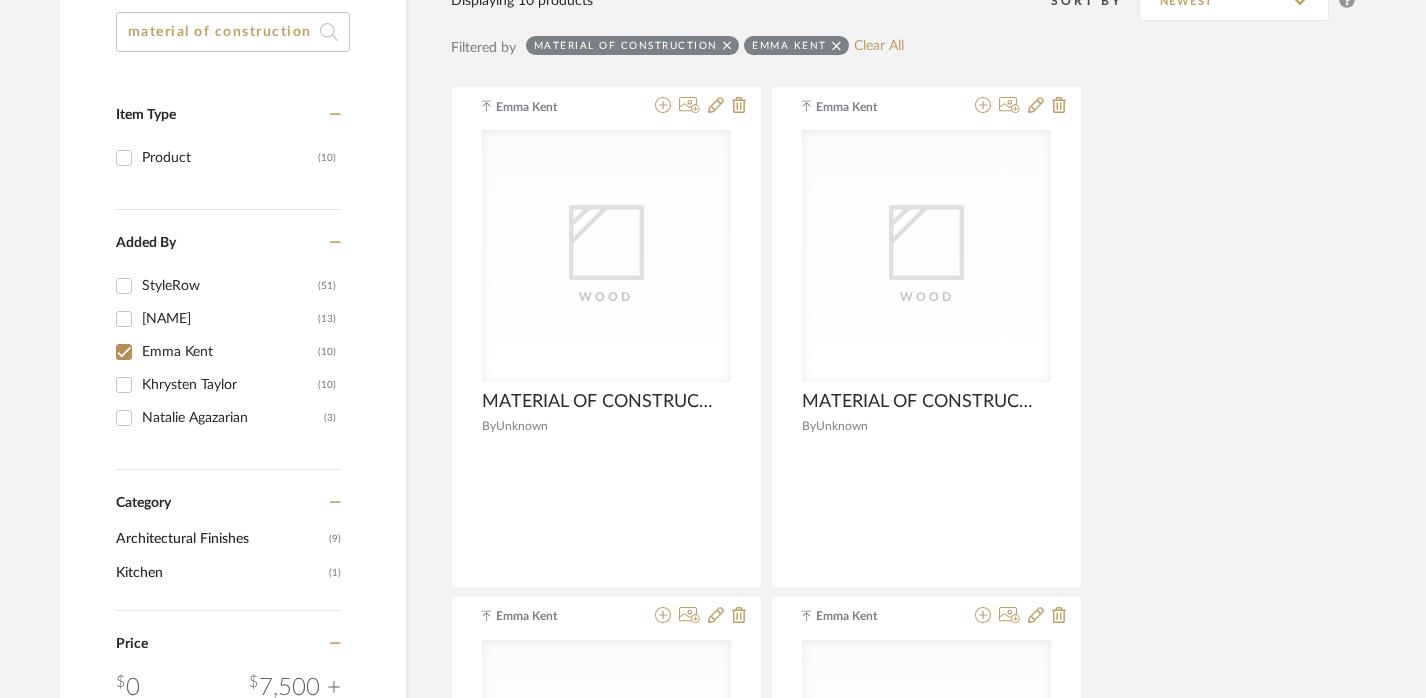 scroll, scrollTop: 357, scrollLeft: 14, axis: both 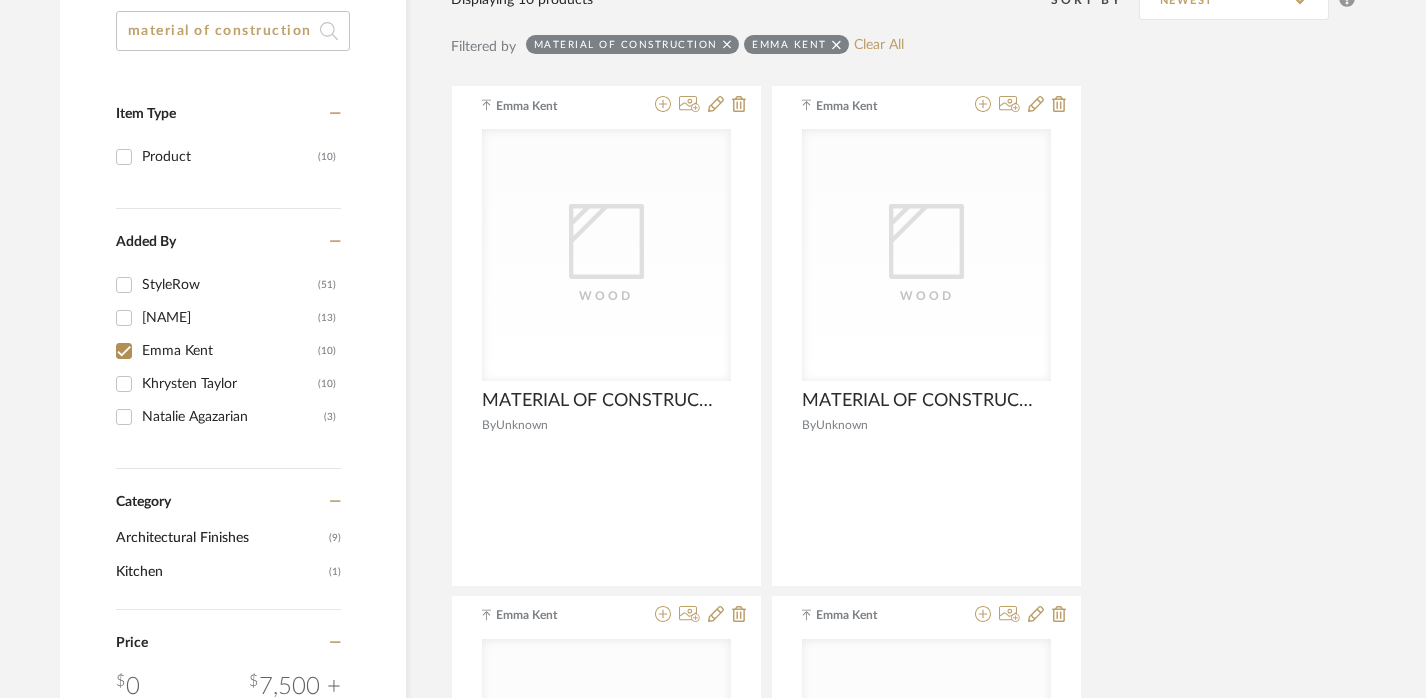 click on "material of construction" 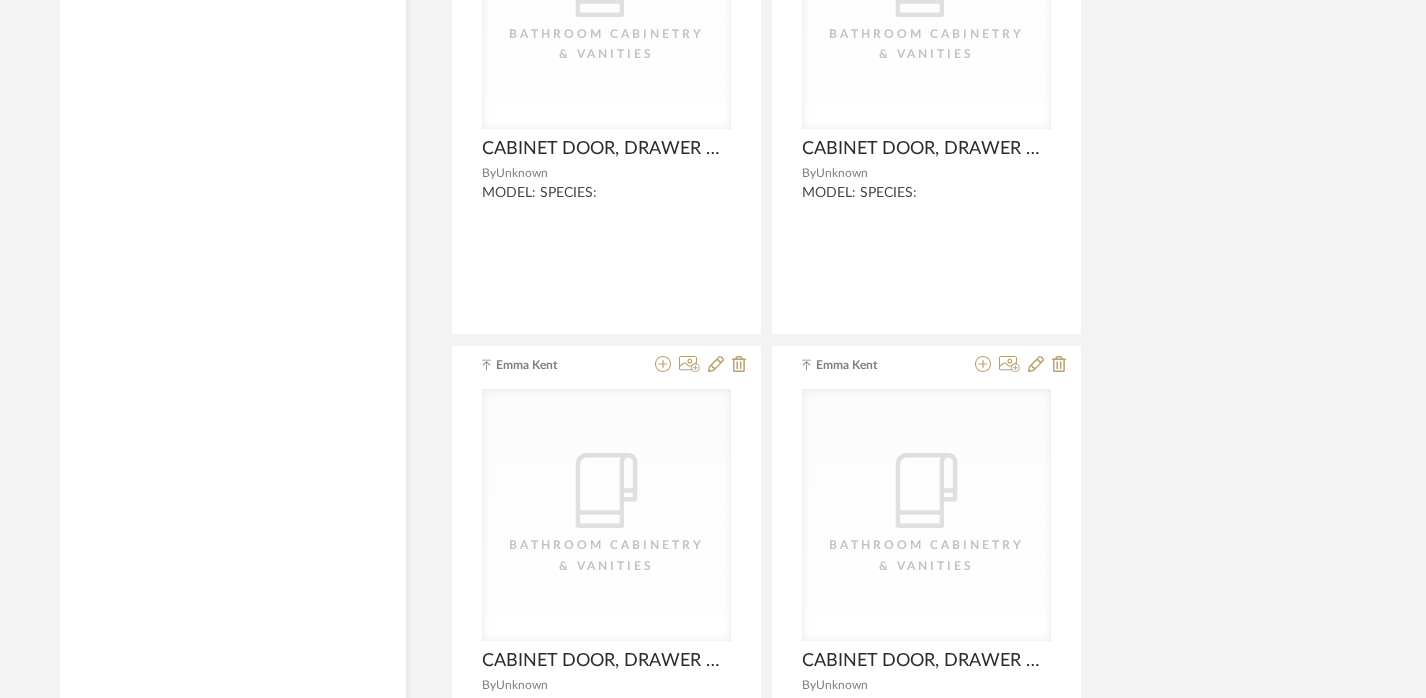 scroll, scrollTop: 4468, scrollLeft: 14, axis: both 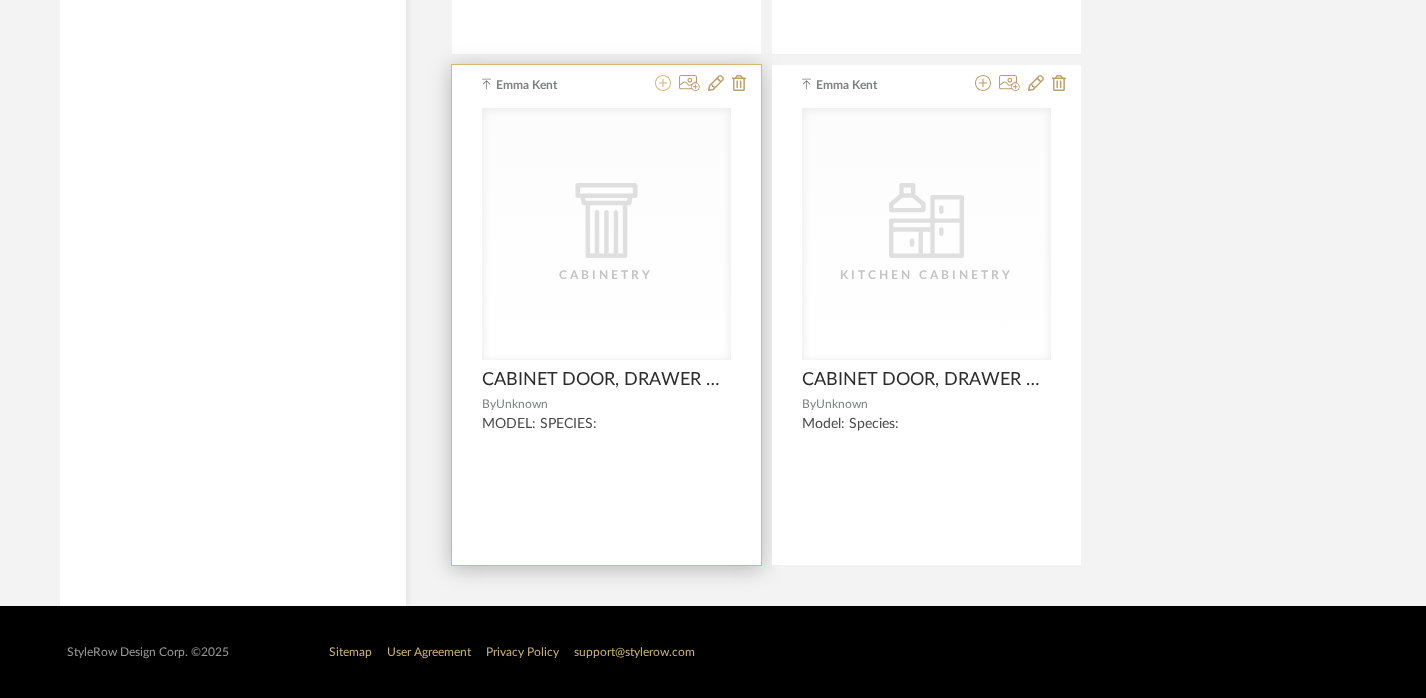 click 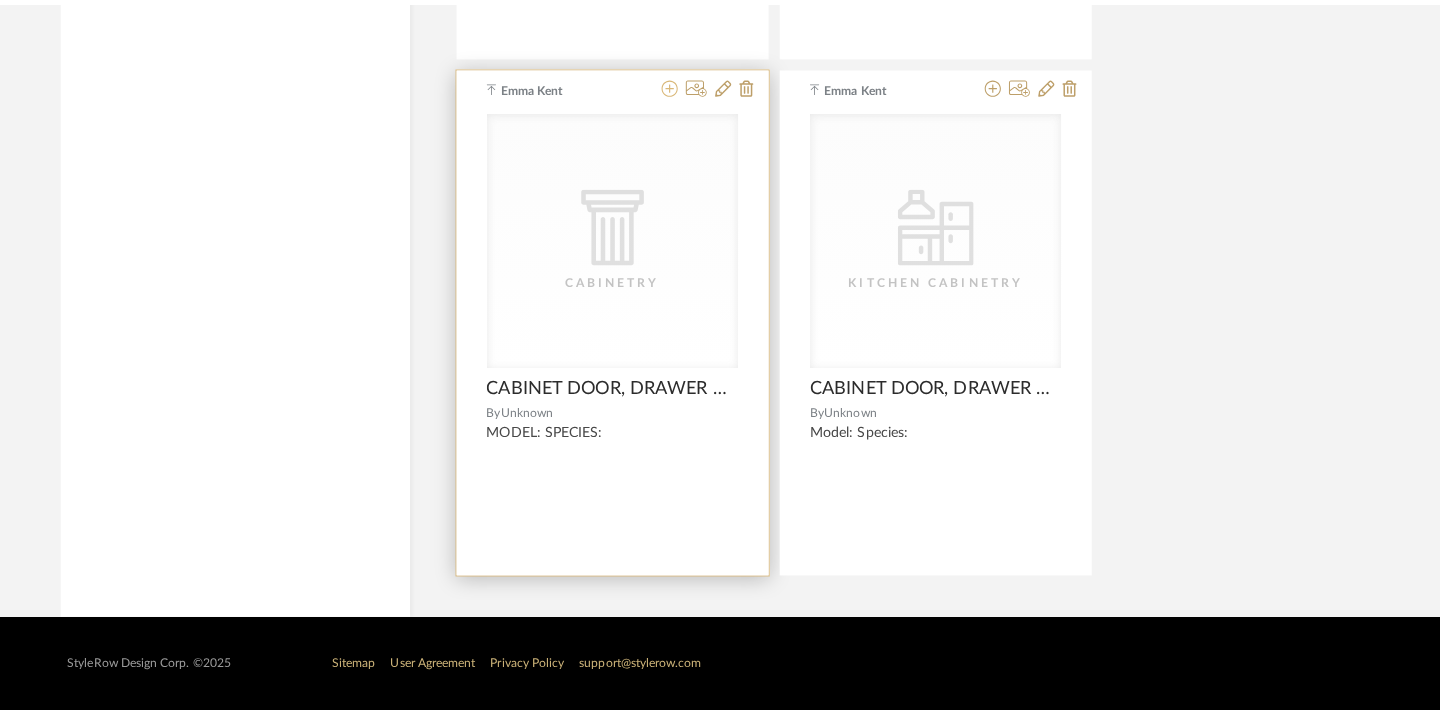 scroll, scrollTop: 0, scrollLeft: 0, axis: both 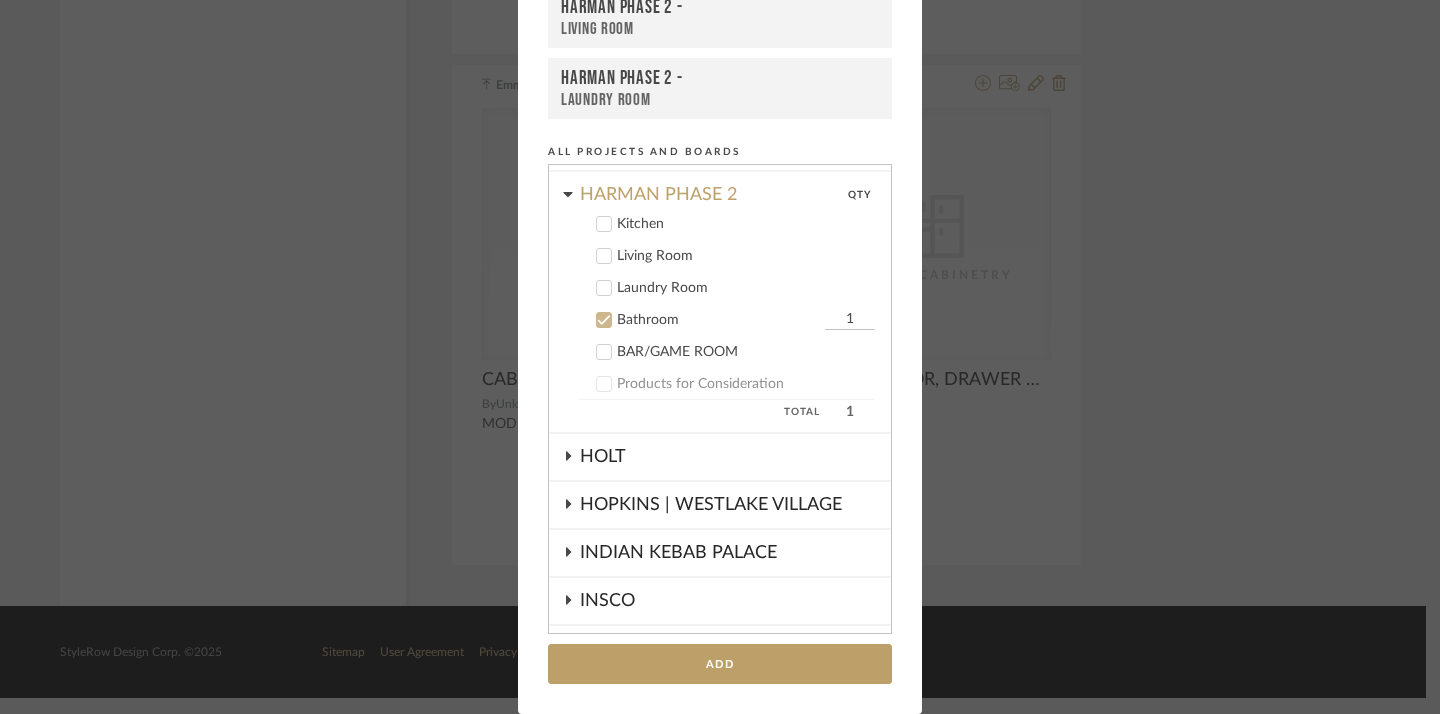 click on "Living Room" at bounding box center (746, 256) 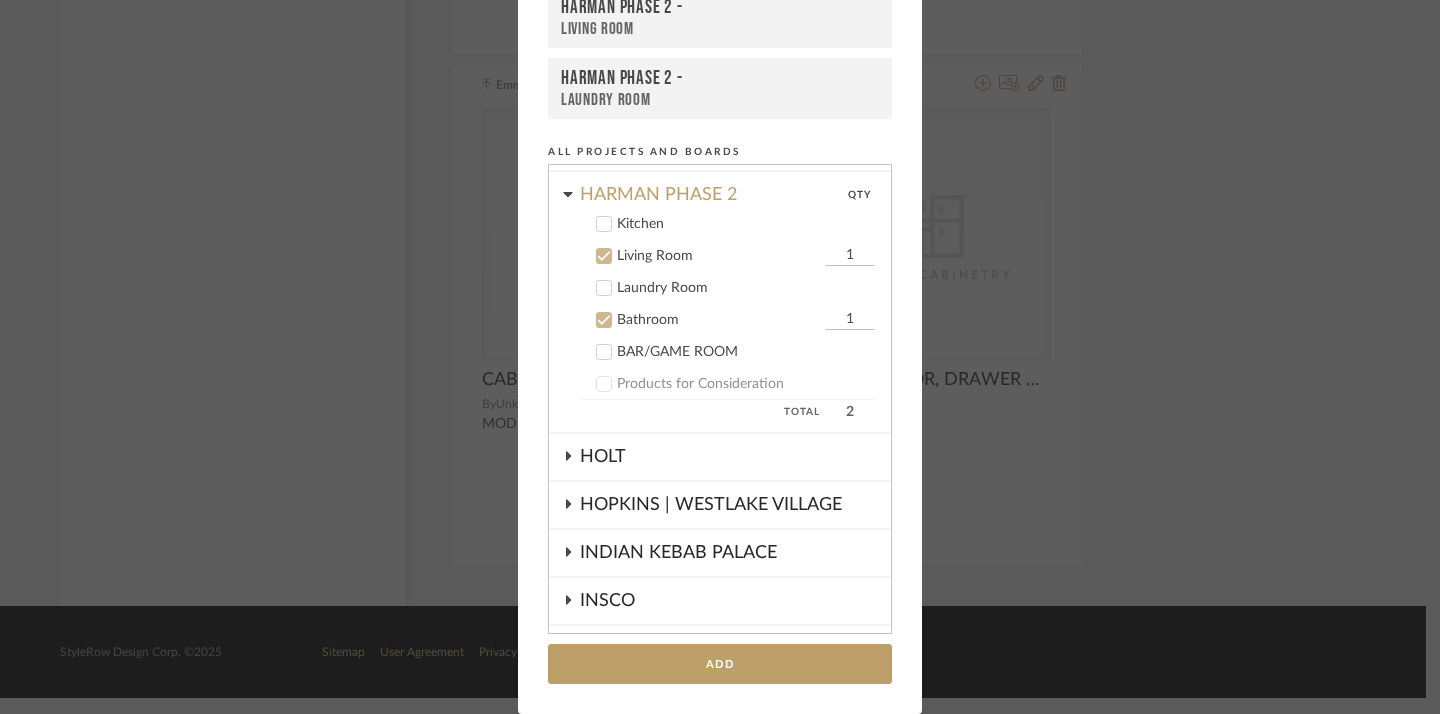 click on "Bathroom" at bounding box center (718, 320) 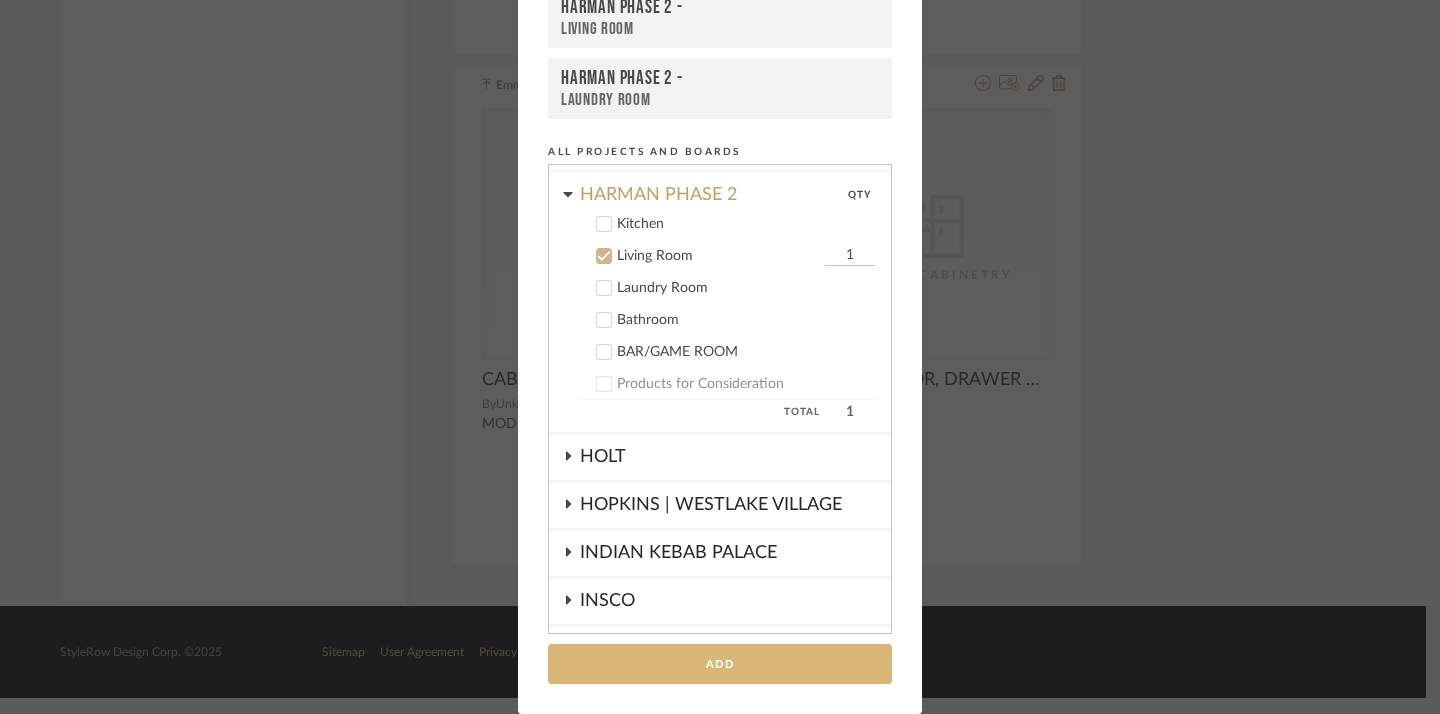 click on "Add" at bounding box center (720, 664) 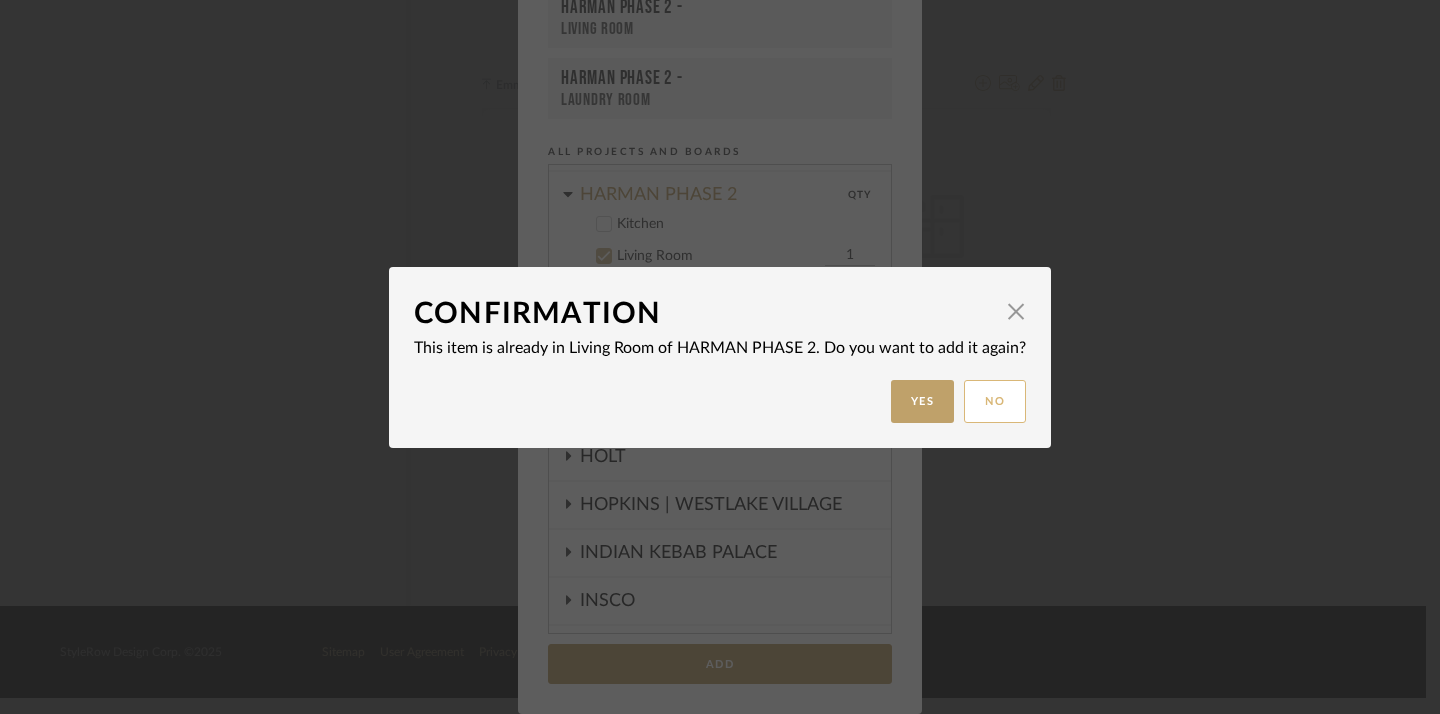 click on "No" at bounding box center (995, 401) 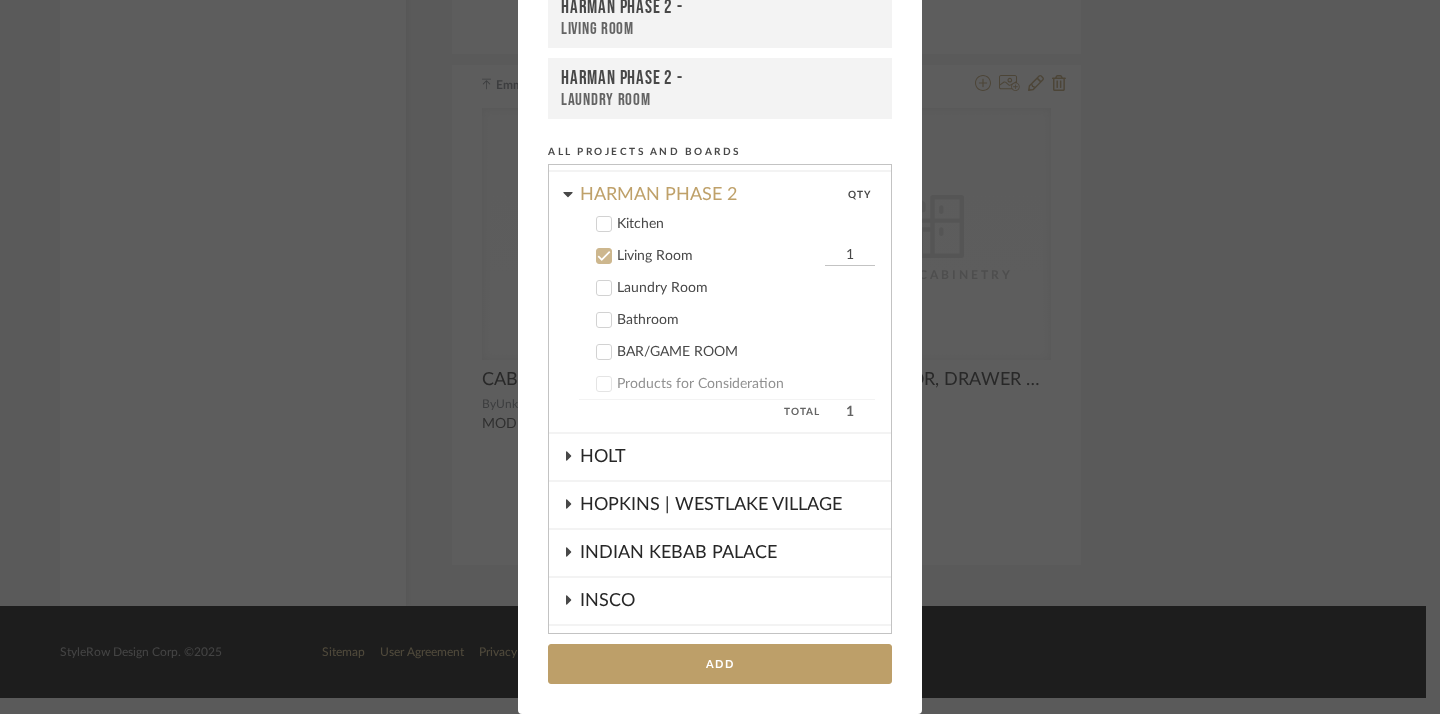 click on "Add to Projects Recent Projects, Rooms, or Boards HARMAN PHASE 2 - Bathroom HARMAN PHASE 2 - Living Room HARMAN PHASE 2 - Laundry Room All Projects and Boards  Projects   CAMUNEZ-MEANS   CHANG   CHRISTENSEN   CHRISTENSEN (Same SF Option)   DEHART   DIEPERSLOOT   DUEKER | CLOVIS   FLETCHER | FRESNO   HARMAN   HARMAN PHASE 2  QTY  Kitchen   Living Room  1  Laundry Room   Bathroom   BAR/GAME ROOM   Products for Consideration  Total 1  HOLT   HOPKINS | WESTLAKE VILLAGE   INDIAN KEBAB PALACE   INSCO   Kim-Reyna Blanco   LAKESTANI   McFadden Furniture   MORRISON FURNITURE   RODRIQUEZ   RUSSELL   Salahuddin   Schwartzman   SOMMER   STAGE DEPOT WHISKEY LOUNGE   TEMPLATE | SPECIFICATION SCHEDULE   Toprani FF&A   VENTRESCA | MORRO BAY   VINCENT   VIRAMONTES   + CREATE NEW PROJECT   Inspiration Board   Bathroom   Bedroom   CABINET ACCESSORIES   Cabinet Door Styles   DECORATIVE DOOR HARDWARE: SATIN BRASS   Dining Room   Exterior   FAUX PLANTS AND PLANTERS   Kitchen   Living Room   WINDOWS  + Create New Board...  Add" at bounding box center [720, 357] 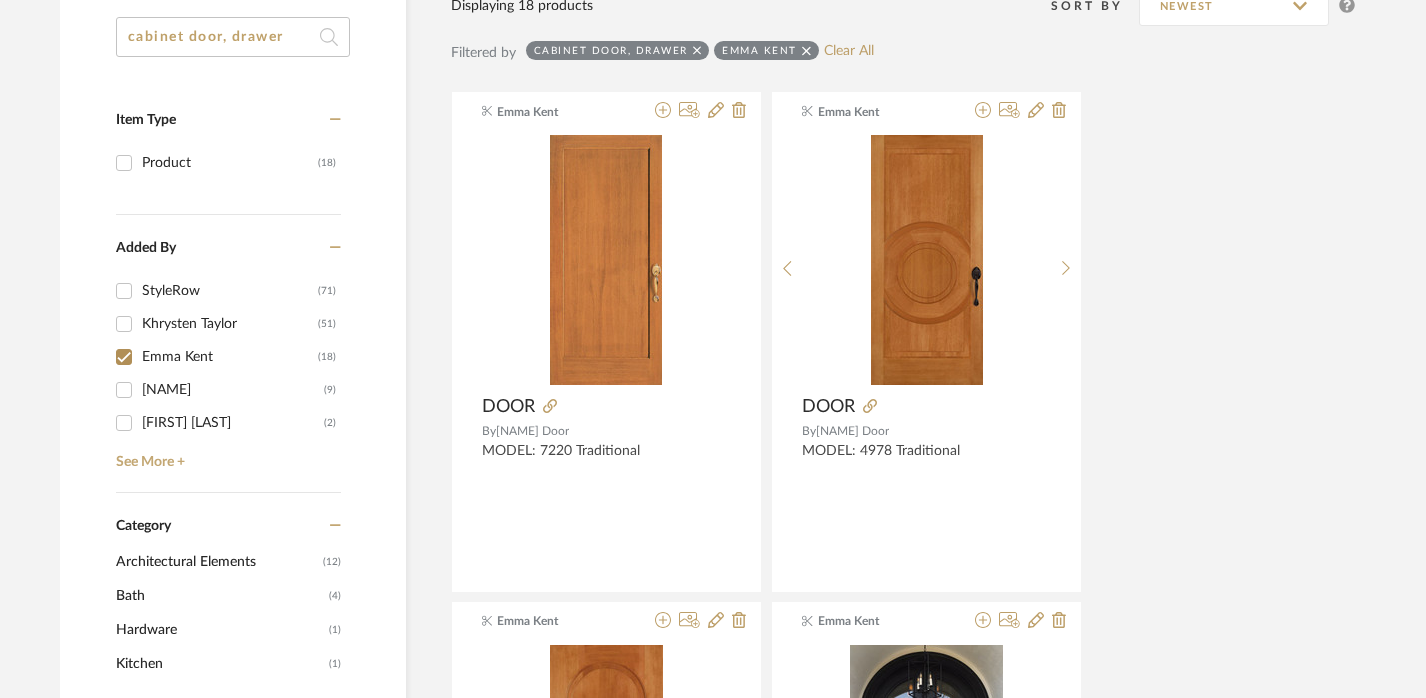 scroll, scrollTop: 353, scrollLeft: 14, axis: both 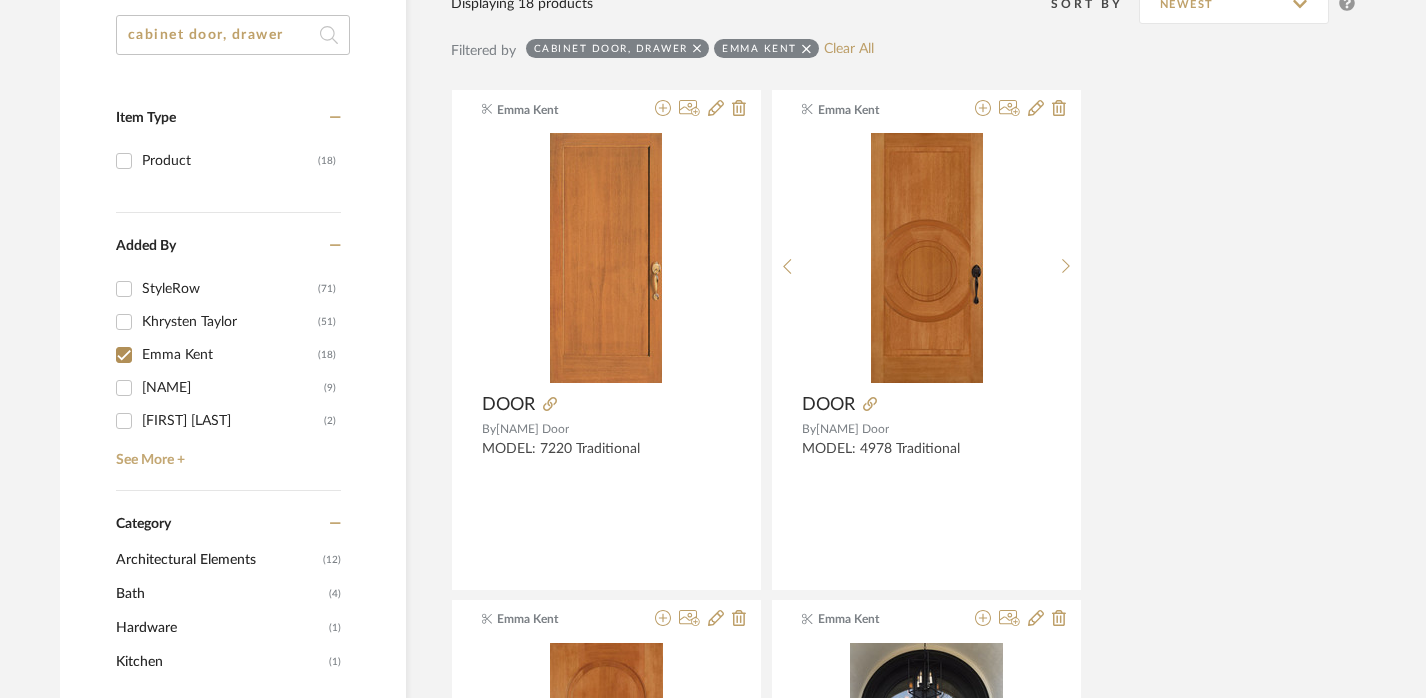 click on "cabinet door, drawer" 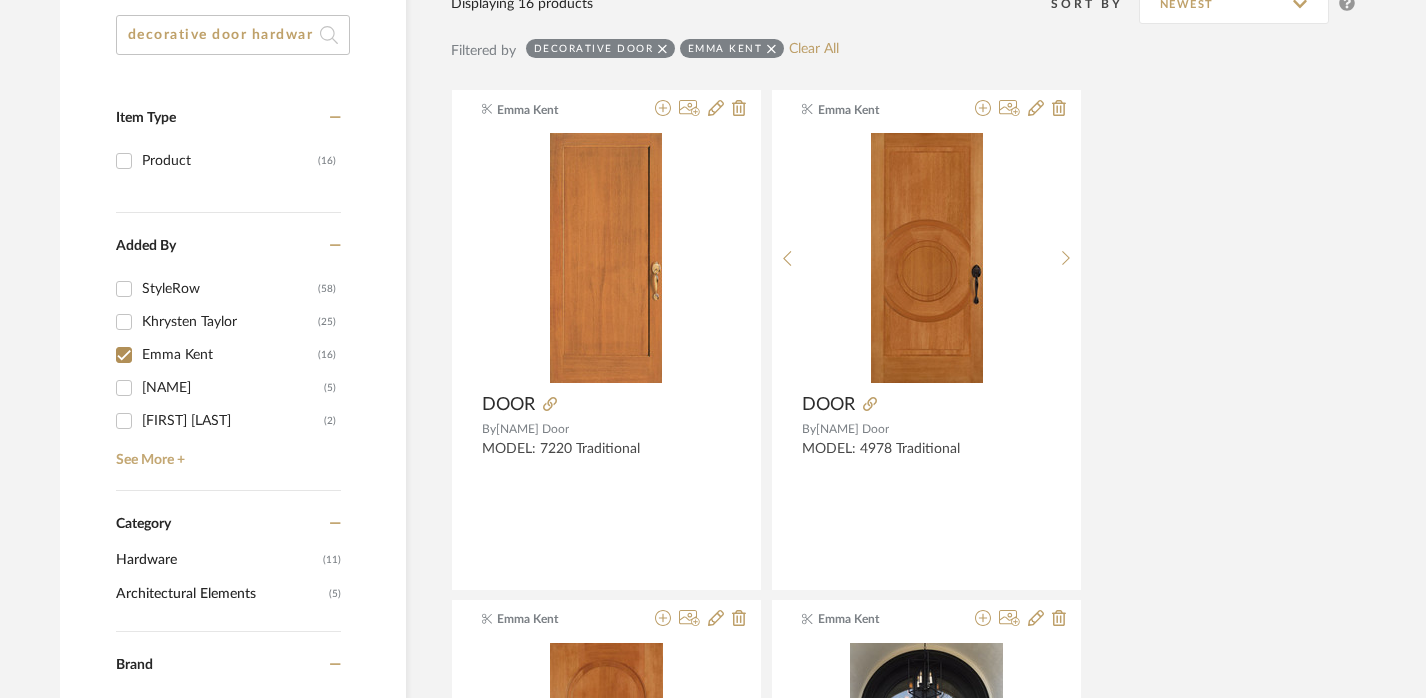 type on "decorative door hardware" 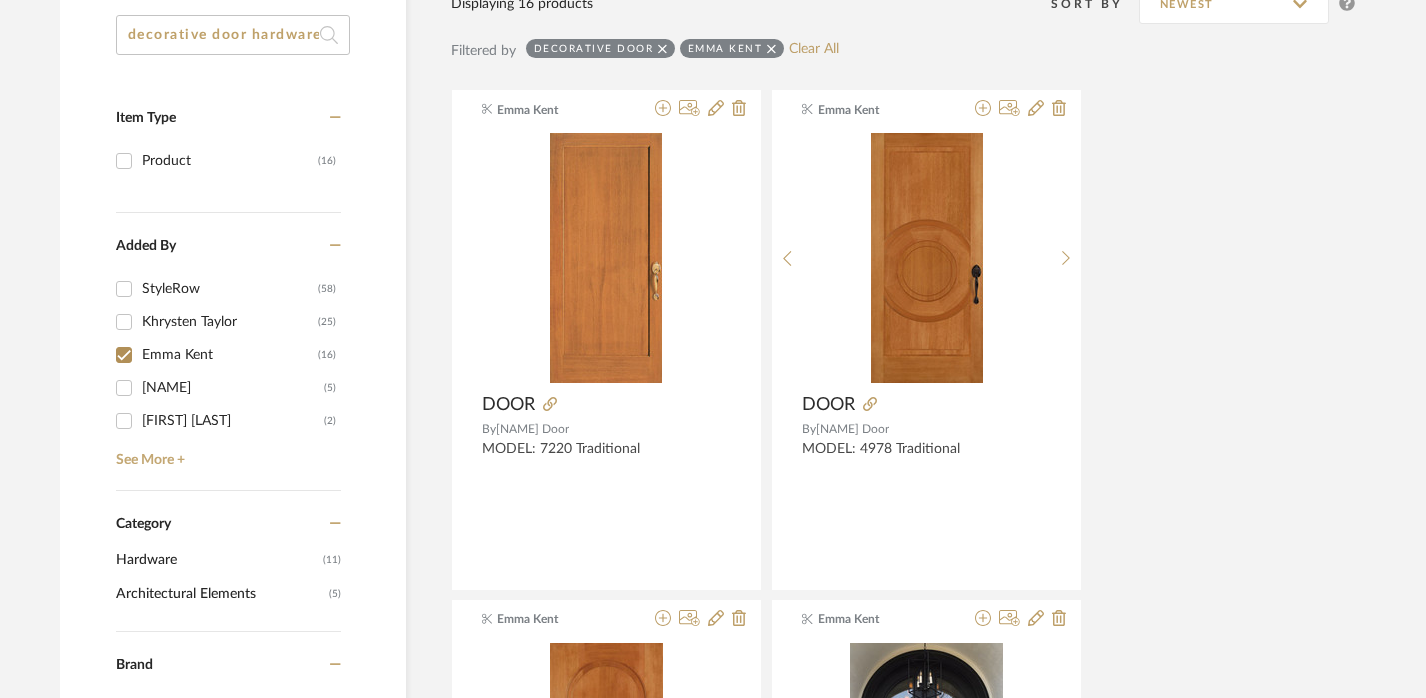 scroll, scrollTop: 0, scrollLeft: 5, axis: horizontal 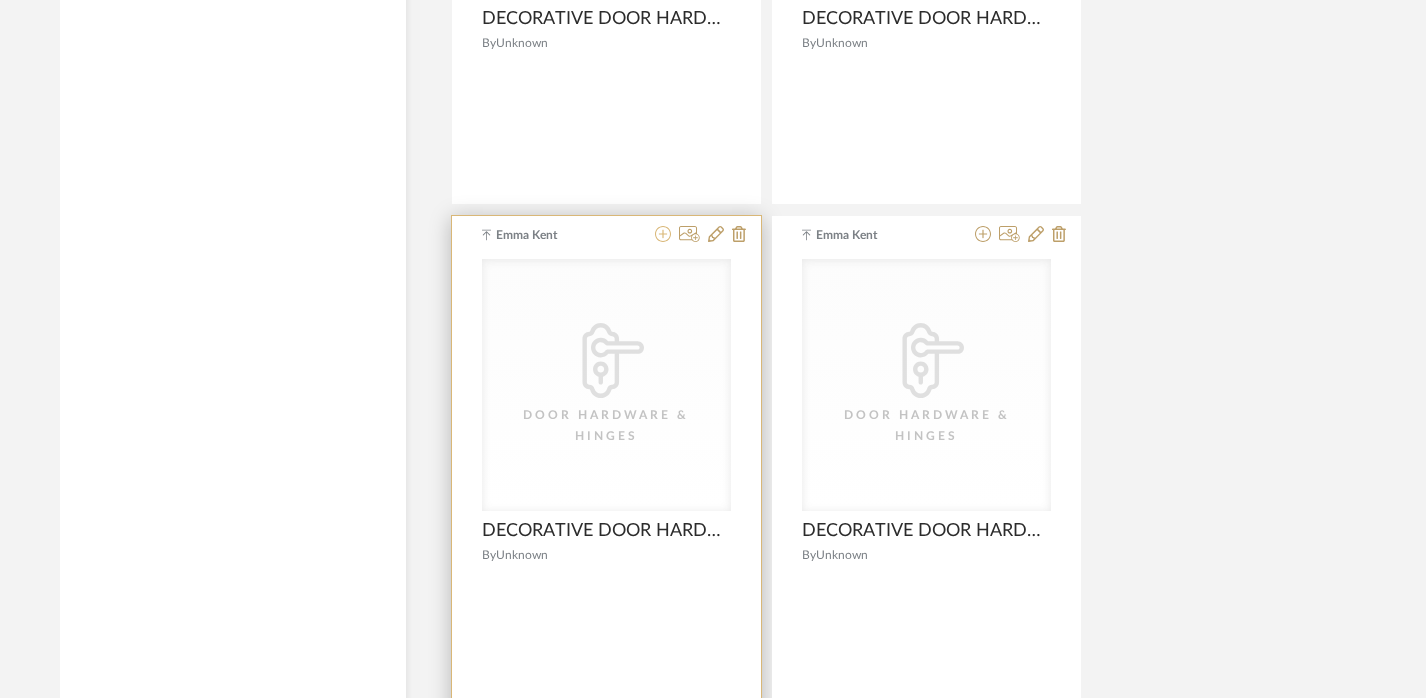 click 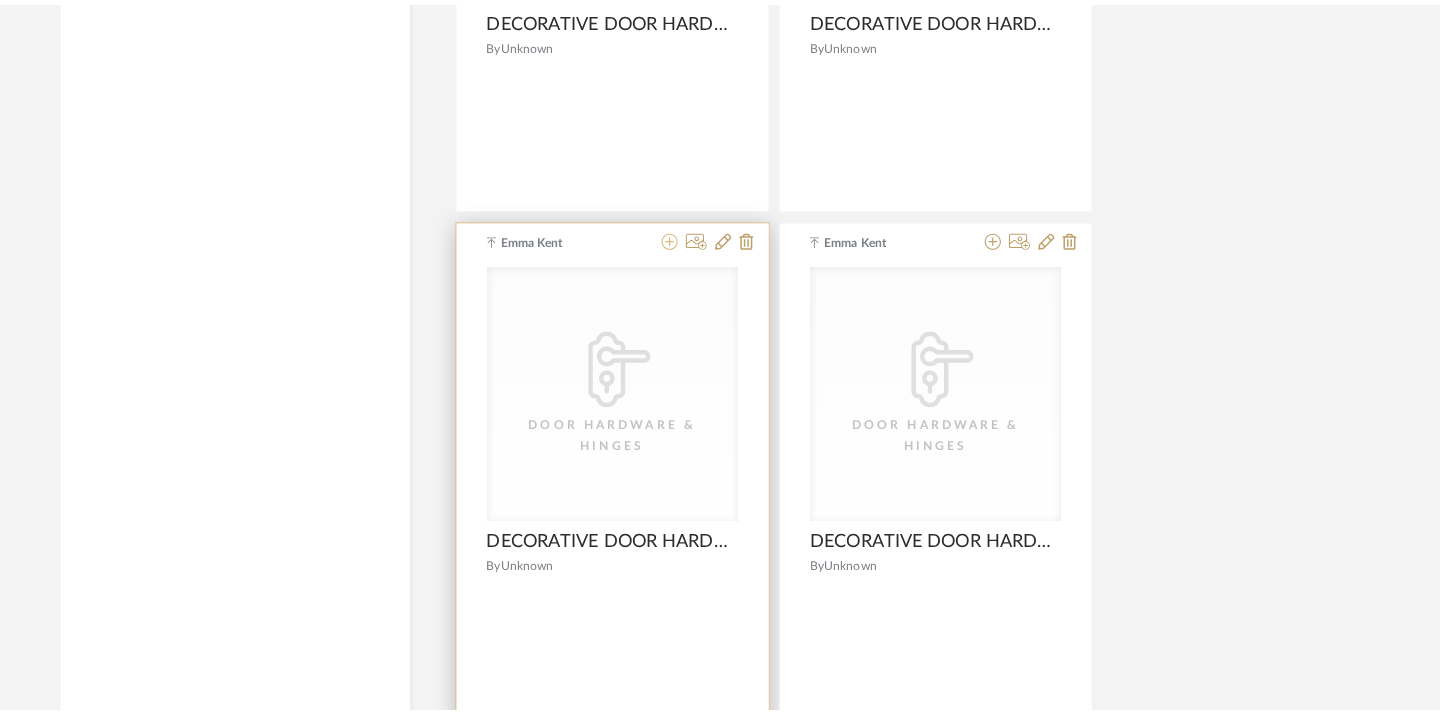 scroll, scrollTop: 0, scrollLeft: 0, axis: both 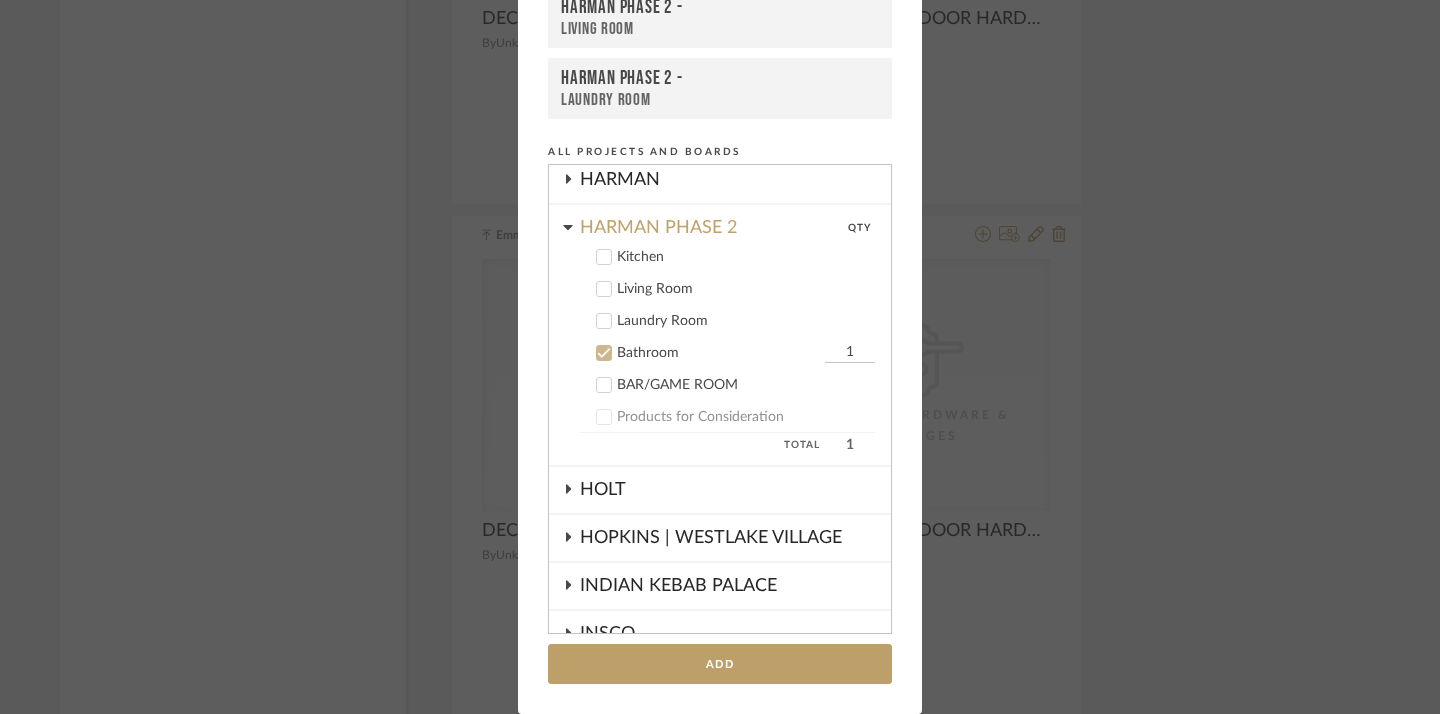 click on "Living Room" at bounding box center [746, 289] 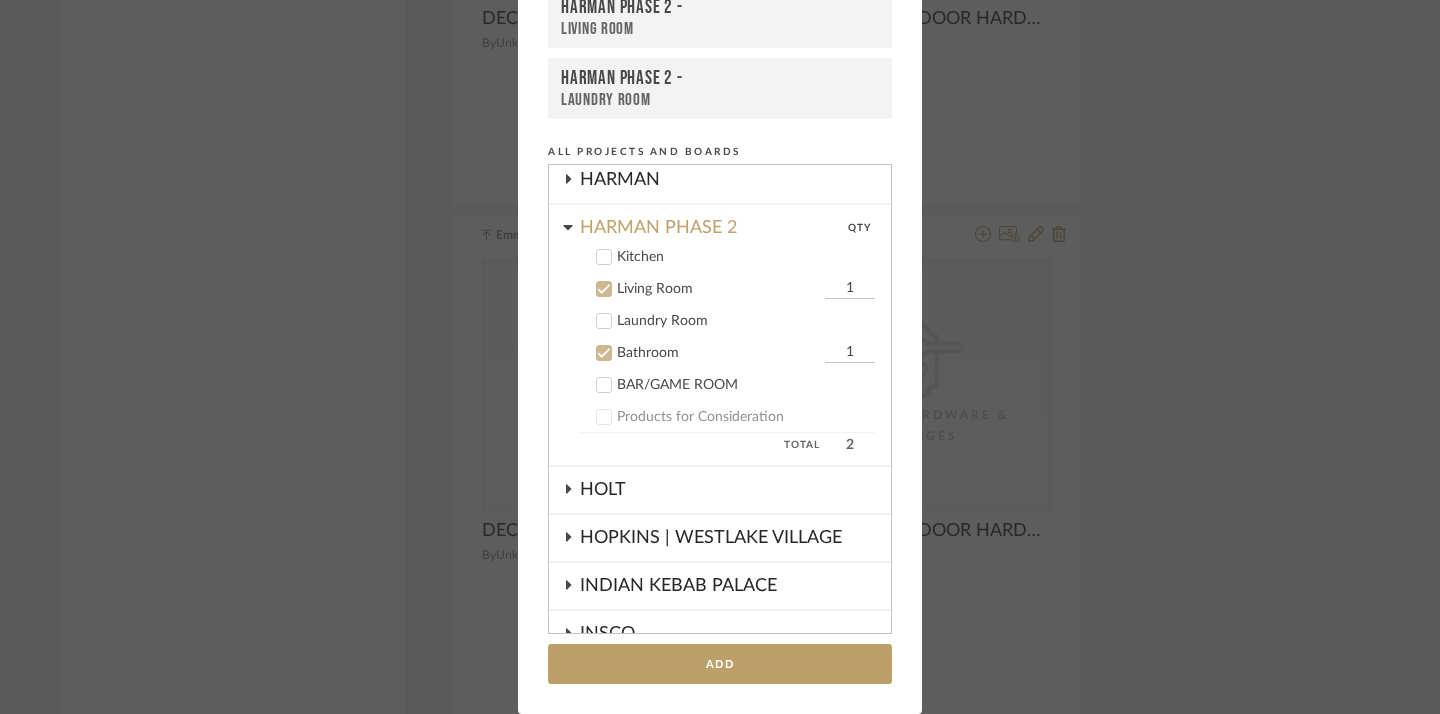 click on "Bathroom" at bounding box center [718, 353] 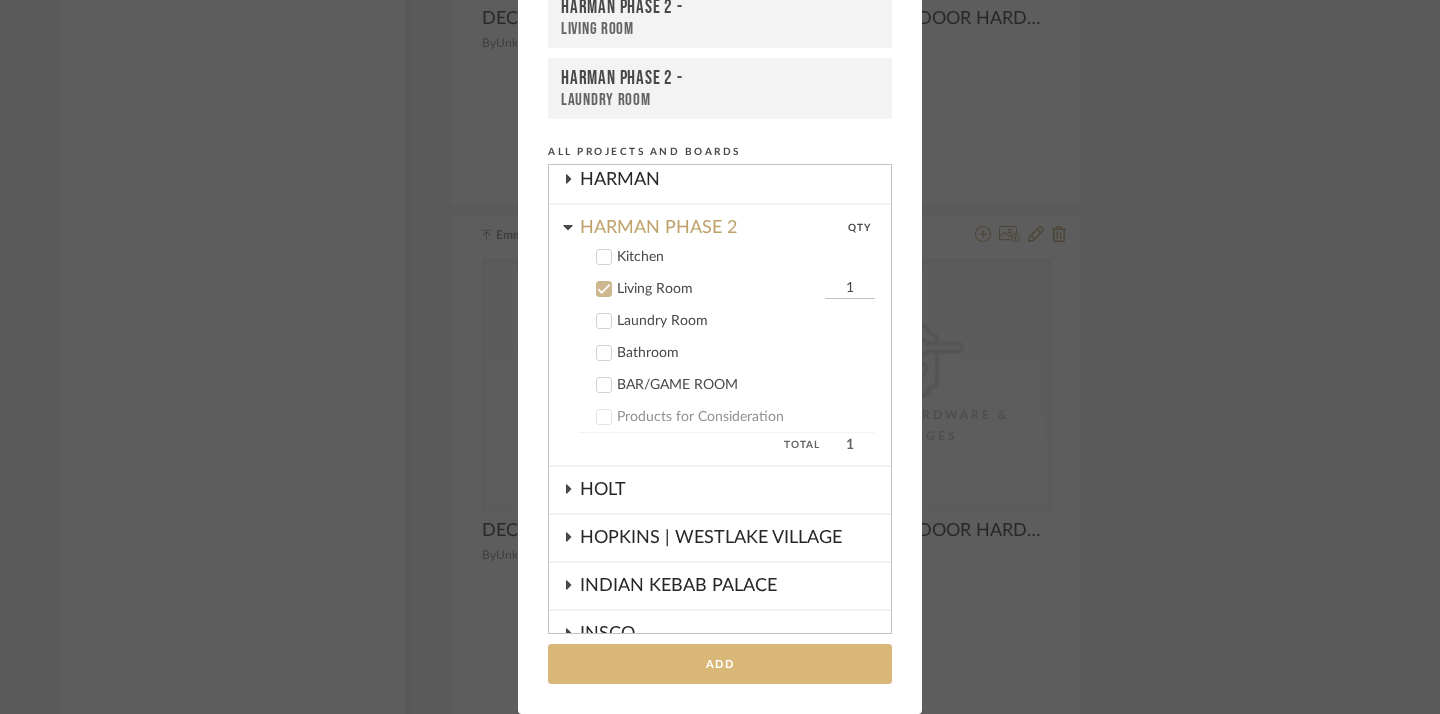 click on "Add" at bounding box center [720, 664] 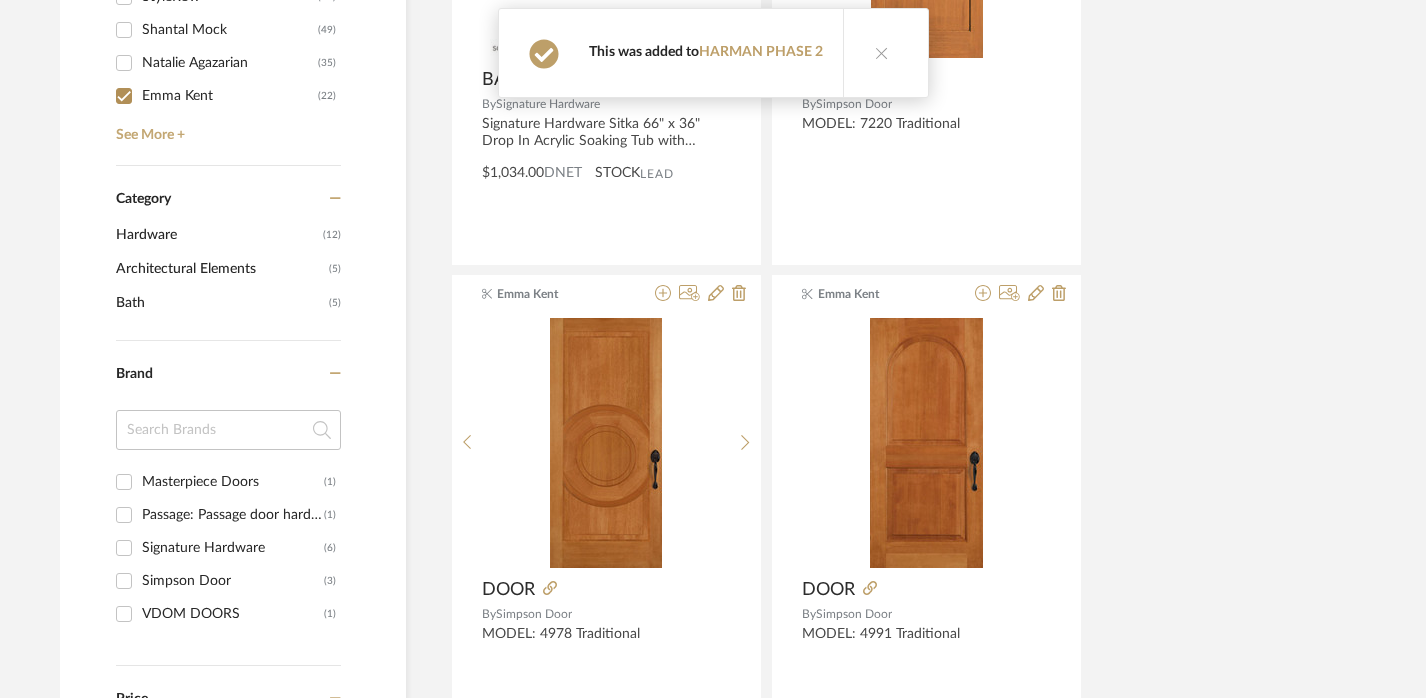 scroll, scrollTop: 0, scrollLeft: 14, axis: horizontal 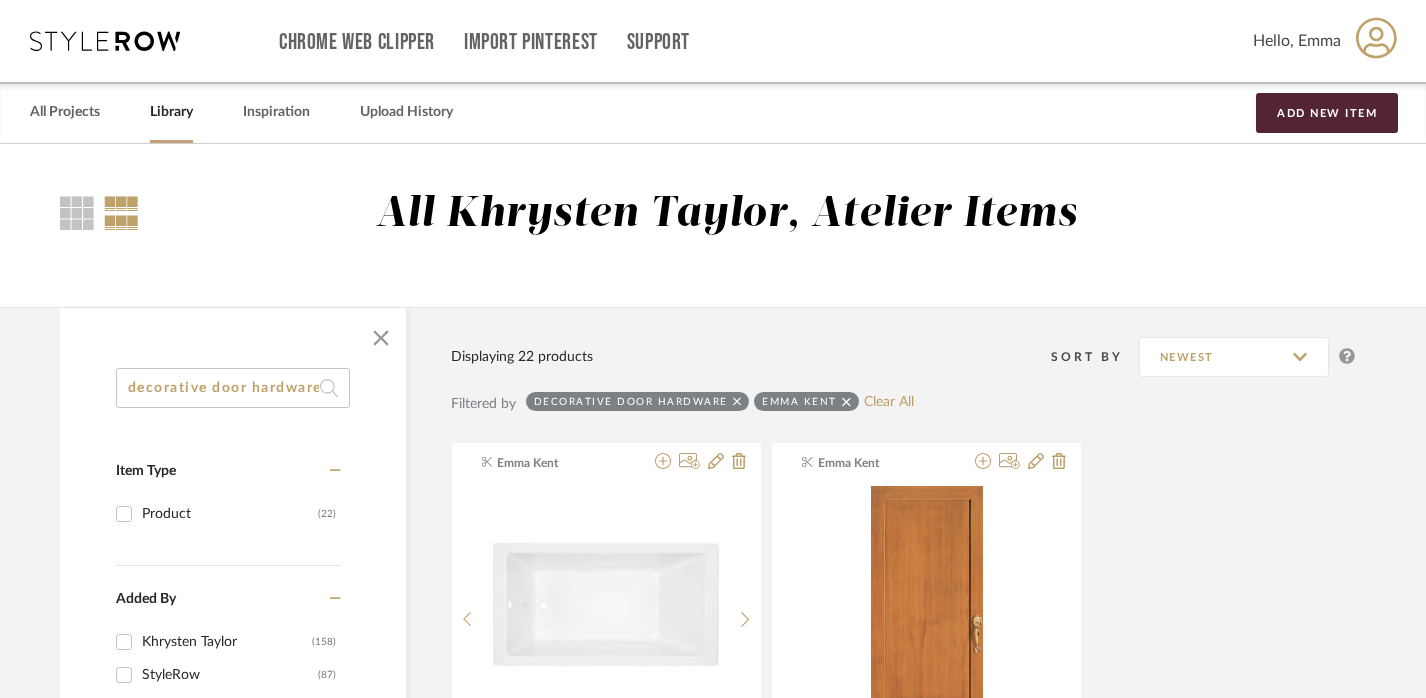 click on "decorative door hardware" 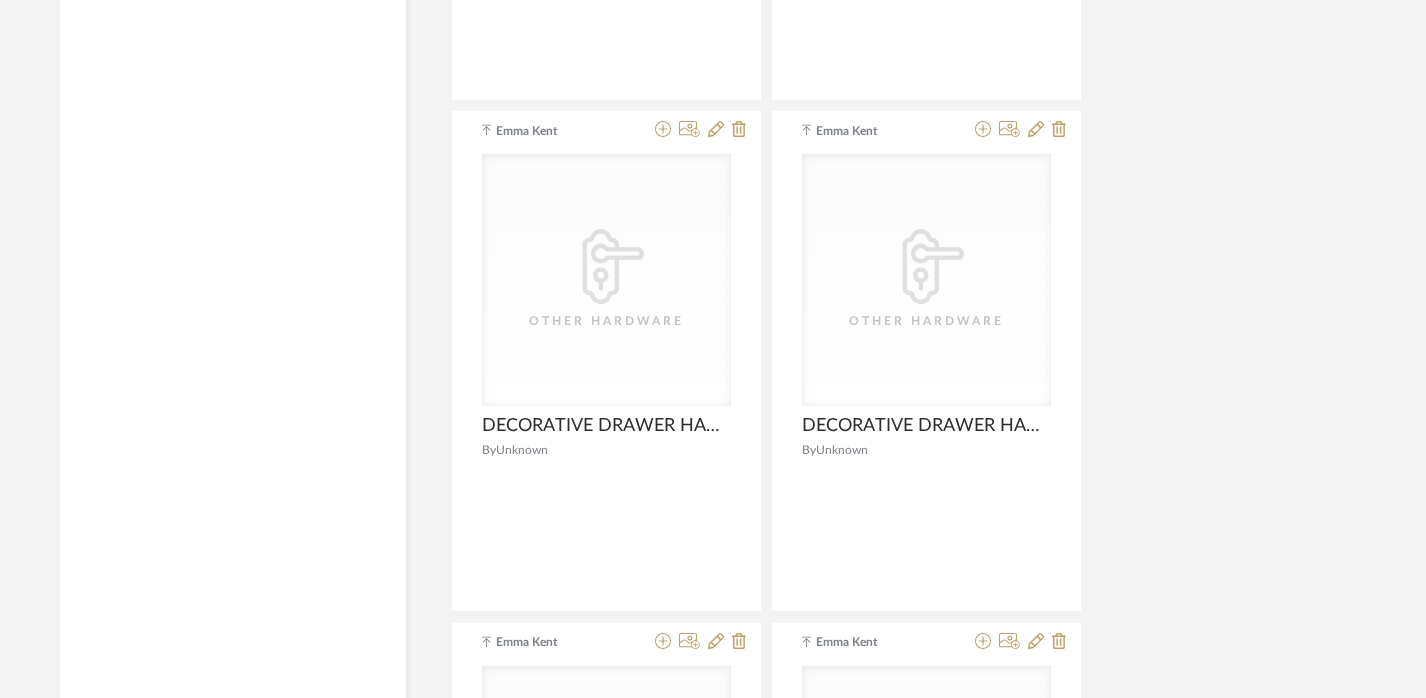 scroll, scrollTop: 4407, scrollLeft: 14, axis: both 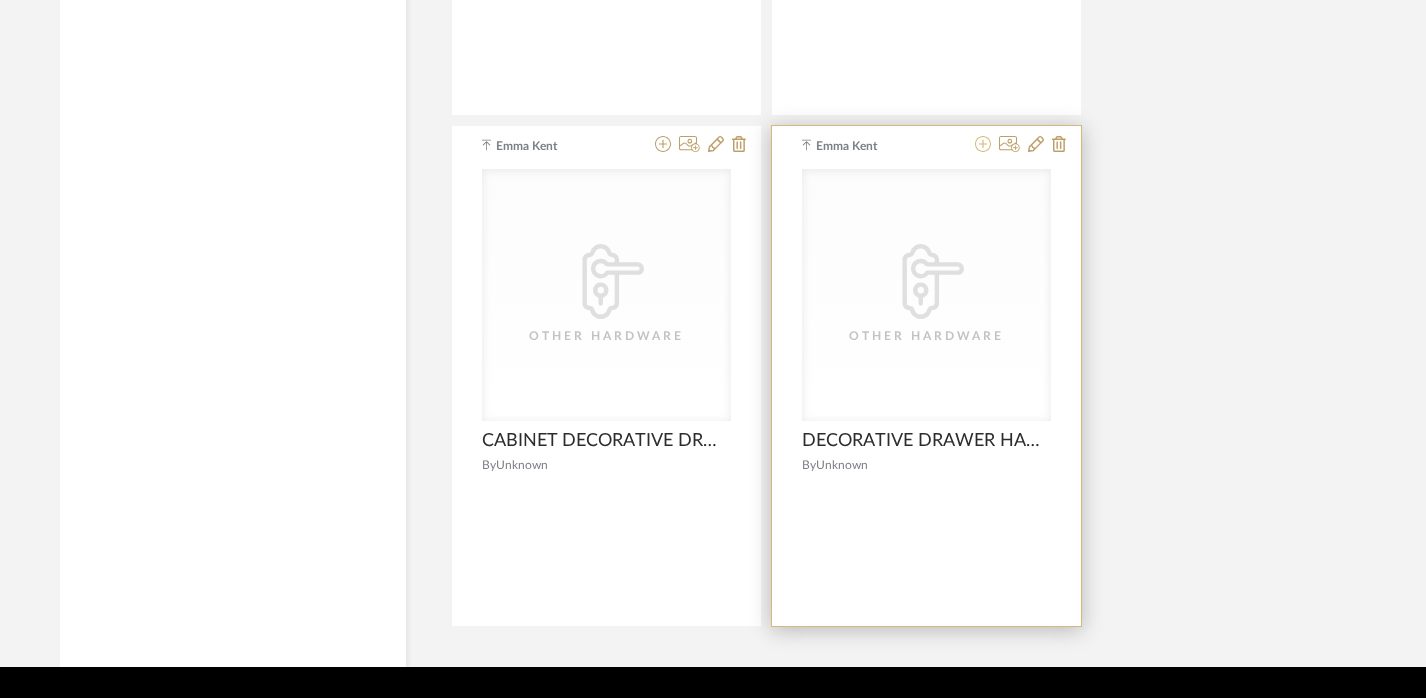 click 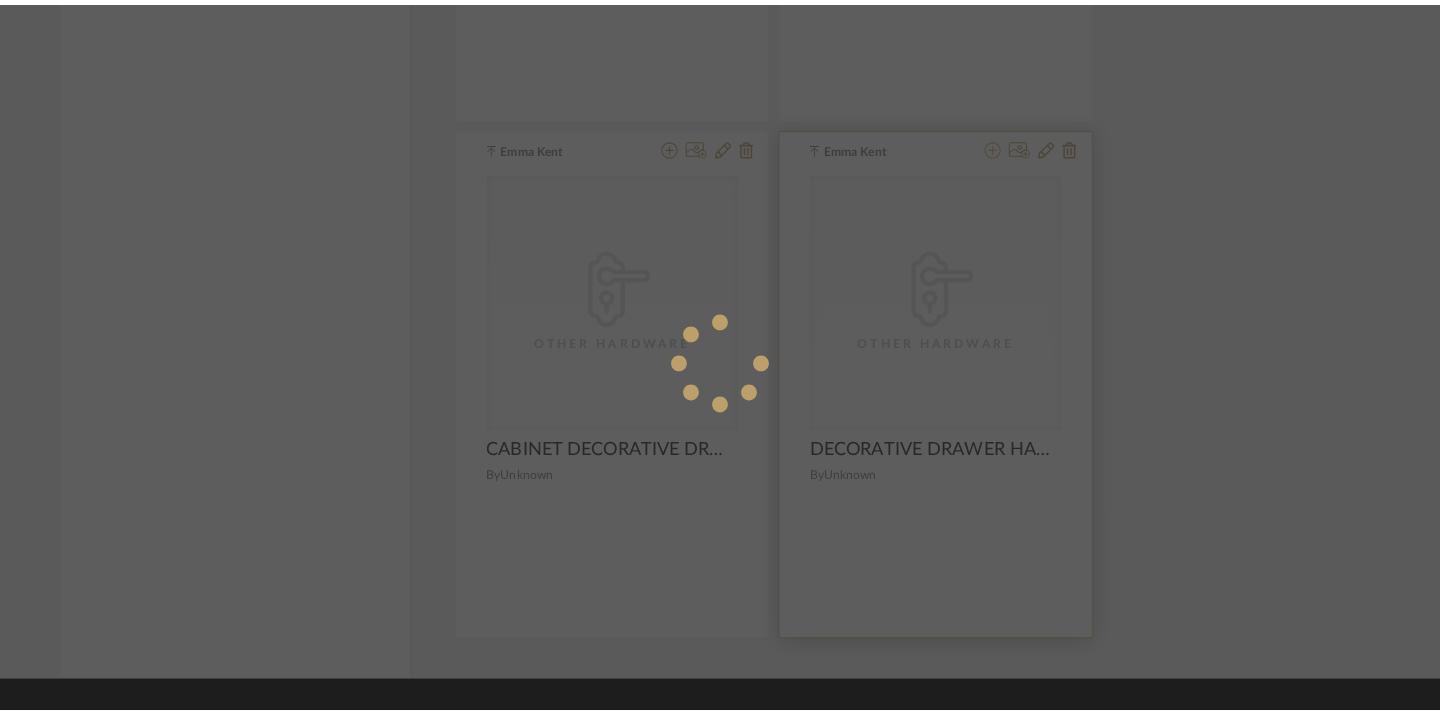 scroll, scrollTop: 0, scrollLeft: 0, axis: both 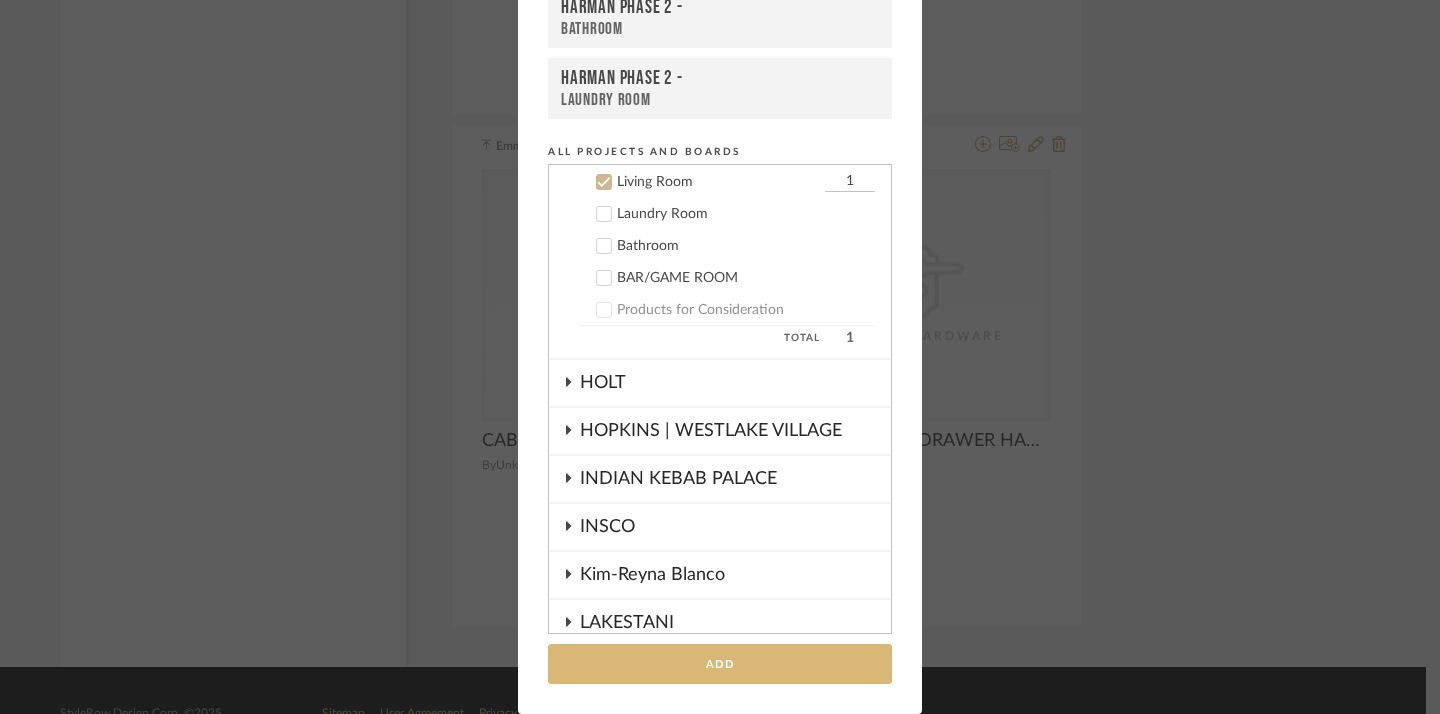 click on "Add" at bounding box center (720, 664) 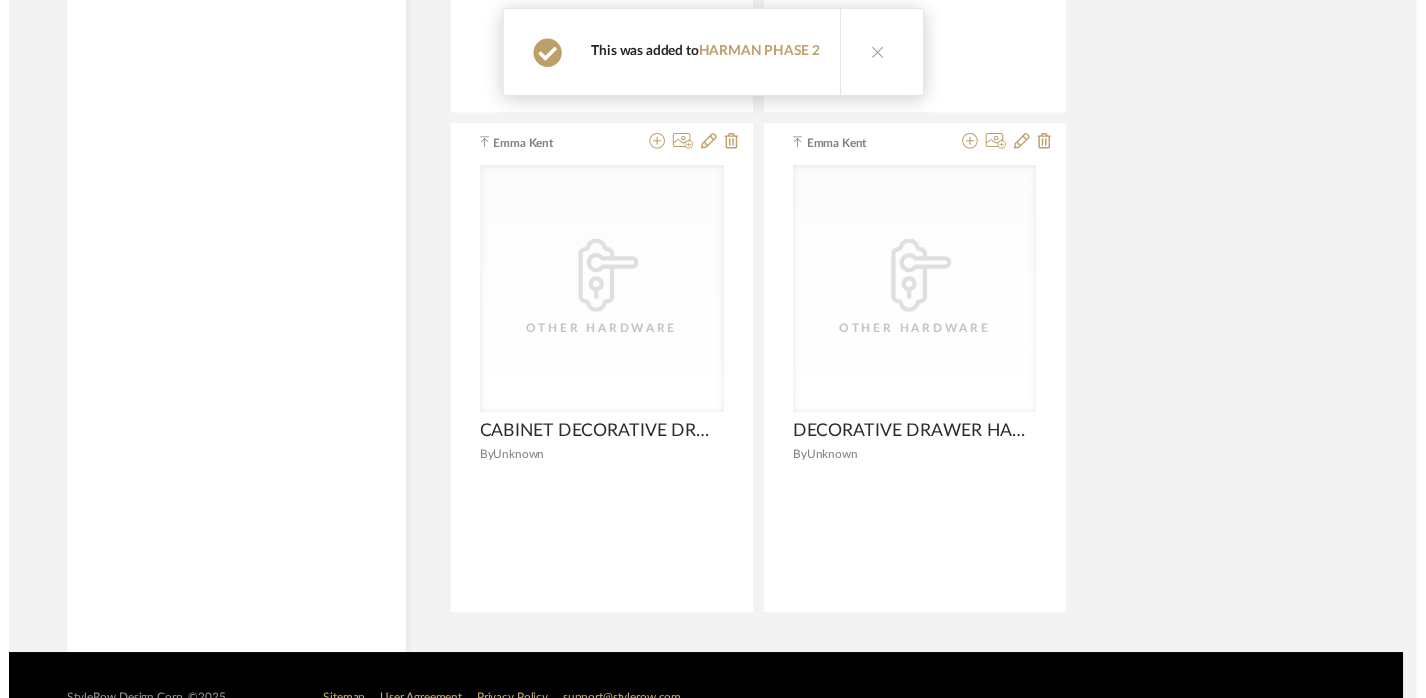 scroll, scrollTop: 4407, scrollLeft: 14, axis: both 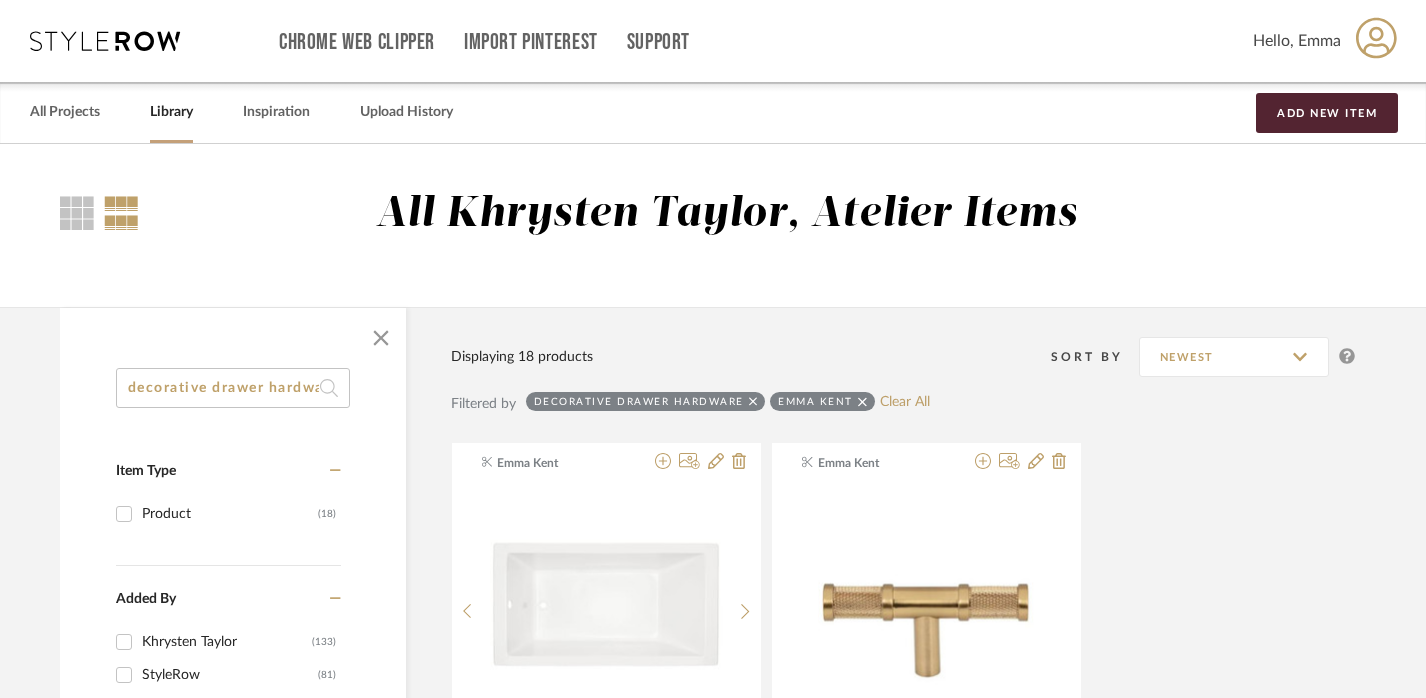 click on "decorative drawer hardware" 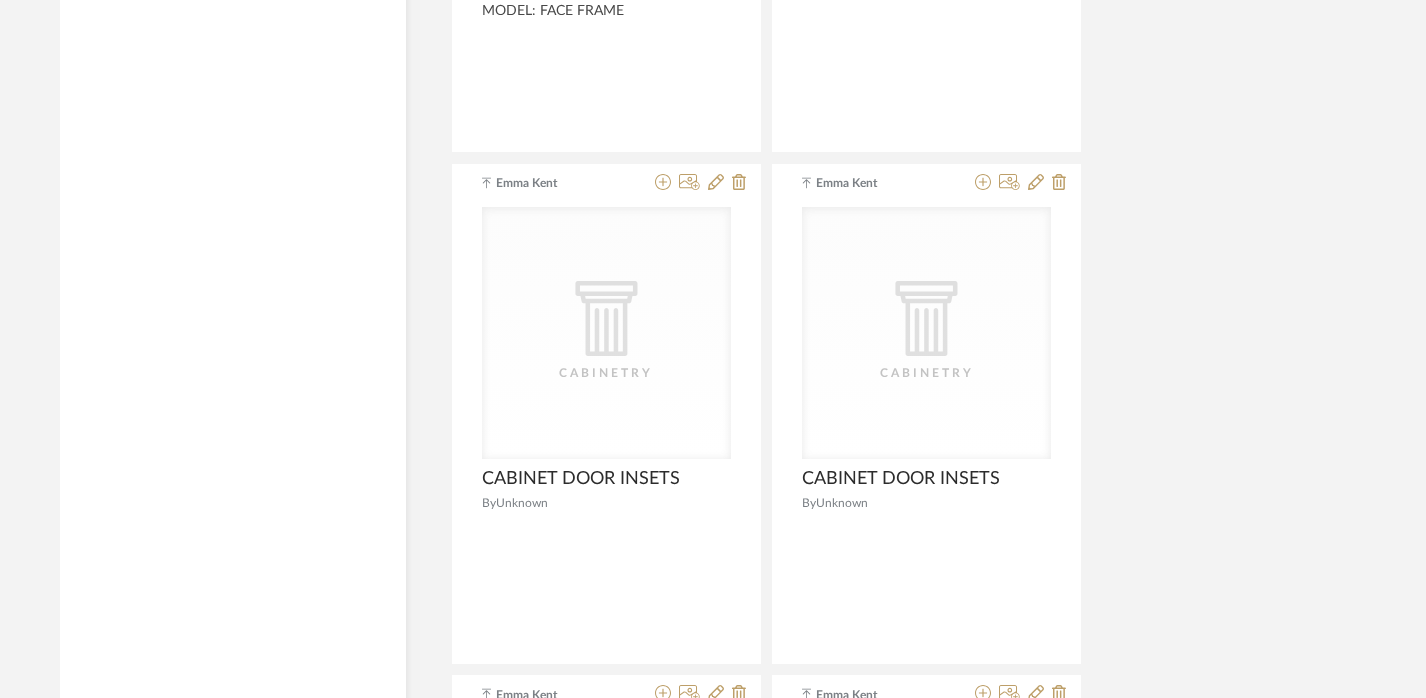 scroll, scrollTop: 2884, scrollLeft: 14, axis: both 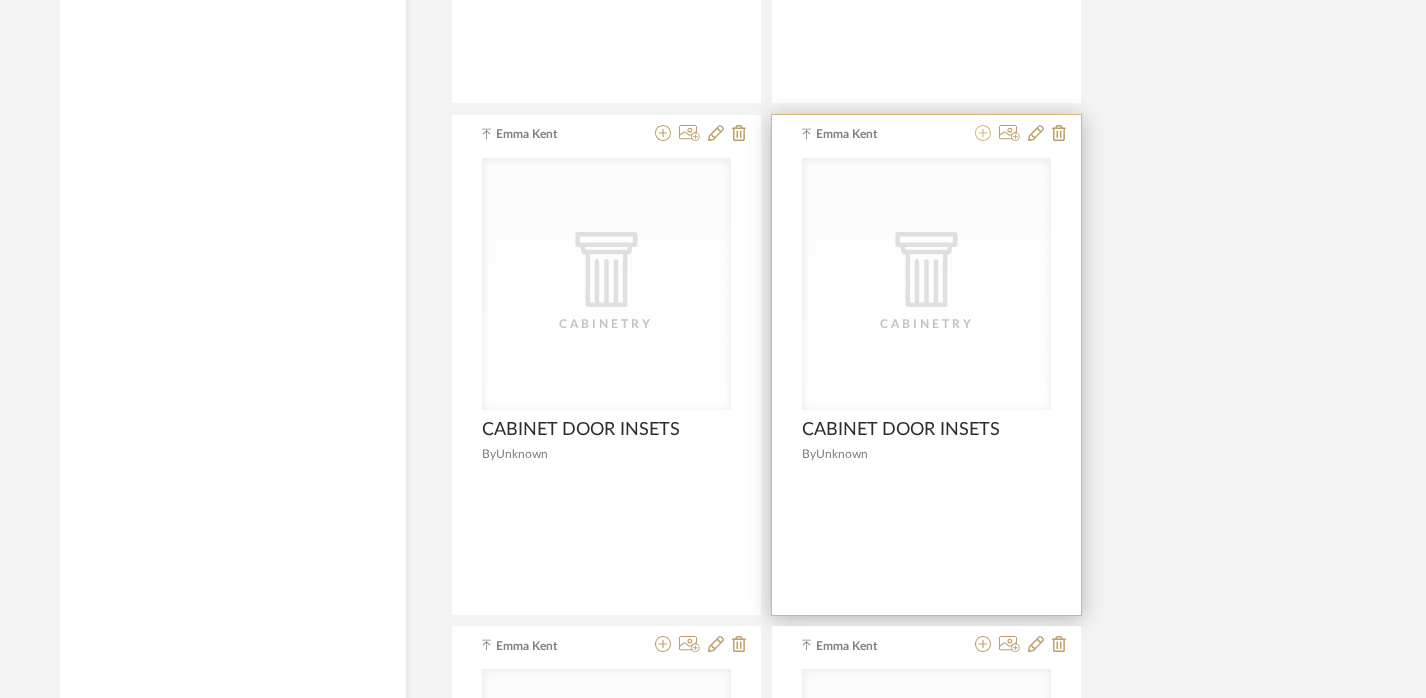 click 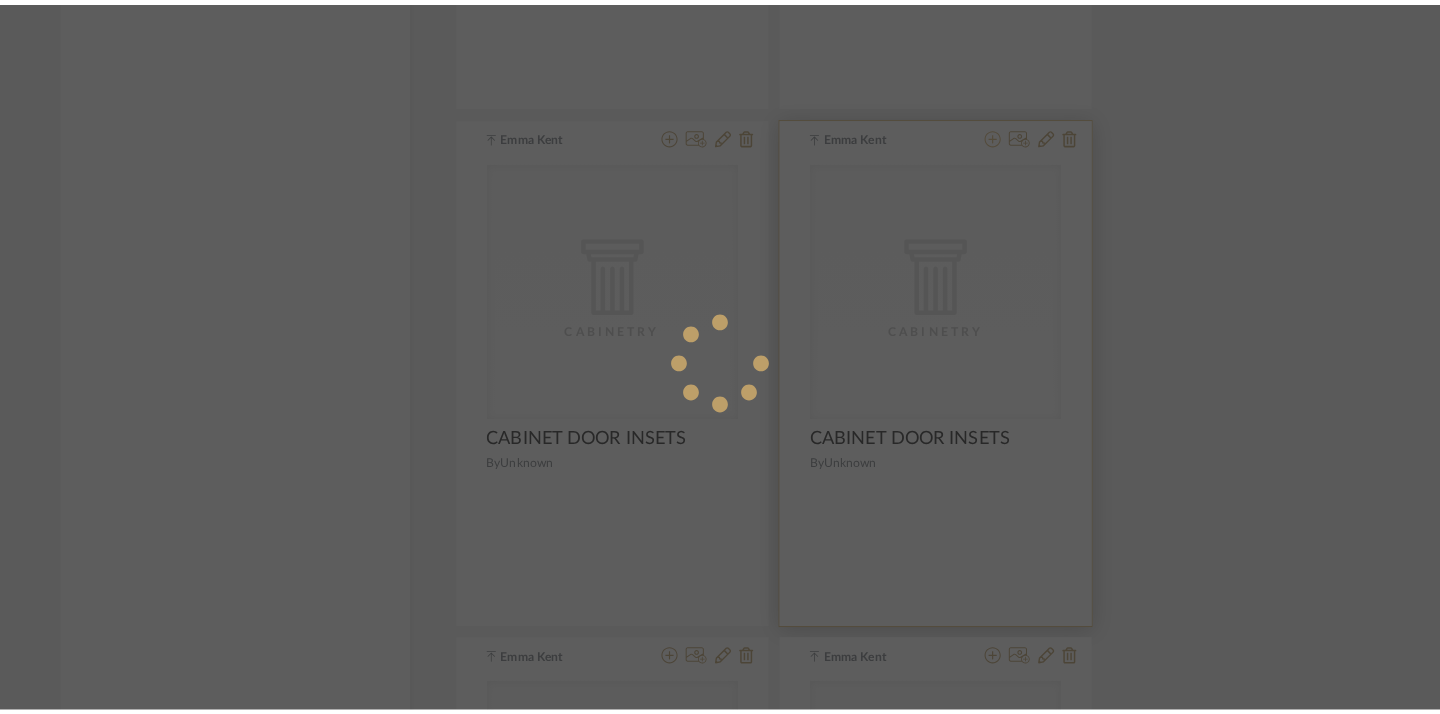 scroll, scrollTop: 0, scrollLeft: 0, axis: both 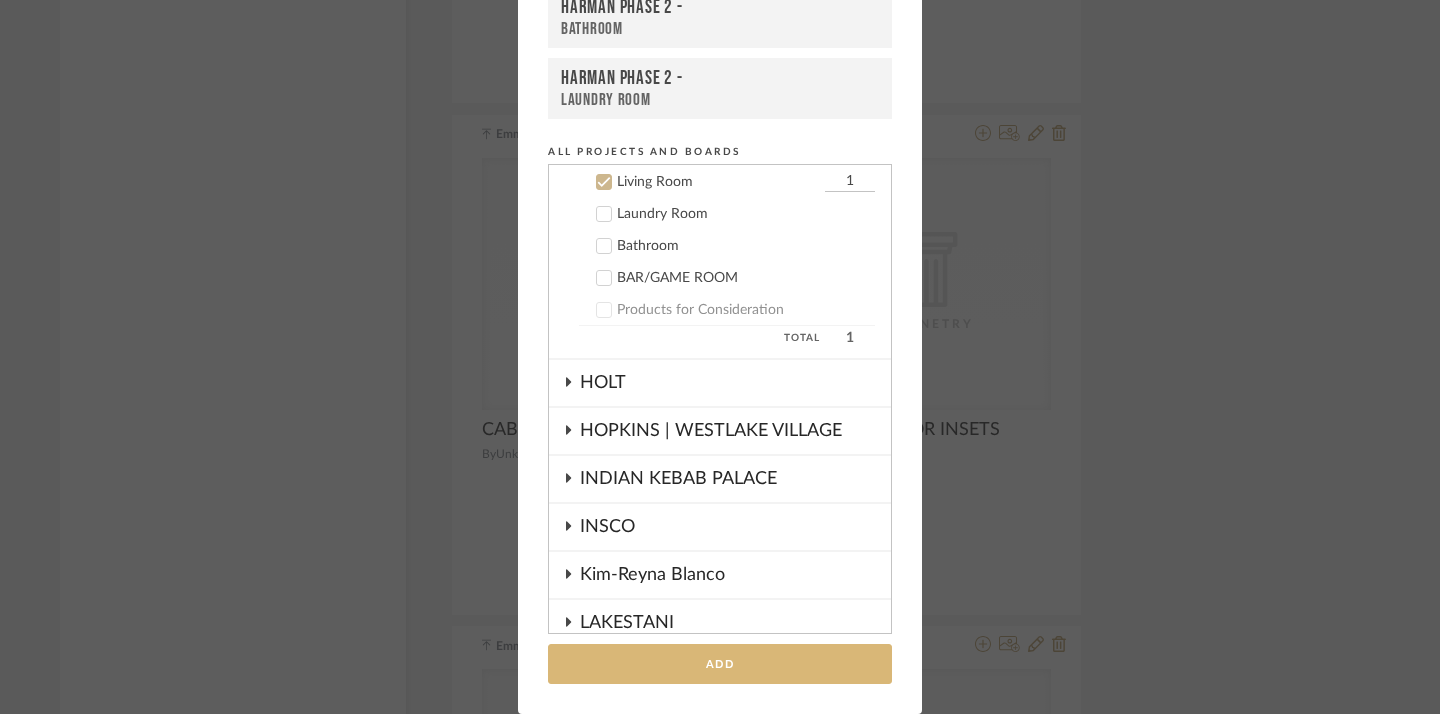 click on "Add" at bounding box center [720, 664] 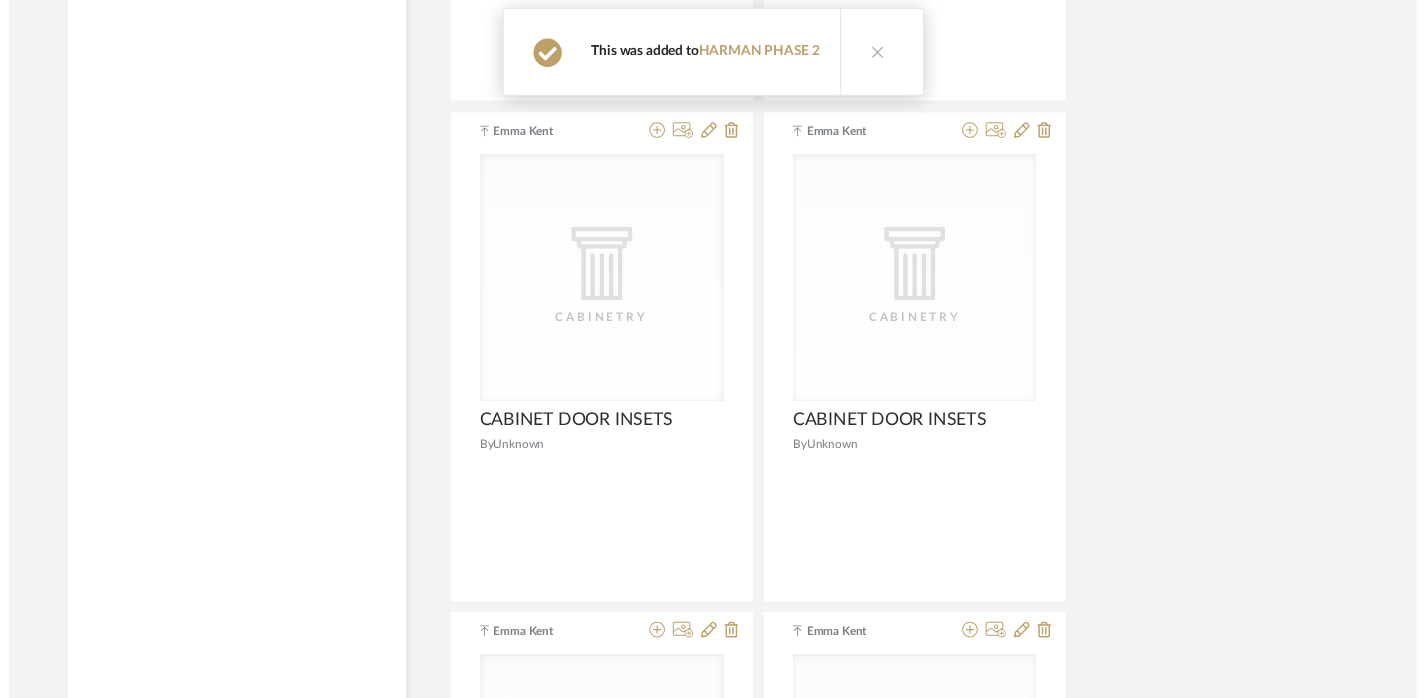 scroll, scrollTop: 2884, scrollLeft: 14, axis: both 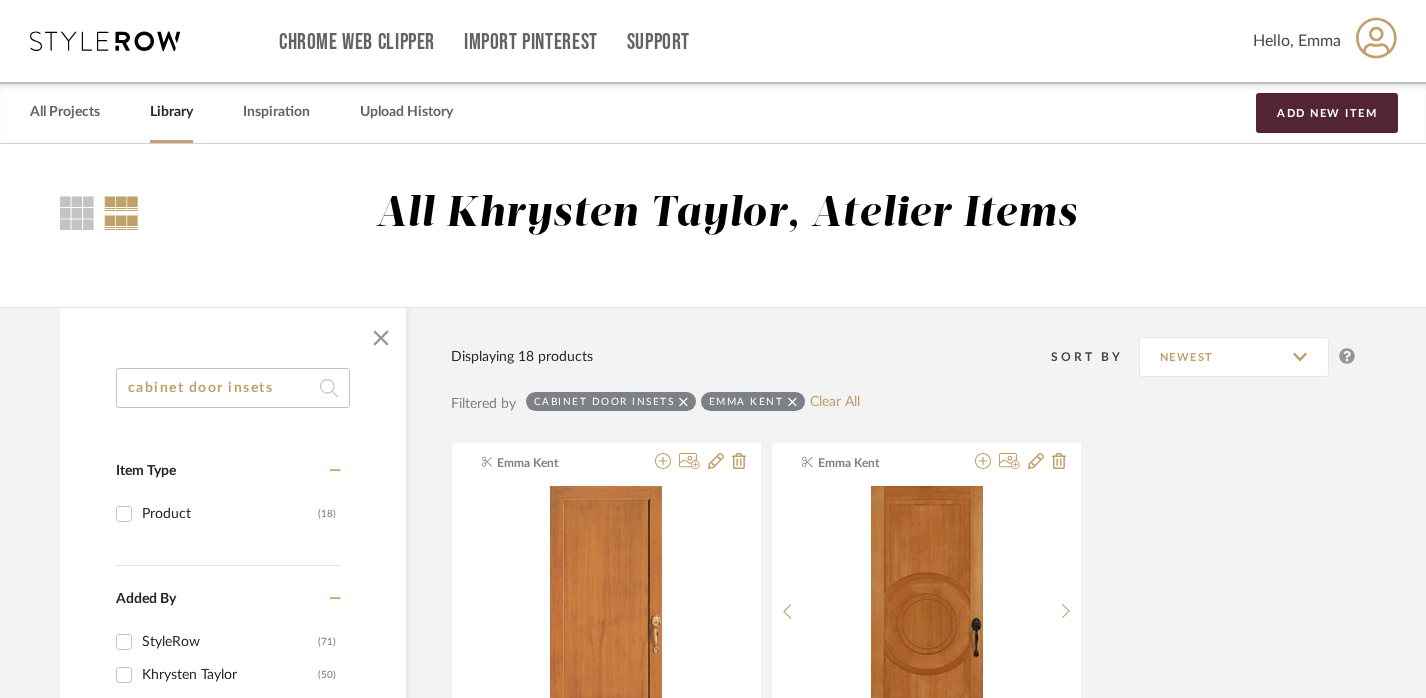 click on "cabinet door insets" 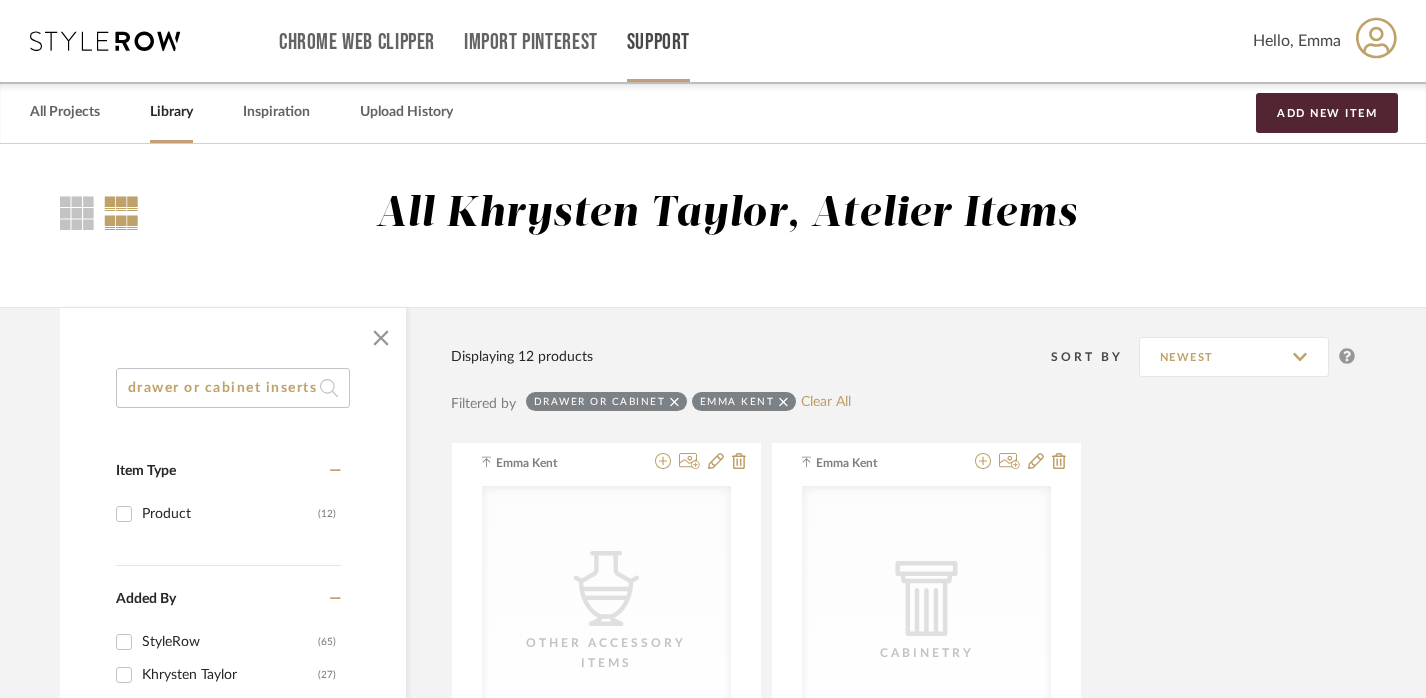 scroll, scrollTop: 0, scrollLeft: 0, axis: both 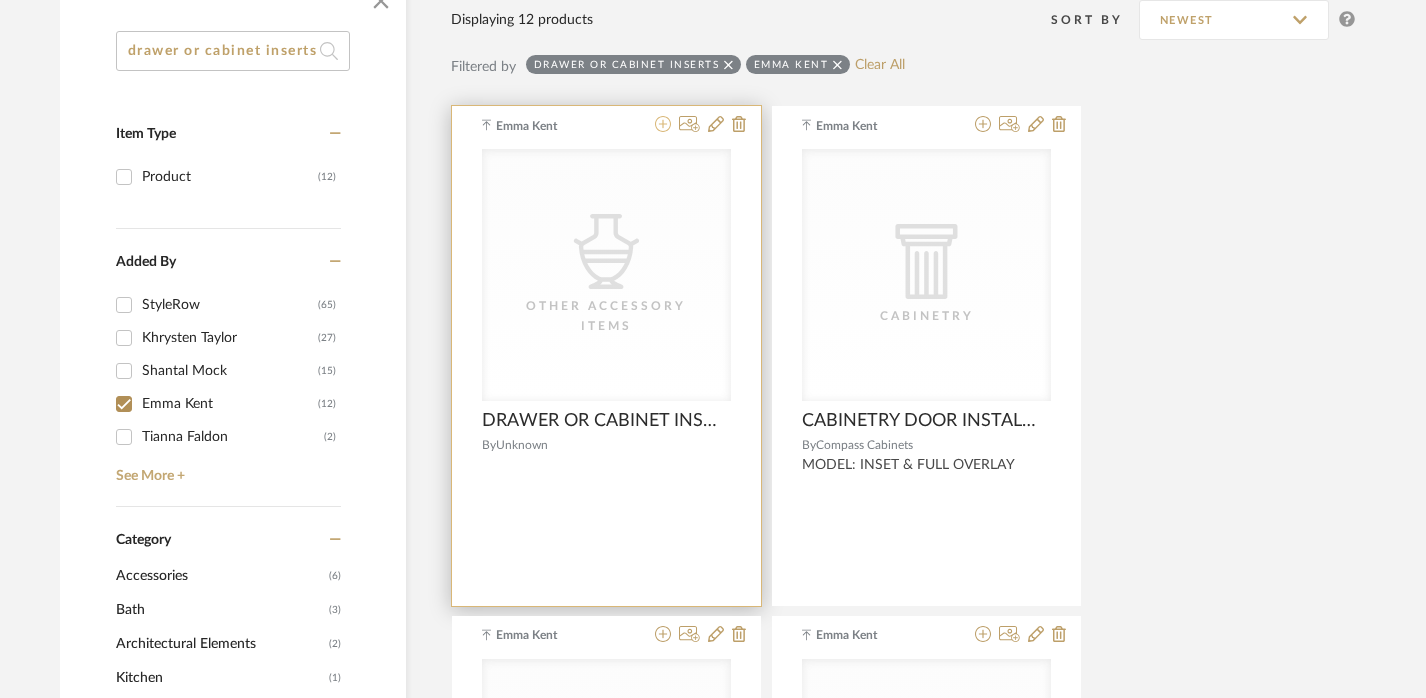 click 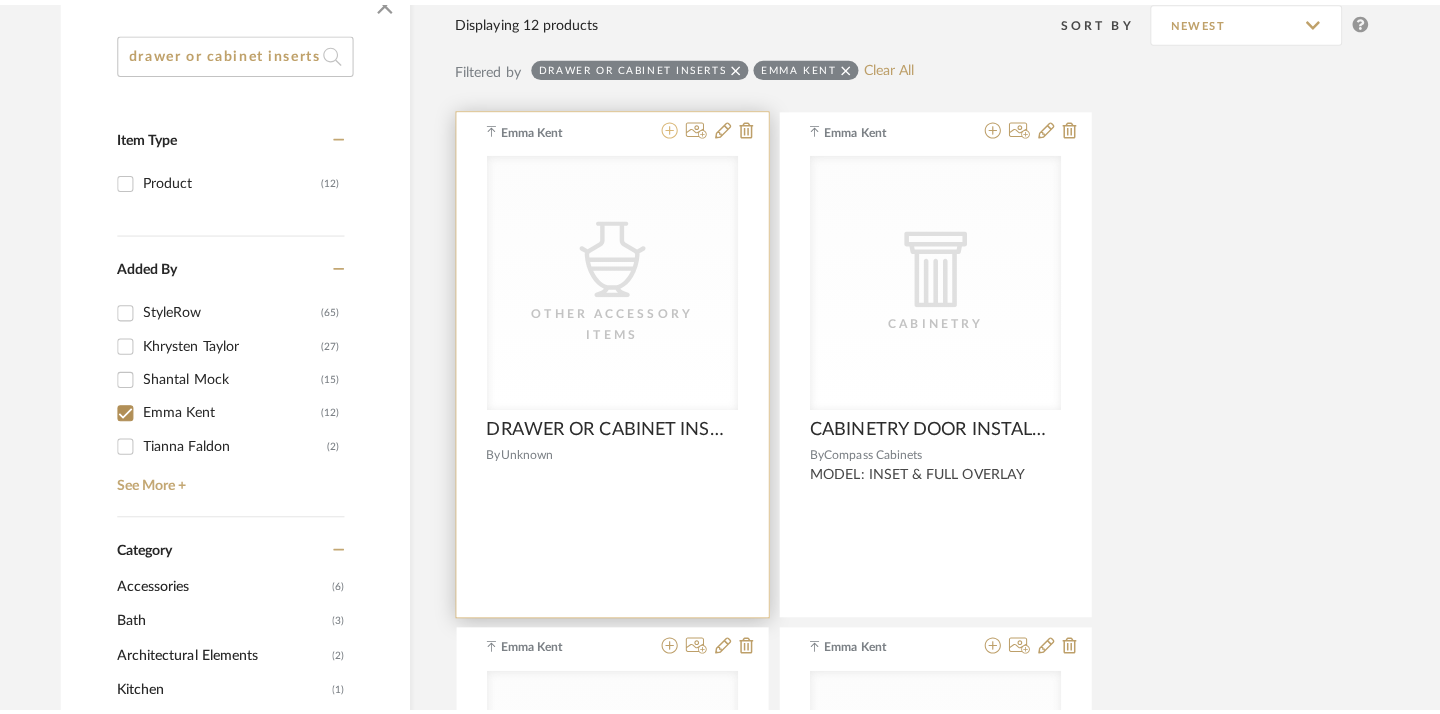 scroll, scrollTop: 0, scrollLeft: 0, axis: both 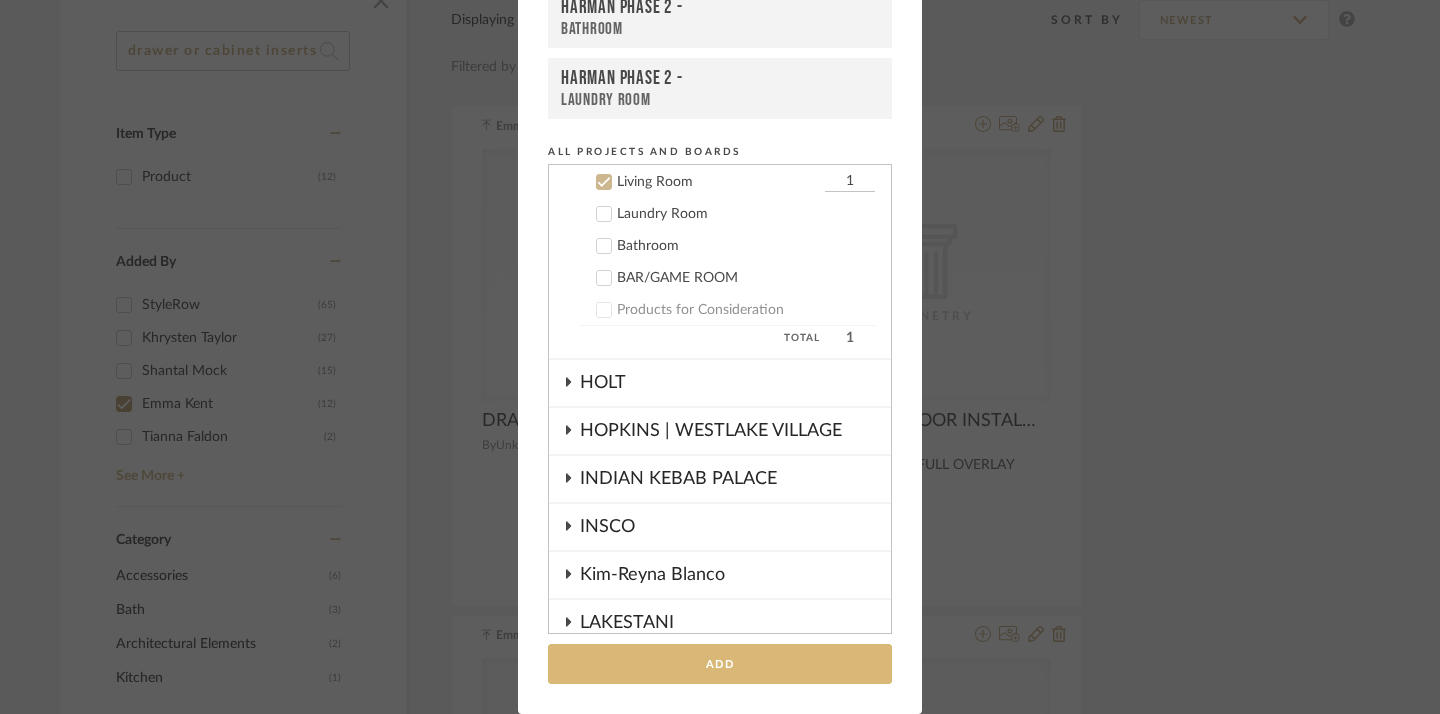 click on "Add" at bounding box center (720, 664) 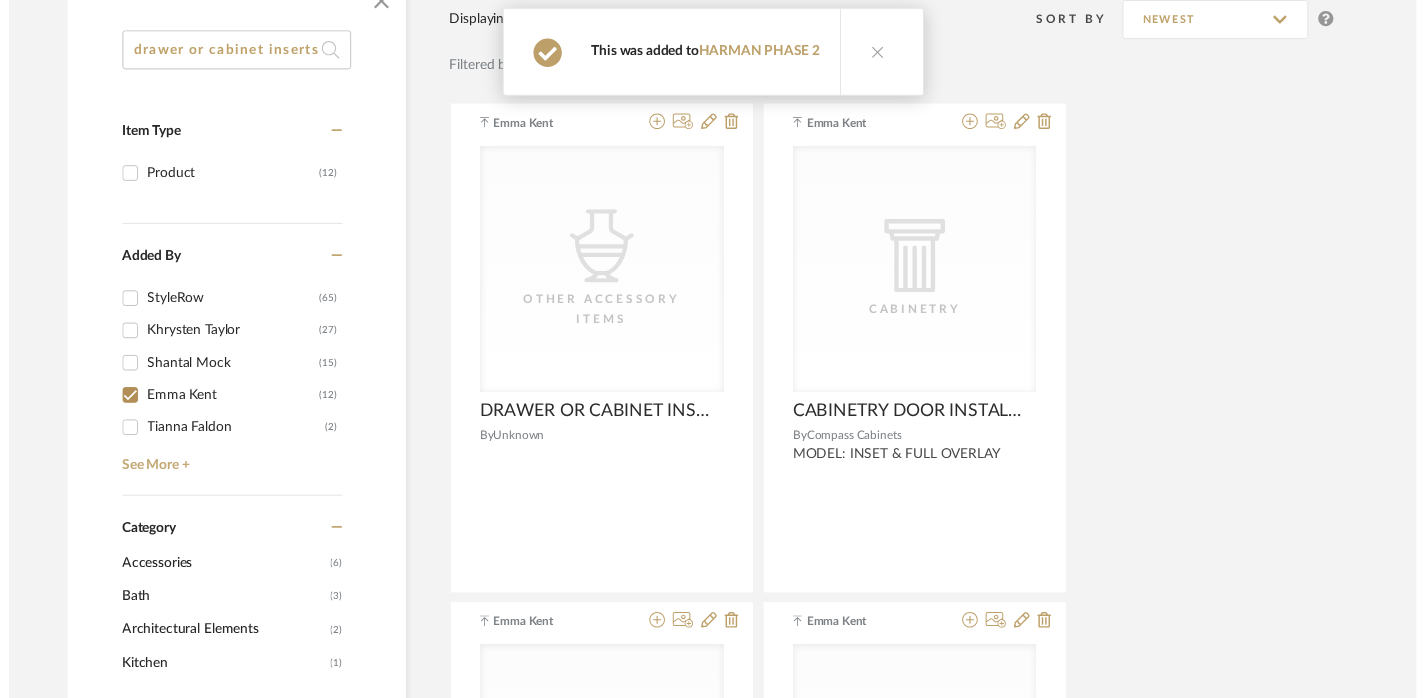 scroll, scrollTop: 337, scrollLeft: 14, axis: both 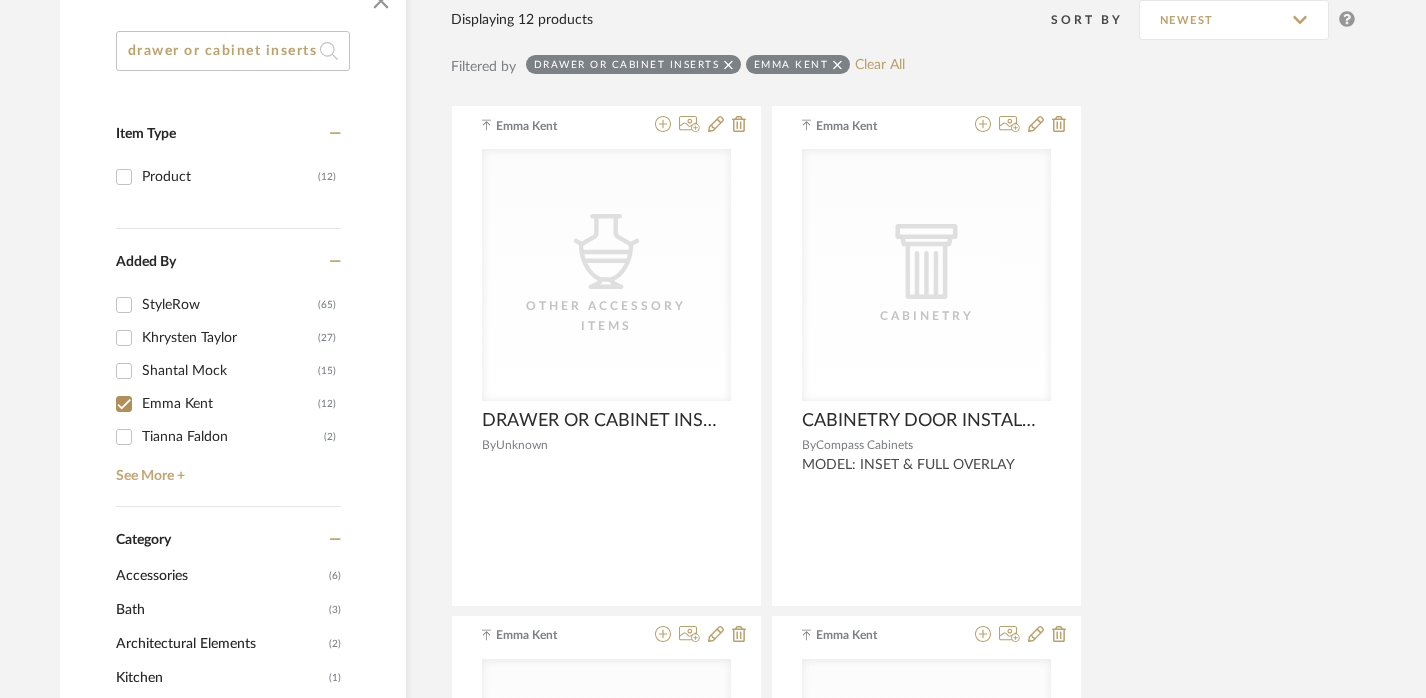 click on "drawer or cabinet inserts" 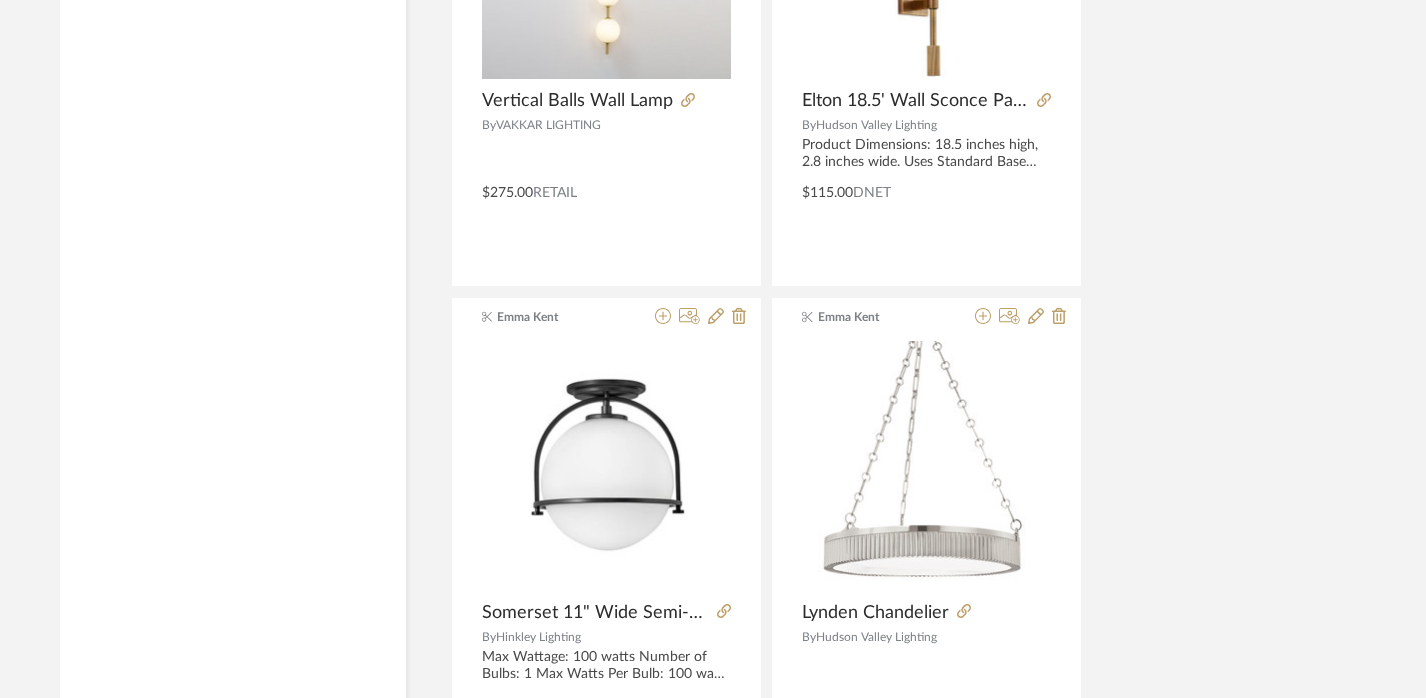scroll, scrollTop: 9151, scrollLeft: 14, axis: both 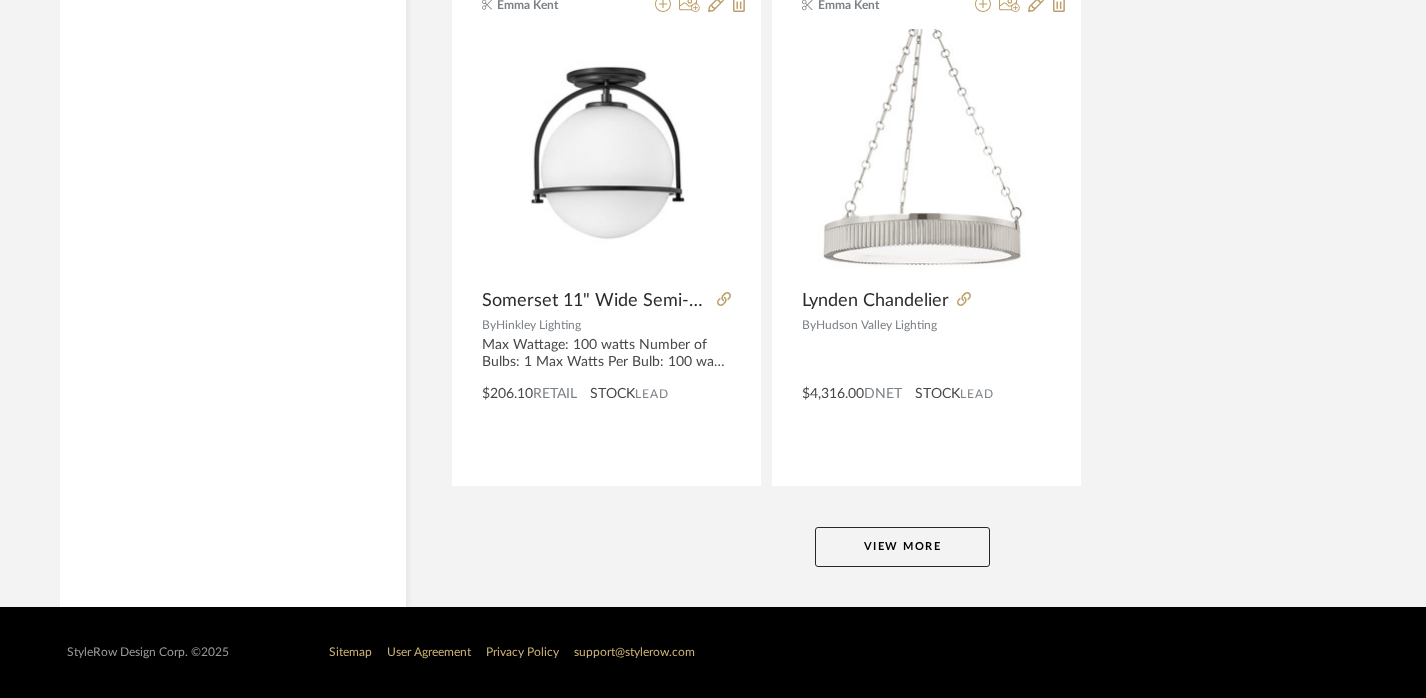 click on "View More" 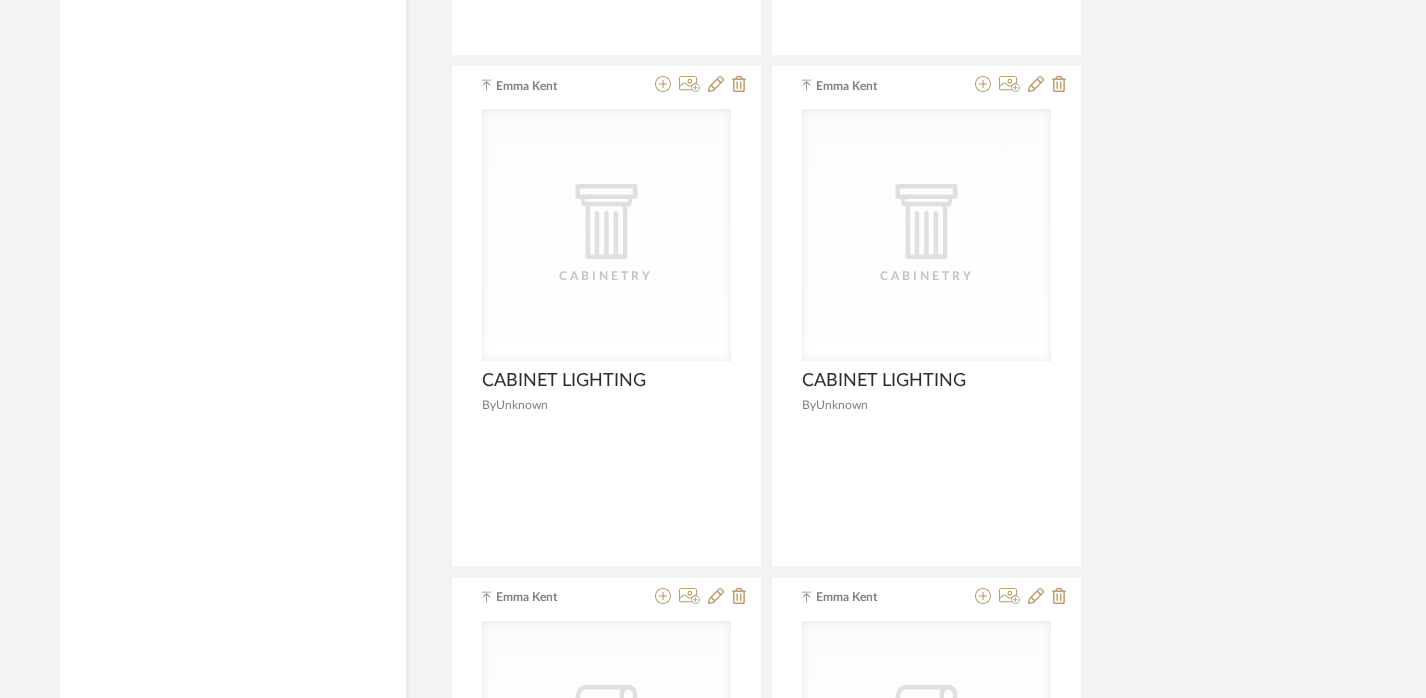 scroll, scrollTop: 10589, scrollLeft: 14, axis: both 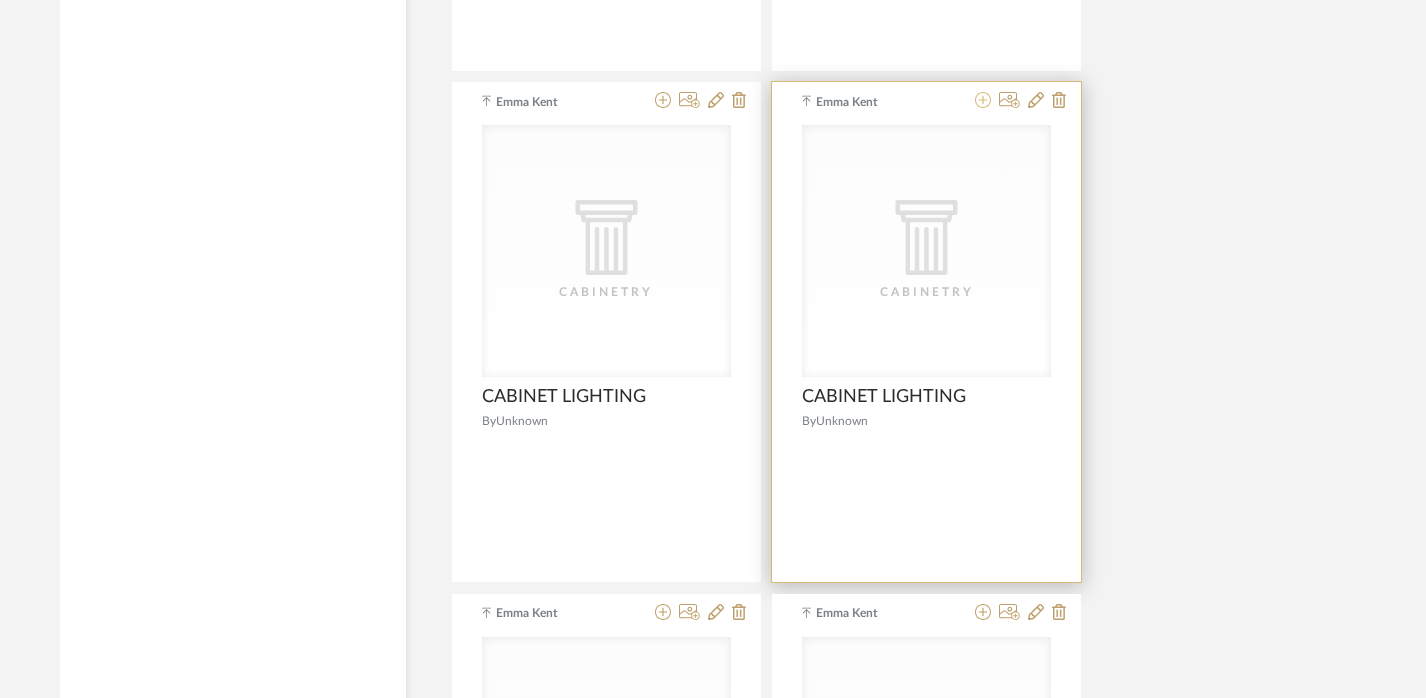 click 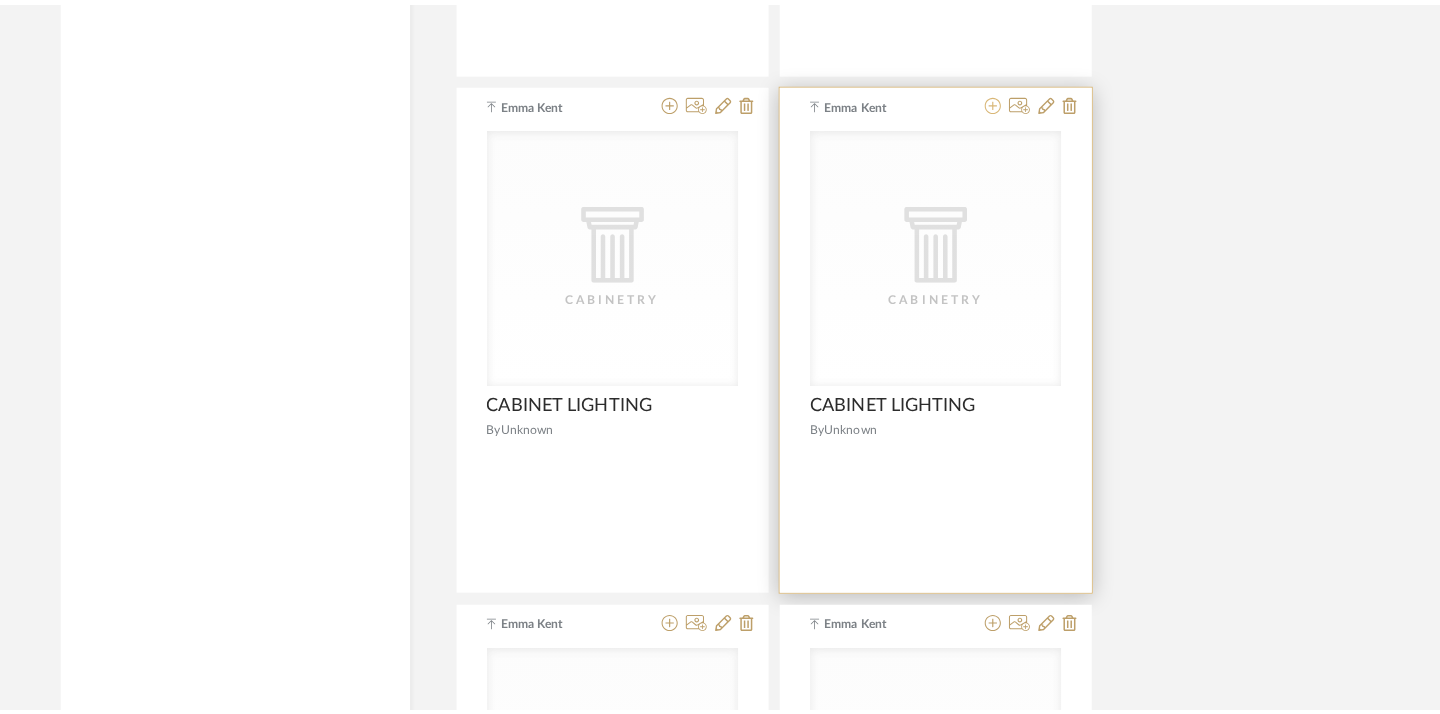 scroll, scrollTop: 0, scrollLeft: 0, axis: both 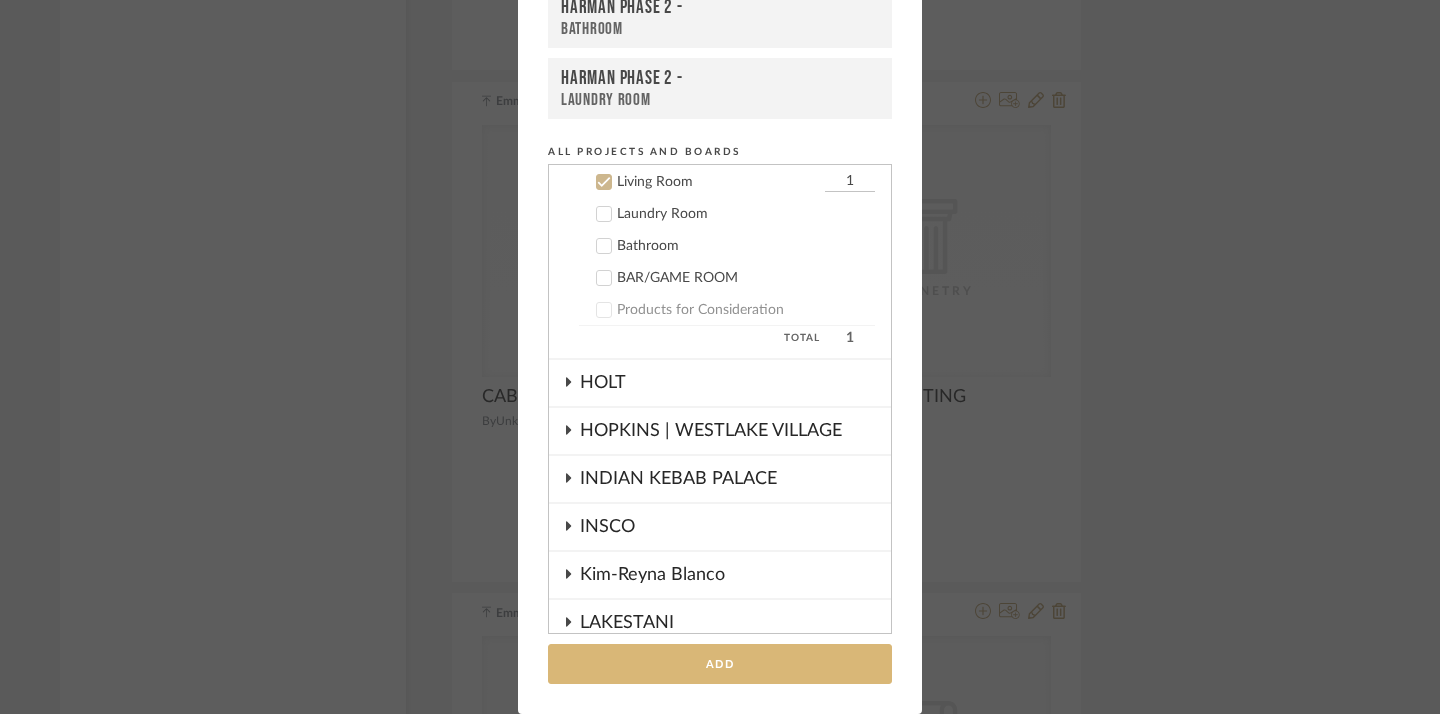 click on "Add" at bounding box center [720, 664] 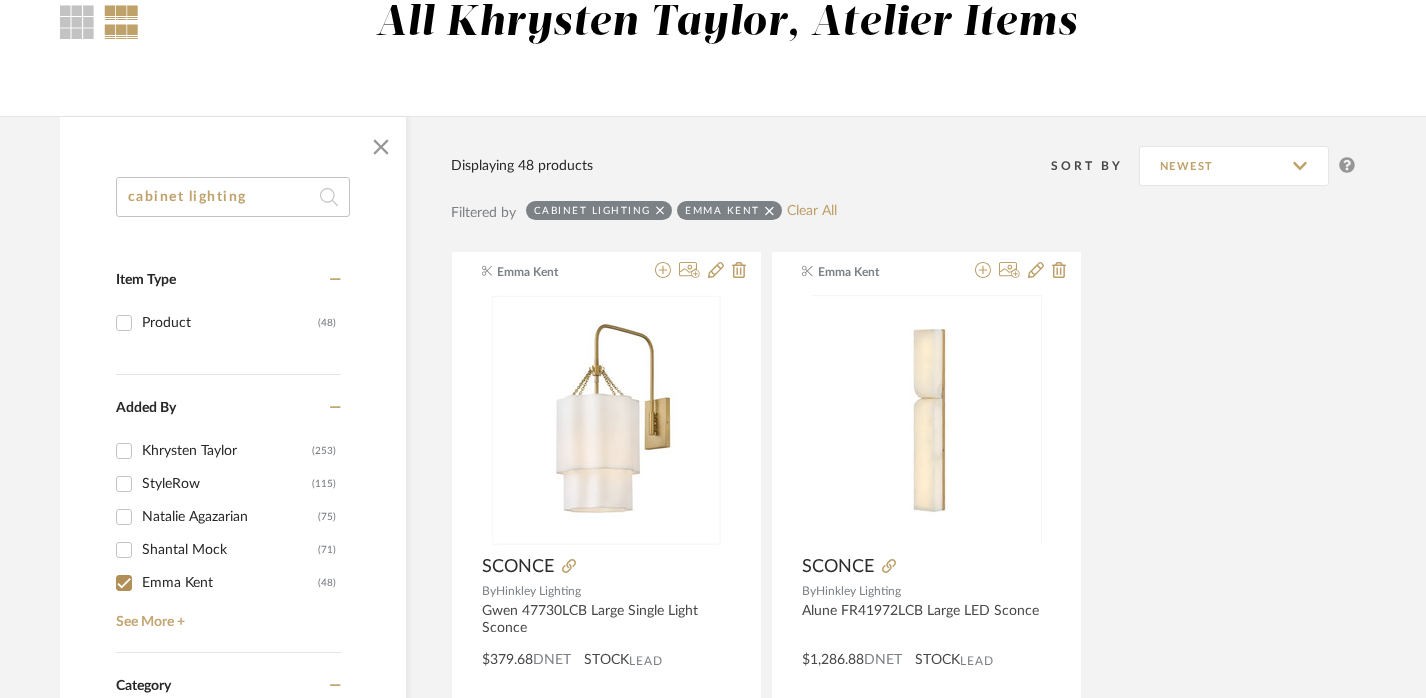 scroll, scrollTop: 0, scrollLeft: 14, axis: horizontal 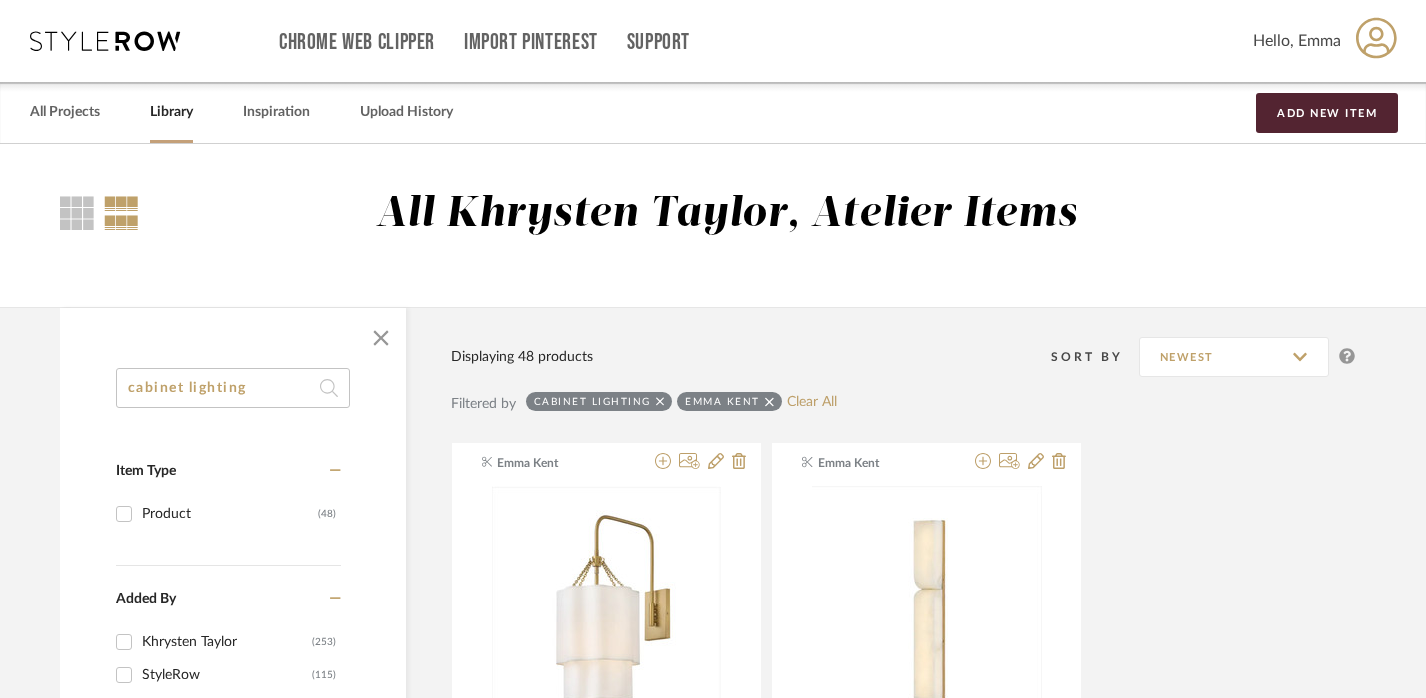 click on "cabinet lighting" 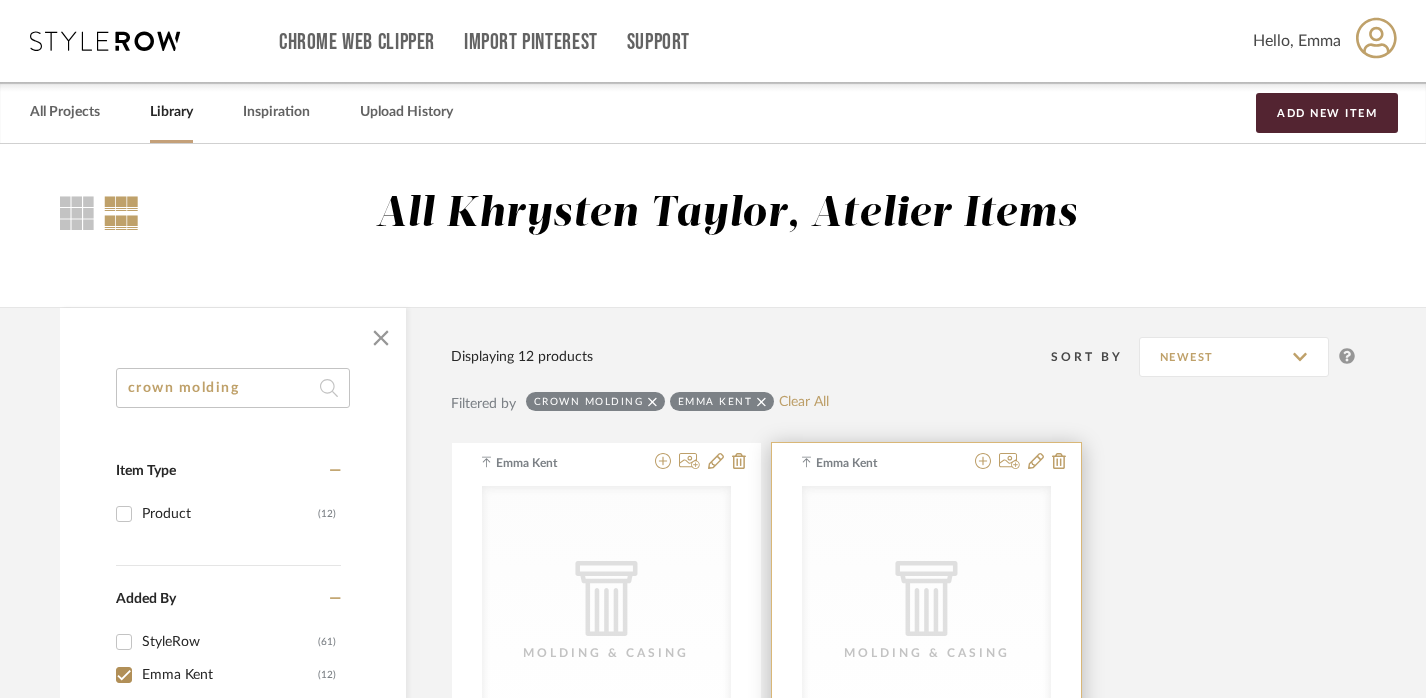 scroll, scrollTop: 145, scrollLeft: 14, axis: both 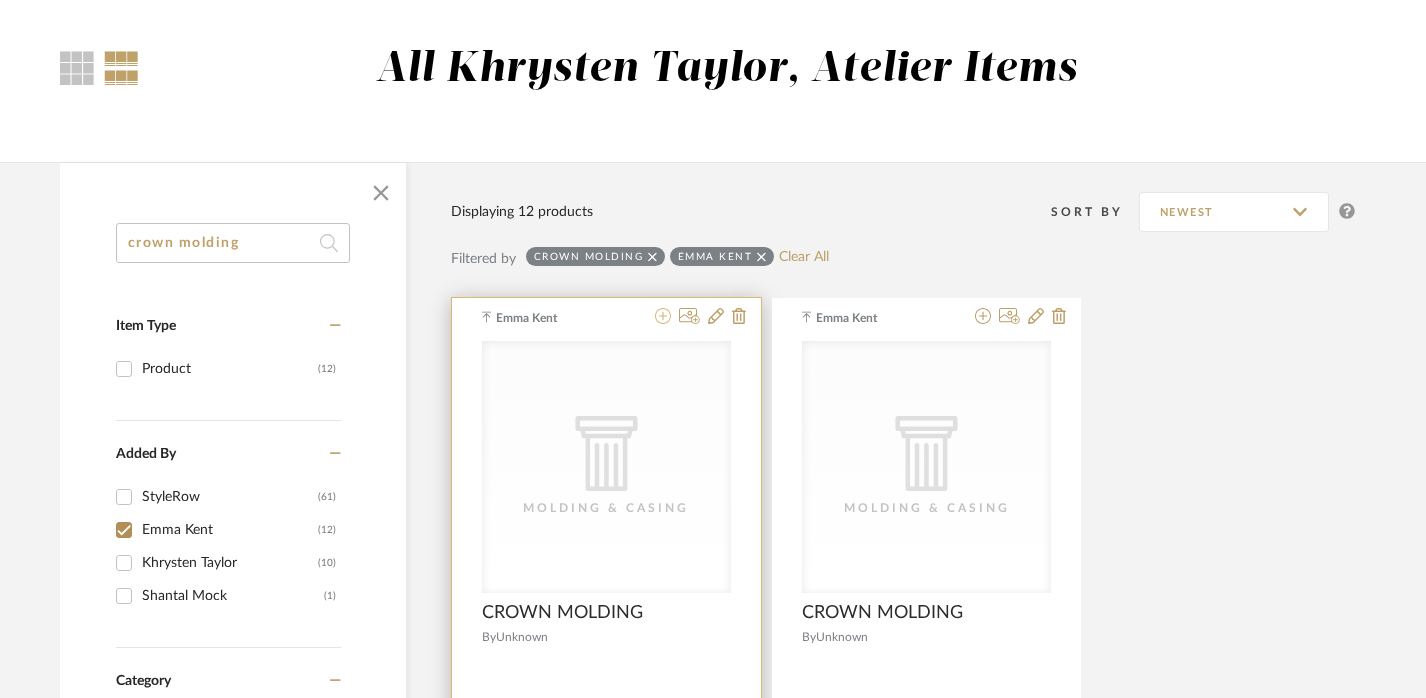 click 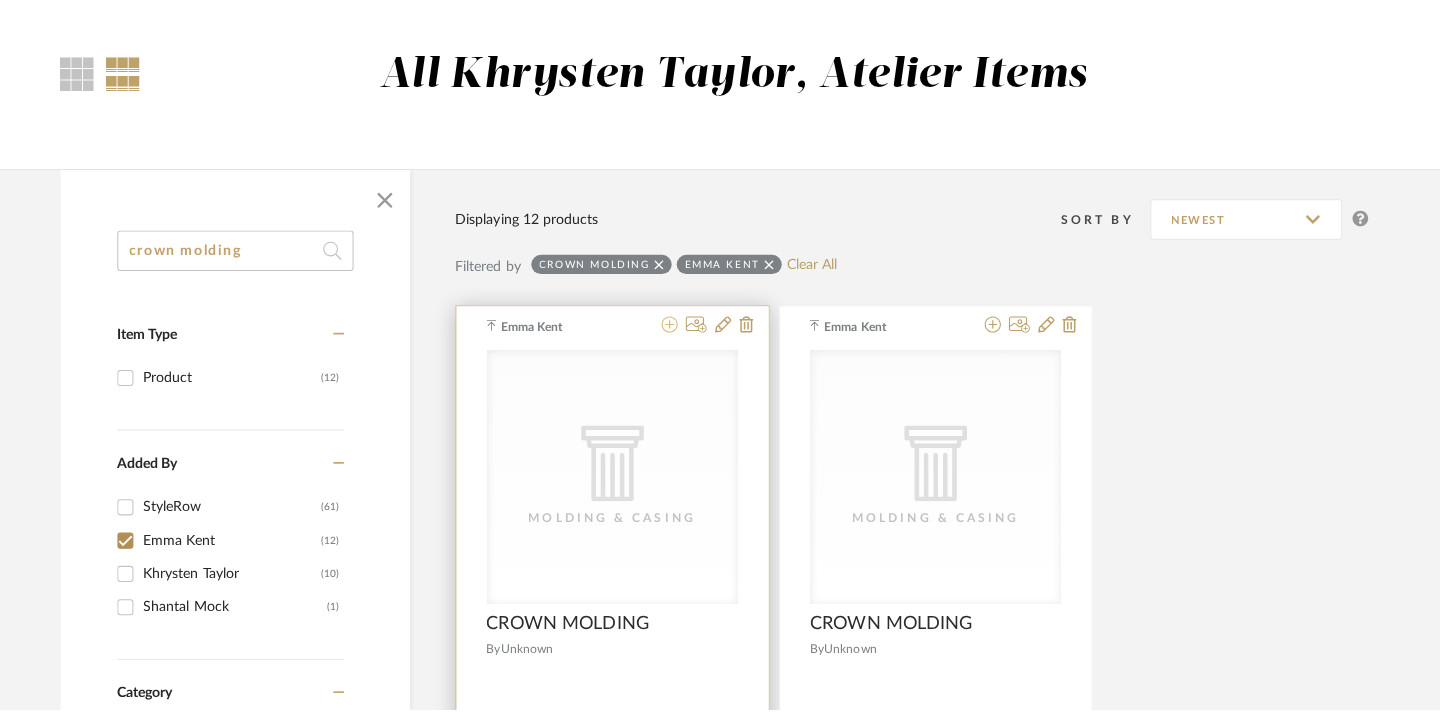 scroll, scrollTop: 0, scrollLeft: 0, axis: both 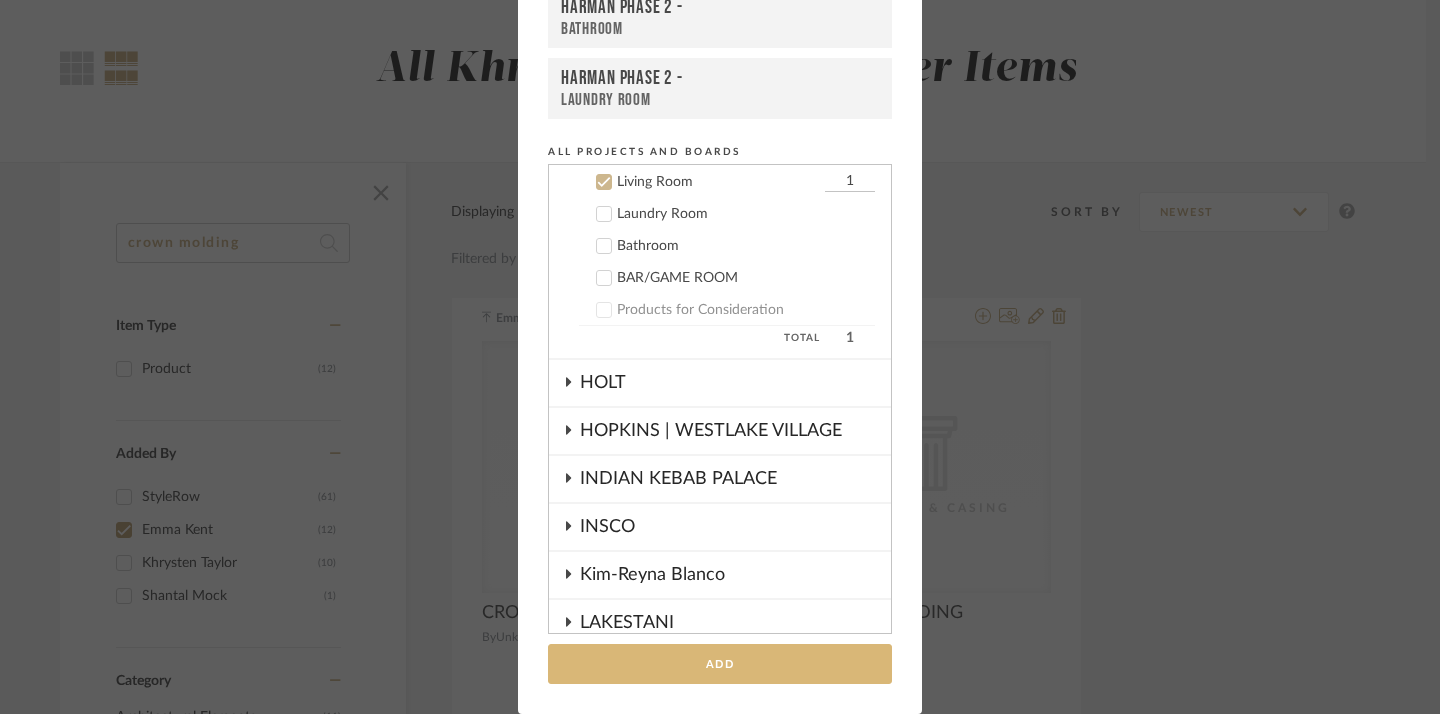 click on "Add" at bounding box center [720, 664] 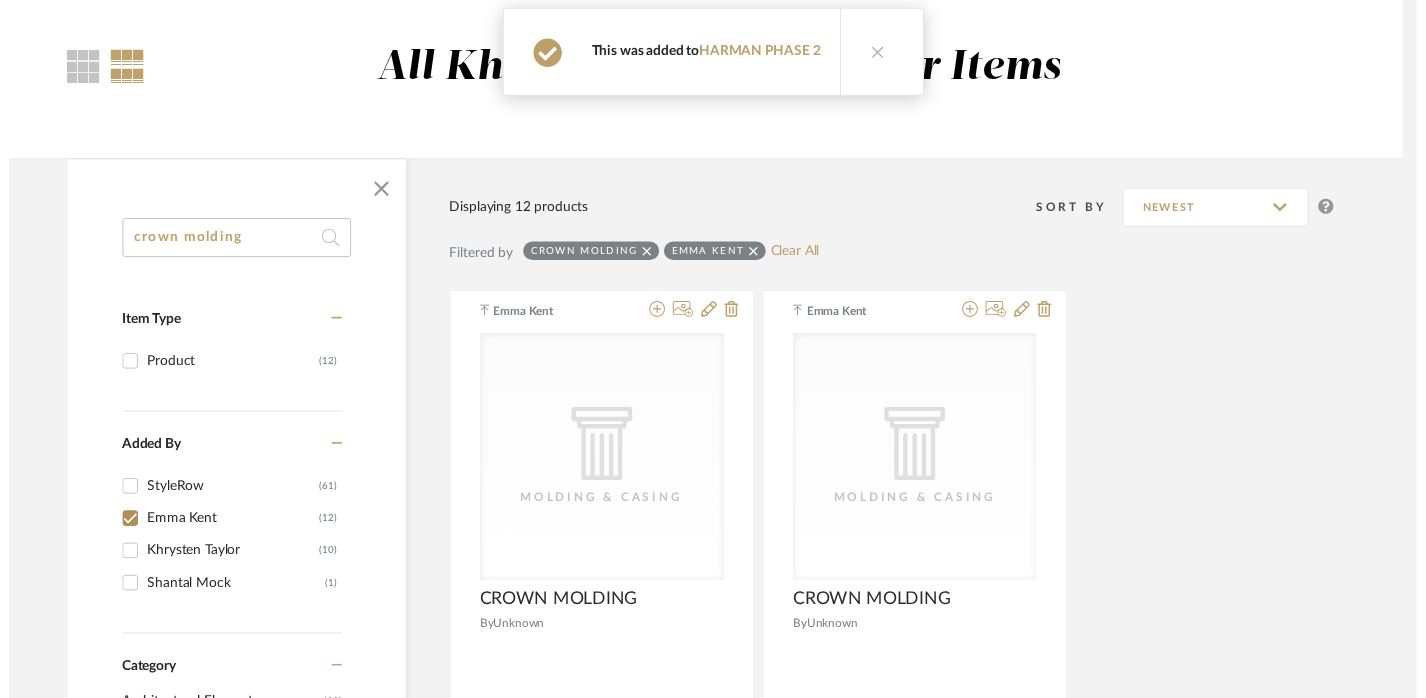 scroll, scrollTop: 145, scrollLeft: 14, axis: both 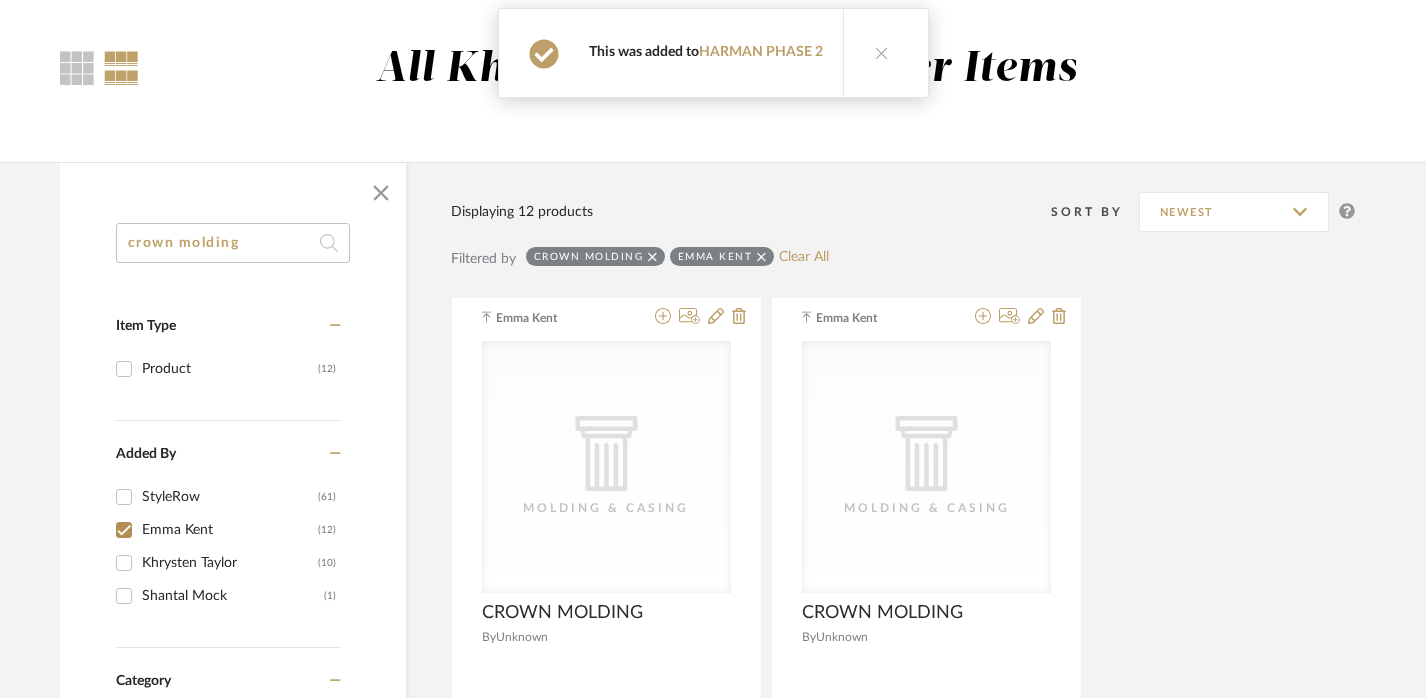 click on "crown molding" 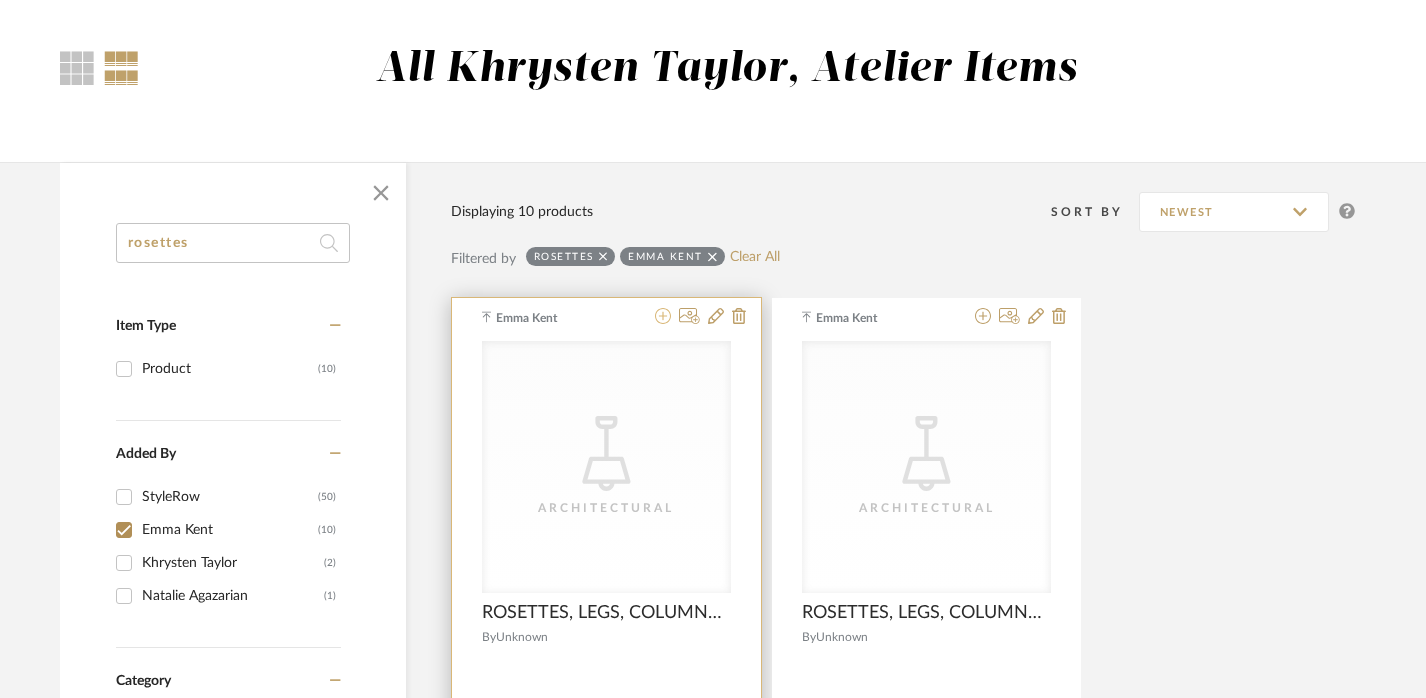 click 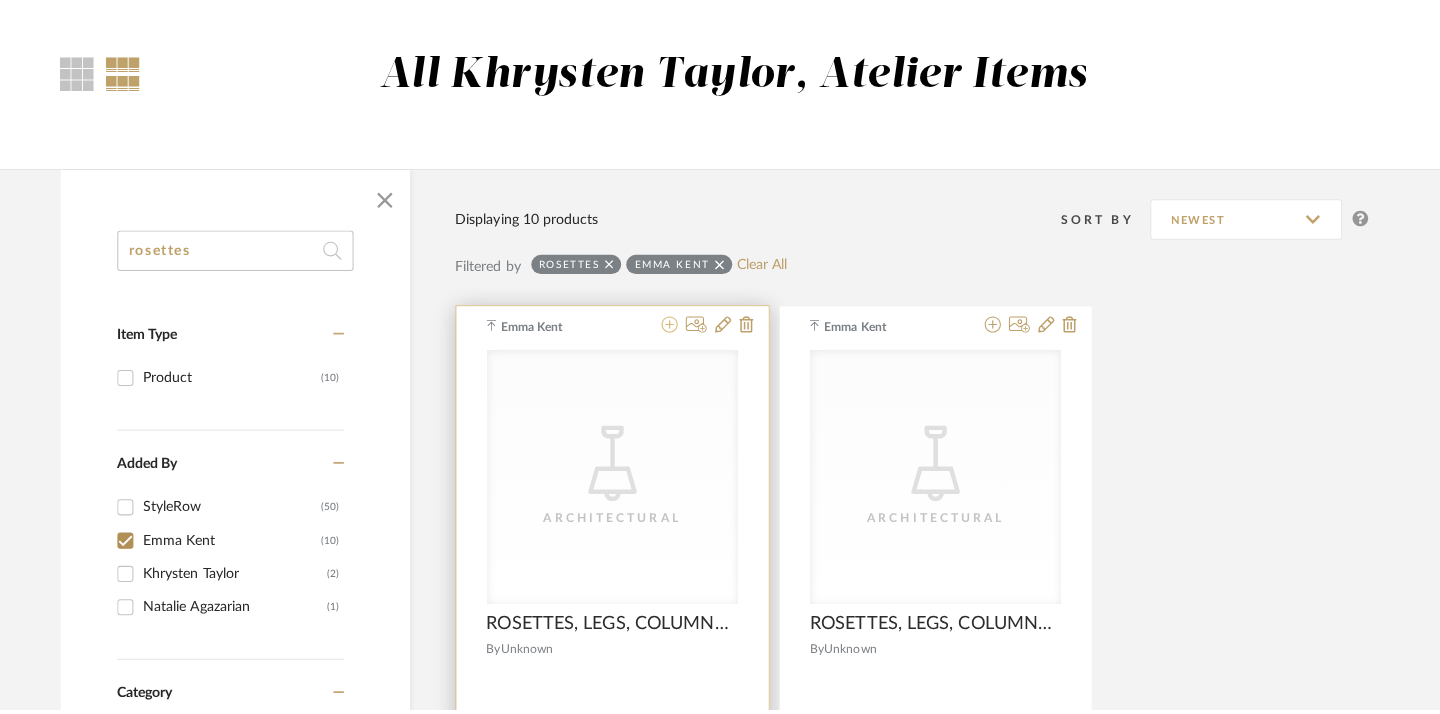 scroll, scrollTop: 0, scrollLeft: 0, axis: both 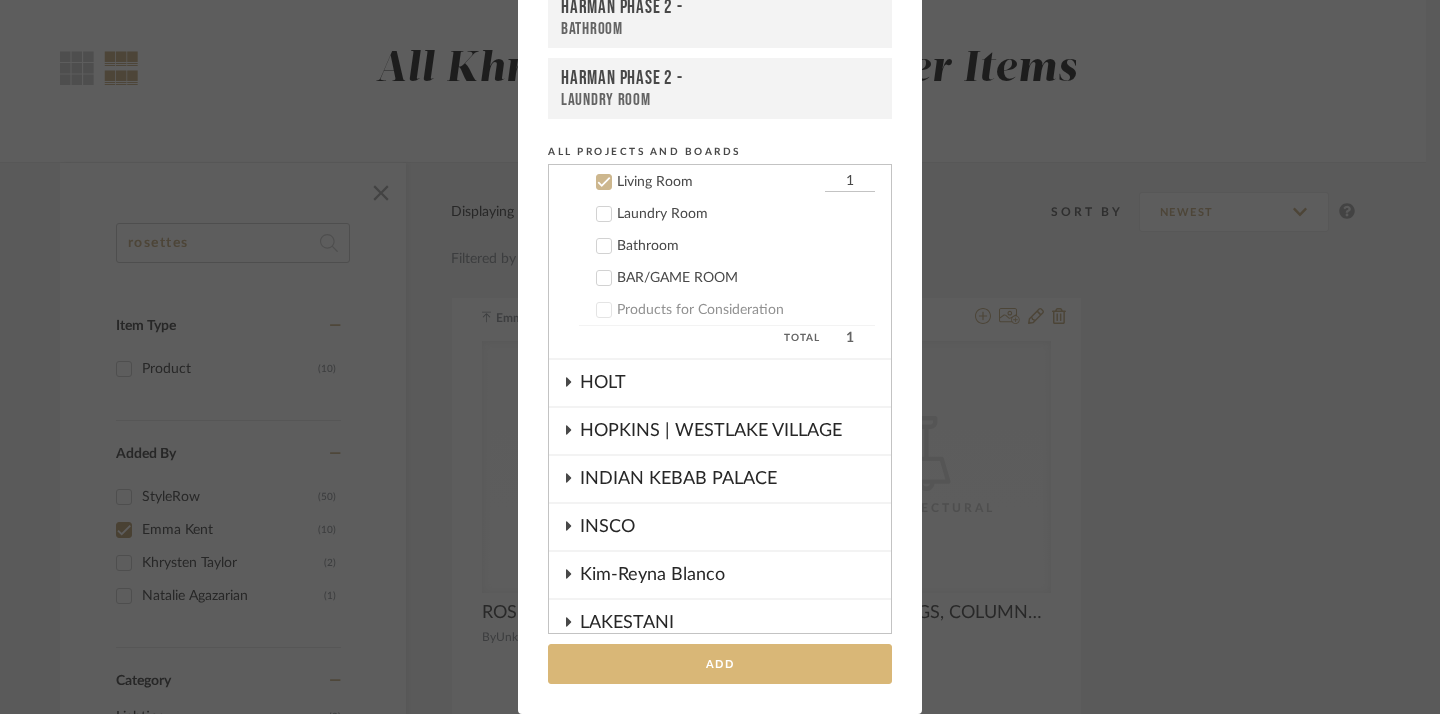 click on "Add" at bounding box center [720, 664] 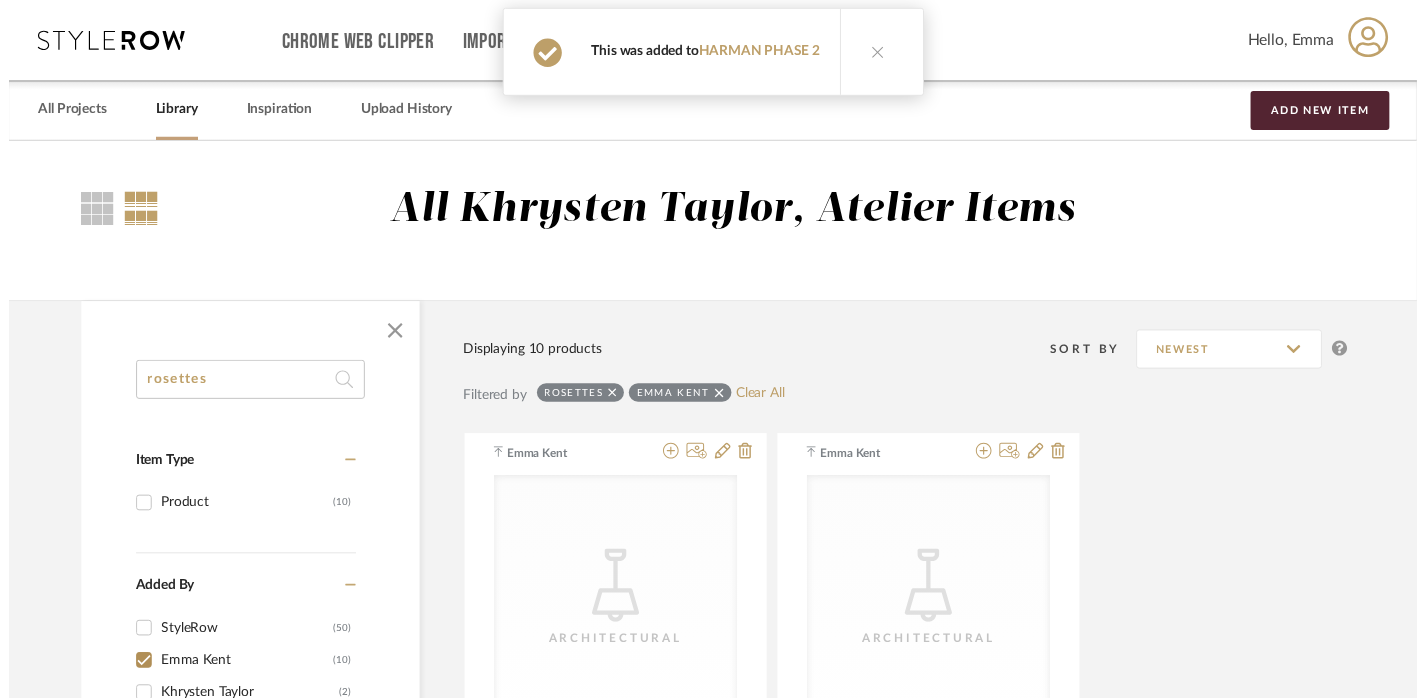 scroll, scrollTop: 145, scrollLeft: 14, axis: both 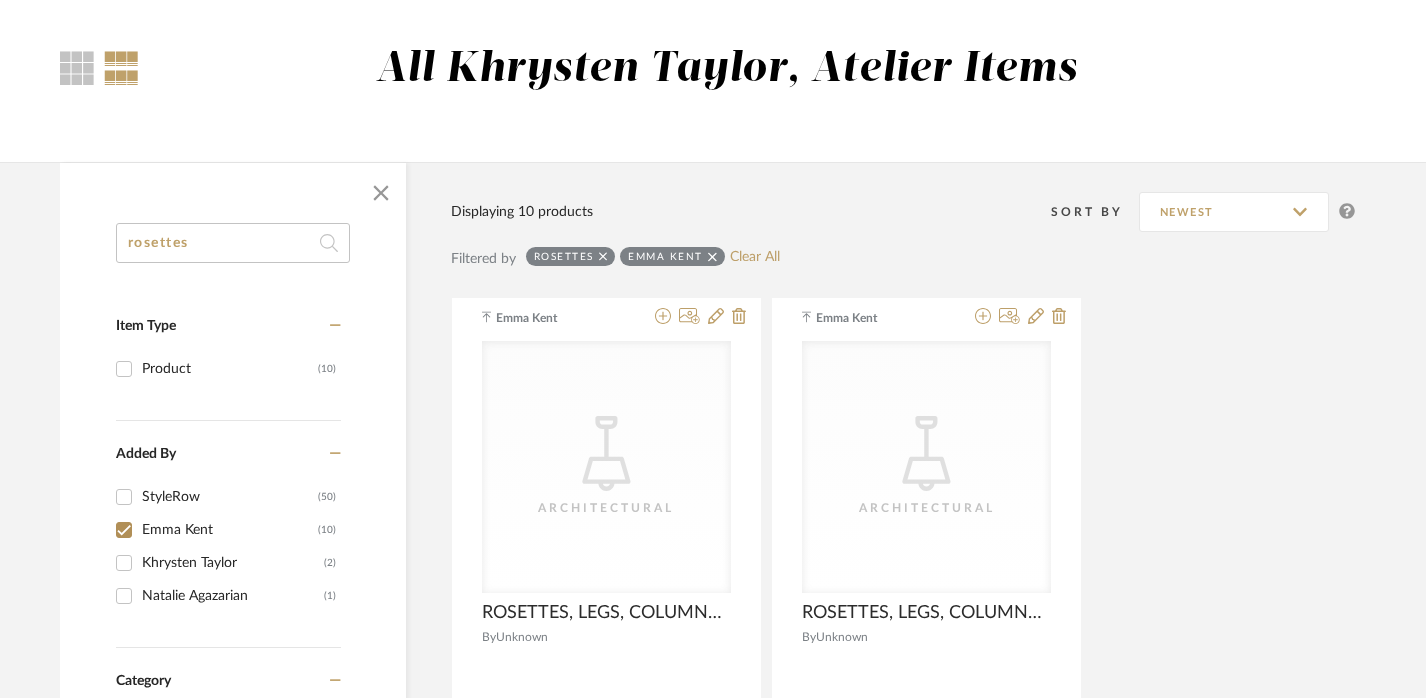 click on "rosettes" 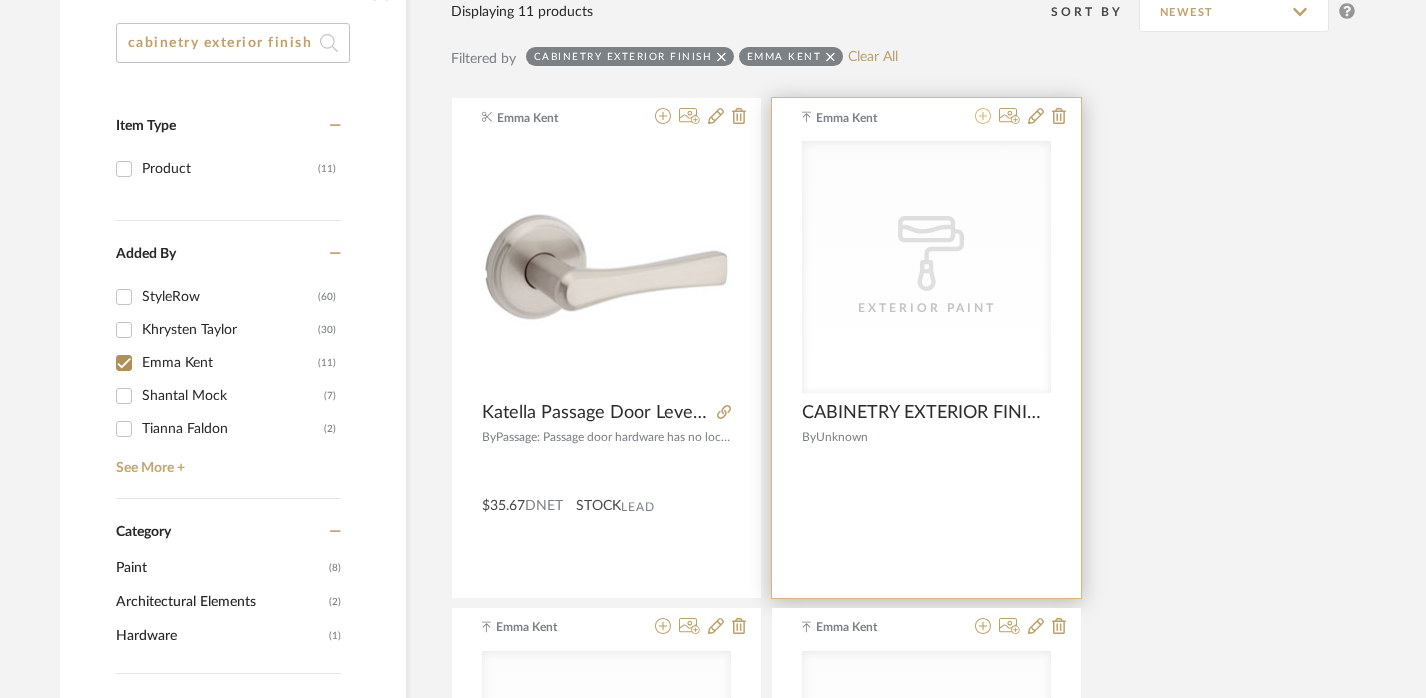 click 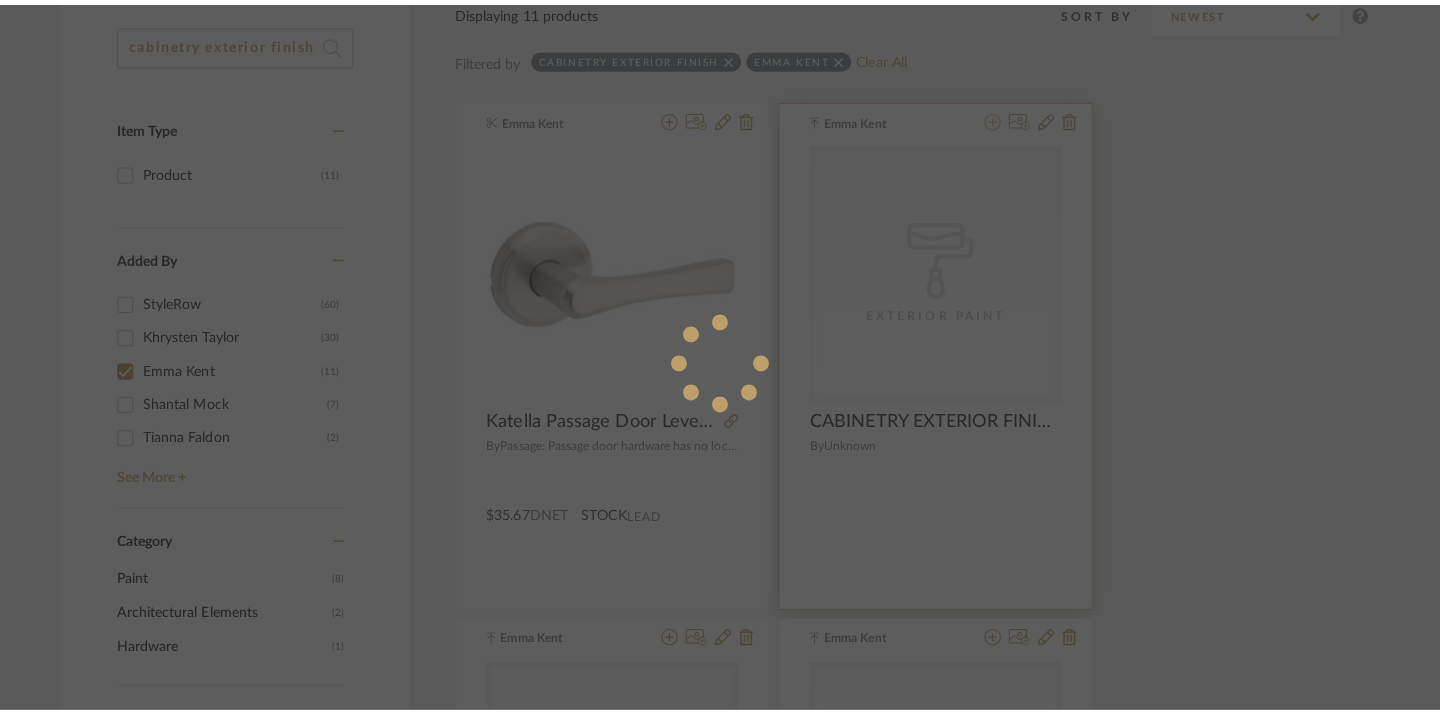 scroll, scrollTop: 0, scrollLeft: 0, axis: both 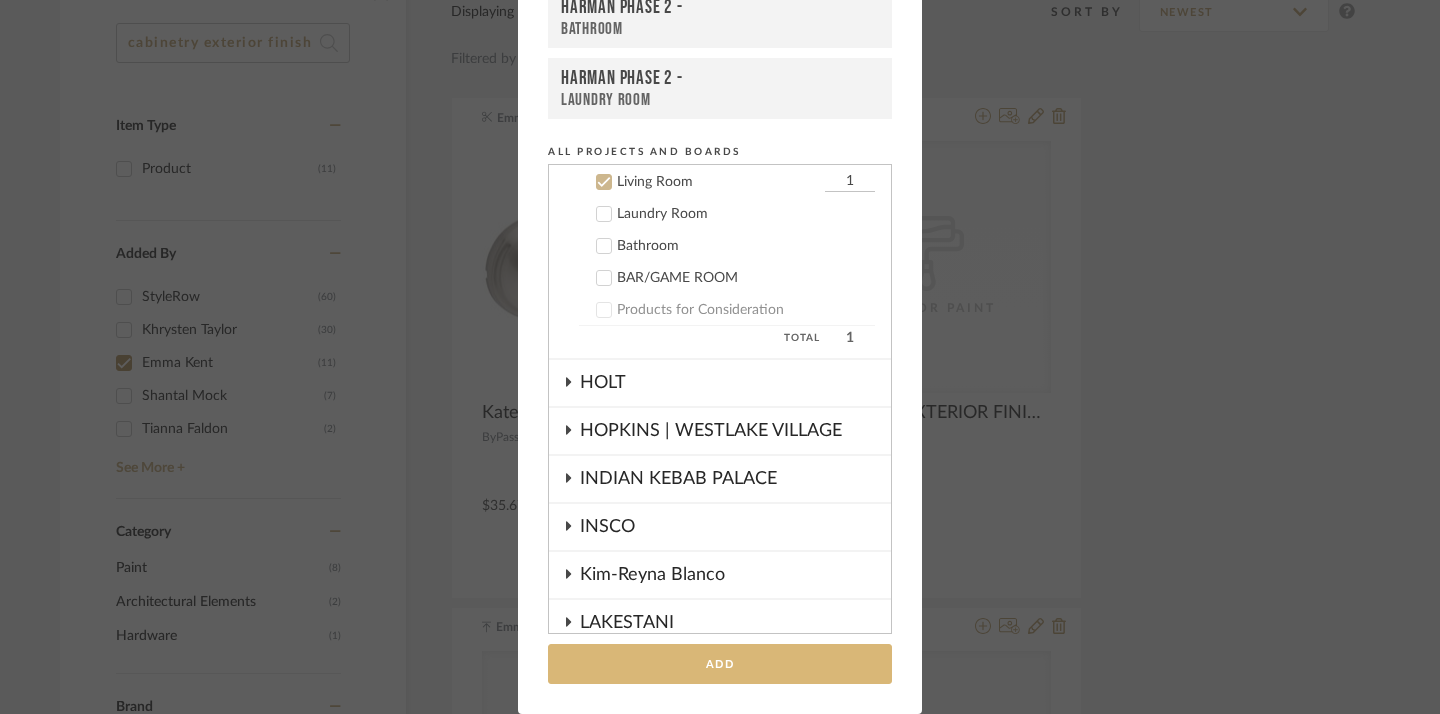 click on "Add" at bounding box center [720, 664] 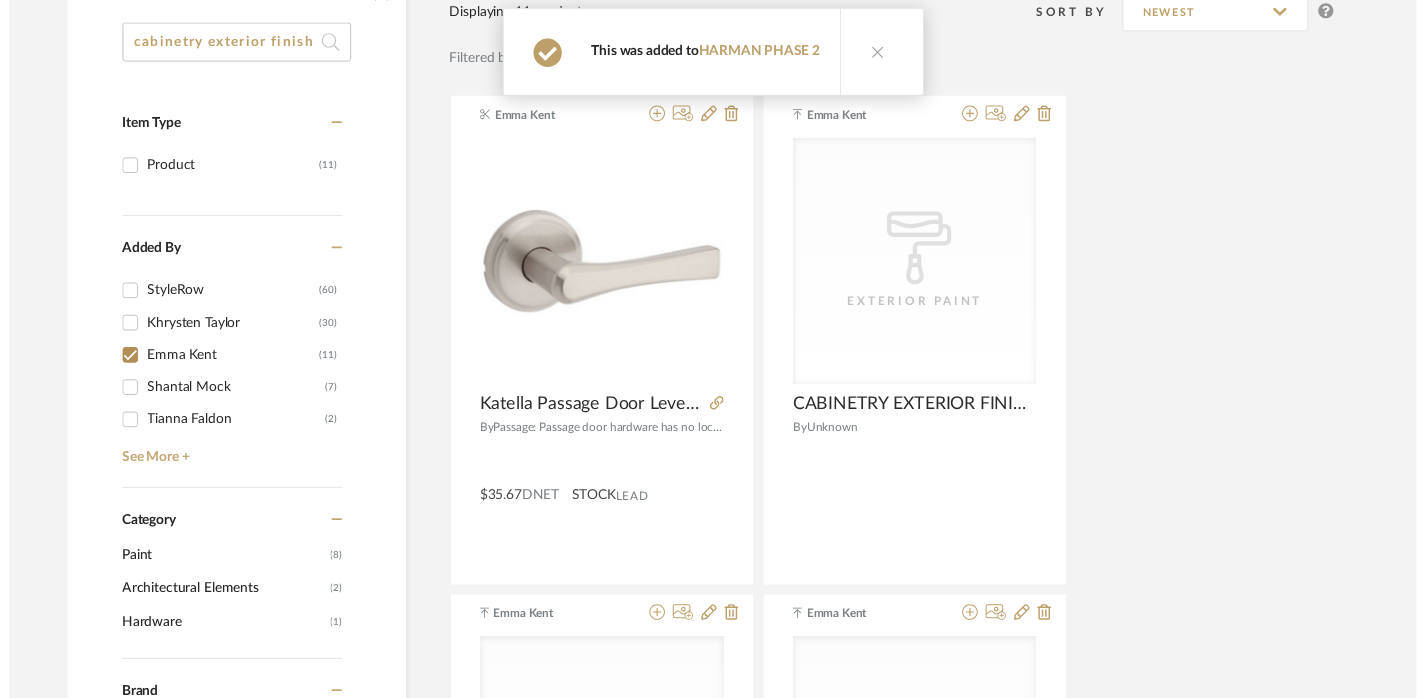 scroll, scrollTop: 345, scrollLeft: 14, axis: both 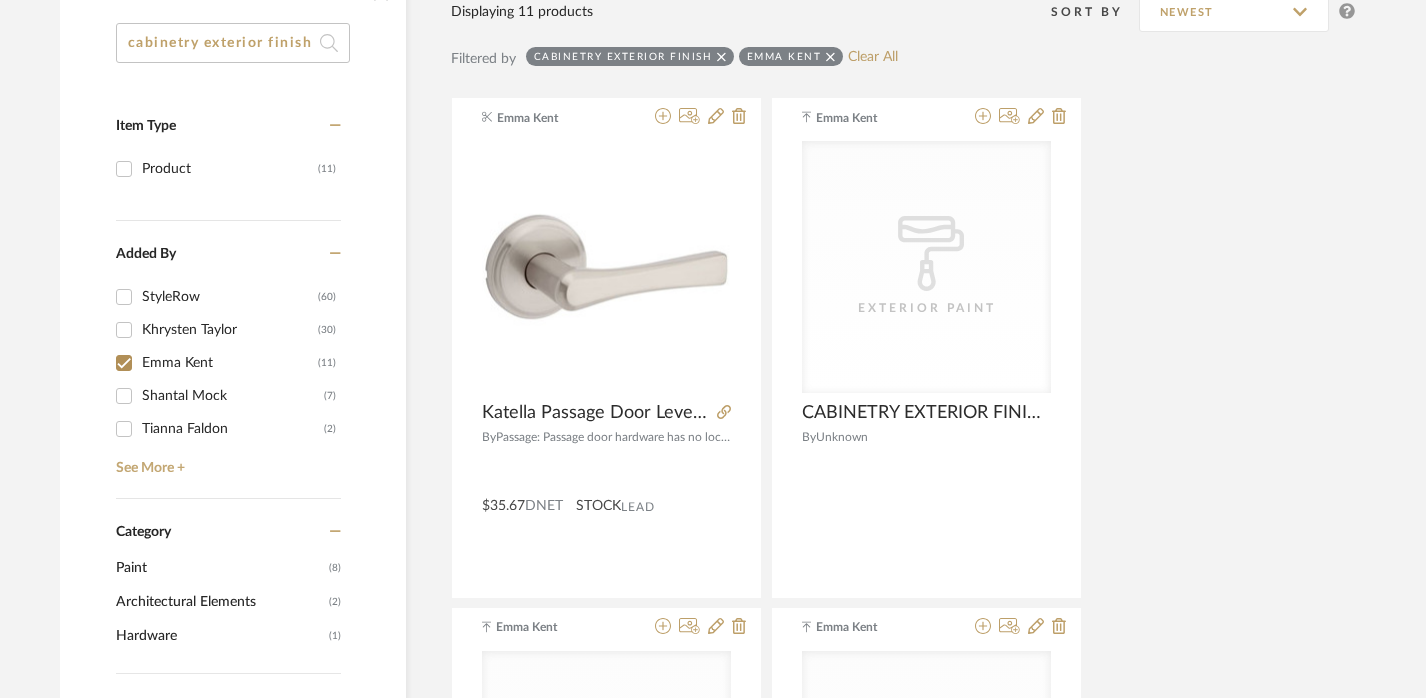 click on "cabinetry exterior finish" 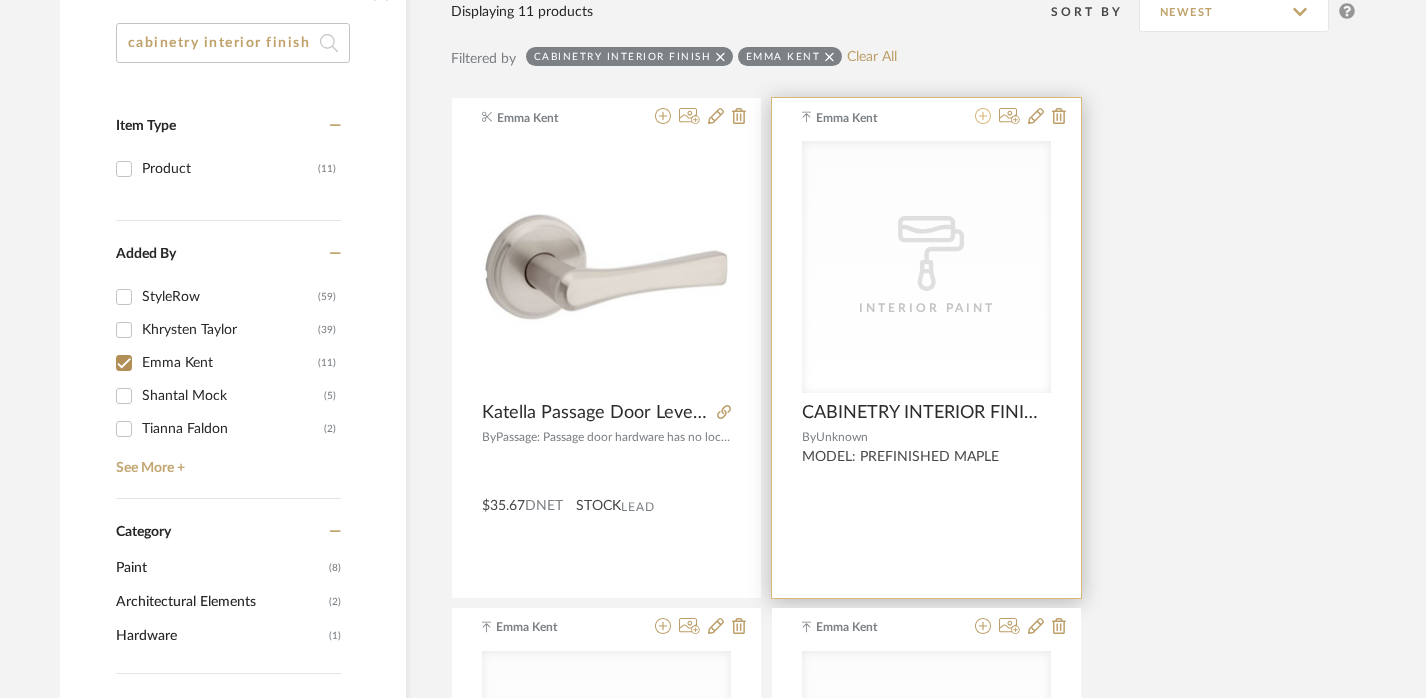 click 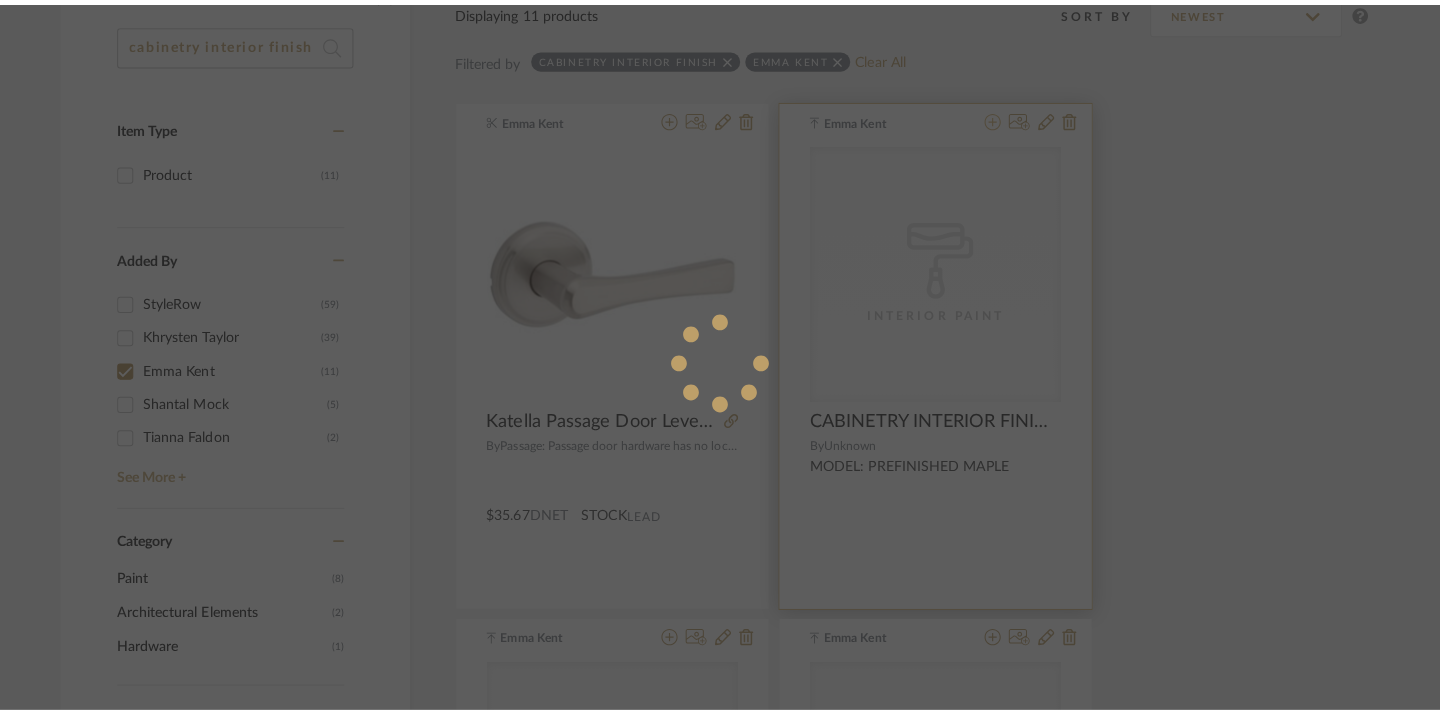scroll, scrollTop: 0, scrollLeft: 0, axis: both 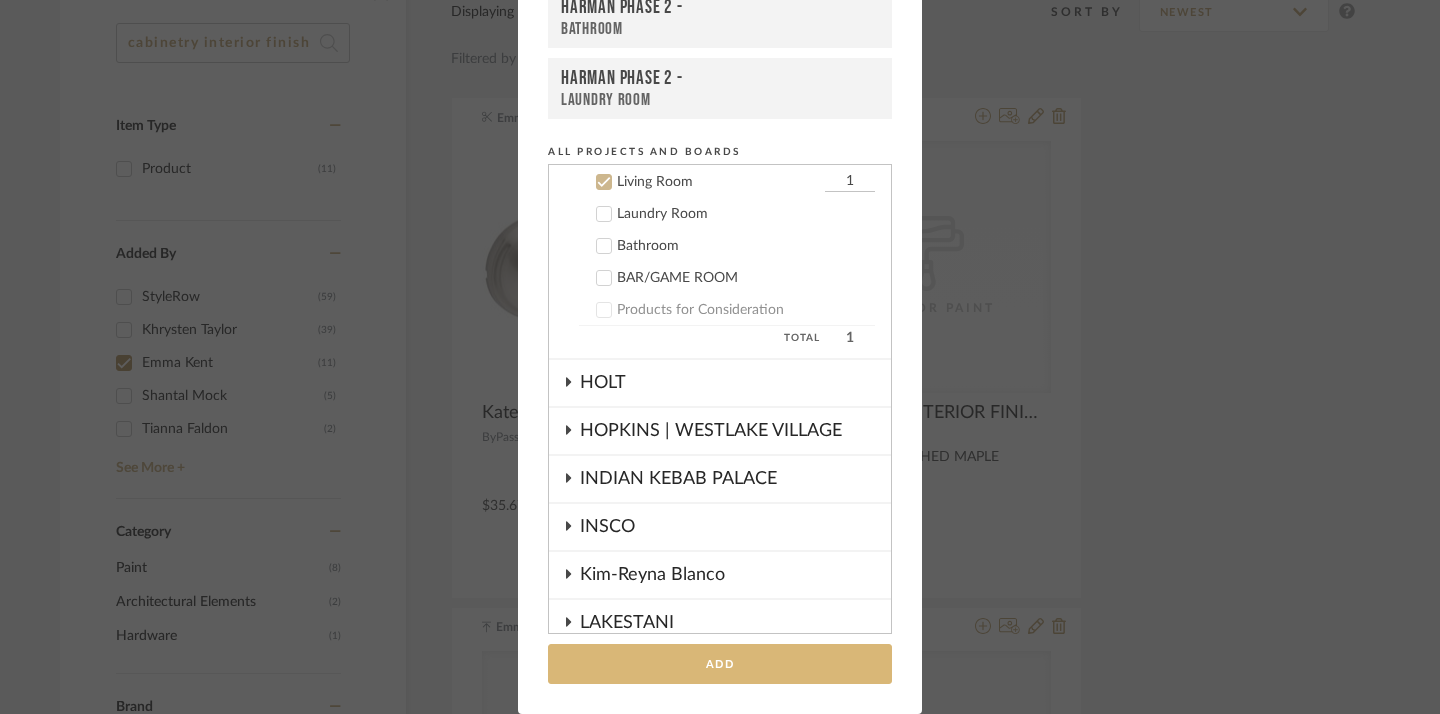 click on "Add" at bounding box center [720, 664] 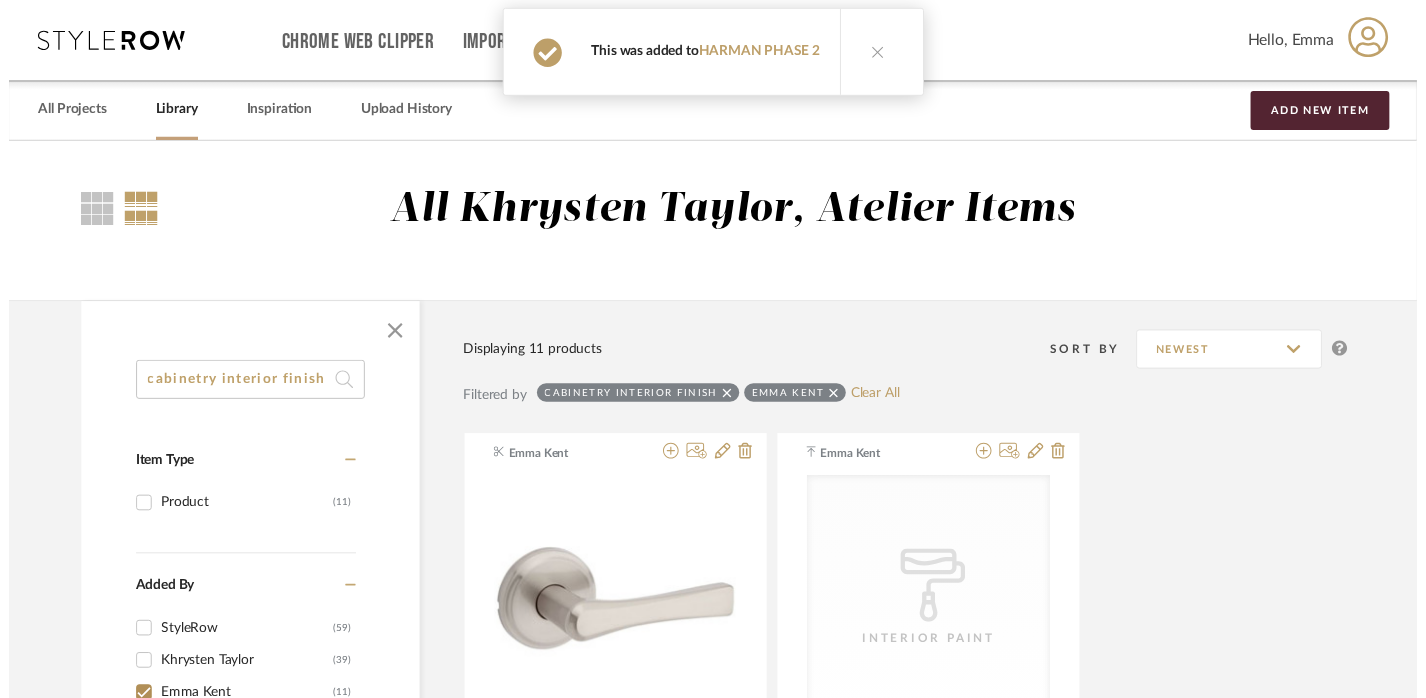 scroll, scrollTop: 345, scrollLeft: 14, axis: both 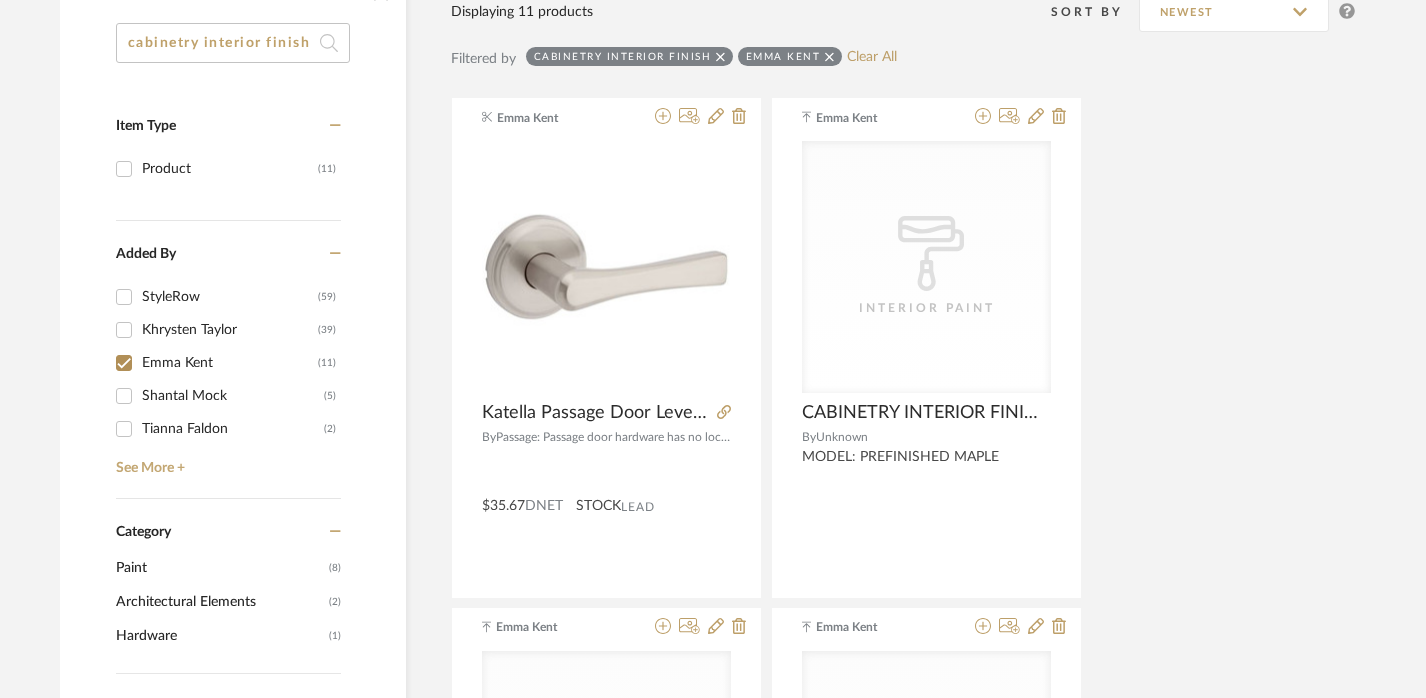 click on "cabinetry interior finish" 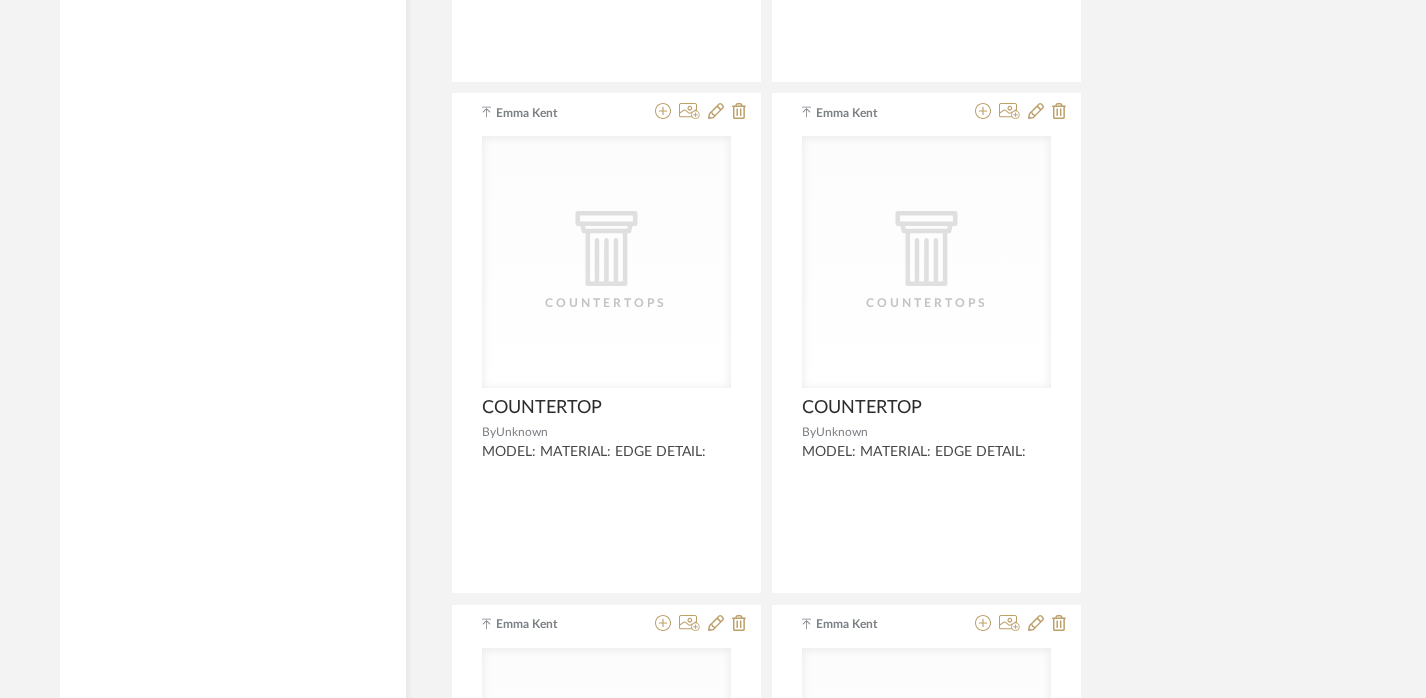 scroll, scrollTop: 2390, scrollLeft: 14, axis: both 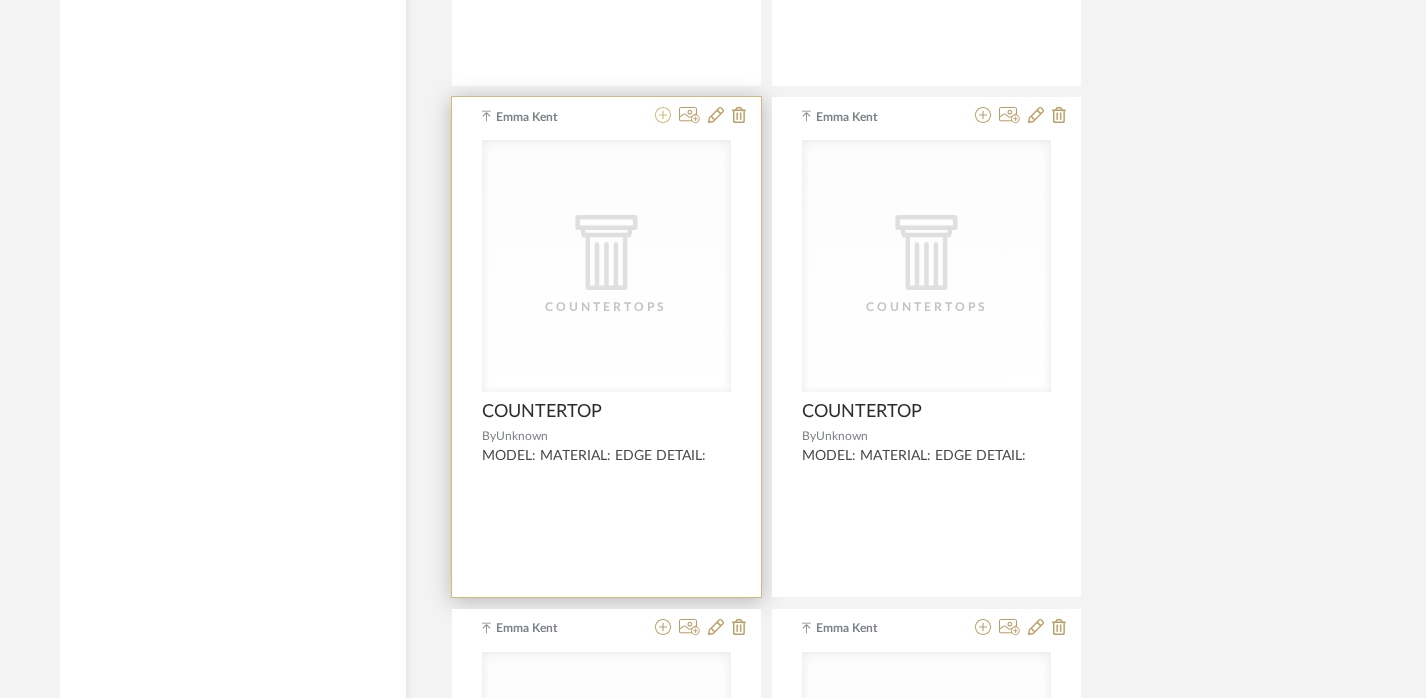 click 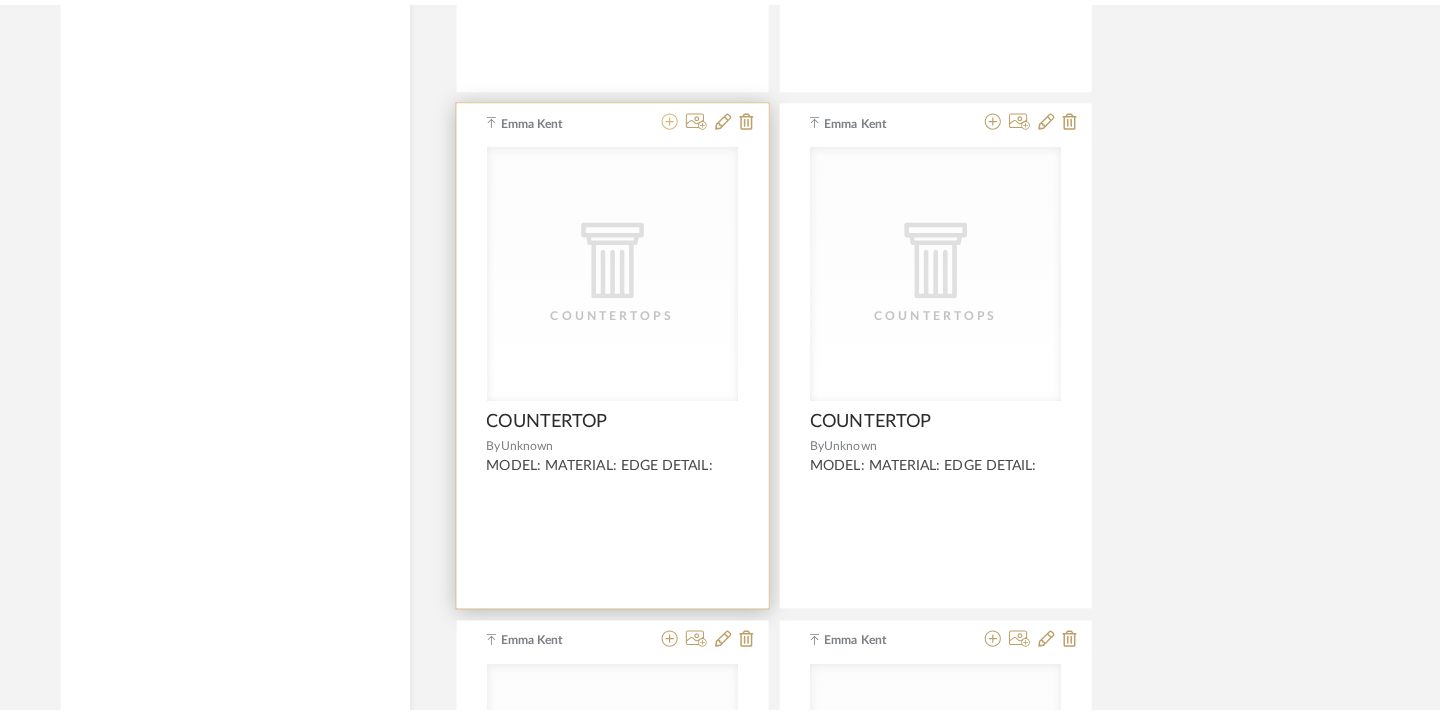 scroll, scrollTop: 0, scrollLeft: 0, axis: both 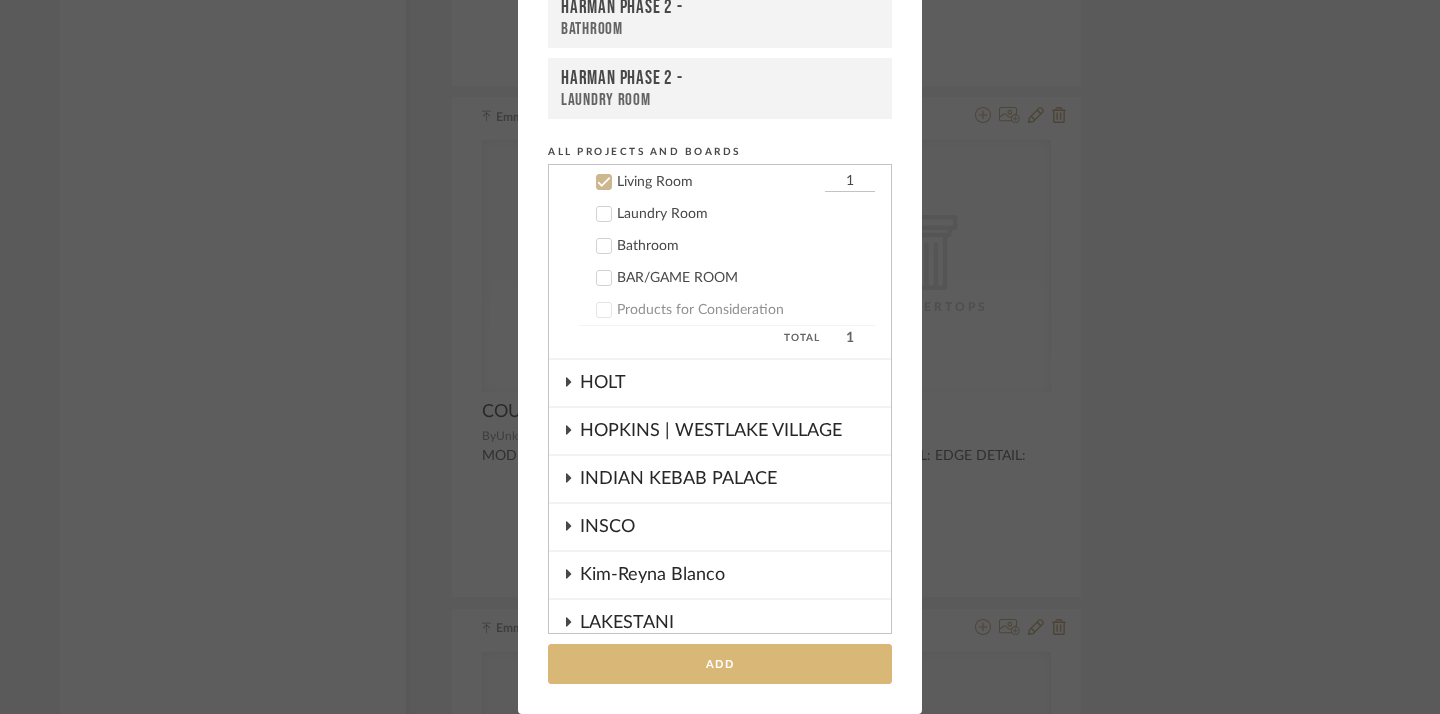 click on "Add" at bounding box center (720, 664) 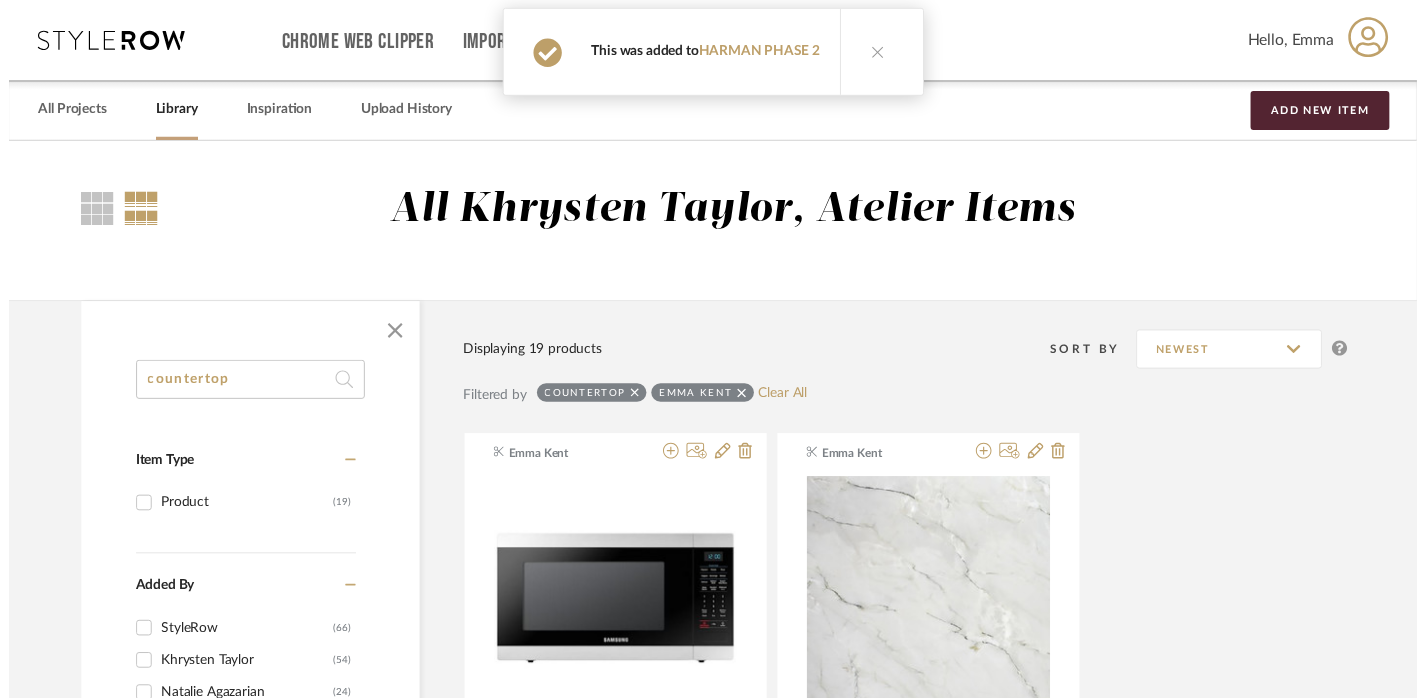 scroll, scrollTop: 2390, scrollLeft: 14, axis: both 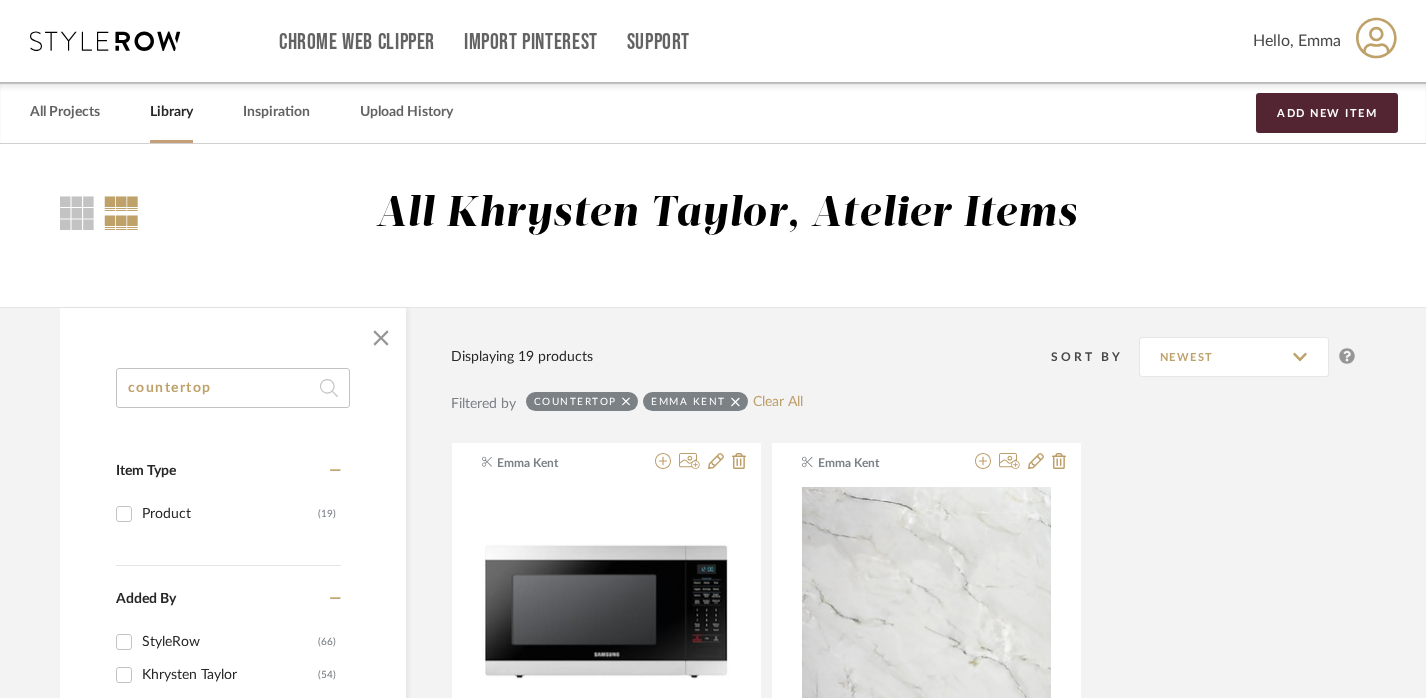 click on "countertop" 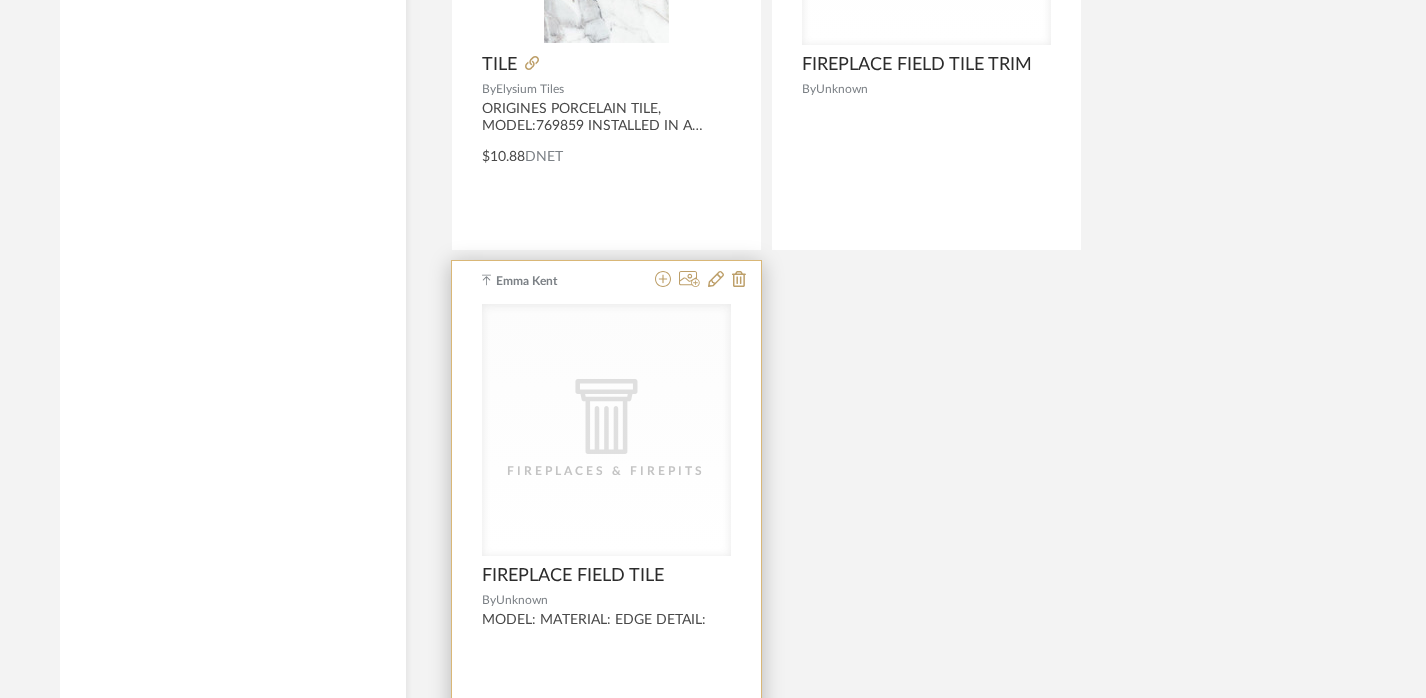 scroll, scrollTop: 2211, scrollLeft: 14, axis: both 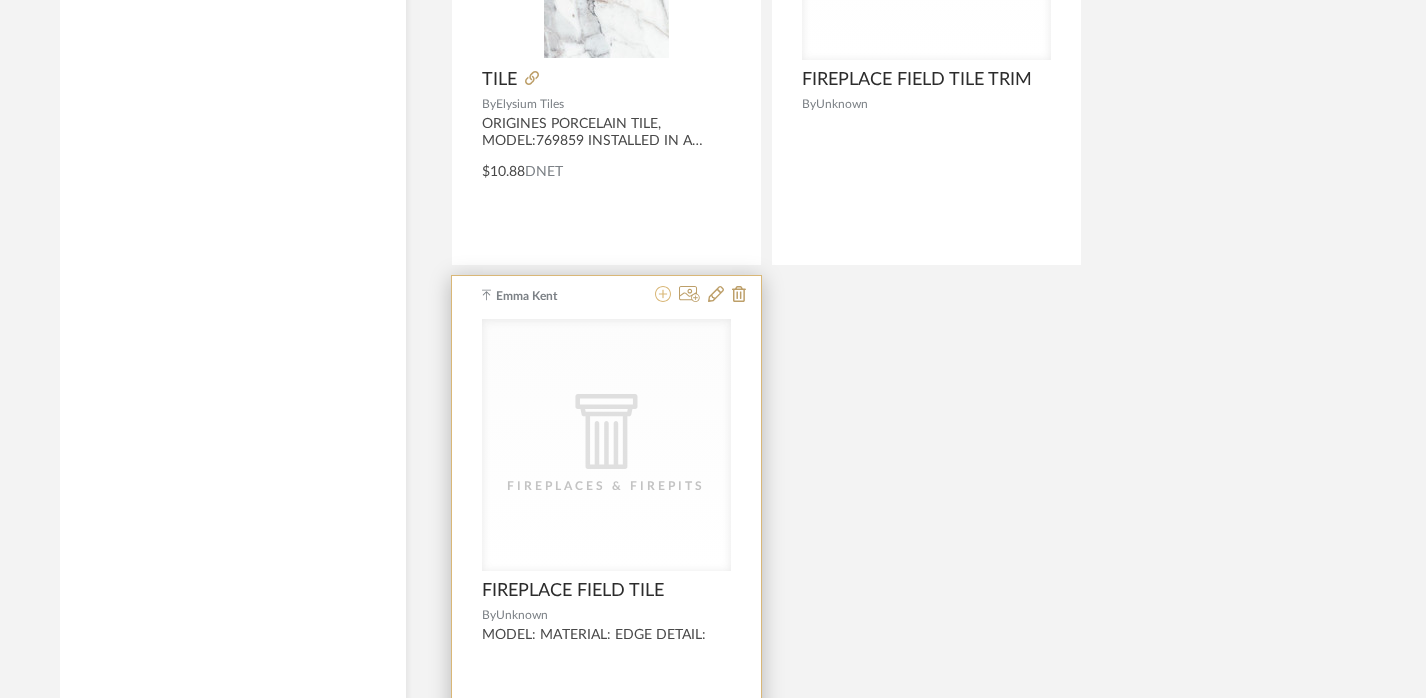 click 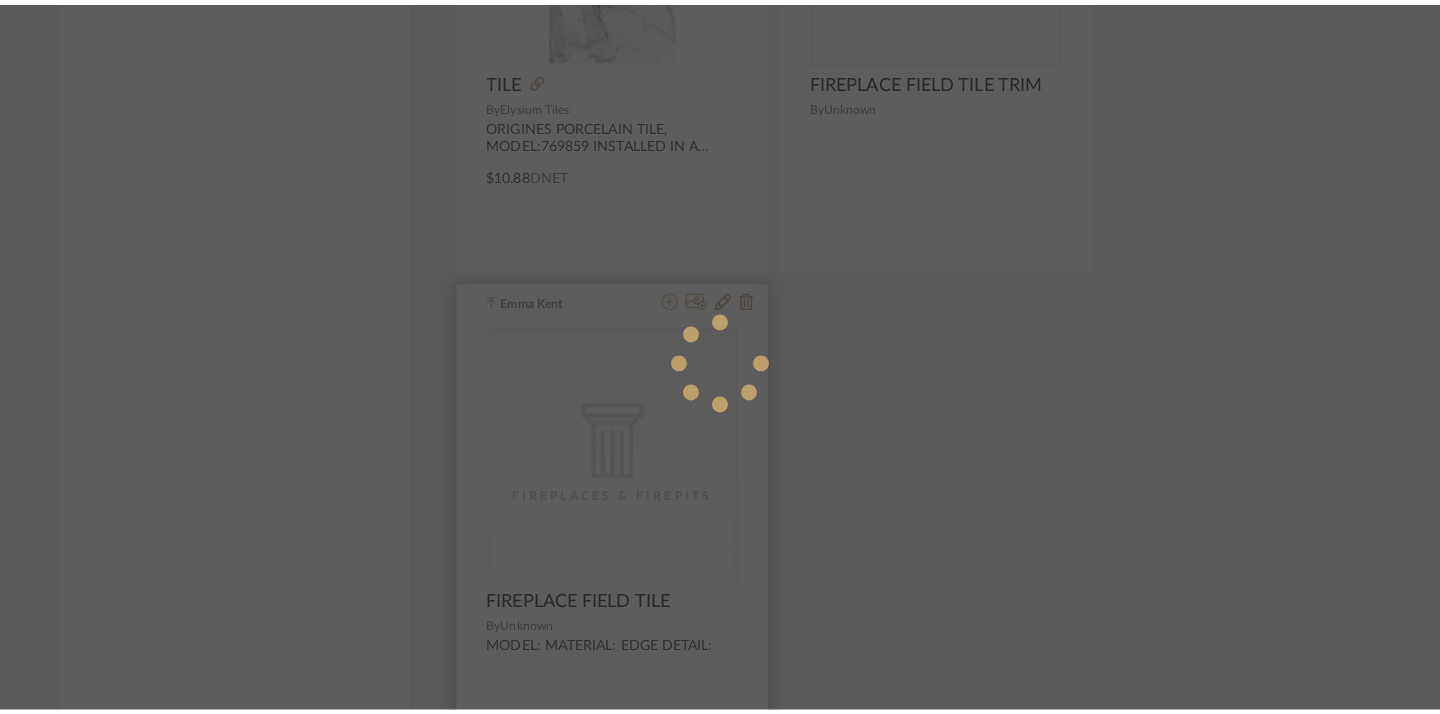 scroll, scrollTop: 0, scrollLeft: 0, axis: both 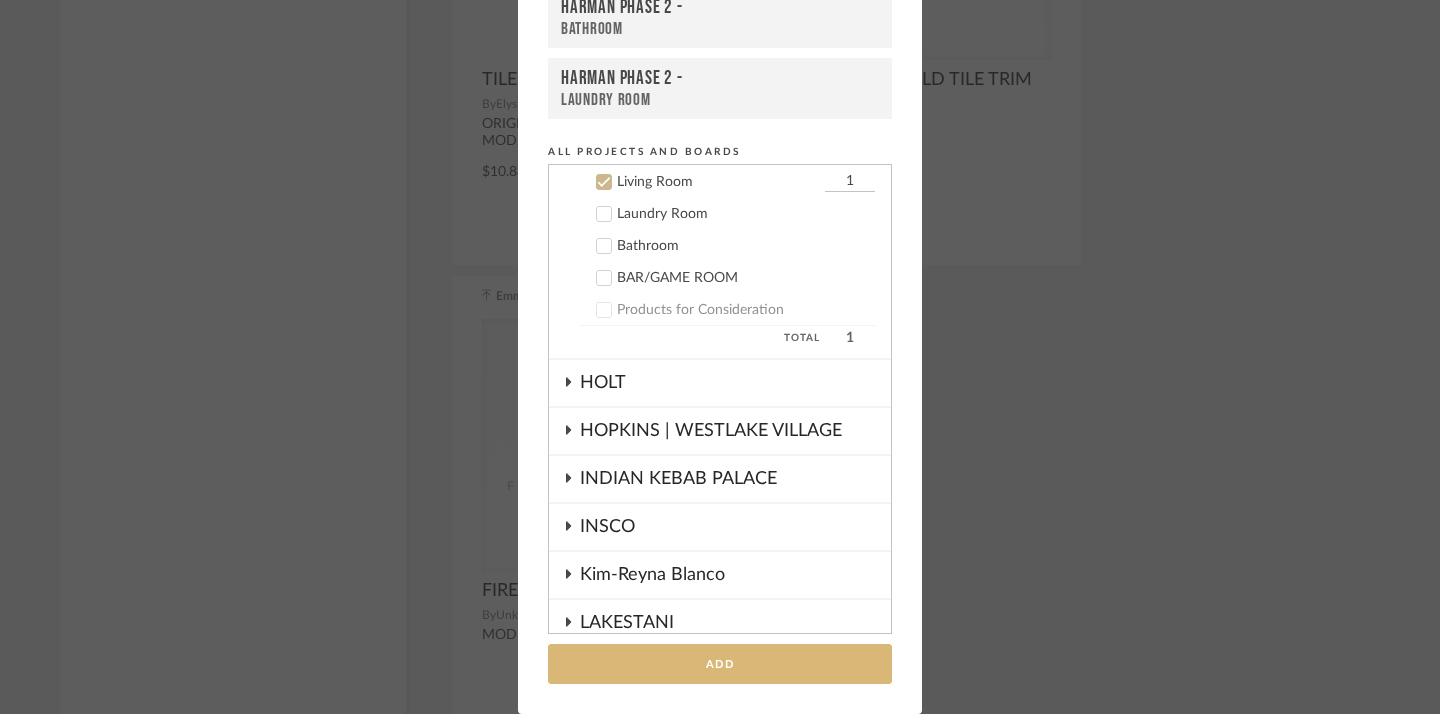 click on "Add" at bounding box center (720, 664) 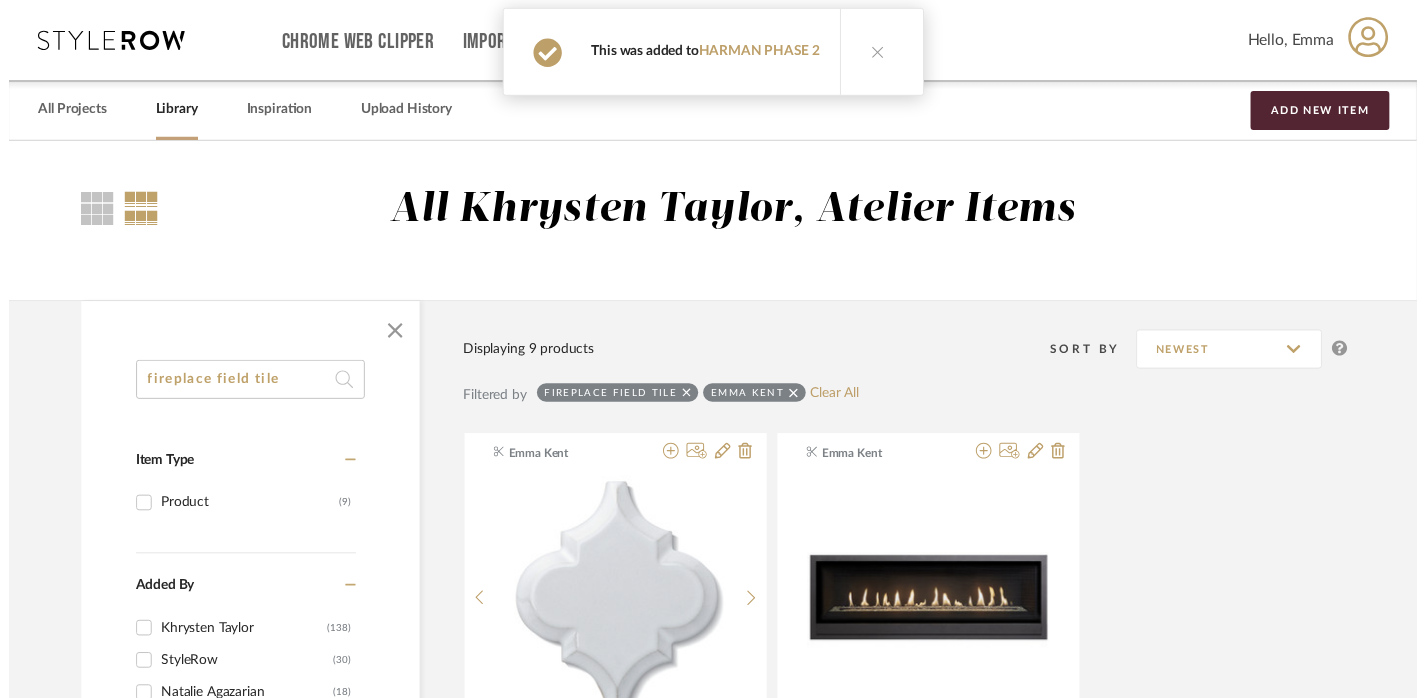 scroll, scrollTop: 2211, scrollLeft: 14, axis: both 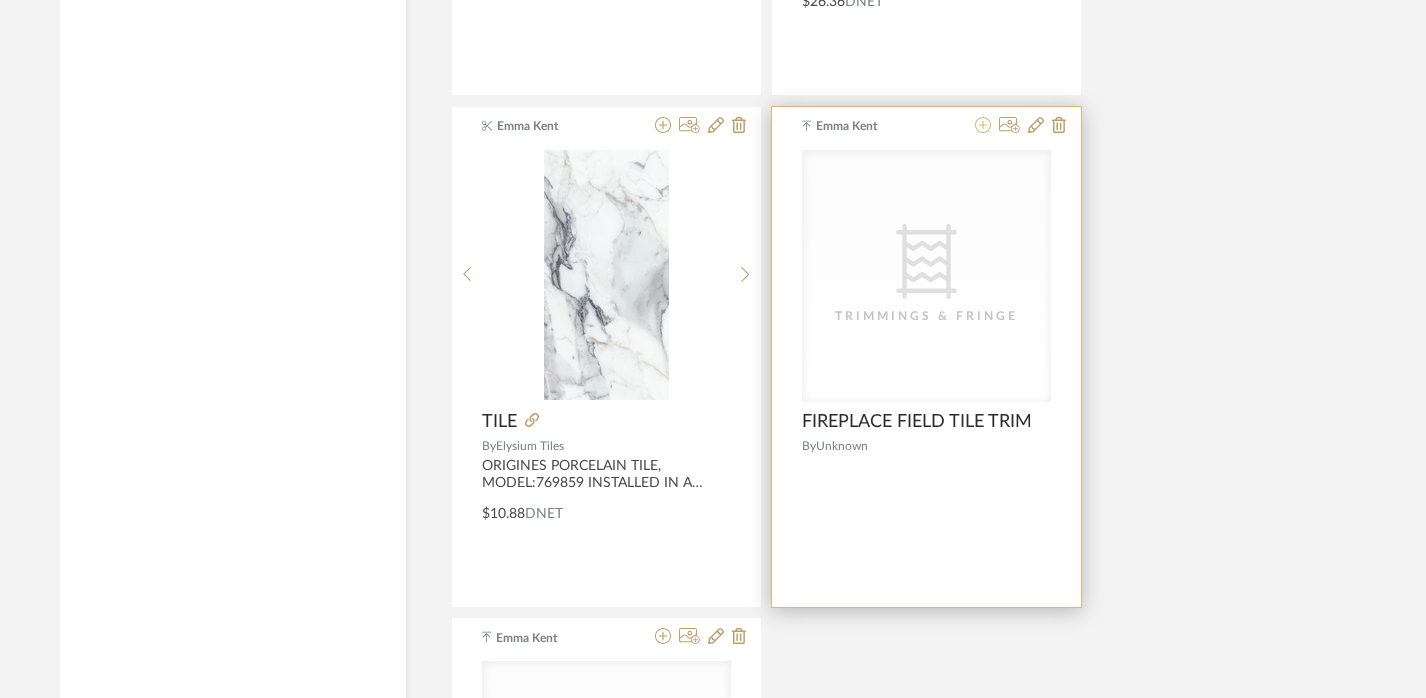 click 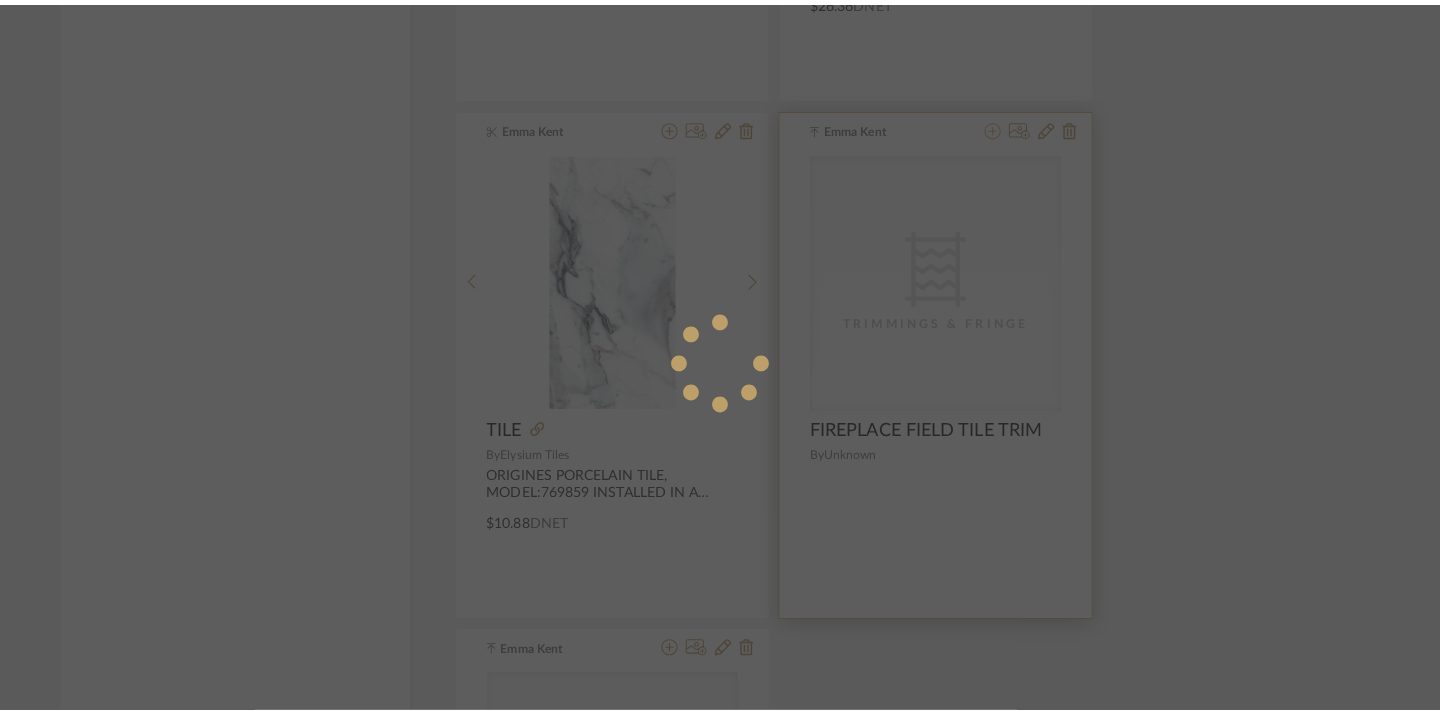 scroll, scrollTop: 0, scrollLeft: 0, axis: both 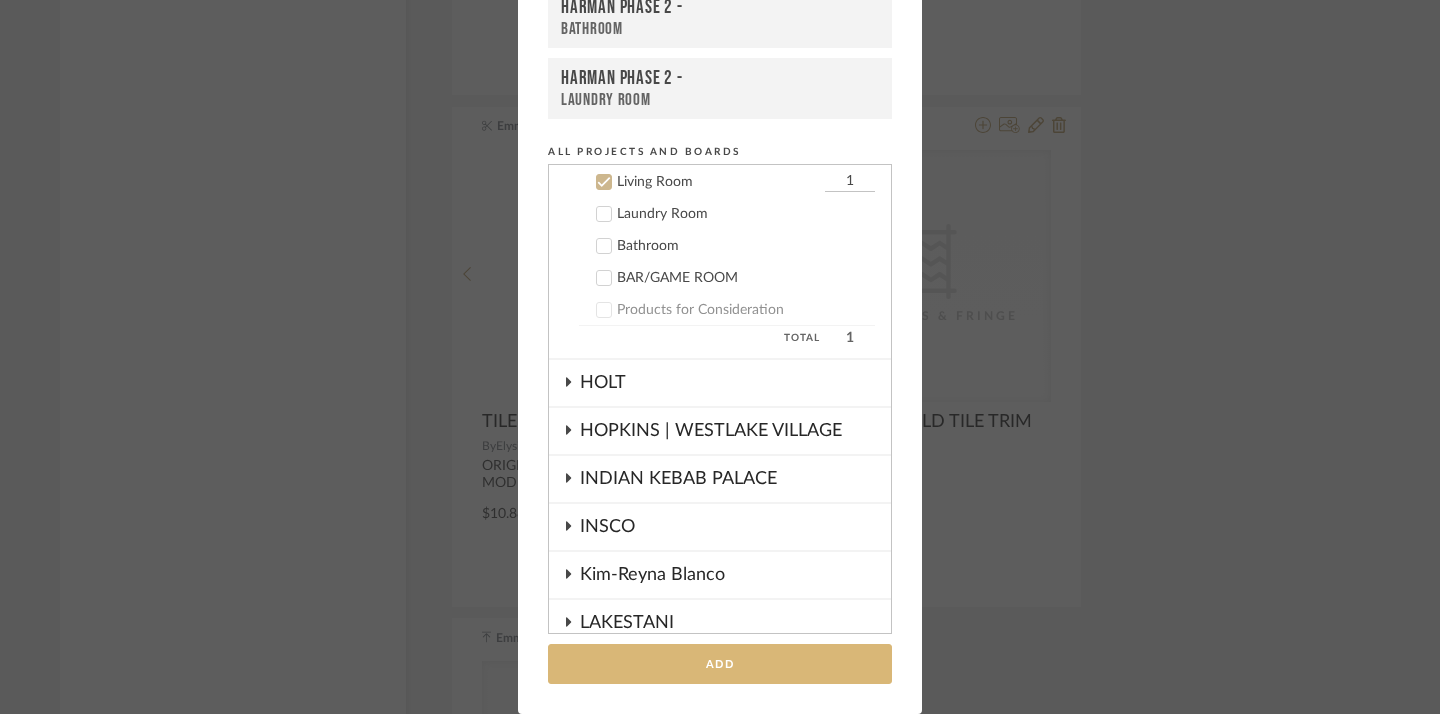 click on "Add" at bounding box center (720, 664) 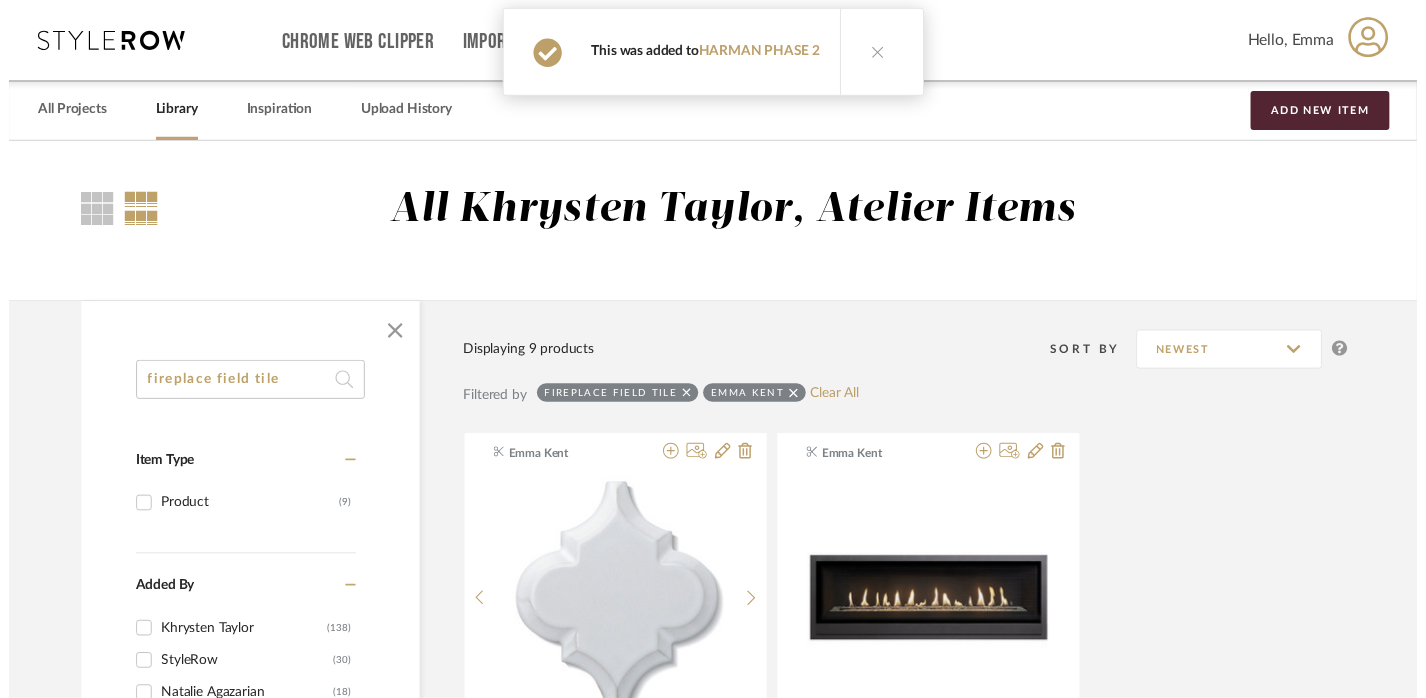 scroll, scrollTop: 1869, scrollLeft: 14, axis: both 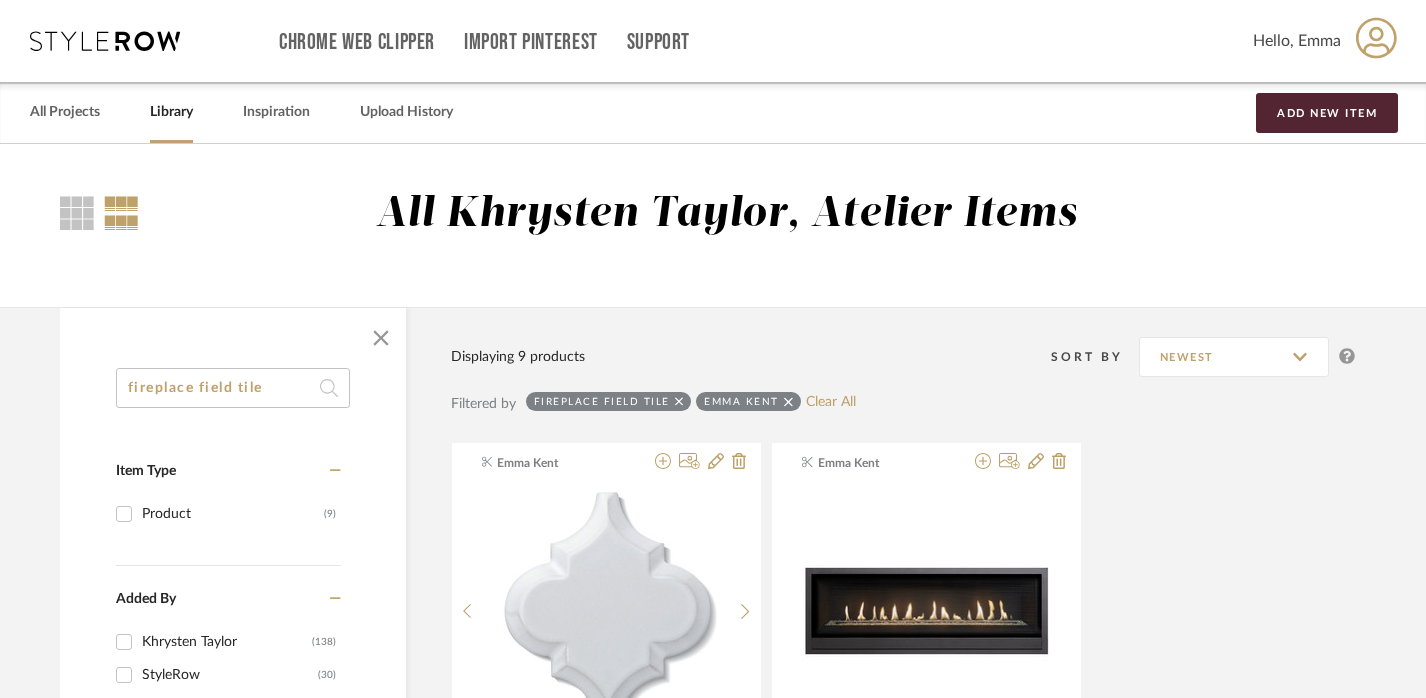 drag, startPoint x: 200, startPoint y: 393, endPoint x: 317, endPoint y: 395, distance: 117.01709 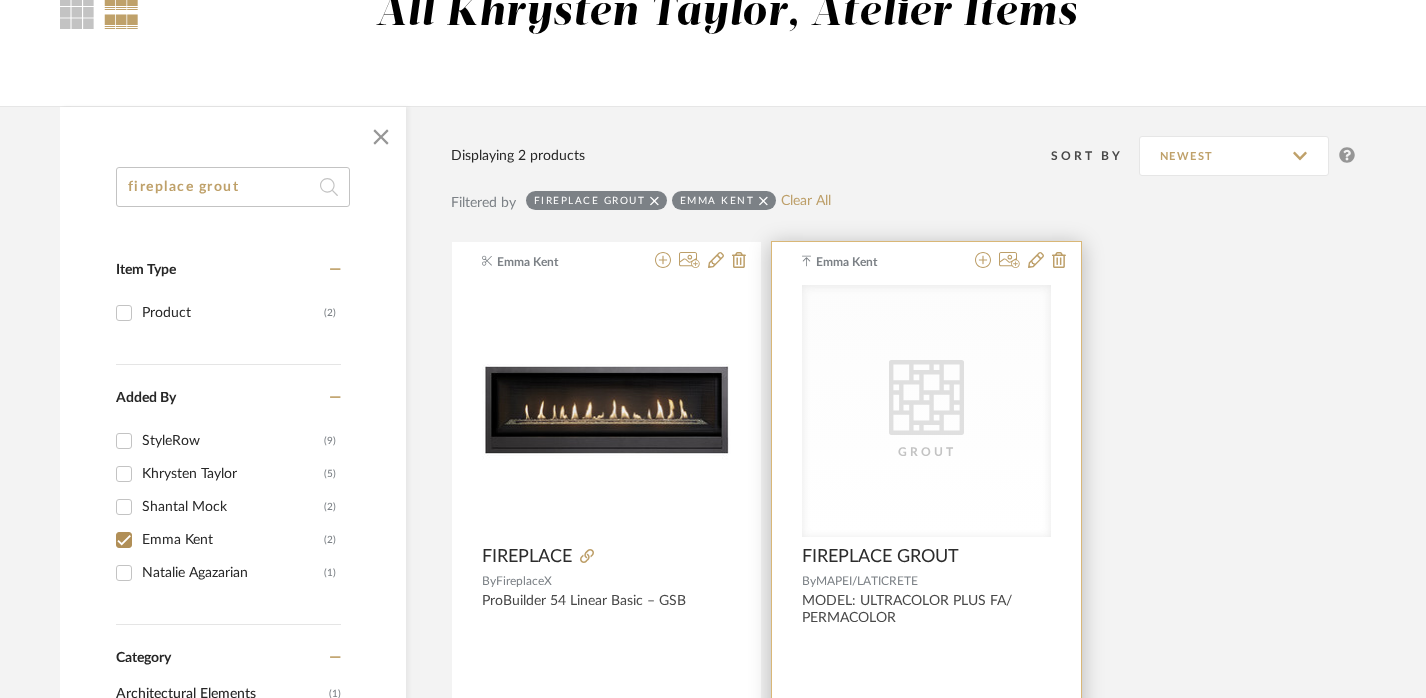 scroll, scrollTop: 146, scrollLeft: 14, axis: both 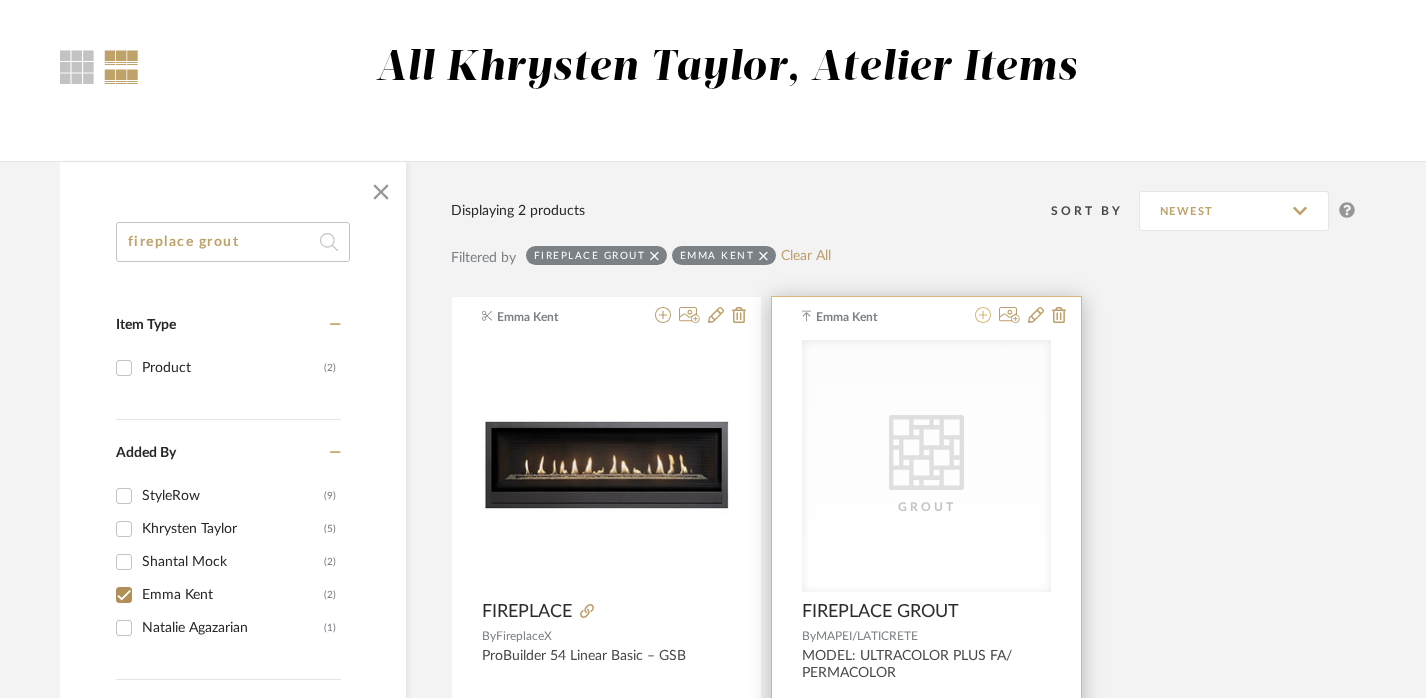 type on "fireplace grout" 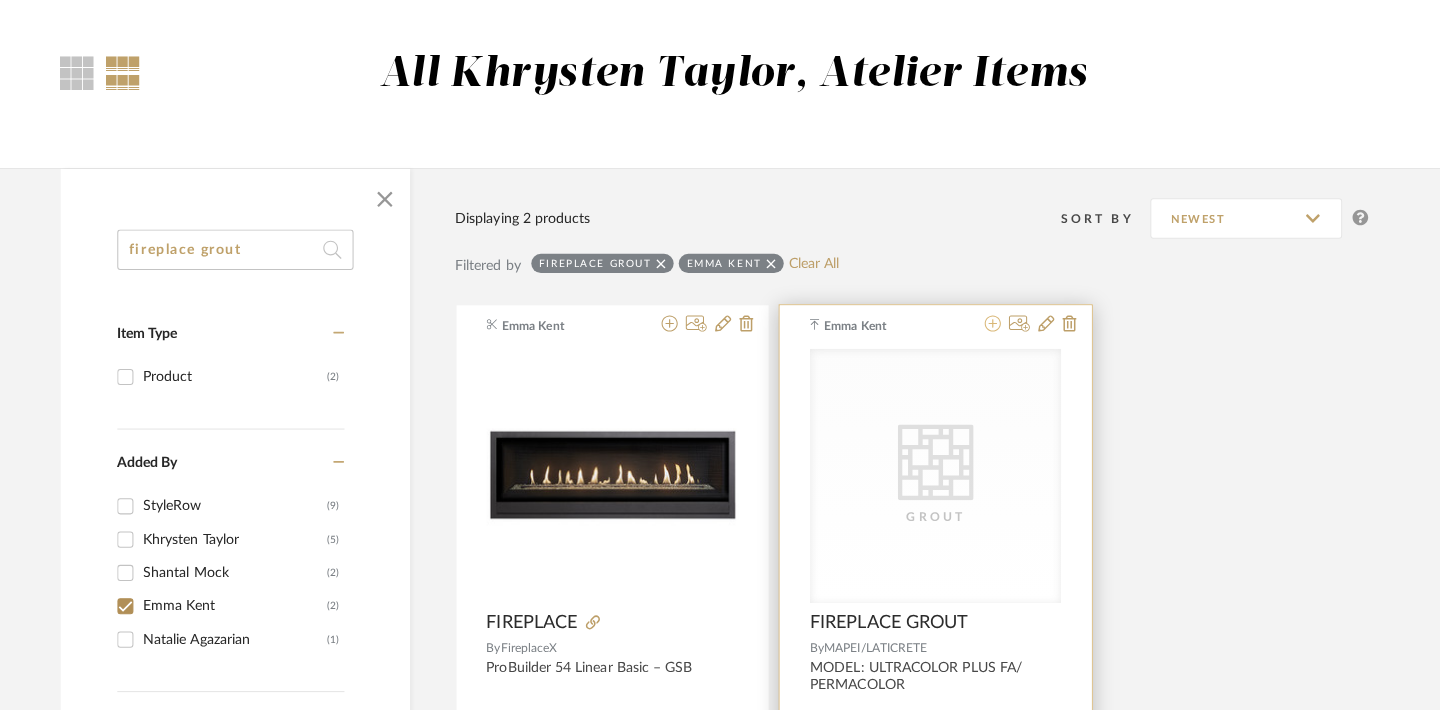 scroll, scrollTop: 0, scrollLeft: 0, axis: both 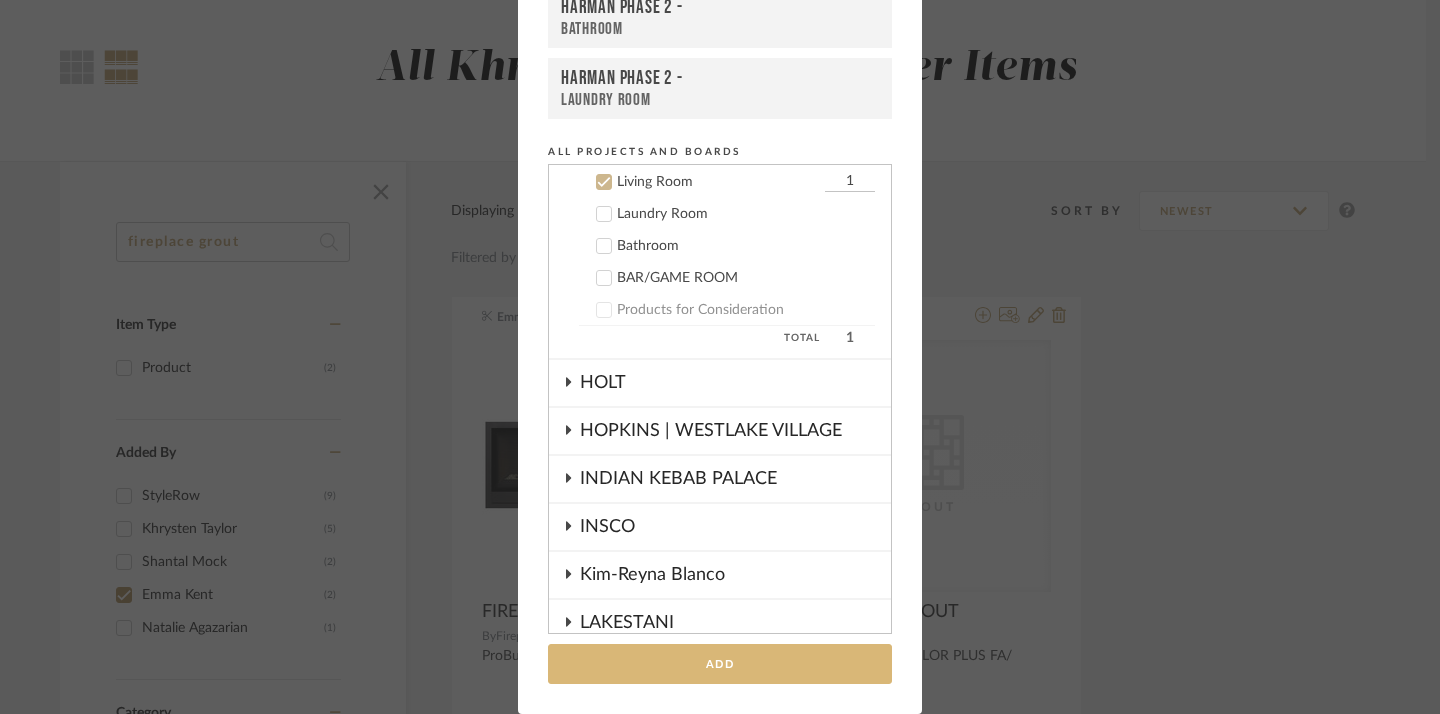 click on "Add" at bounding box center [720, 664] 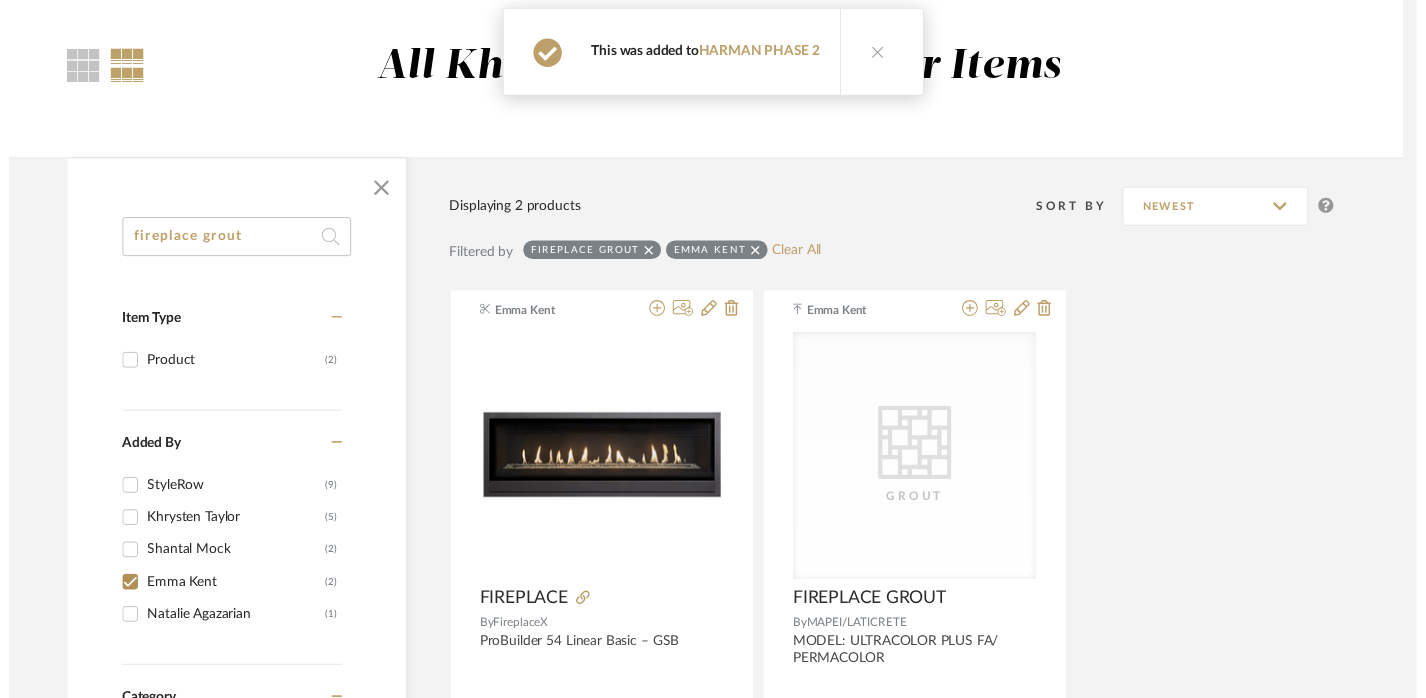 scroll, scrollTop: 146, scrollLeft: 14, axis: both 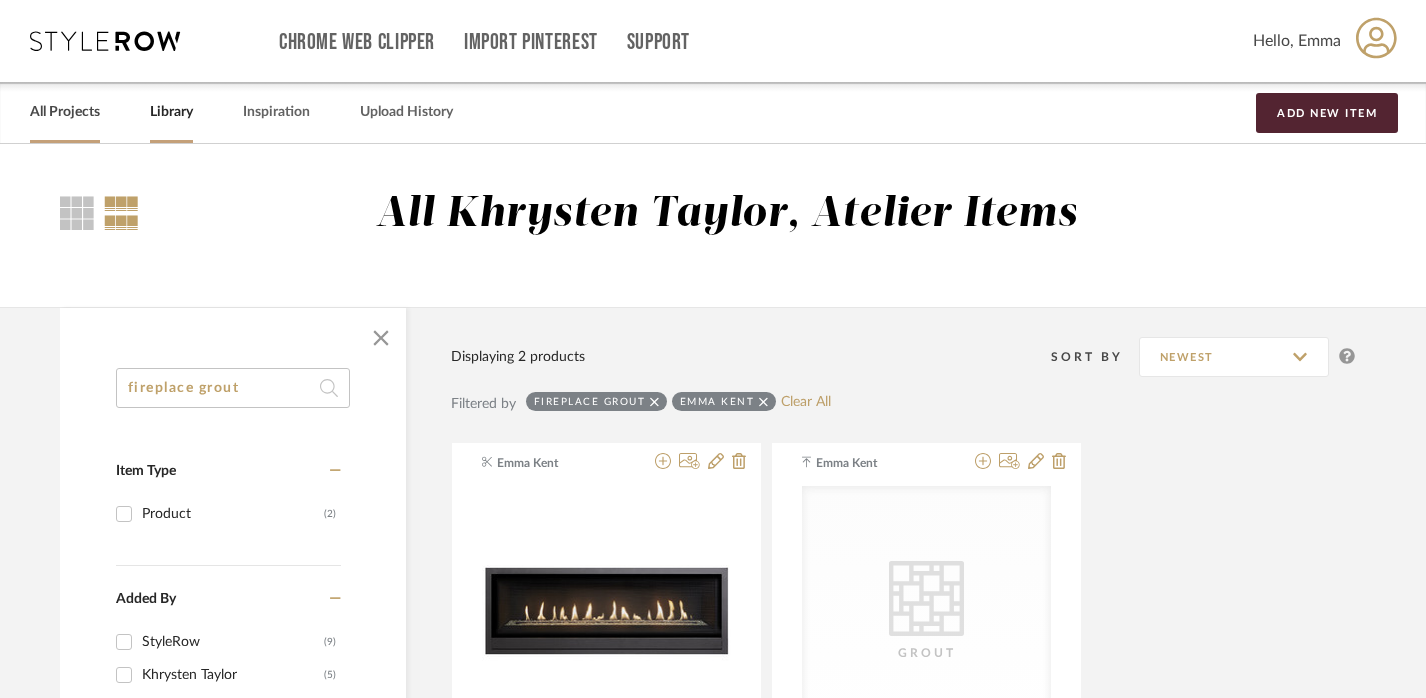click on "All Projects" at bounding box center [65, 112] 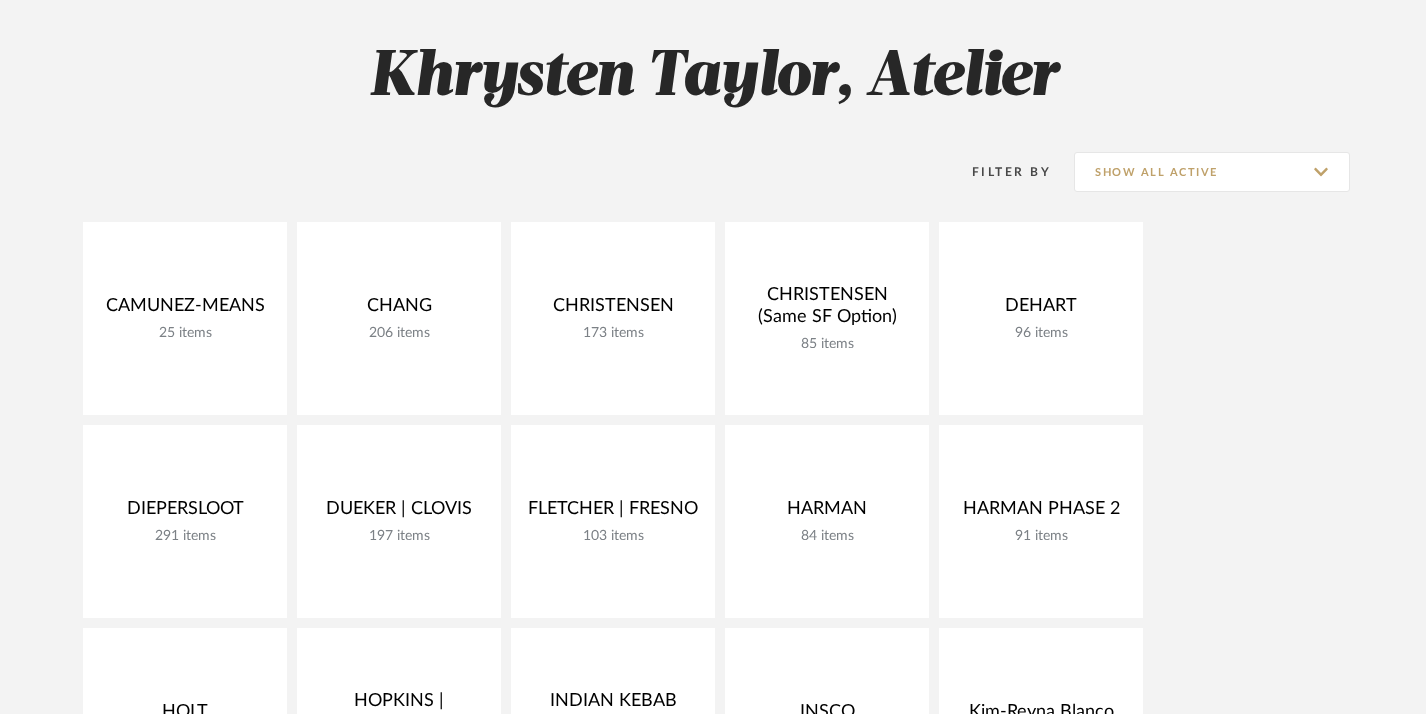 scroll, scrollTop: 279, scrollLeft: 0, axis: vertical 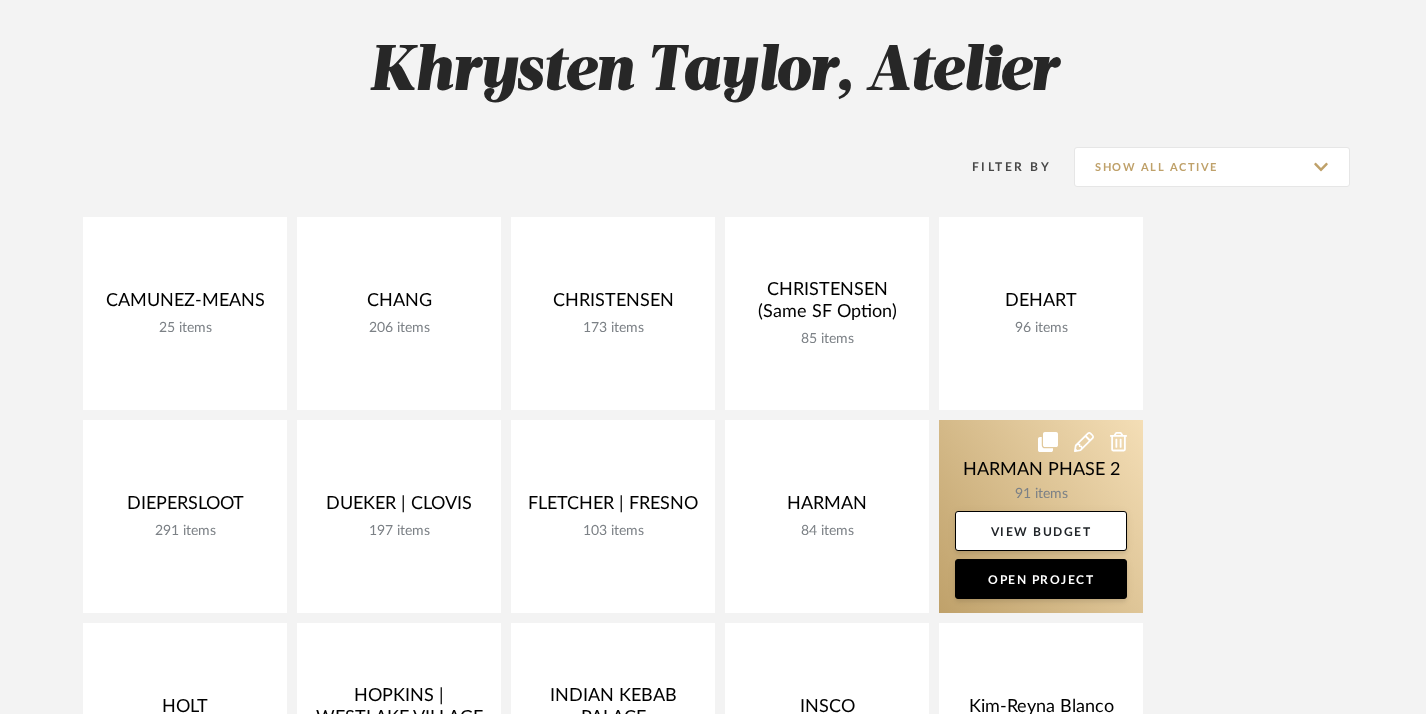 click 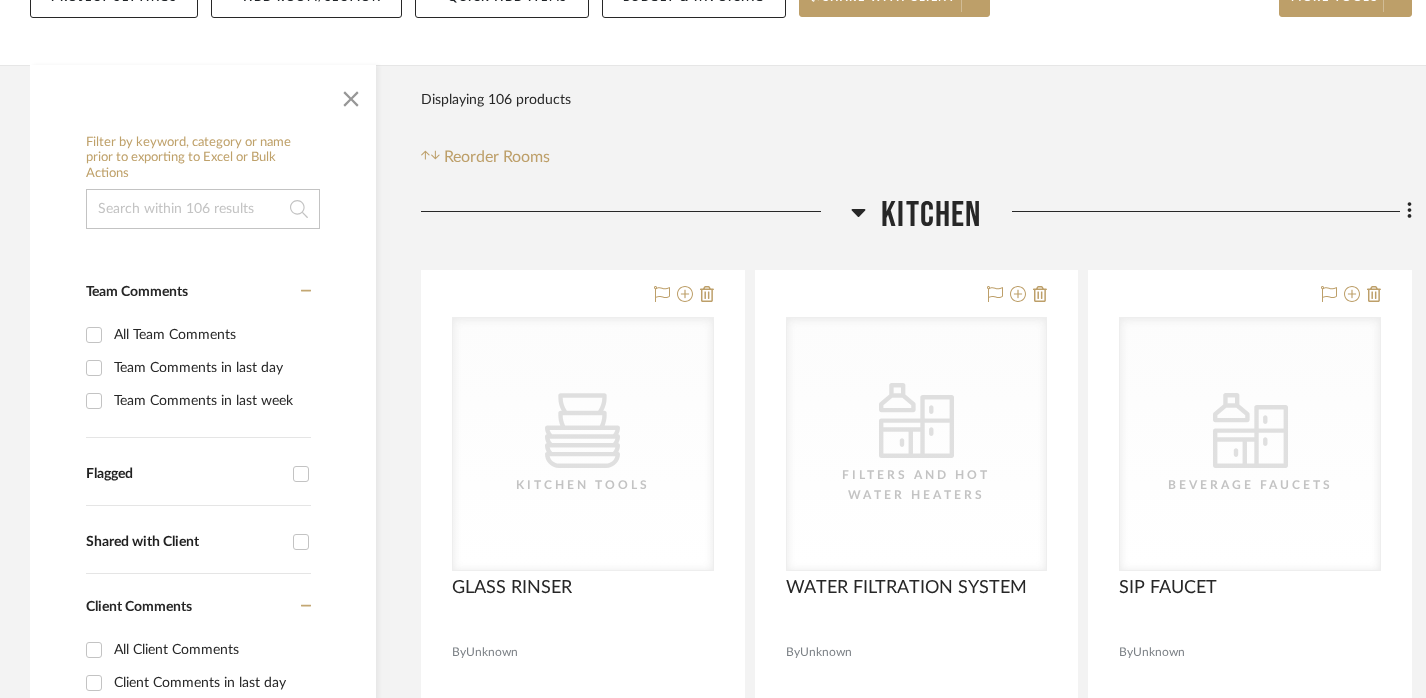 scroll, scrollTop: 278, scrollLeft: 0, axis: vertical 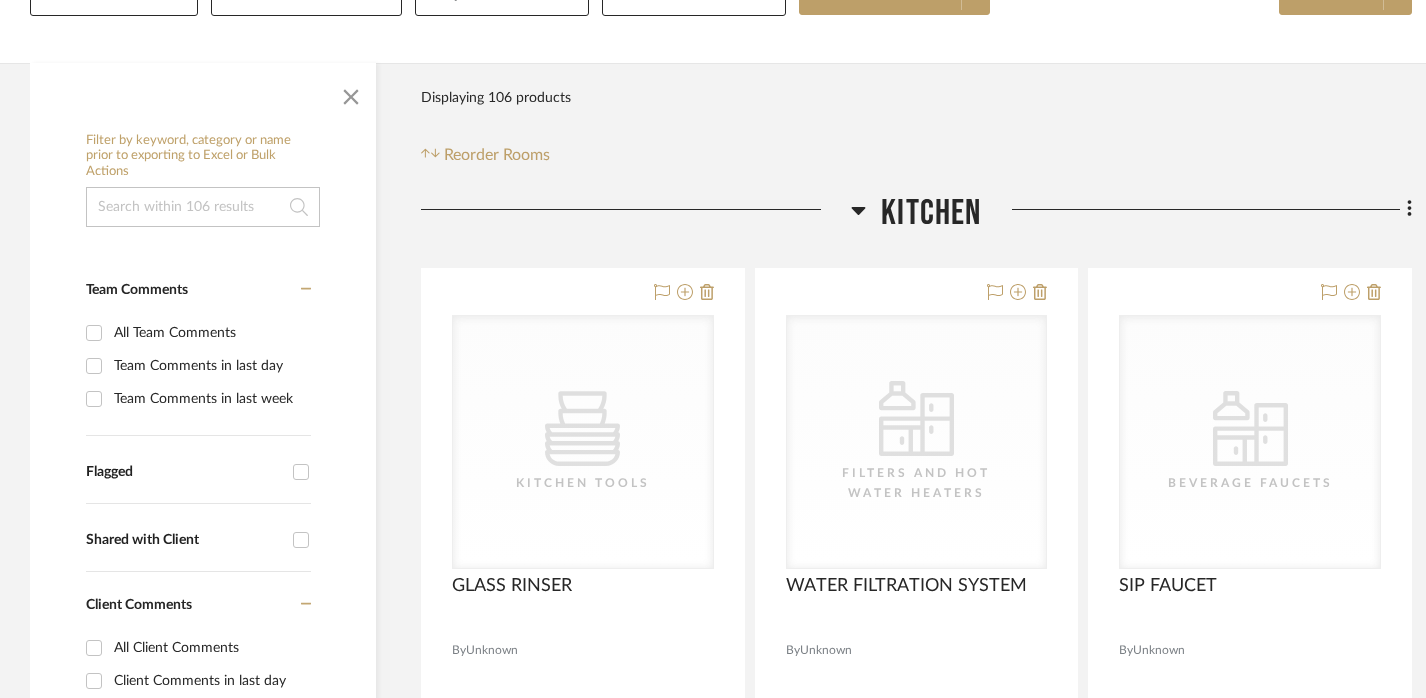 click on "Kitchen" 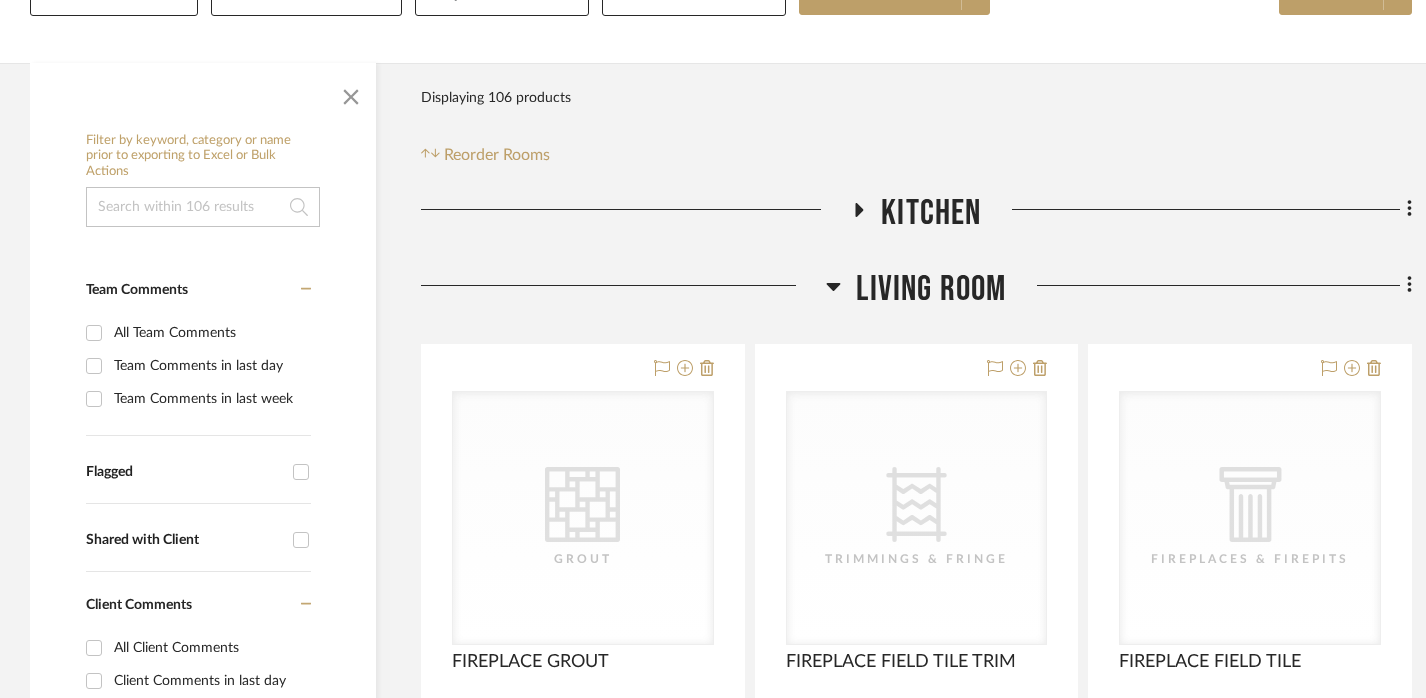 click on "Living Room" 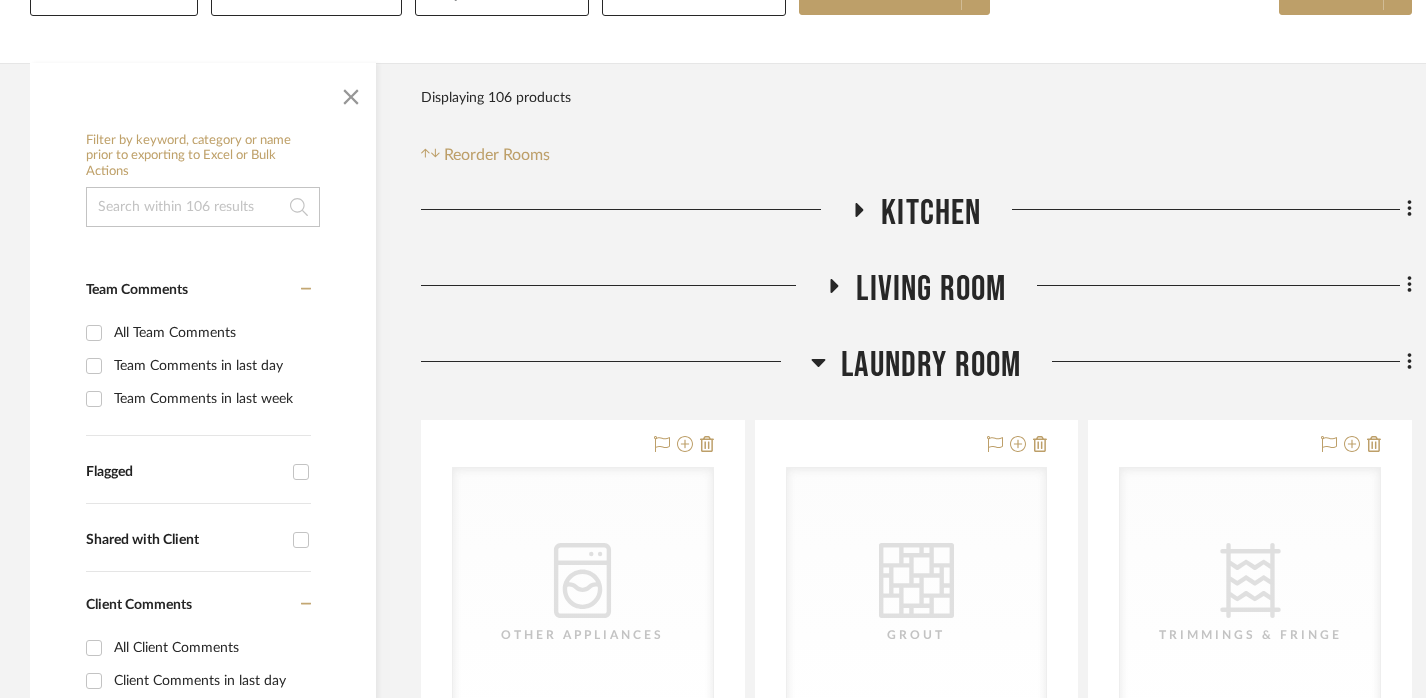 click on "Laundry Room" 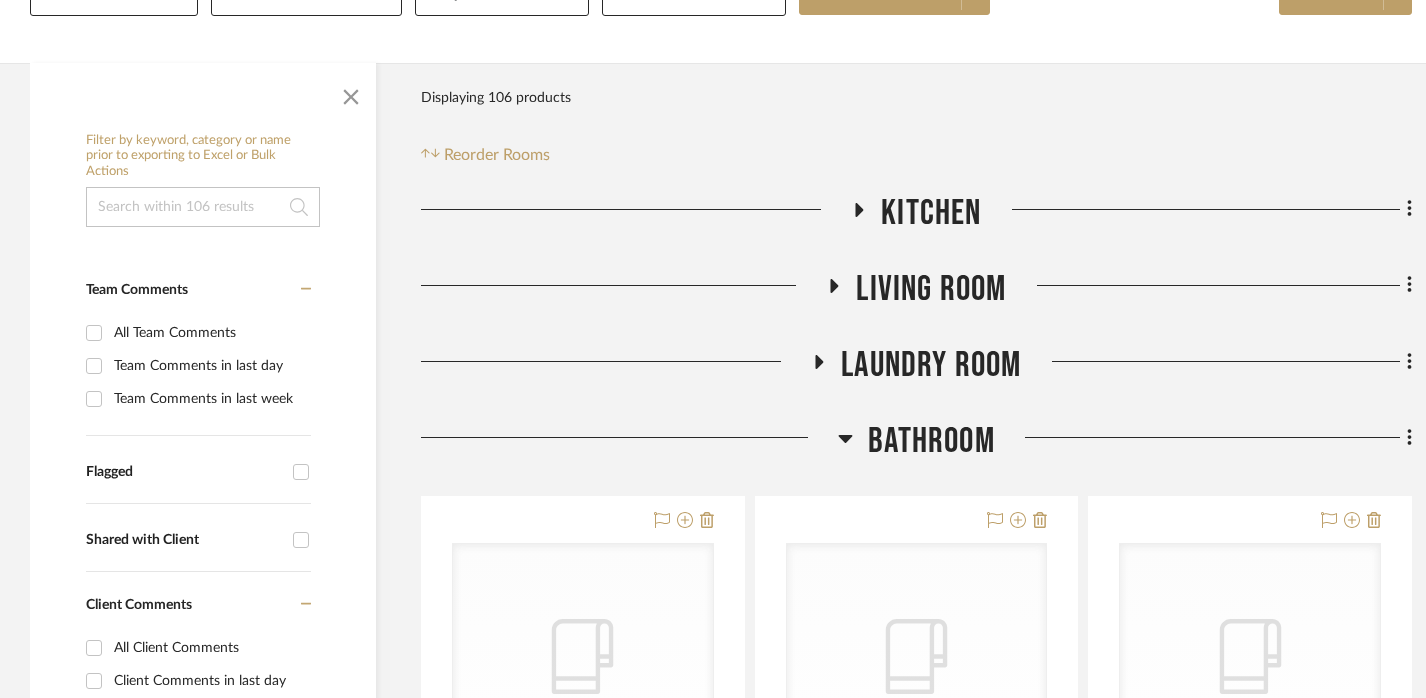 click on "Bathroom" 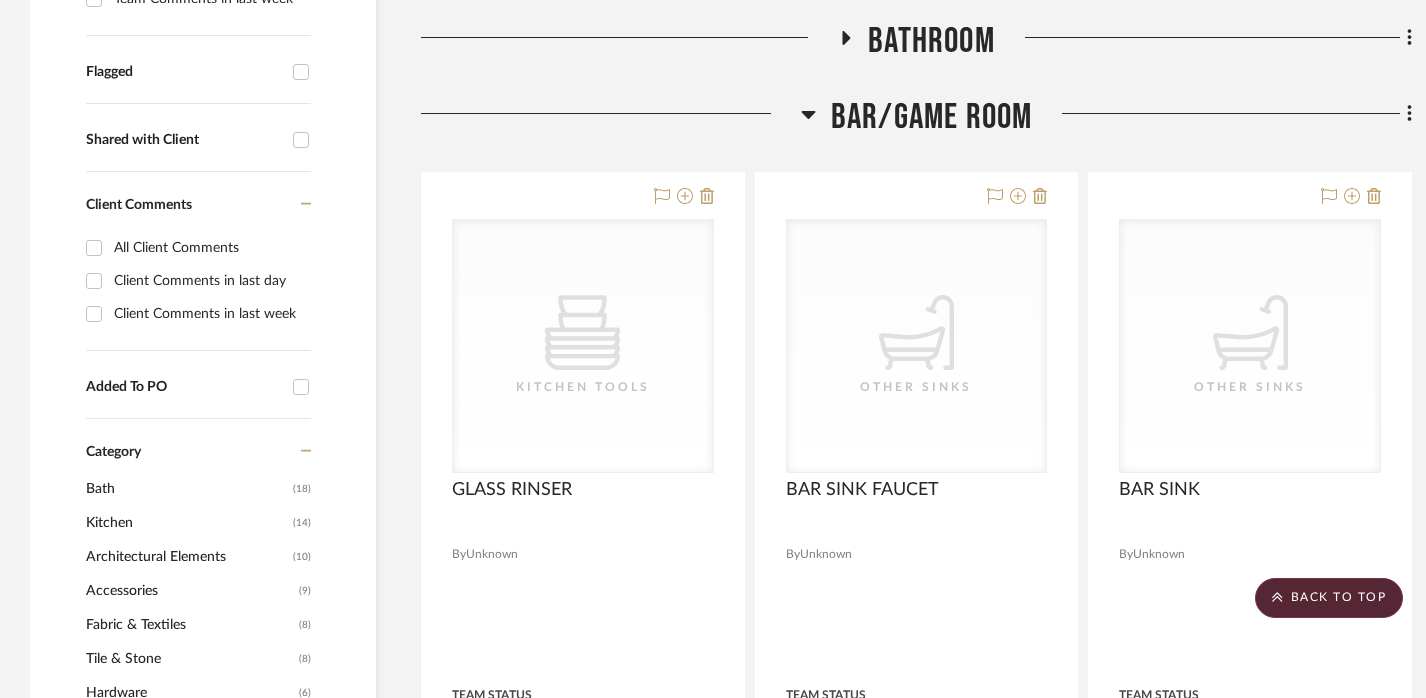 scroll, scrollTop: 637, scrollLeft: 0, axis: vertical 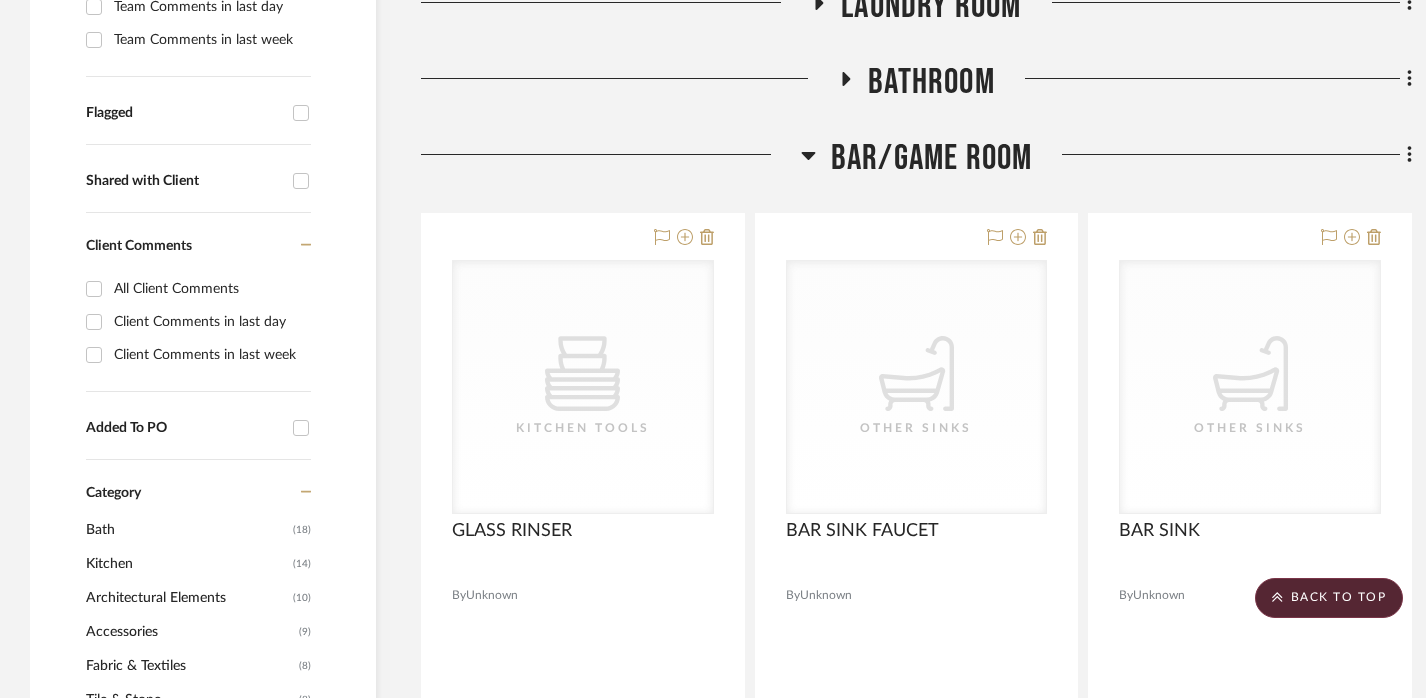 click on "BAR/GAME ROOM" 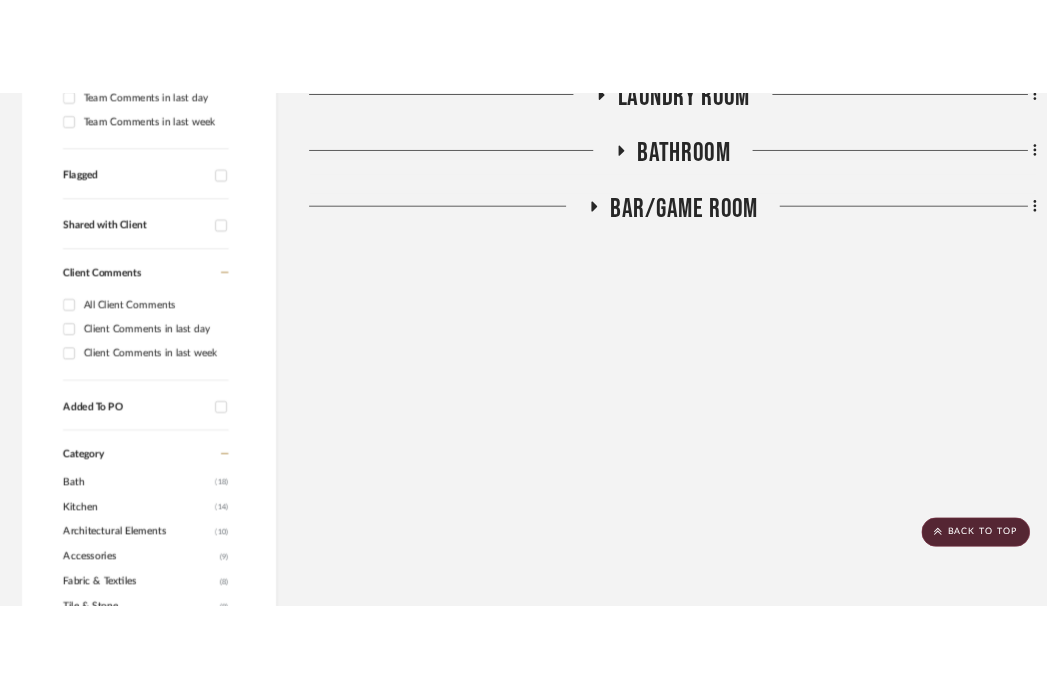 scroll, scrollTop: 0, scrollLeft: 0, axis: both 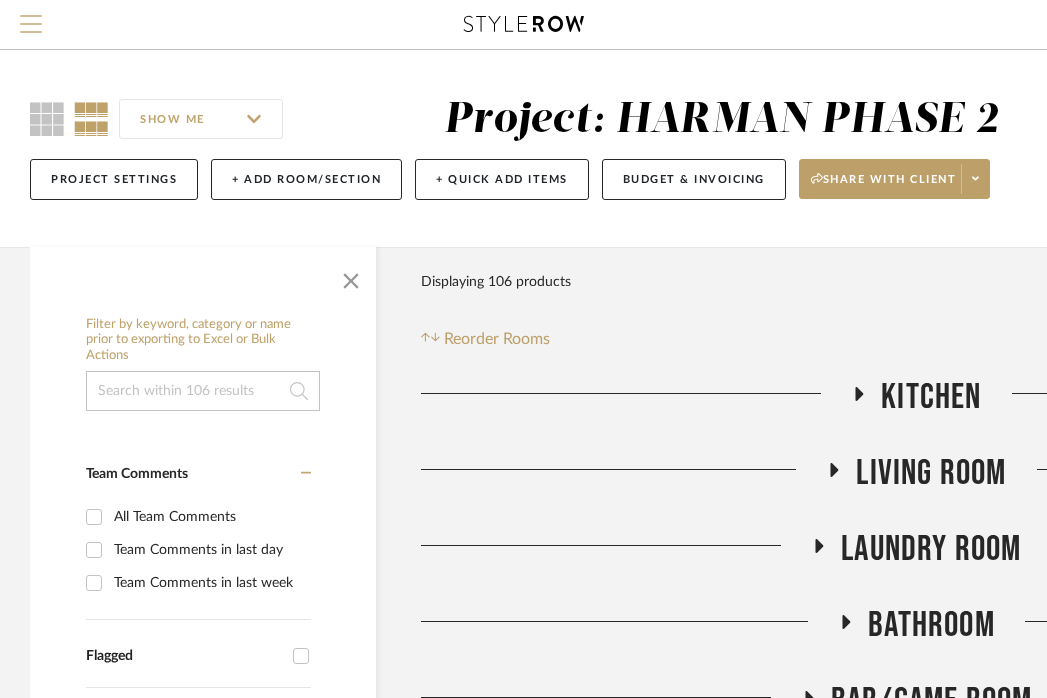 click at bounding box center [31, 24] 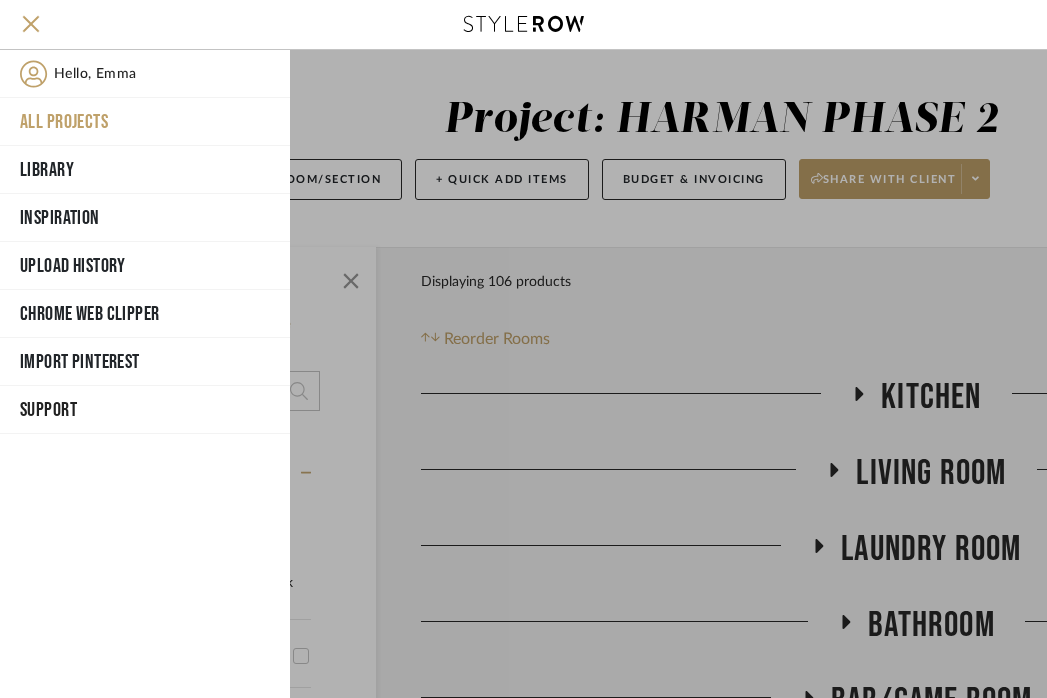 click on "All Projects" at bounding box center (145, 122) 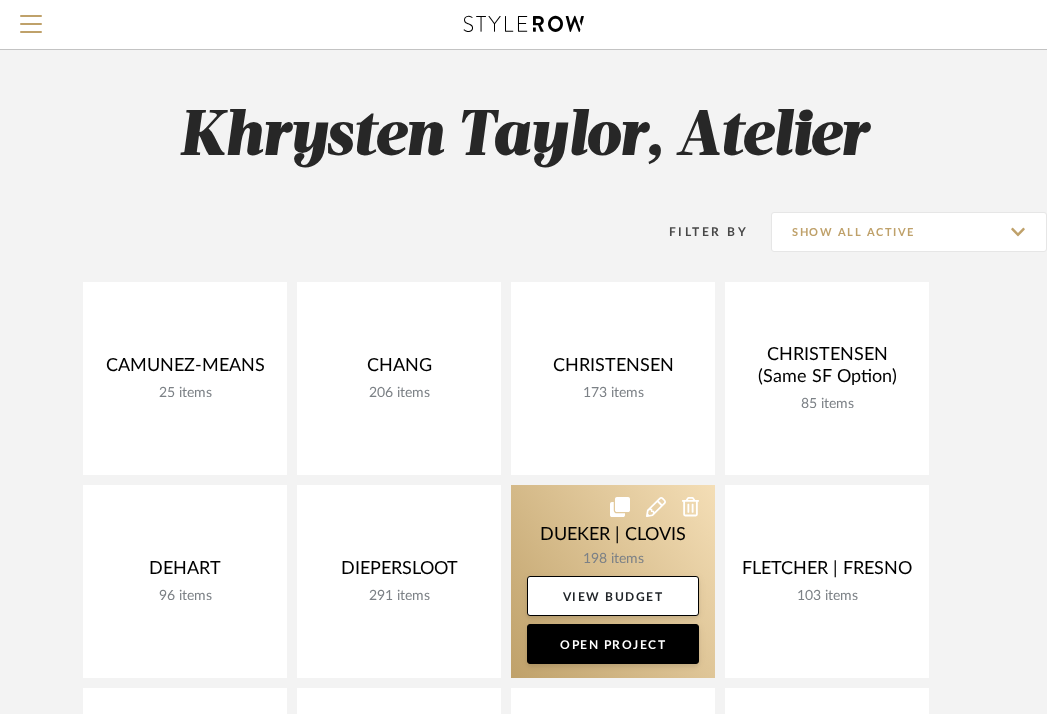 click 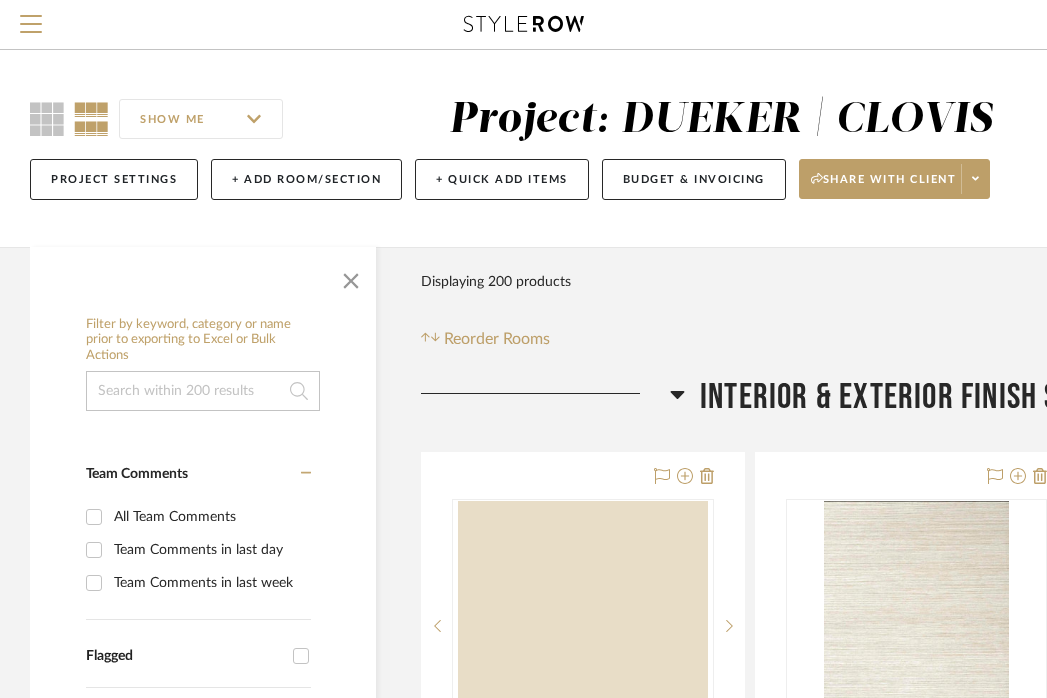 click on "INTERIOR & EXTERIOR FINISH SCHEDULE" 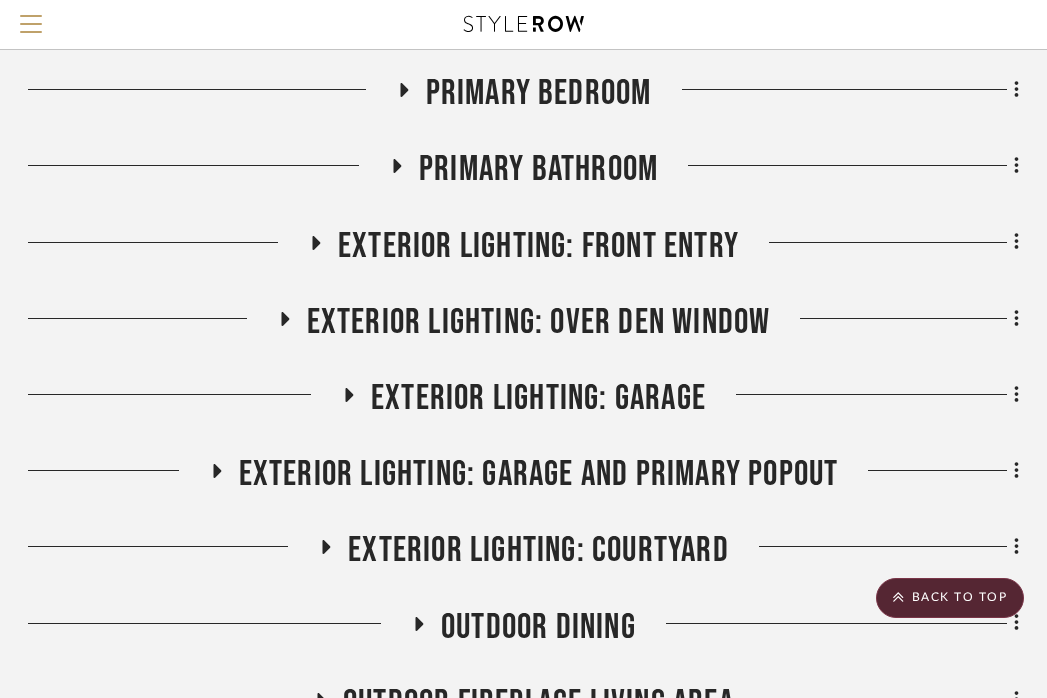 scroll, scrollTop: 736, scrollLeft: 393, axis: both 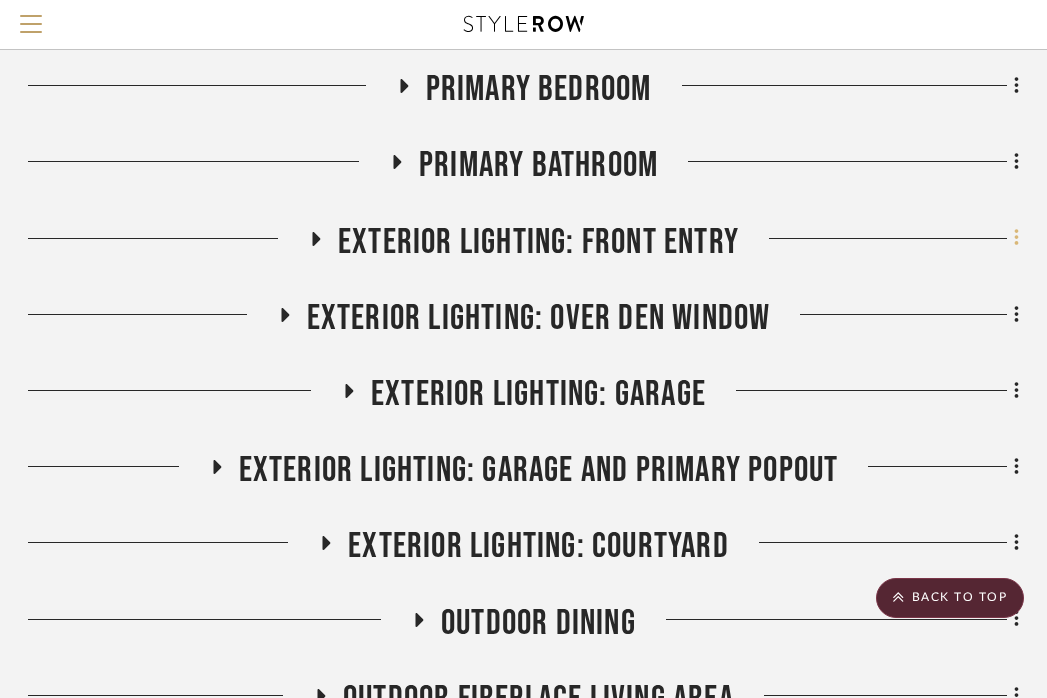 click 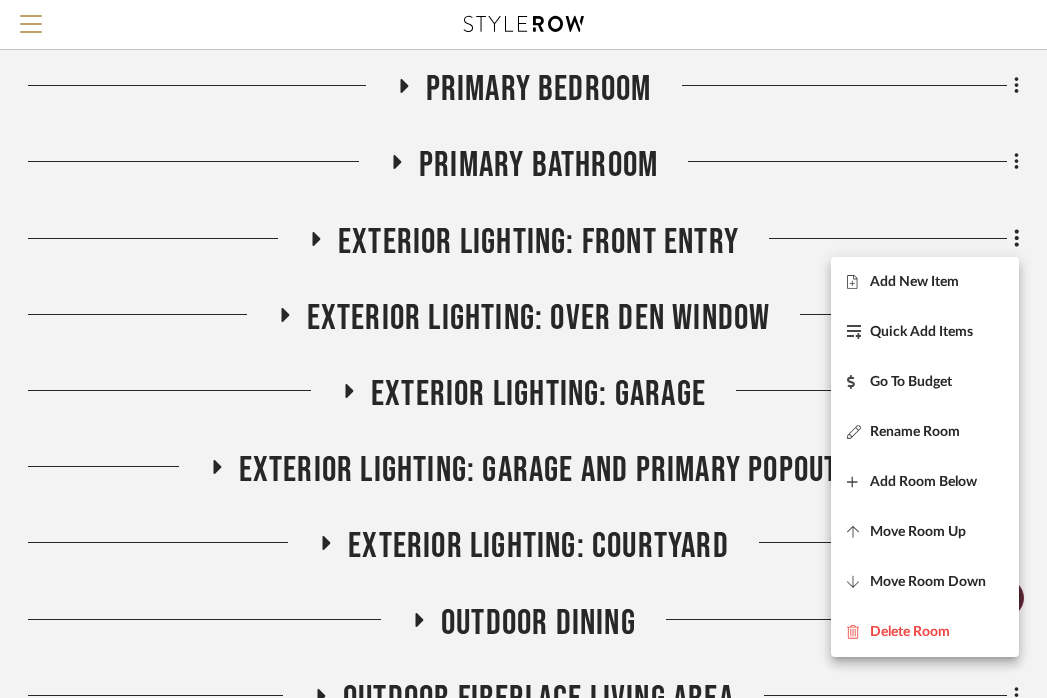 click on "Add New Item" at bounding box center [914, 281] 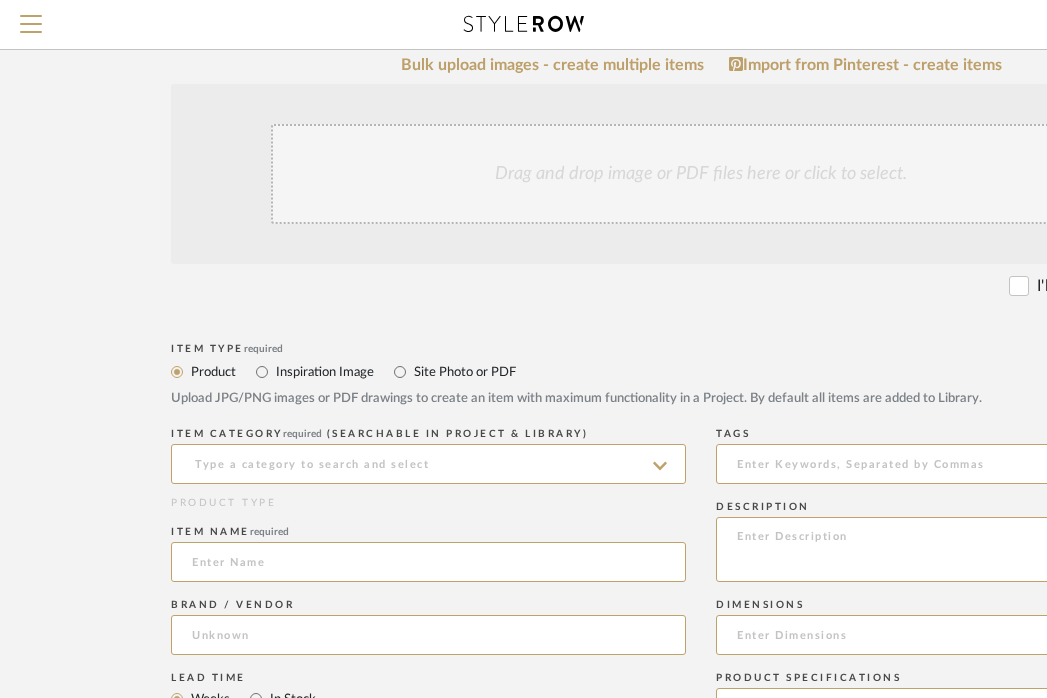 scroll, scrollTop: 257, scrollLeft: 22, axis: both 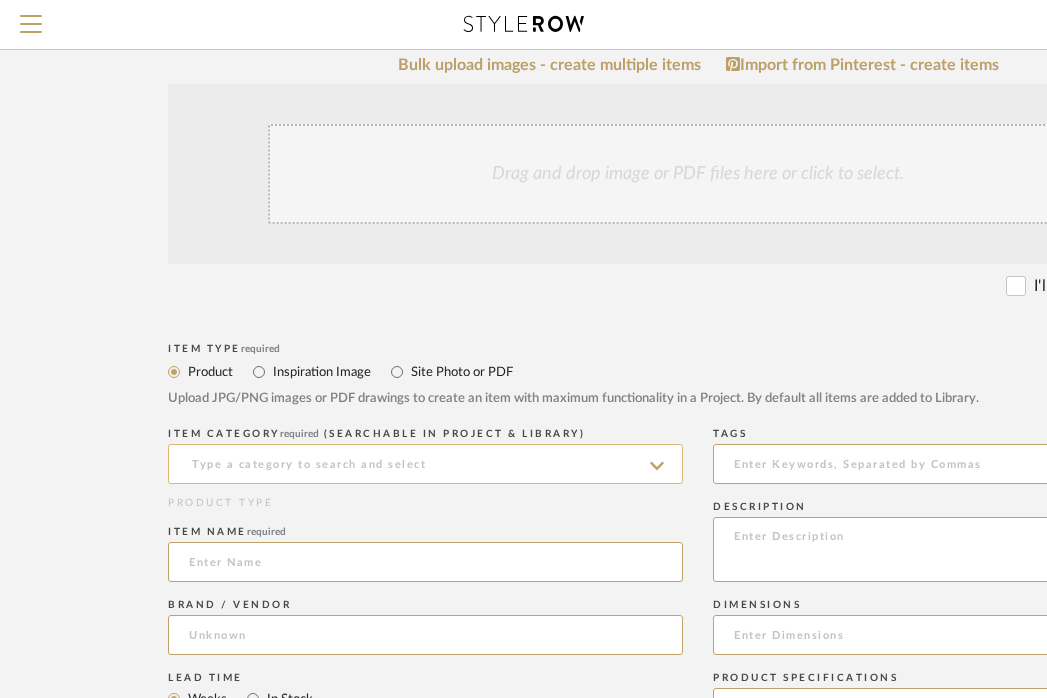 click 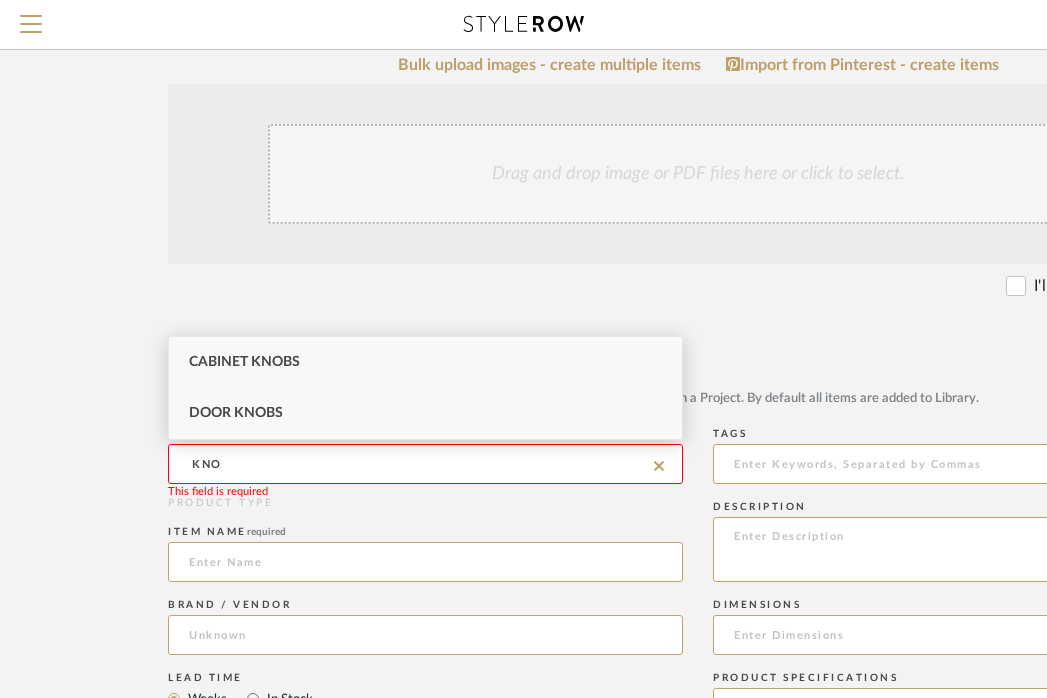 click on "Door Knobs" at bounding box center [425, 413] 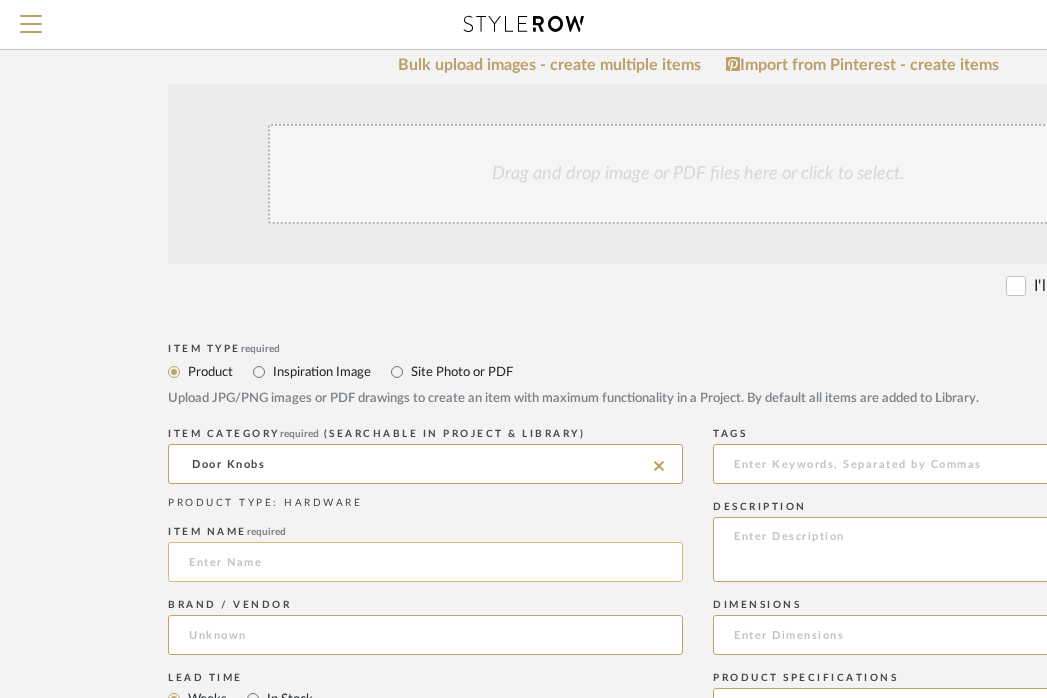 click 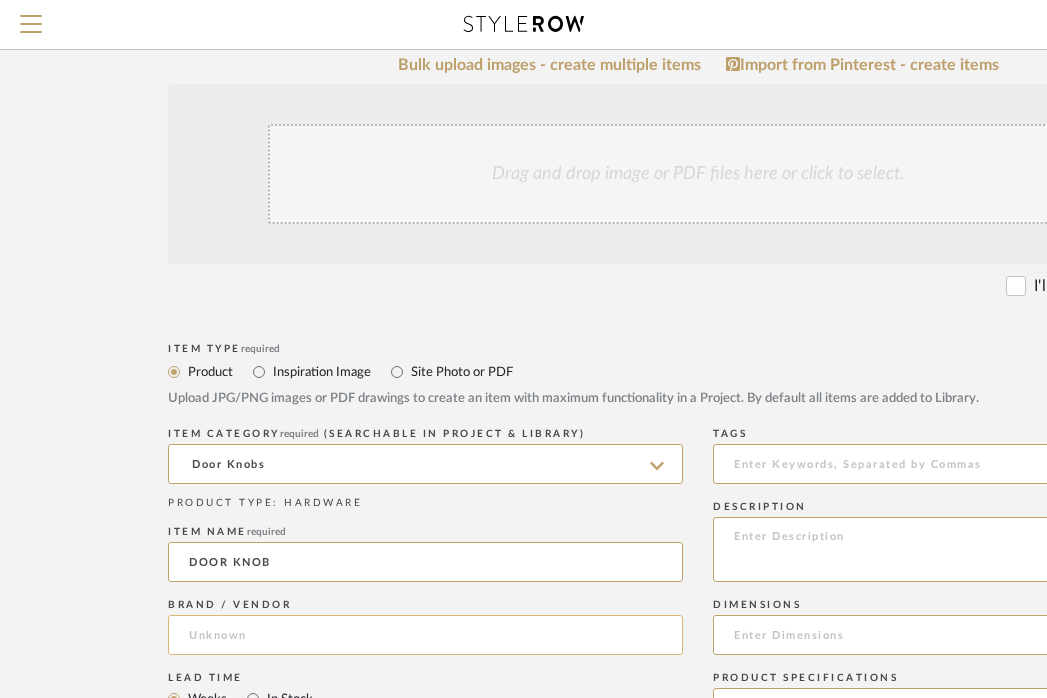 type on "DOOR KNOB" 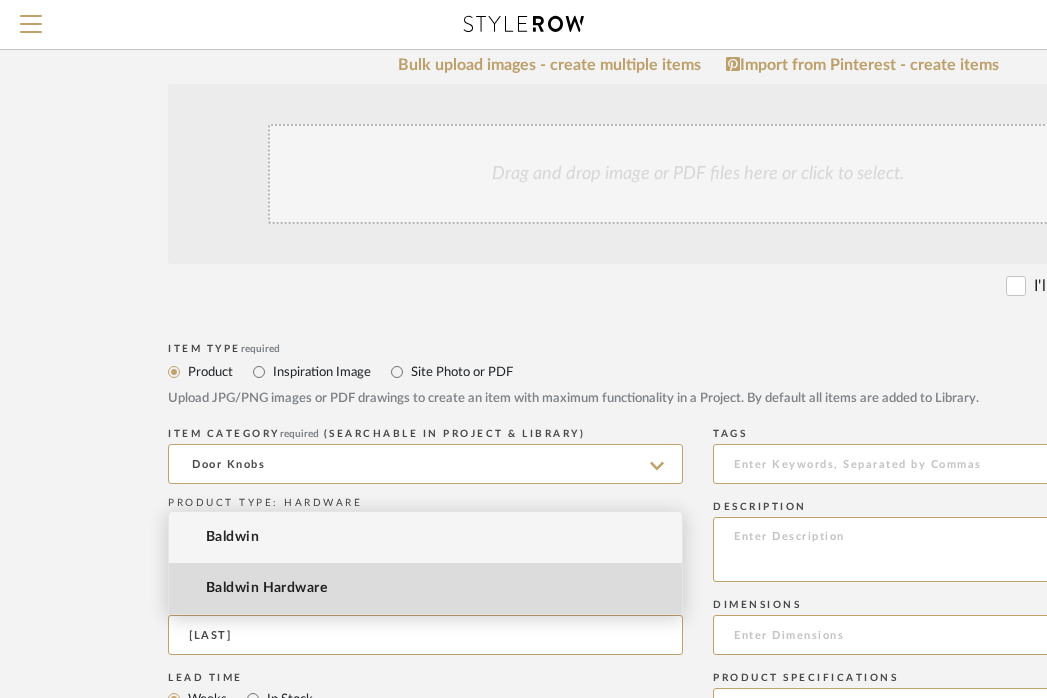 click on "Baldwin Hardware" at bounding box center [266, 588] 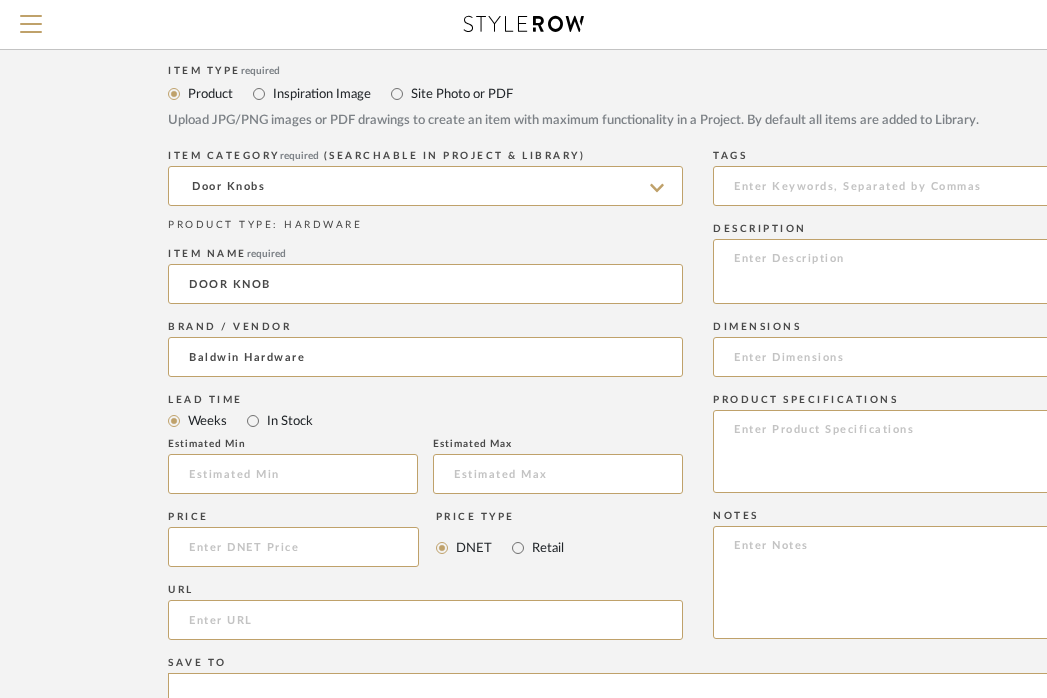 scroll, scrollTop: 537, scrollLeft: 22, axis: both 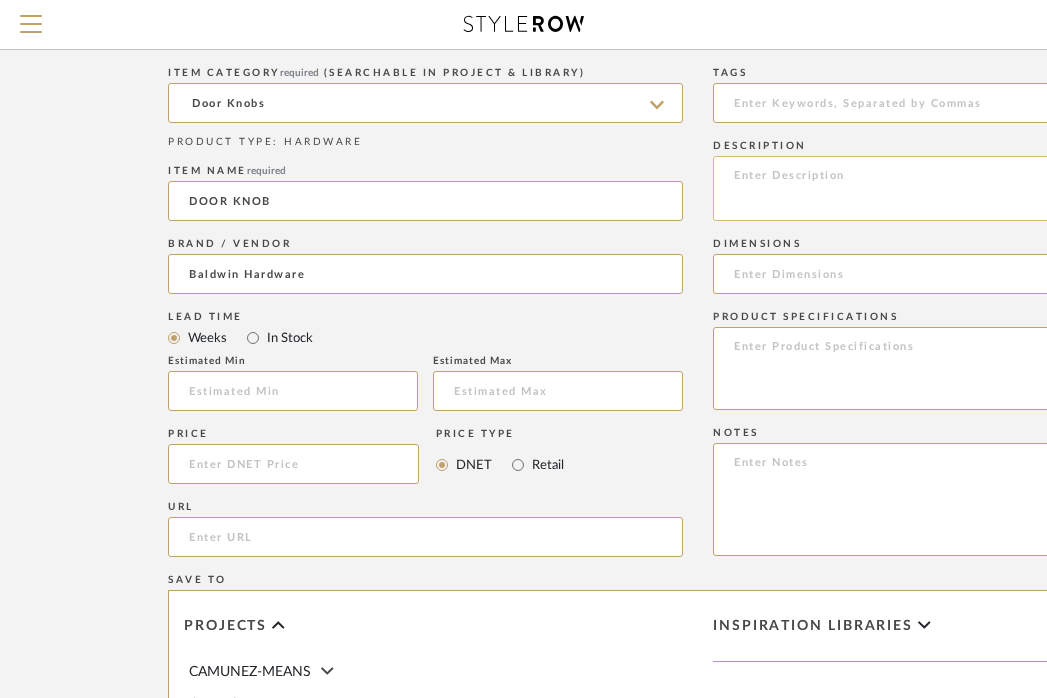 click 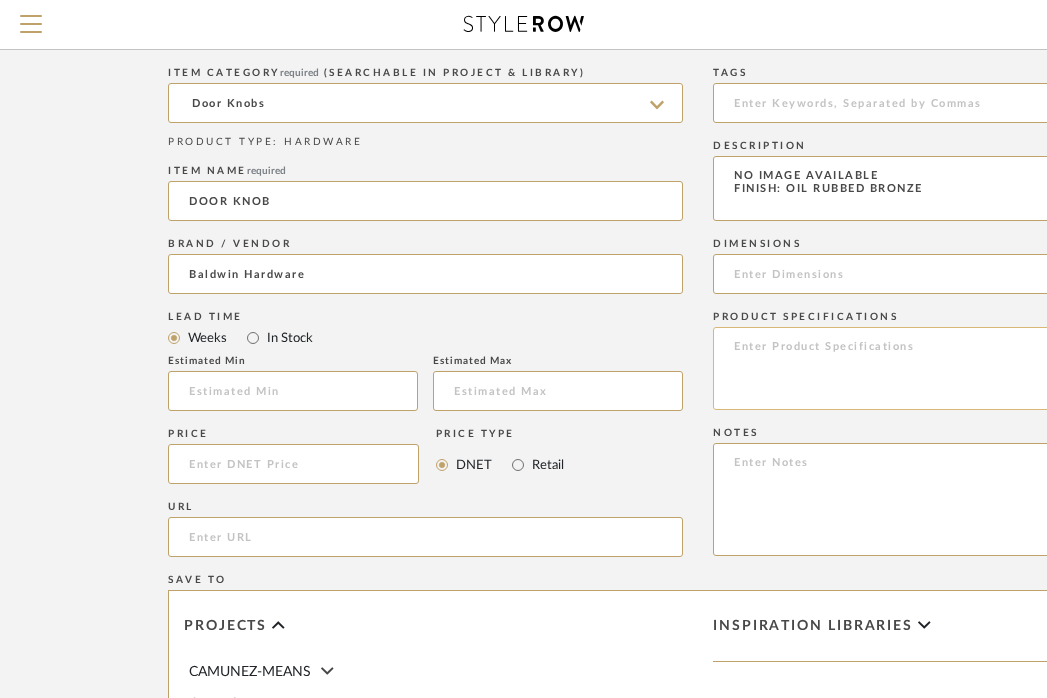 type on "NO IMAGE AVAILABLE
FINISH: OIL RUBBED BRONZE" 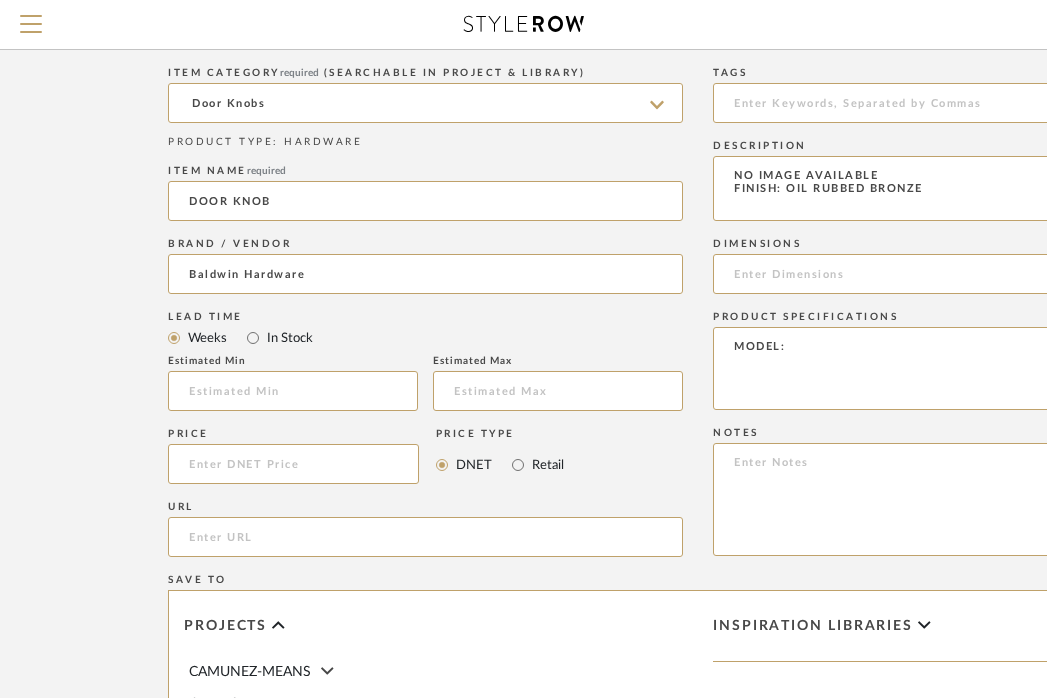 paste on "Hollywood Hills
Sectional Trim
with K008 Knob
Hollywood Hills Rose
Model Number: 85310.102.ENTR" 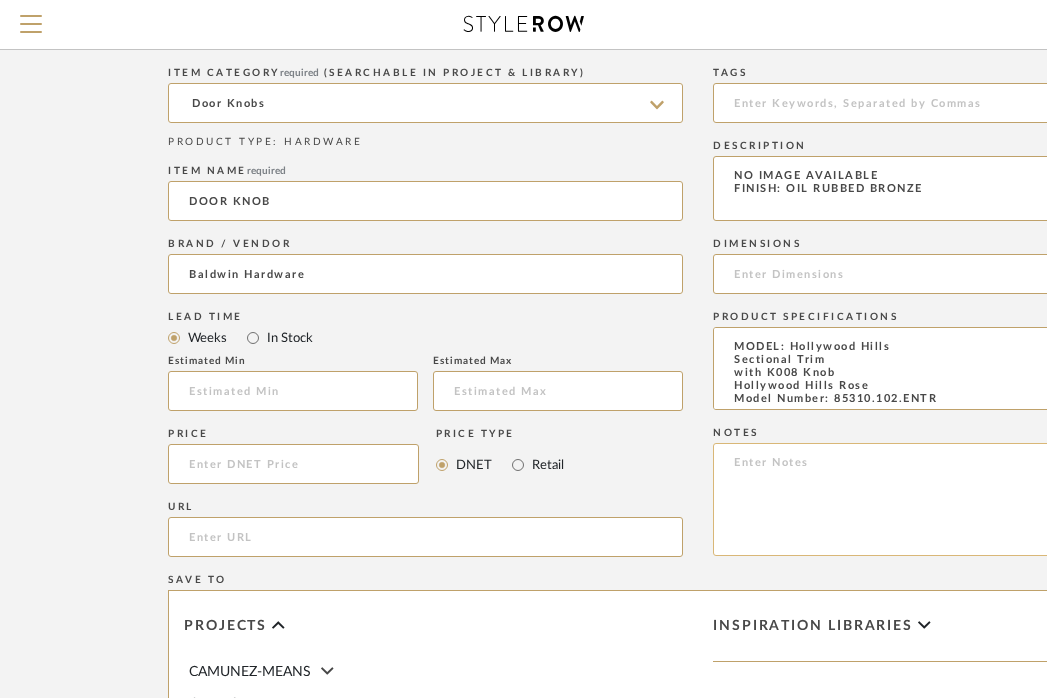 type on "MODEL: Hollywood Hills
Sectional Trim
with K008 Knob
Hollywood Hills Rose
Model Number: 85310.102.ENTR" 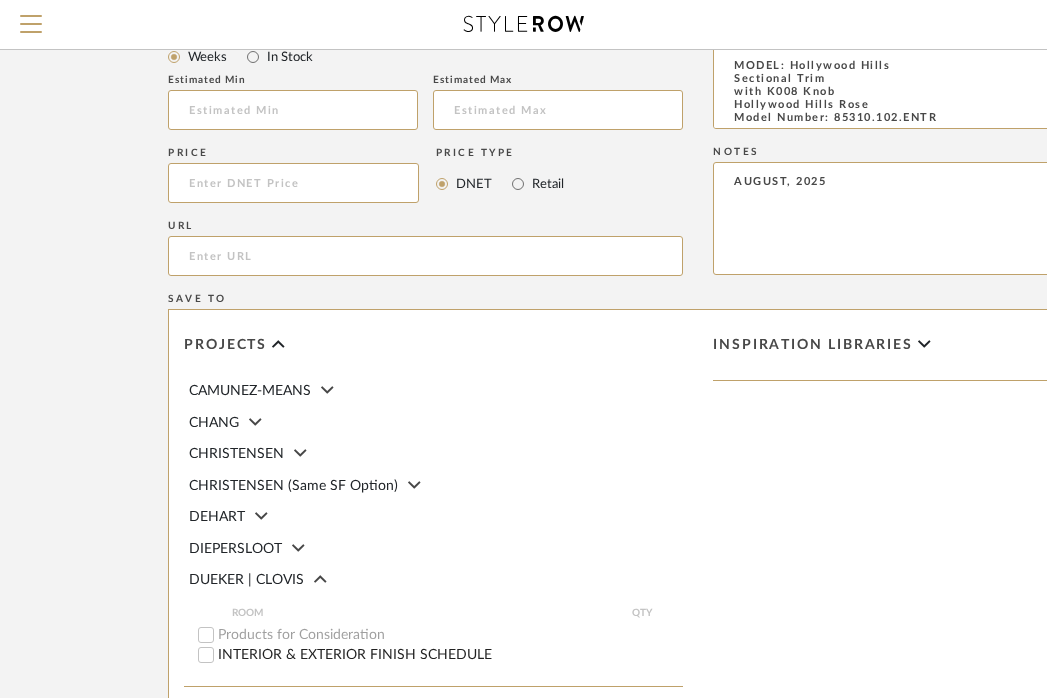 scroll, scrollTop: 900, scrollLeft: 22, axis: both 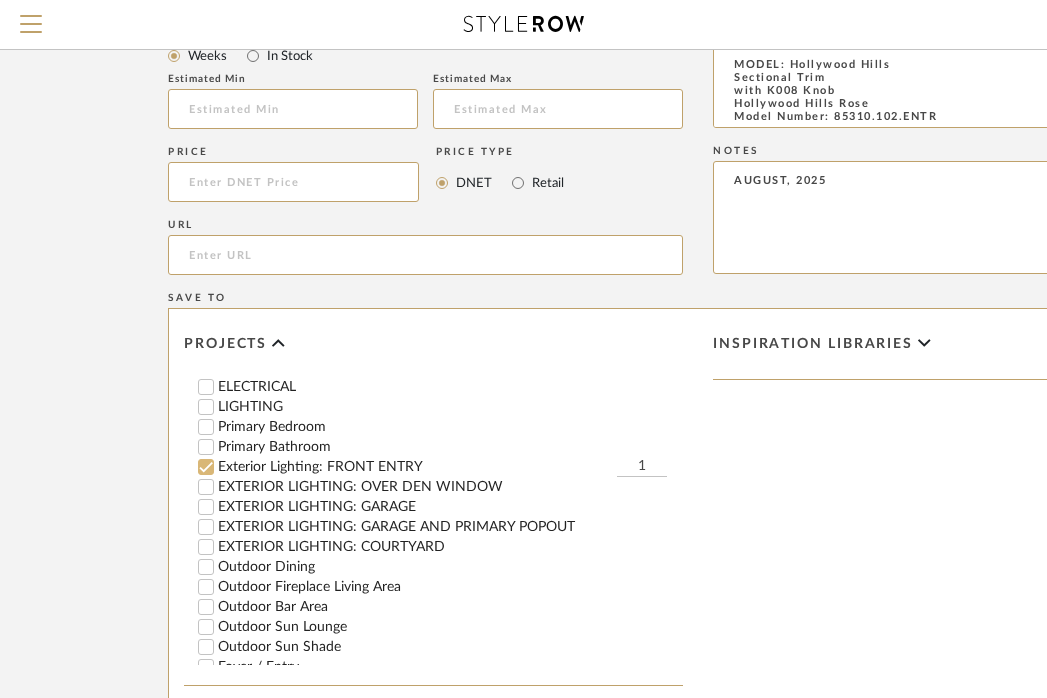 type on "AUGUST, 2025" 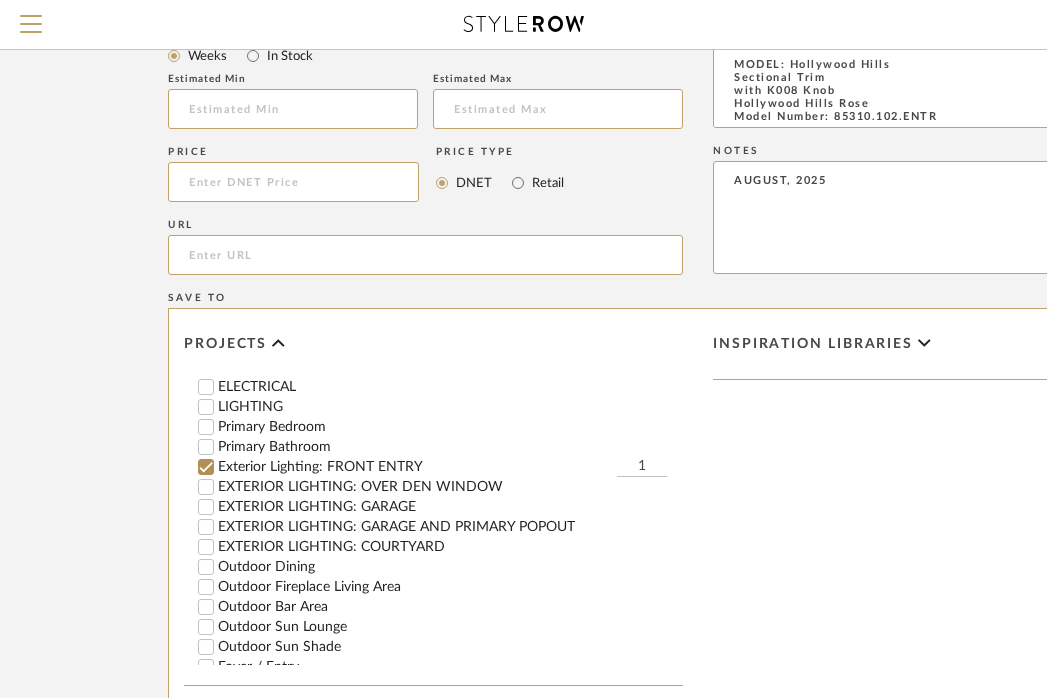 click on "Exterior Lighting: FRONT ENTRY" at bounding box center (206, 467) 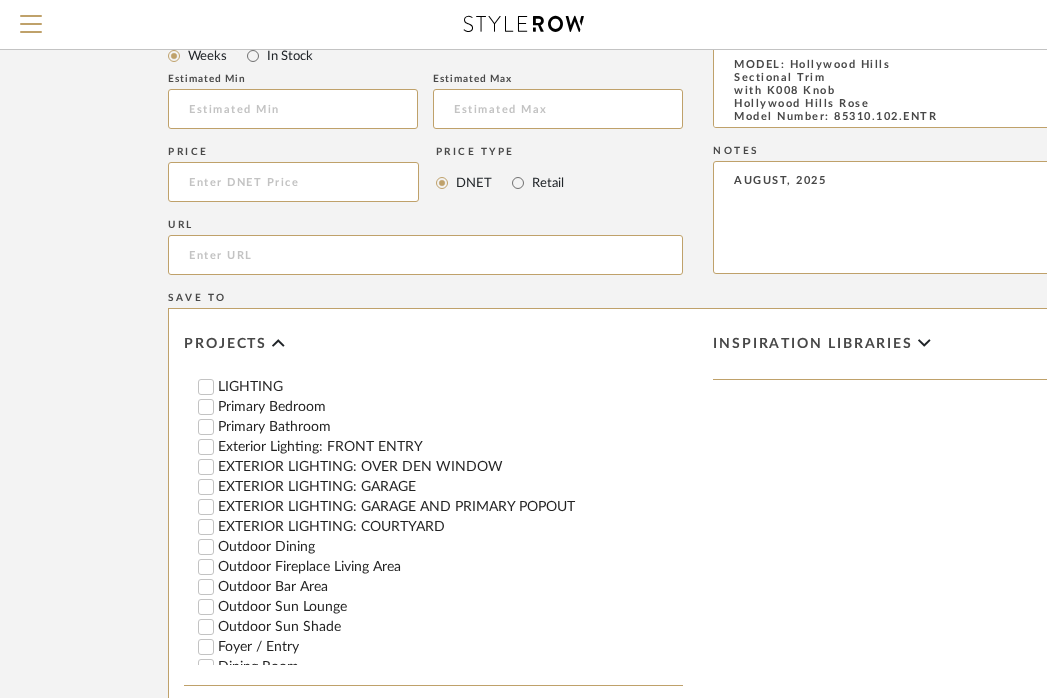 scroll, scrollTop: 328, scrollLeft: 0, axis: vertical 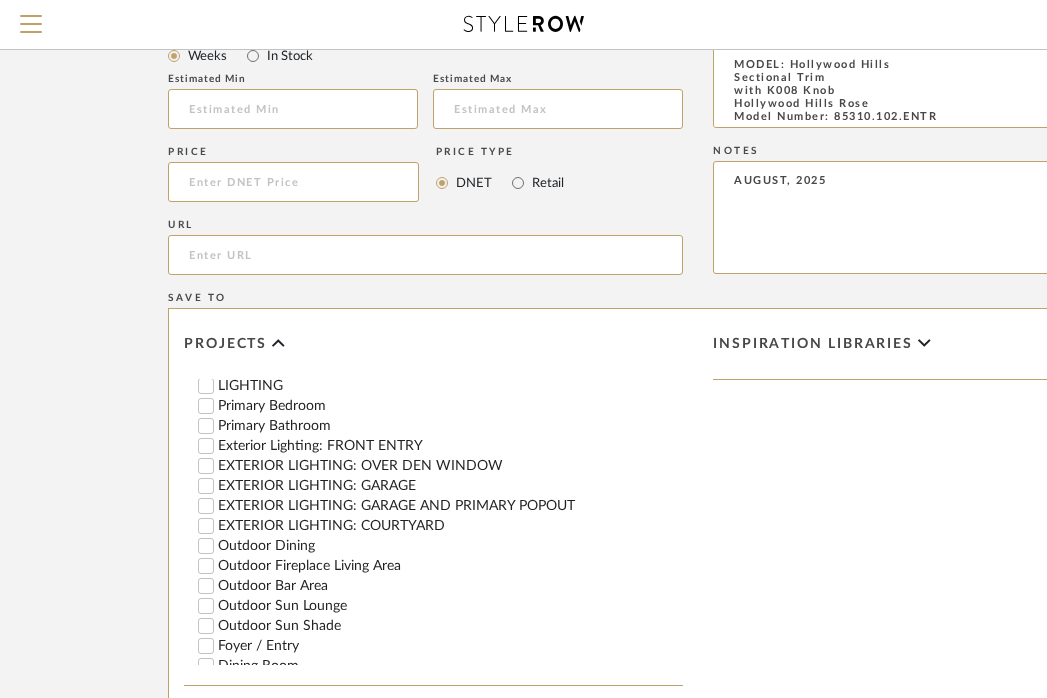 click at bounding box center [207, 666] 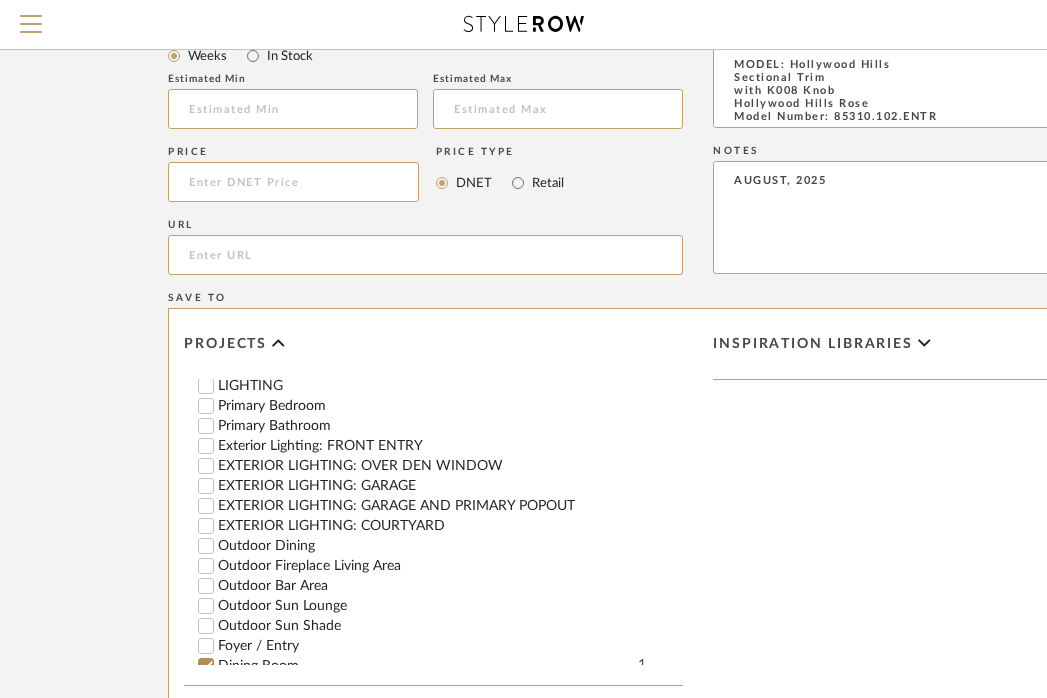 click on "Foyer / Entry" at bounding box center (206, 646) 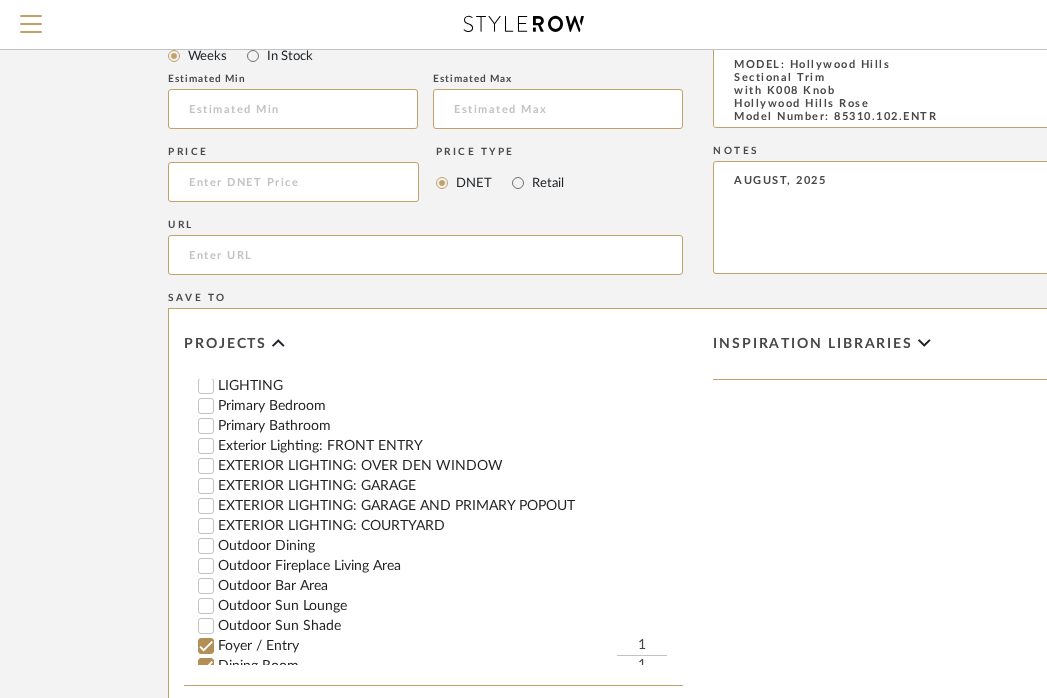 click on "Dining Room" at bounding box center [206, 666] 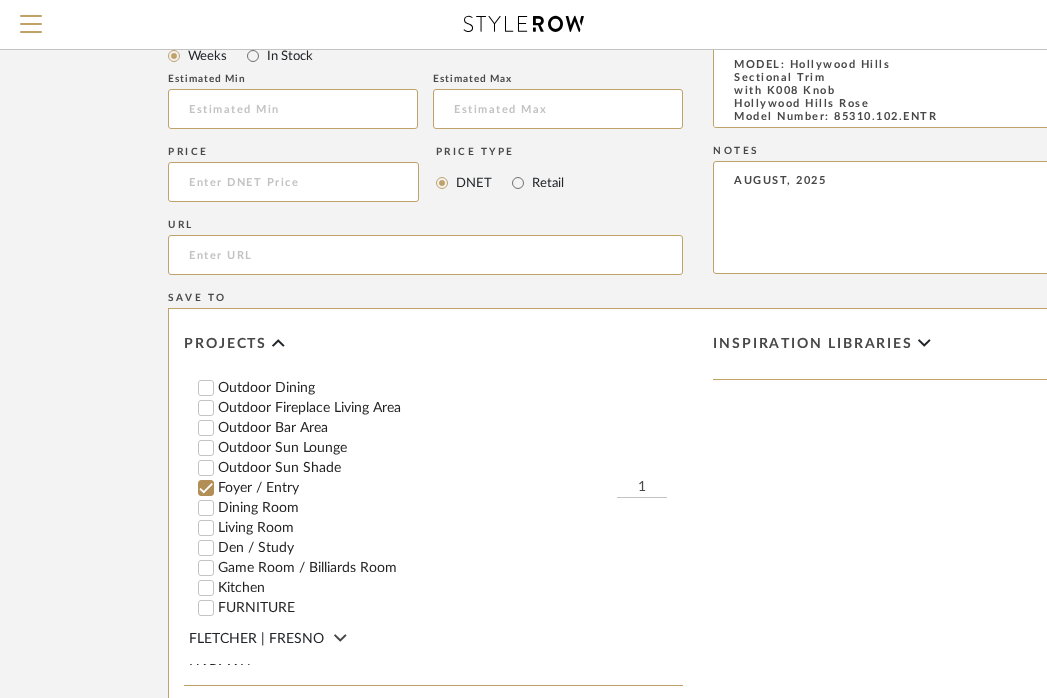 scroll, scrollTop: 496, scrollLeft: 0, axis: vertical 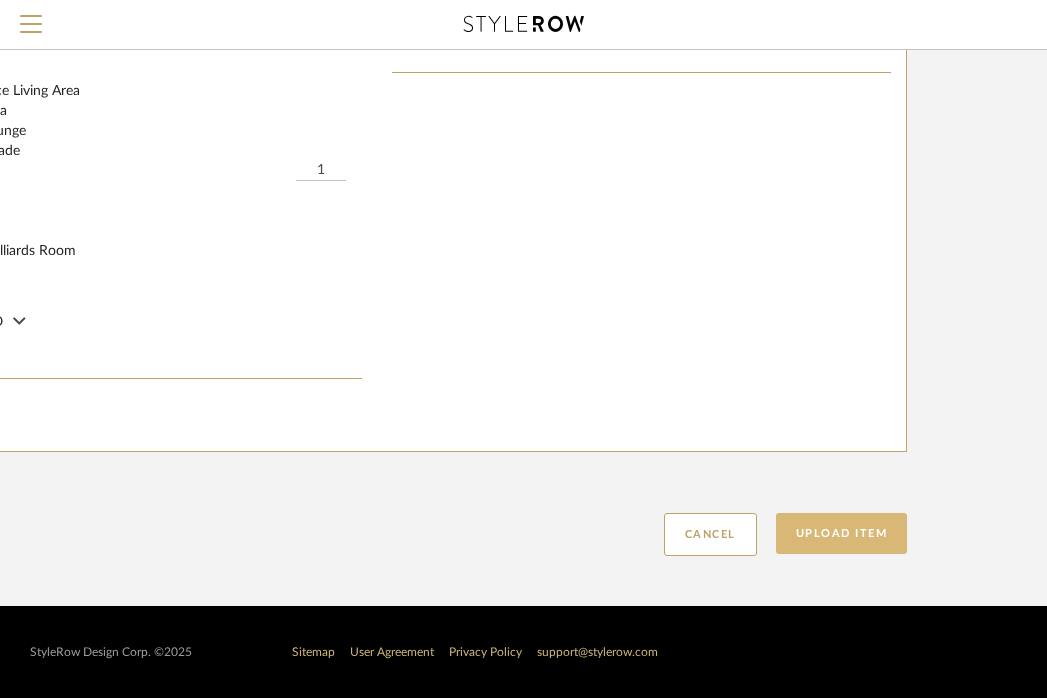 click on "Upload Item" 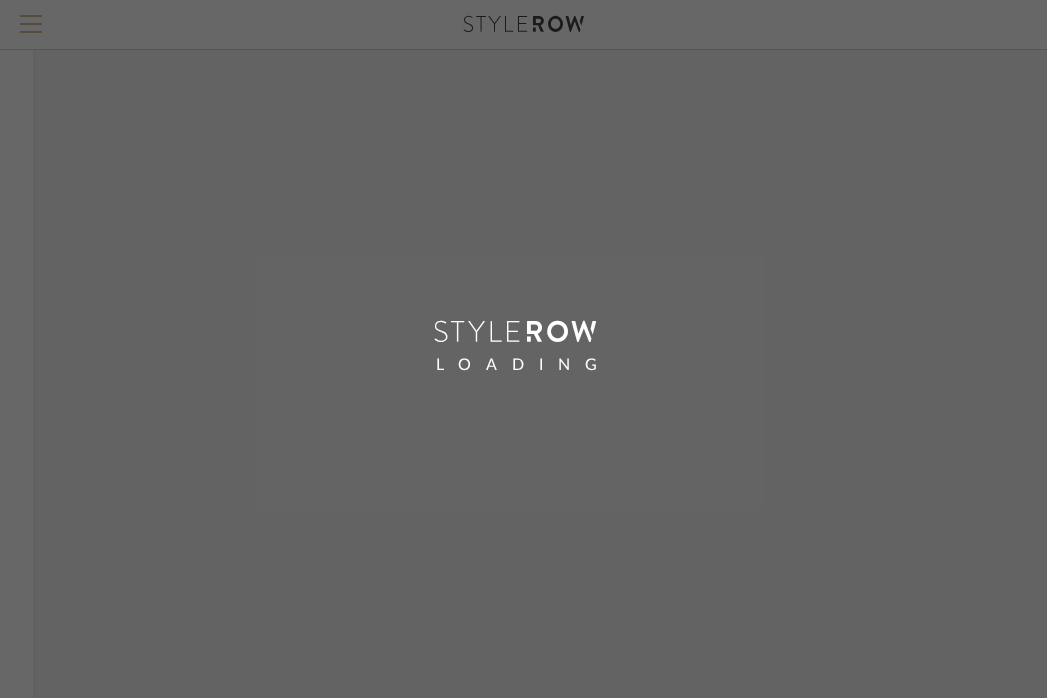 scroll, scrollTop: 691, scrollLeft: 196, axis: both 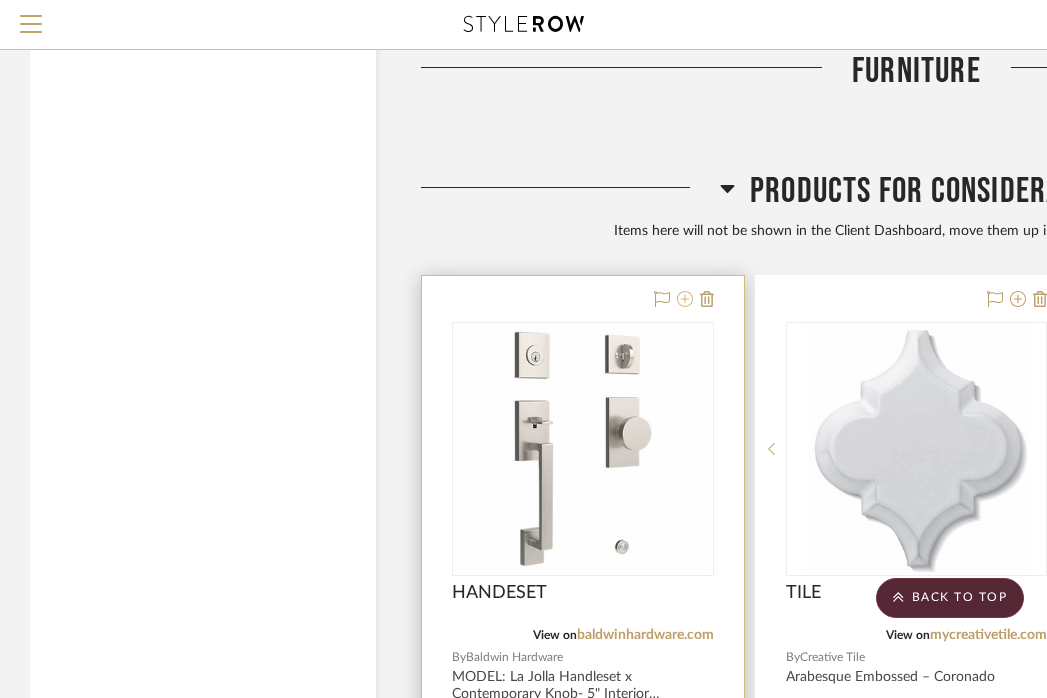 click 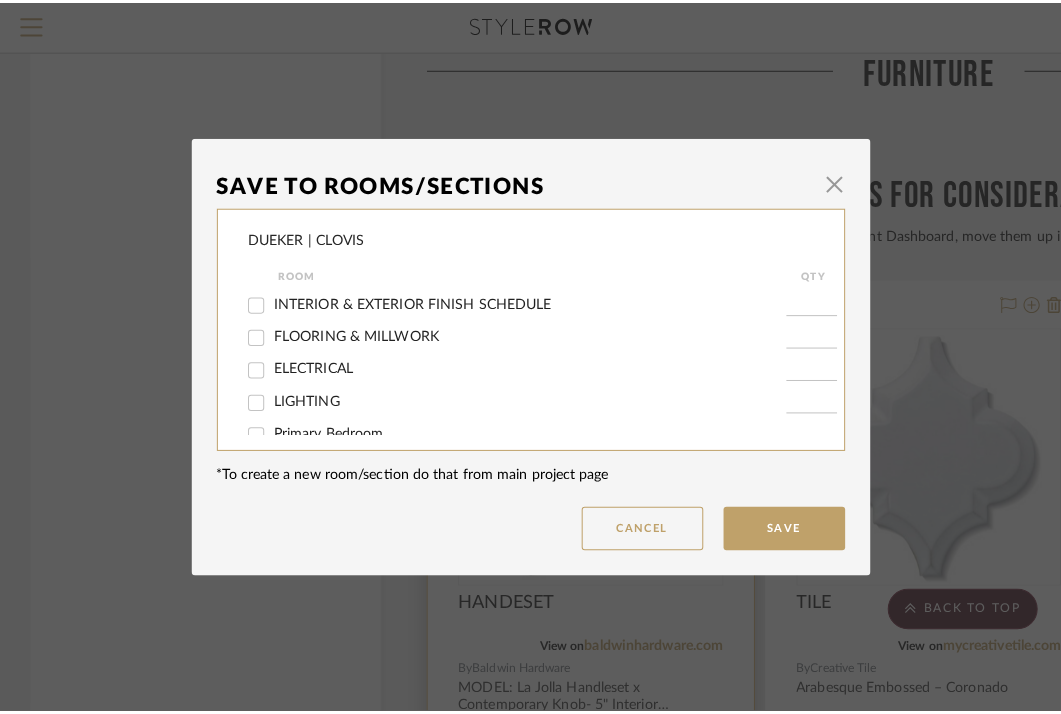 scroll, scrollTop: 0, scrollLeft: 0, axis: both 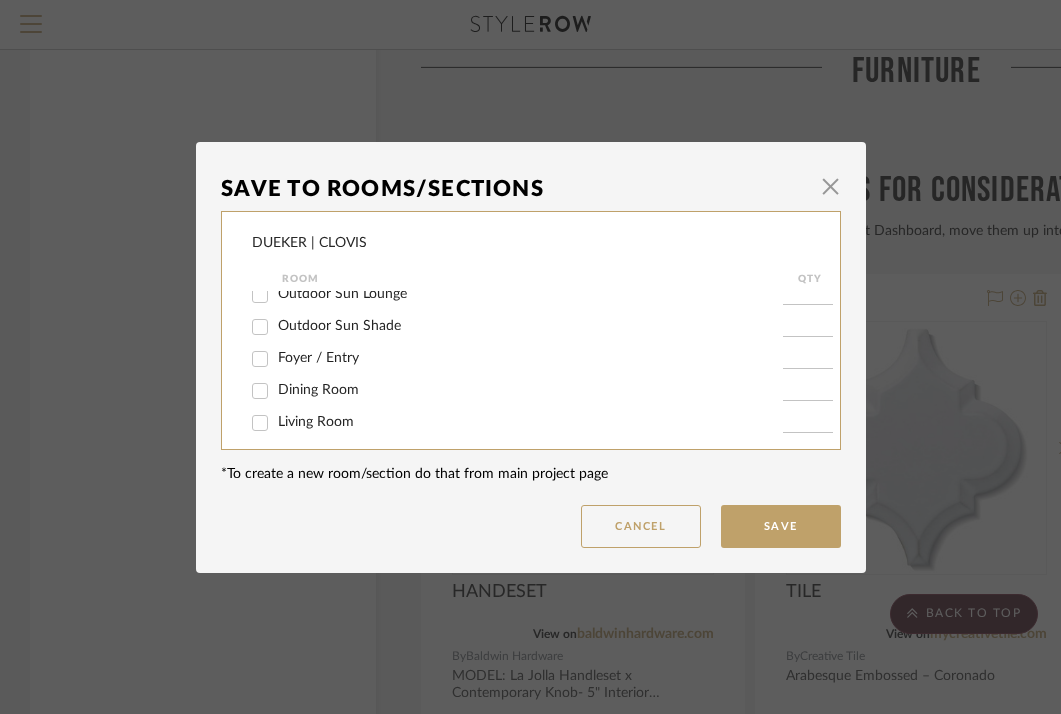 click on "Foyer / Entry" at bounding box center [318, 358] 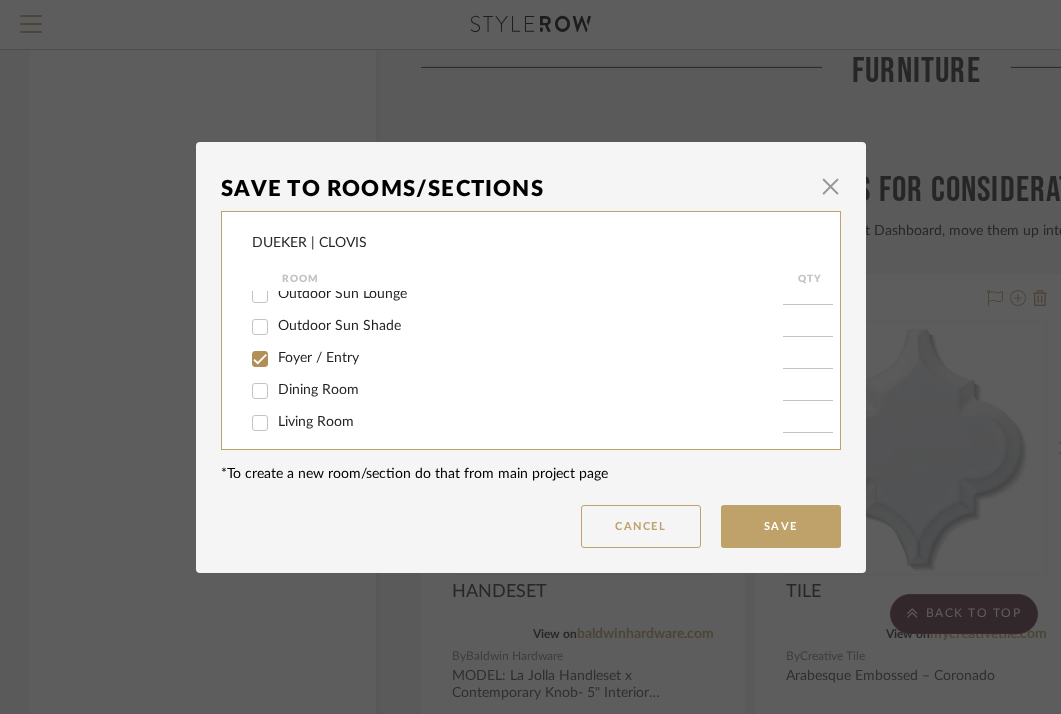 checkbox on "true" 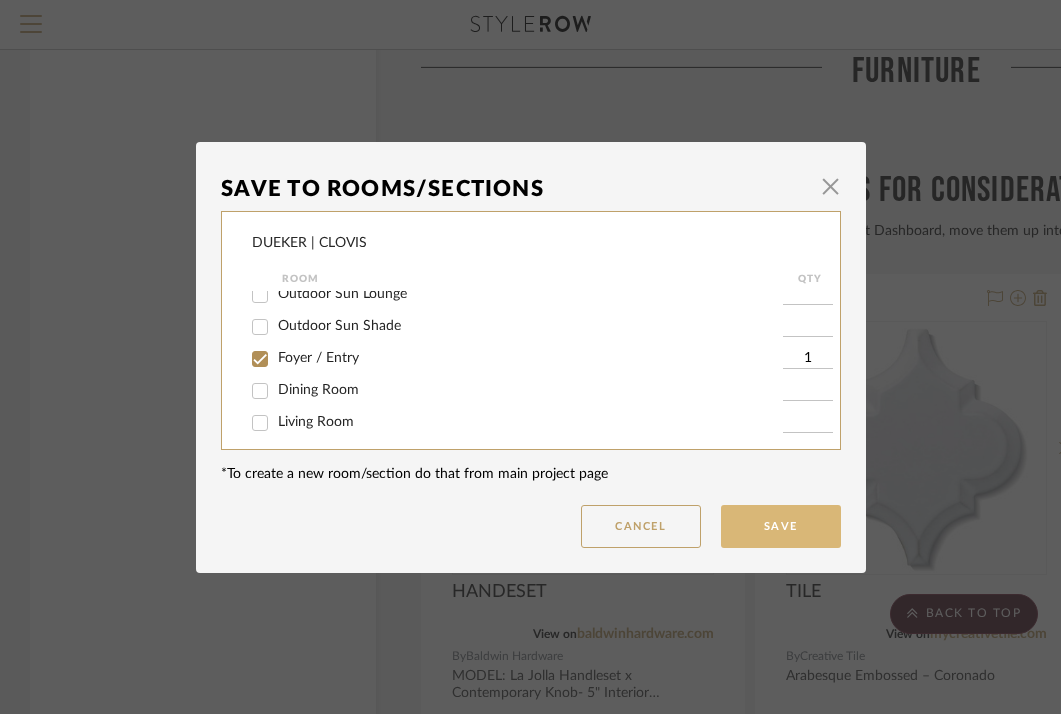 click on "Save" at bounding box center [781, 526] 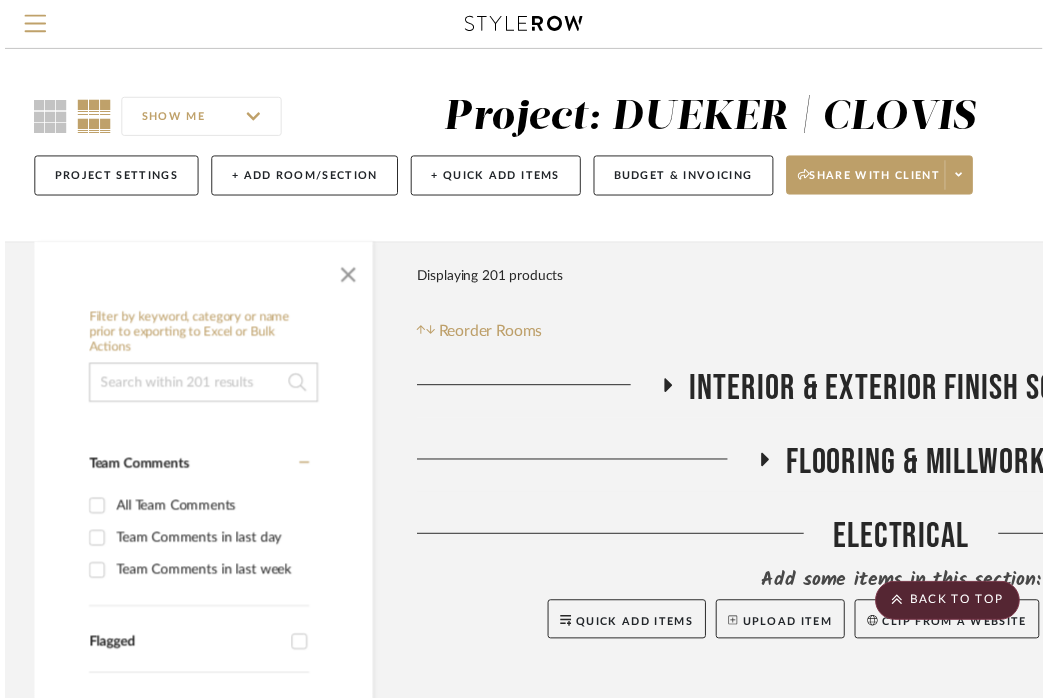 scroll, scrollTop: 3995, scrollLeft: 0, axis: vertical 